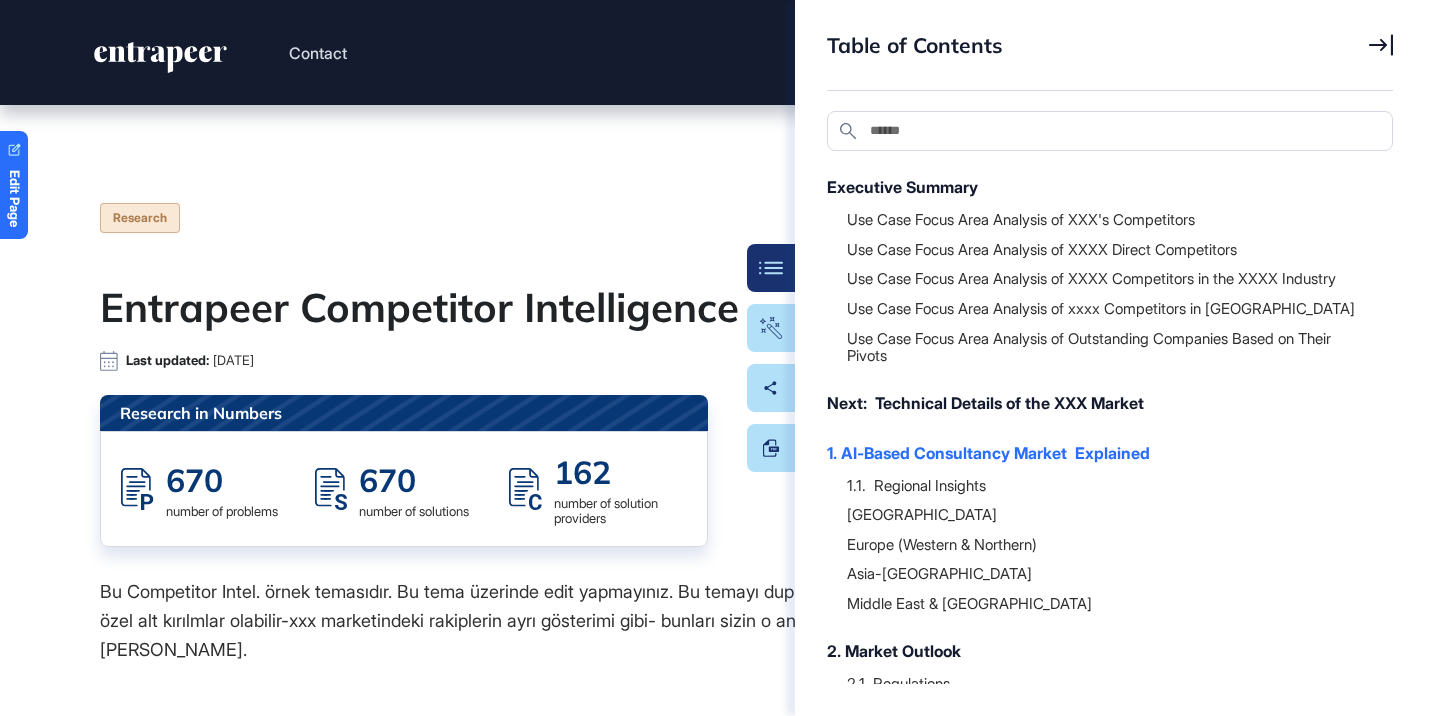 scroll, scrollTop: 0, scrollLeft: 0, axis: both 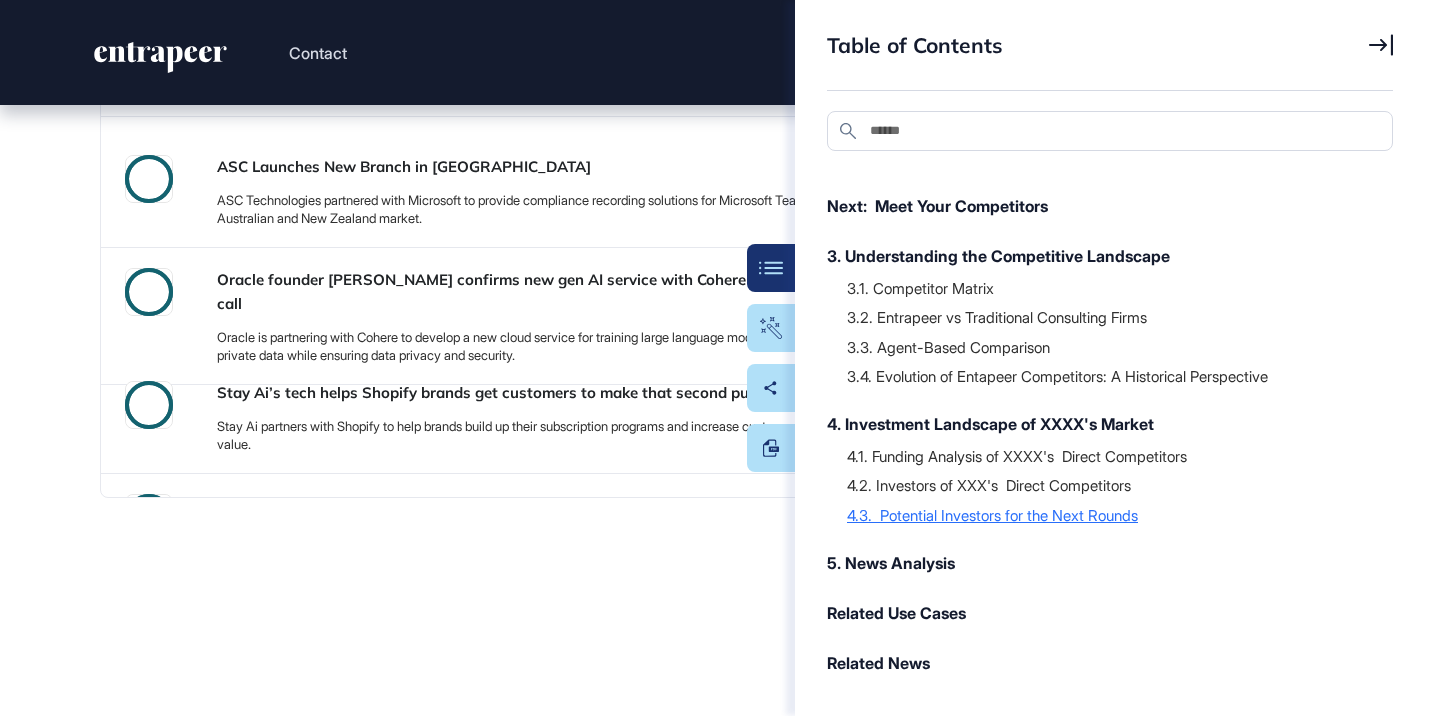 click on "4.3.  Potential Investors for the Next Rounds" at bounding box center (1110, 515) 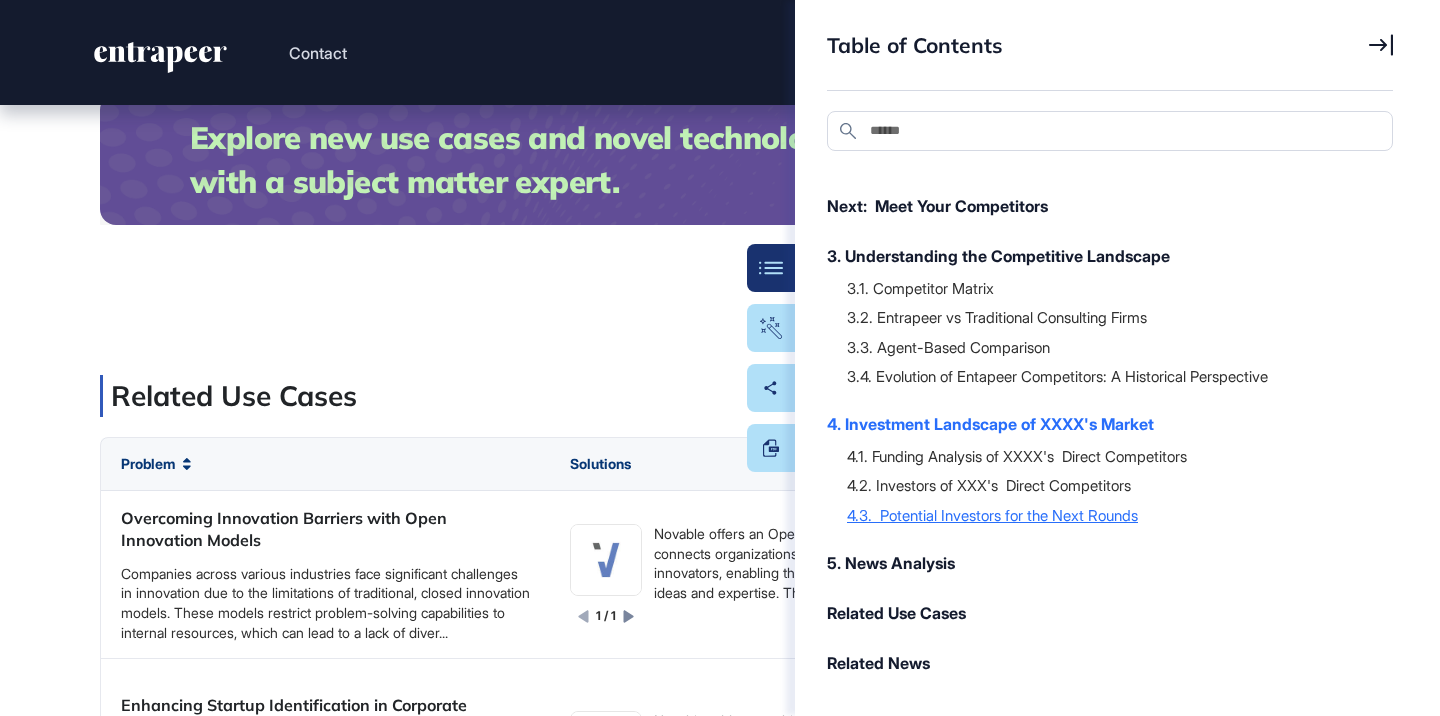scroll, scrollTop: 46438, scrollLeft: 0, axis: vertical 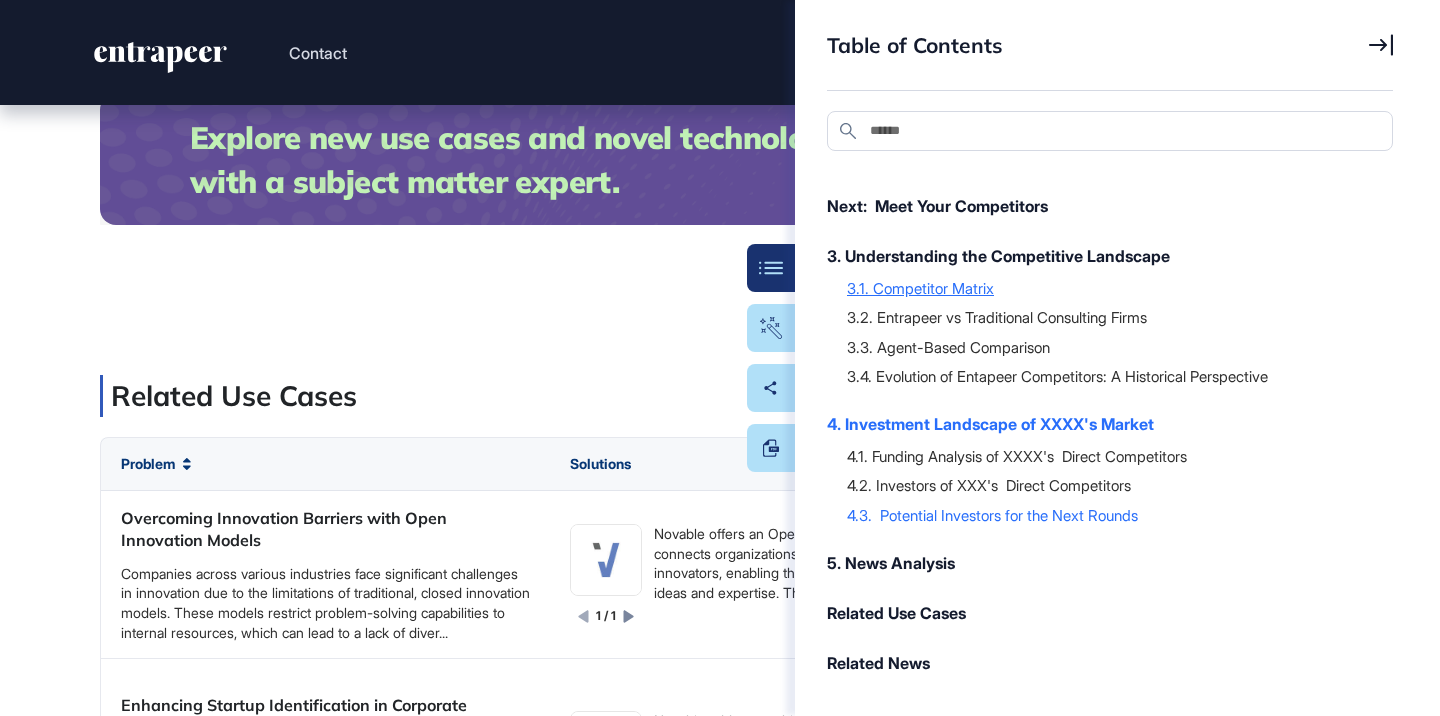 click on "3.1. Competitor Matrix" at bounding box center (1110, 288) 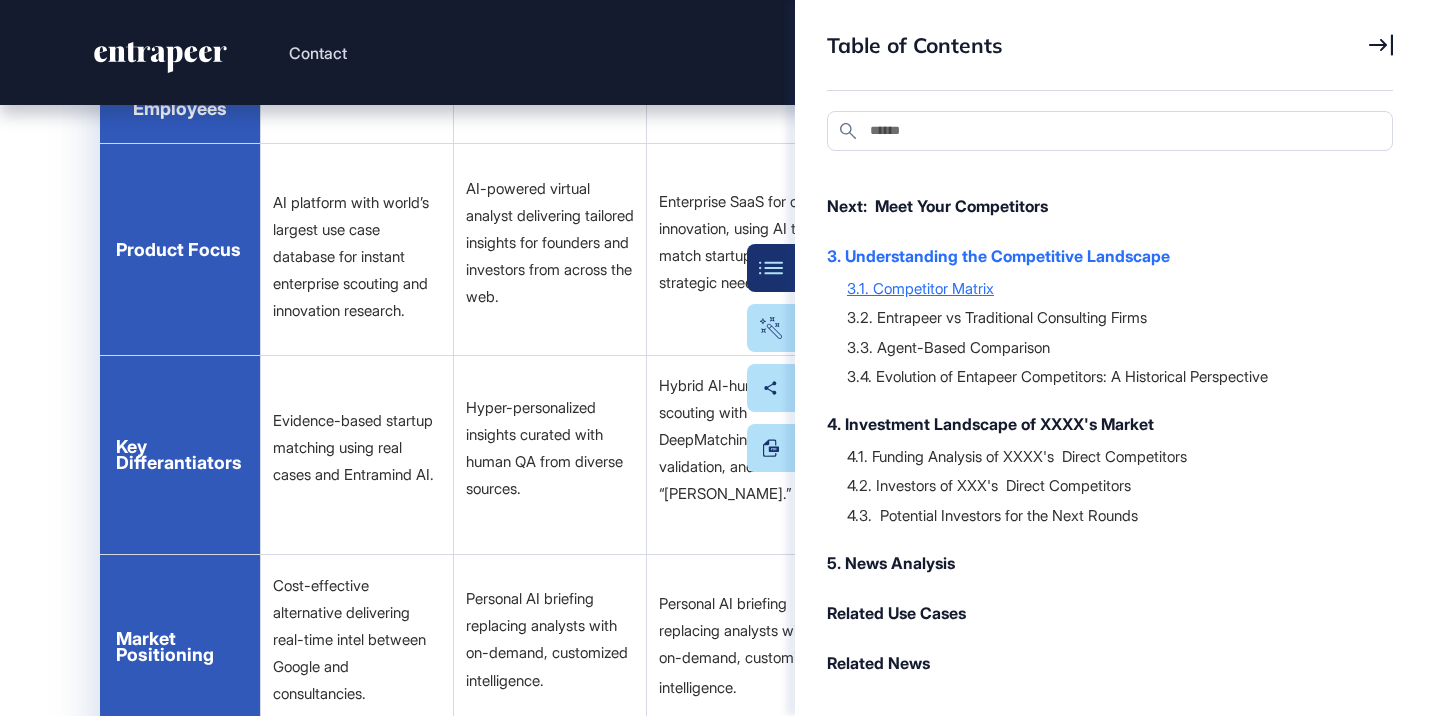 scroll, scrollTop: 26370, scrollLeft: 0, axis: vertical 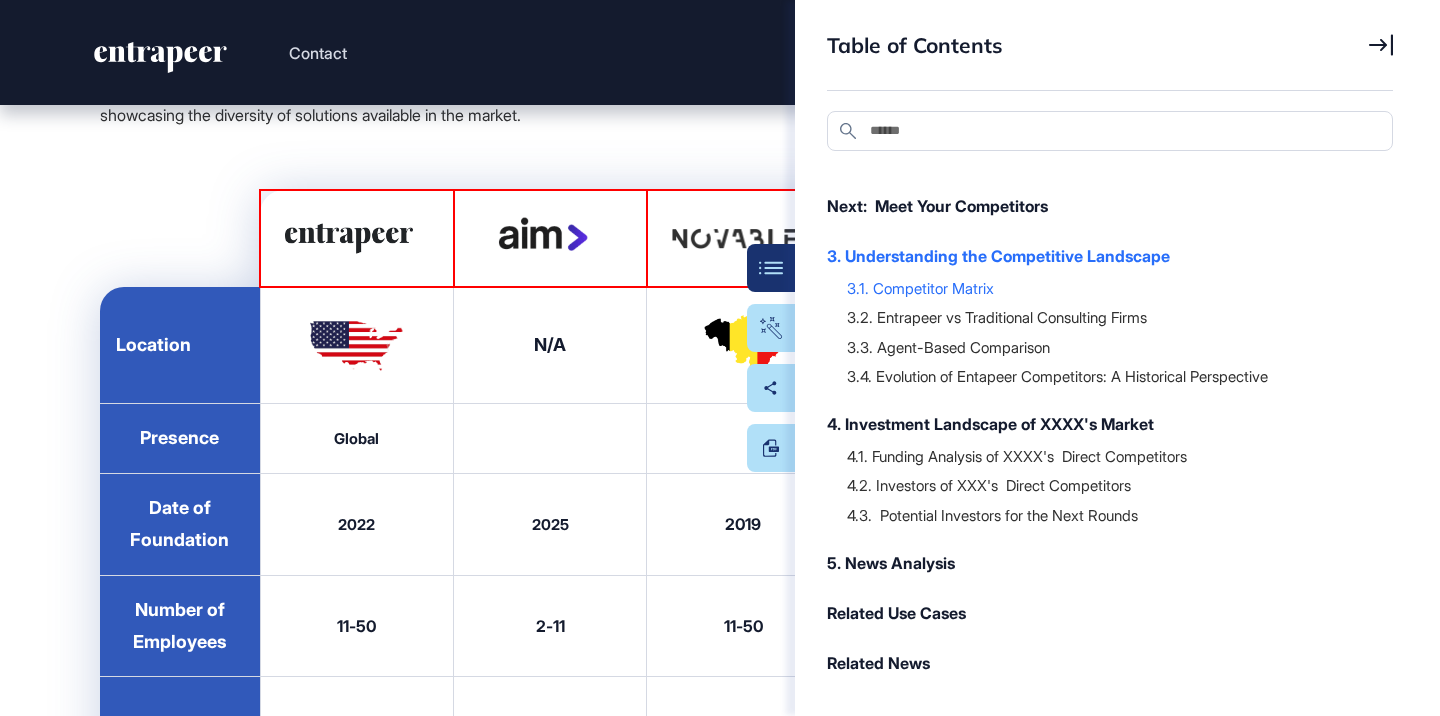 click on "Table of Contents Search Executive Summary Use Case Focus Area Analysis of XXX's Competitors Use Case Focus Area Analysis of XXXX Direct Competitors Use Case Focus Area Analysis of XXXX Competitors in the XXXX Industry Use Case Focus Area Analysis of xxxx Competitors in Türkiye Use Case Focus Area Analysis of Outstanding Companies Based on Their Pivots Next:  Technical Details of the XXX Market 1. AI-Based Consultancy Market  Explained 1.1.  Regional Insights United States Europe (Western & Northern) Asia-Pacific Middle East & Africa 2. Market Outlook 2.1. Regulations  2.2. Market Standards Next:  Meet Your Competitors 3. Understanding the Competitive Landscape 3.1. Competitor Matrix 3.2. Entrapeer vs Traditional Consulting Firms 3.3. Agent-Based Comparison 3.4. Evolution of Entapeer Competitors: A Historical Perspective 4. Investment Landscape of XXXX's Market 4.1. Funding Analysis of XXXX's  Direct Competitors 4.2. Investors of XXX's  Direct Competitors 5. News Analysis Related Use Cases" at bounding box center (1117, 358) 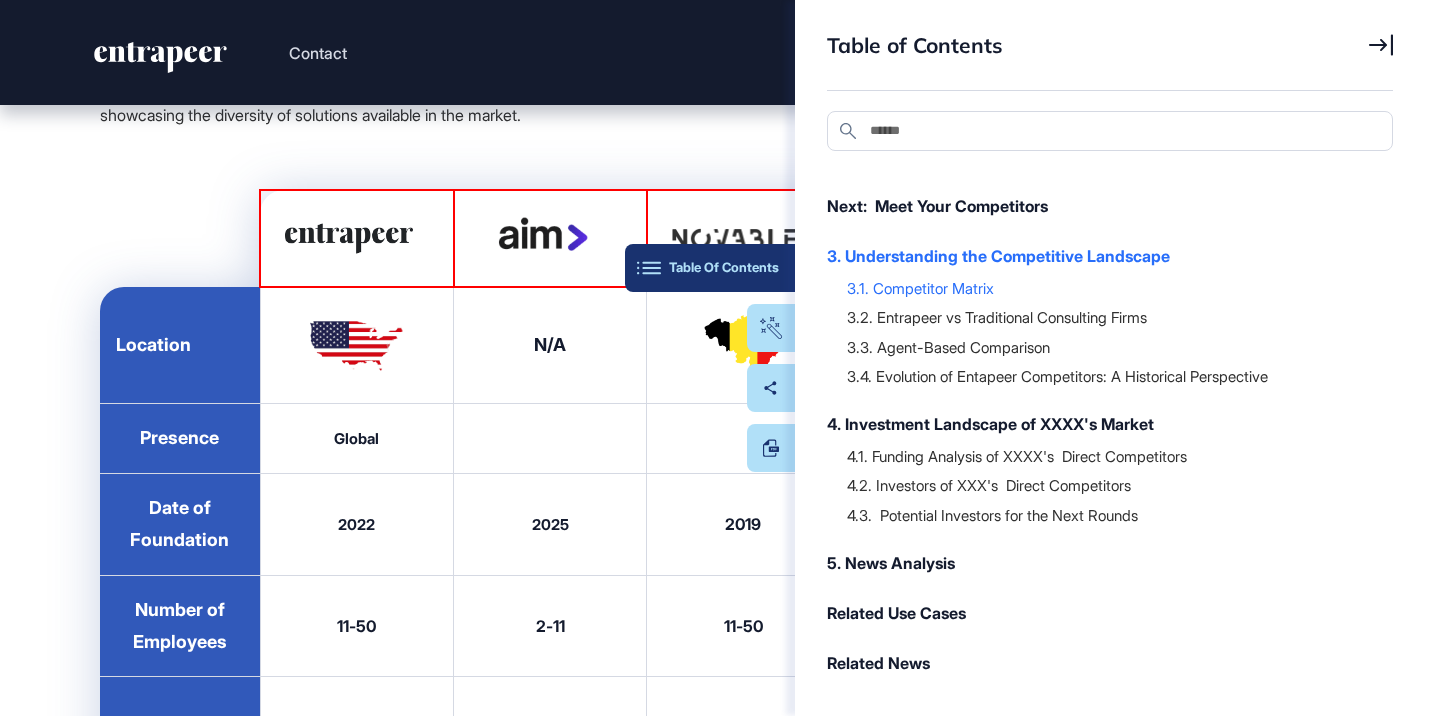 click on "Table Of Contents" at bounding box center (710, 268) 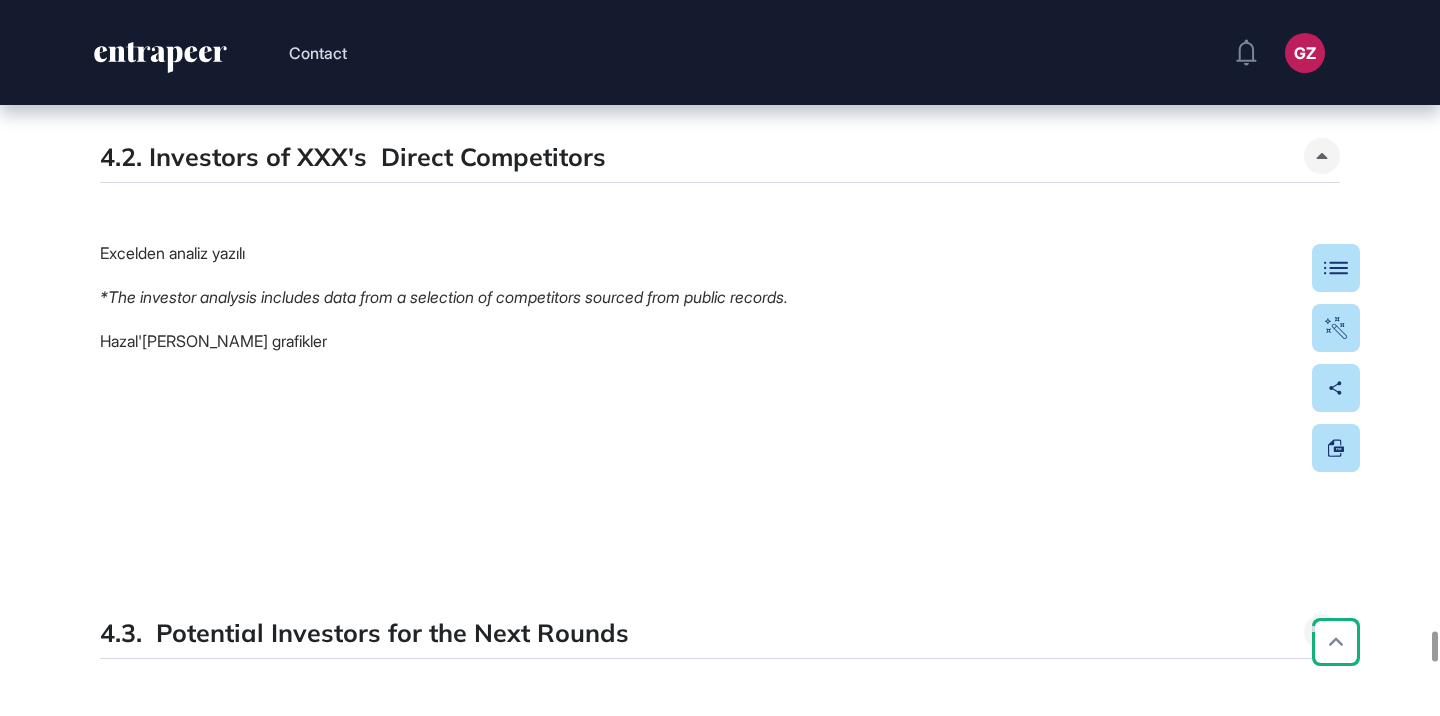 scroll, scrollTop: 45065, scrollLeft: 0, axis: vertical 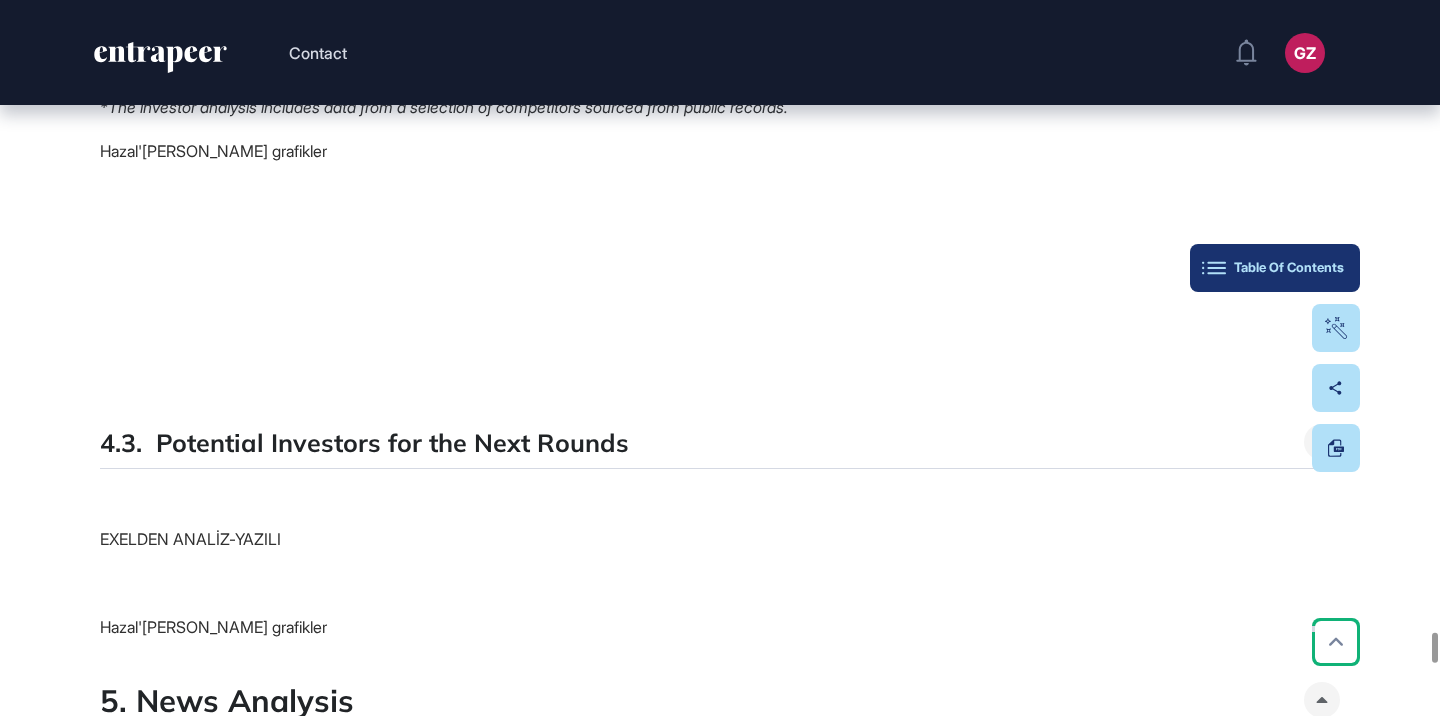 click on "Table Of Contents" at bounding box center (1275, 268) 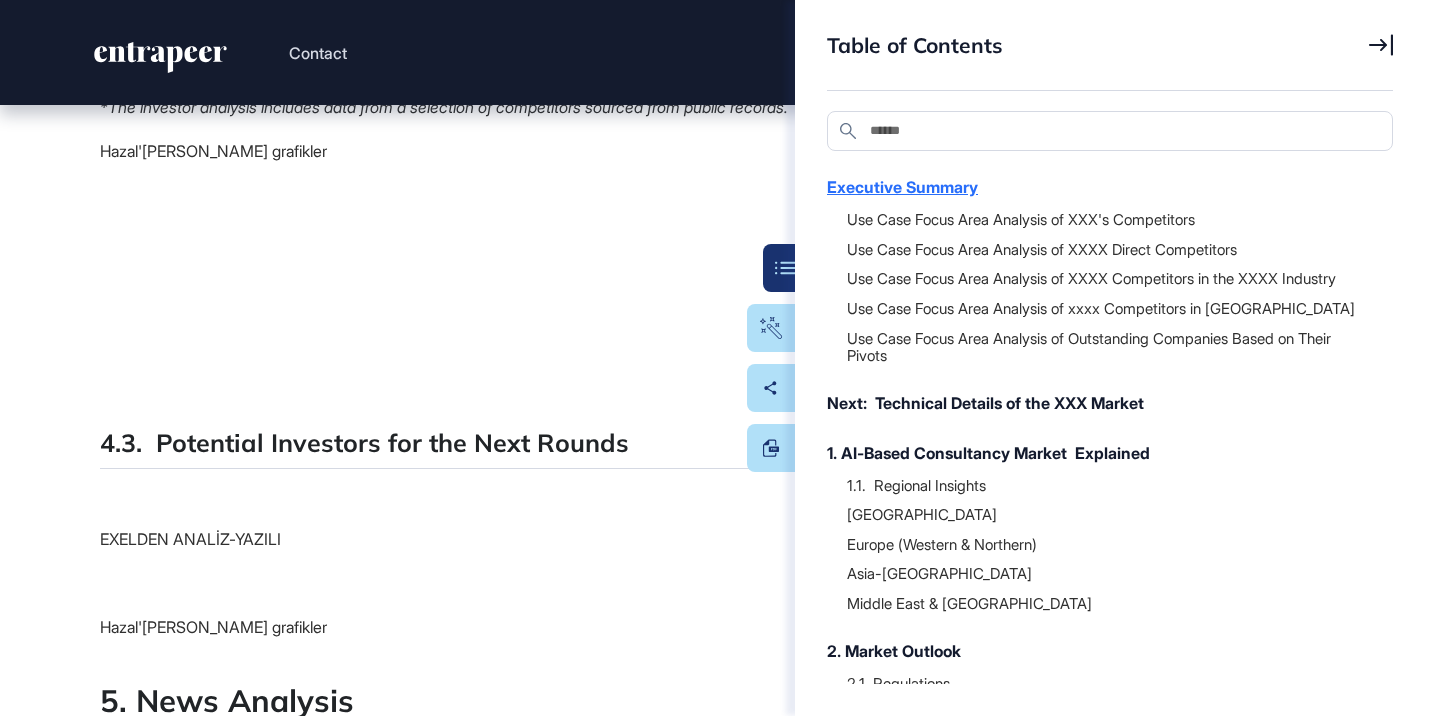click on "Executive Summary" at bounding box center (1100, 187) 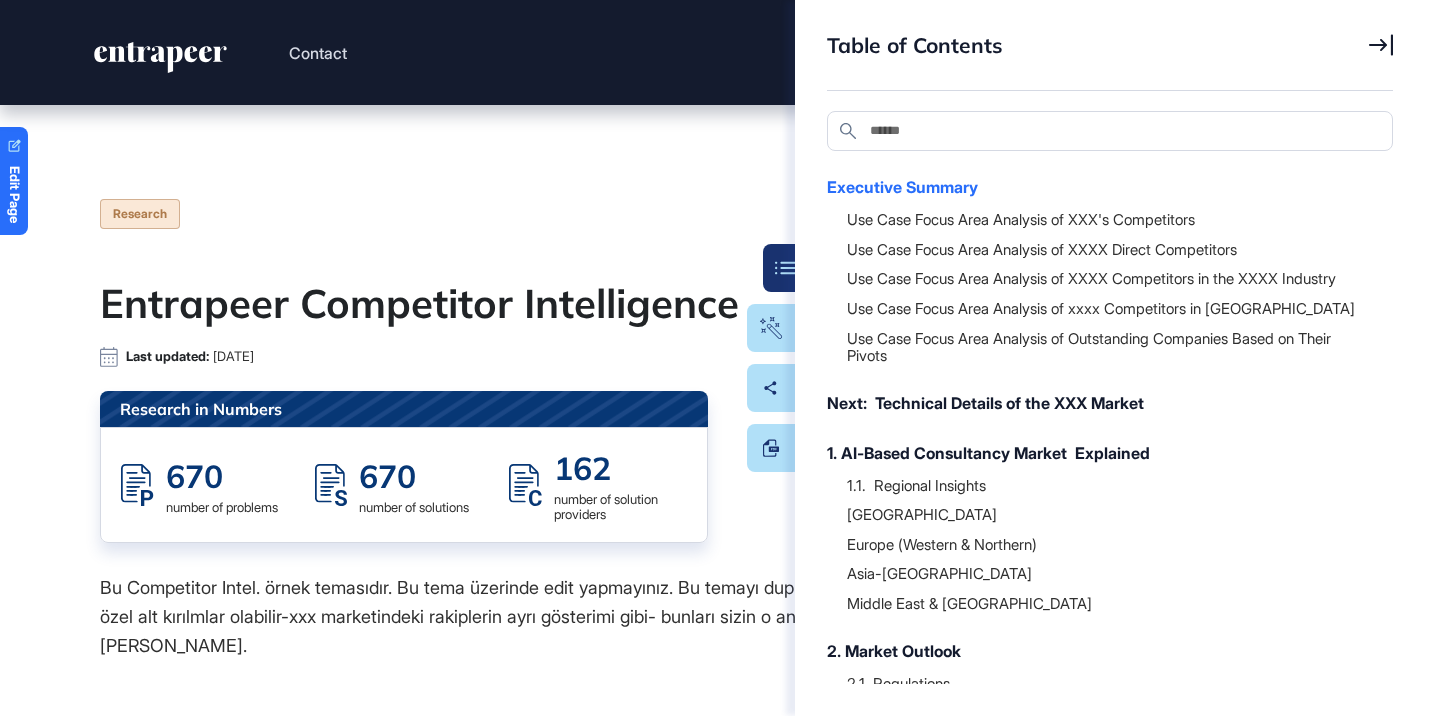 scroll, scrollTop: 0, scrollLeft: 0, axis: both 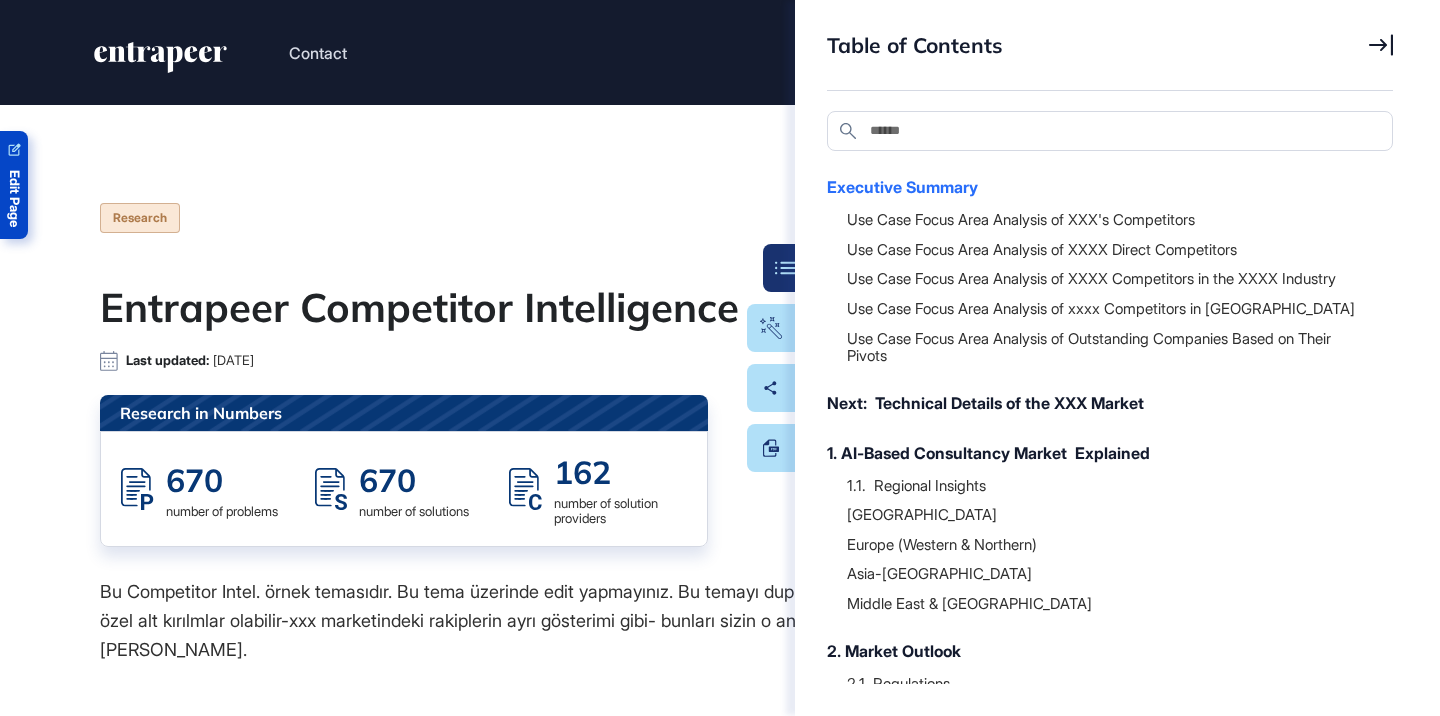 click on "Edit Page" at bounding box center (14, 198) 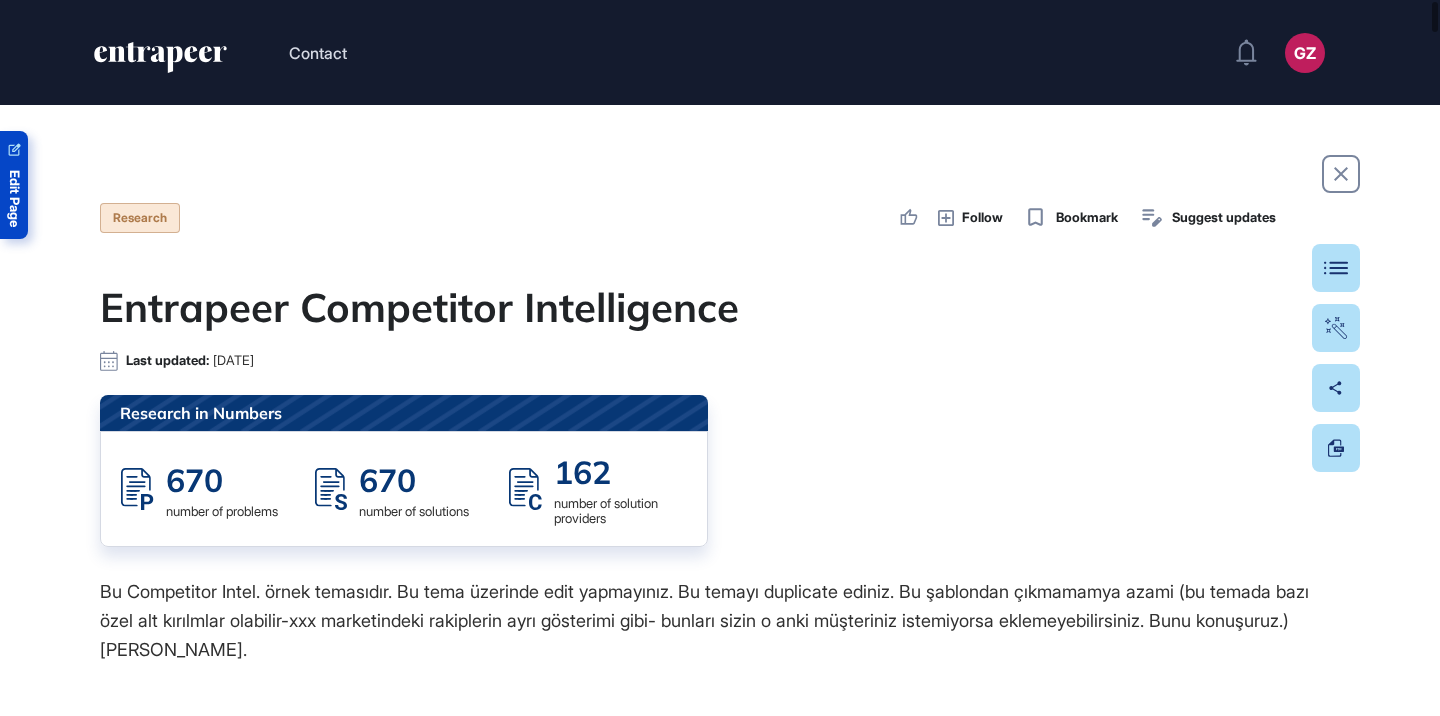 click on "Edit Page" at bounding box center [14, 185] 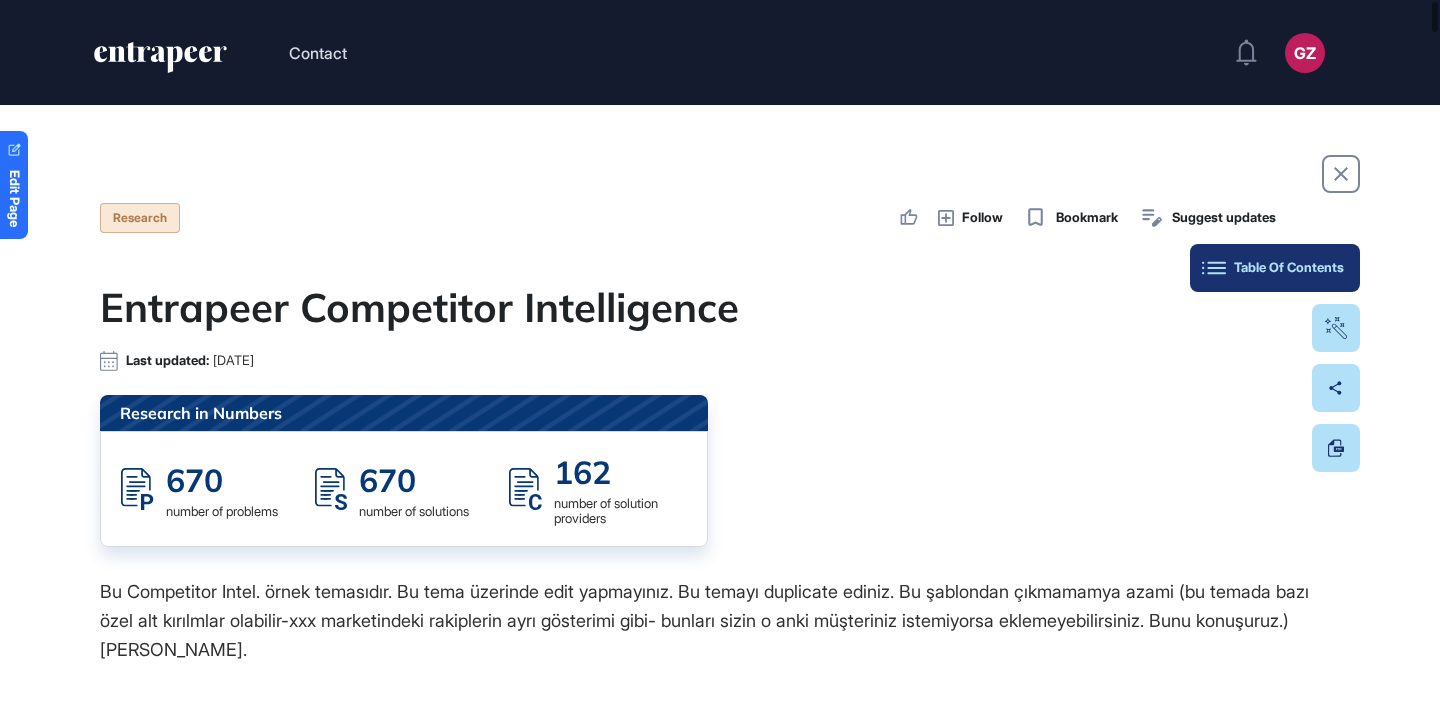 click on "Table Of Contents" at bounding box center (1275, 268) 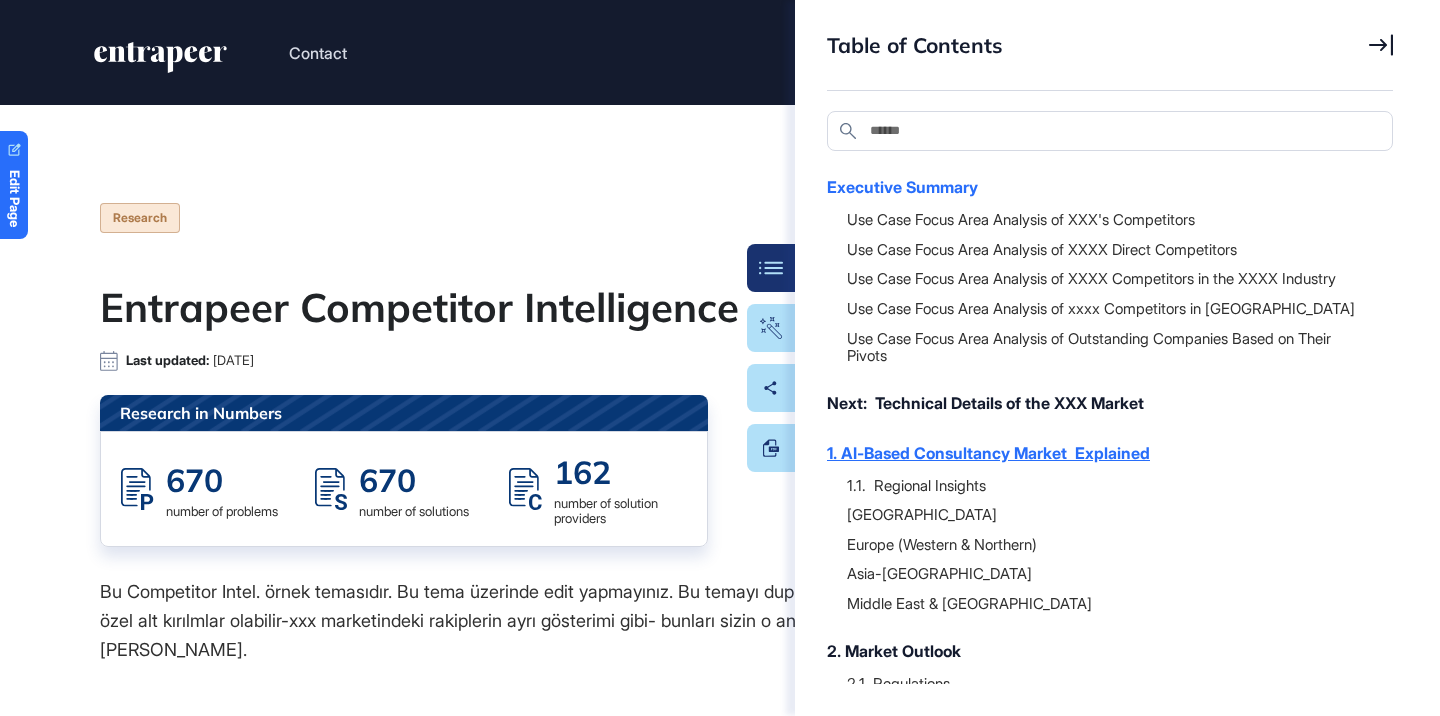 scroll, scrollTop: 555, scrollLeft: 0, axis: vertical 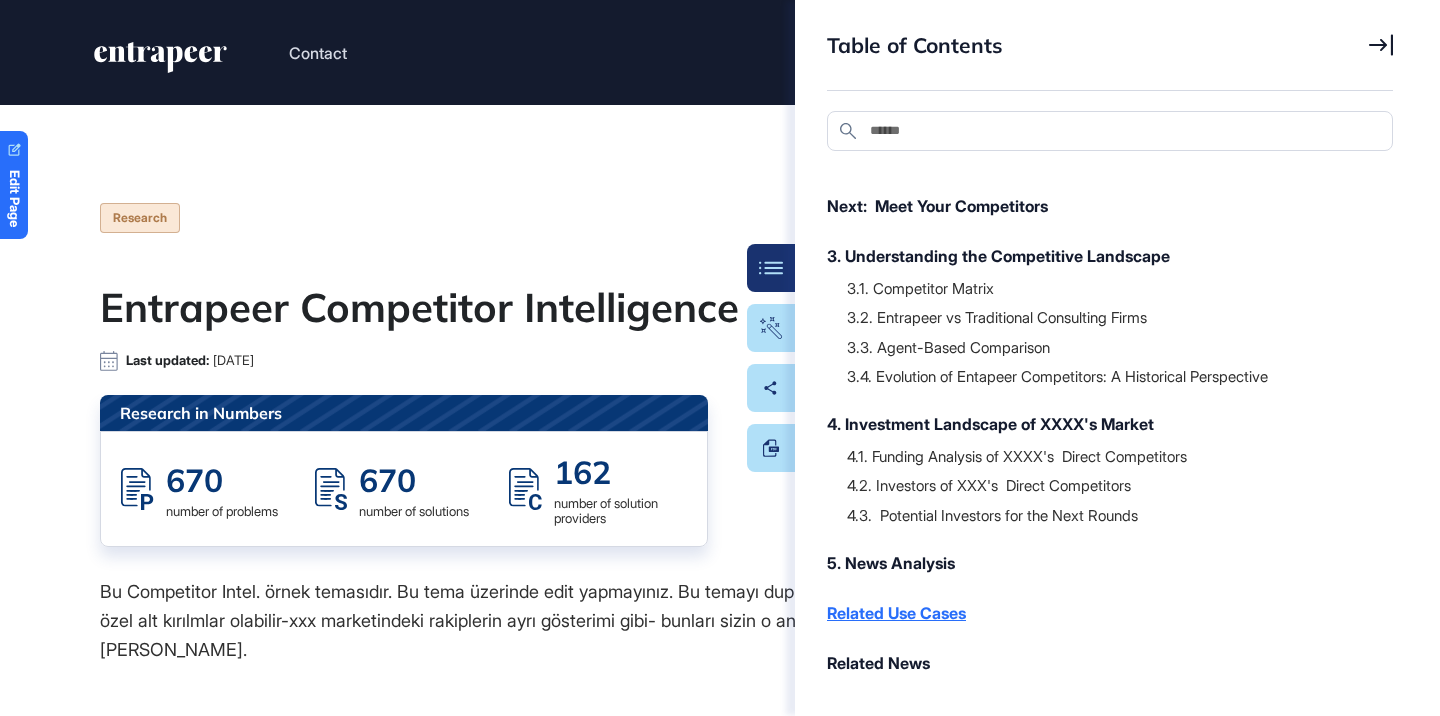 click on "Related Use Cases" at bounding box center [1100, 613] 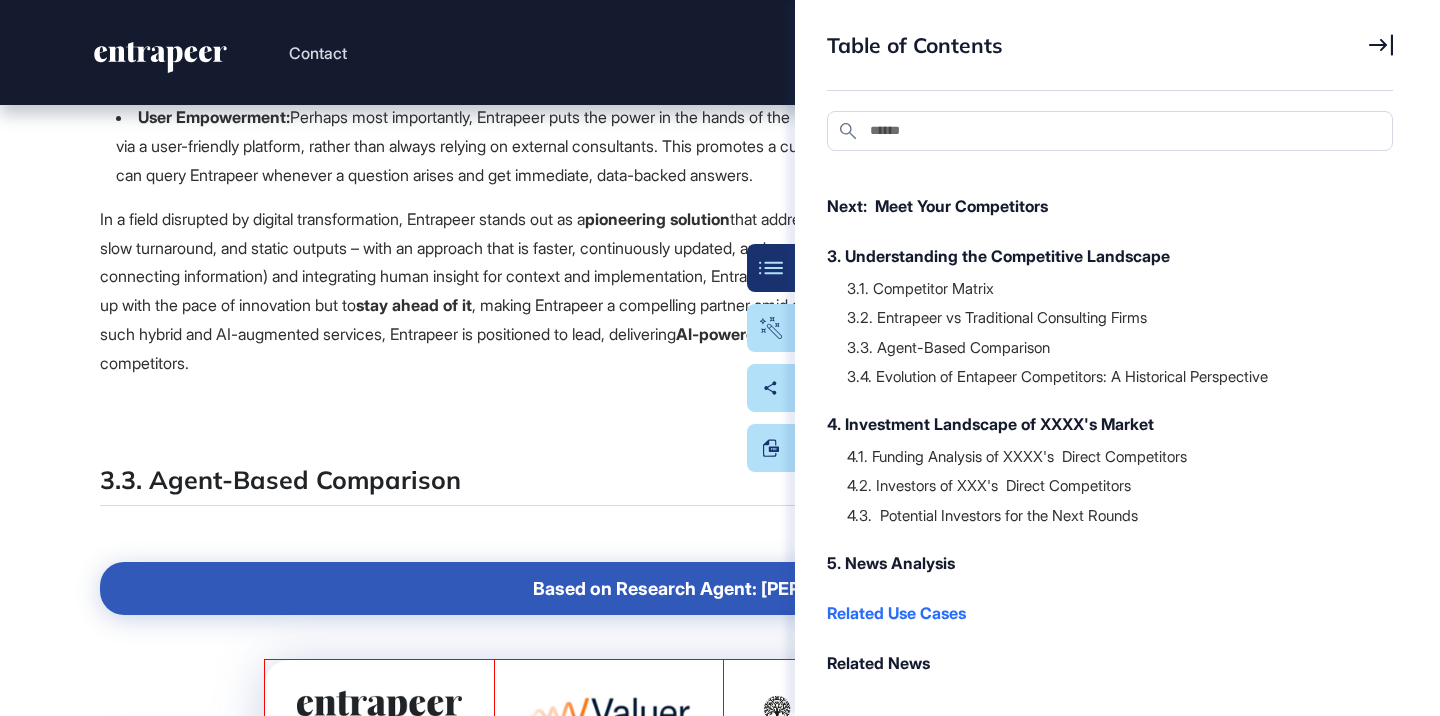 scroll, scrollTop: 47774, scrollLeft: 0, axis: vertical 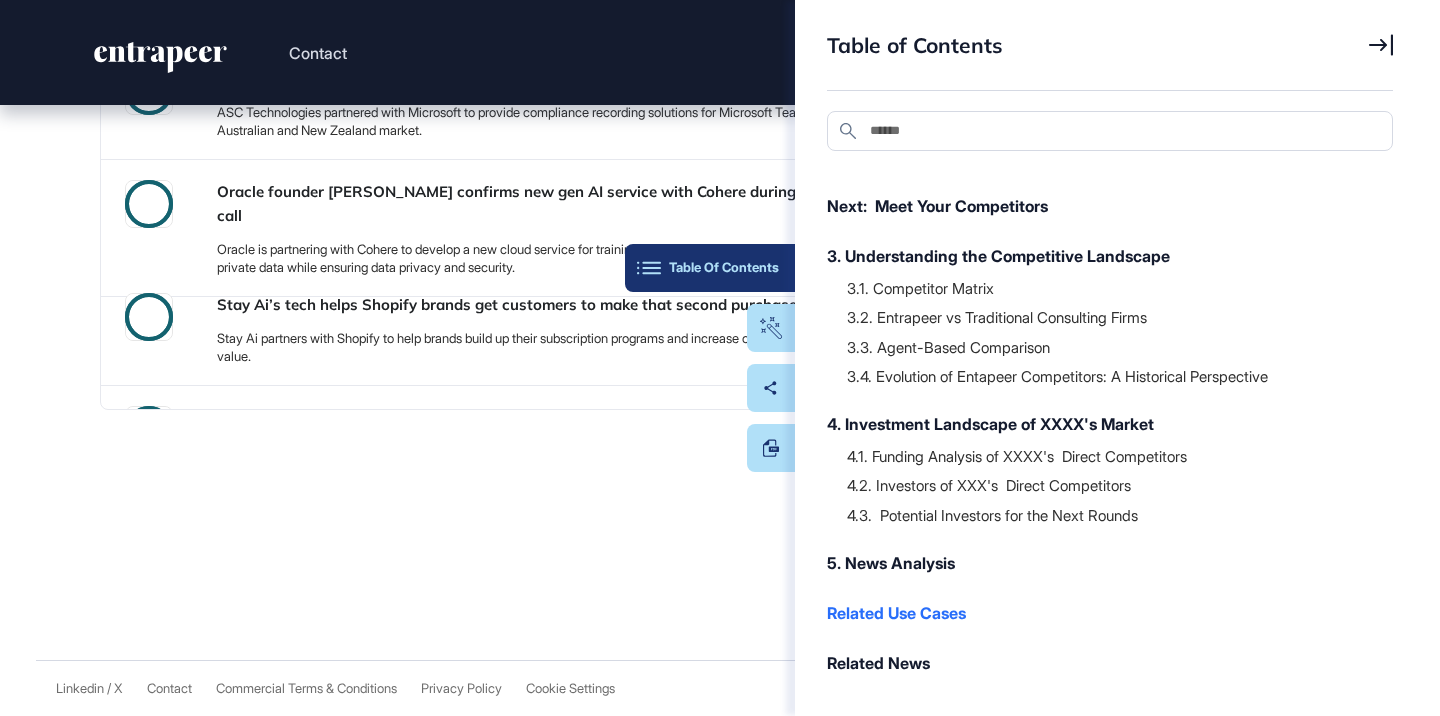 click on "Table Of Contents" at bounding box center [710, 268] 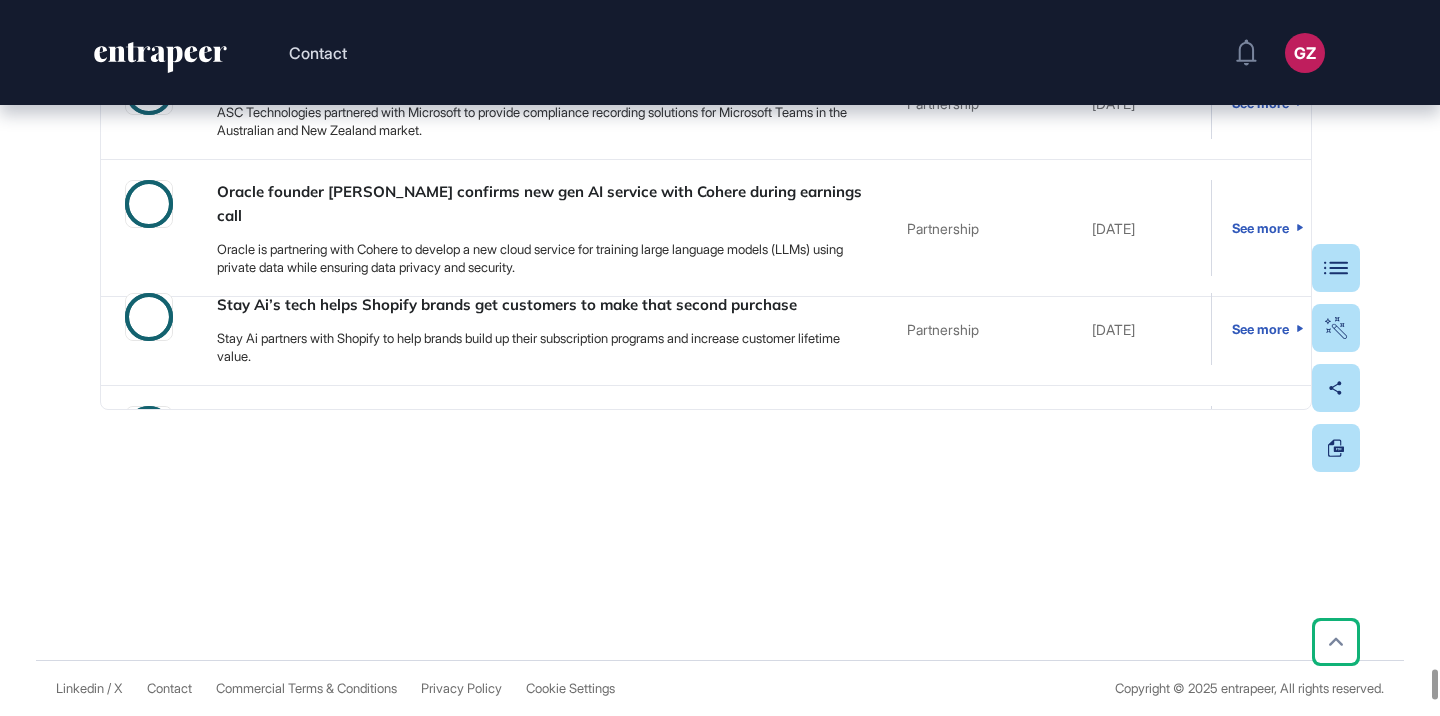 scroll, scrollTop: 47694, scrollLeft: 0, axis: vertical 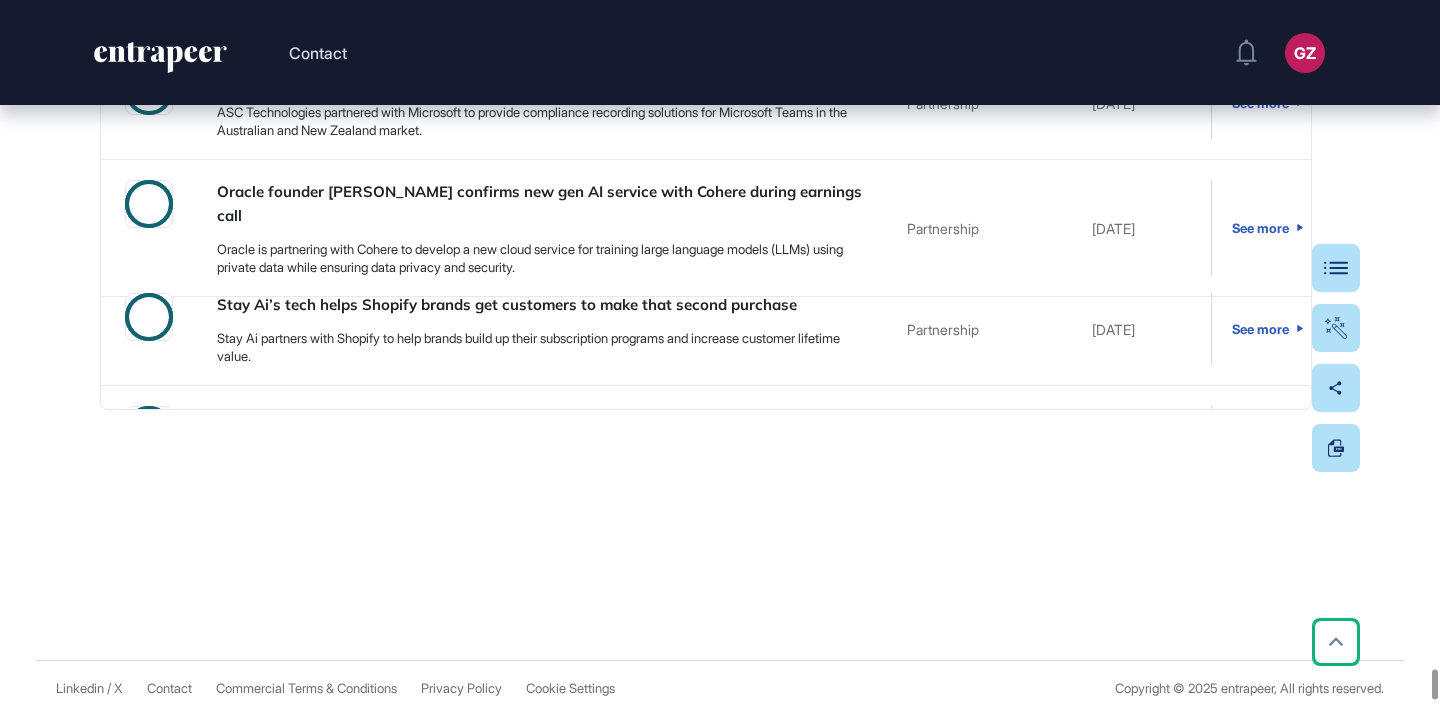 click on "*******" at bounding box center (1156, -829) 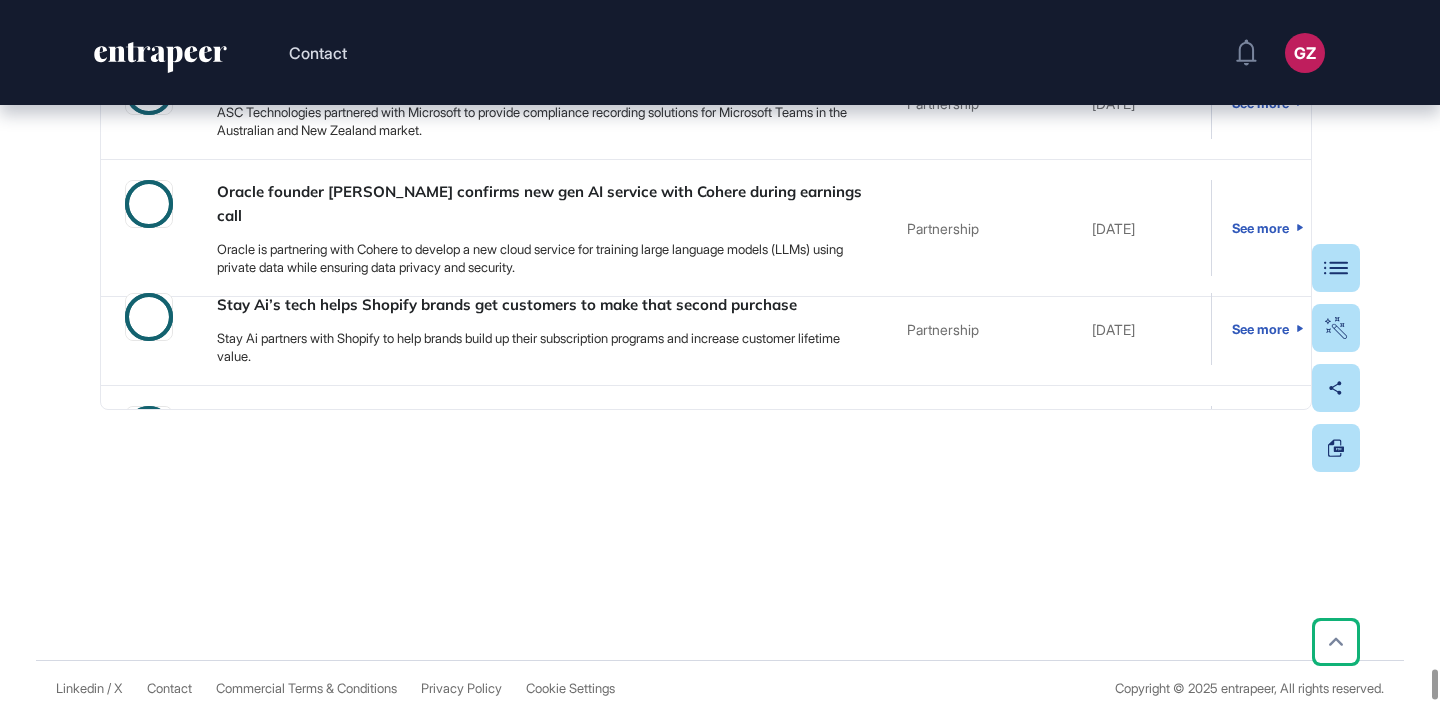click on "*******" at bounding box center (1156, -829) 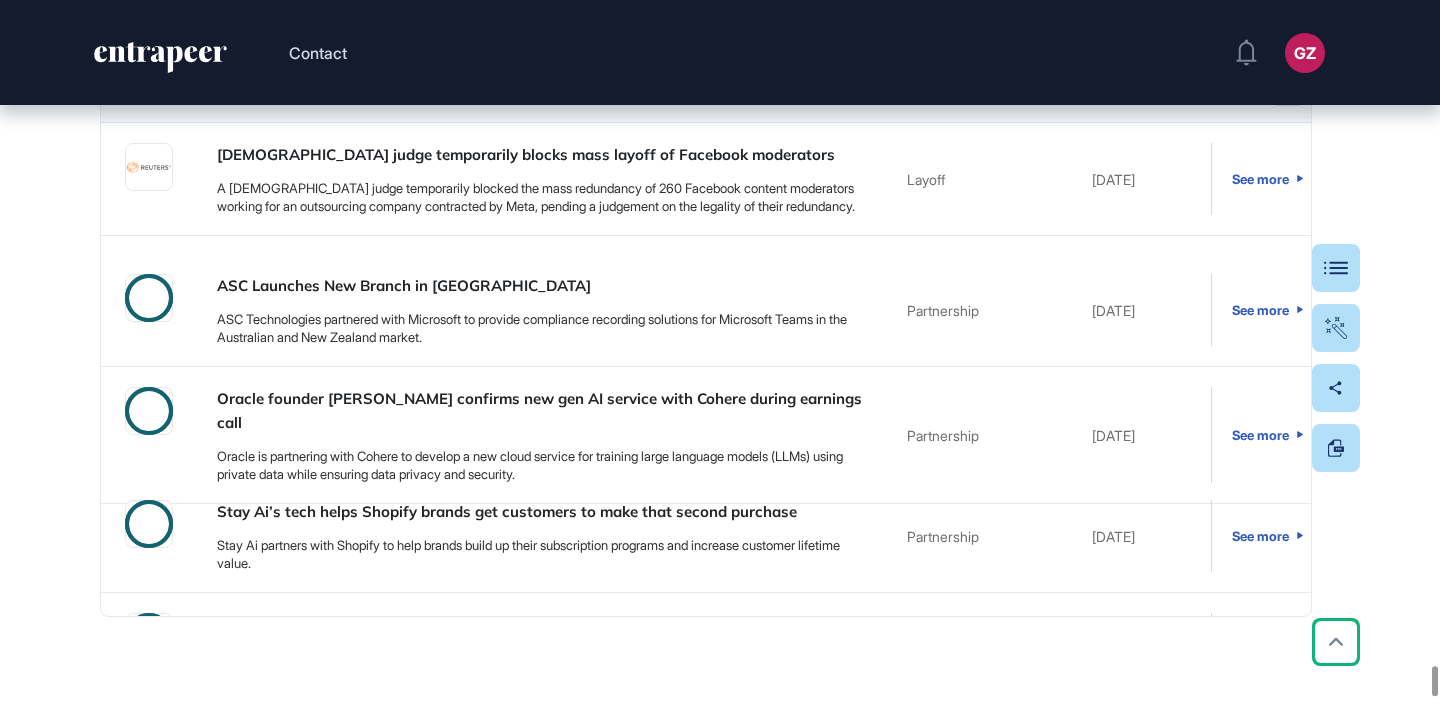 drag, startPoint x: 610, startPoint y: 380, endPoint x: 633, endPoint y: 1, distance: 379.69724 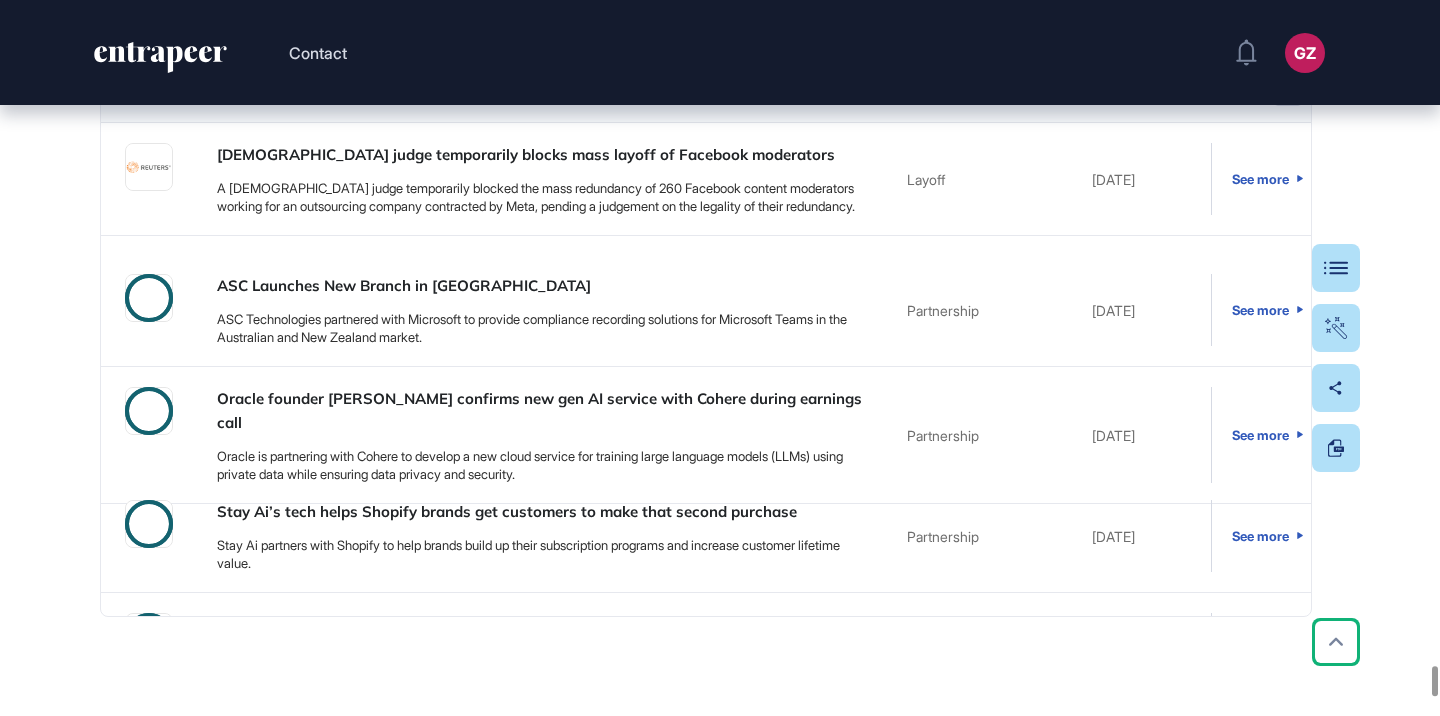 click on "Contact GZ Admin Dashboard Dashboard Profile My Content Request More Data Edit Page Research Follow Bookmark Suggest updates Entrapeer Competitor Intelligence  Last updated: Jul 19, 2025 Research in Numbers 670 number of problems 670 number of solutions 162 number of solution providers Bu Competitor Intel. örnek temasıdır. Bu tema üzerinde edit yapmayınız. Bu temayı duplicate ediniz. Bu şablondan çıkmamamya azami (bu temada bazı özel alt kırılmlar olabilir-xxx marketindeki rakiplerin ayrı gösterimi gibi- bunları sizin o anki müşteriniz istemiyorsa eklemeyebilirsiniz. Bunu konuşuruz.) özeni gösteriniz.  - Card description ekelnecek -Linkler eklenecek  - Slug değişecek vb. nüanslara dikkat etmeyi unutmayınız.  - Executive Sum. Papers >  https://www.canva.com/design/DAGknH2A6_M/pfw6aPCPXCkW-1DW2kyFyA/edit BURADA SORUN OLMUYOR GENELDE TABLO KISIMLARINDA YAŞIYORUM. ŞİMDİ AŞAĞI İNECEĞİM  Executive Summary https://www.canva.com/design/DAGknH2A6_M/pfw6aPCPXCkW-1DW2kyFyA/edit" 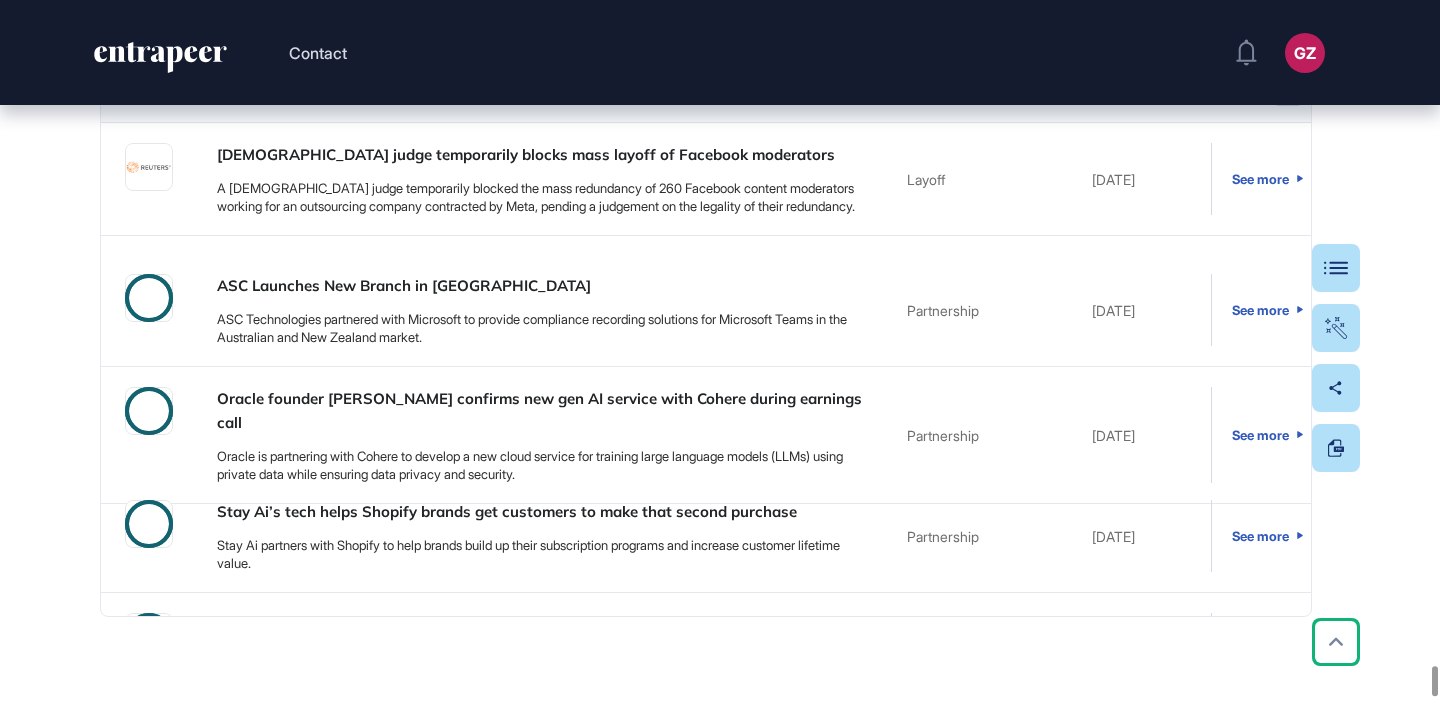 click on "**********" at bounding box center (1128, -861) 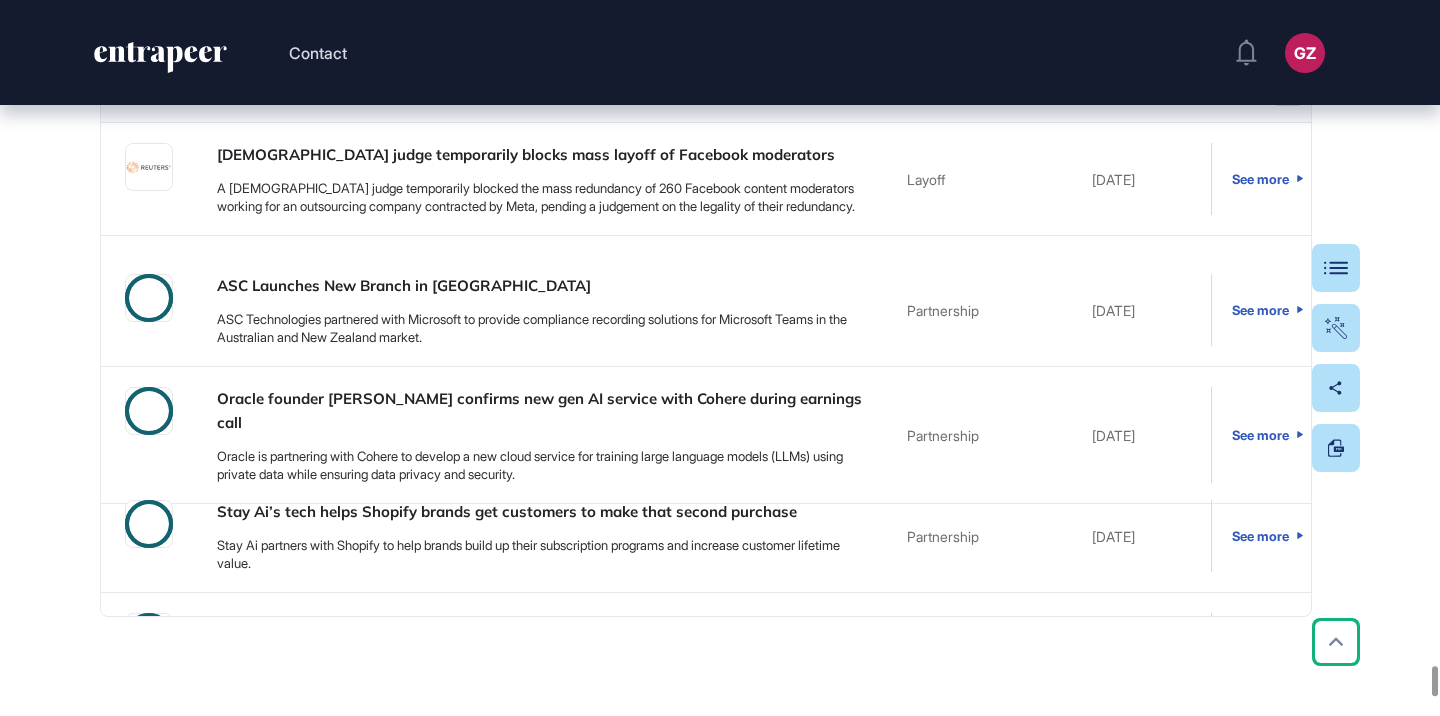 click on "**********" at bounding box center [1128, -861] 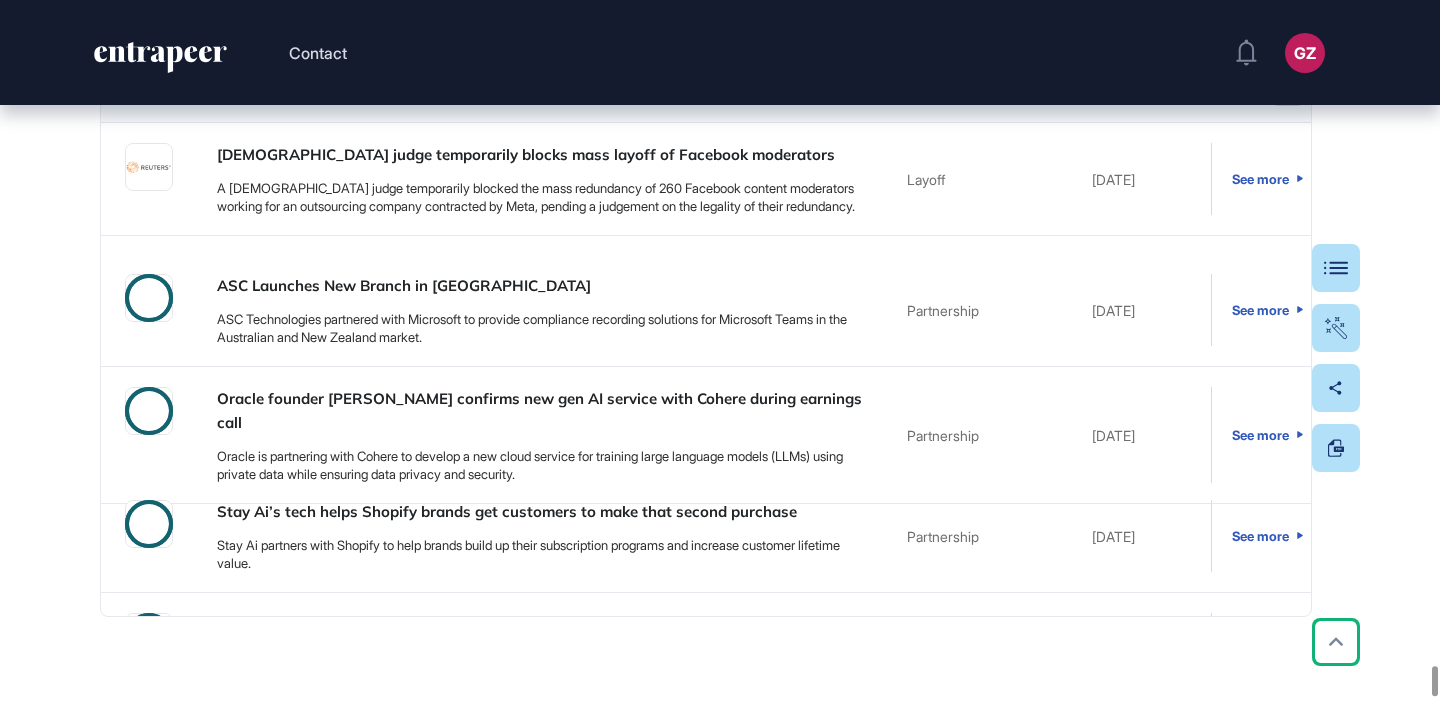scroll, scrollTop: 983, scrollLeft: 0, axis: vertical 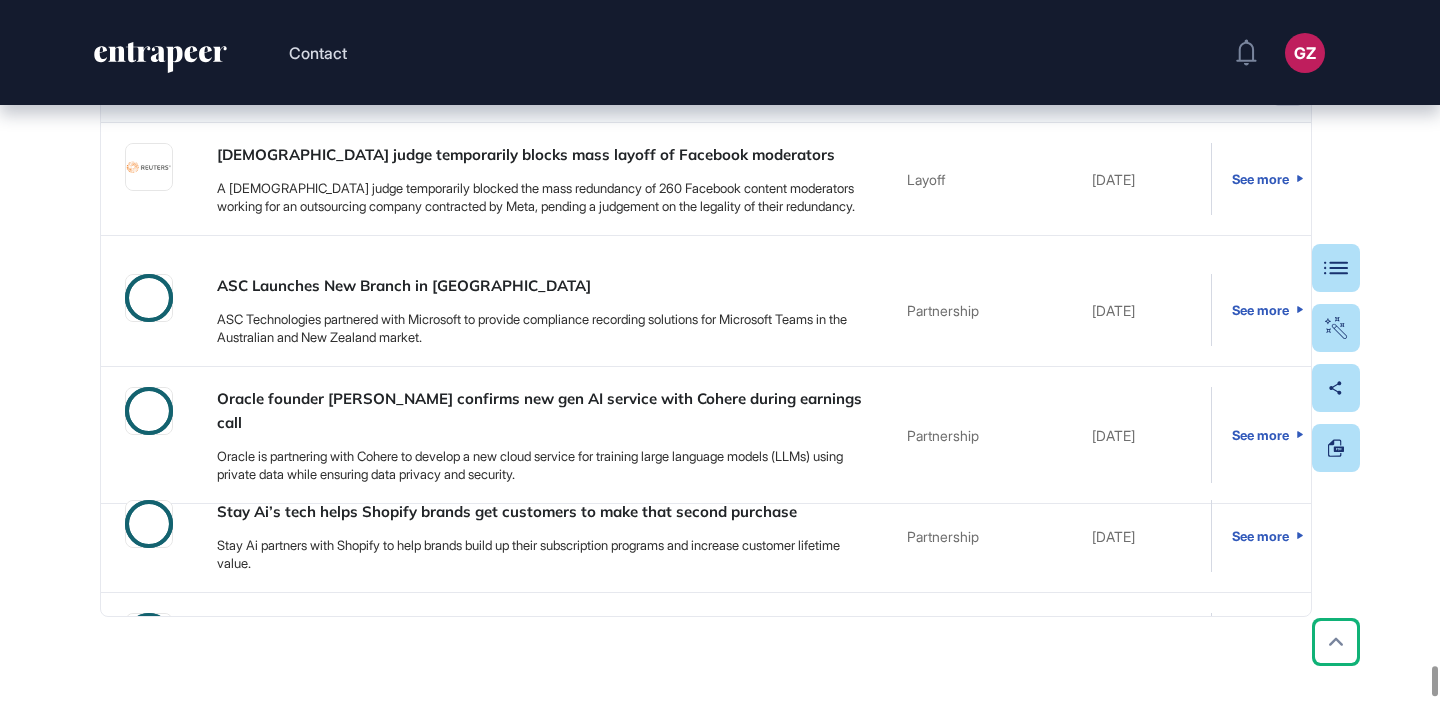 click on "Contact GZ Admin Dashboard Dashboard Profile My Content Request More Data Edit Page Research Follow Bookmark Suggest updates Entrapeer Competitor Intelligence  Last updated: Jul 19, 2025 Research in Numbers 670 number of problems 670 number of solutions 162 number of solution providers Bu Competitor Intel. örnek temasıdır. Bu tema üzerinde edit yapmayınız. Bu temayı duplicate ediniz. Bu şablondan çıkmamamya azami (bu temada bazı özel alt kırılmlar olabilir-xxx marketindeki rakiplerin ayrı gösterimi gibi- bunları sizin o anki müşteriniz istemiyorsa eklemeyebilirsiniz. Bunu konuşuruz.) özeni gösteriniz.  - Card description ekelnecek -Linkler eklenecek  - Slug değişecek vb. nüanslara dikkat etmeyi unutmayınız.  - Executive Sum. Papers >  https://www.canva.com/design/DAGknH2A6_M/pfw6aPCPXCkW-1DW2kyFyA/edit BURADA SORUN OLMUYOR GENELDE TABLO KISIMLARINDA YAŞIYORUM. ŞİMDİ AŞAĞI İNECEĞİM  Executive Summary https://www.canva.com/design/DAGknH2A6_M/pfw6aPCPXCkW-1DW2kyFyA/edit" 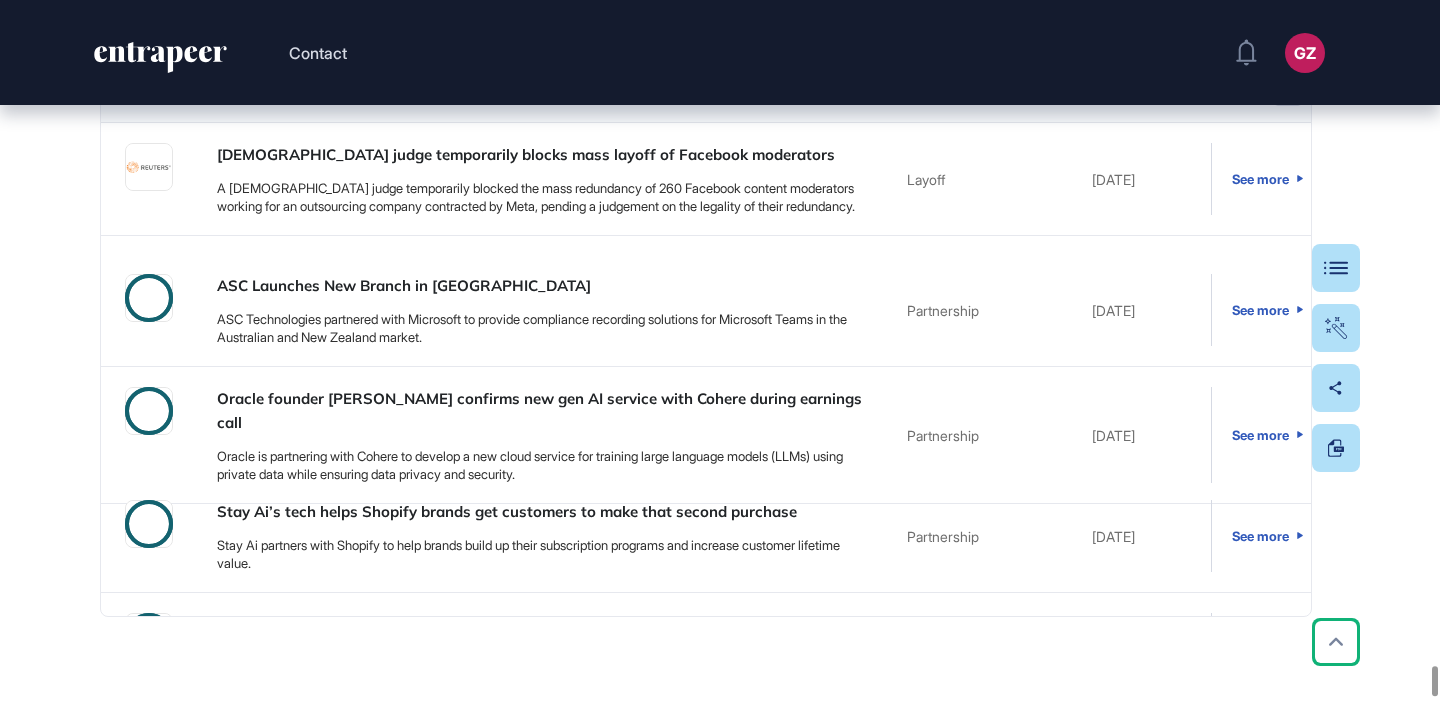click on "***" at bounding box center [1128, -861] 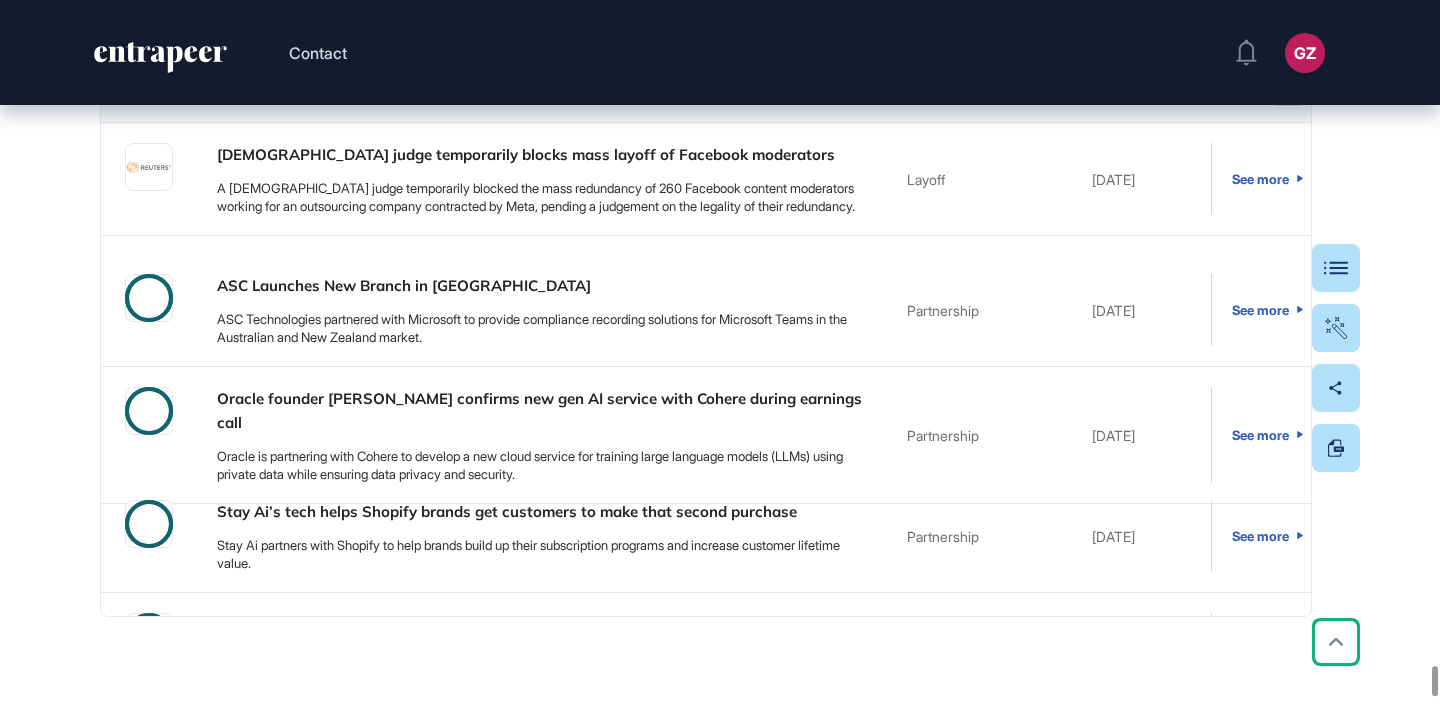 click on "***" at bounding box center (1128, -861) 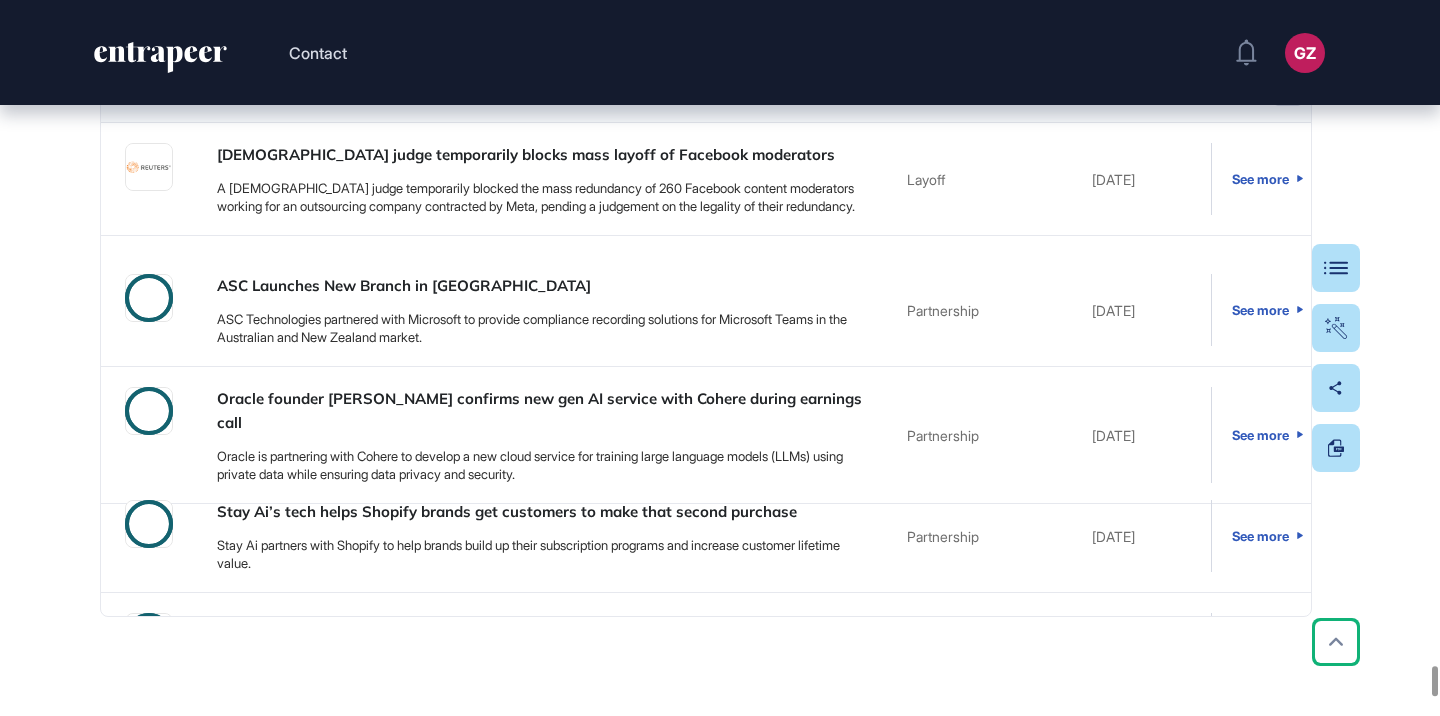 scroll, scrollTop: 0, scrollLeft: 0, axis: both 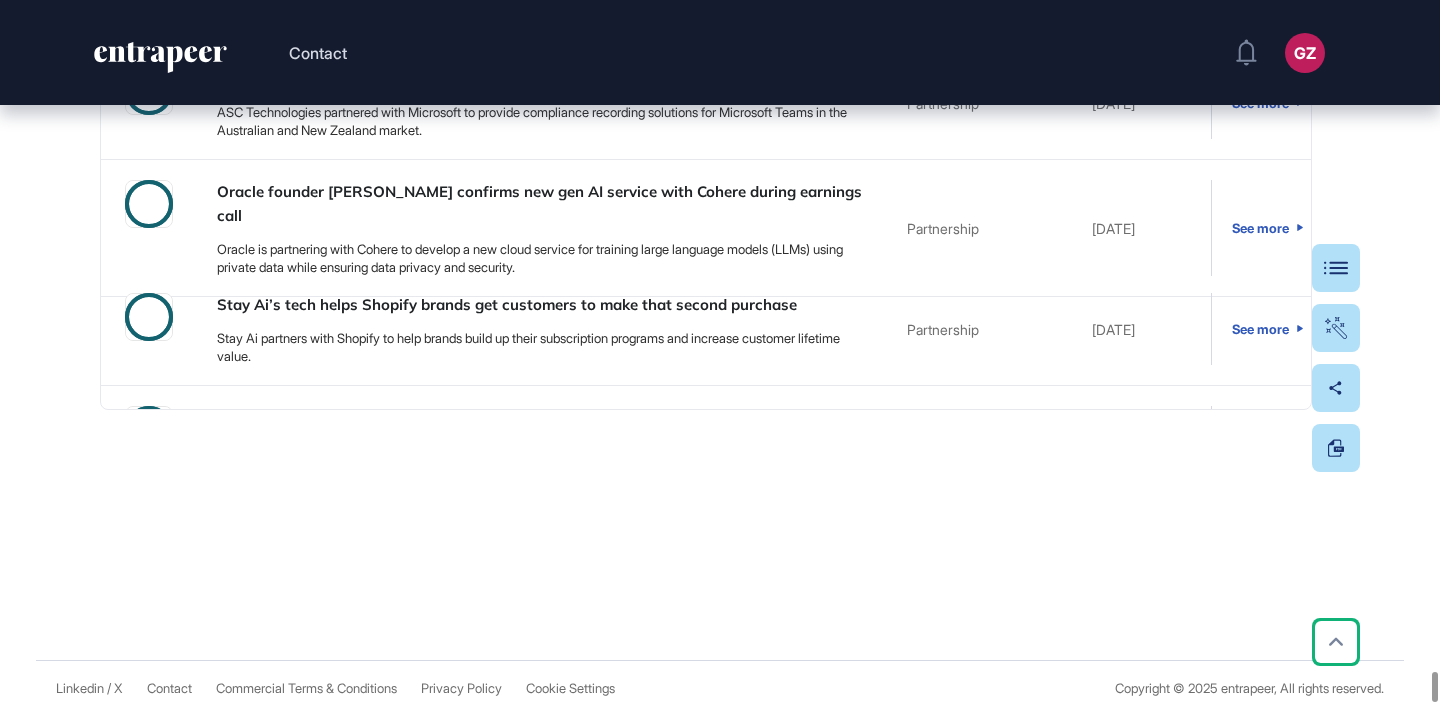 type on "***" 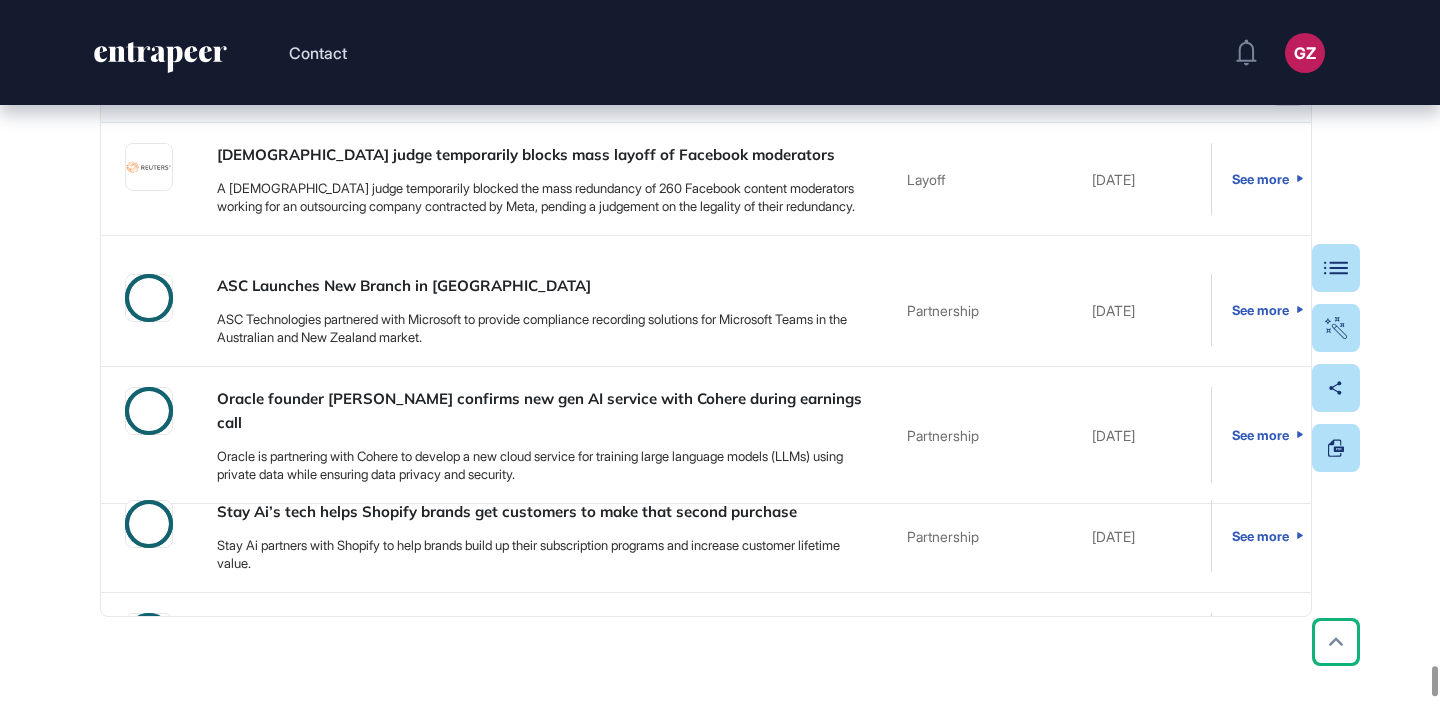 drag, startPoint x: 595, startPoint y: 354, endPoint x: 490, endPoint y: 2, distance: 367.32684 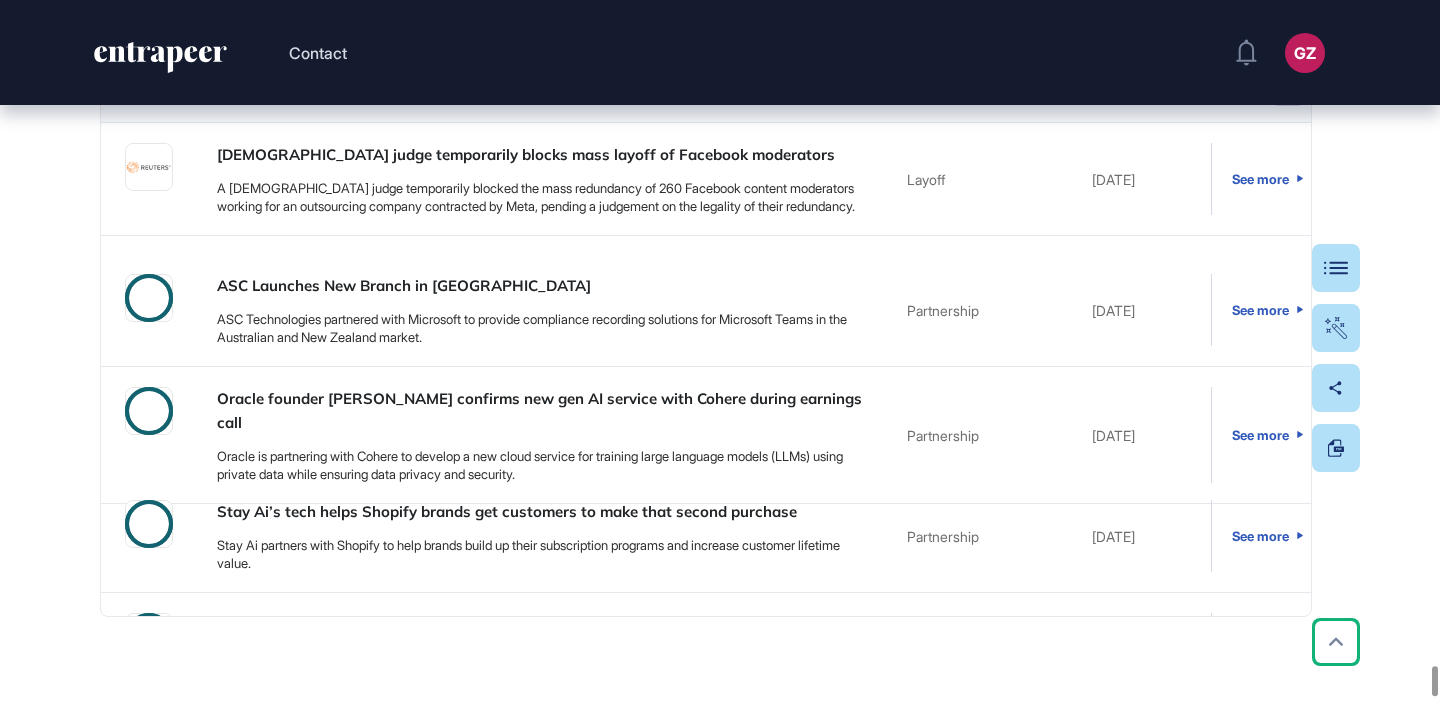 click on "Contact GZ Admin Dashboard Dashboard Profile My Content Request More Data Edit Page Research Follow Bookmark Suggest updates Entrapeer Competitor Intelligence  Last updated: Jul 19, 2025 Research in Numbers 670 number of problems 670 number of solutions 162 number of solution providers Bu Competitor Intel. örnek temasıdır. Bu tema üzerinde edit yapmayınız. Bu temayı duplicate ediniz. Bu şablondan çıkmamamya azami (bu temada bazı özel alt kırılmlar olabilir-xxx marketindeki rakiplerin ayrı gösterimi gibi- bunları sizin o anki müşteriniz istemiyorsa eklemeyebilirsiniz. Bunu konuşuruz.) özeni gösteriniz.  - Card description ekelnecek -Linkler eklenecek  - Slug değişecek vb. nüanslara dikkat etmeyi unutmayınız.  - Executive Sum. Papers >  https://www.canva.com/design/DAGknH2A6_M/pfw6aPCPXCkW-1DW2kyFyA/edit BURADA SORUN OLMUYOR GENELDE TABLO KISIMLARINDA YAŞIYORUM. ŞİMDİ AŞAĞI İNECEĞİM  Executive Summary https://www.canva.com/design/DAGknH2A6_M/pfw6aPCPXCkW-1DW2kyFyA/edit" 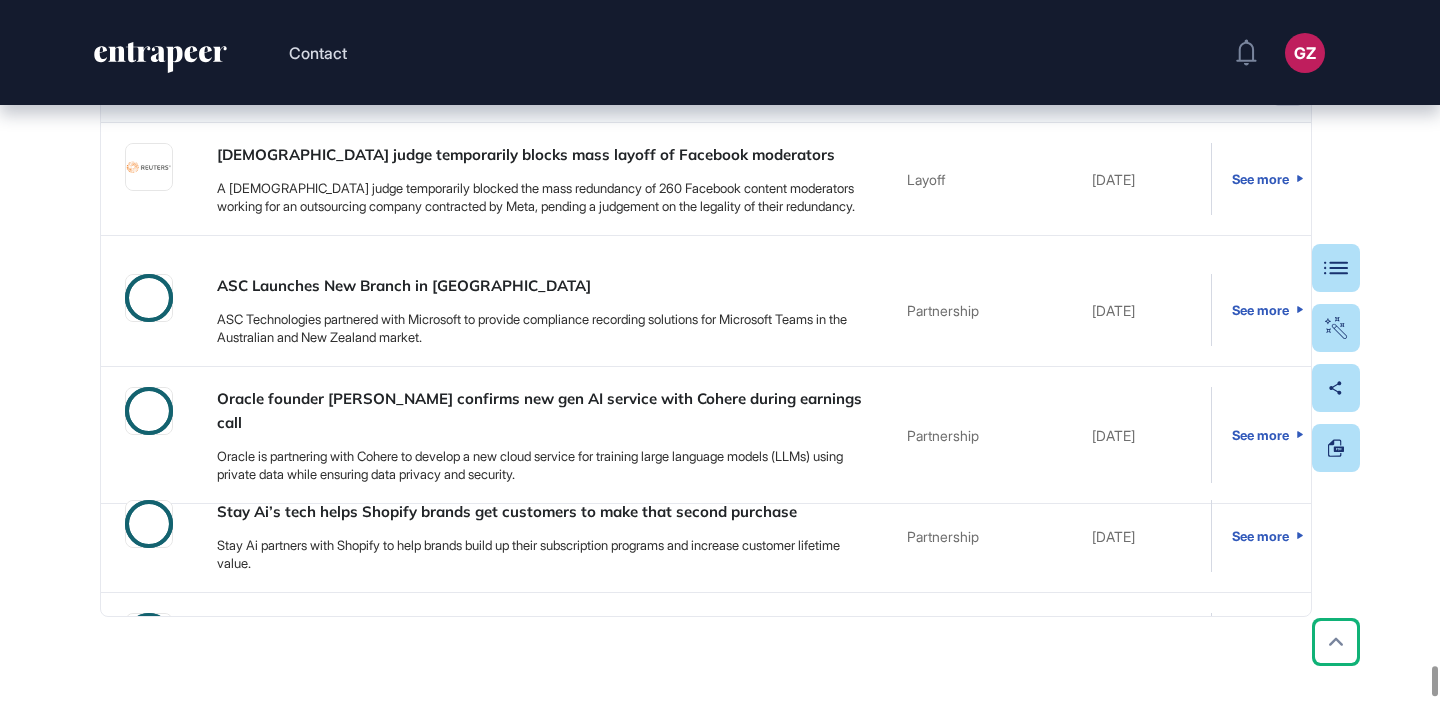 click on "******" at bounding box center (1128, -861) 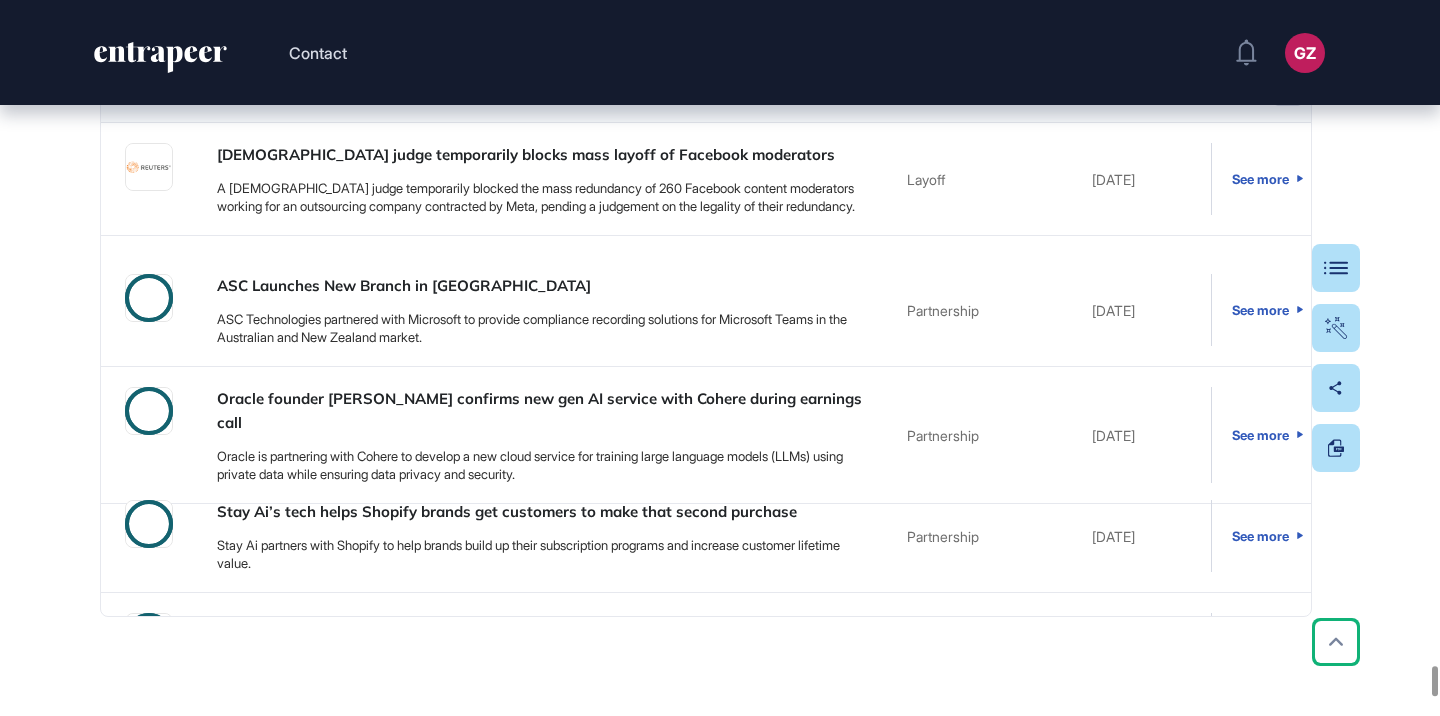click on "******" at bounding box center (1128, -861) 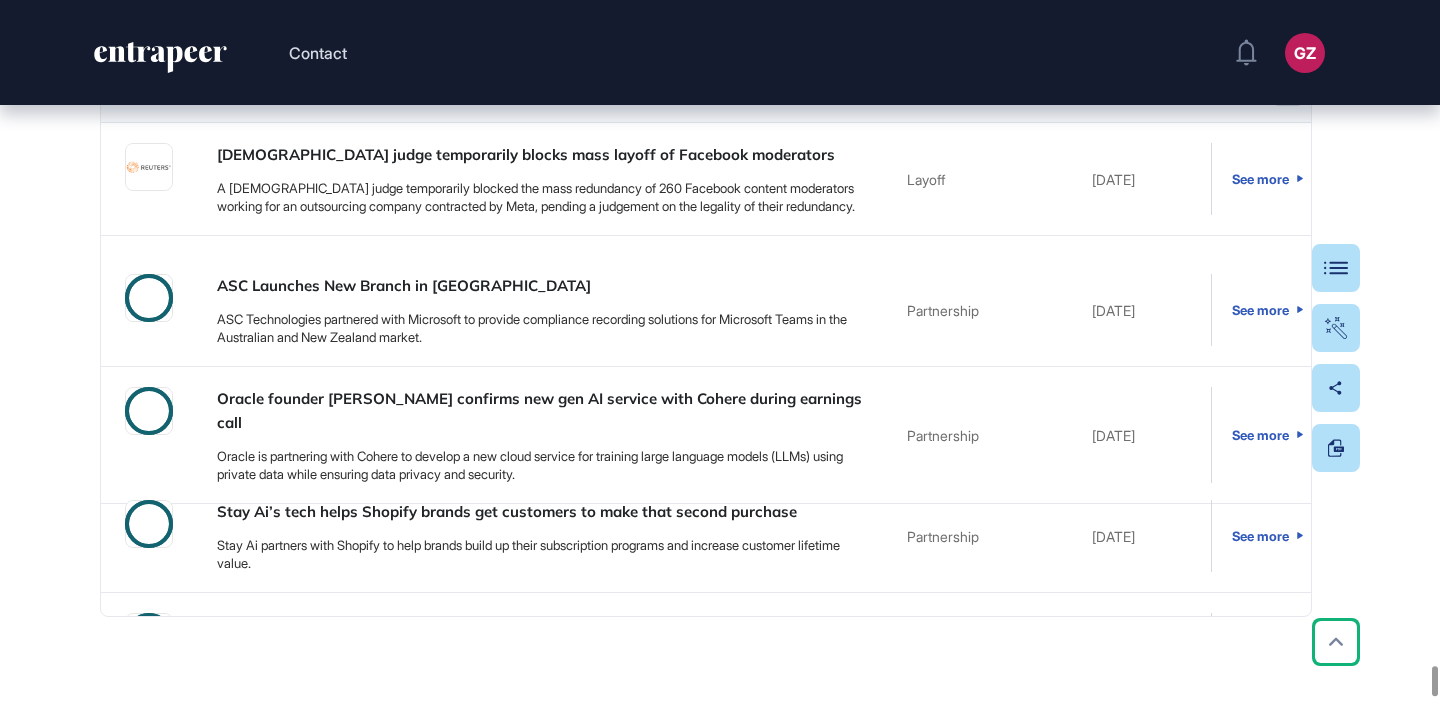 drag, startPoint x: 594, startPoint y: 393, endPoint x: 563, endPoint y: 0, distance: 394.22076 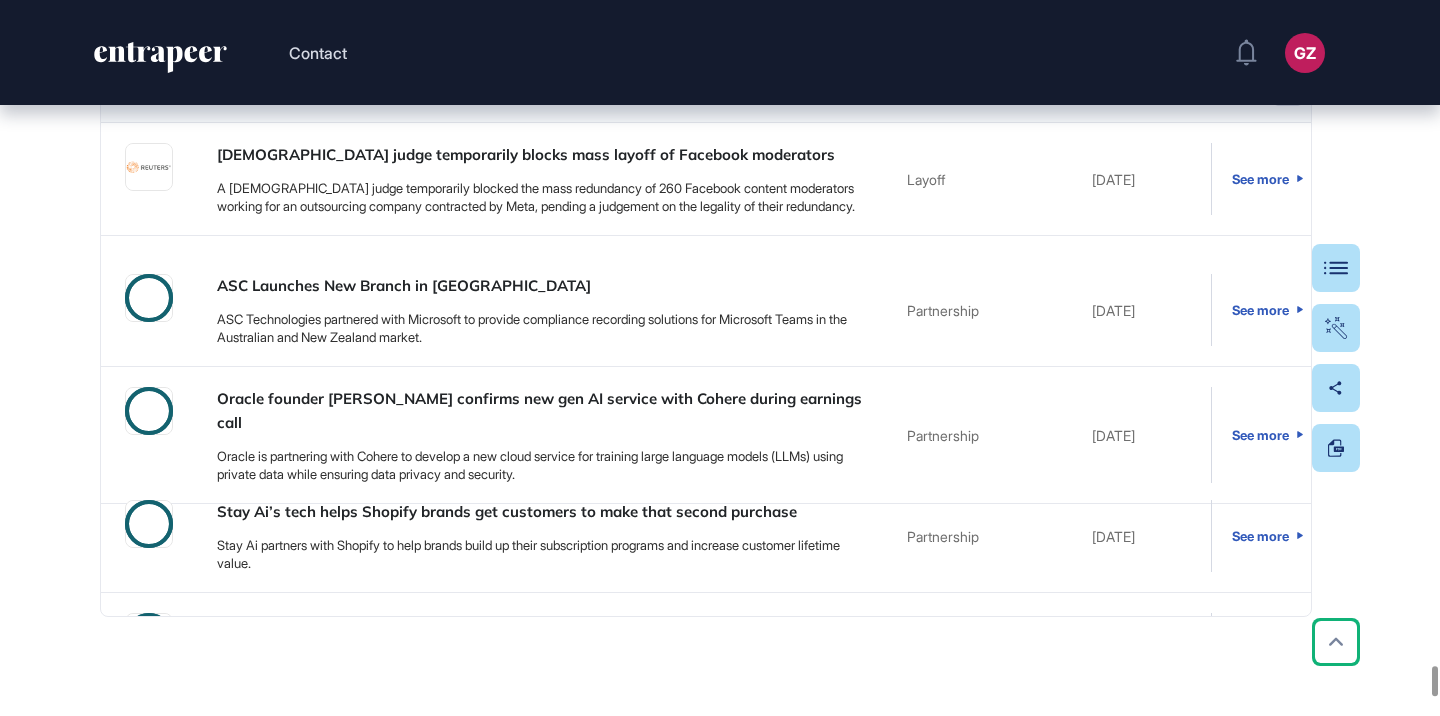 click on "Contact GZ Admin Dashboard Dashboard Profile My Content Request More Data Edit Page Research Follow Bookmark Suggest updates Entrapeer Competitor Intelligence  Last updated: Jul 19, 2025 Research in Numbers 670 number of problems 670 number of solutions 162 number of solution providers Bu Competitor Intel. örnek temasıdır. Bu tema üzerinde edit yapmayınız. Bu temayı duplicate ediniz. Bu şablondan çıkmamamya azami (bu temada bazı özel alt kırılmlar olabilir-xxx marketindeki rakiplerin ayrı gösterimi gibi- bunları sizin o anki müşteriniz istemiyorsa eklemeyebilirsiniz. Bunu konuşuruz.) özeni gösteriniz.  - Card description ekelnecek -Linkler eklenecek  - Slug değişecek vb. nüanslara dikkat etmeyi unutmayınız.  - Executive Sum. Papers >  https://www.canva.com/design/DAGknH2A6_M/pfw6aPCPXCkW-1DW2kyFyA/edit BURADA SORUN OLMUYOR GENELDE TABLO KISIMLARINDA YAŞIYORUM. ŞİMDİ AŞAĞI İNECEĞİM  Executive Summary https://www.canva.com/design/DAGknH2A6_M/pfw6aPCPXCkW-1DW2kyFyA/edit" 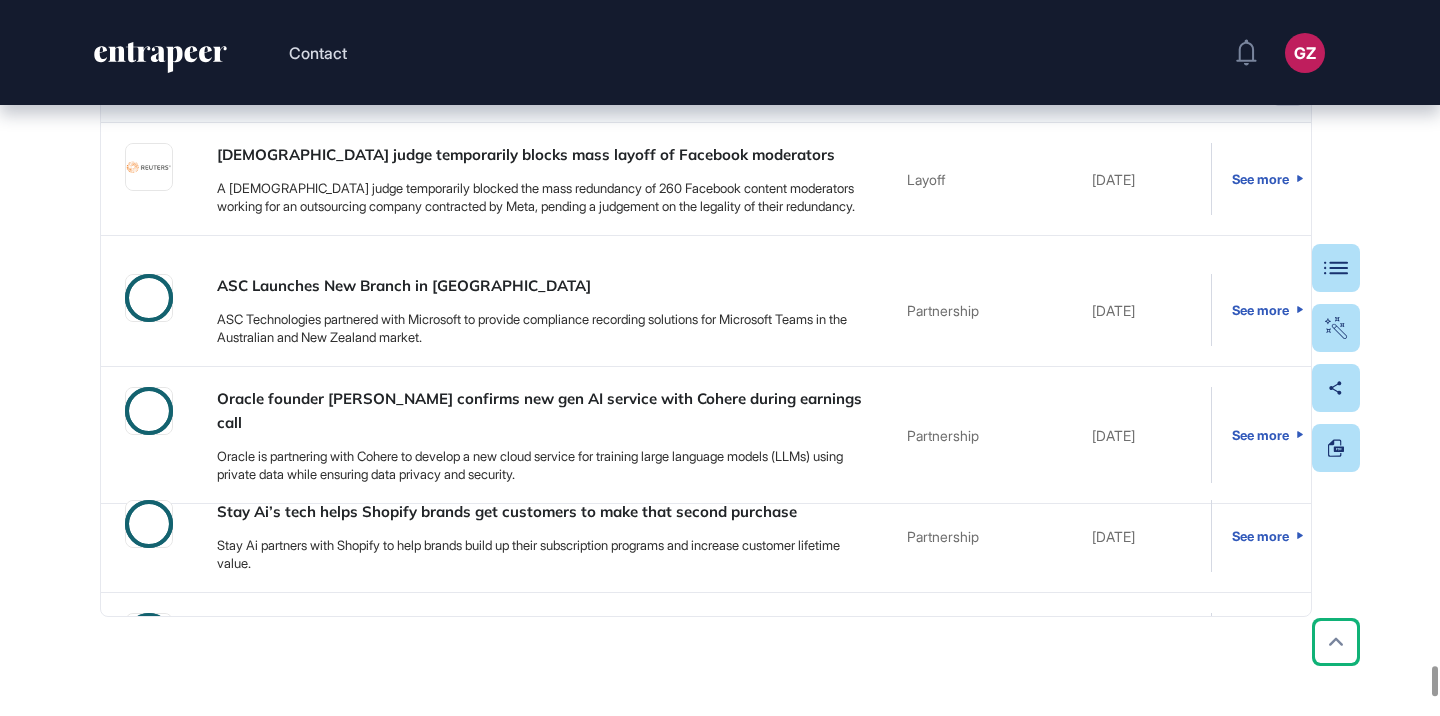 click on "**********" at bounding box center [1128, -861] 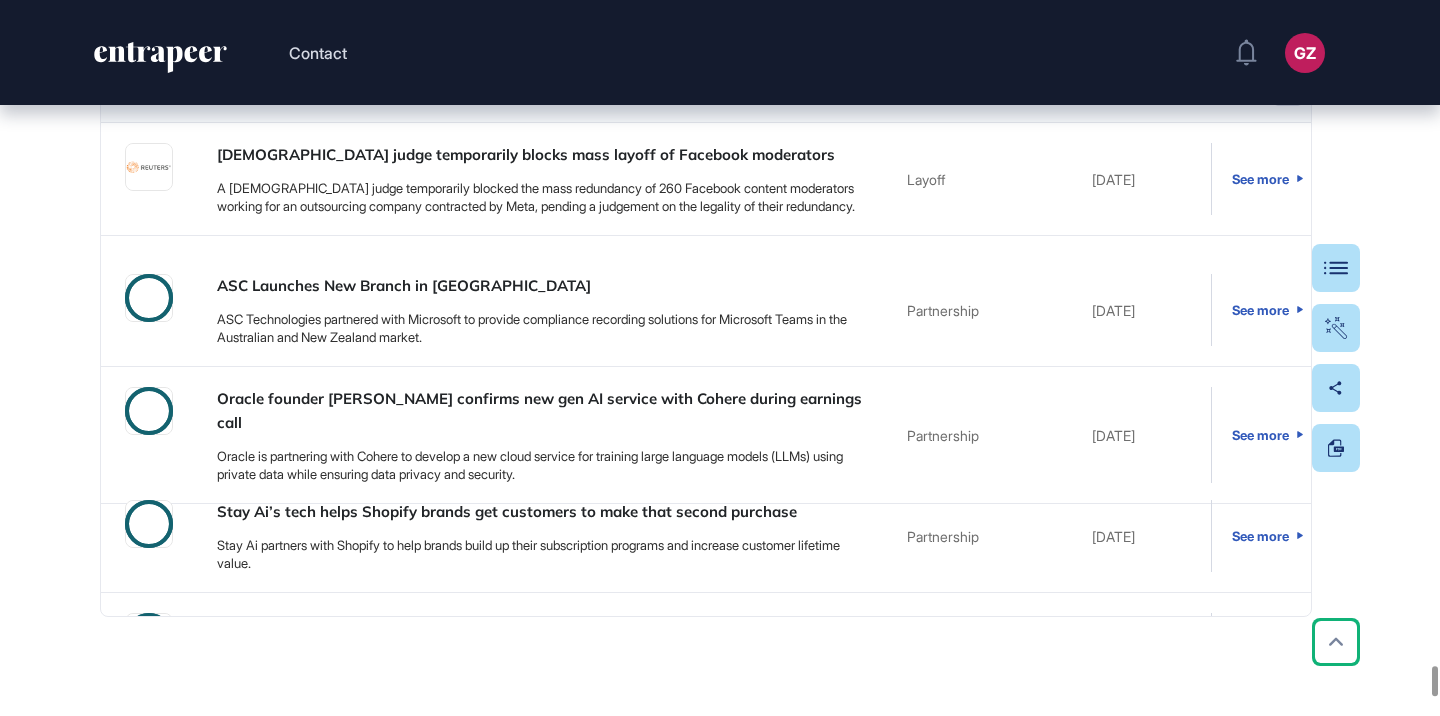 click on "**********" at bounding box center [1128, -861] 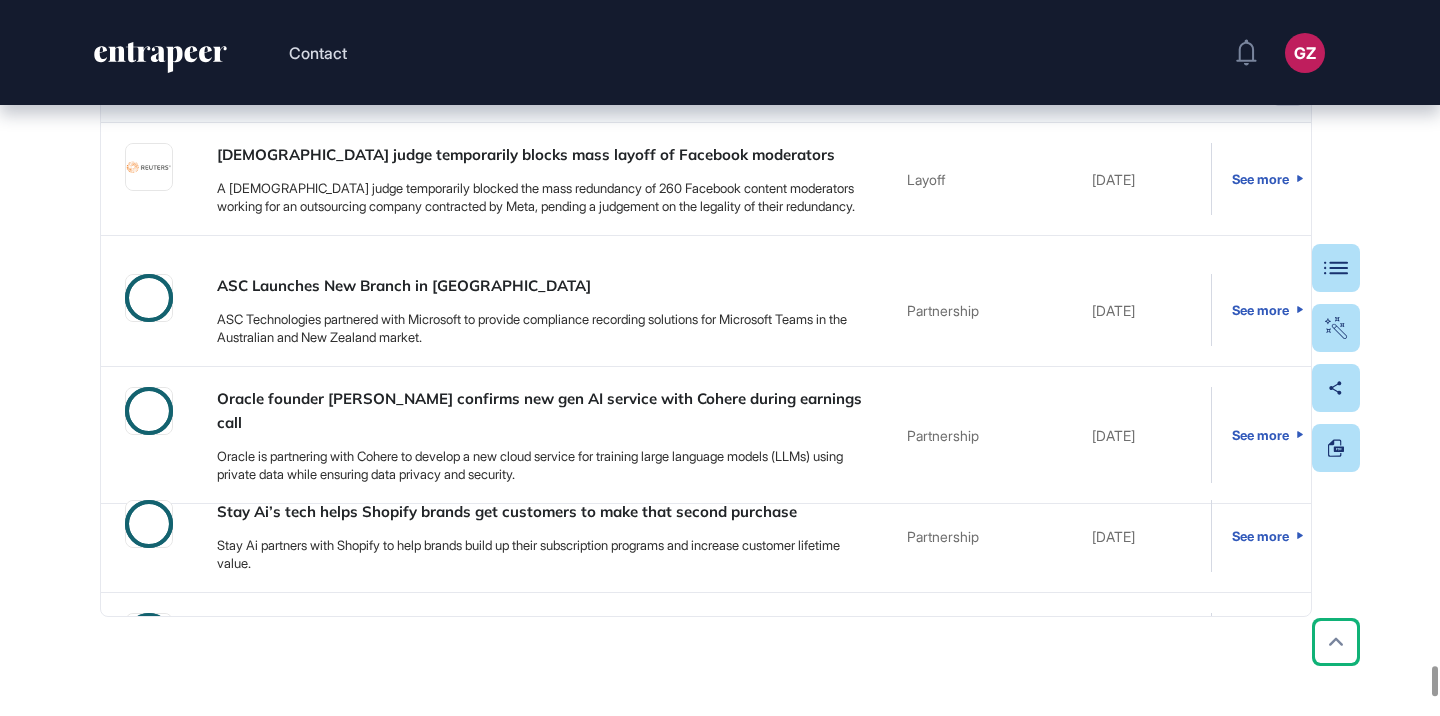 click on "**********" at bounding box center (1128, -861) 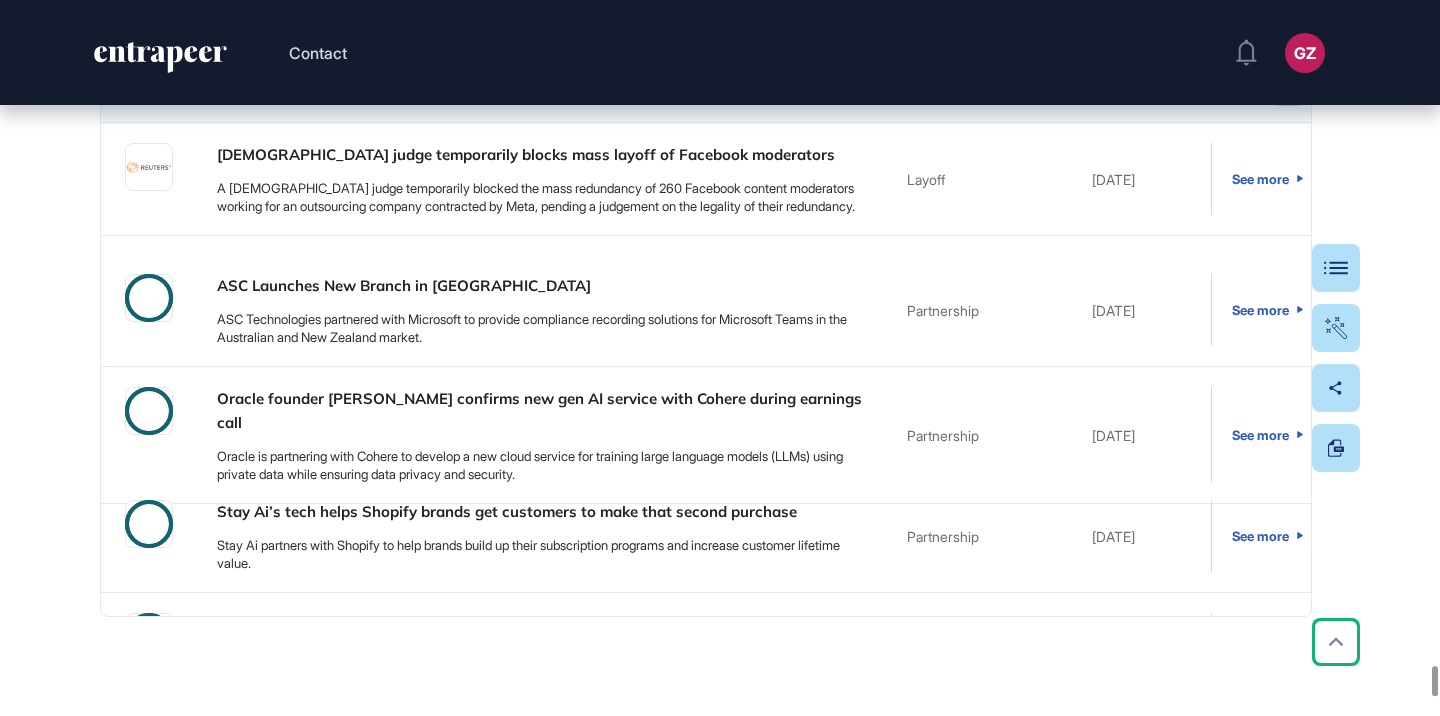 drag, startPoint x: 601, startPoint y: 369, endPoint x: 506, endPoint y: 1, distance: 380.06445 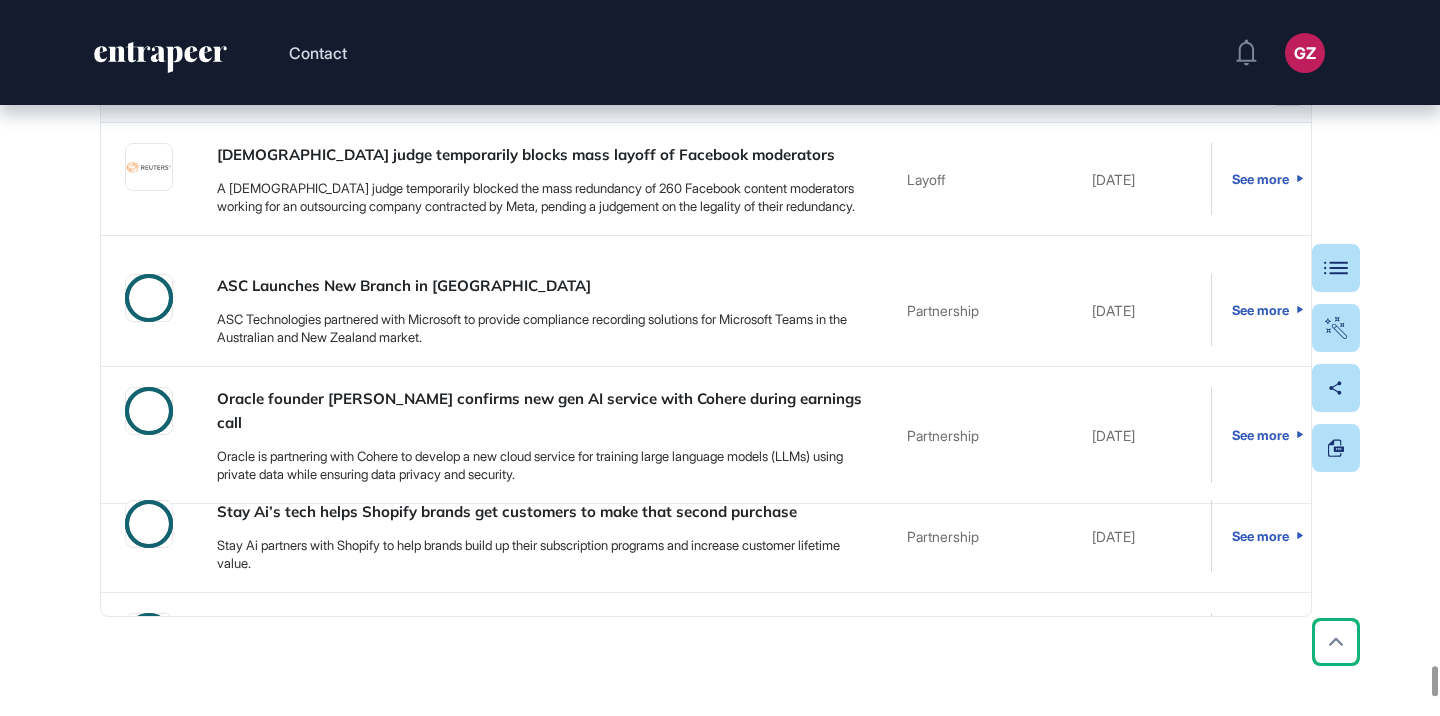 click on "Contact GZ Admin Dashboard Dashboard Profile My Content Request More Data Edit Page Research Follow Bookmark Suggest updates Entrapeer Competitor Intelligence  Last updated: Jul 19, 2025 Research in Numbers 670 number of problems 670 number of solutions 162 number of solution providers Bu Competitor Intel. örnek temasıdır. Bu tema üzerinde edit yapmayınız. Bu temayı duplicate ediniz. Bu şablondan çıkmamamya azami (bu temada bazı özel alt kırılmlar olabilir-xxx marketindeki rakiplerin ayrı gösterimi gibi- bunları sizin o anki müşteriniz istemiyorsa eklemeyebilirsiniz. Bunu konuşuruz.) özeni gösteriniz.  - Card description ekelnecek -Linkler eklenecek  - Slug değişecek vb. nüanslara dikkat etmeyi unutmayınız.  - Executive Sum. Papers >  https://www.canva.com/design/DAGknH2A6_M/pfw6aPCPXCkW-1DW2kyFyA/edit BURADA SORUN OLMUYOR GENELDE TABLO KISIMLARINDA YAŞIYORUM. ŞİMDİ AŞAĞI İNECEĞİM  Executive Summary https://www.canva.com/design/DAGknH2A6_M/pfw6aPCPXCkW-1DW2kyFyA/edit" 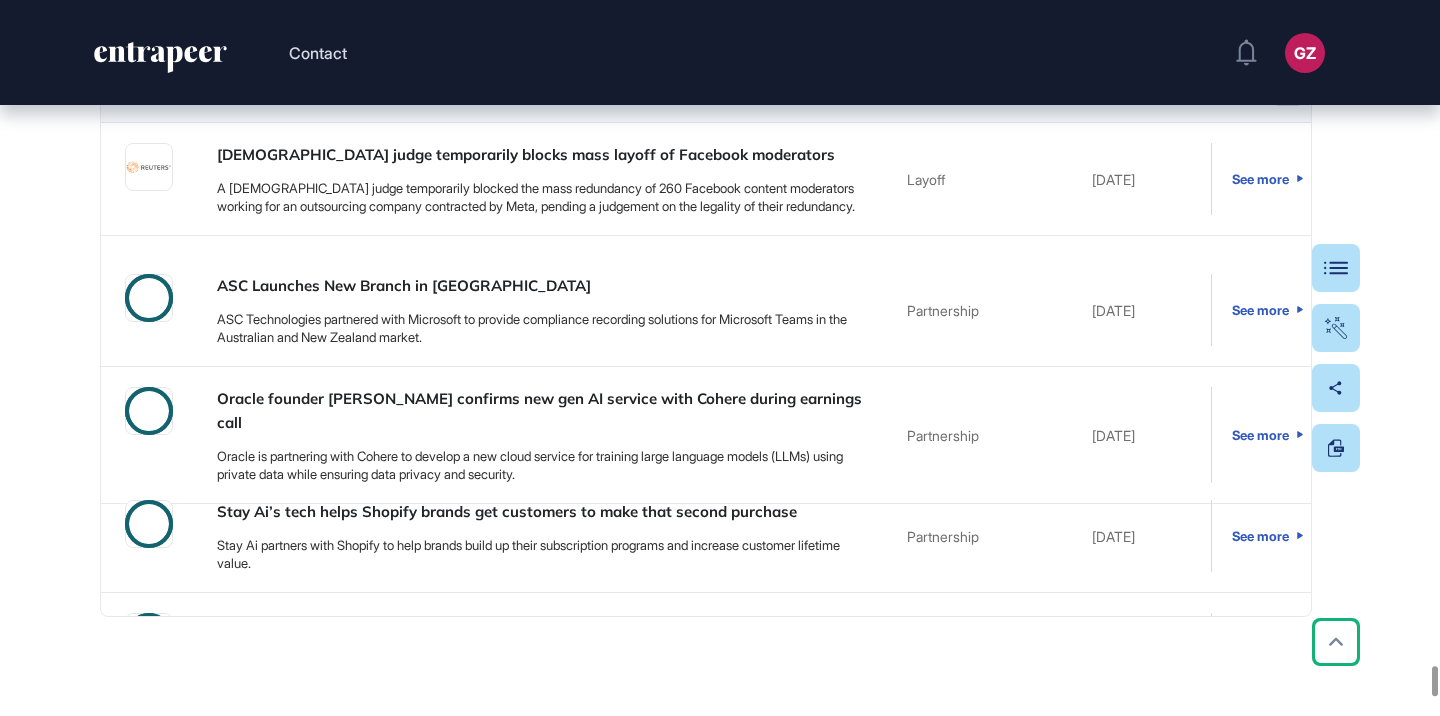 drag, startPoint x: 600, startPoint y: 386, endPoint x: 514, endPoint y: 0, distance: 395.4643 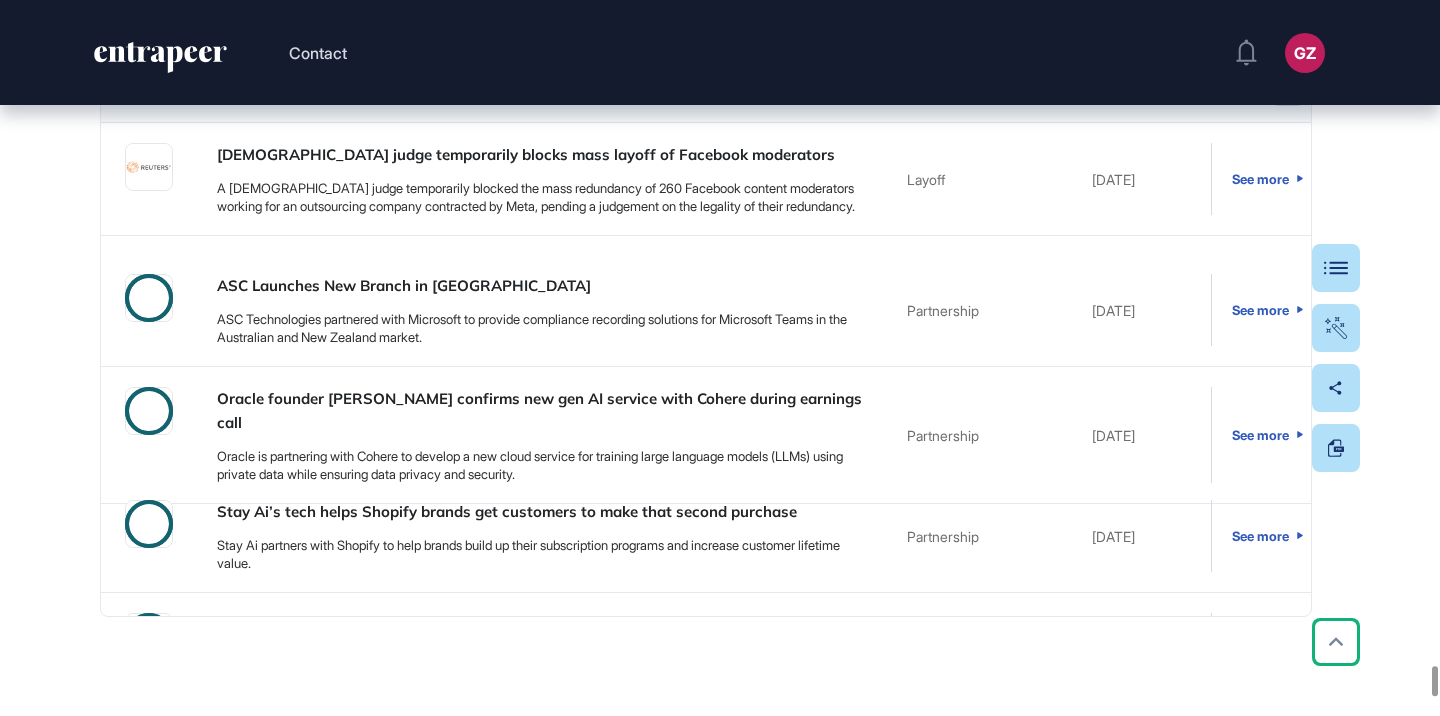 click on "Contact GZ Admin Dashboard Dashboard Profile My Content Request More Data Edit Page Research Follow Bookmark Suggest updates Entrapeer Competitor Intelligence  Last updated: Jul 19, 2025 Research in Numbers 670 number of problems 670 number of solutions 162 number of solution providers Bu Competitor Intel. örnek temasıdır. Bu tema üzerinde edit yapmayınız. Bu temayı duplicate ediniz. Bu şablondan çıkmamamya azami (bu temada bazı özel alt kırılmlar olabilir-xxx marketindeki rakiplerin ayrı gösterimi gibi- bunları sizin o anki müşteriniz istemiyorsa eklemeyebilirsiniz. Bunu konuşuruz.) özeni gösteriniz.  - Card description ekelnecek -Linkler eklenecek  - Slug değişecek vb. nüanslara dikkat etmeyi unutmayınız.  - Executive Sum. Papers >  https://www.canva.com/design/DAGknH2A6_M/pfw6aPCPXCkW-1DW2kyFyA/edit BURADA SORUN OLMUYOR GENELDE TABLO KISIMLARINDA YAŞIYORUM. ŞİMDİ AŞAĞI İNECEĞİM  Executive Summary https://www.canva.com/design/DAGknH2A6_M/pfw6aPCPXCkW-1DW2kyFyA/edit" 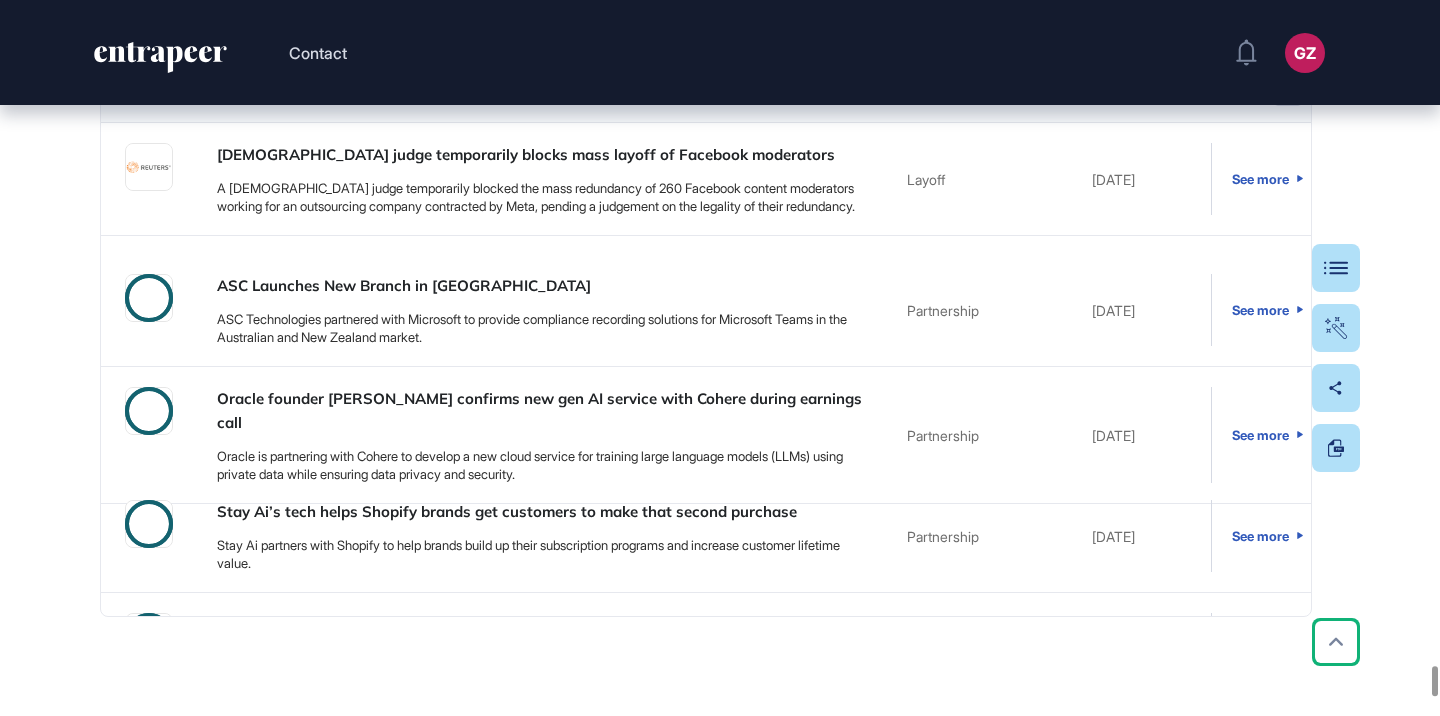 click on "*******" at bounding box center (1128, -861) 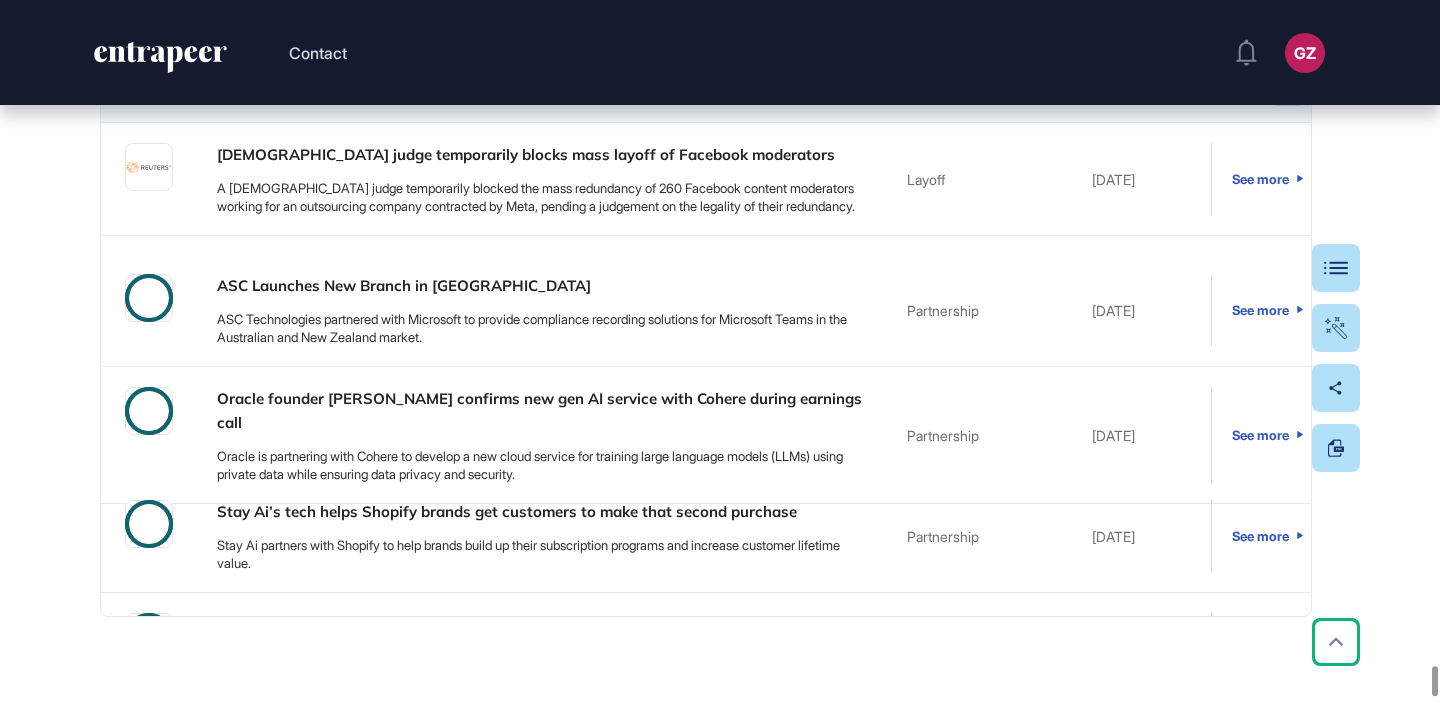 click on "*******" at bounding box center (1128, -861) 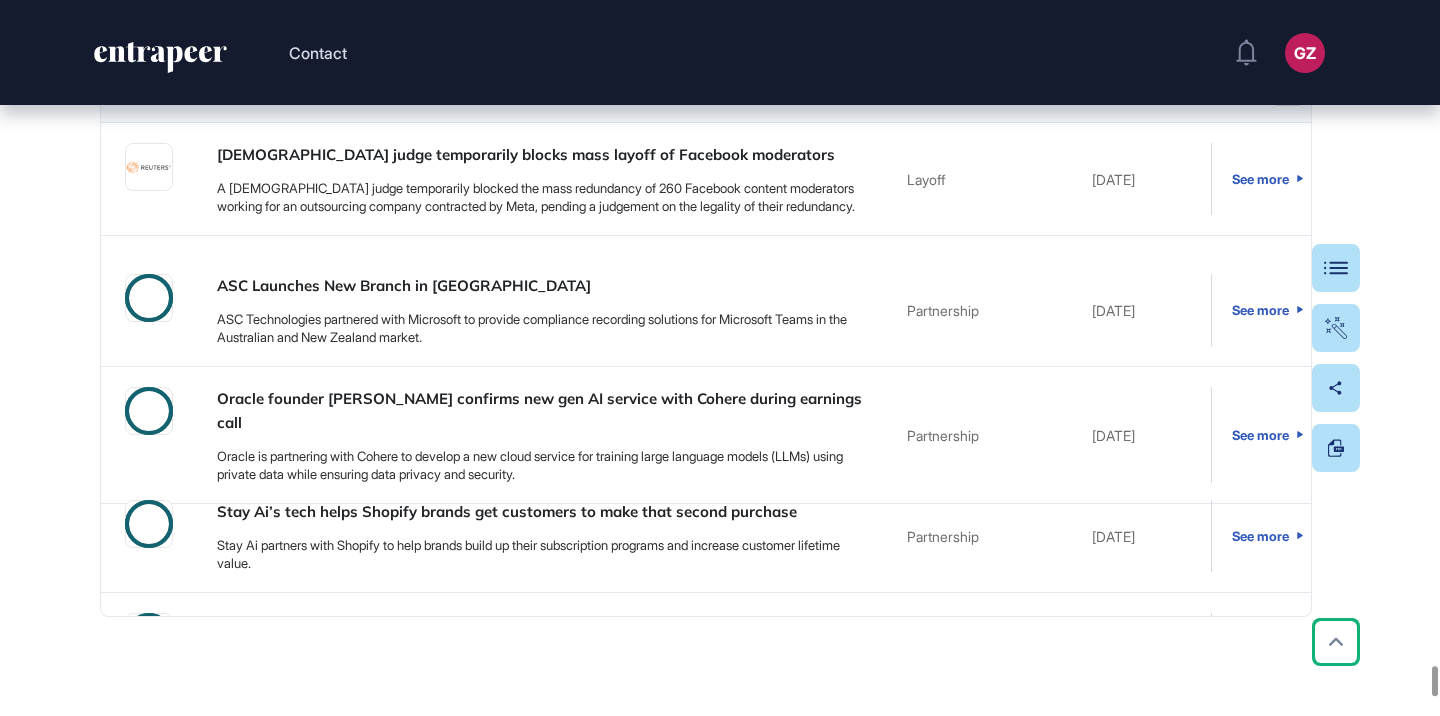 scroll, scrollTop: 1210, scrollLeft: 0, axis: vertical 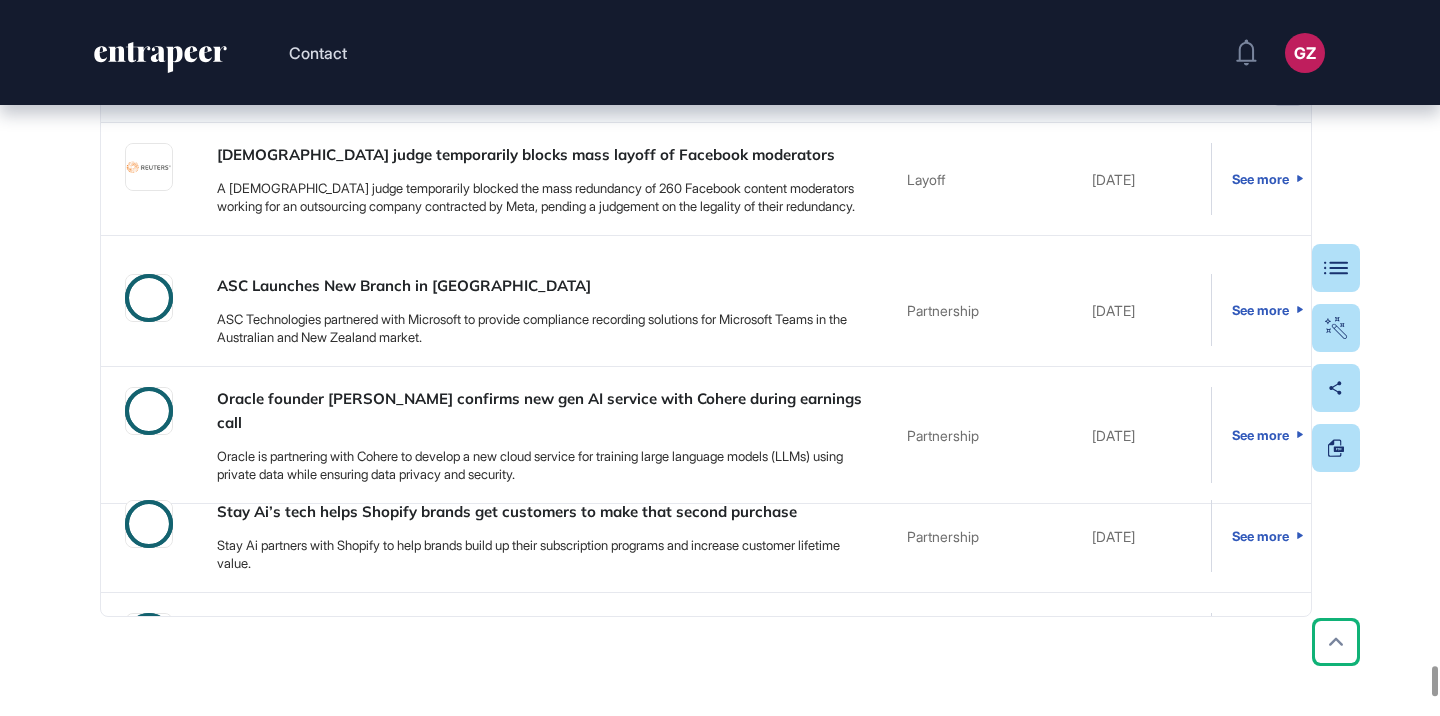 click on "***" at bounding box center (1128, -861) 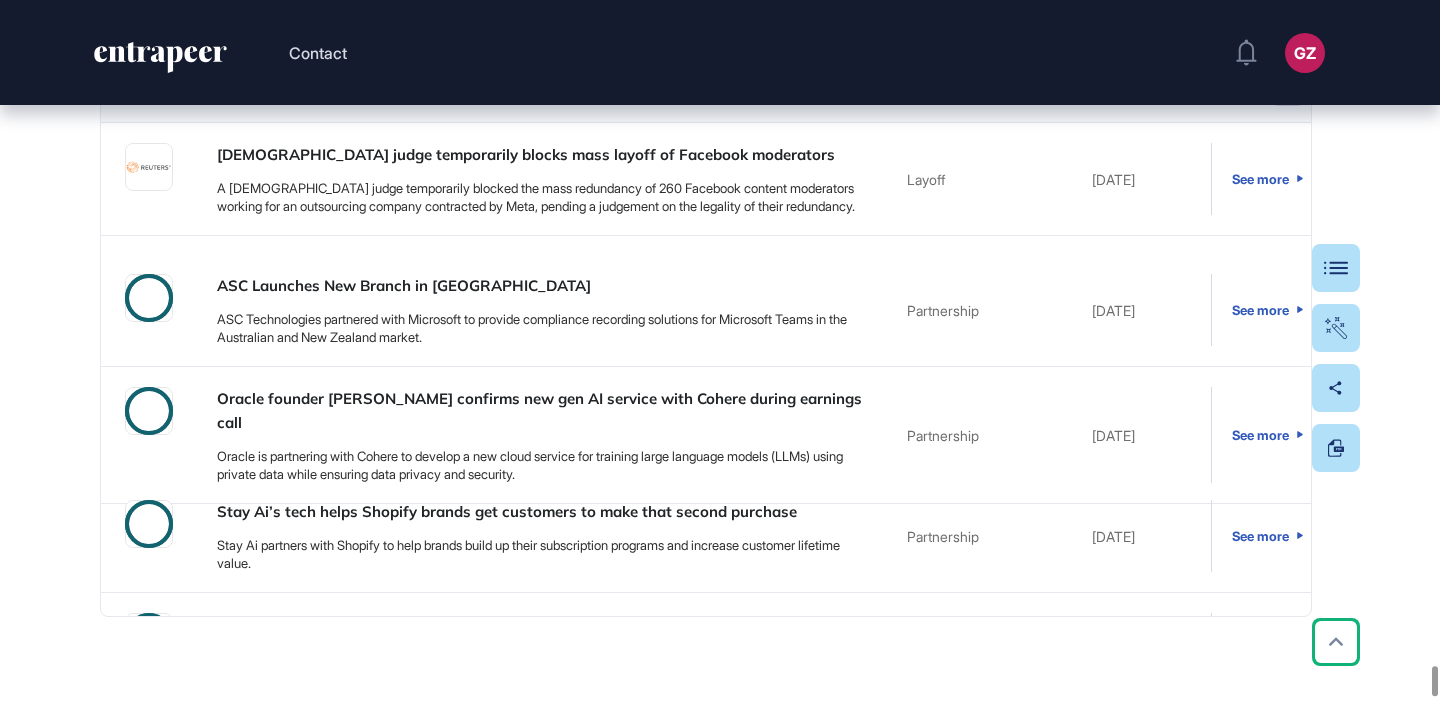scroll, scrollTop: 0, scrollLeft: 0, axis: both 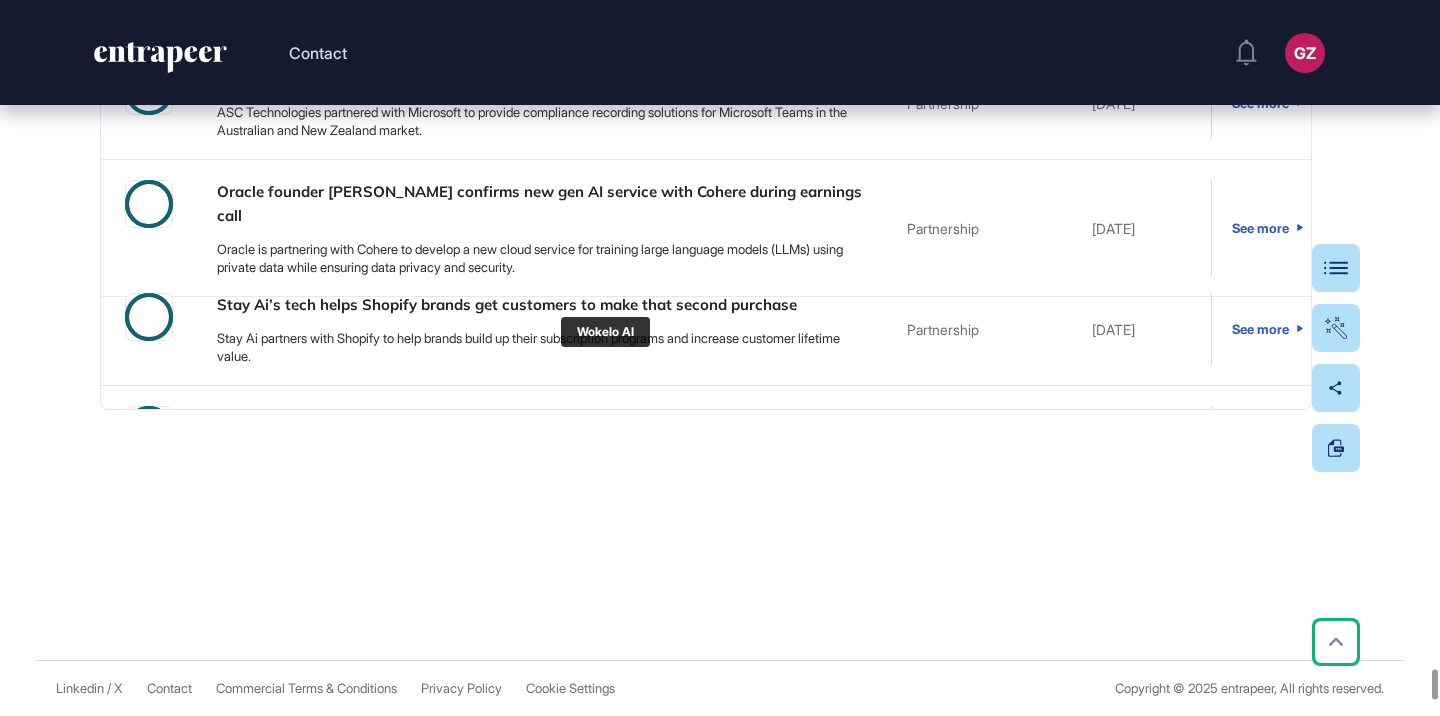 type on "******" 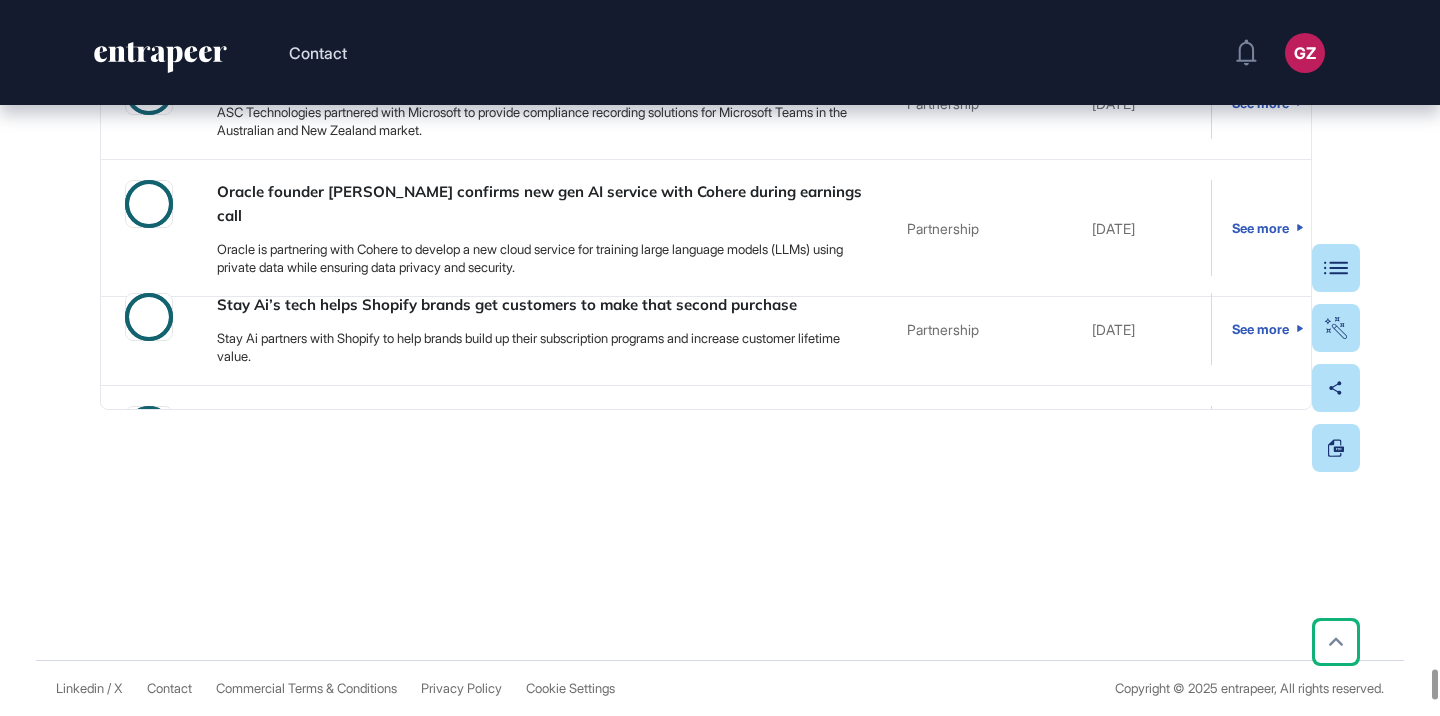 drag, startPoint x: 607, startPoint y: 377, endPoint x: 543, endPoint y: 0, distance: 382.39377 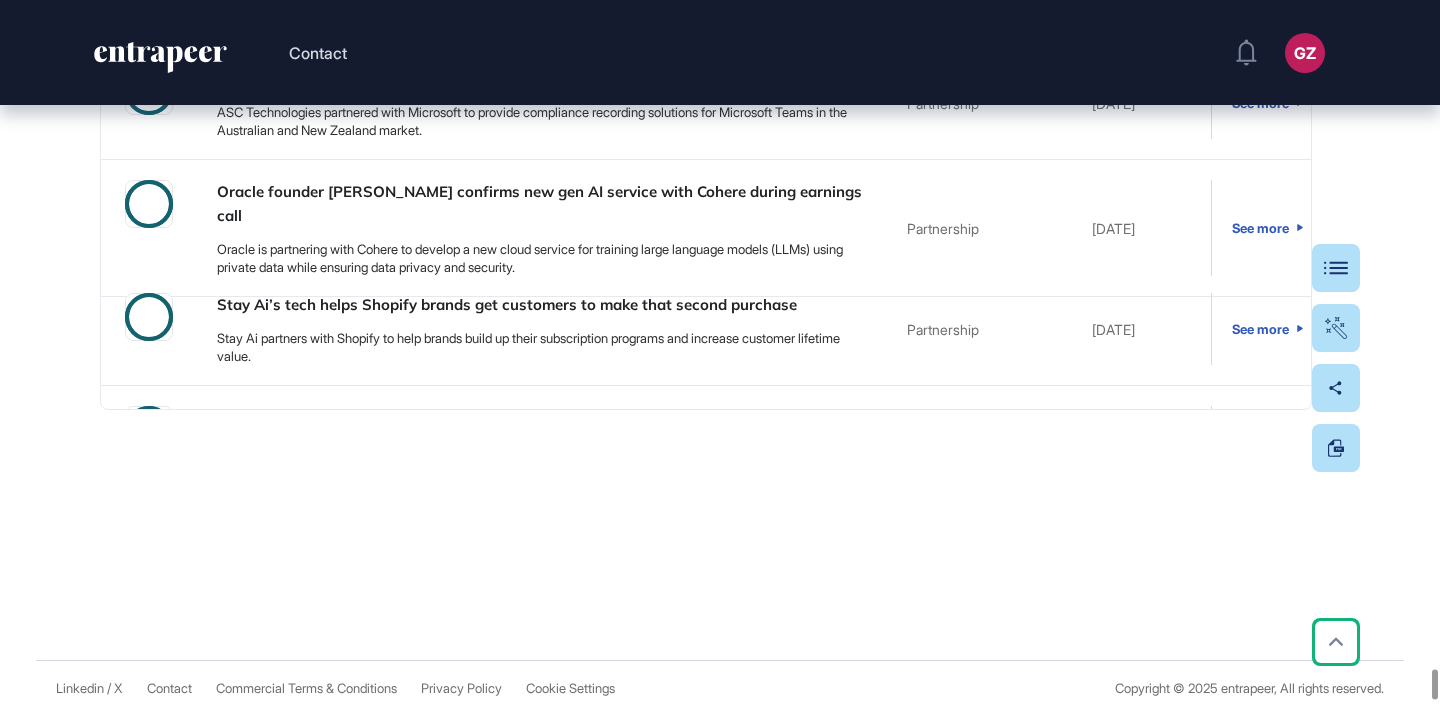 click on "Contact GZ Admin Dashboard Dashboard Profile My Content Request More Data Edit Page Research Follow Bookmark Suggest updates Entrapeer Competitor Intelligence  Last updated: Jul 19, 2025 Research in Numbers 670 number of problems 670 number of solutions 162 number of solution providers Bu Competitor Intel. örnek temasıdır. Bu tema üzerinde edit yapmayınız. Bu temayı duplicate ediniz. Bu şablondan çıkmamamya azami (bu temada bazı özel alt kırılmlar olabilir-xxx marketindeki rakiplerin ayrı gösterimi gibi- bunları sizin o anki müşteriniz istemiyorsa eklemeyebilirsiniz. Bunu konuşuruz.) özeni gösteriniz.  - Card description ekelnecek -Linkler eklenecek  - Slug değişecek vb. nüanslara dikkat etmeyi unutmayınız.  - Executive Sum. Papers >  https://www.canva.com/design/DAGknH2A6_M/pfw6aPCPXCkW-1DW2kyFyA/edit BURADA SORUN OLMUYOR GENELDE TABLO KISIMLARINDA YAŞIYORUM. ŞİMDİ AŞAĞI İNECEĞİM  Executive Summary https://www.canva.com/design/DAGknH2A6_M/pfw6aPCPXCkW-1DW2kyFyA/edit" 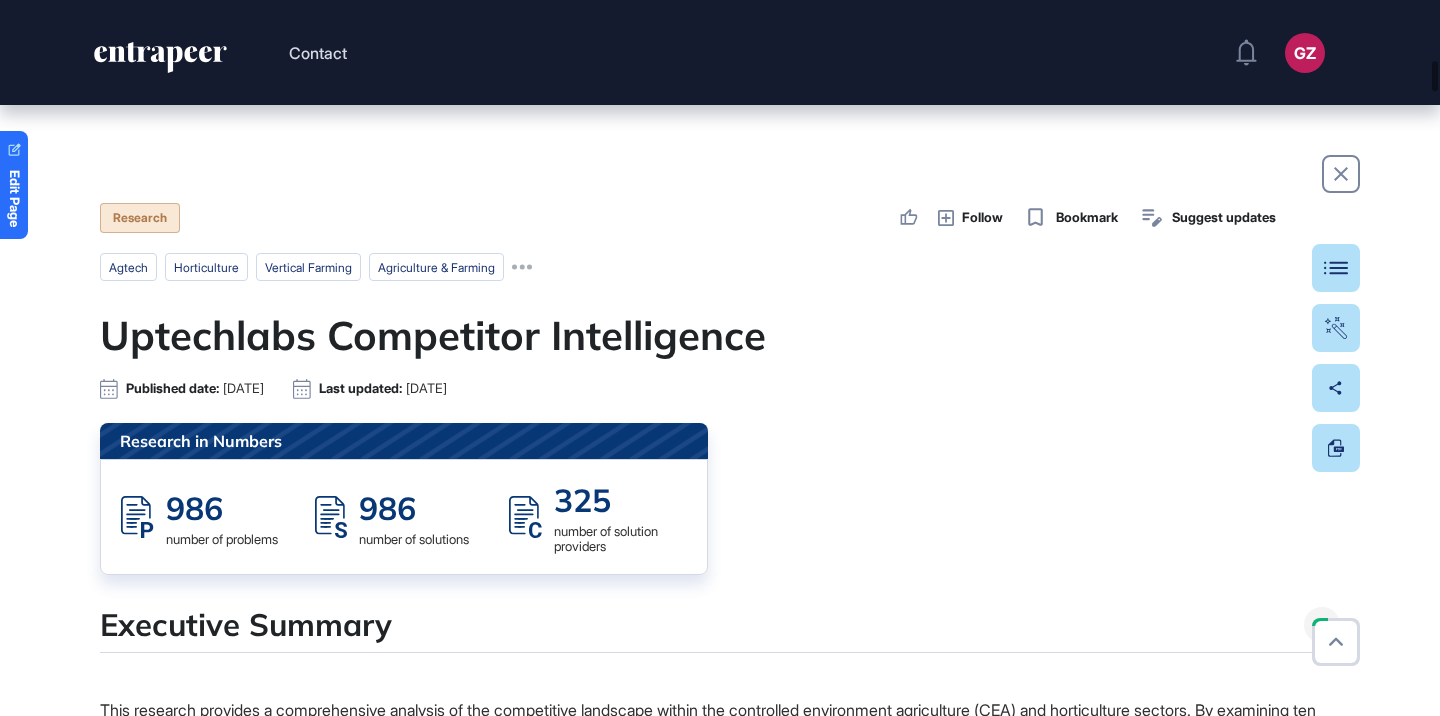 scroll, scrollTop: 0, scrollLeft: 0, axis: both 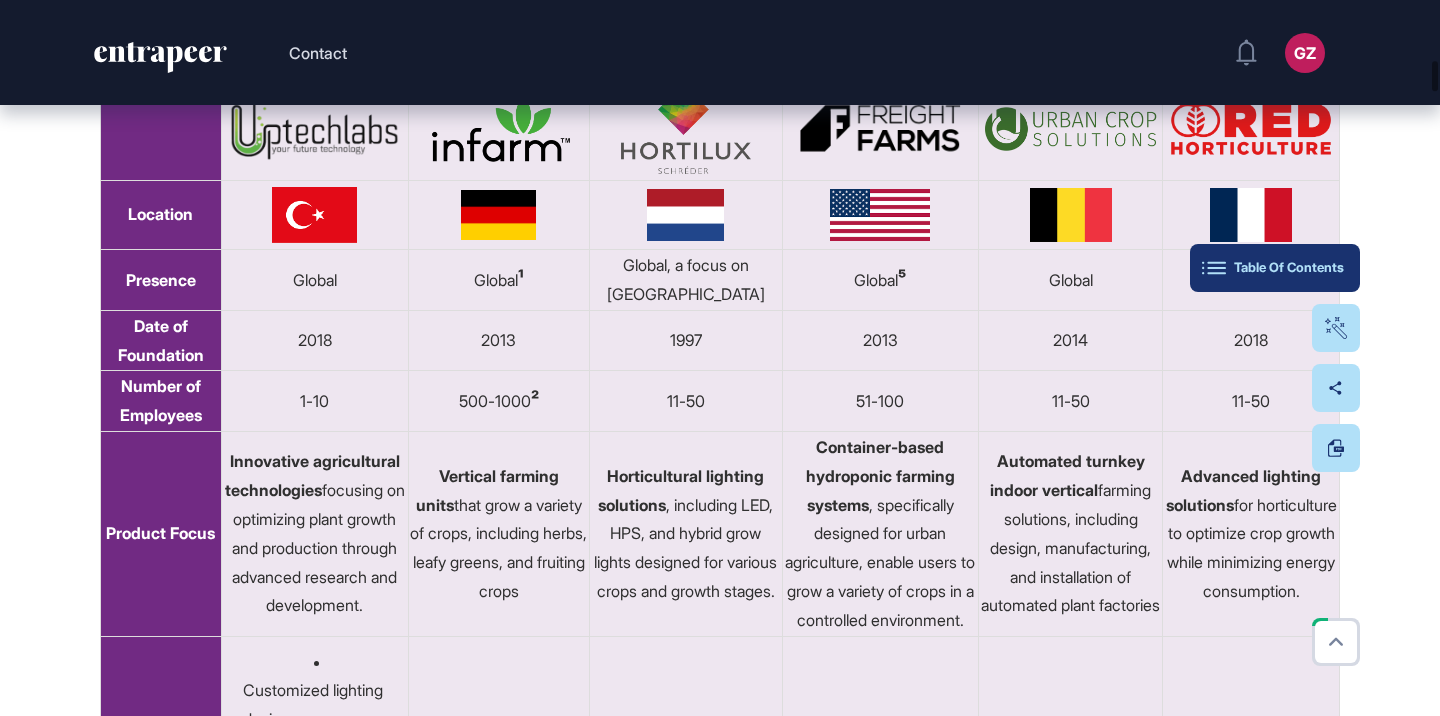 click on "Table Of Contents" at bounding box center [1275, 268] 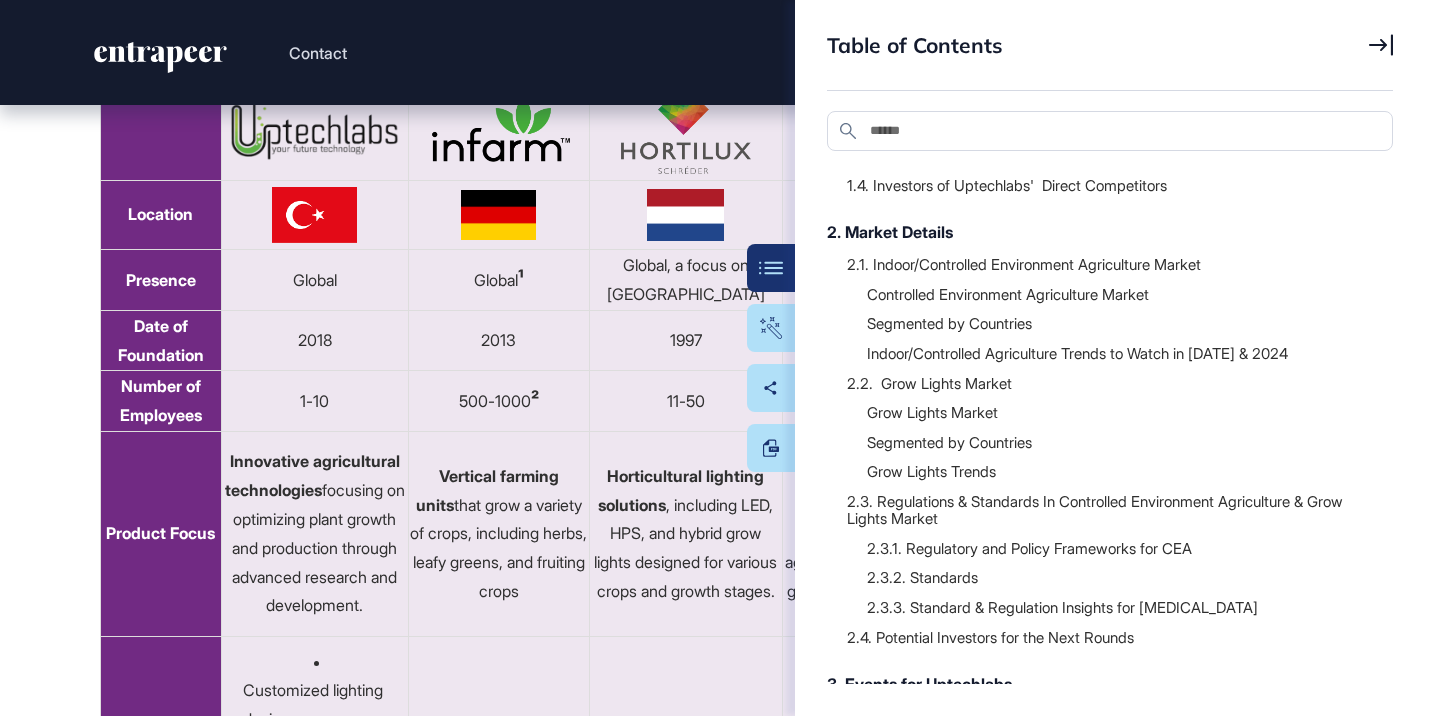 scroll, scrollTop: 1007, scrollLeft: 0, axis: vertical 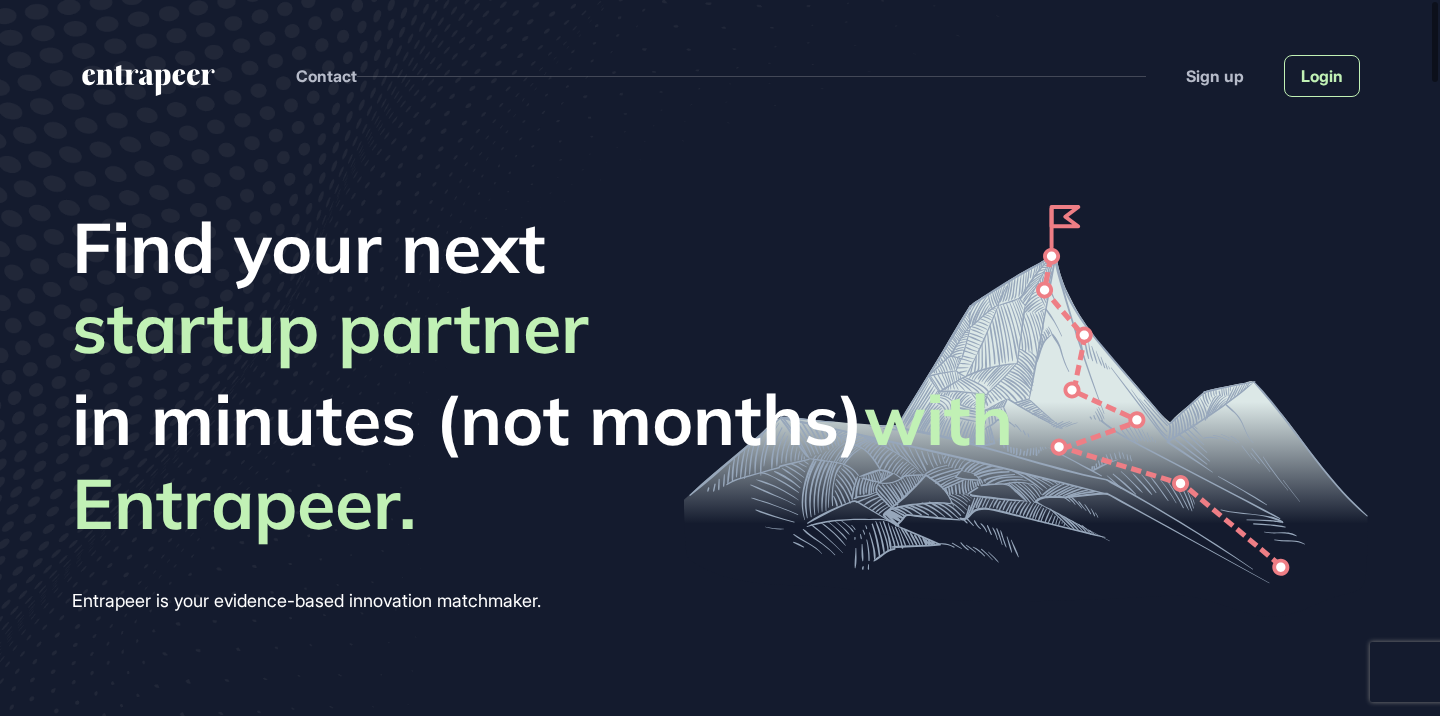 click on "Login" 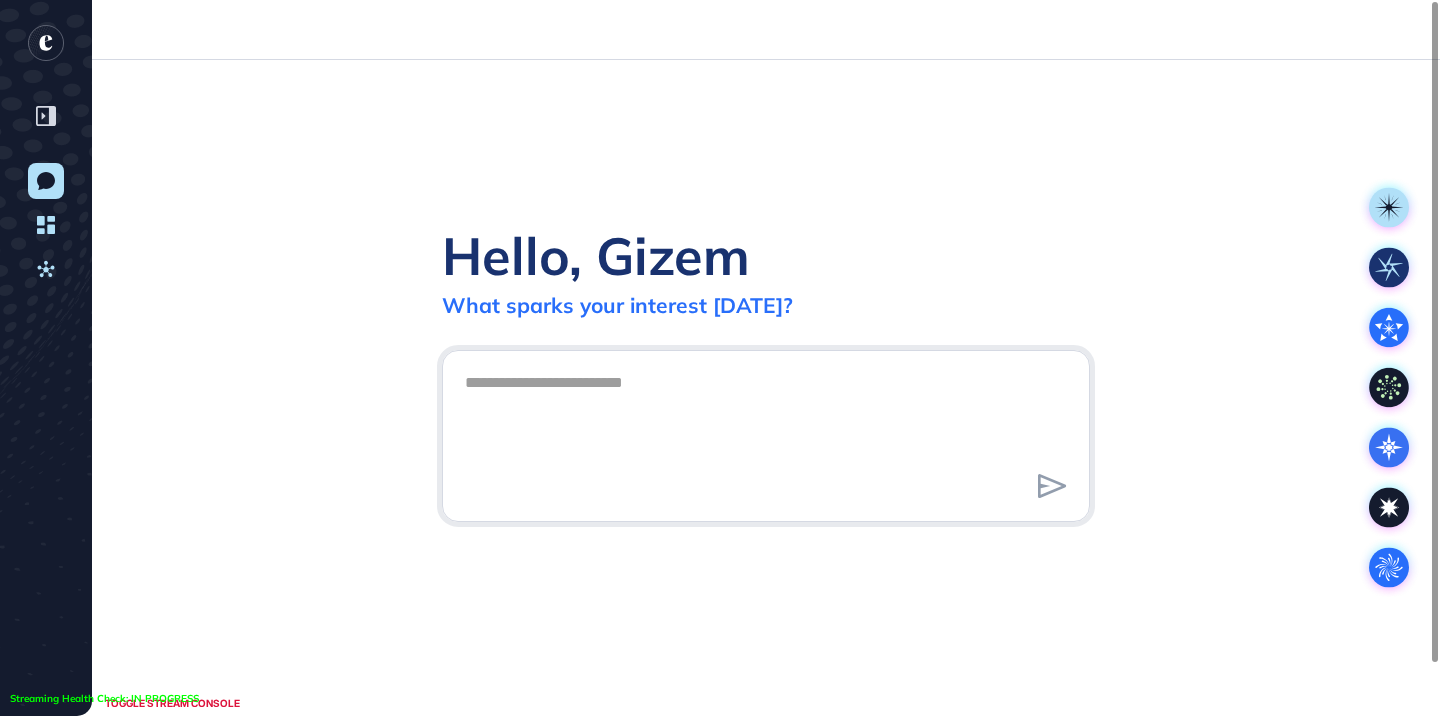 scroll, scrollTop: 716, scrollLeft: 1440, axis: both 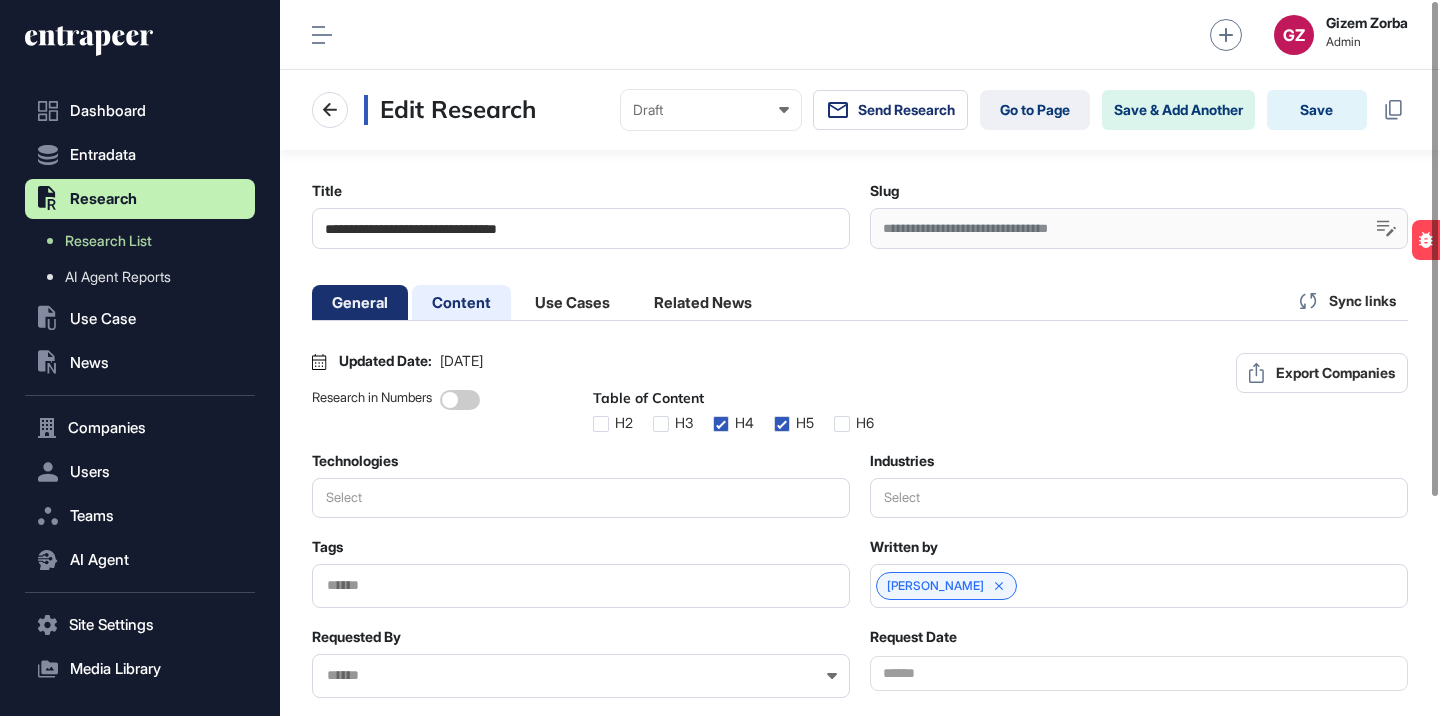 click on "Content" 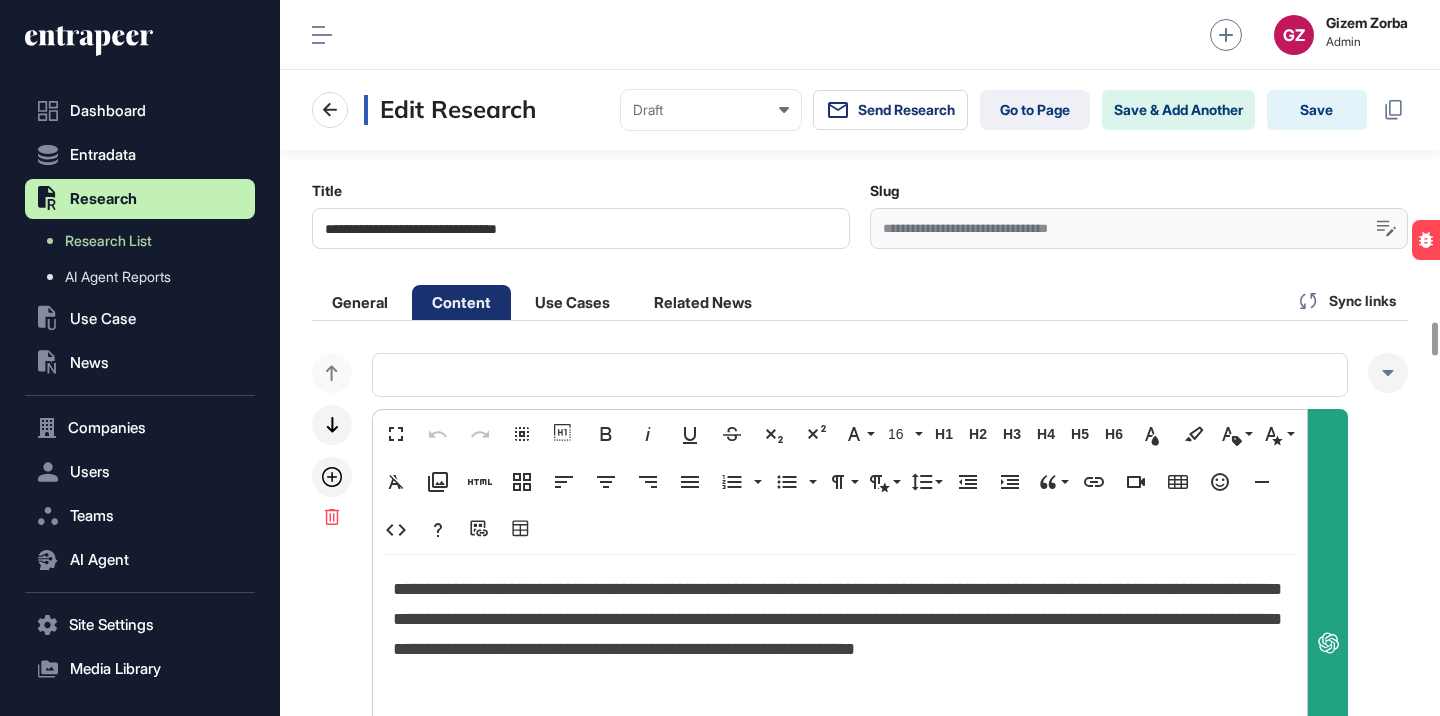 scroll, scrollTop: 6976, scrollLeft: 0, axis: vertical 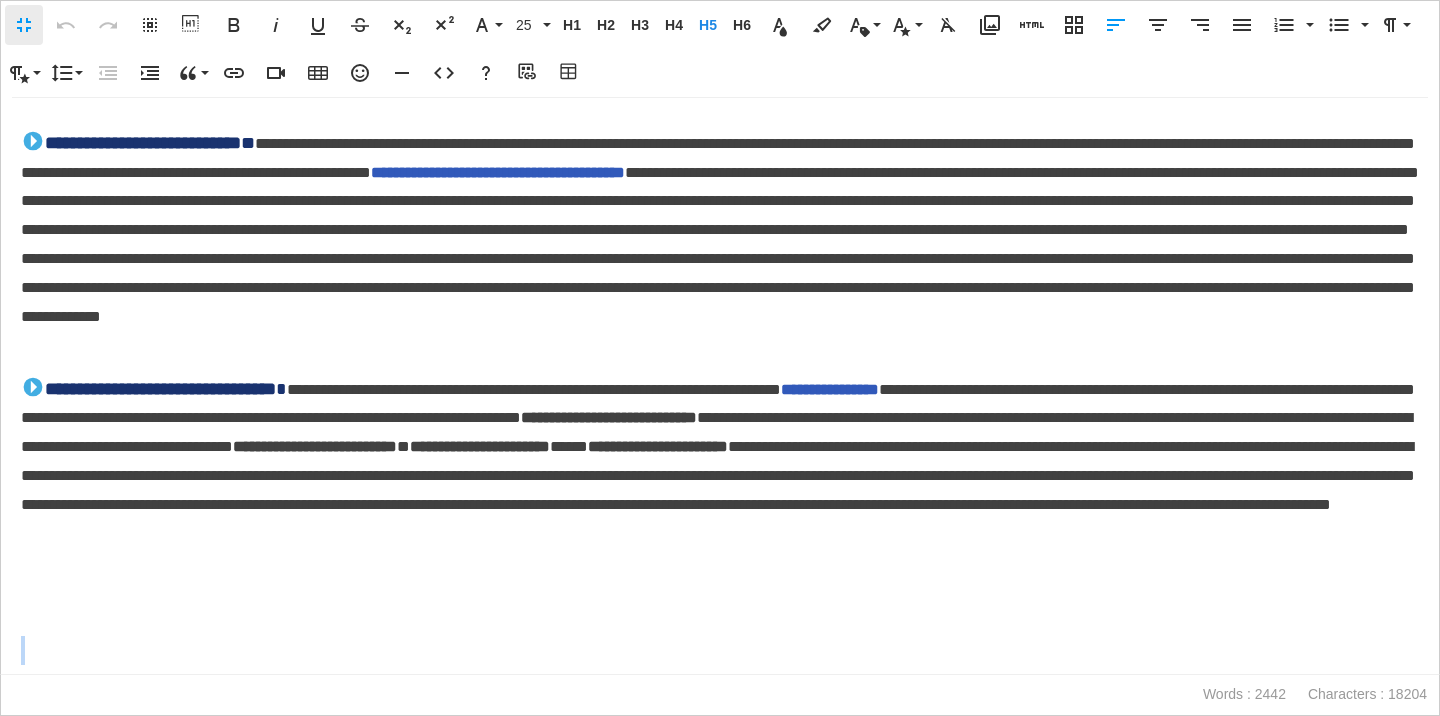 drag, startPoint x: 571, startPoint y: 588, endPoint x: 93, endPoint y: 624, distance: 479.35373 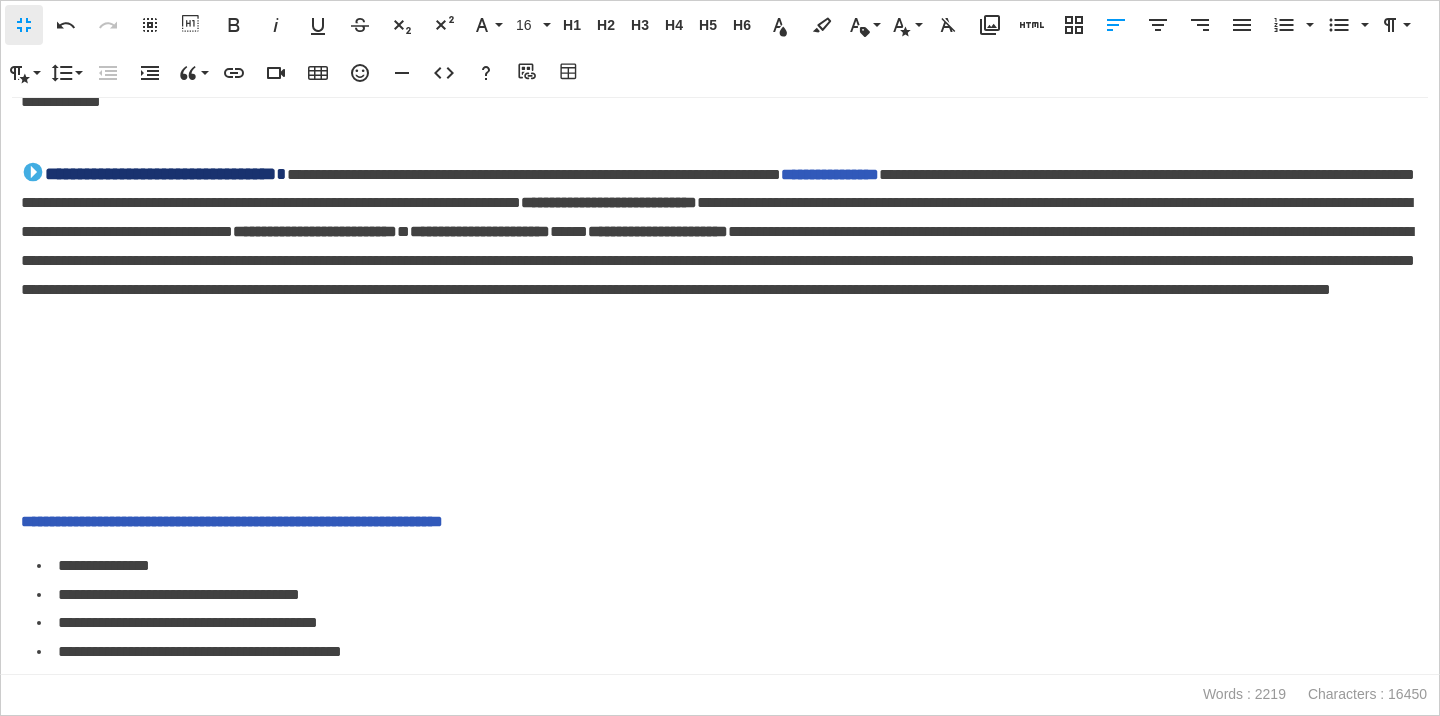 scroll, scrollTop: 4999, scrollLeft: 0, axis: vertical 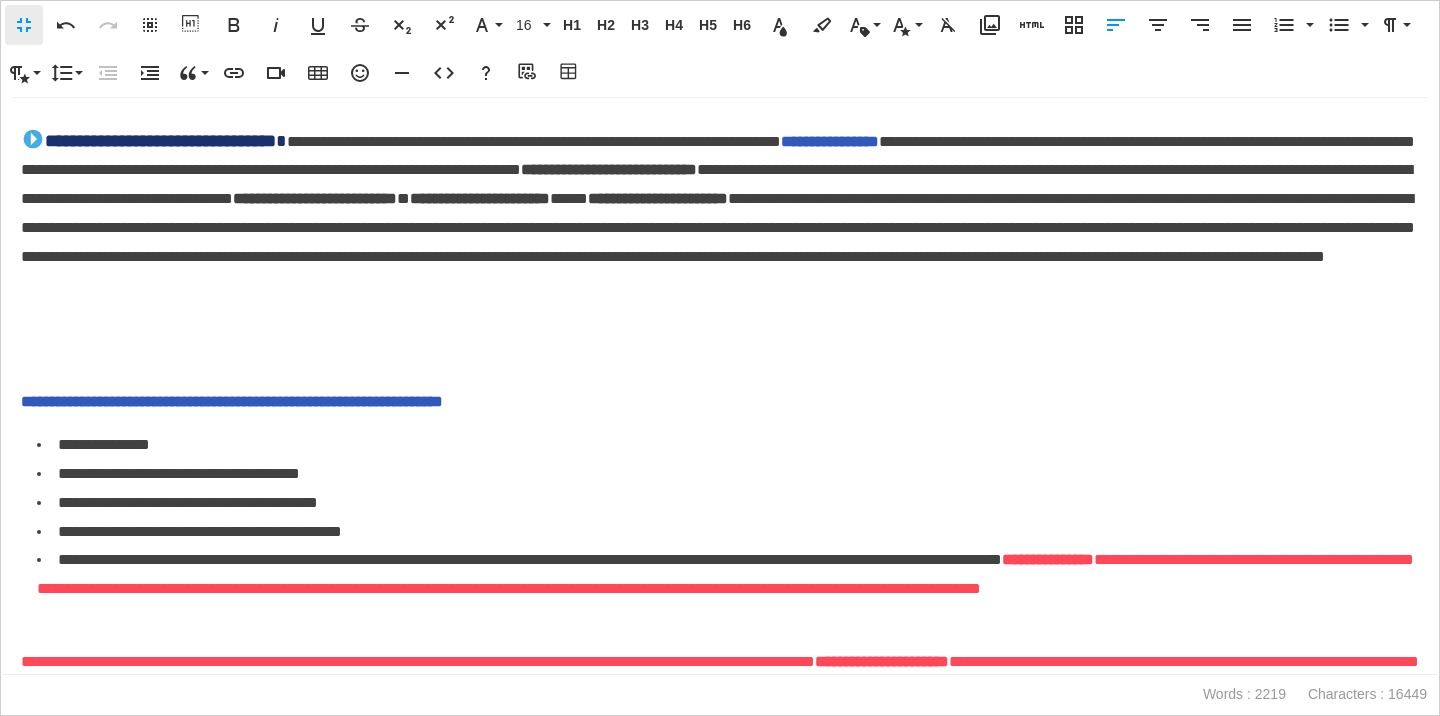 type 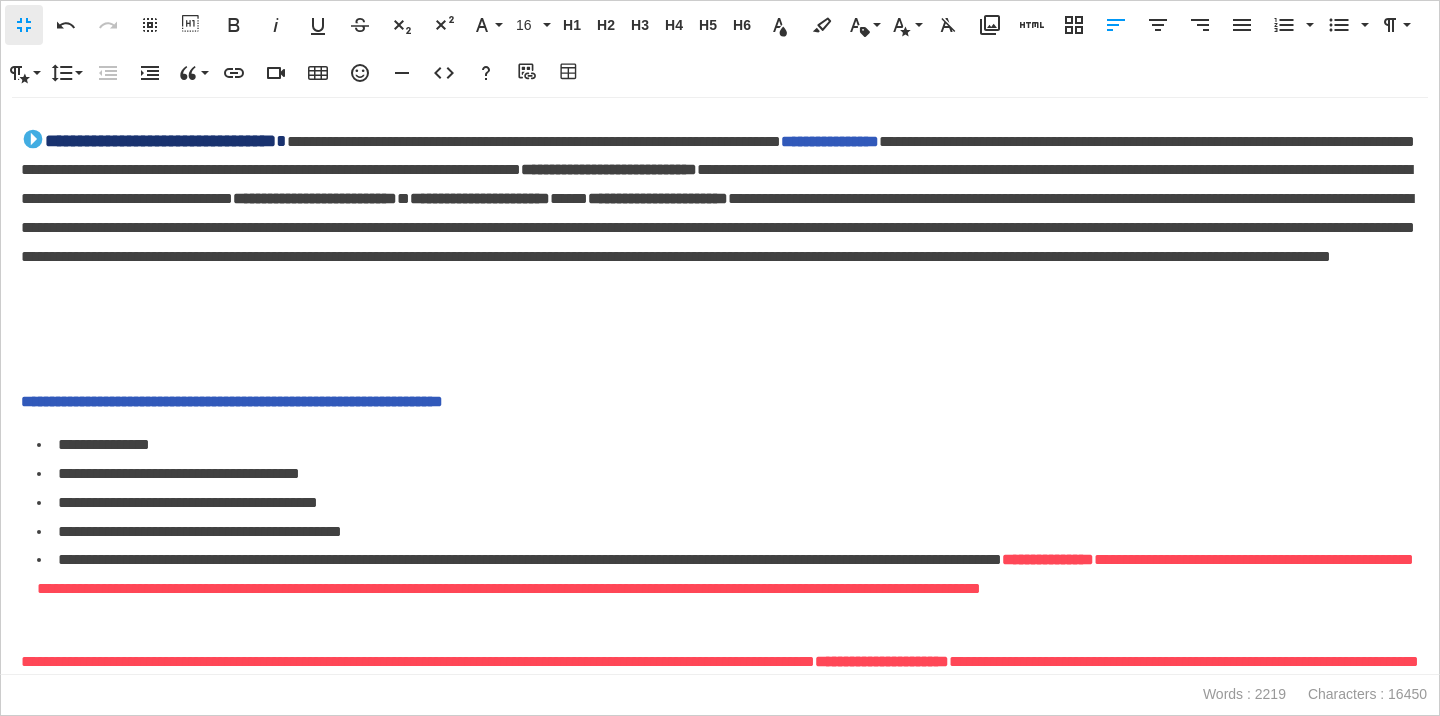 click at bounding box center (720, 358) 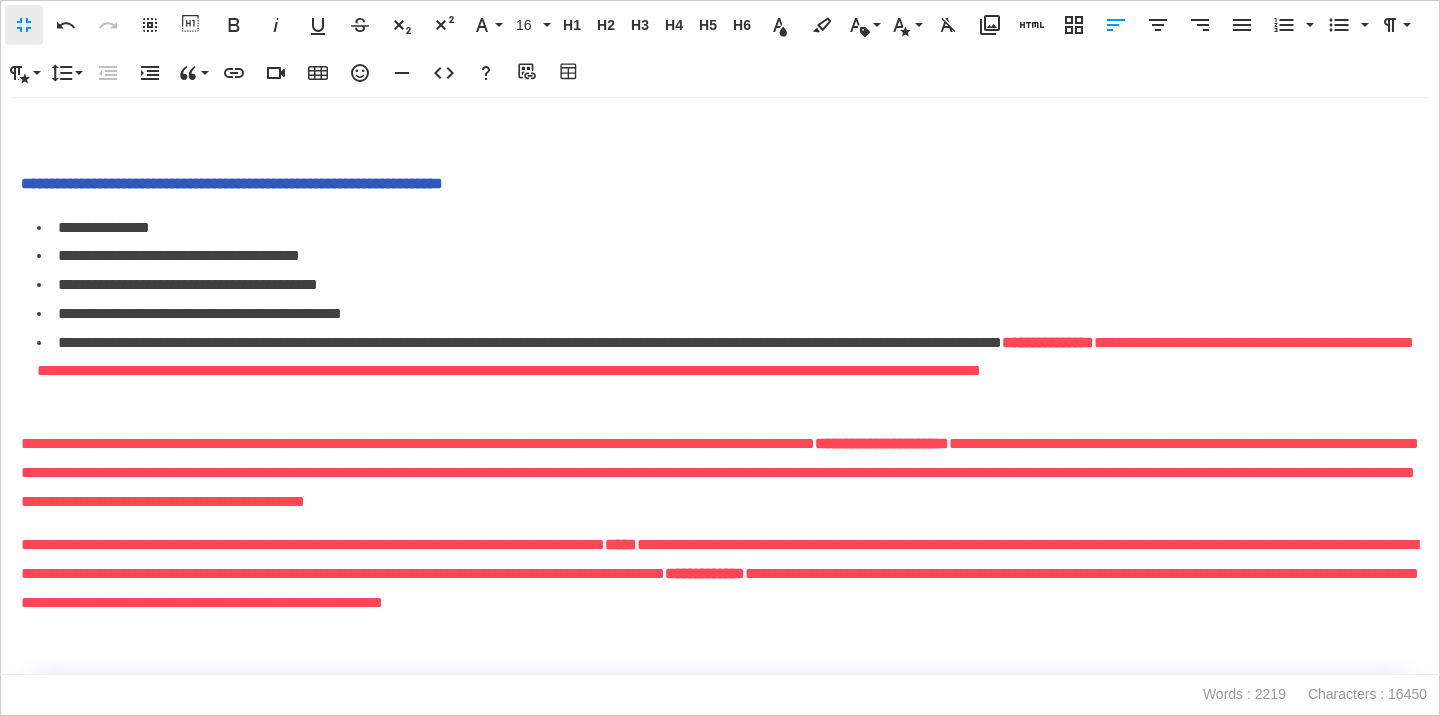 scroll, scrollTop: 5197, scrollLeft: 0, axis: vertical 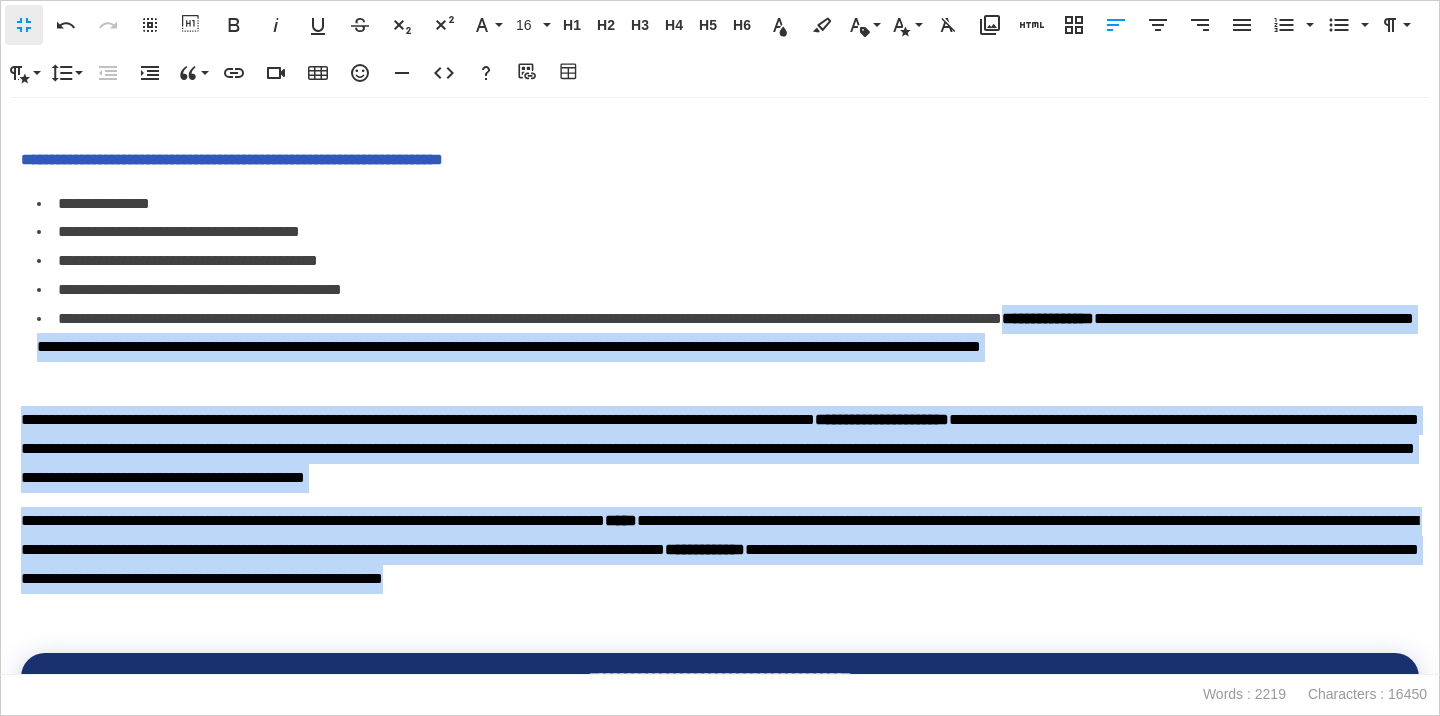 drag, startPoint x: 1229, startPoint y: 322, endPoint x: 1239, endPoint y: 586, distance: 264.18933 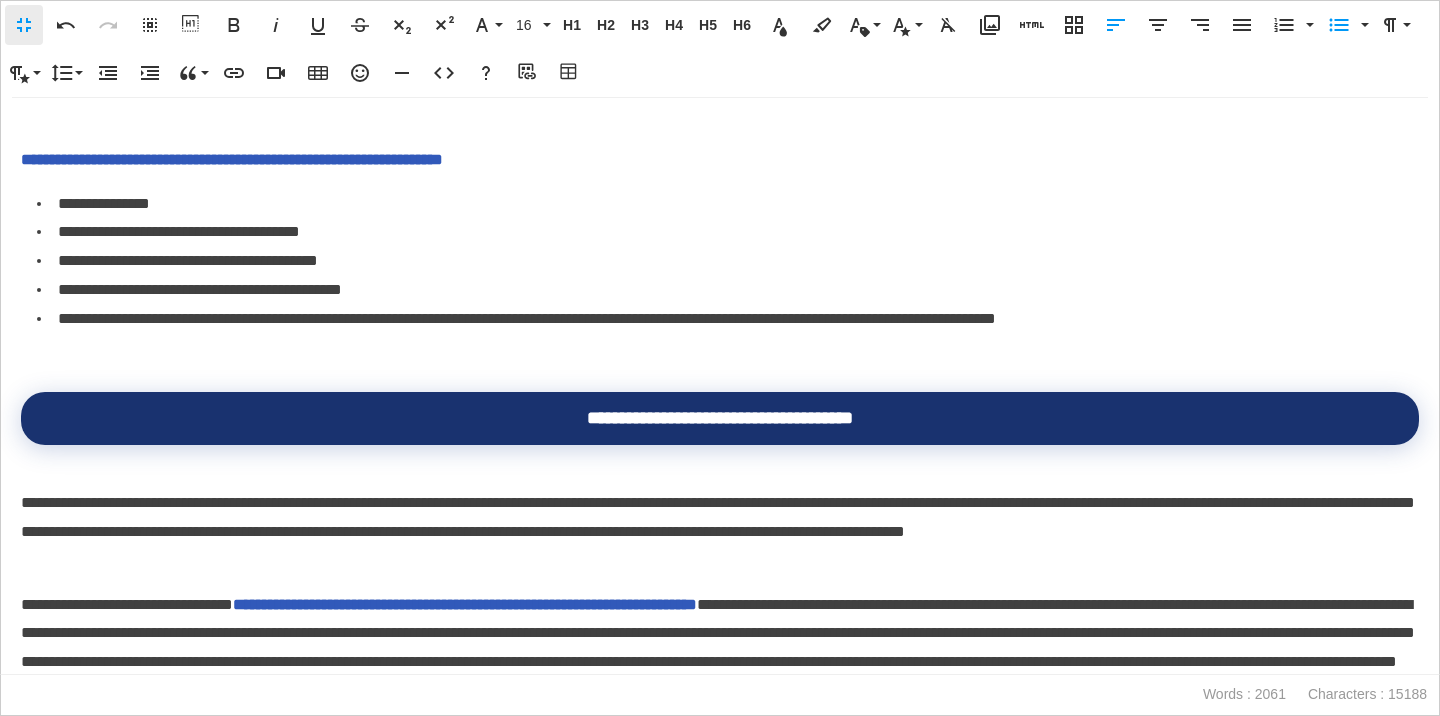 click at bounding box center (720, 362) 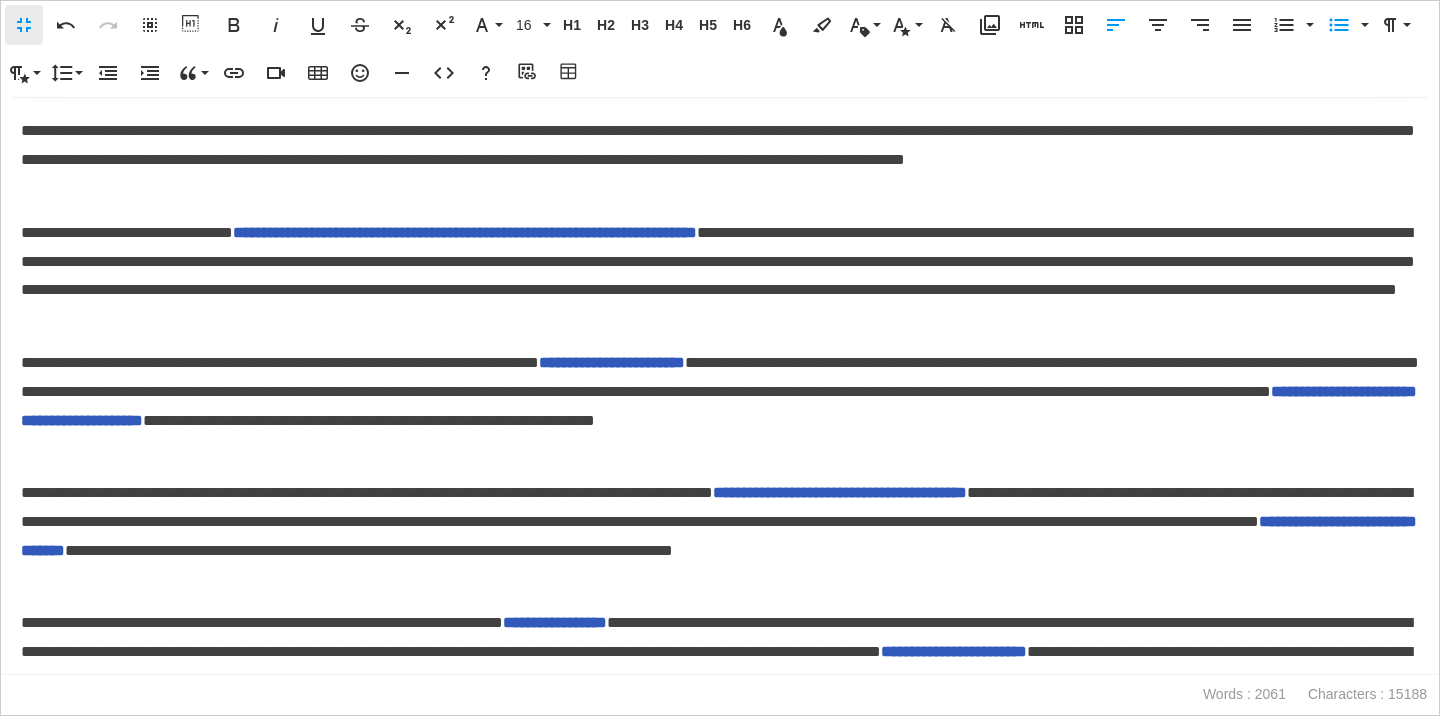 scroll, scrollTop: 5695, scrollLeft: 0, axis: vertical 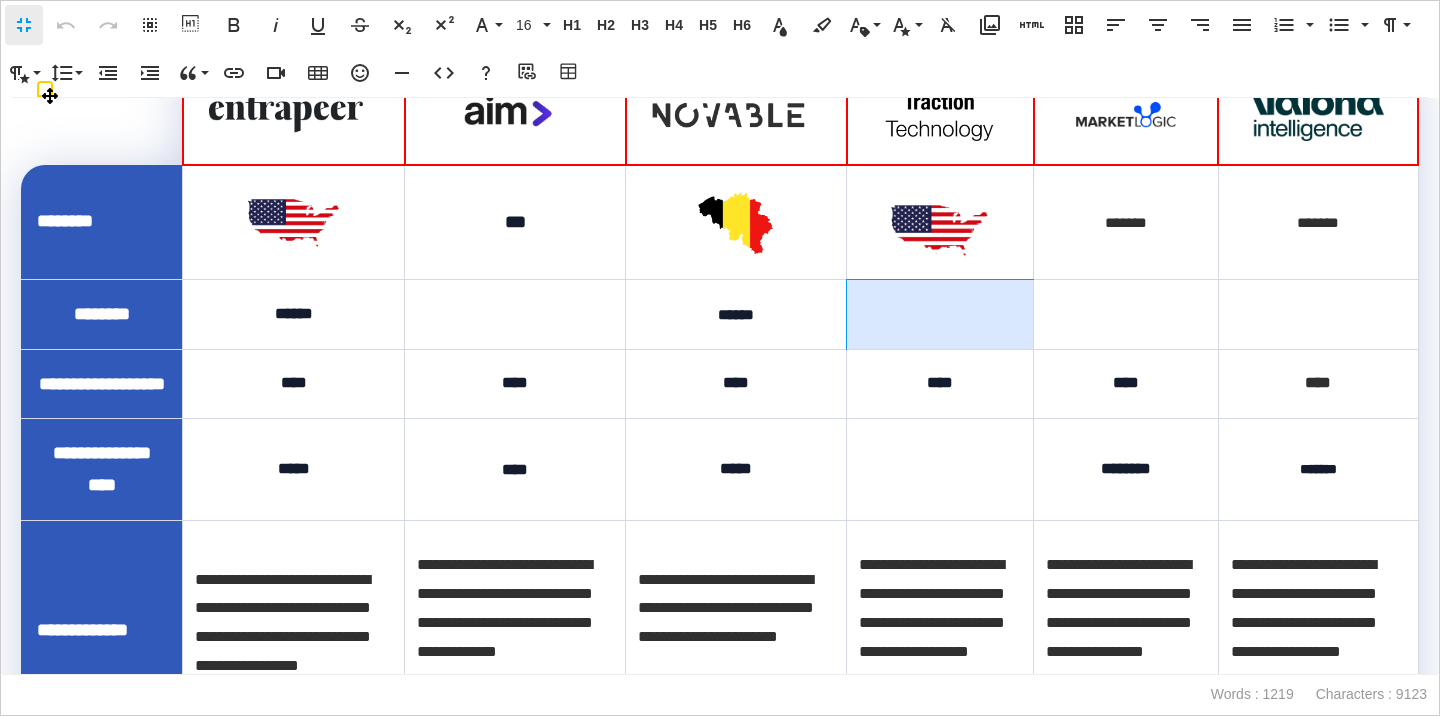 click at bounding box center [940, 314] 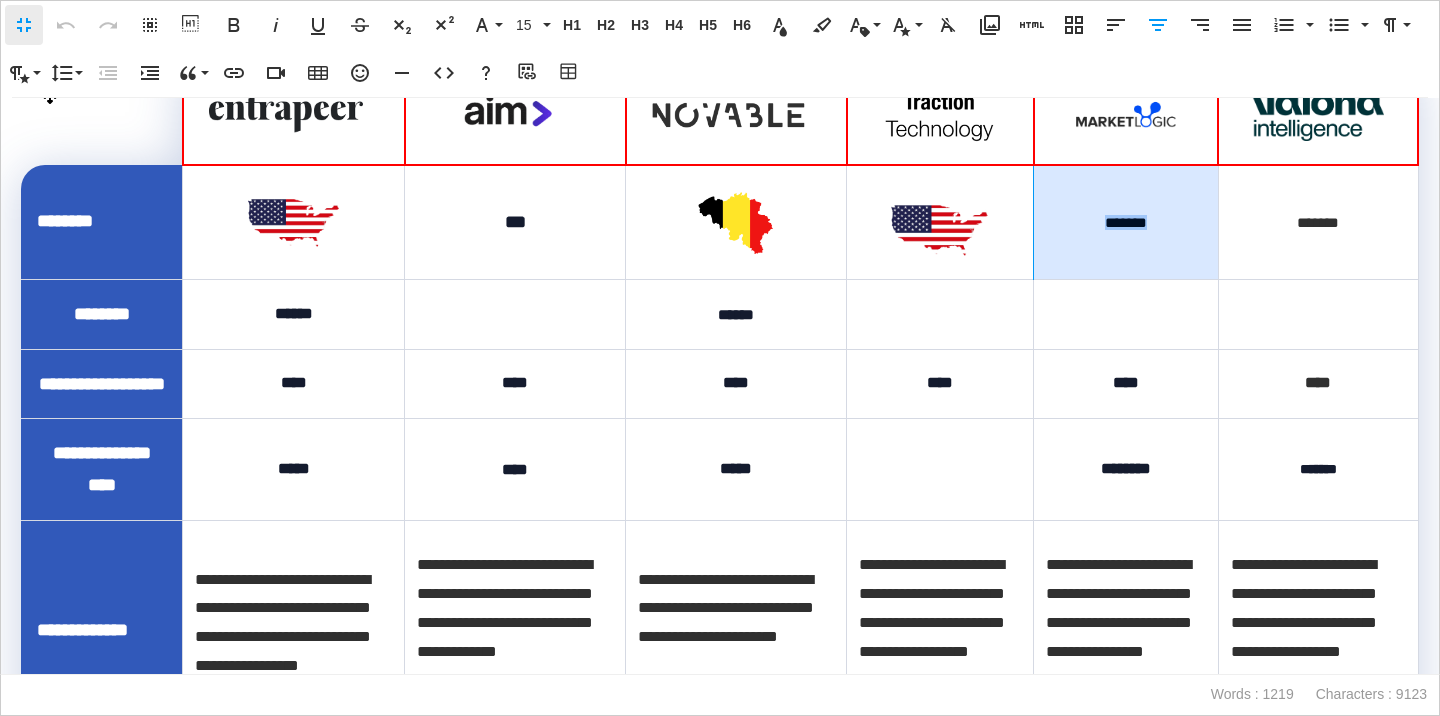 drag, startPoint x: 1185, startPoint y: 270, endPoint x: 1093, endPoint y: 261, distance: 92.43917 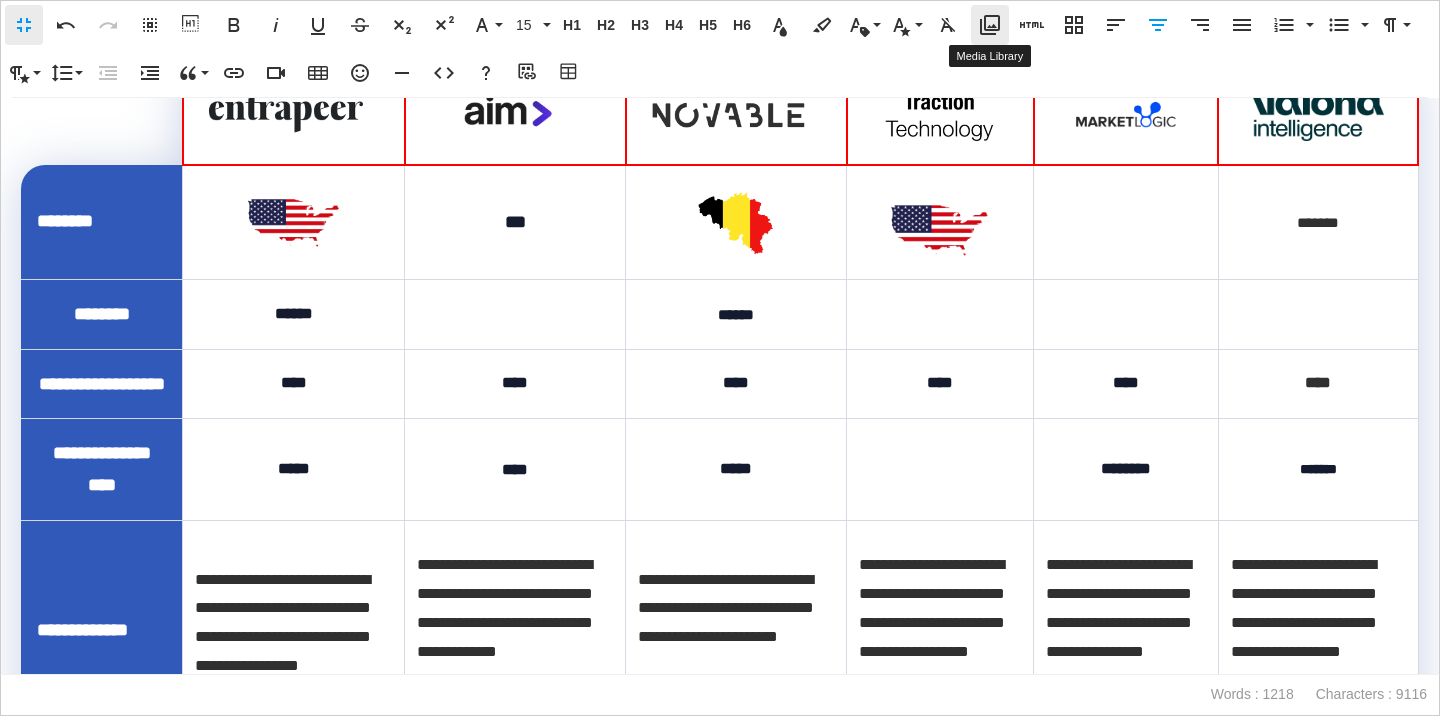 click 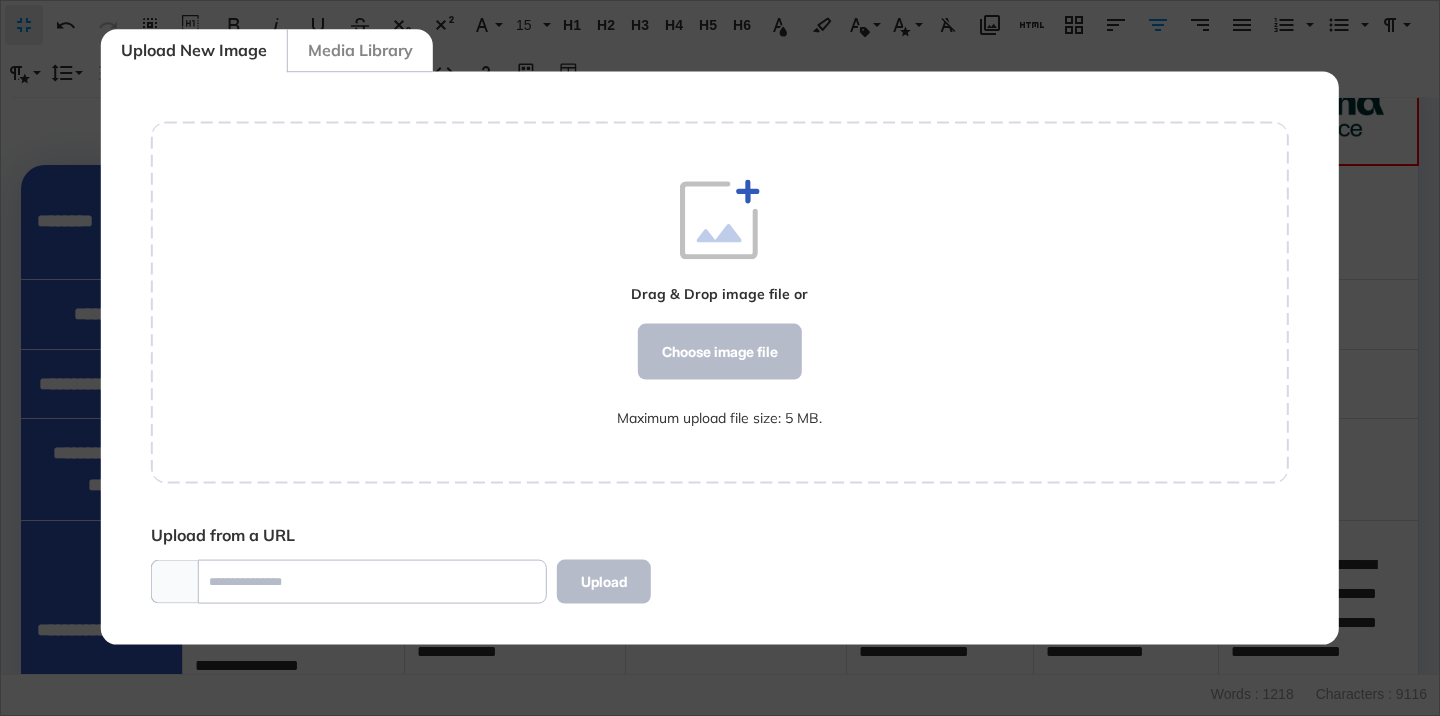 scroll, scrollTop: 572, scrollLeft: 1138, axis: both 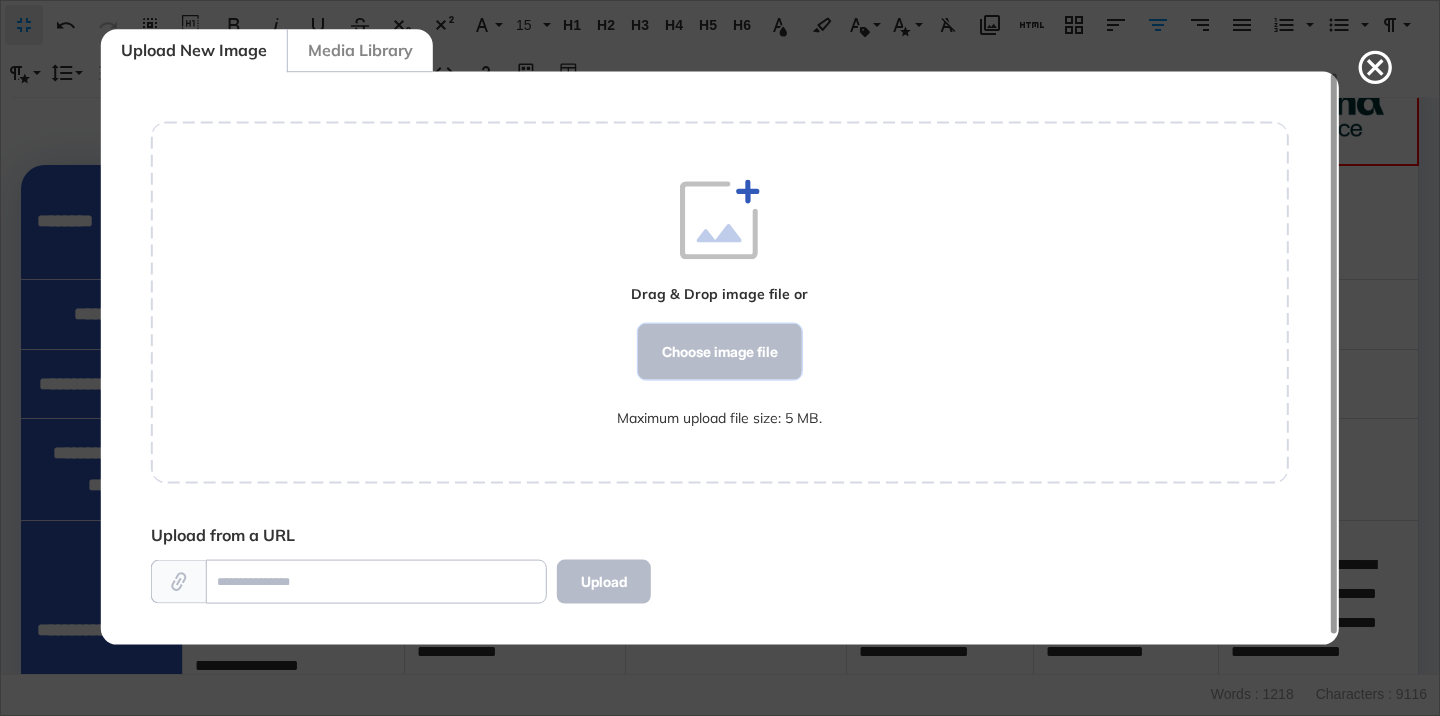 click on "Choose image file" at bounding box center (720, 352) 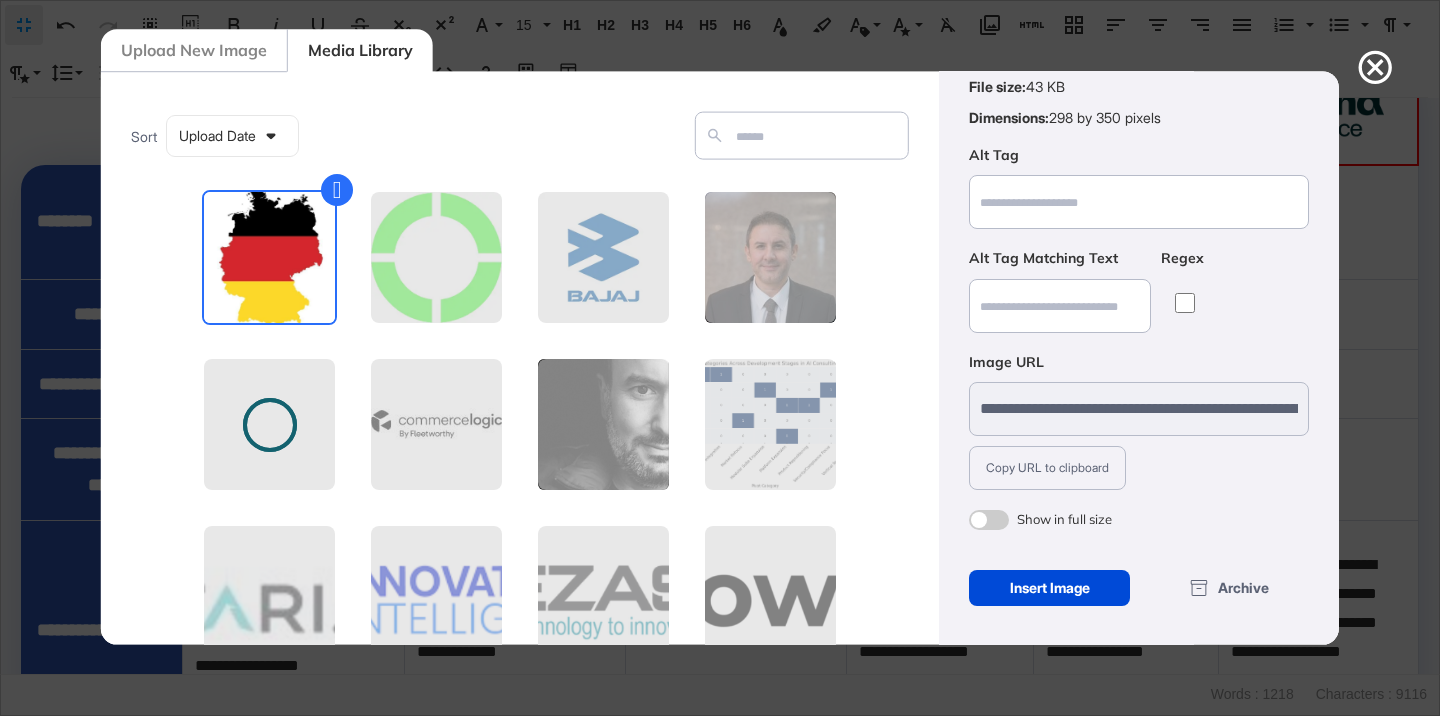 scroll, scrollTop: 156, scrollLeft: 0, axis: vertical 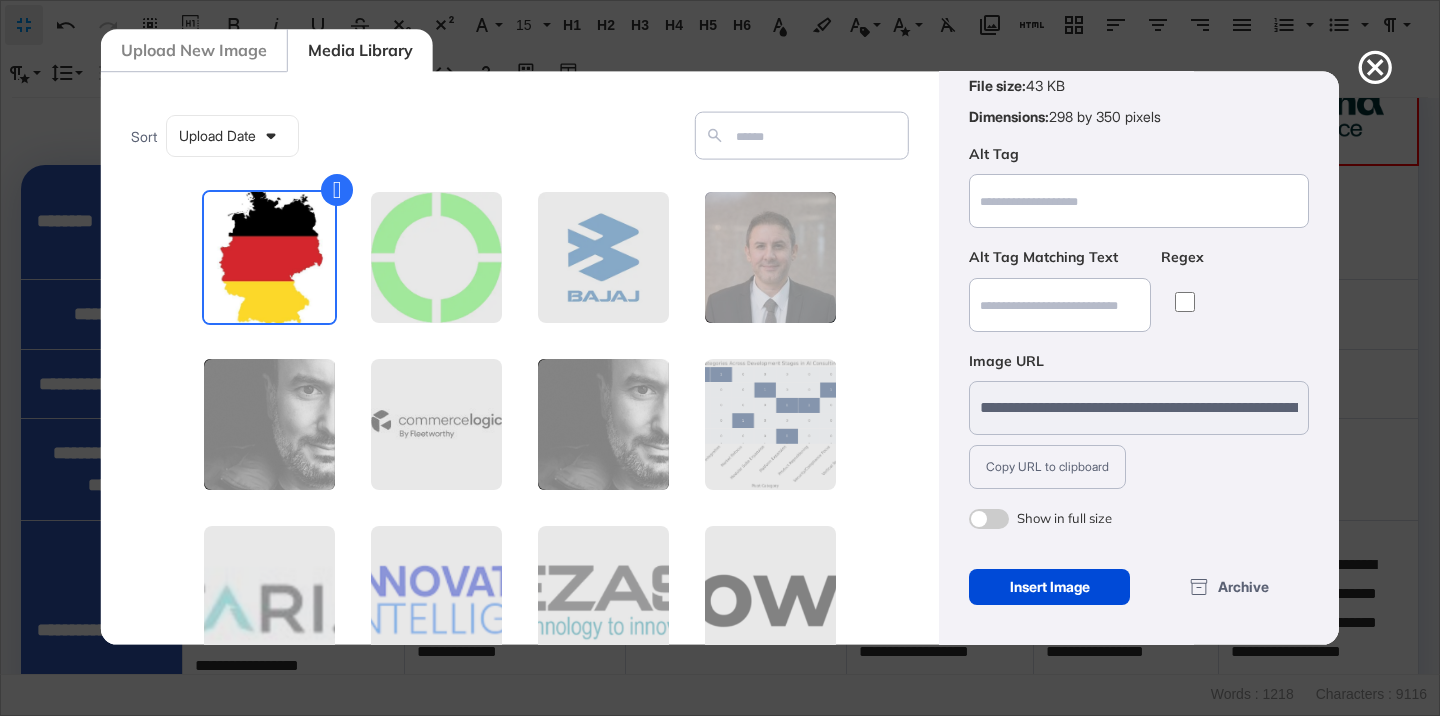 click at bounding box center (989, 519) 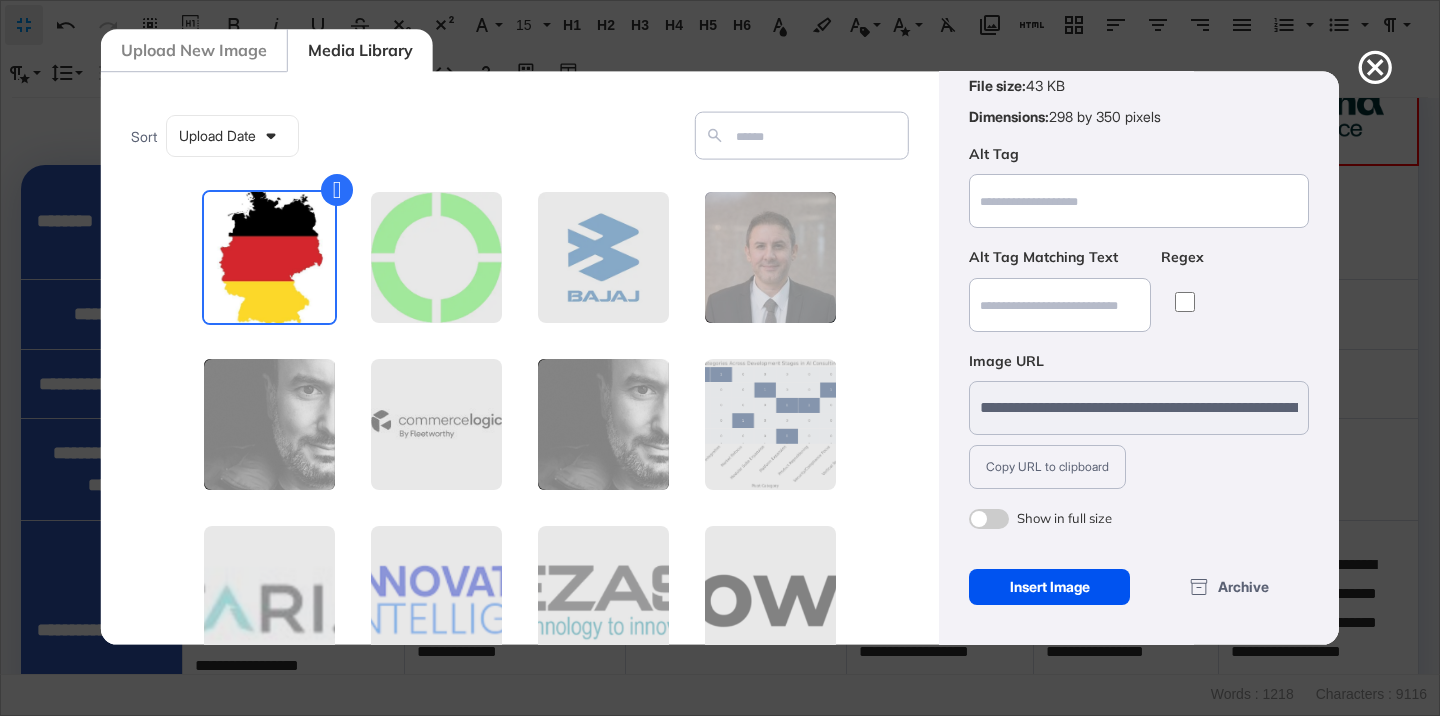 click on "Insert Image" at bounding box center [1049, 587] 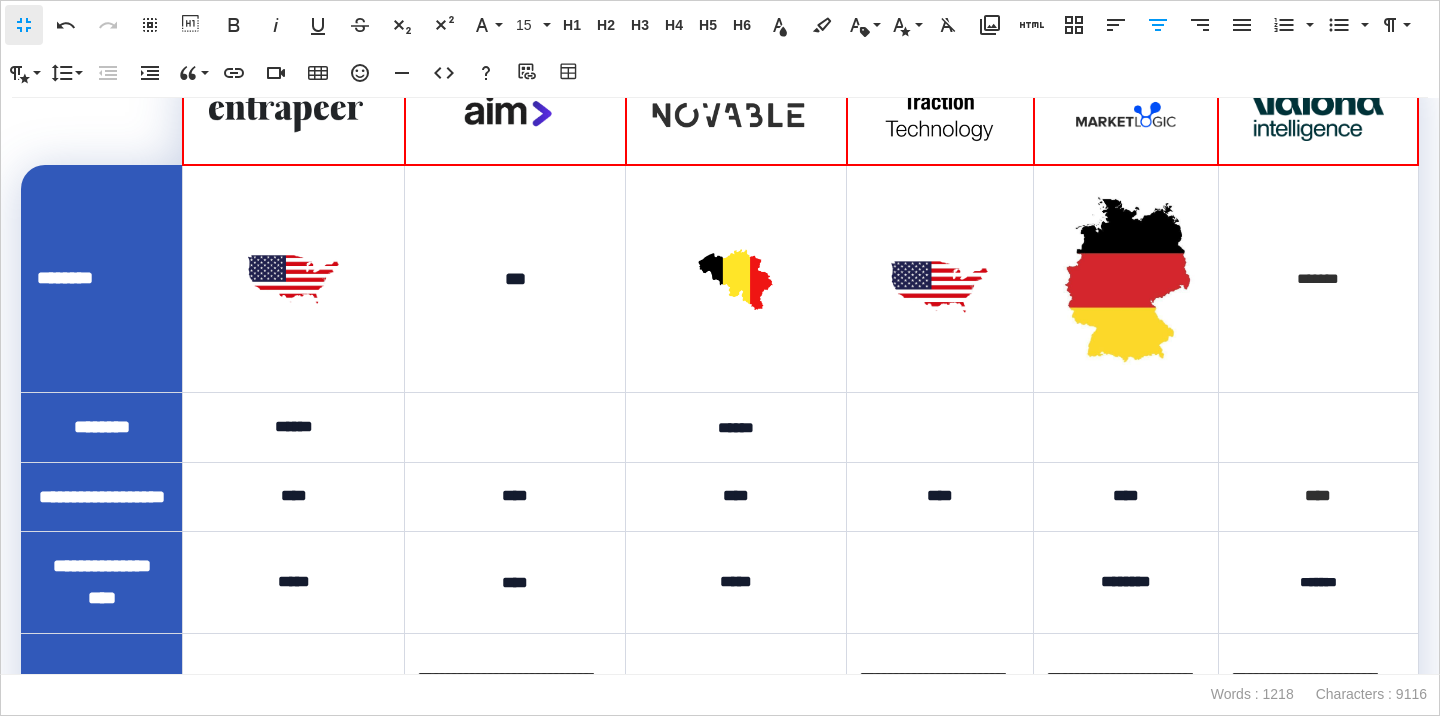 click at bounding box center [1125, 279] 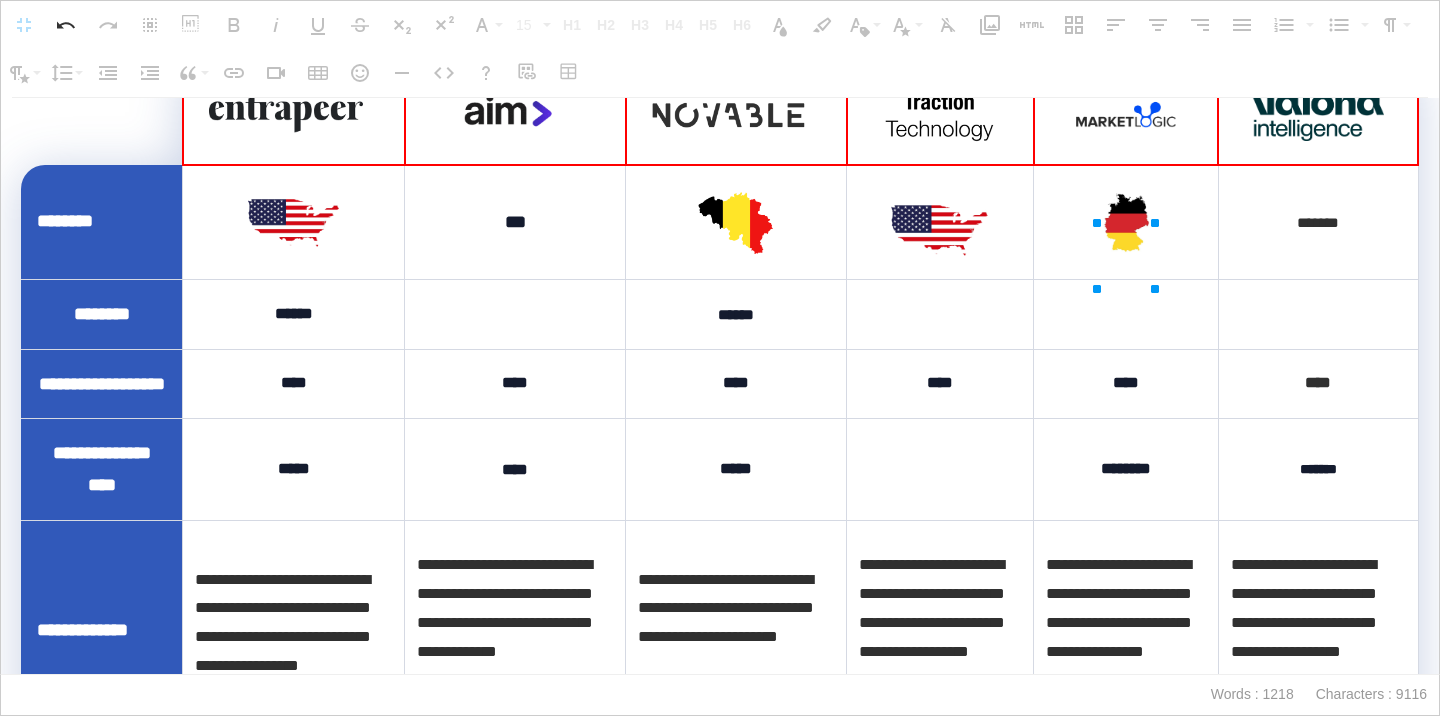drag, startPoint x: 1202, startPoint y: 220, endPoint x: 1100, endPoint y: 236, distance: 103.24728 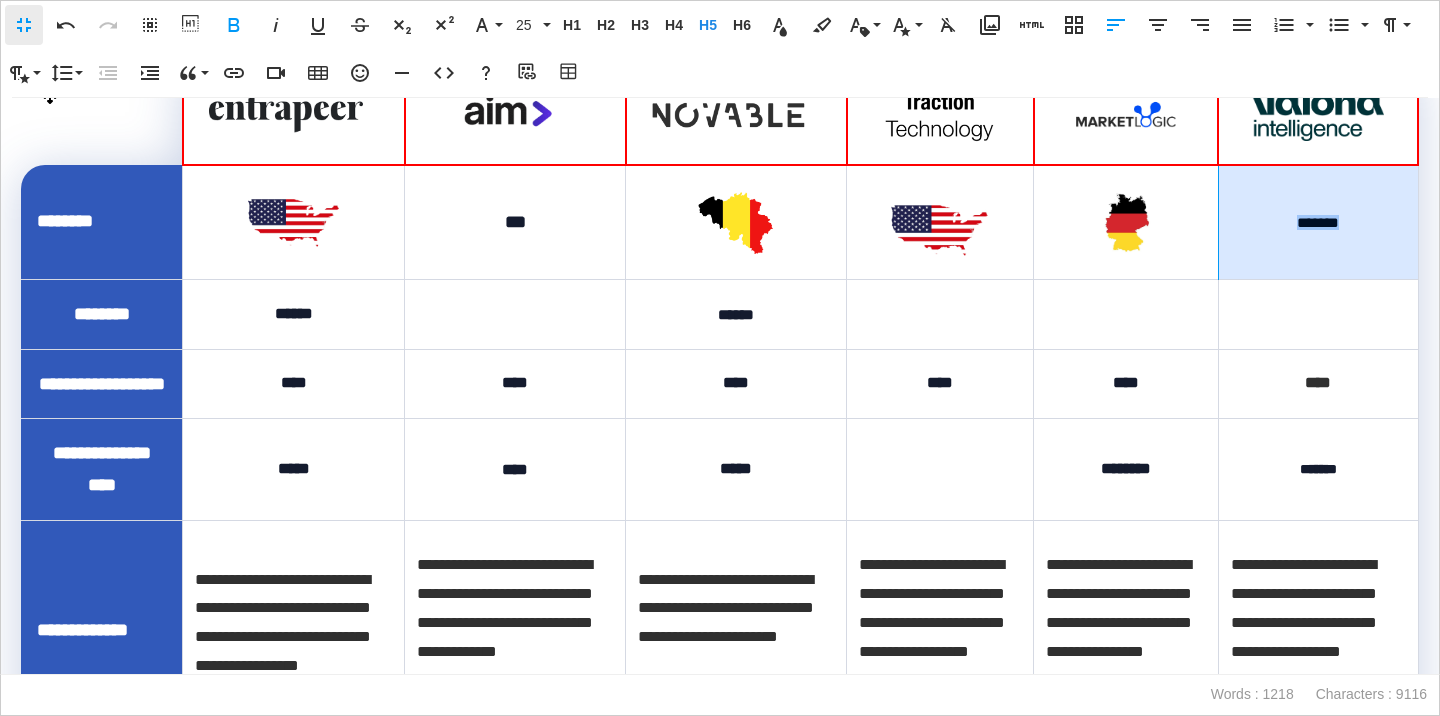 drag, startPoint x: 1365, startPoint y: 268, endPoint x: 1288, endPoint y: 260, distance: 77.41447 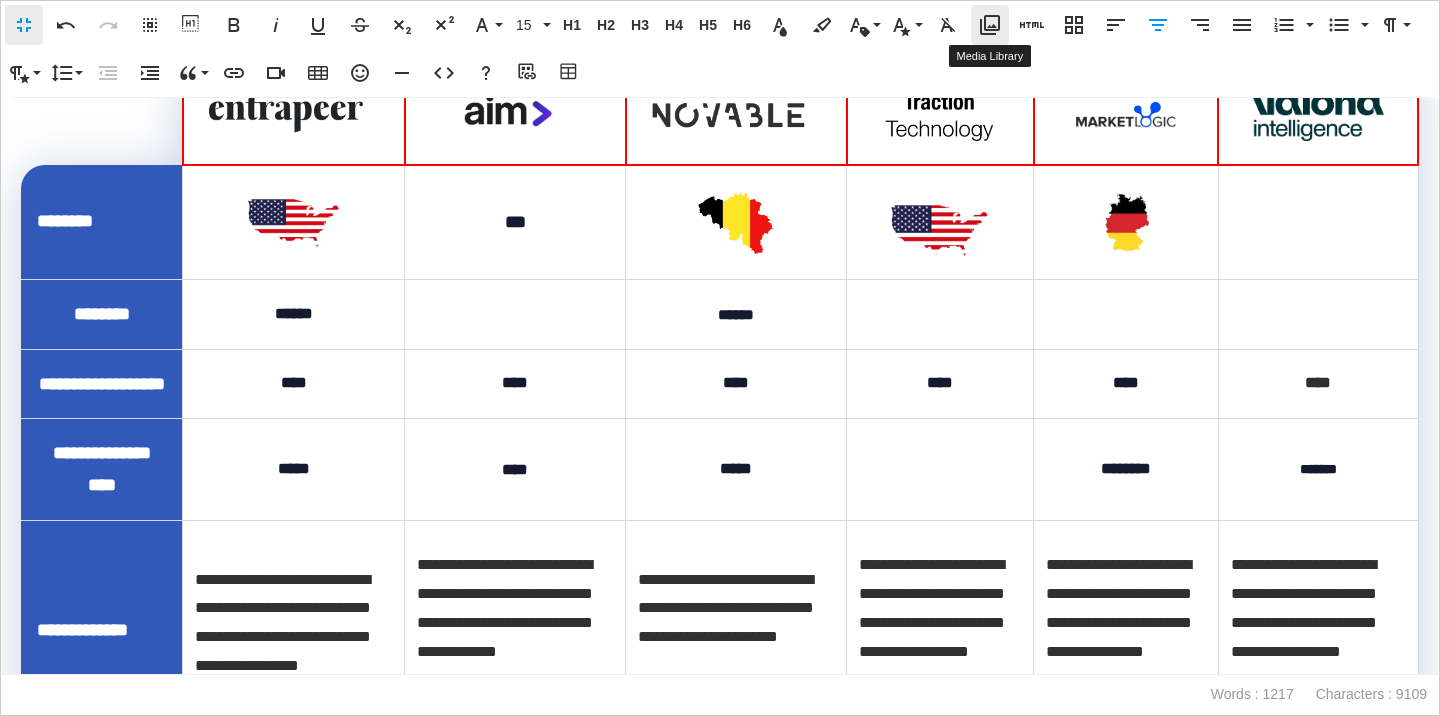 click 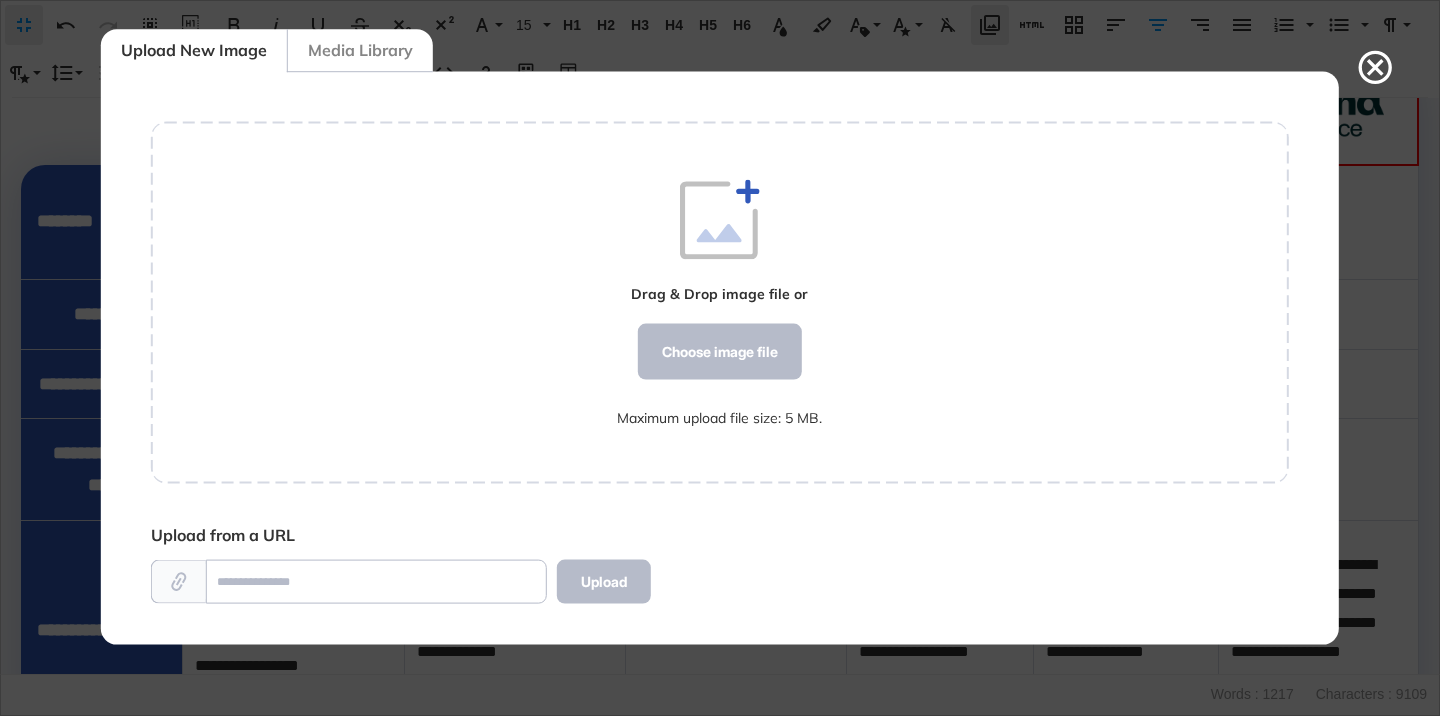 scroll, scrollTop: 572, scrollLeft: 1138, axis: both 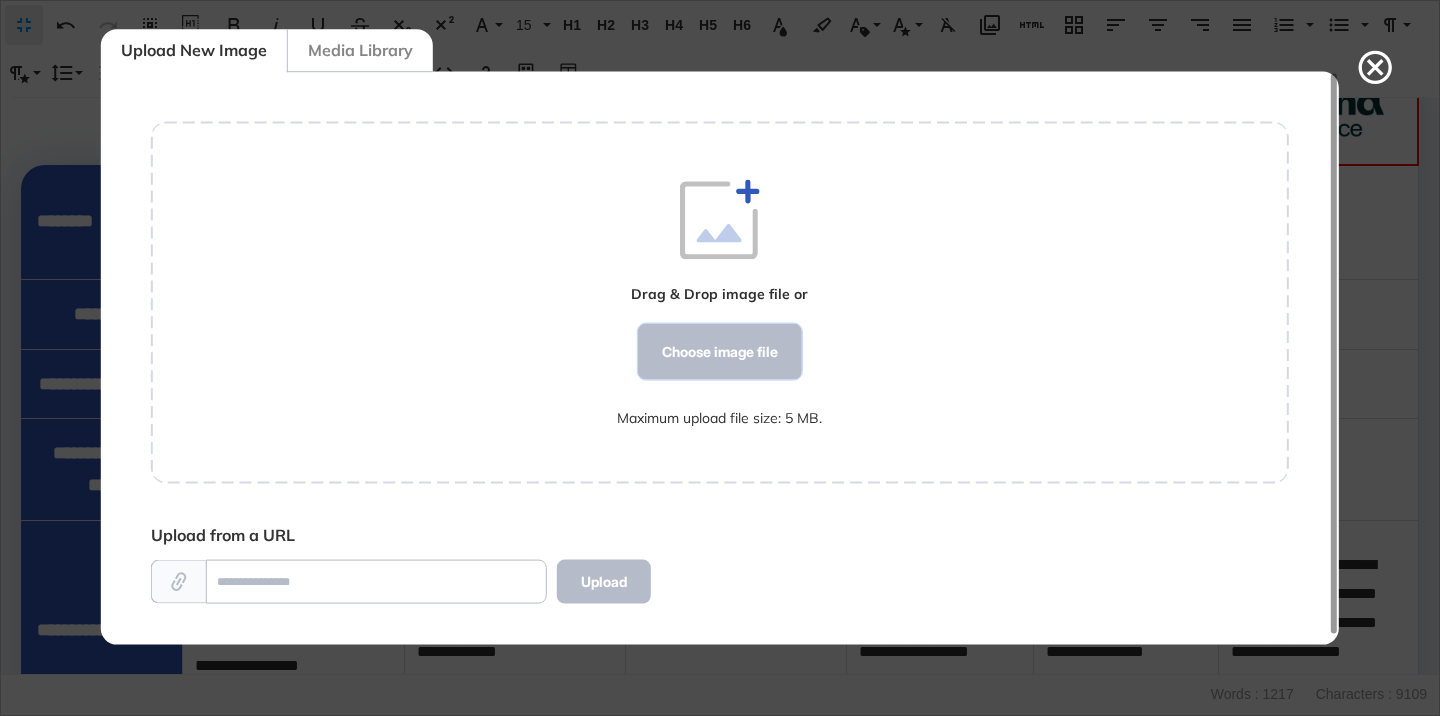 click on "Choose image file" at bounding box center [720, 352] 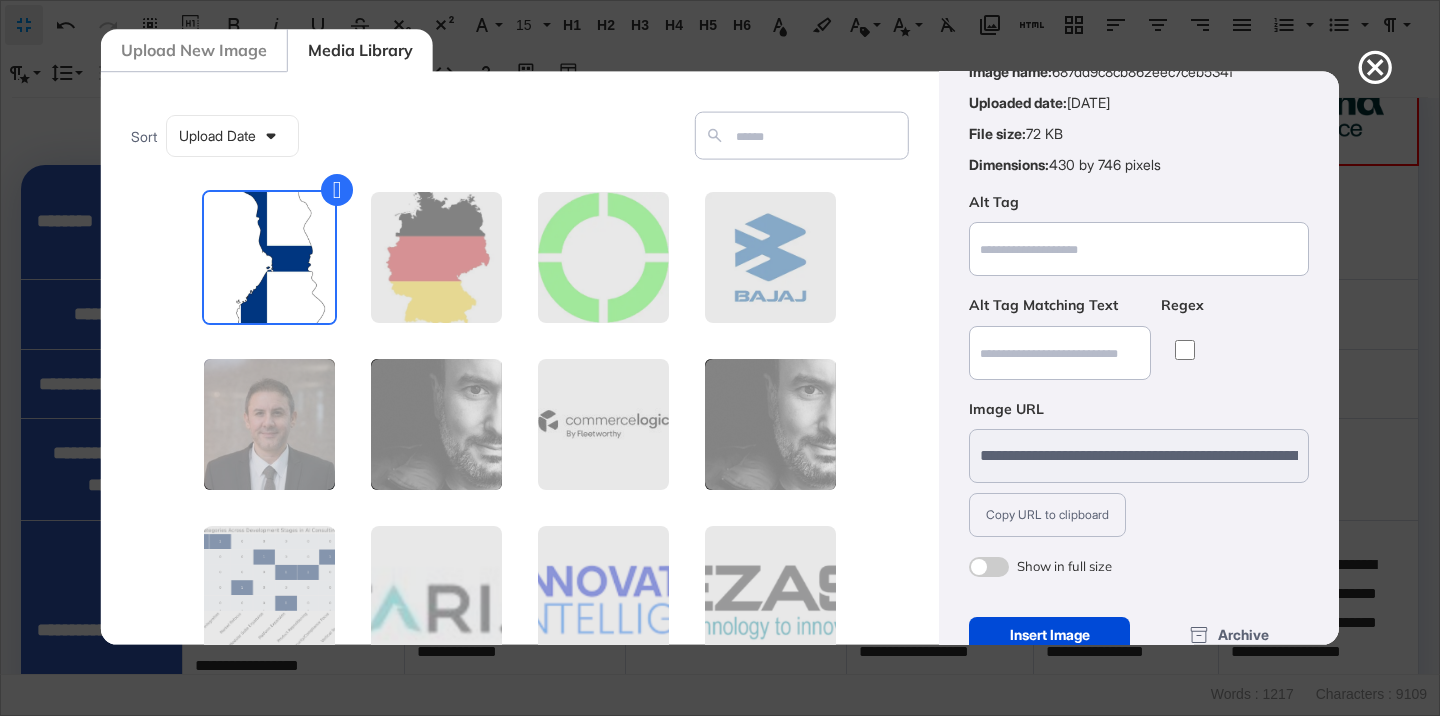 scroll, scrollTop: 156, scrollLeft: 0, axis: vertical 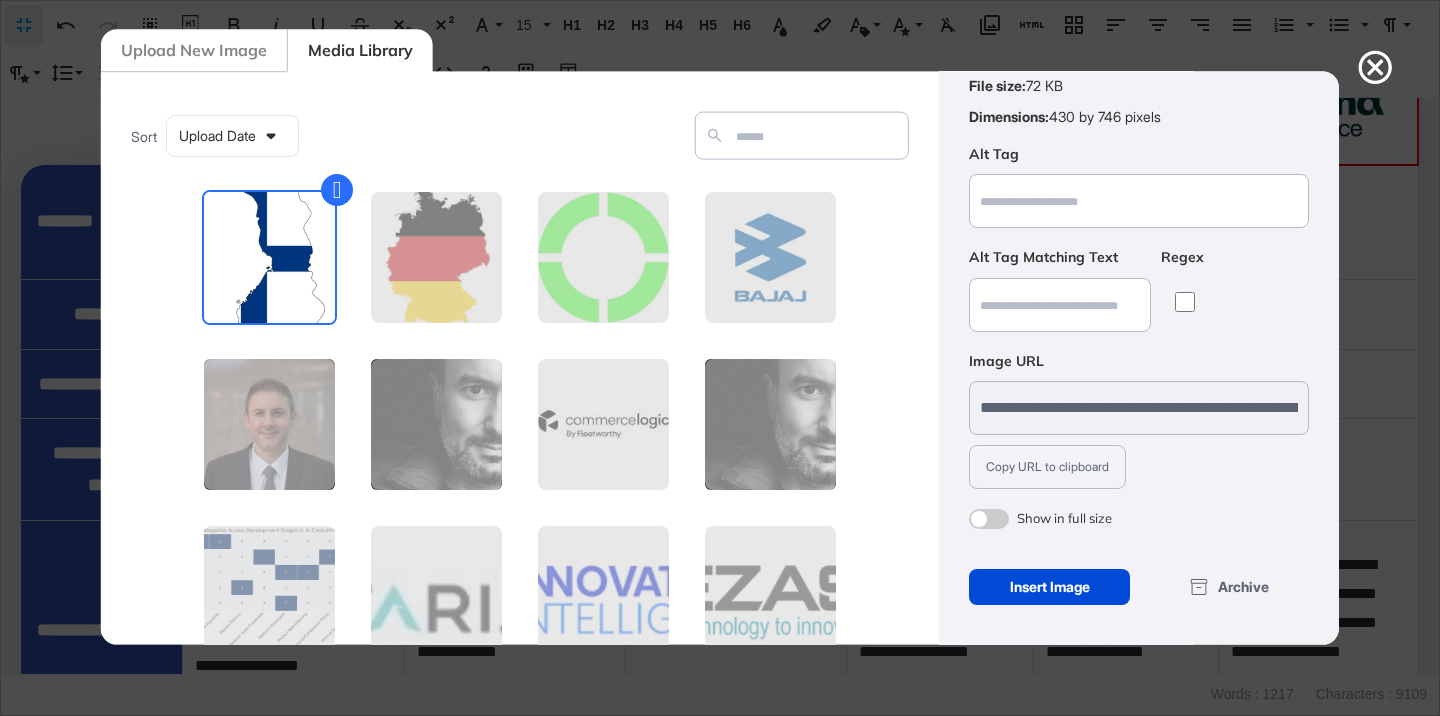 click at bounding box center (989, 519) 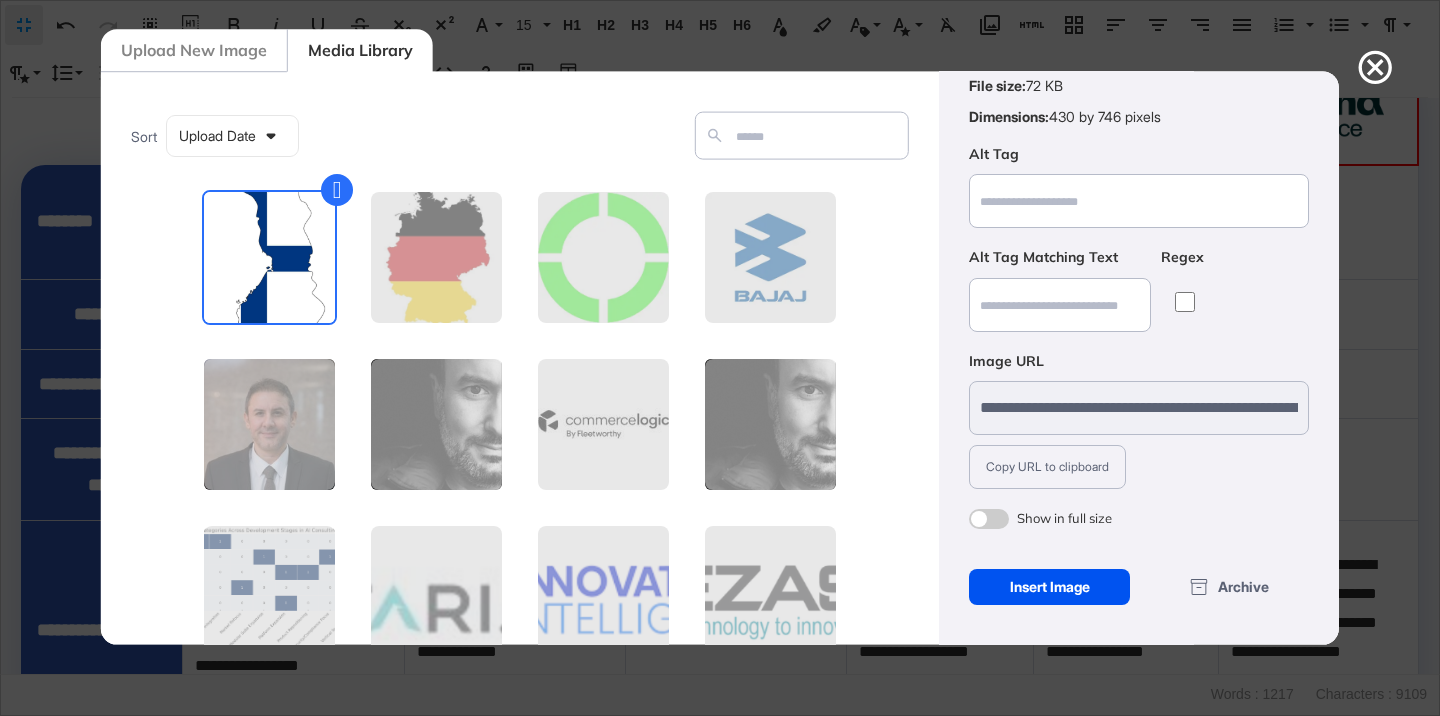 click on "Insert Image" at bounding box center (1049, 587) 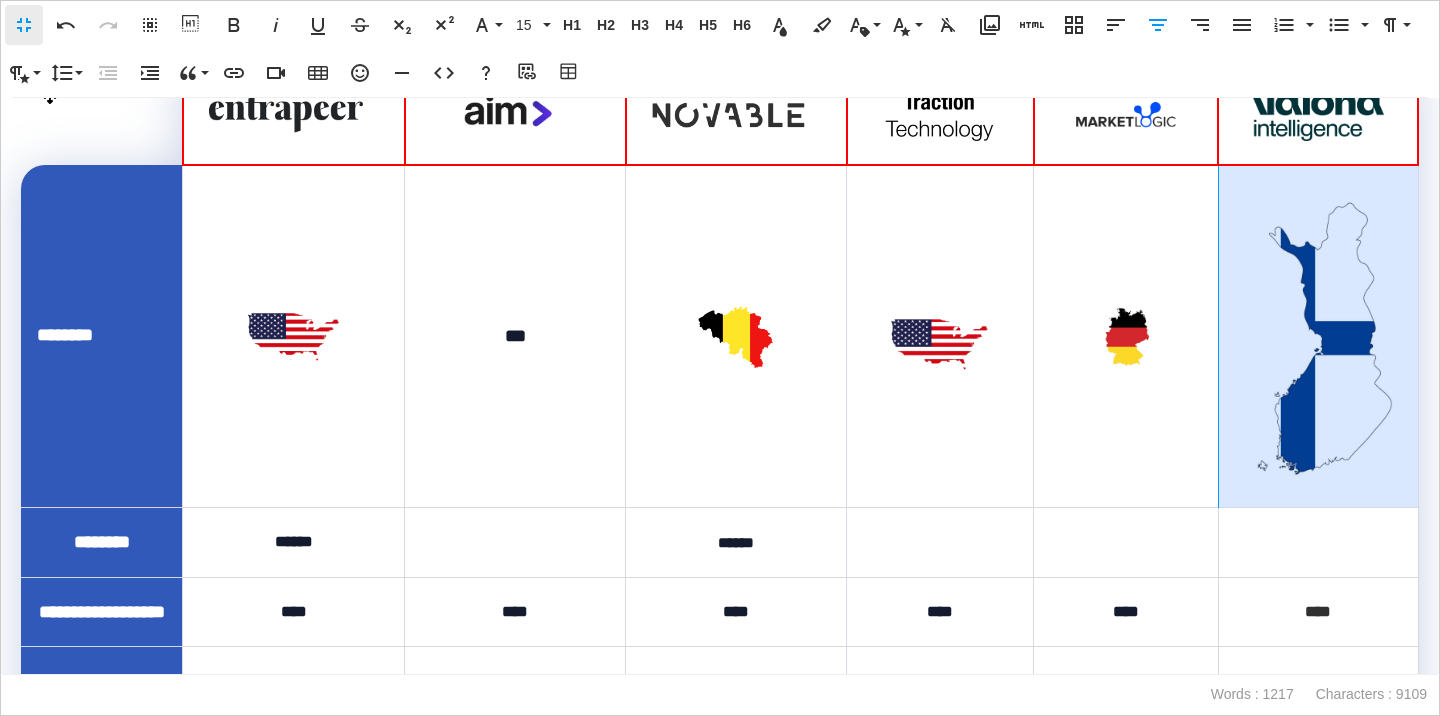 click at bounding box center [1318, 337] 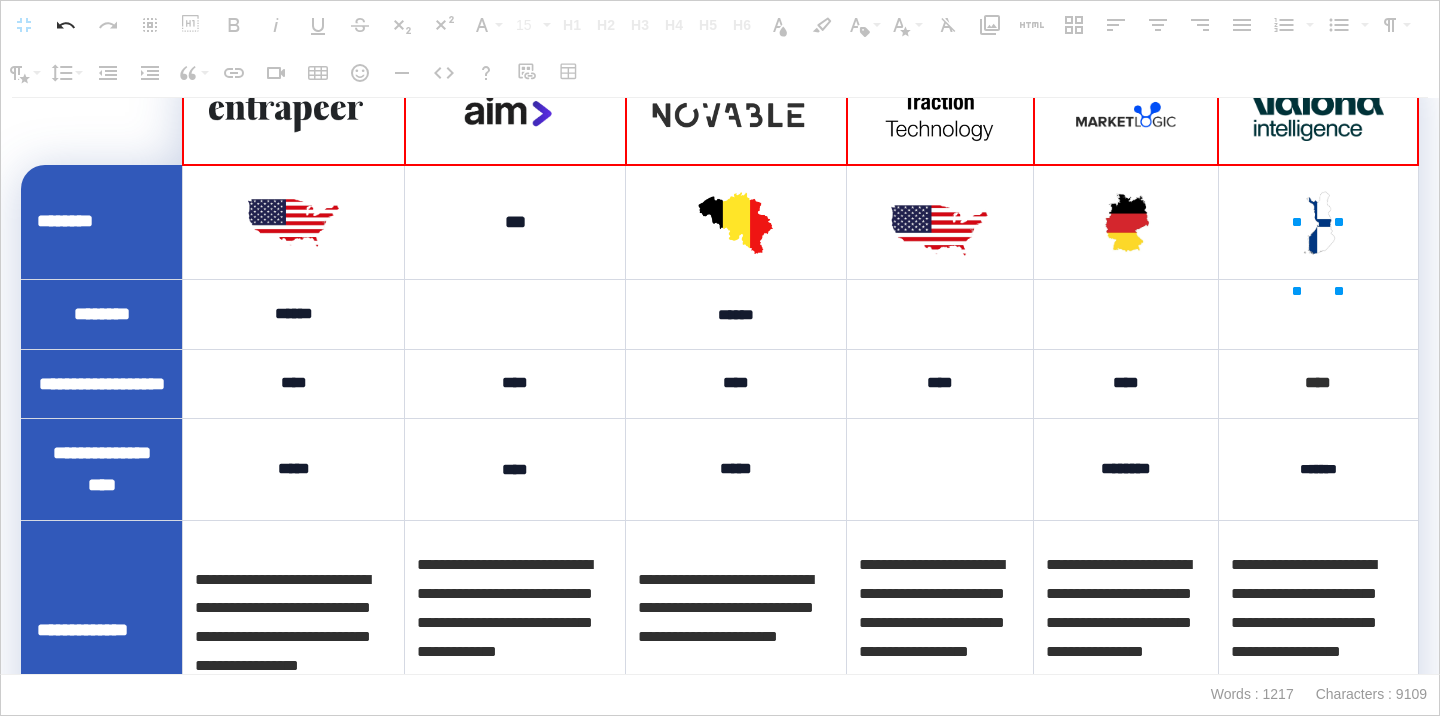 drag, startPoint x: 1406, startPoint y: 219, endPoint x: 1273, endPoint y: 243, distance: 135.14807 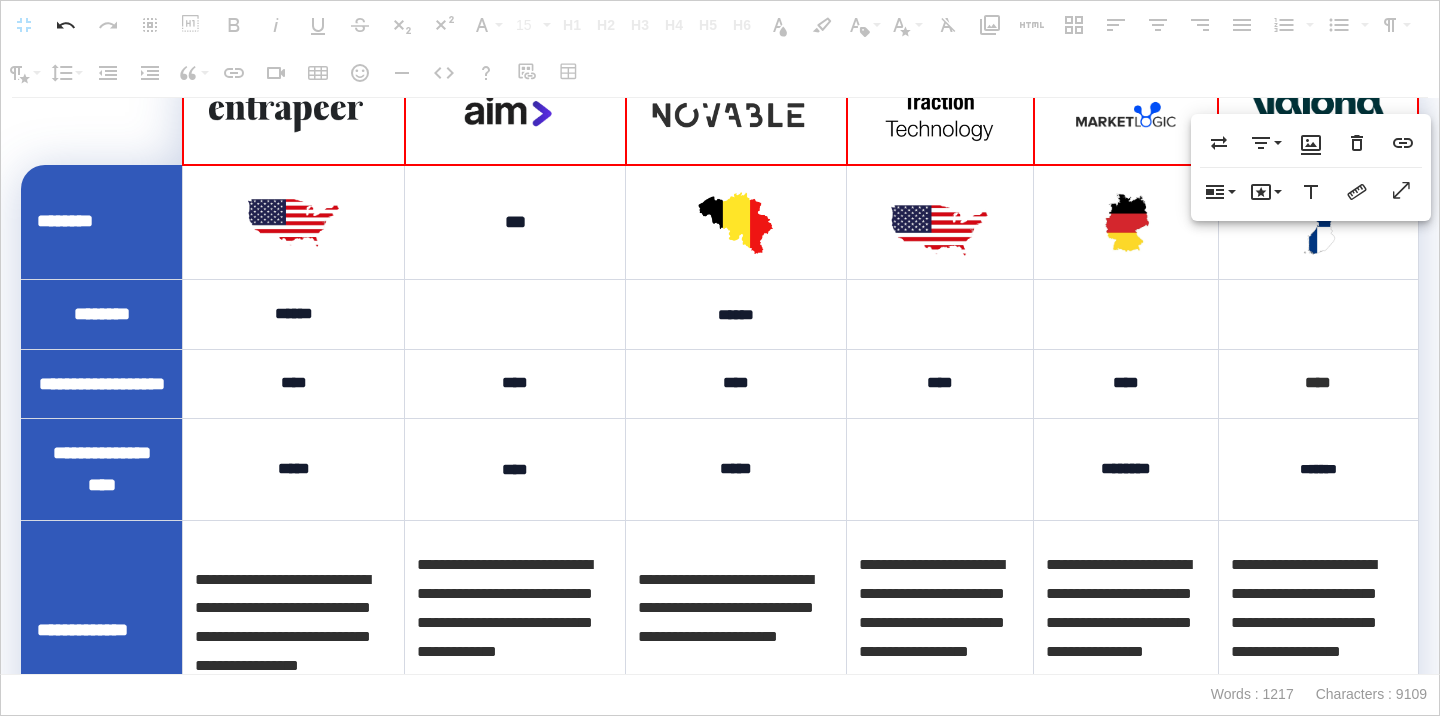 click on "****" at bounding box center (1125, 383) 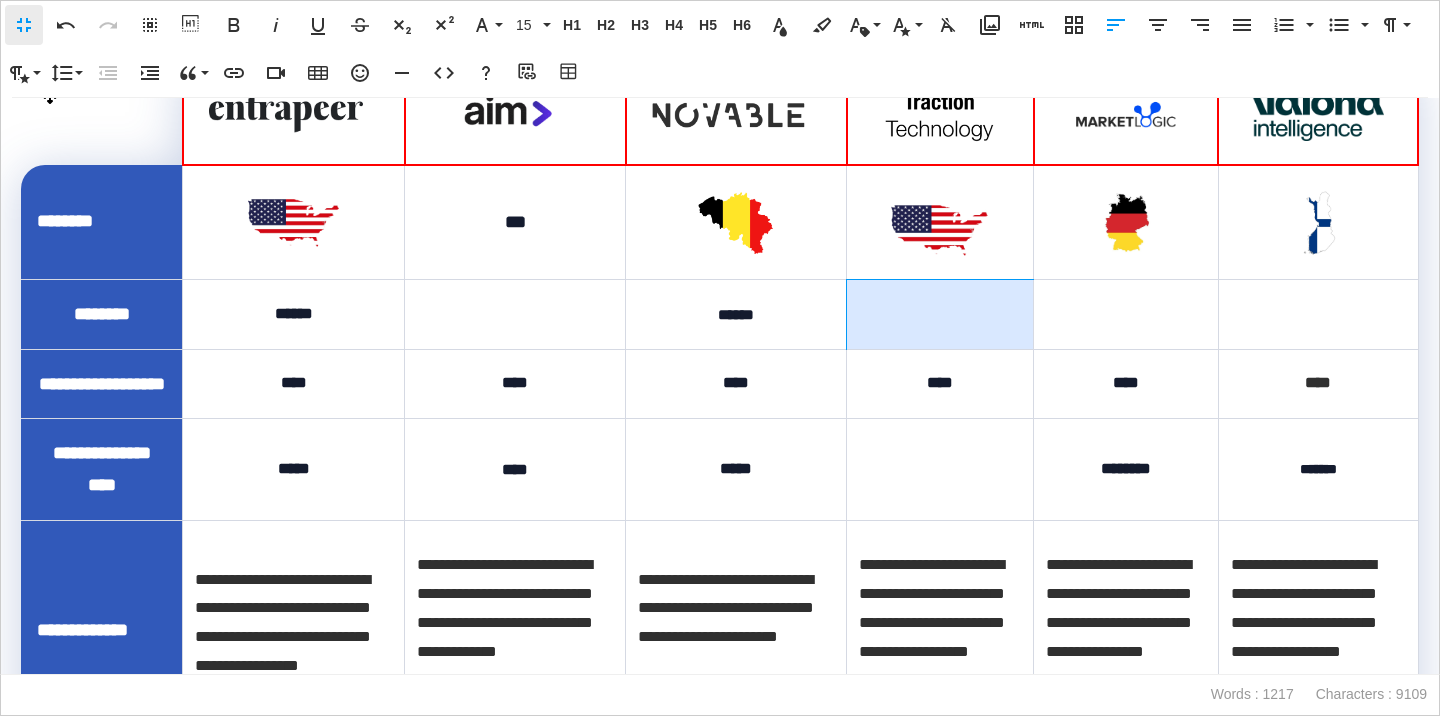 click at bounding box center (940, 314) 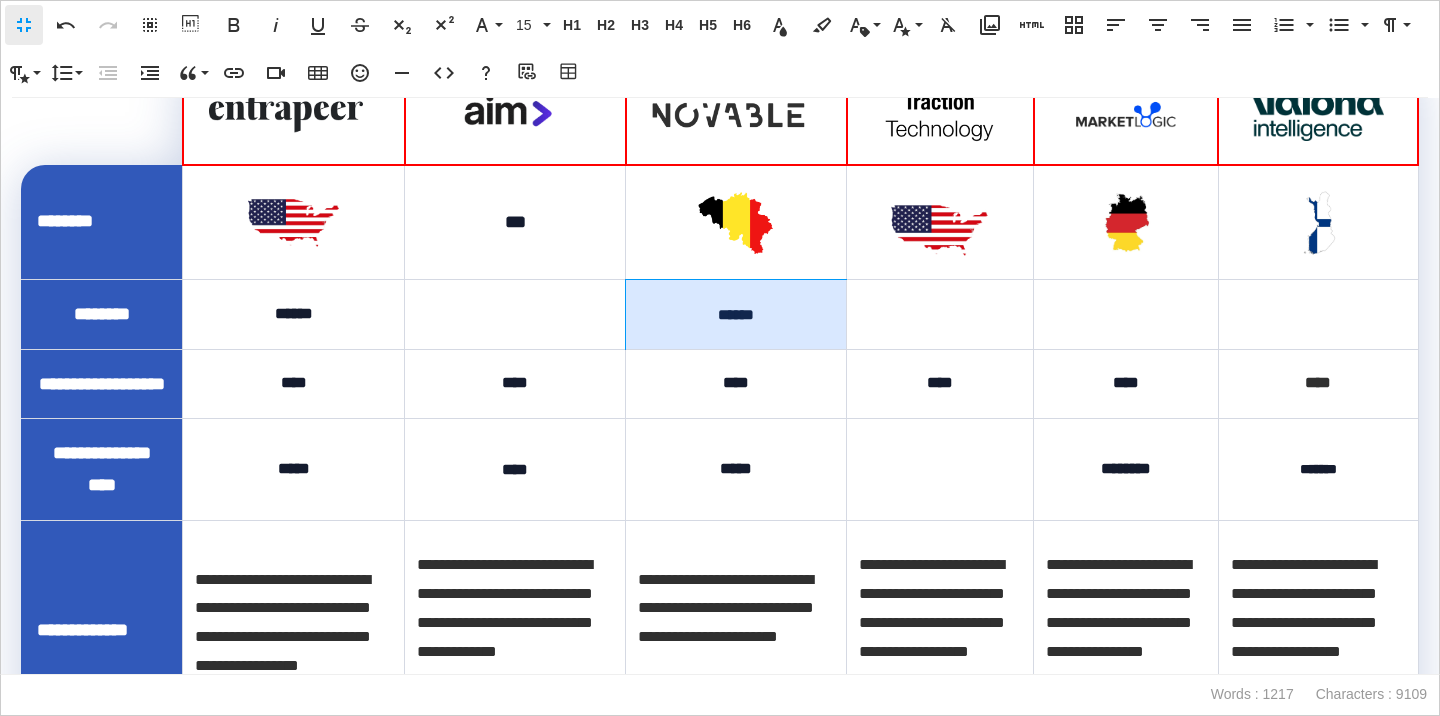 click on "******" at bounding box center (736, 314) 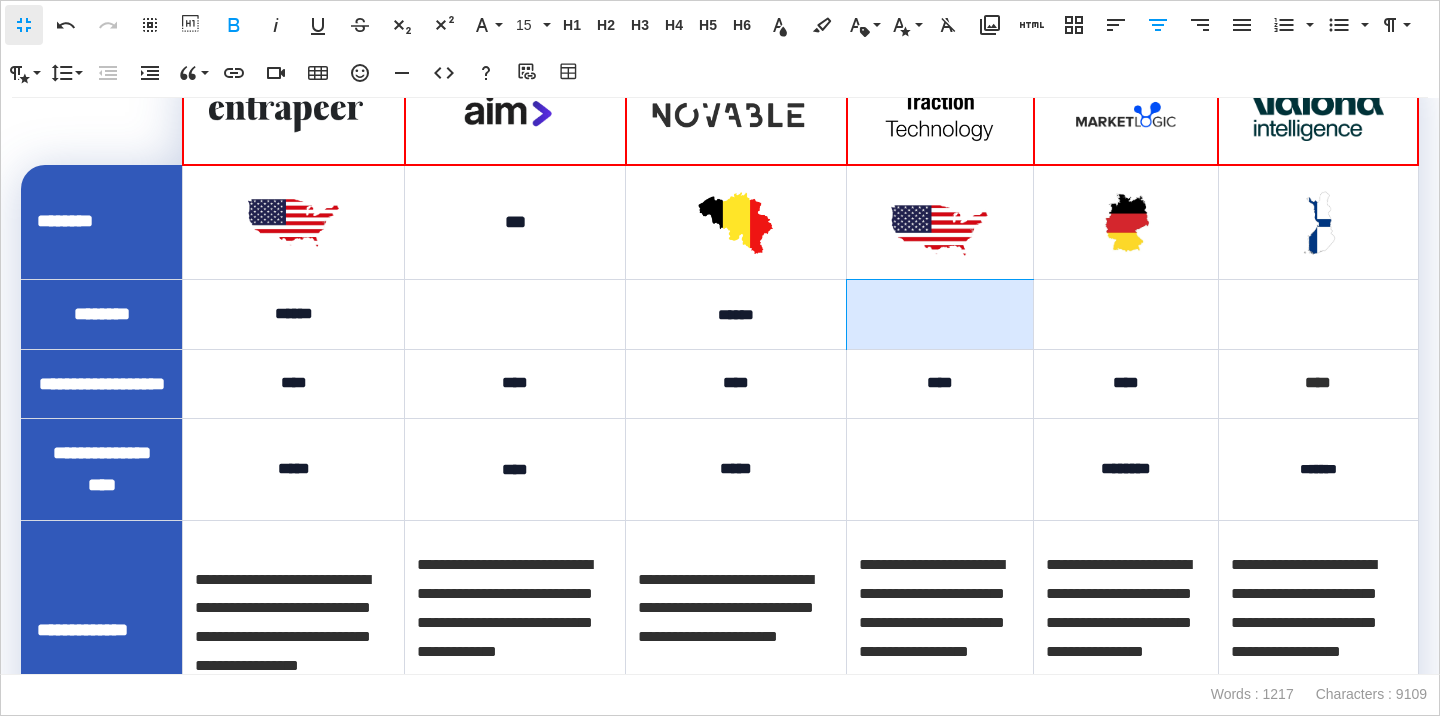 click at bounding box center [940, 314] 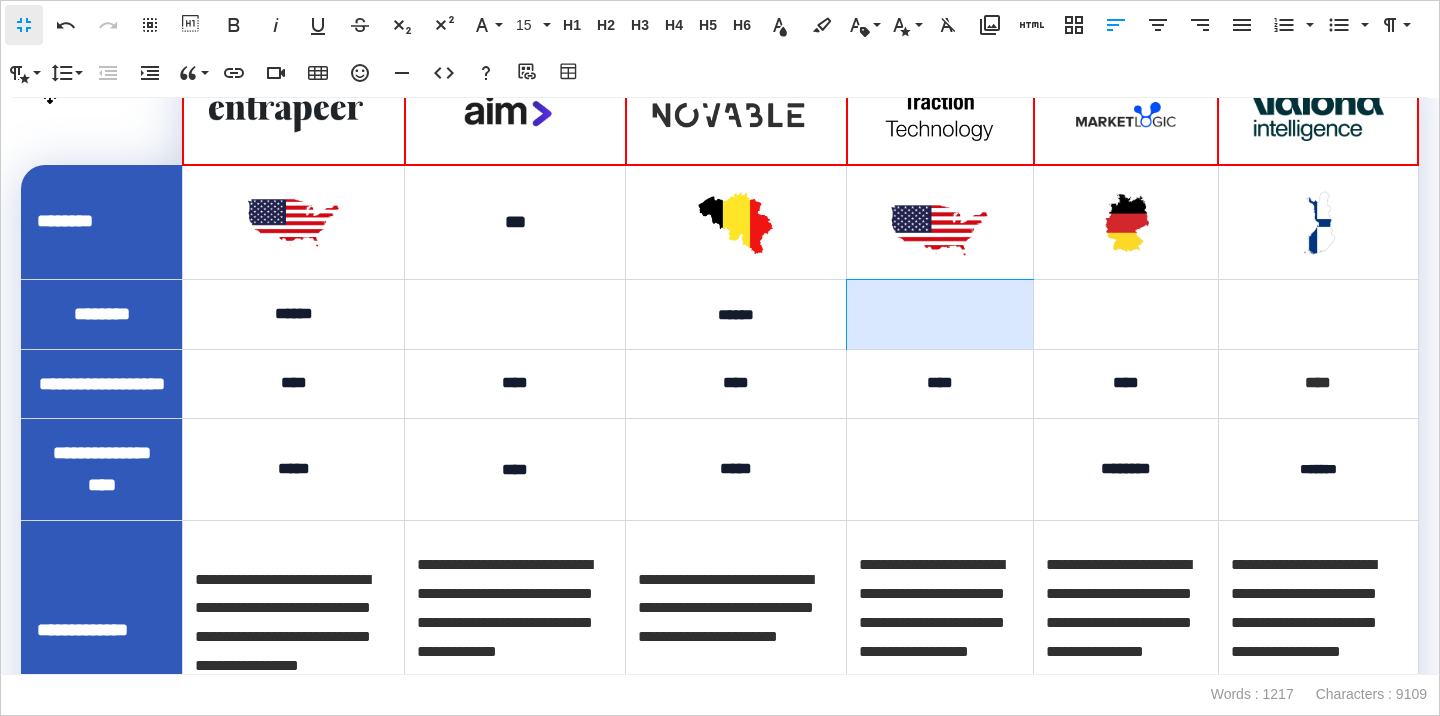 type 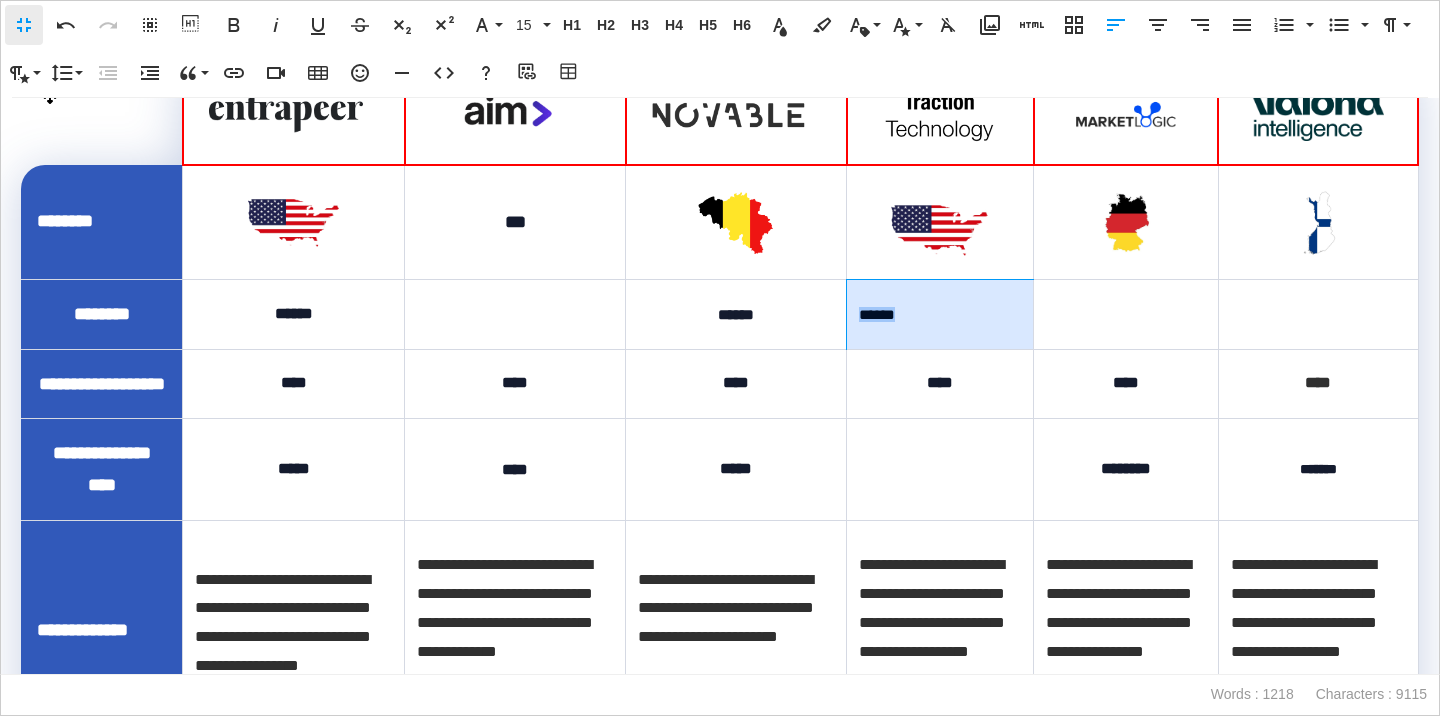 drag, startPoint x: 919, startPoint y: 347, endPoint x: 860, endPoint y: 347, distance: 59 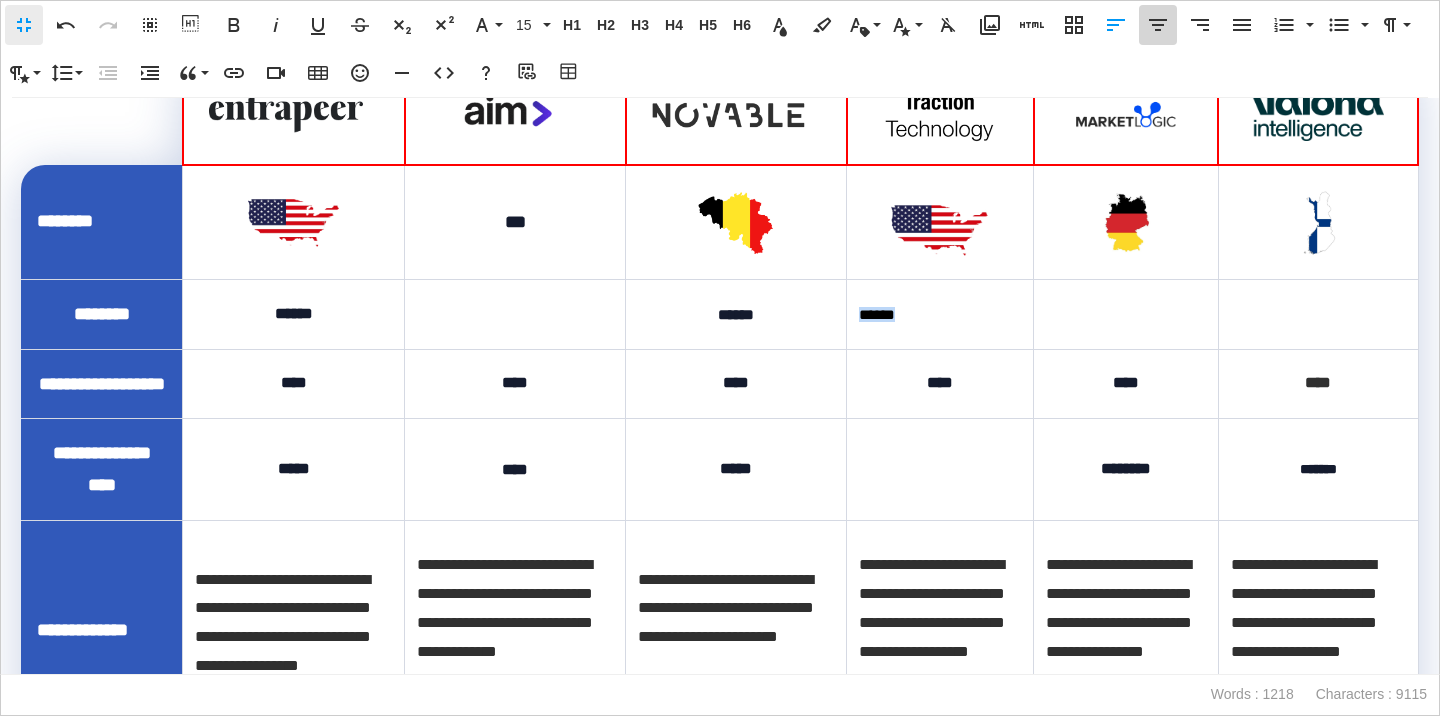 click 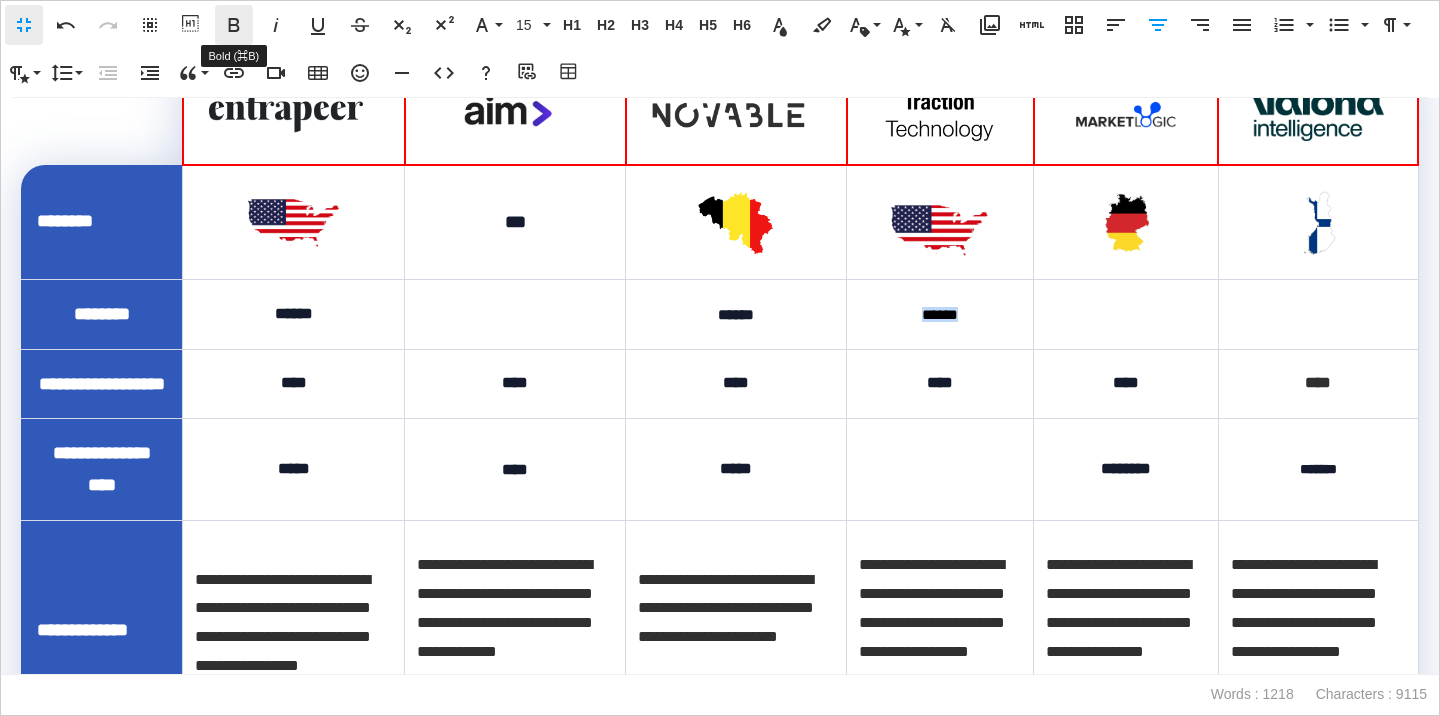 click 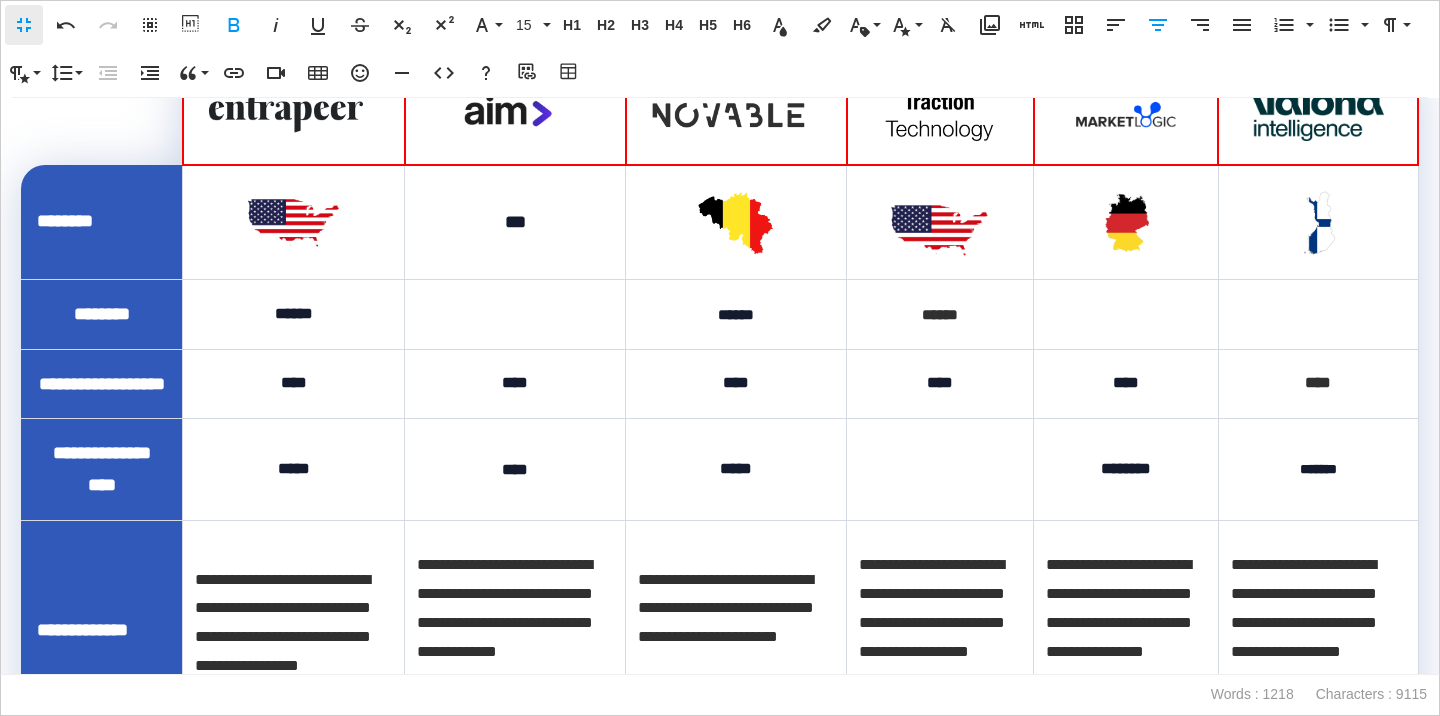 click at bounding box center (1126, 314) 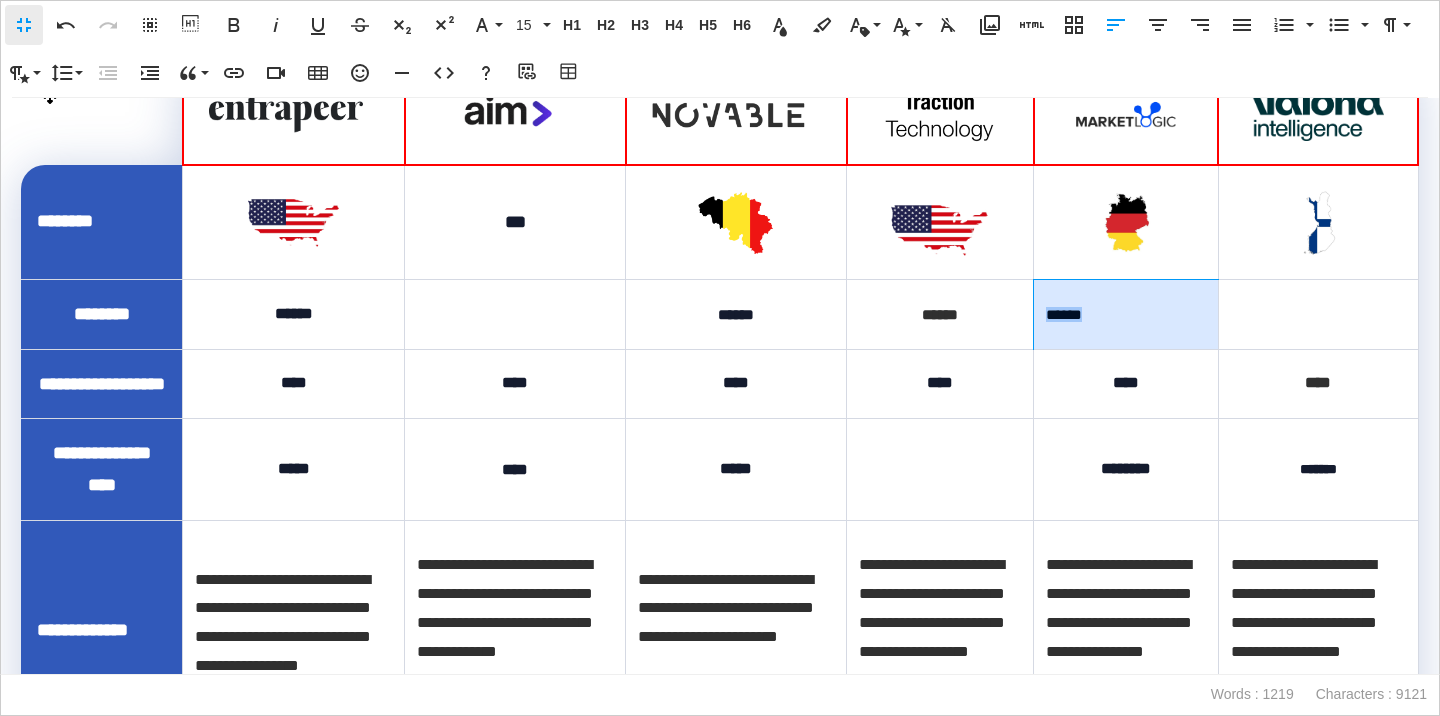 drag, startPoint x: 1137, startPoint y: 342, endPoint x: 1042, endPoint y: 354, distance: 95.7549 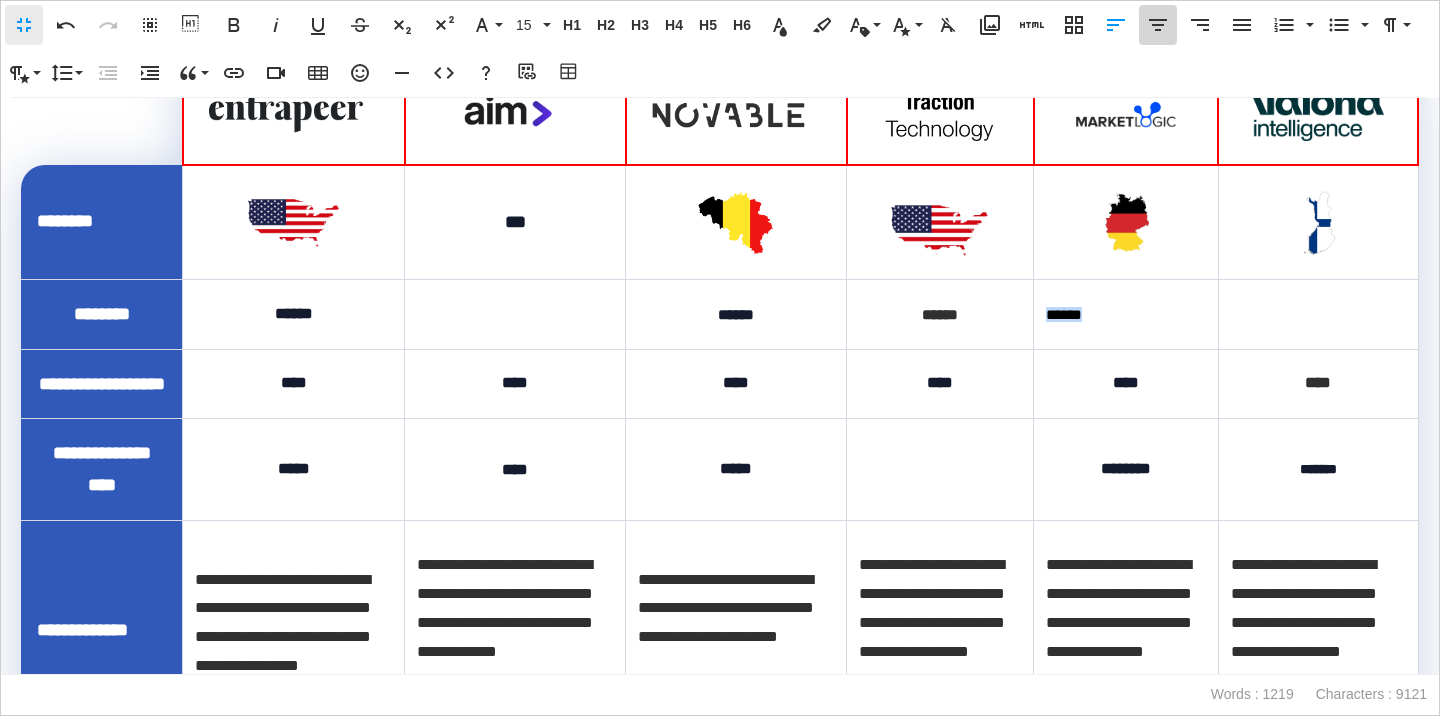 click 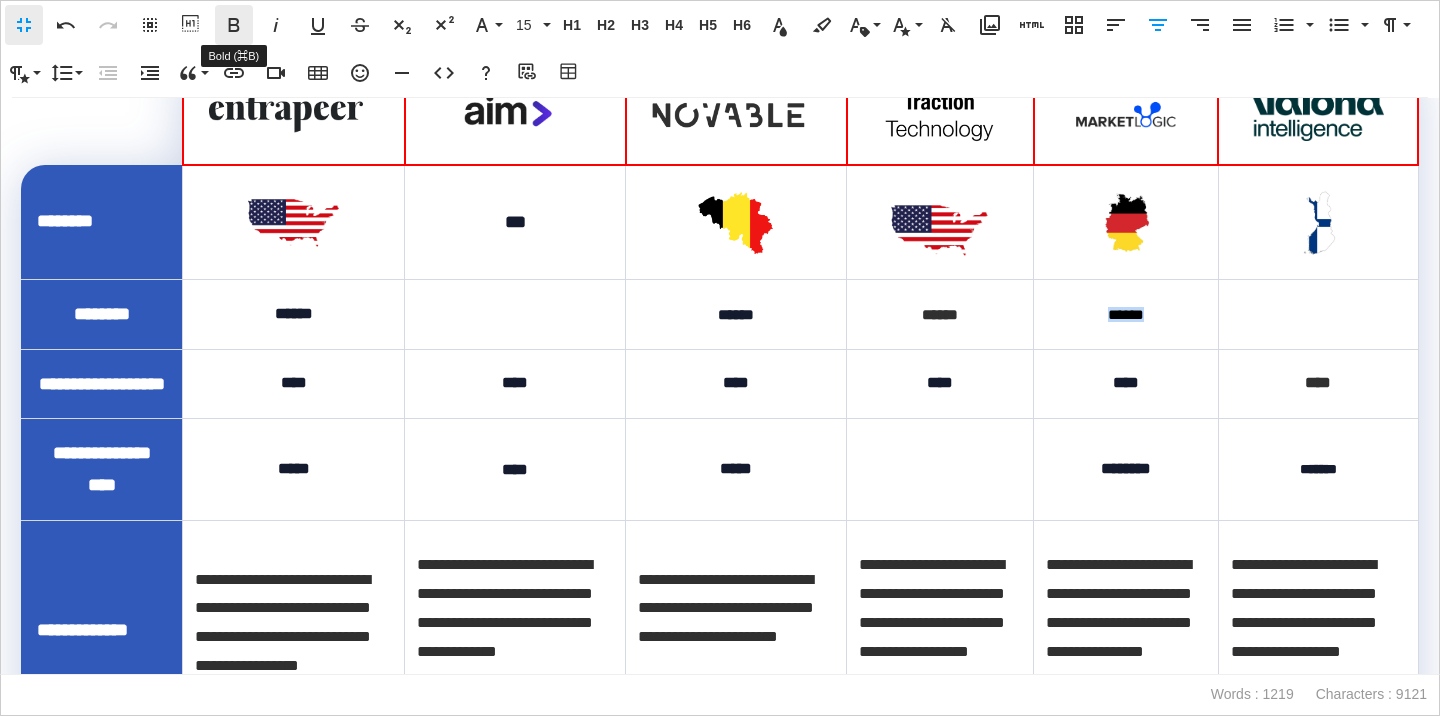 click 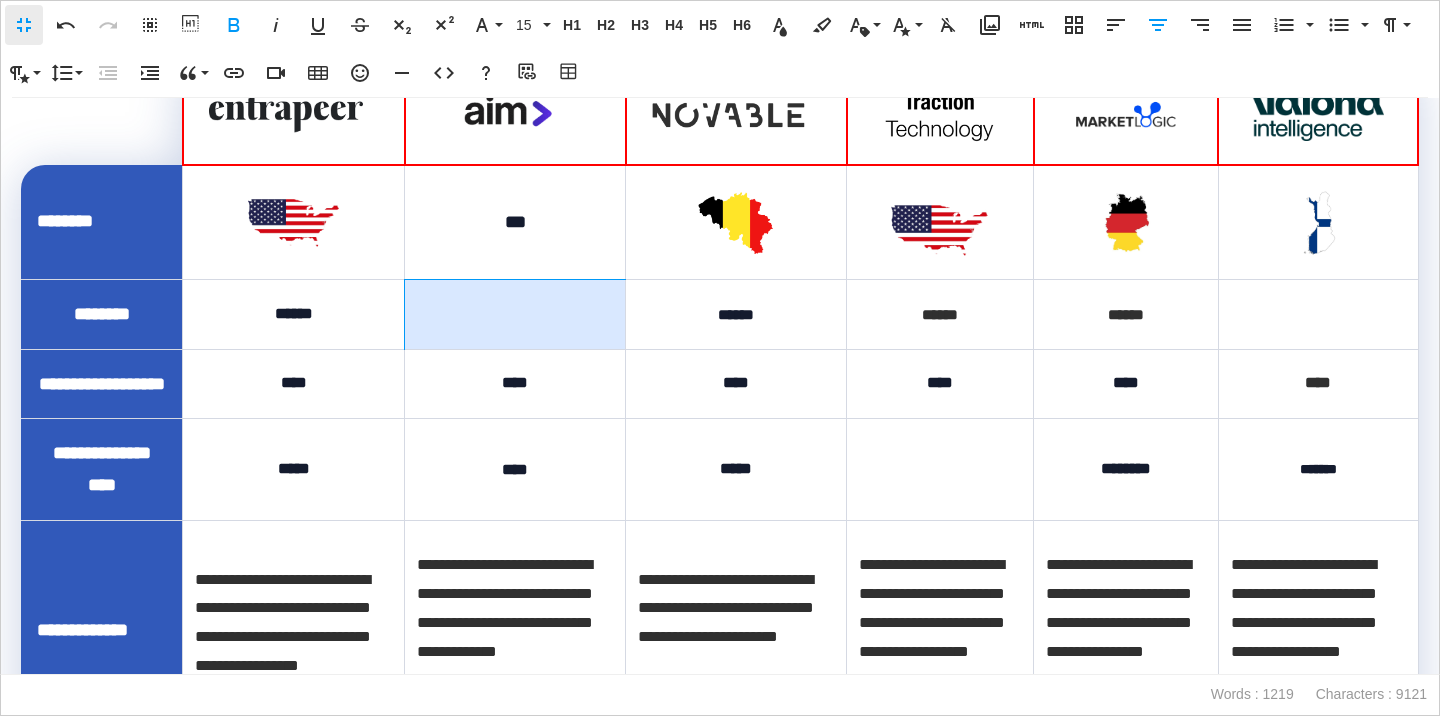 click at bounding box center [515, 314] 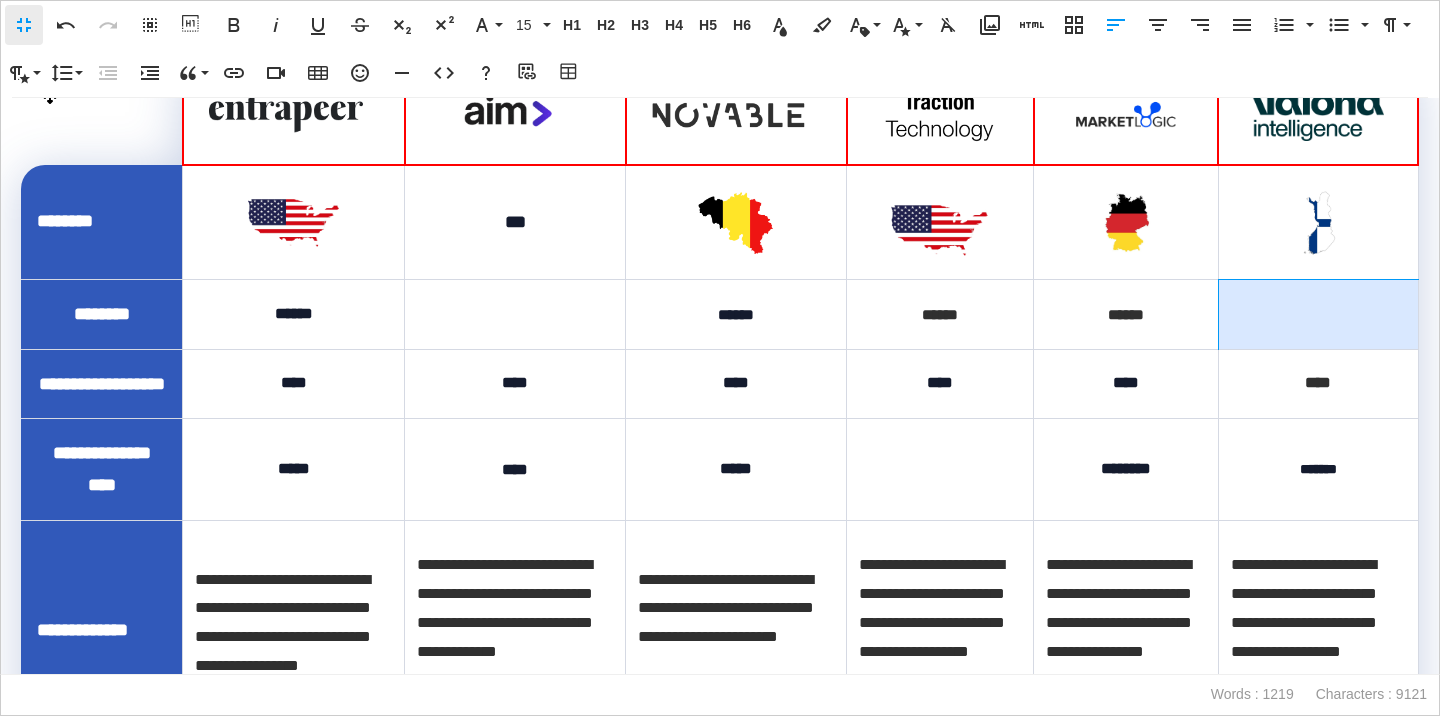 click at bounding box center (1318, 314) 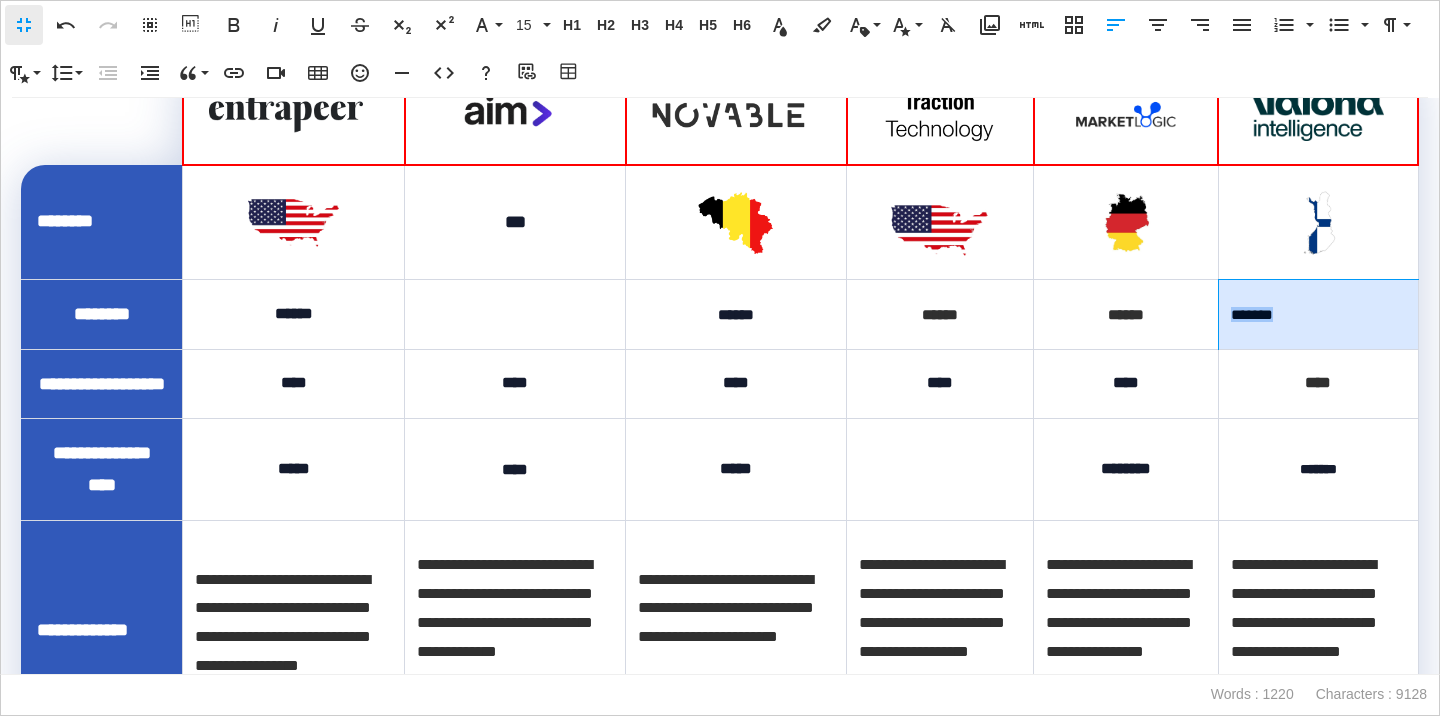 drag, startPoint x: 1288, startPoint y: 351, endPoint x: 1230, endPoint y: 351, distance: 58 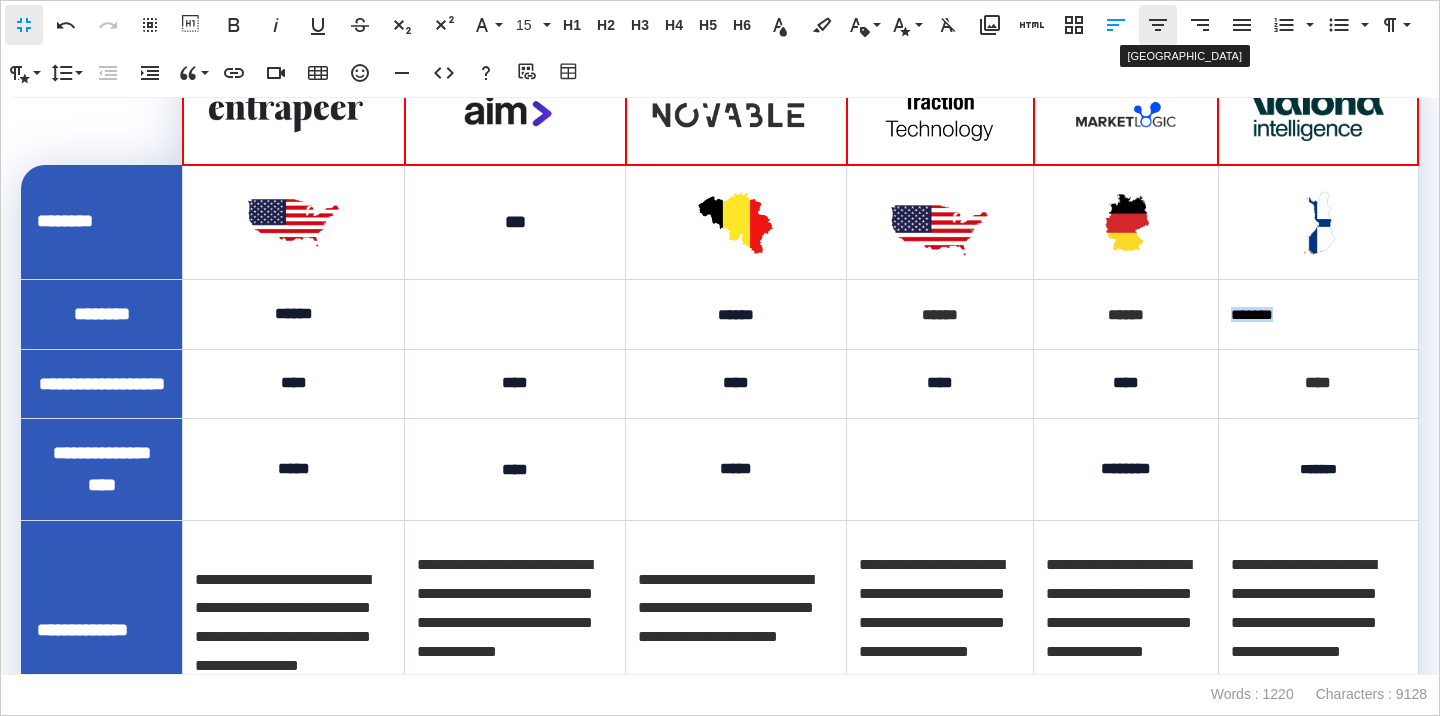 click on "Align Center" at bounding box center [1158, 25] 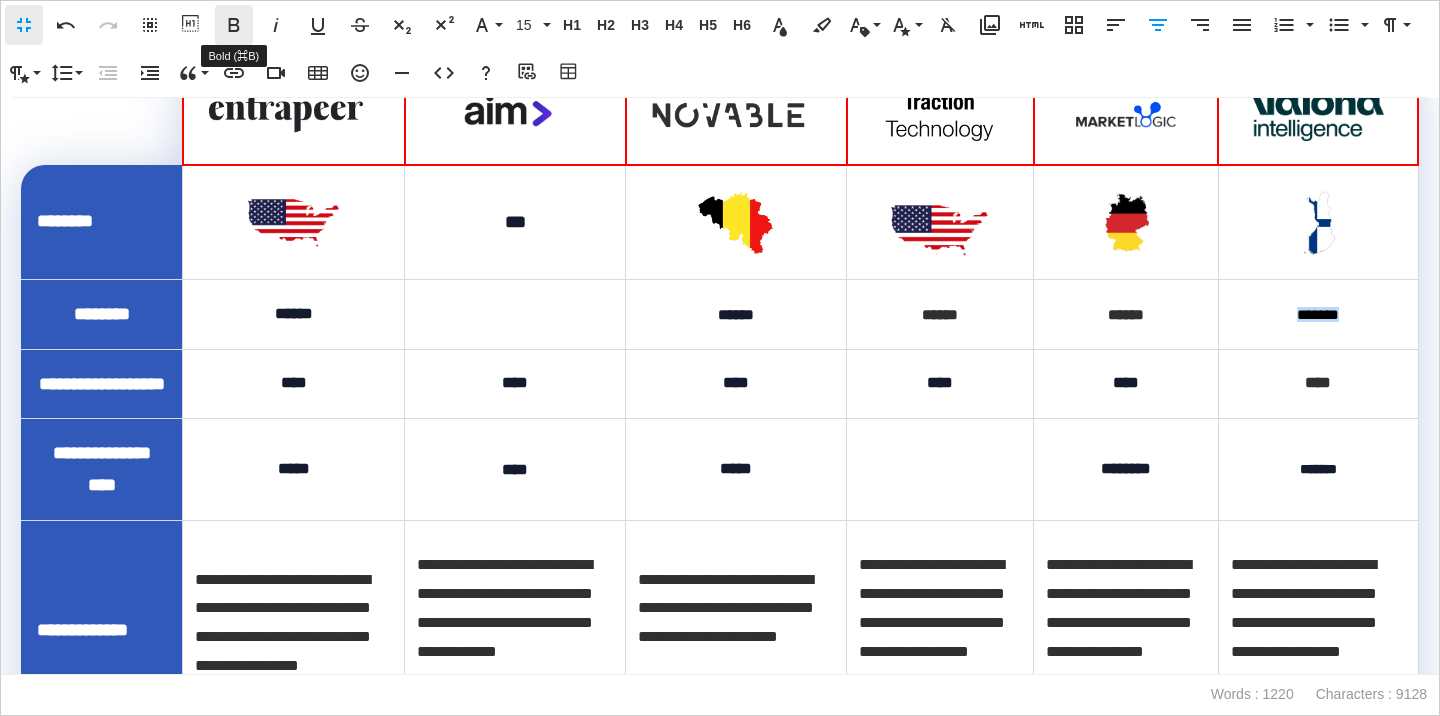 click 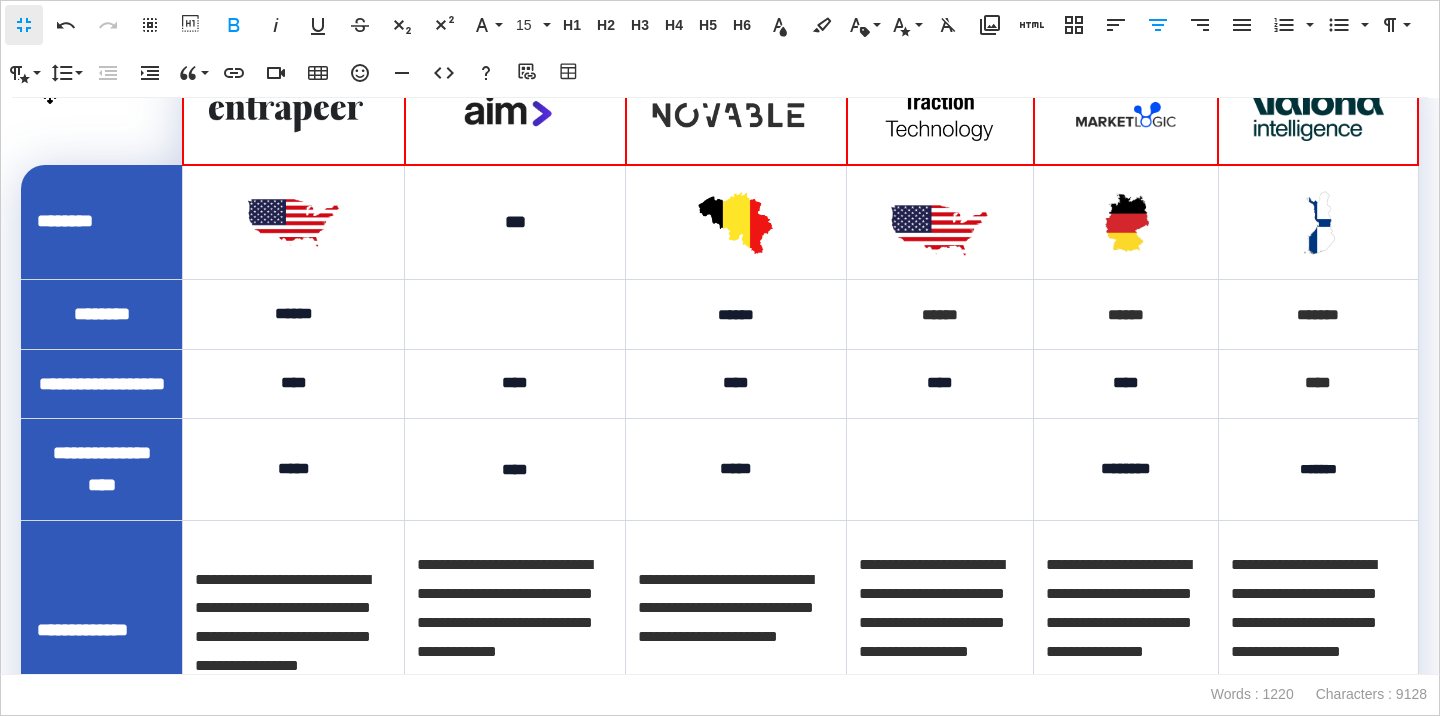 click on "******" at bounding box center (736, 314) 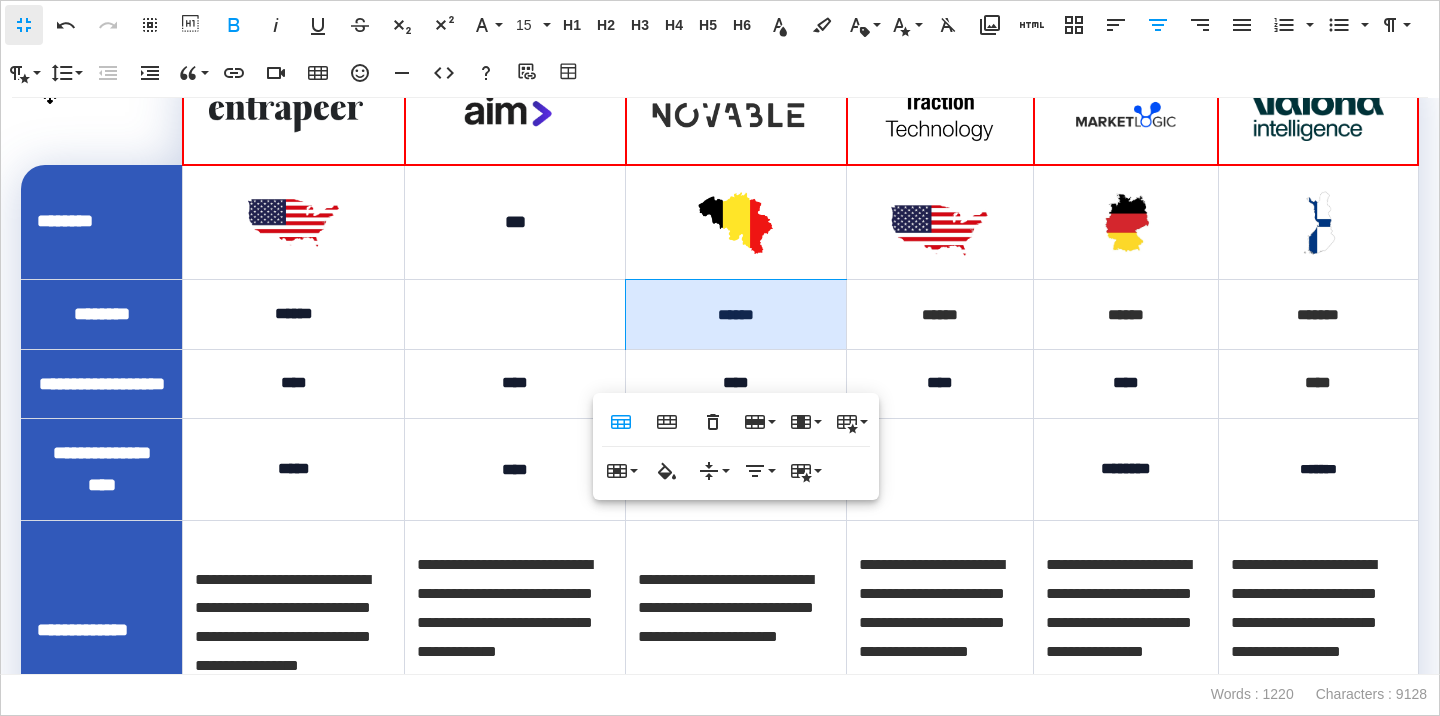 click on "****" at bounding box center [940, 383] 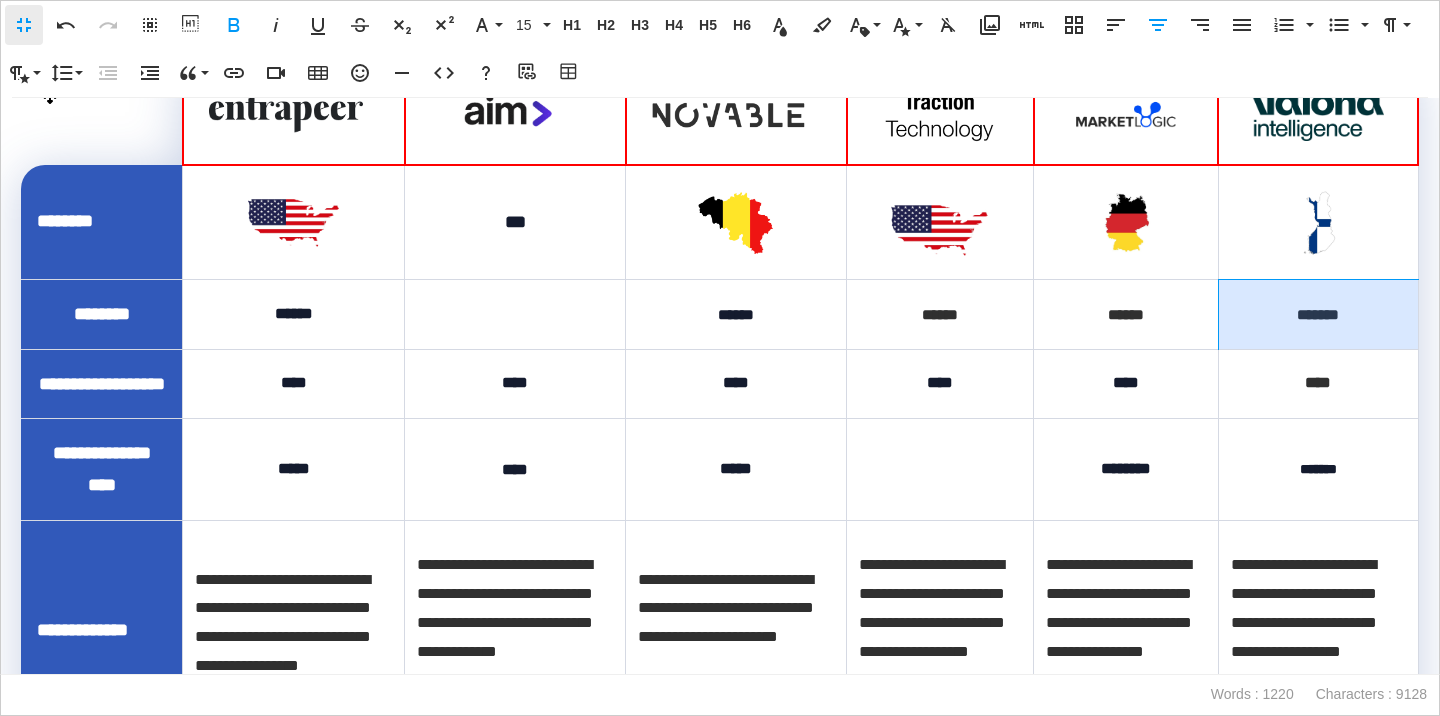 click on "*******" at bounding box center (1318, 314) 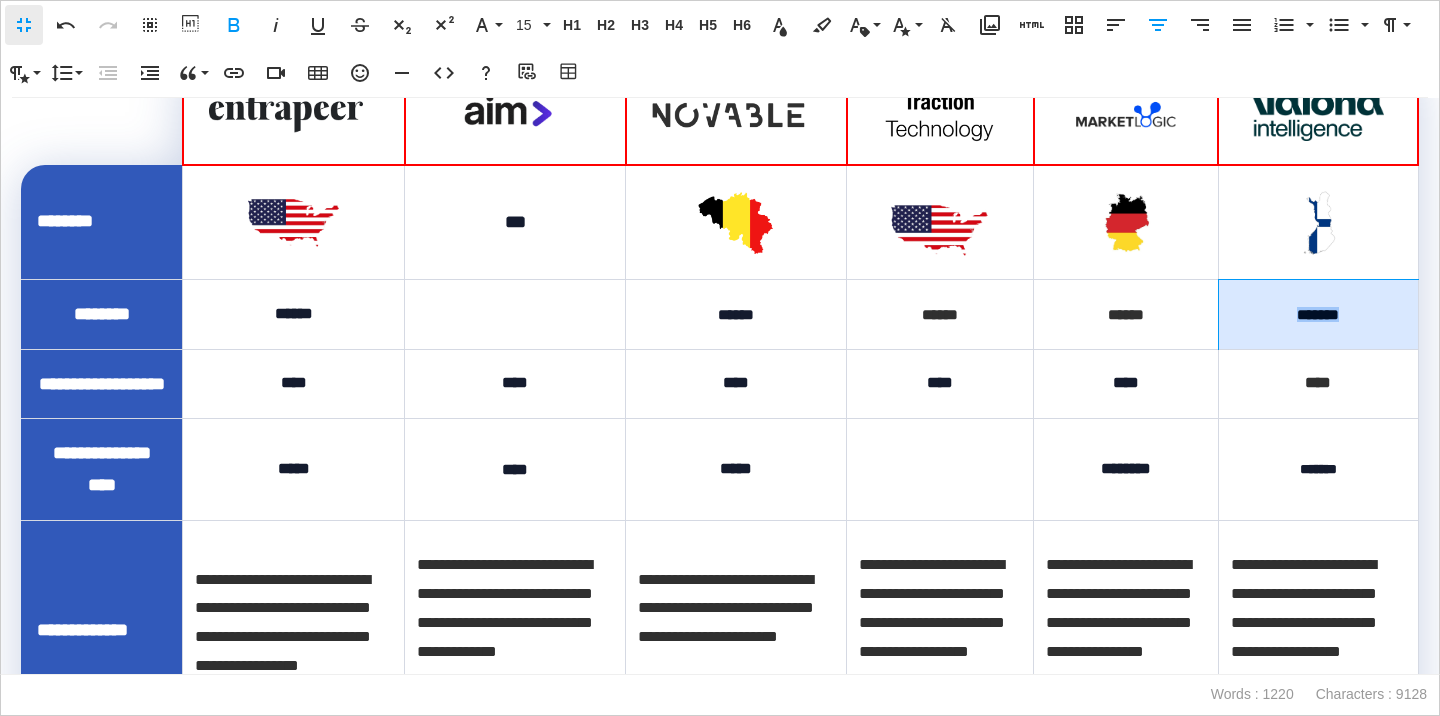 click on "*******" at bounding box center [1318, 314] 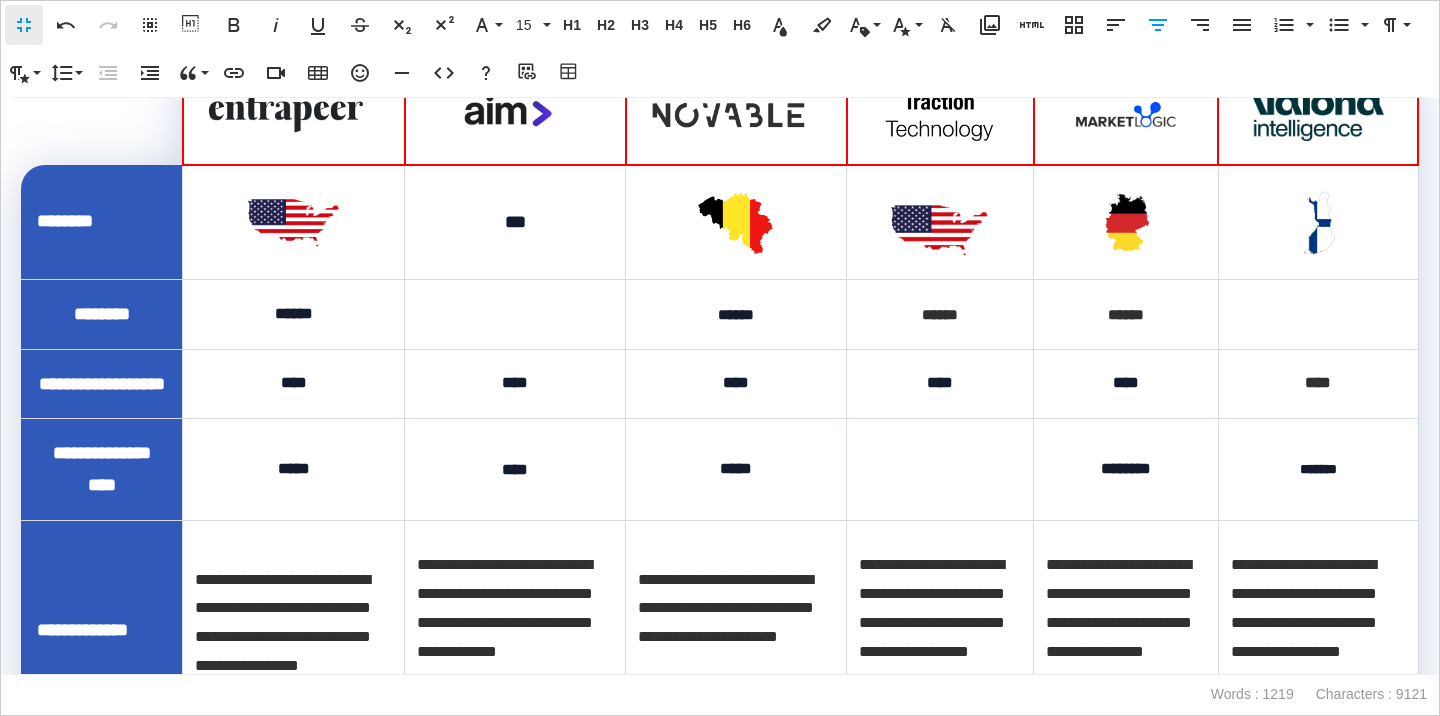 click at bounding box center [515, 314] 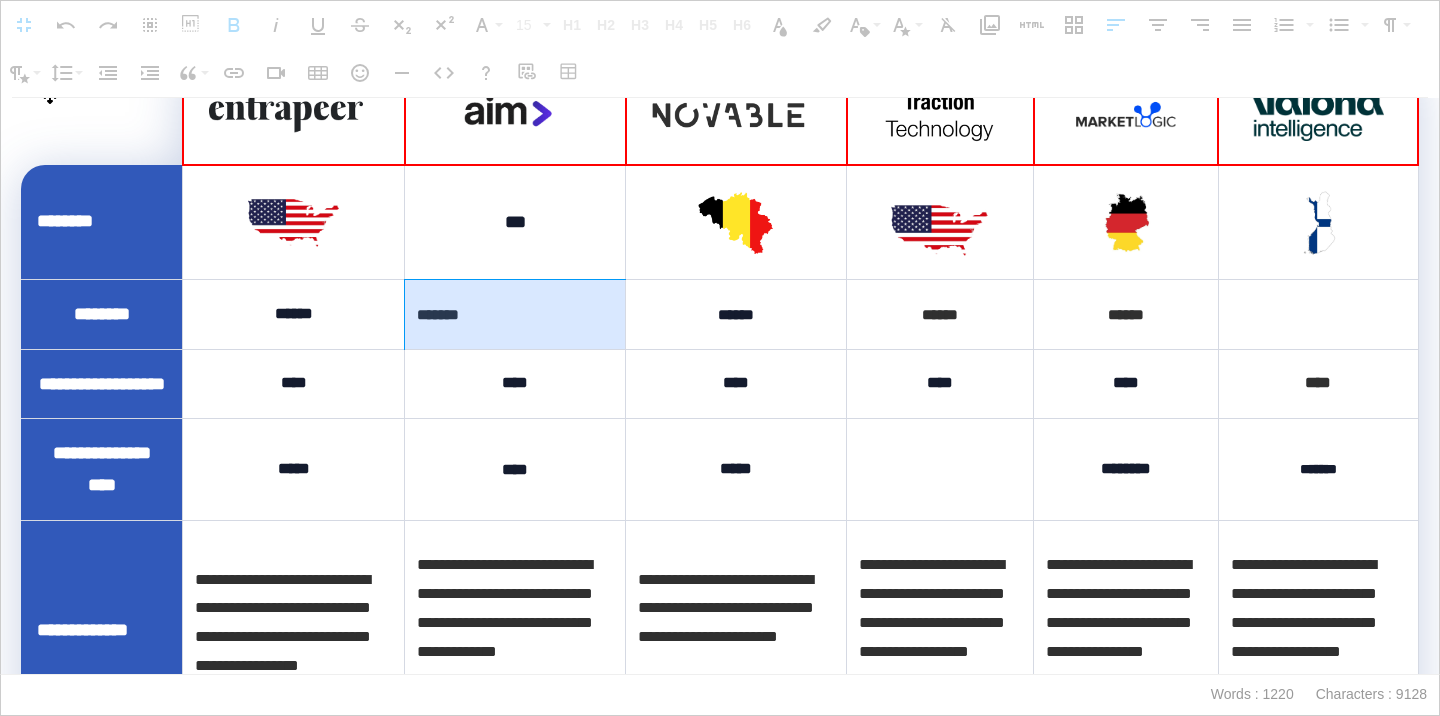 drag, startPoint x: 515, startPoint y: 345, endPoint x: 412, endPoint y: 348, distance: 103.04368 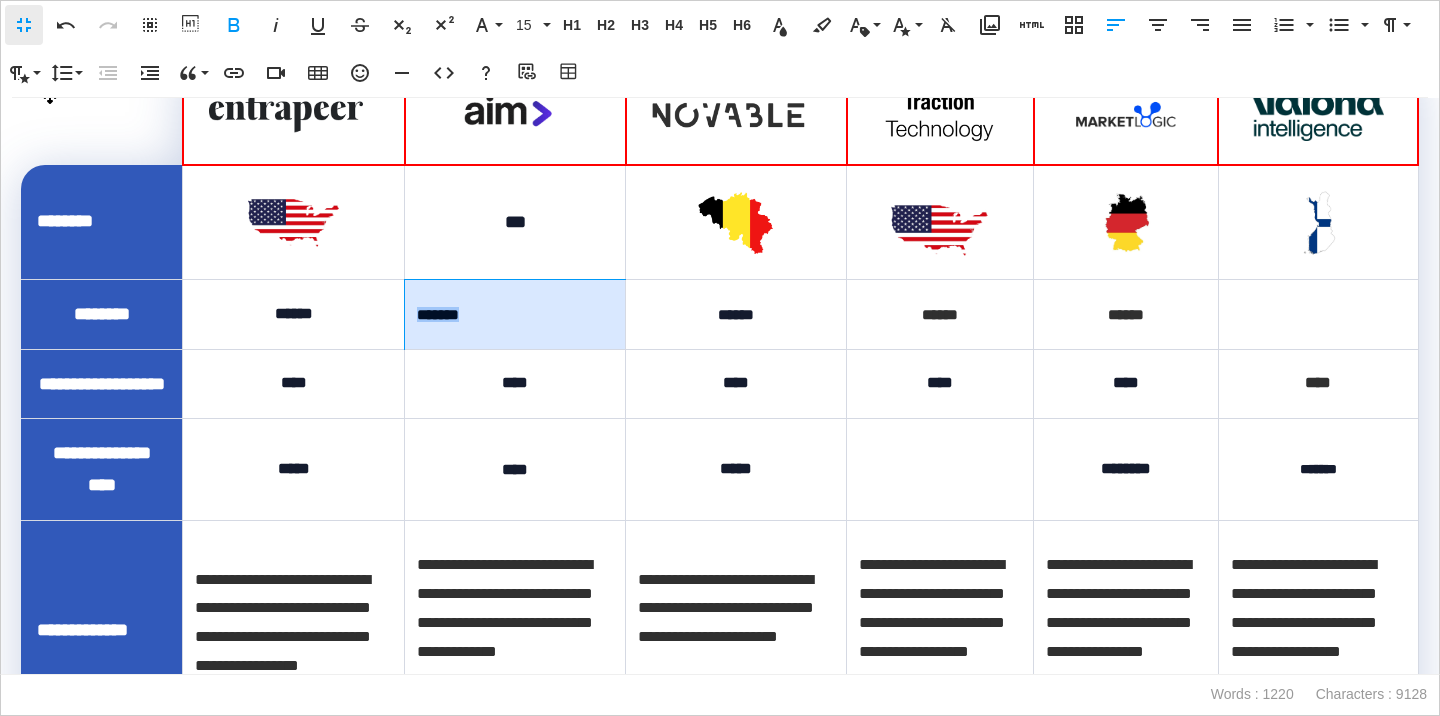drag, startPoint x: 484, startPoint y: 351, endPoint x: 419, endPoint y: 352, distance: 65.00769 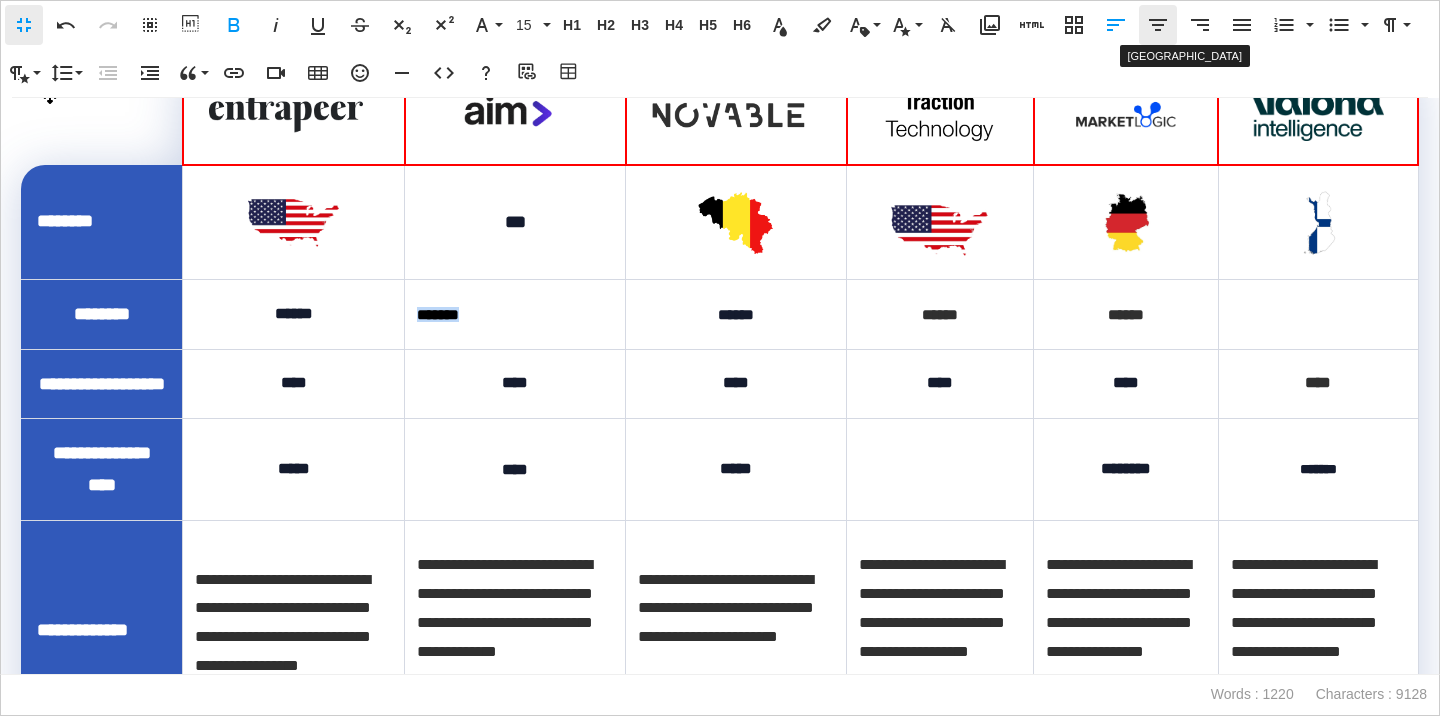 click 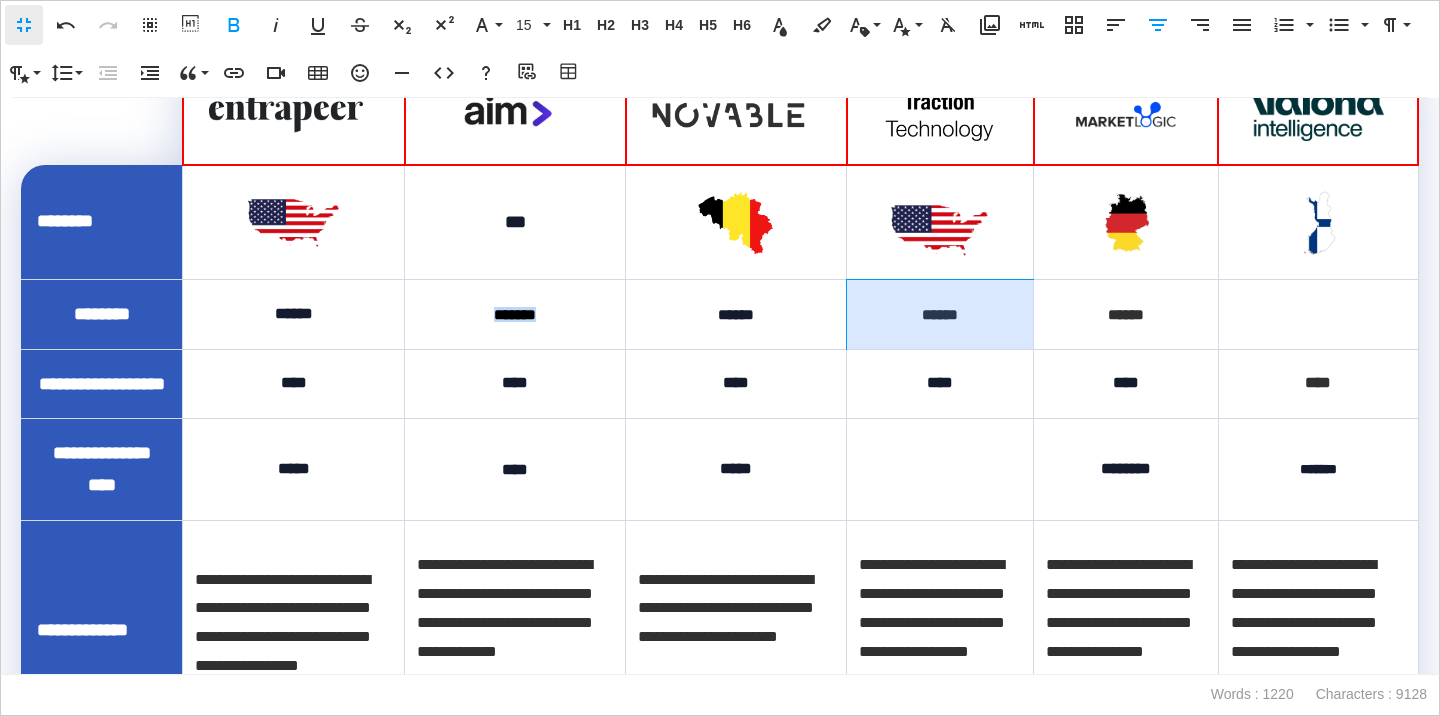 click on "******" at bounding box center (940, 314) 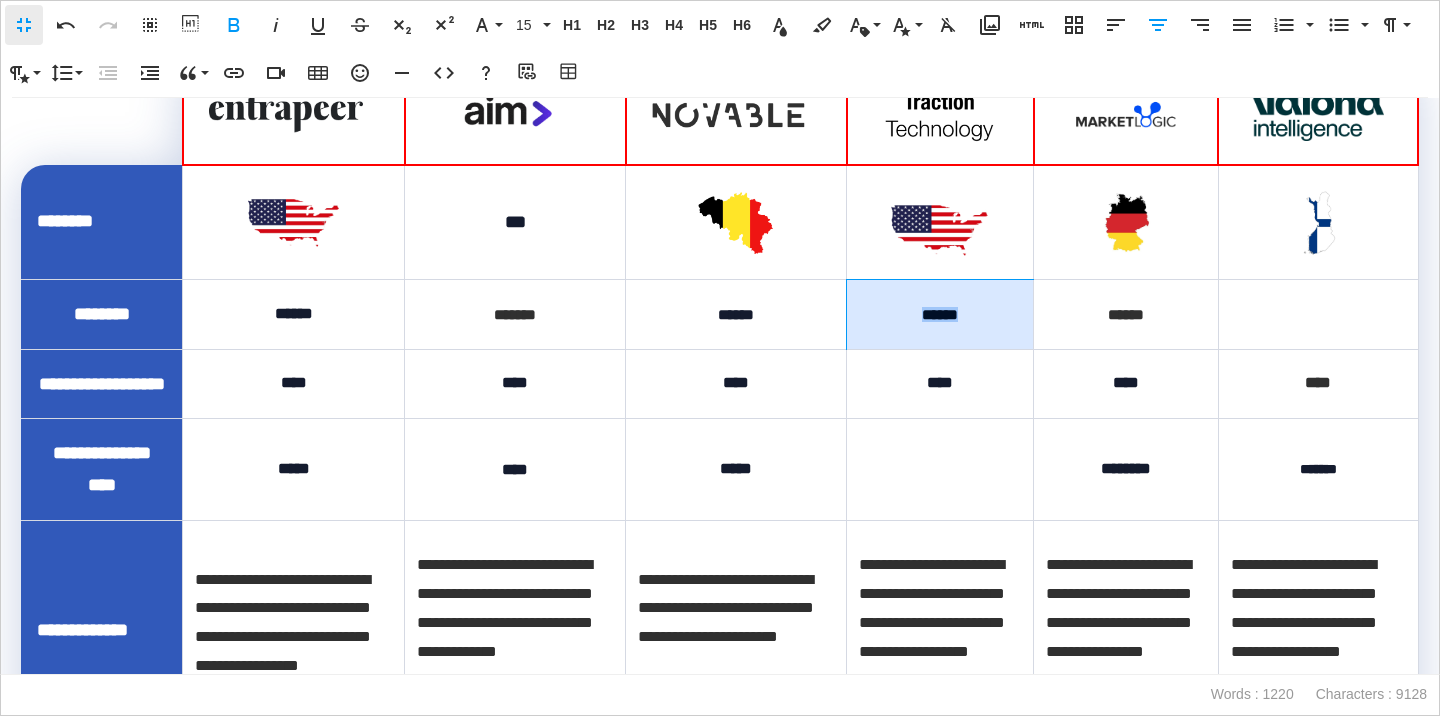 click on "******" at bounding box center [940, 314] 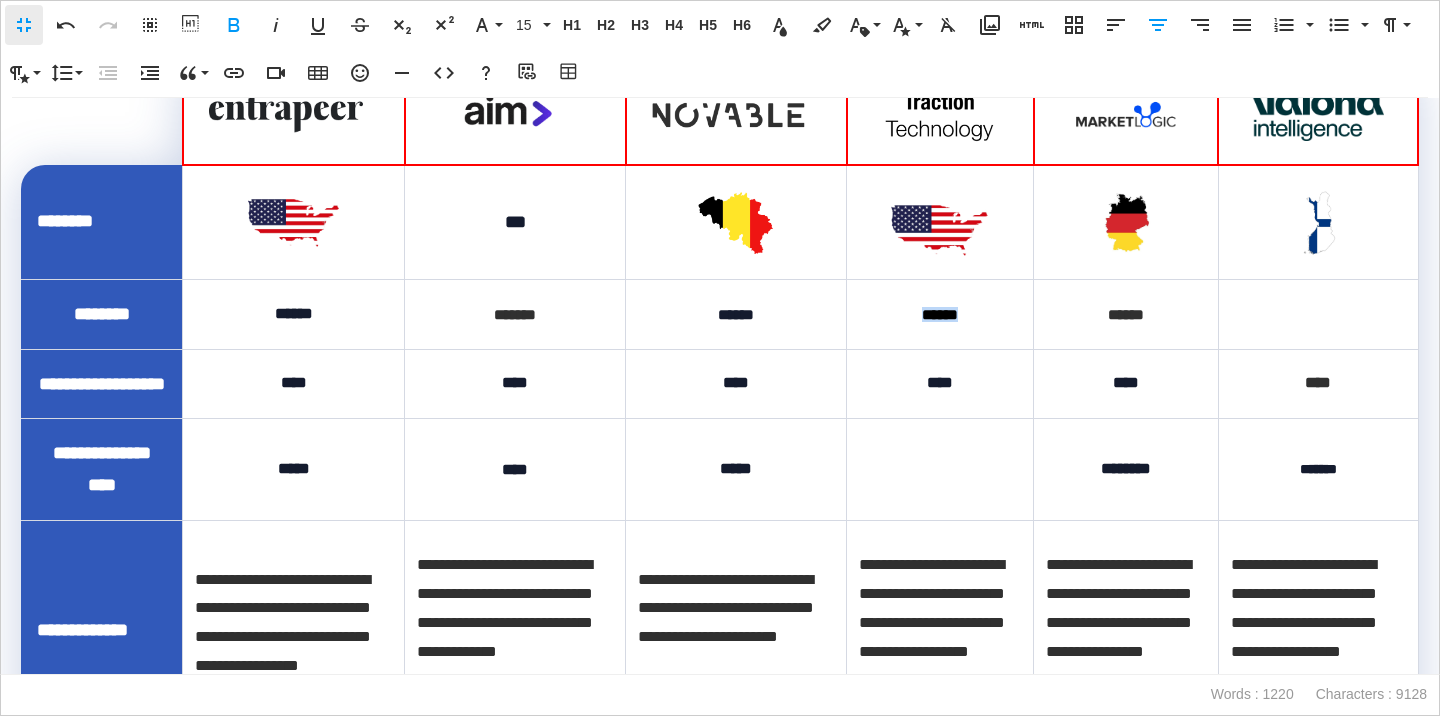 copy on "******" 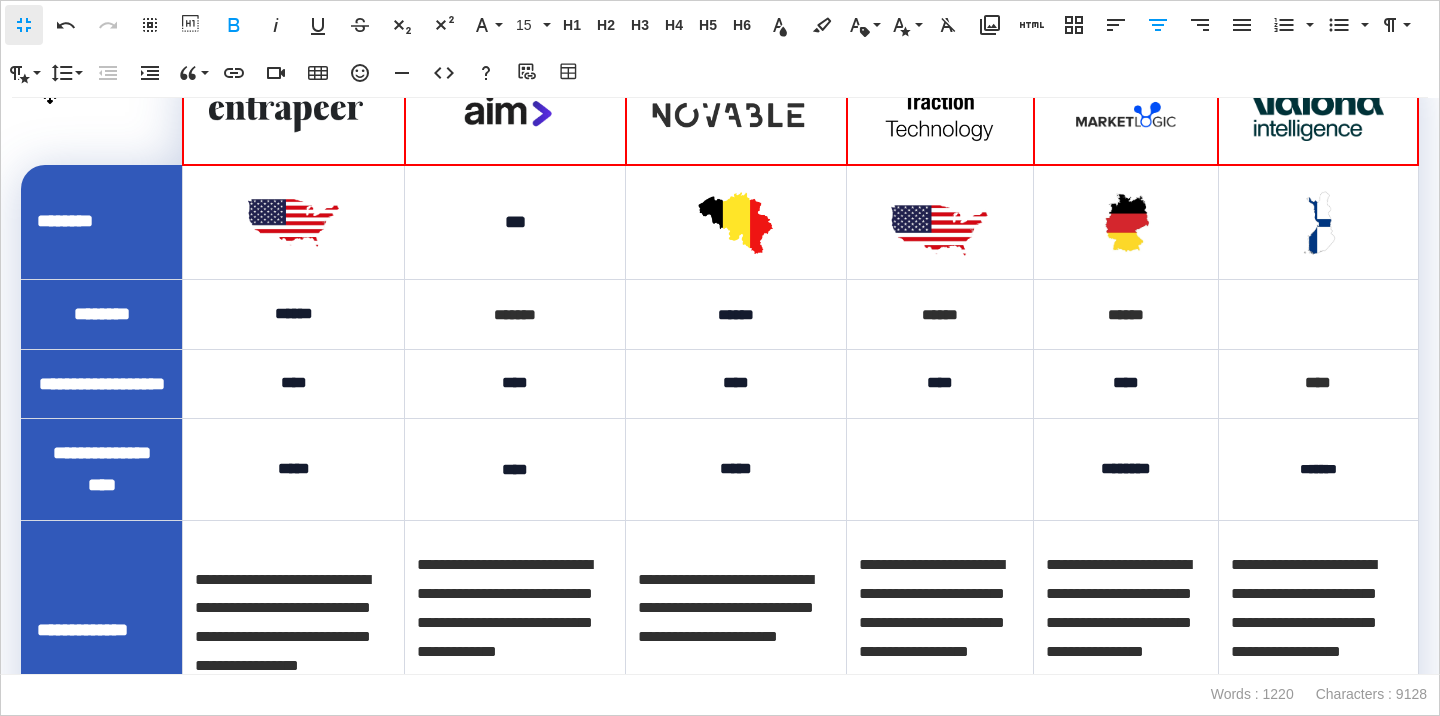 click at bounding box center (1318, 314) 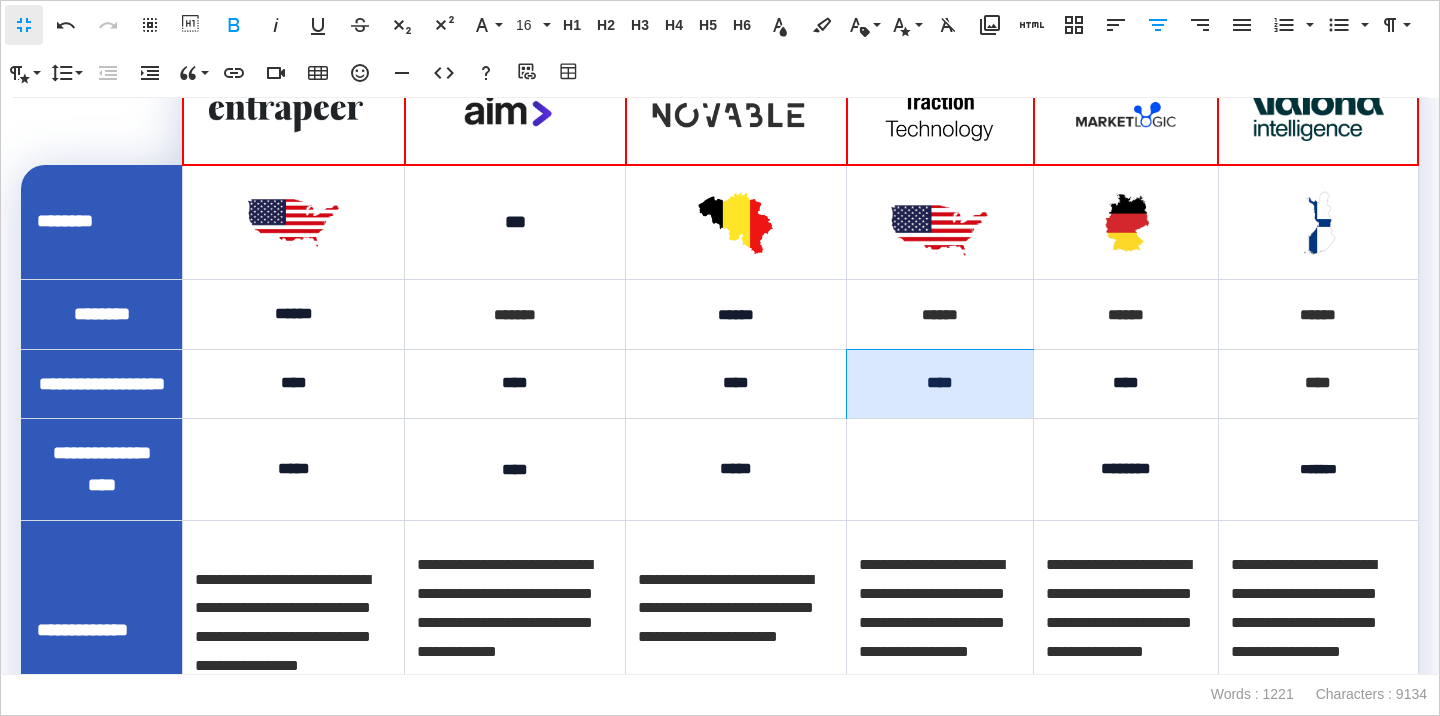 click on "****" at bounding box center [940, 383] 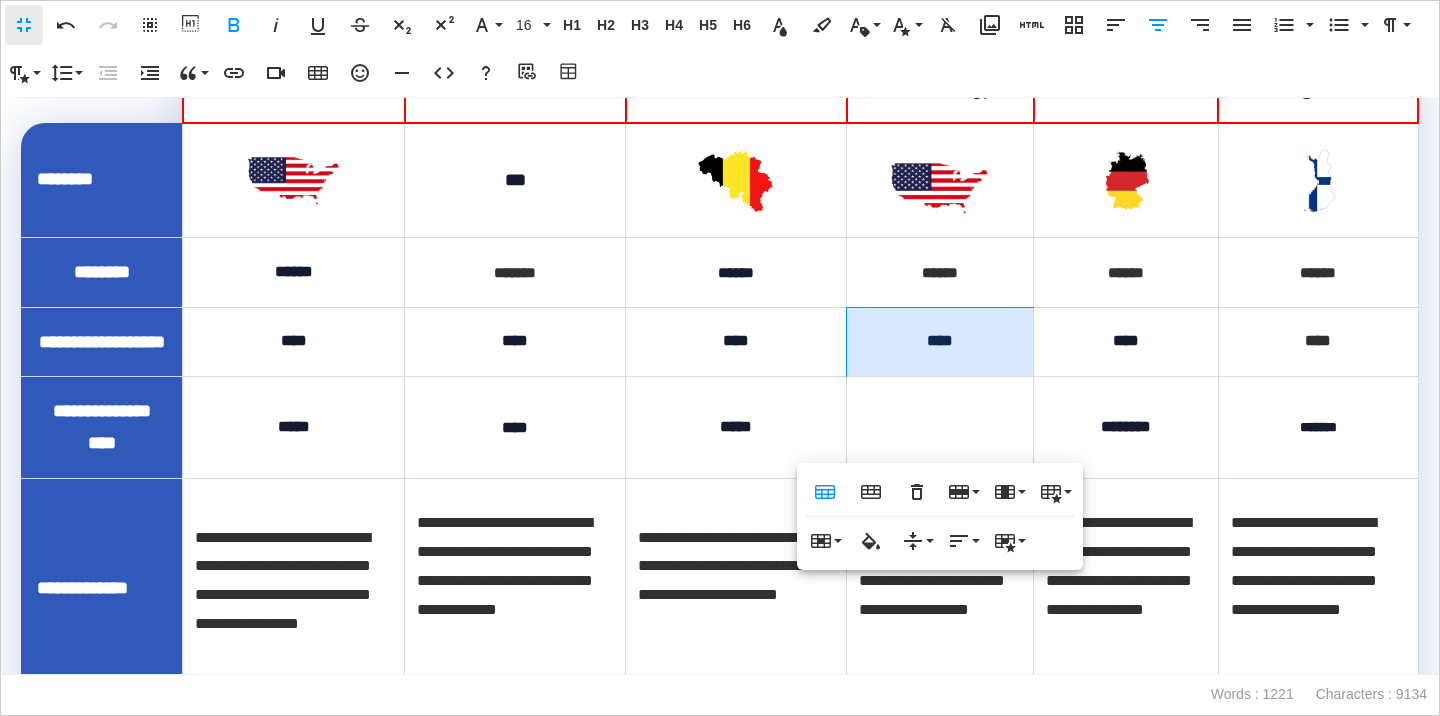 scroll, scrollTop: 1300, scrollLeft: 0, axis: vertical 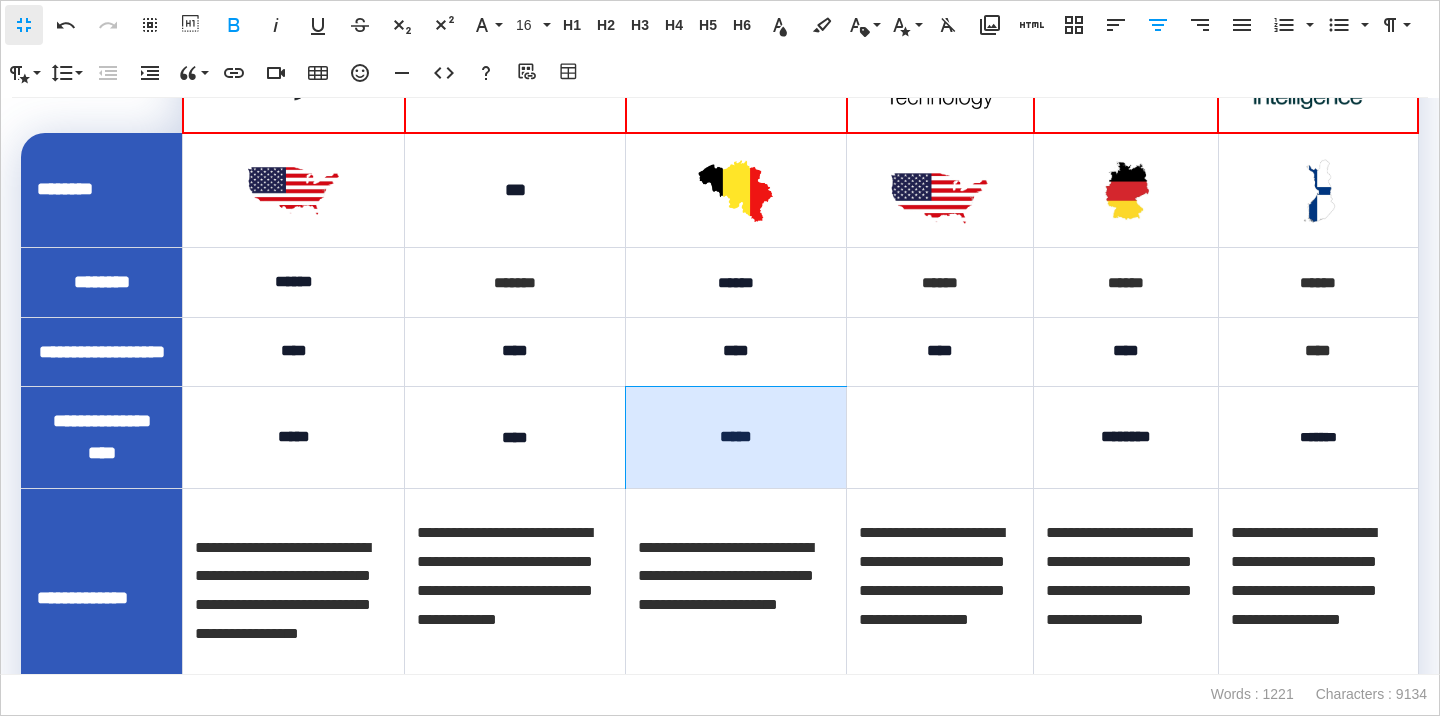 click on "*****" at bounding box center (736, 436) 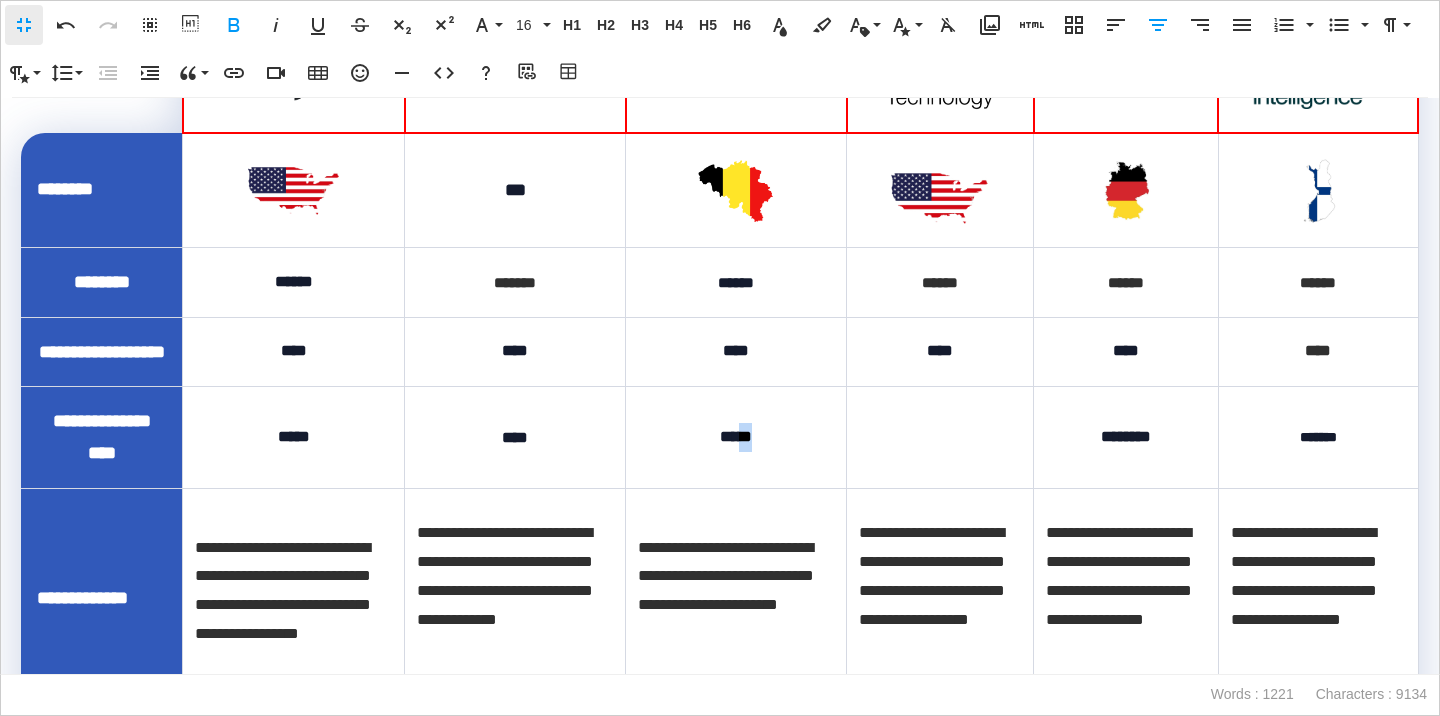 click on "*****" at bounding box center (736, 436) 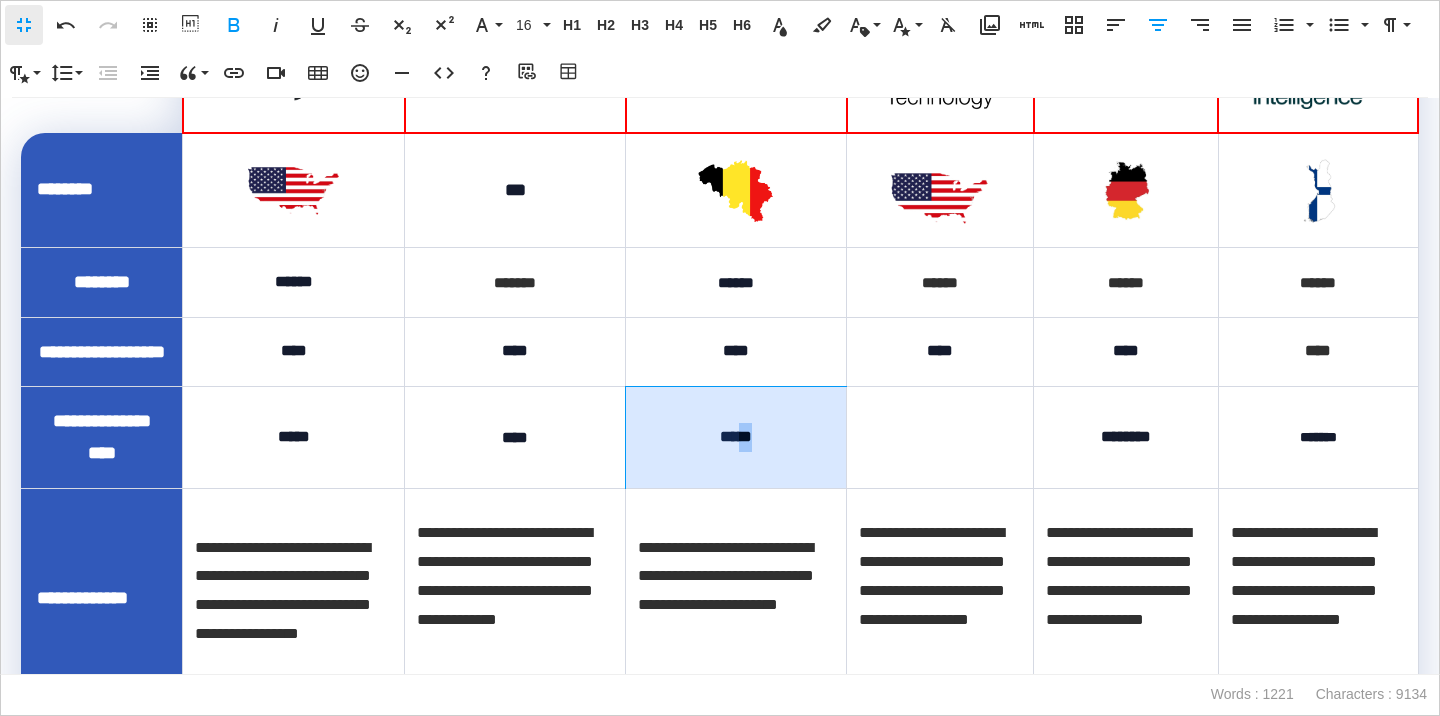 click on "*****" at bounding box center (736, 436) 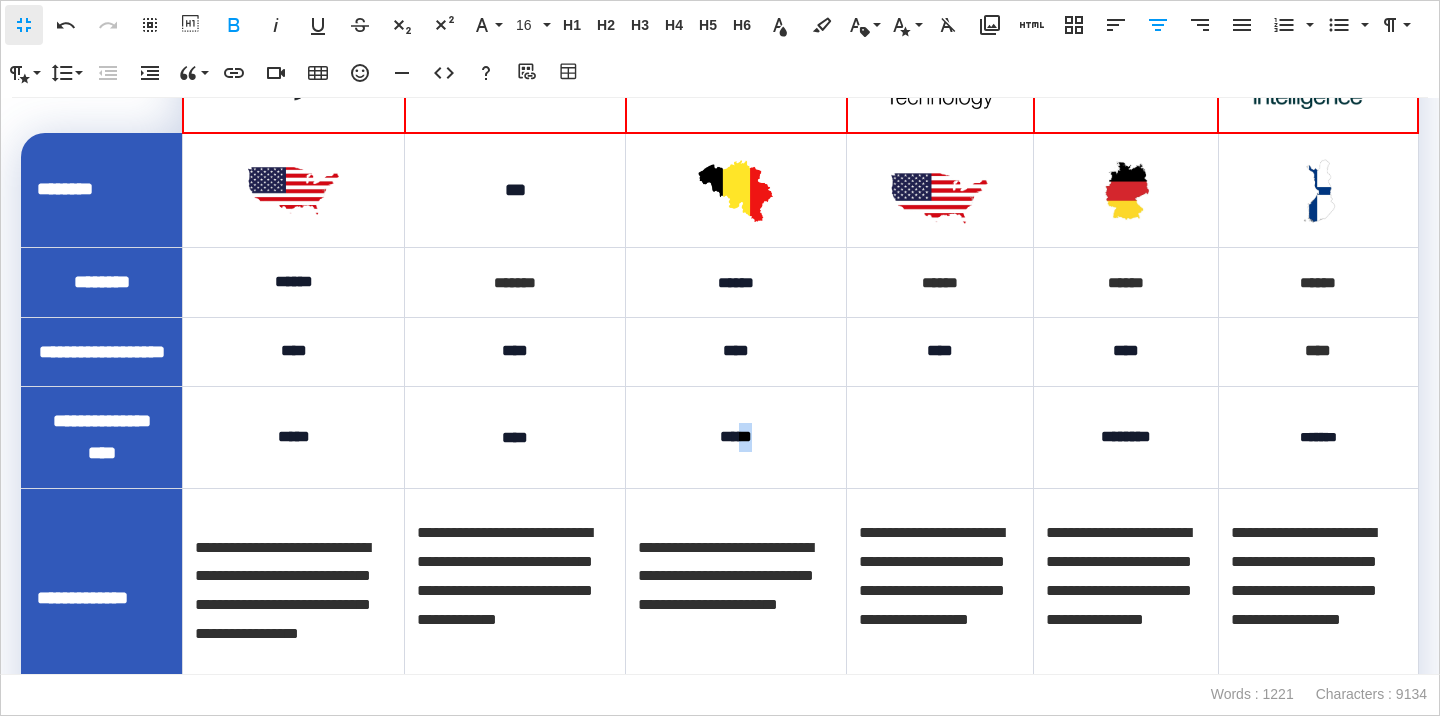 click on "*****" at bounding box center [736, 437] 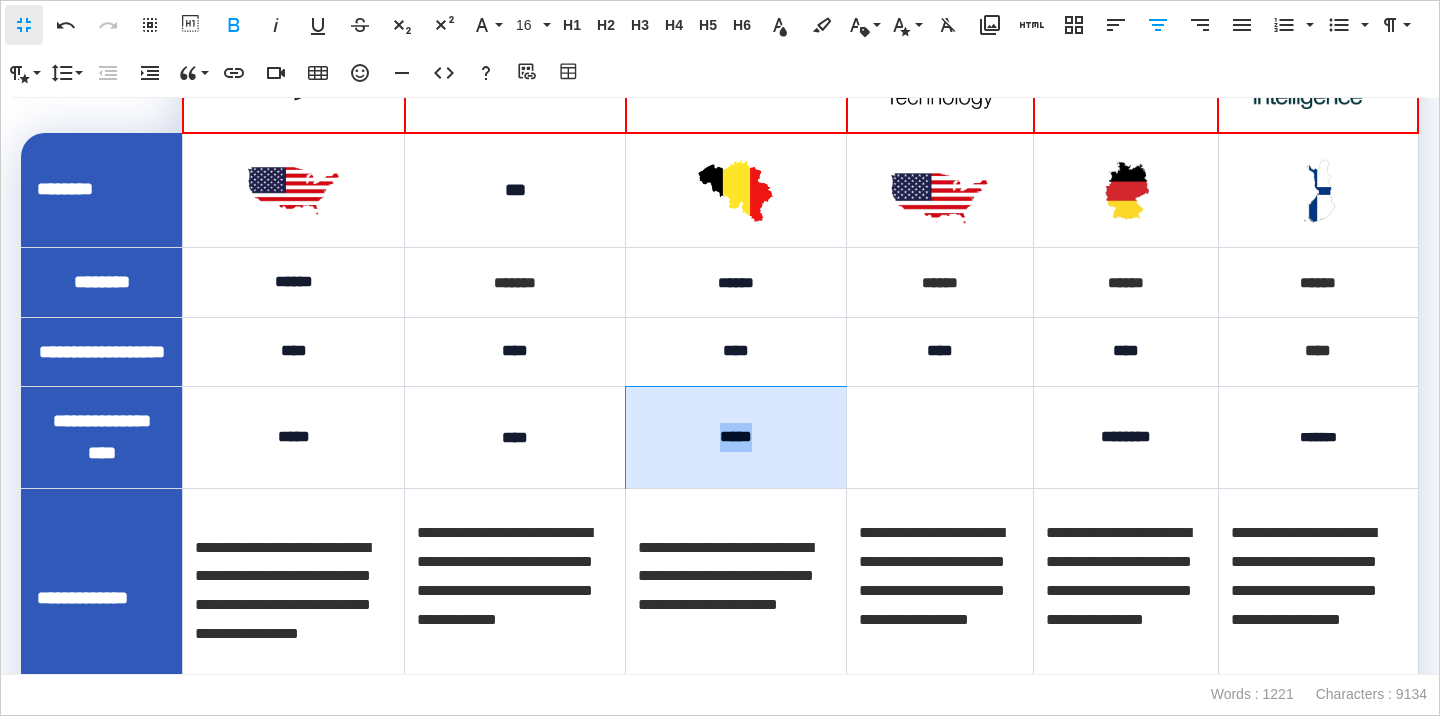 drag, startPoint x: 768, startPoint y: 506, endPoint x: 719, endPoint y: 506, distance: 49 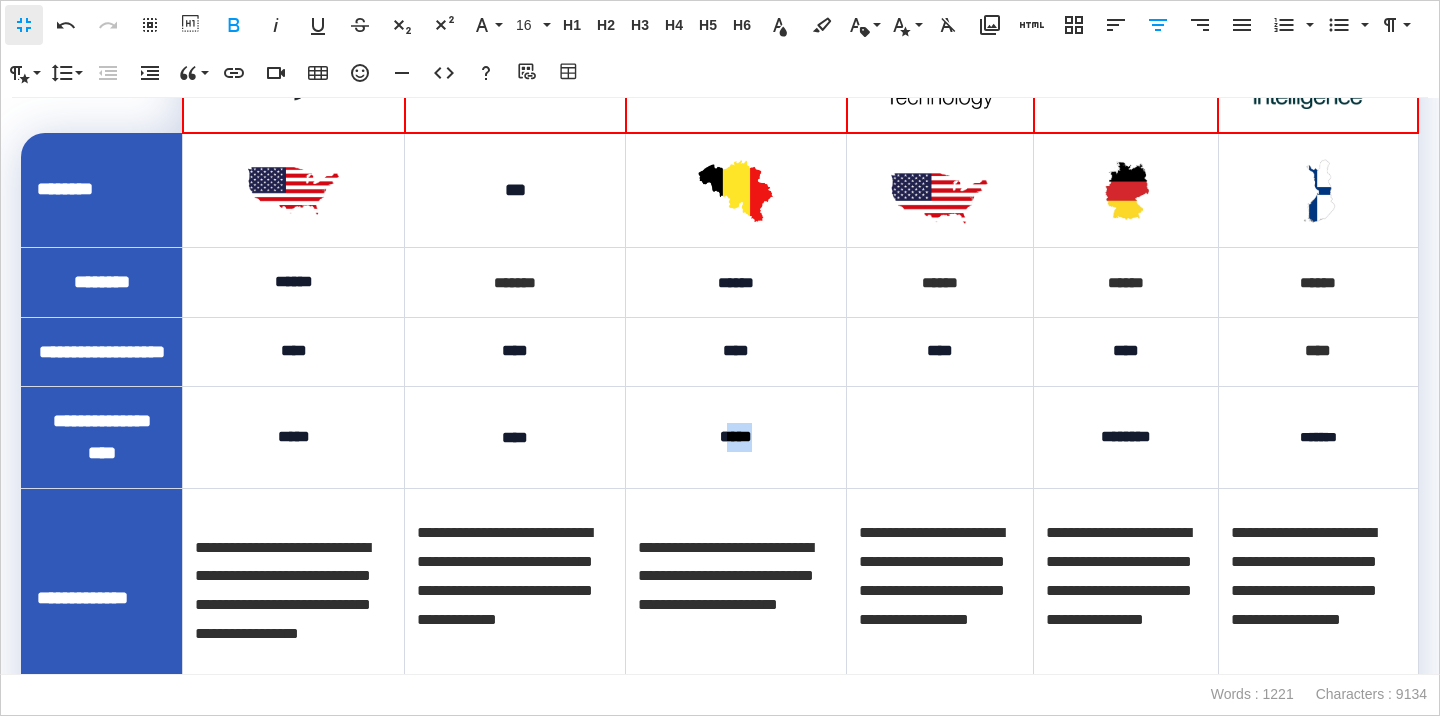 copy on "****" 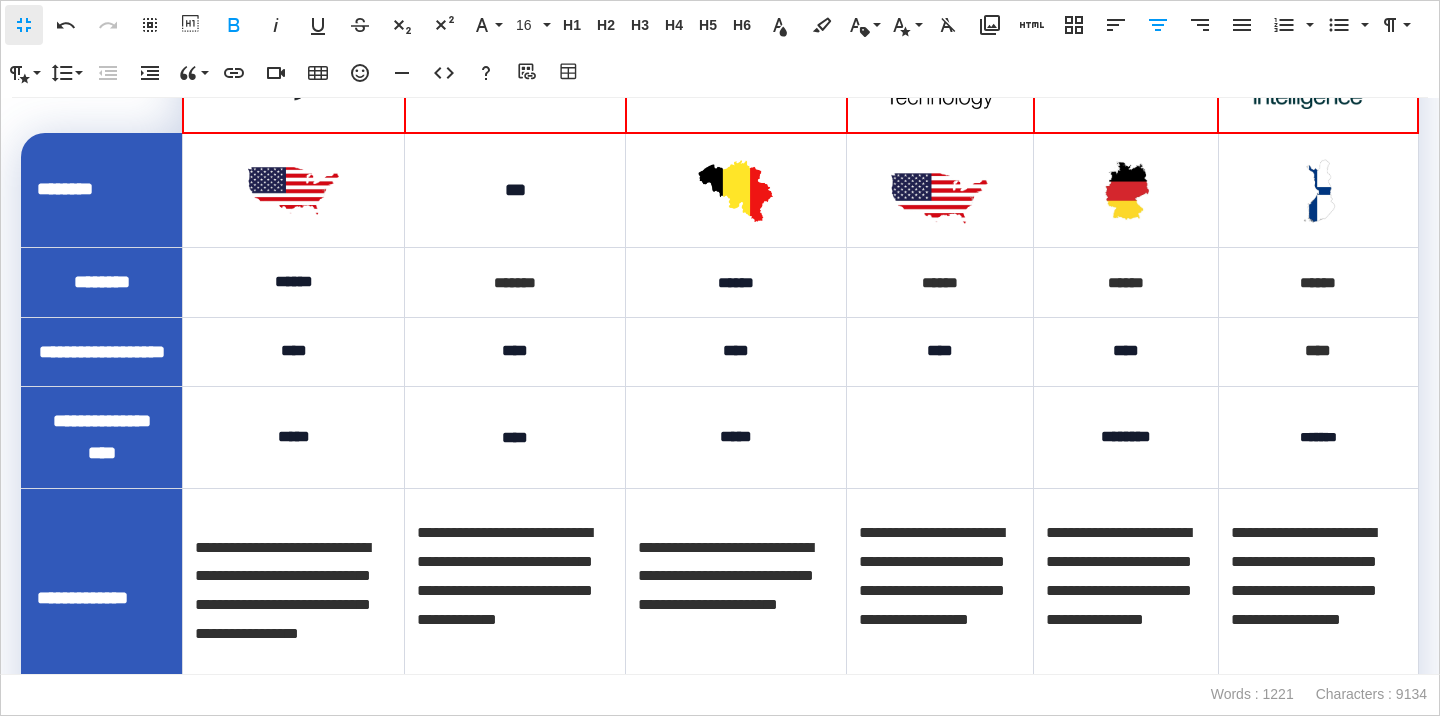 click at bounding box center (940, 438) 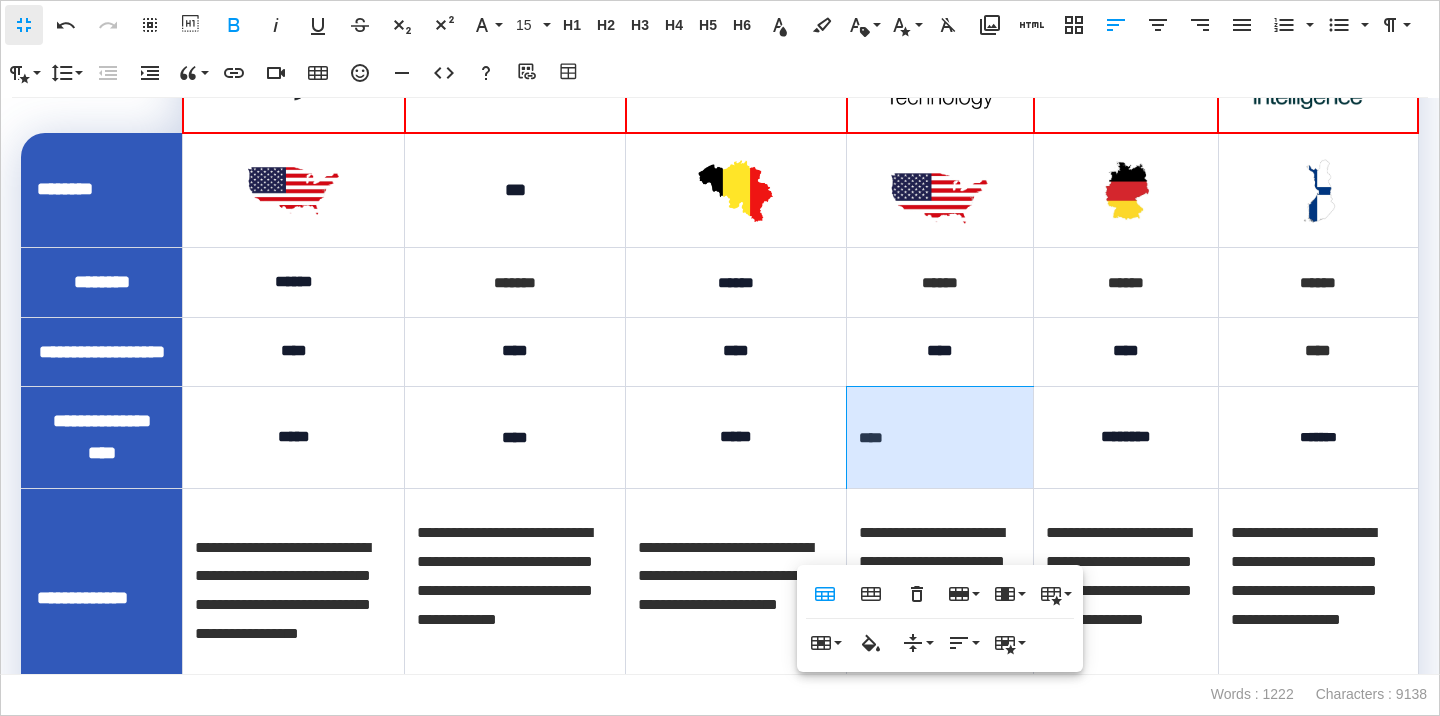 click on "****" at bounding box center [940, 438] 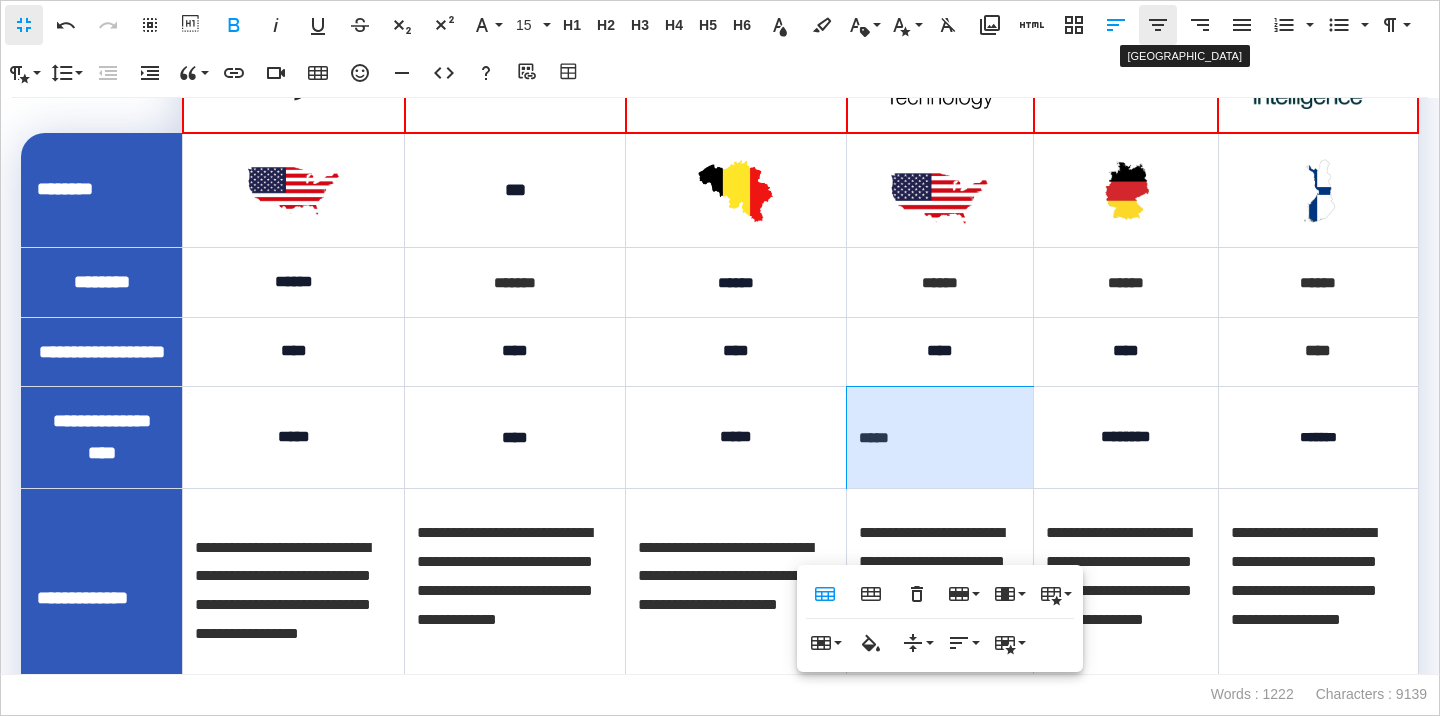 click 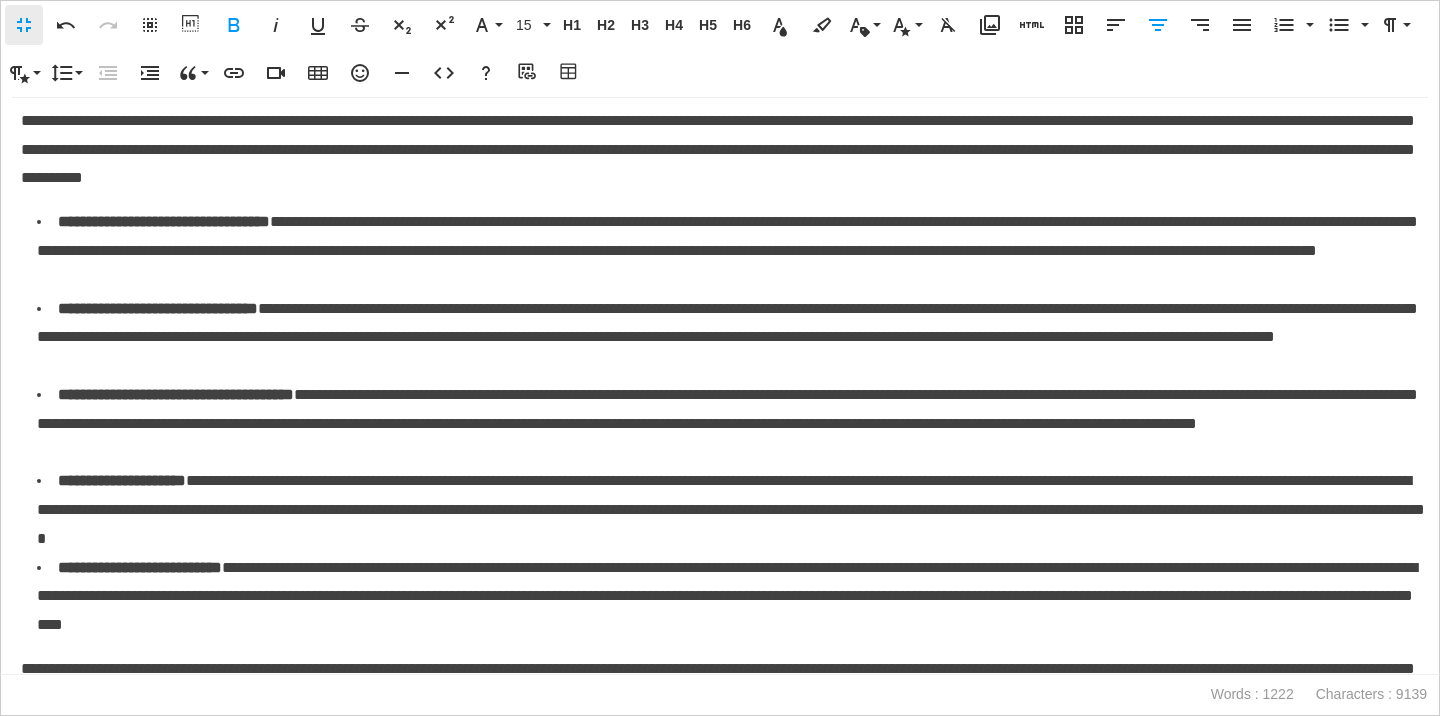 scroll, scrollTop: 693, scrollLeft: 0, axis: vertical 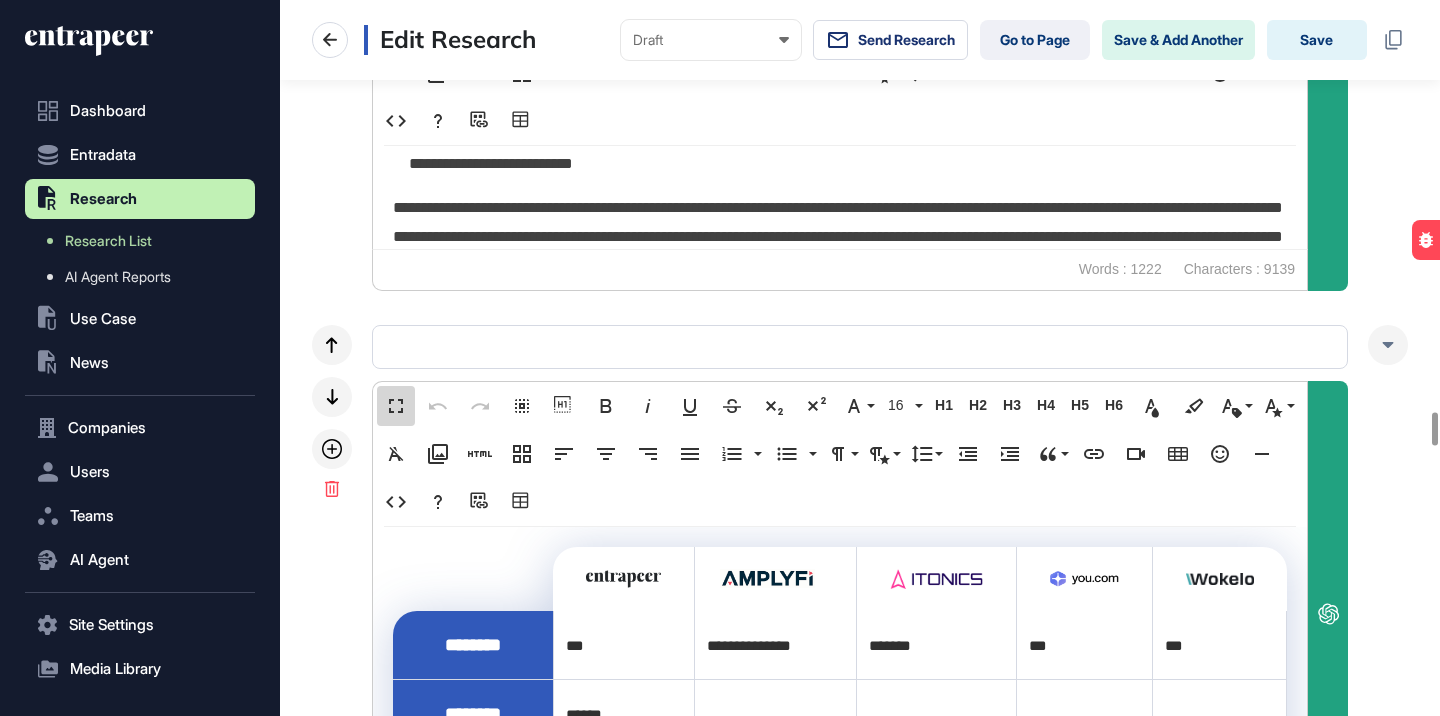 click on "Fullscreen" at bounding box center (396, 406) 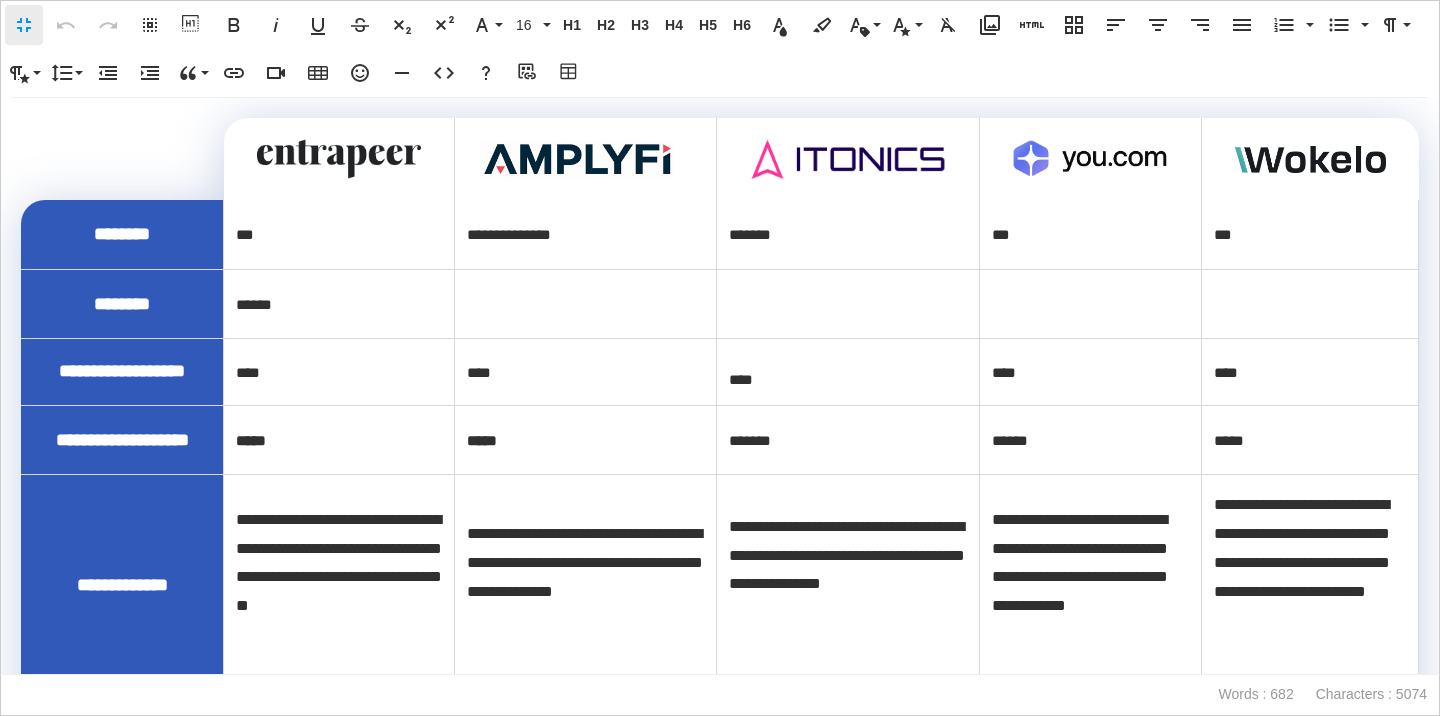 scroll, scrollTop: 1, scrollLeft: 9, axis: both 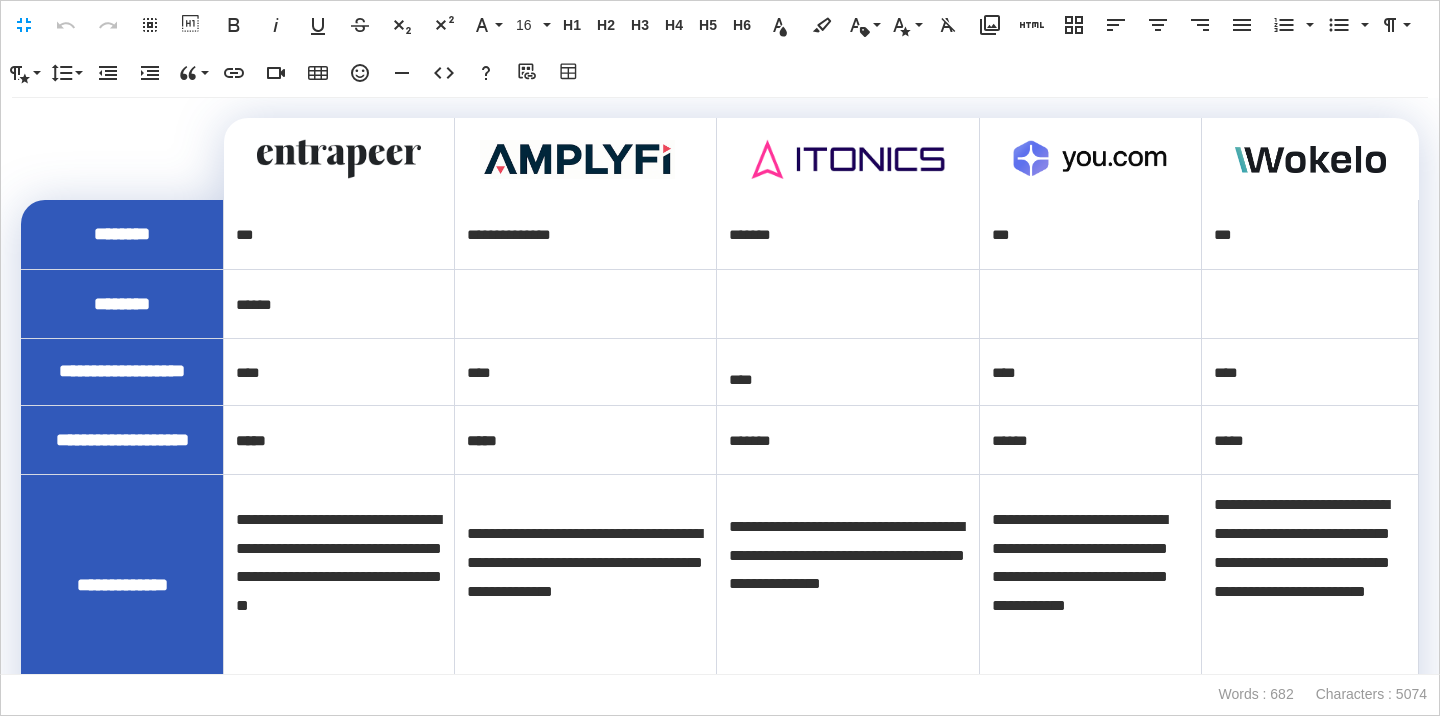 click at bounding box center (339, 159) 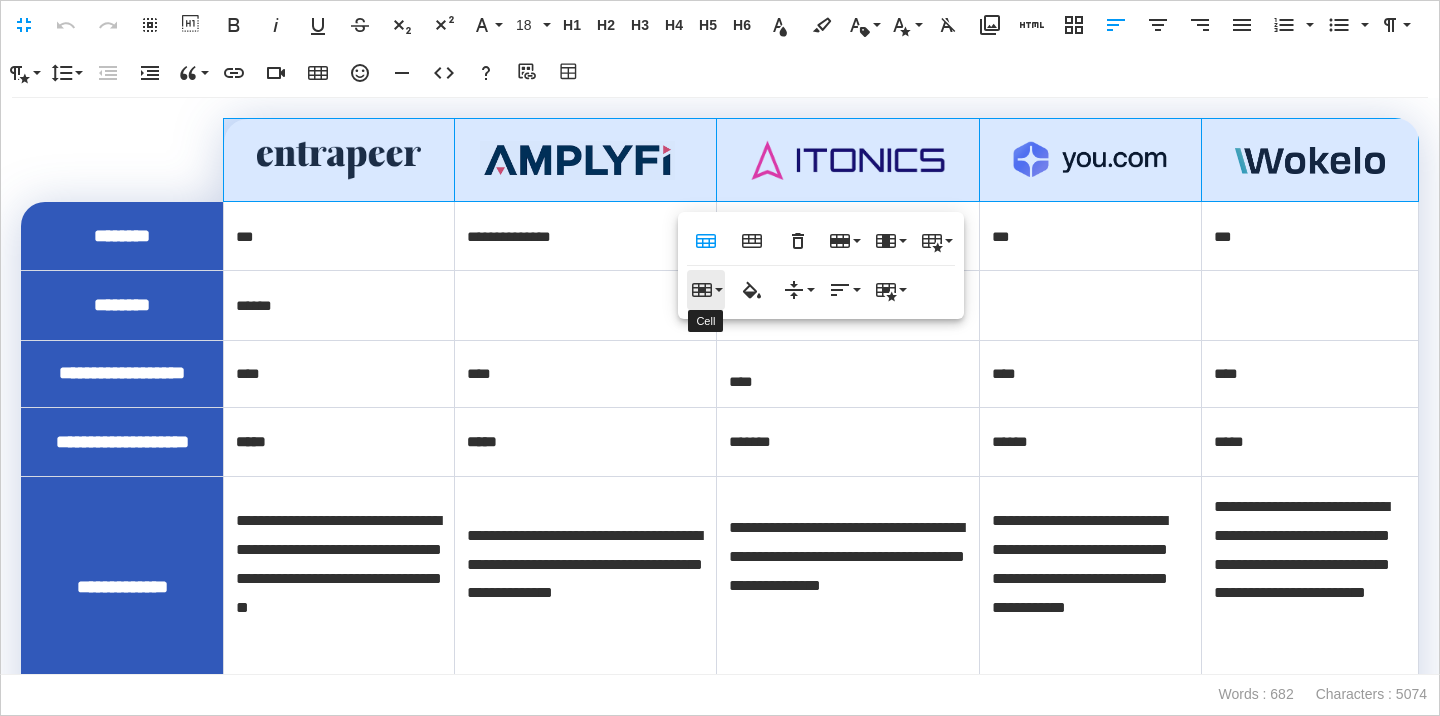 click 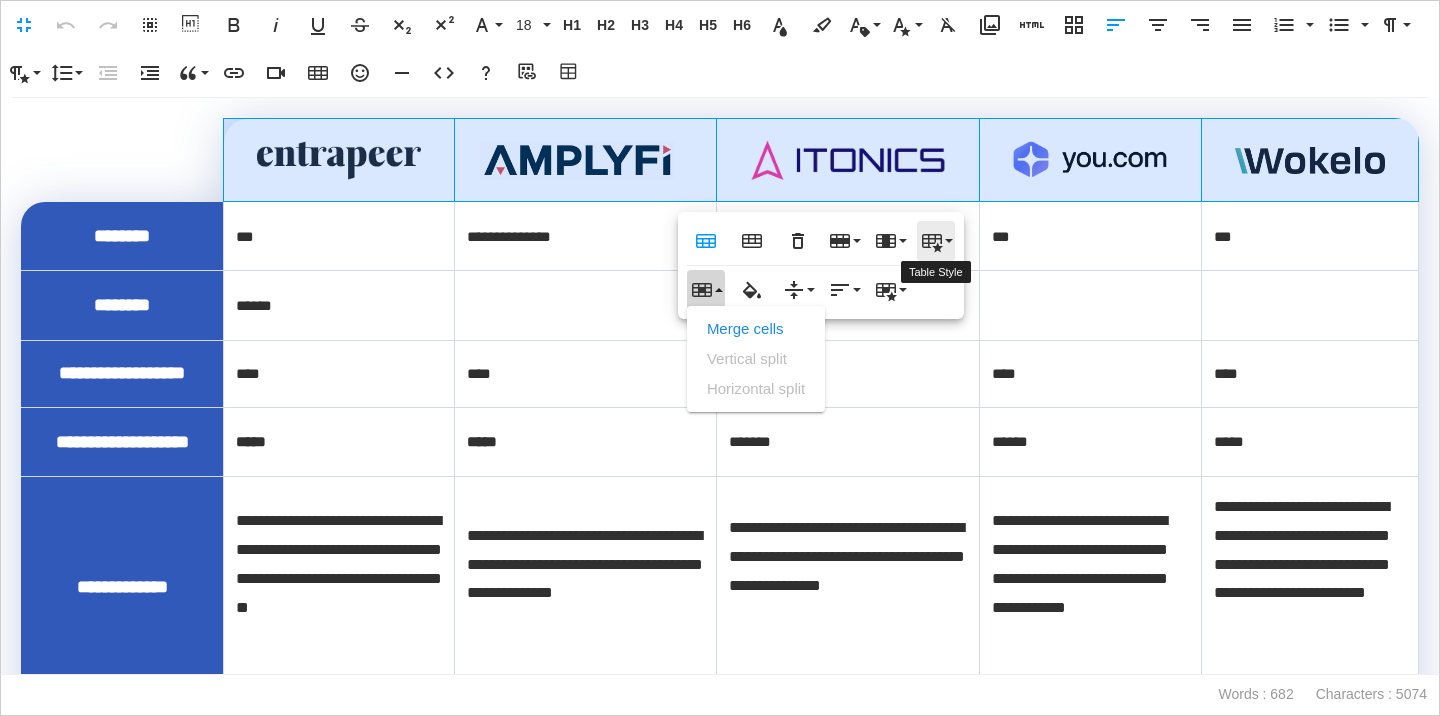 click 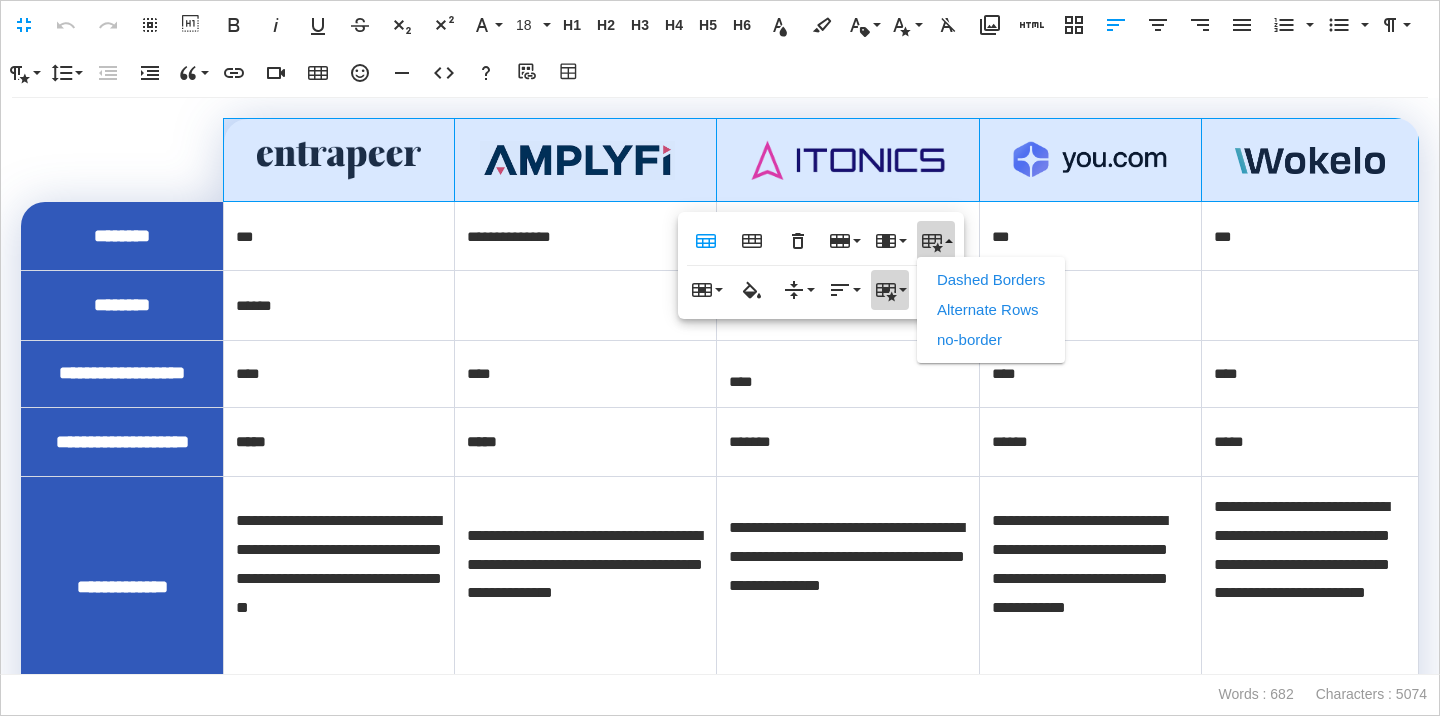 click 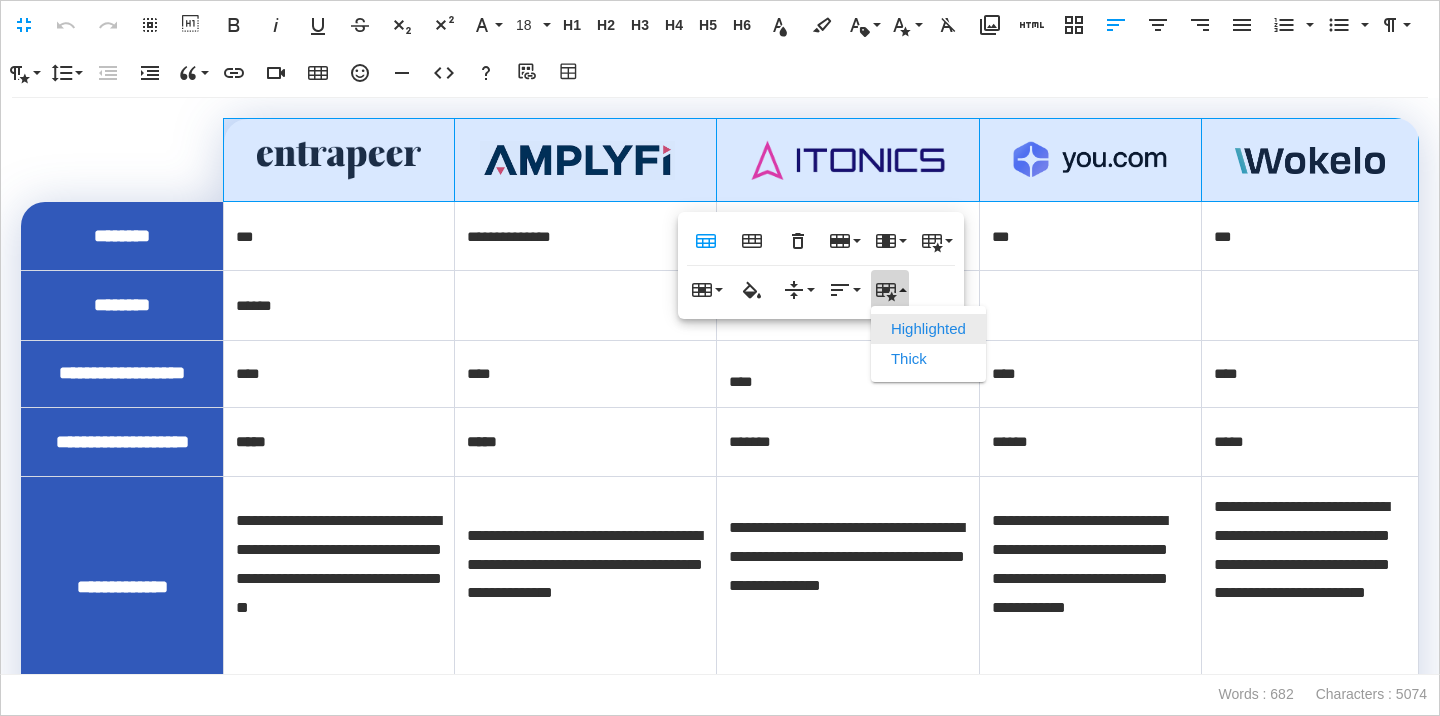 click on "Highlighted" at bounding box center [928, 329] 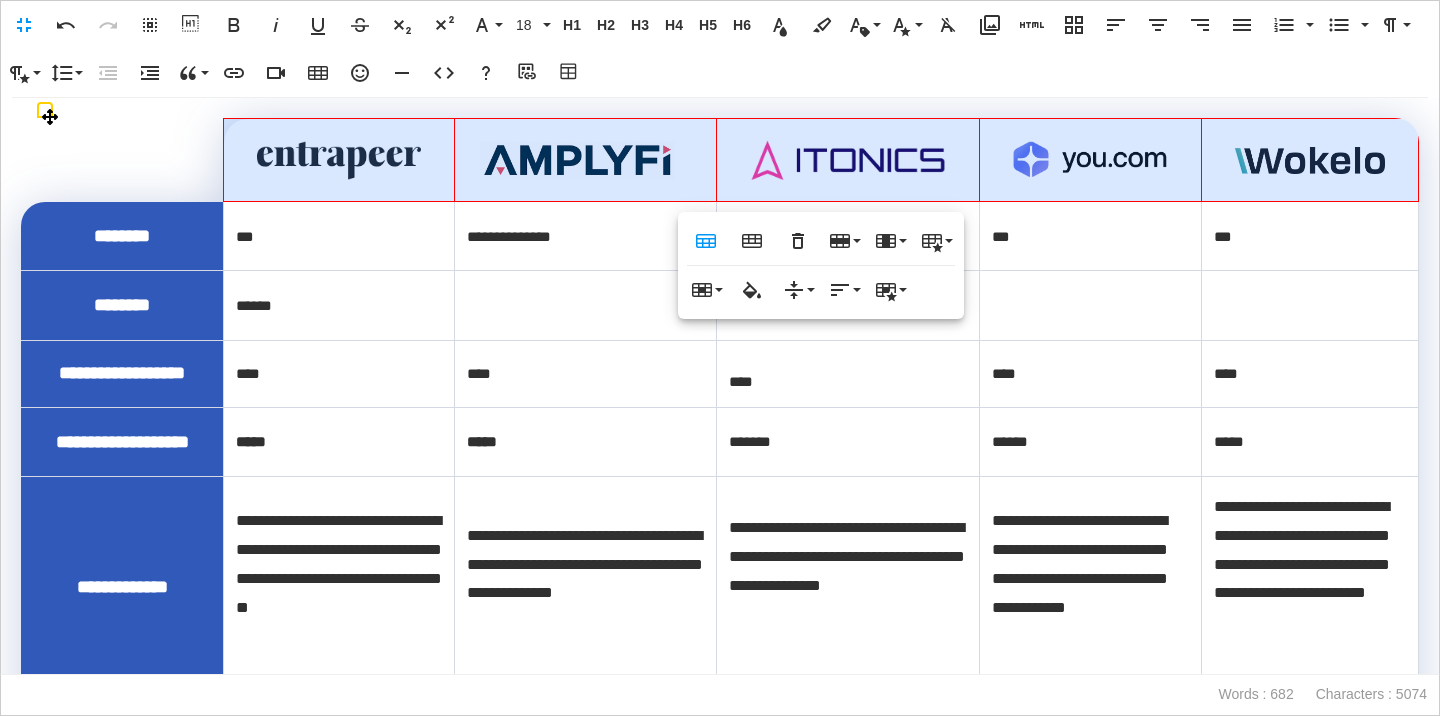 click on "***" at bounding box center [339, 236] 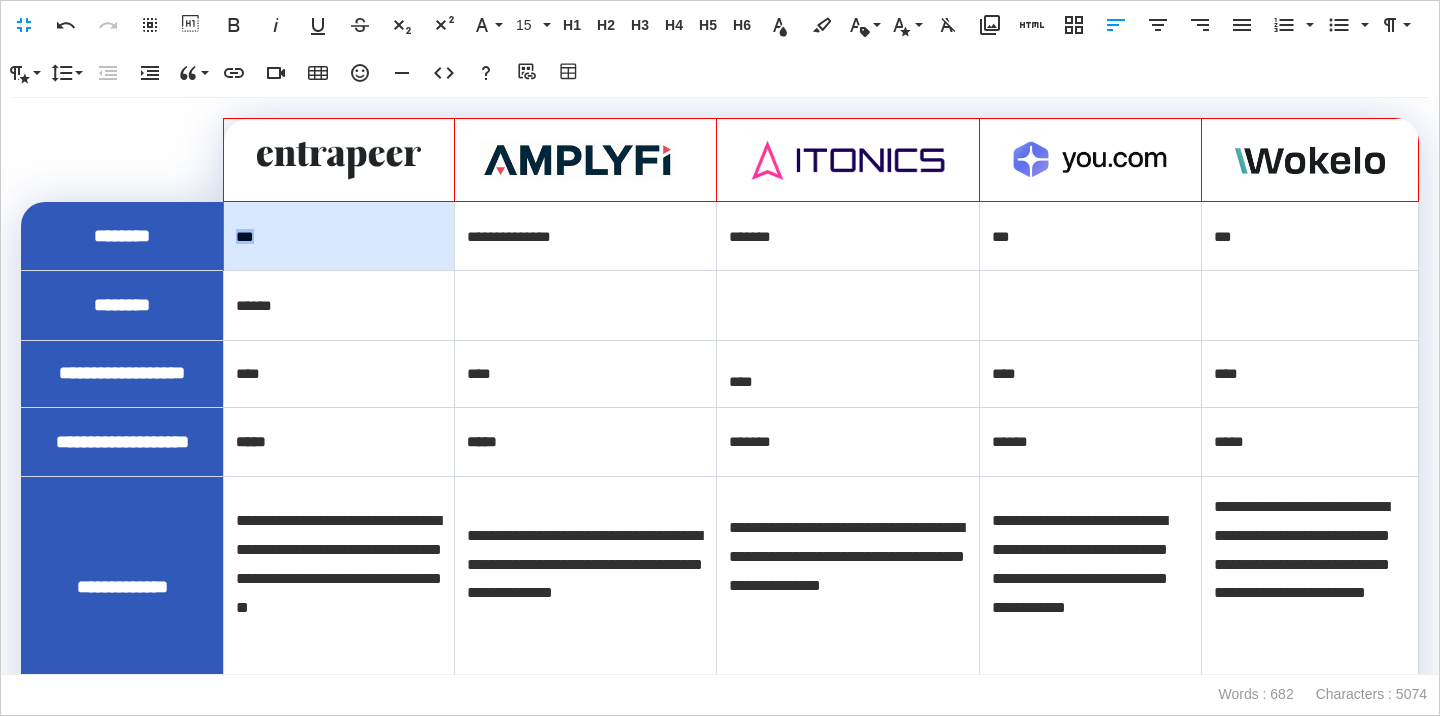 drag, startPoint x: 392, startPoint y: 233, endPoint x: 234, endPoint y: 231, distance: 158.01266 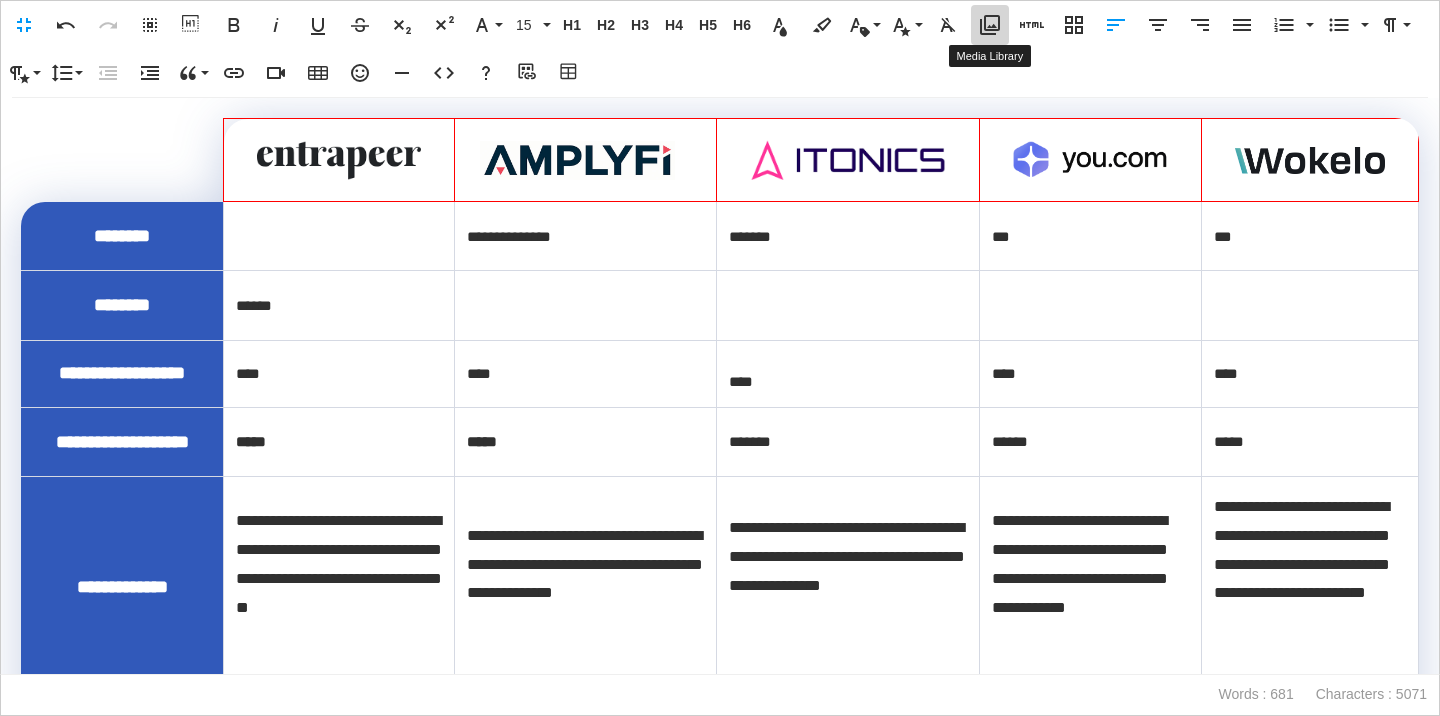 click 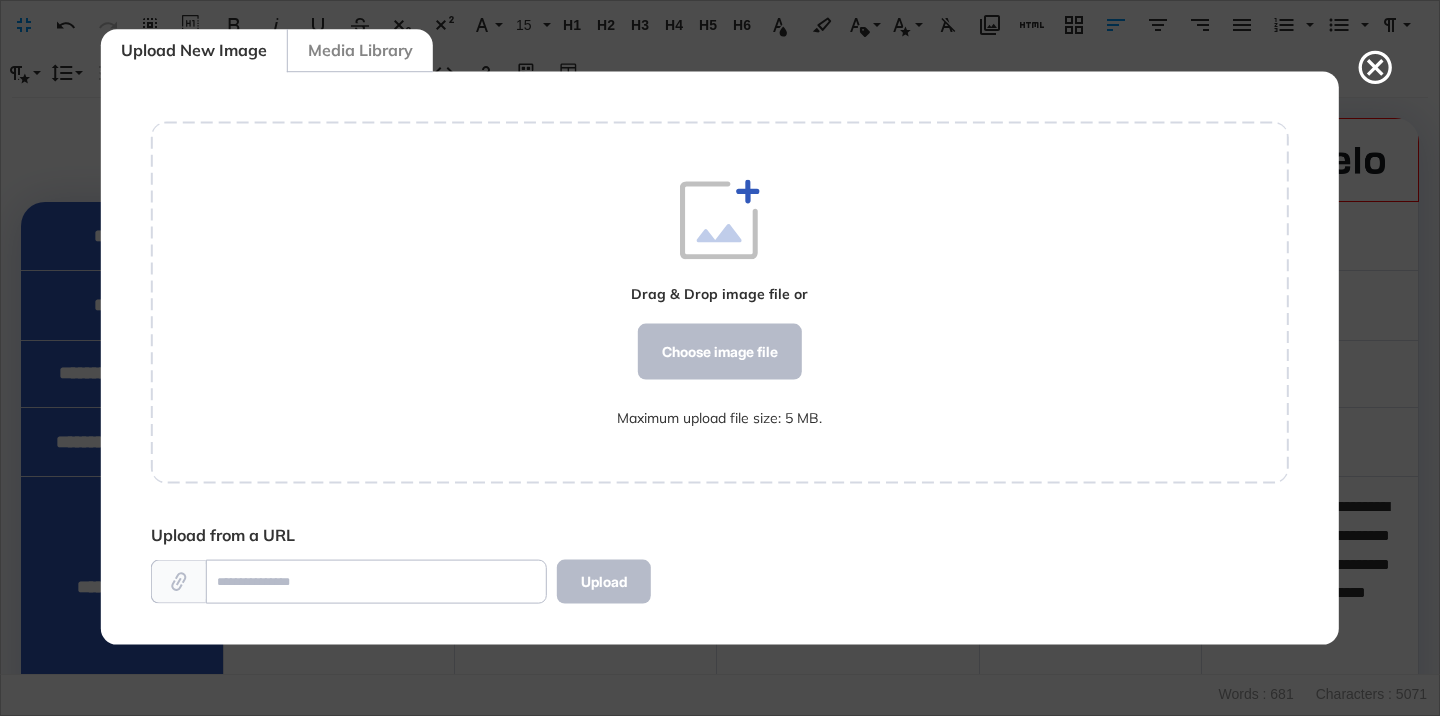 scroll, scrollTop: 572, scrollLeft: 1138, axis: both 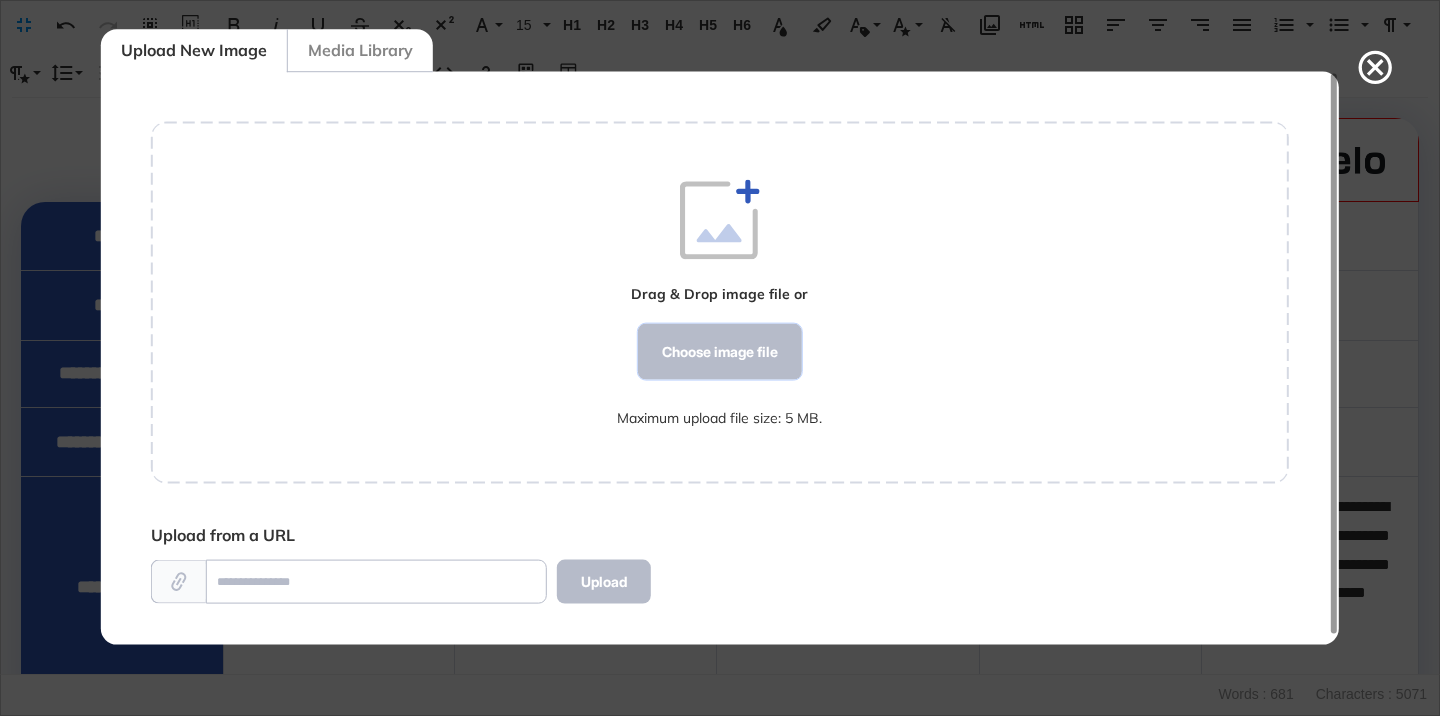 click on "Choose image file" at bounding box center [720, 352] 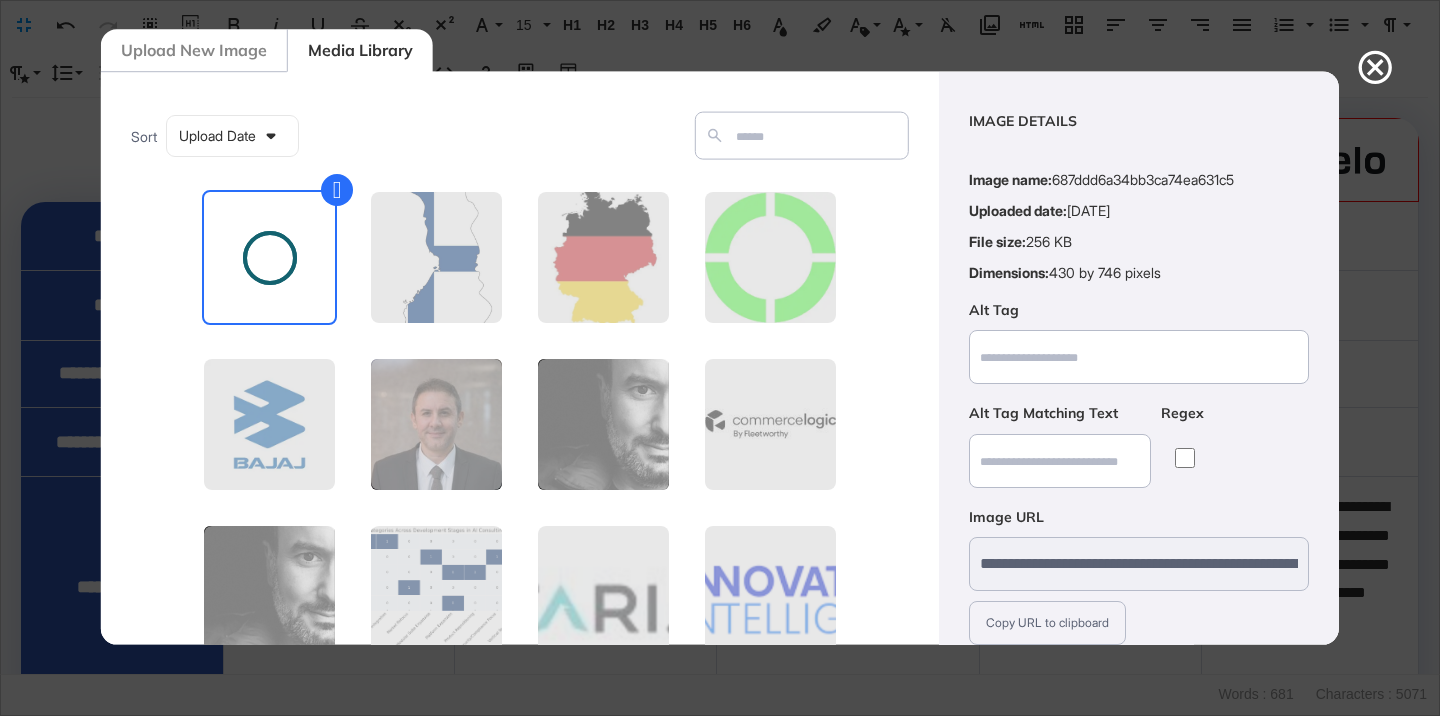 scroll, scrollTop: 156, scrollLeft: 0, axis: vertical 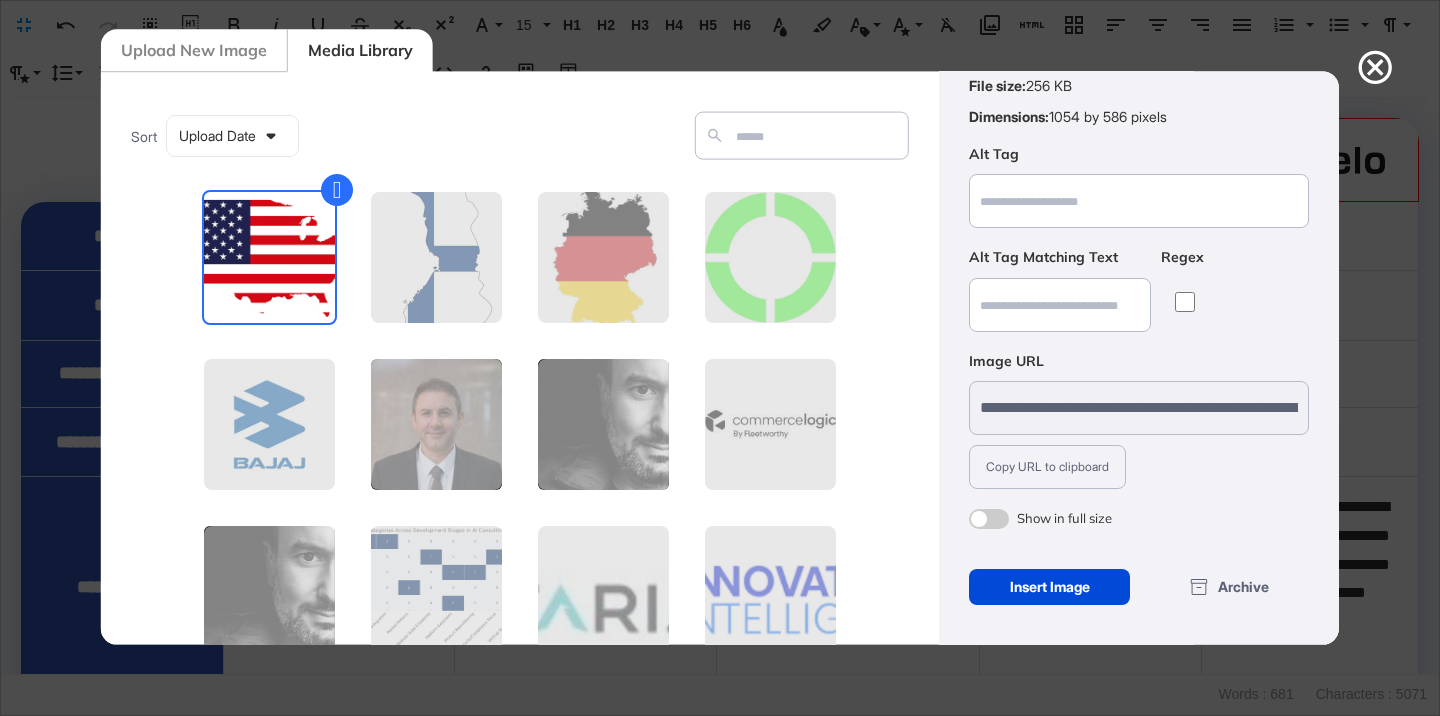 click at bounding box center [989, 519] 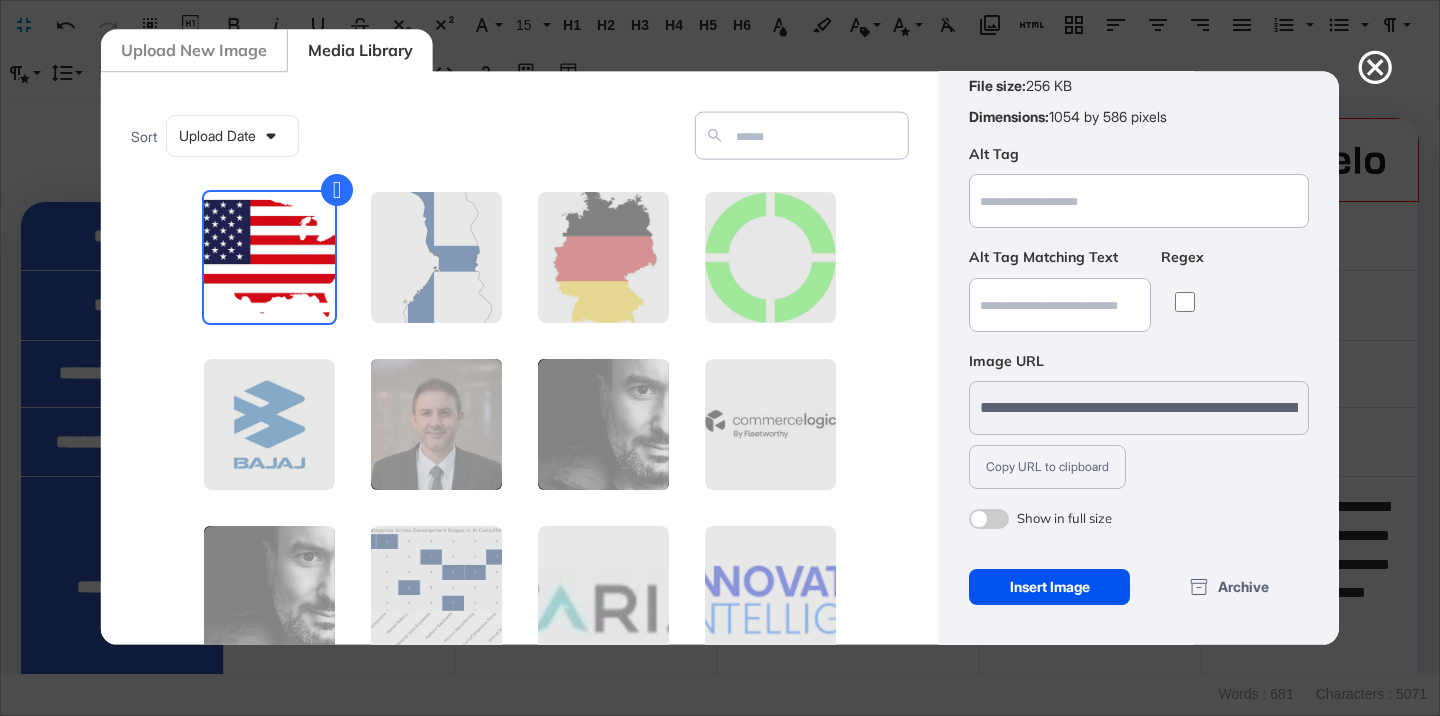 click on "Insert Image" at bounding box center (1049, 587) 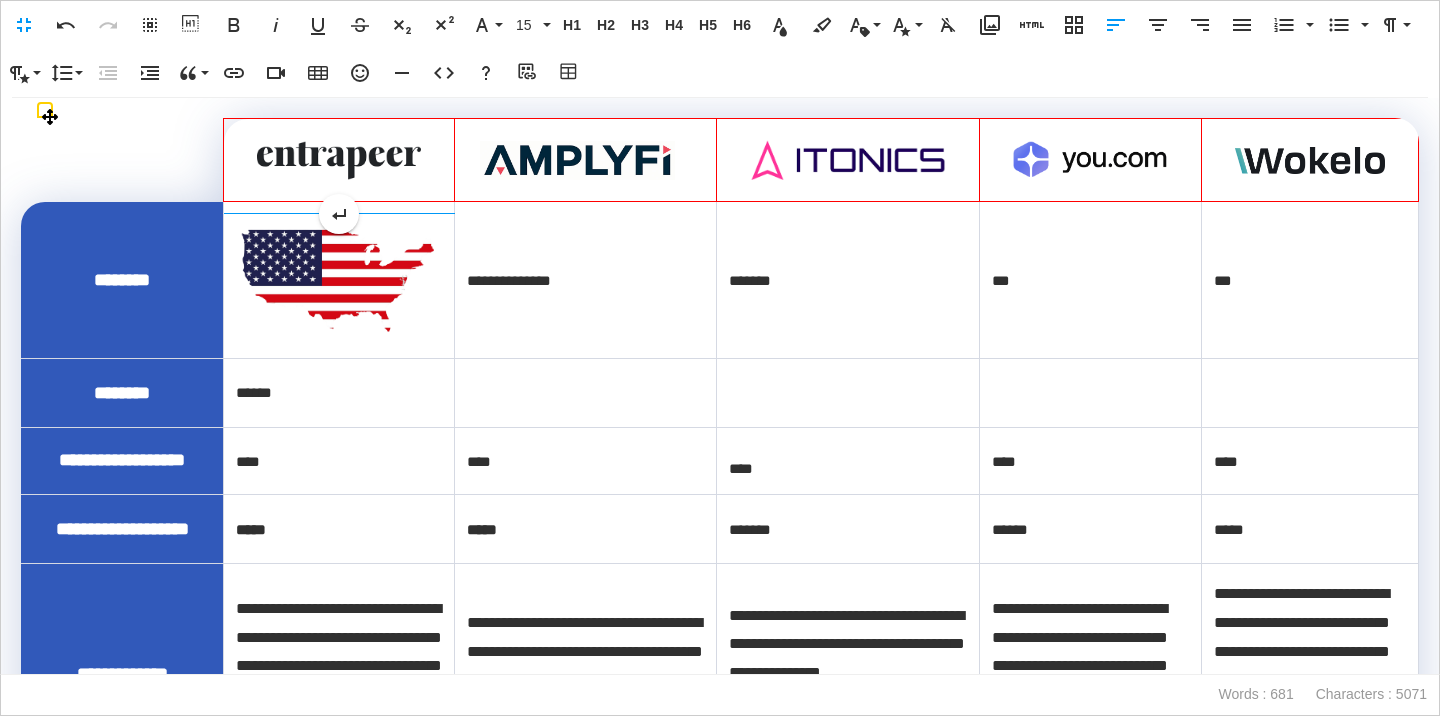 click at bounding box center (339, 279) 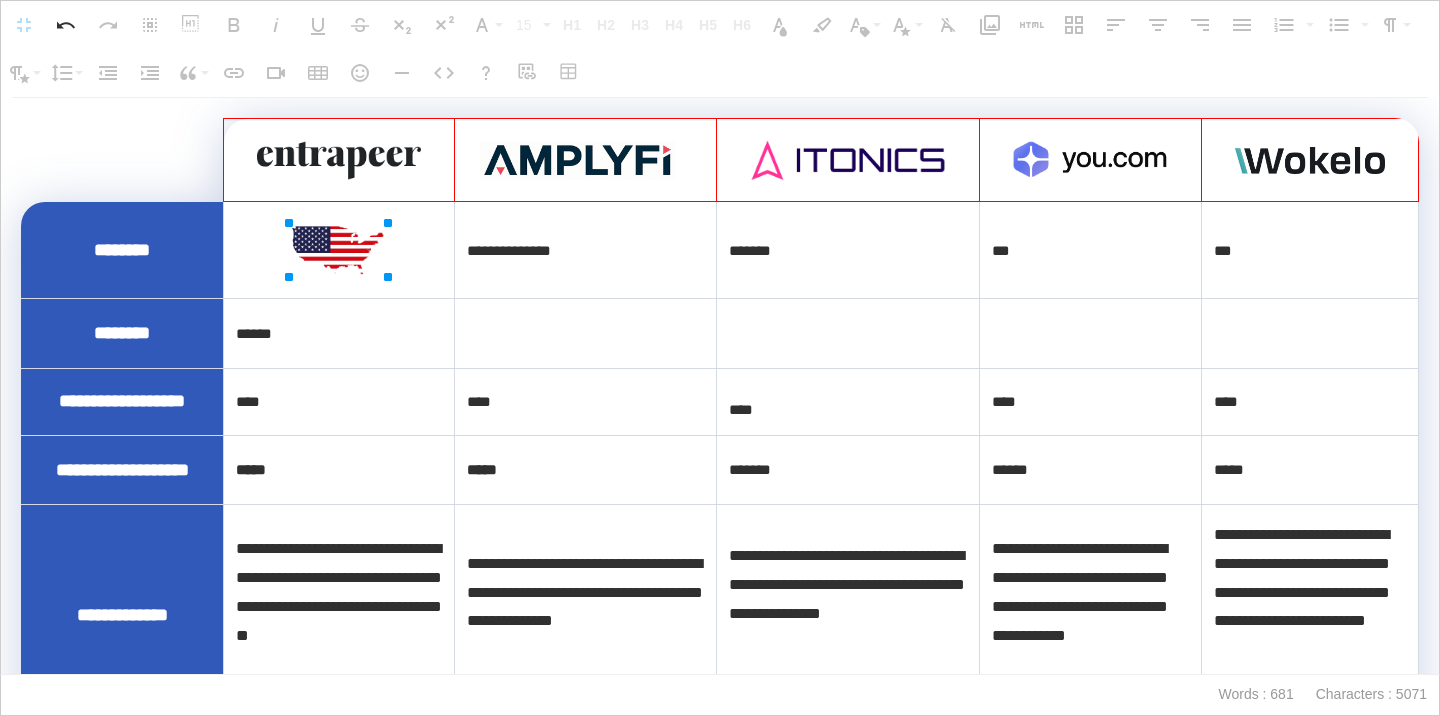 drag, startPoint x: 443, startPoint y: 222, endPoint x: 337, endPoint y: 240, distance: 107.51744 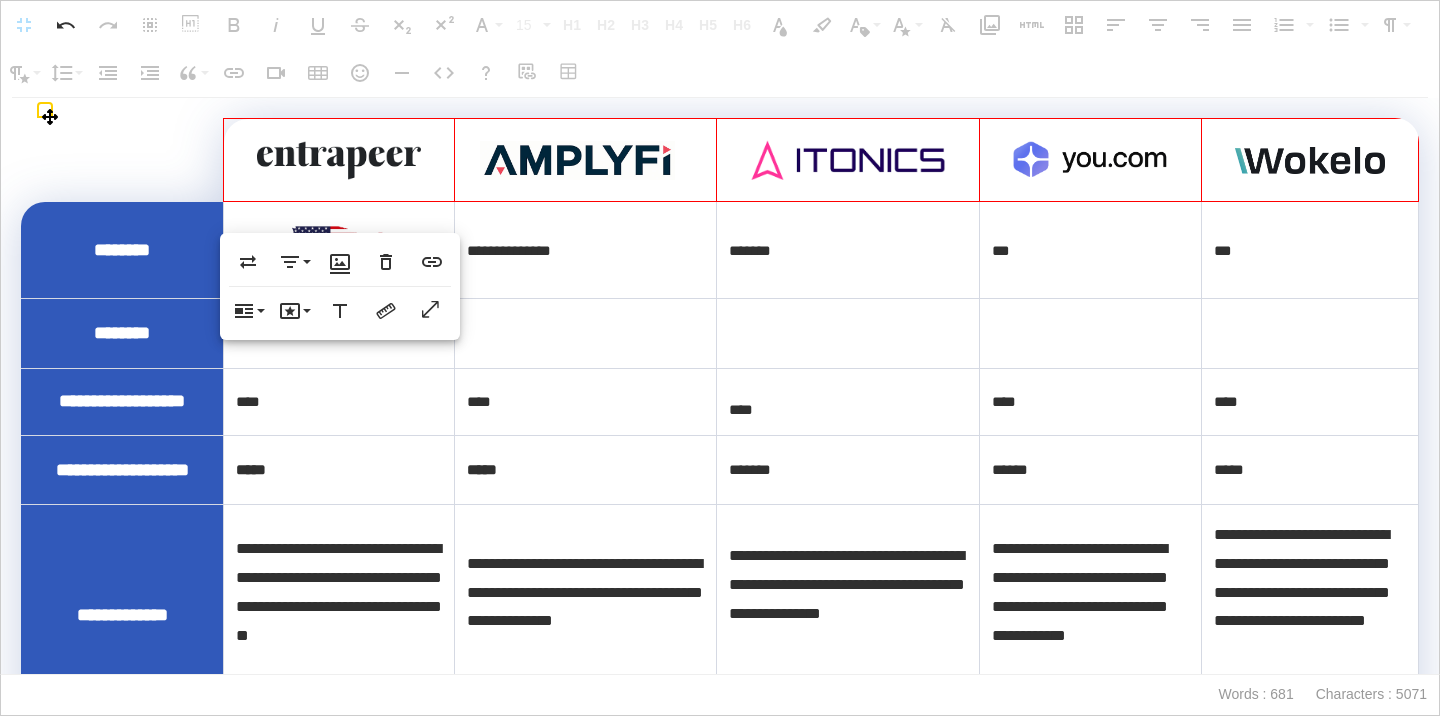 click on "******" at bounding box center (339, 333) 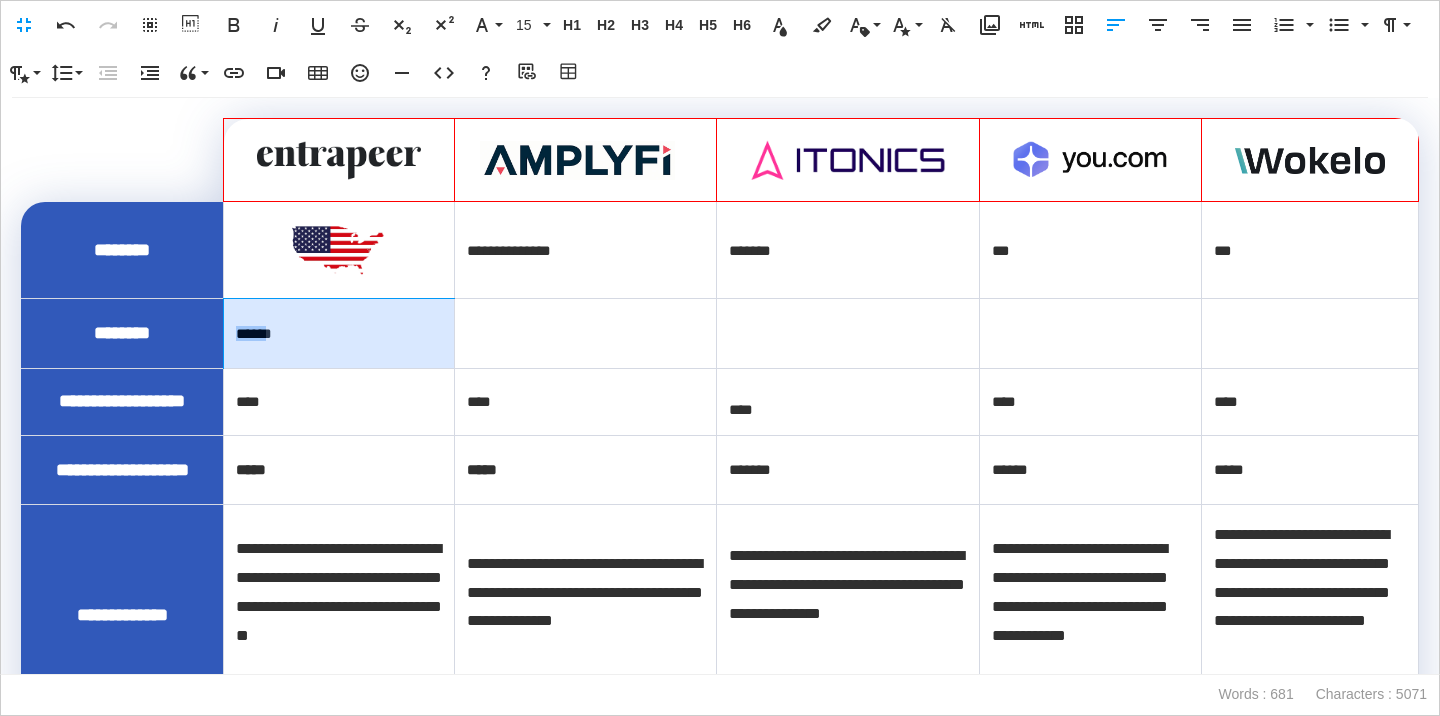 drag, startPoint x: 278, startPoint y: 328, endPoint x: 231, endPoint y: 331, distance: 47.095646 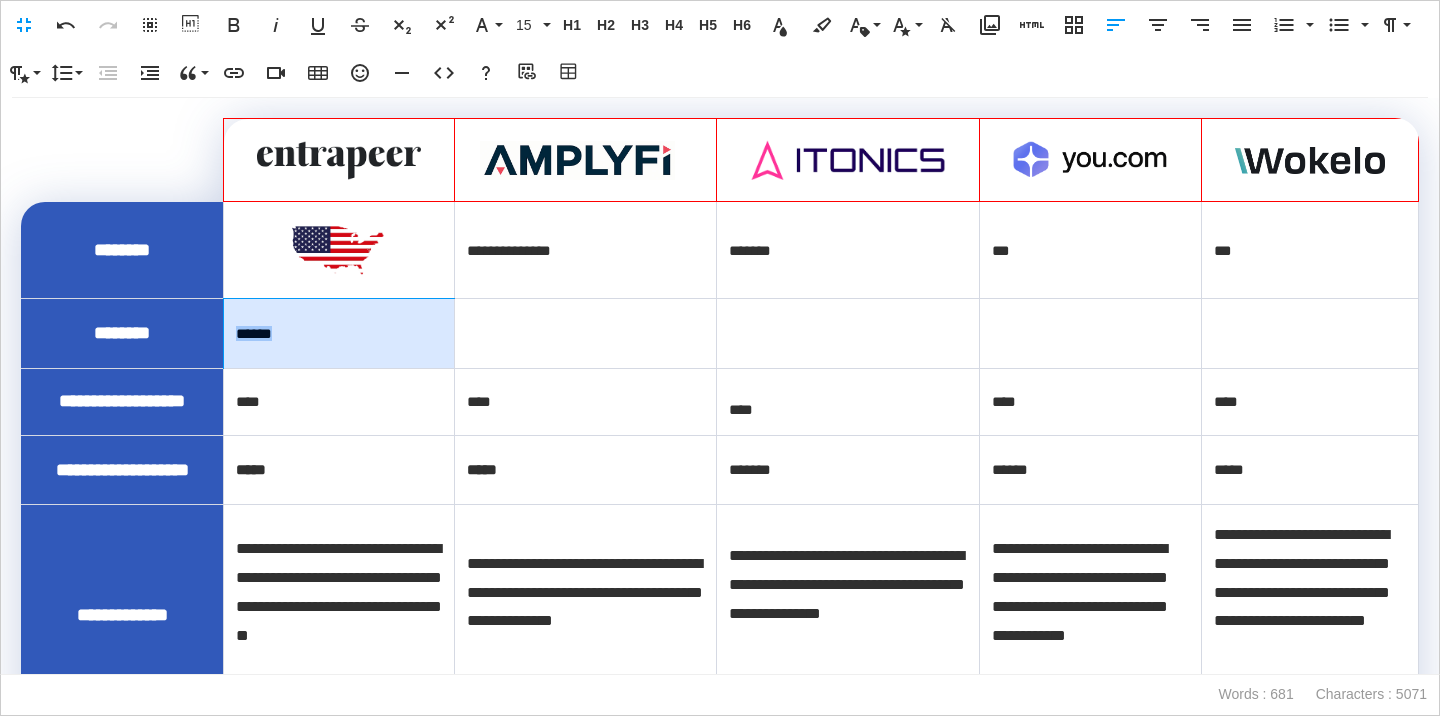 drag, startPoint x: 289, startPoint y: 332, endPoint x: 235, endPoint y: 333, distance: 54.00926 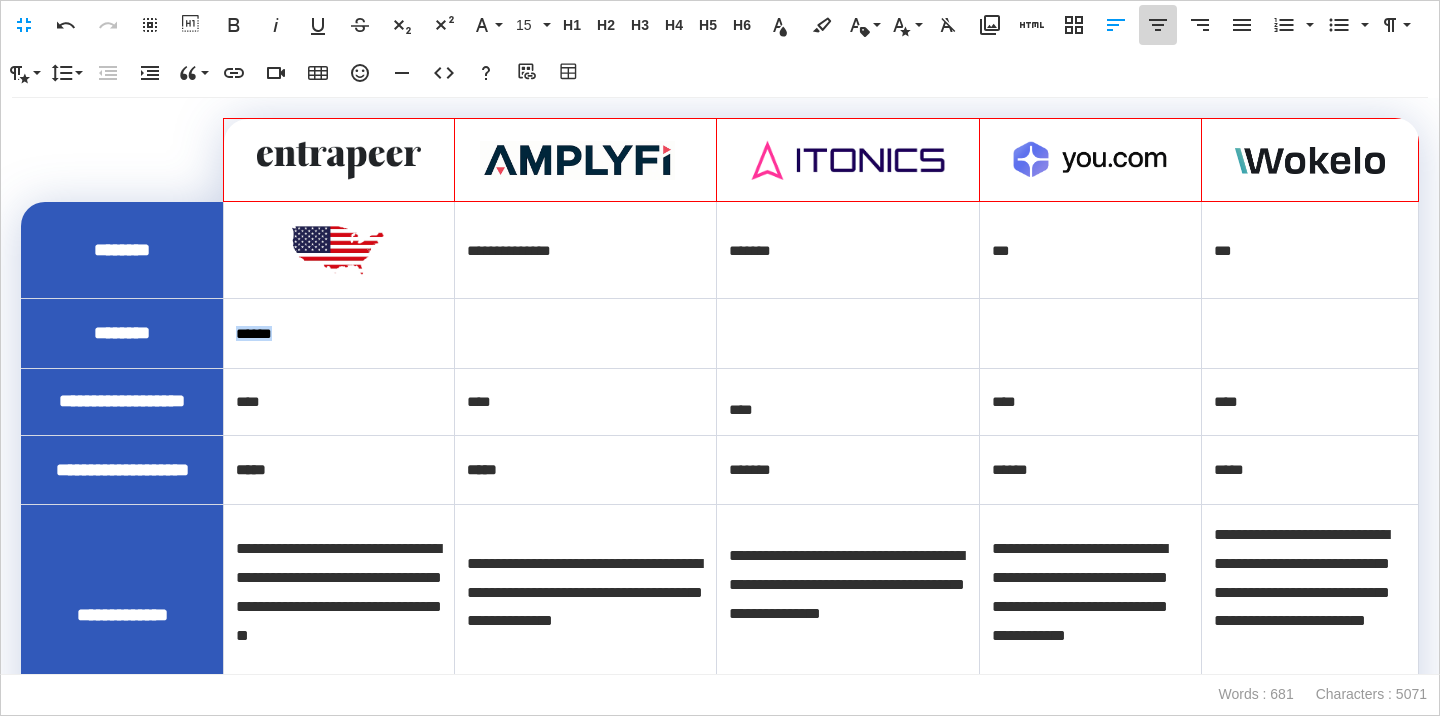 click 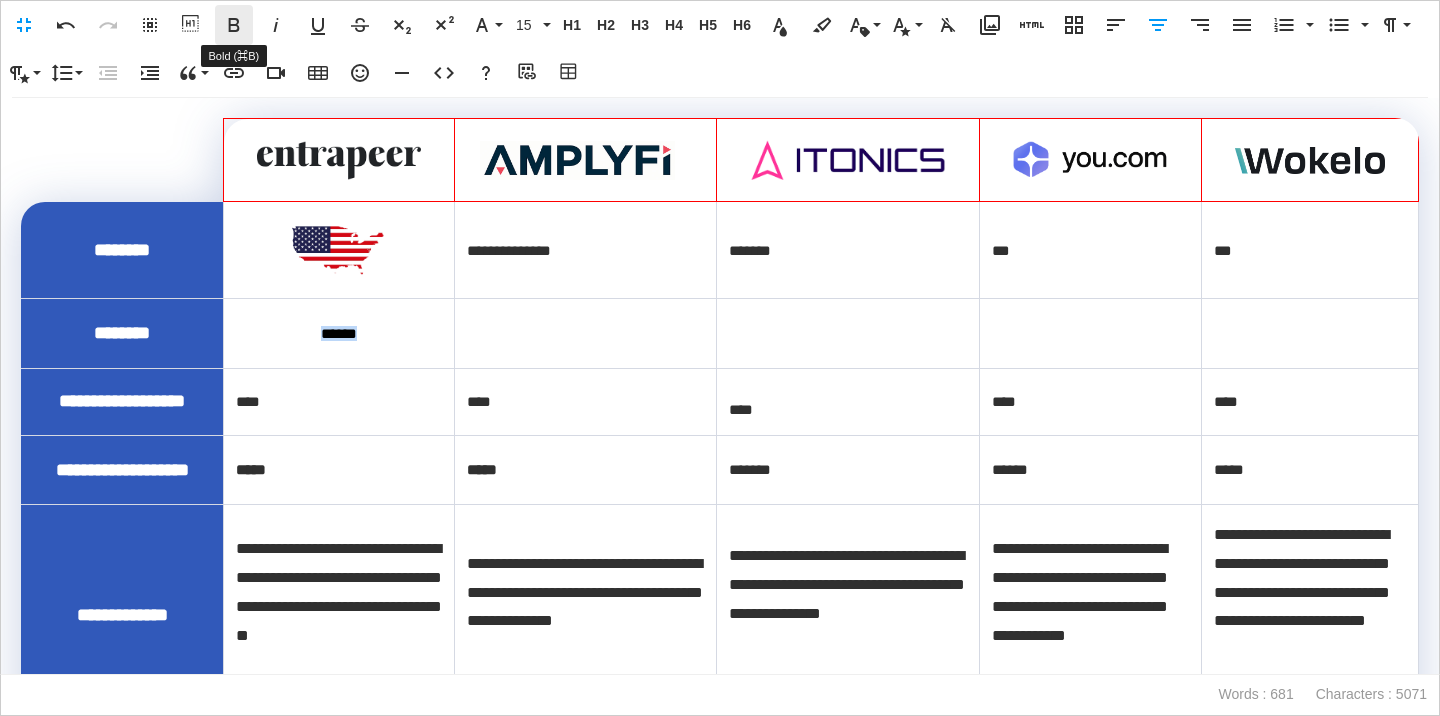 click 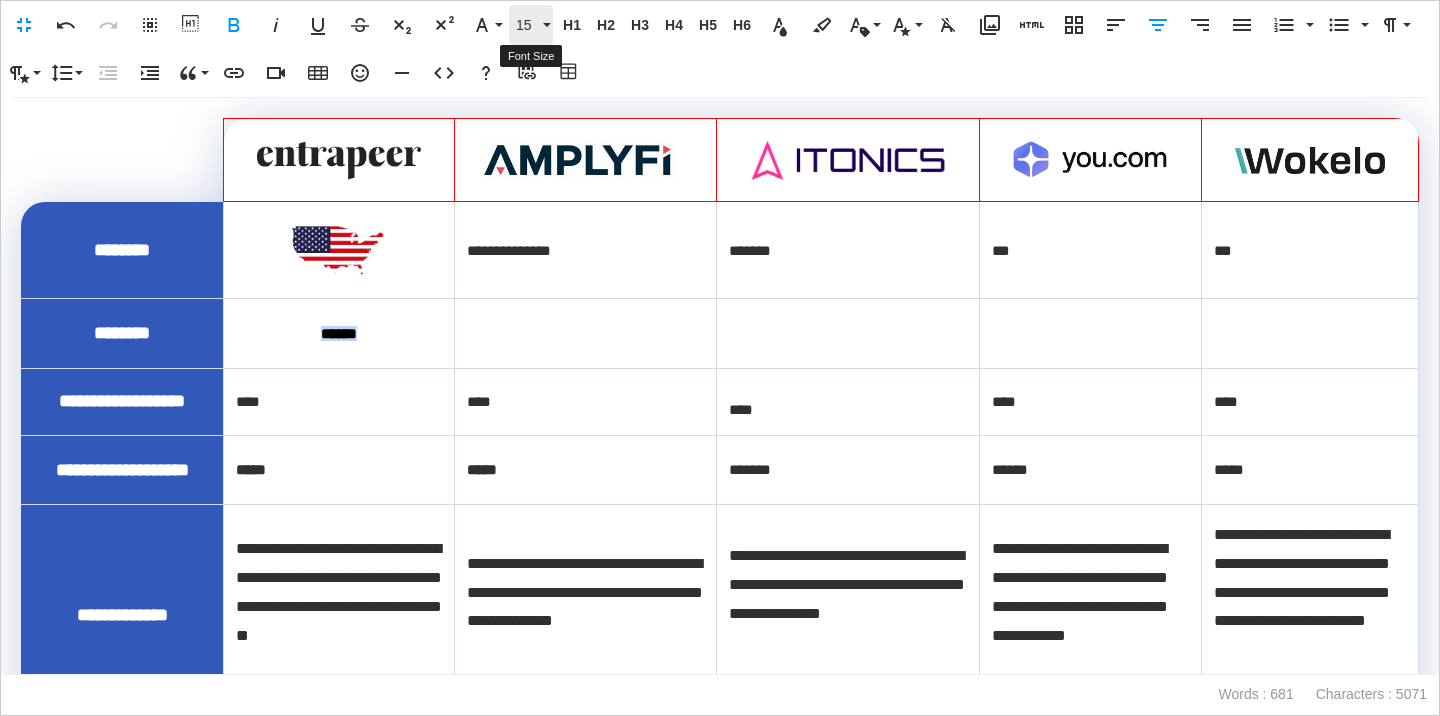 click on "15" at bounding box center (531, 25) 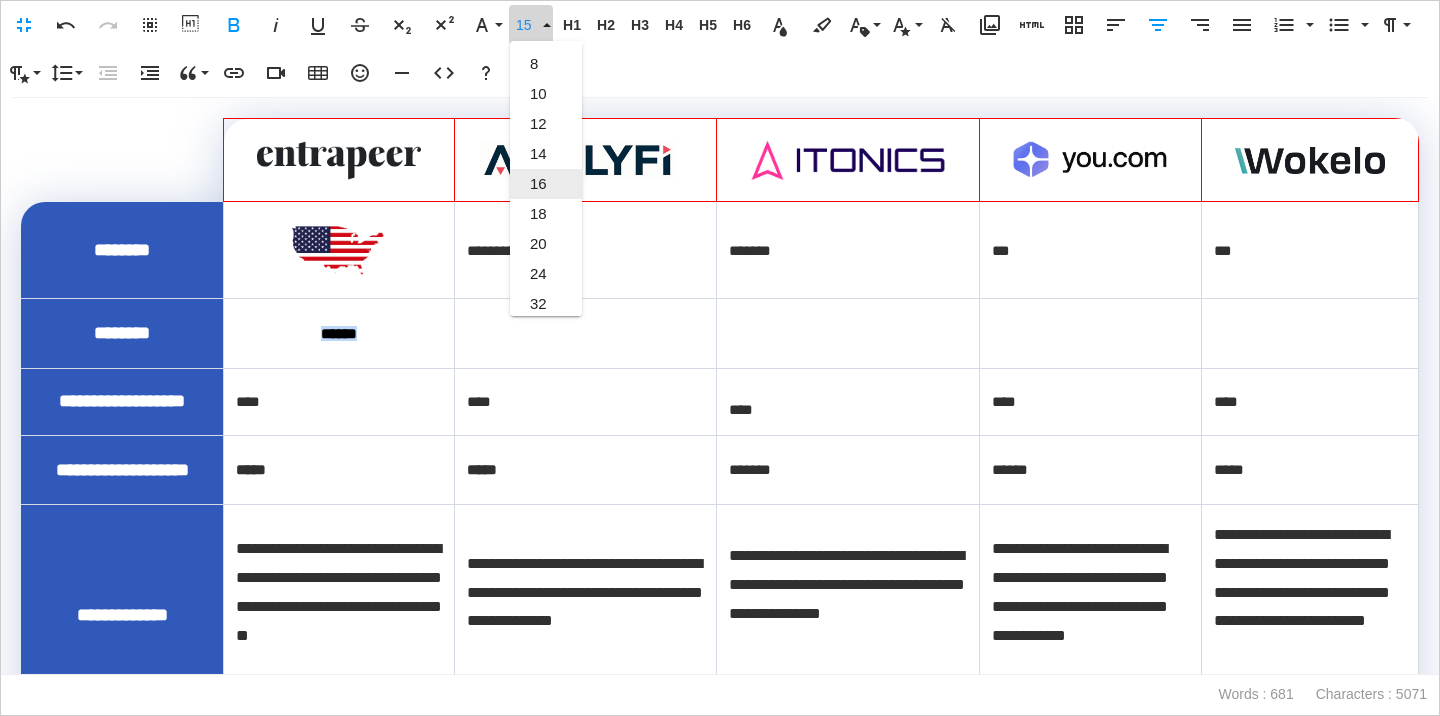 click on "16" at bounding box center (546, 184) 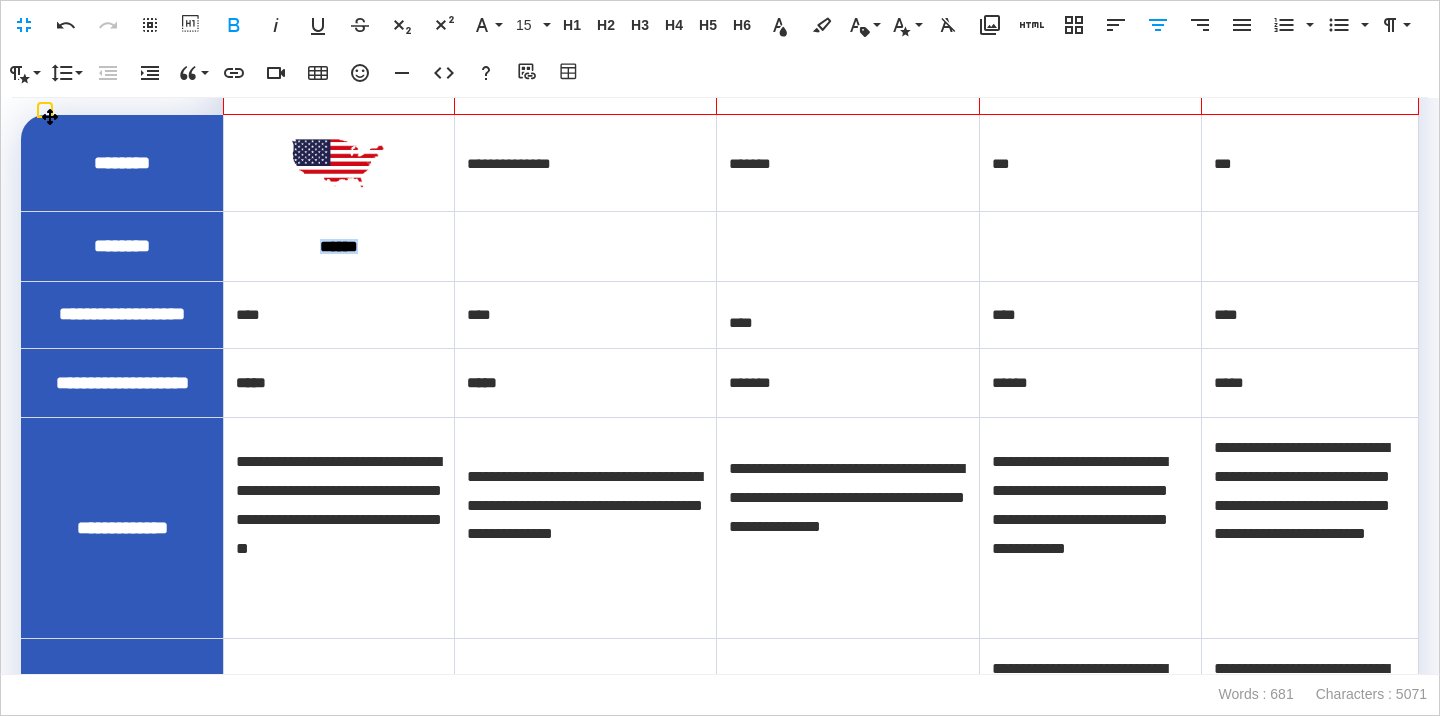 scroll, scrollTop: 128, scrollLeft: 0, axis: vertical 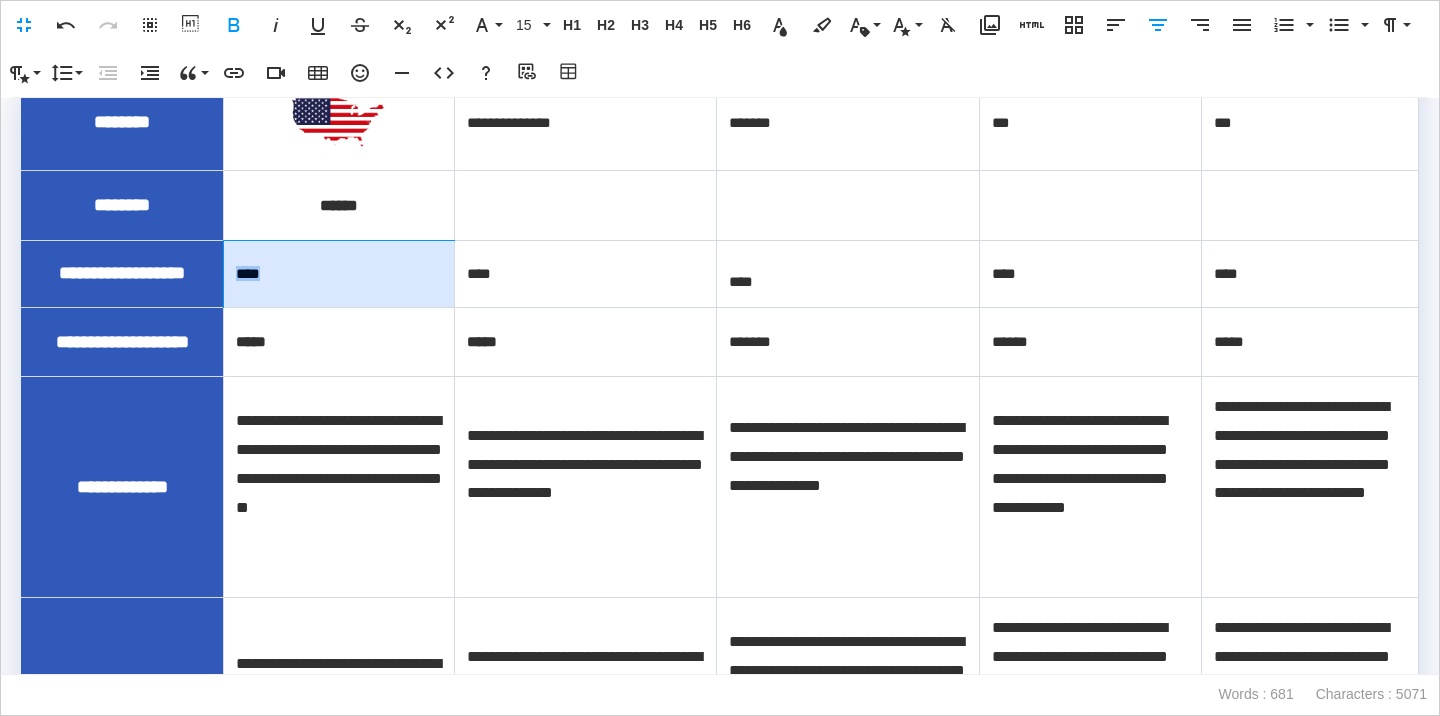 drag, startPoint x: 279, startPoint y: 277, endPoint x: 232, endPoint y: 276, distance: 47.010635 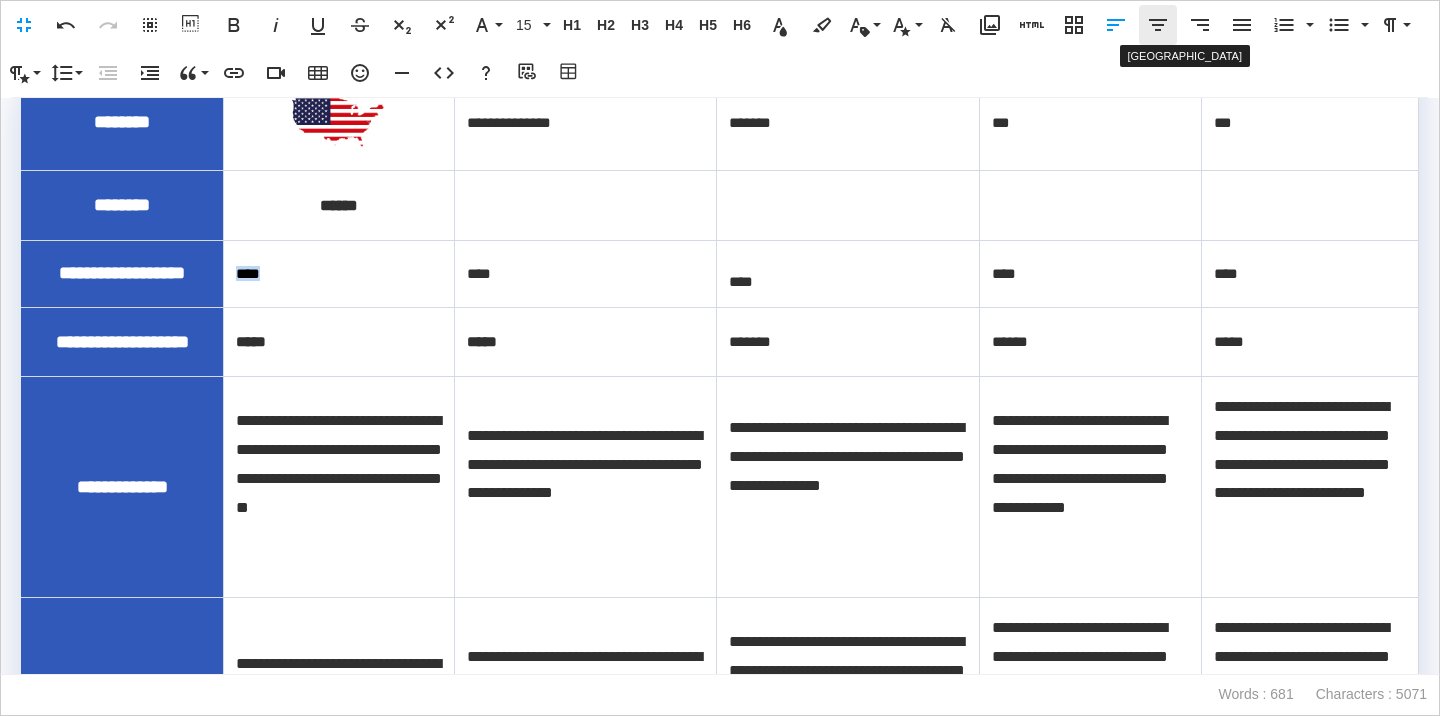 click 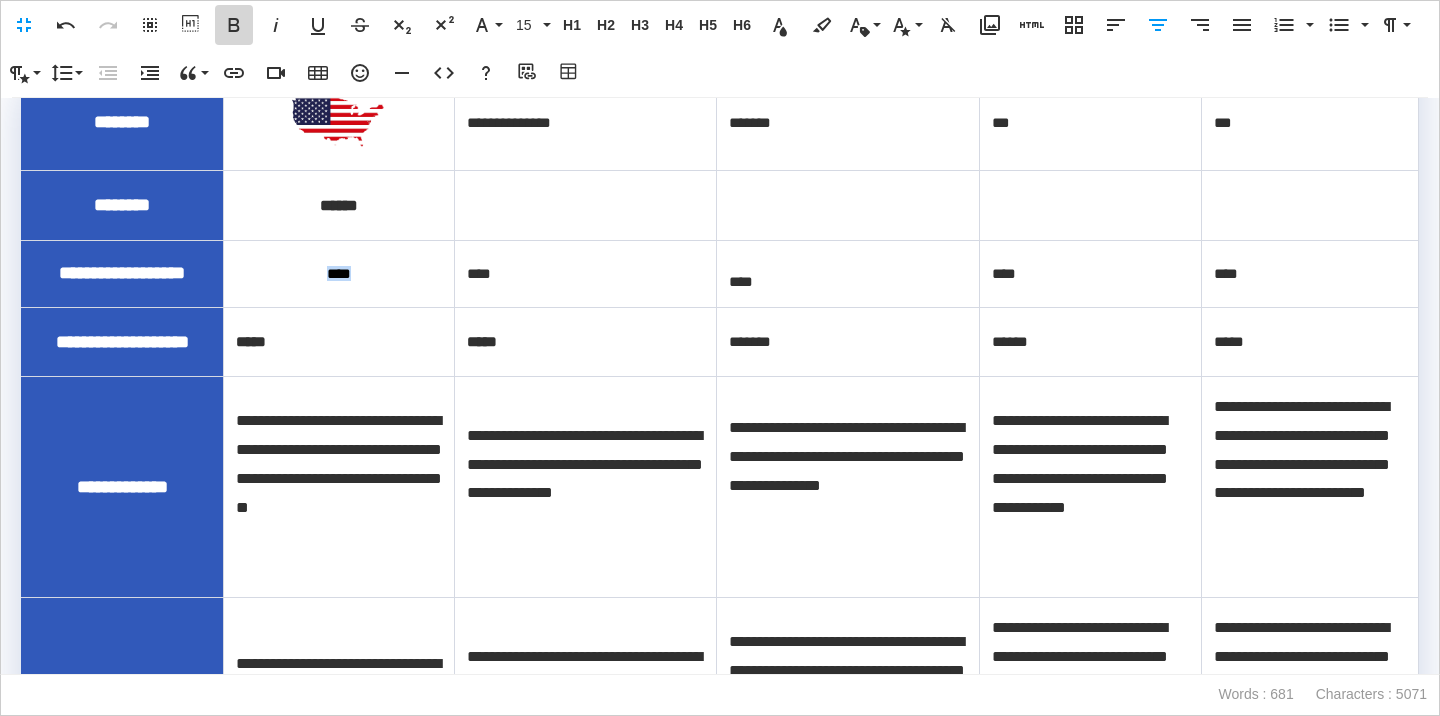 click 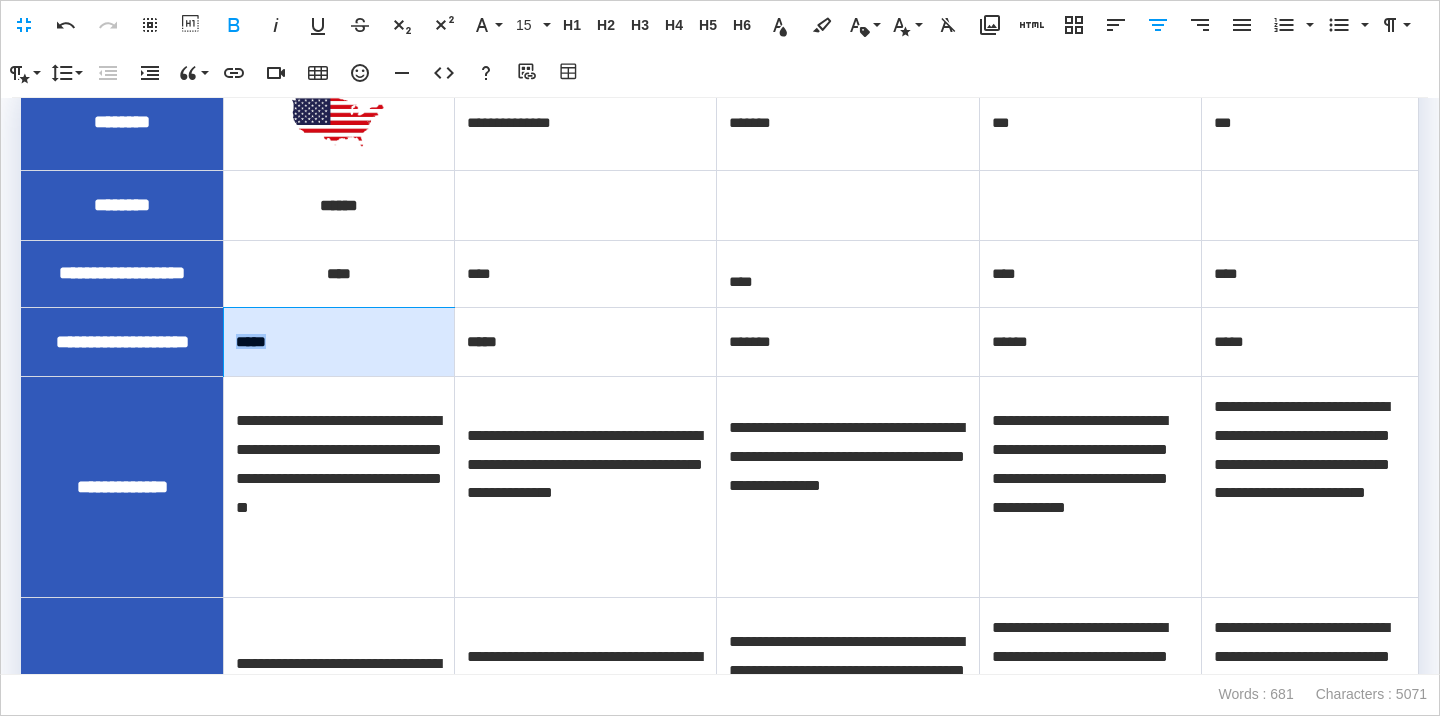 drag, startPoint x: 289, startPoint y: 359, endPoint x: 232, endPoint y: 356, distance: 57.07889 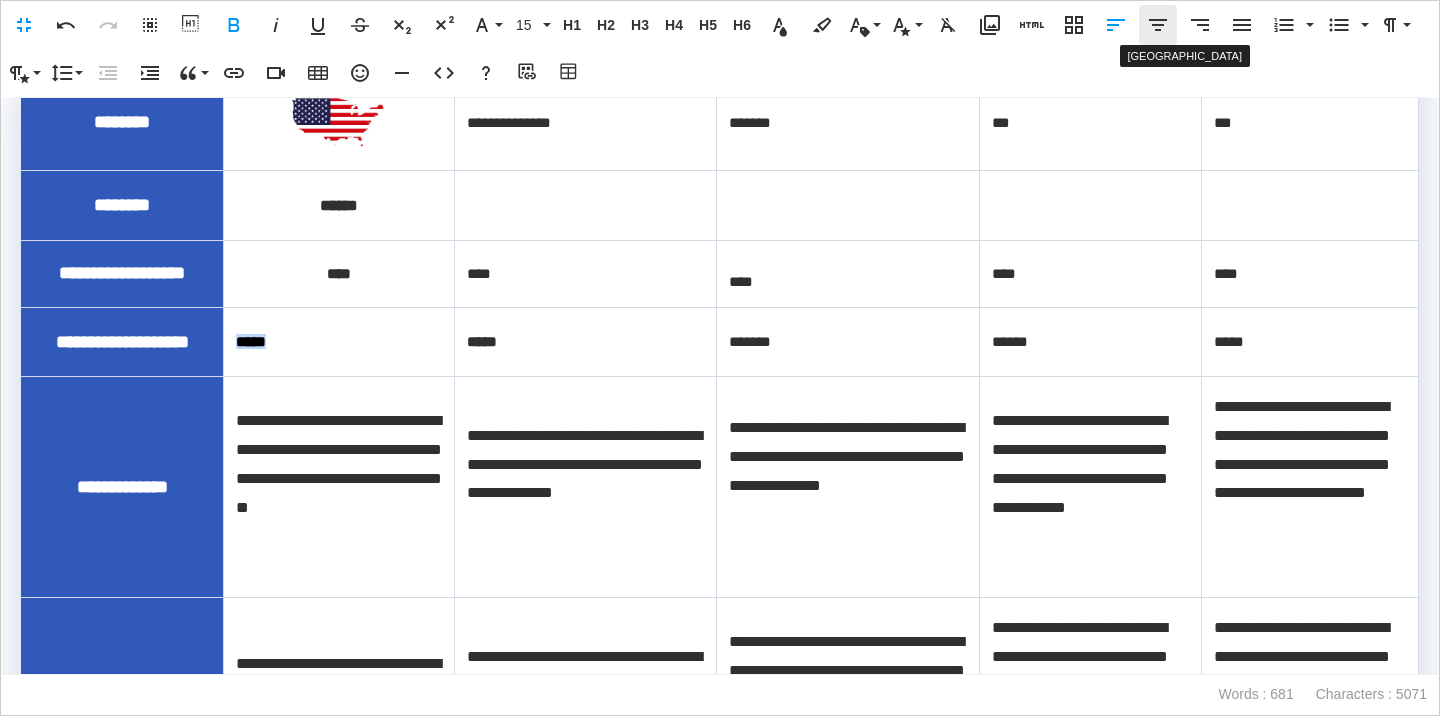 click on "Align Center" at bounding box center (1158, 25) 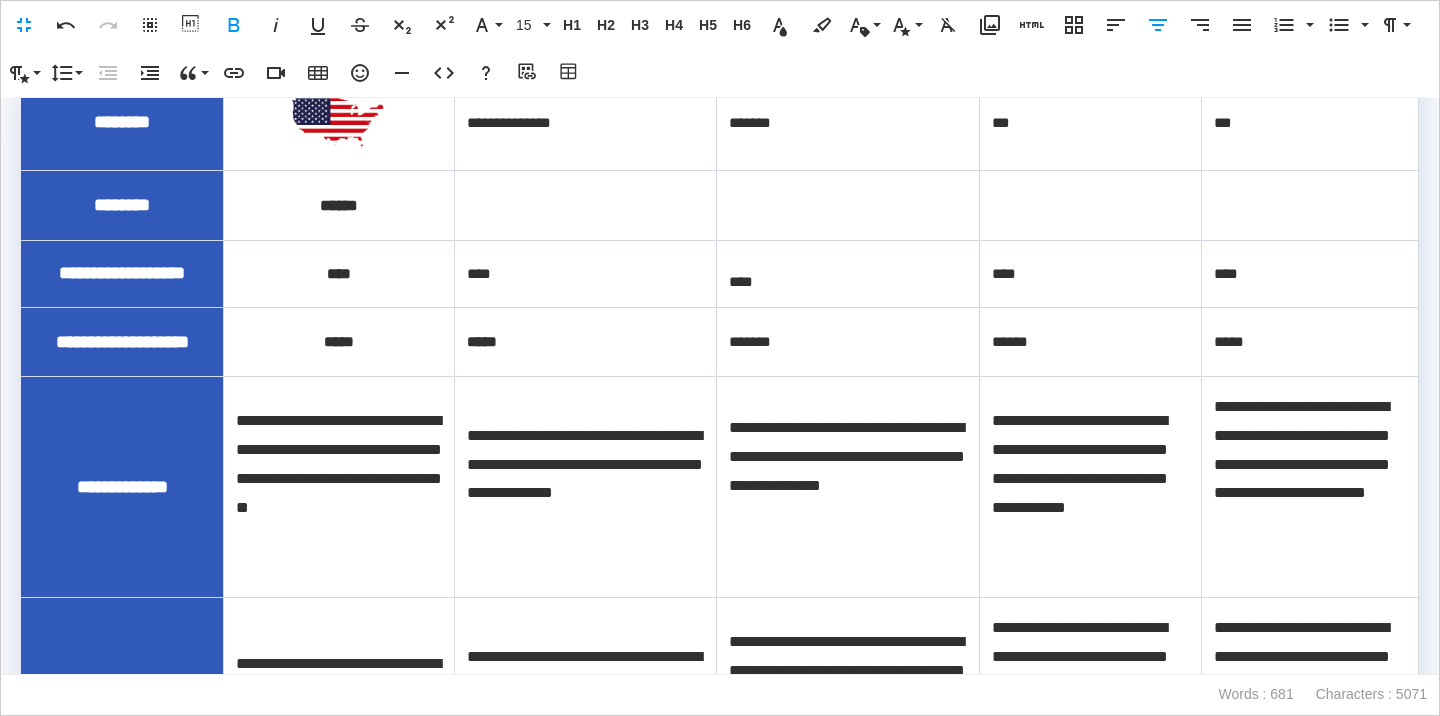 click on "**********" at bounding box center (339, 486) 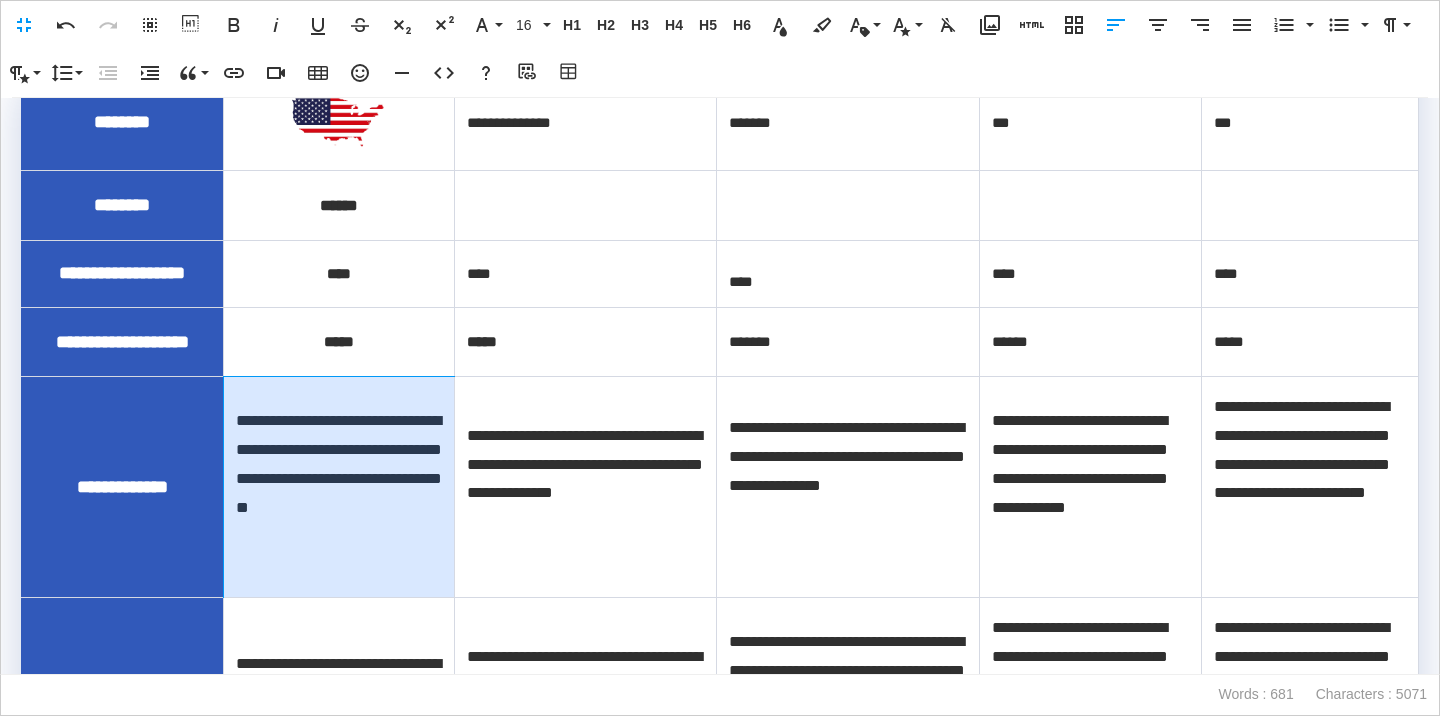 click on "**********" at bounding box center [339, 486] 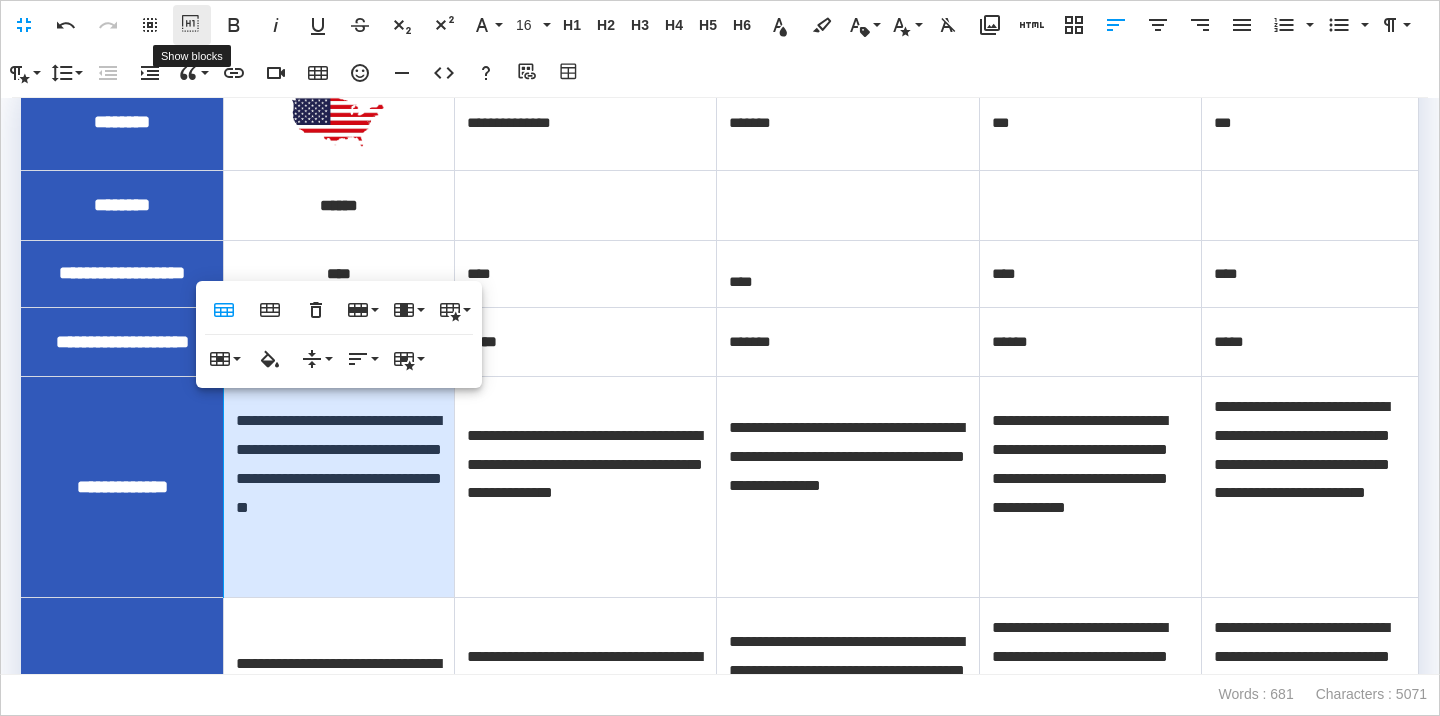 click 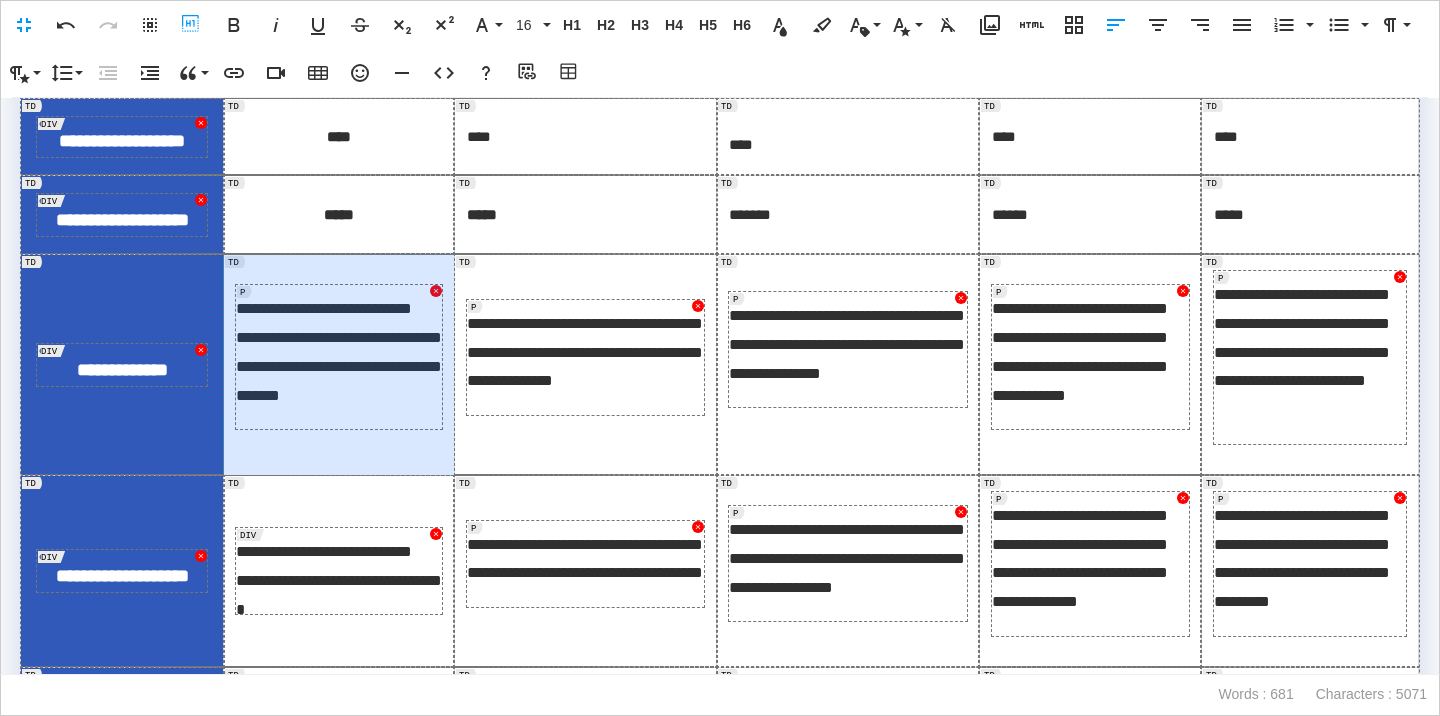 scroll, scrollTop: 285, scrollLeft: 0, axis: vertical 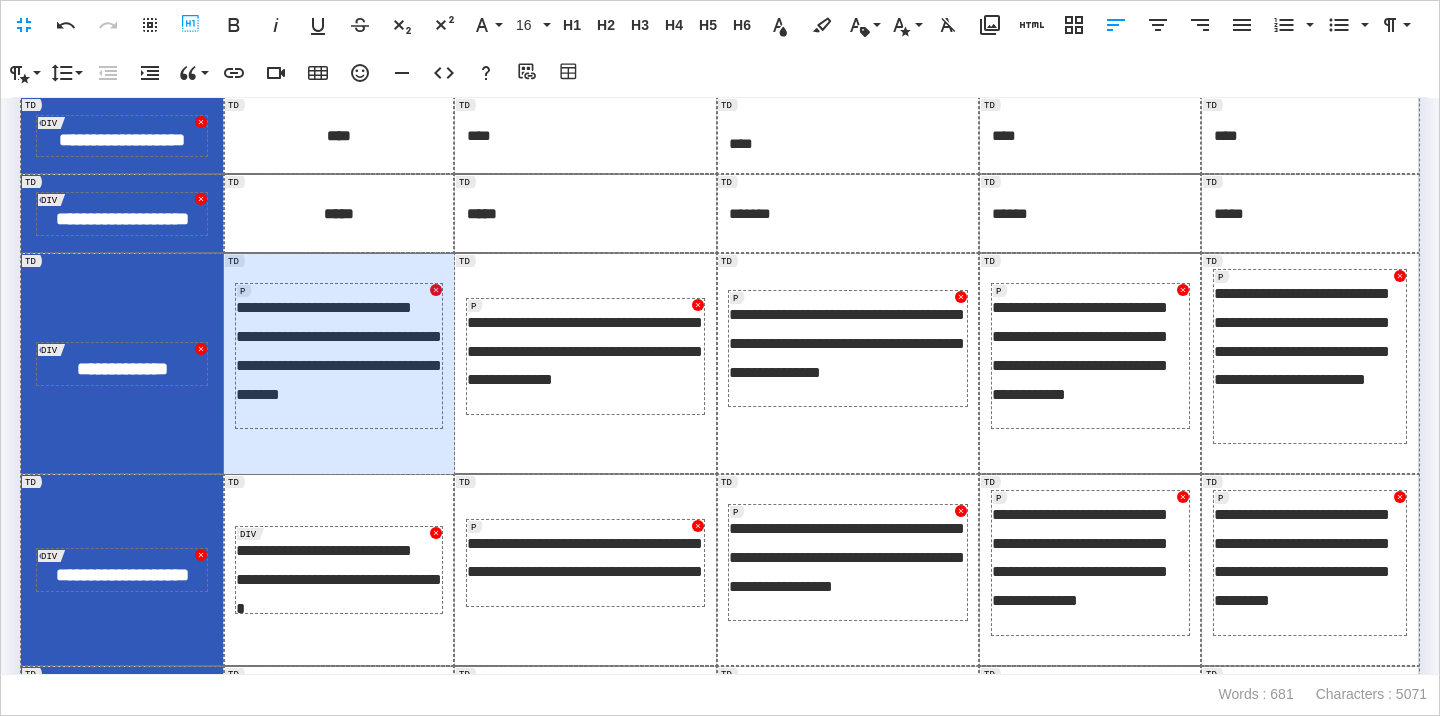 click on "**********" at bounding box center [339, 363] 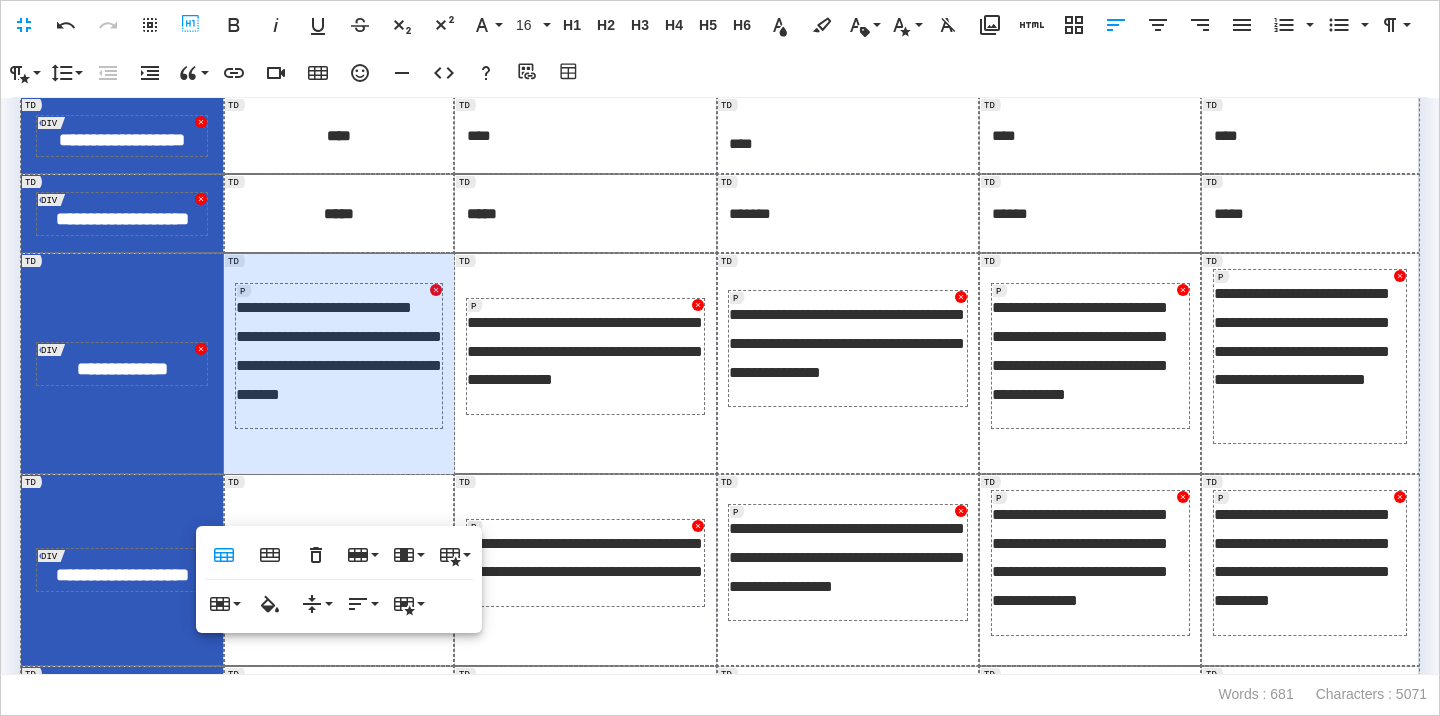 click on "**********" at bounding box center (585, 363) 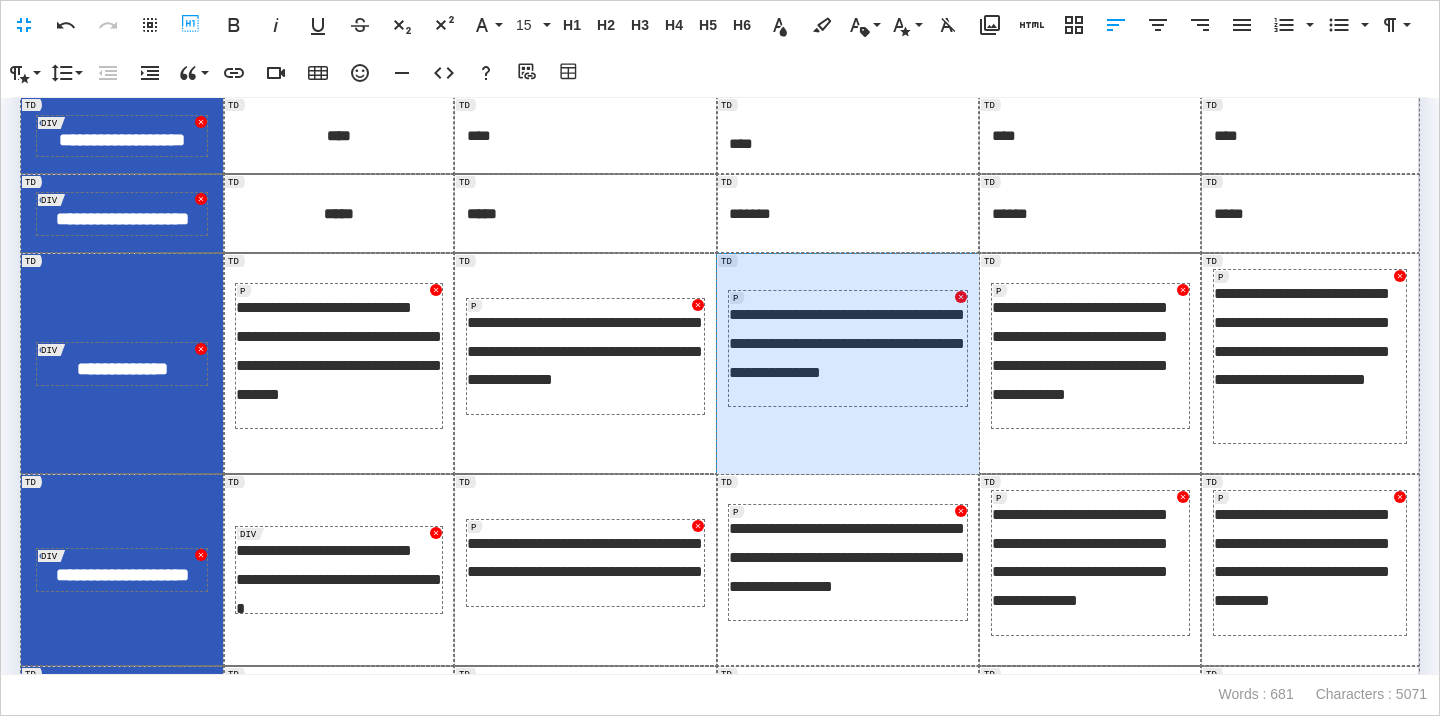 click on "**********" at bounding box center [848, 363] 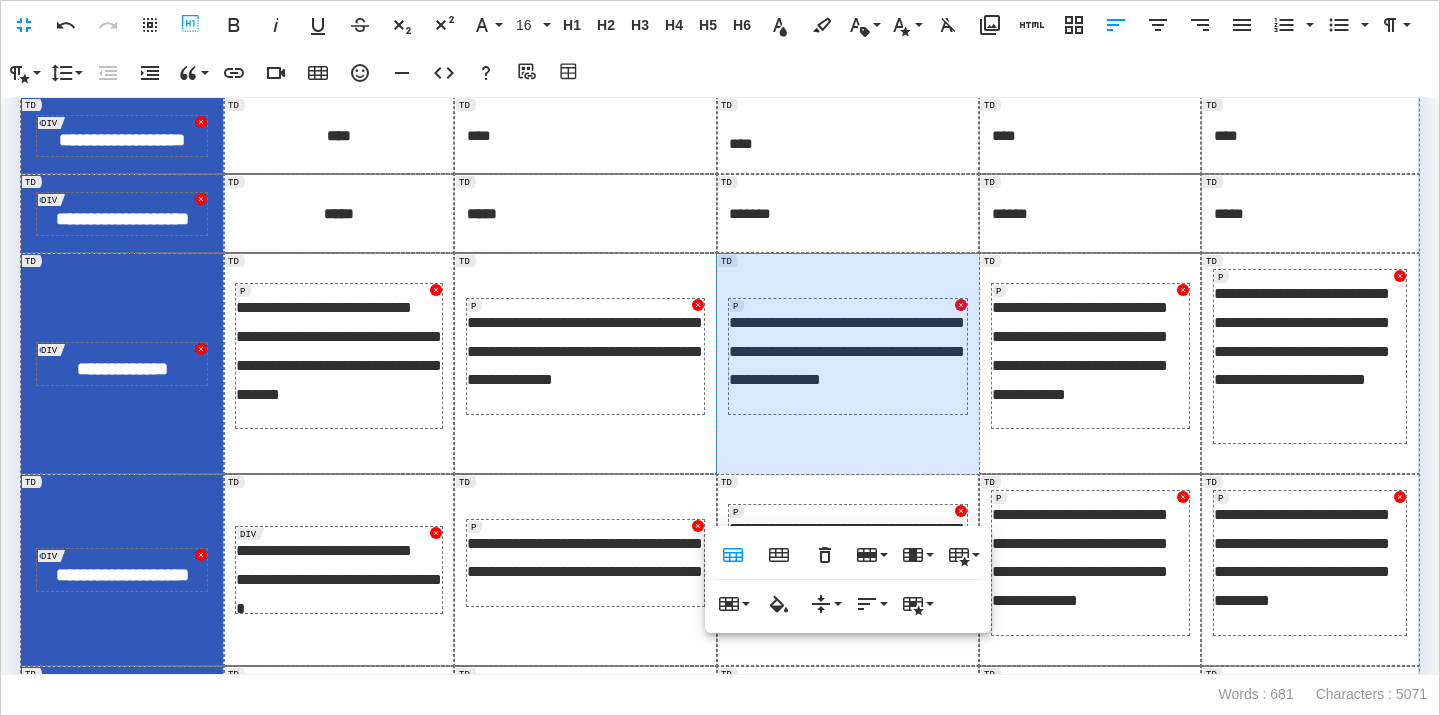 click on "**********" at bounding box center [1090, 363] 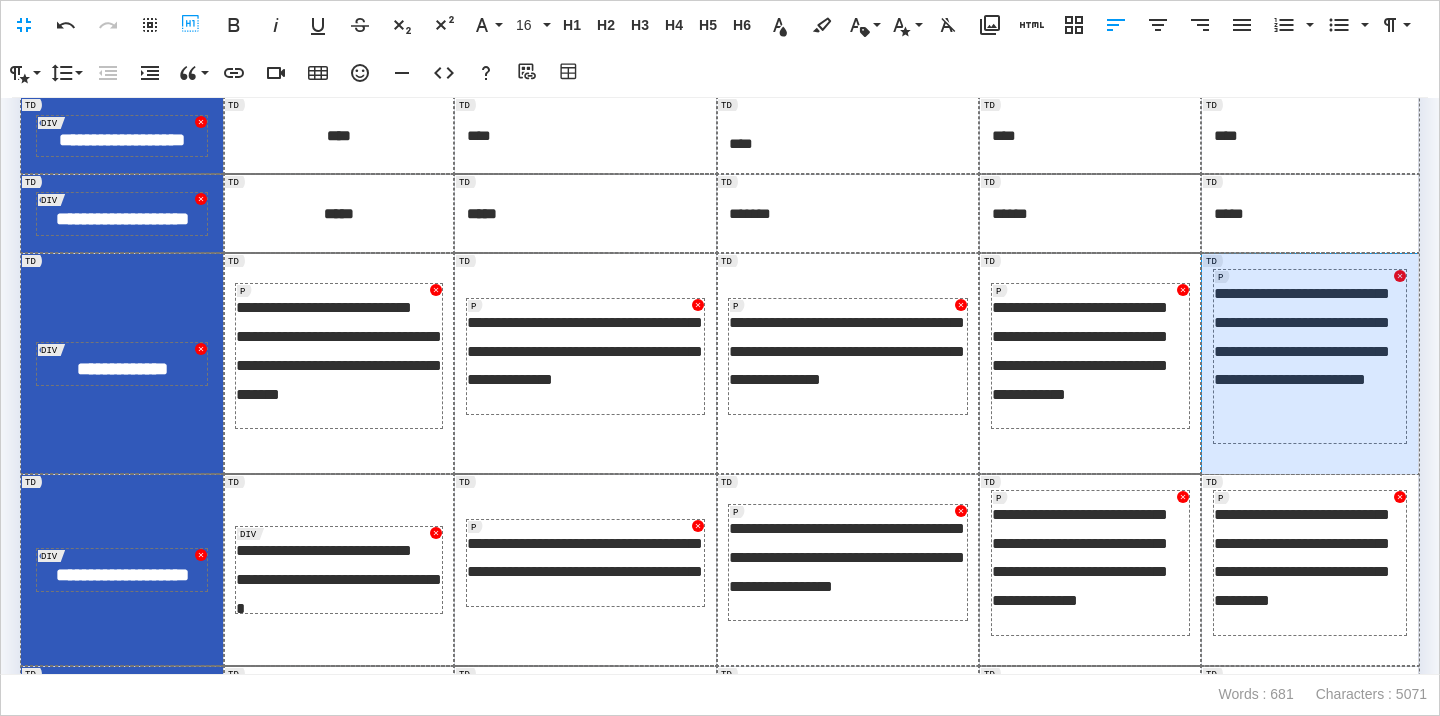 click on "**********" at bounding box center [1309, 363] 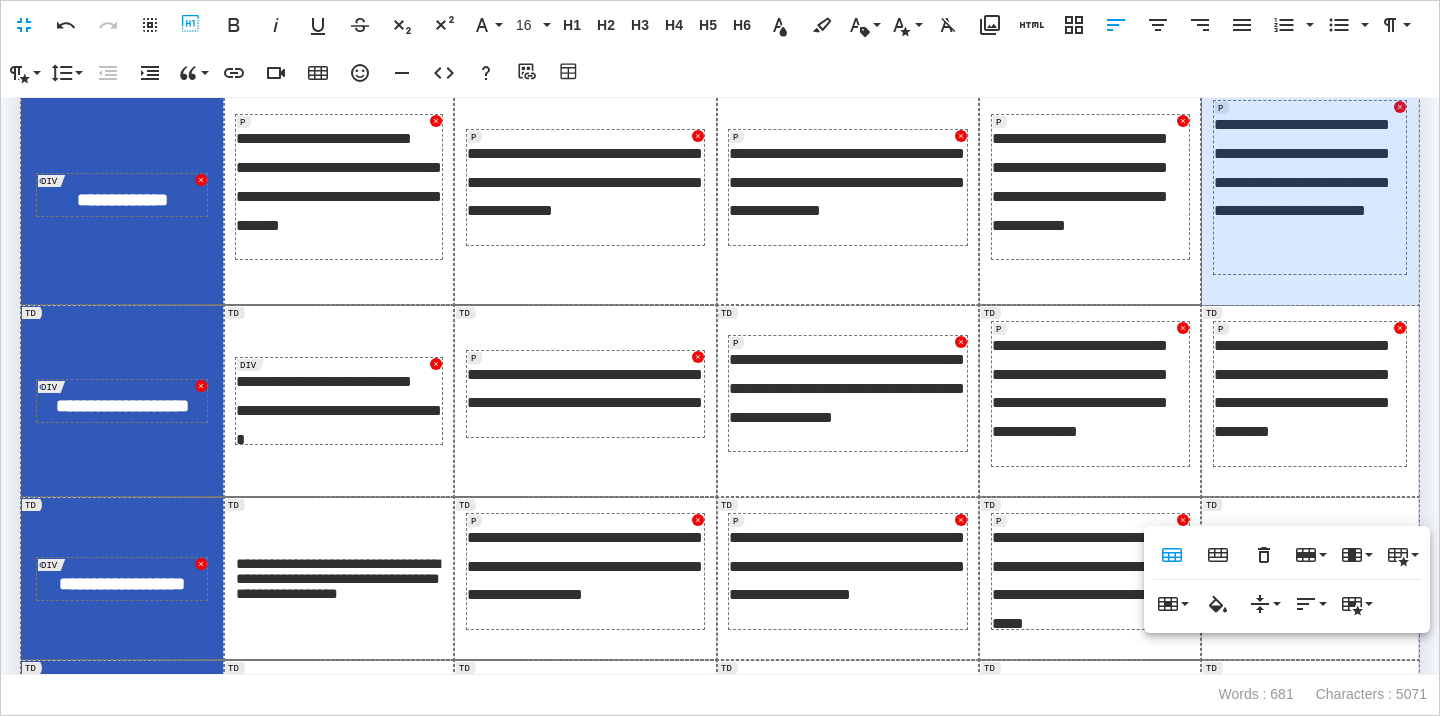 scroll, scrollTop: 545, scrollLeft: 0, axis: vertical 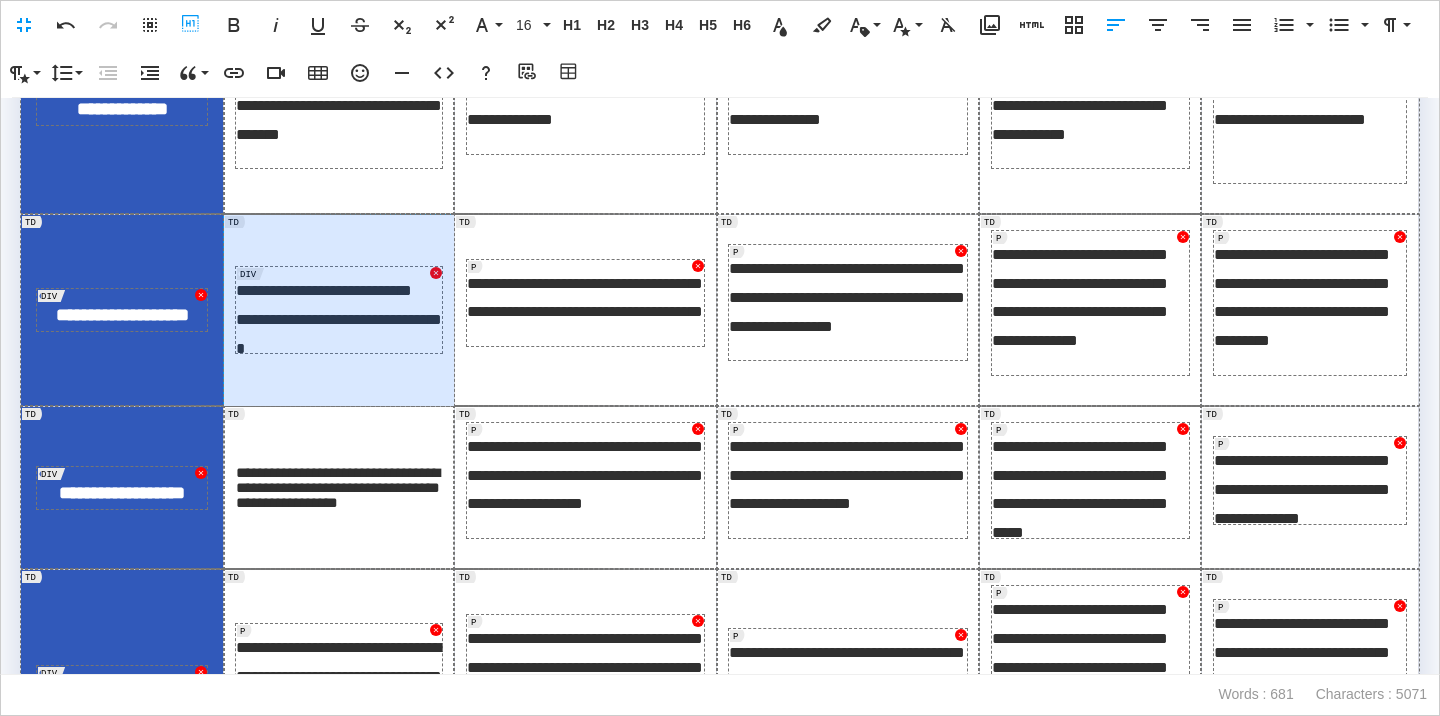 click on "**********" at bounding box center (339, 310) 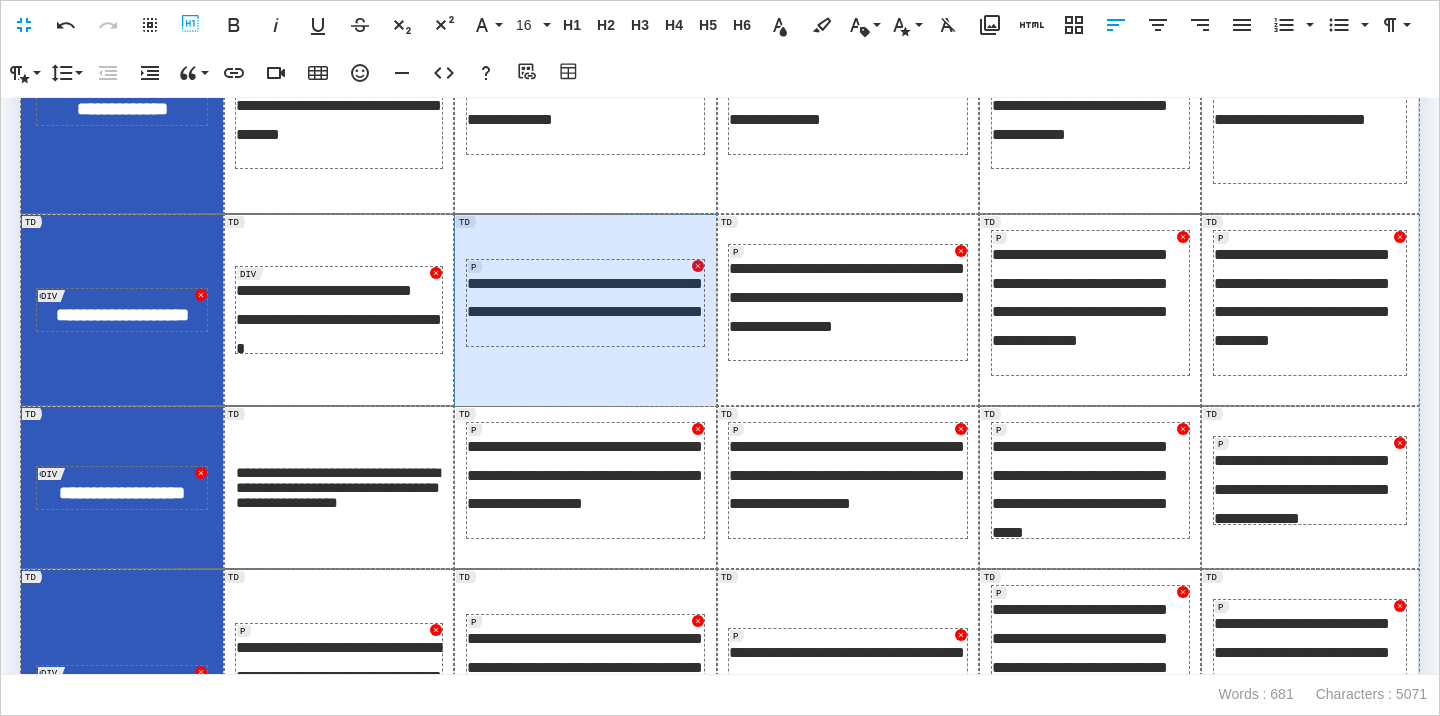click on "**********" at bounding box center (585, 310) 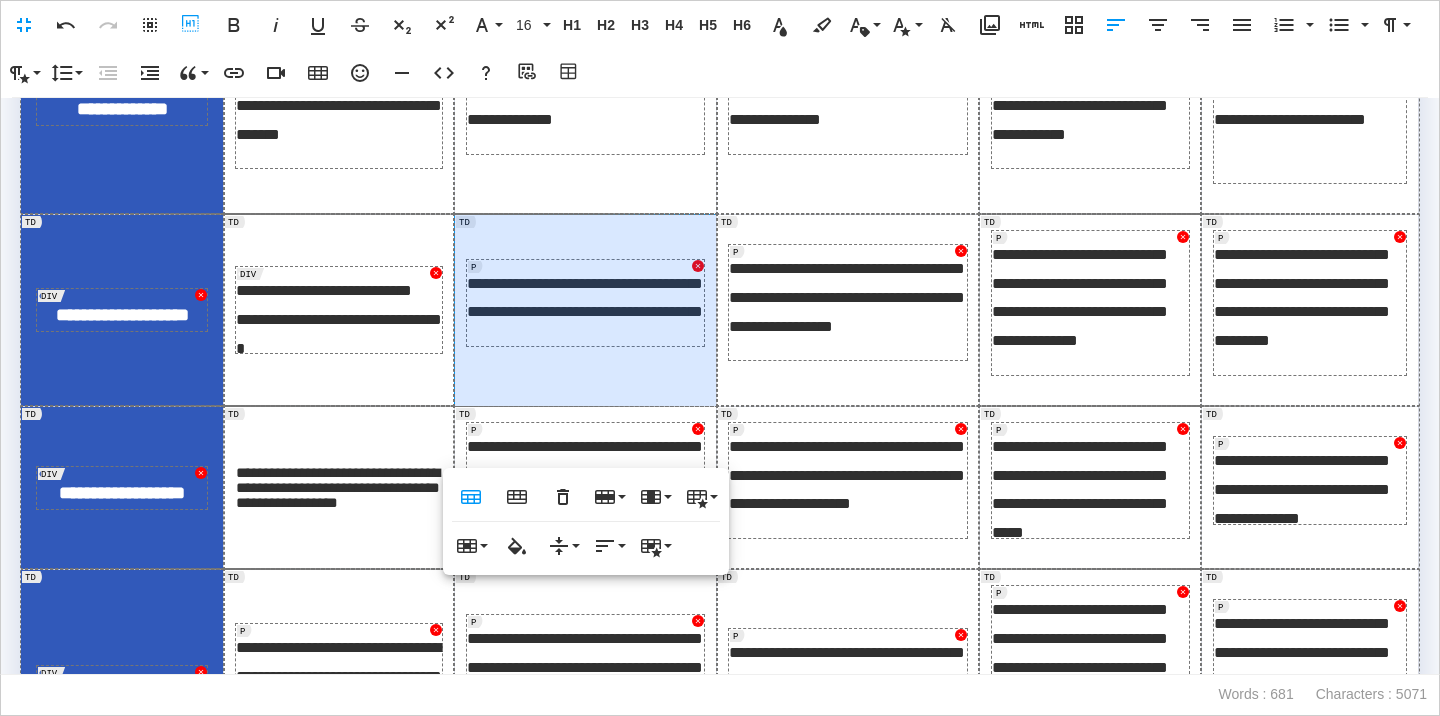click on "**********" at bounding box center (848, 310) 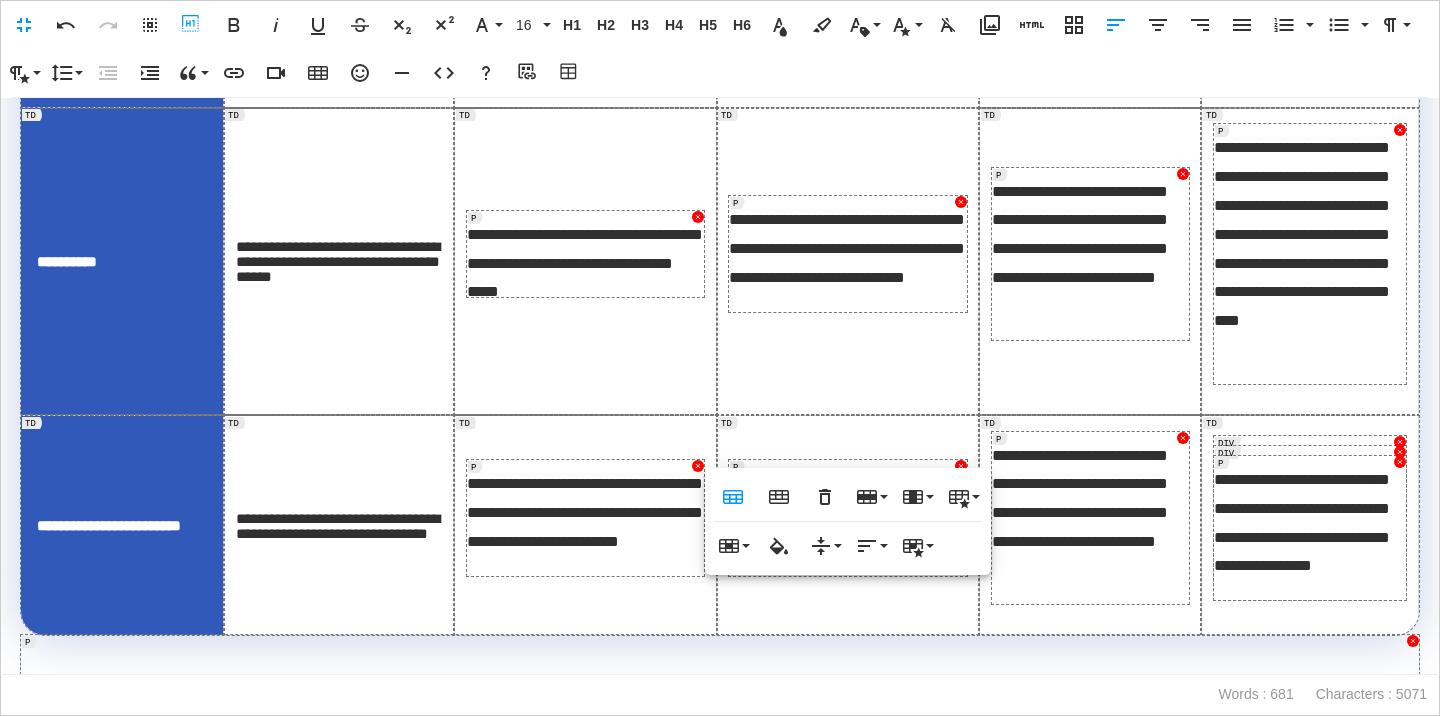 scroll, scrollTop: 2196, scrollLeft: 0, axis: vertical 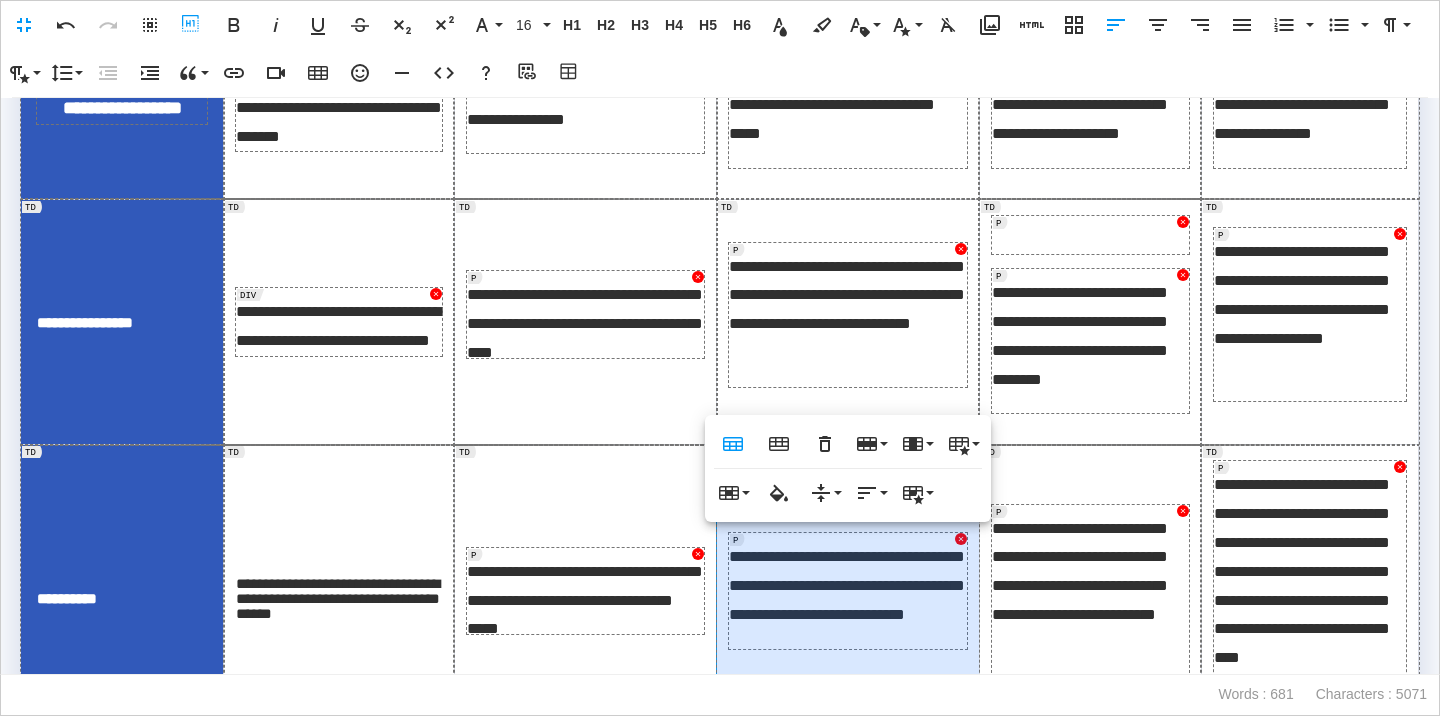 click on "**********" at bounding box center (1090, 322) 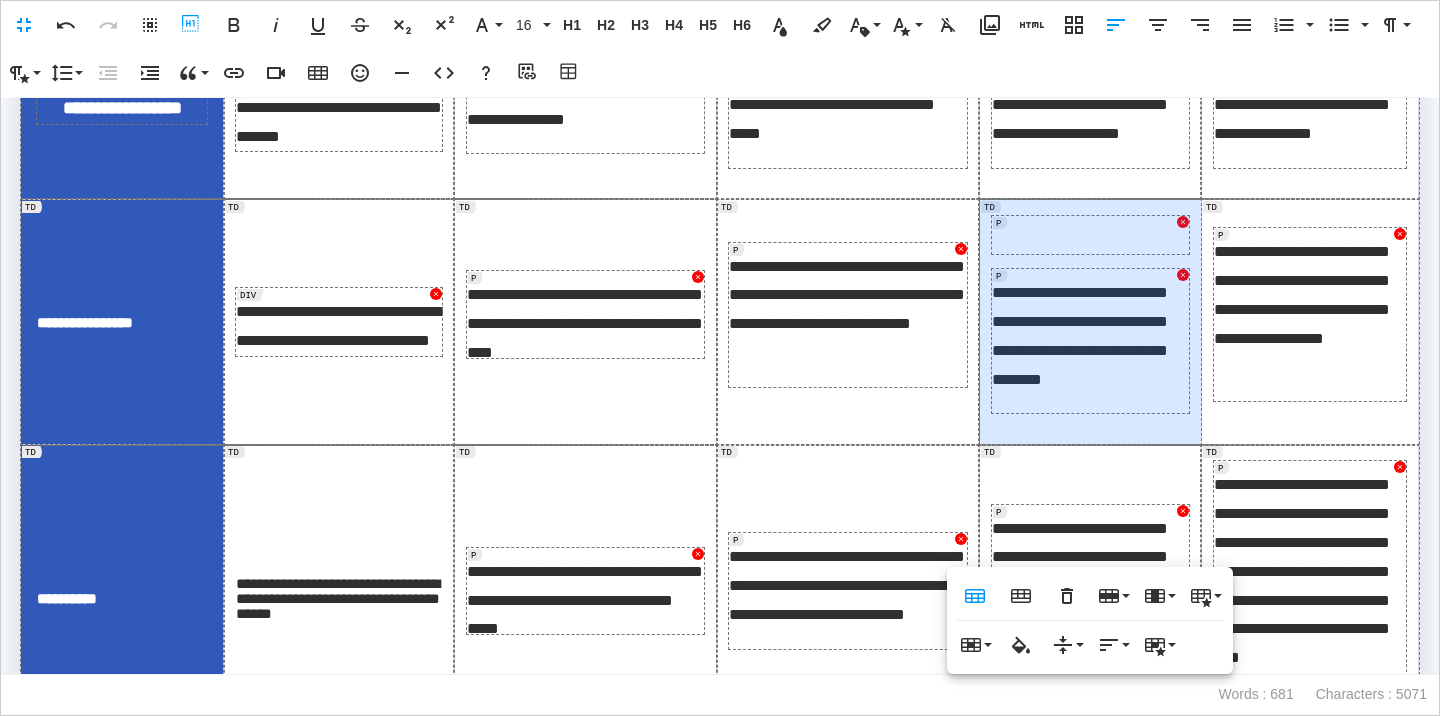 click at bounding box center (1090, 235) 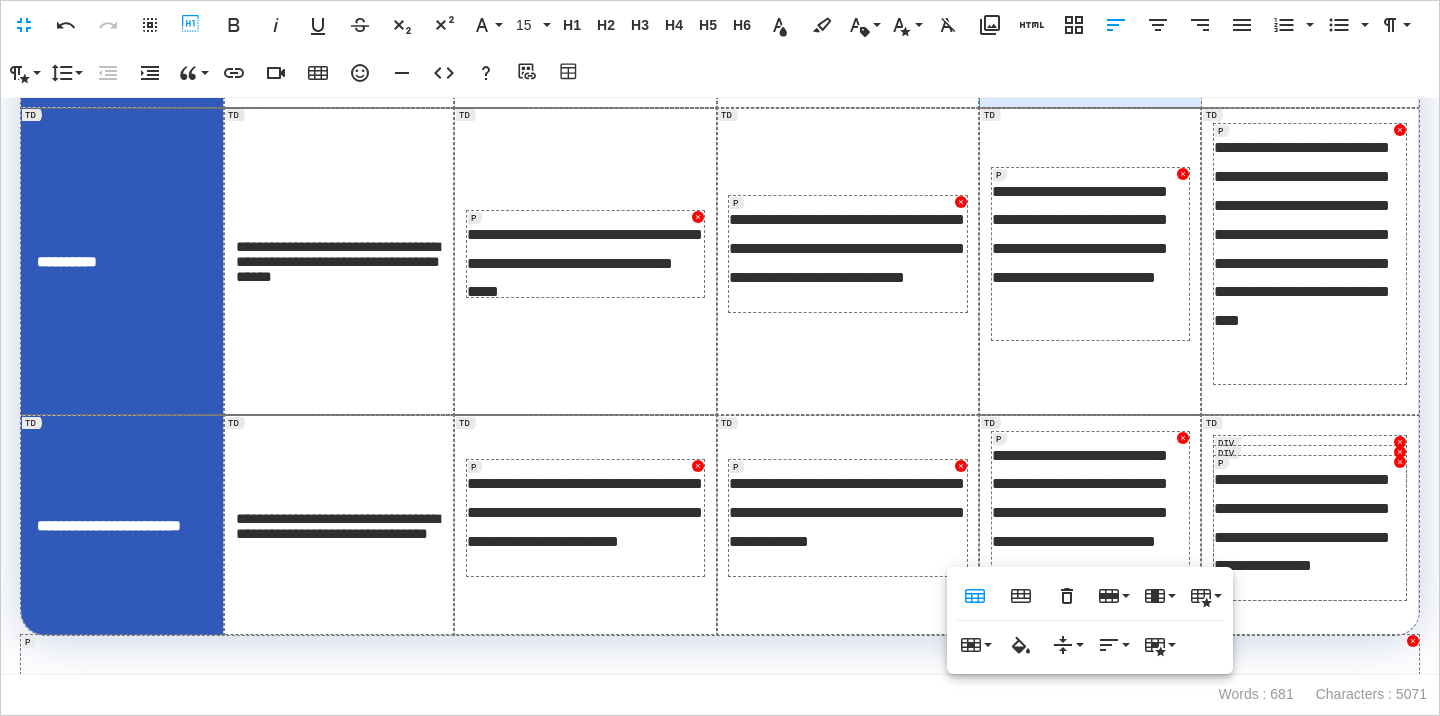 scroll, scrollTop: 2171, scrollLeft: 0, axis: vertical 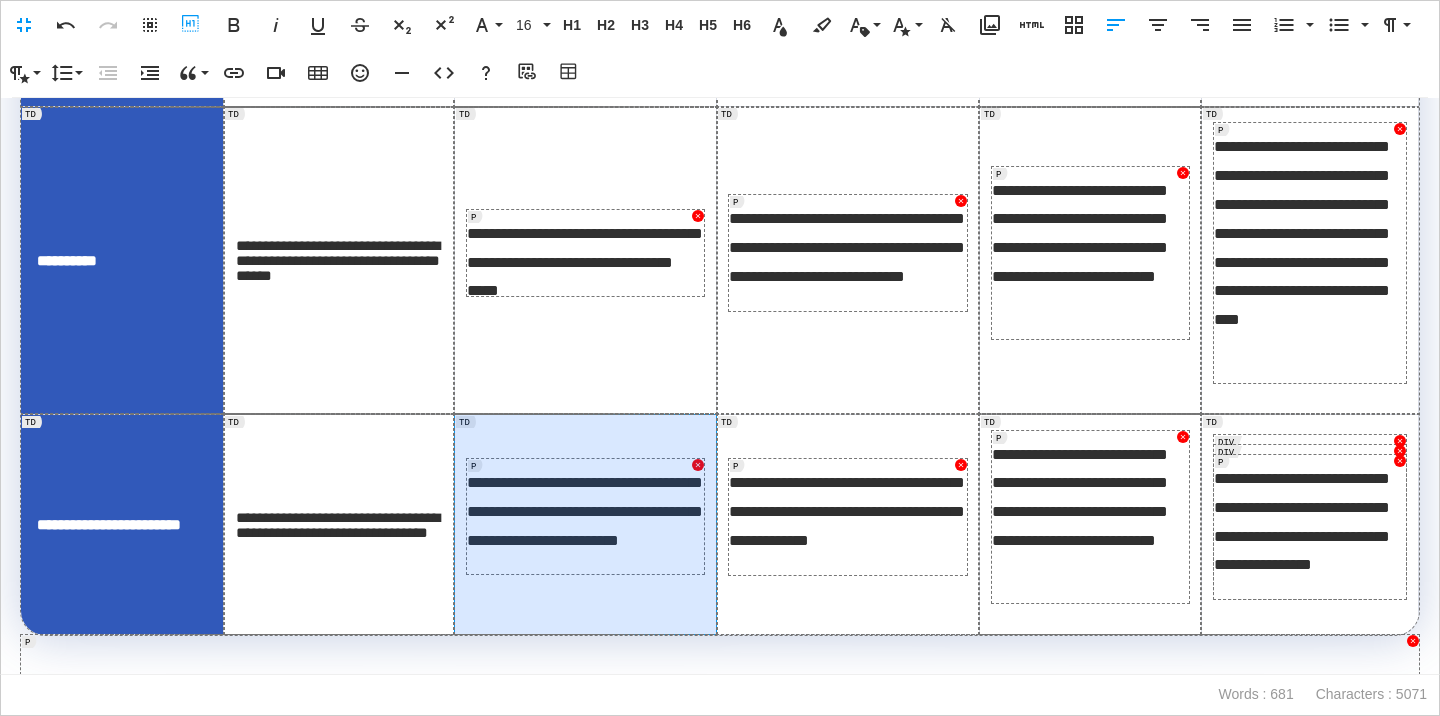 click on "**********" at bounding box center [586, 516] 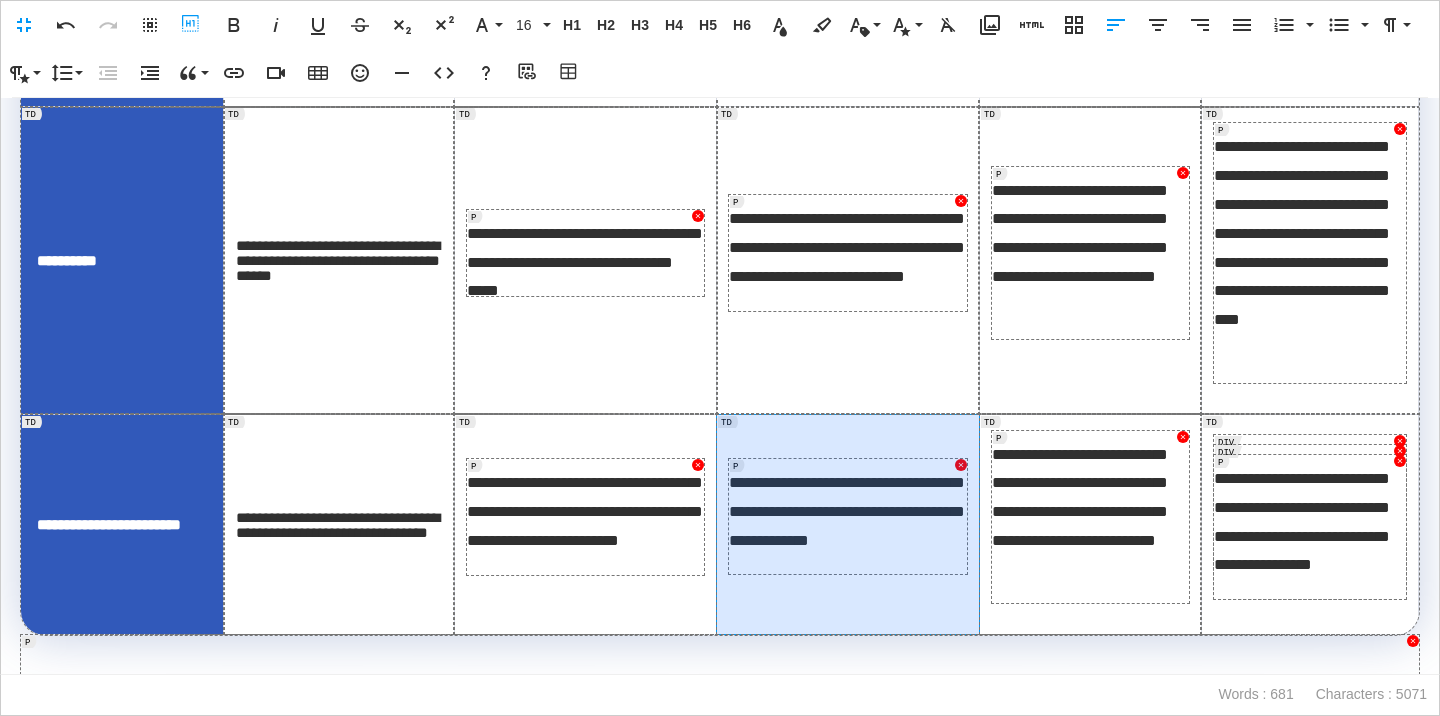 click on "**********" at bounding box center [848, 524] 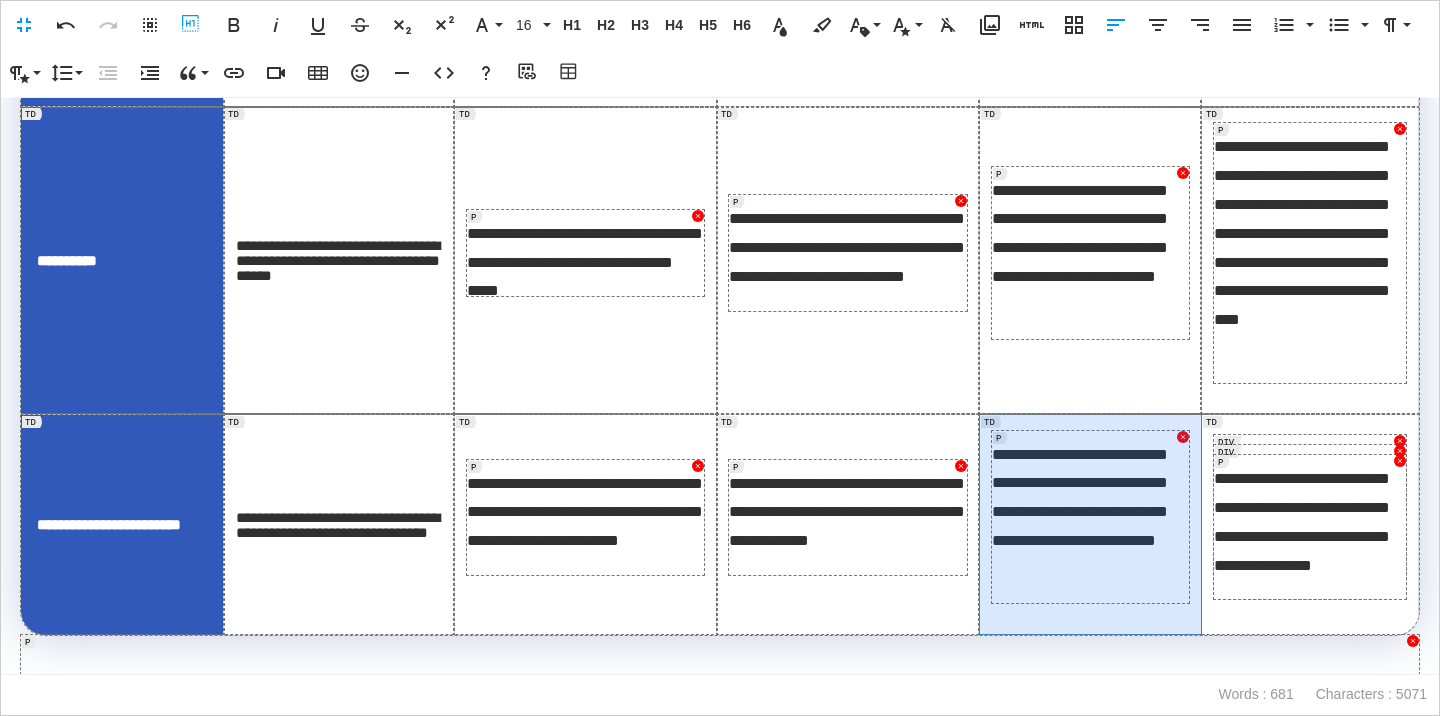 click on "**********" at bounding box center (1090, 524) 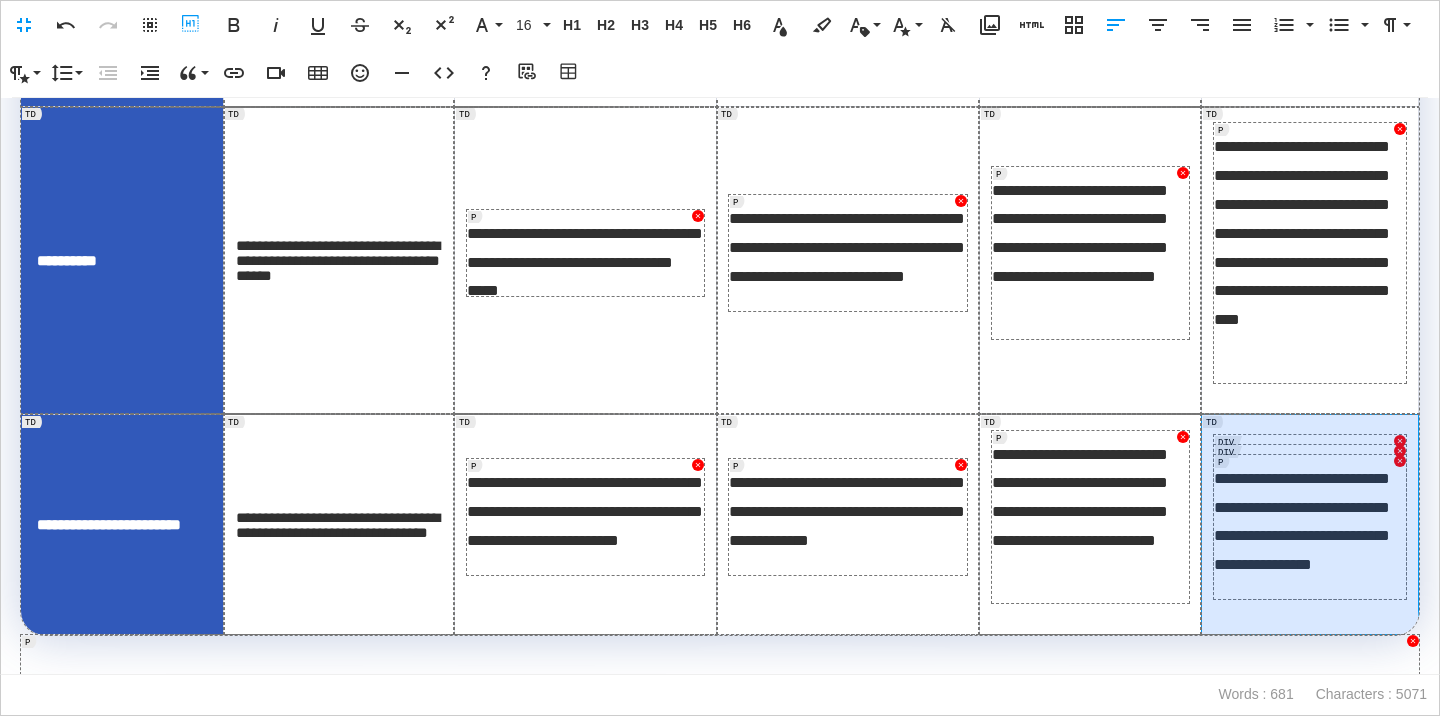 click on "**********" at bounding box center (1310, 527) 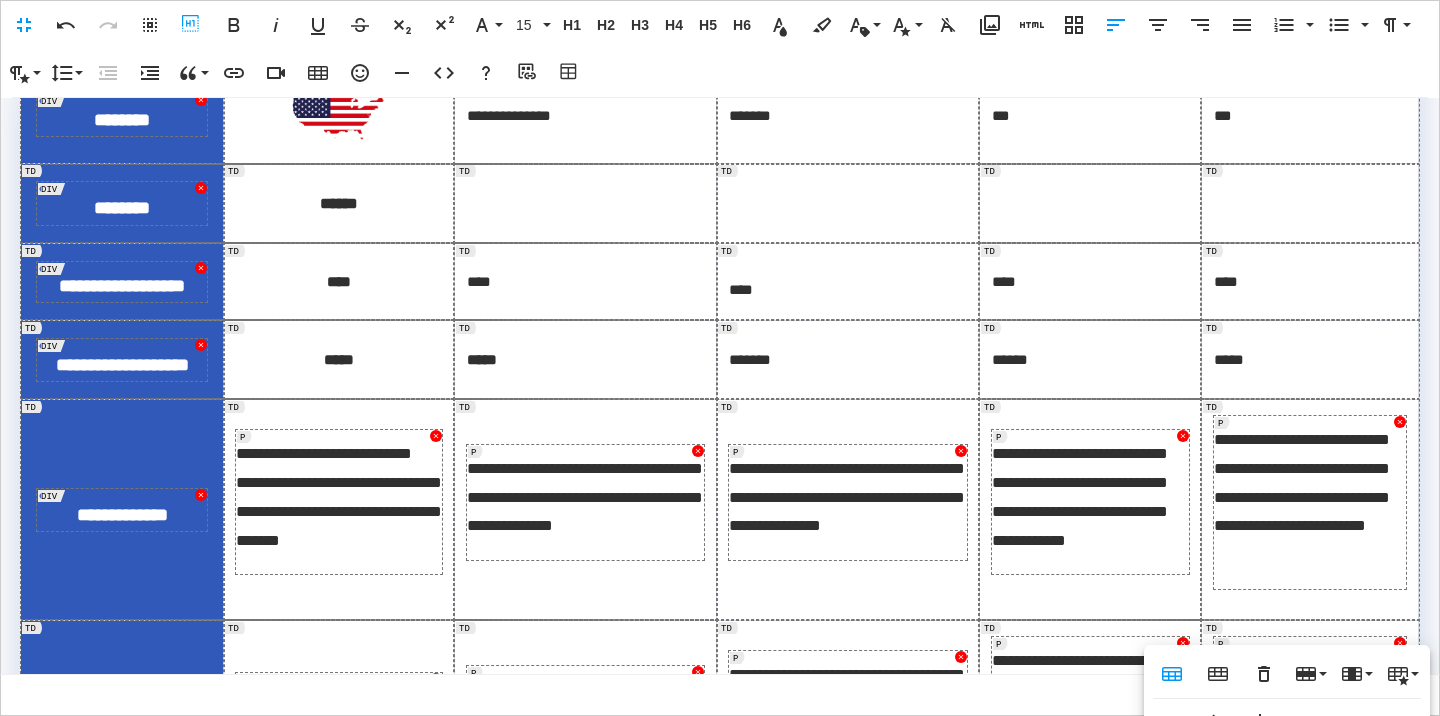 scroll, scrollTop: 122, scrollLeft: 0, axis: vertical 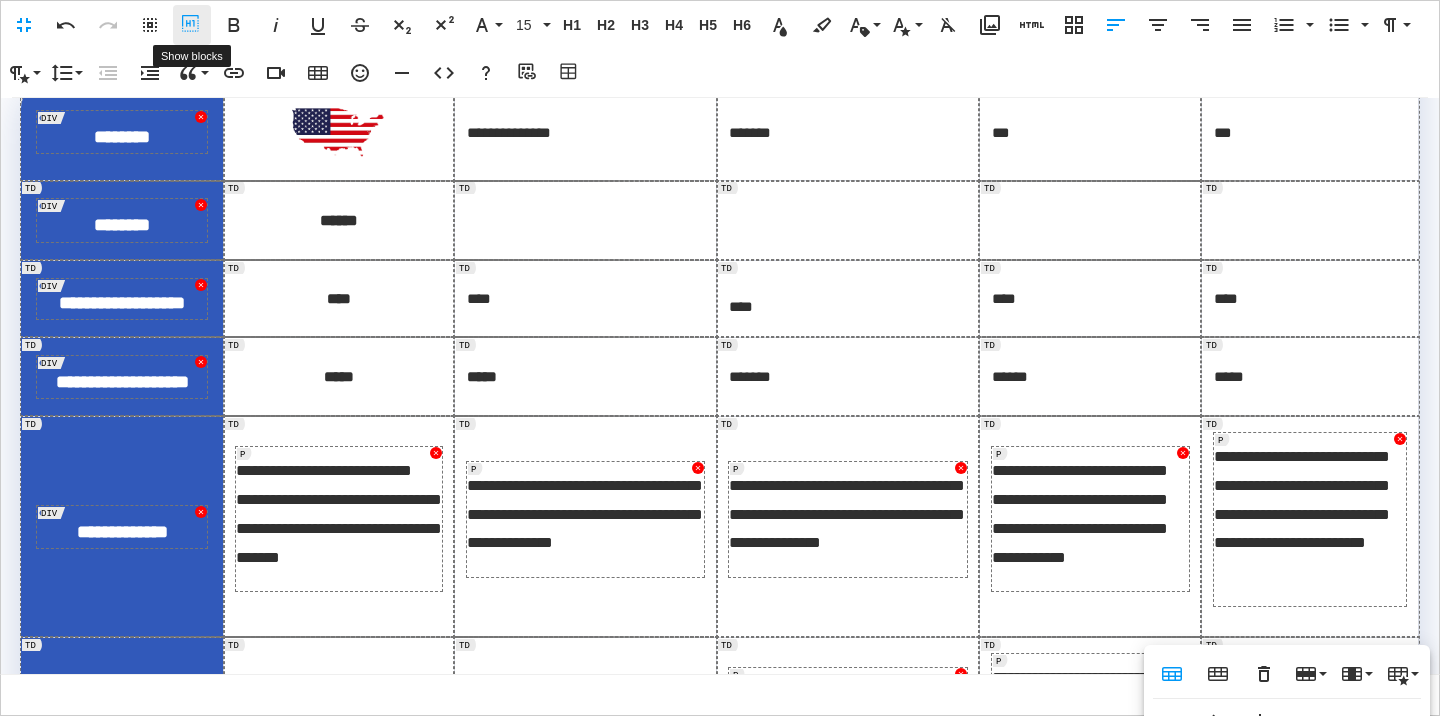 click 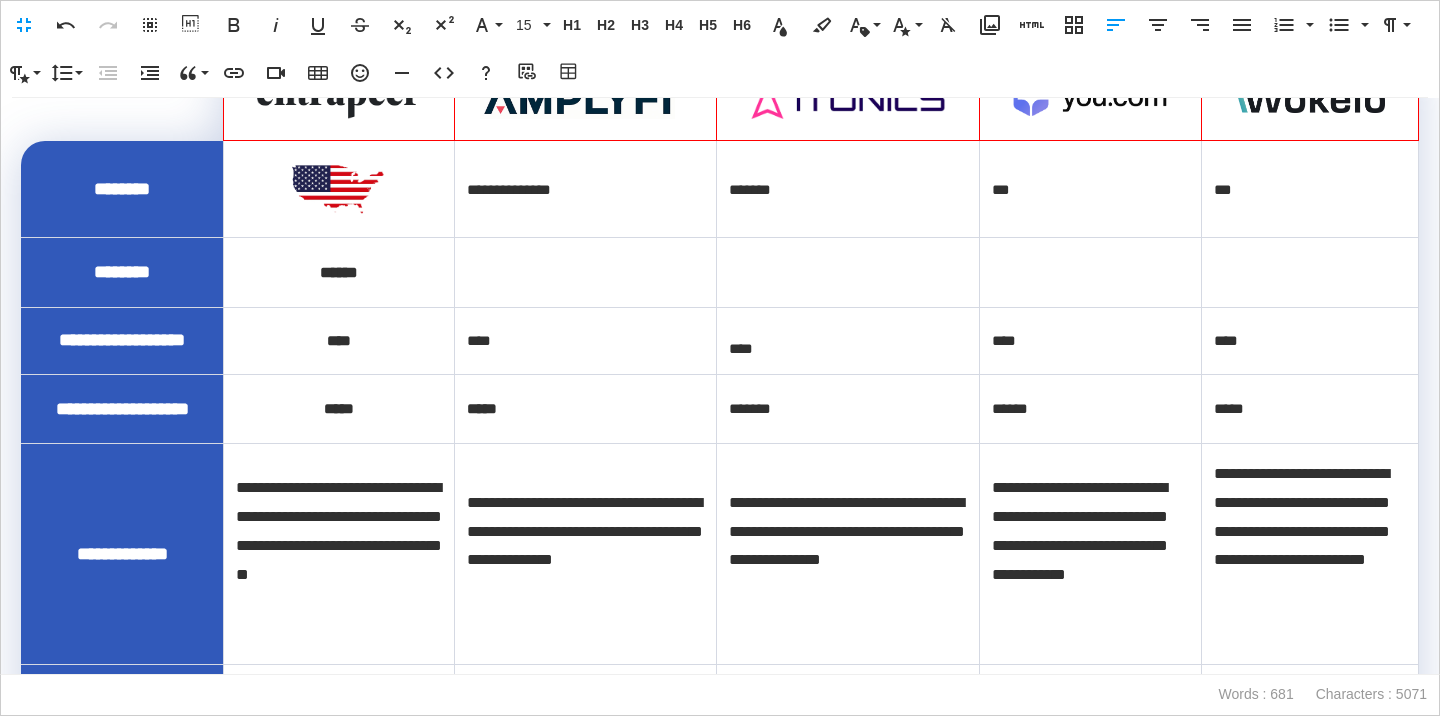 scroll, scrollTop: 0, scrollLeft: 0, axis: both 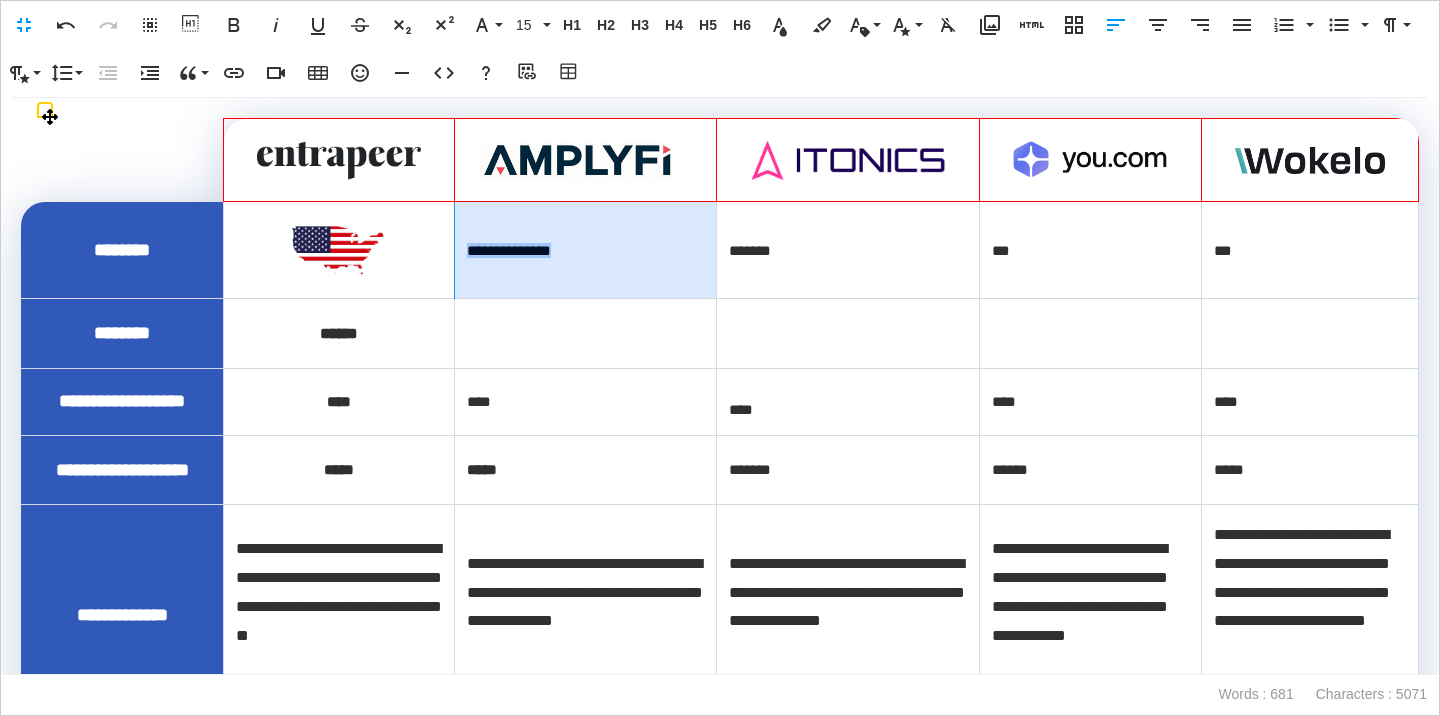 drag, startPoint x: 586, startPoint y: 253, endPoint x: 467, endPoint y: 250, distance: 119.03781 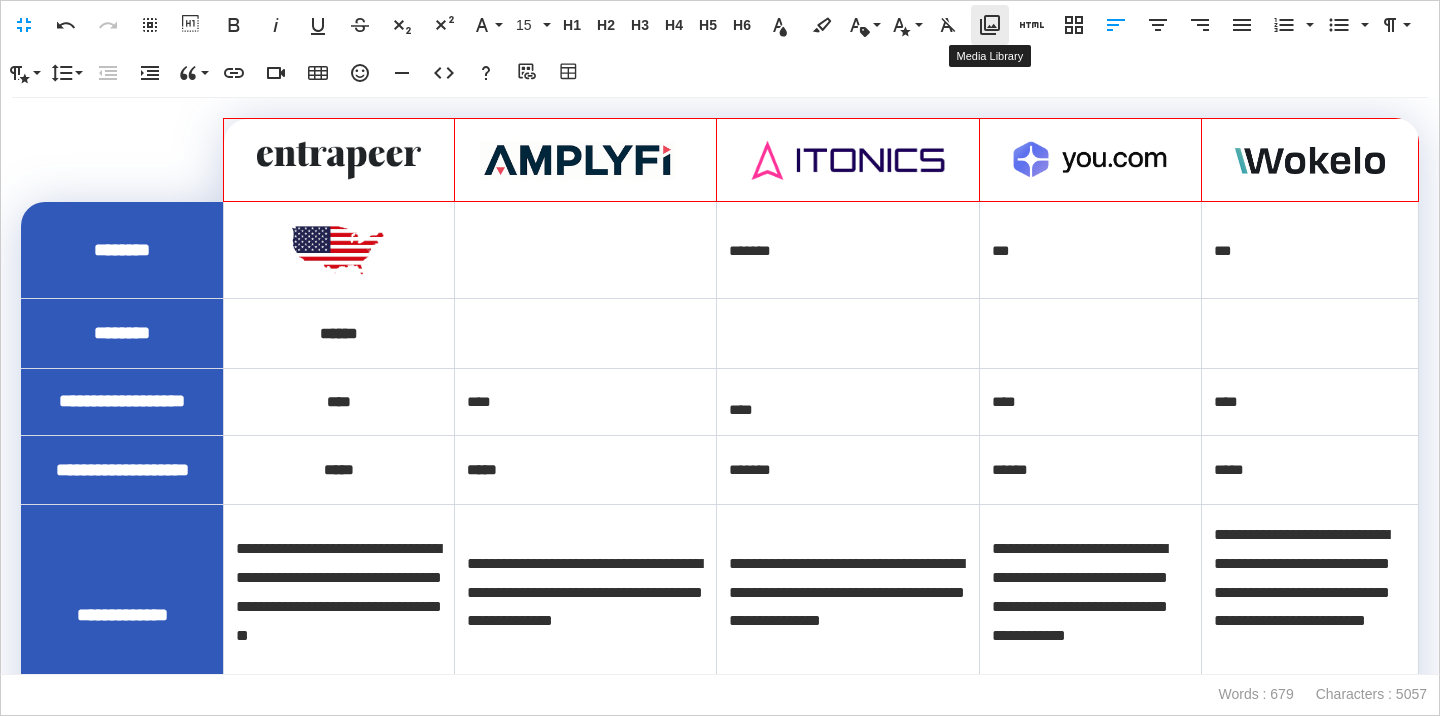 click 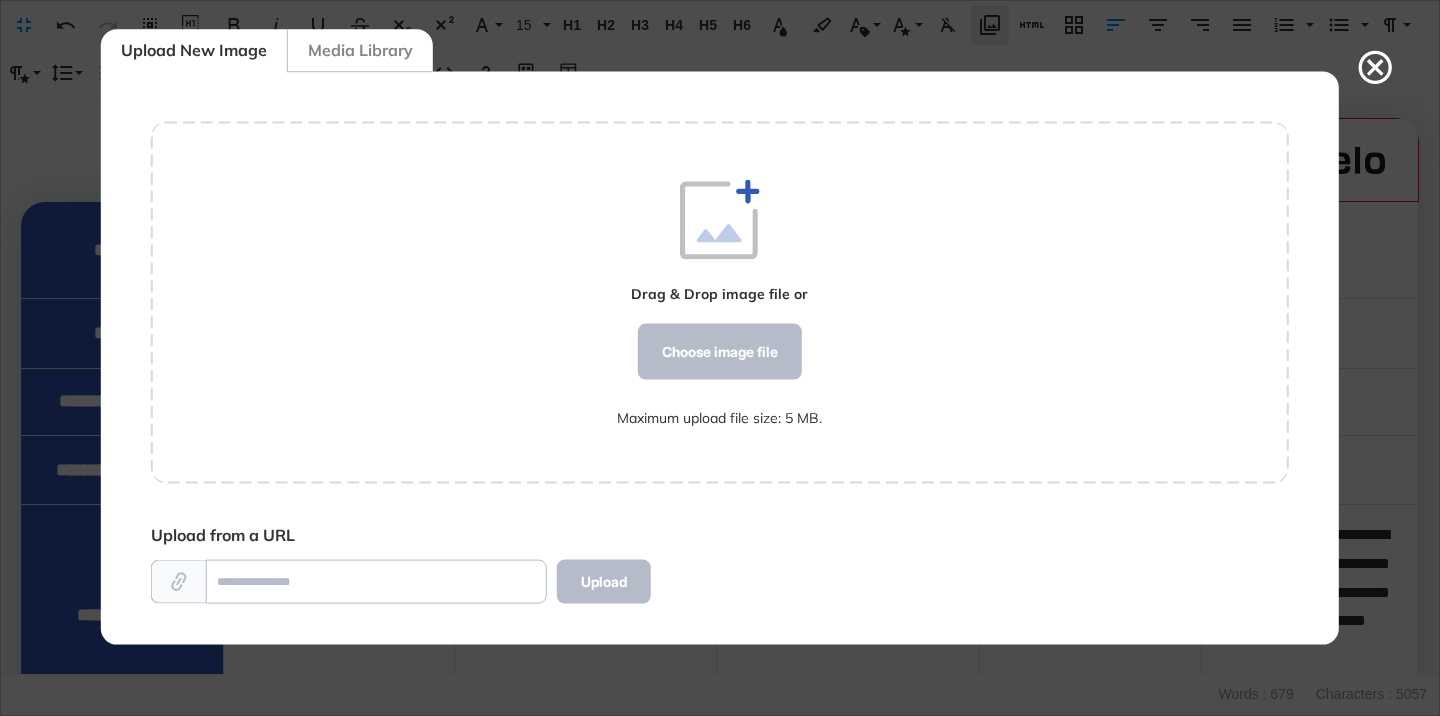 scroll, scrollTop: 572, scrollLeft: 1138, axis: both 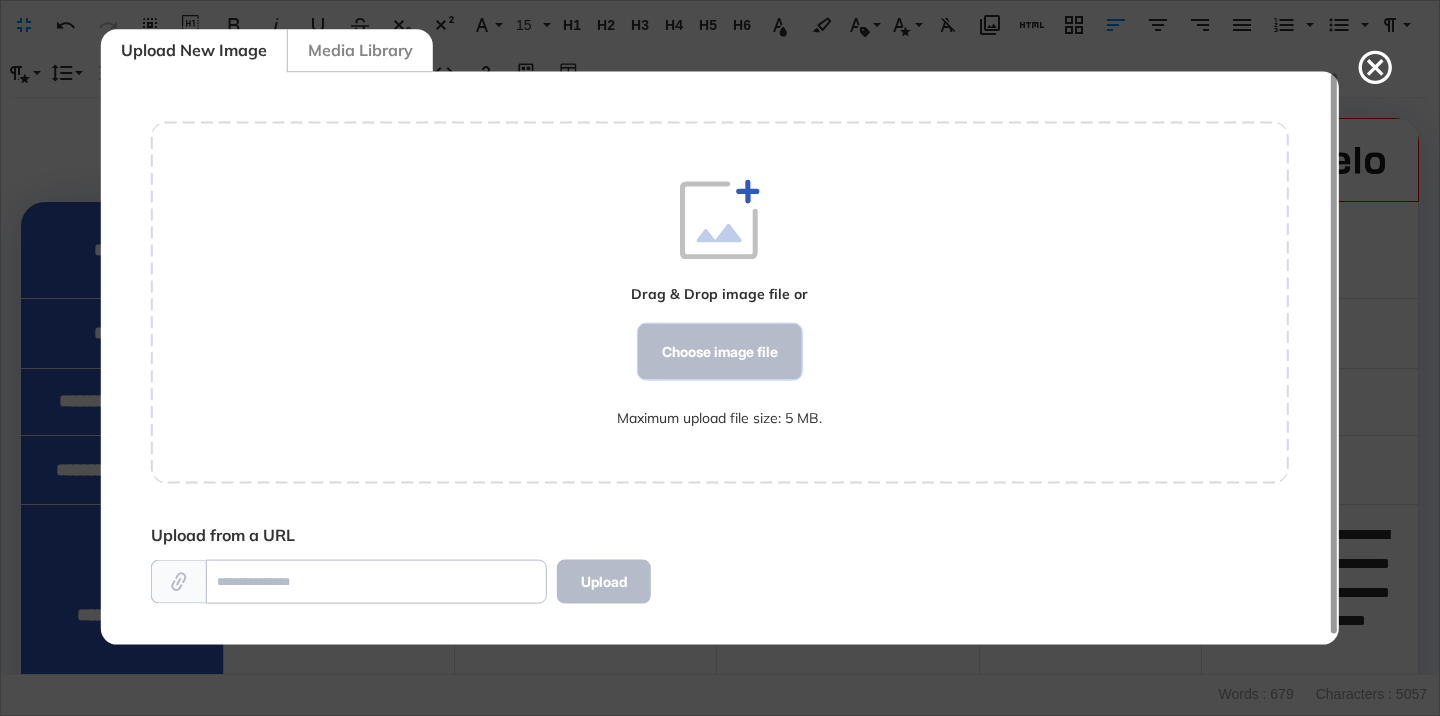 click on "Choose image file" at bounding box center (720, 352) 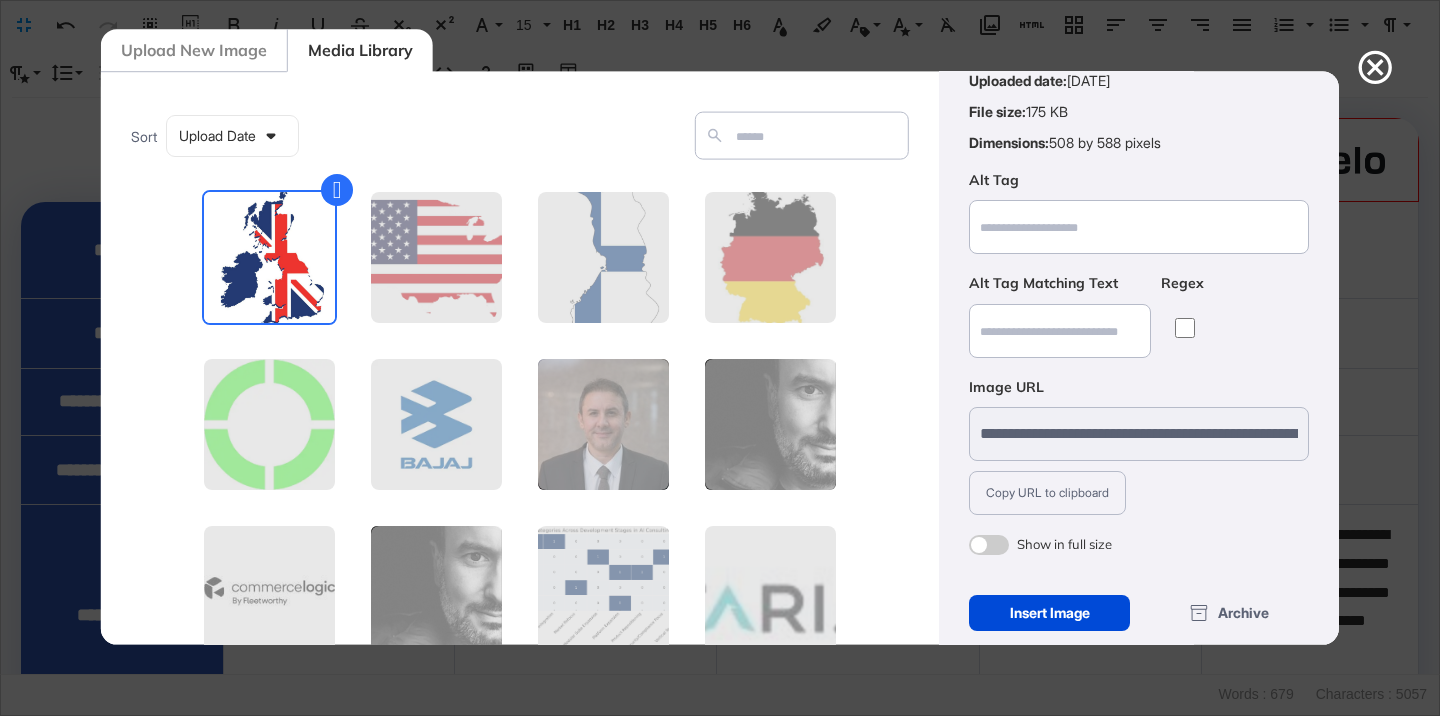 scroll, scrollTop: 156, scrollLeft: 0, axis: vertical 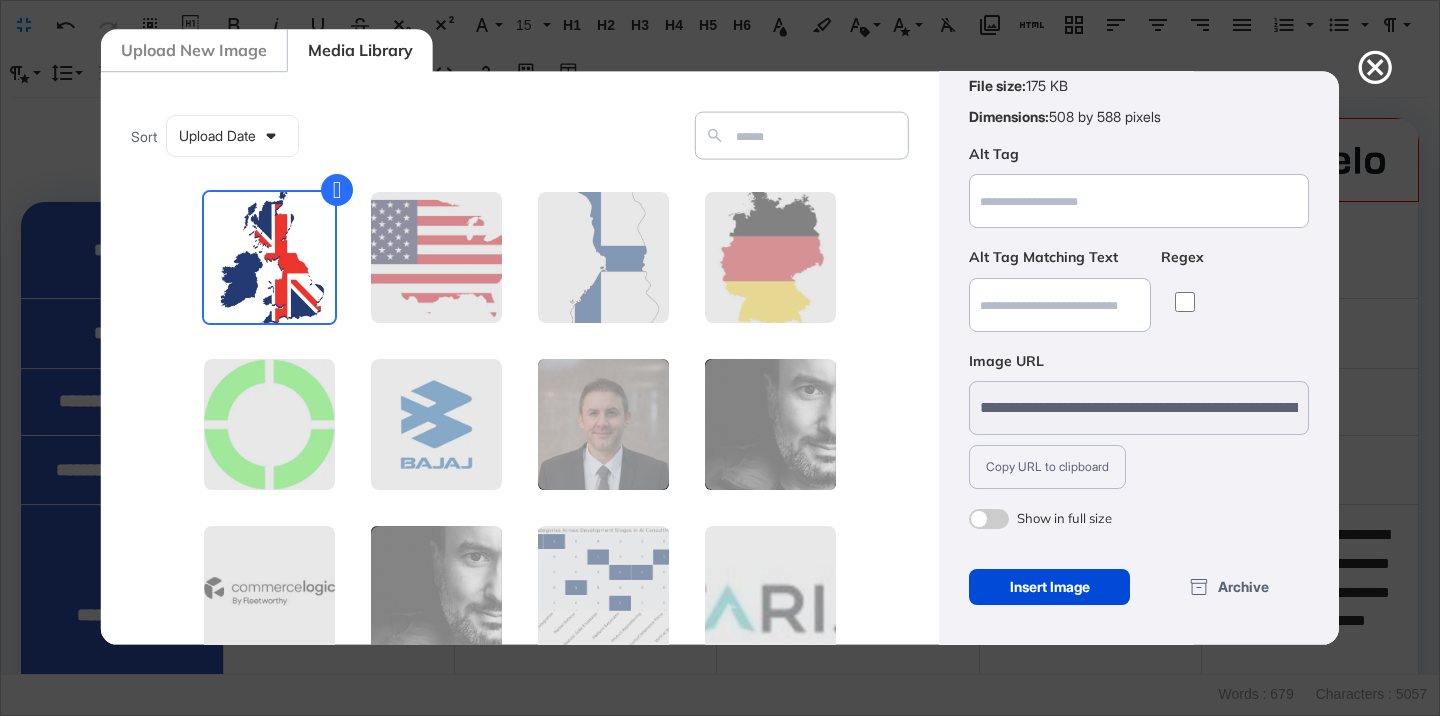 click at bounding box center [989, 519] 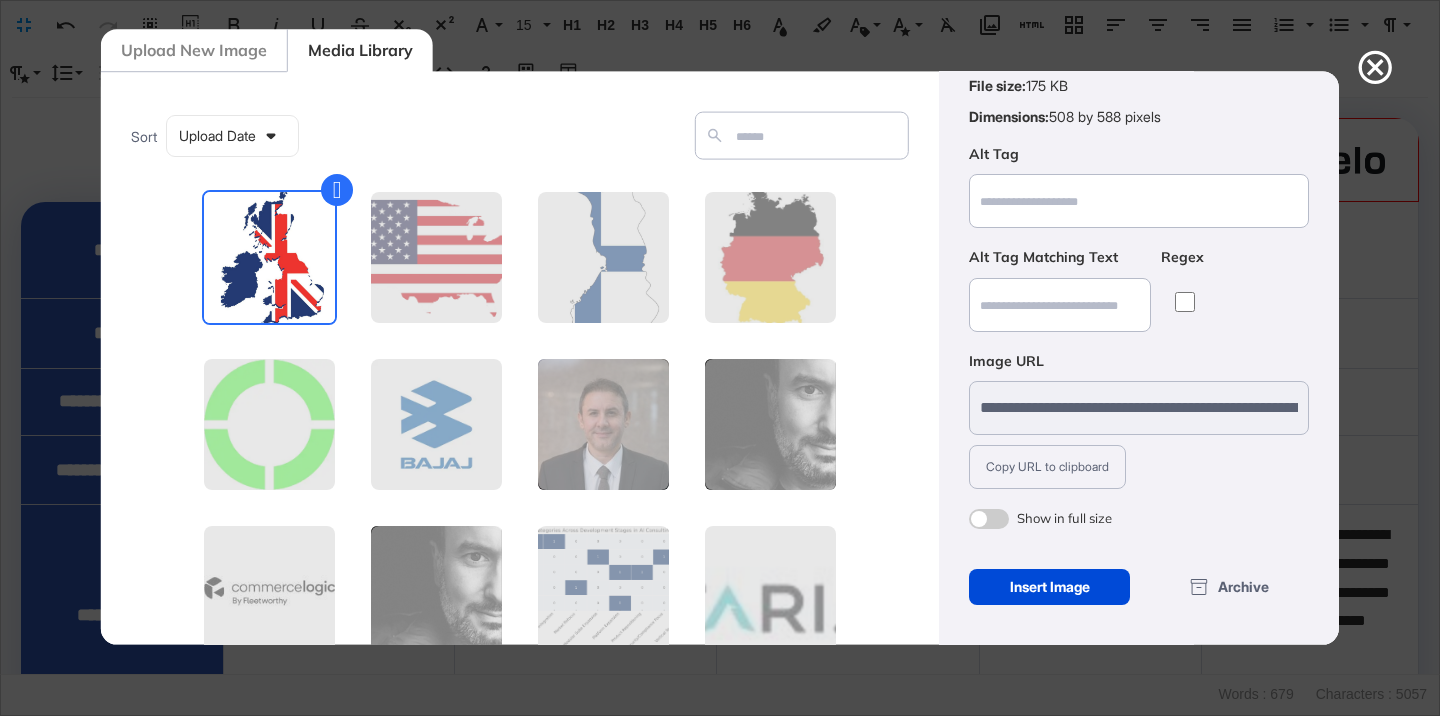 click on "Insert Image" at bounding box center [1049, 587] 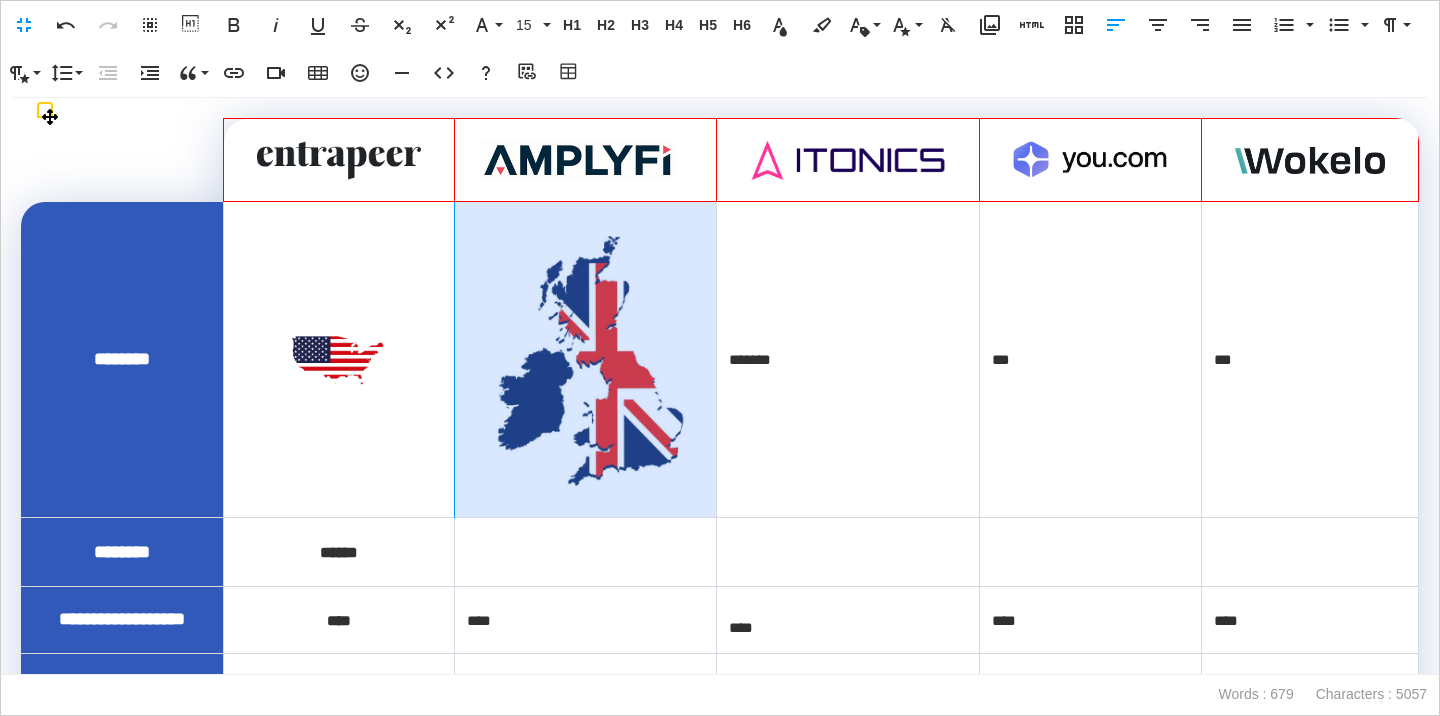 click at bounding box center [586, 359] 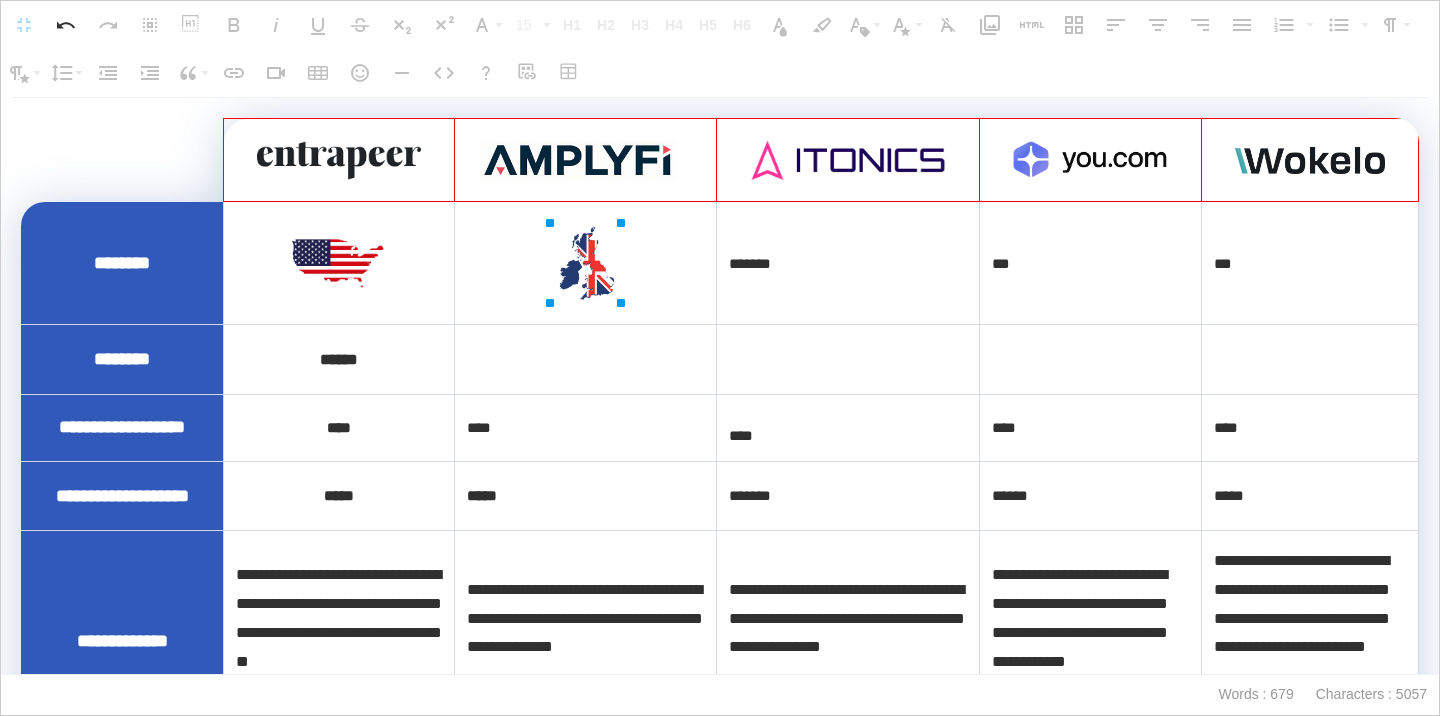 drag, startPoint x: 700, startPoint y: 224, endPoint x: 542, endPoint y: 247, distance: 159.66527 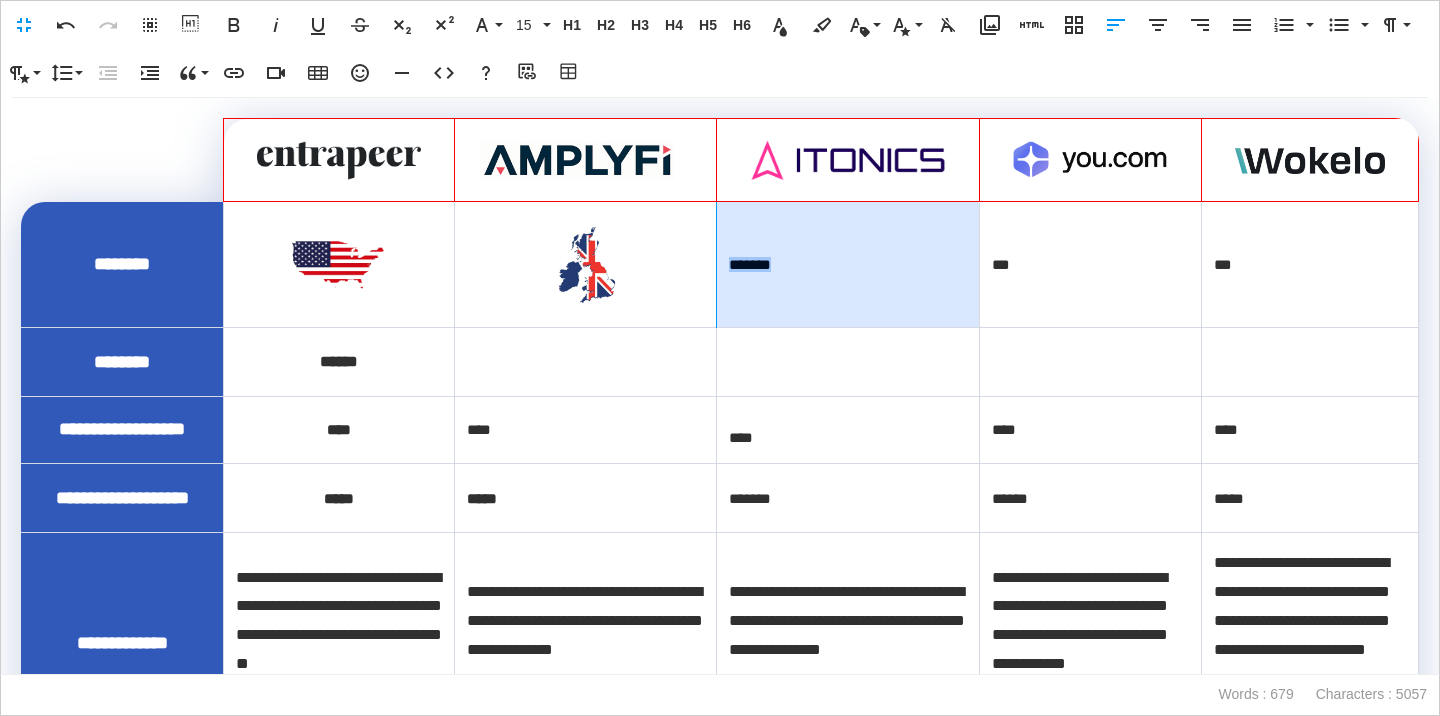 drag, startPoint x: 815, startPoint y: 264, endPoint x: 725, endPoint y: 262, distance: 90.02222 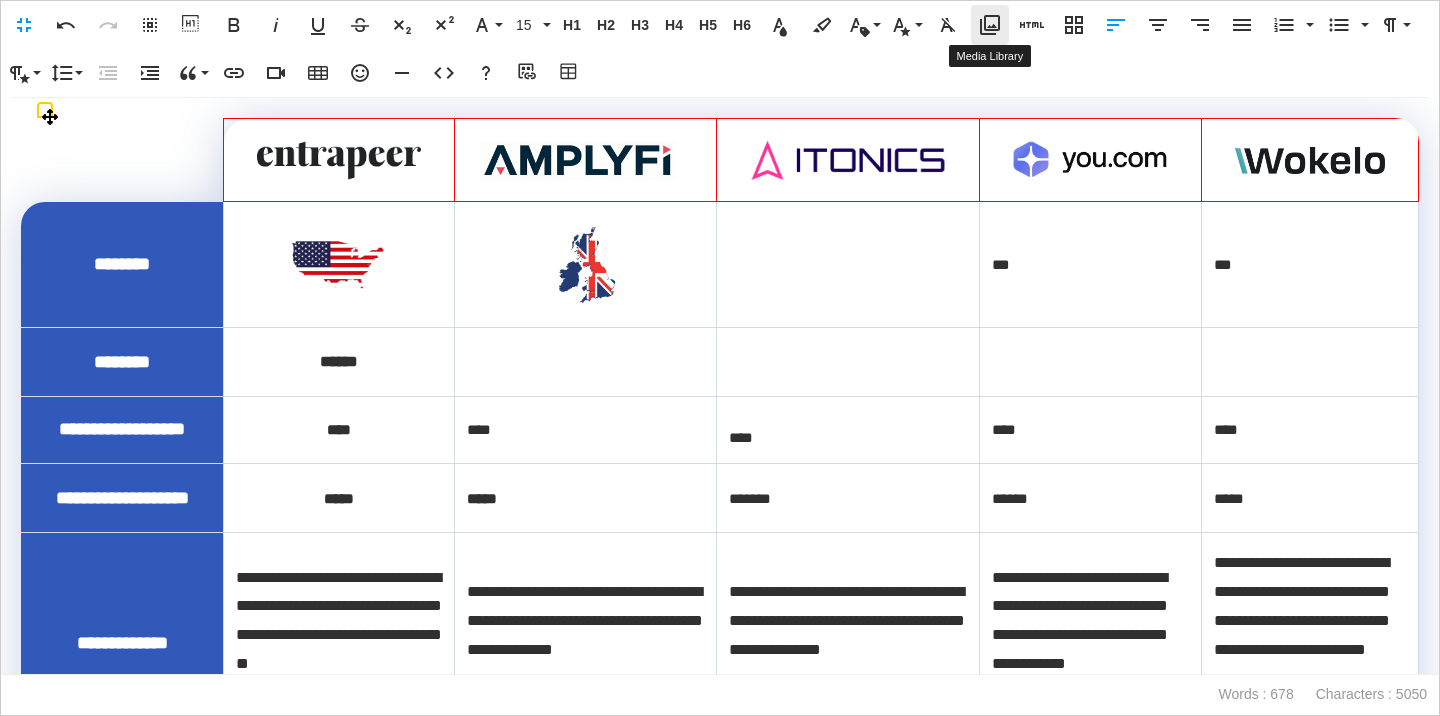 click 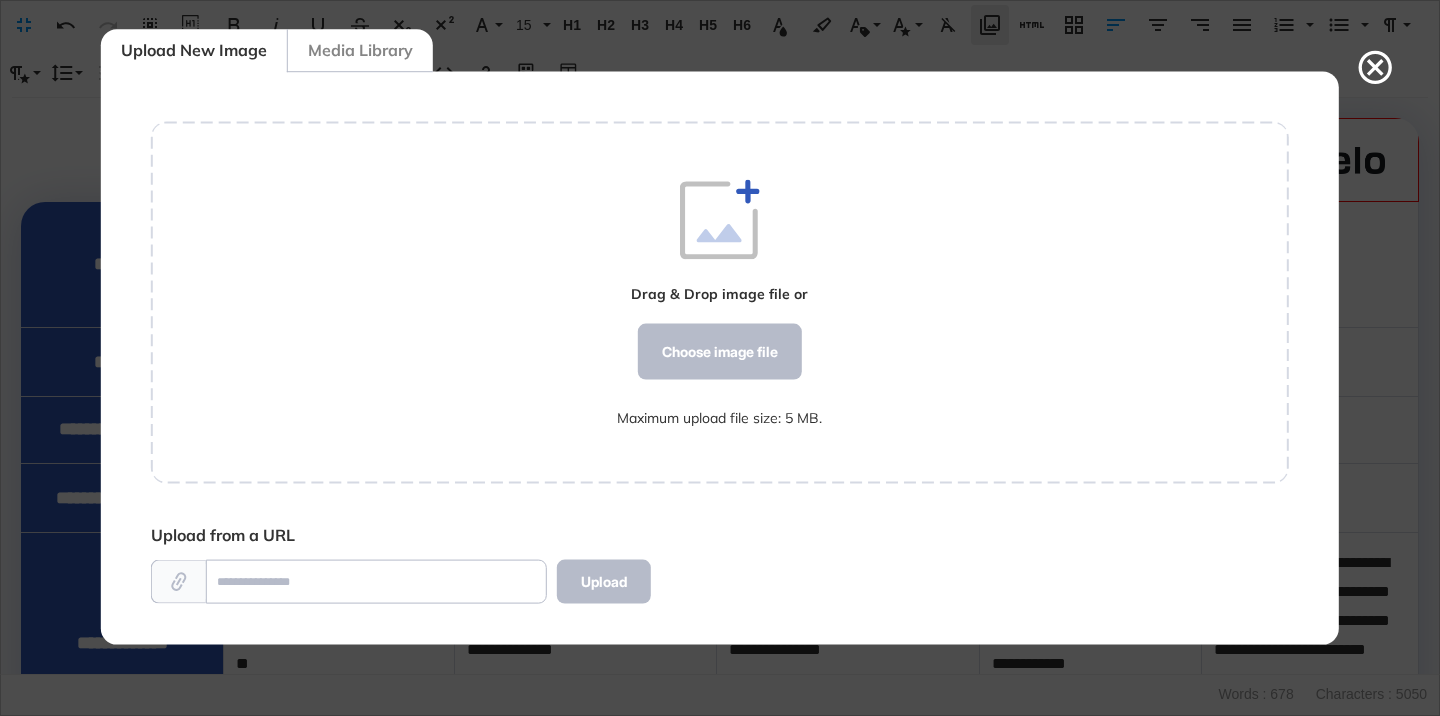 scroll, scrollTop: 572, scrollLeft: 1138, axis: both 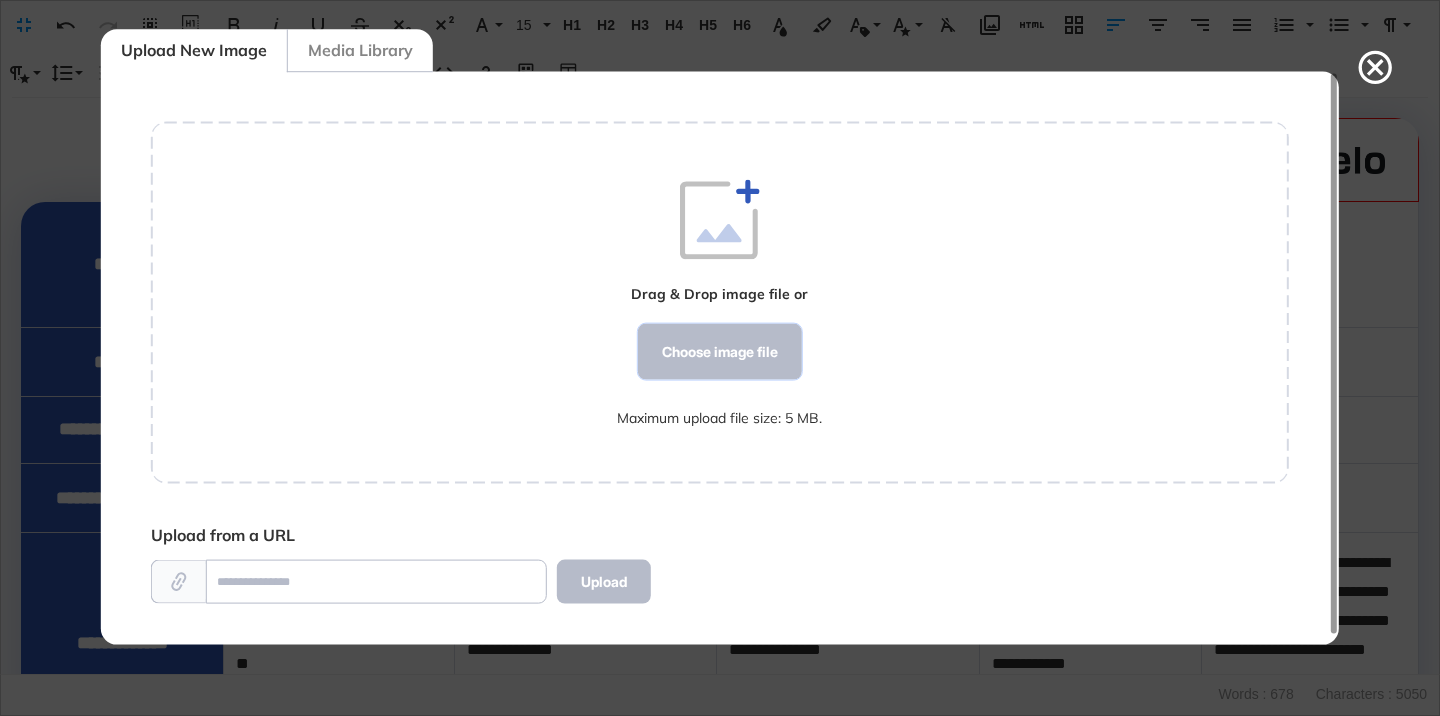 click on "Choose image file" at bounding box center (720, 352) 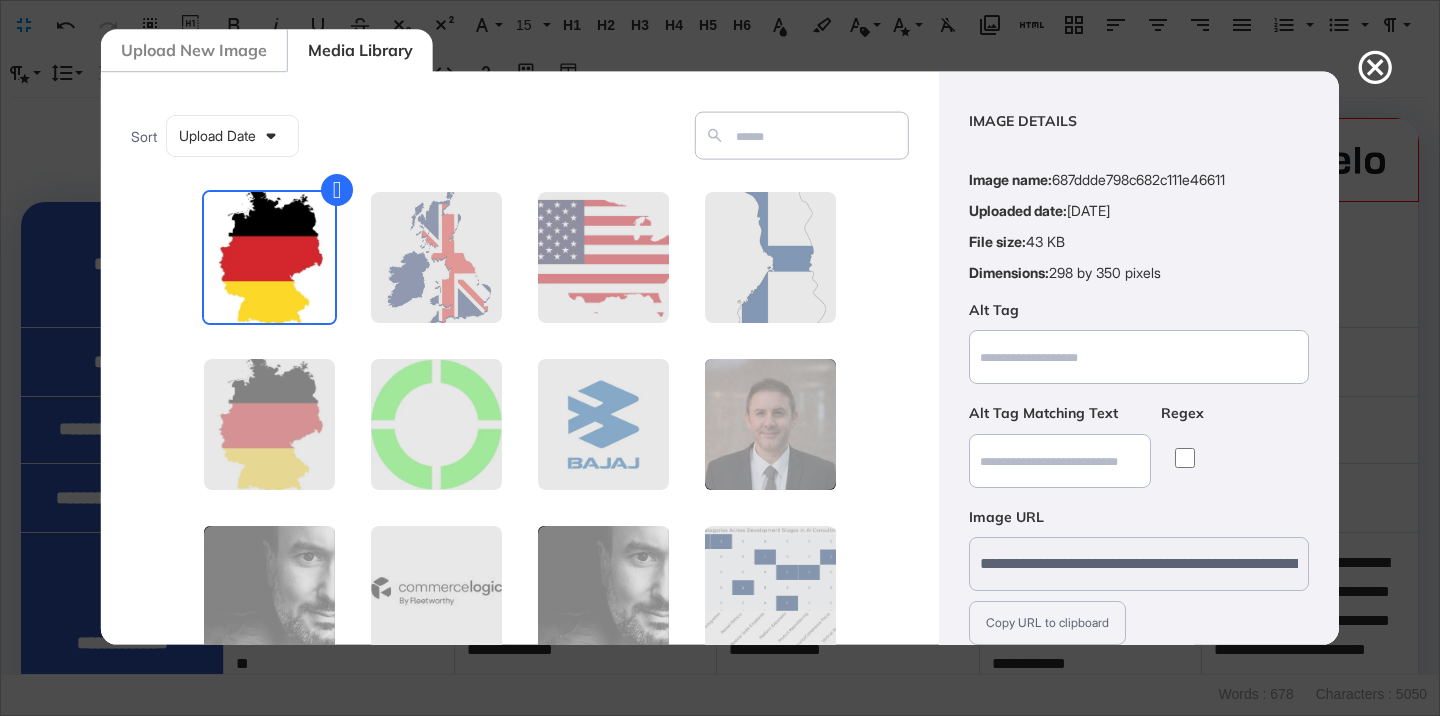scroll, scrollTop: 156, scrollLeft: 0, axis: vertical 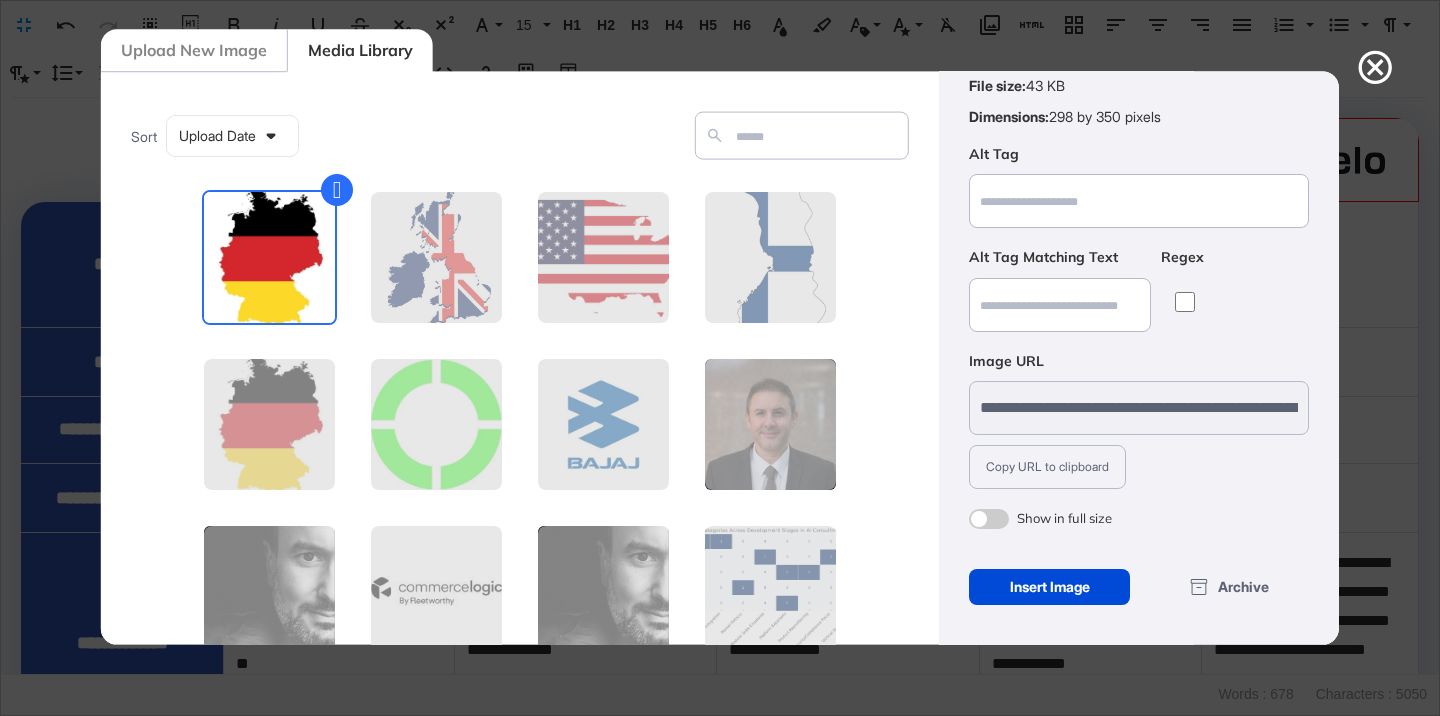 click at bounding box center [989, 519] 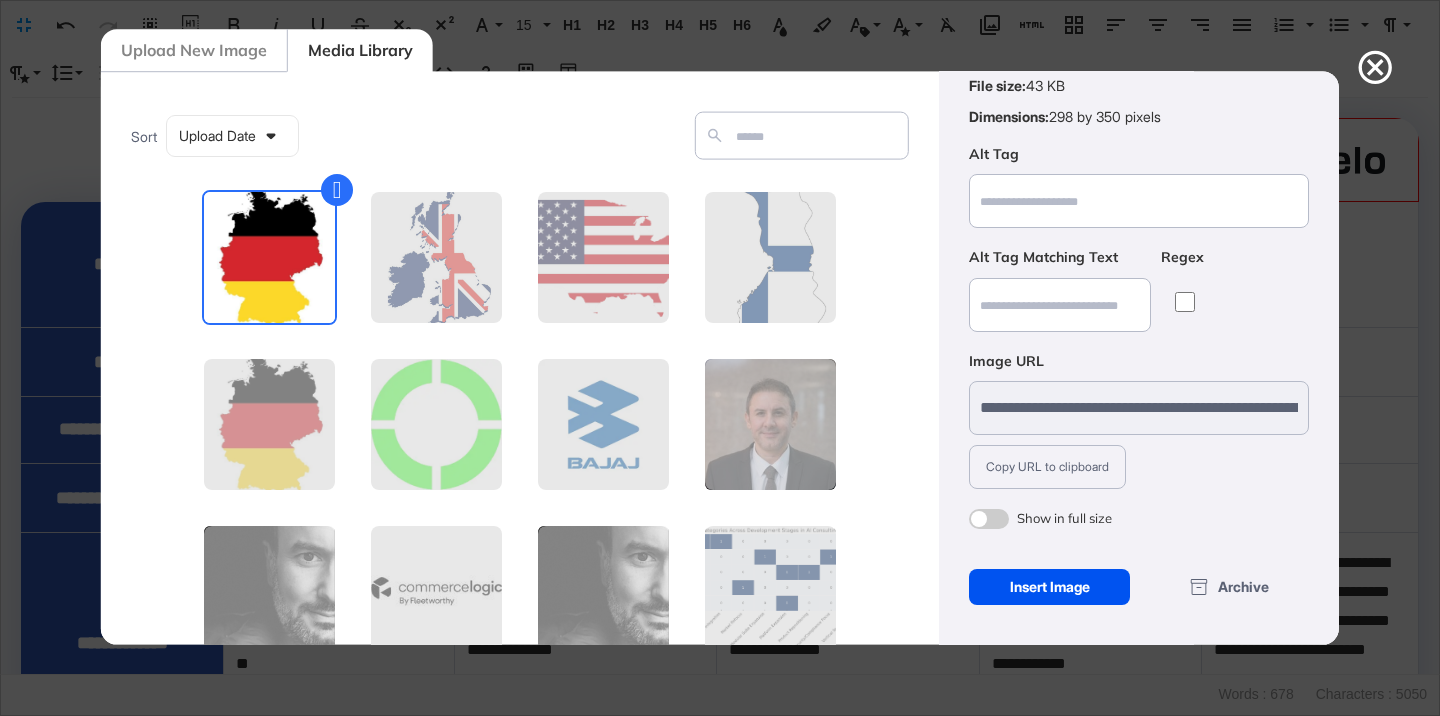 click on "Insert Image" at bounding box center [1049, 587] 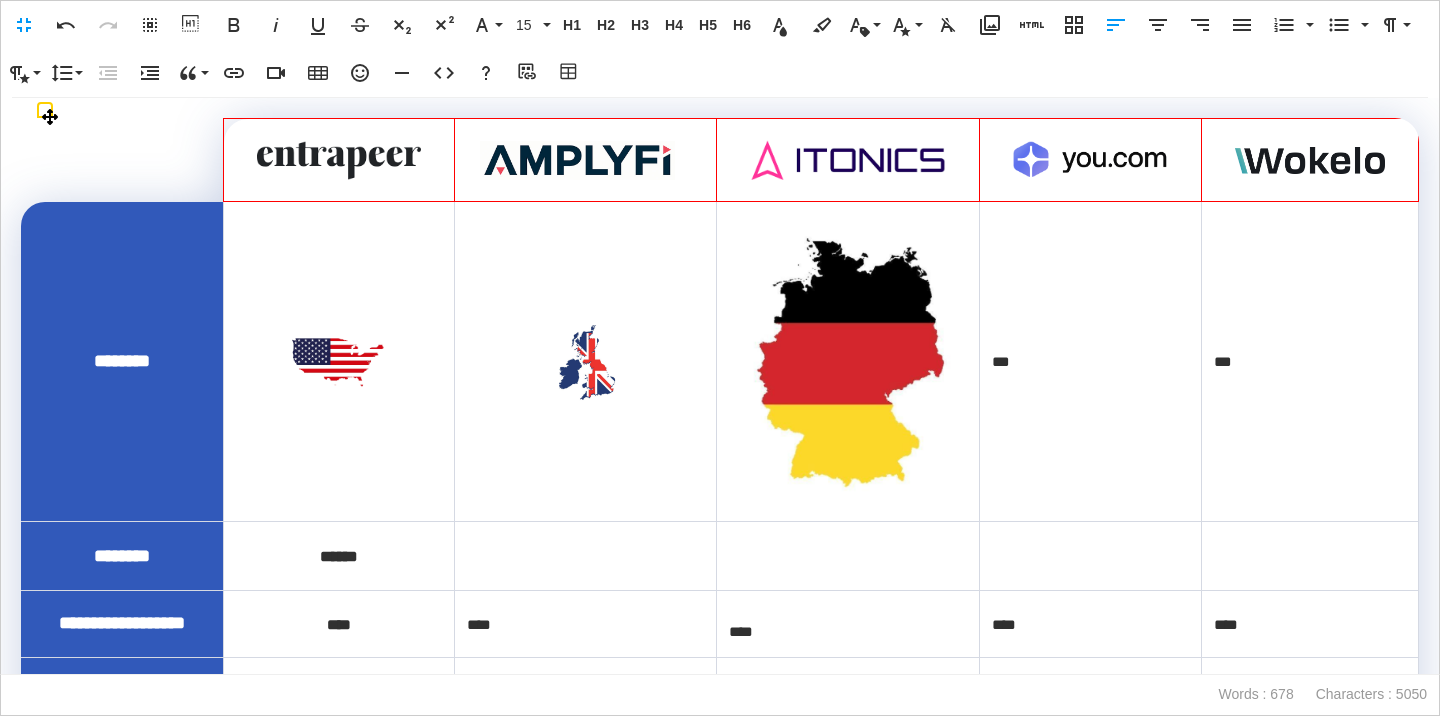 click at bounding box center (848, 361) 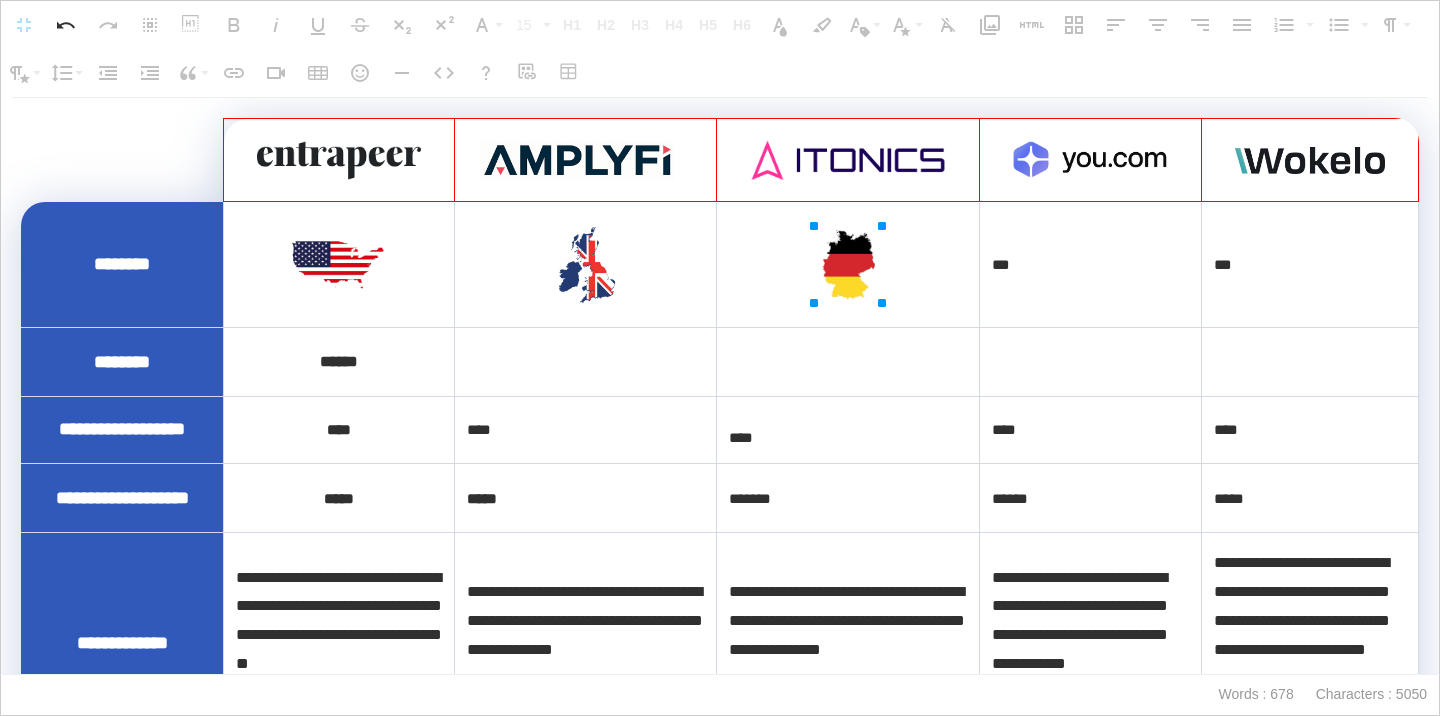 drag, startPoint x: 966, startPoint y: 220, endPoint x: 796, endPoint y: 232, distance: 170.423 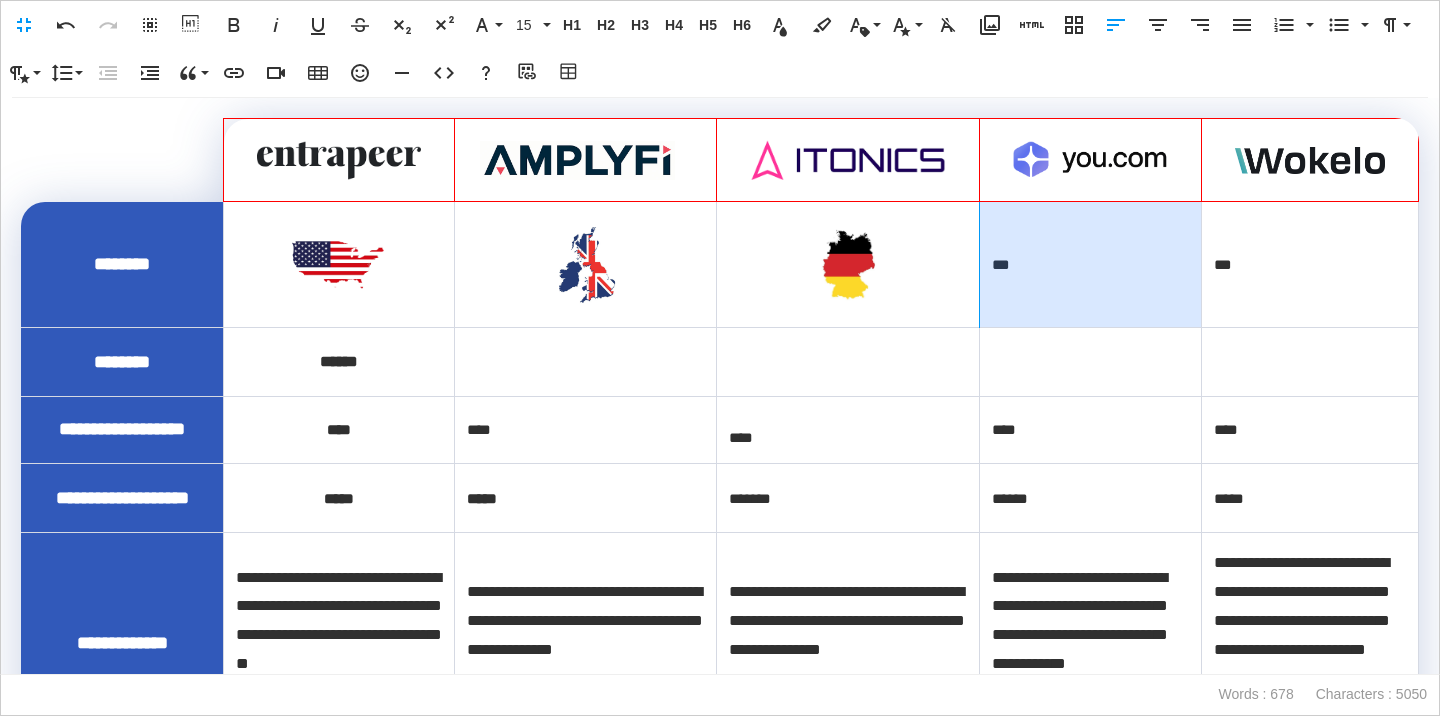 click on "***" at bounding box center (1090, 264) 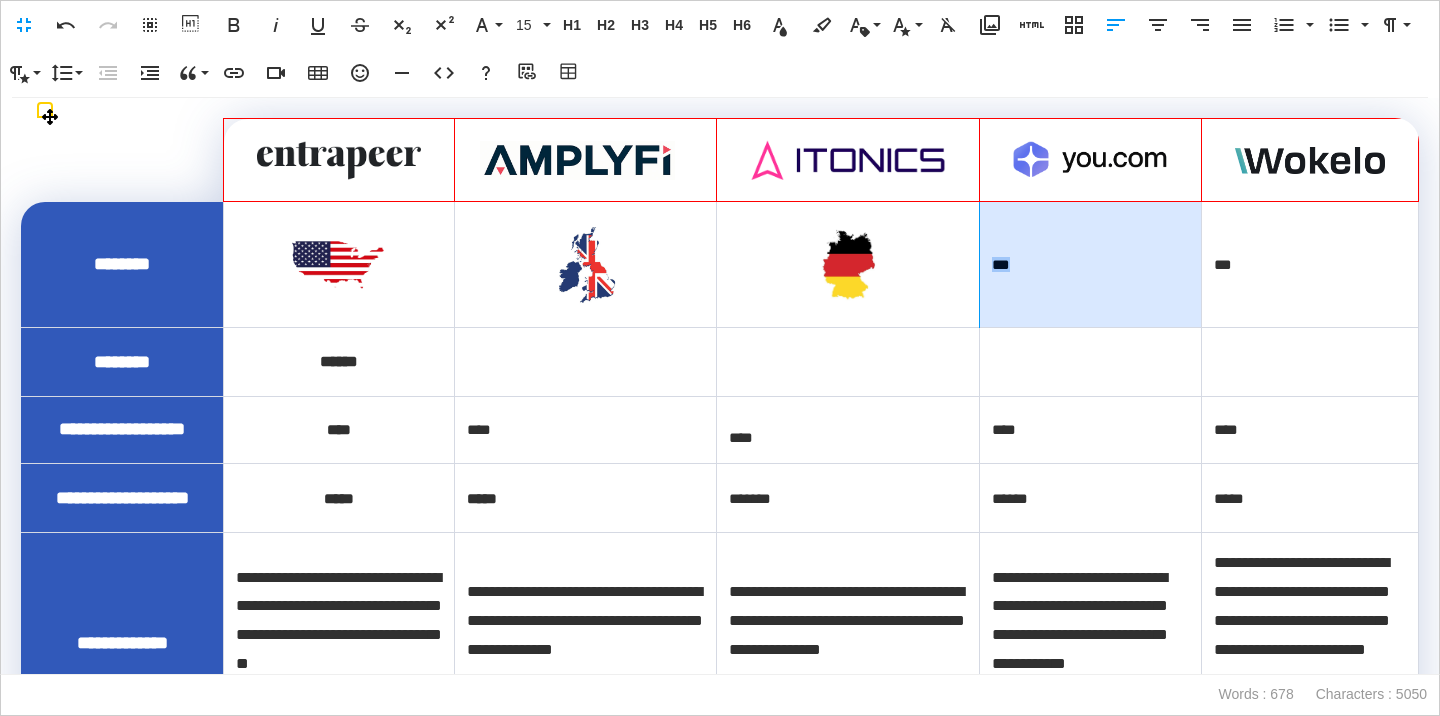 drag, startPoint x: 1021, startPoint y: 261, endPoint x: 985, endPoint y: 261, distance: 36 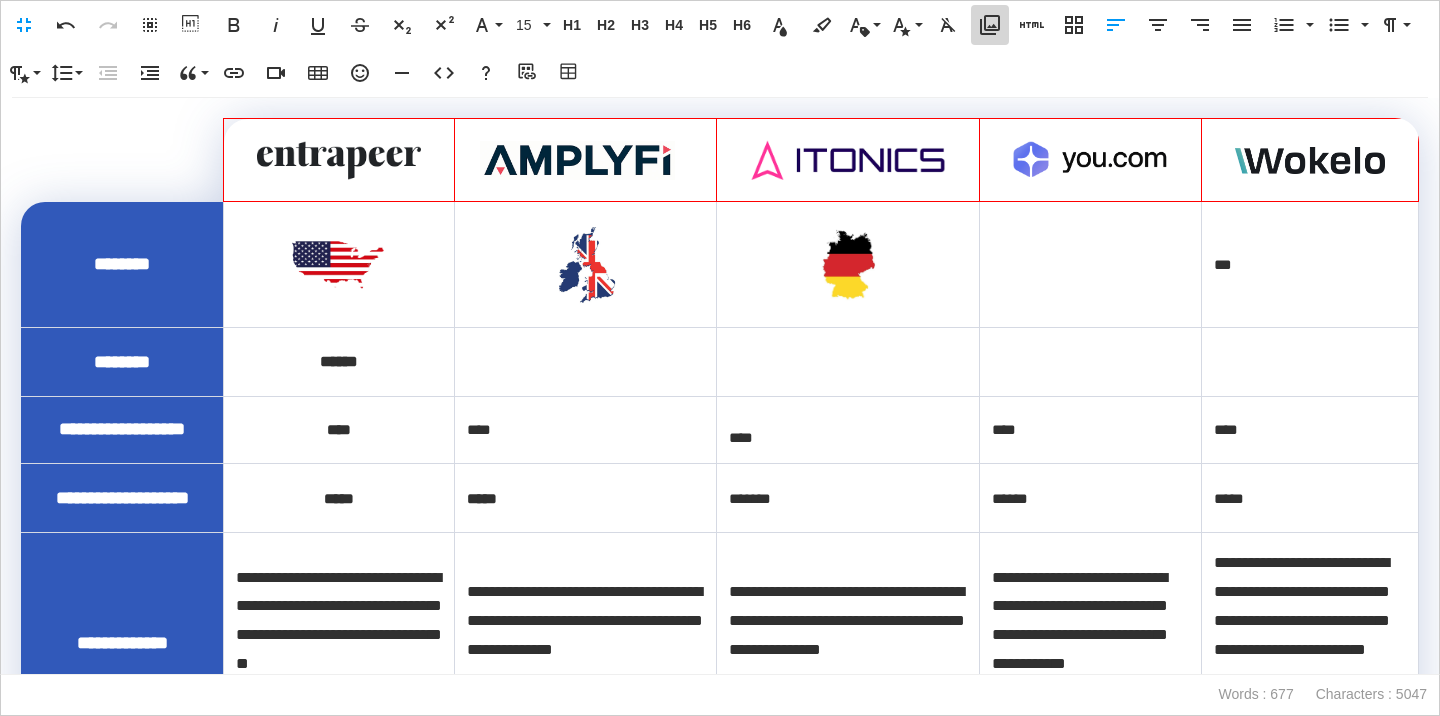 click 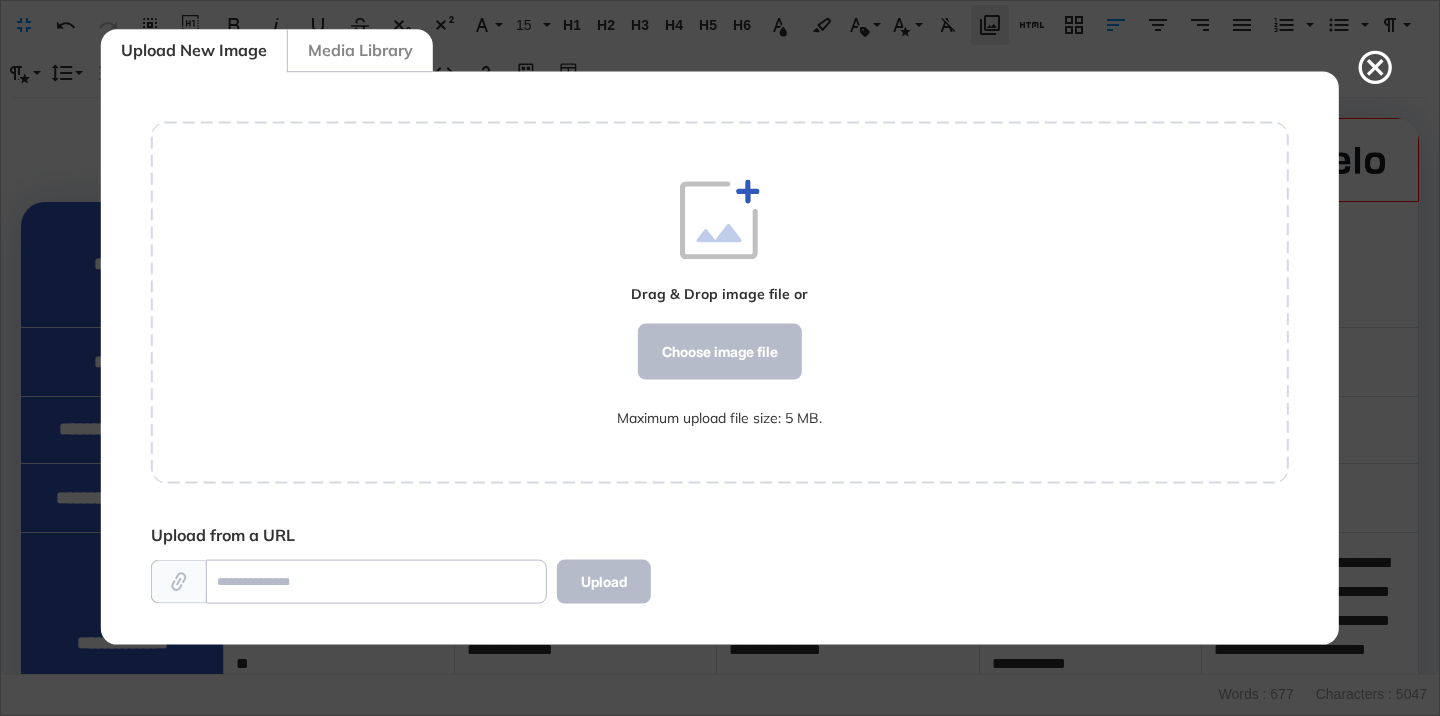 scroll, scrollTop: 572, scrollLeft: 1138, axis: both 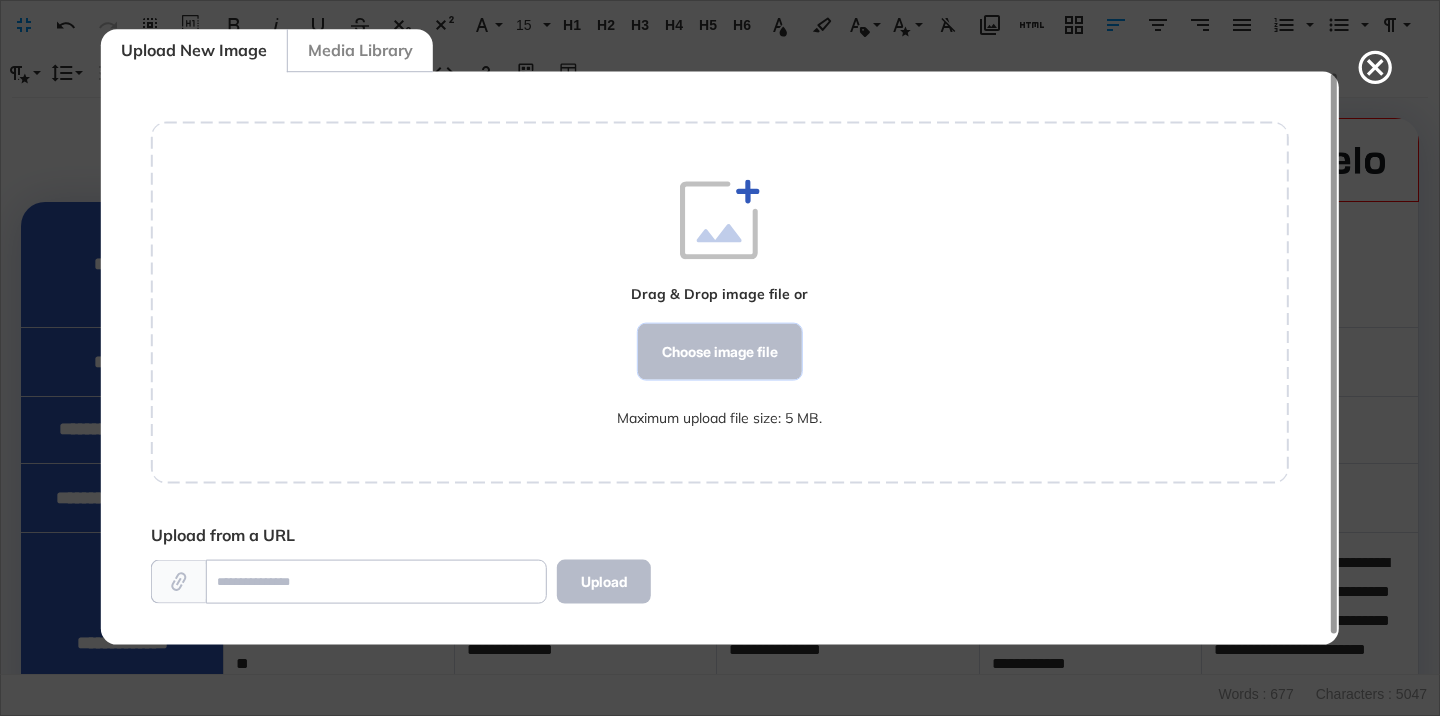 click on "Choose image file" at bounding box center (720, 352) 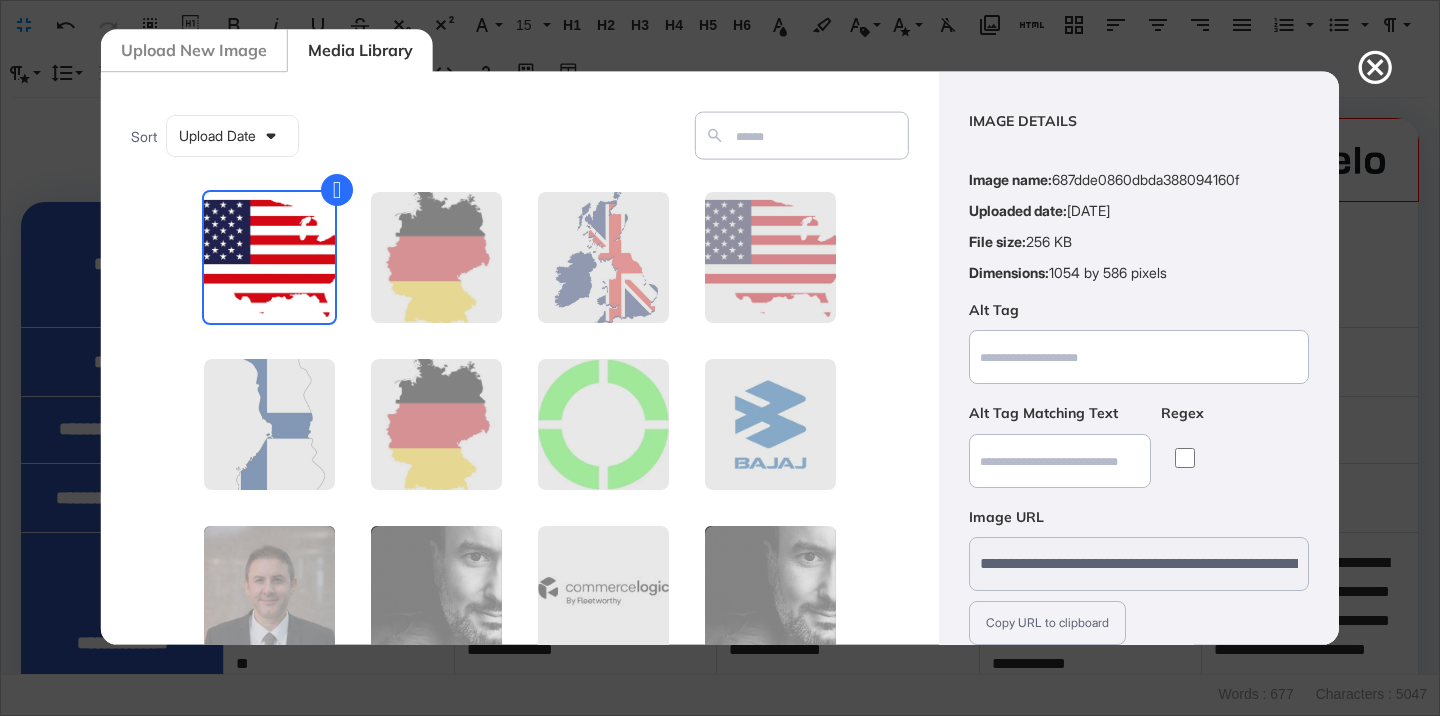 scroll, scrollTop: 156, scrollLeft: 0, axis: vertical 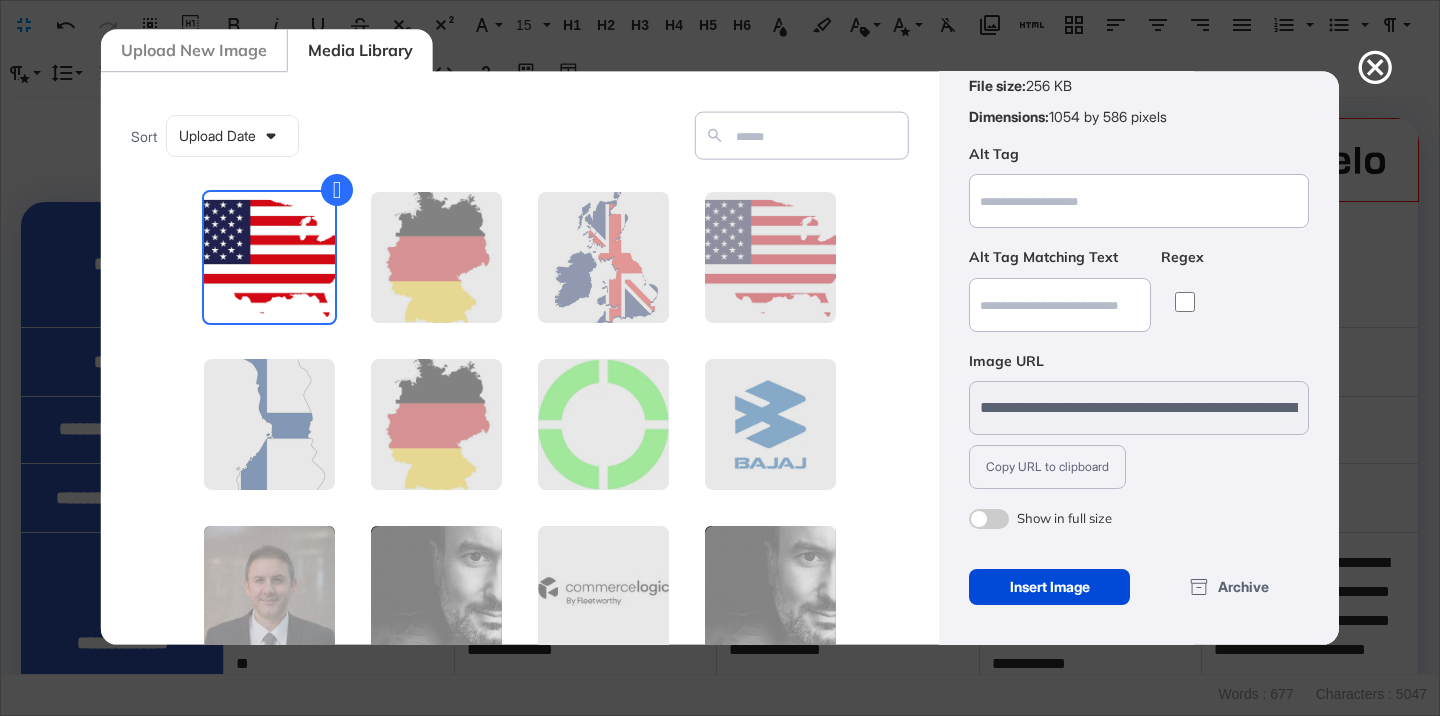 click at bounding box center [989, 519] 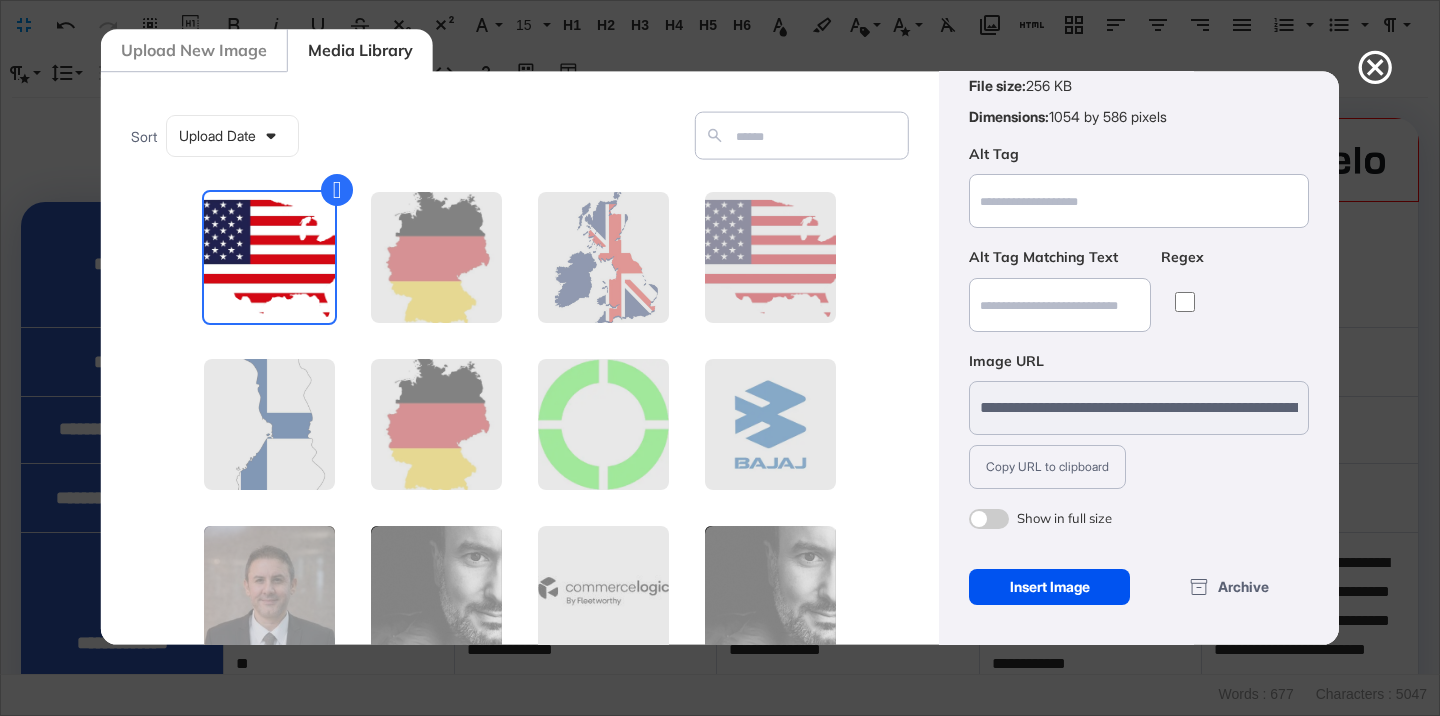 click on "Insert Image" at bounding box center [1049, 587] 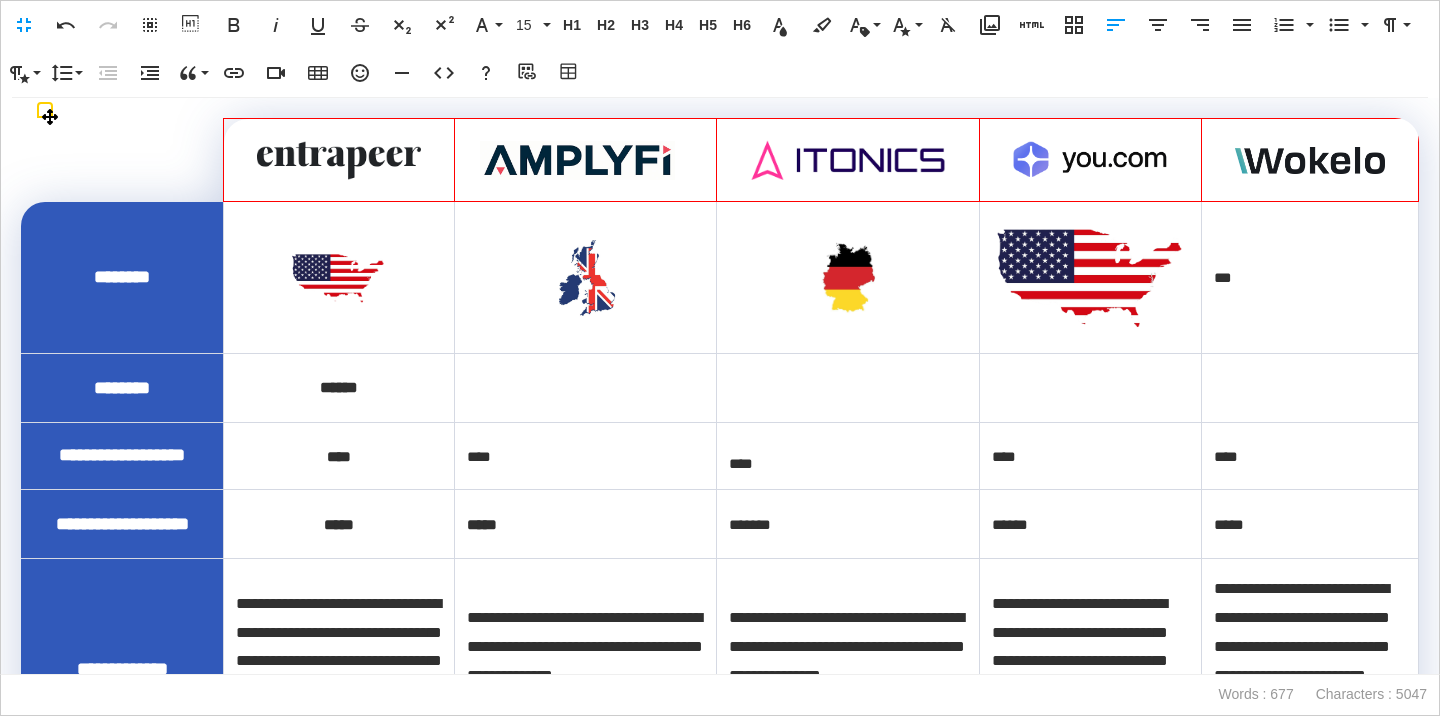 click at bounding box center [1090, 277] 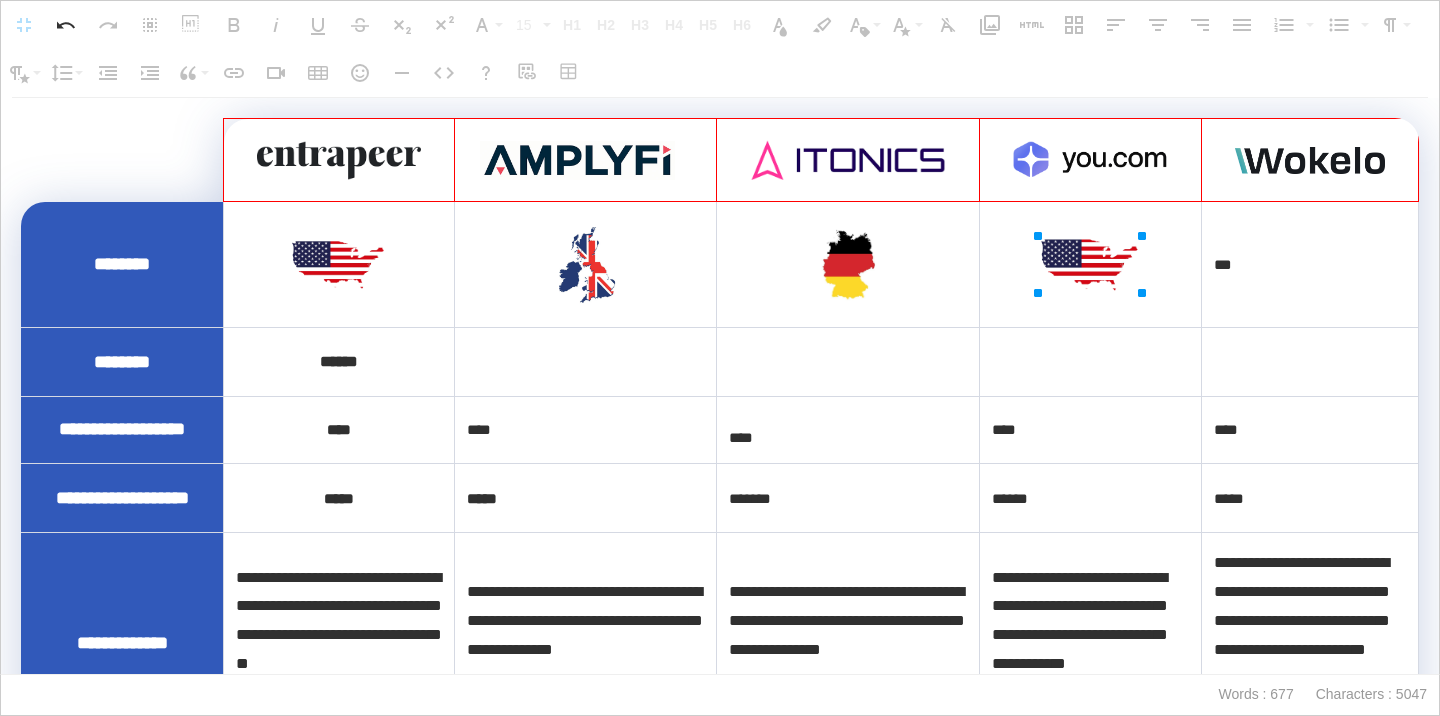 drag, startPoint x: 1191, startPoint y: 220, endPoint x: 1093, endPoint y: 243, distance: 100.6628 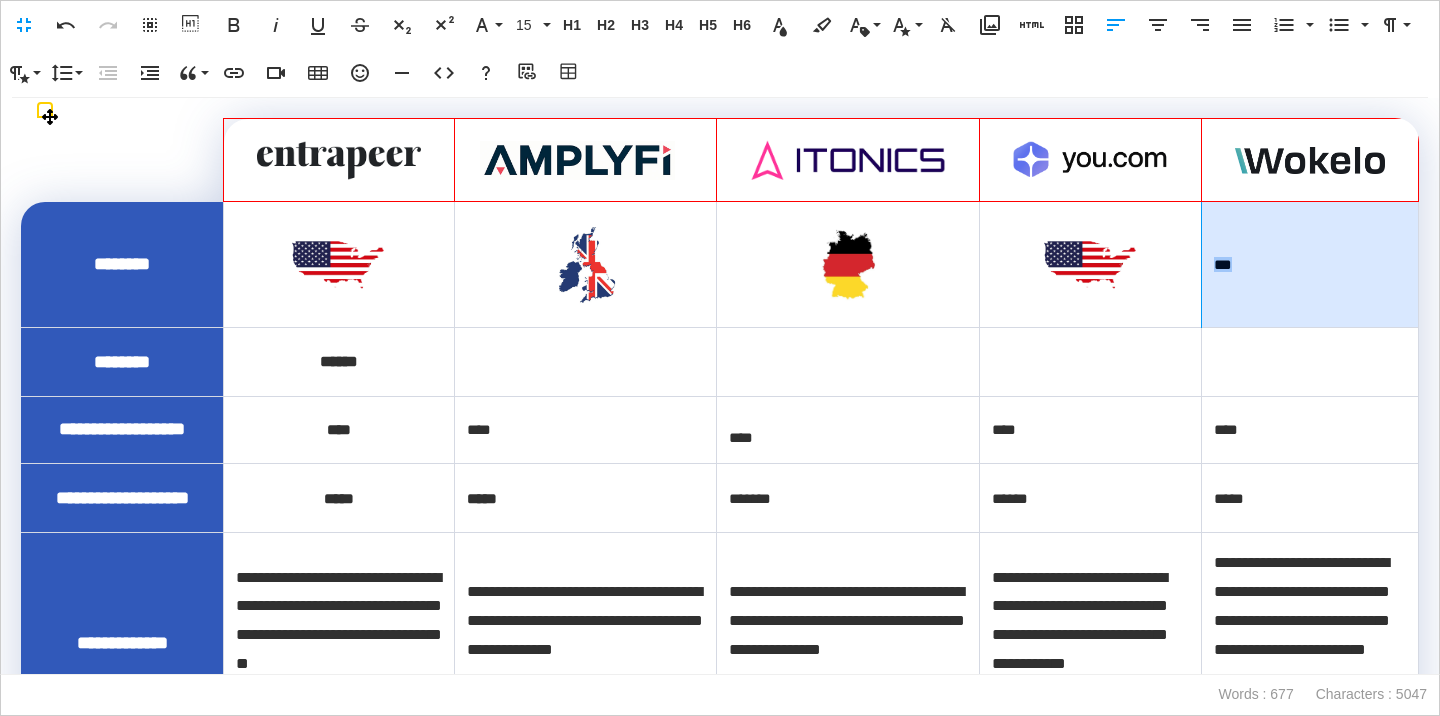 drag, startPoint x: 1265, startPoint y: 261, endPoint x: 1207, endPoint y: 261, distance: 58 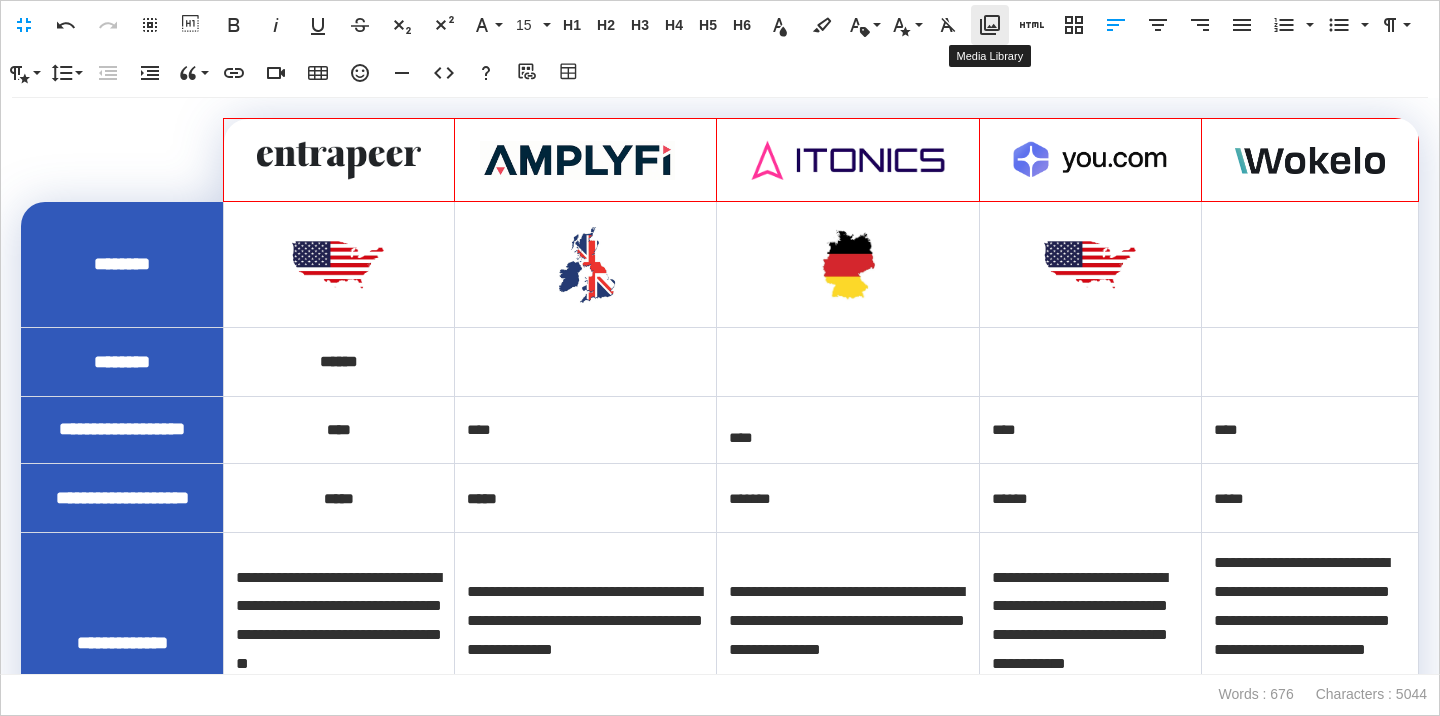 click 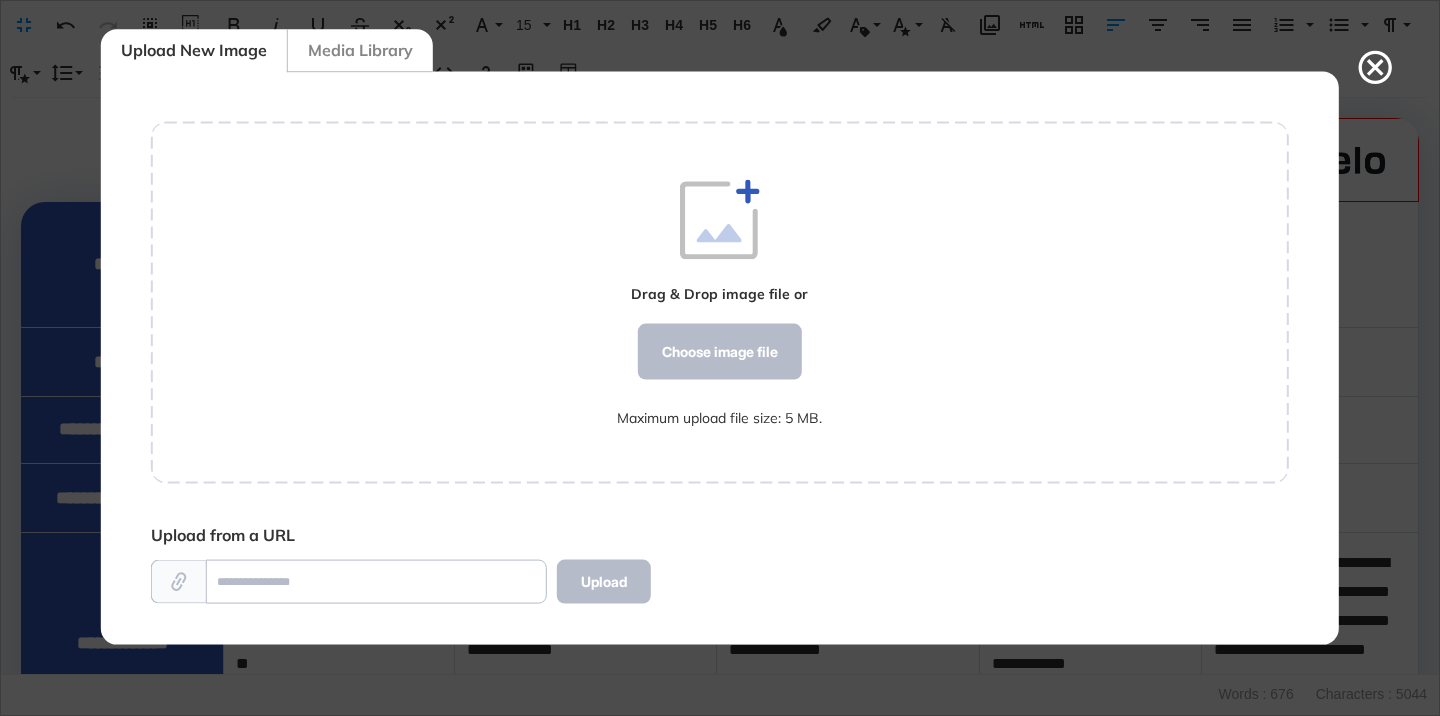 scroll, scrollTop: 572, scrollLeft: 1138, axis: both 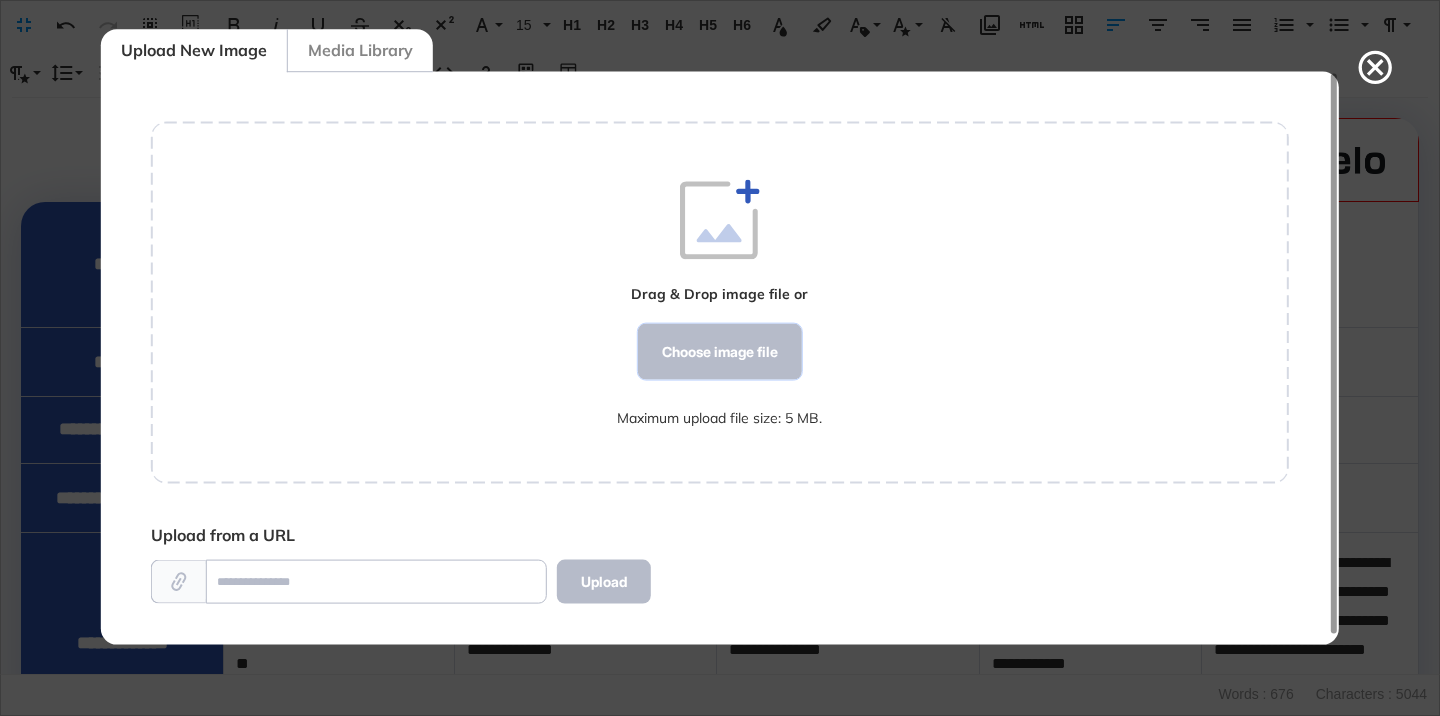 click on "Choose image file" at bounding box center (720, 352) 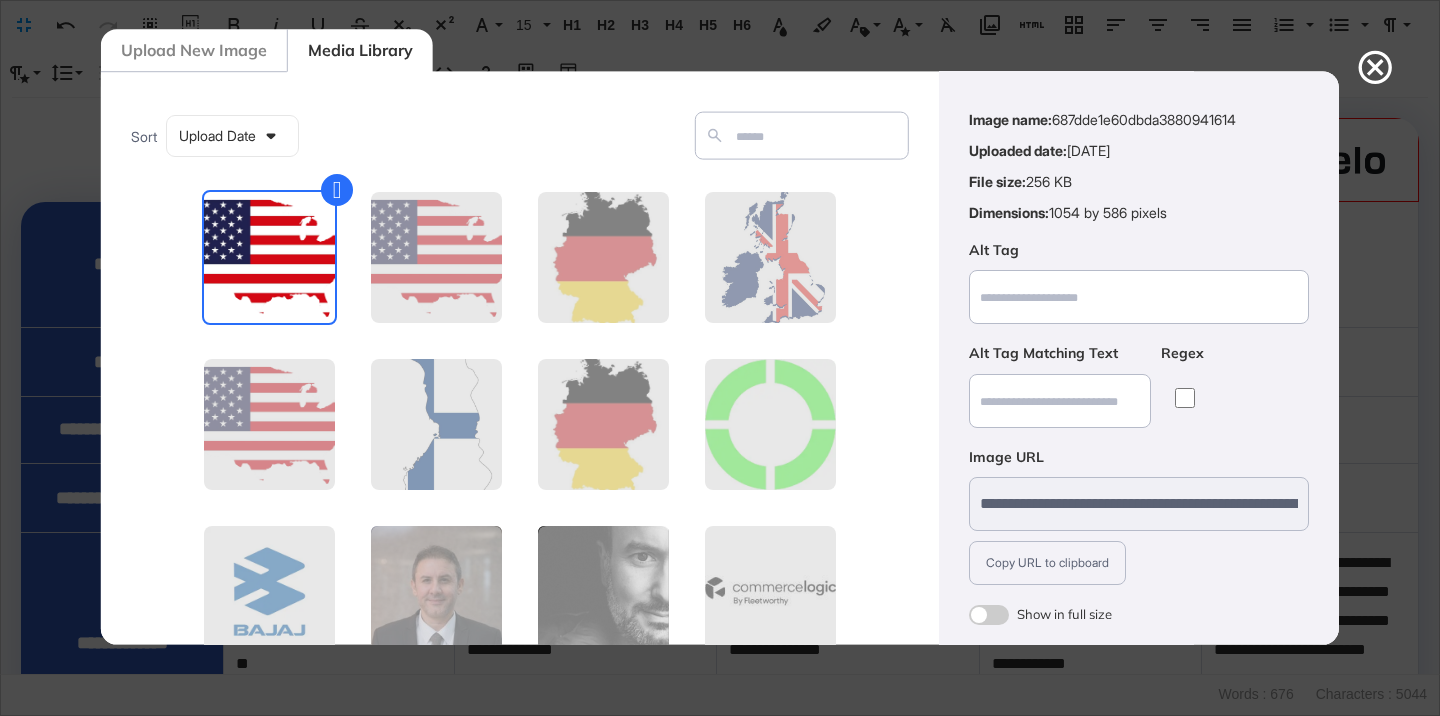 scroll, scrollTop: 156, scrollLeft: 0, axis: vertical 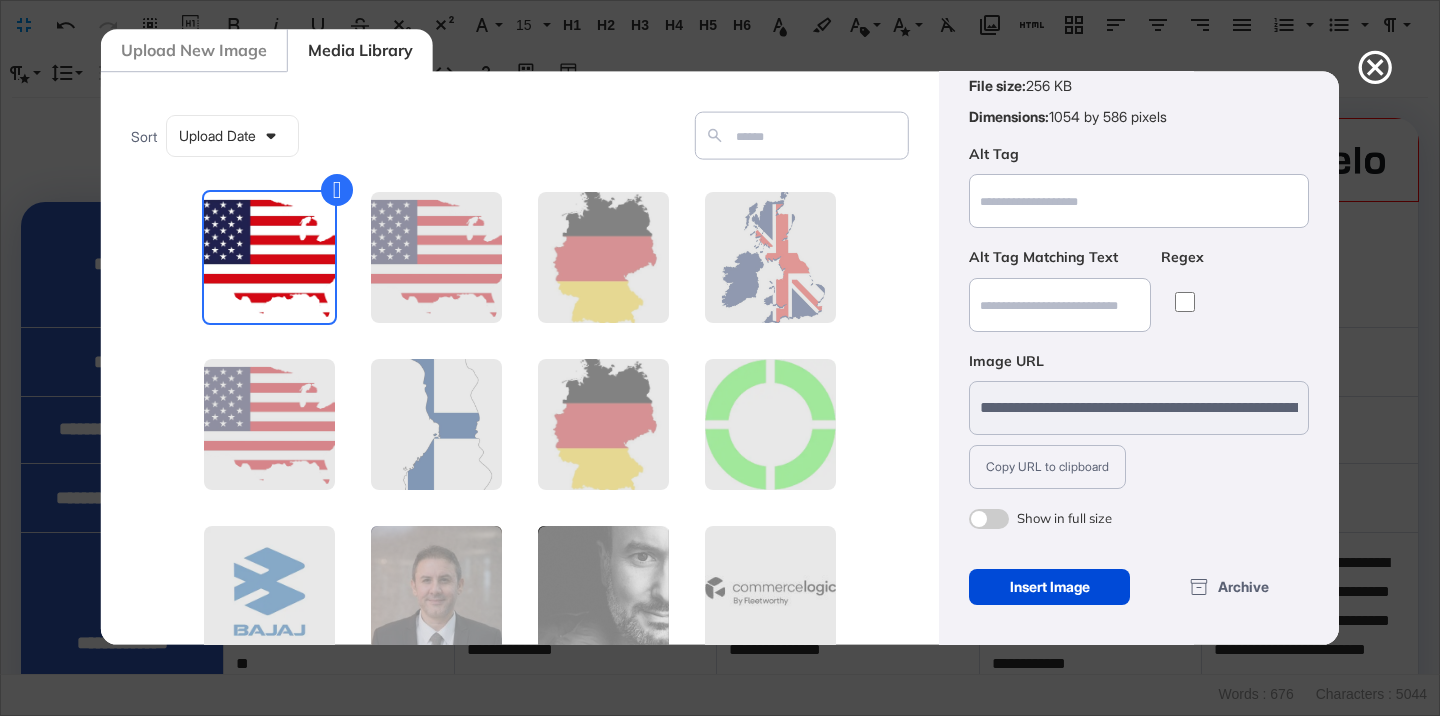 click at bounding box center (989, 519) 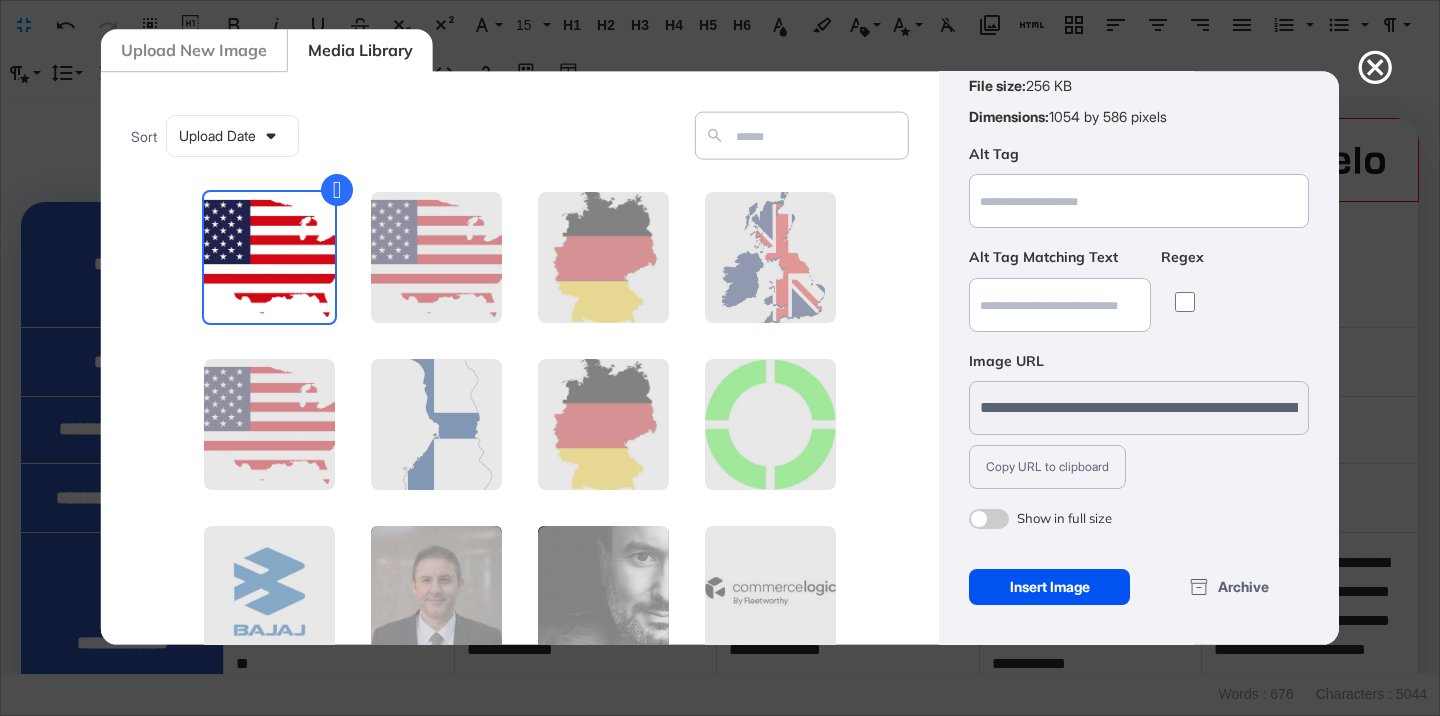 click on "Insert Image" at bounding box center (1049, 587) 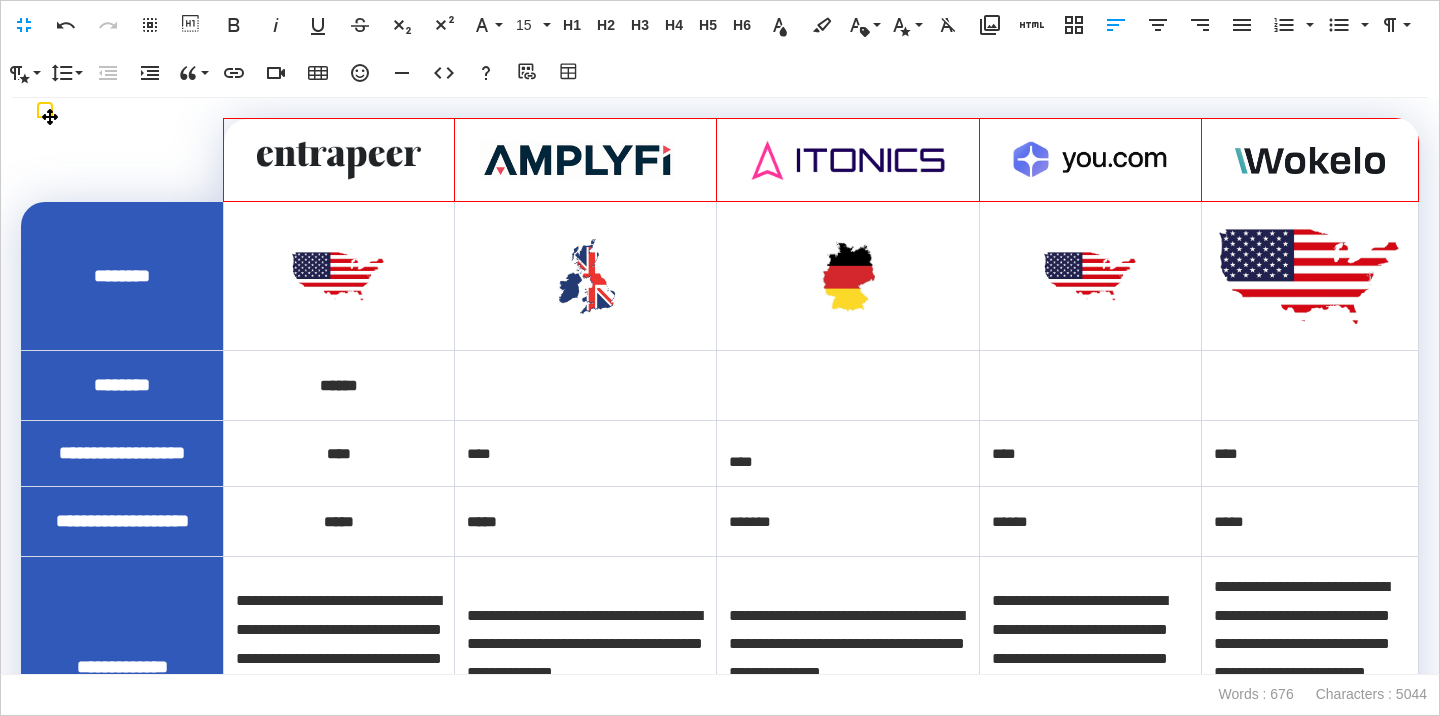 click at bounding box center (1310, 276) 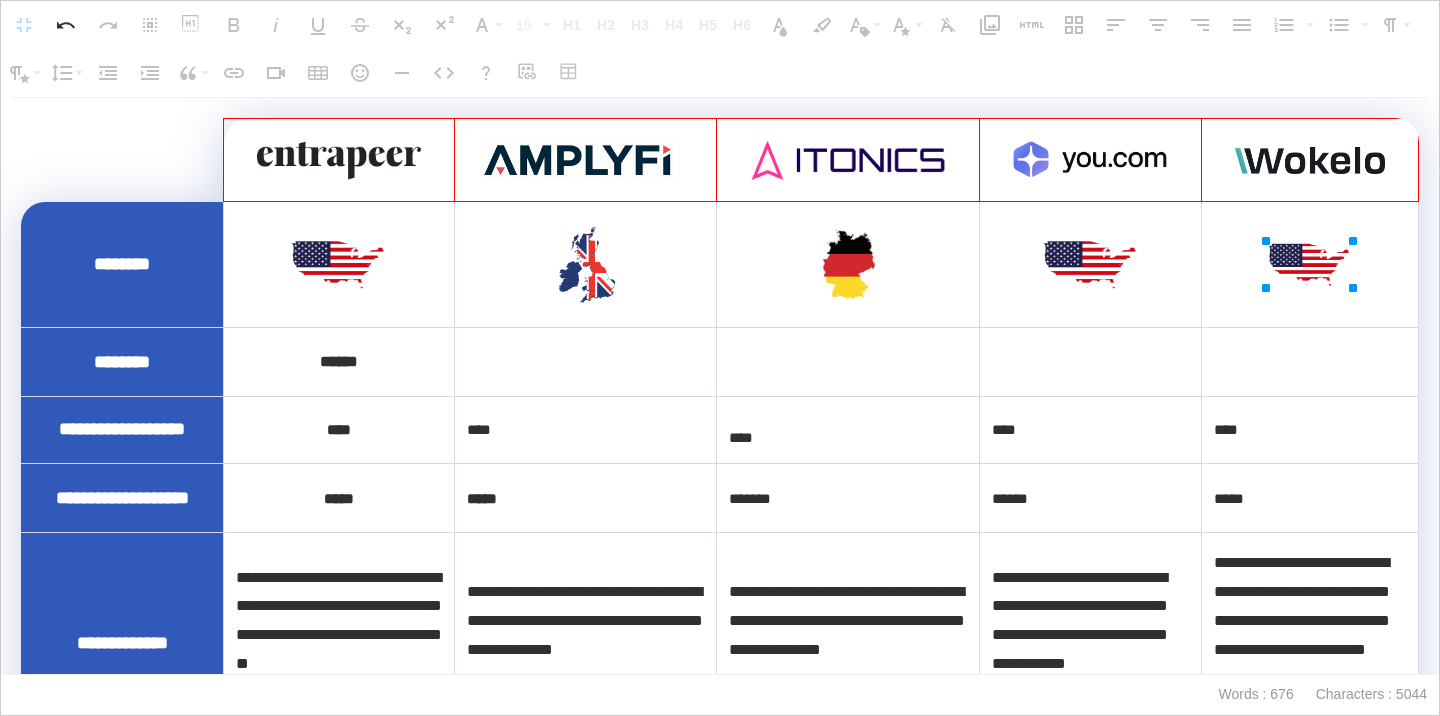 drag, startPoint x: 1401, startPoint y: 227, endPoint x: 1296, endPoint y: 226, distance: 105.00476 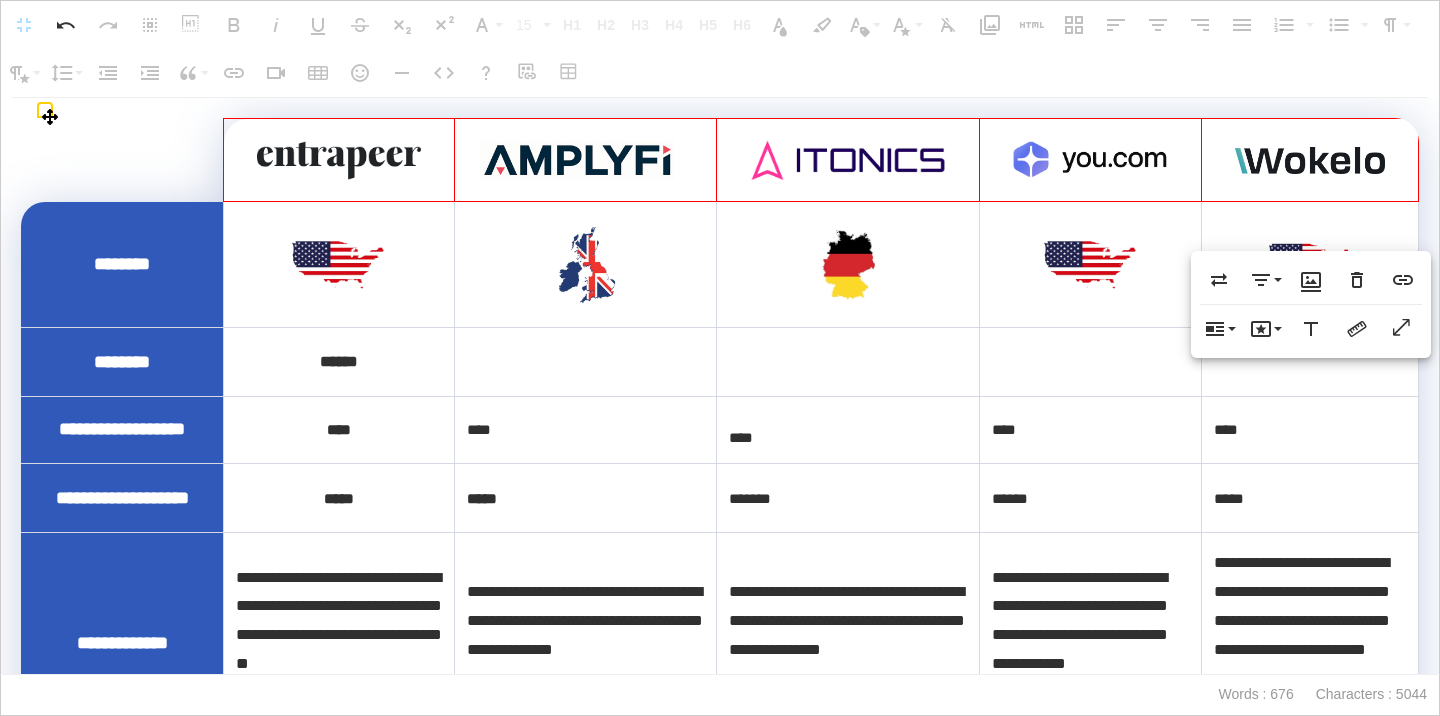 scroll, scrollTop: 209, scrollLeft: 0, axis: vertical 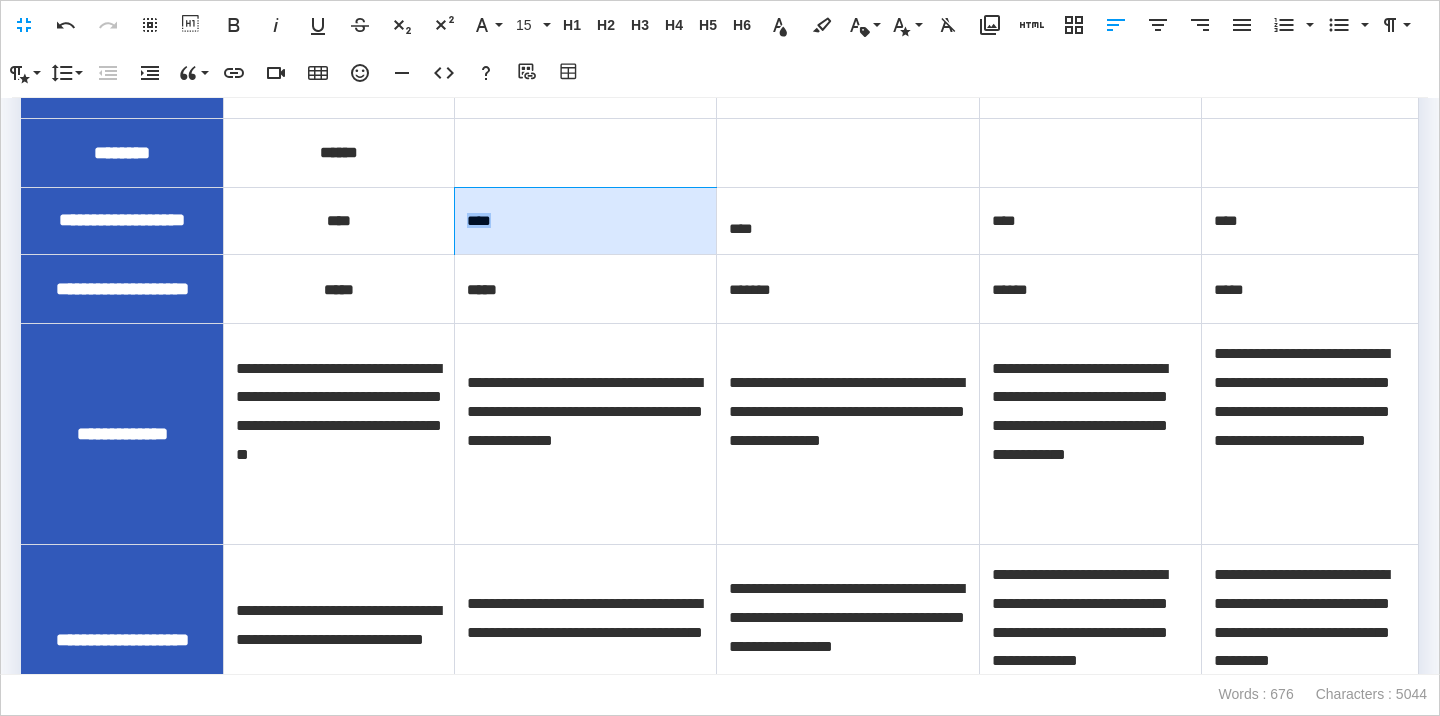 drag, startPoint x: 502, startPoint y: 221, endPoint x: 463, endPoint y: 222, distance: 39.012817 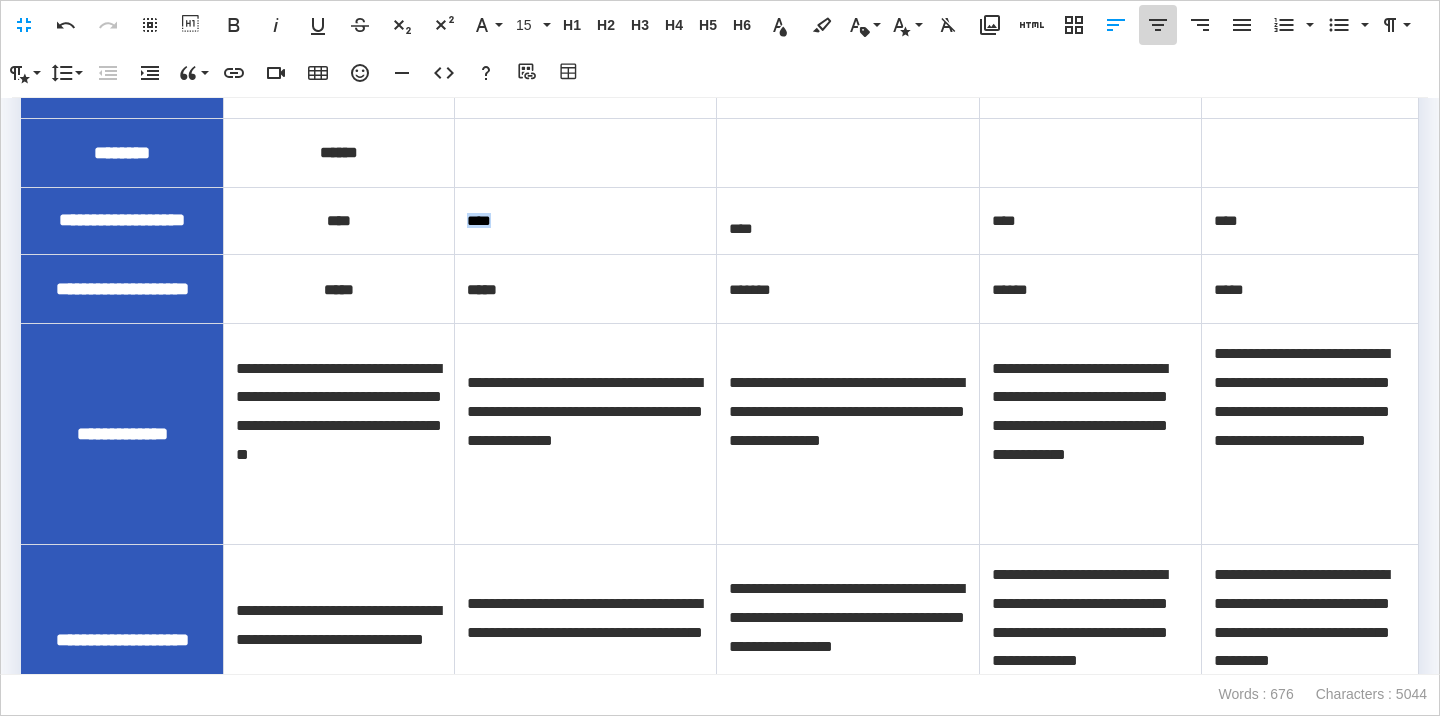 click 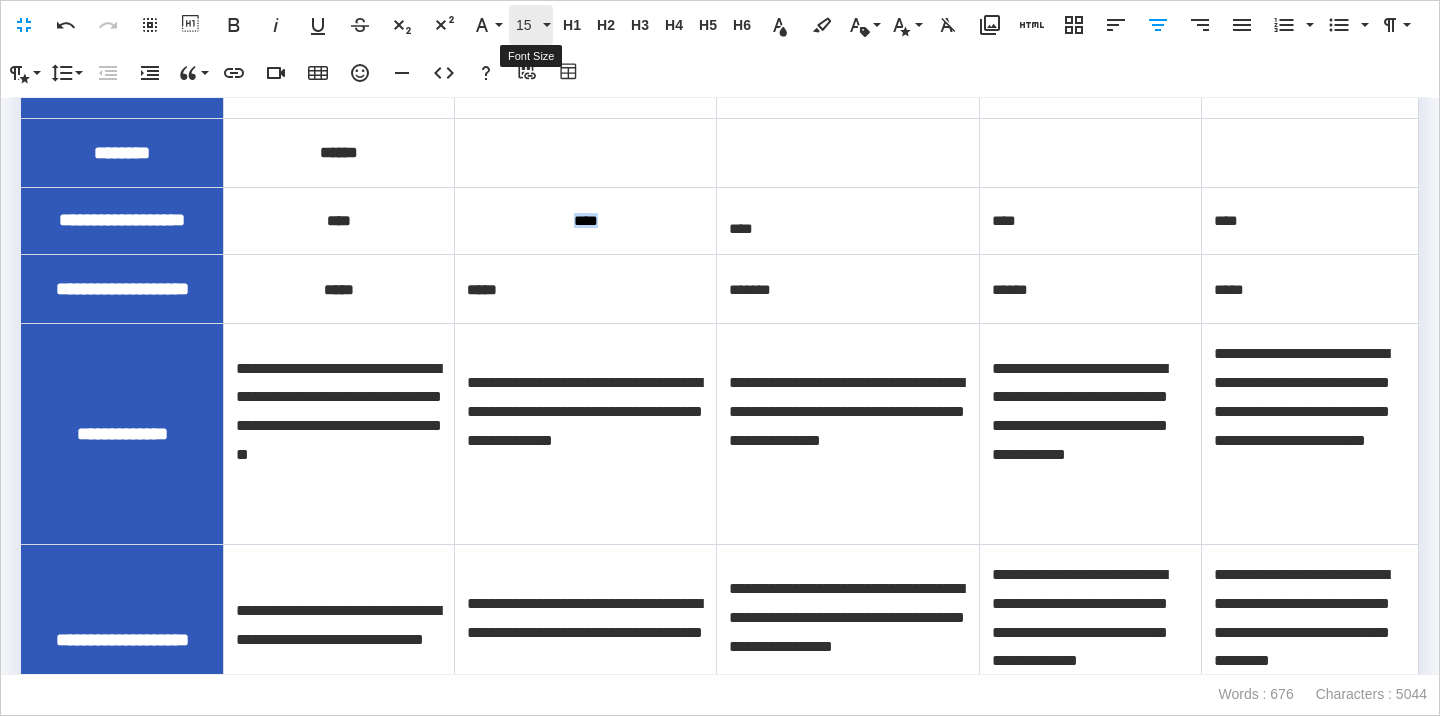 click on "15" at bounding box center [527, 25] 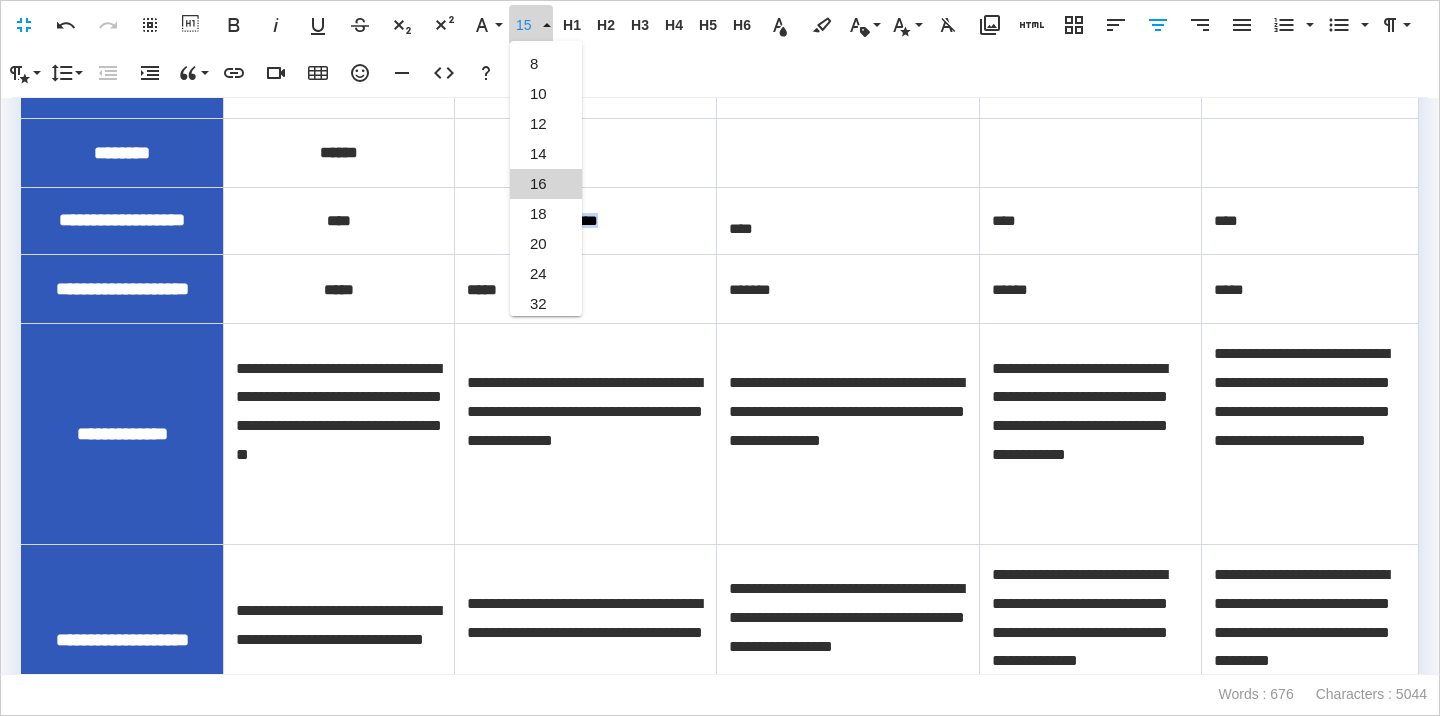 click on "16" at bounding box center [546, 184] 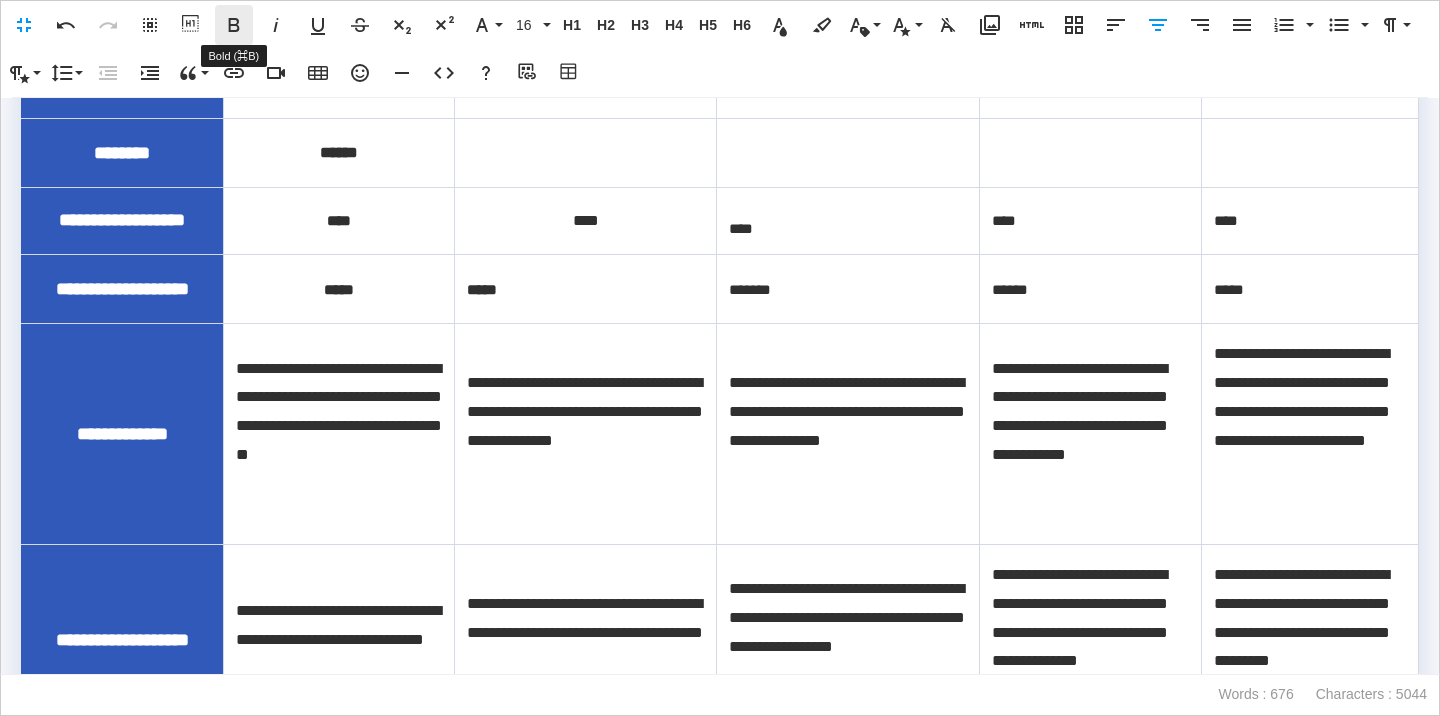 click 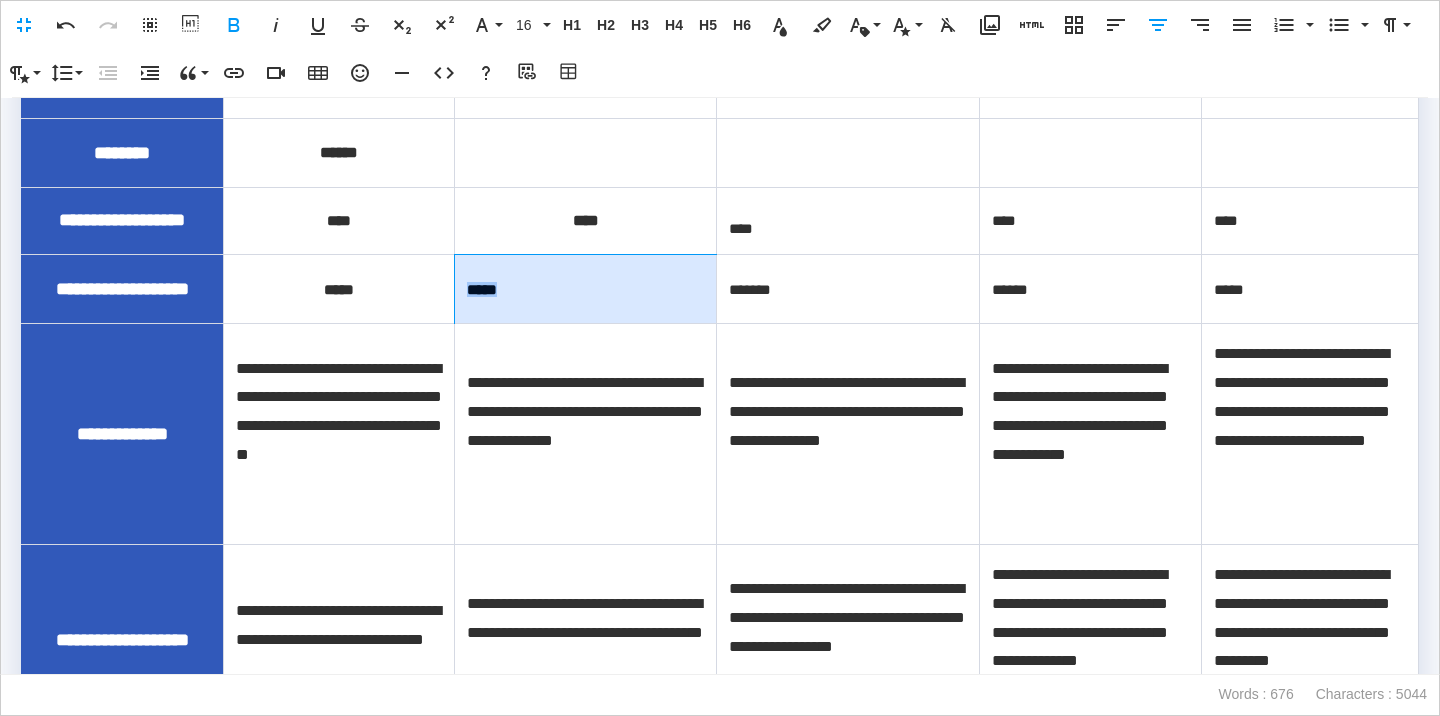 drag, startPoint x: 516, startPoint y: 303, endPoint x: 468, endPoint y: 310, distance: 48.507732 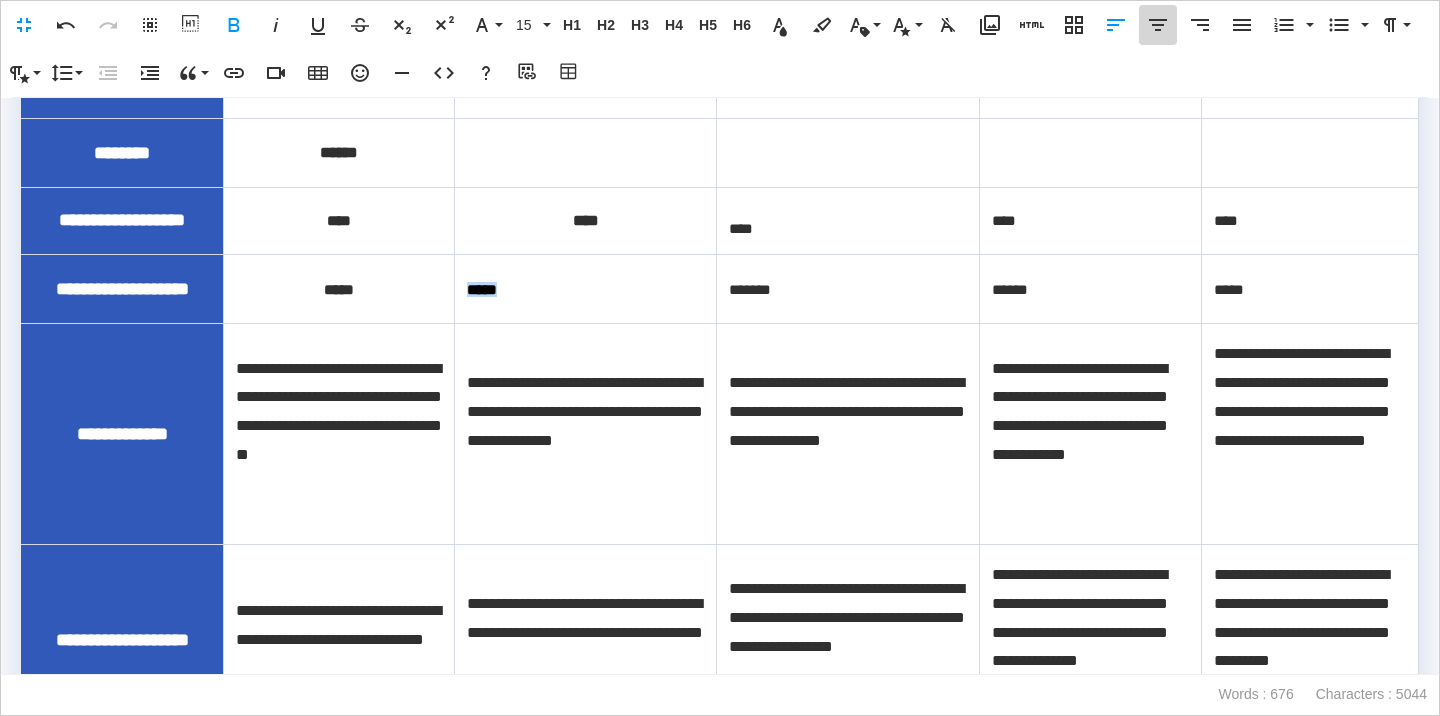 click 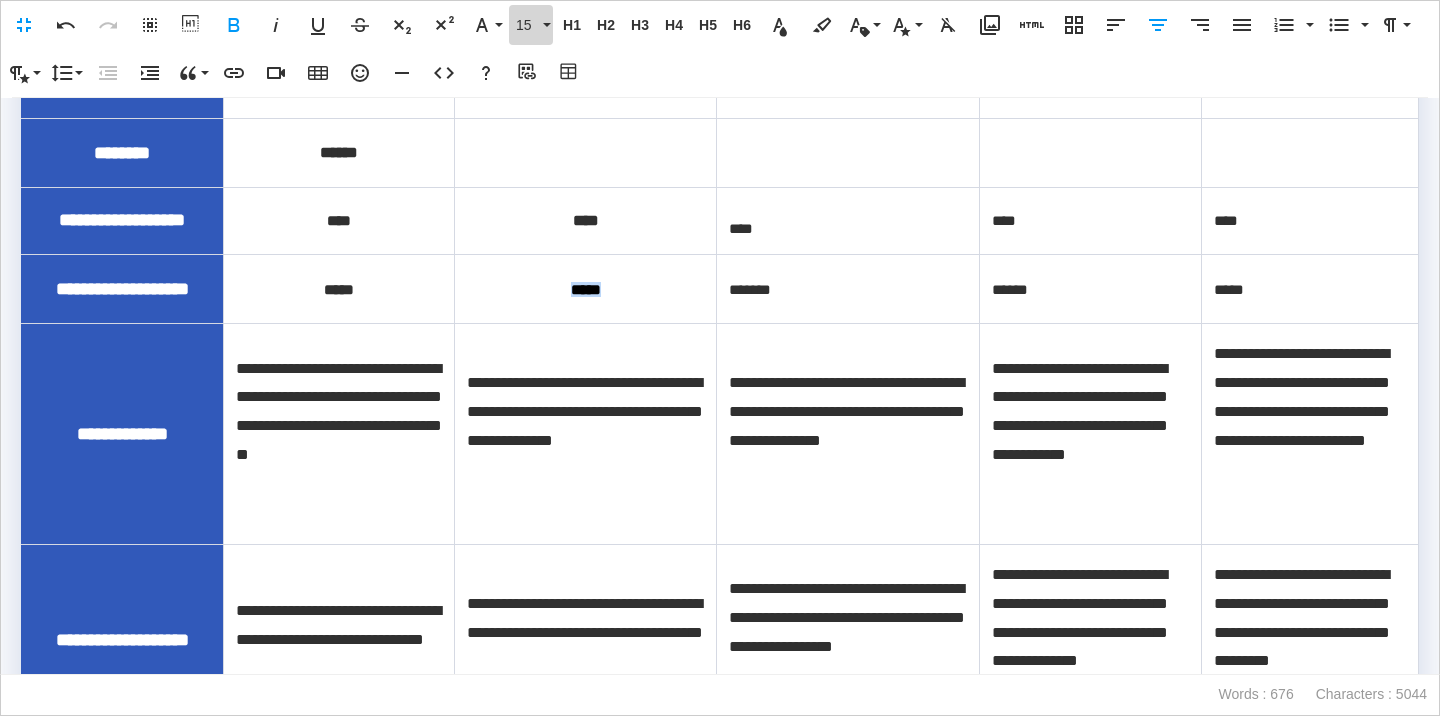 click on "15" at bounding box center (527, 25) 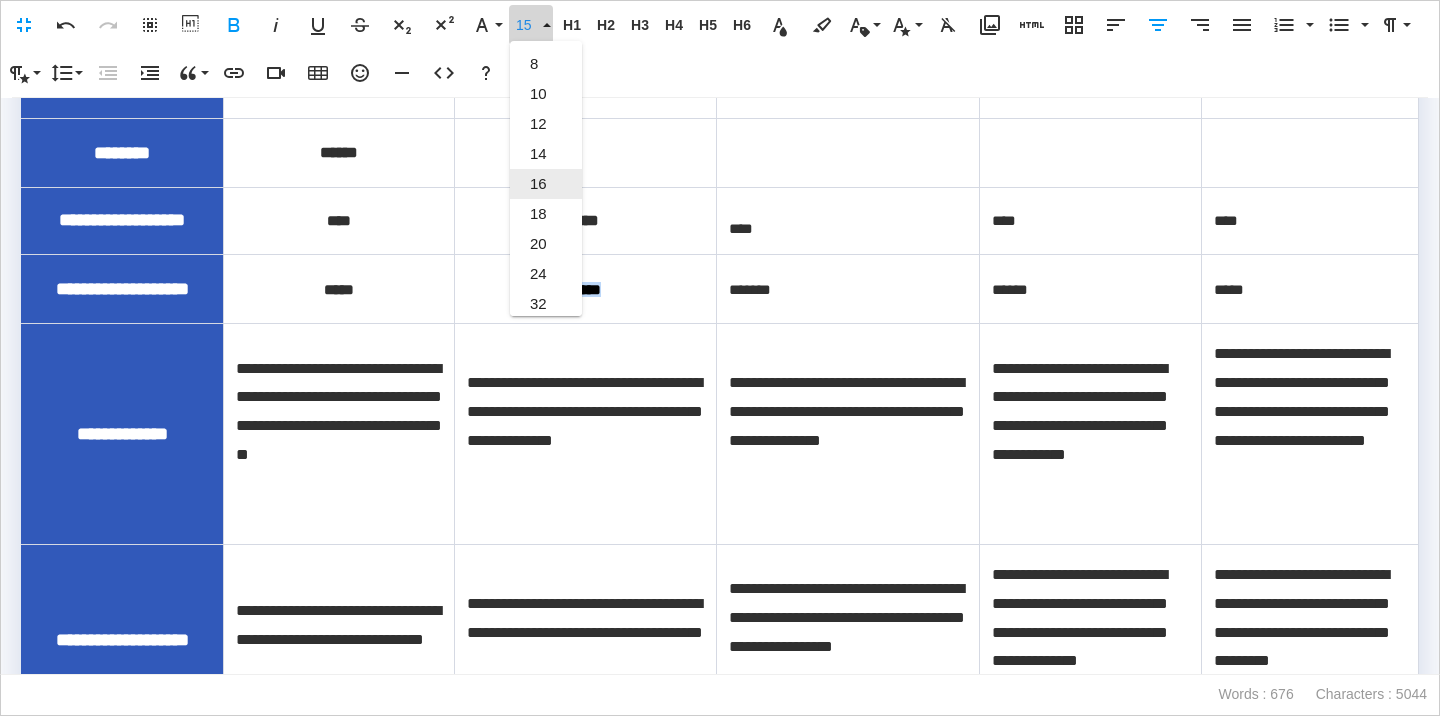 click on "16" at bounding box center [546, 184] 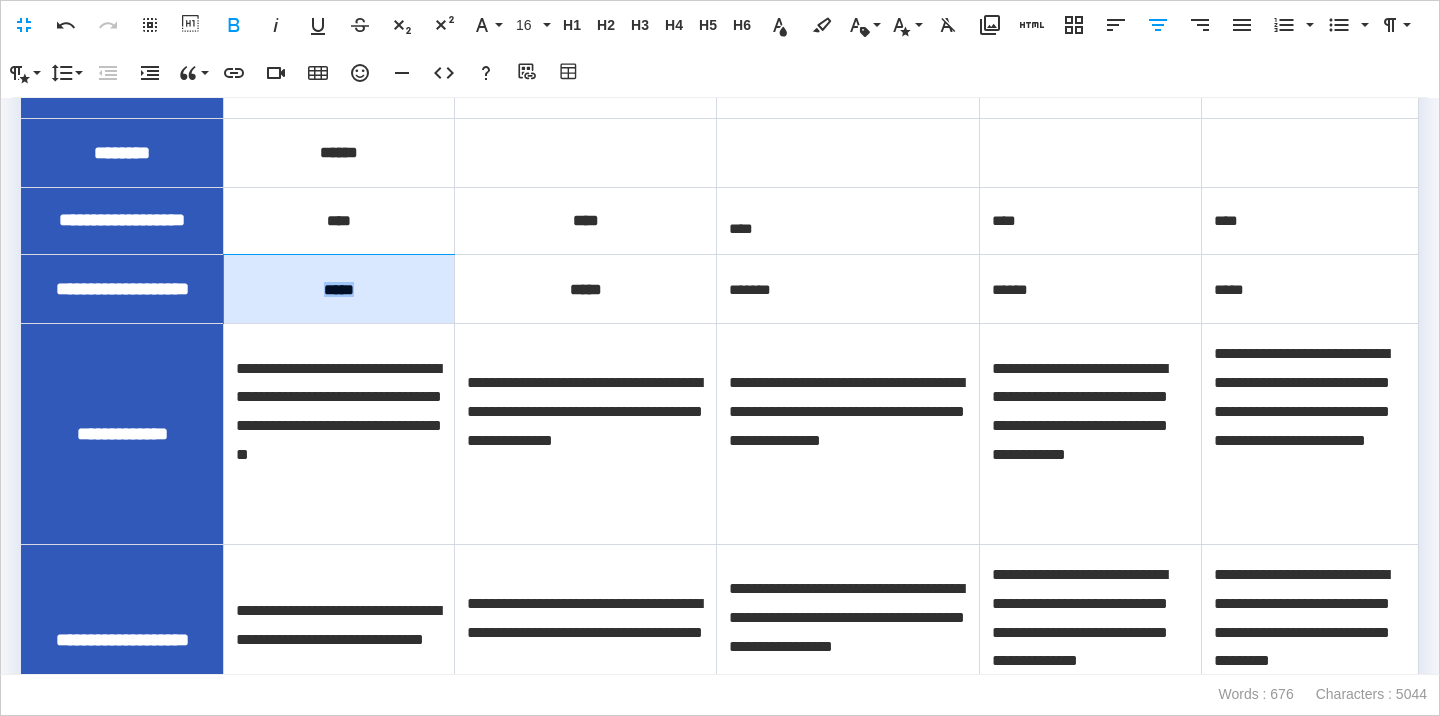 drag, startPoint x: 366, startPoint y: 304, endPoint x: 313, endPoint y: 305, distance: 53.009434 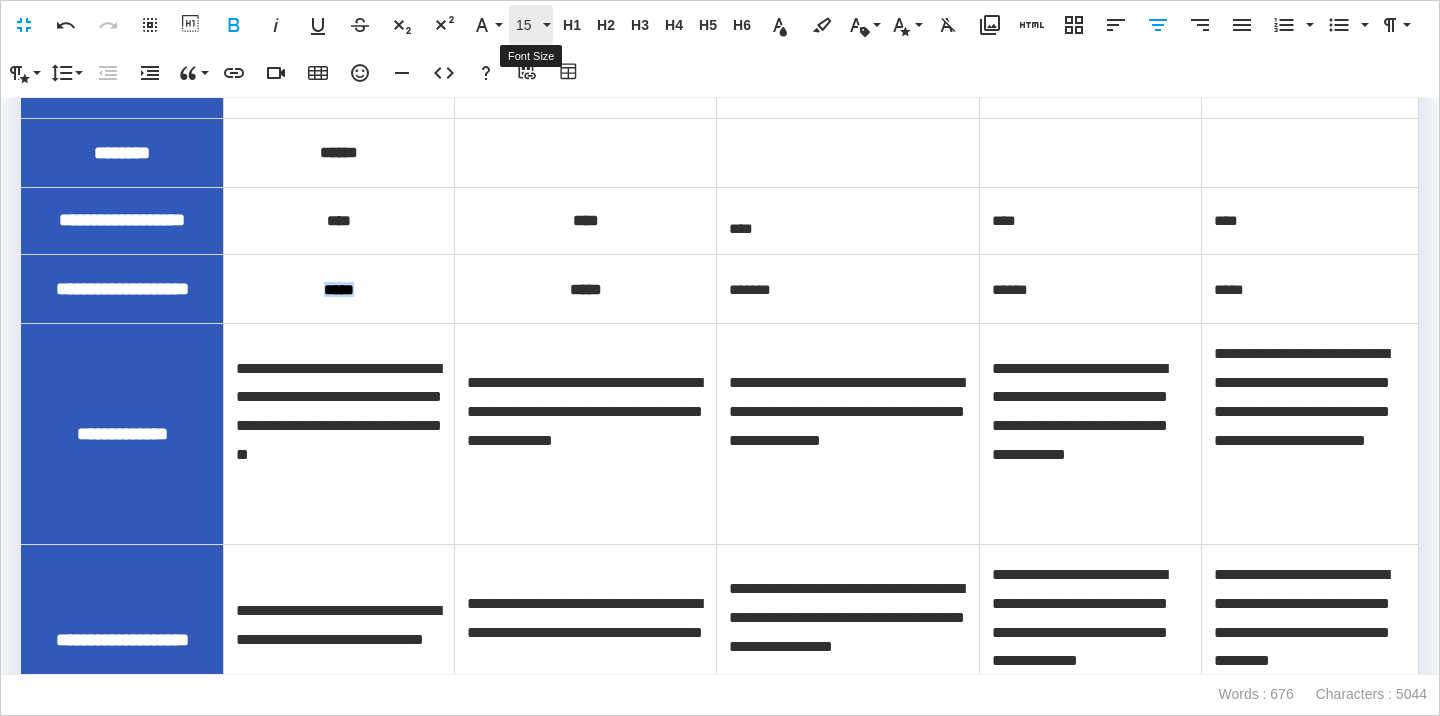 click on "15" at bounding box center [527, 25] 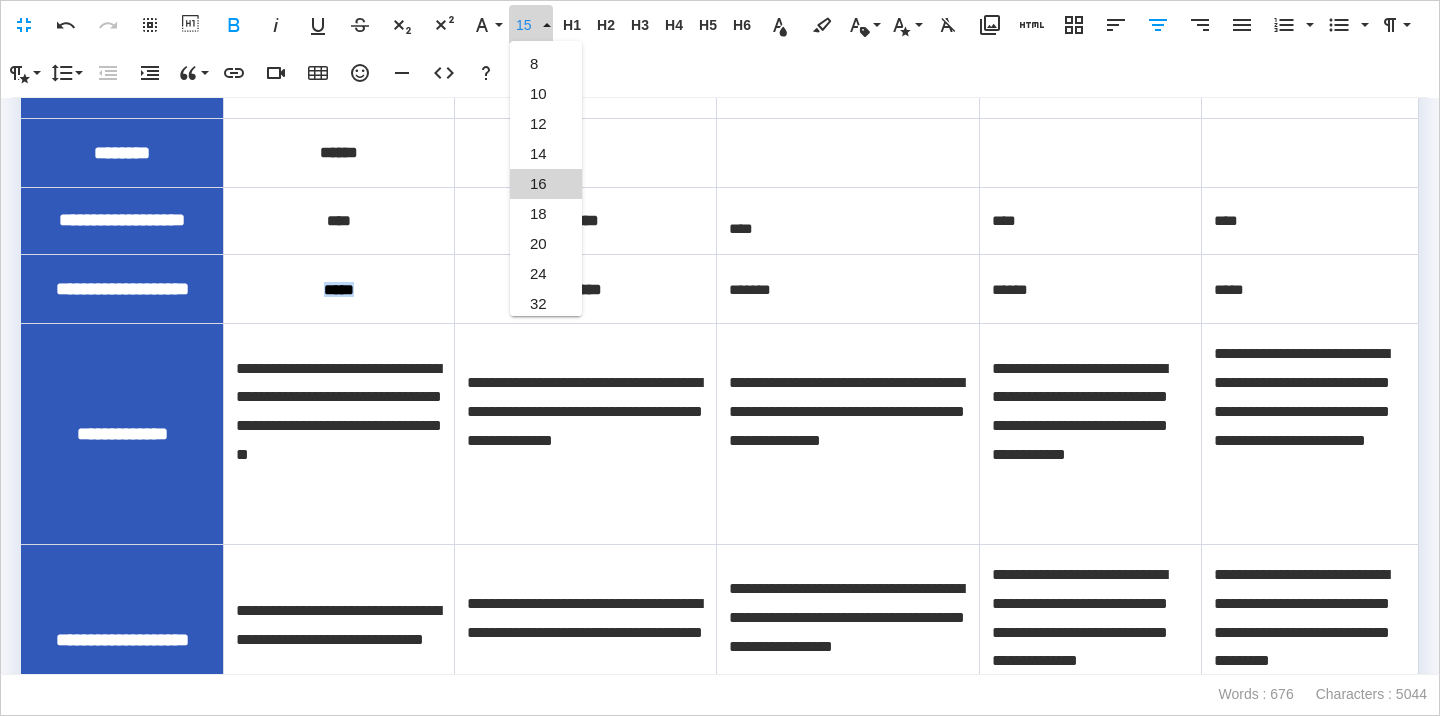 click on "16" at bounding box center (546, 184) 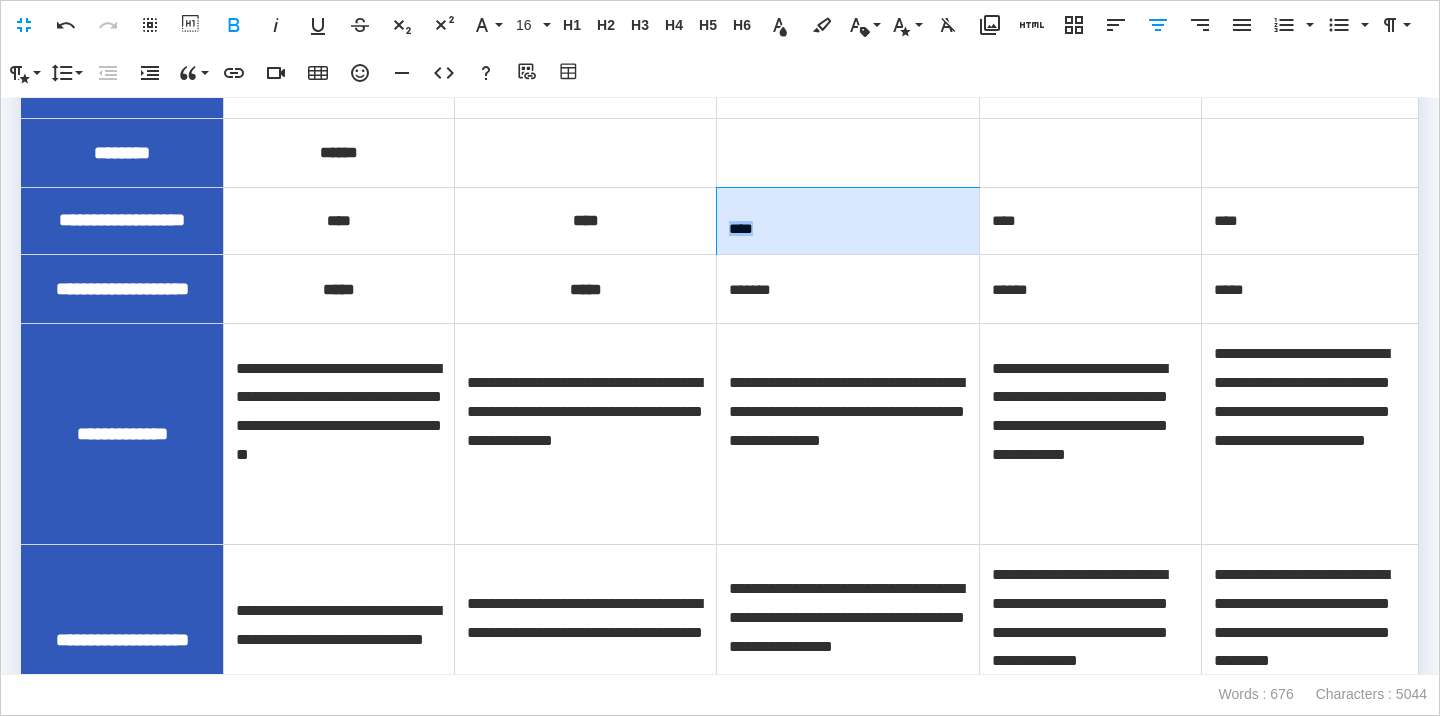 drag, startPoint x: 768, startPoint y: 227, endPoint x: 727, endPoint y: 225, distance: 41.04875 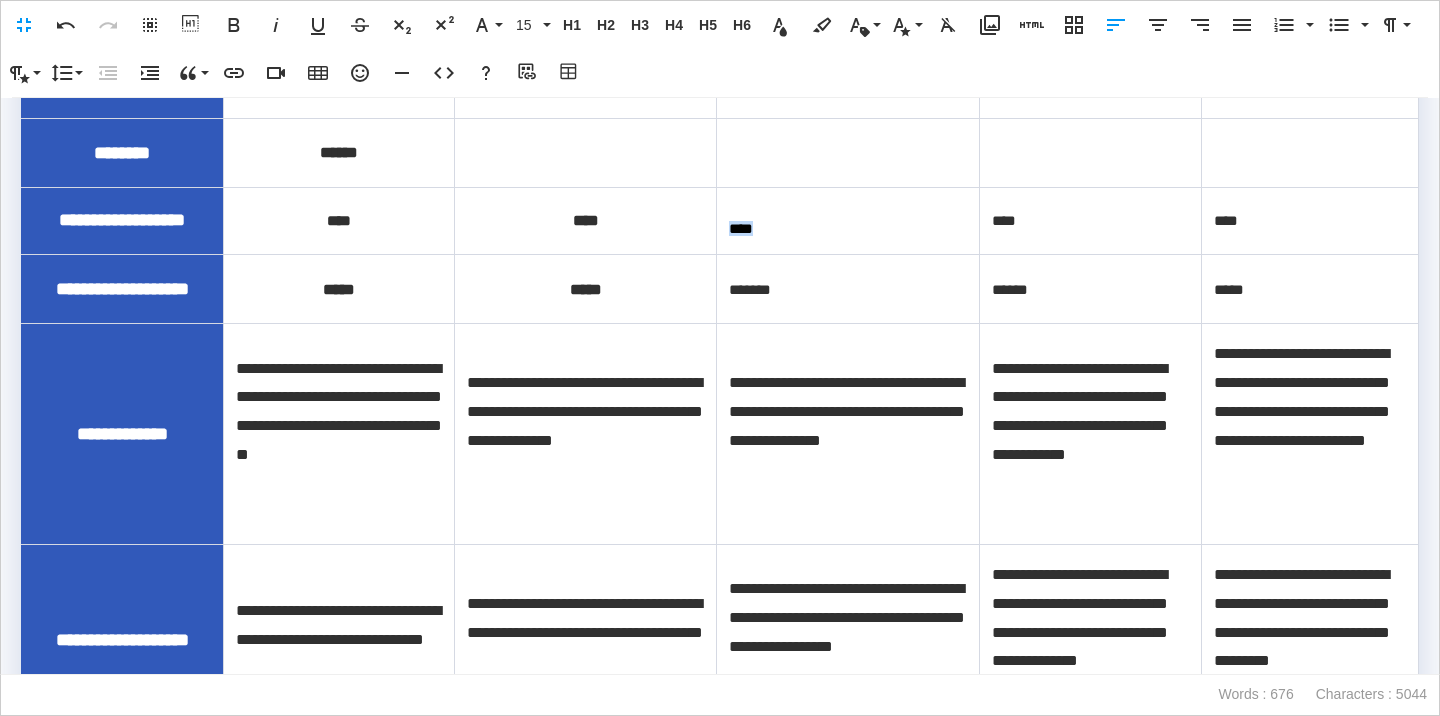 click on "****" at bounding box center (848, 221) 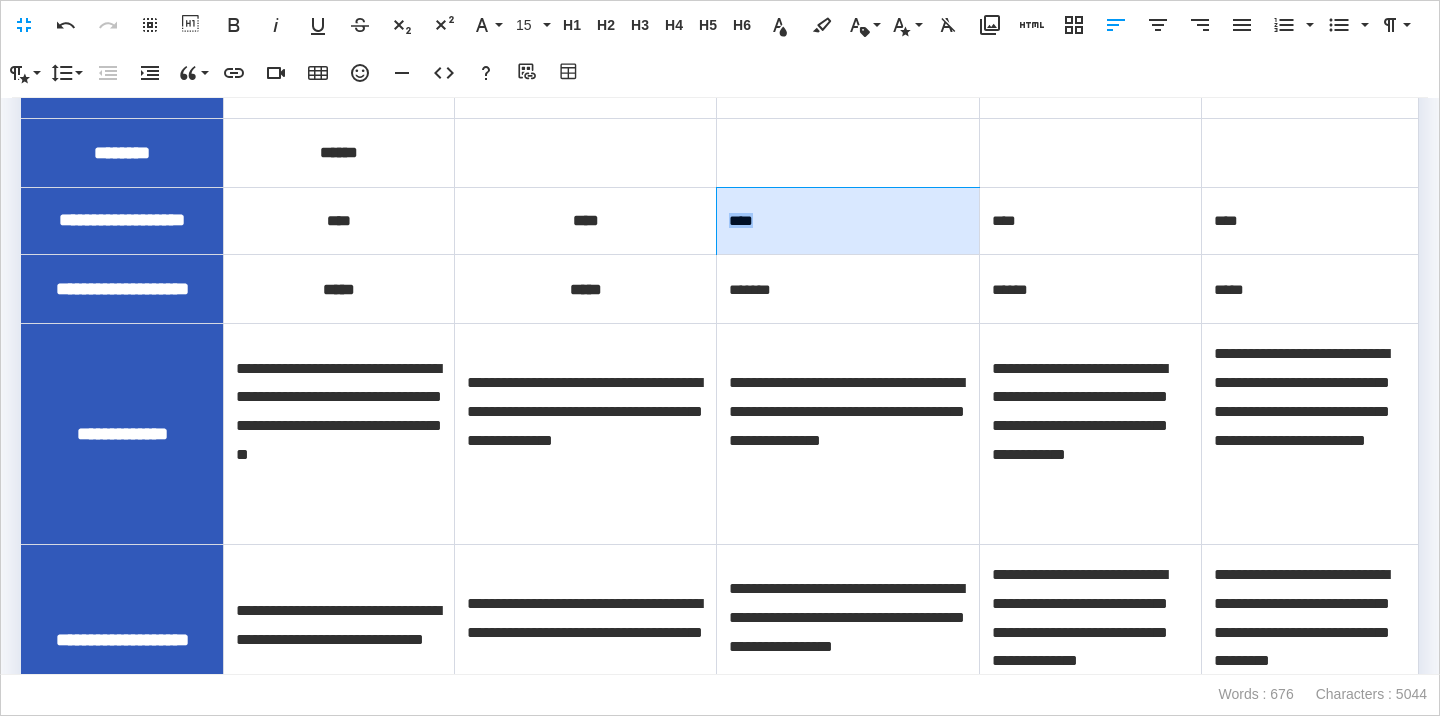 drag, startPoint x: 771, startPoint y: 220, endPoint x: 728, endPoint y: 220, distance: 43 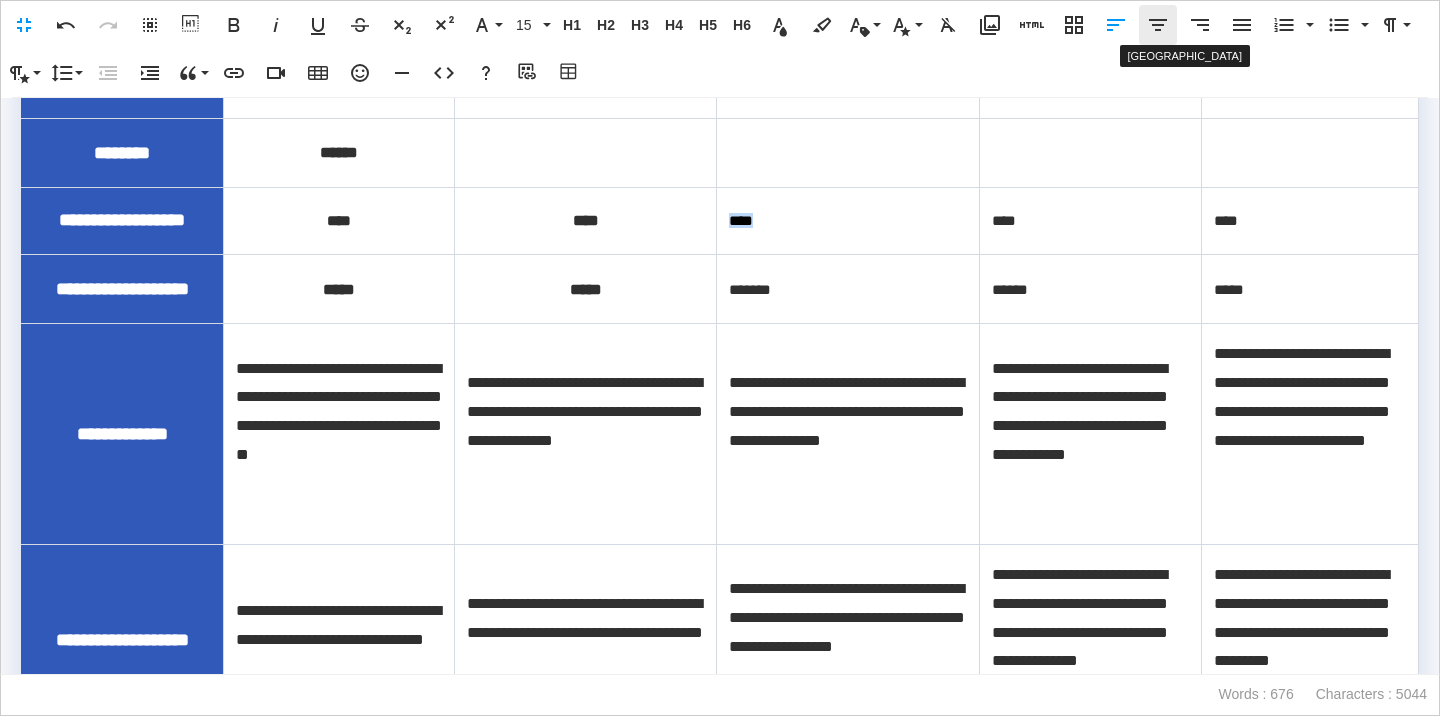 click 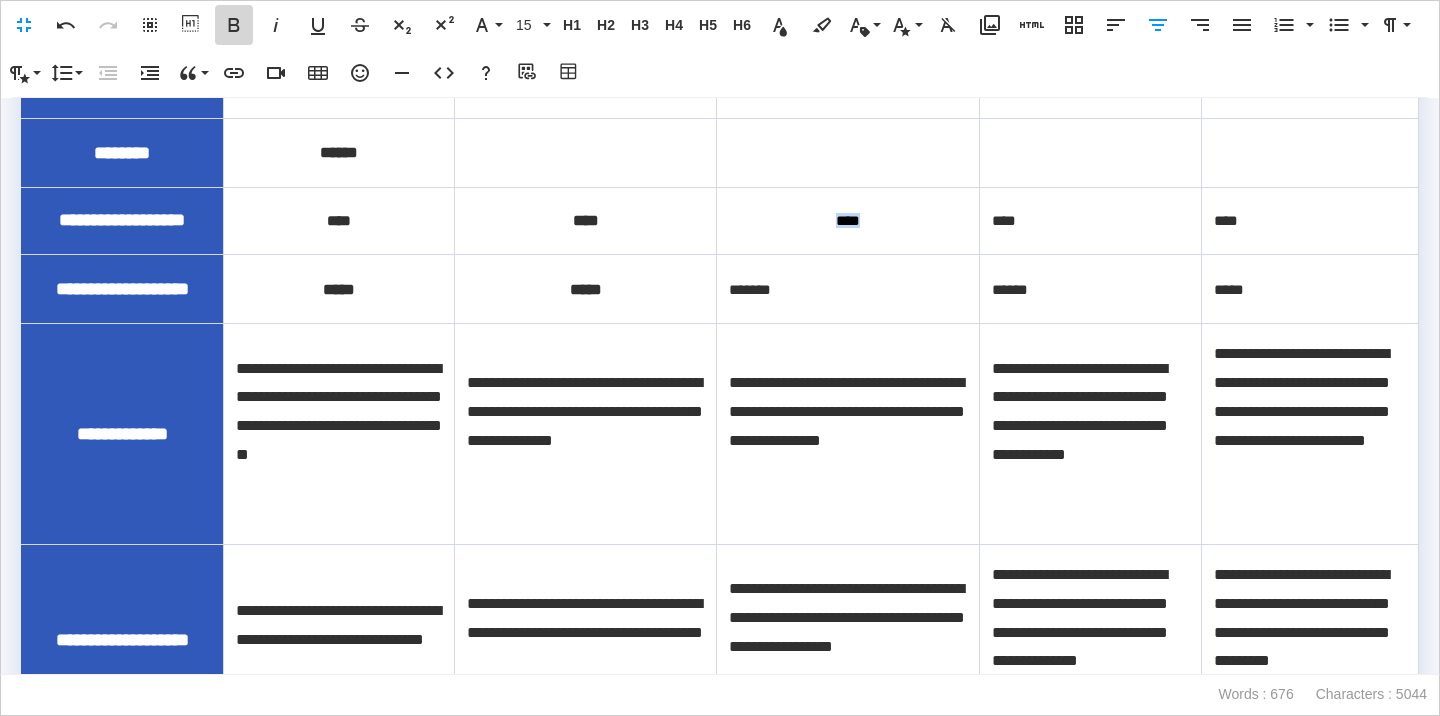 click 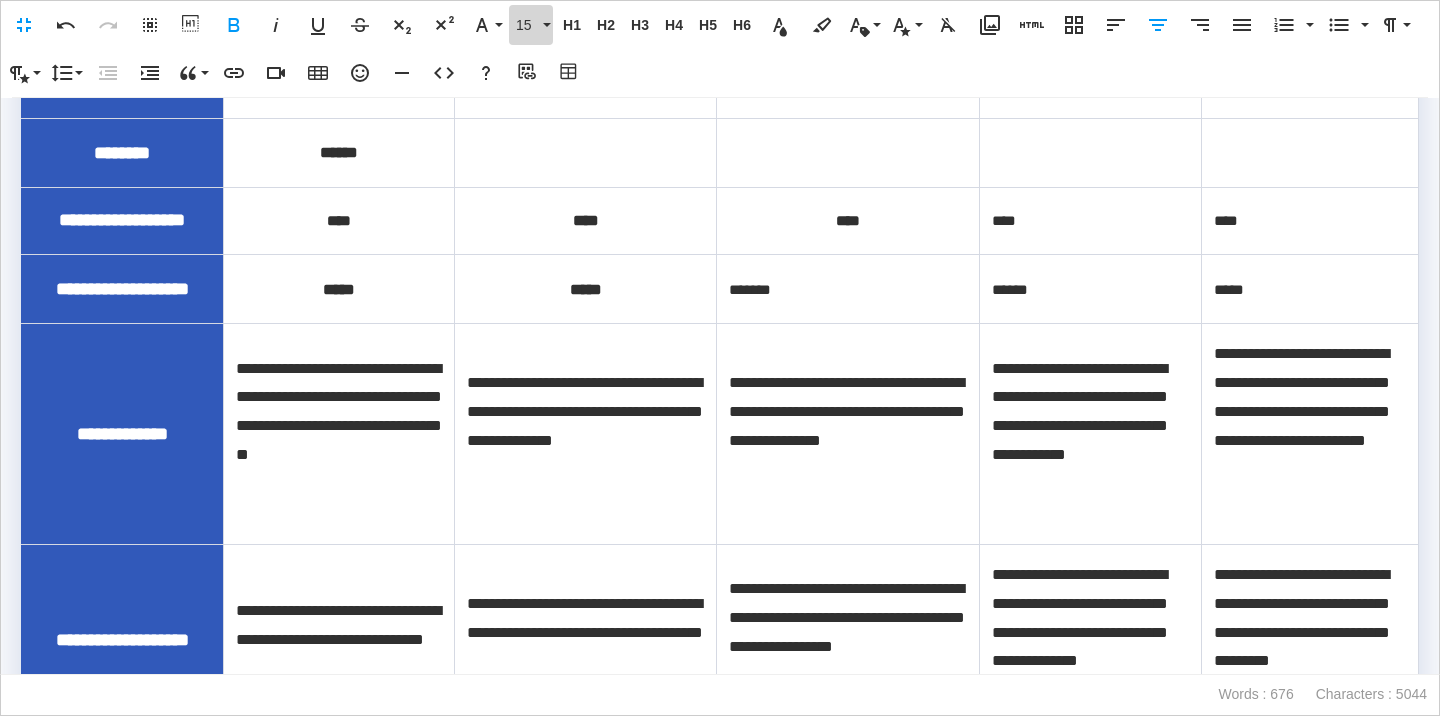 click on "15" at bounding box center [527, 25] 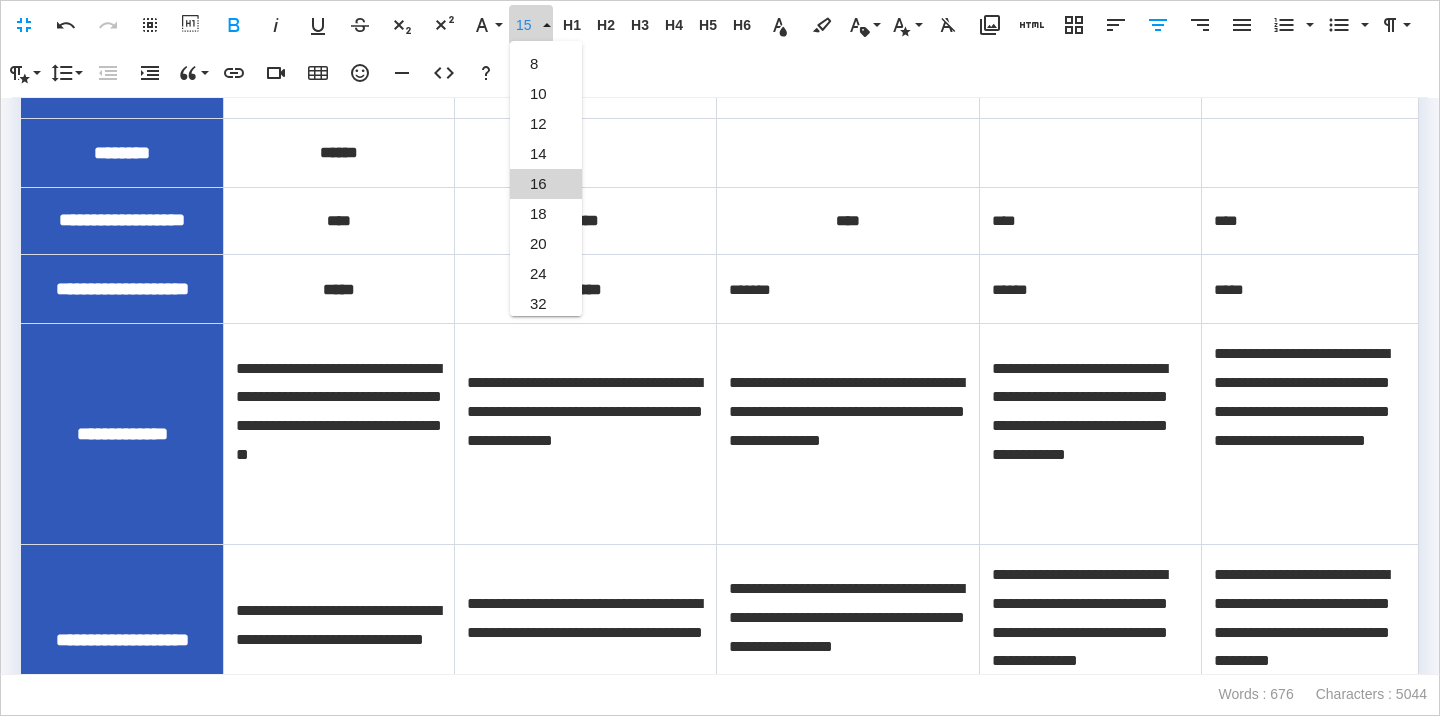 click on "16" at bounding box center [546, 184] 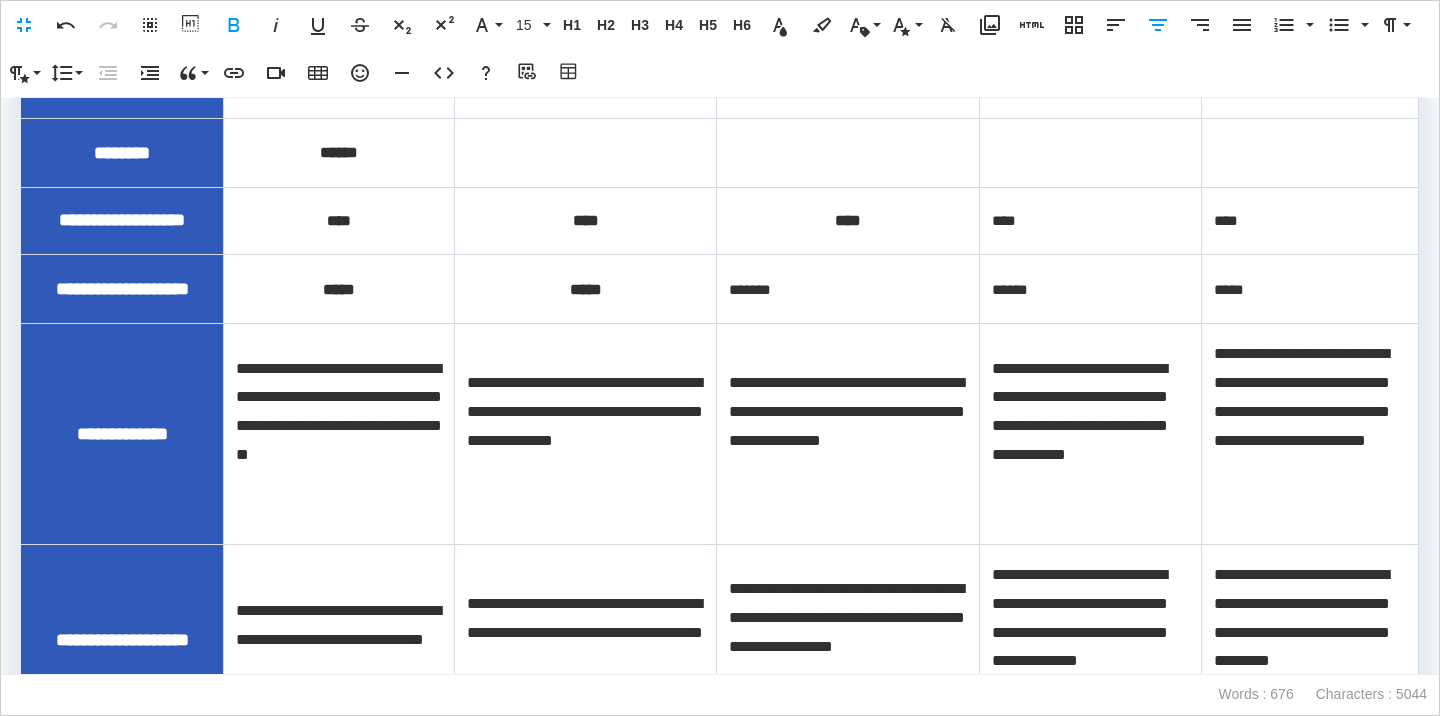 click on "*******" at bounding box center (848, 288) 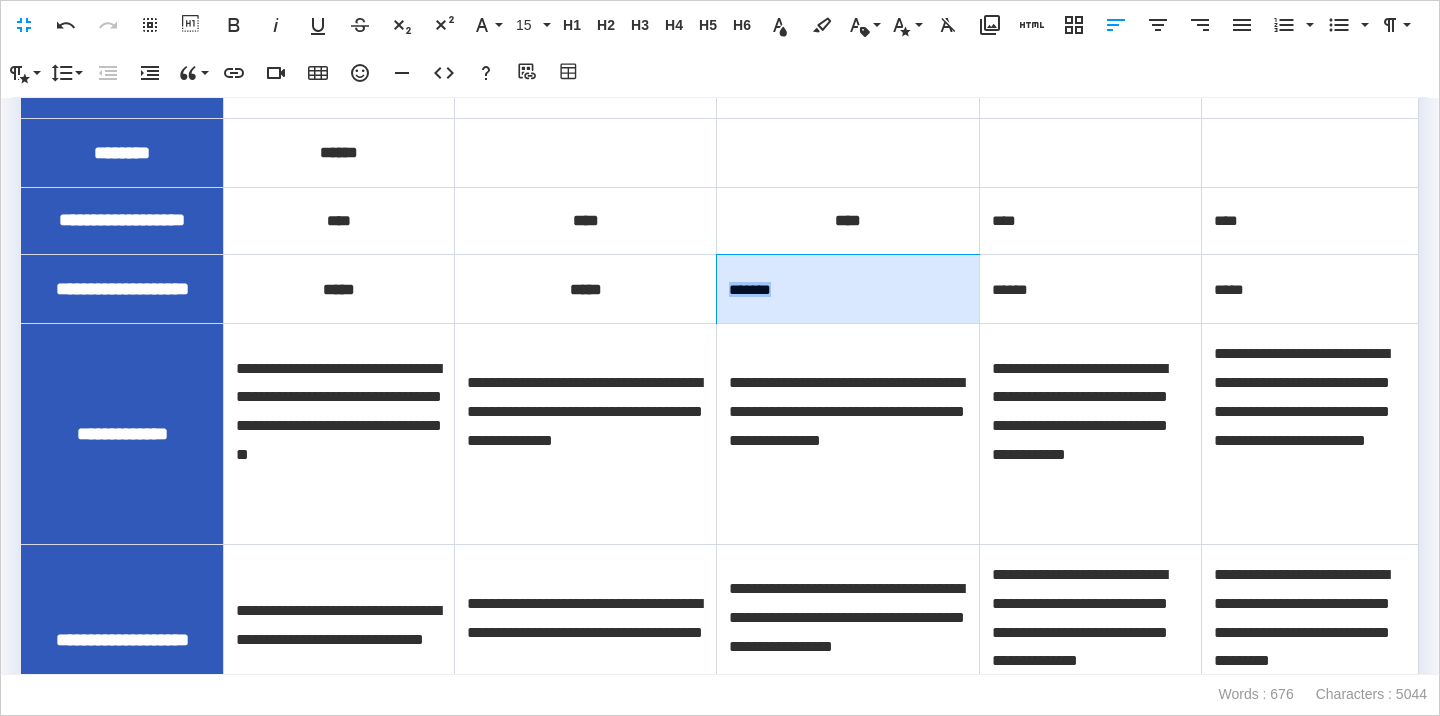 drag, startPoint x: 801, startPoint y: 313, endPoint x: 728, endPoint y: 311, distance: 73.02739 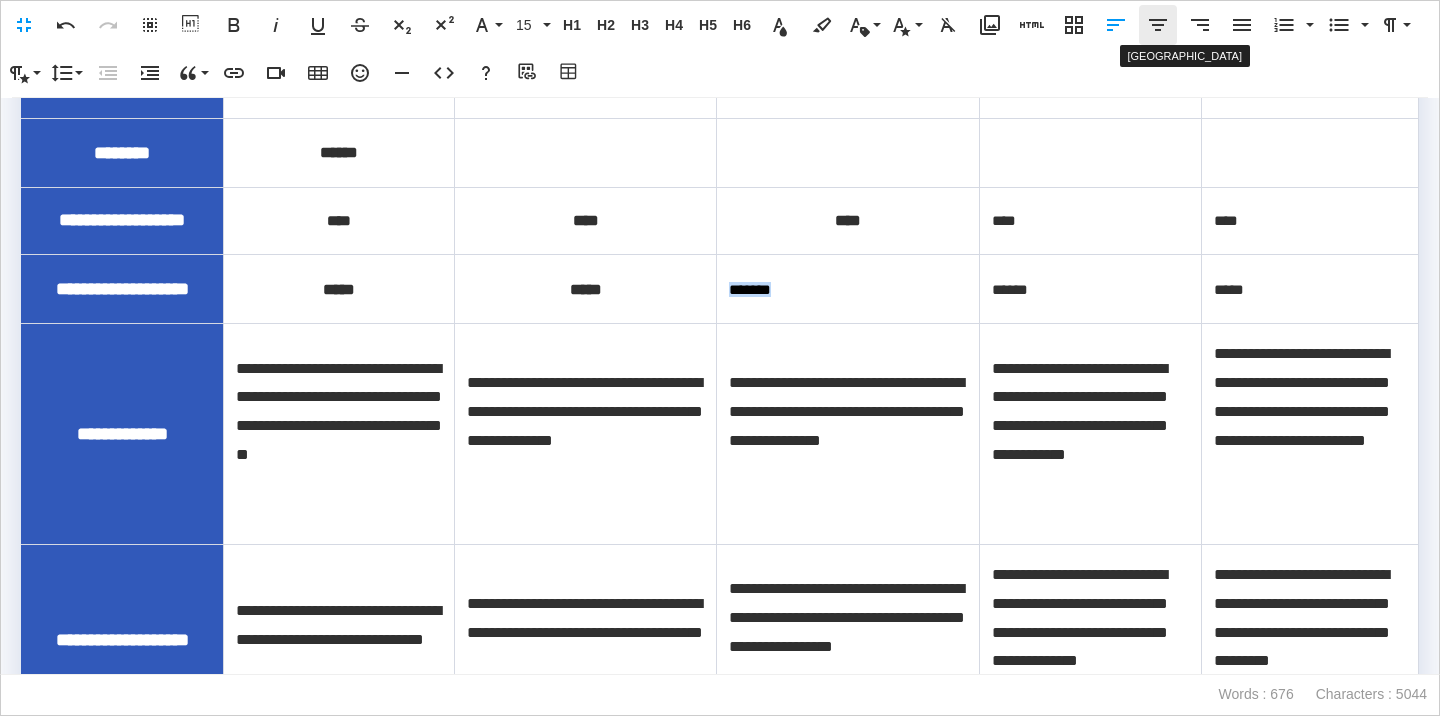 click 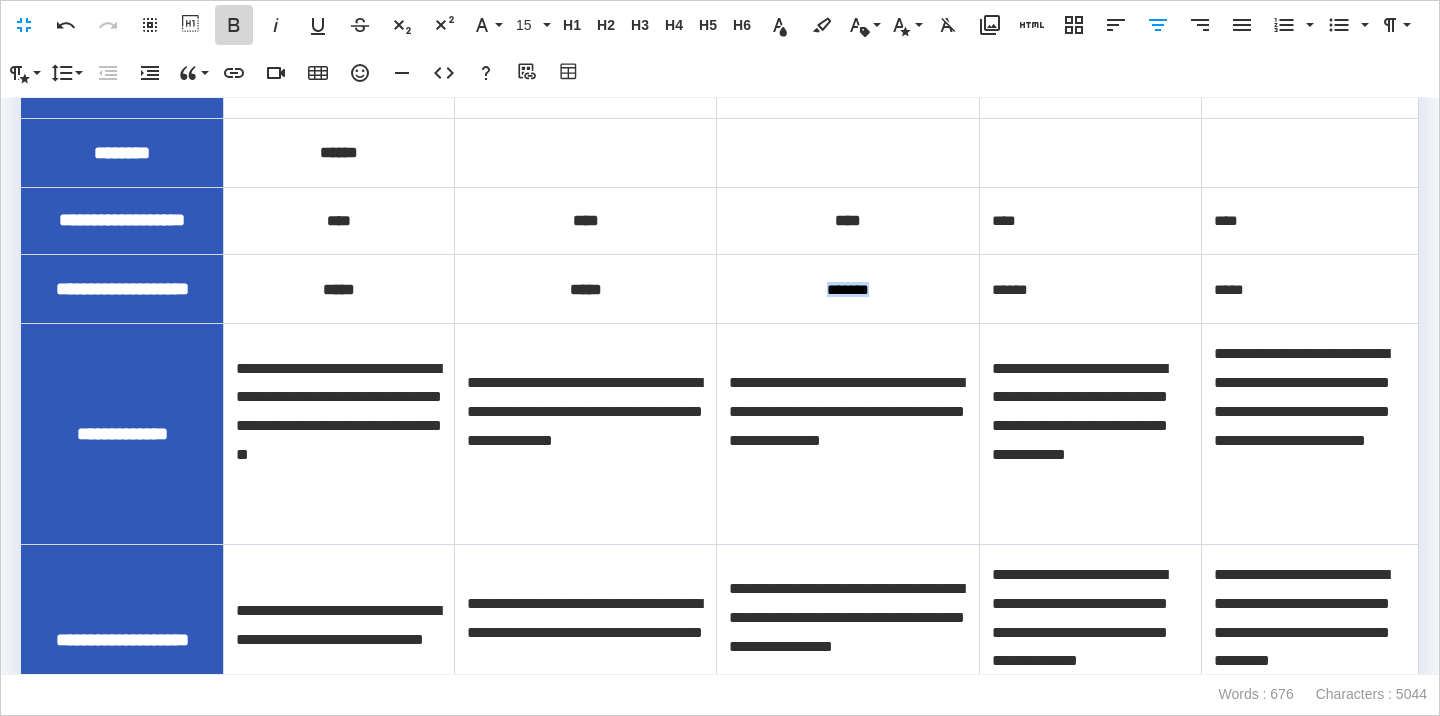 click 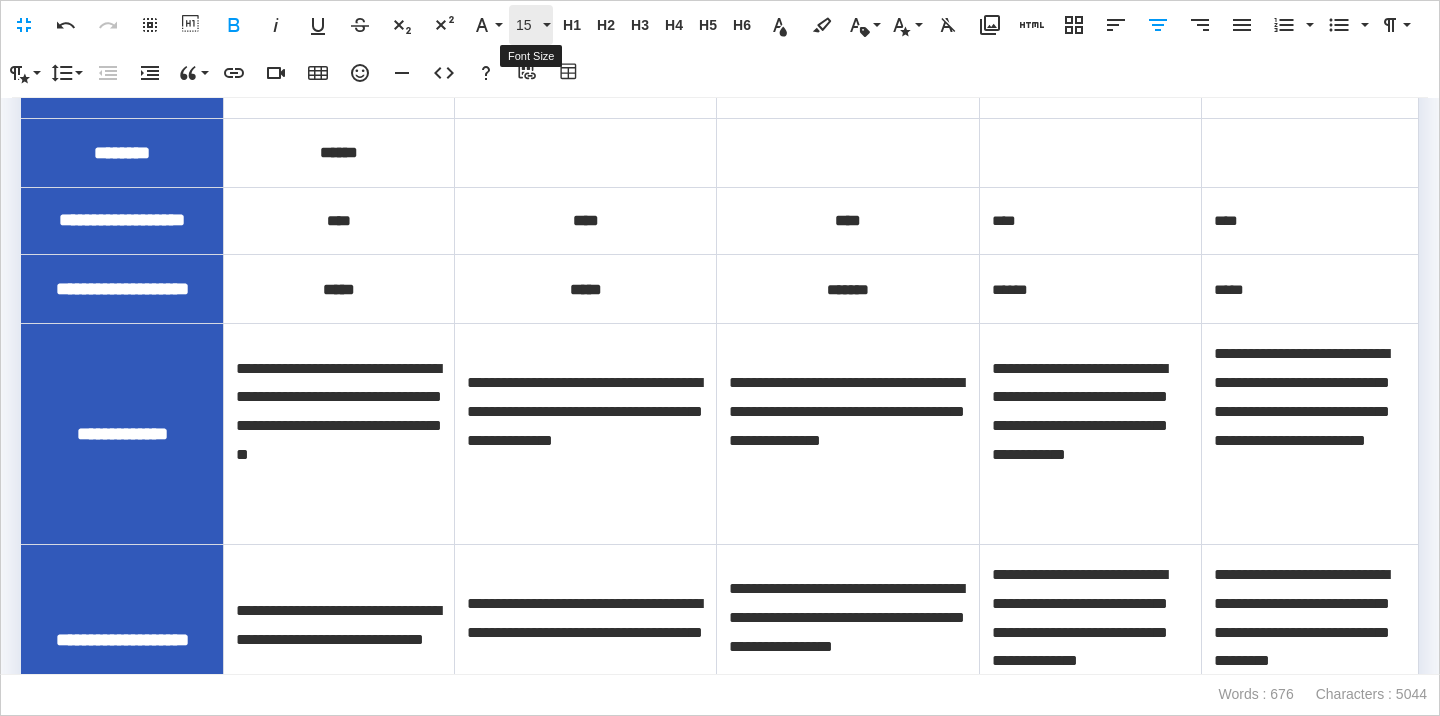 click on "15" at bounding box center (527, 25) 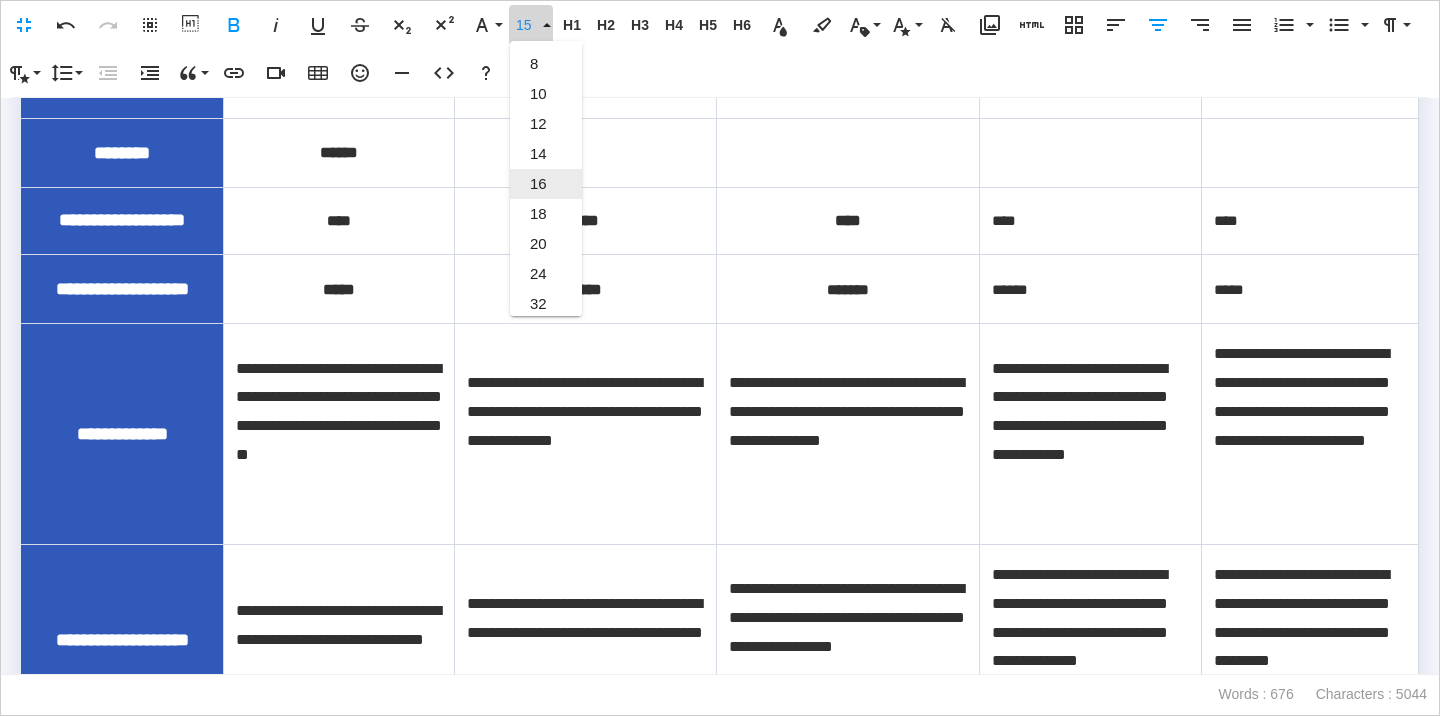 click on "16" at bounding box center [546, 184] 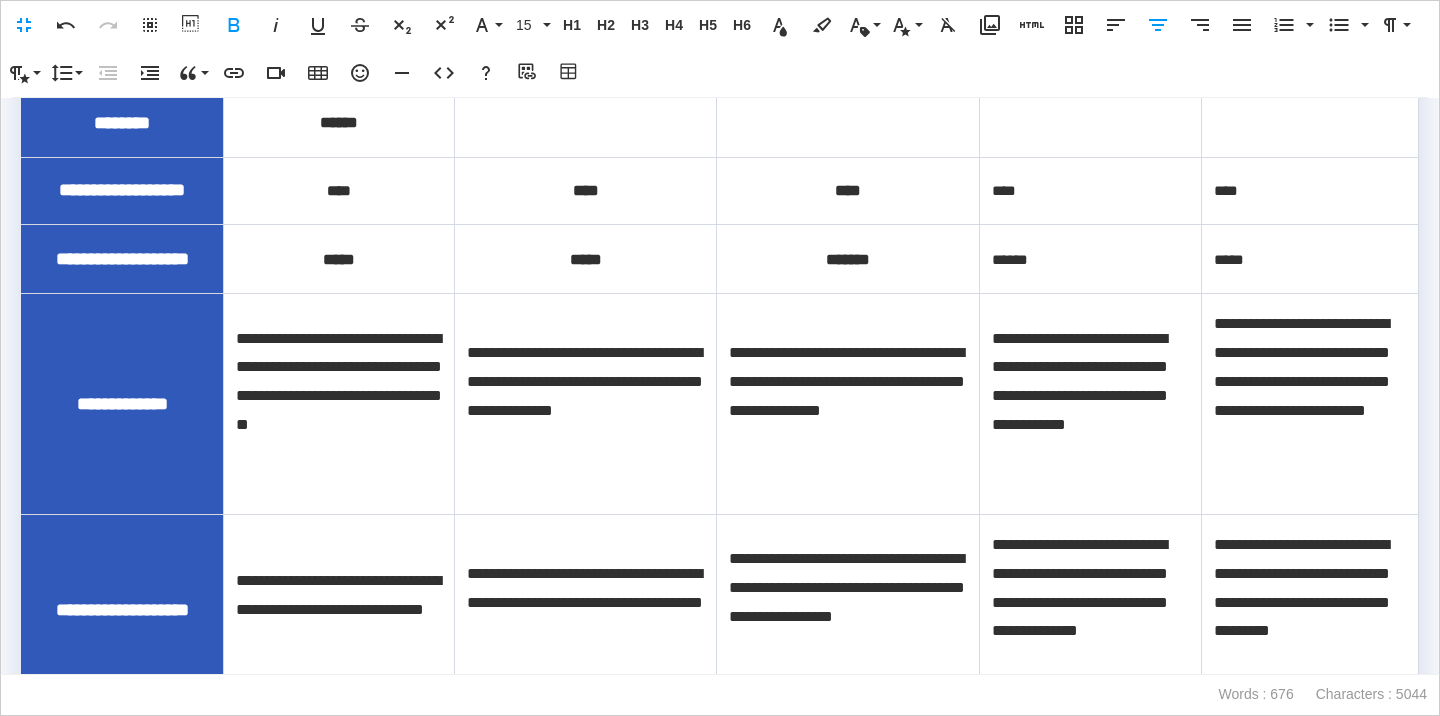scroll, scrollTop: 247, scrollLeft: 0, axis: vertical 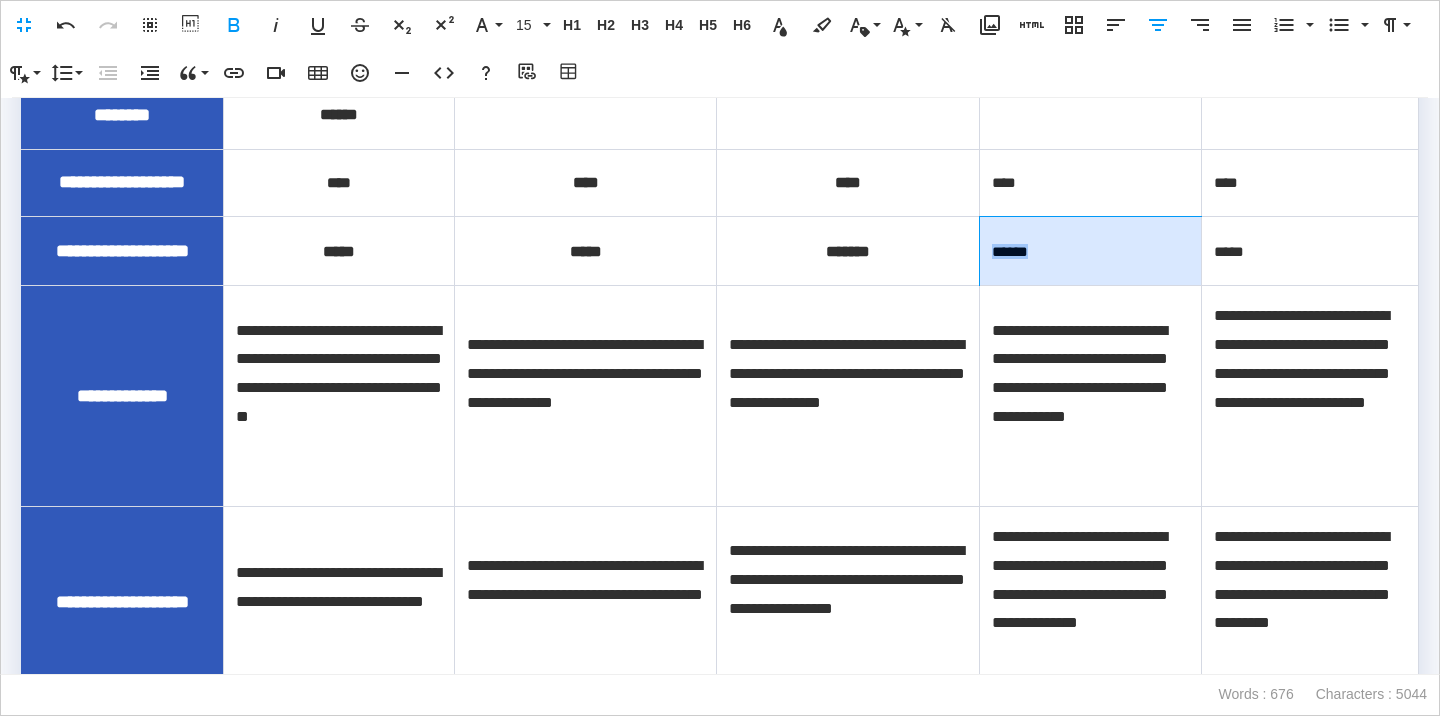 drag, startPoint x: 1043, startPoint y: 266, endPoint x: 987, endPoint y: 266, distance: 56 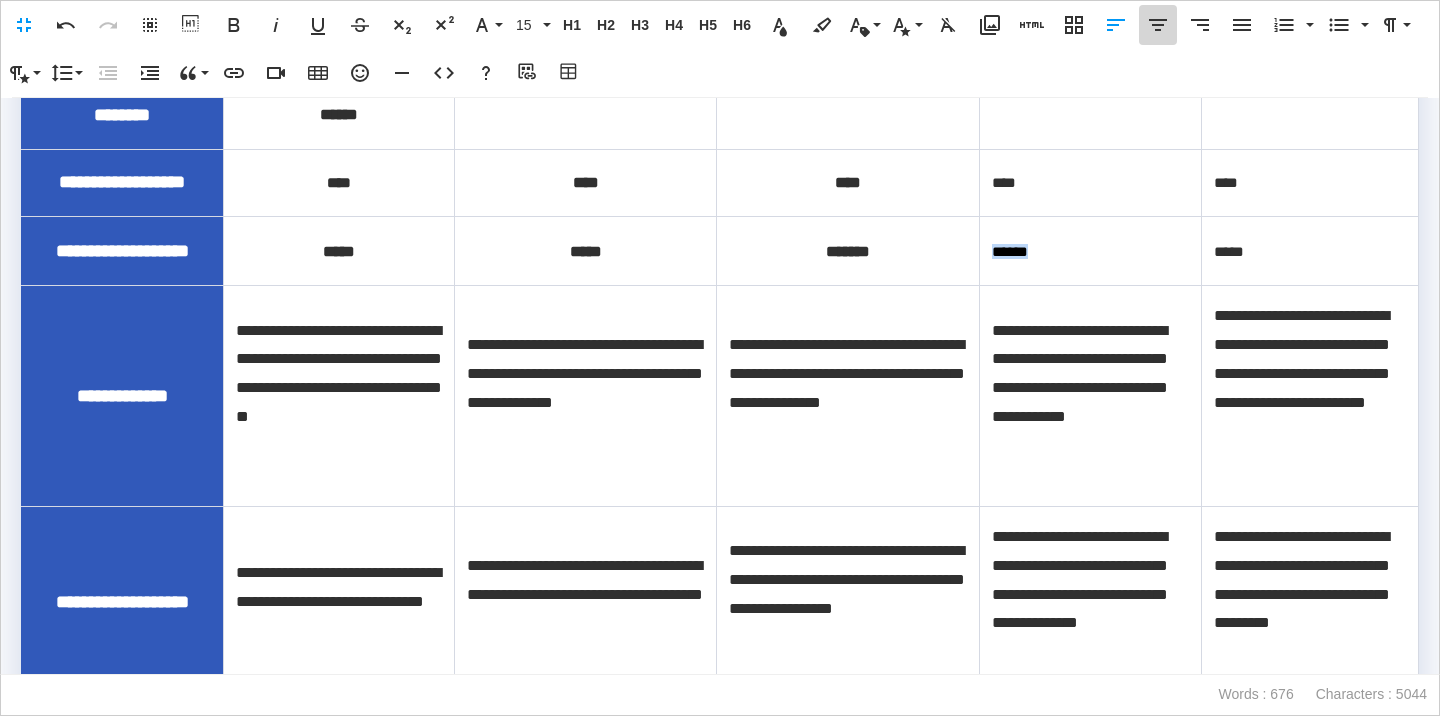 click 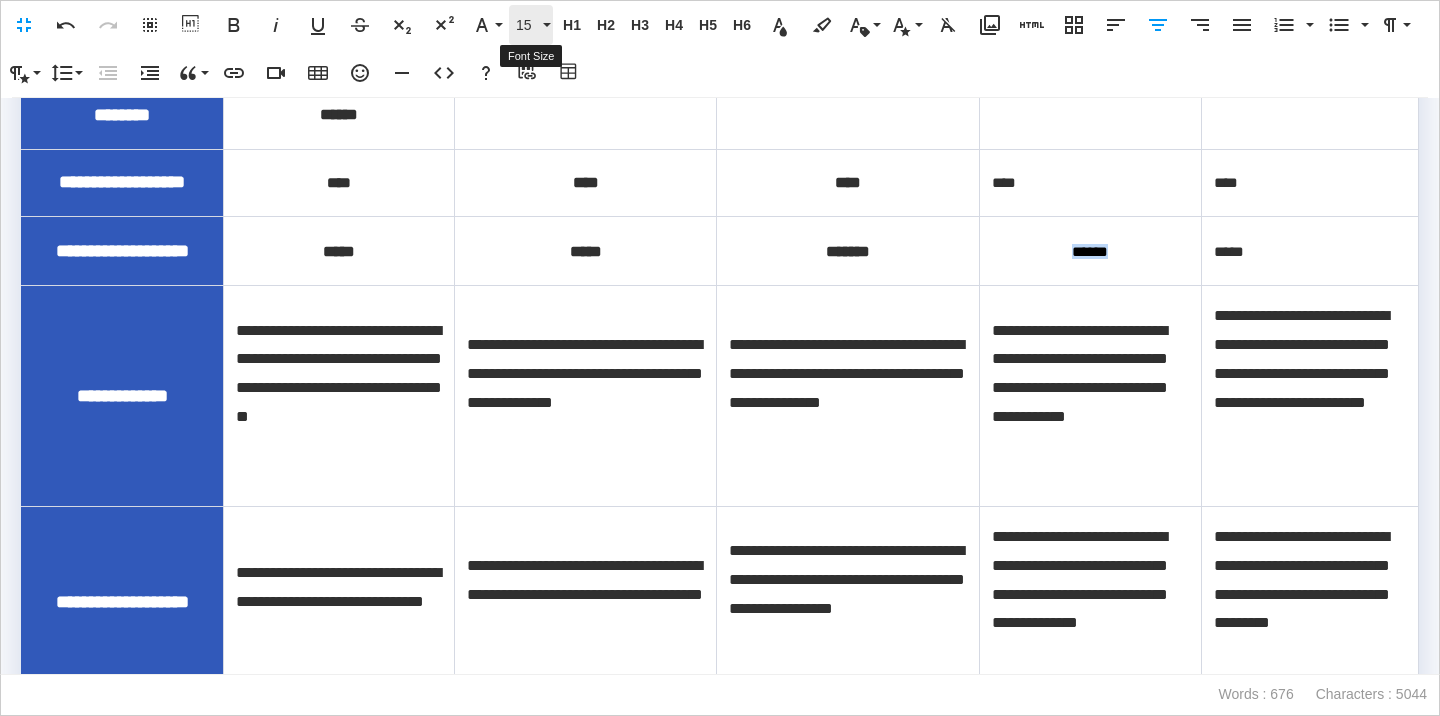 click on "15" at bounding box center [527, 25] 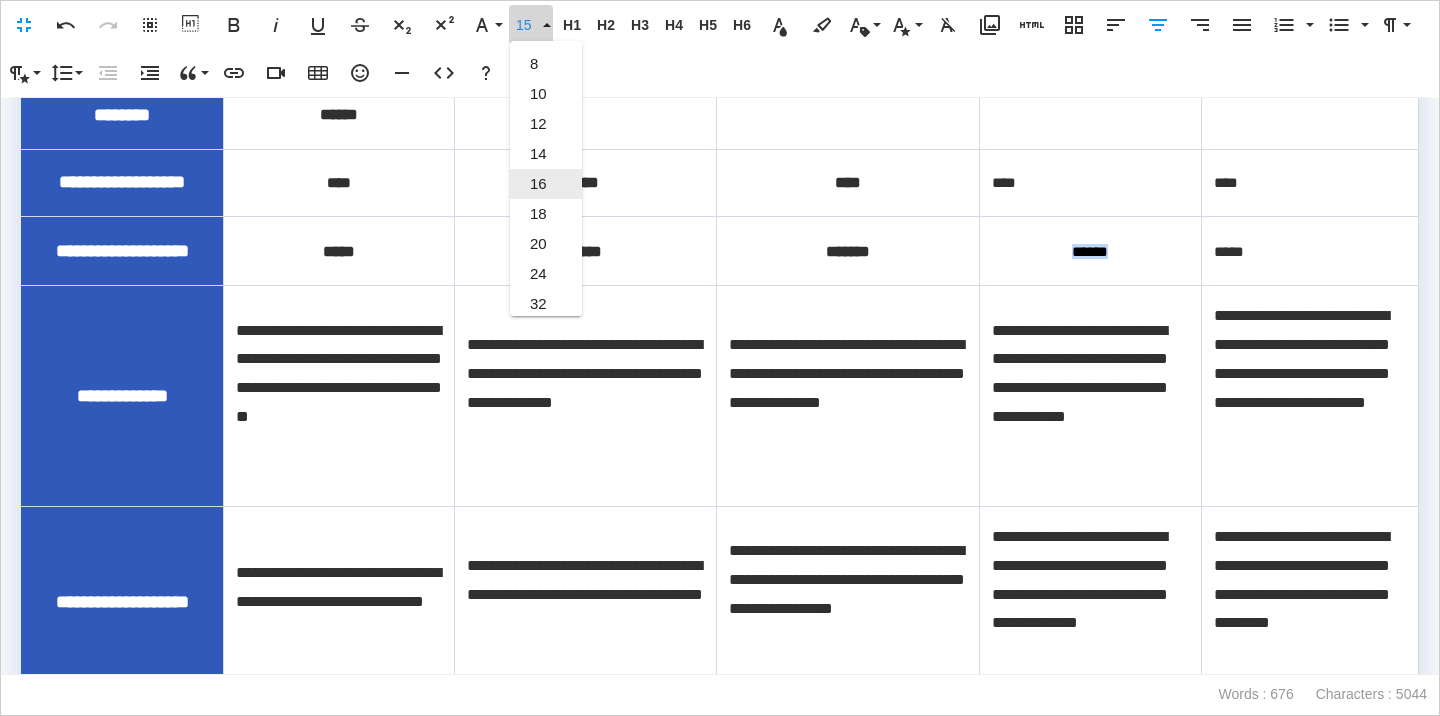 click on "16" at bounding box center [546, 184] 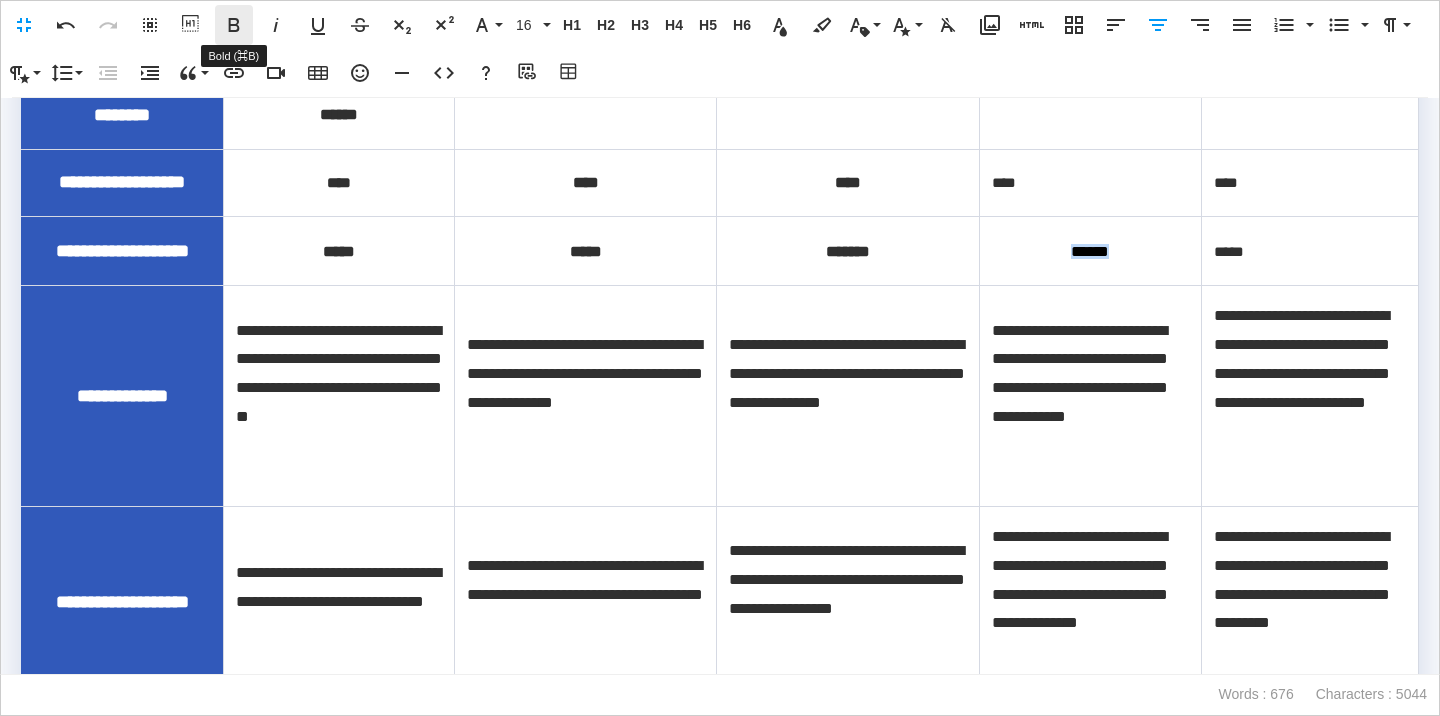 click on "Bold" at bounding box center (234, 25) 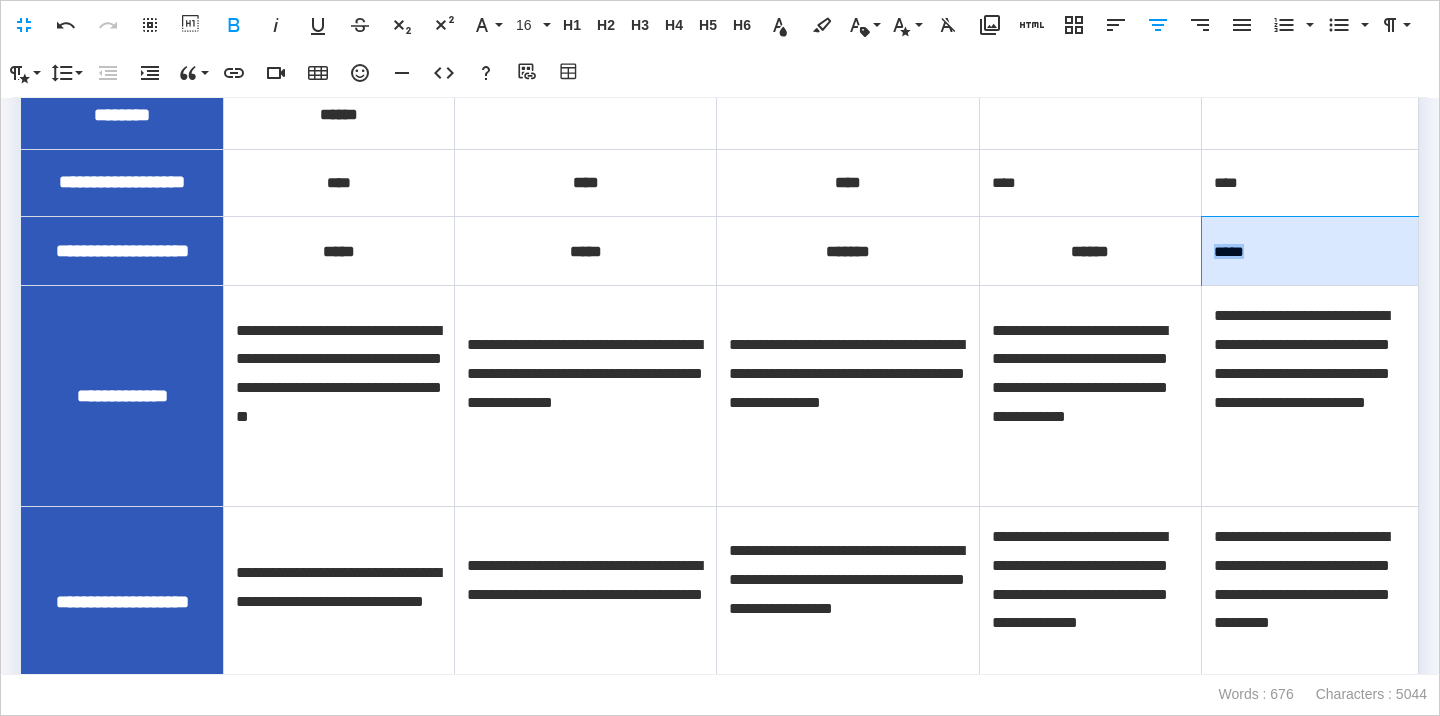 drag, startPoint x: 1256, startPoint y: 264, endPoint x: 1213, endPoint y: 264, distance: 43 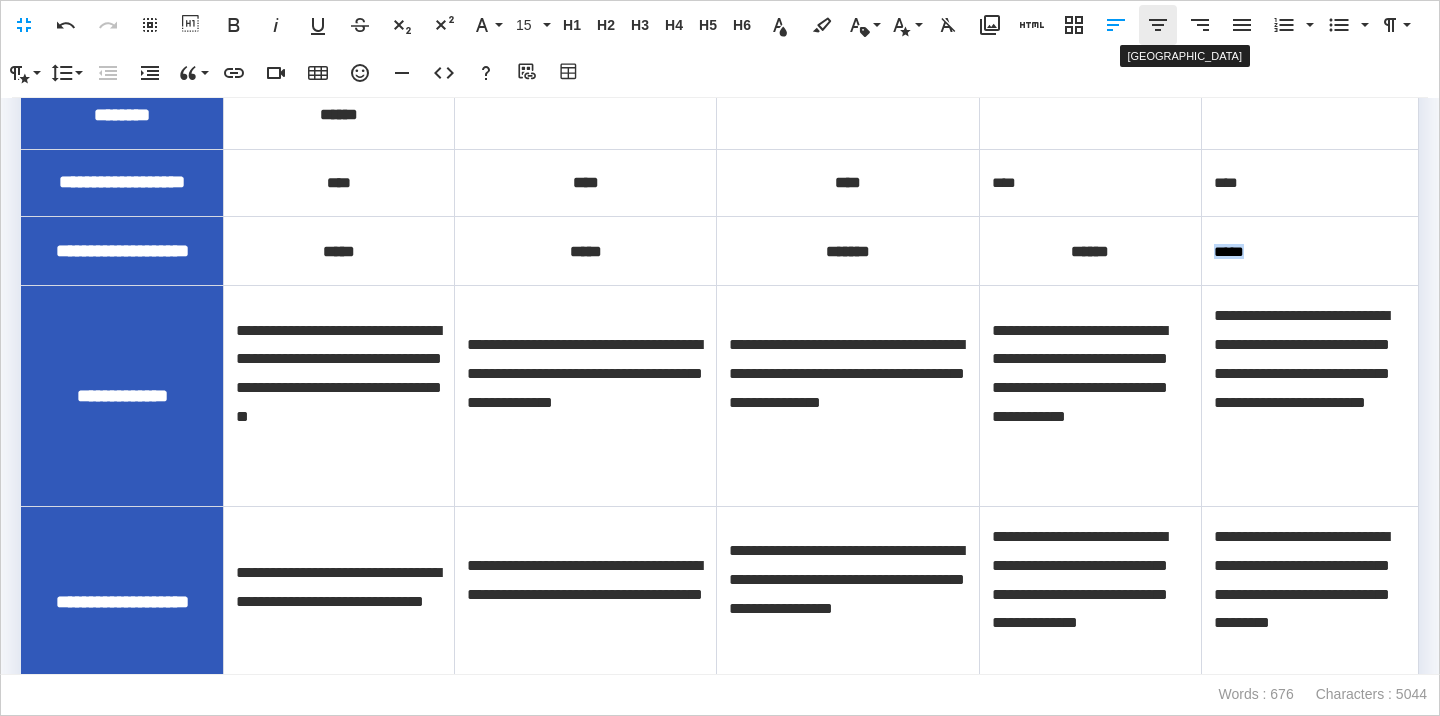 click 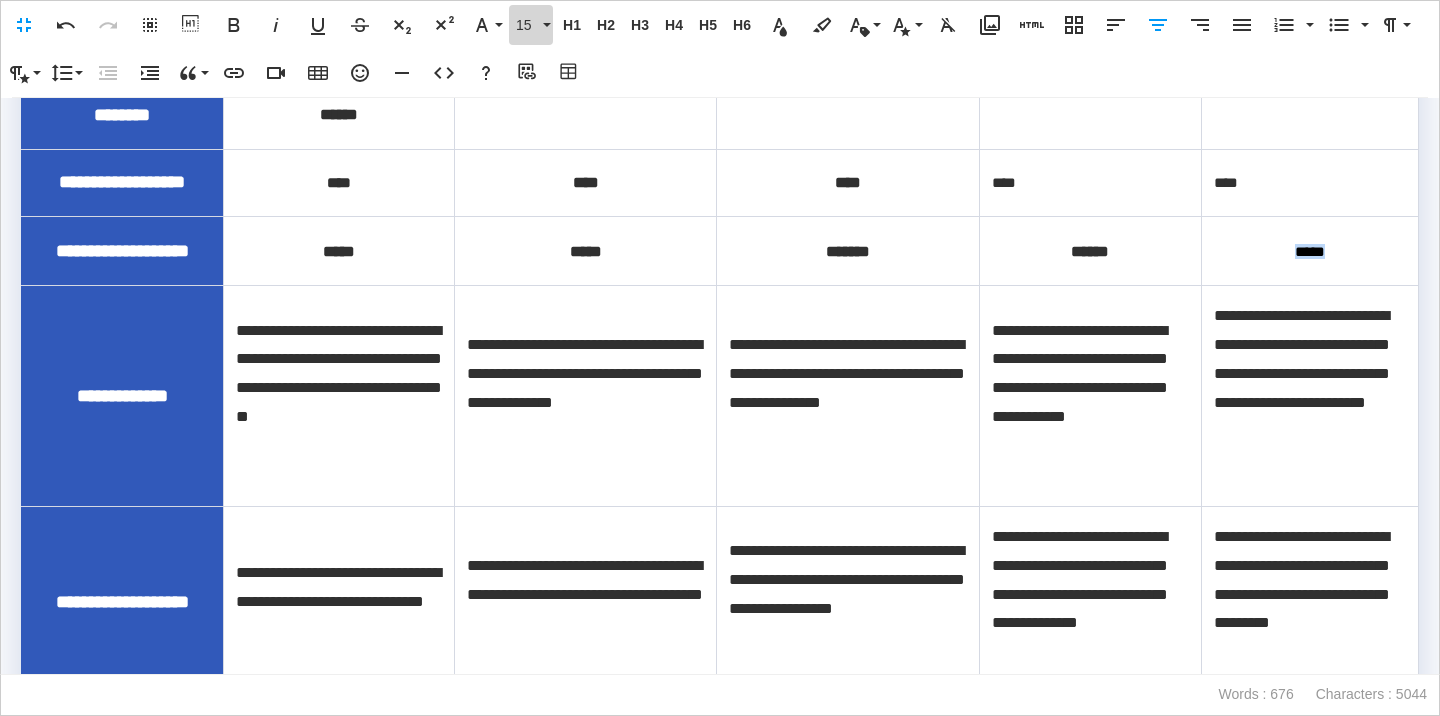 click on "15" at bounding box center (527, 25) 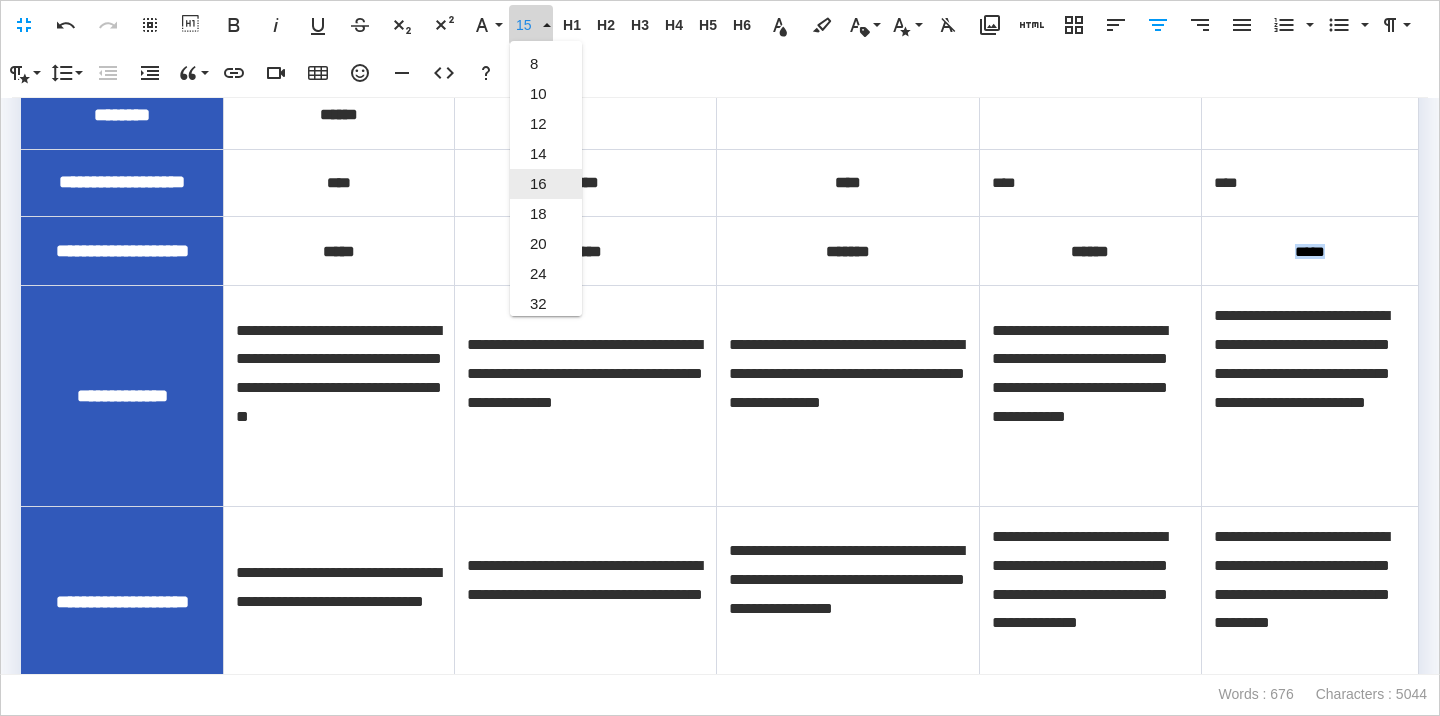click on "16" at bounding box center (546, 184) 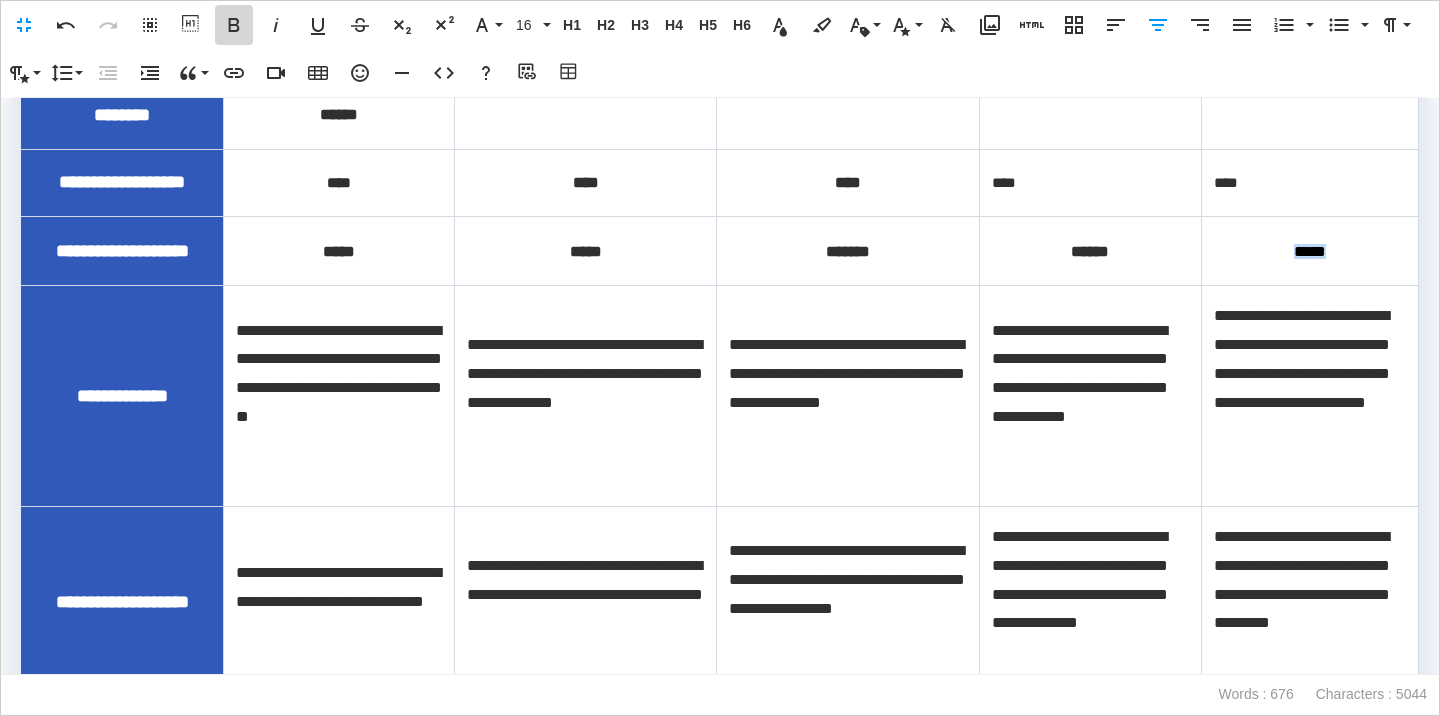 click 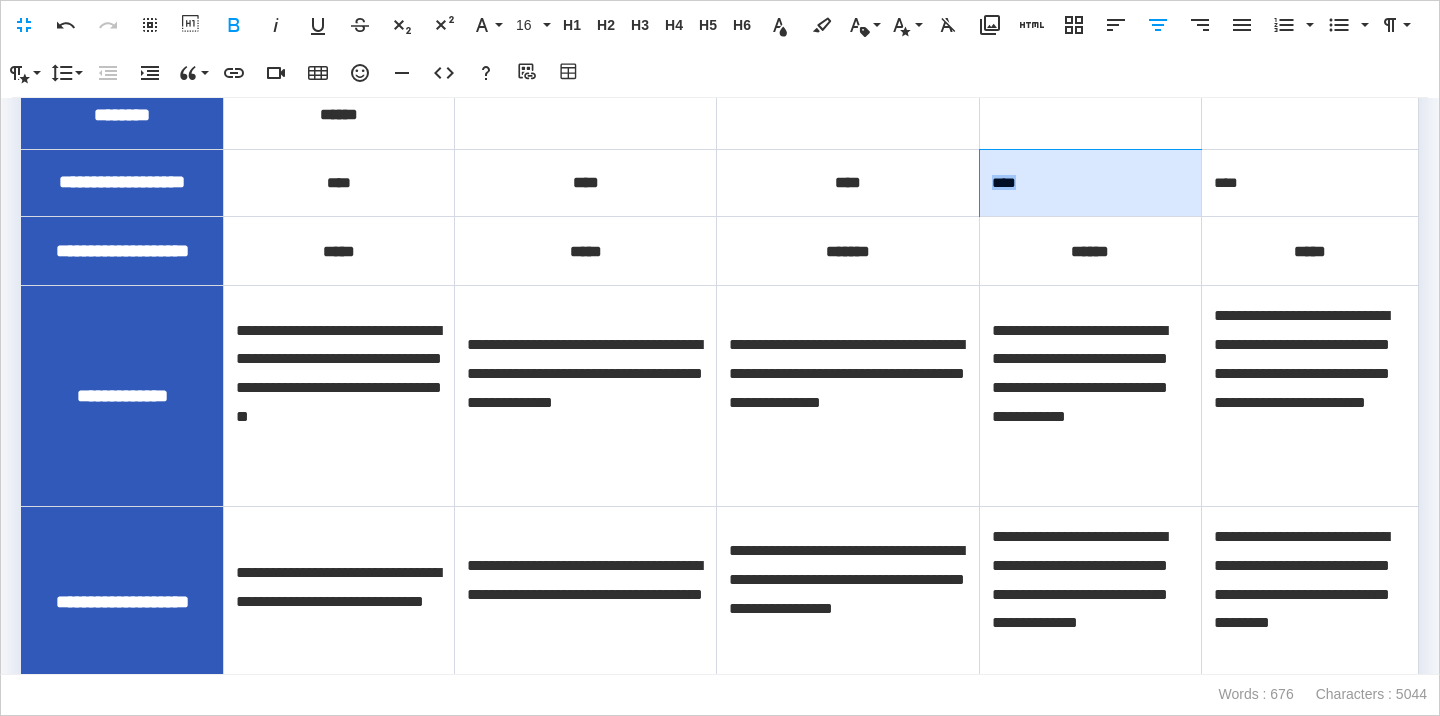 drag, startPoint x: 1038, startPoint y: 184, endPoint x: 993, endPoint y: 185, distance: 45.01111 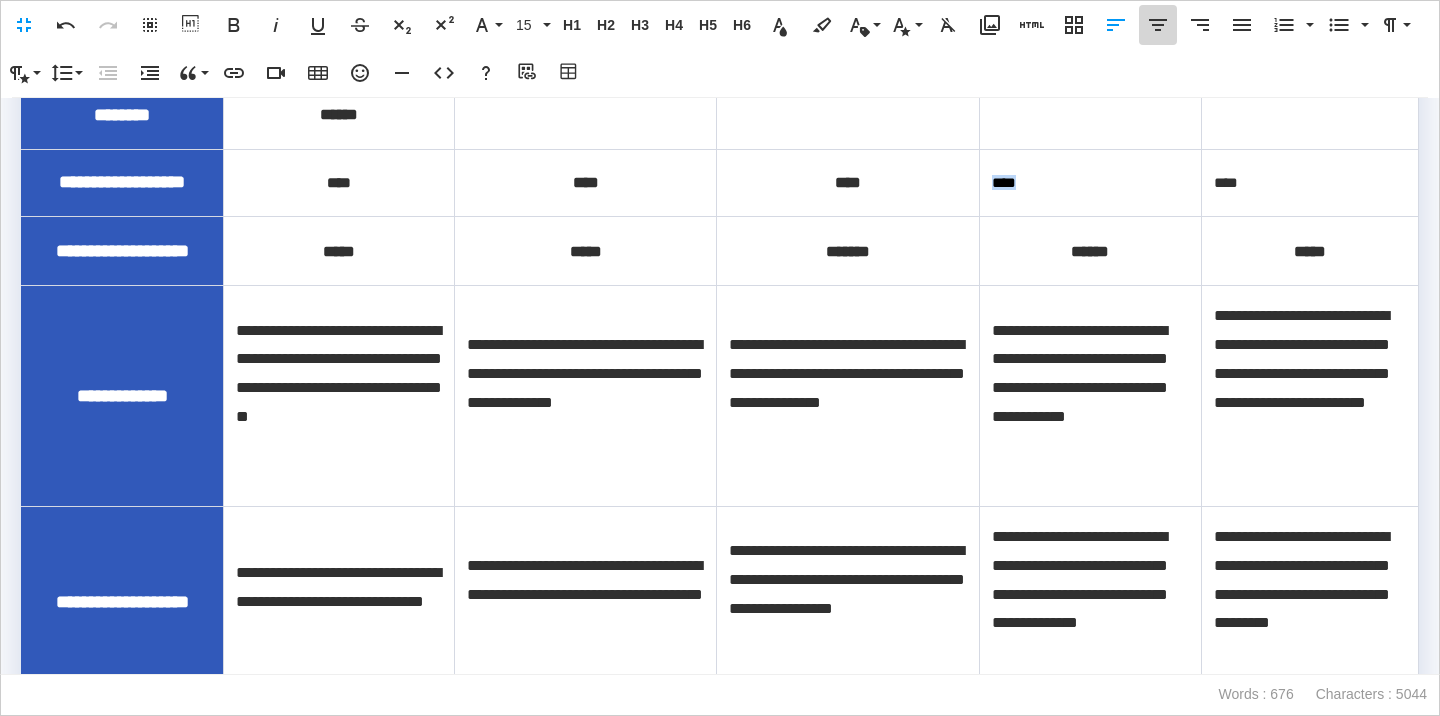 click 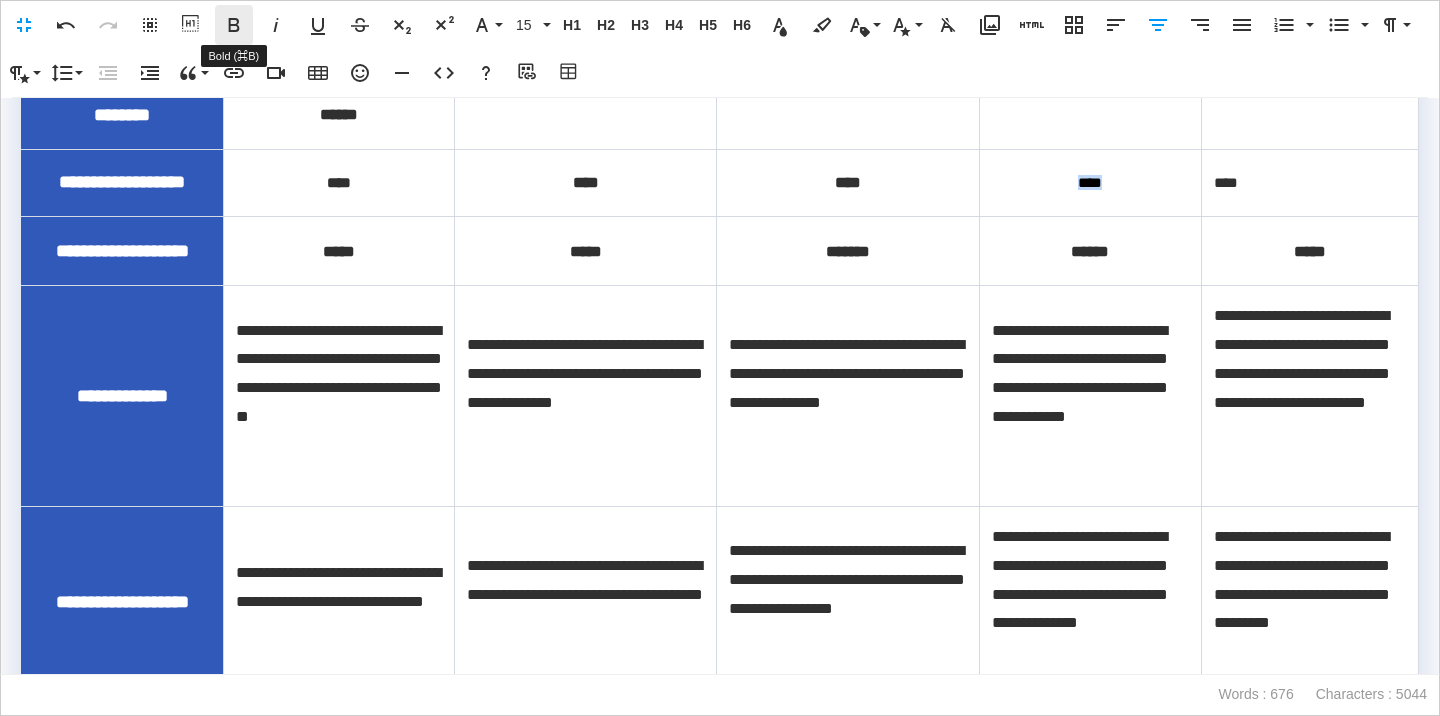 click 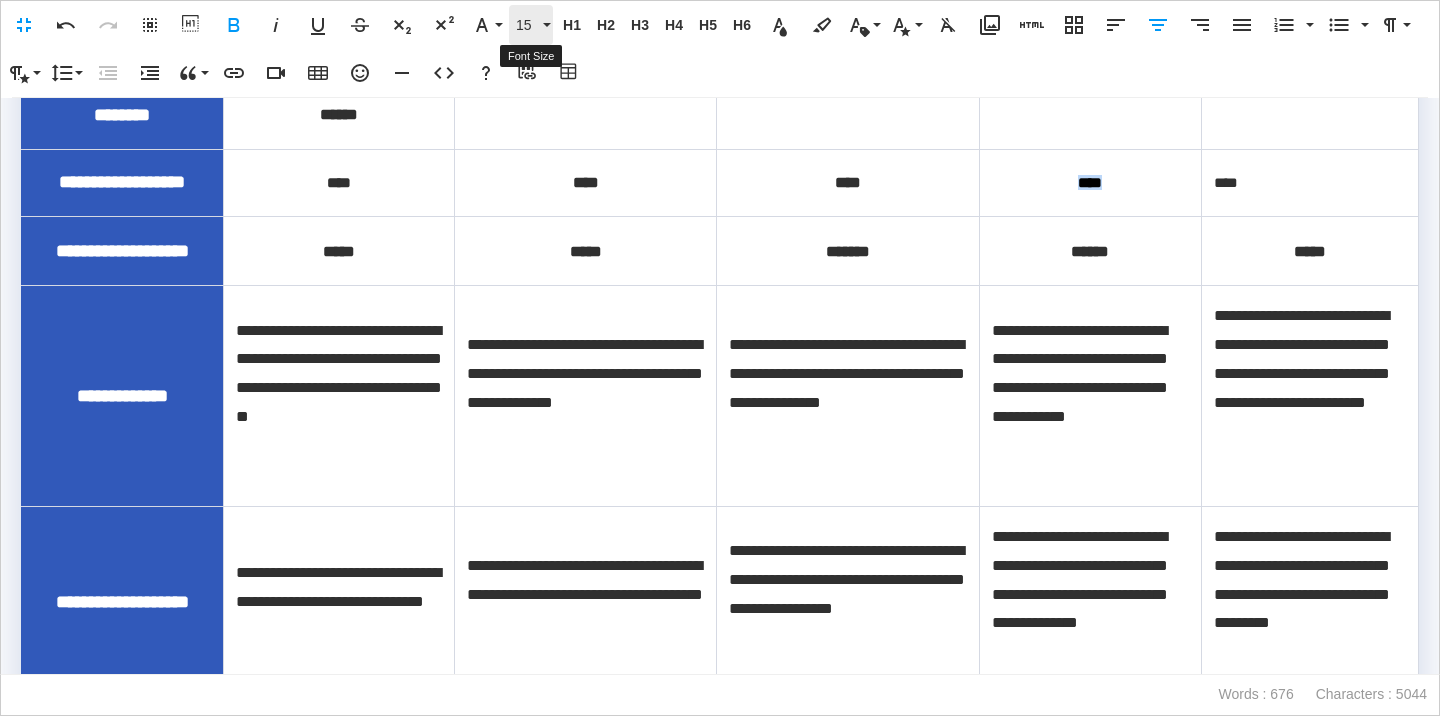click on "15" at bounding box center [527, 25] 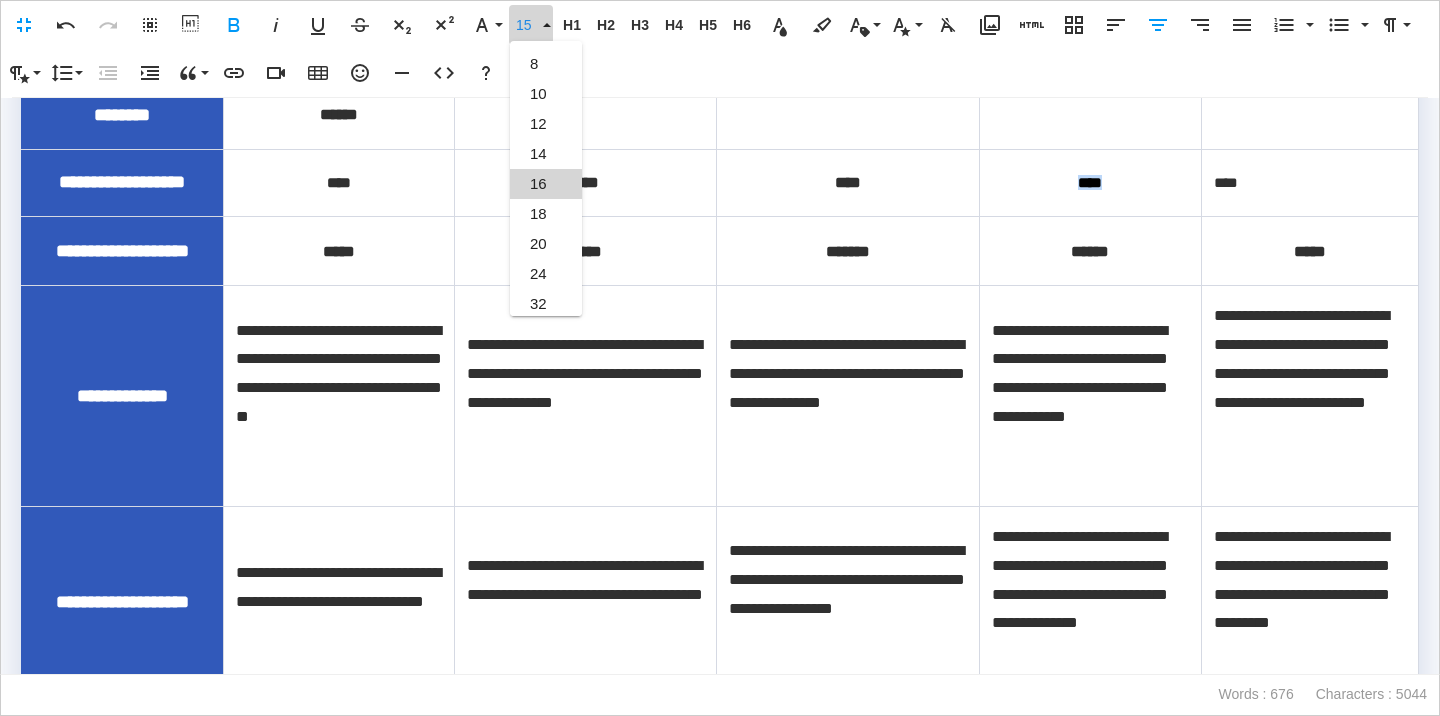 click on "16" at bounding box center [546, 184] 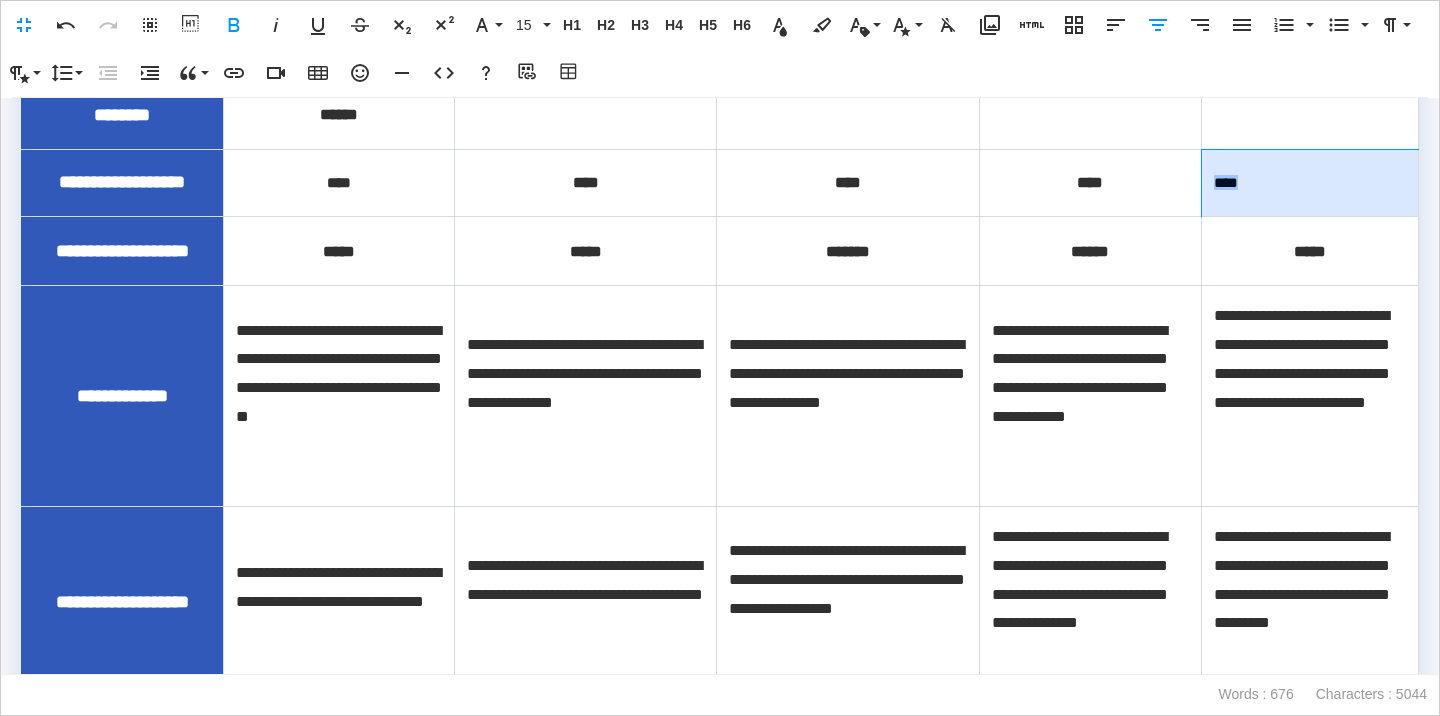 drag, startPoint x: 1254, startPoint y: 184, endPoint x: 1213, endPoint y: 183, distance: 41.01219 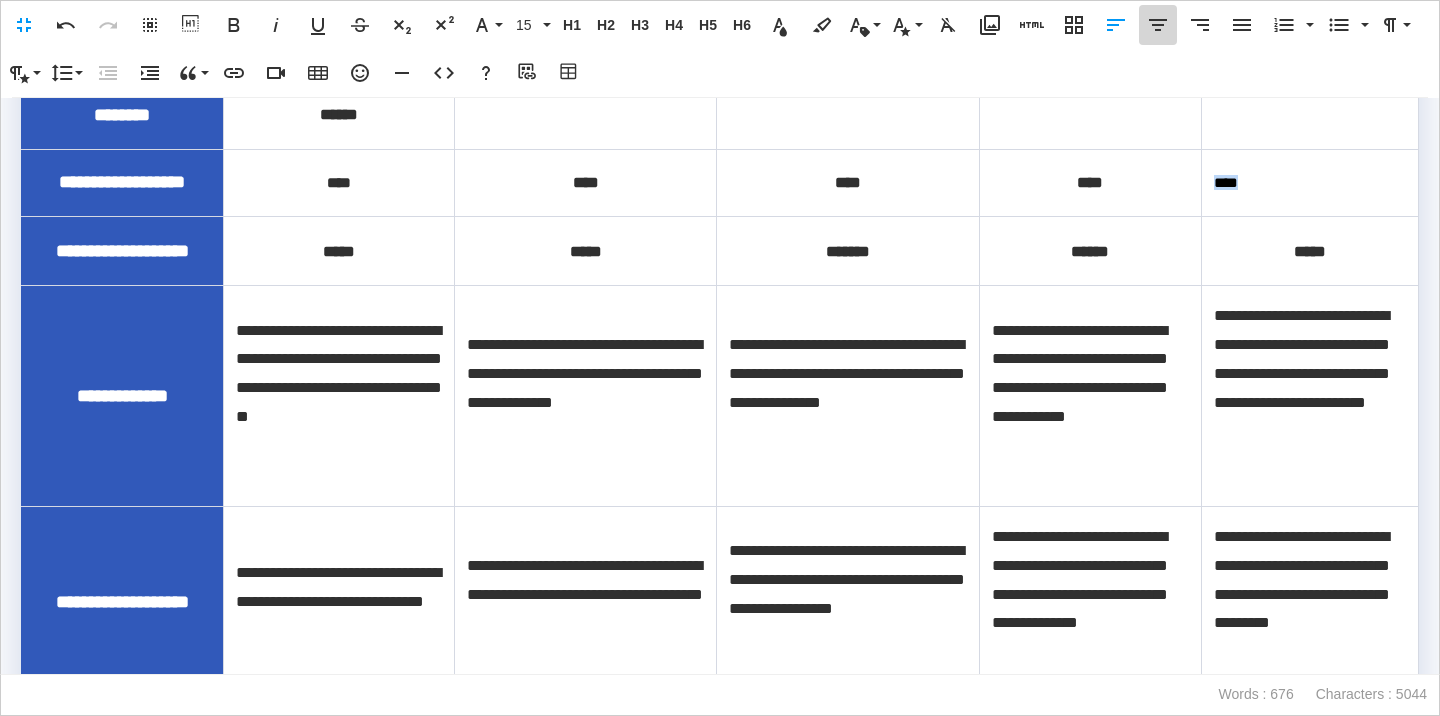 click 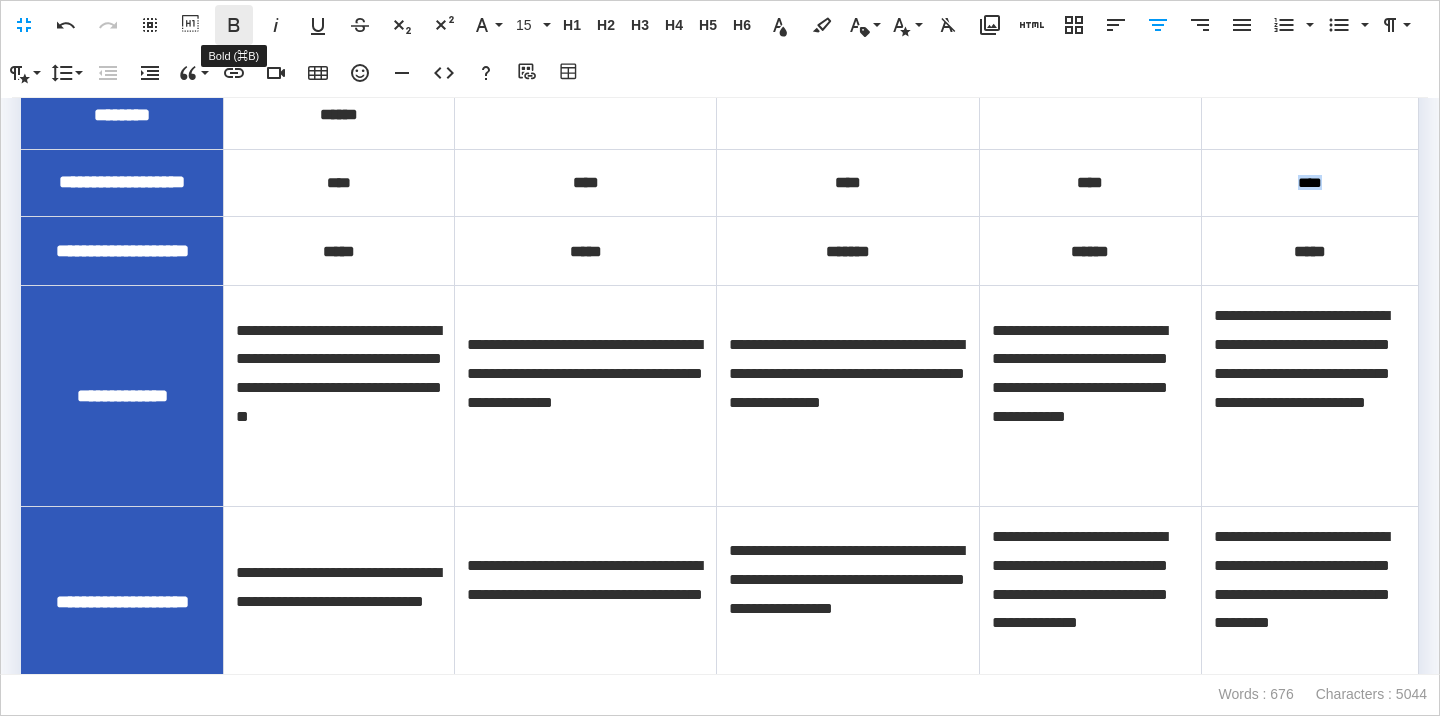 click 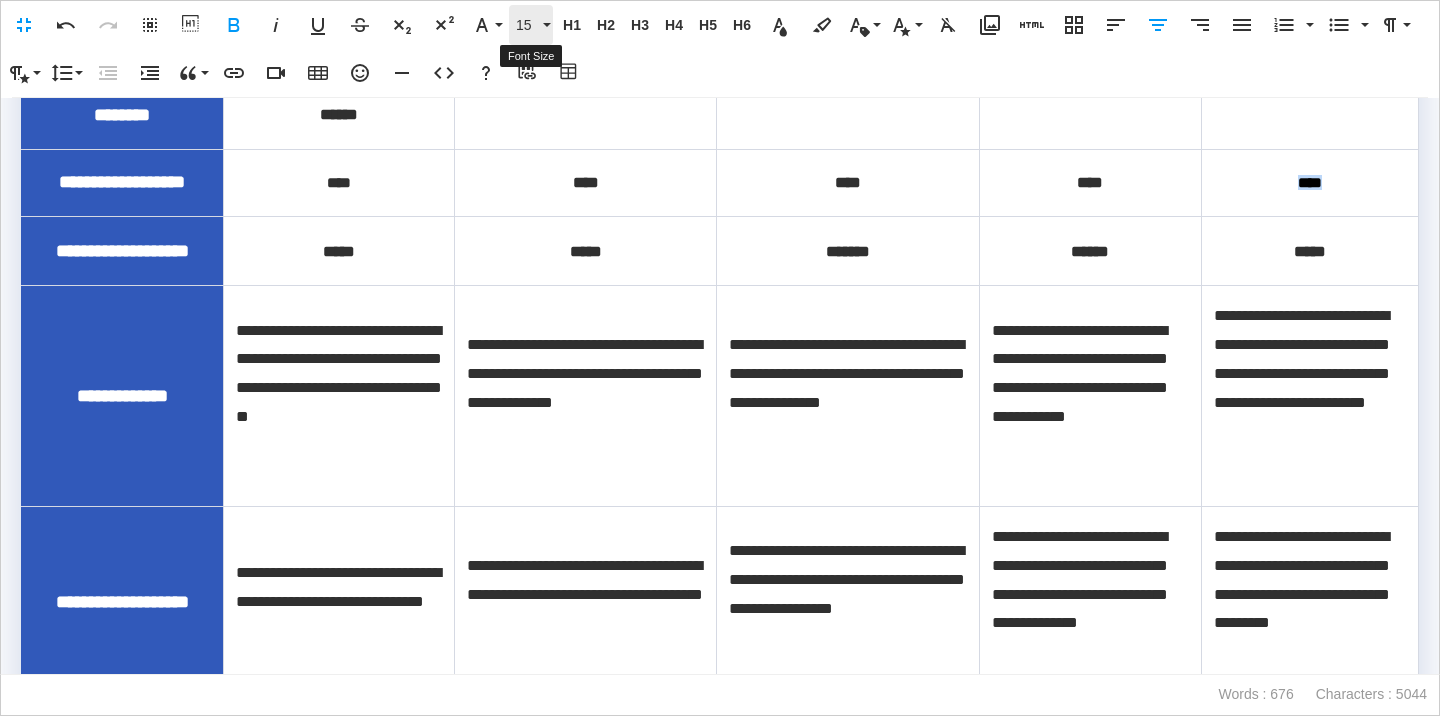 click on "15" at bounding box center [531, 25] 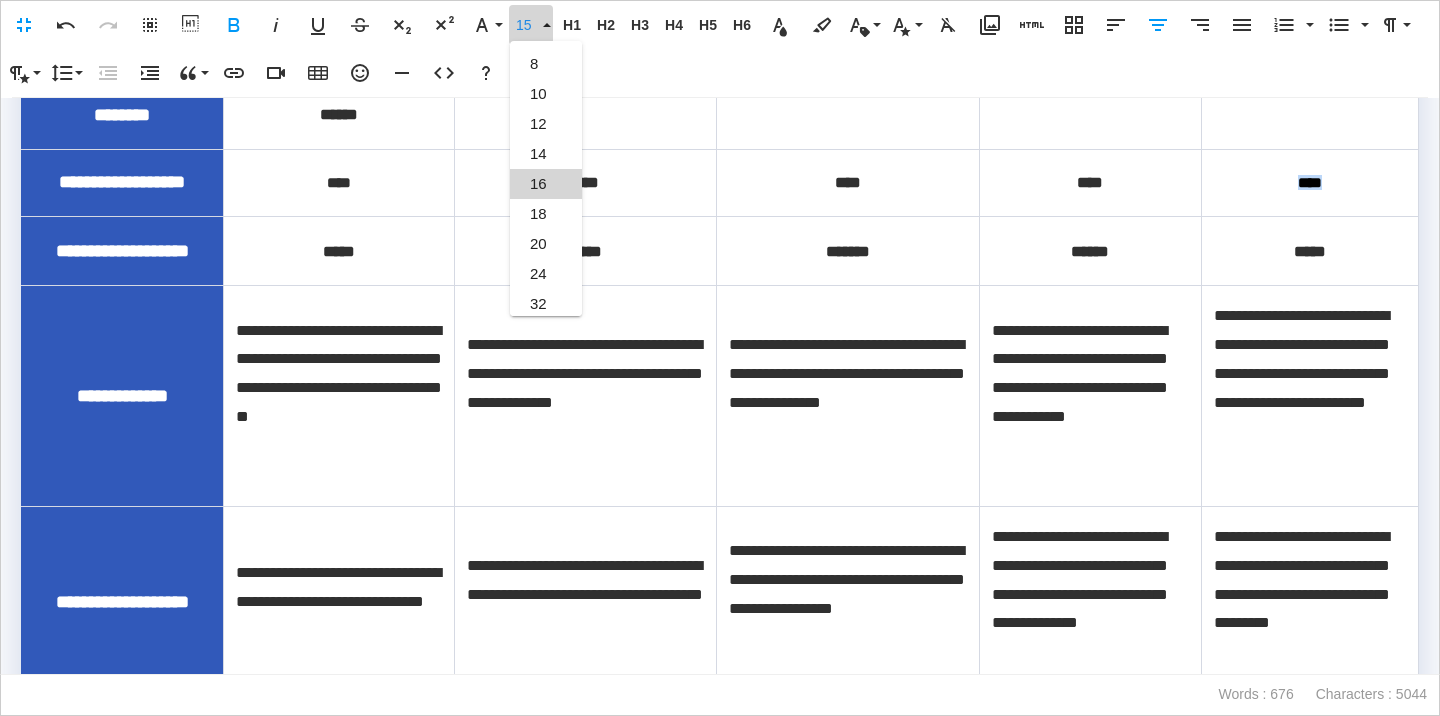 click on "16" at bounding box center [546, 184] 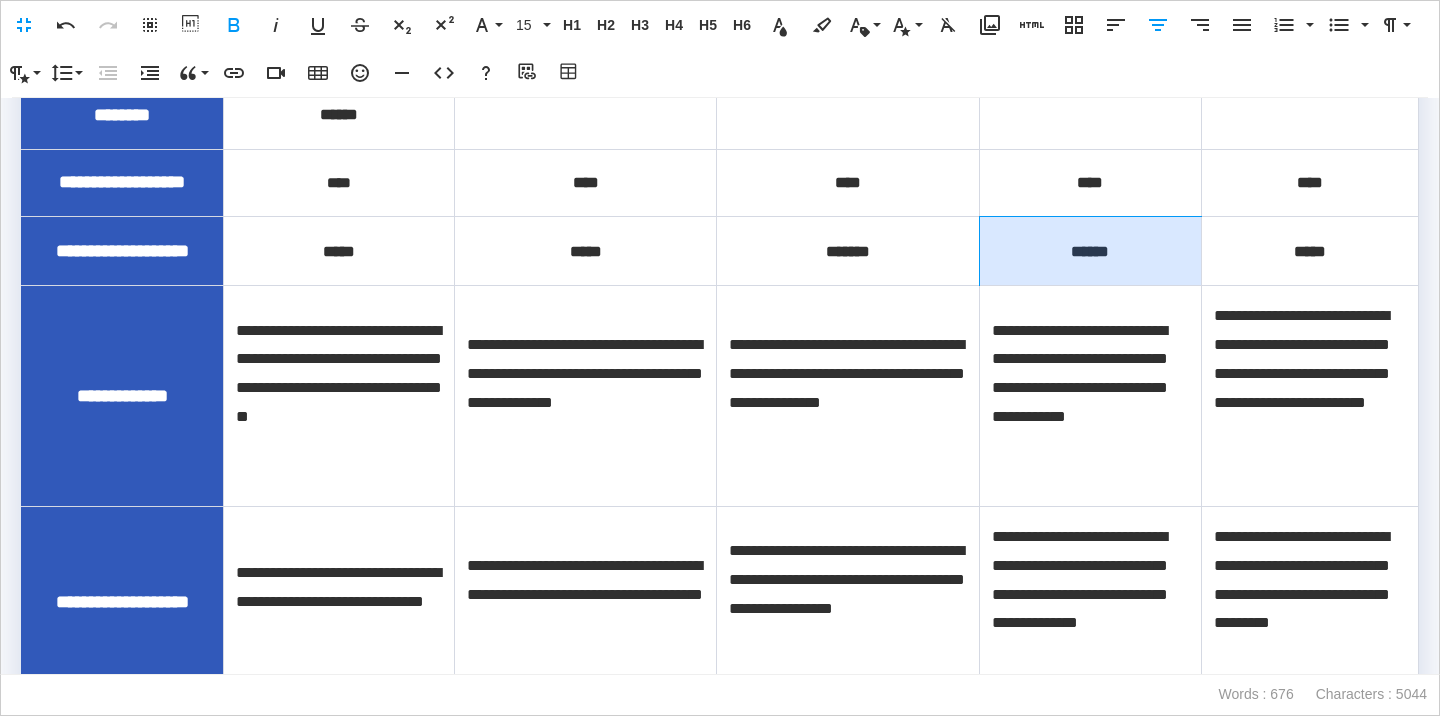 click on "******" at bounding box center [1090, 250] 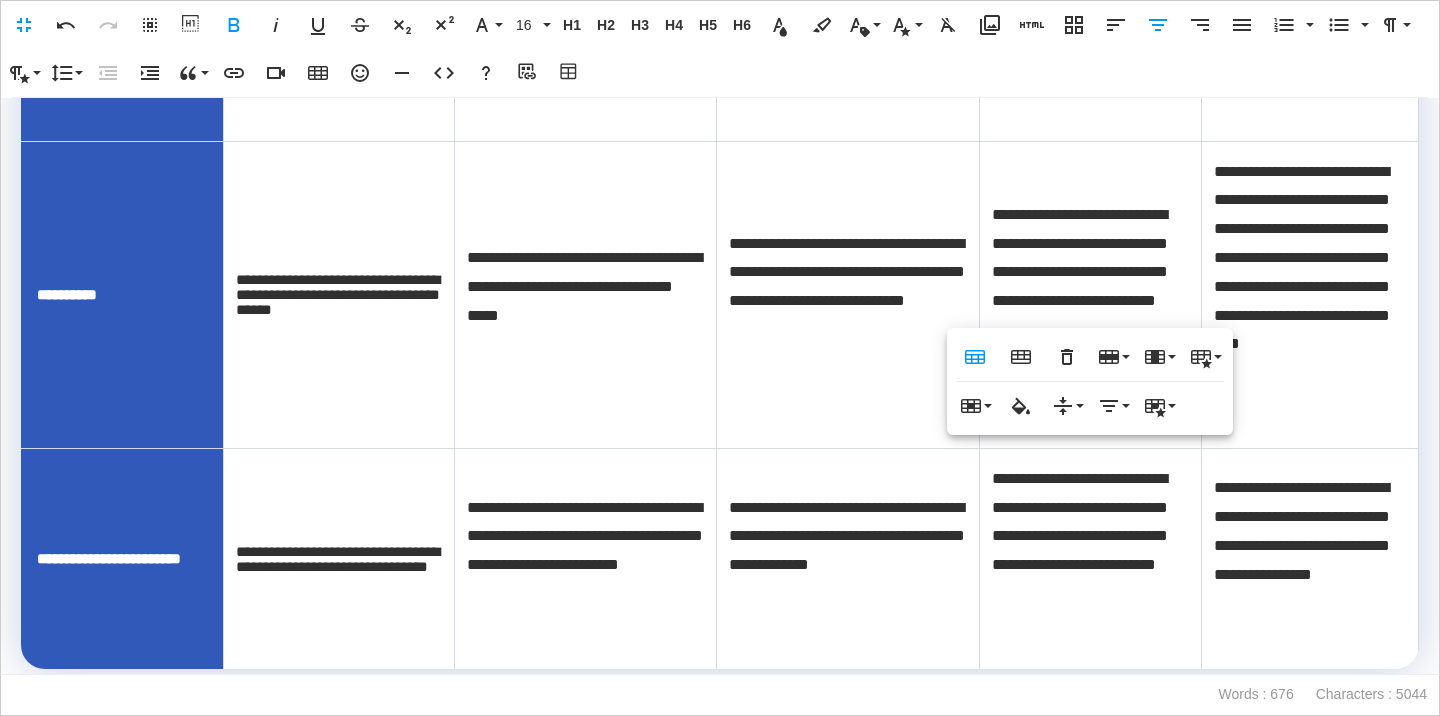 scroll, scrollTop: 2055, scrollLeft: 0, axis: vertical 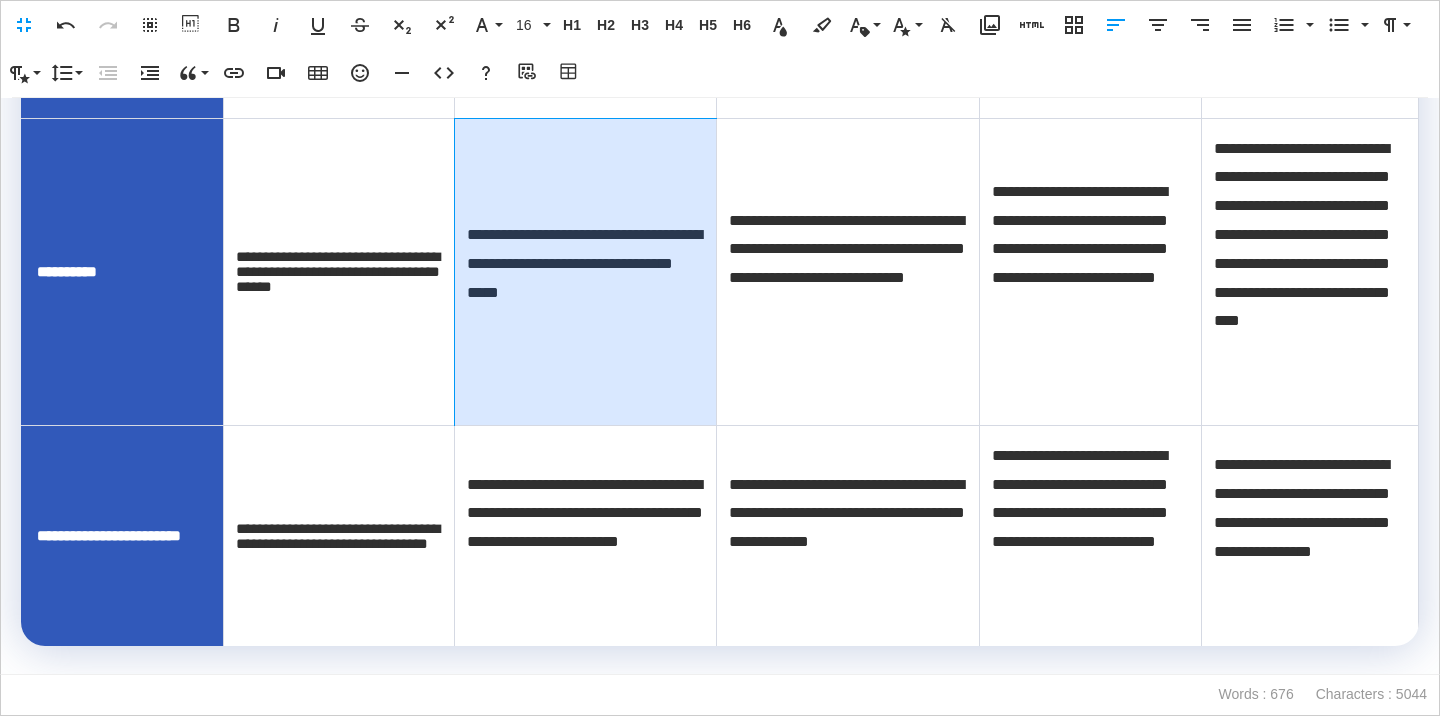 click on "**********" at bounding box center [586, 264] 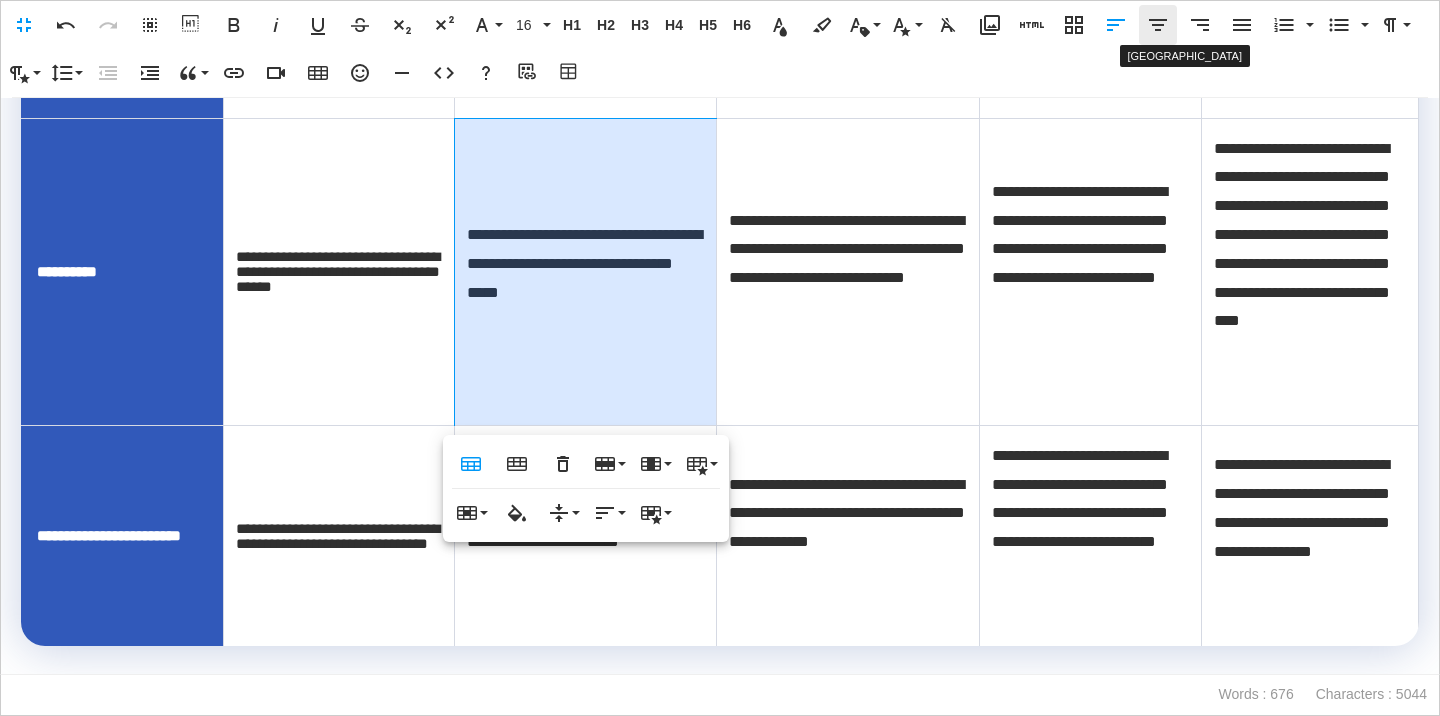 click 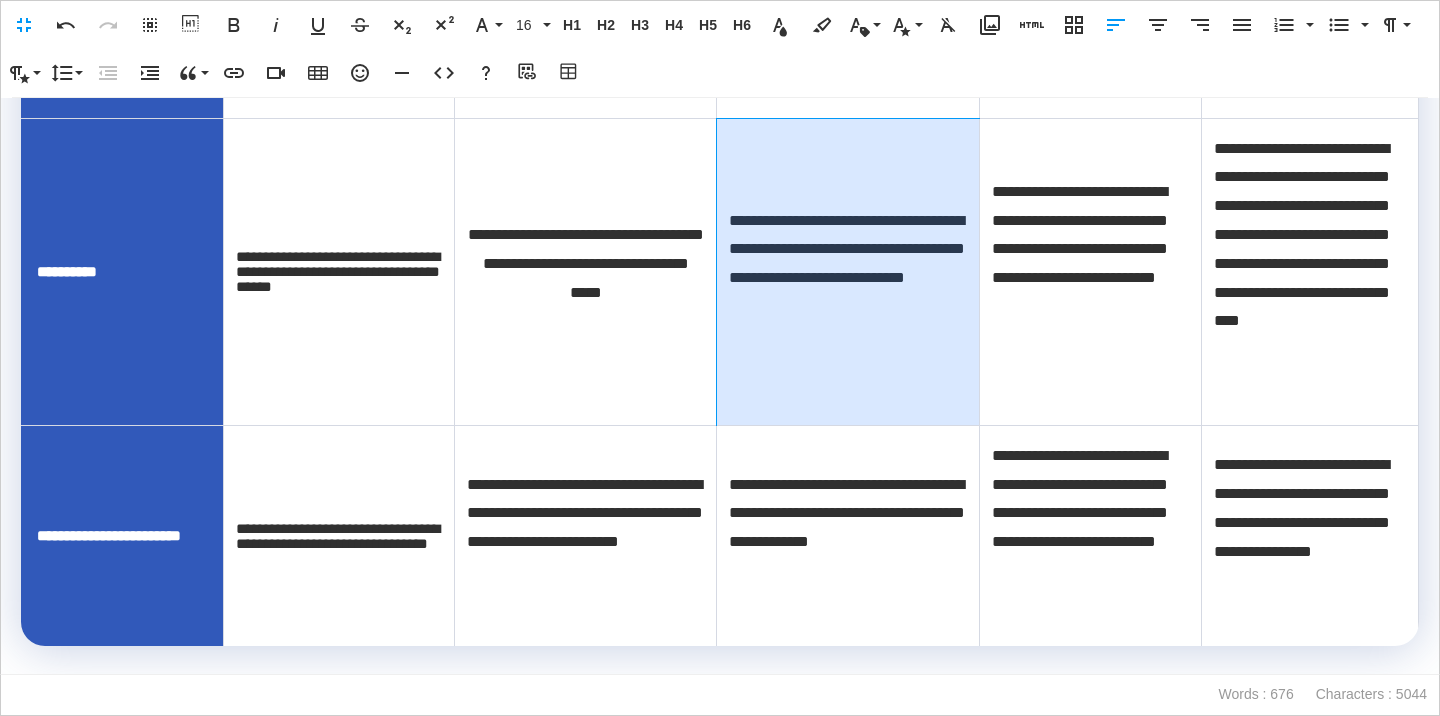 click on "**********" at bounding box center [848, 264] 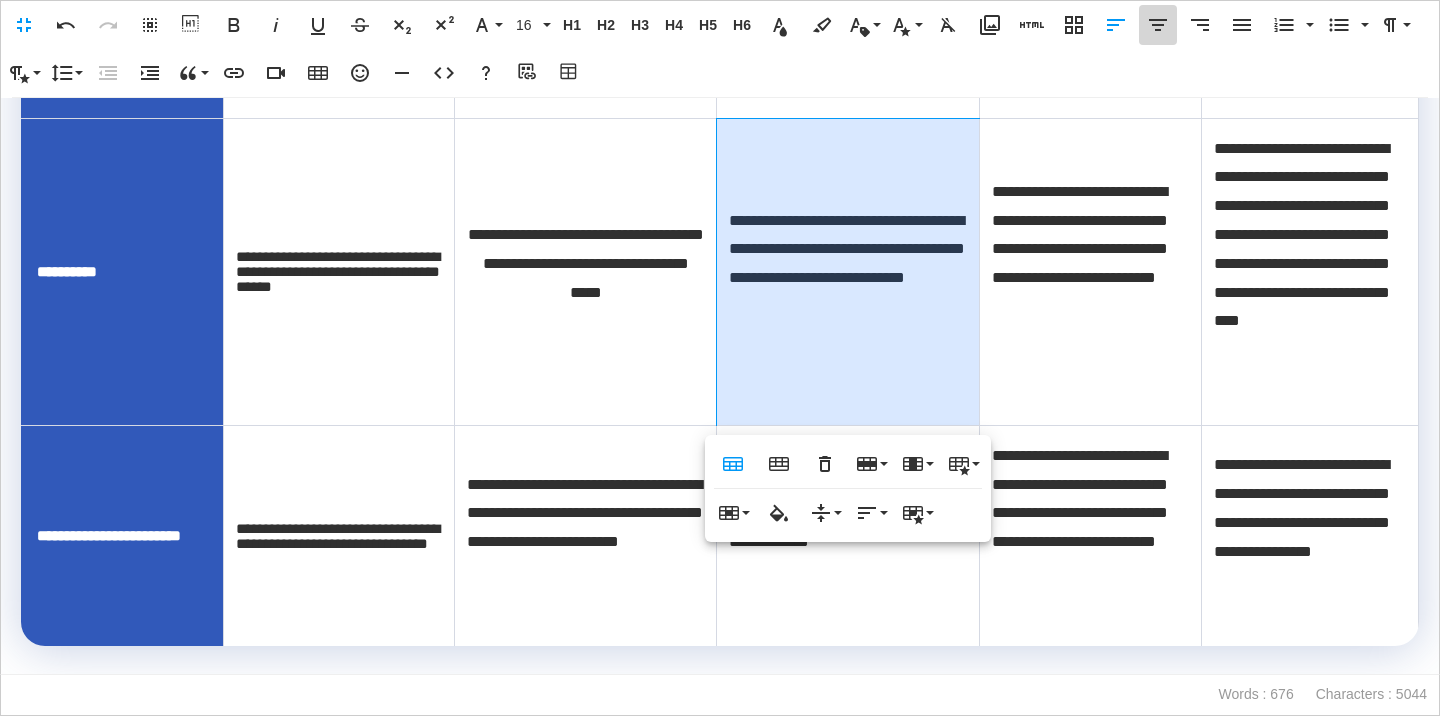 click 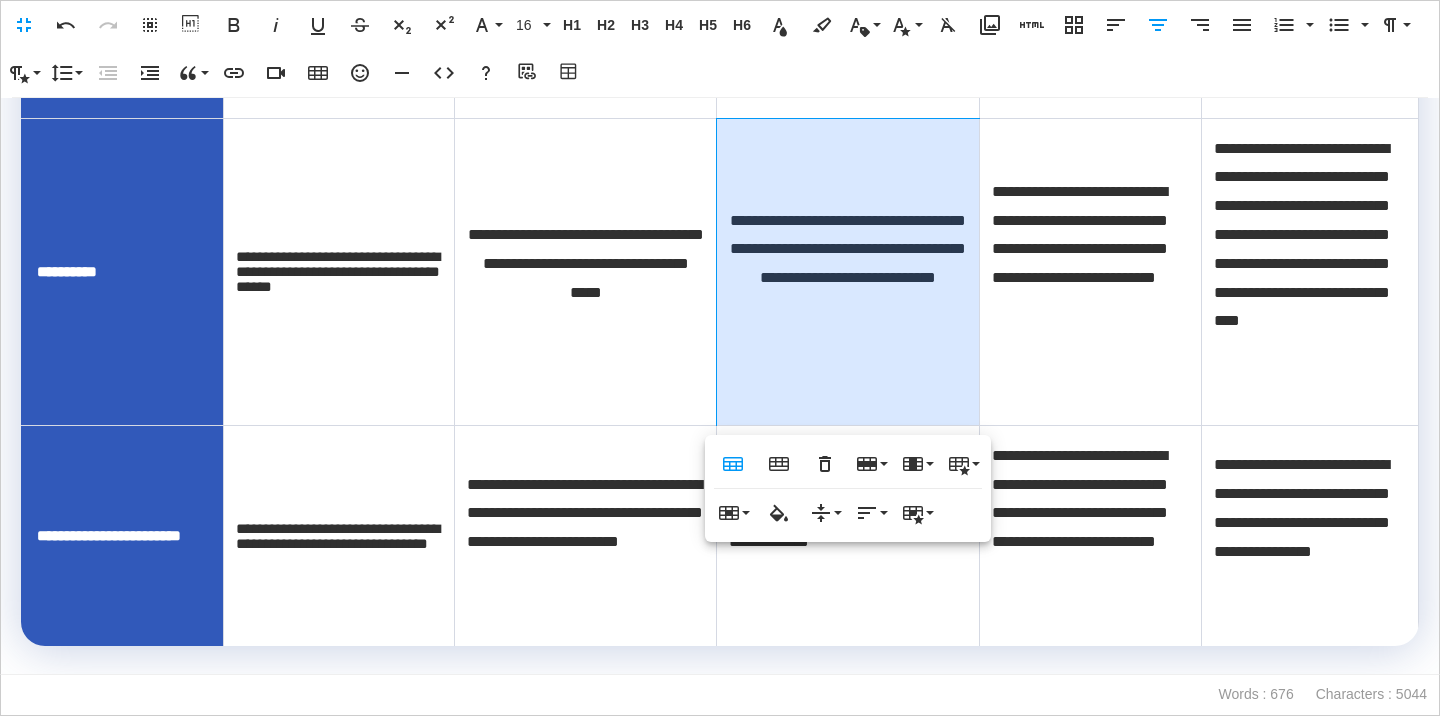 click on "**********" at bounding box center (1090, 264) 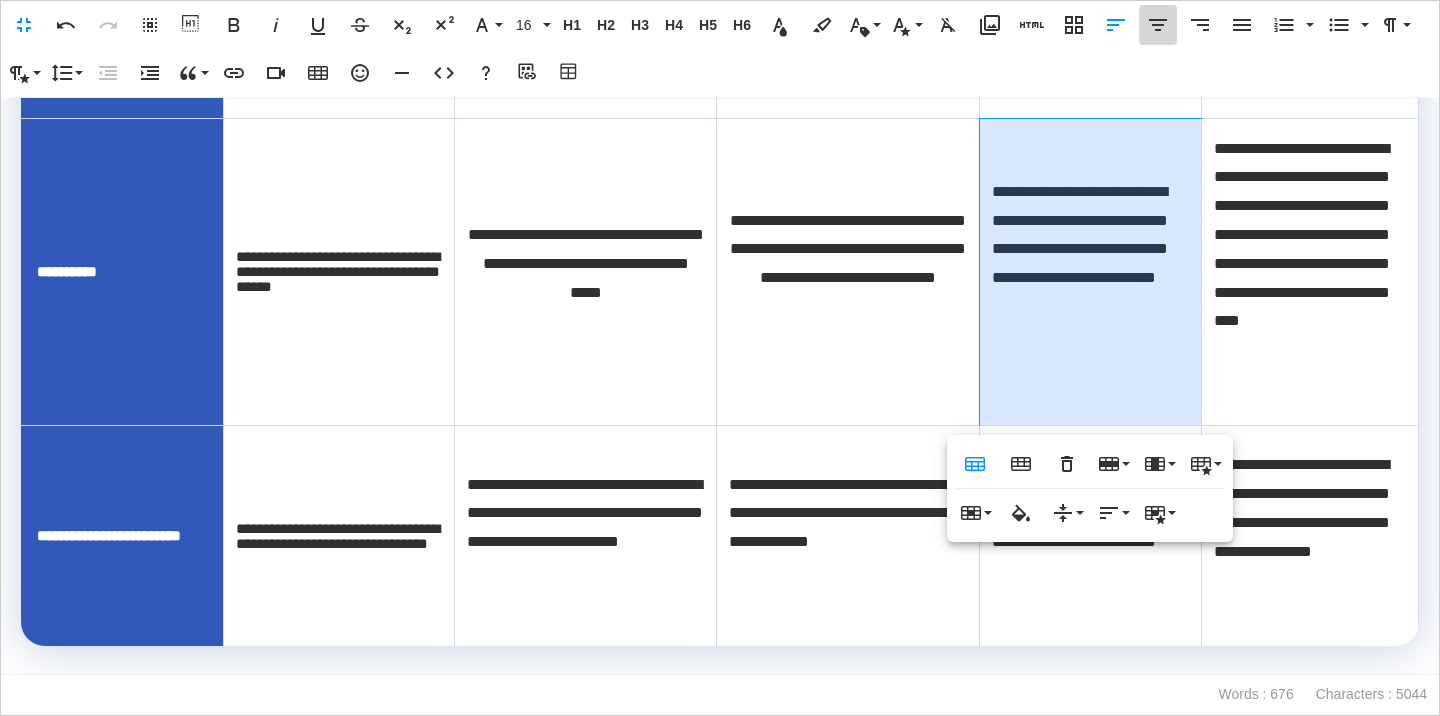 click 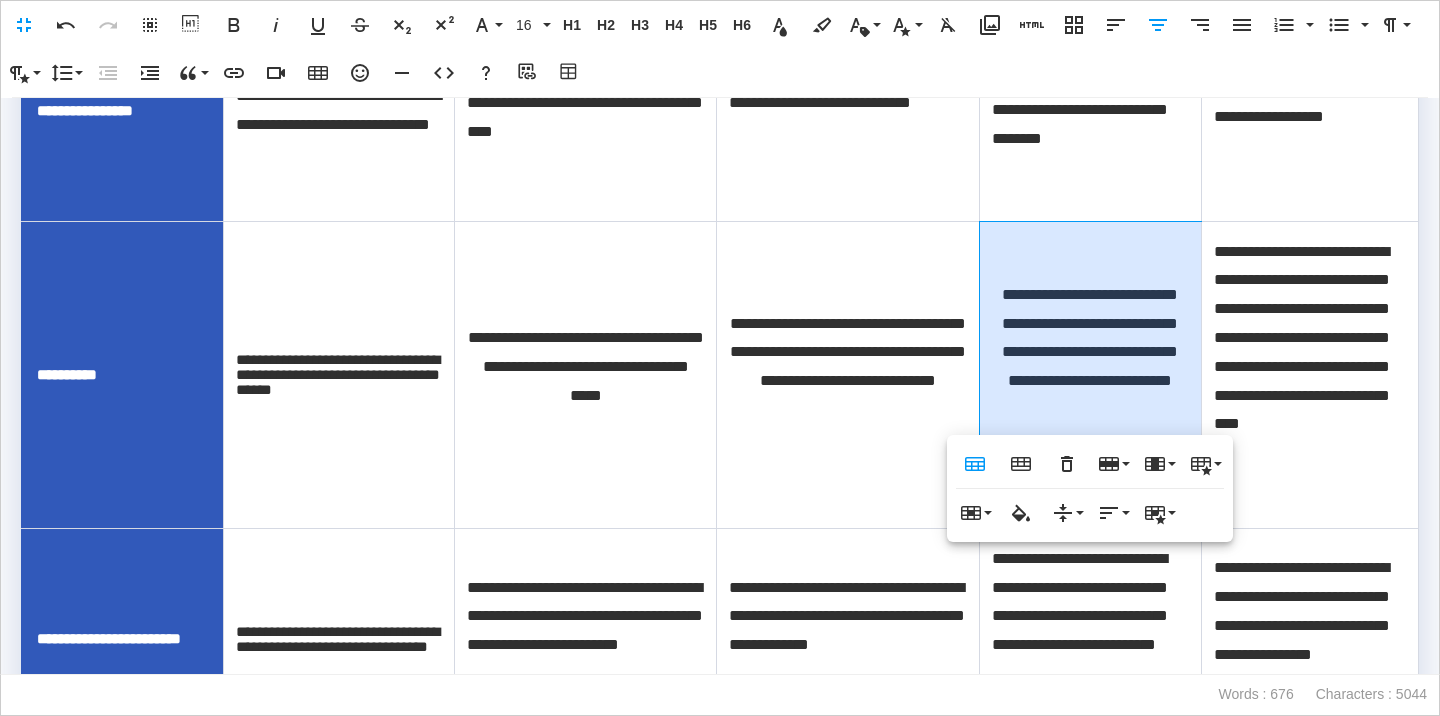scroll, scrollTop: 2055, scrollLeft: 0, axis: vertical 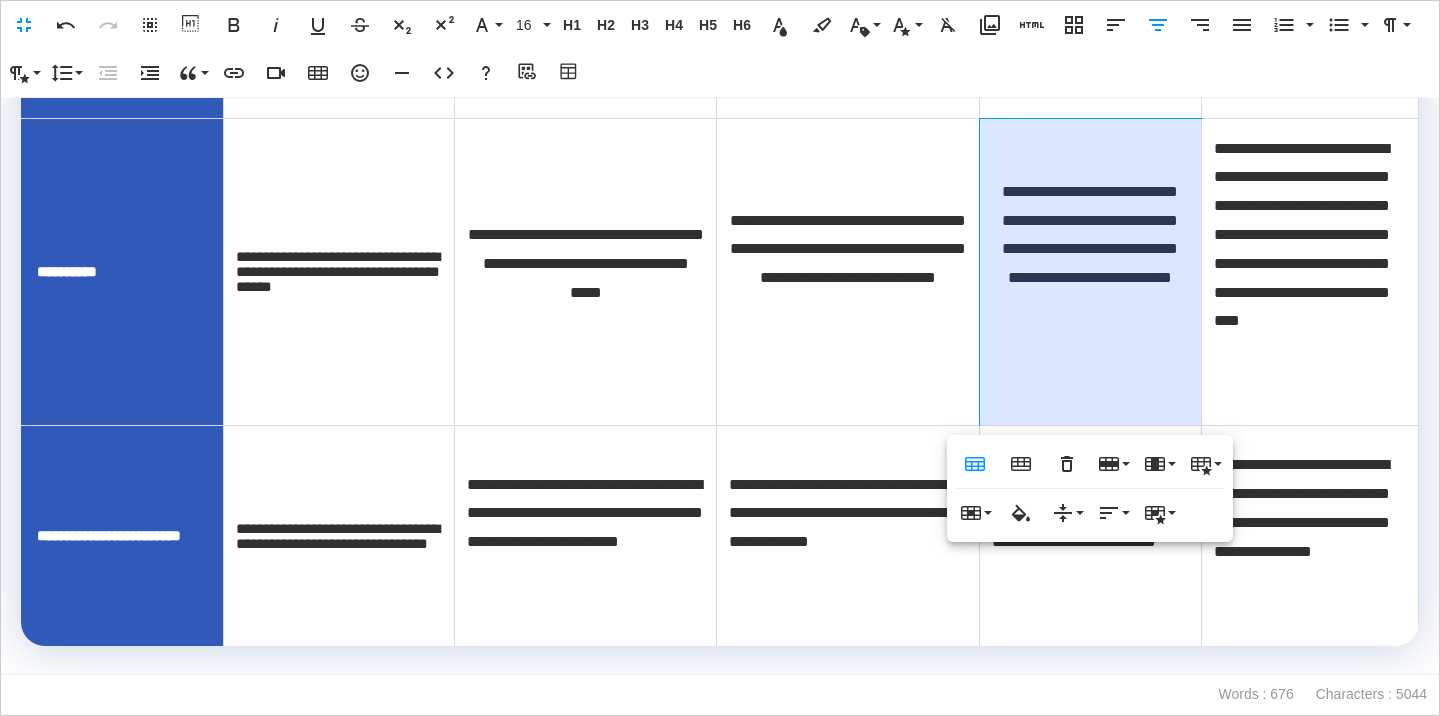 click on "**********" at bounding box center (1310, 264) 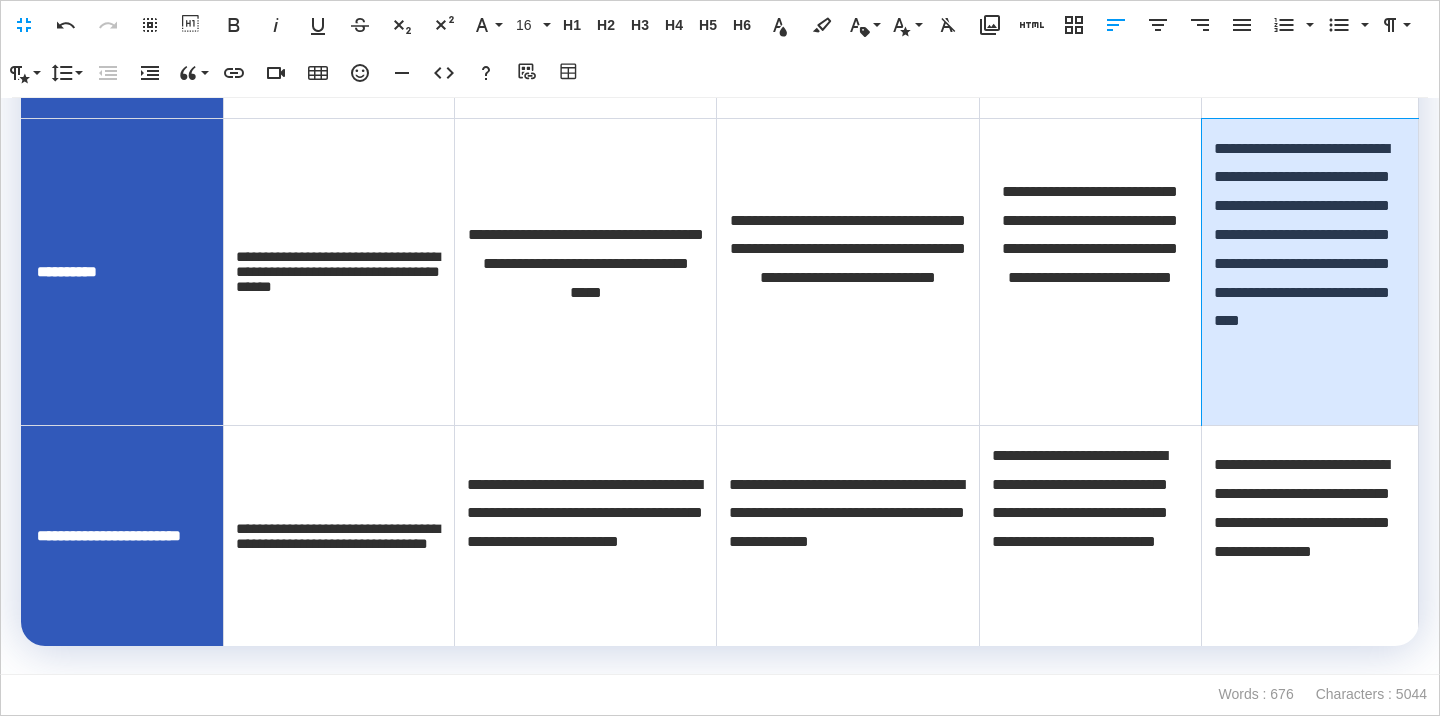click on "**********" at bounding box center [1310, 264] 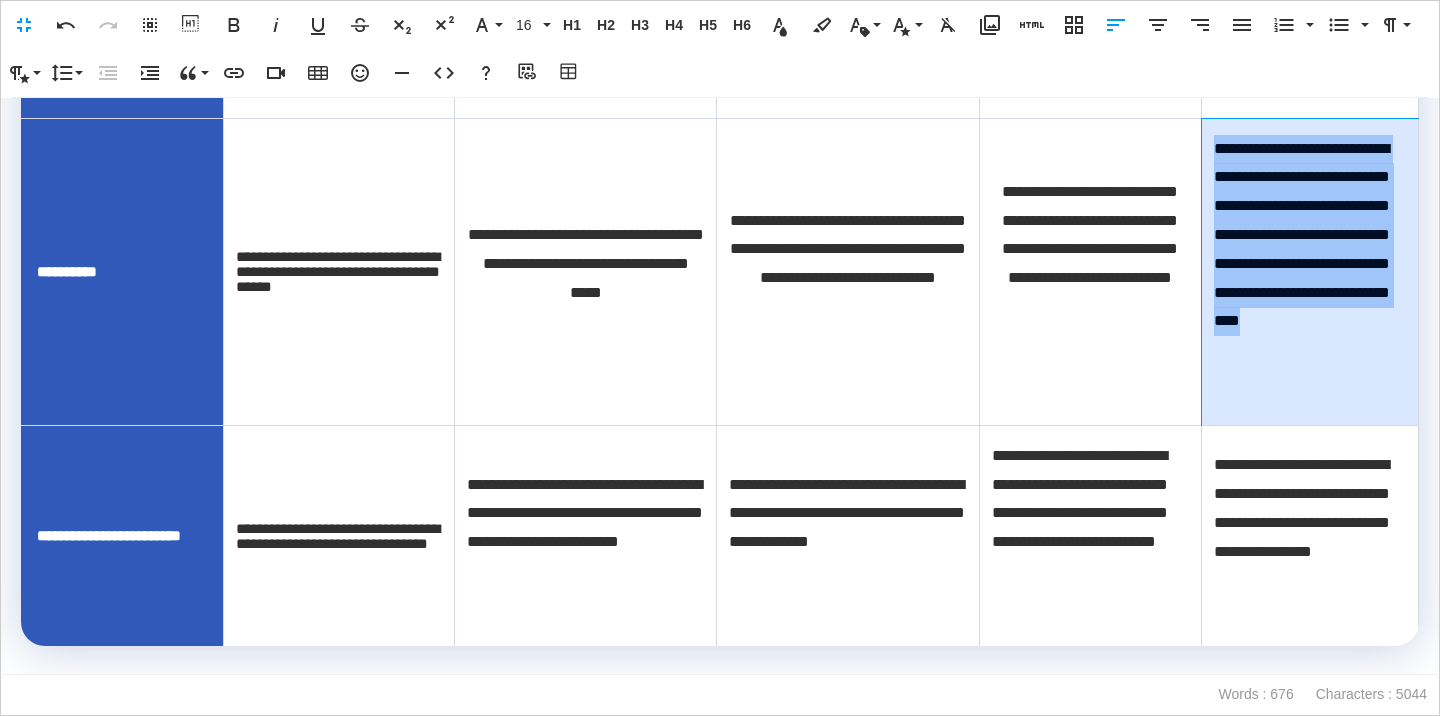 click on "**********" at bounding box center [1310, 264] 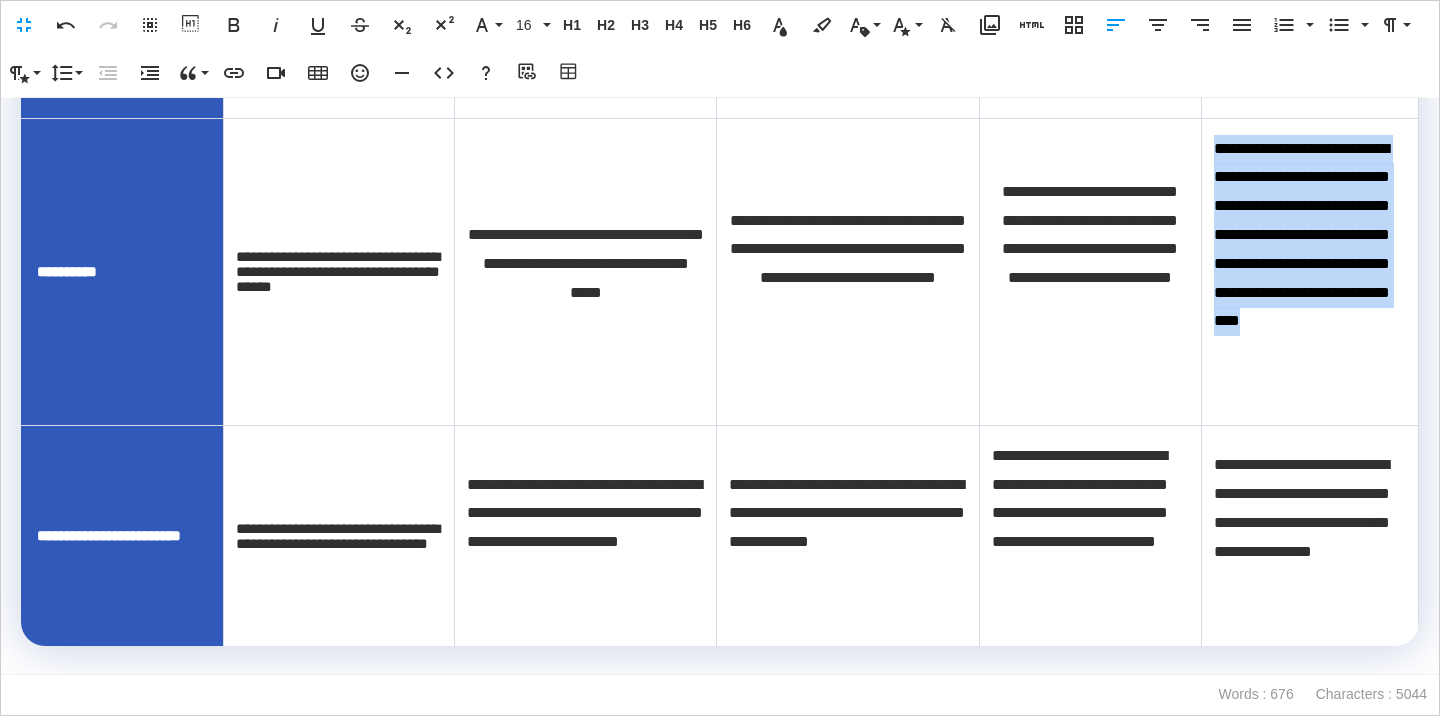 copy on "**********" 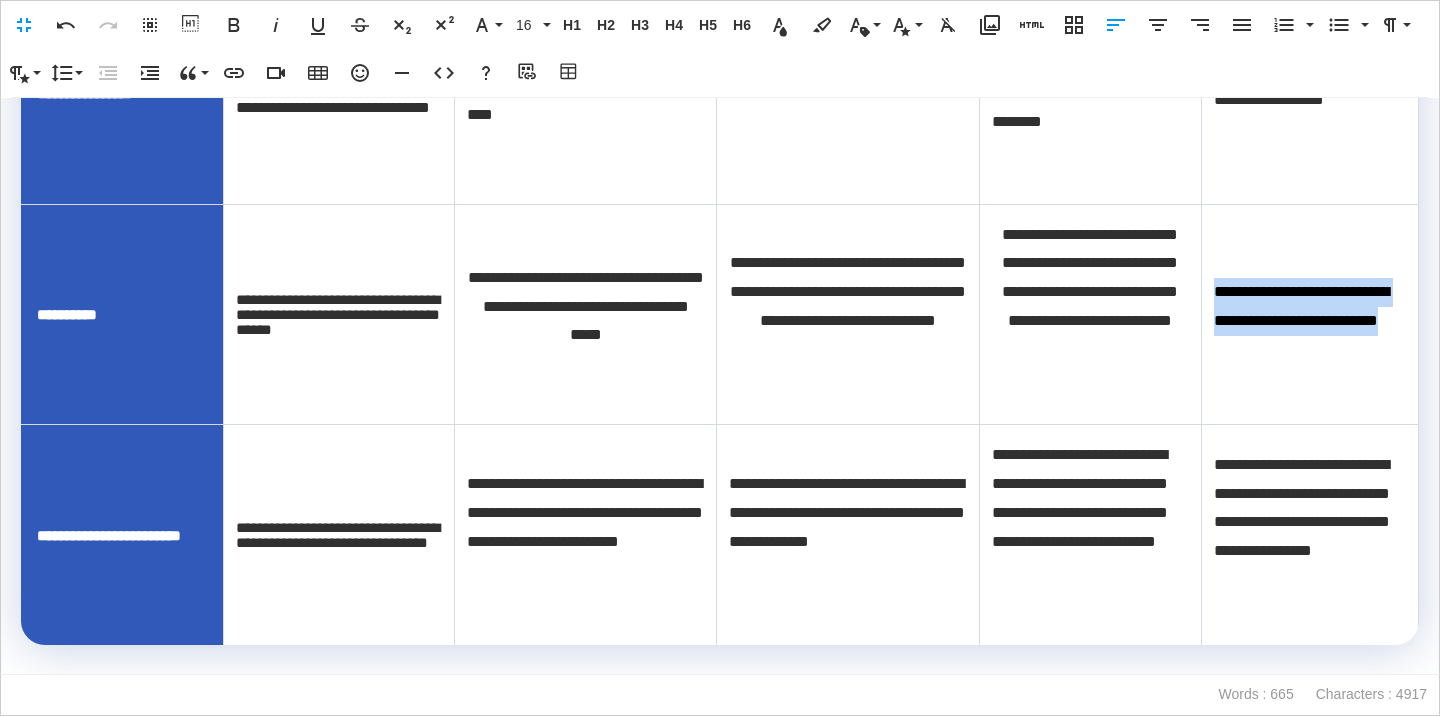 scroll, scrollTop: 1969, scrollLeft: 0, axis: vertical 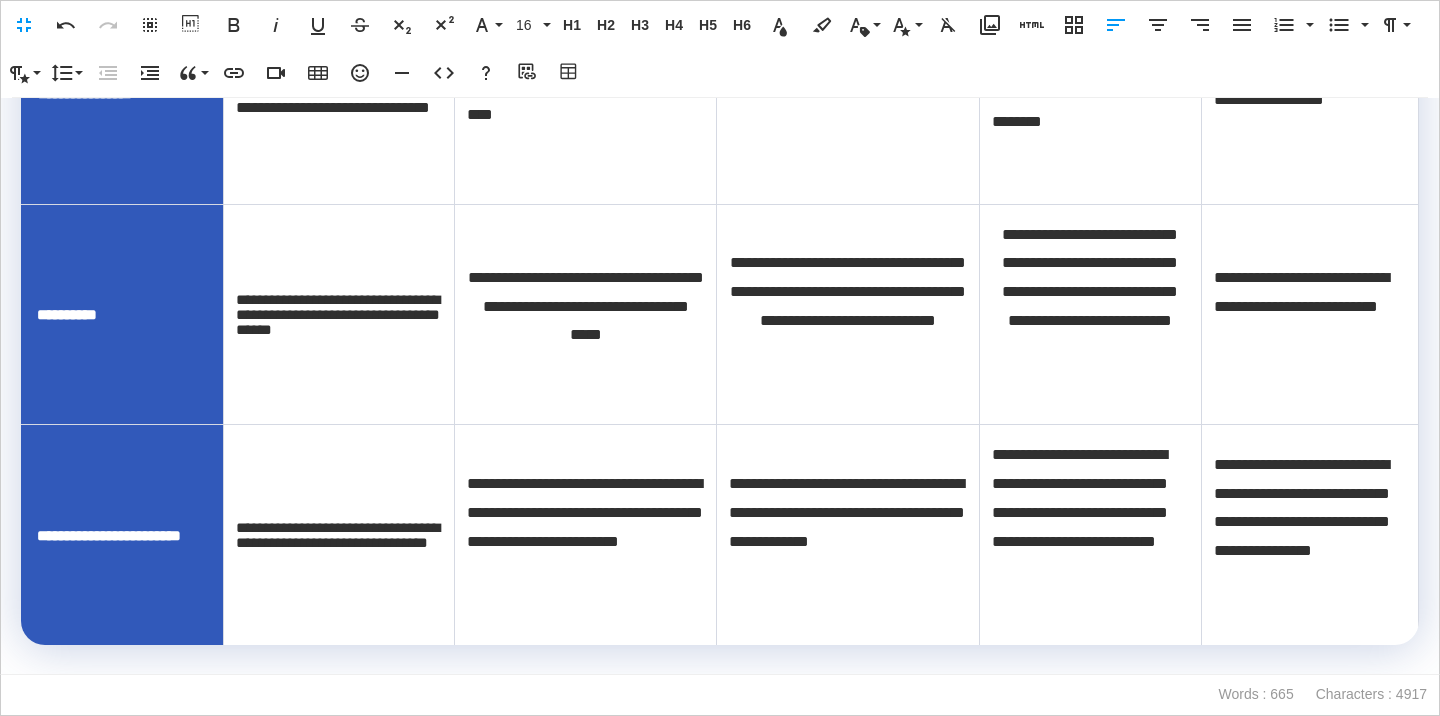 click on "**********" at bounding box center [1310, 528] 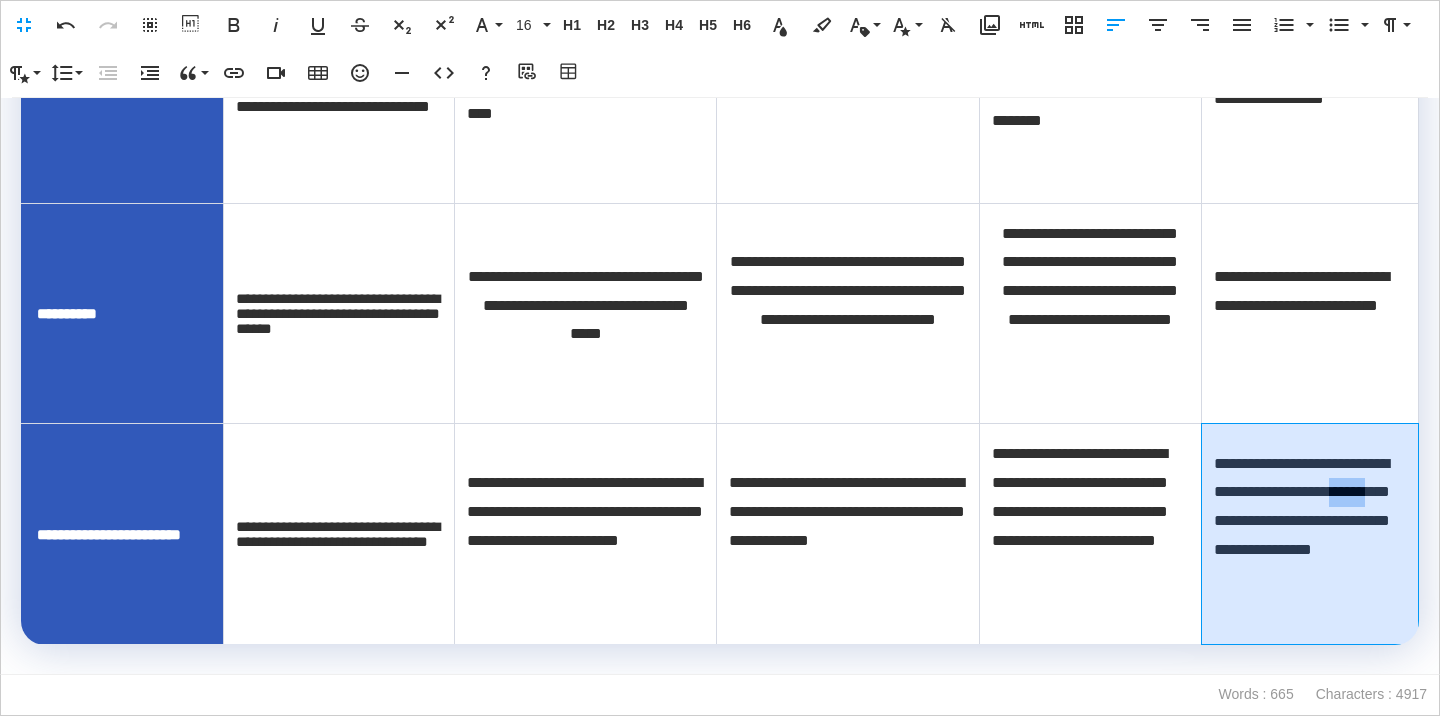 click on "**********" at bounding box center (1310, 527) 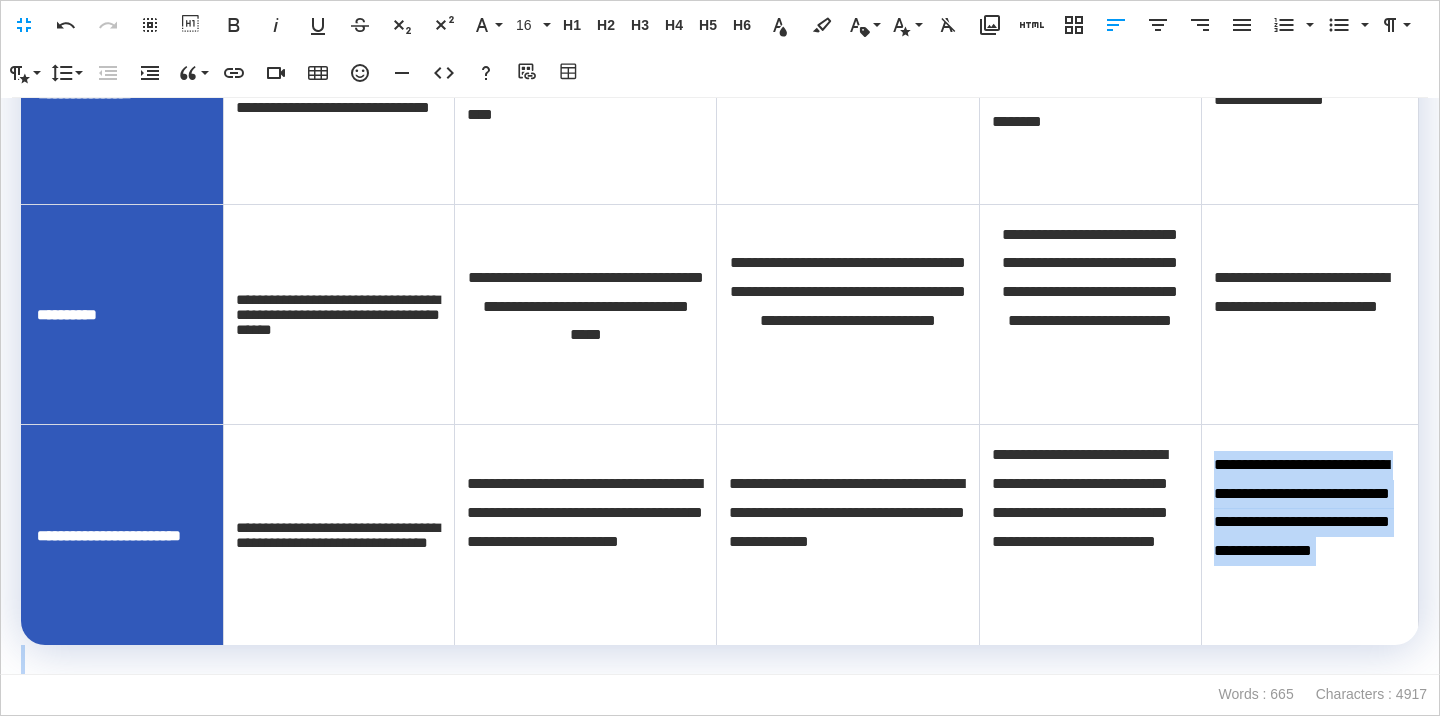 scroll, scrollTop: 1969, scrollLeft: 0, axis: vertical 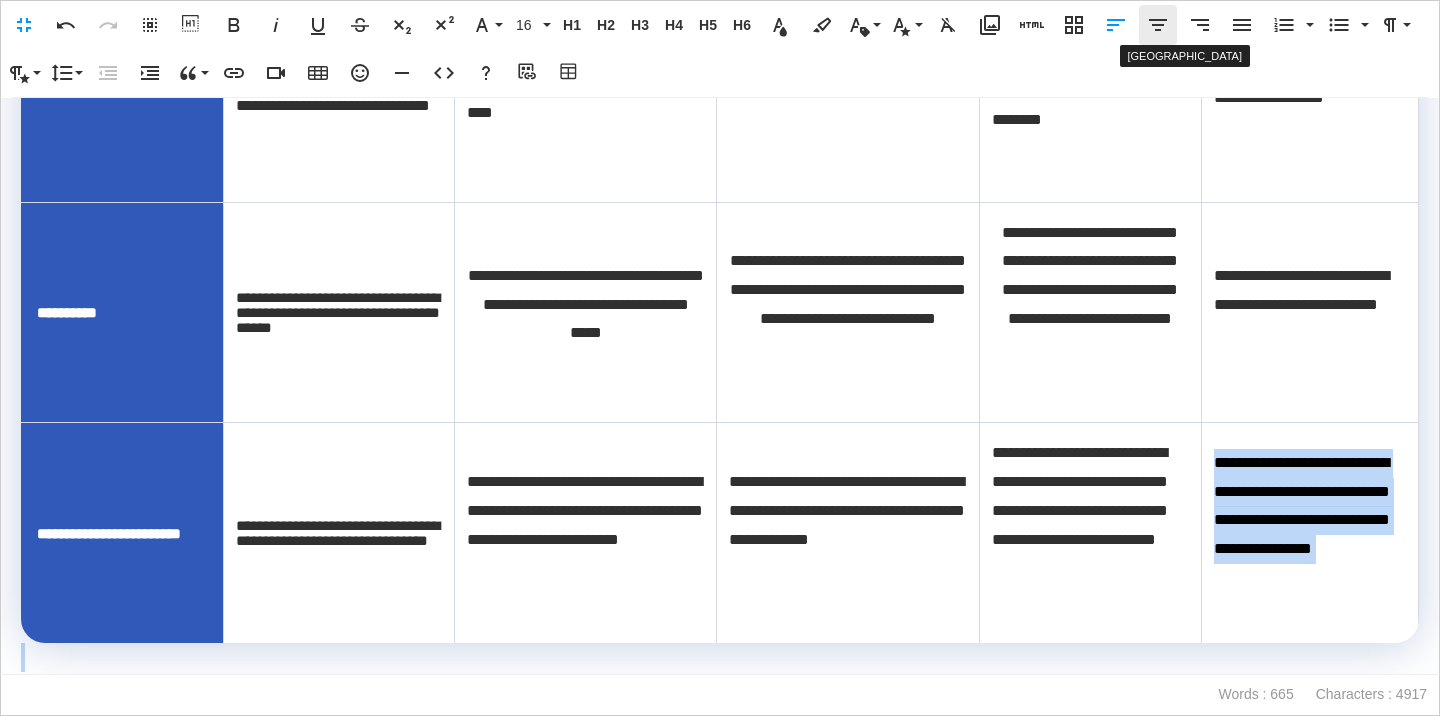 click 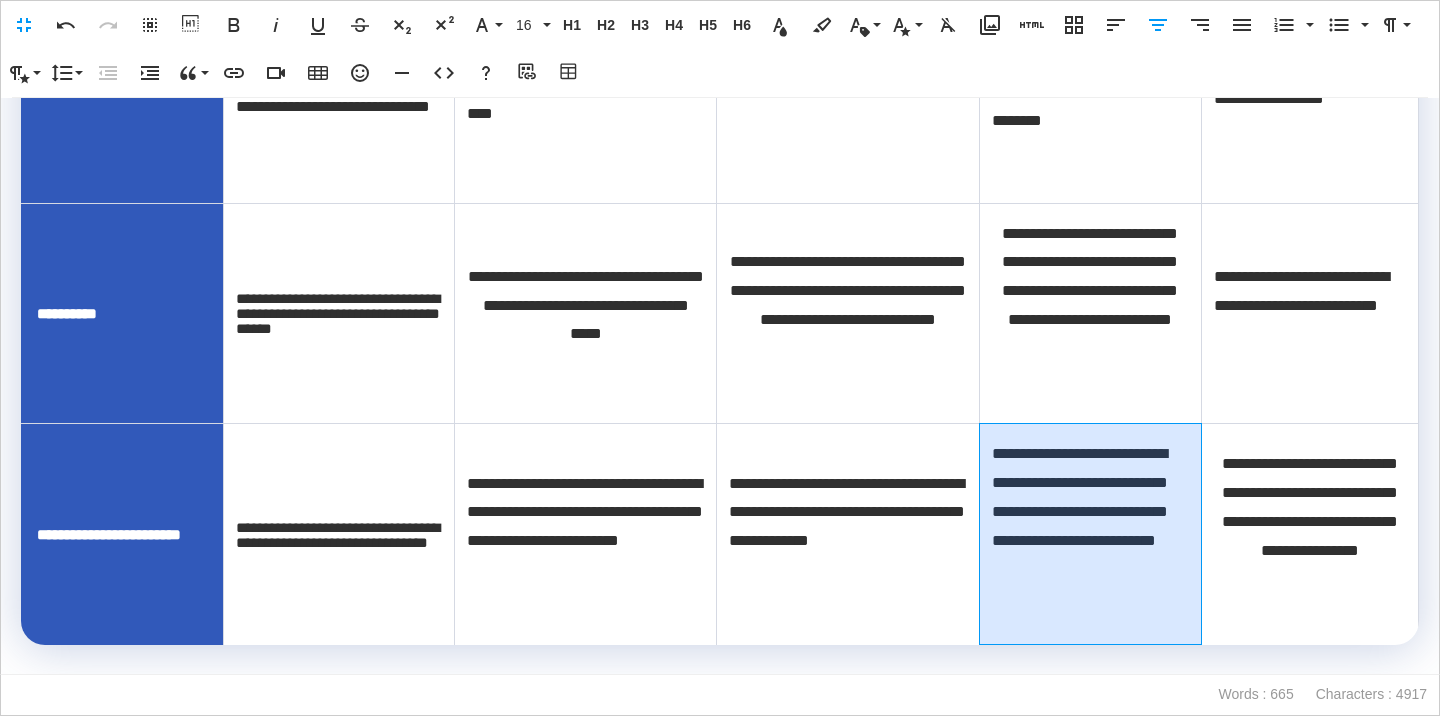 click on "**********" at bounding box center (1090, 526) 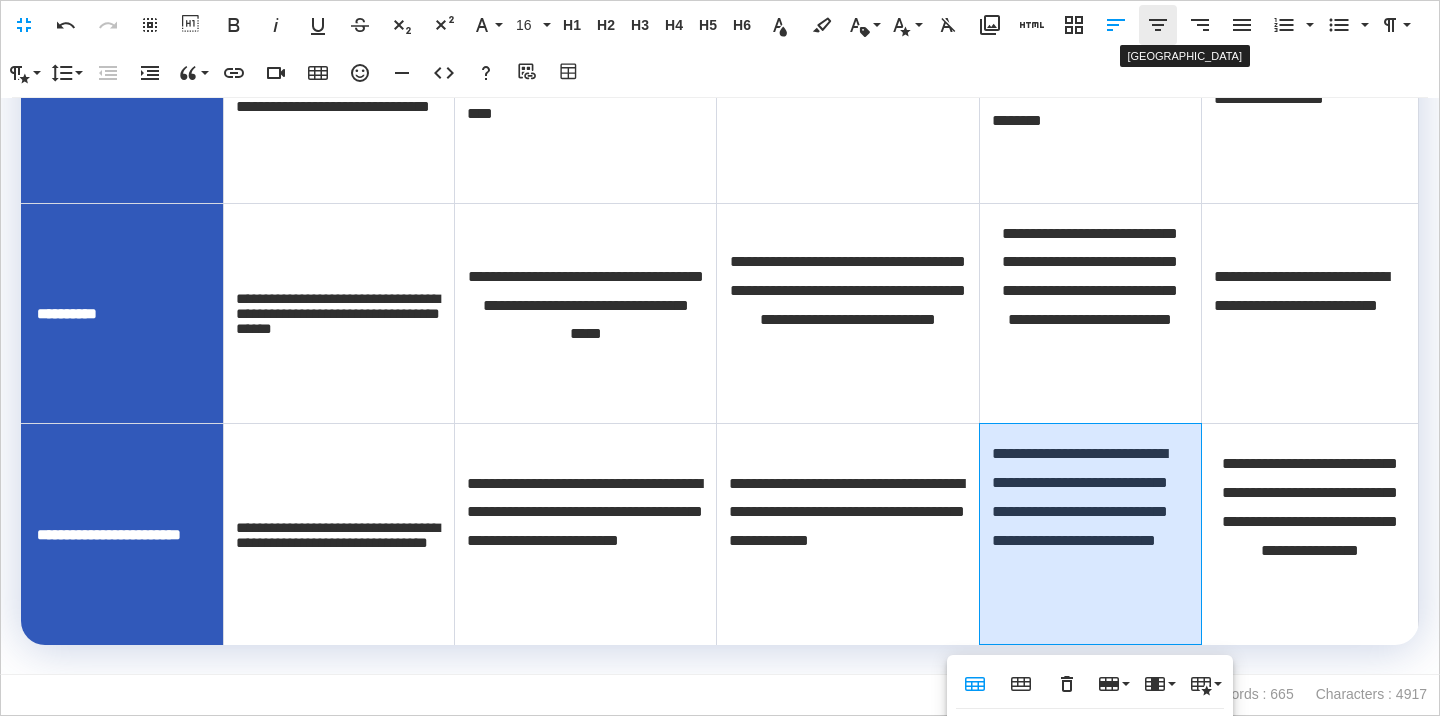 click 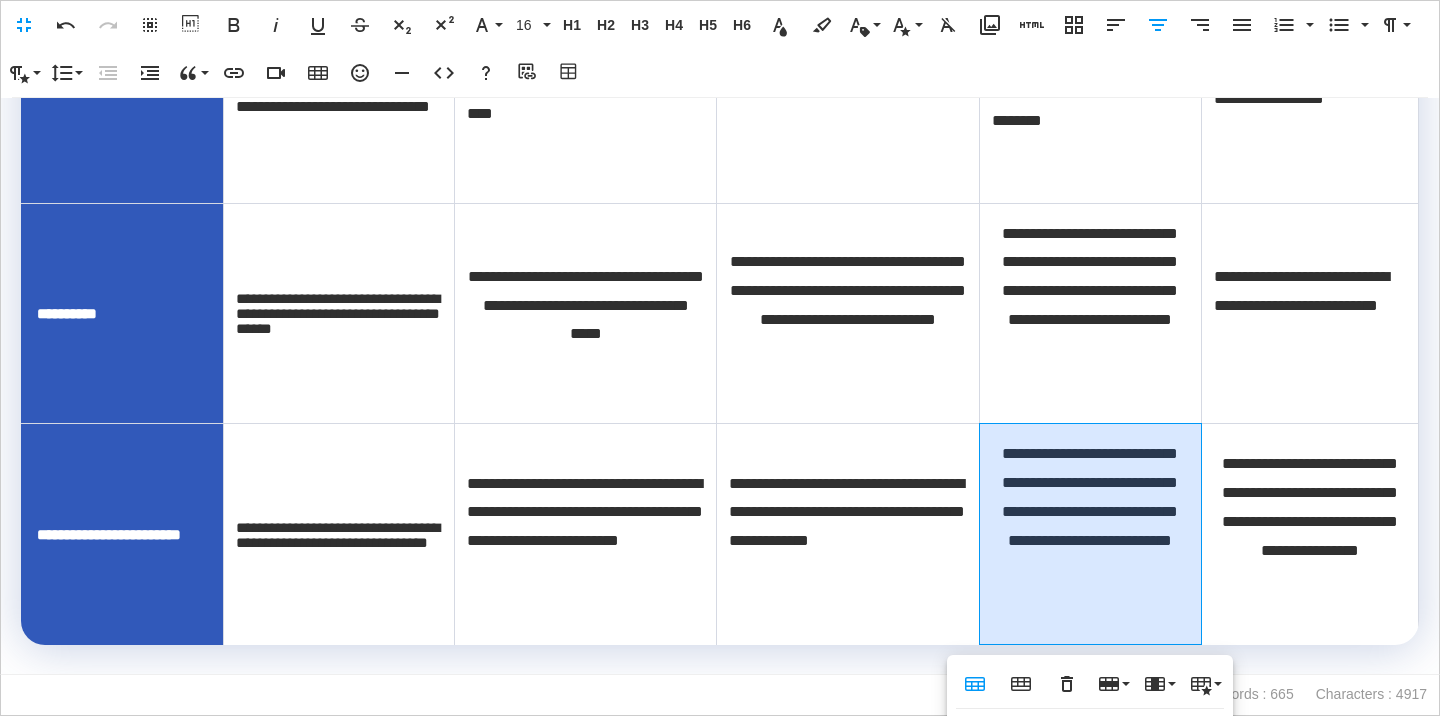 click on "**********" at bounding box center [1090, 526] 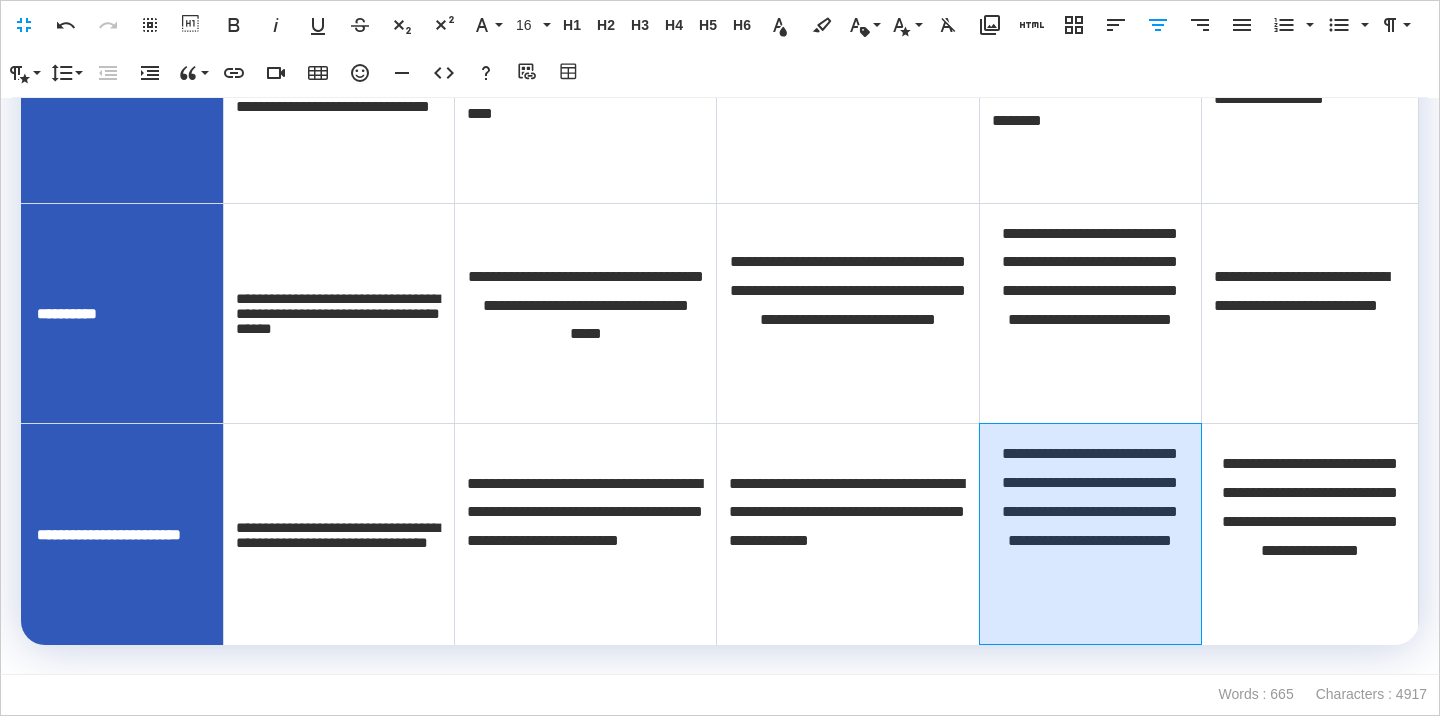 click on "**********" at bounding box center (1090, 526) 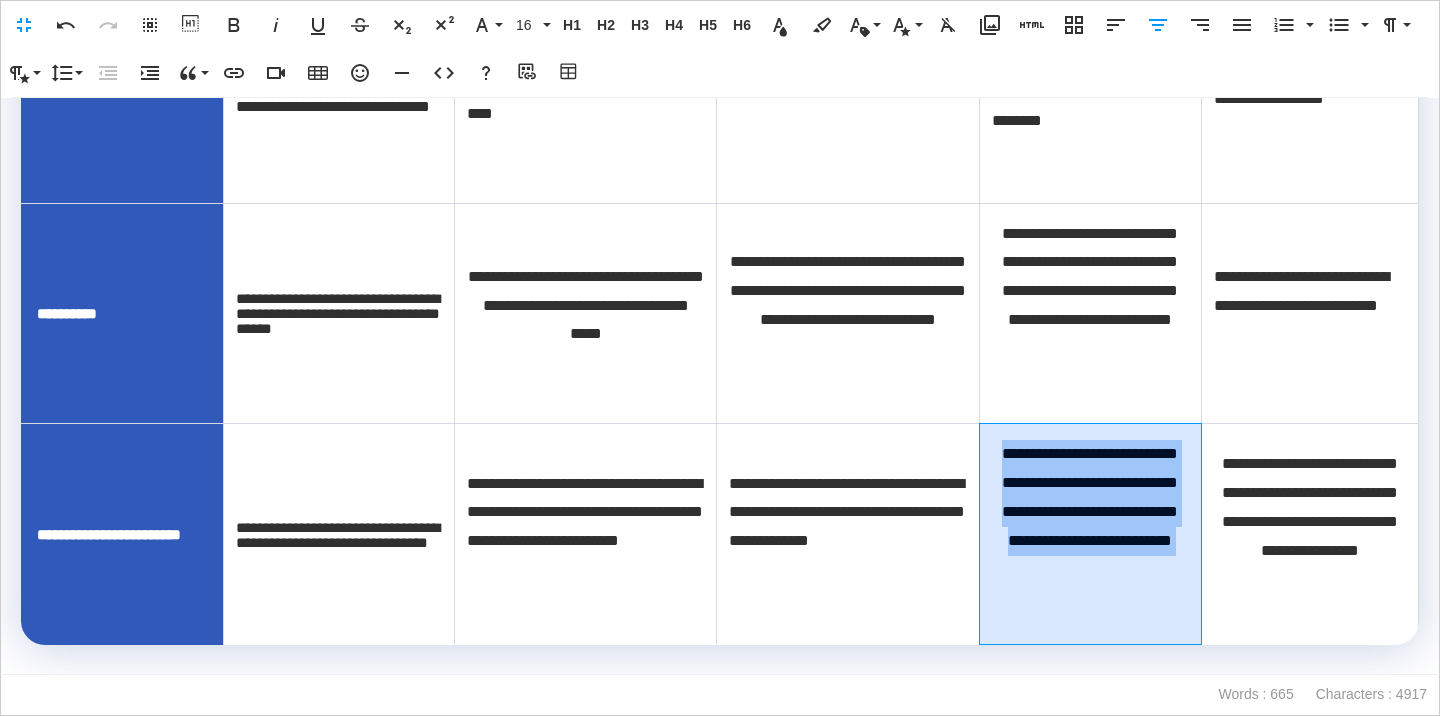 click on "**********" at bounding box center (1090, 526) 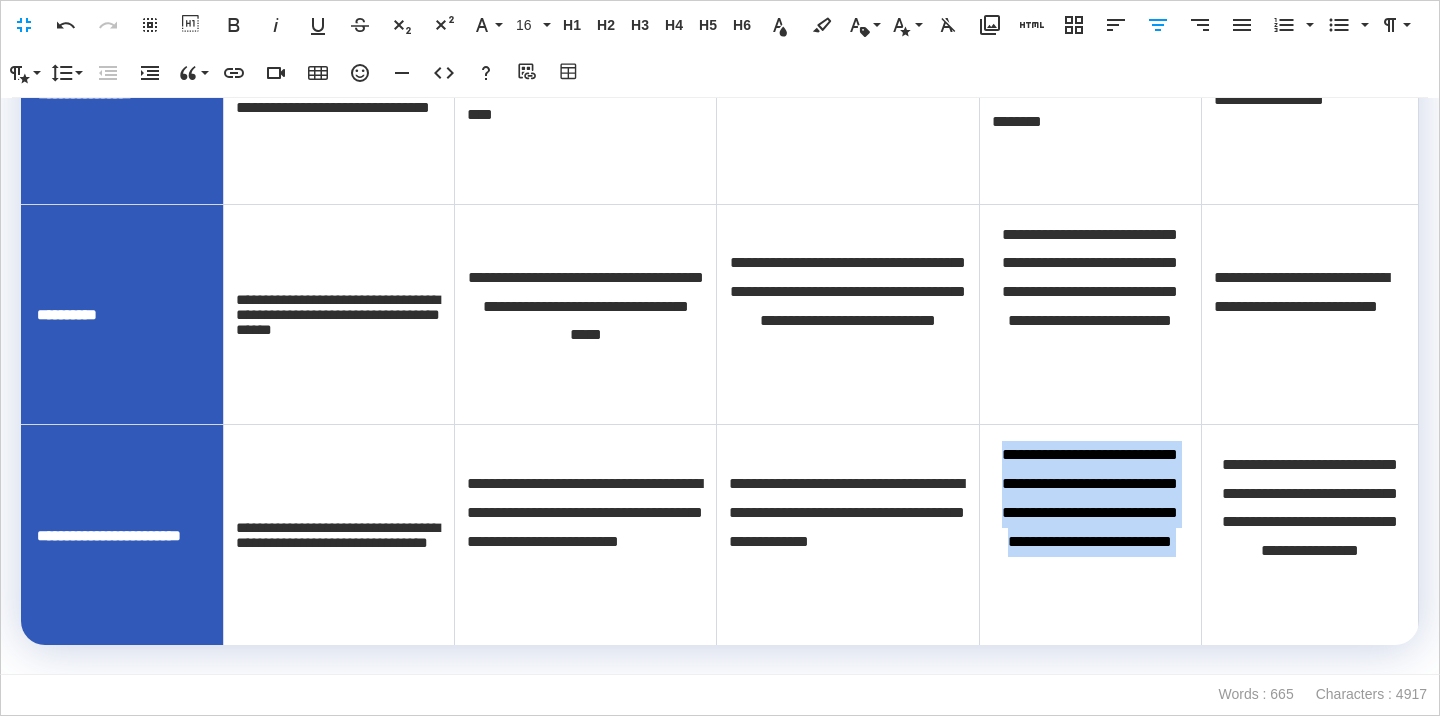 scroll, scrollTop: 1969, scrollLeft: 0, axis: vertical 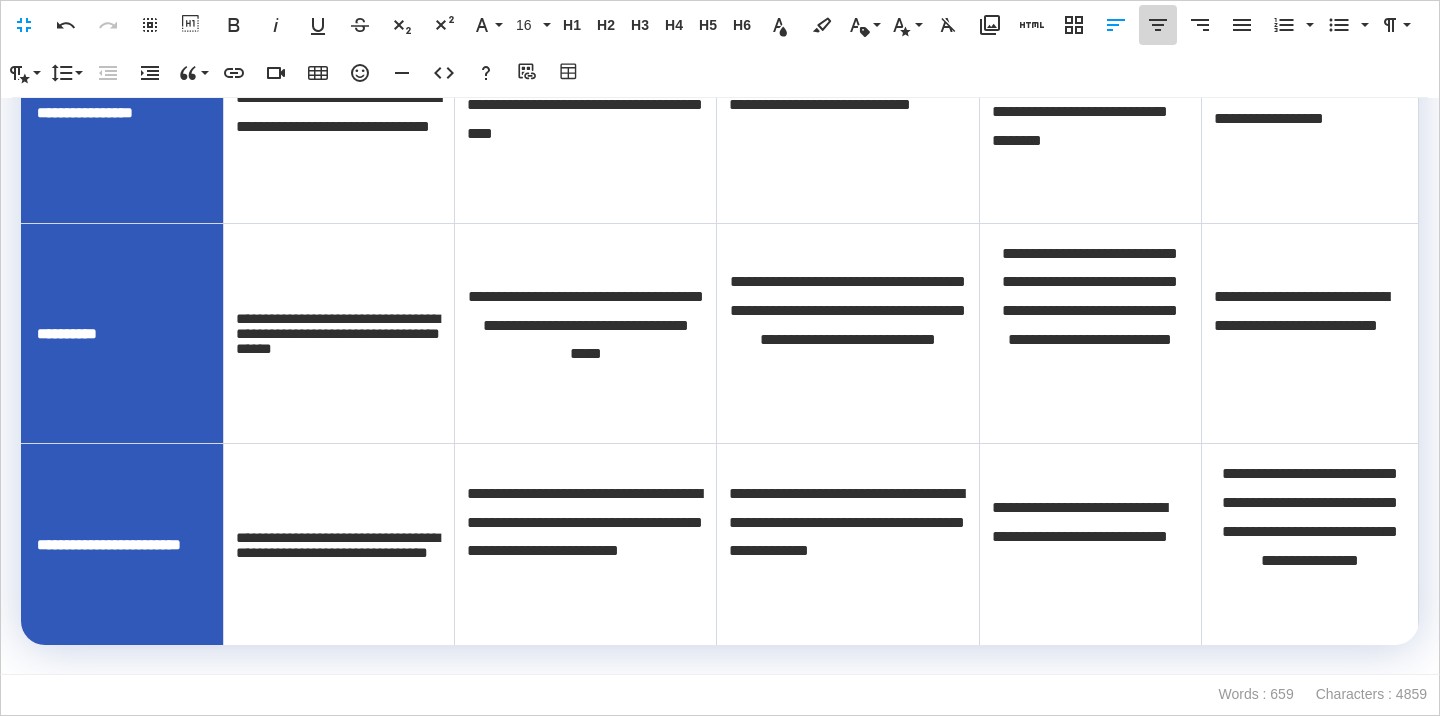 click 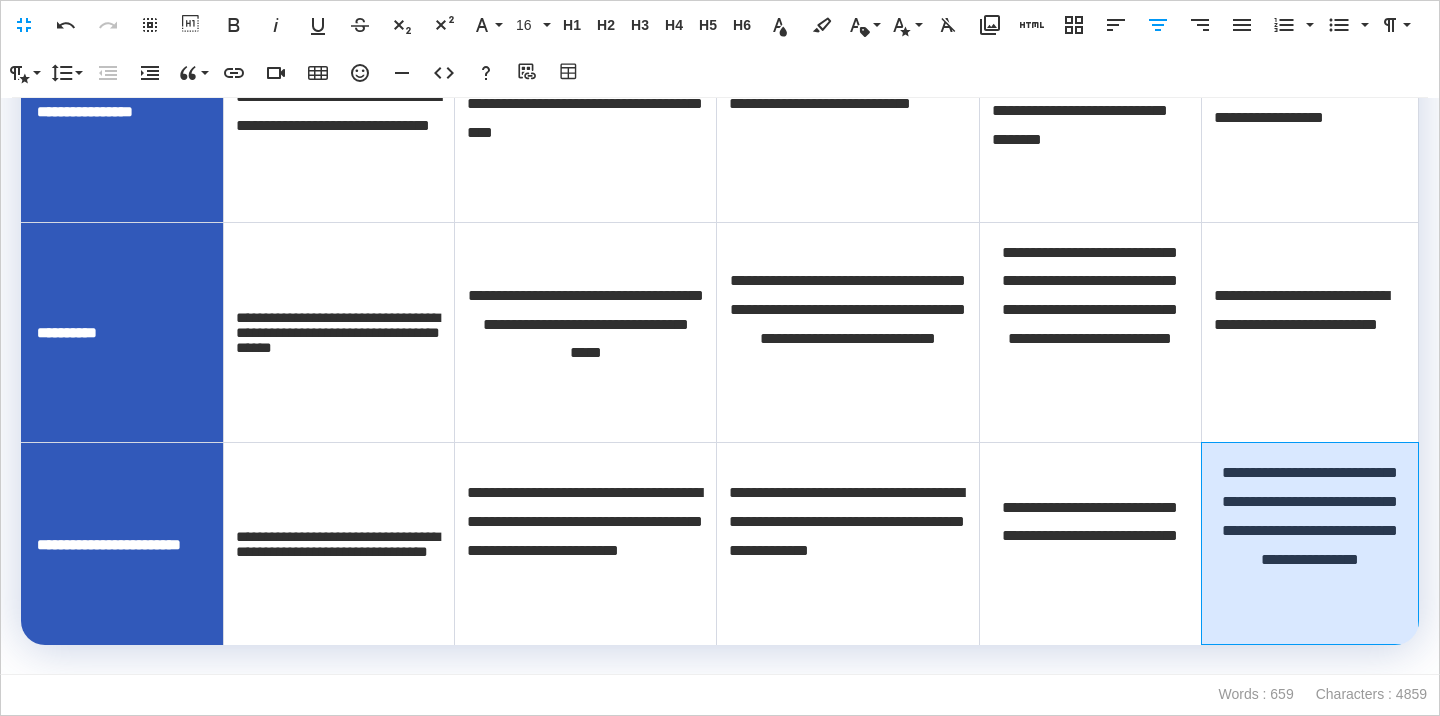 click on "**********" at bounding box center (1310, 536) 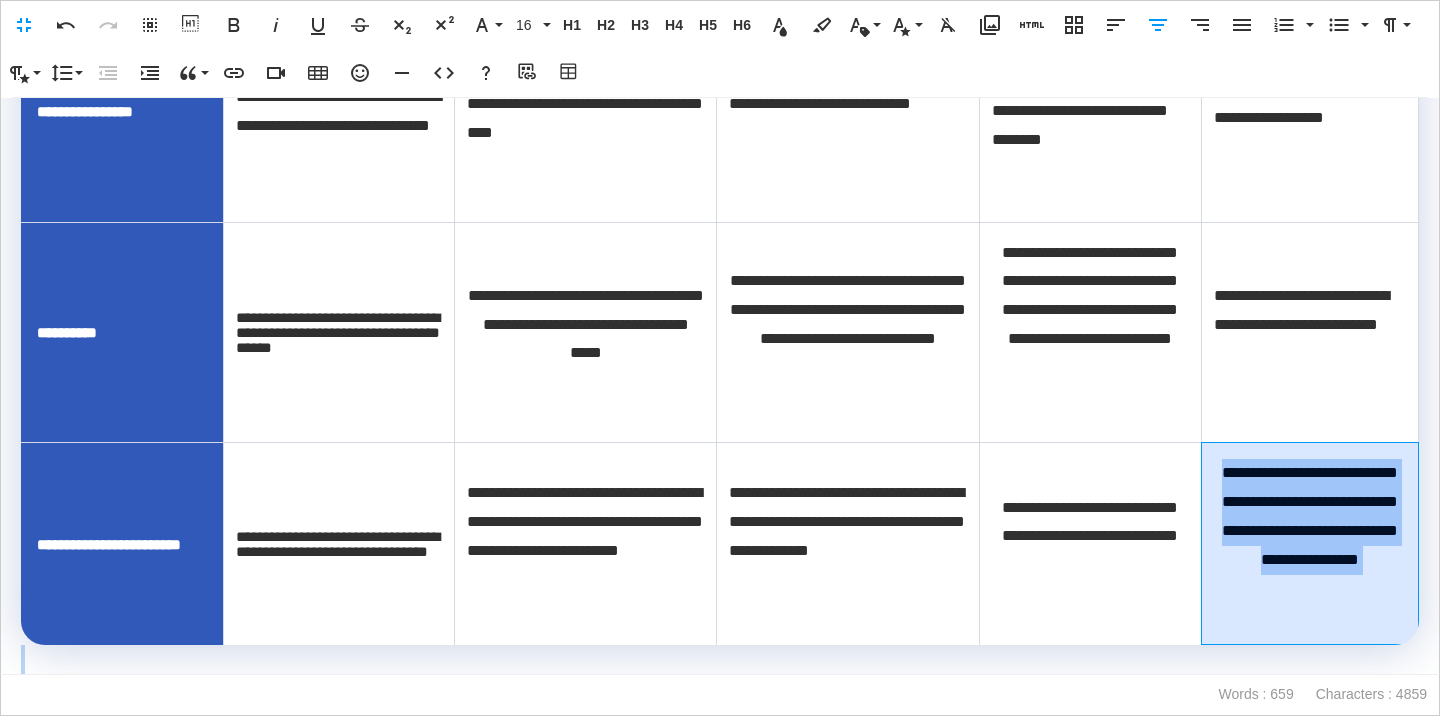 click on "**********" at bounding box center [1310, 536] 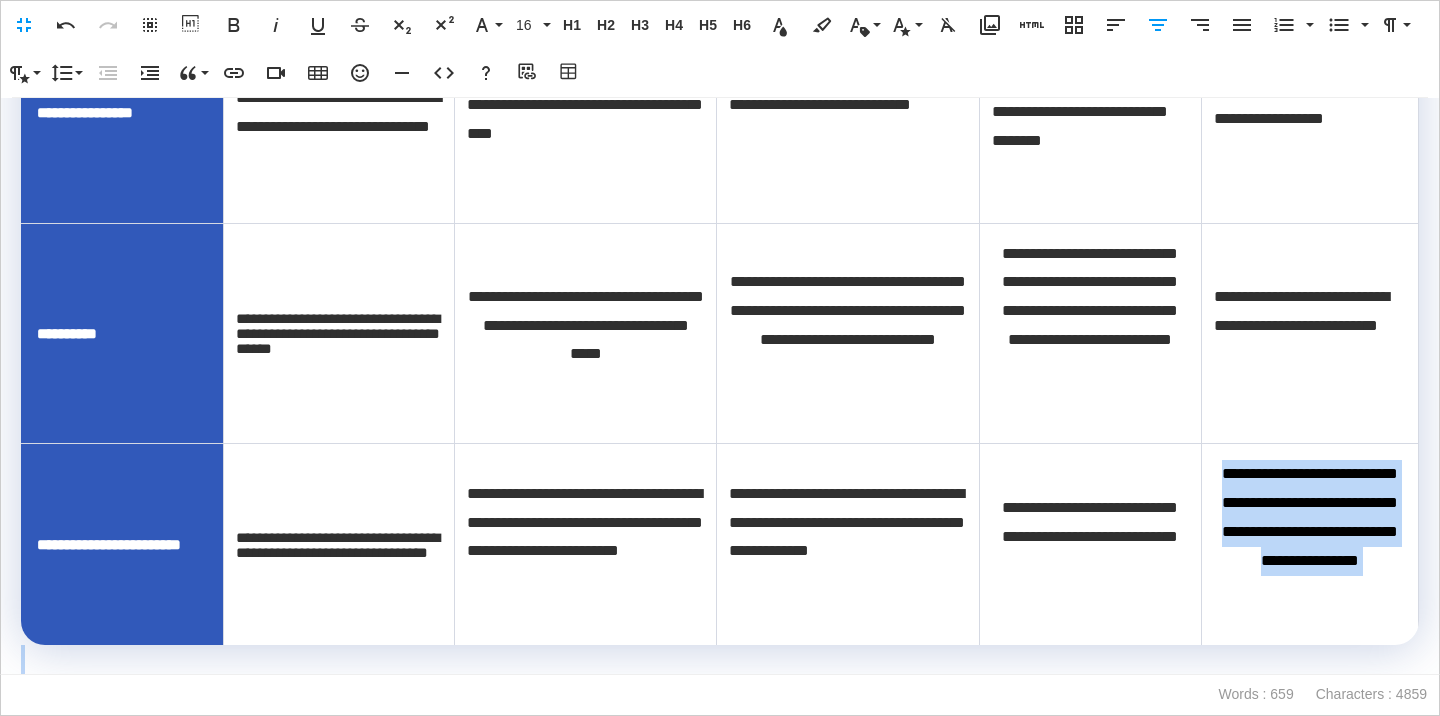 scroll, scrollTop: 1940, scrollLeft: 0, axis: vertical 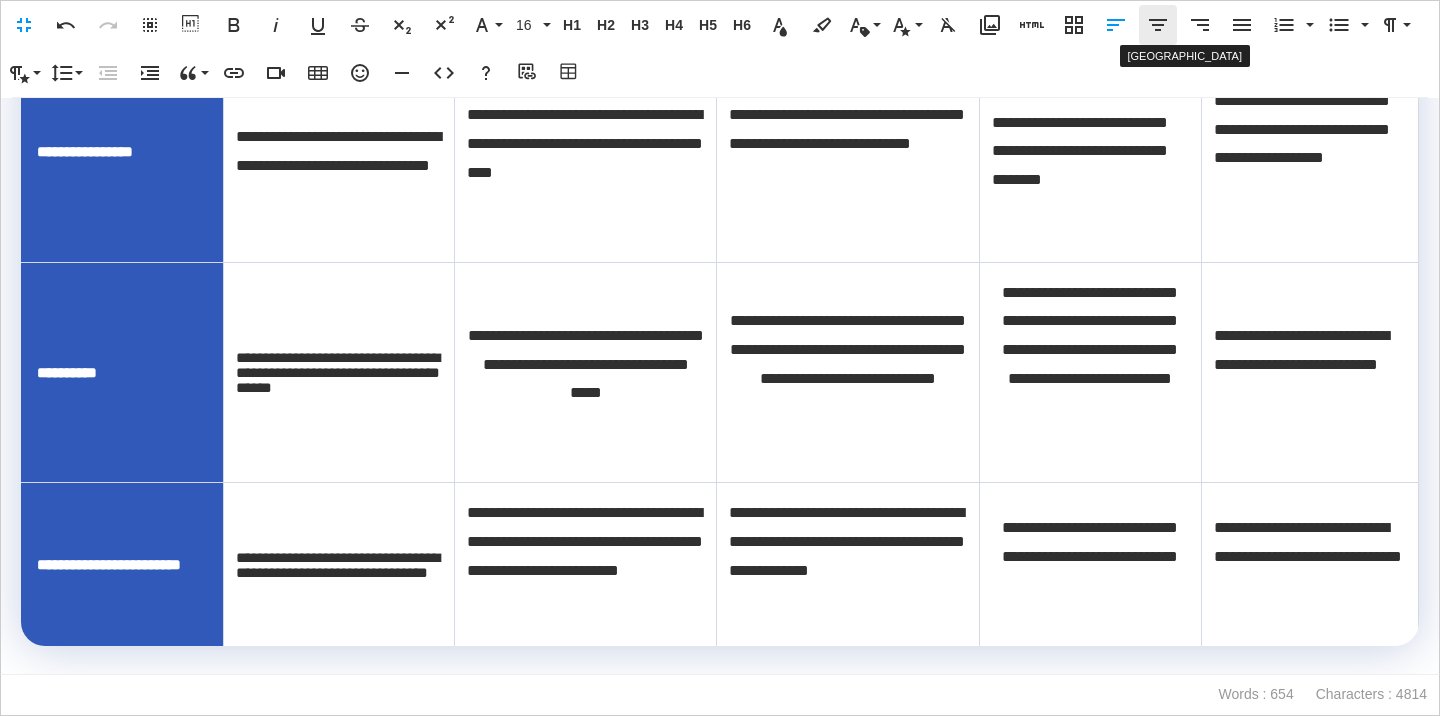 click 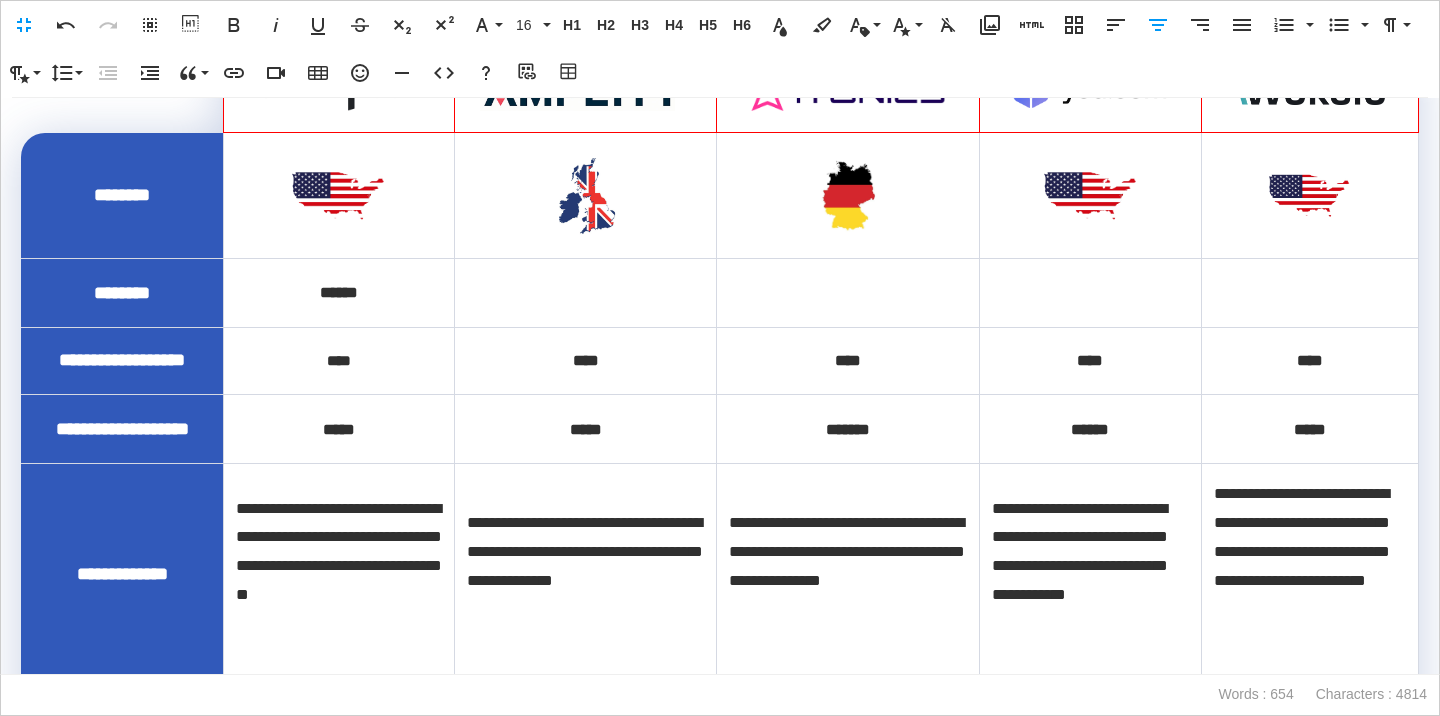 scroll, scrollTop: 0, scrollLeft: 0, axis: both 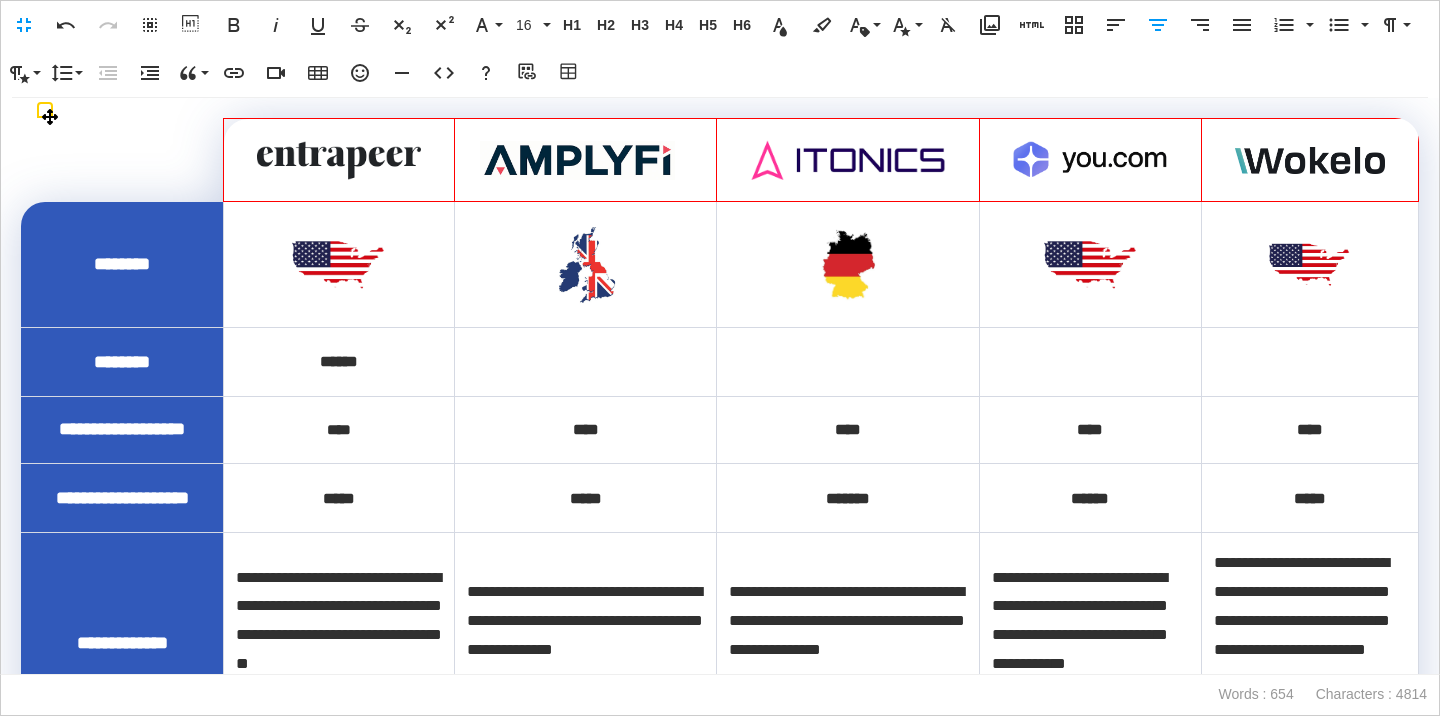 click at bounding box center (585, 361) 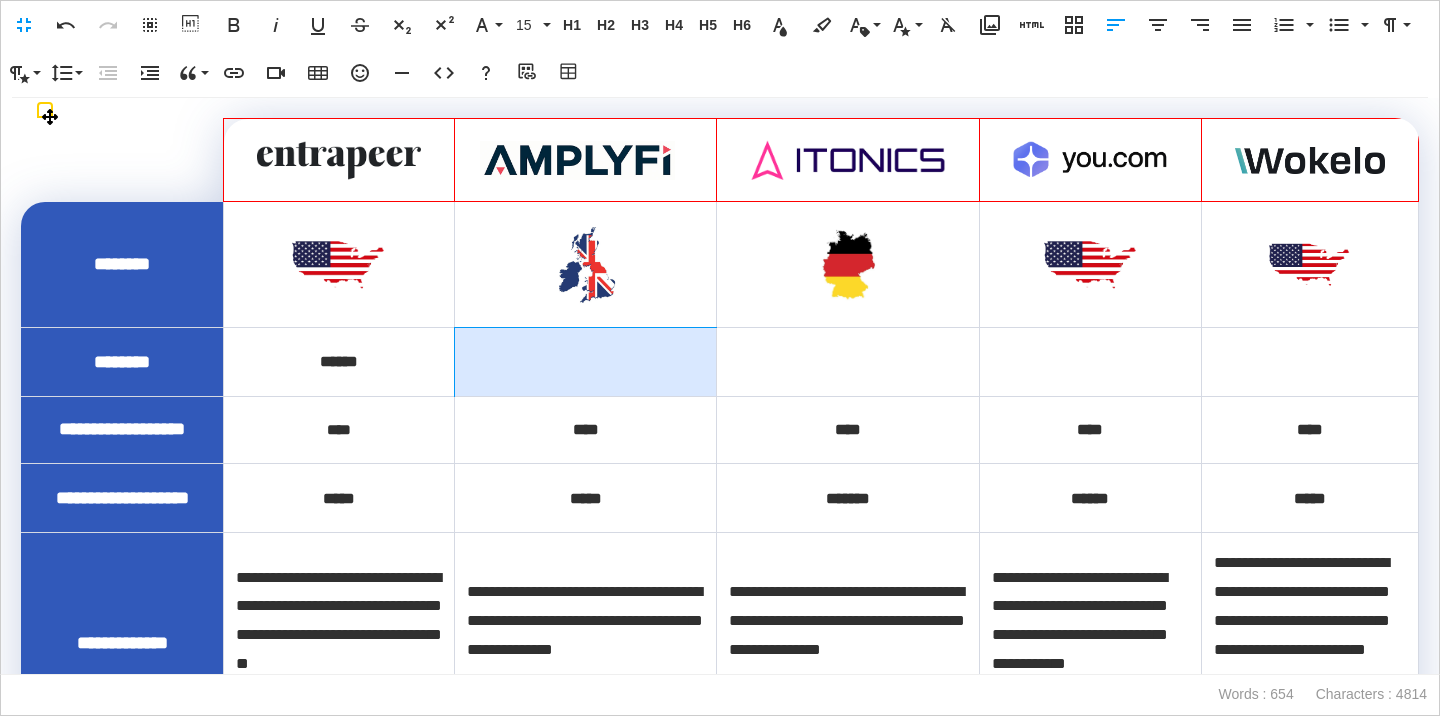 type 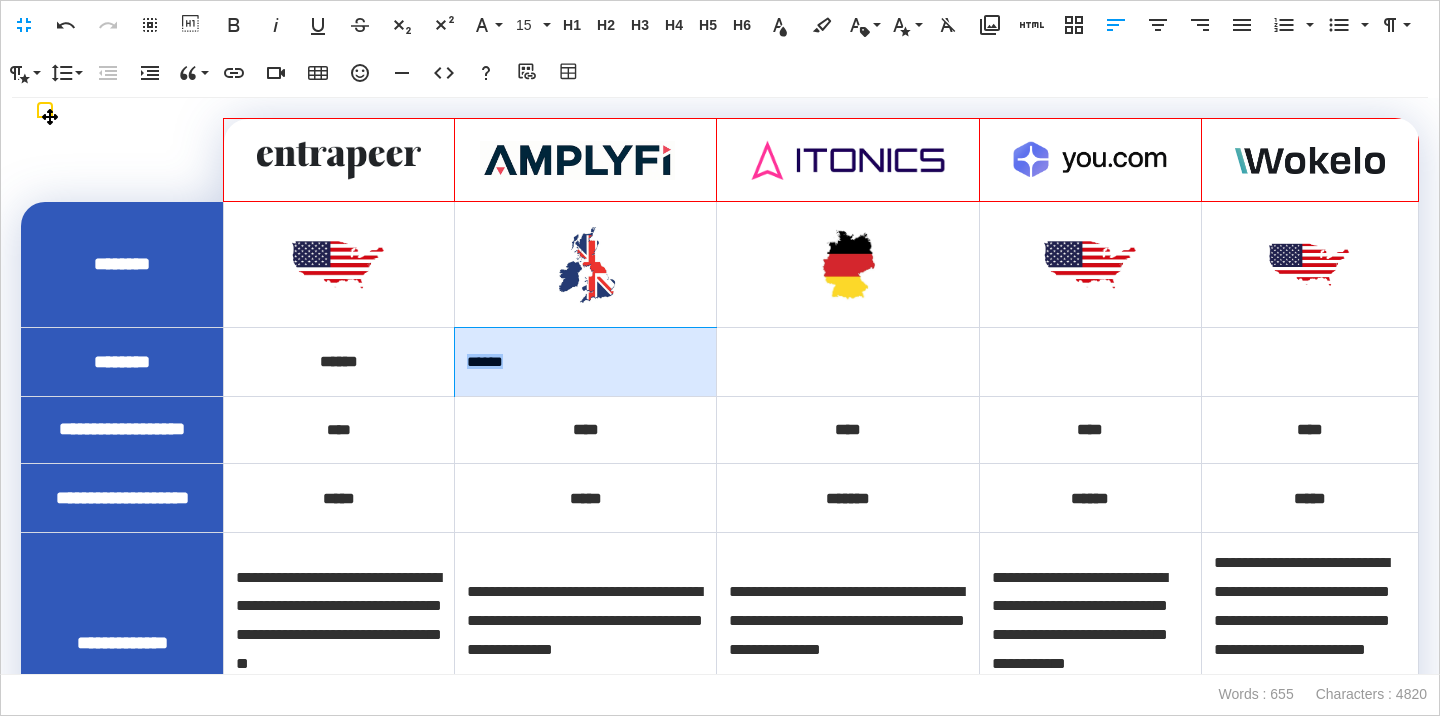 drag, startPoint x: 529, startPoint y: 360, endPoint x: 464, endPoint y: 361, distance: 65.00769 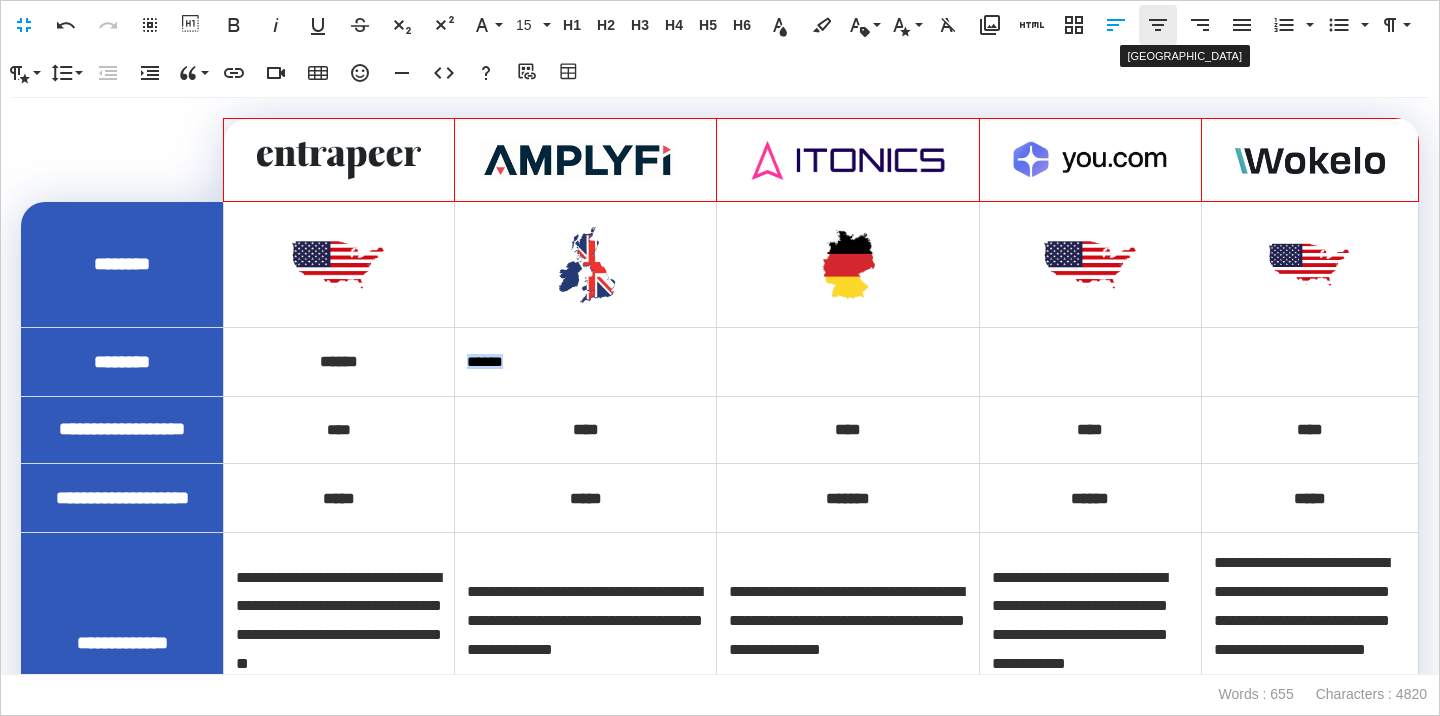 click 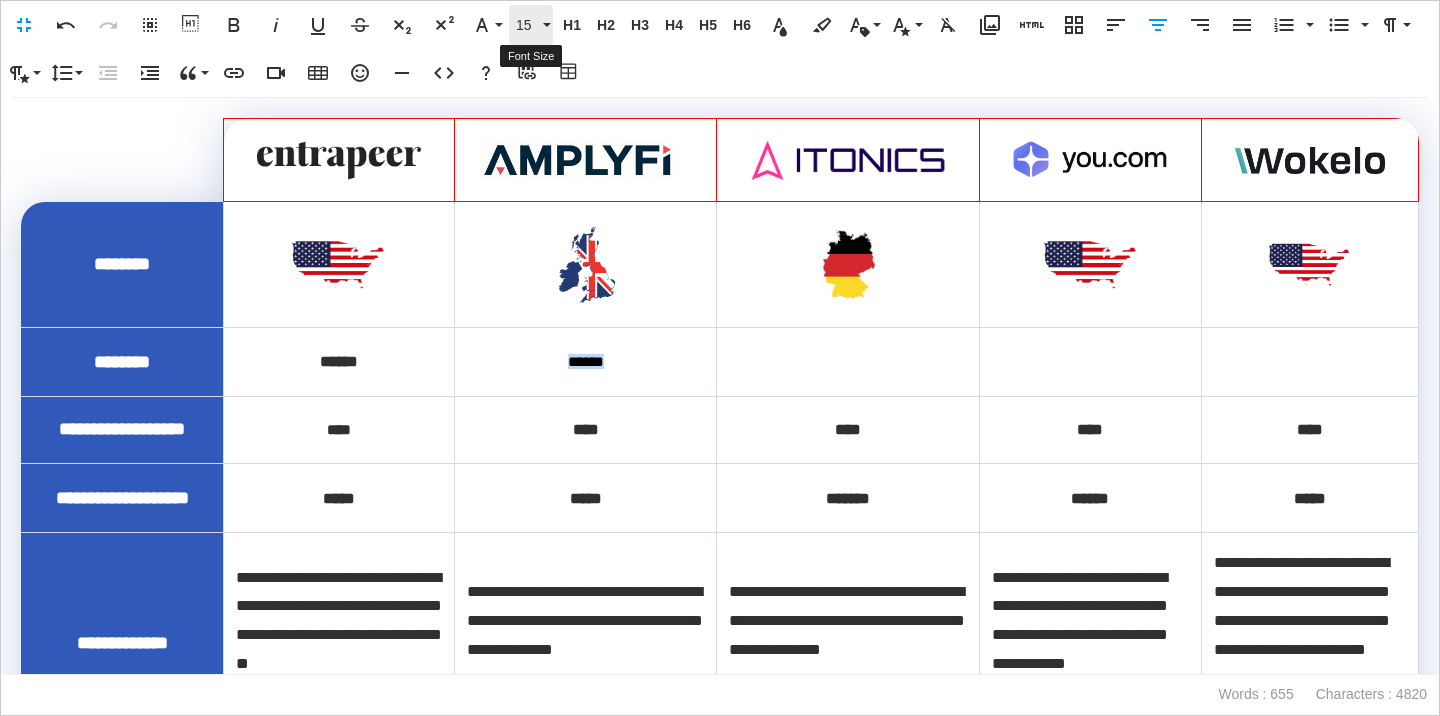 click on "15" at bounding box center [531, 25] 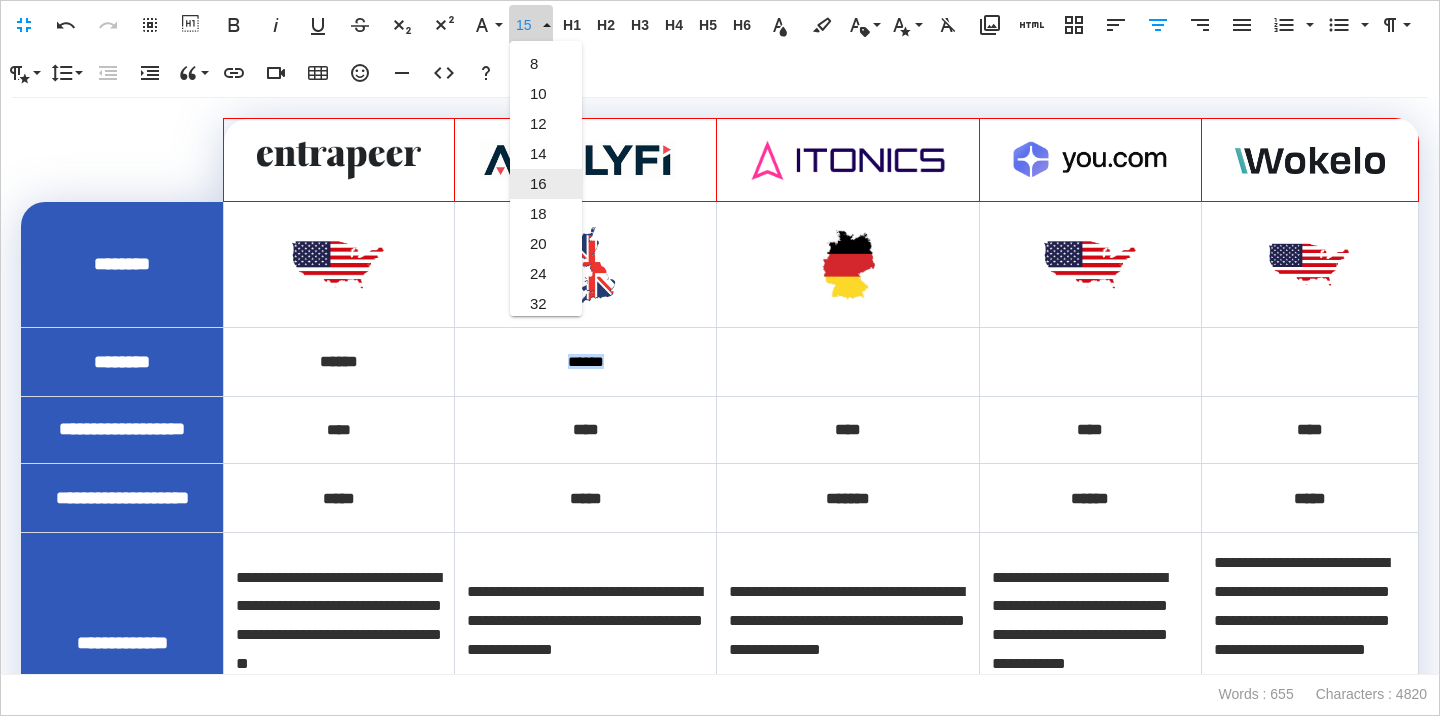 click on "16" at bounding box center (546, 184) 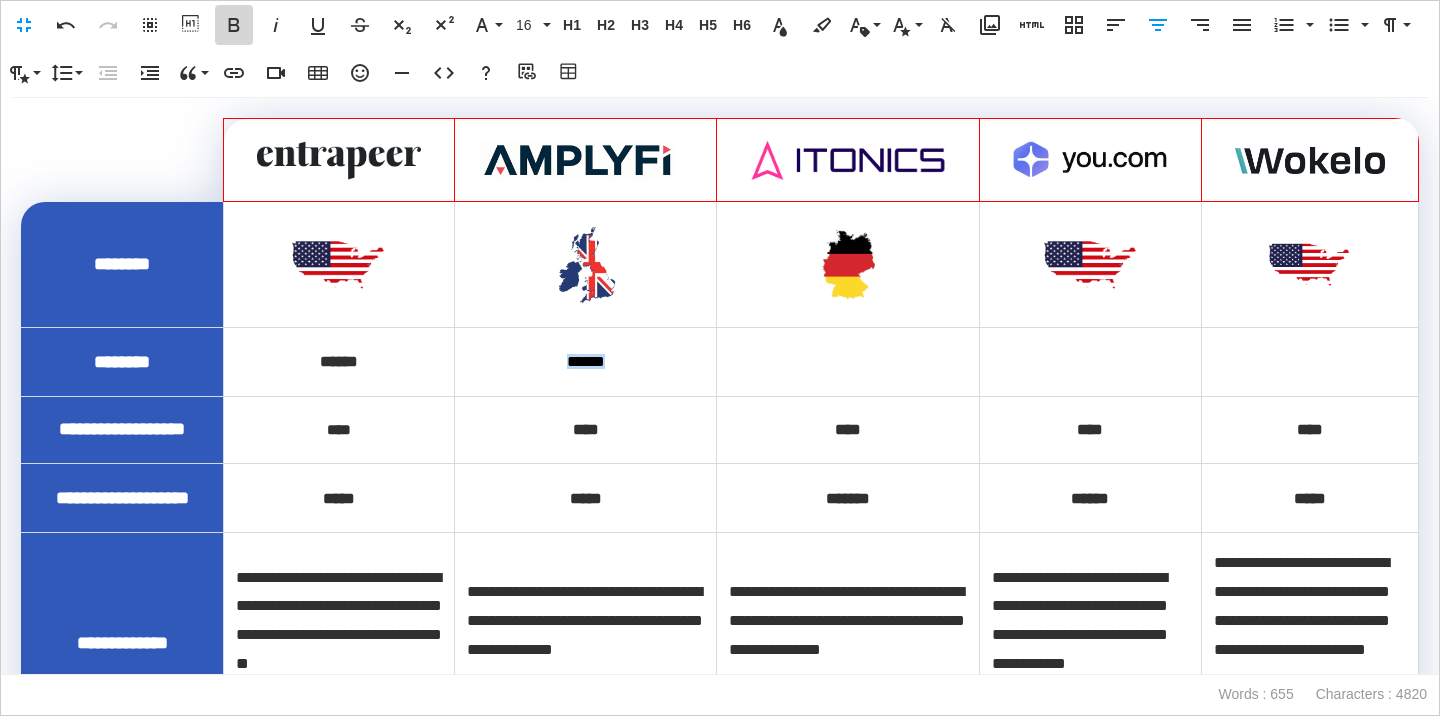 click 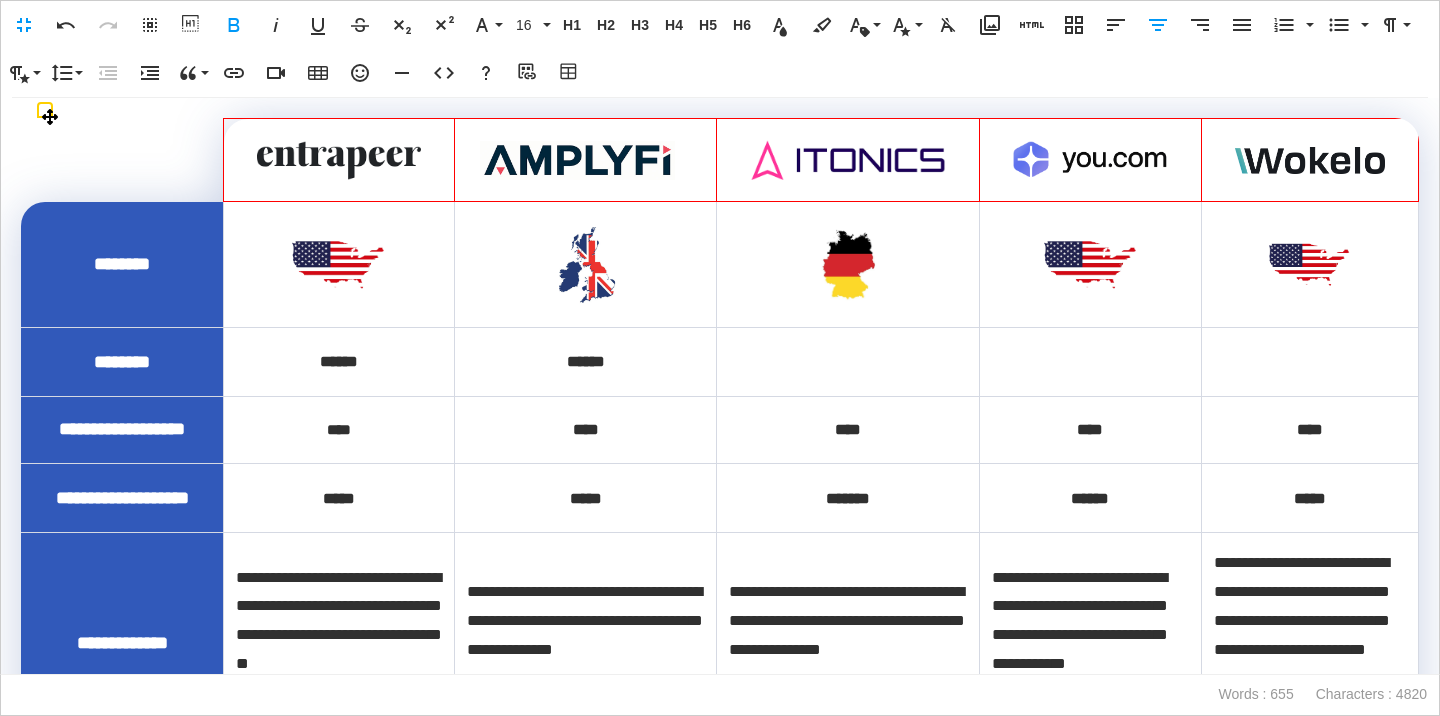 click on "******" at bounding box center (339, 361) 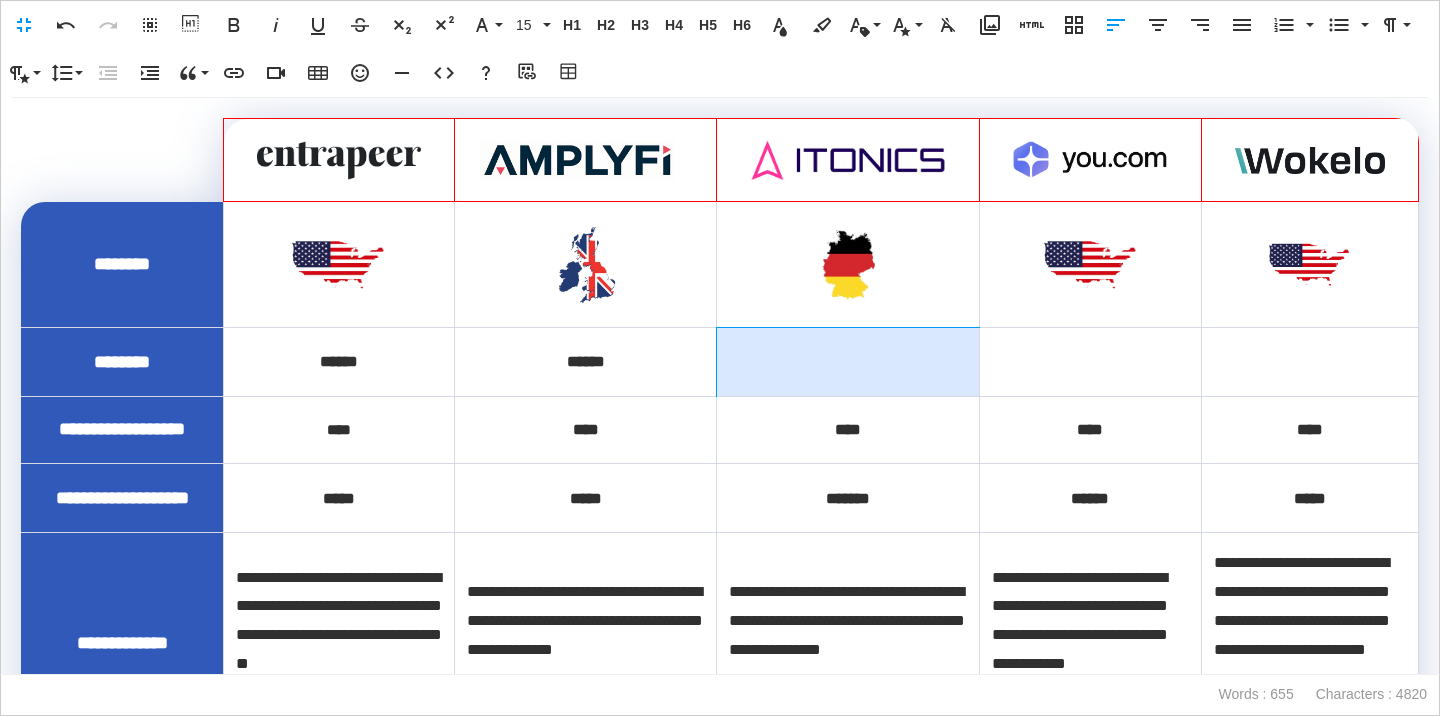 click at bounding box center [848, 361] 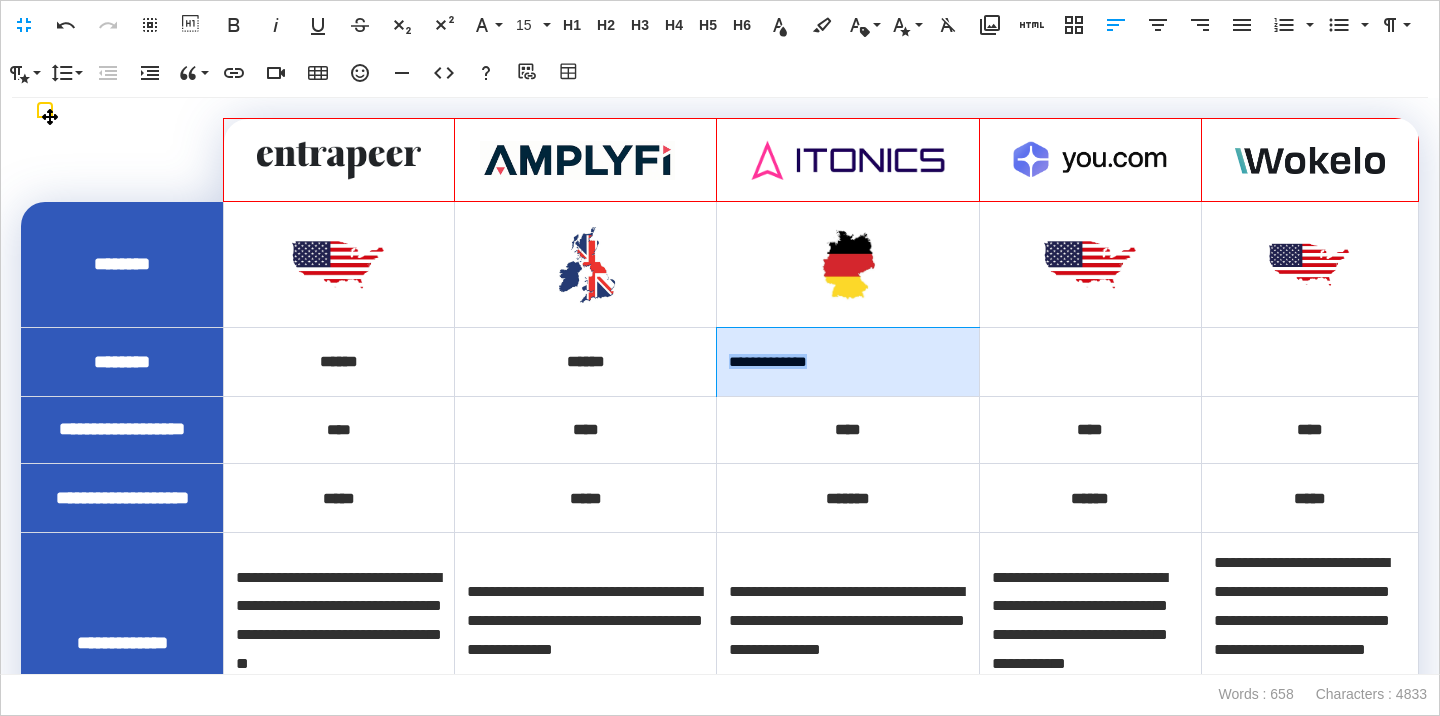 drag, startPoint x: 852, startPoint y: 365, endPoint x: 727, endPoint y: 360, distance: 125.09996 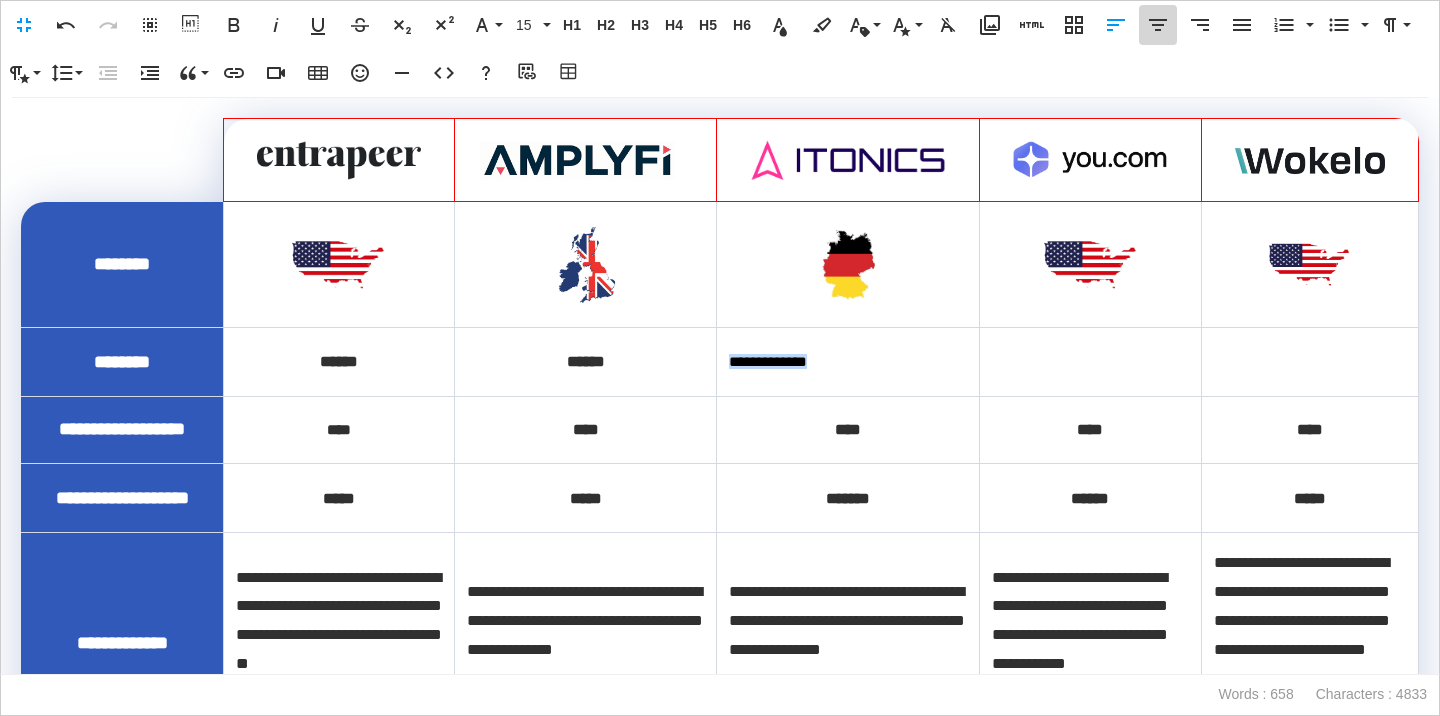 click 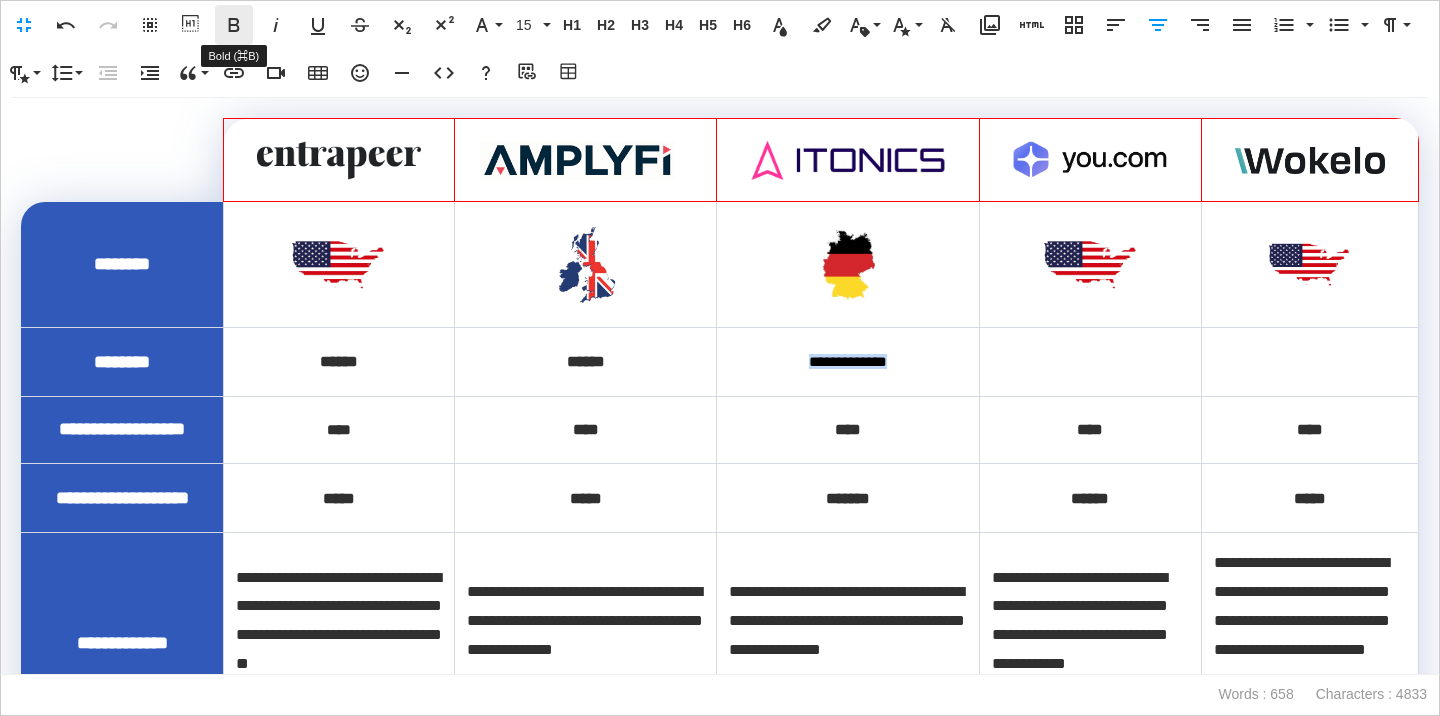 click 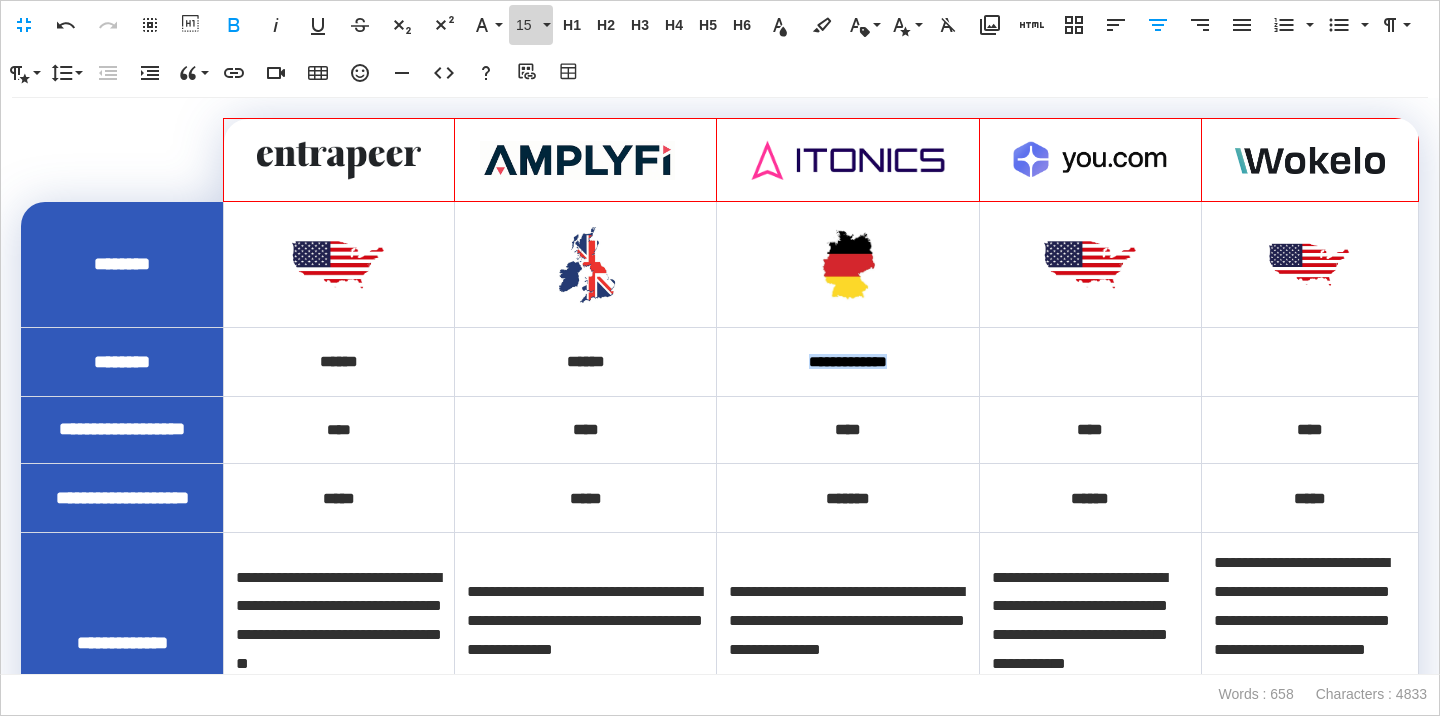 click on "15" at bounding box center (527, 25) 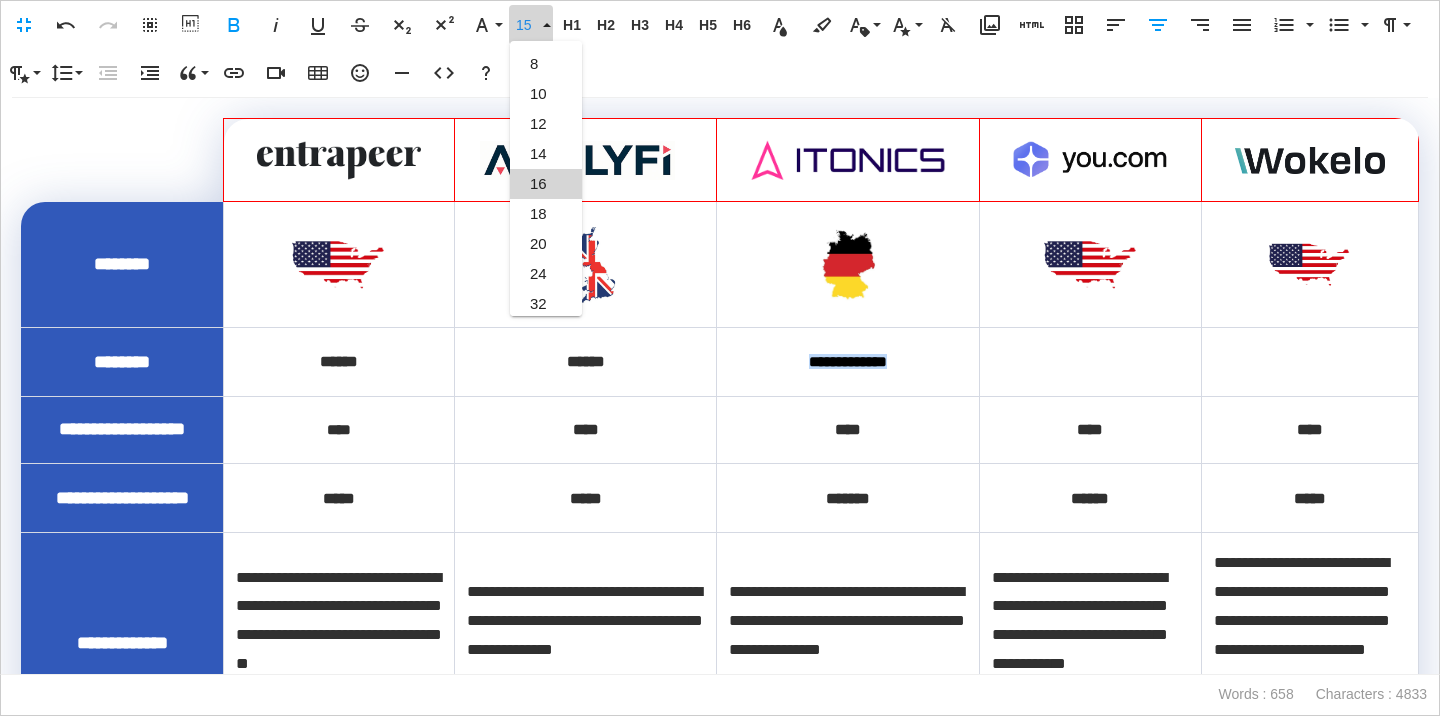 click on "16" at bounding box center [546, 184] 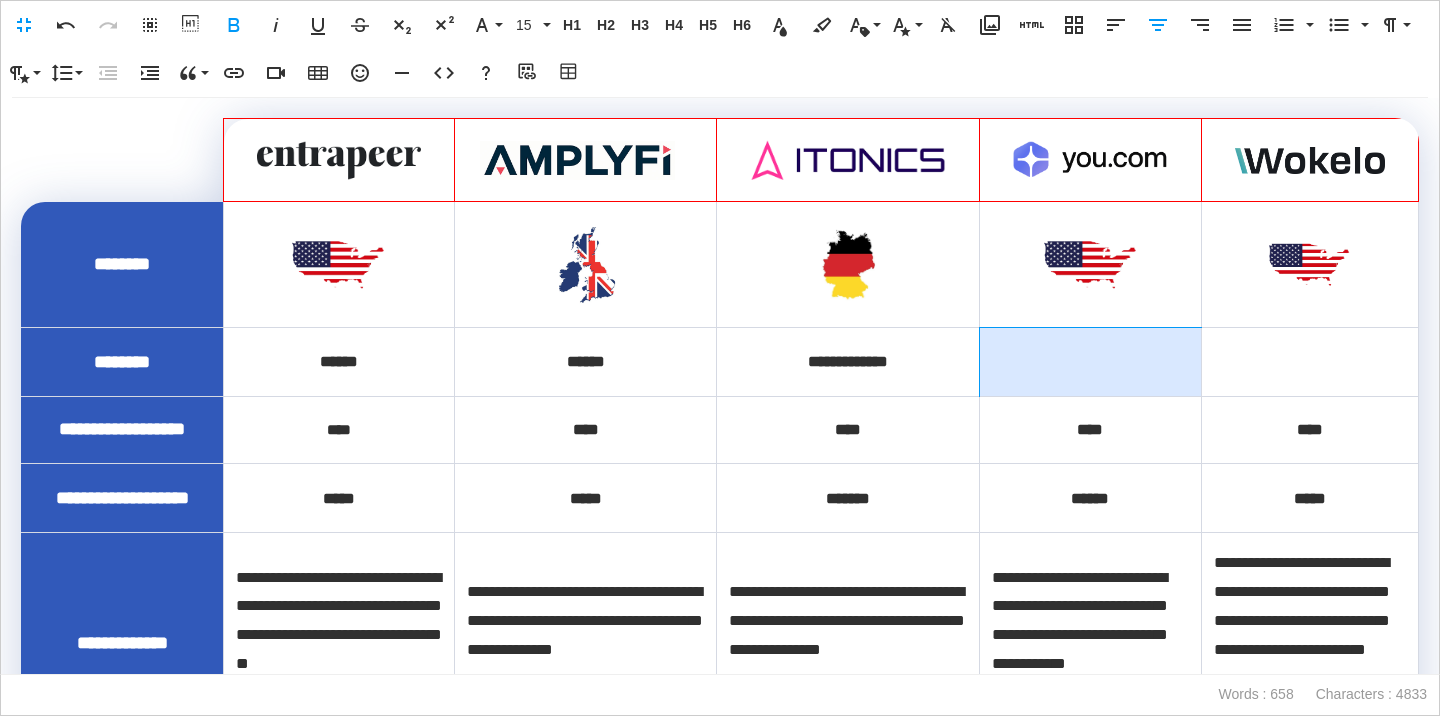 click at bounding box center [1090, 361] 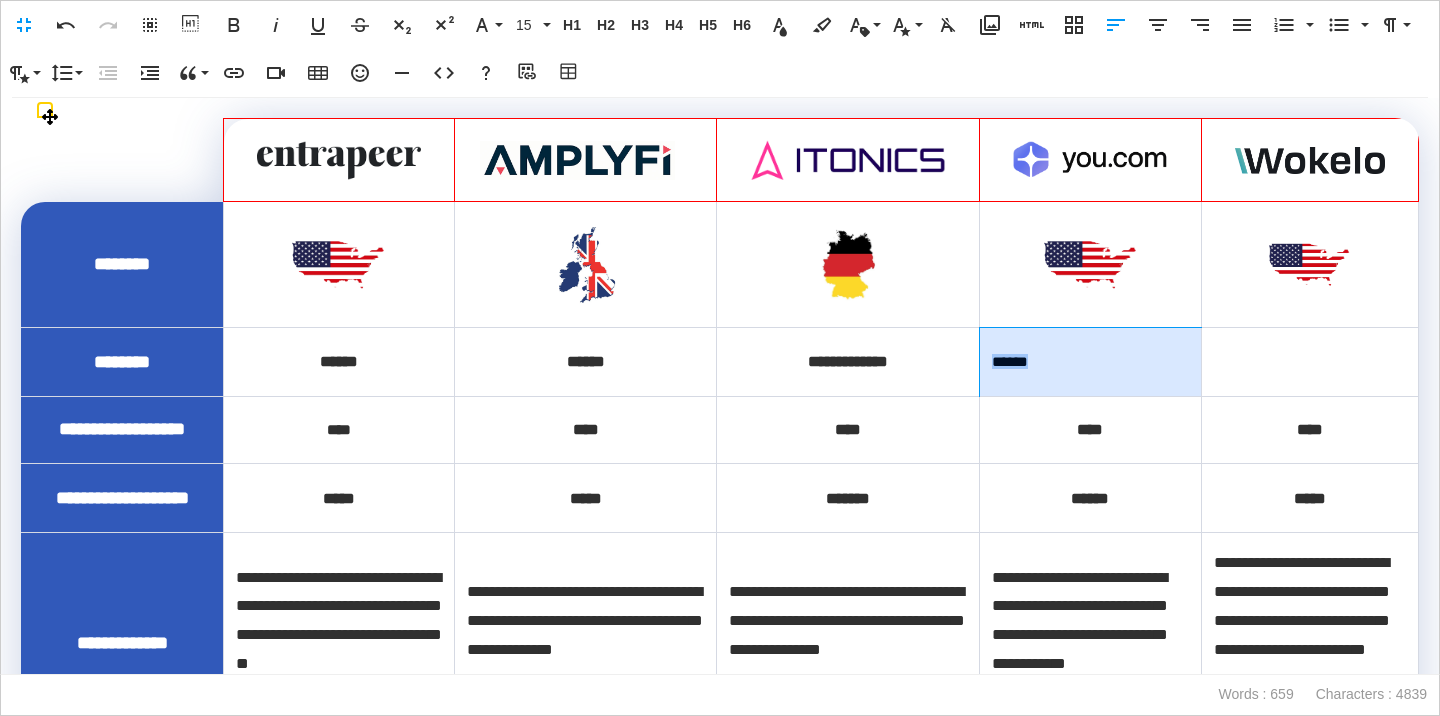 drag, startPoint x: 1039, startPoint y: 368, endPoint x: 1095, endPoint y: 81, distance: 292.41238 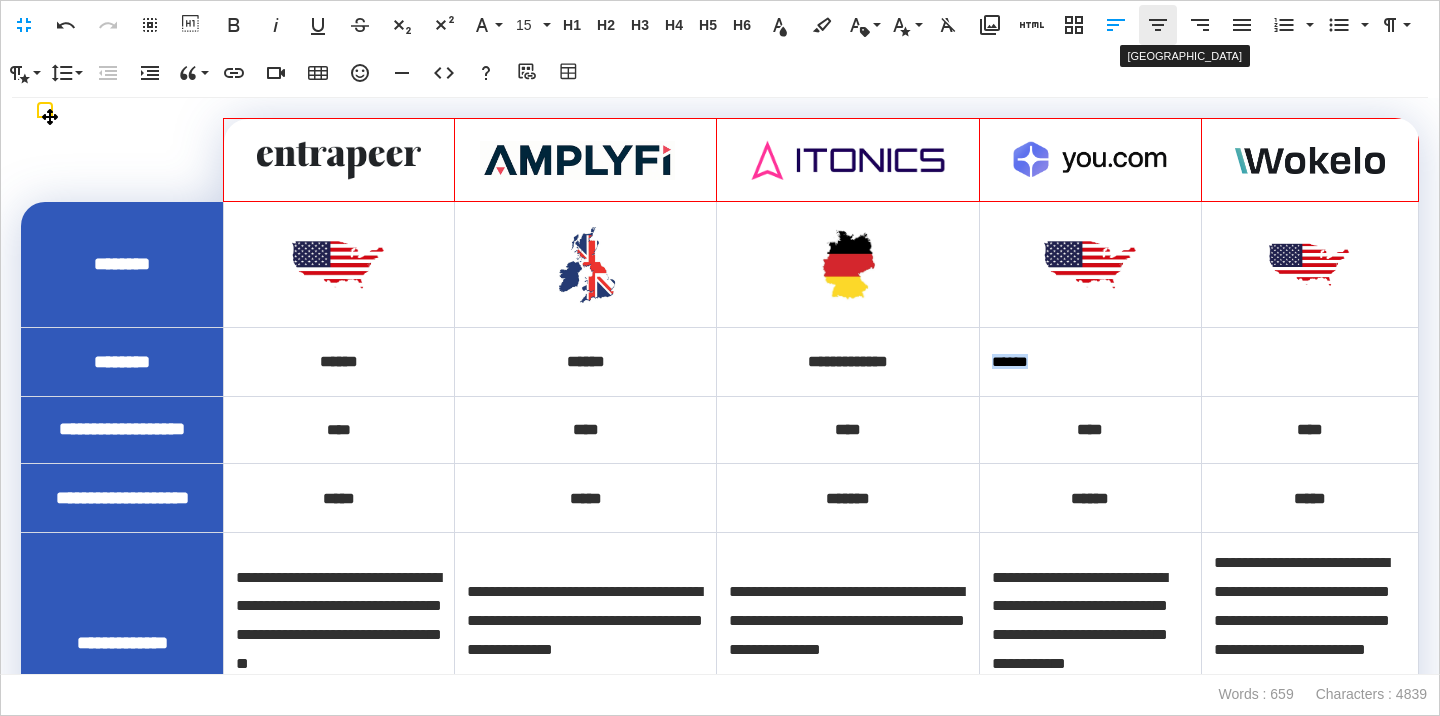 click 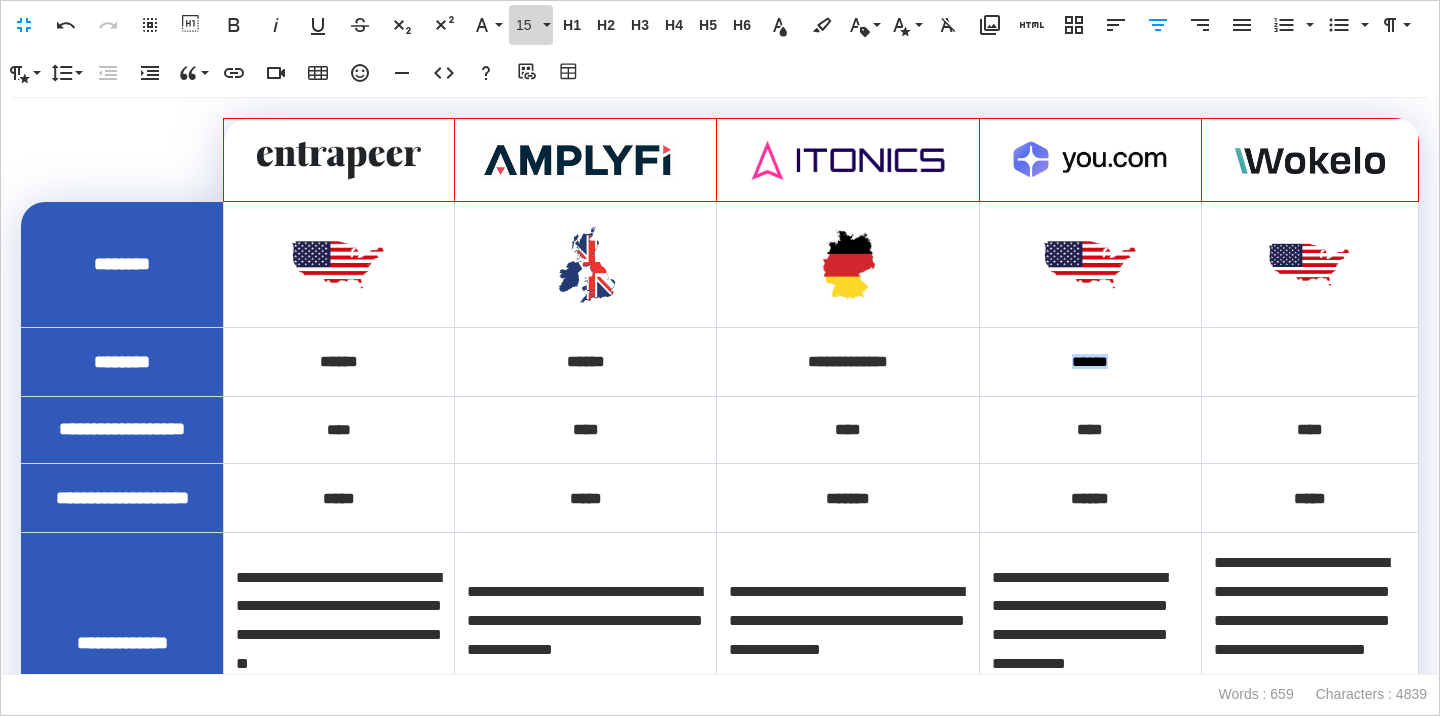 click on "15" at bounding box center (527, 25) 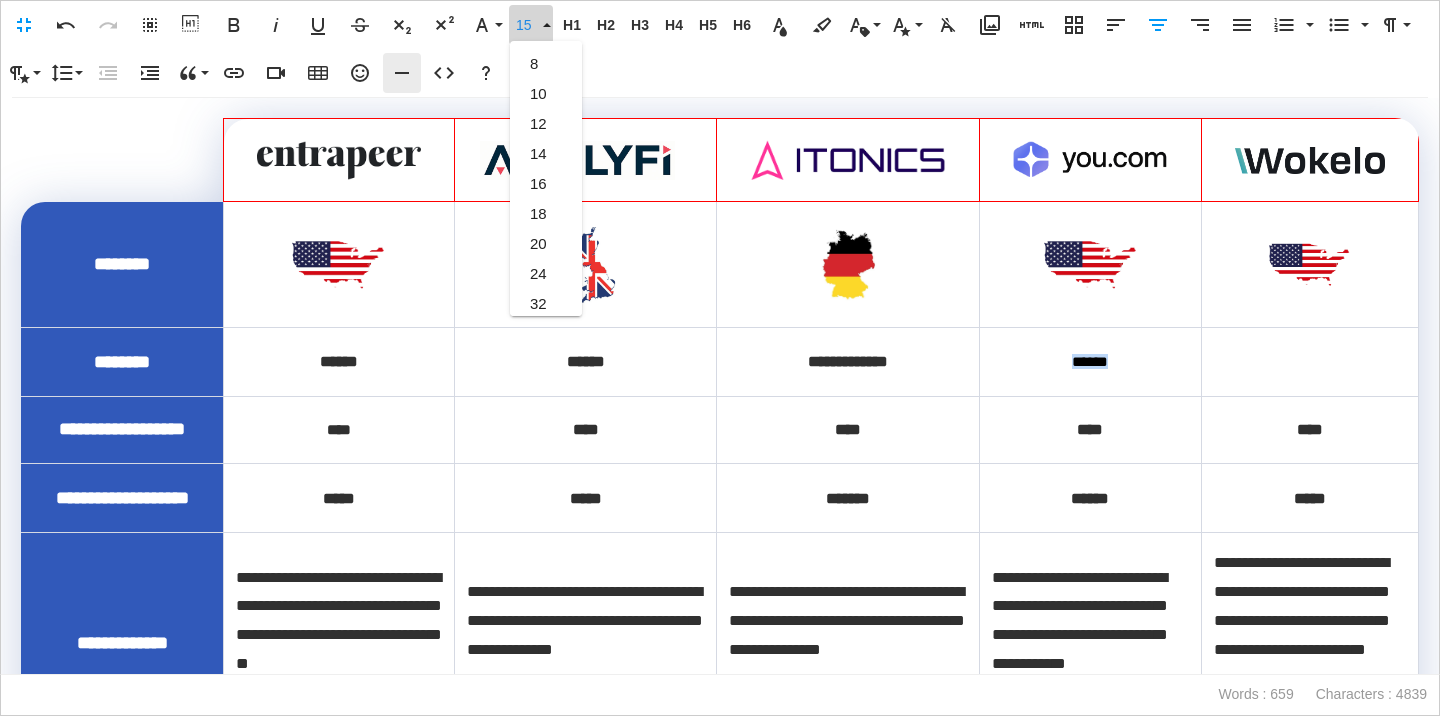 click on "16" at bounding box center (546, 184) 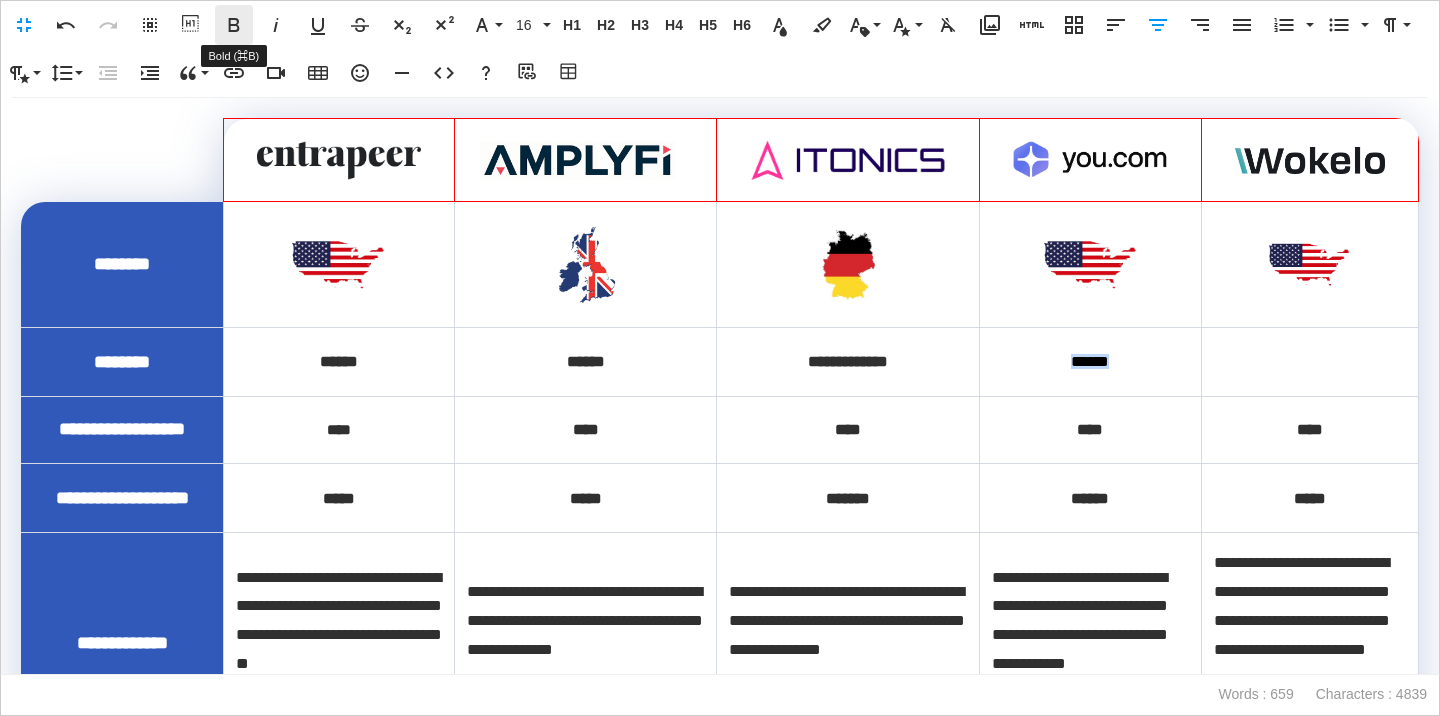 click 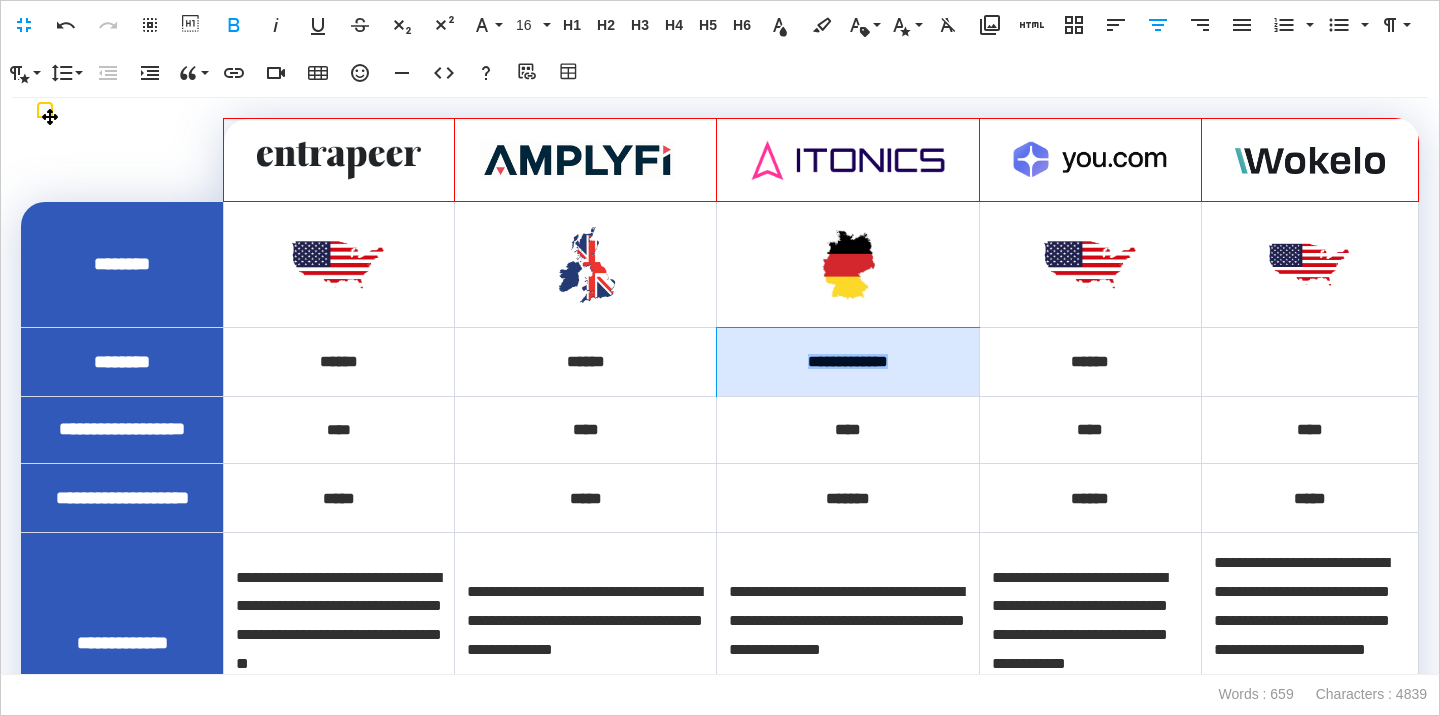 drag, startPoint x: 909, startPoint y: 366, endPoint x: 785, endPoint y: 369, distance: 124.036285 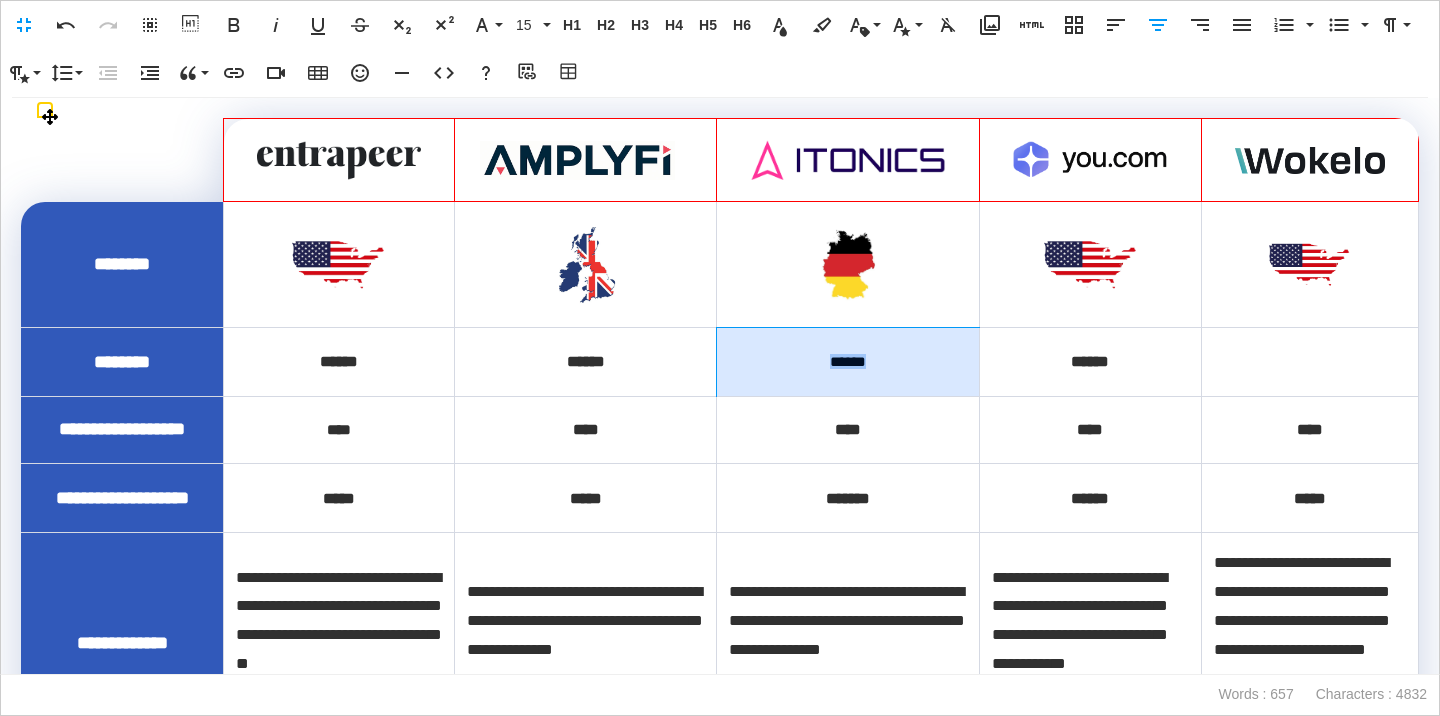 drag, startPoint x: 892, startPoint y: 360, endPoint x: 824, endPoint y: 364, distance: 68.117546 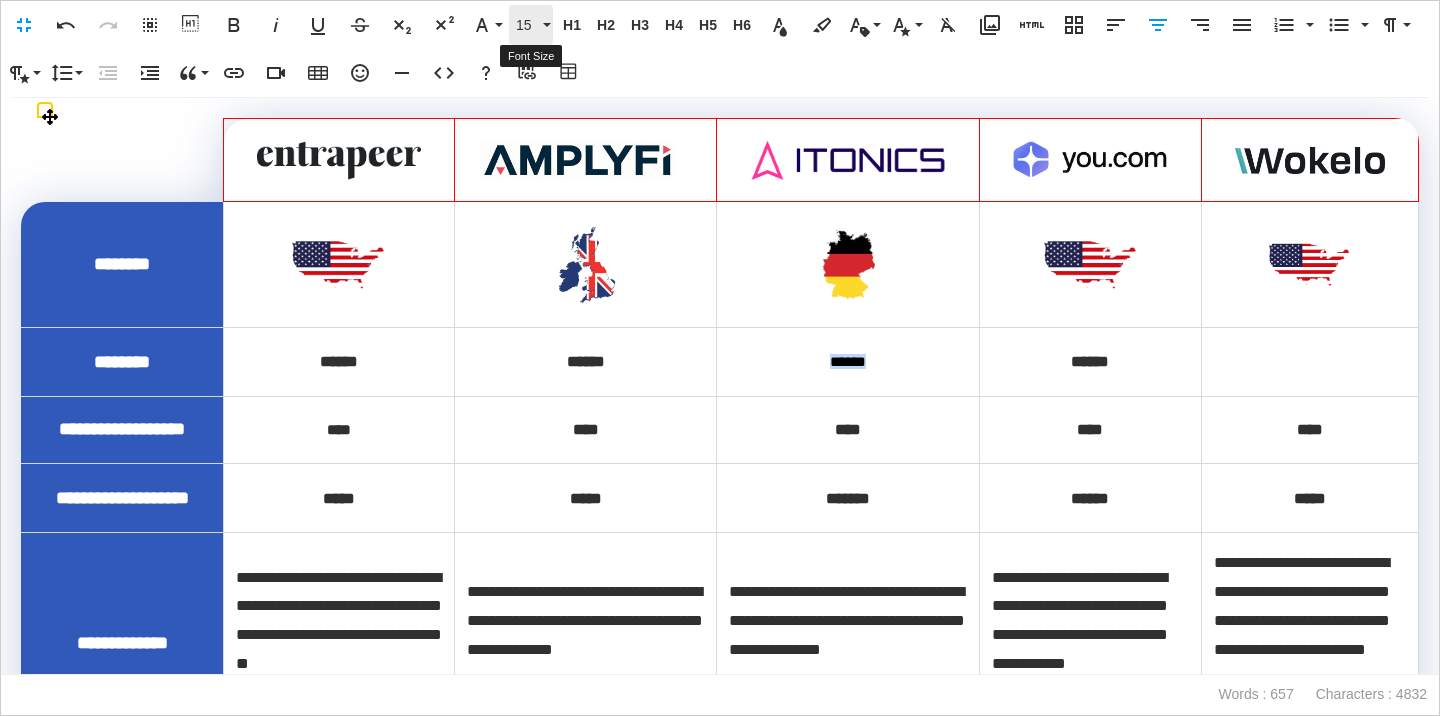 click on "15" at bounding box center [527, 25] 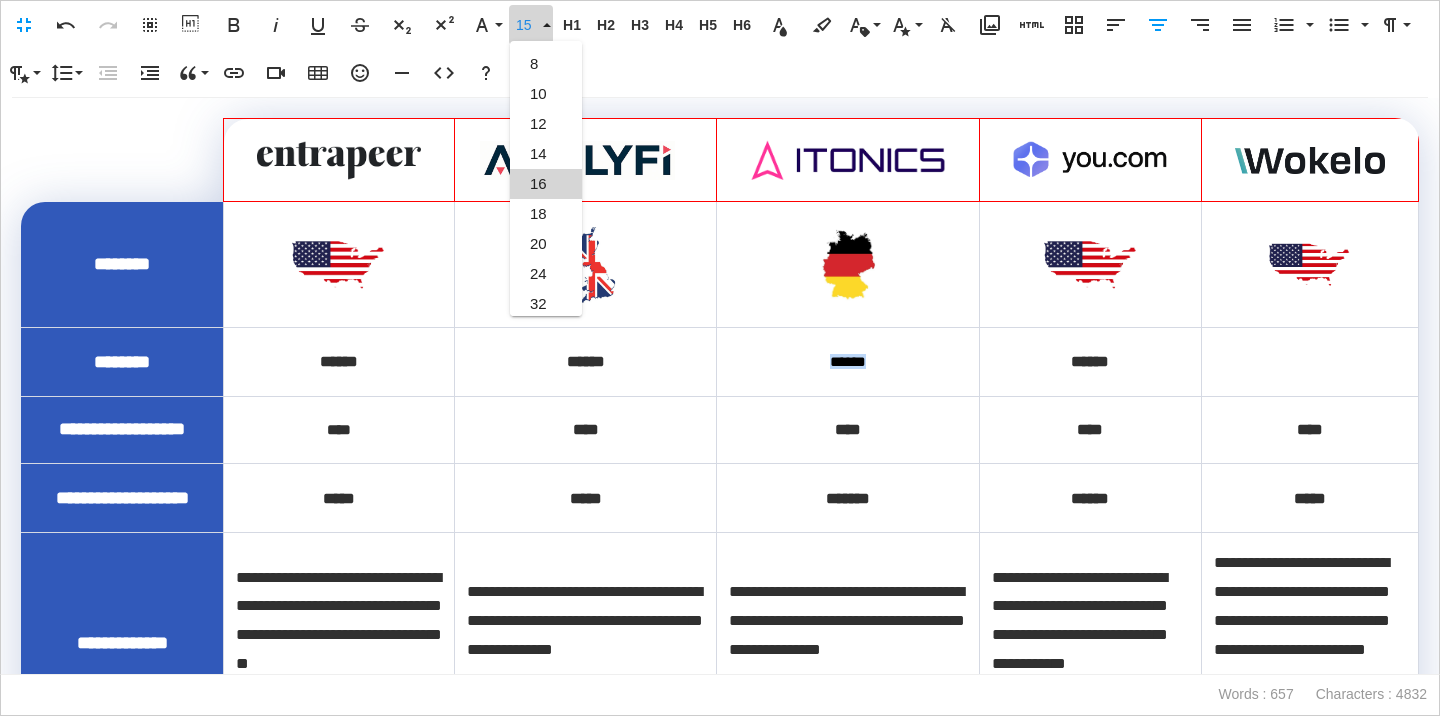 click on "16" at bounding box center [546, 184] 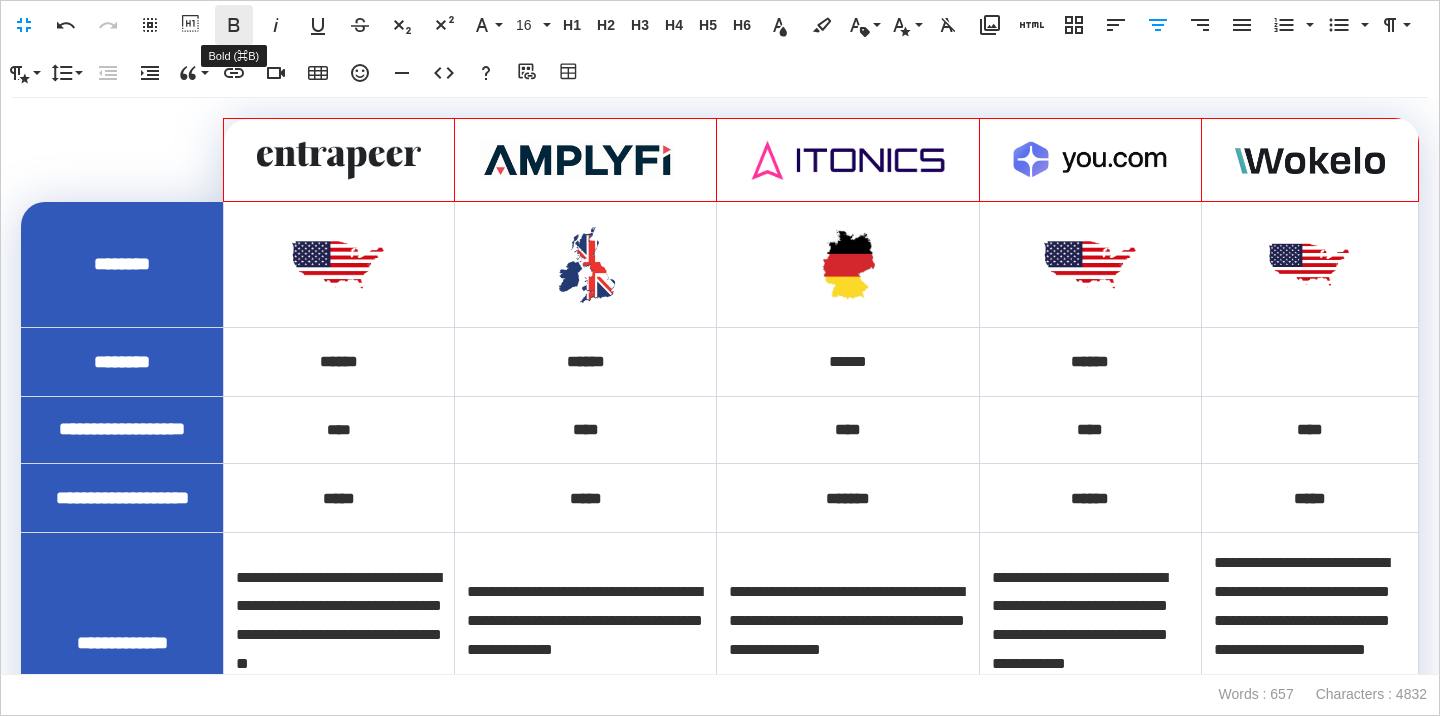 click 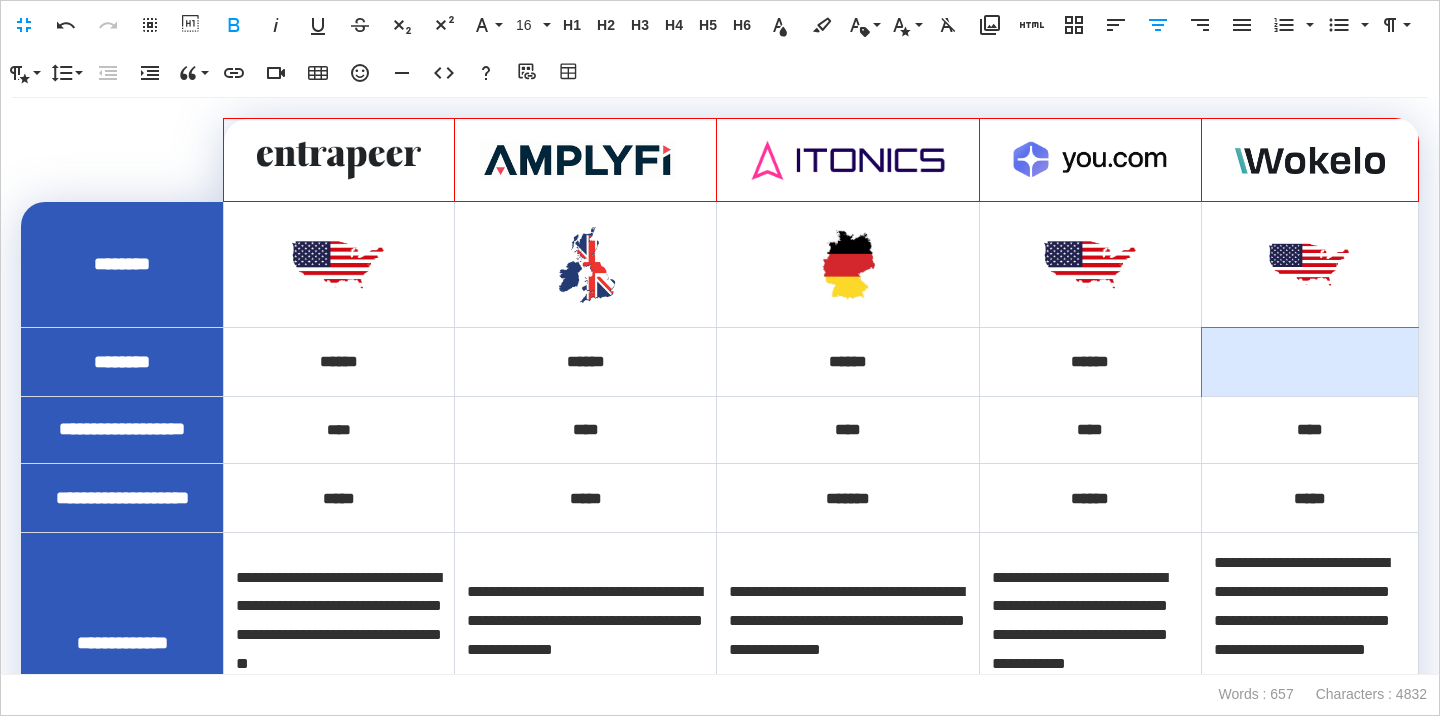 click at bounding box center [1309, 361] 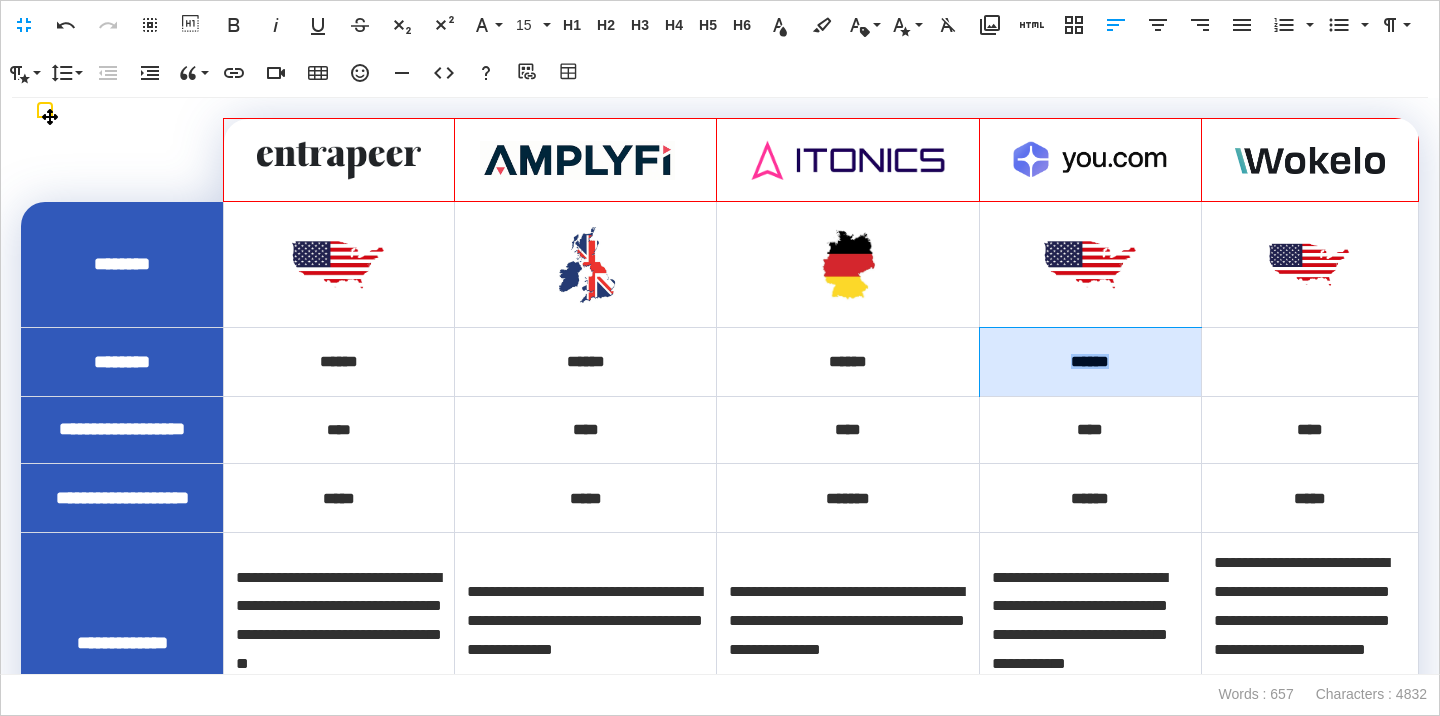 drag, startPoint x: 1122, startPoint y: 356, endPoint x: 1073, endPoint y: 360, distance: 49.162994 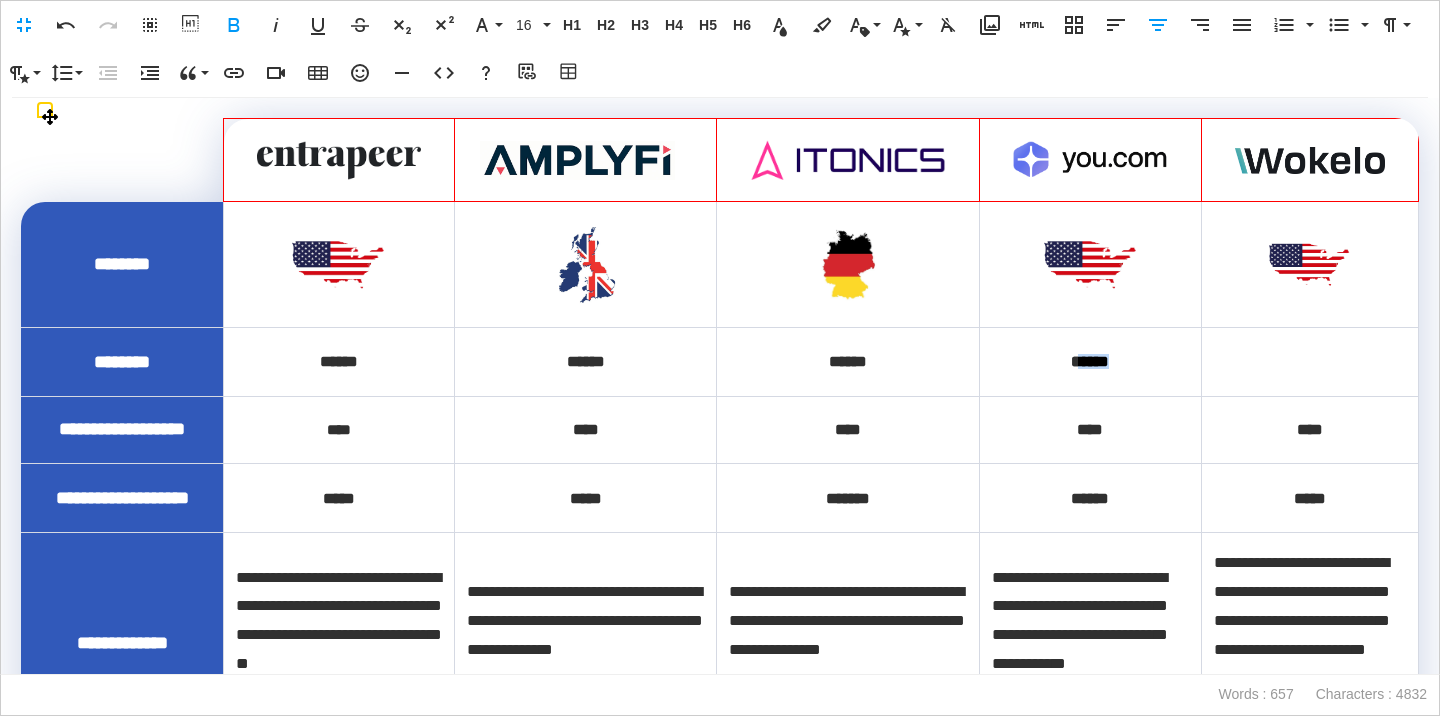 copy on "*****" 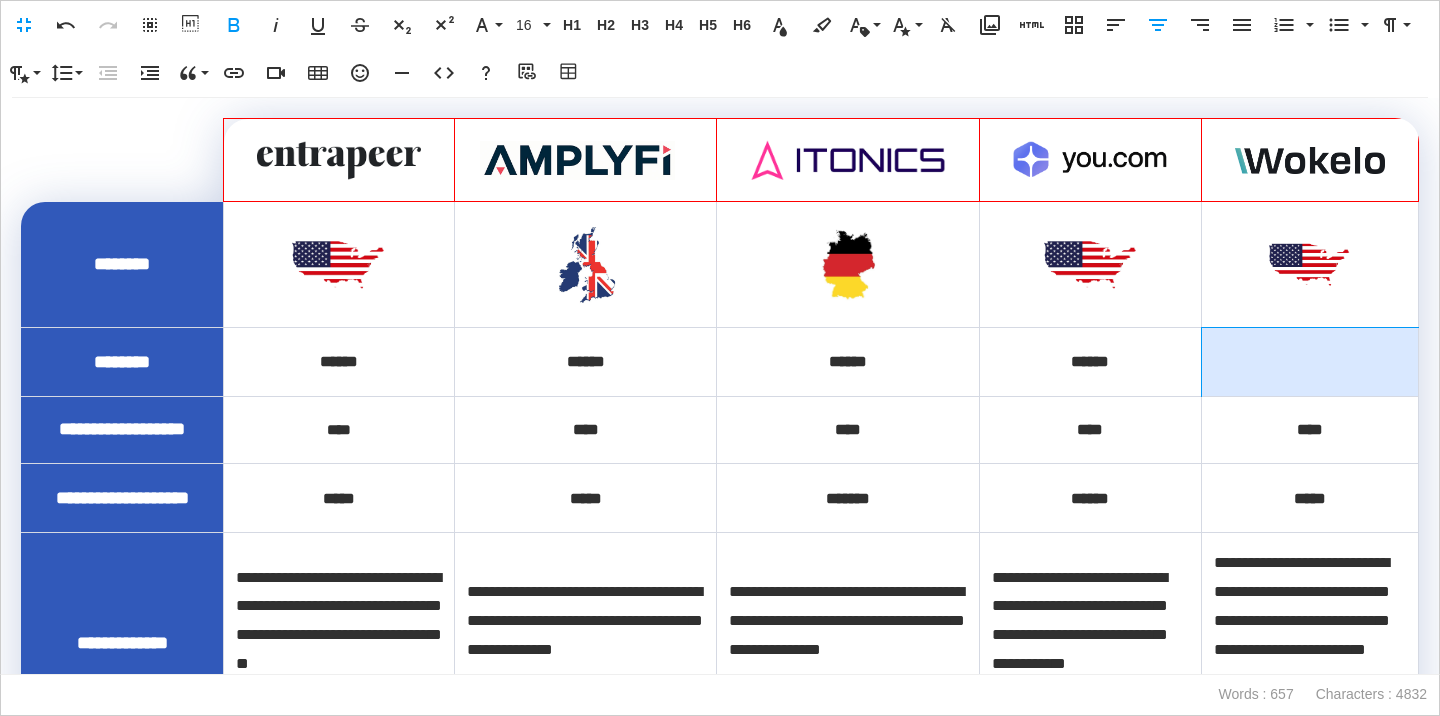 click at bounding box center [1309, 361] 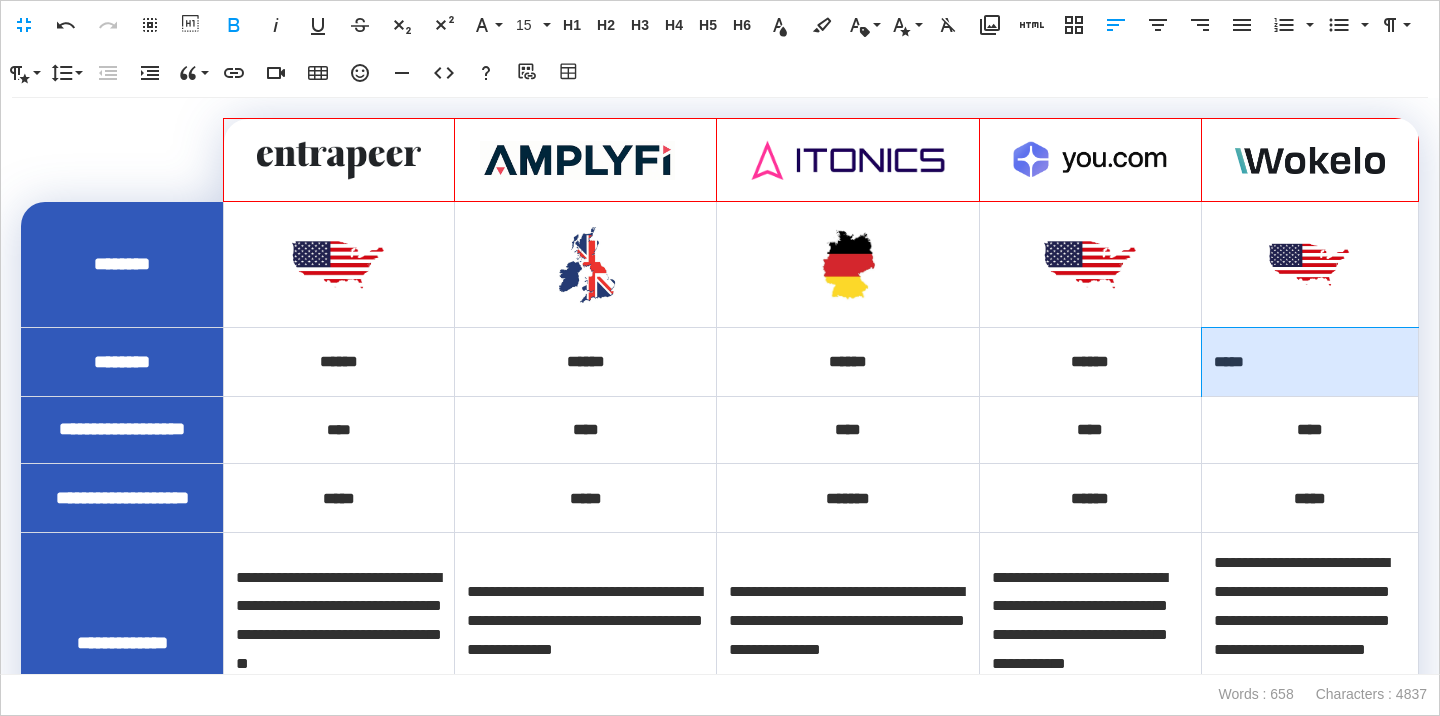 click on "*****" at bounding box center [1229, 361] 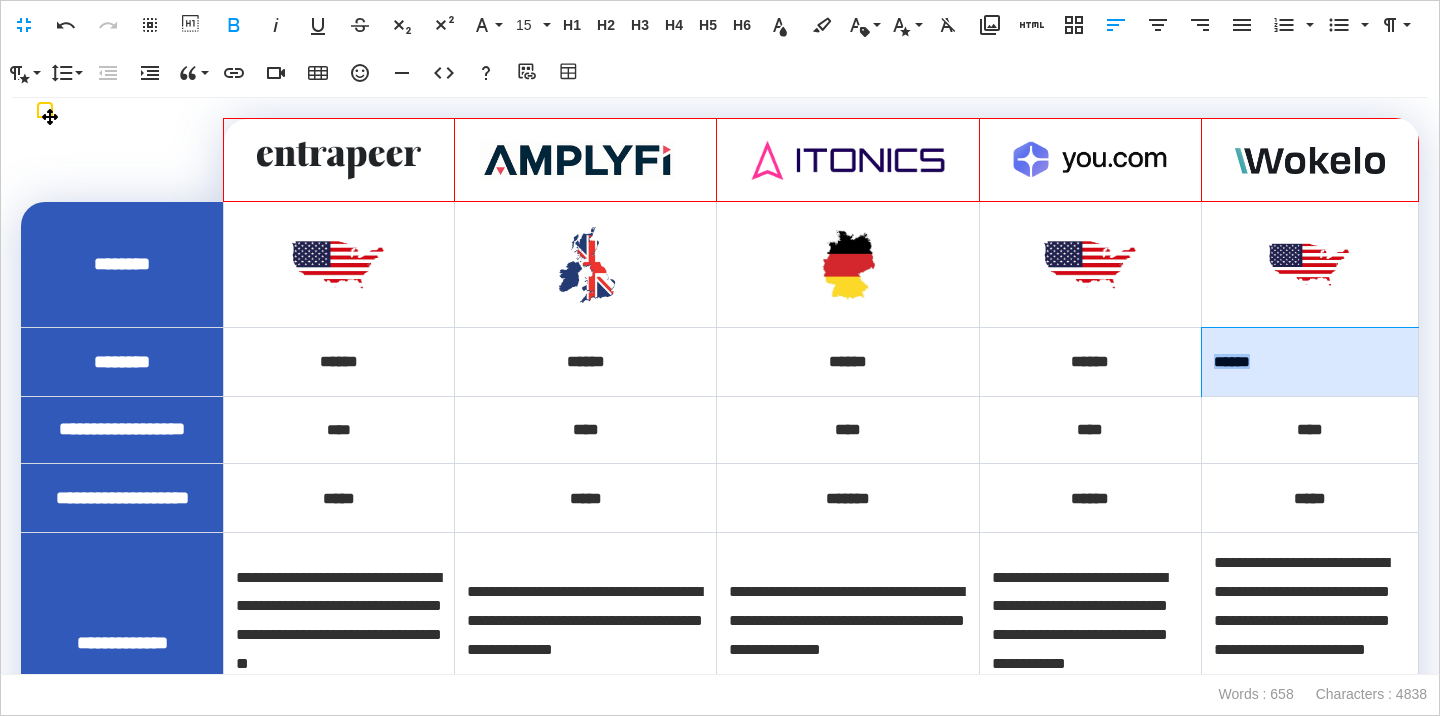 drag, startPoint x: 1258, startPoint y: 358, endPoint x: 1218, endPoint y: 363, distance: 40.311287 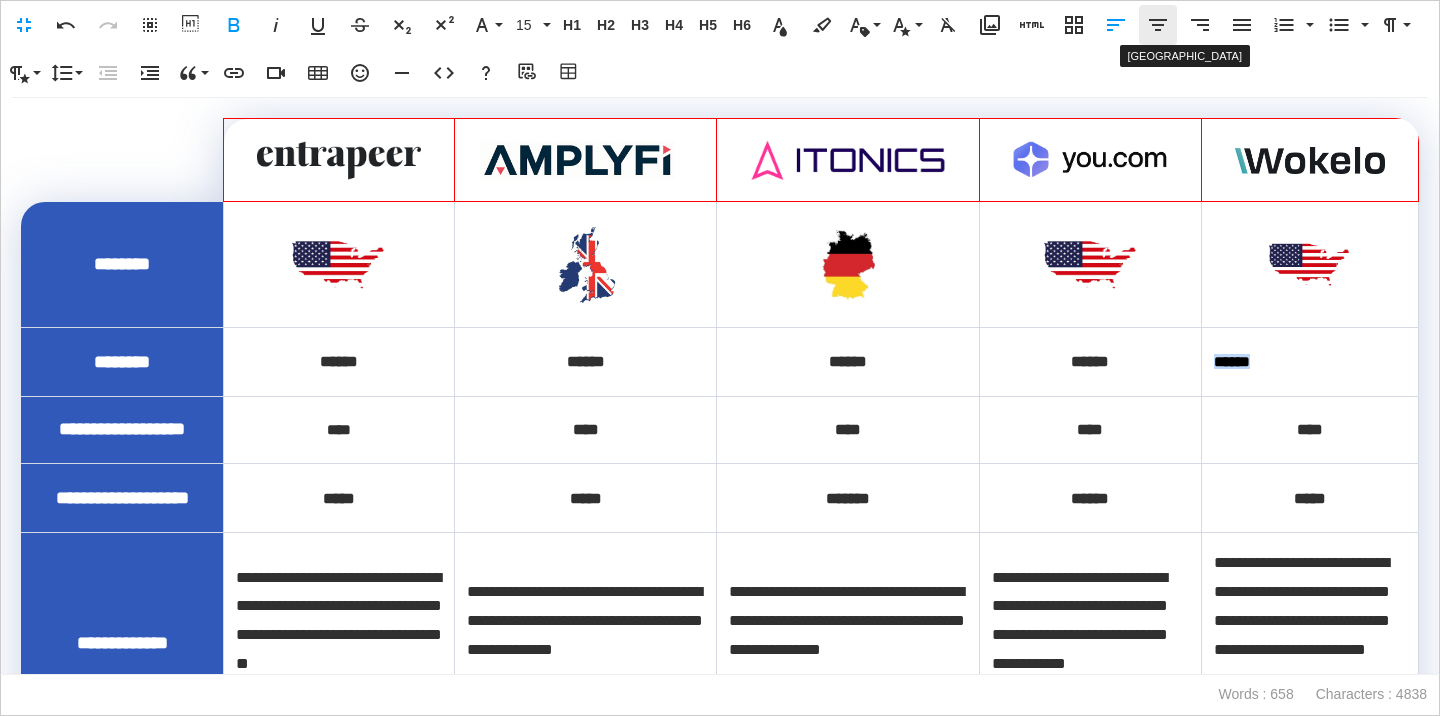 click 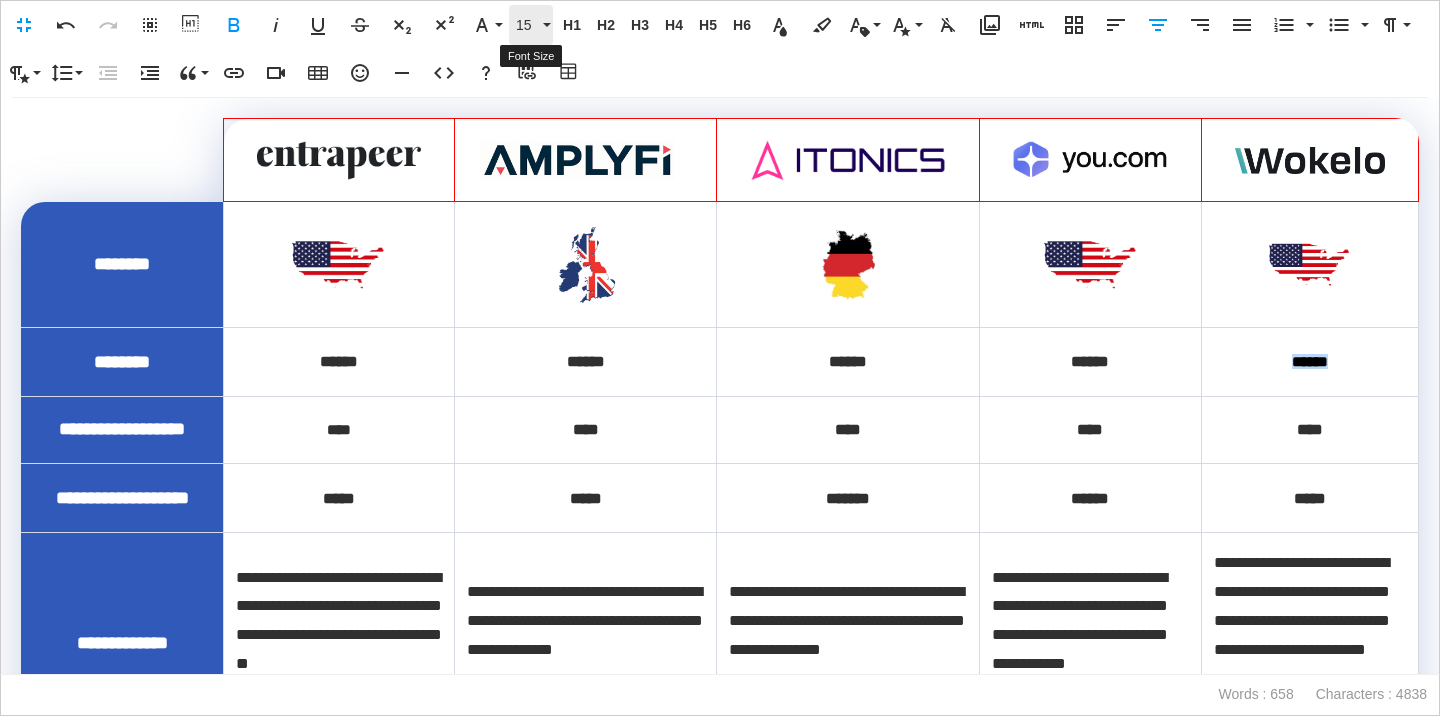 click on "15" at bounding box center [531, 25] 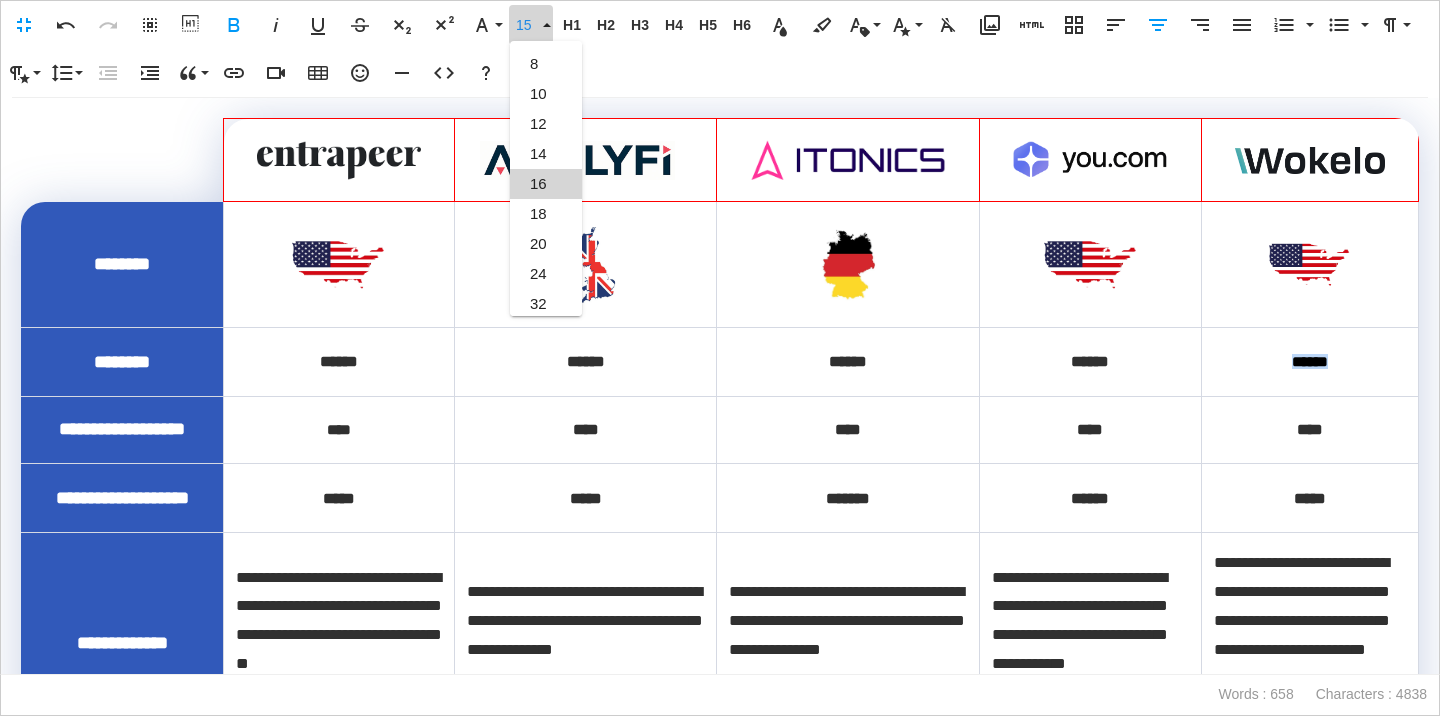 click on "16" at bounding box center [546, 184] 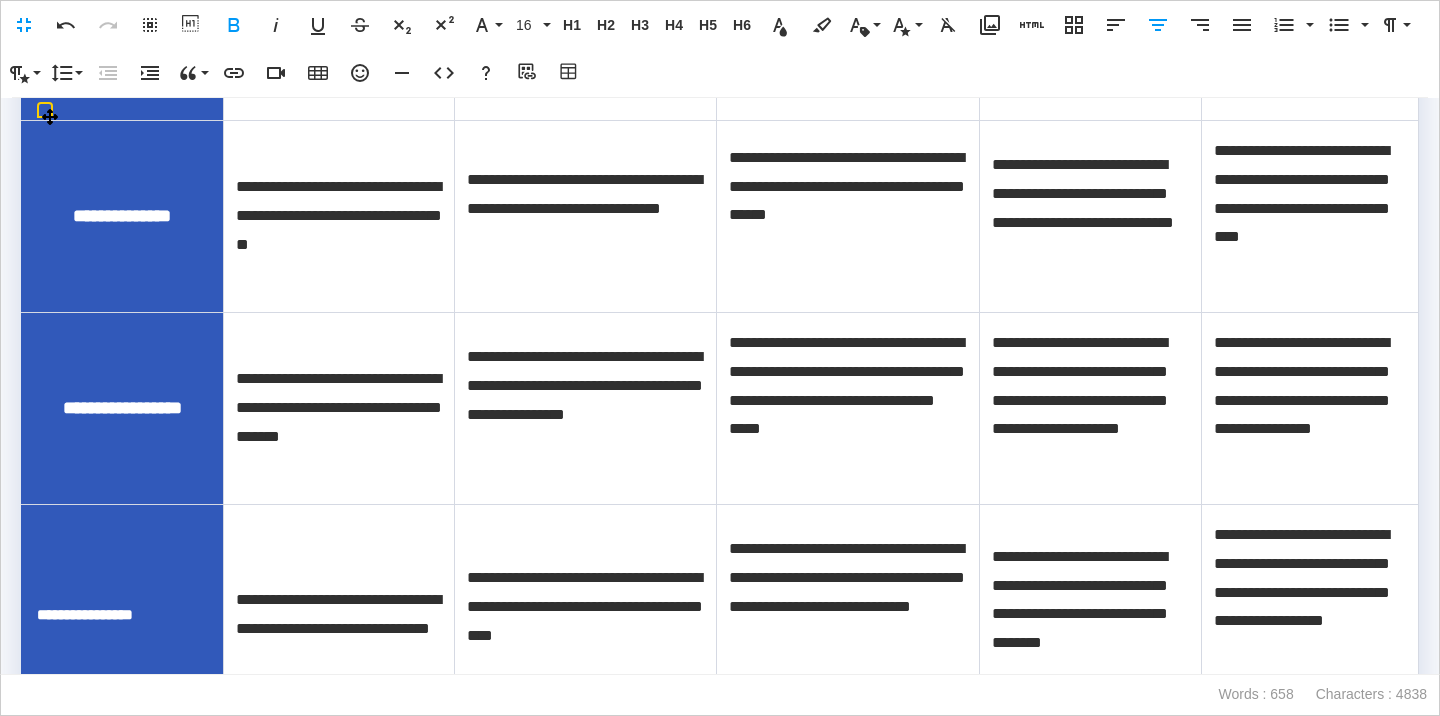 scroll, scrollTop: 1911, scrollLeft: 0, axis: vertical 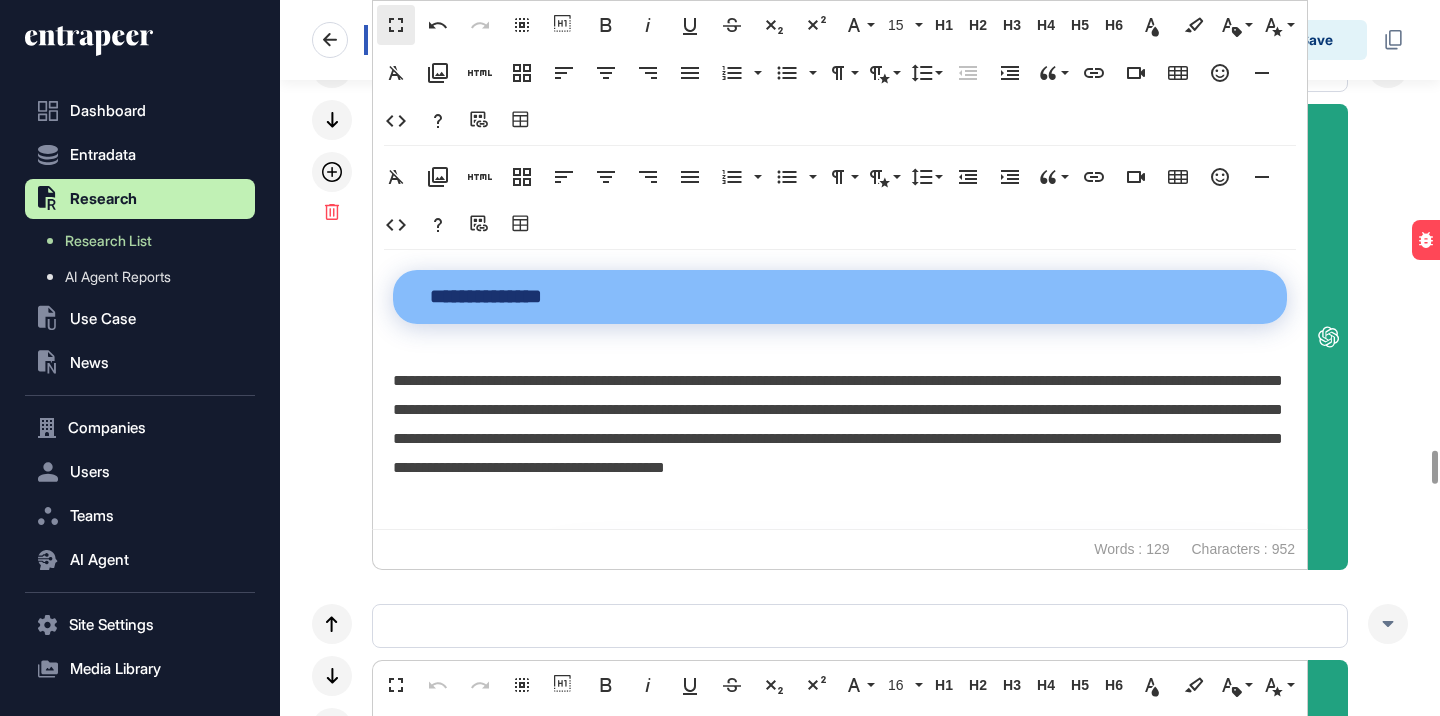 click on "Fullscreen Undo Redo Select All Show blocks Bold Italic Underline Strikethrough Subscript Superscript Font Family Playfair Mulish Inter 16 8 10 12 14 16 18 20 24 32 36 40 48 72 80 H1 Heading 1 H2 Heading 2 H3 Heading 3 H4 Heading 4 H5 Heading 5 H6 Heading 6 Text Color Background Color Inline Class Heading 1 Heading 2 Heading 3 Heading 4 Heading 5 Heading 6 Paragraph Secondary Text Inline Style font-weight 700 font-weight 900 Clear Formatting Media Library Add HTML Responsive Layout Align Left Align Center Align Right Align Justify Ordered List   Default Lower Alpha Lower Greek Lower Roman Upper Alpha Upper Roman    Unordered List   Default Circle Disc Square    Paragraph Format Normal Heading 1 Heading 2 Heading 3 Heading 4 Code Paragraph Style Gray Bordered Spaced Uppercase Line Height Default Single 1.15 1.5 Double Decrease Indent Increase Indent Quote Increase ⌘' Decrease ⌘⇧' Insert Link Insert Video Insert Table Emoticons Insert Horizontal Line Code View Help Add source URL Table Builder" 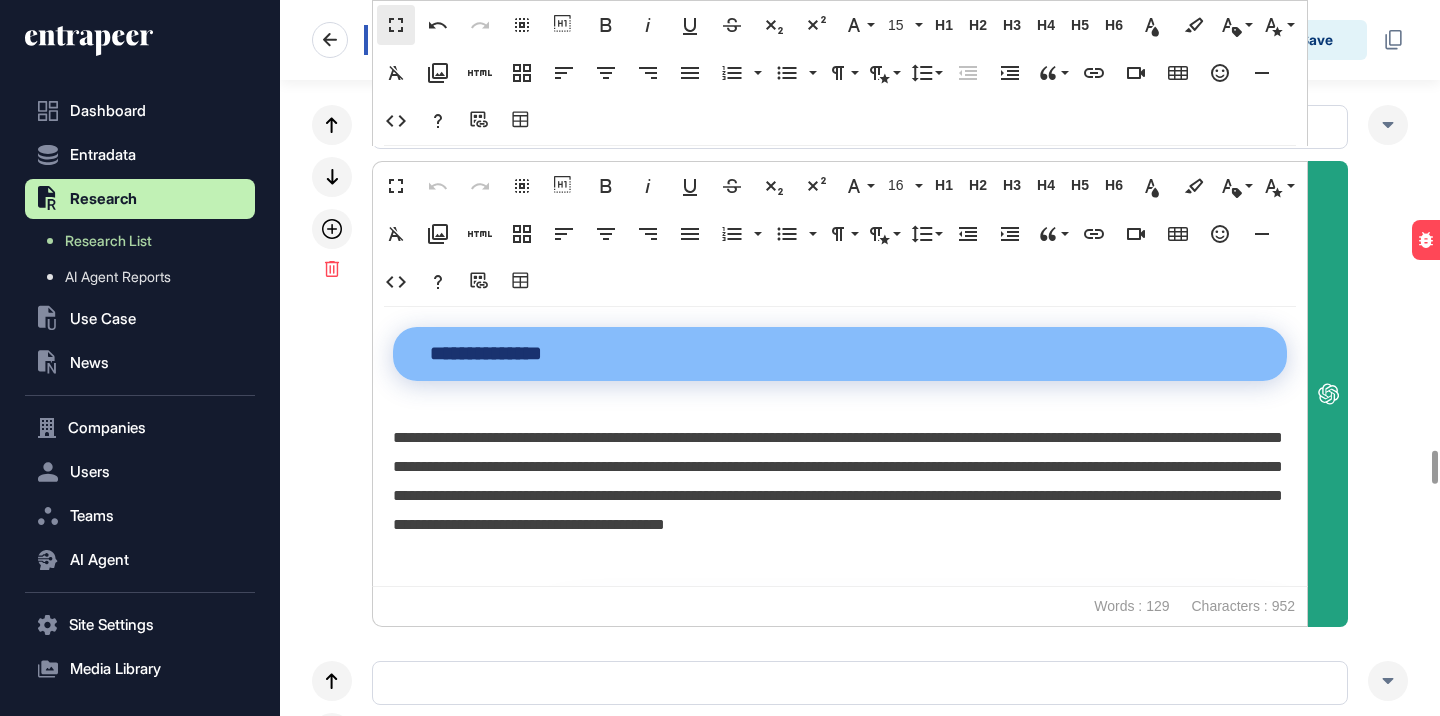 scroll, scrollTop: 9600, scrollLeft: 0, axis: vertical 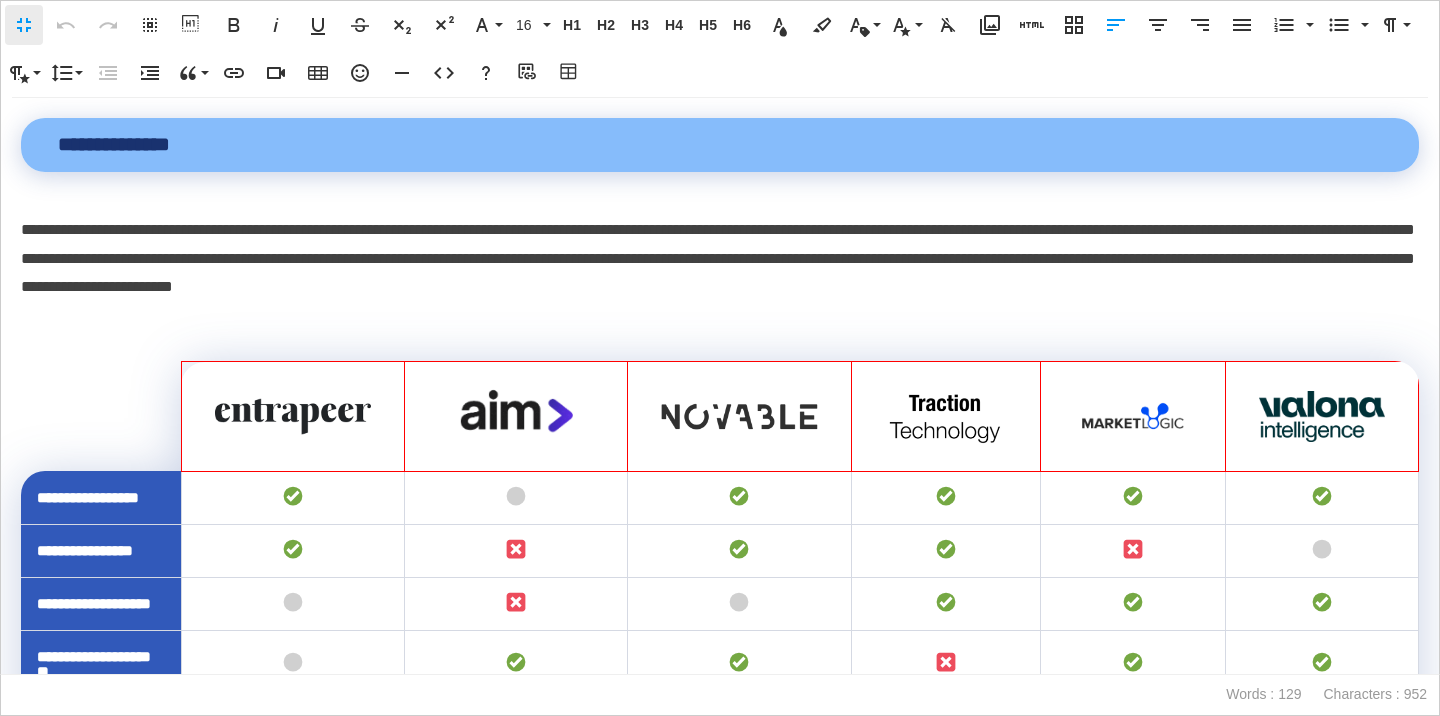 click on "**********" at bounding box center (720, 259) 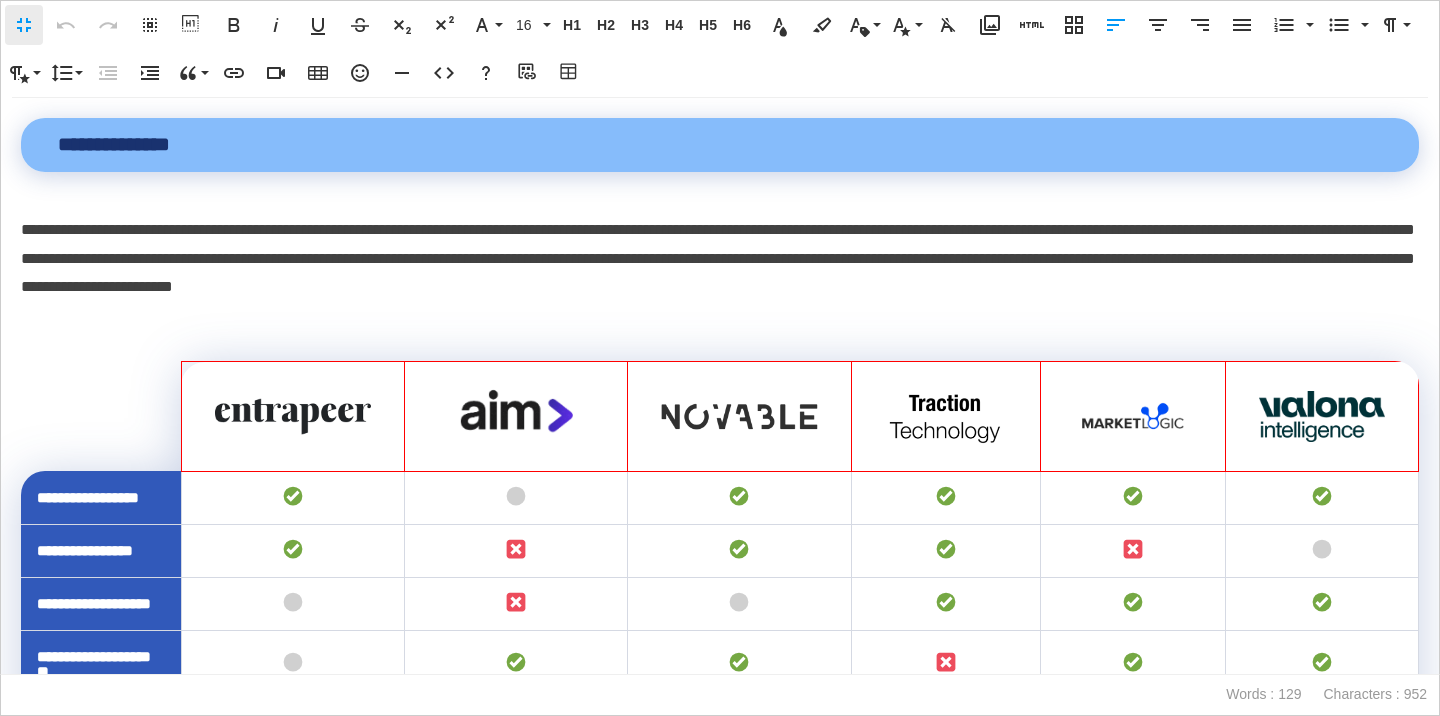 click on "**********" at bounding box center (720, 259) 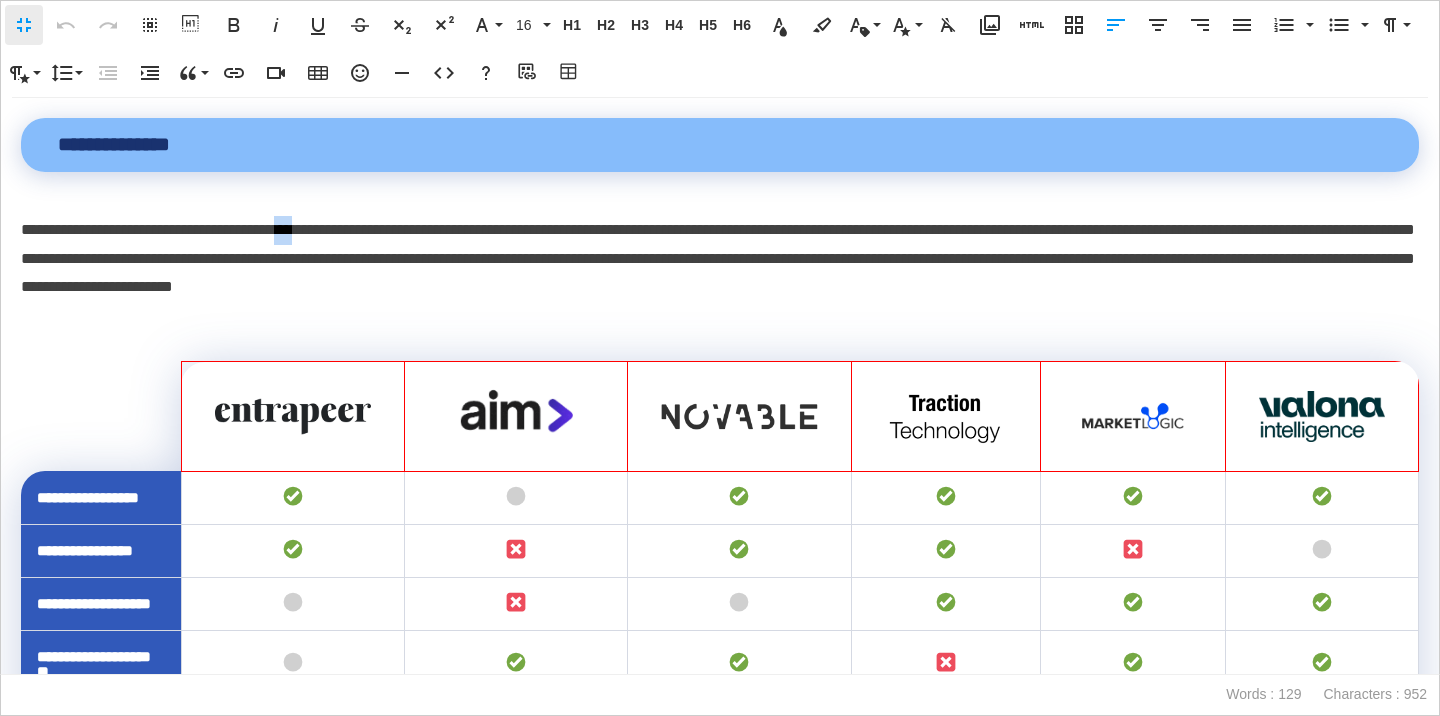 type 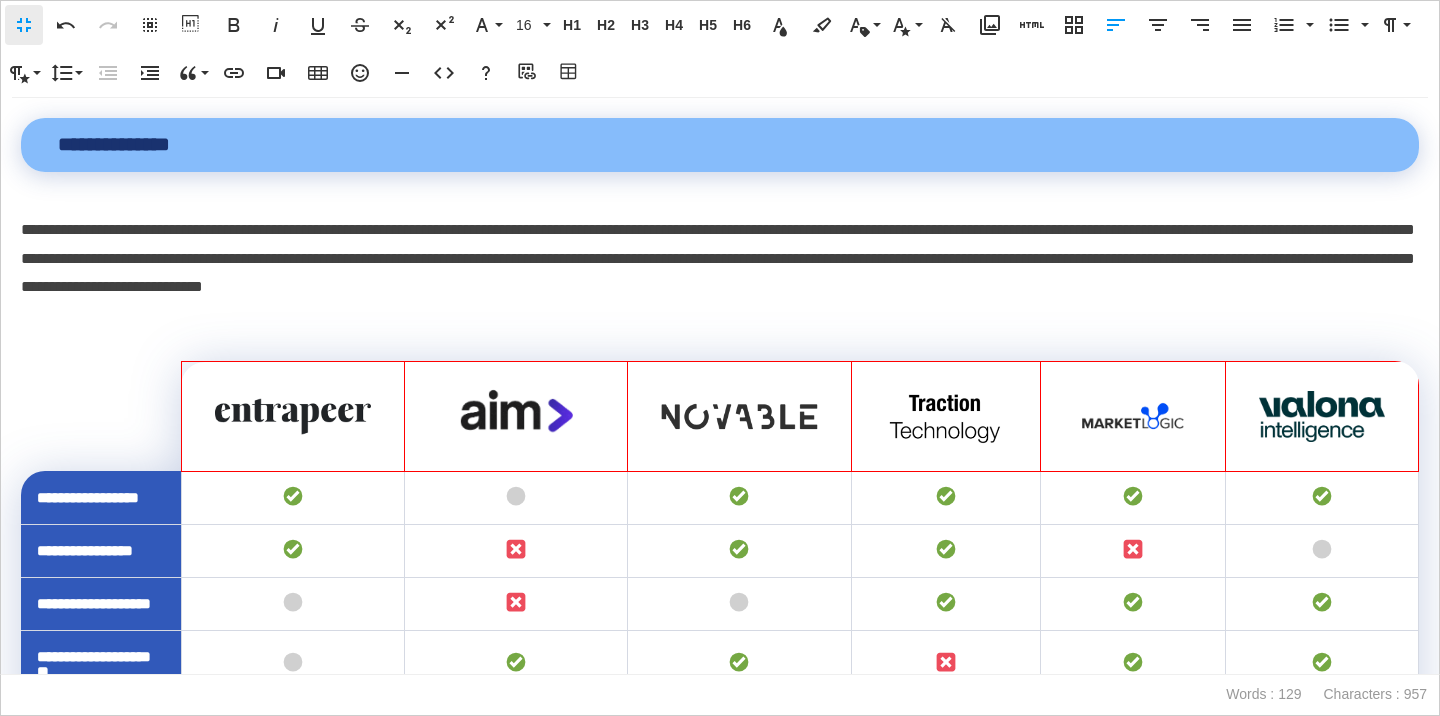 click on "**********" at bounding box center (720, 259) 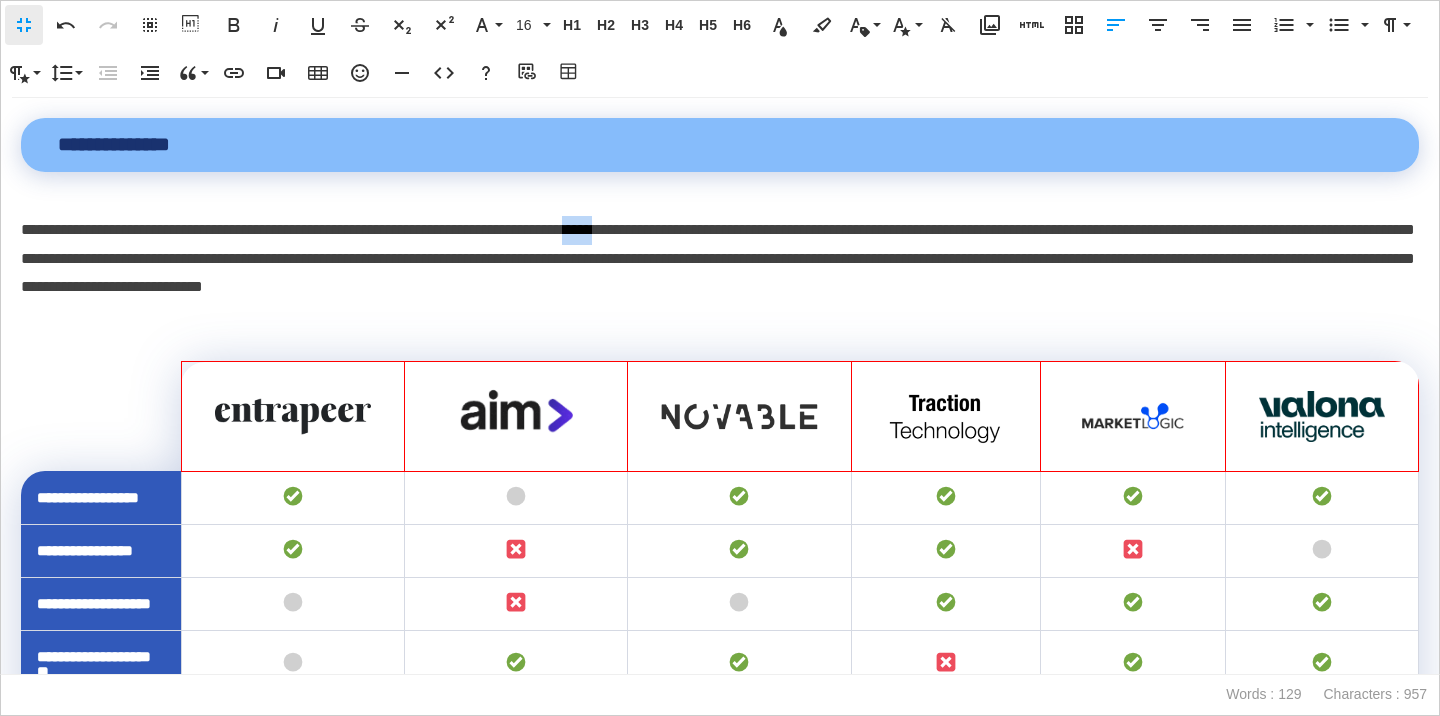 click on "**********" at bounding box center [720, 259] 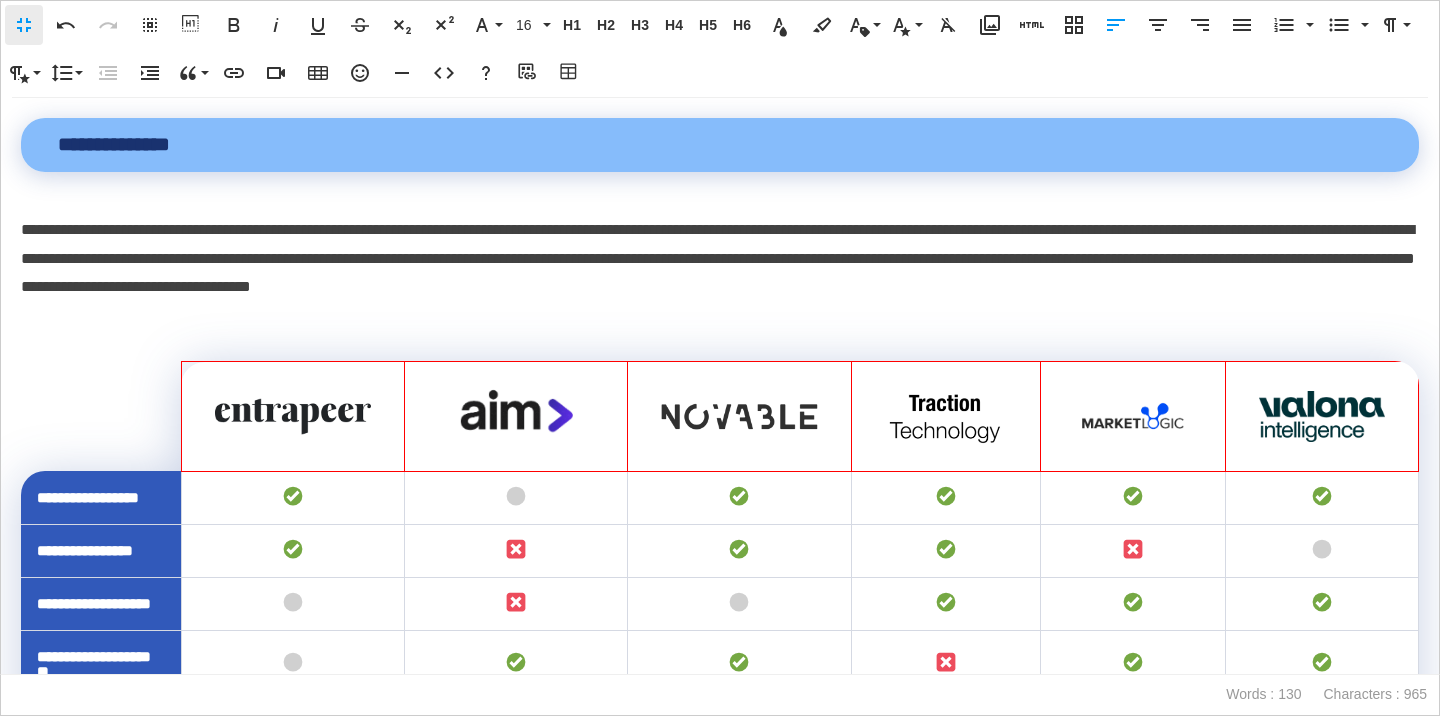 click on "**********" at bounding box center (720, 259) 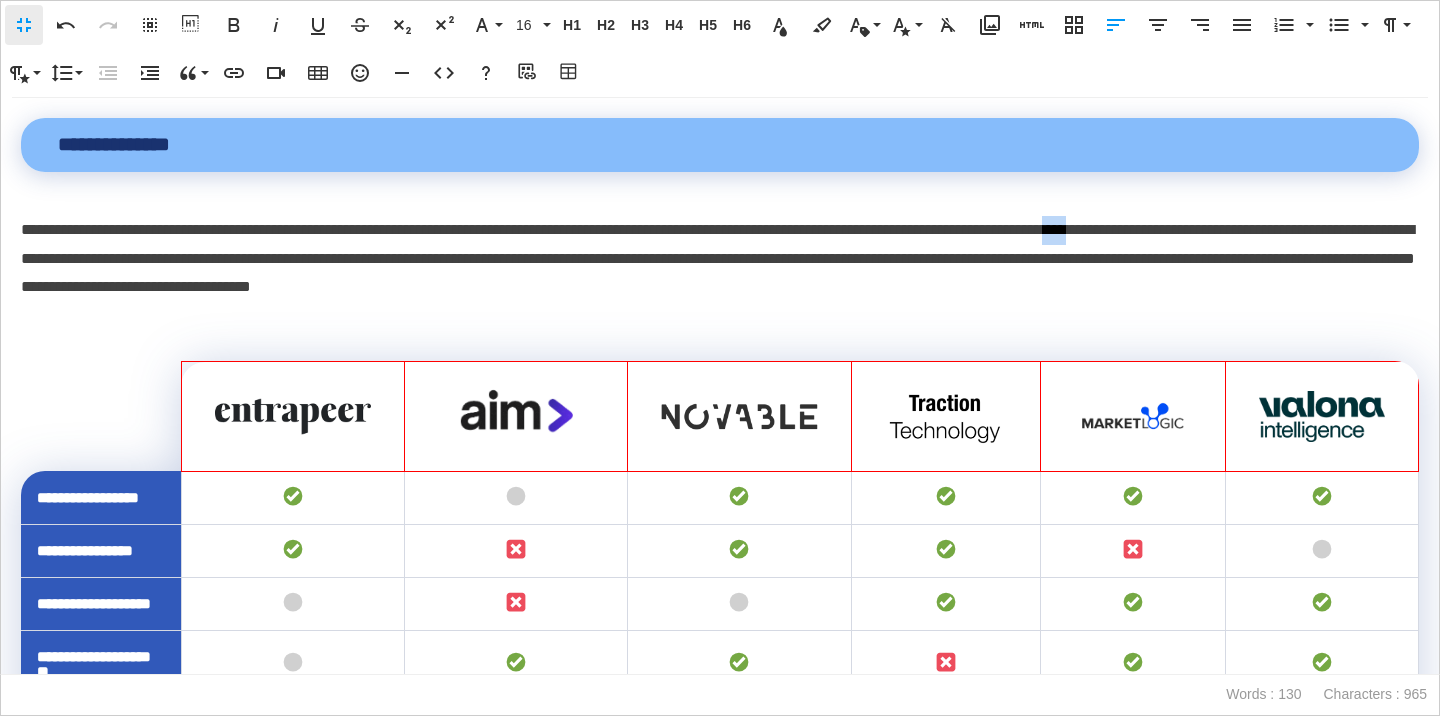 click on "**********" at bounding box center (720, 259) 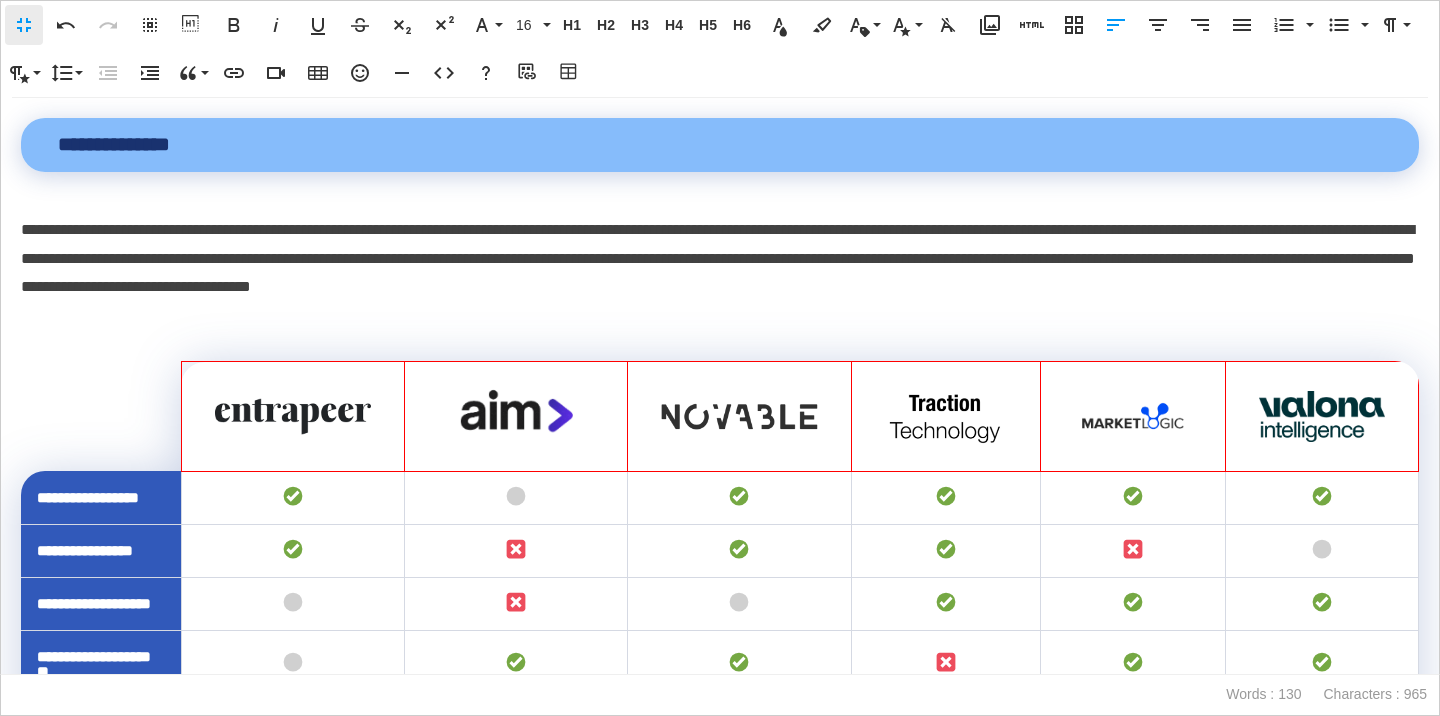 click on "**********" at bounding box center [720, 259] 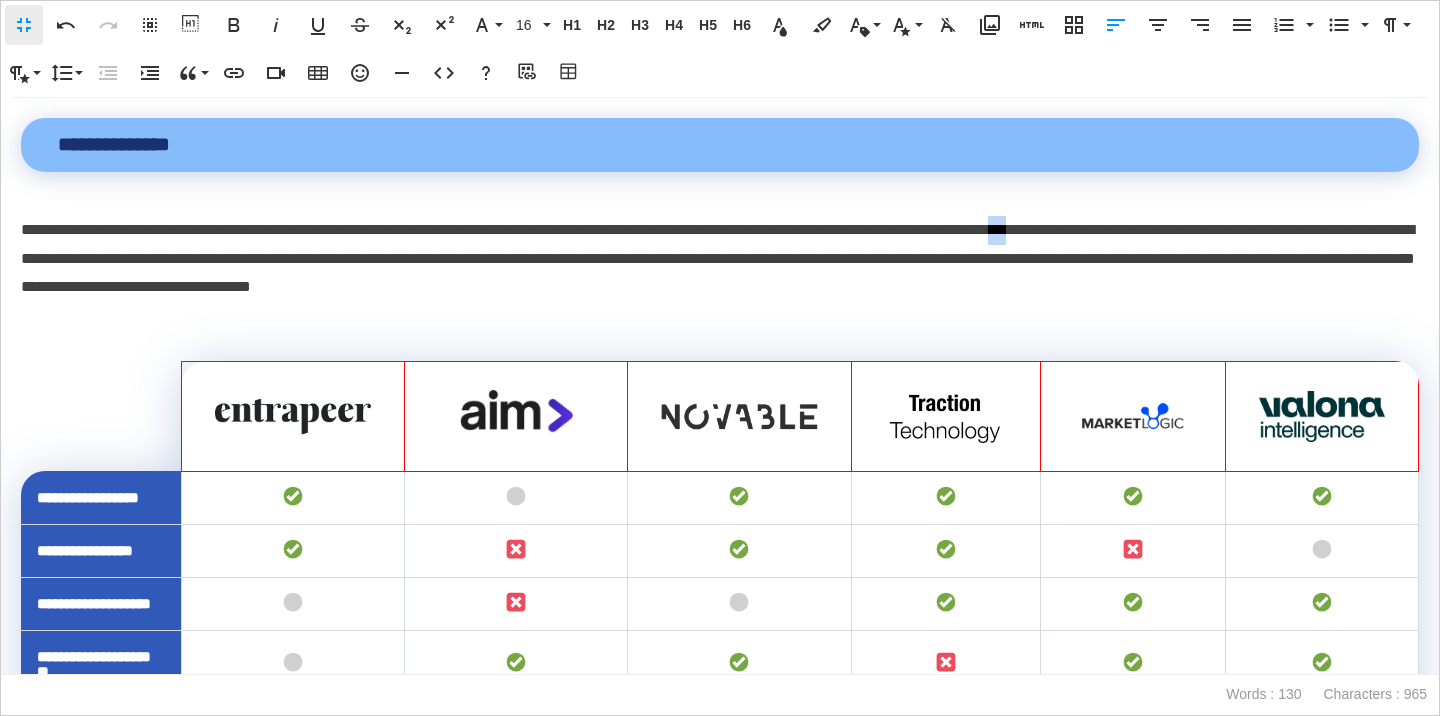 click on "**********" at bounding box center (720, 259) 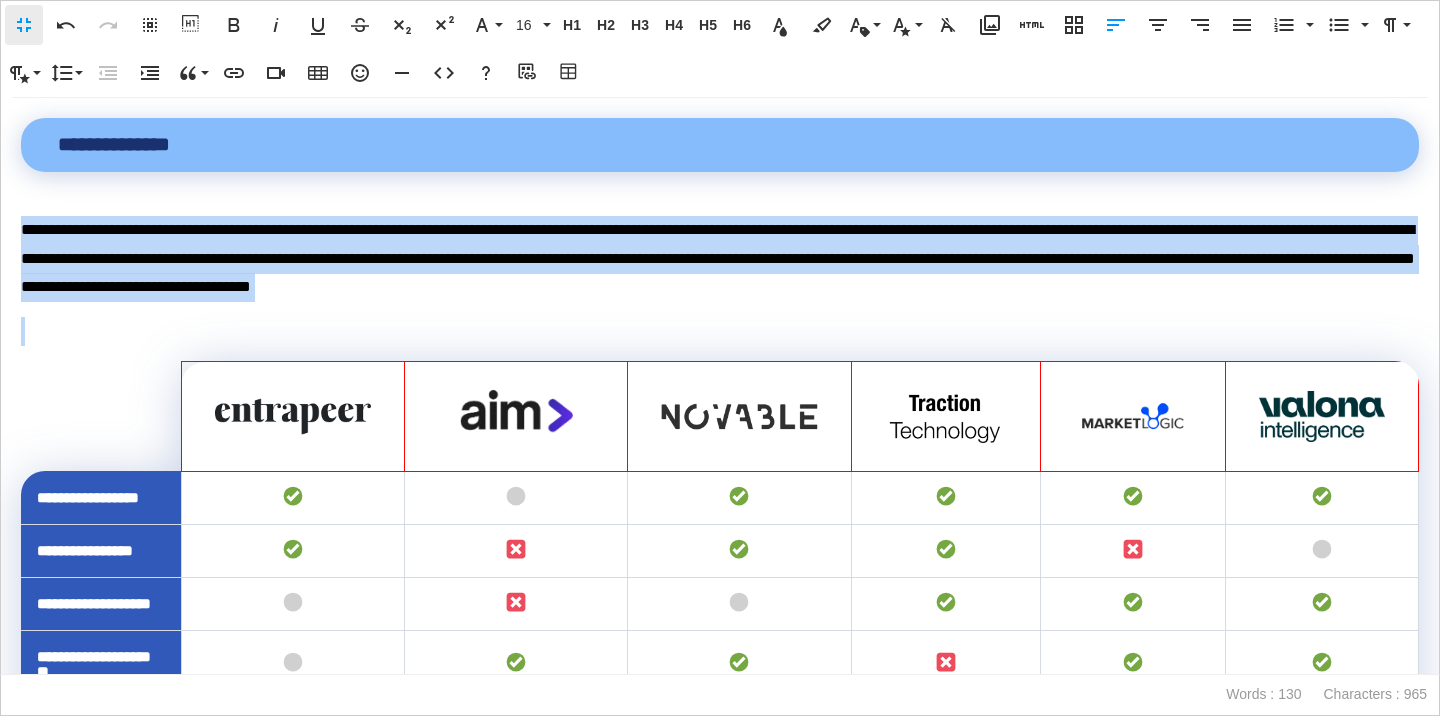click on "**********" at bounding box center (720, 259) 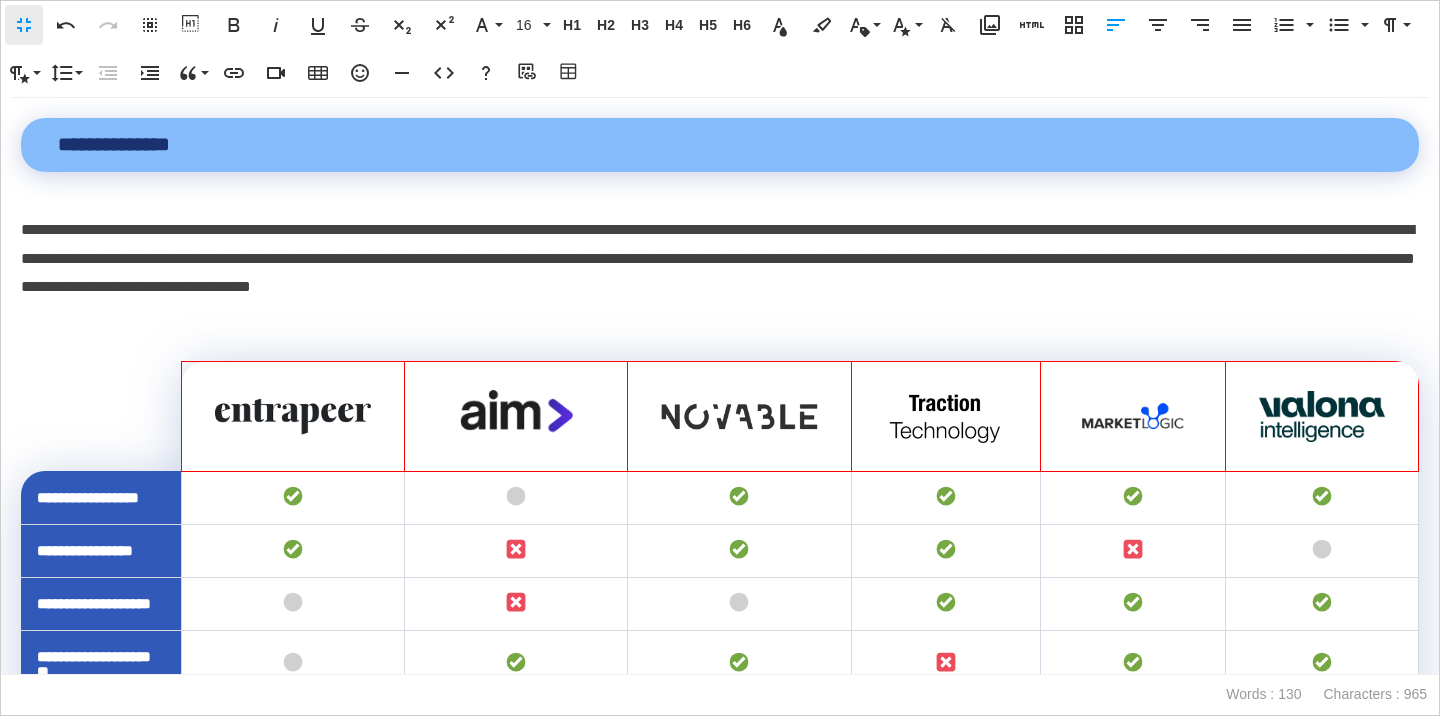 click on "**********" at bounding box center [720, 259] 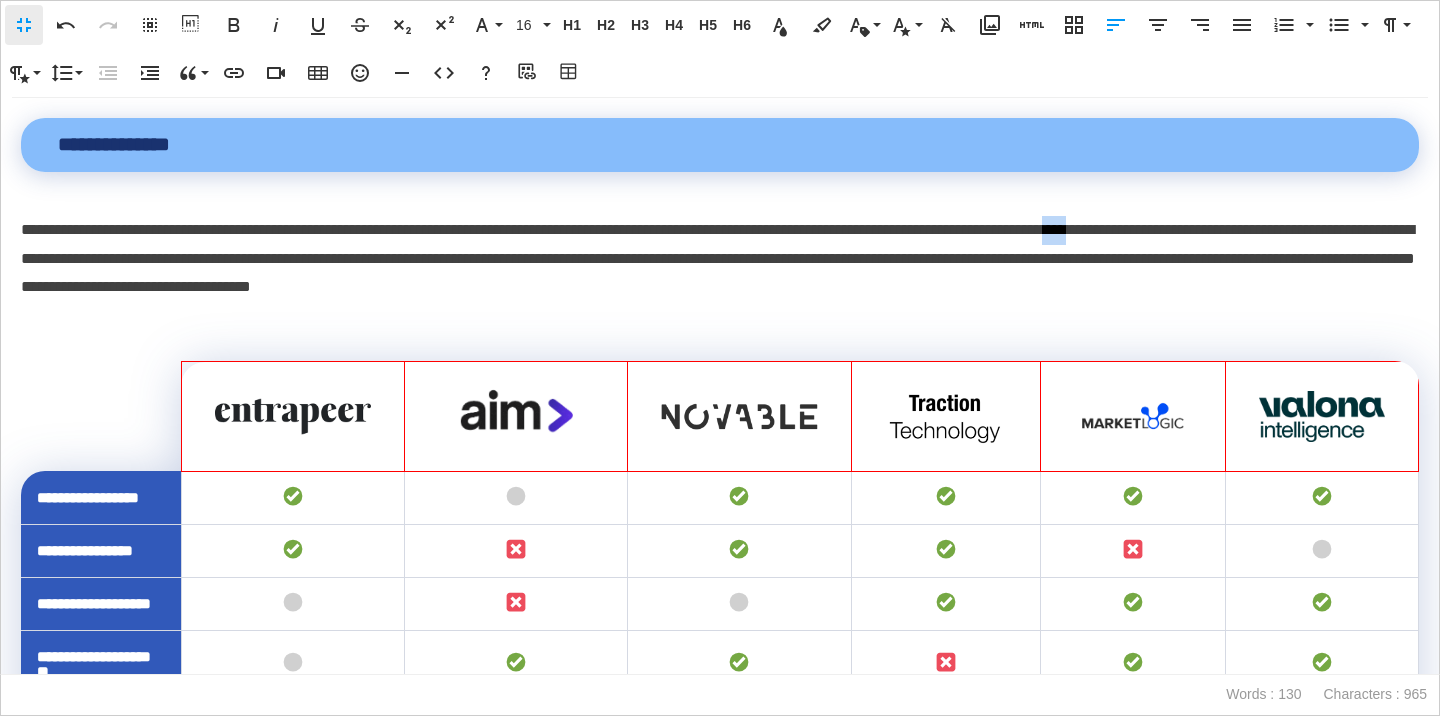 click on "**********" at bounding box center [720, 259] 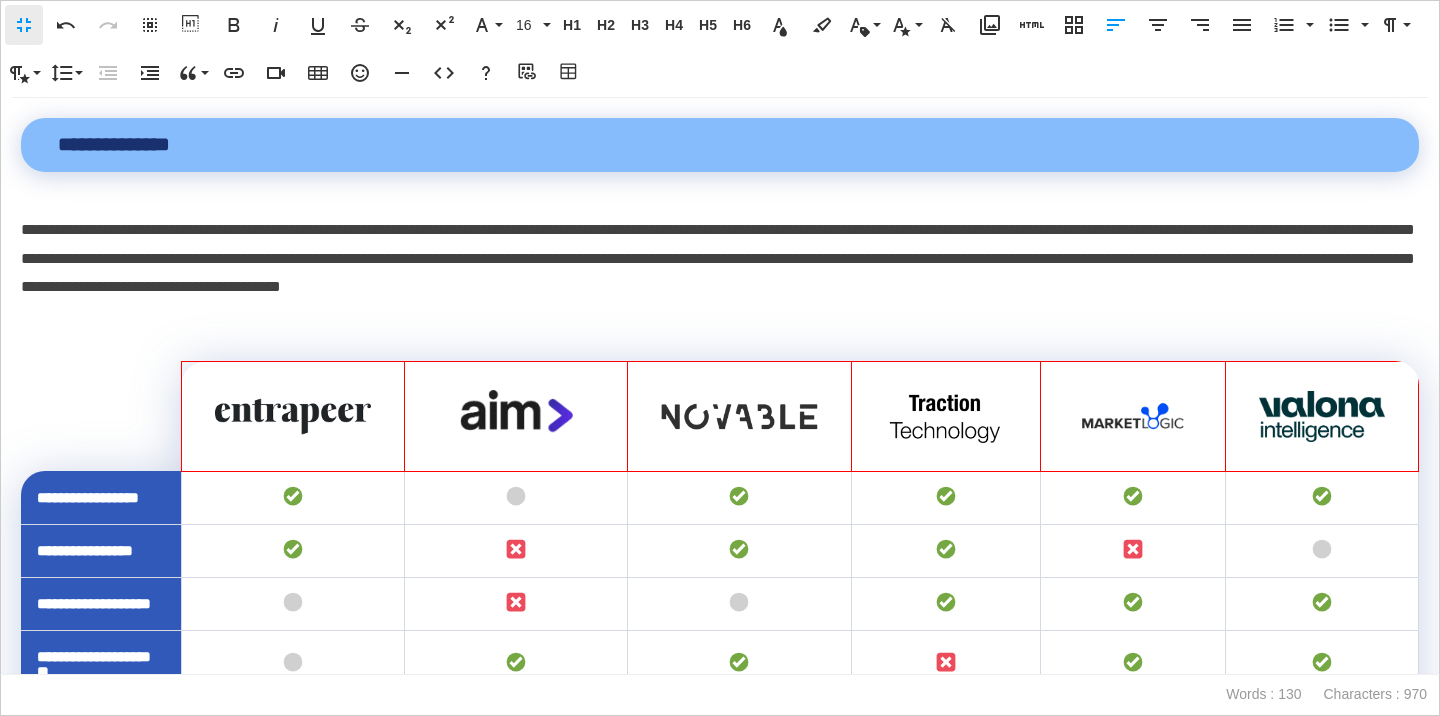 click on "**********" at bounding box center (720, 259) 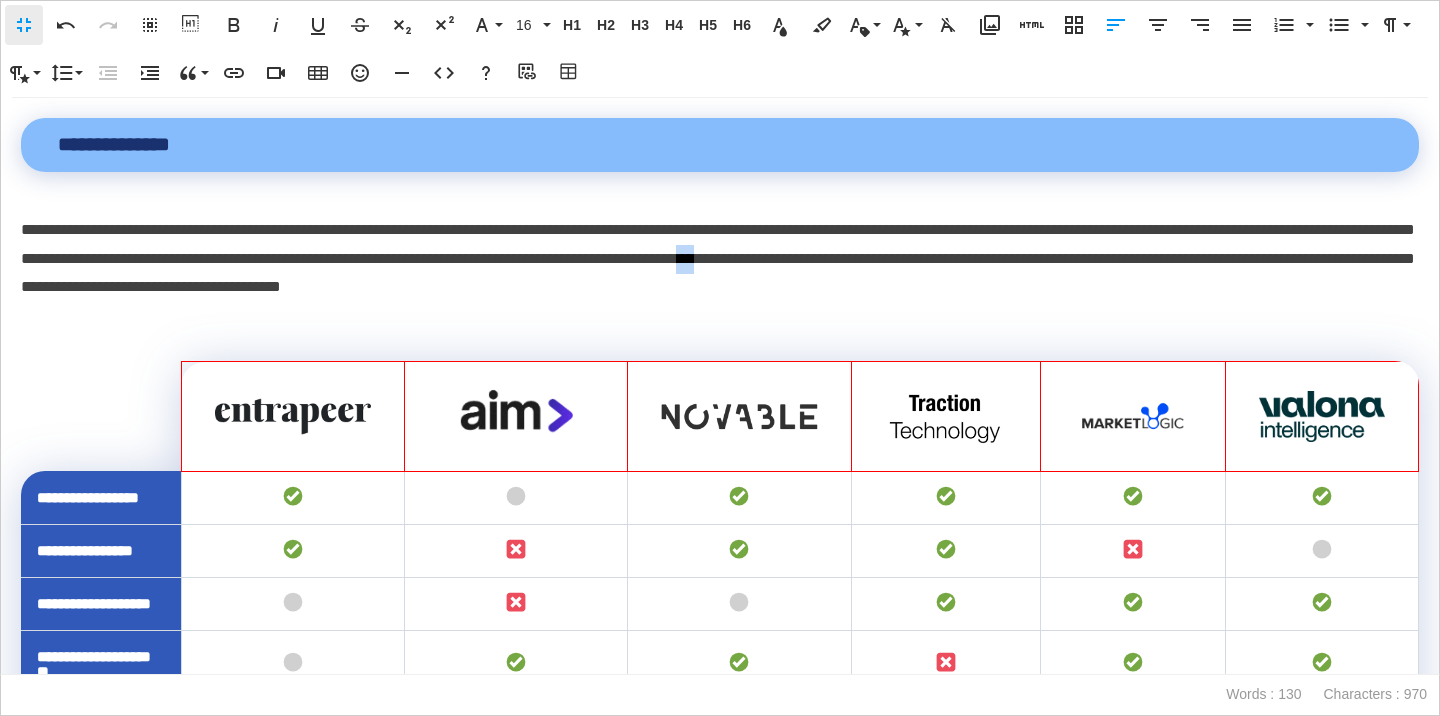 click on "**********" at bounding box center (720, 259) 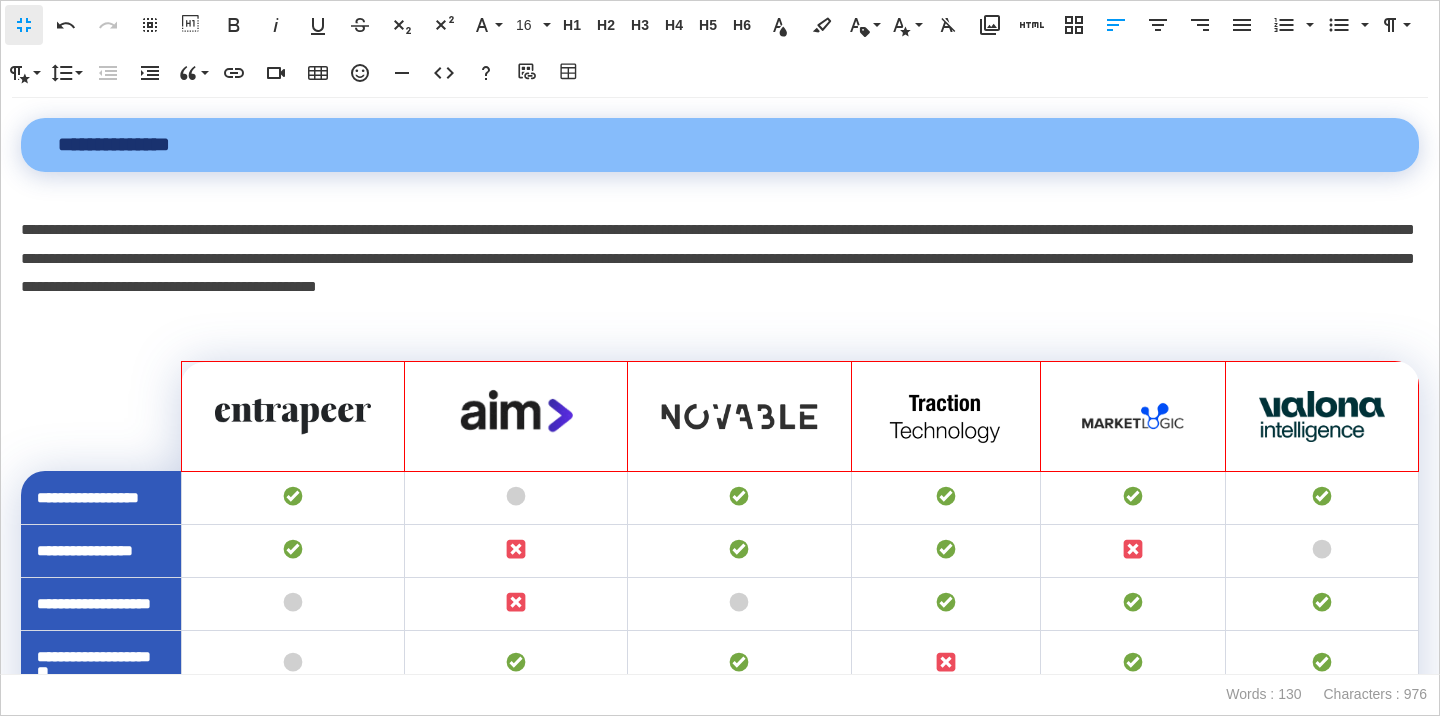 click on "**********" at bounding box center (720, 259) 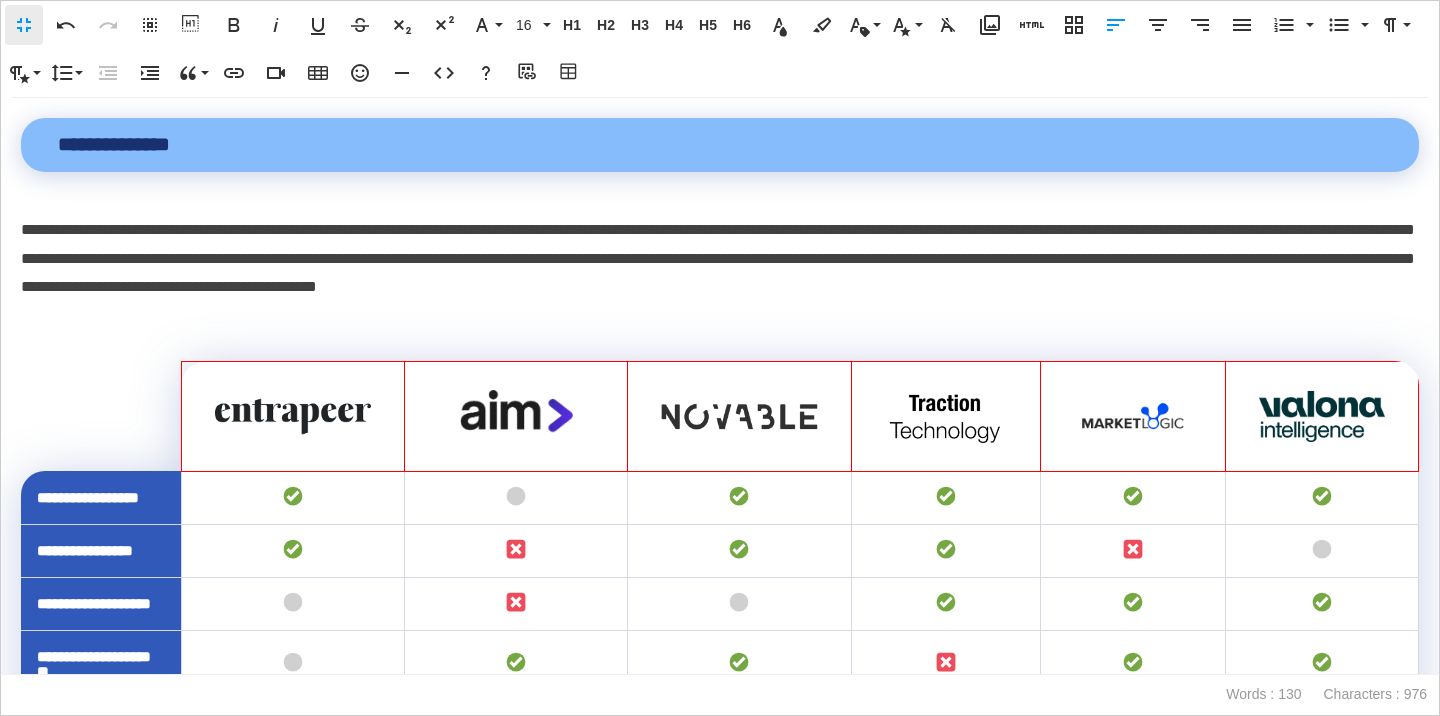 click on "**********" at bounding box center [720, 259] 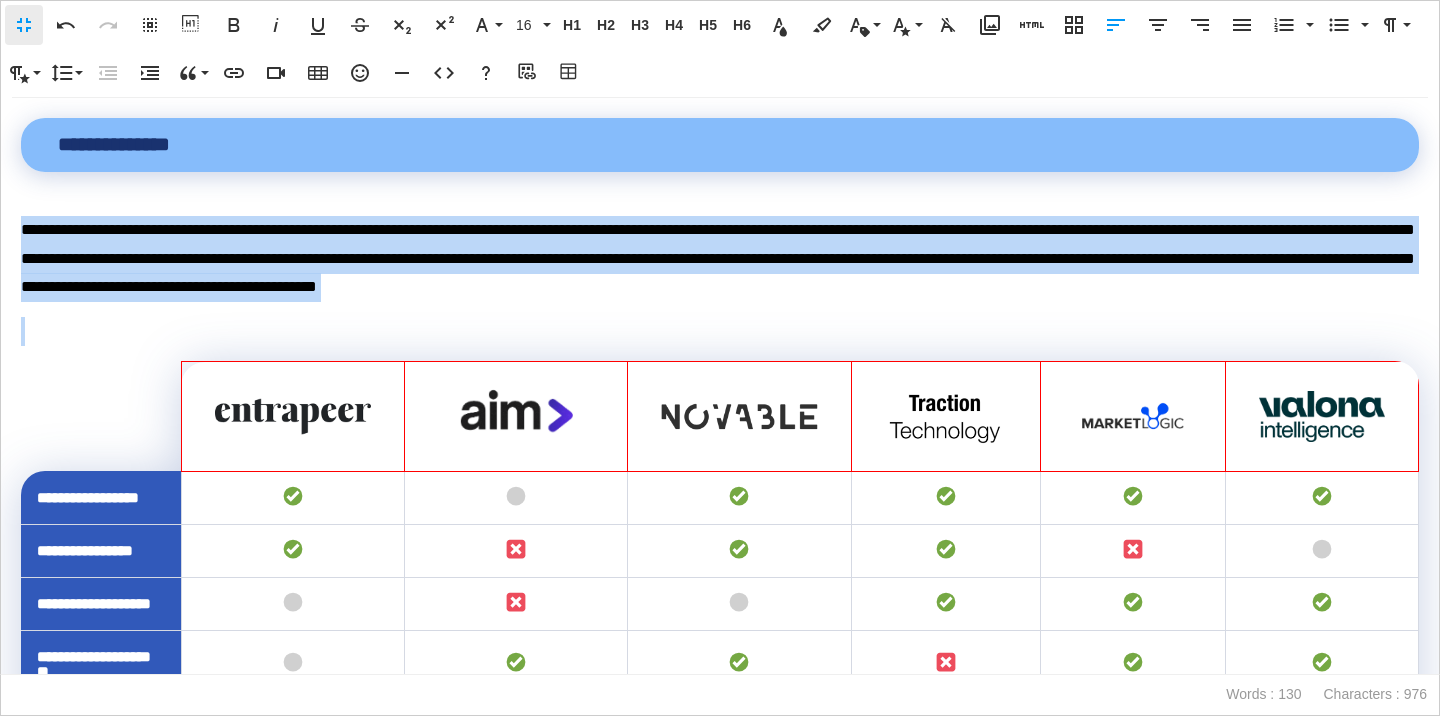 click on "**********" at bounding box center (720, 259) 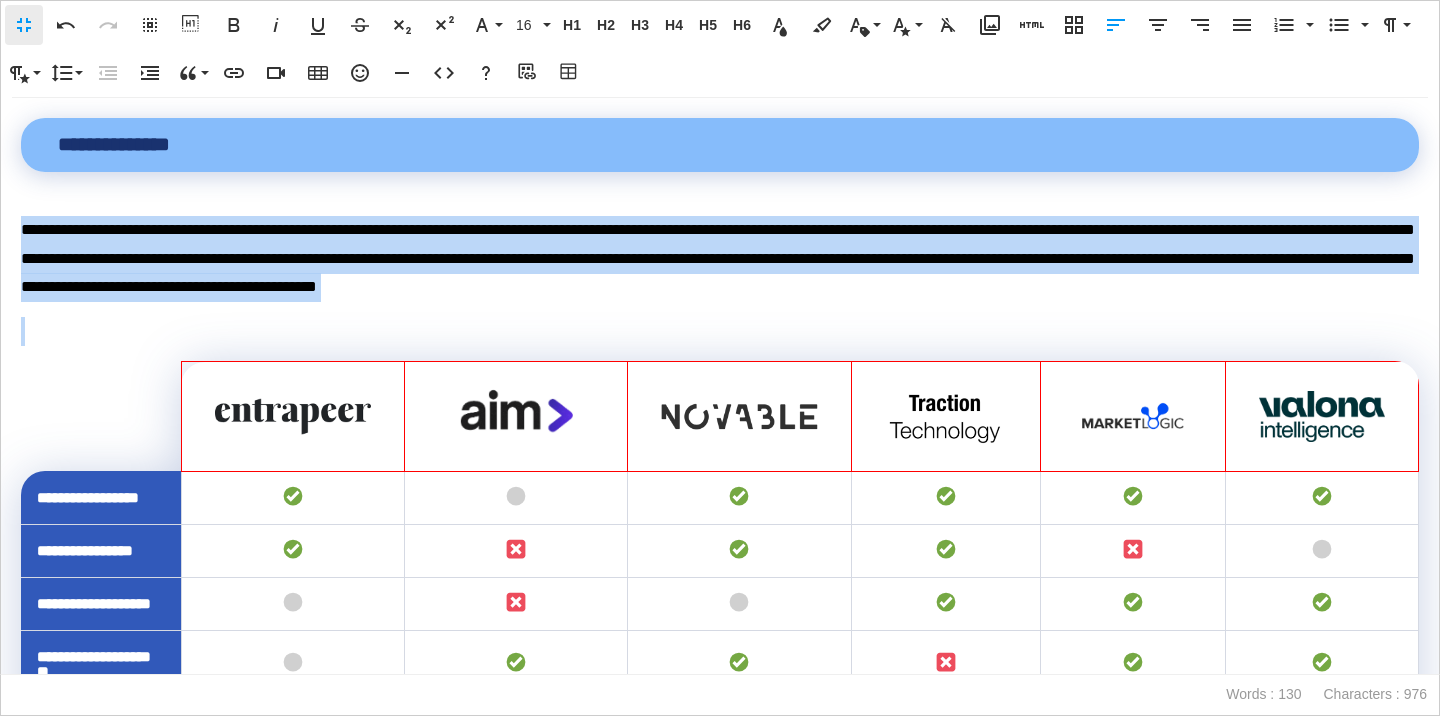 copy on "**********" 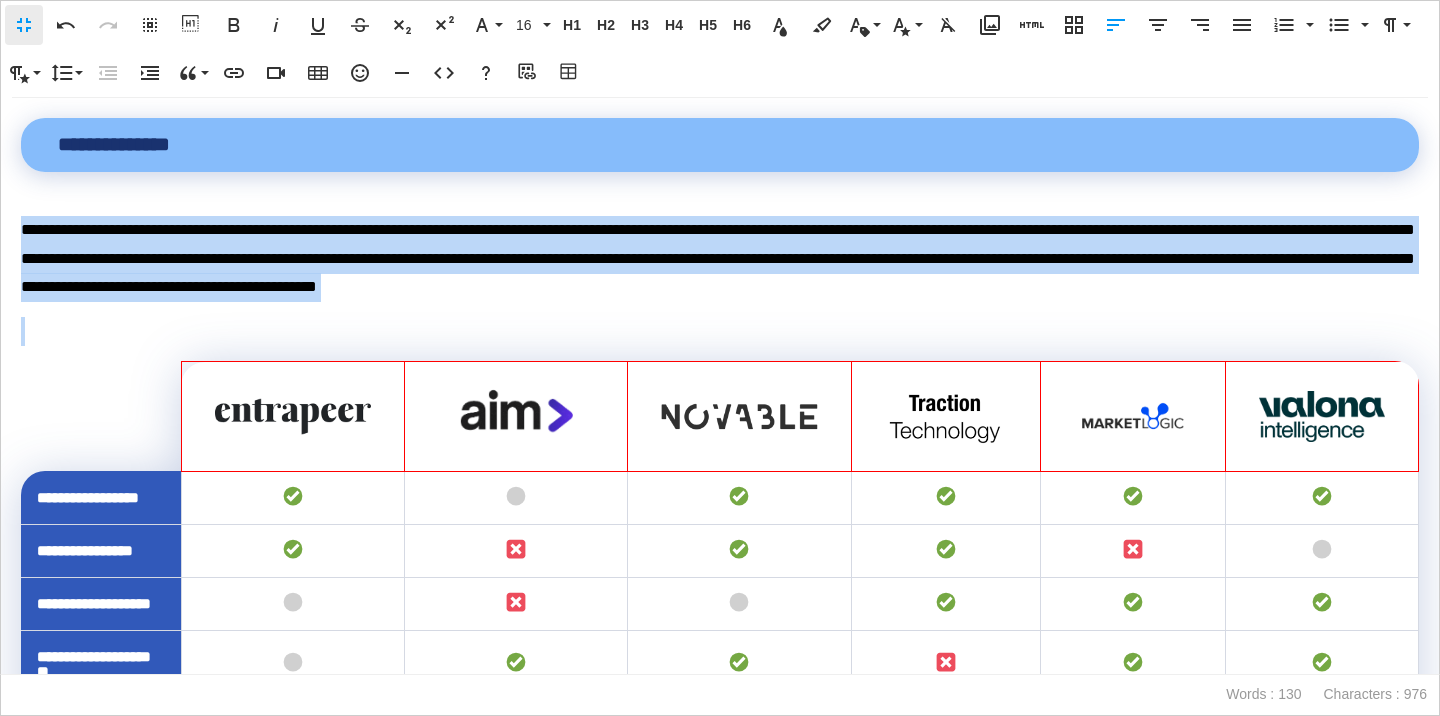 click on "**********" at bounding box center [720, 259] 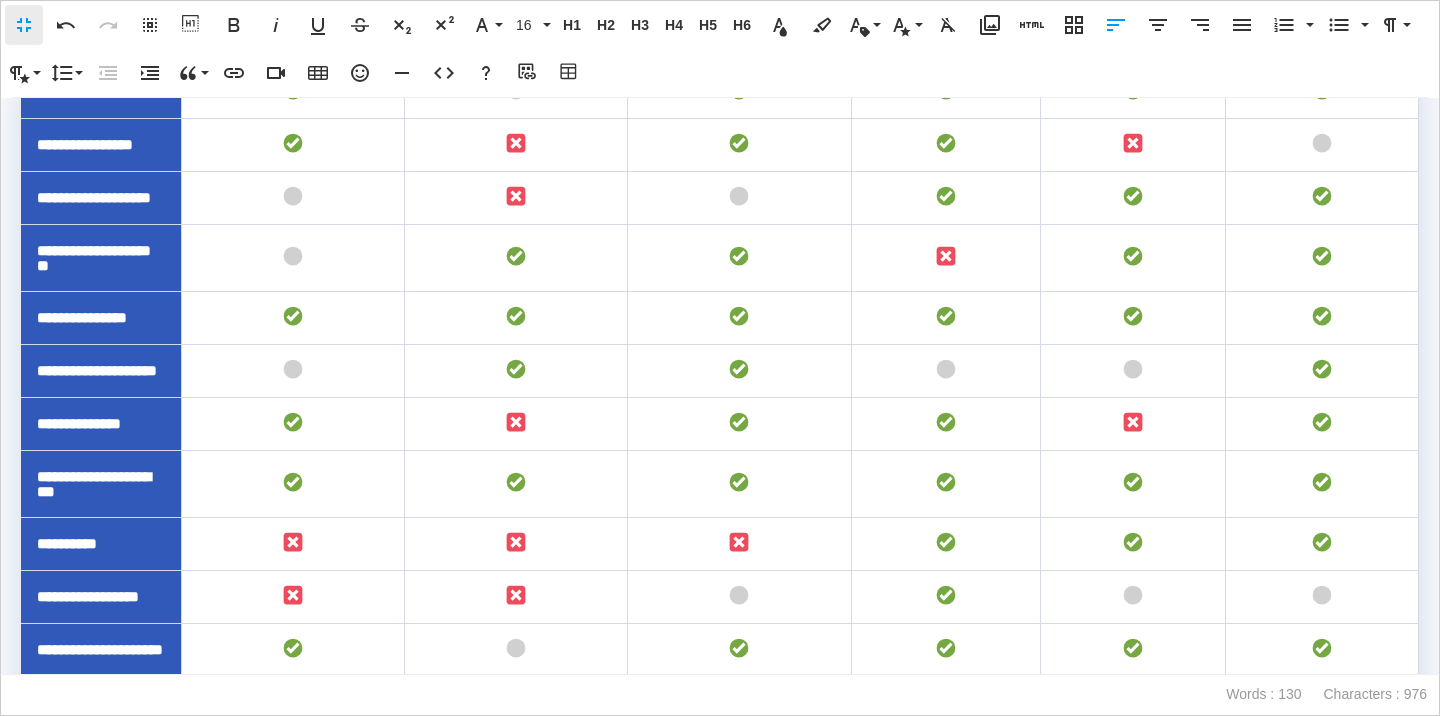 scroll, scrollTop: 902, scrollLeft: 0, axis: vertical 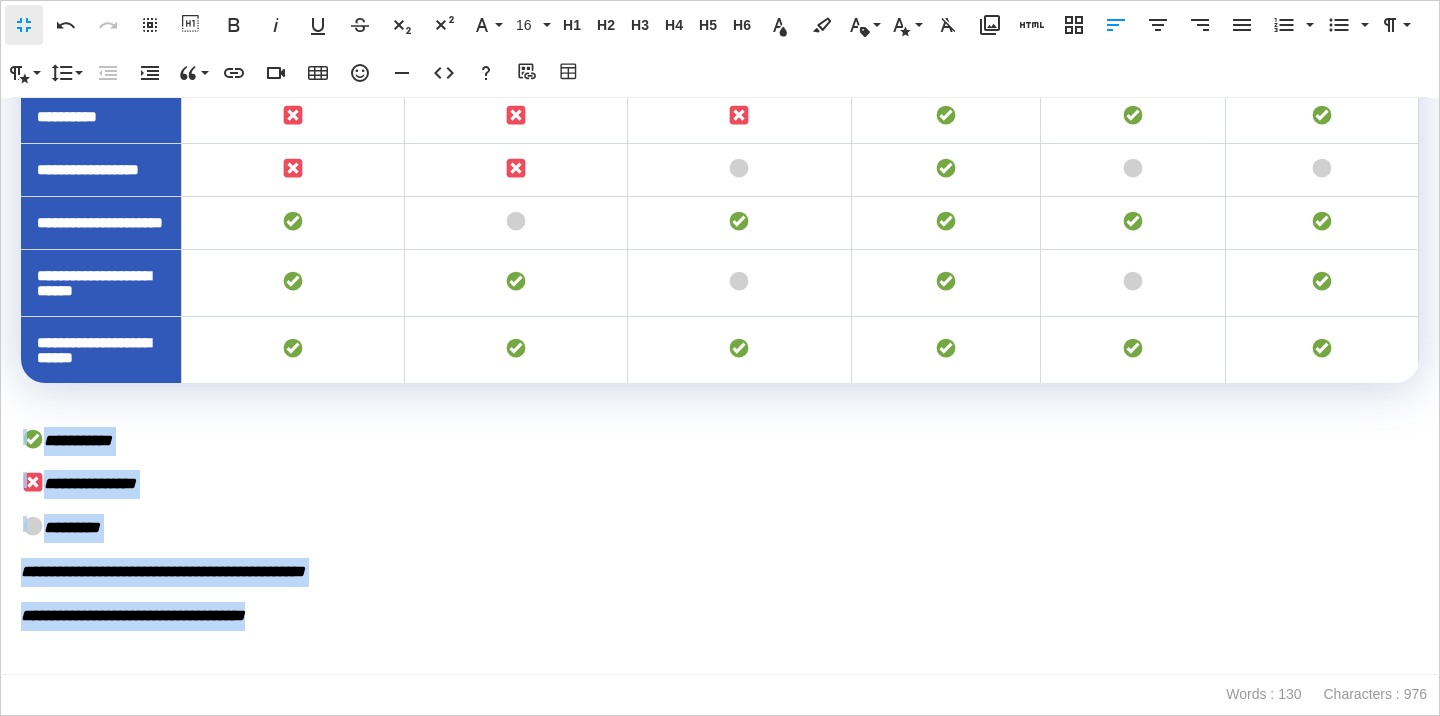 drag, startPoint x: 324, startPoint y: 620, endPoint x: 10, endPoint y: 437, distance: 363.435 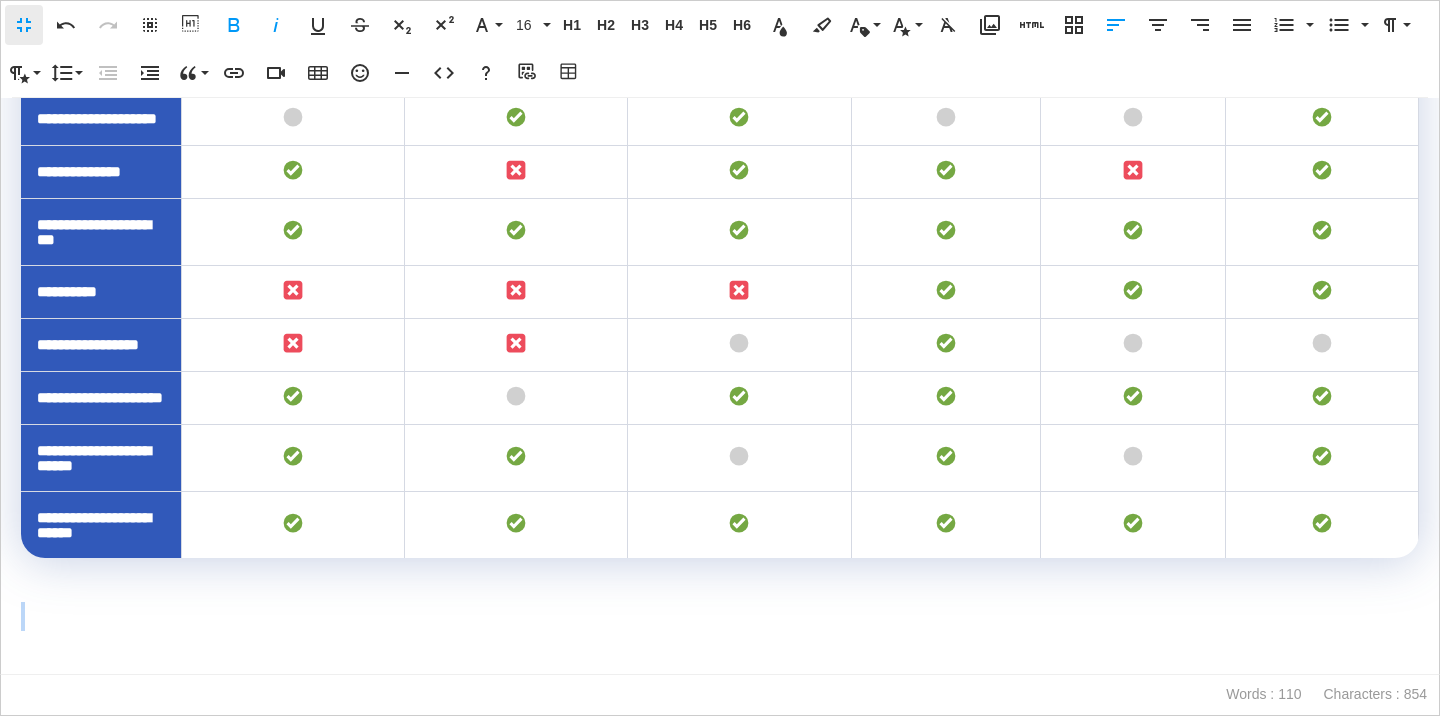 scroll, scrollTop: 727, scrollLeft: 0, axis: vertical 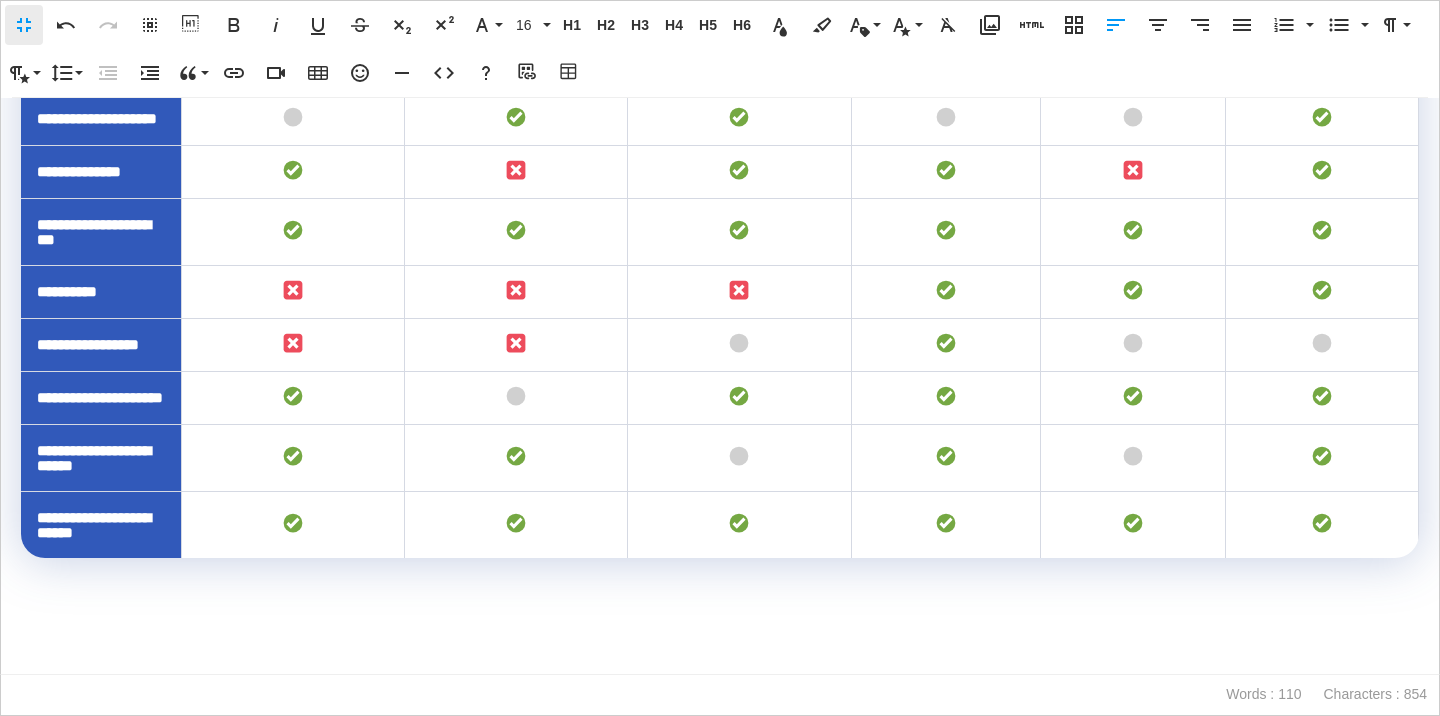 click at bounding box center (720, 659) 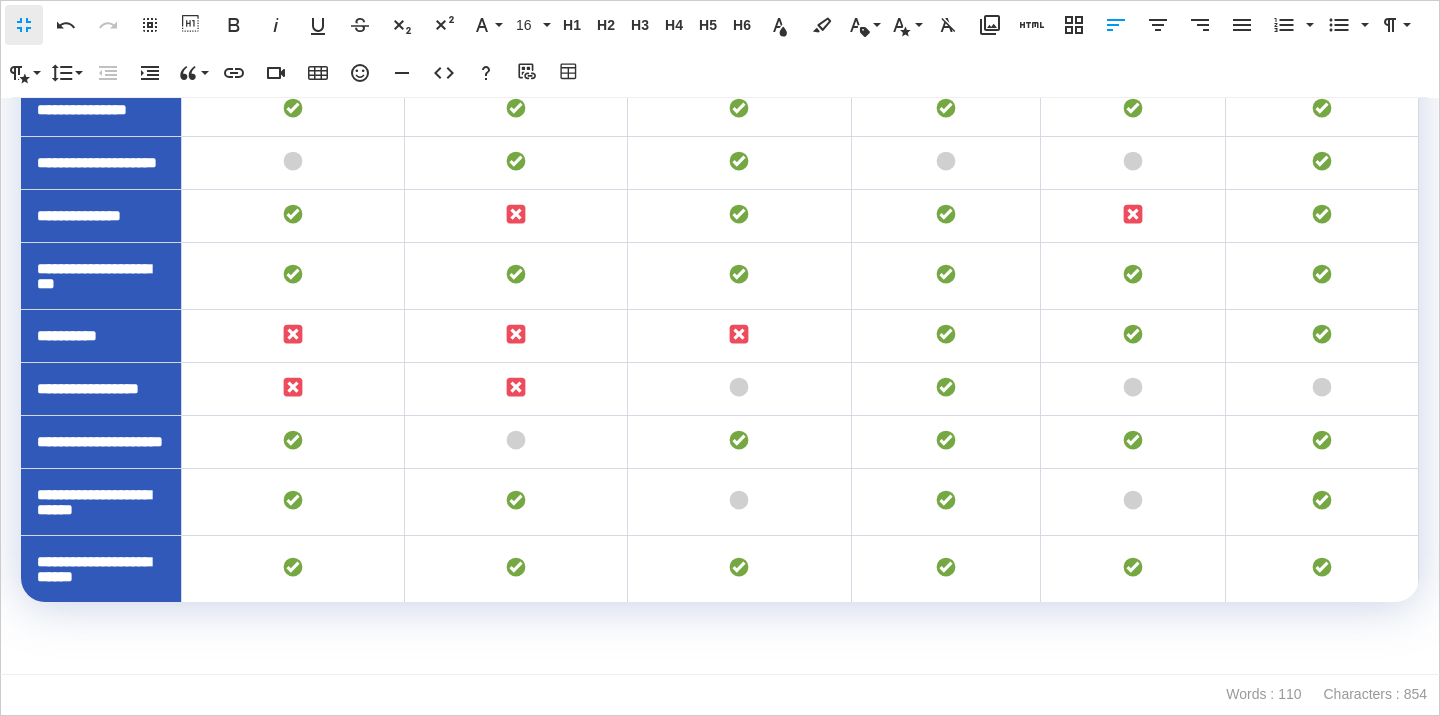 scroll, scrollTop: 639, scrollLeft: 0, axis: vertical 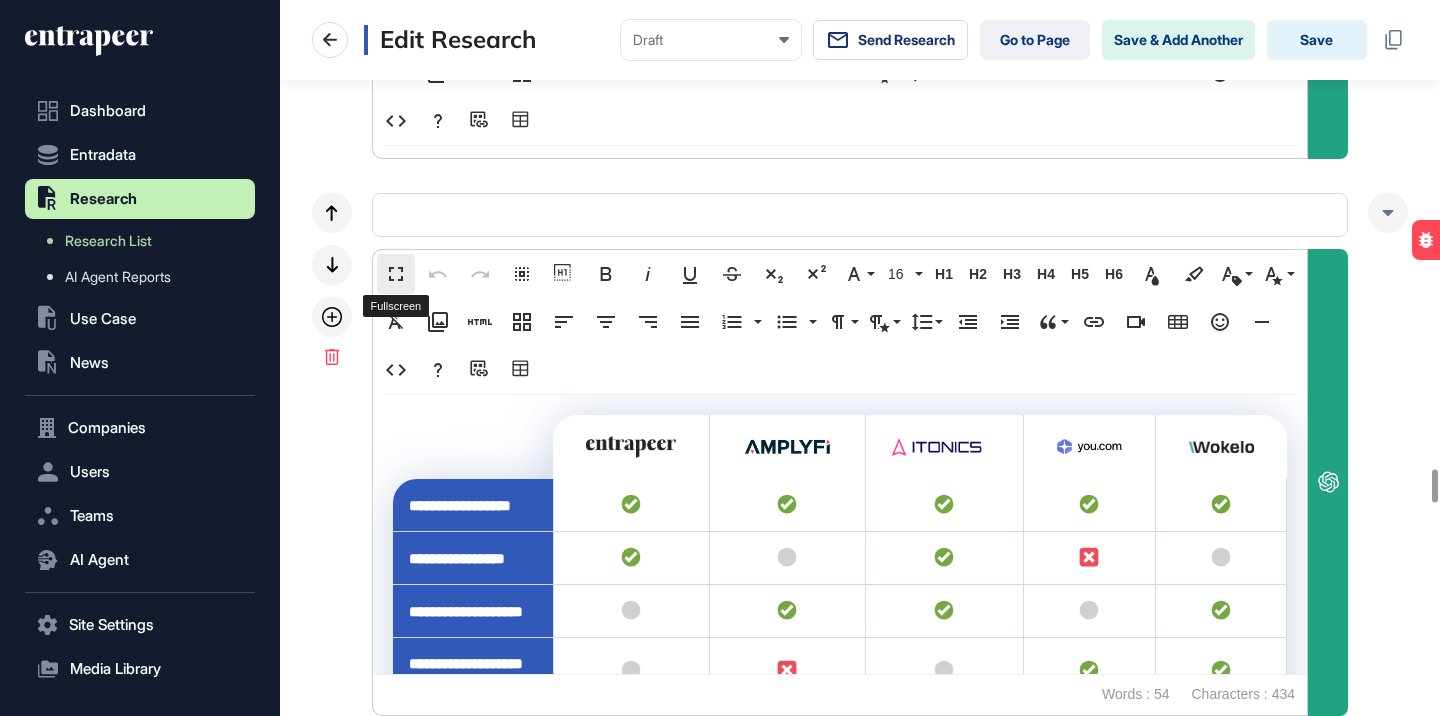 click on "Fullscreen" at bounding box center (396, 274) 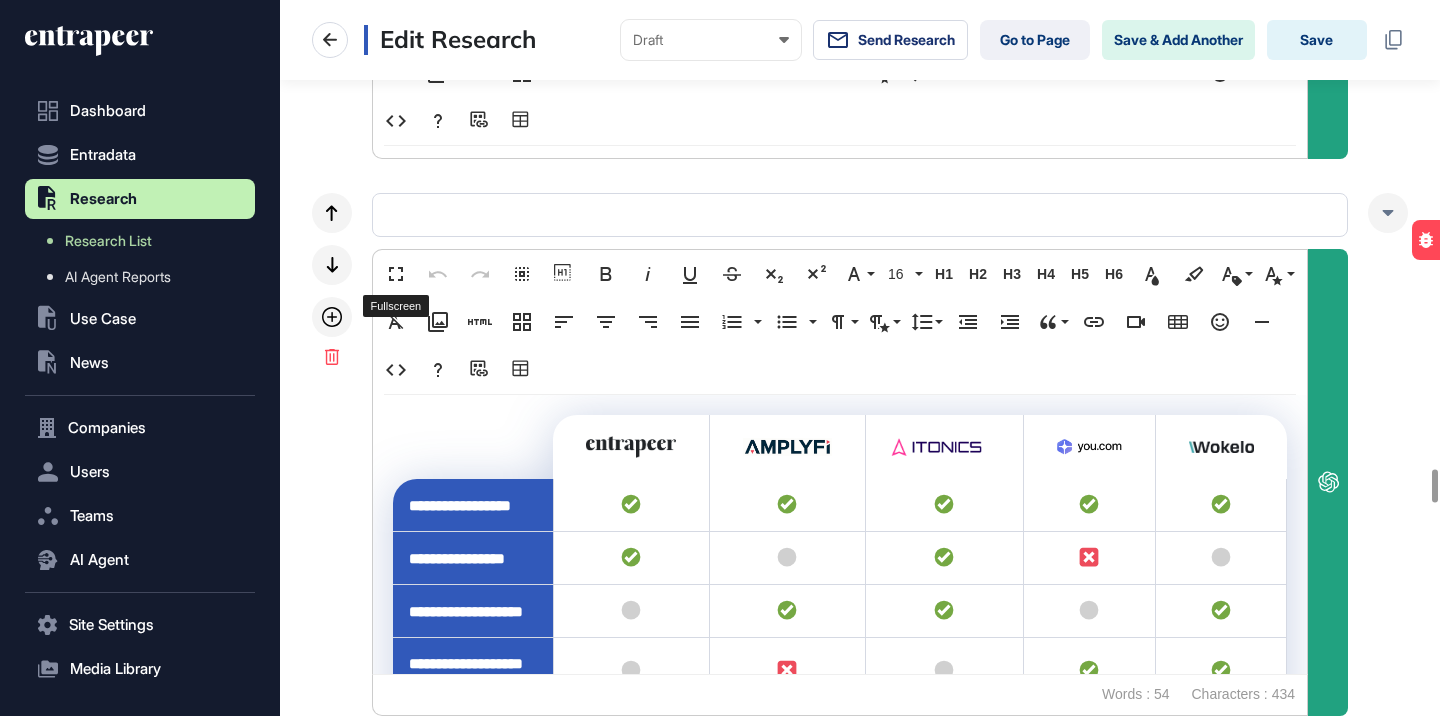 scroll, scrollTop: 1711, scrollLeft: 0, axis: vertical 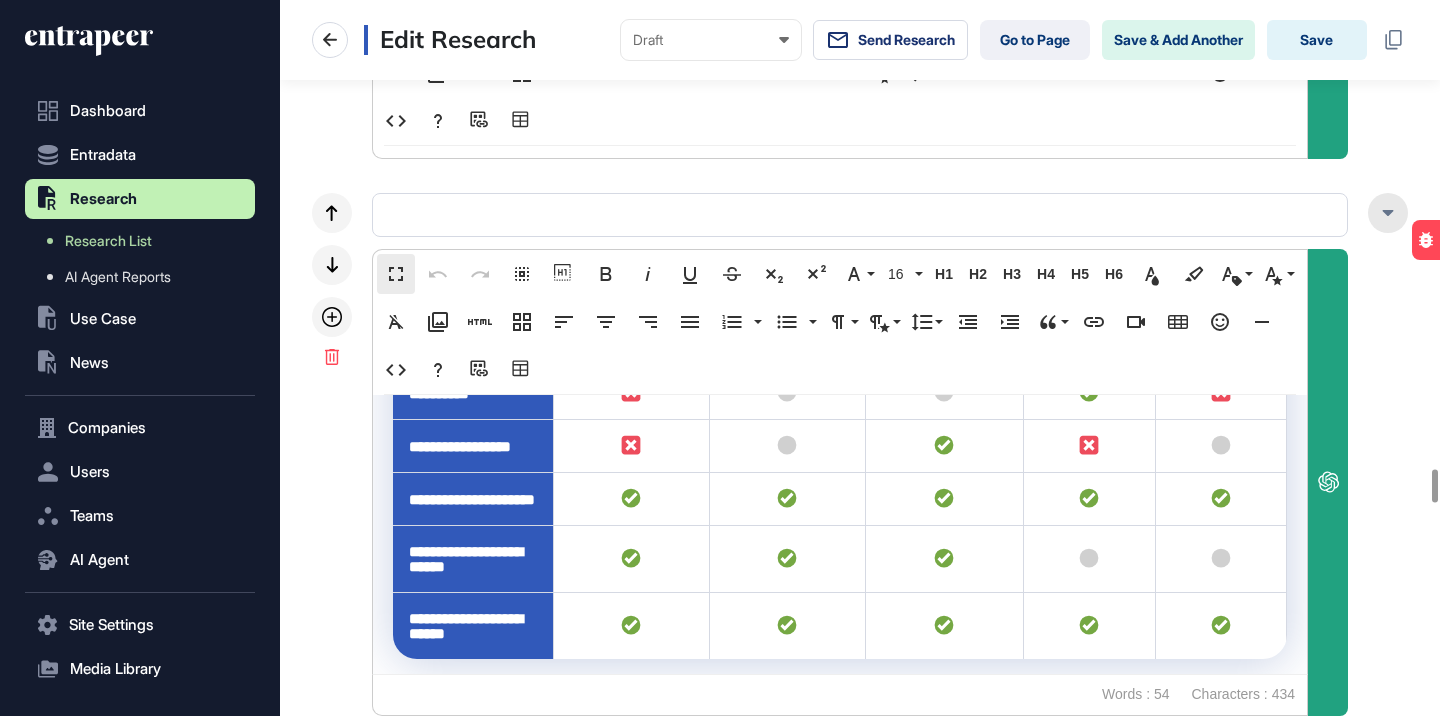 click at bounding box center [1388, 213] 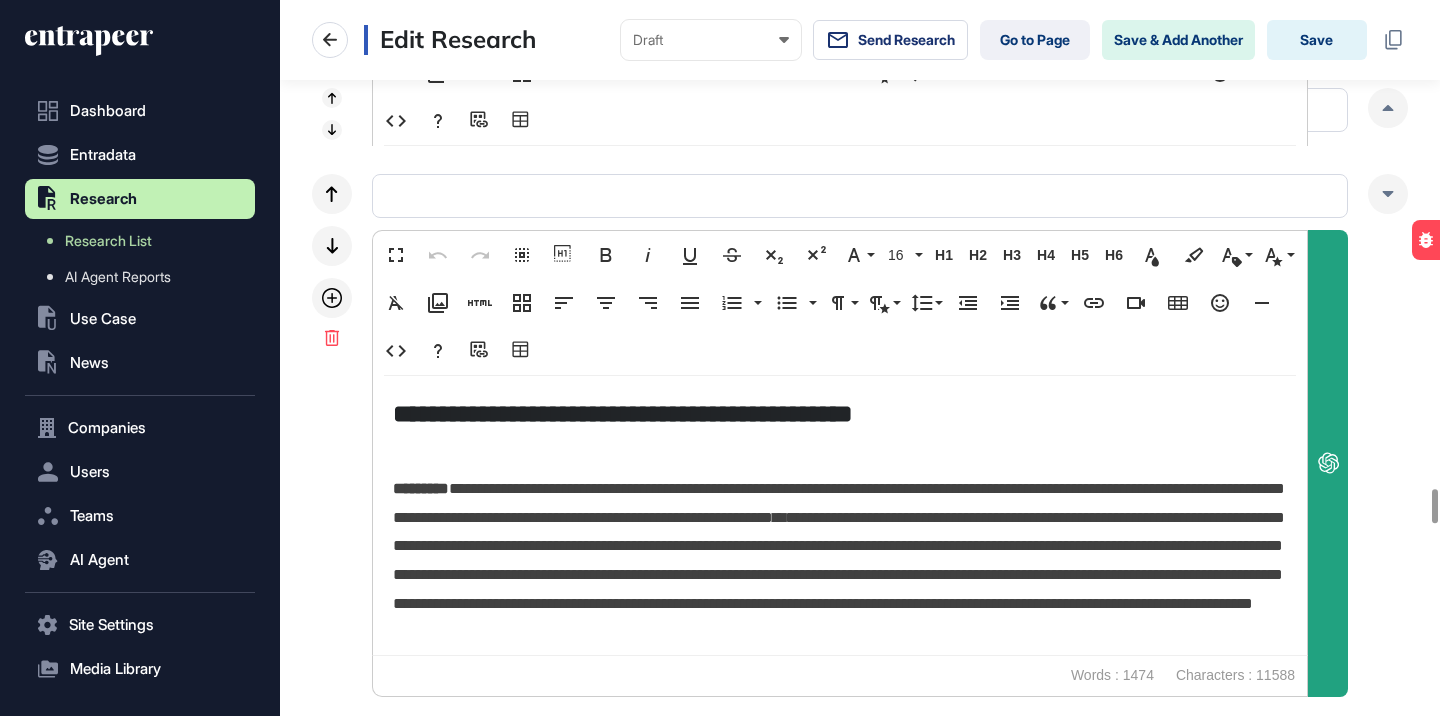 scroll, scrollTop: 10285, scrollLeft: 0, axis: vertical 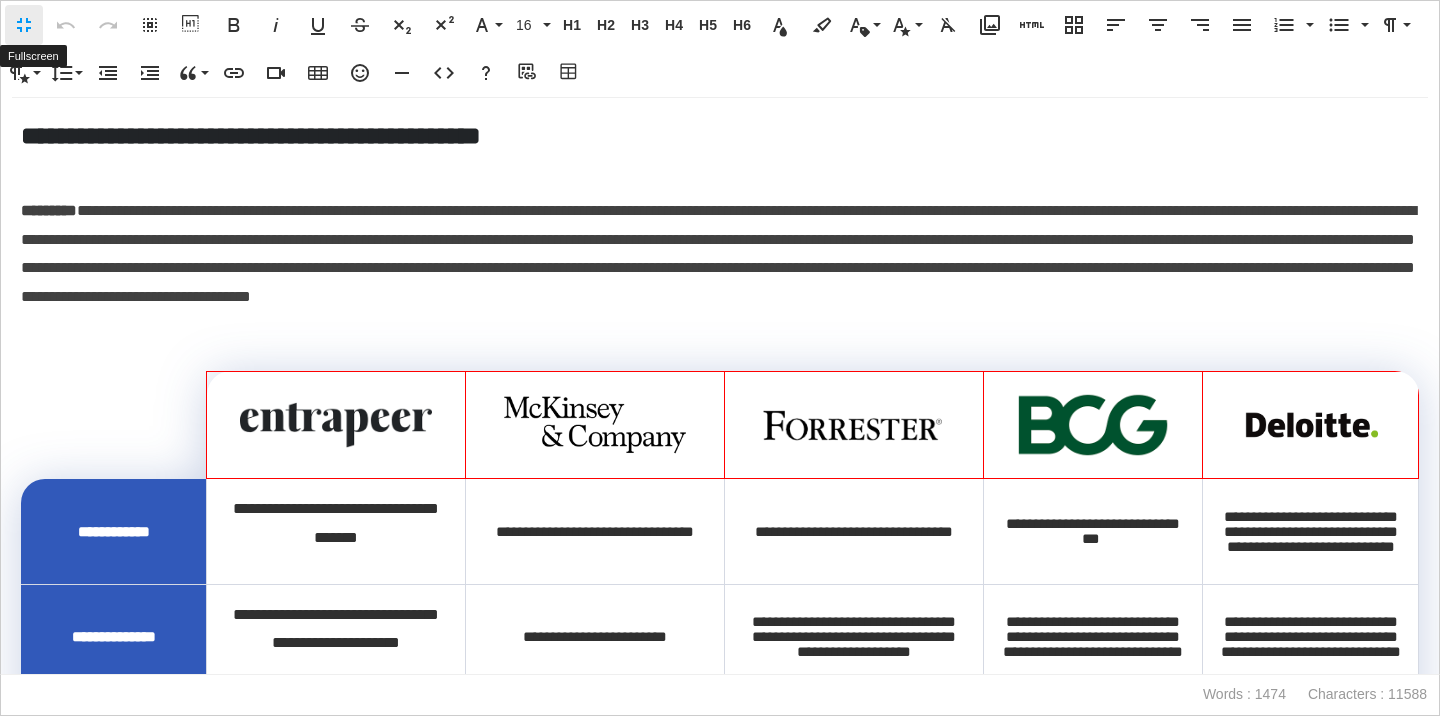click on "Fullscreen" at bounding box center [24, 25] 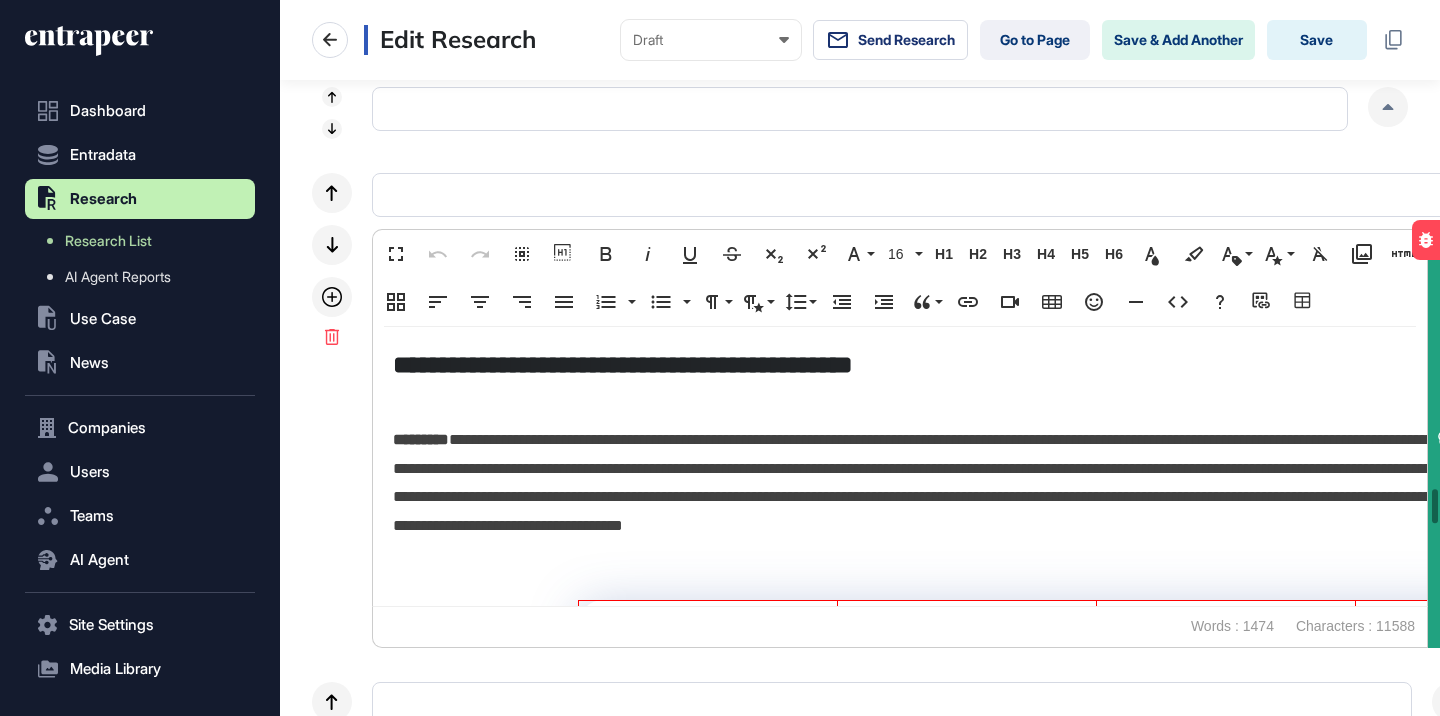 scroll, scrollTop: 1, scrollLeft: 1, axis: both 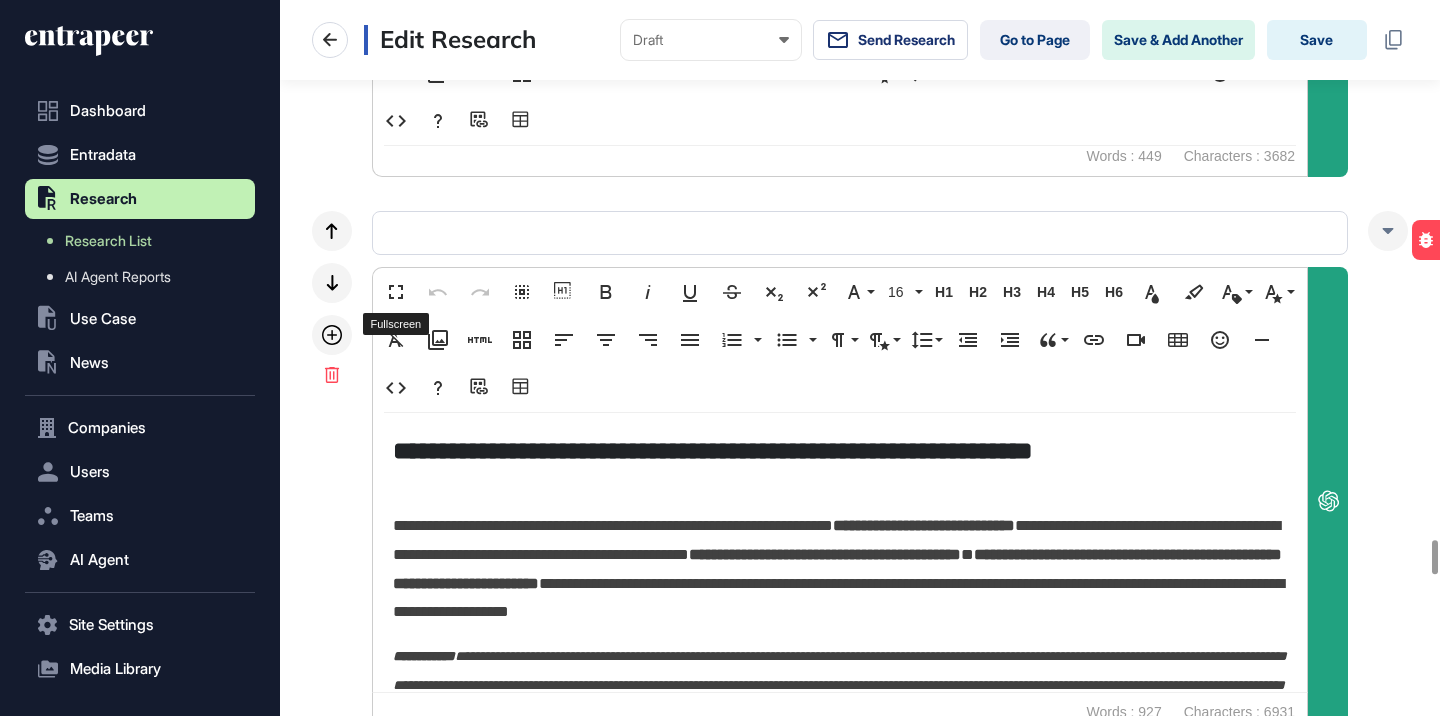 click on "Fullscreen" at bounding box center (396, 292) 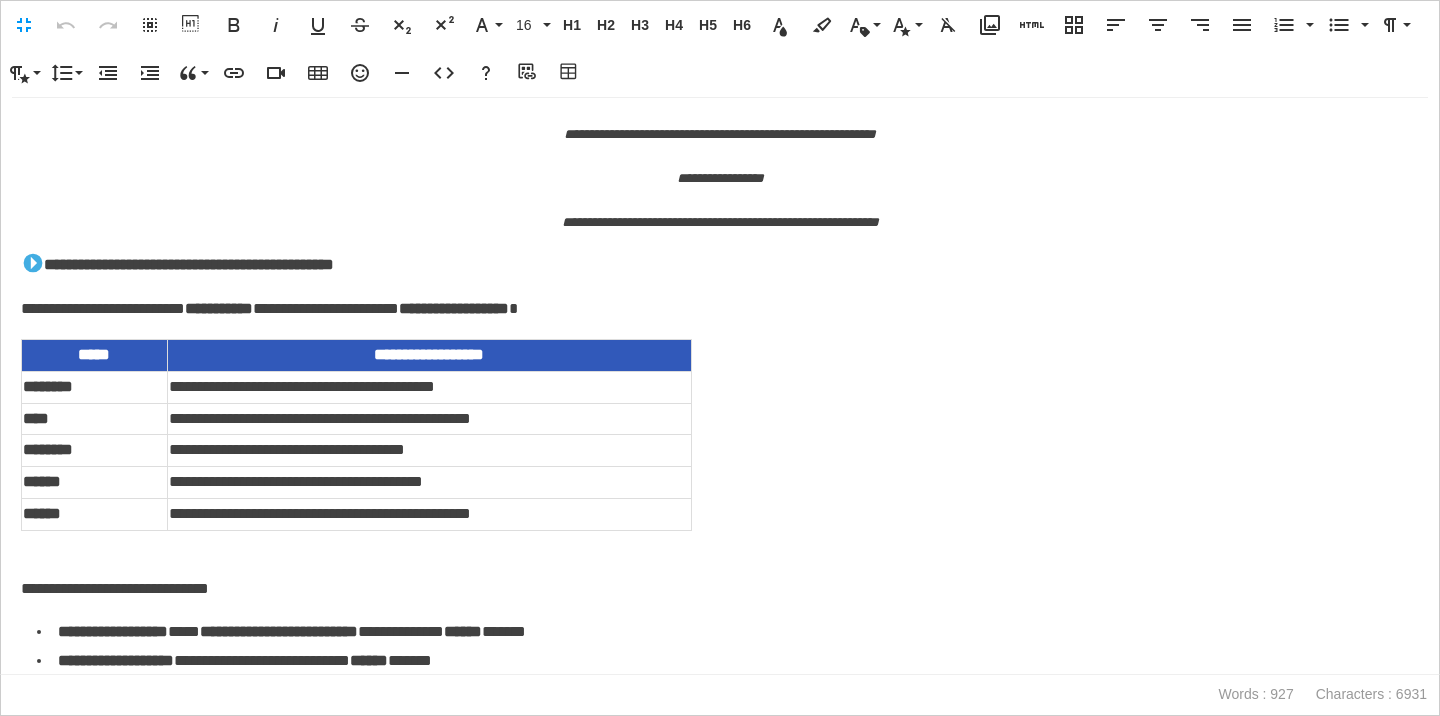 click on "**********" at bounding box center (720, 309) 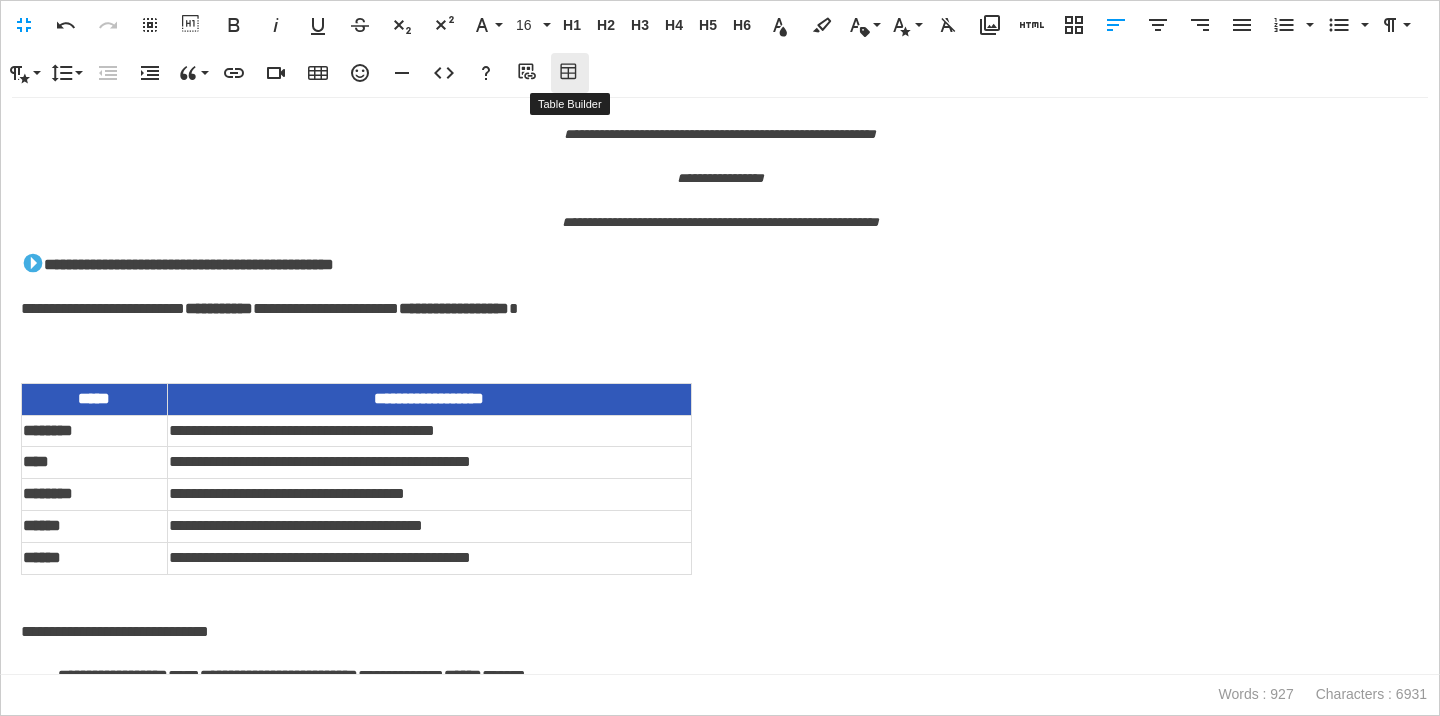 click 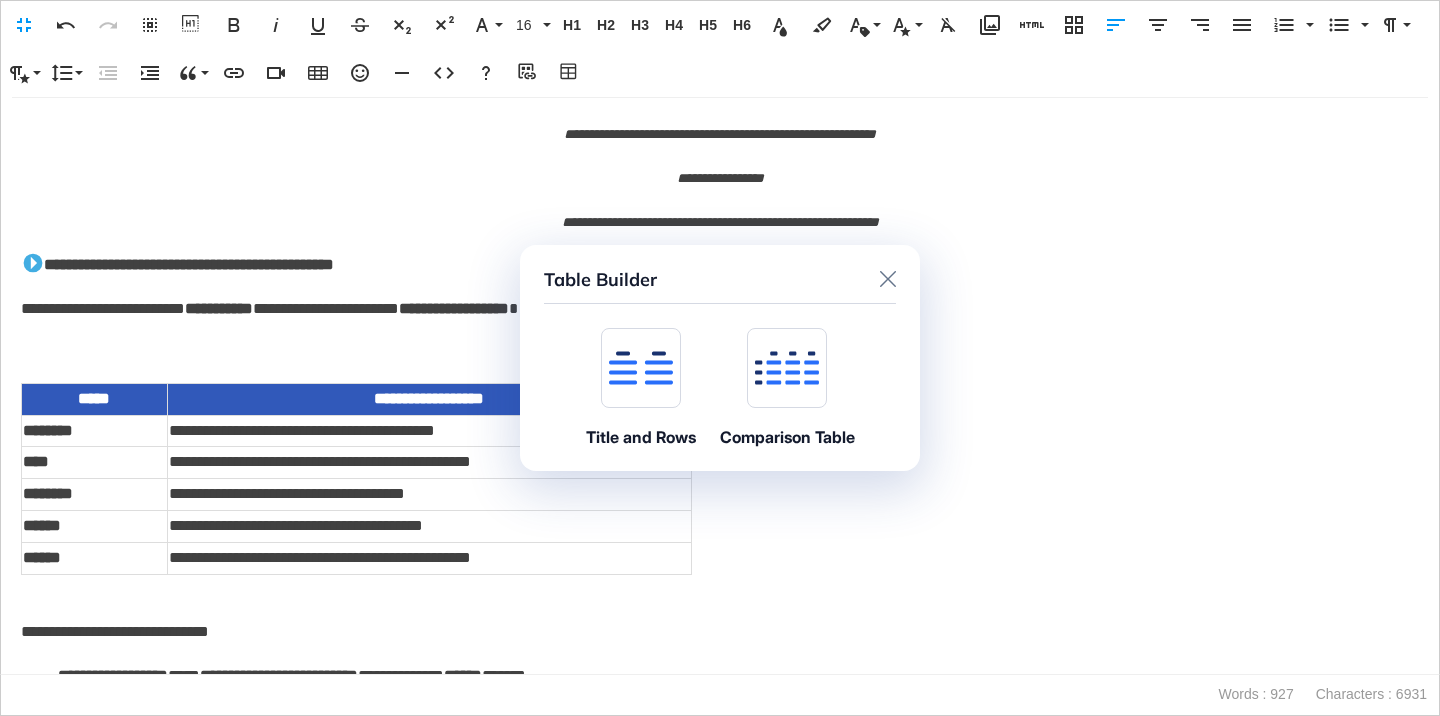 click 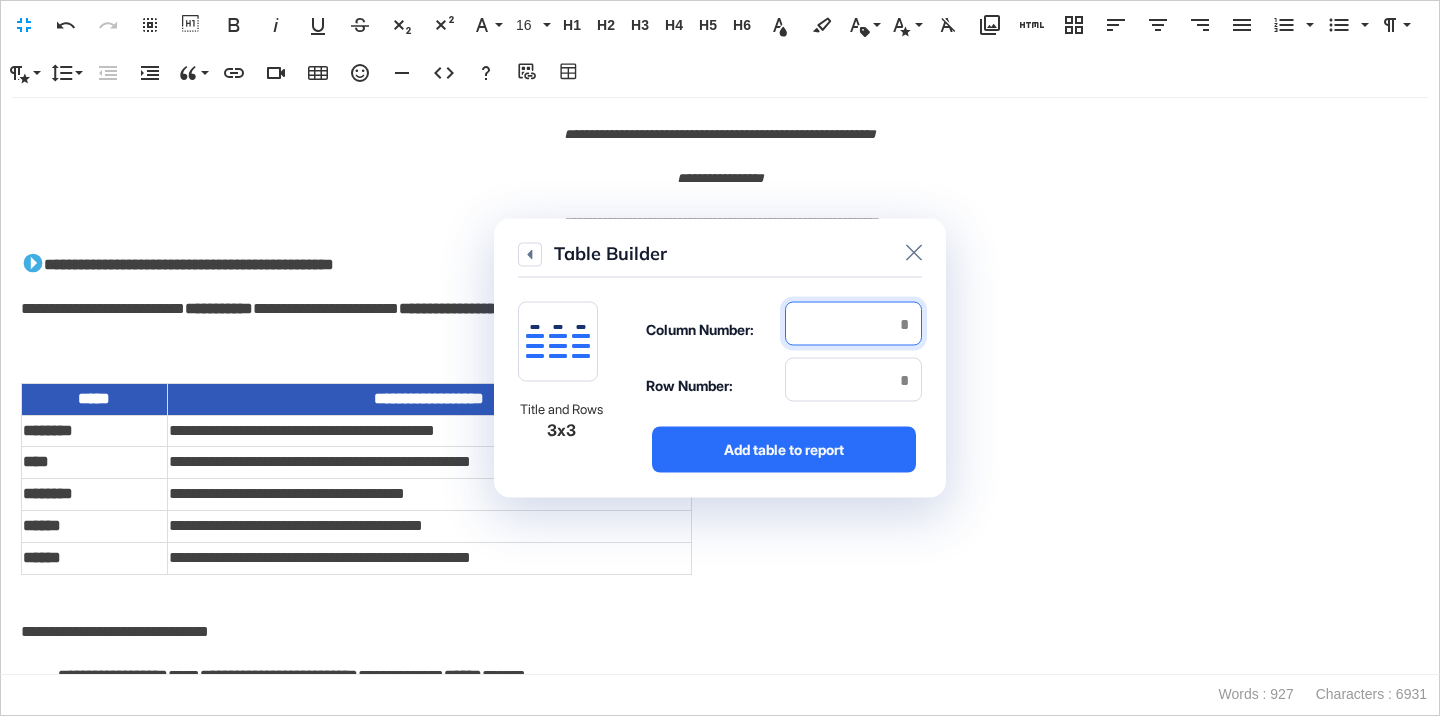 click at bounding box center (853, 324) 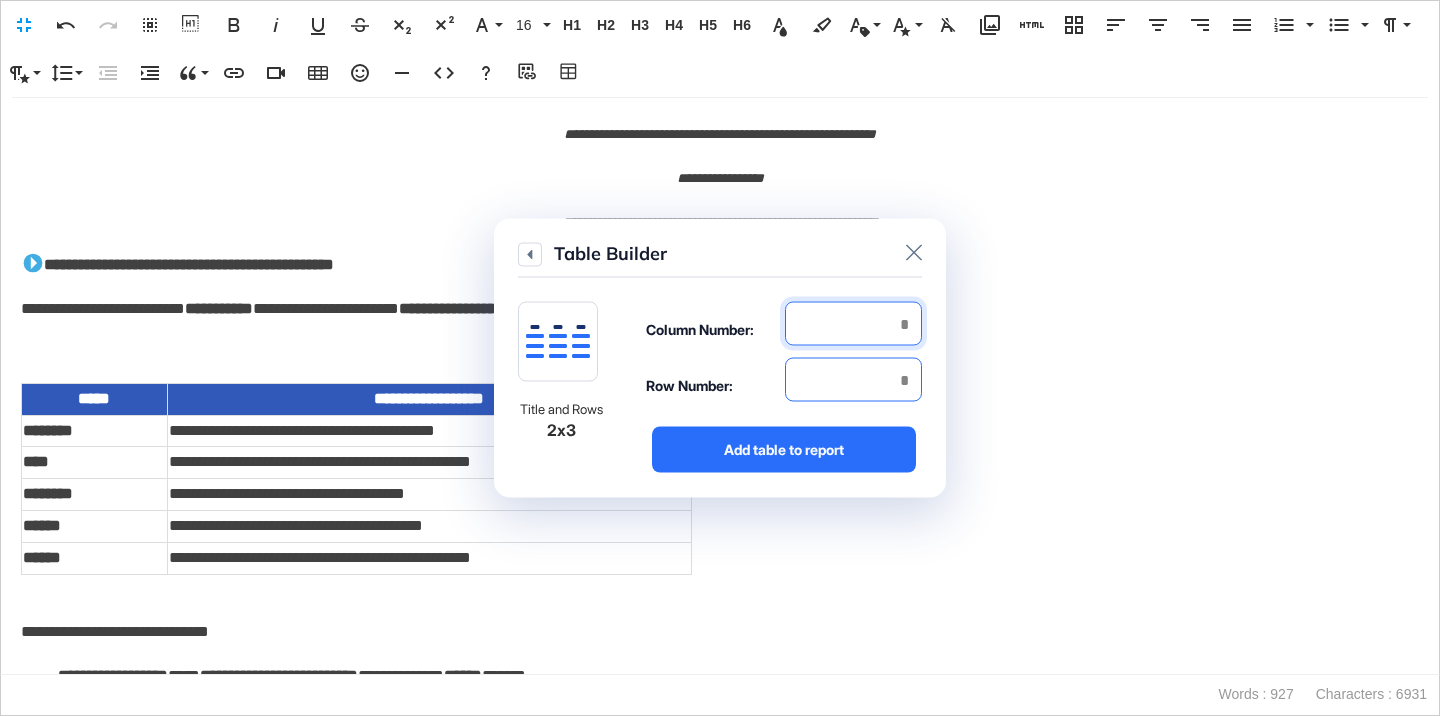 type on "*" 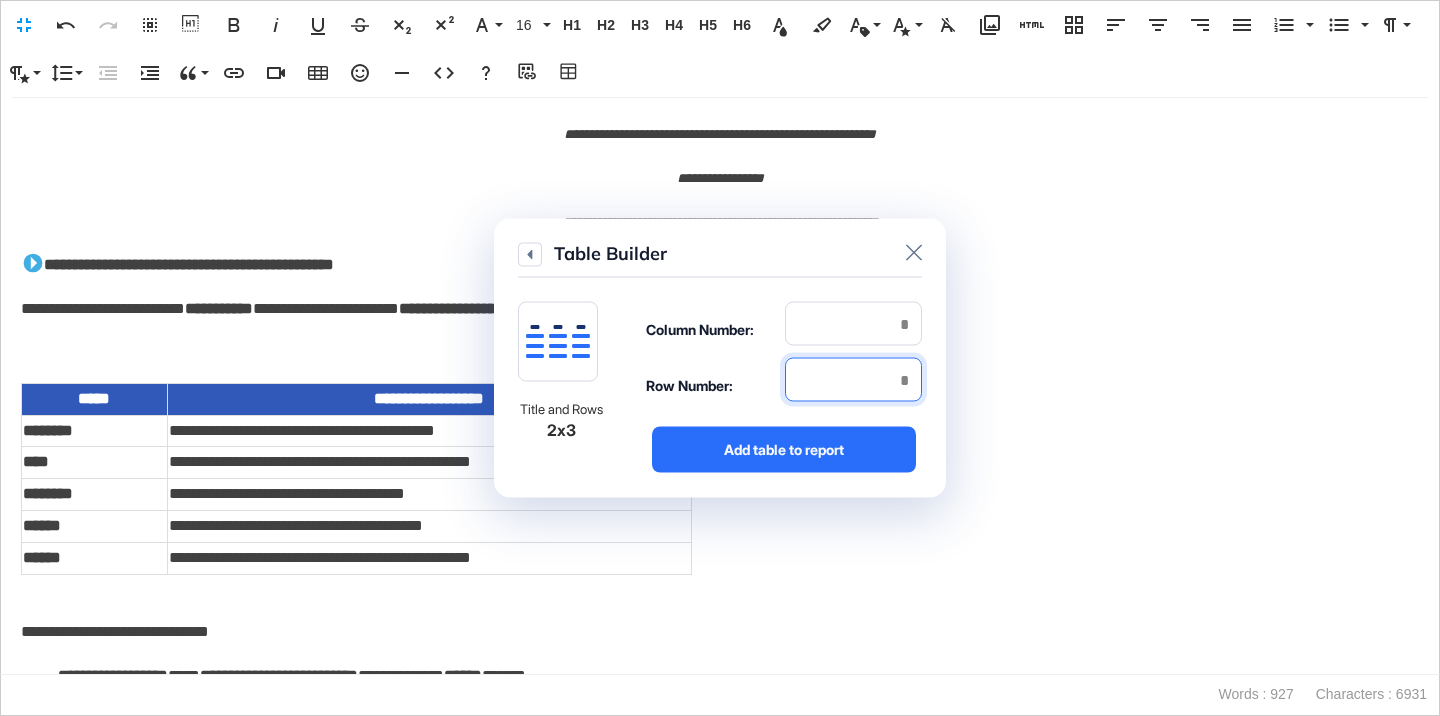 click at bounding box center (853, 380) 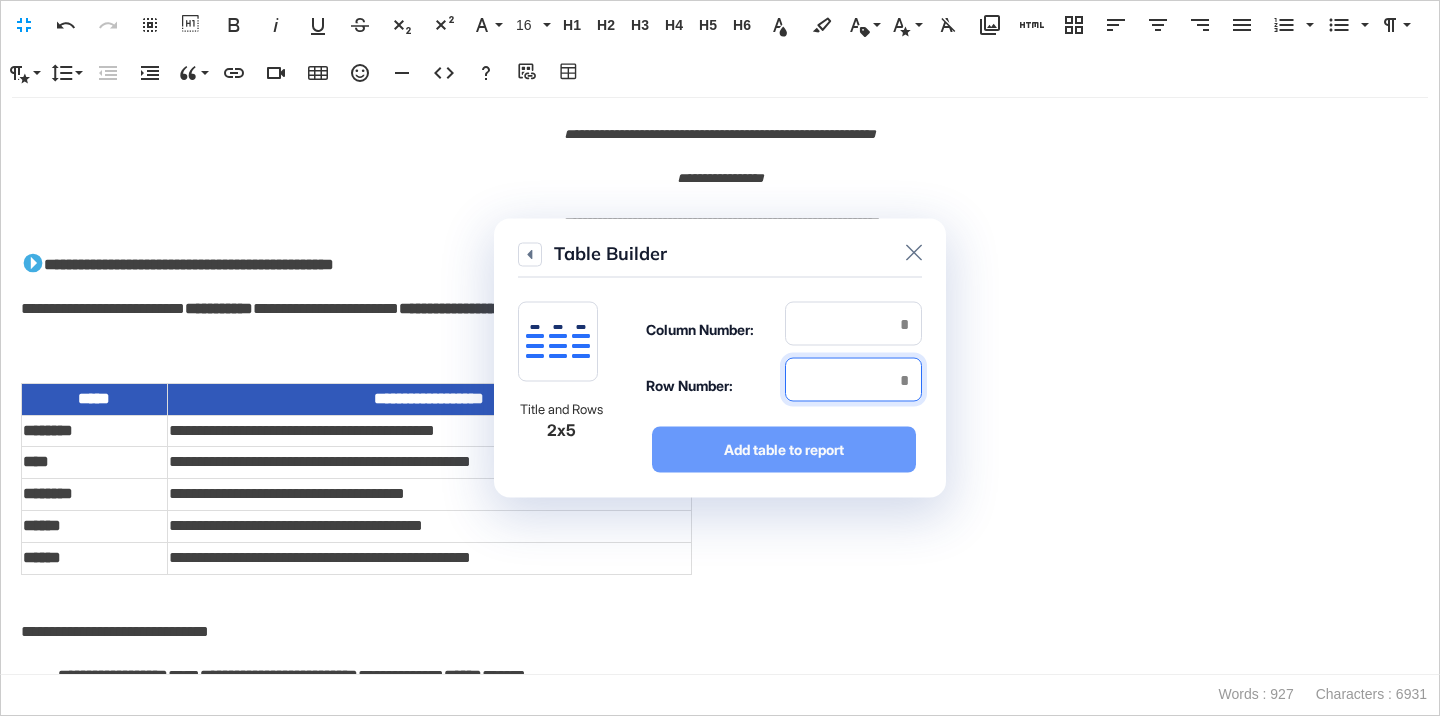 type on "*" 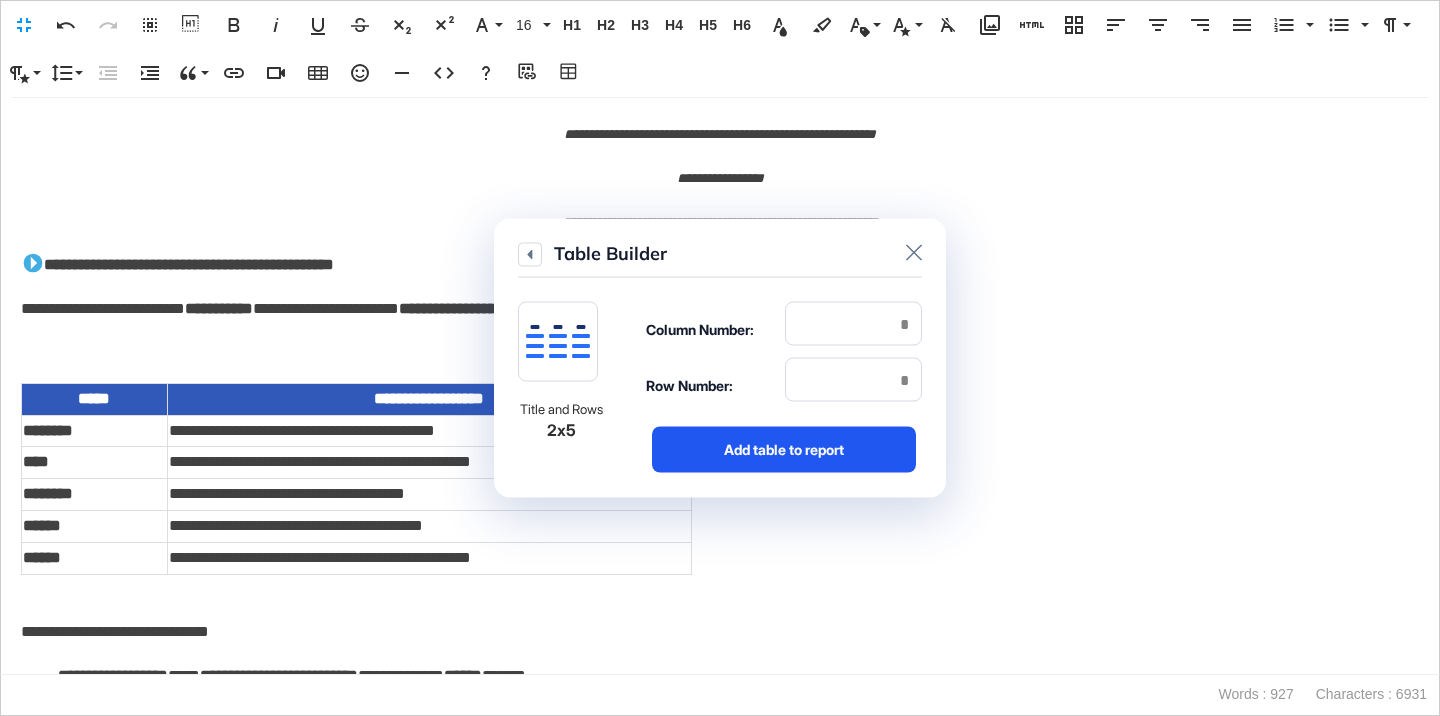 click on "Add table to report" at bounding box center (784, 450) 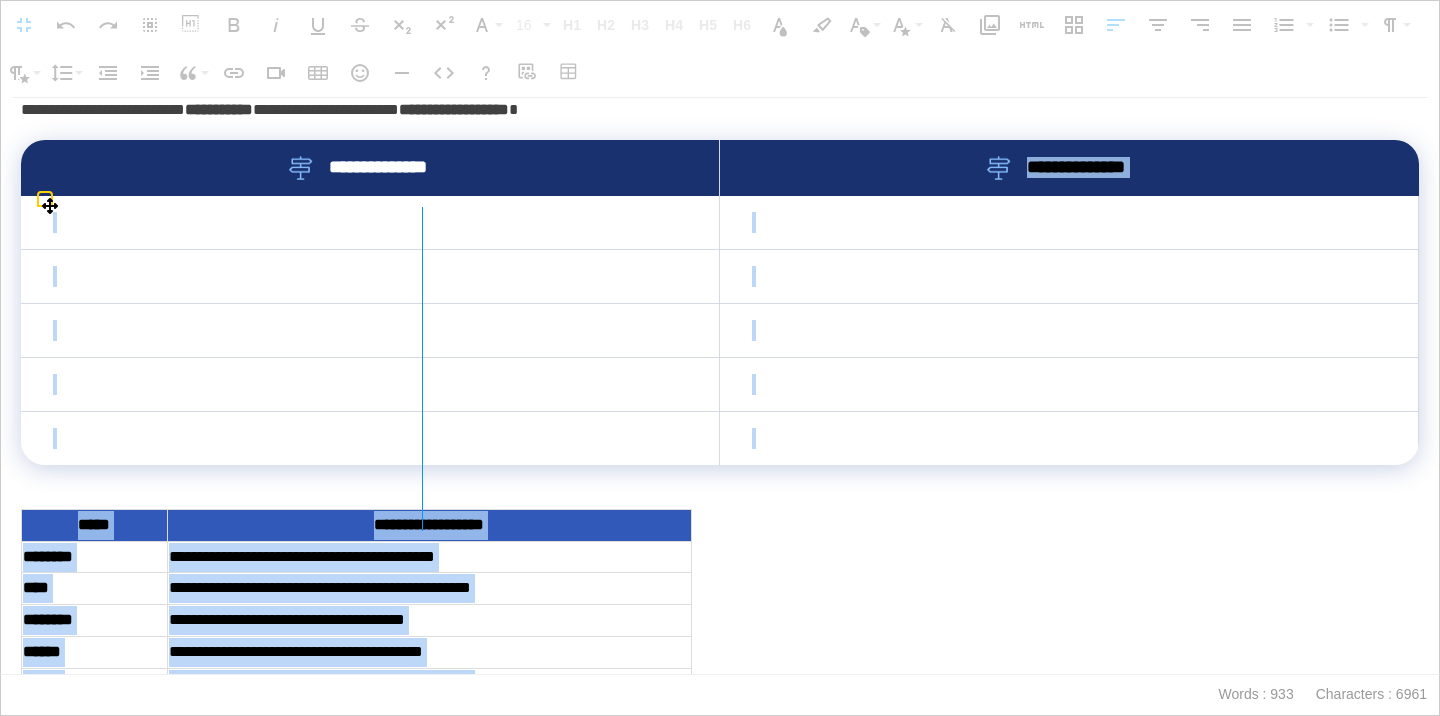drag, startPoint x: 718, startPoint y: 225, endPoint x: 421, endPoint y: 295, distance: 305.13766 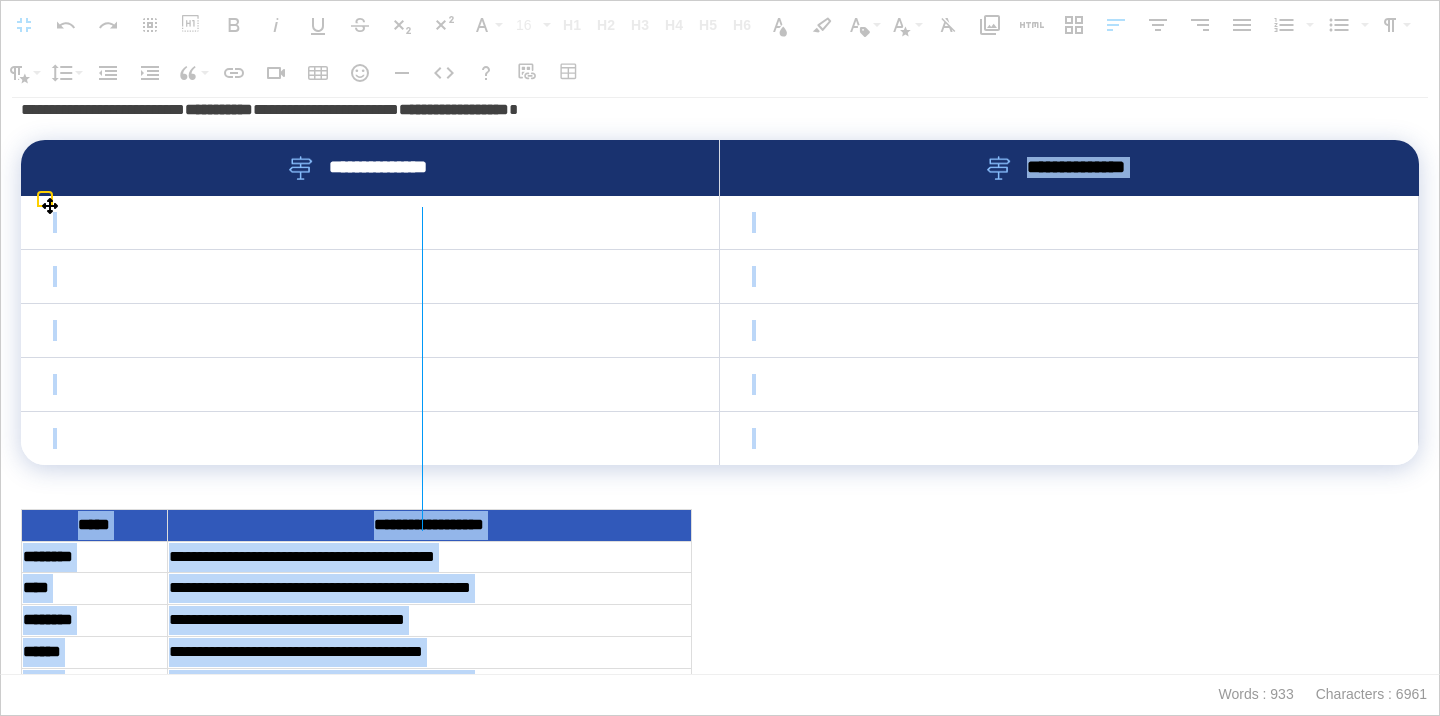 click at bounding box center (422, 369) 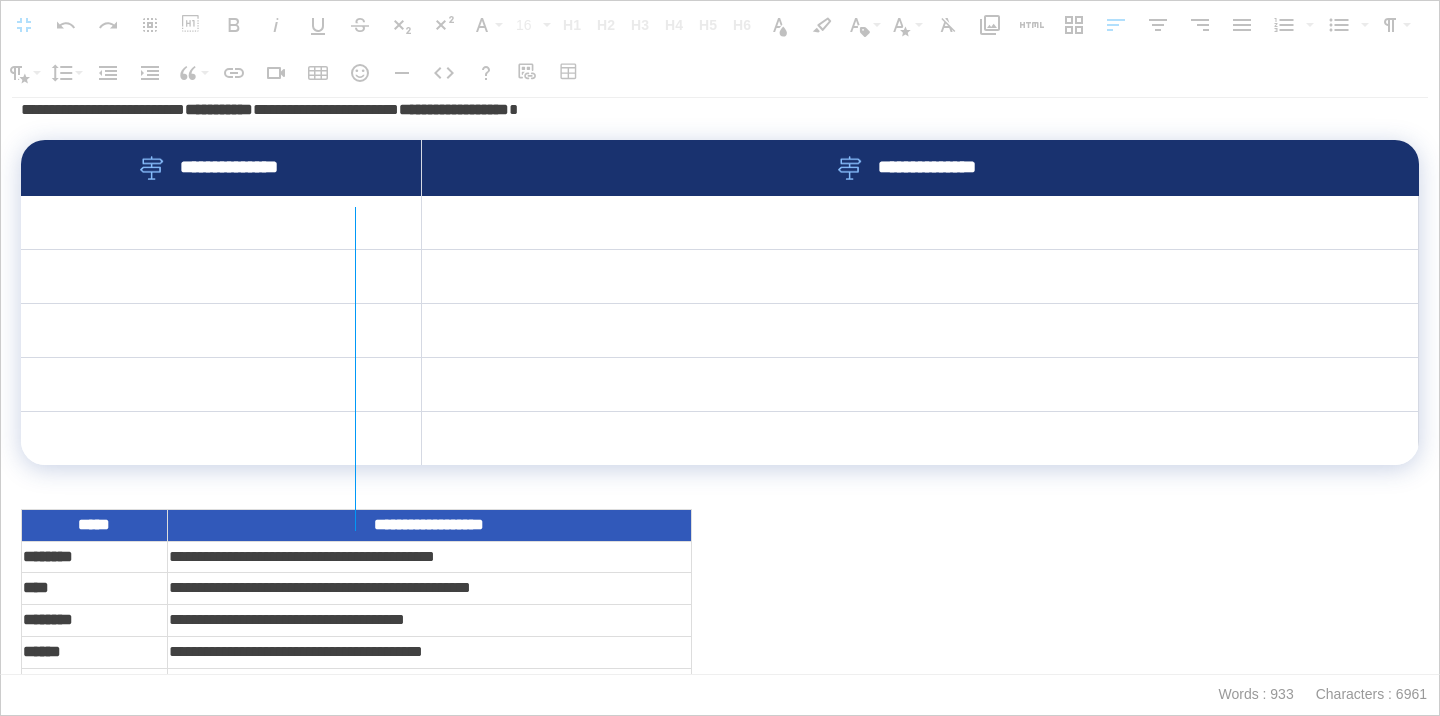 drag, startPoint x: 424, startPoint y: 233, endPoint x: 354, endPoint y: 242, distance: 70.5762 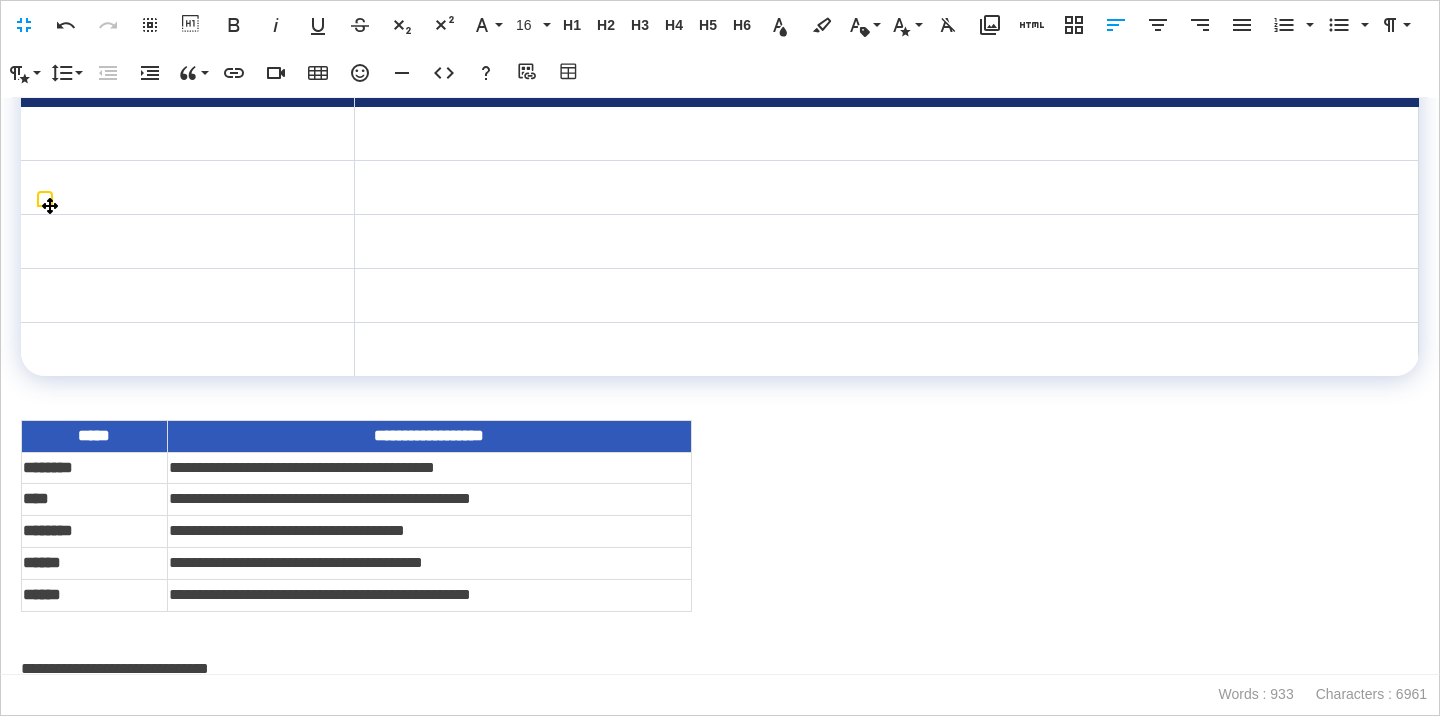 scroll, scrollTop: 2035, scrollLeft: 0, axis: vertical 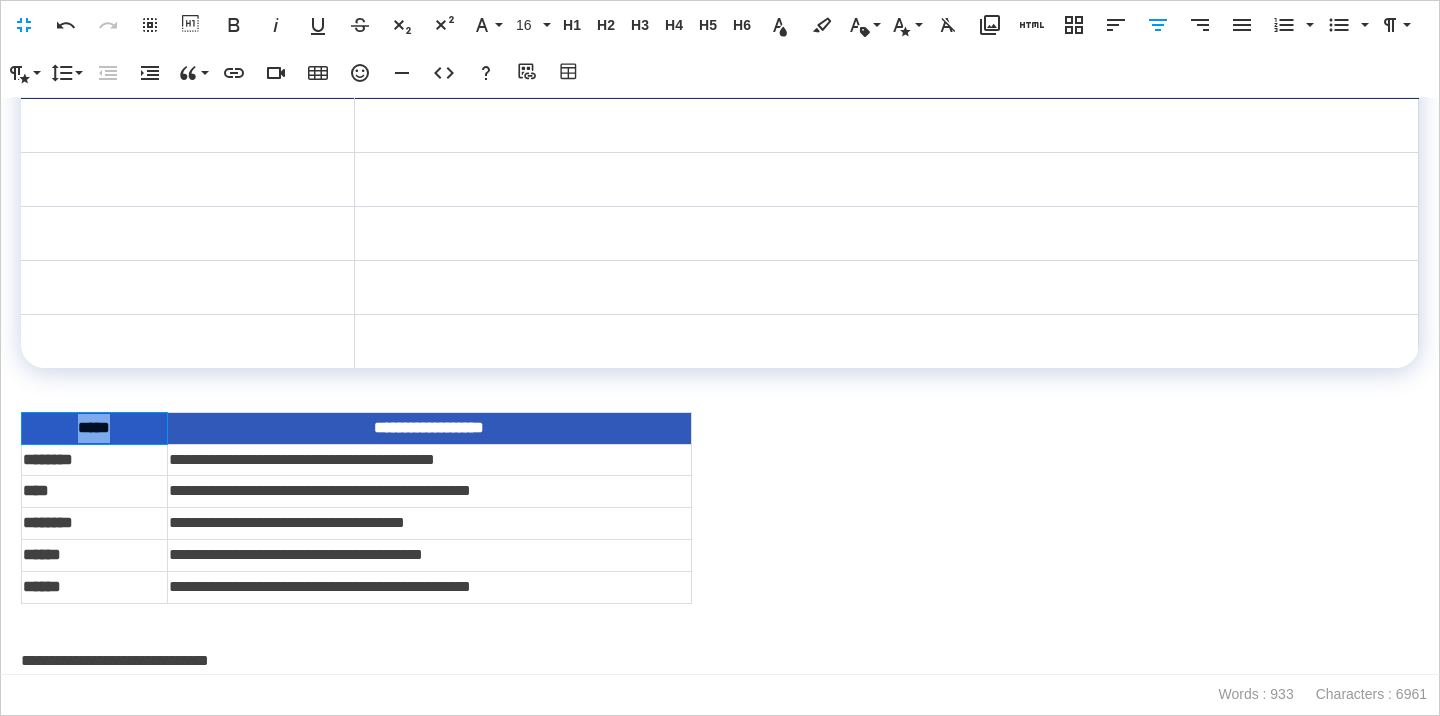 drag, startPoint x: 127, startPoint y: 497, endPoint x: 72, endPoint y: 501, distance: 55.145264 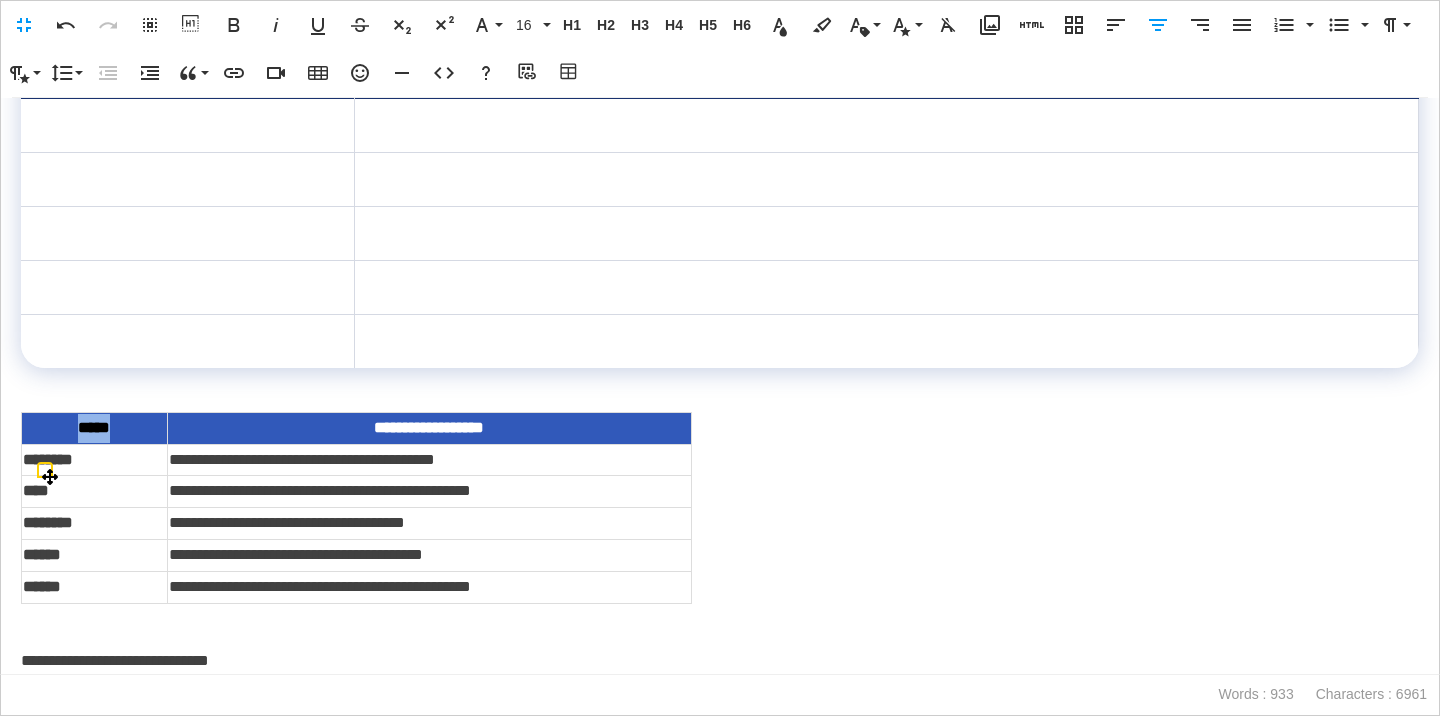 type 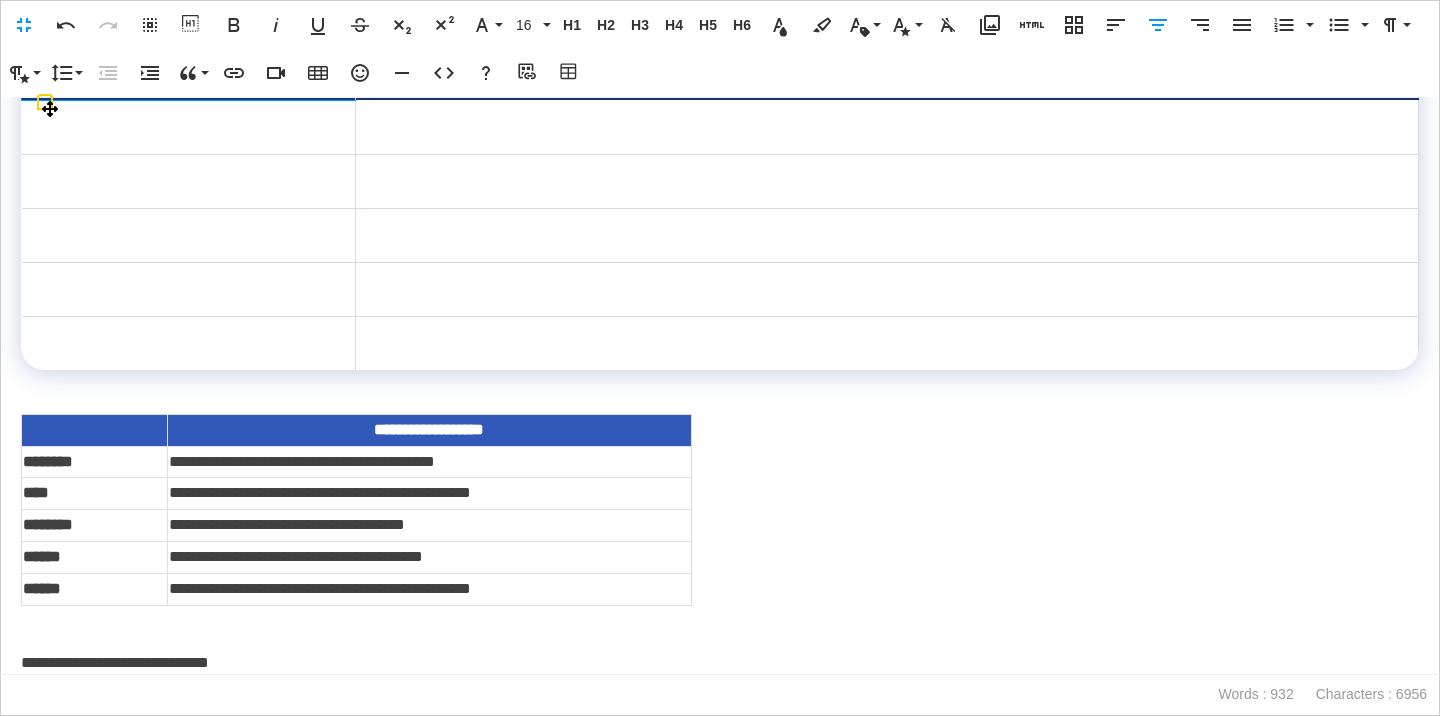 drag, startPoint x: 274, startPoint y: 133, endPoint x: 154, endPoint y: 140, distance: 120.203995 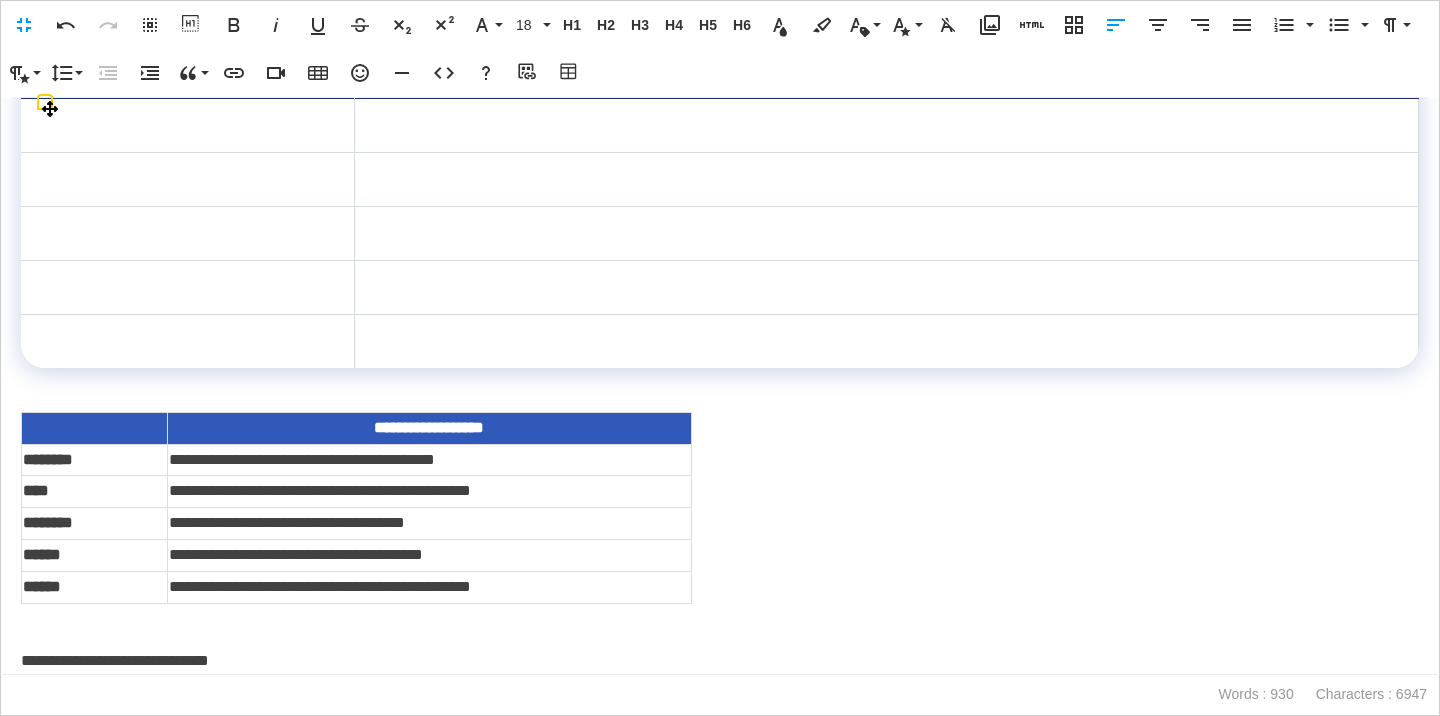 scroll, scrollTop: 0, scrollLeft: 8, axis: horizontal 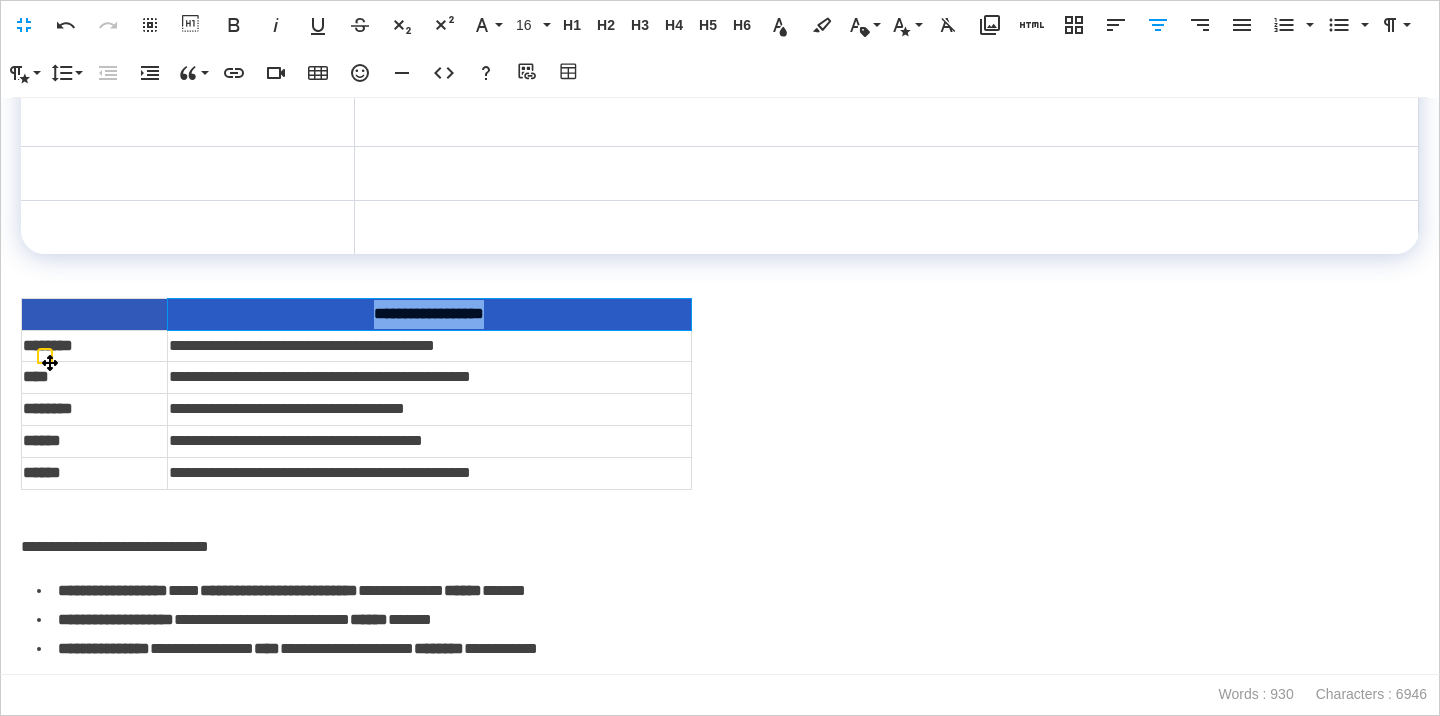 drag, startPoint x: 520, startPoint y: 389, endPoint x: 355, endPoint y: 384, distance: 165.07574 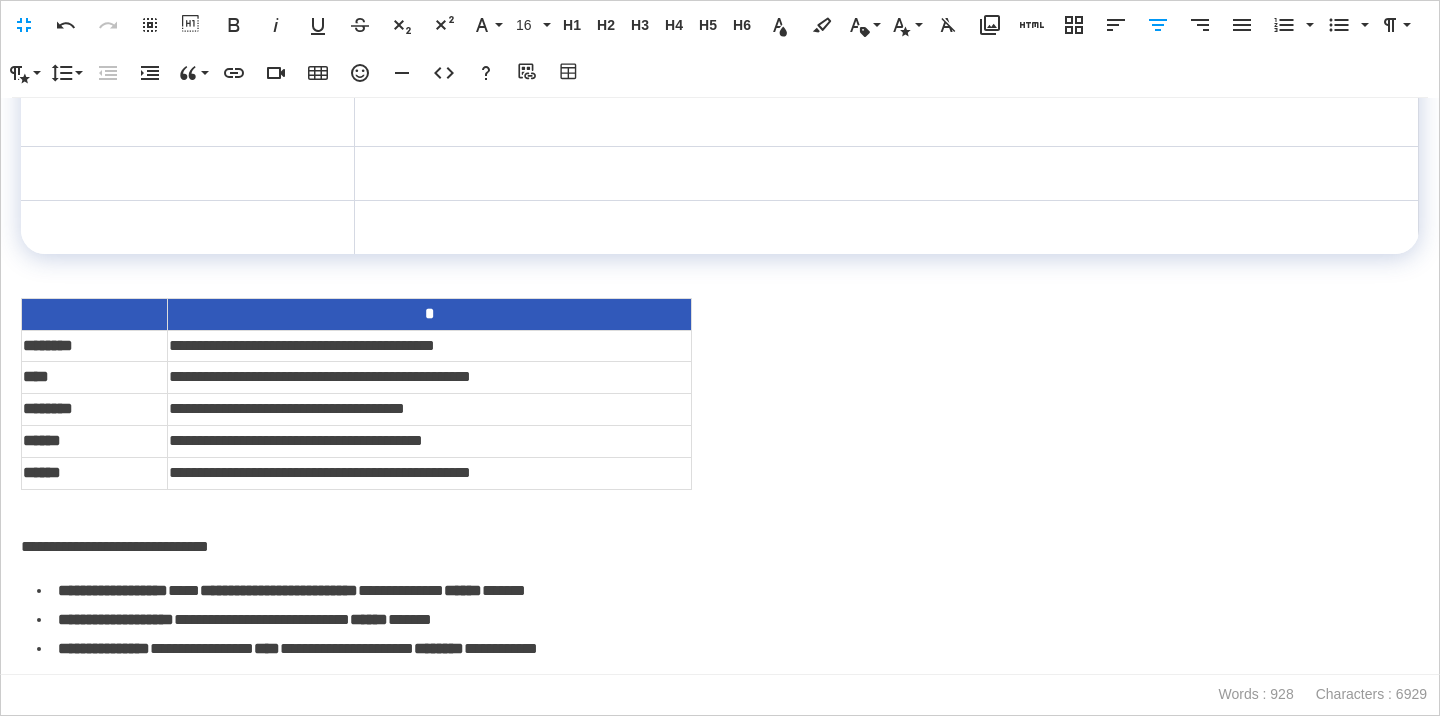 scroll, scrollTop: 2139, scrollLeft: 0, axis: vertical 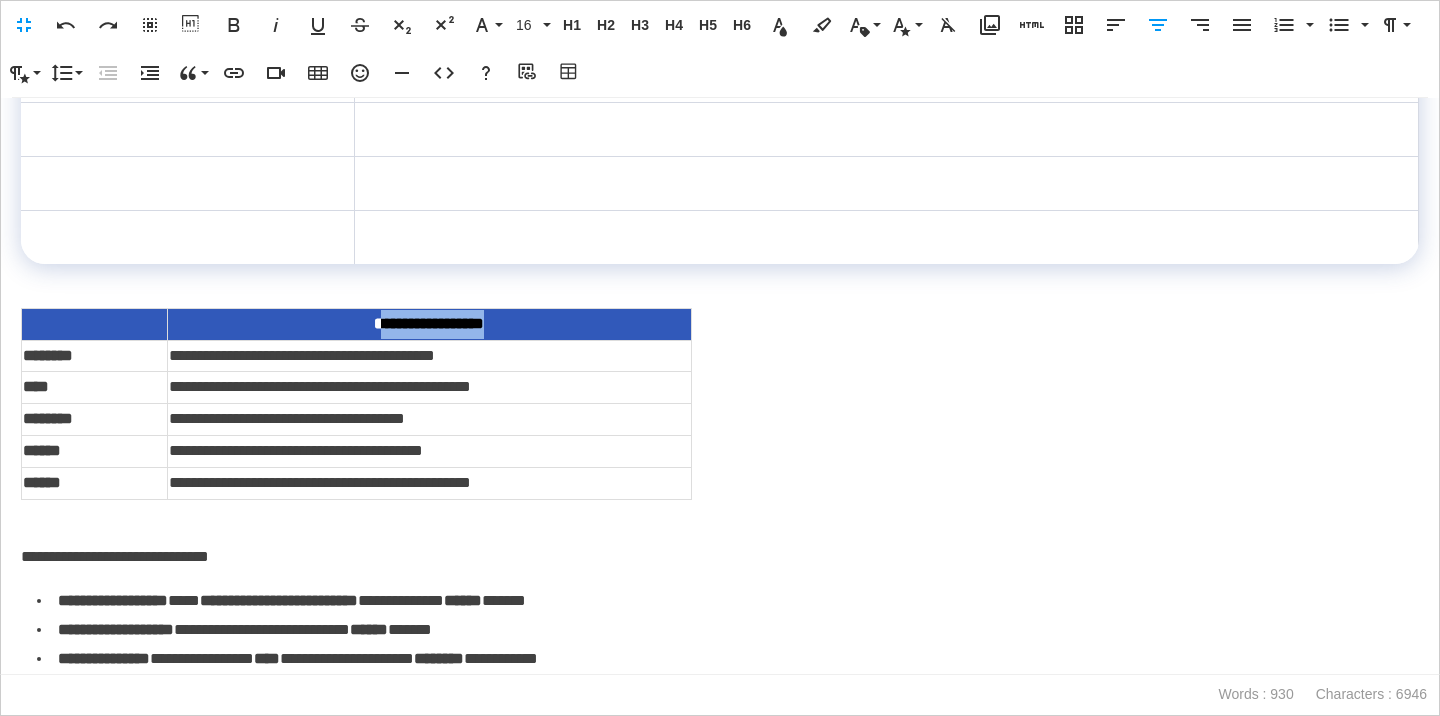 click on "**********" at bounding box center (429, 324) 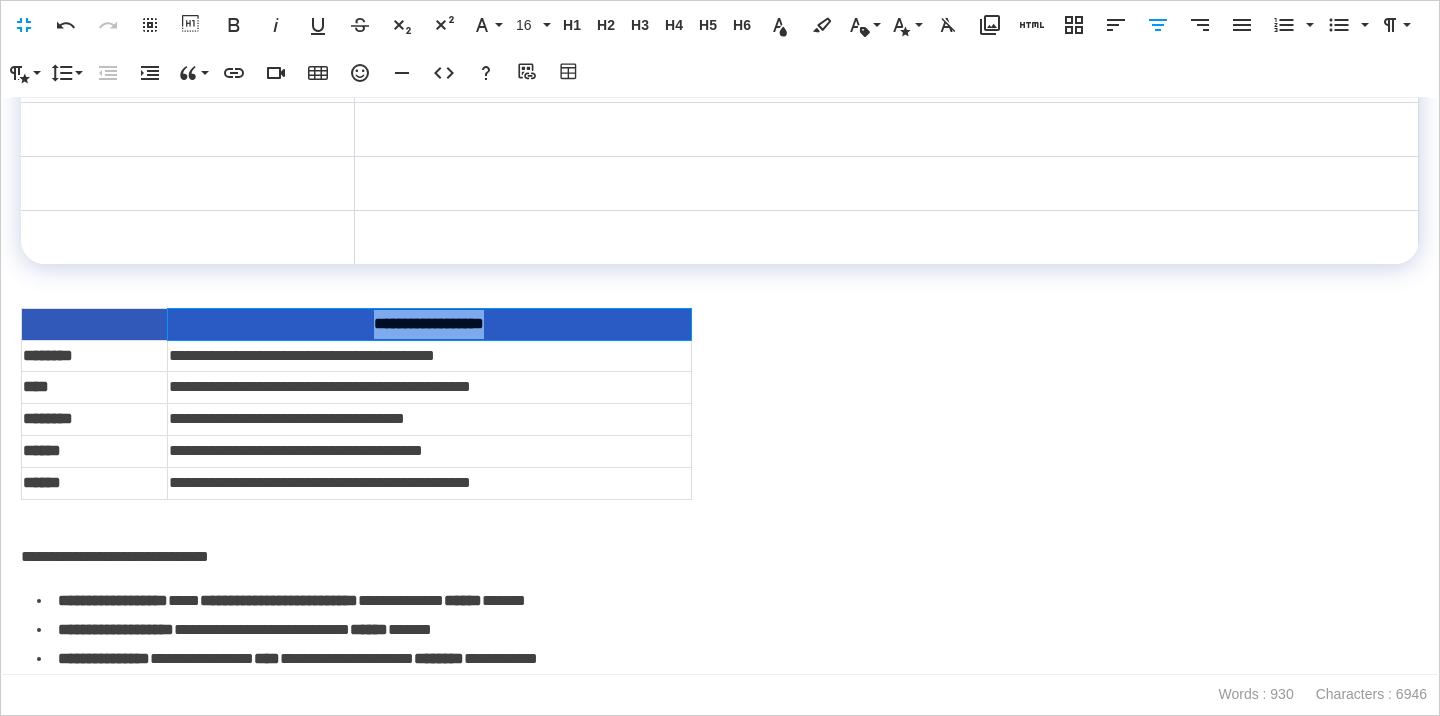 drag, startPoint x: 543, startPoint y: 393, endPoint x: 353, endPoint y: 398, distance: 190.06578 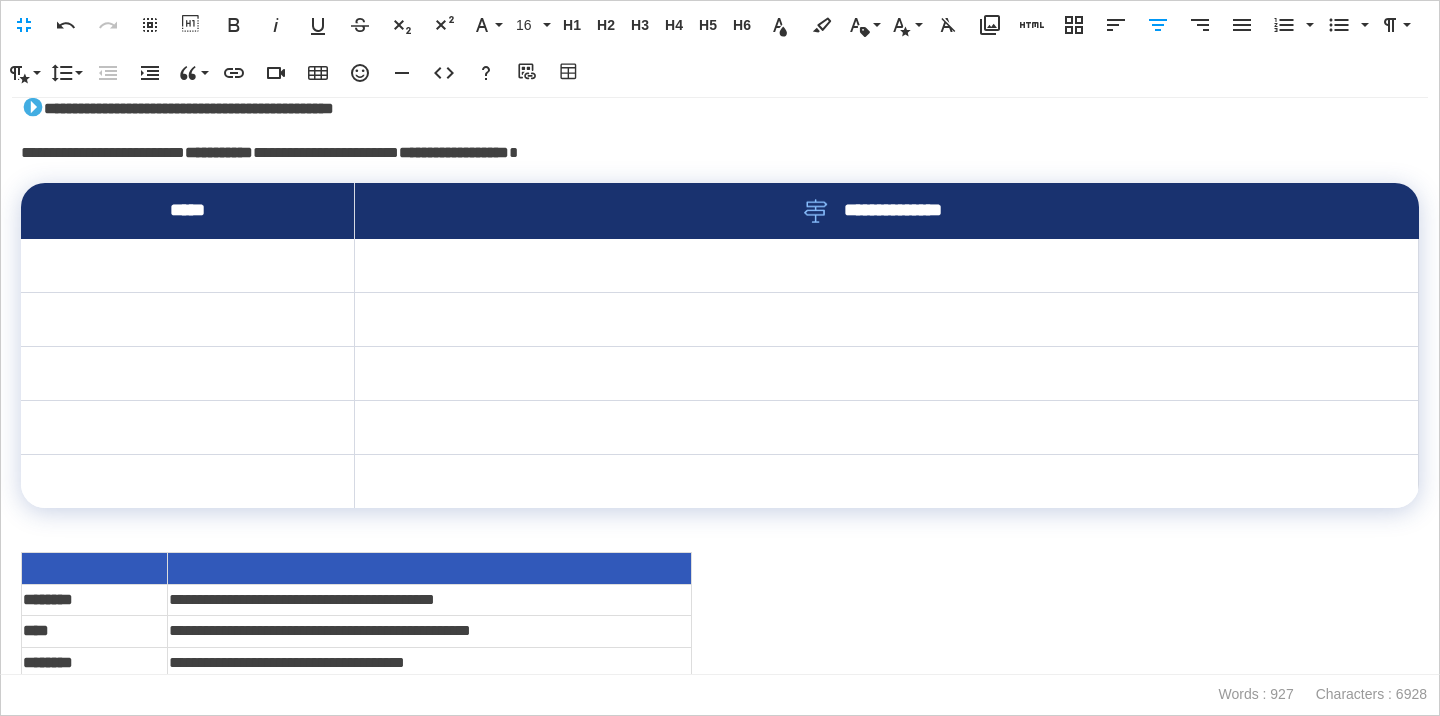 scroll, scrollTop: 1810, scrollLeft: 0, axis: vertical 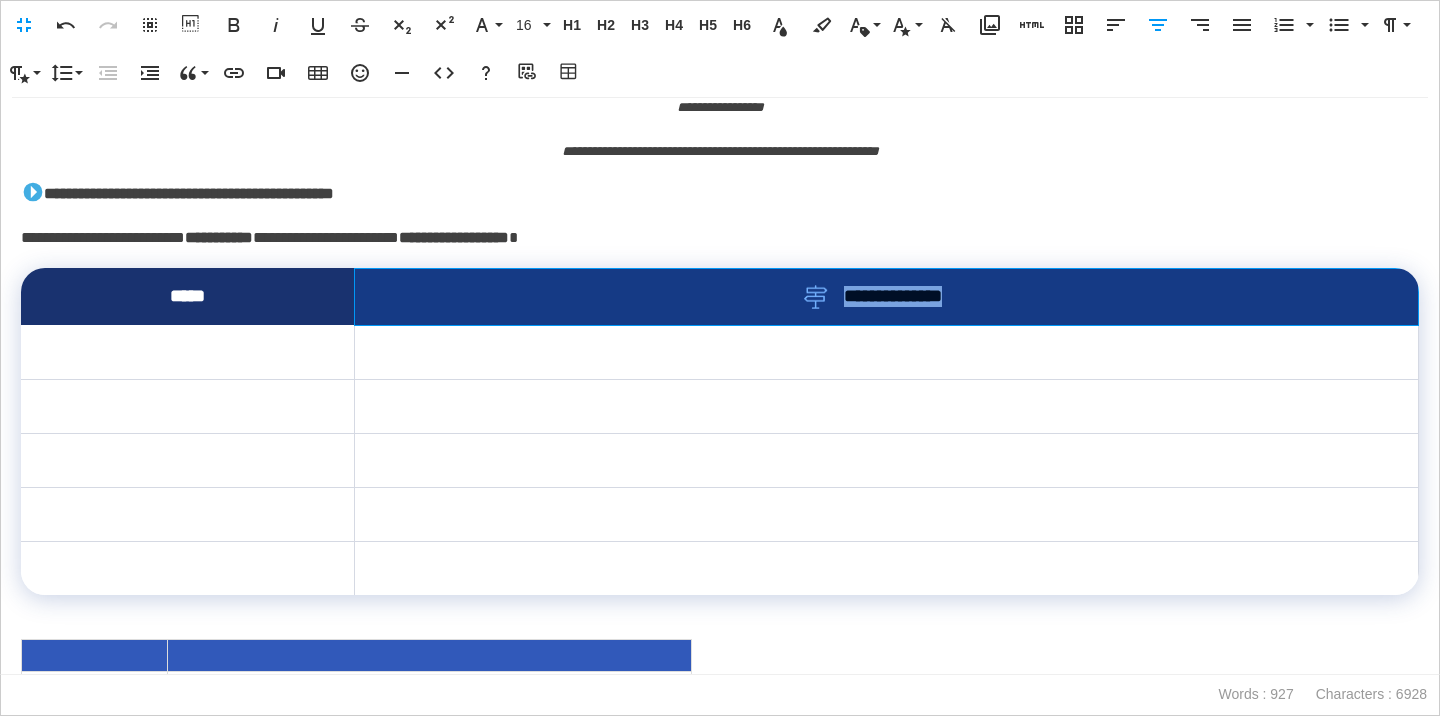 drag, startPoint x: 982, startPoint y: 364, endPoint x: 842, endPoint y: 368, distance: 140.05713 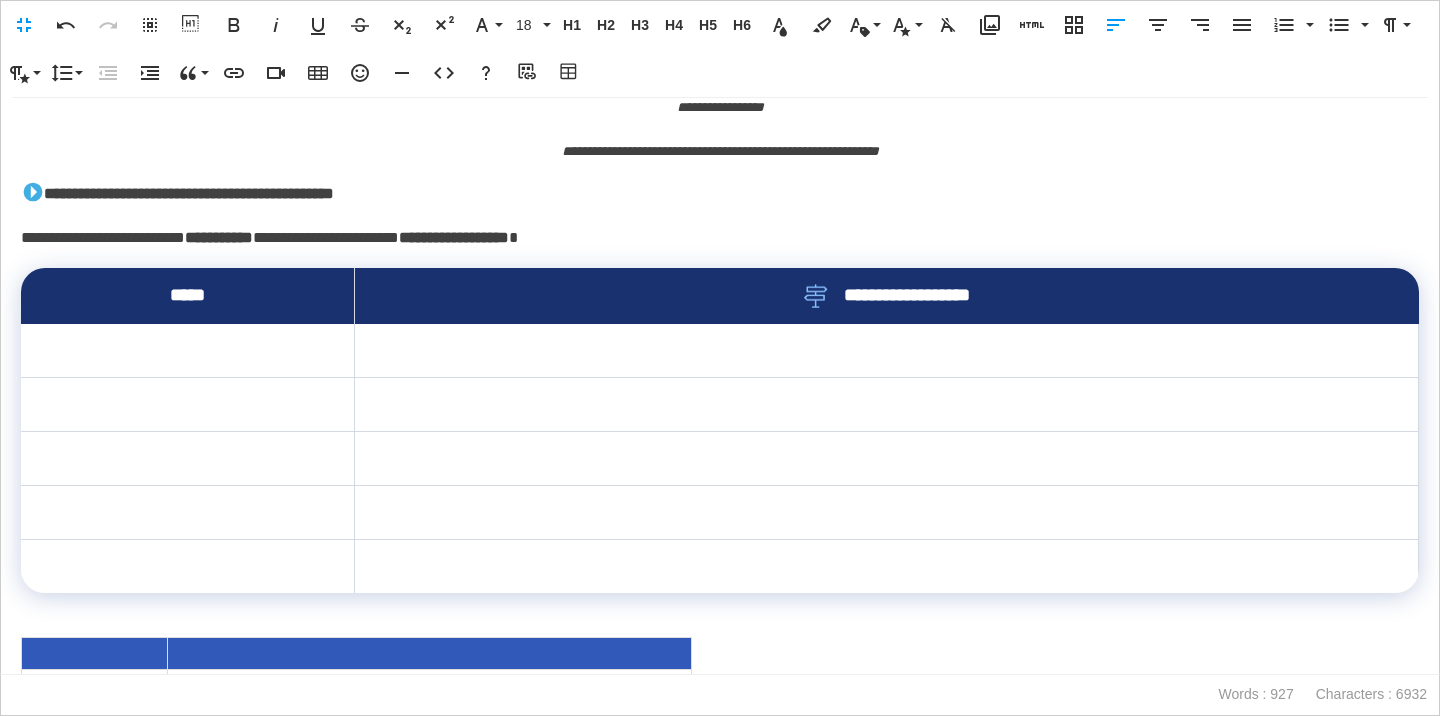 scroll, scrollTop: 0, scrollLeft: 7, axis: horizontal 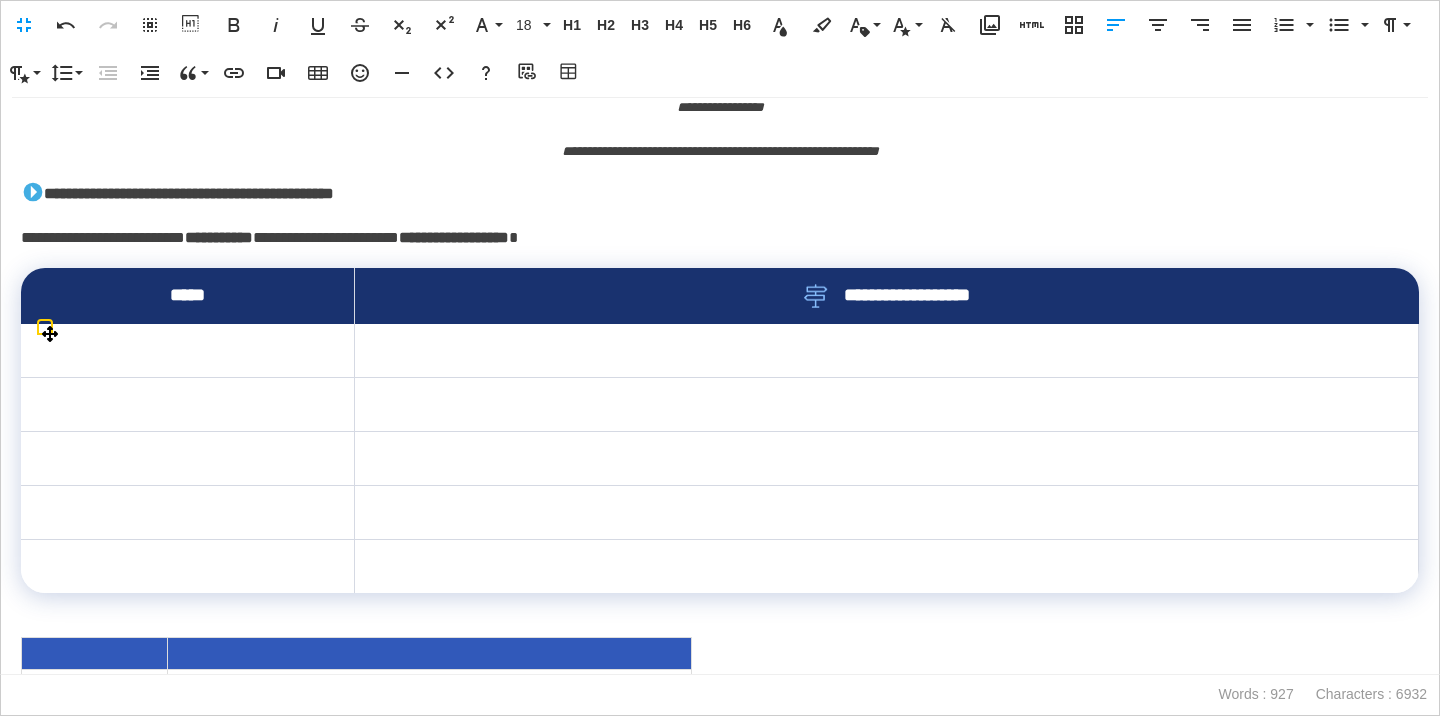 click on "**********" at bounding box center (886, 296) 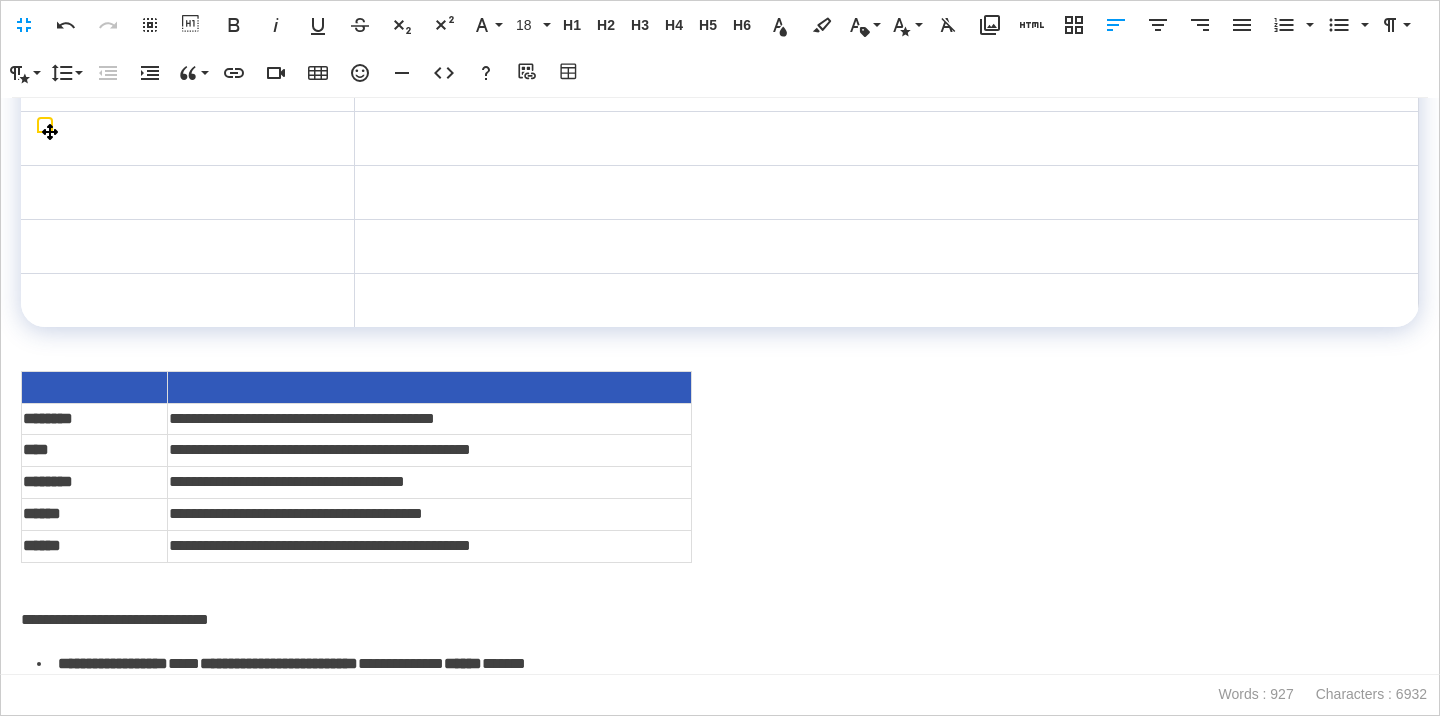 scroll, scrollTop: 2077, scrollLeft: 0, axis: vertical 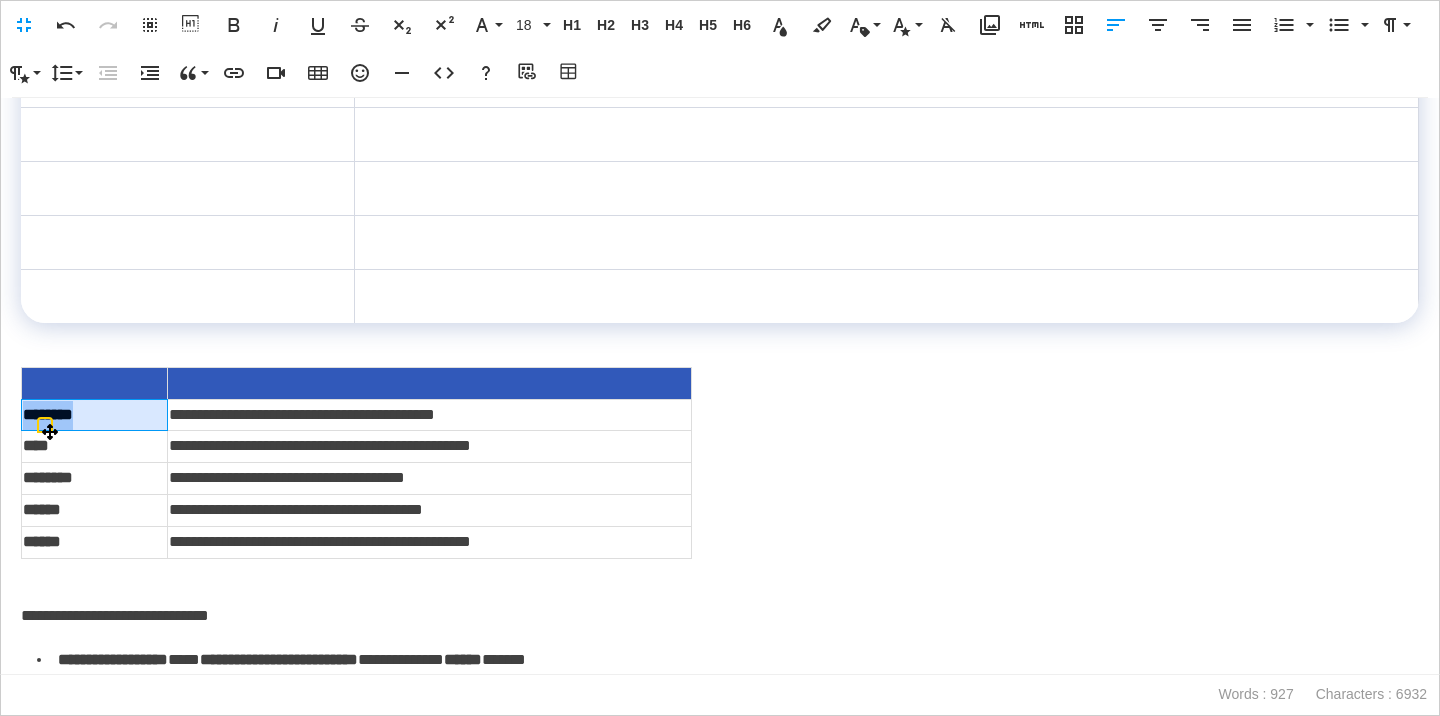 drag, startPoint x: 101, startPoint y: 484, endPoint x: 25, endPoint y: 482, distance: 76.02631 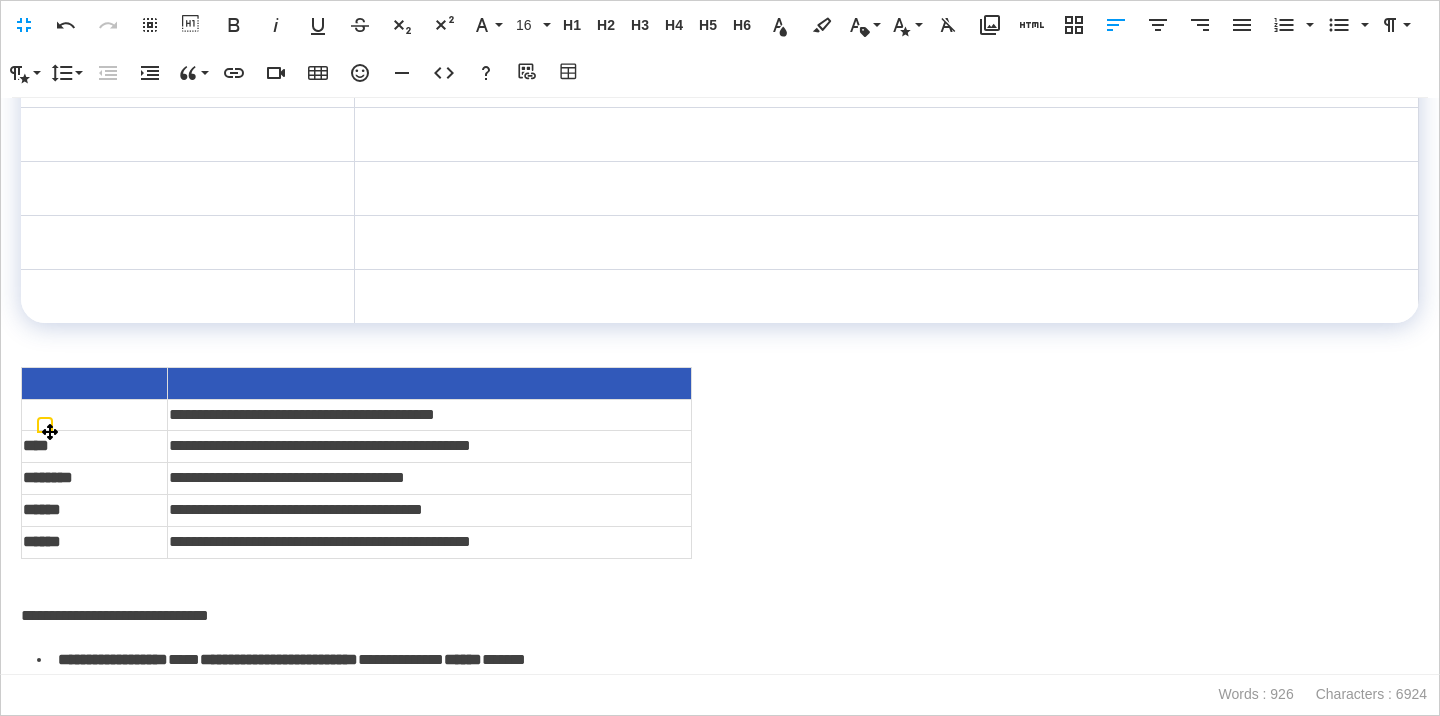 click at bounding box center [188, 81] 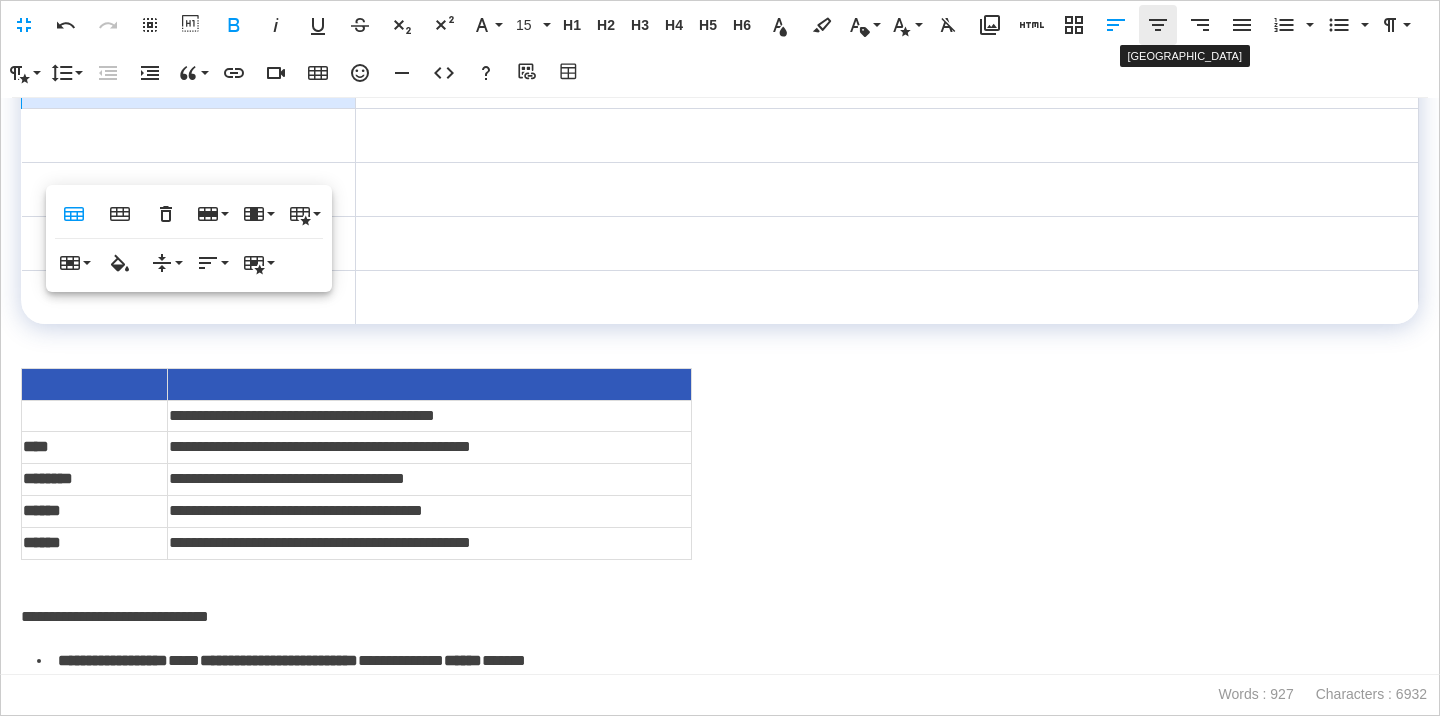 click 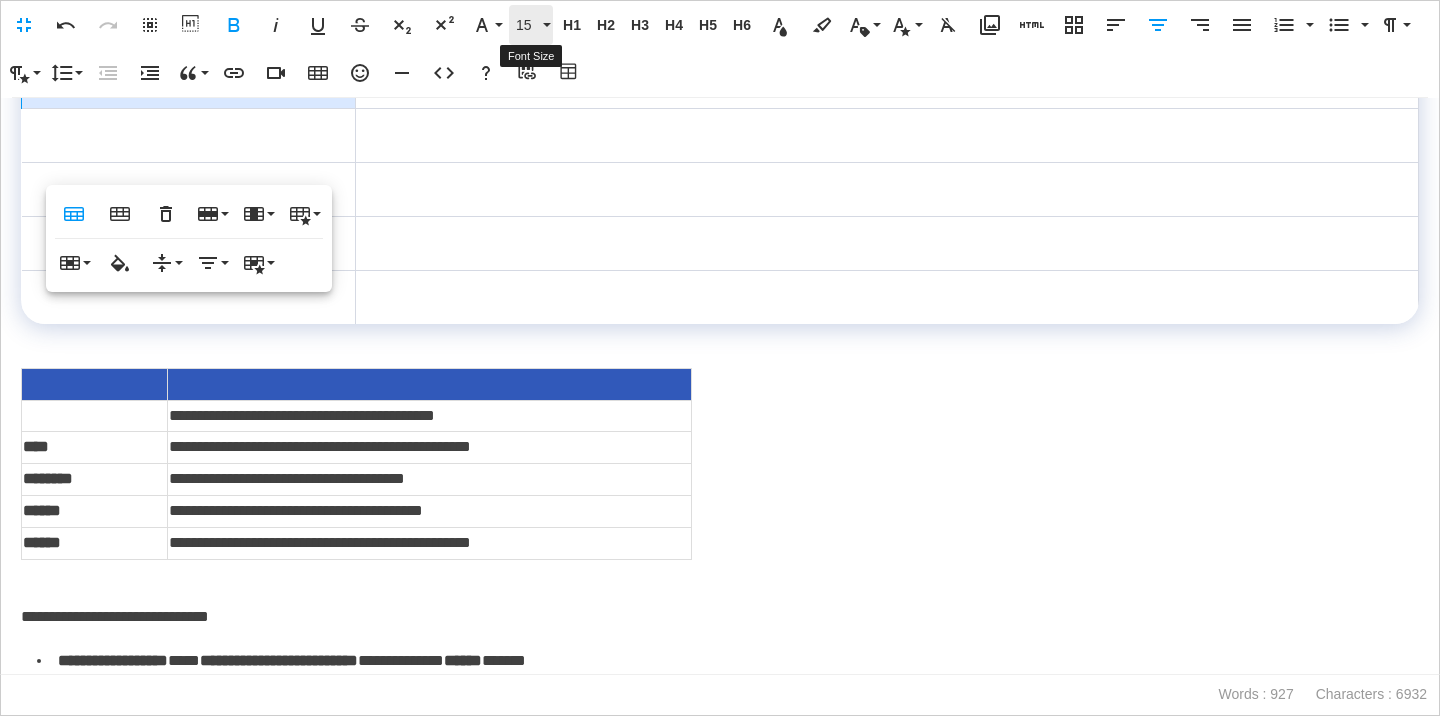 click on "15" at bounding box center (527, 25) 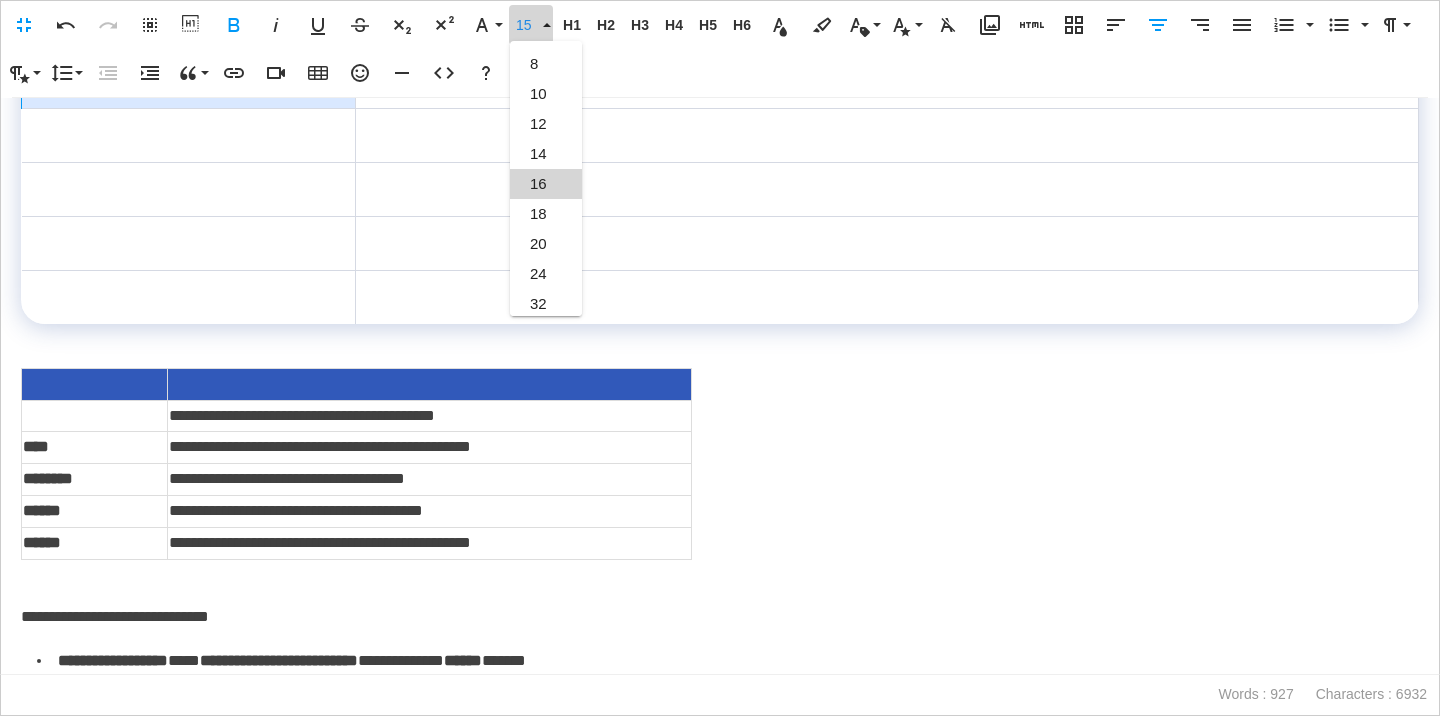 click on "16" at bounding box center (546, 184) 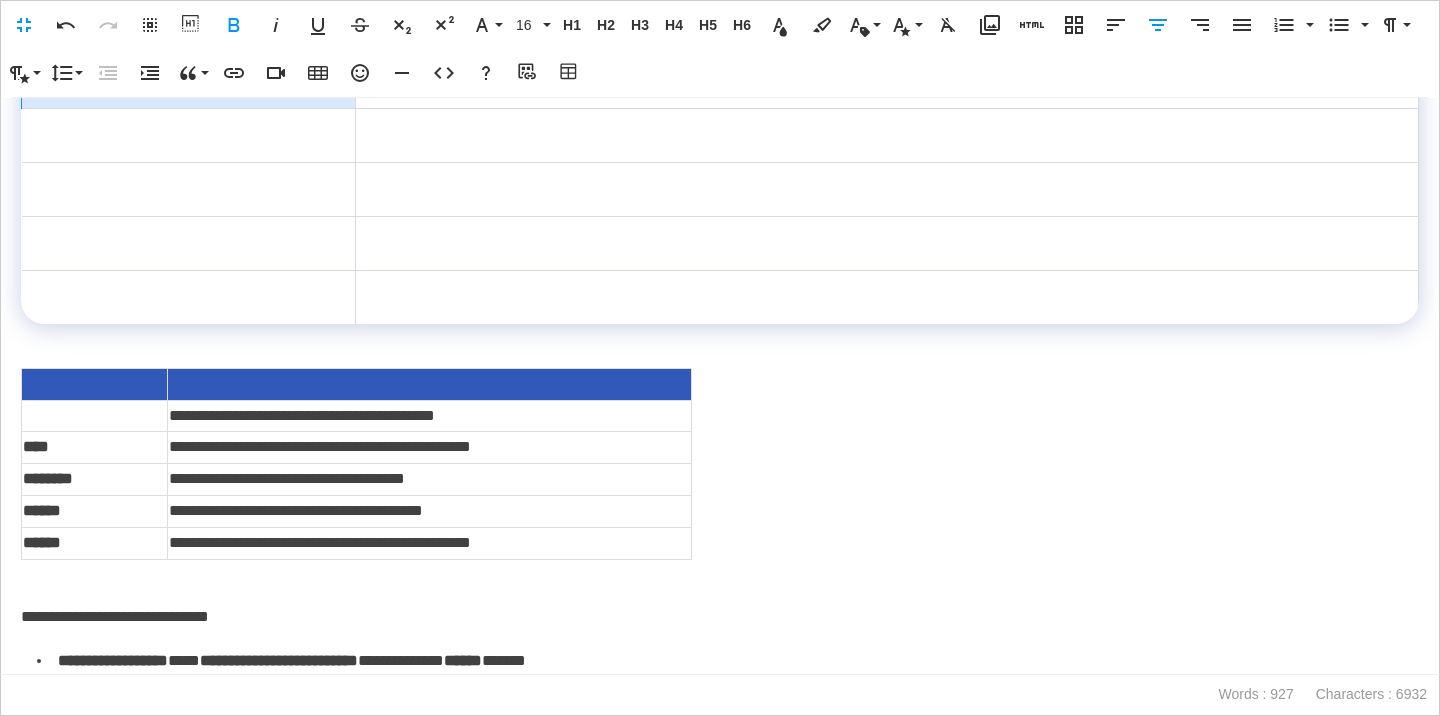 drag, startPoint x: 230, startPoint y: 151, endPoint x: 157, endPoint y: 151, distance: 73 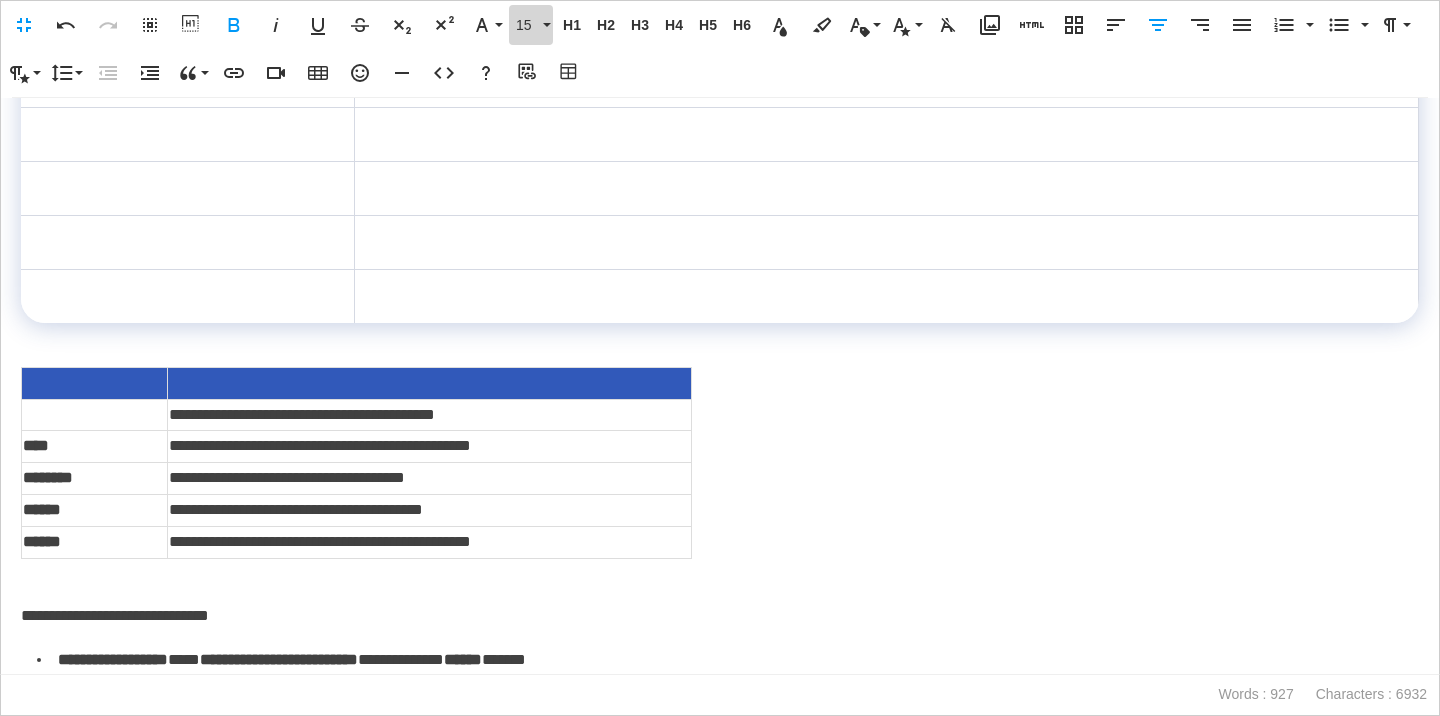 click on "15" at bounding box center (527, 25) 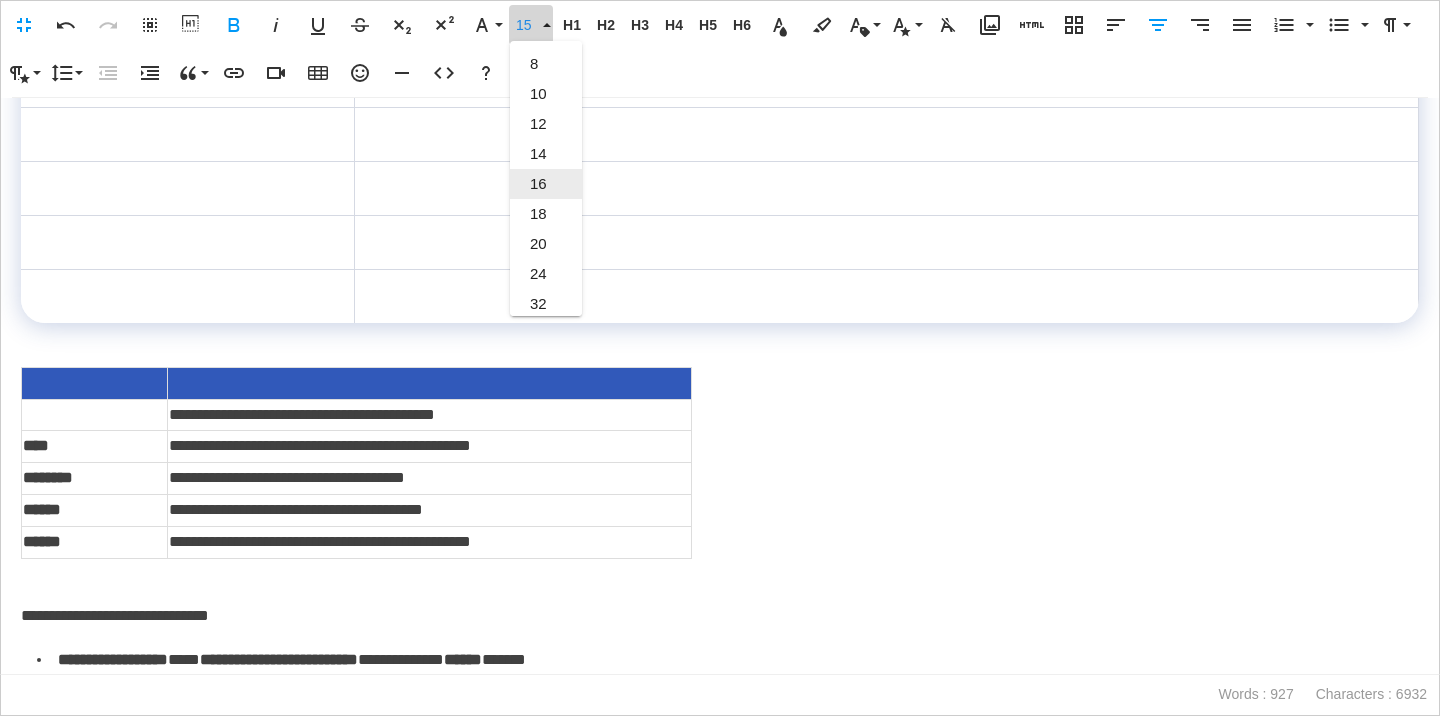 click on "16" at bounding box center [546, 184] 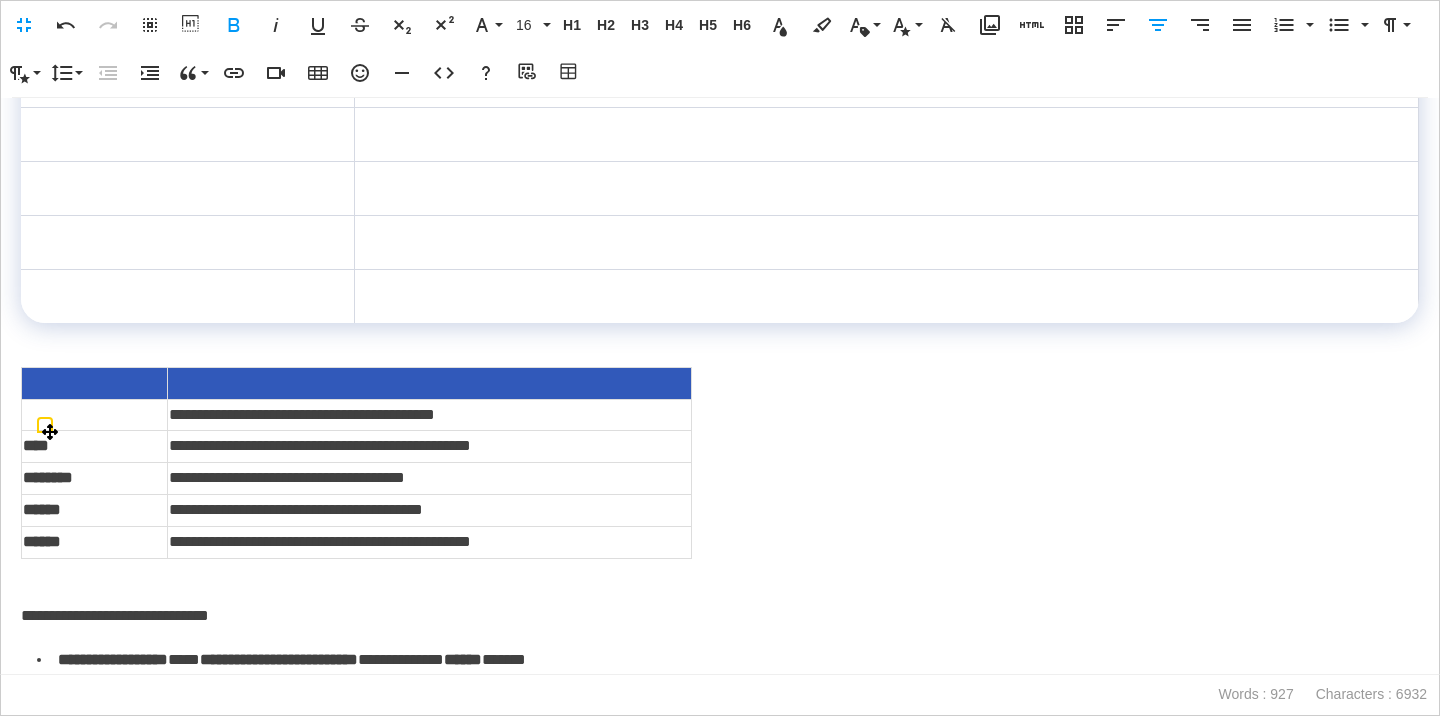 click on "**********" at bounding box center (429, 415) 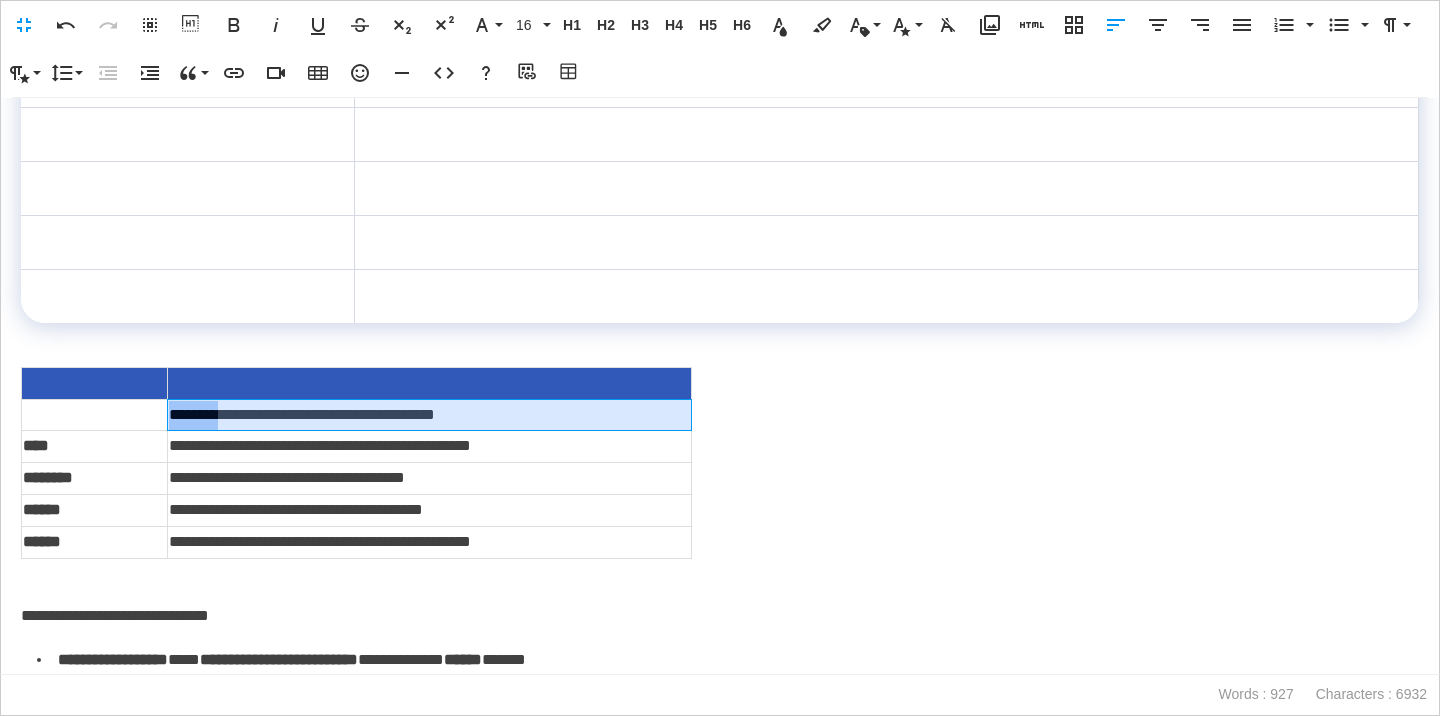 click on "**********" at bounding box center [429, 415] 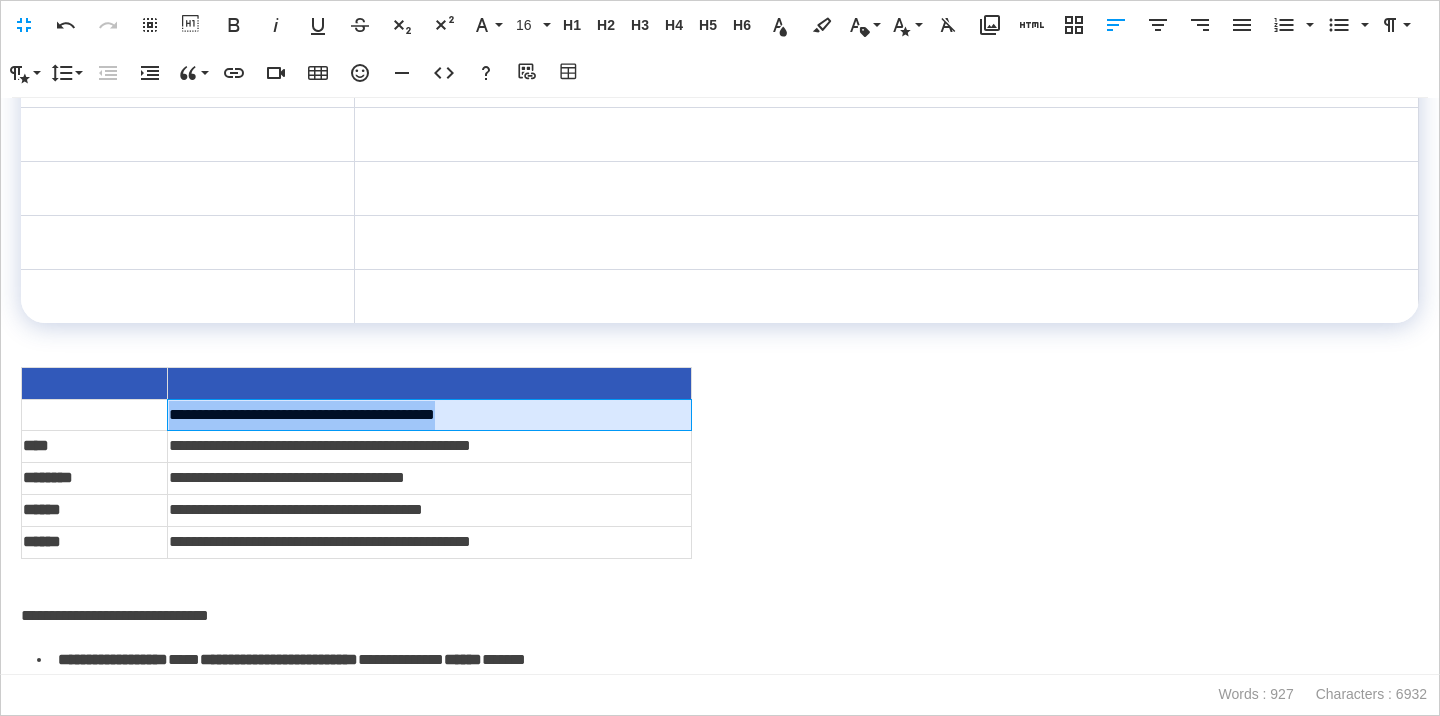 click on "**********" at bounding box center [429, 415] 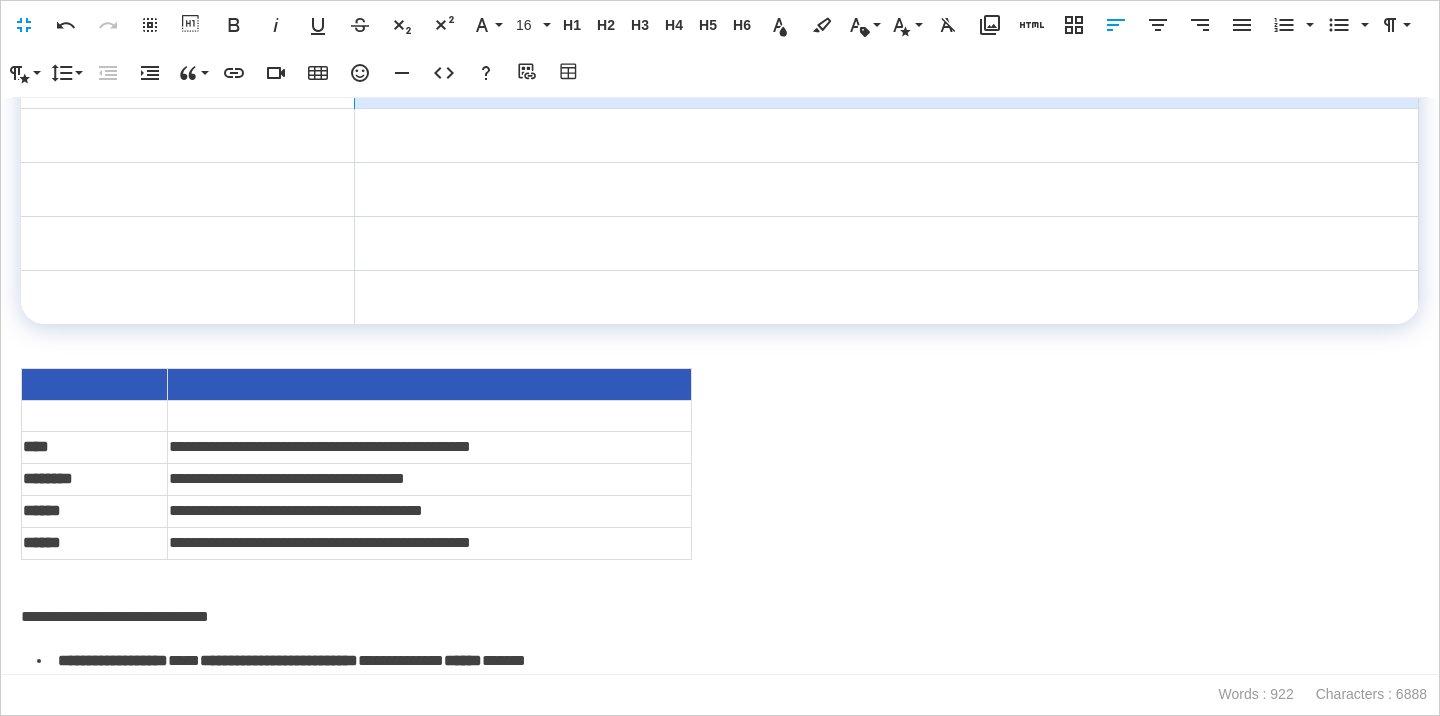 click at bounding box center [887, 82] 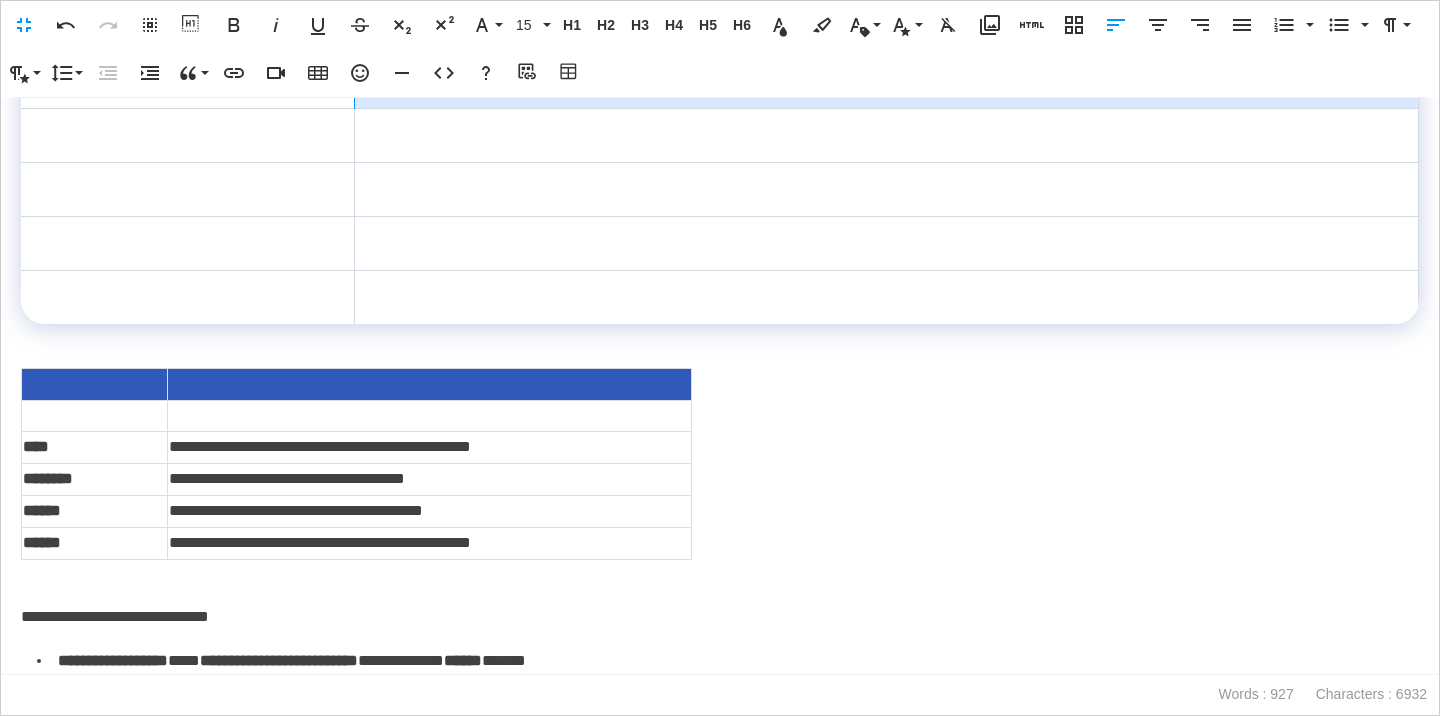 drag, startPoint x: 707, startPoint y: 149, endPoint x: 392, endPoint y: 154, distance: 315.03967 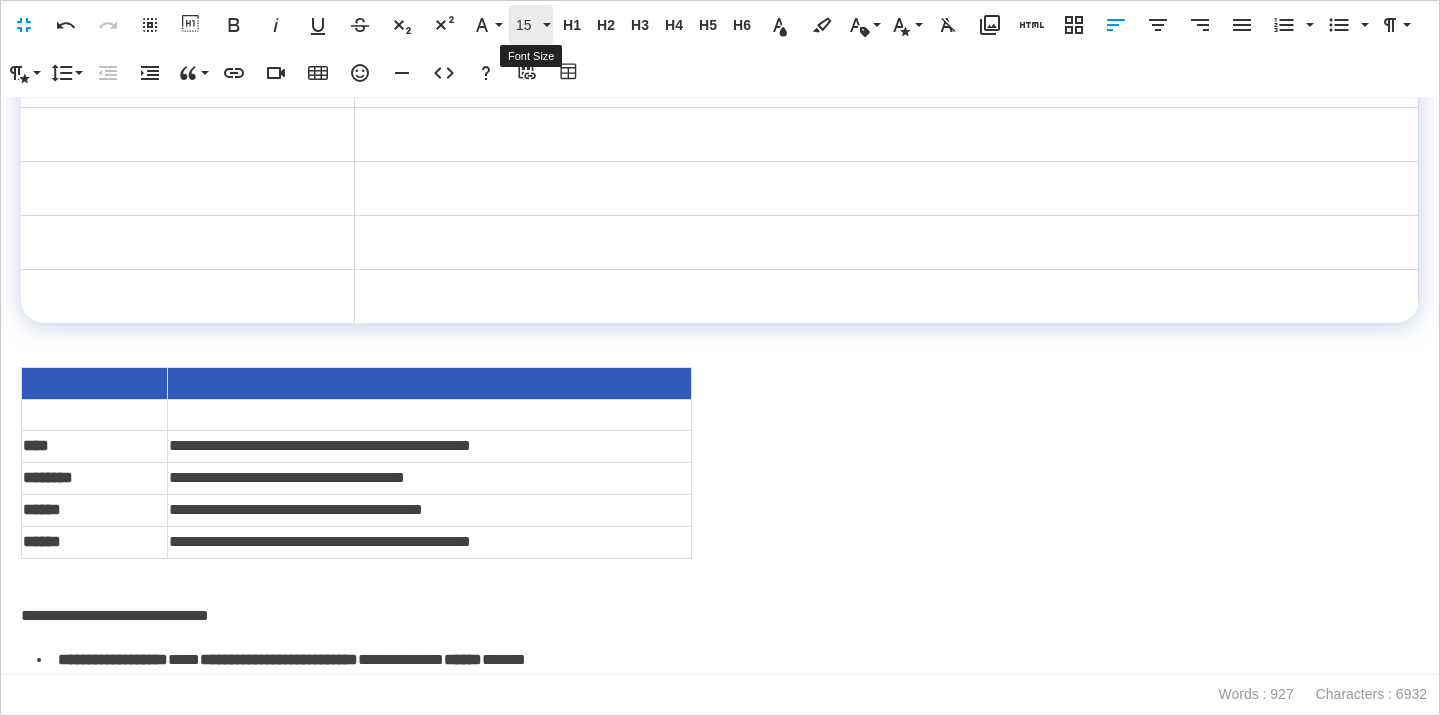 click on "15" at bounding box center (527, 25) 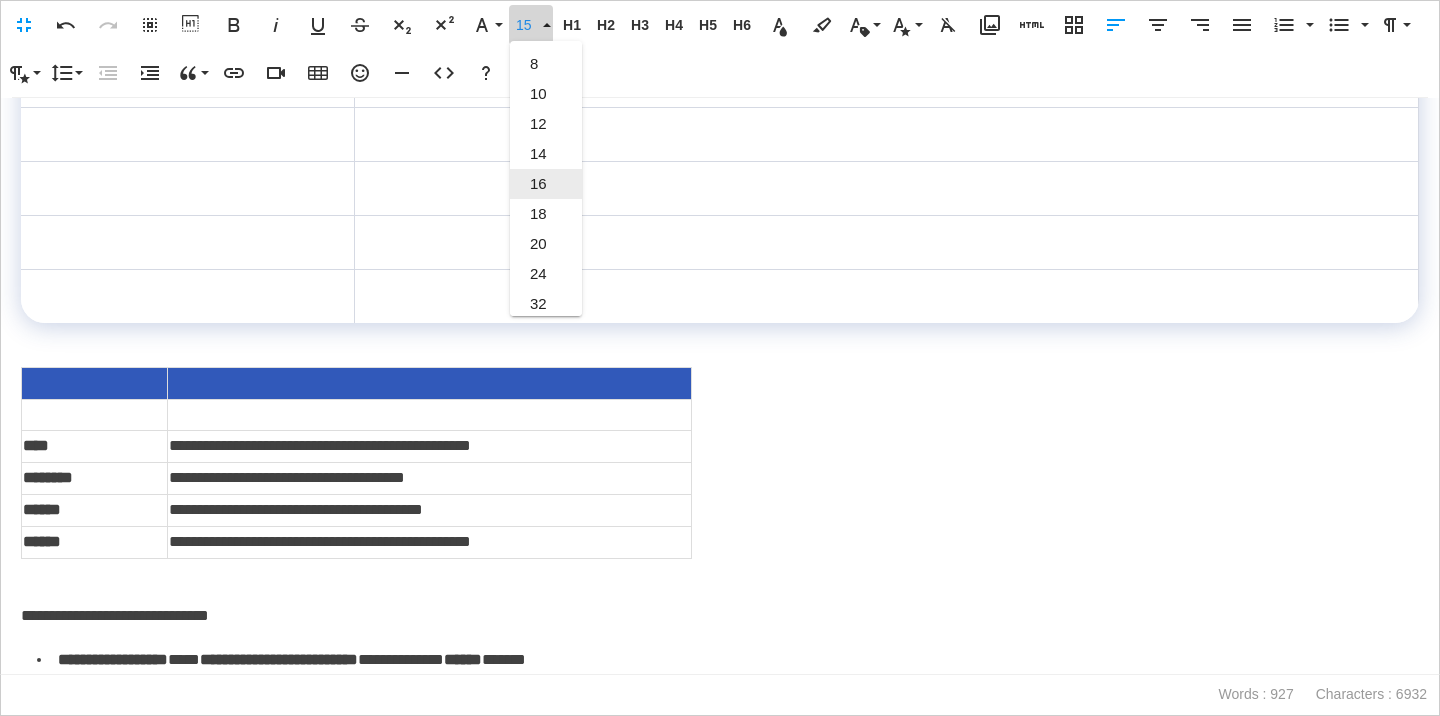 click on "16" at bounding box center (546, 184) 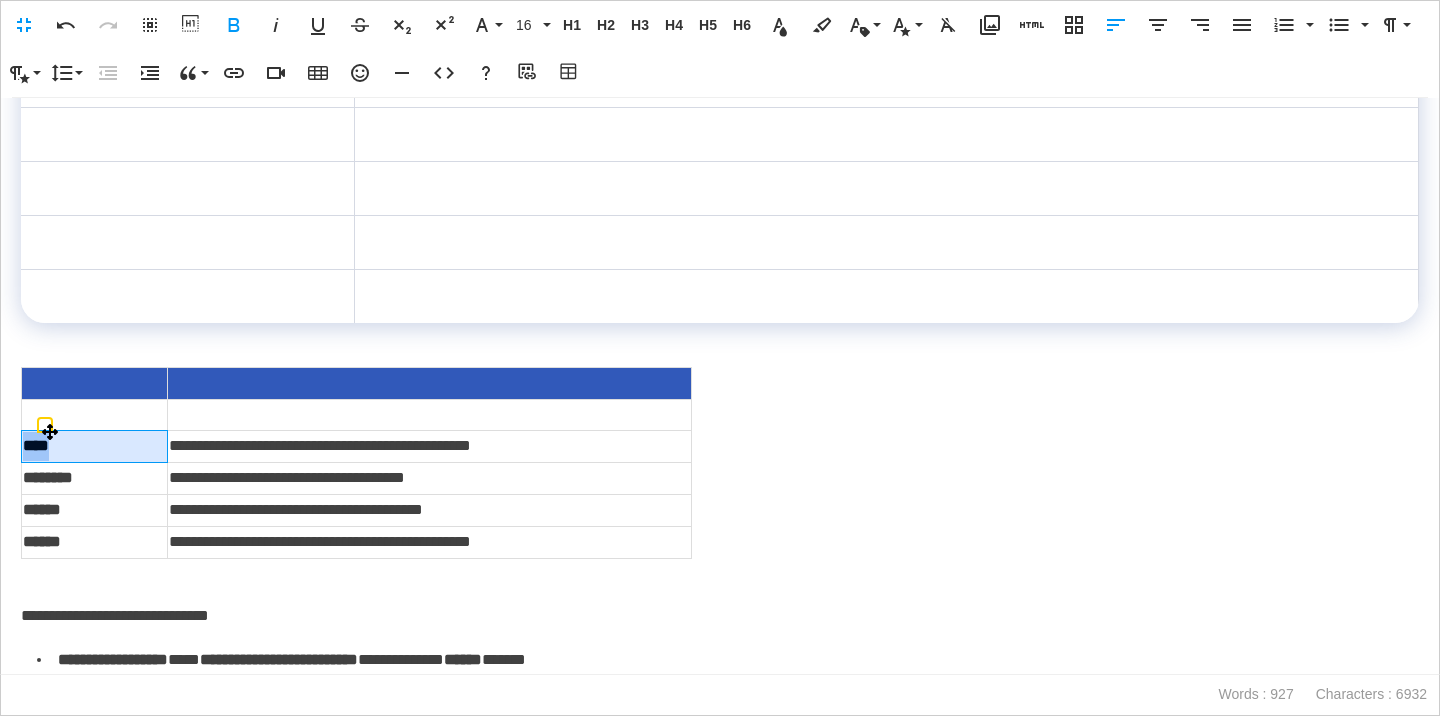 drag, startPoint x: 77, startPoint y: 514, endPoint x: 23, endPoint y: 516, distance: 54.037025 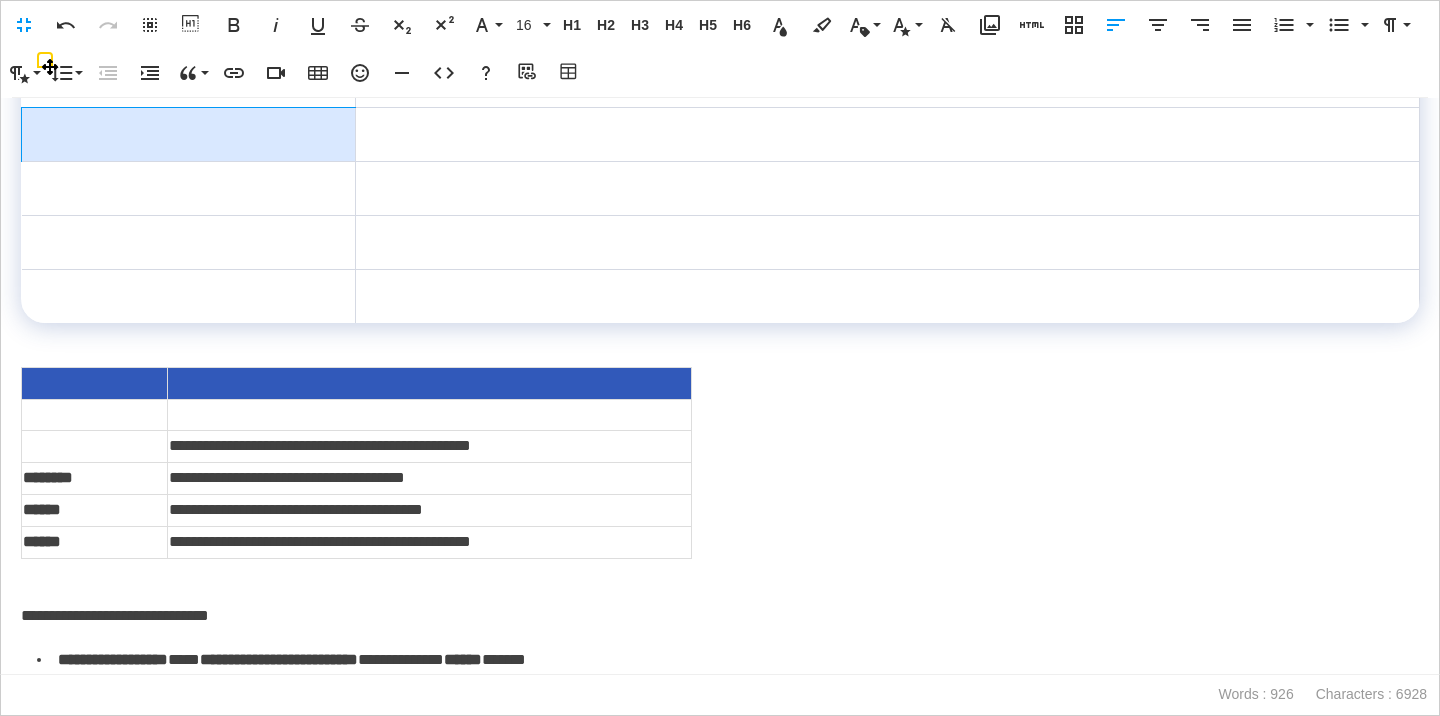 click at bounding box center (189, 135) 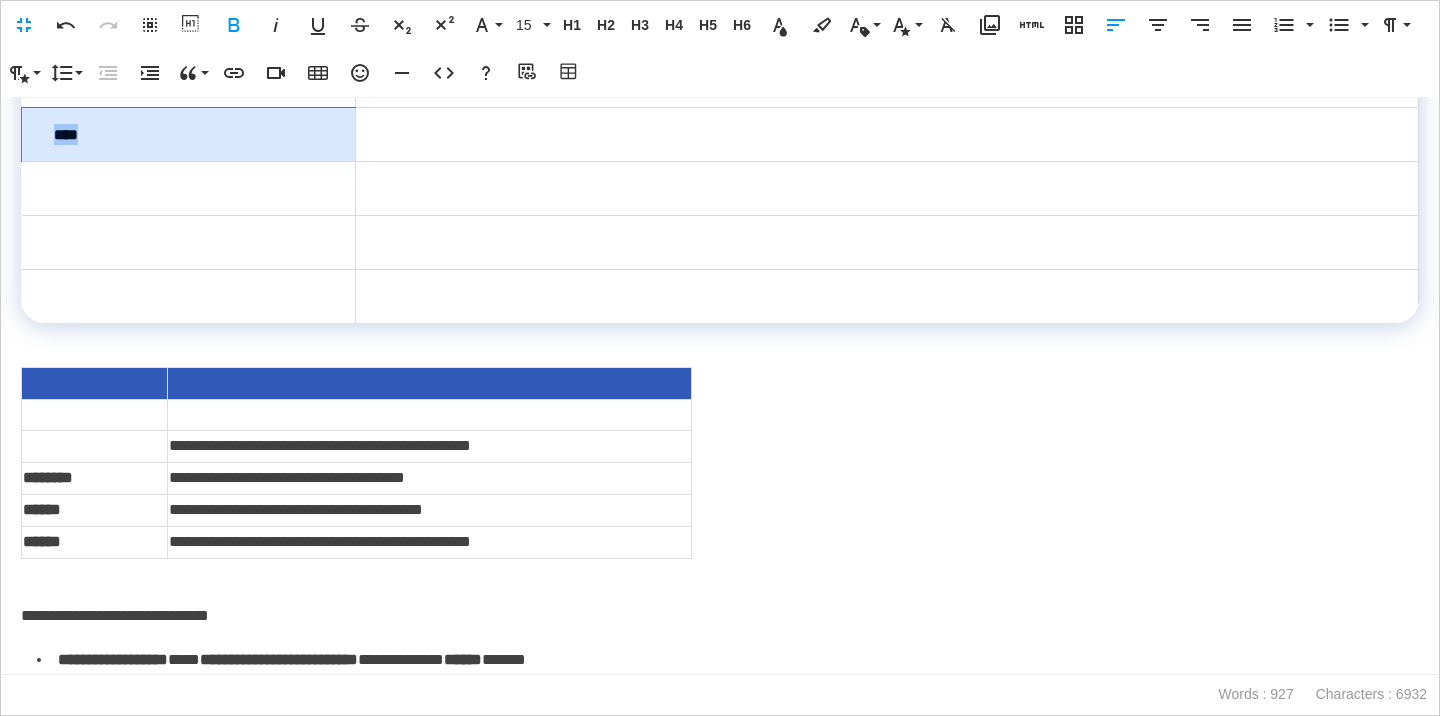 drag, startPoint x: 96, startPoint y: 207, endPoint x: 47, endPoint y: 211, distance: 49.162994 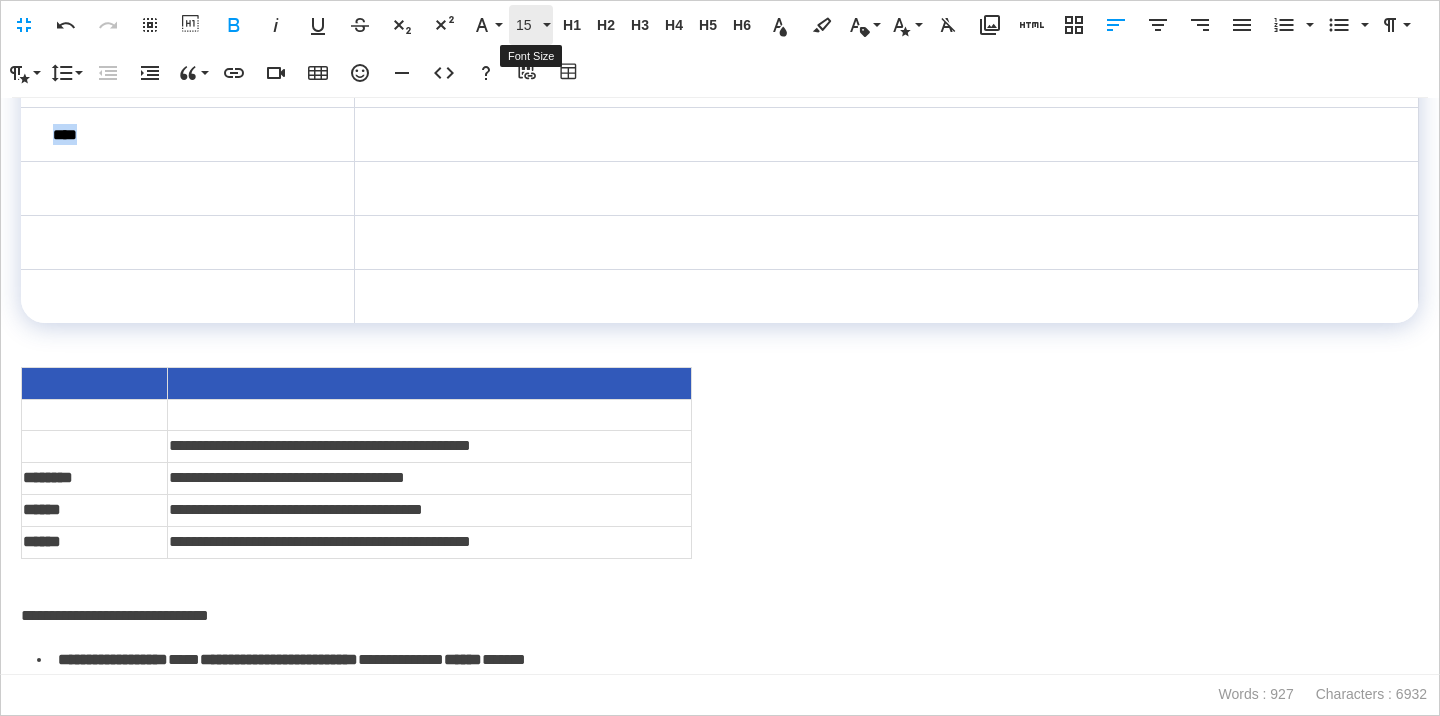 click on "15" at bounding box center (527, 25) 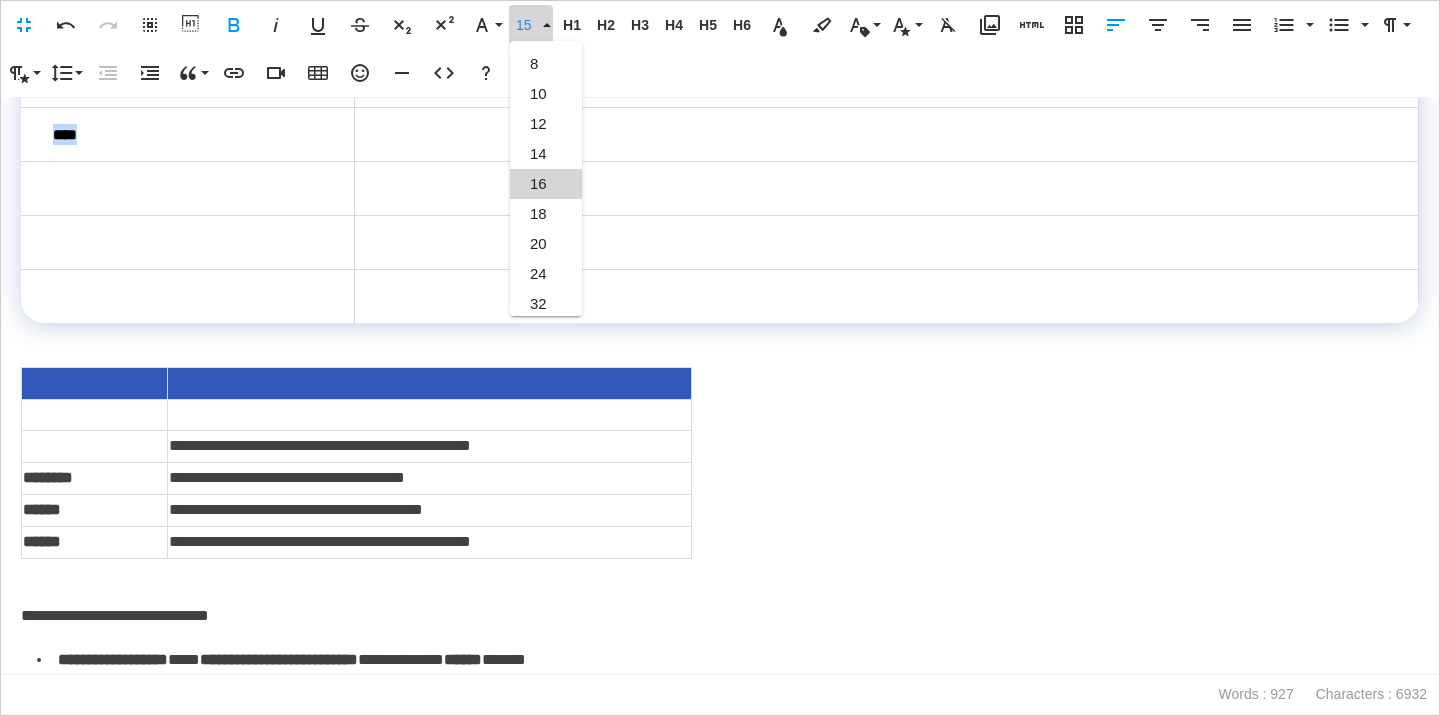 click on "16" at bounding box center (546, 184) 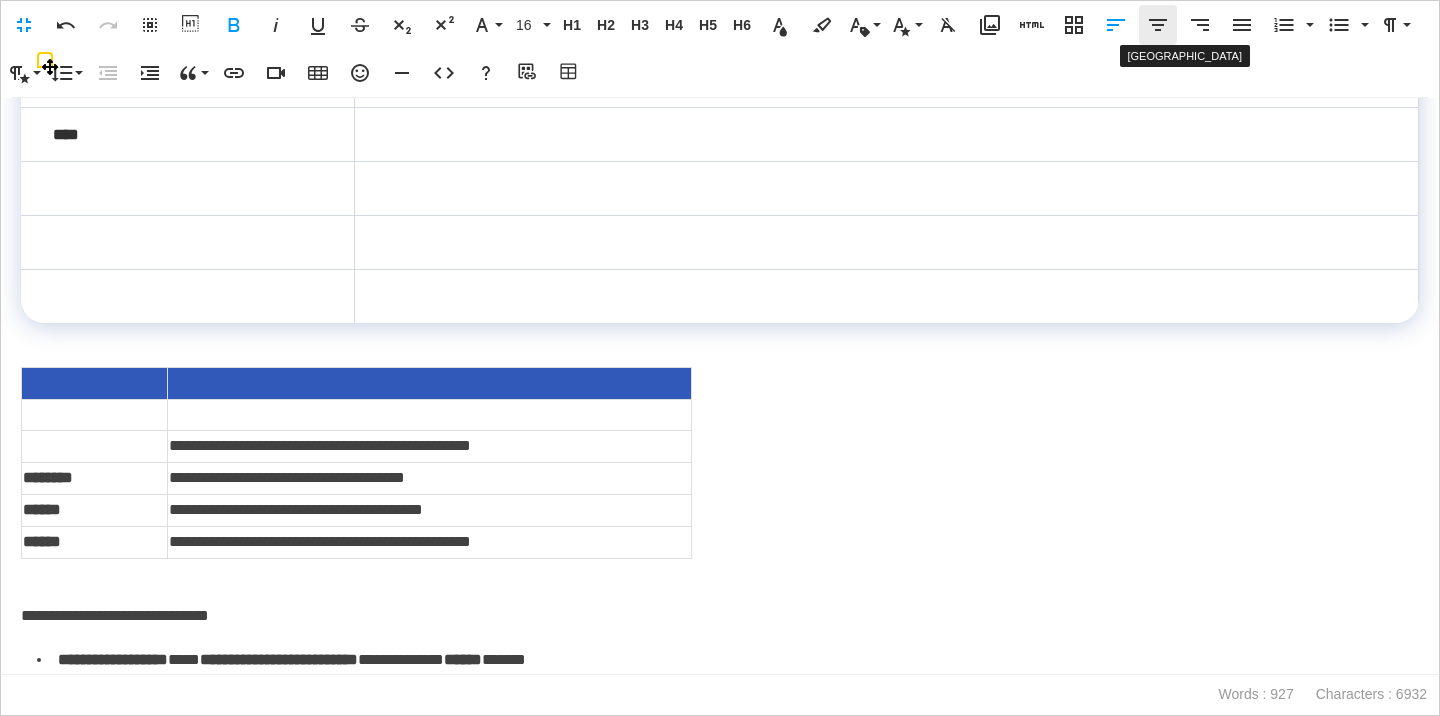 click 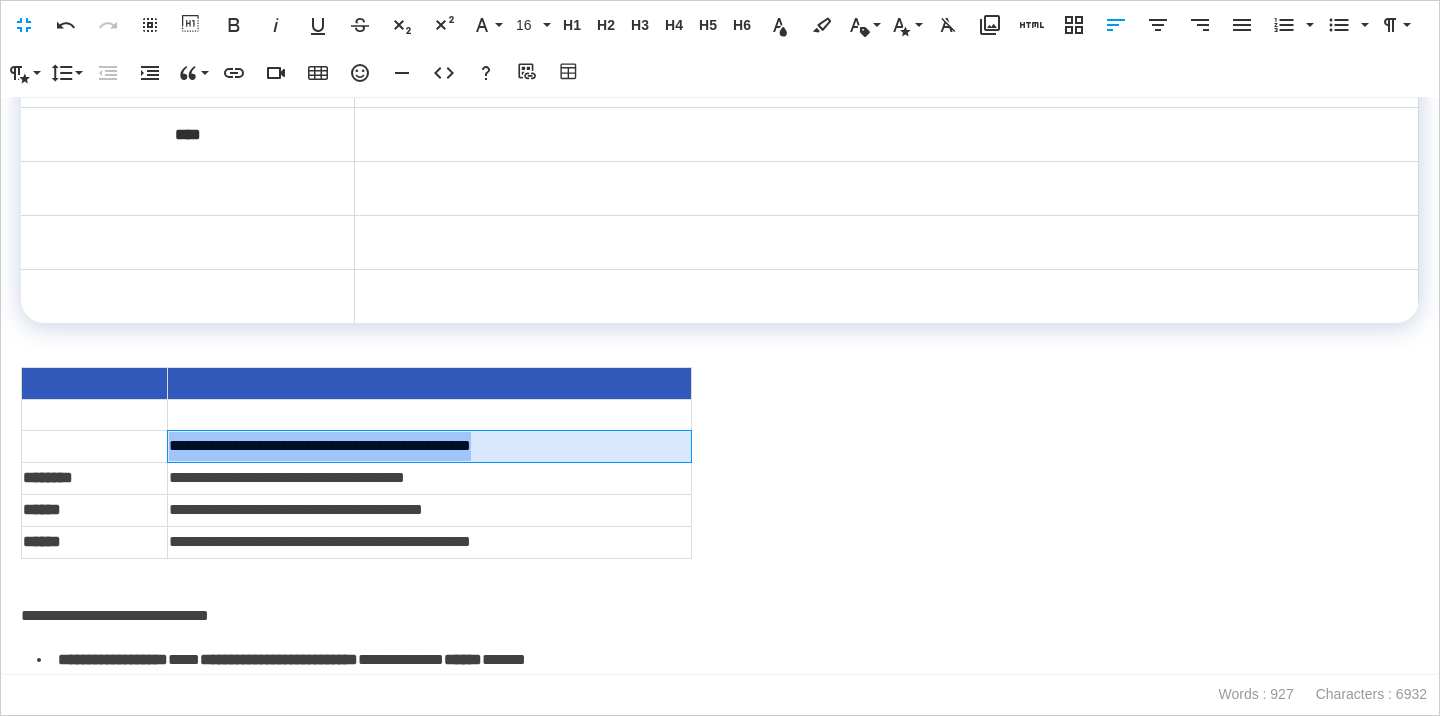 drag, startPoint x: 561, startPoint y: 519, endPoint x: 173, endPoint y: 504, distance: 388.28983 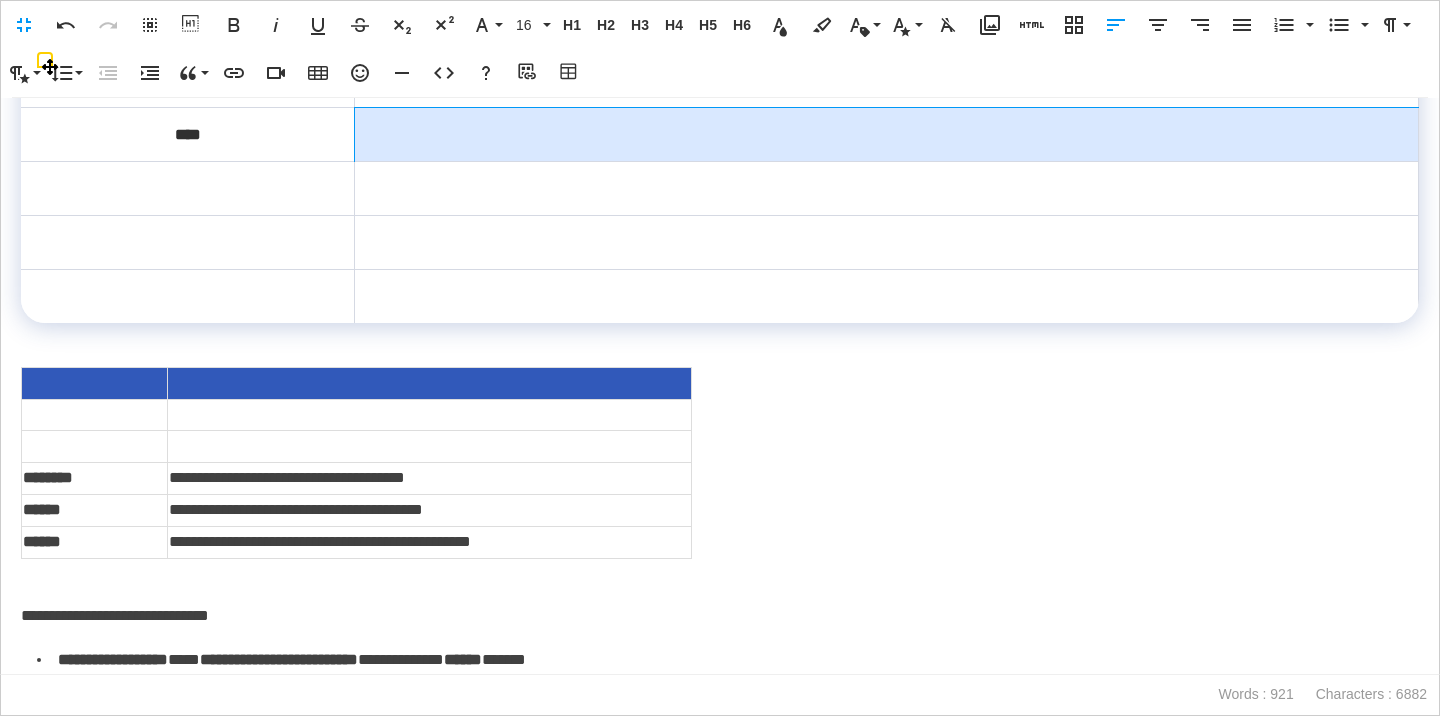 click at bounding box center (887, 135) 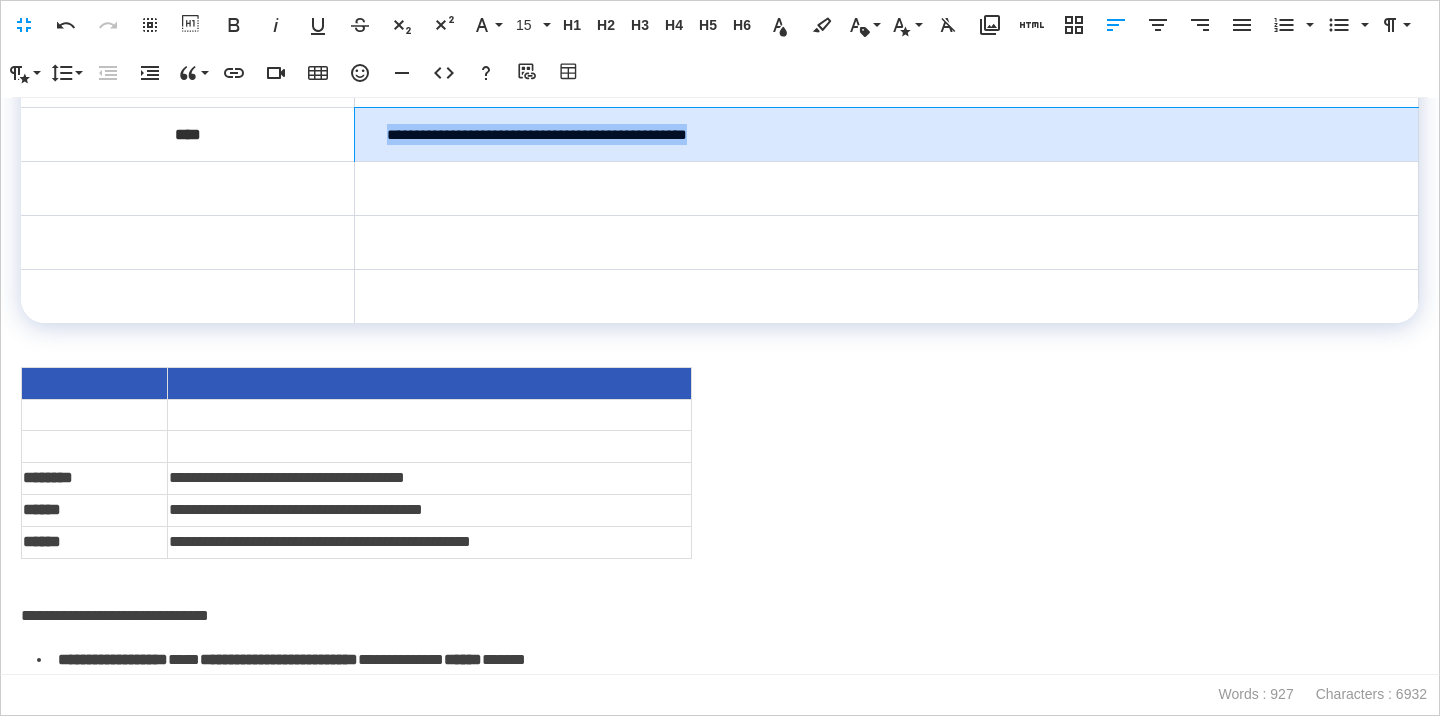 drag, startPoint x: 757, startPoint y: 196, endPoint x: 376, endPoint y: 204, distance: 381.08398 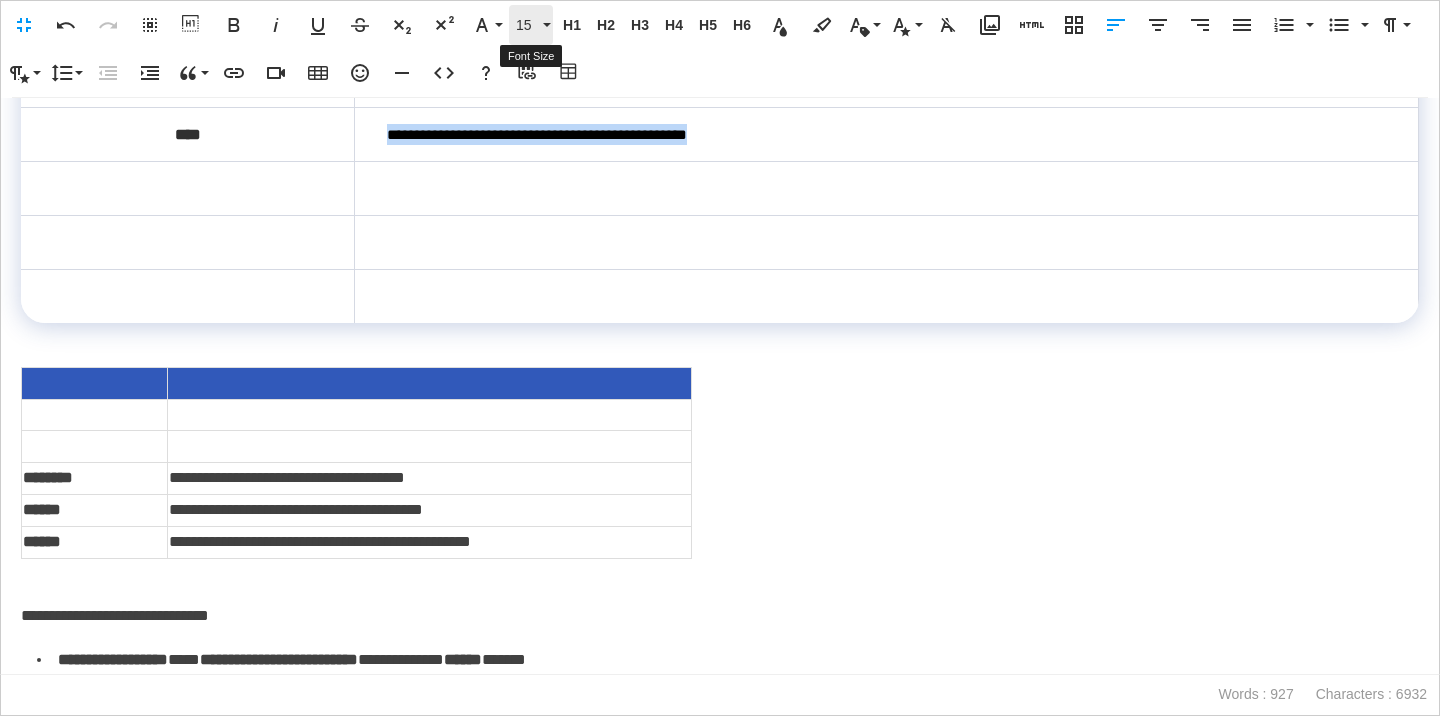 click on "15" at bounding box center (531, 25) 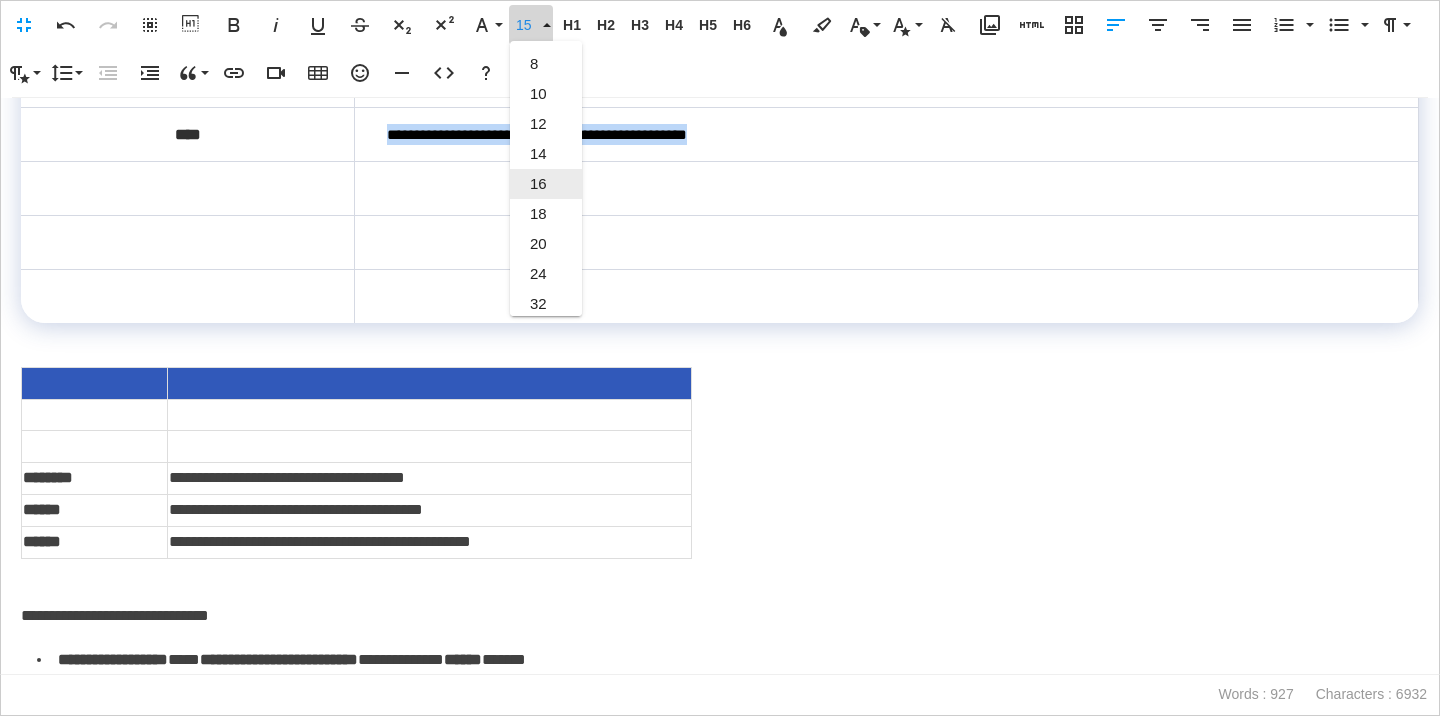 click on "16" at bounding box center (546, 184) 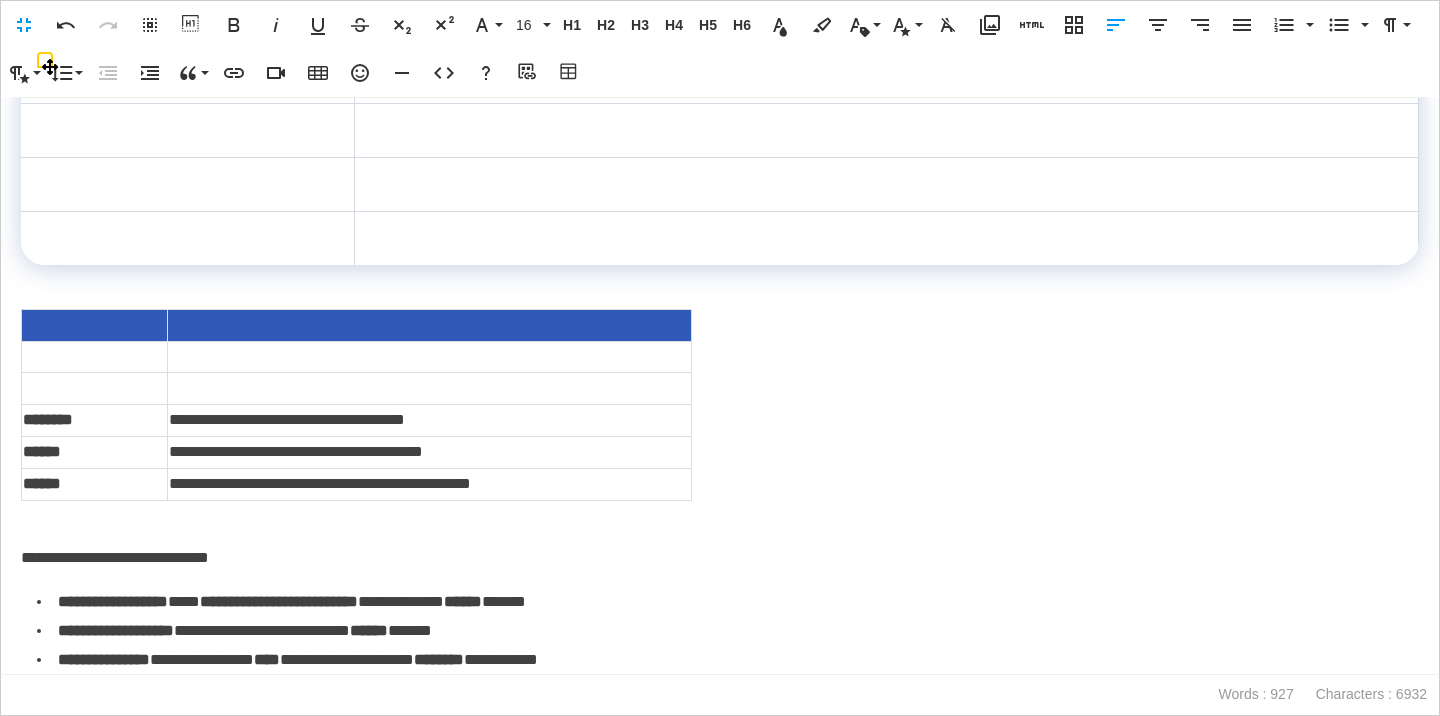 scroll, scrollTop: 2145, scrollLeft: 0, axis: vertical 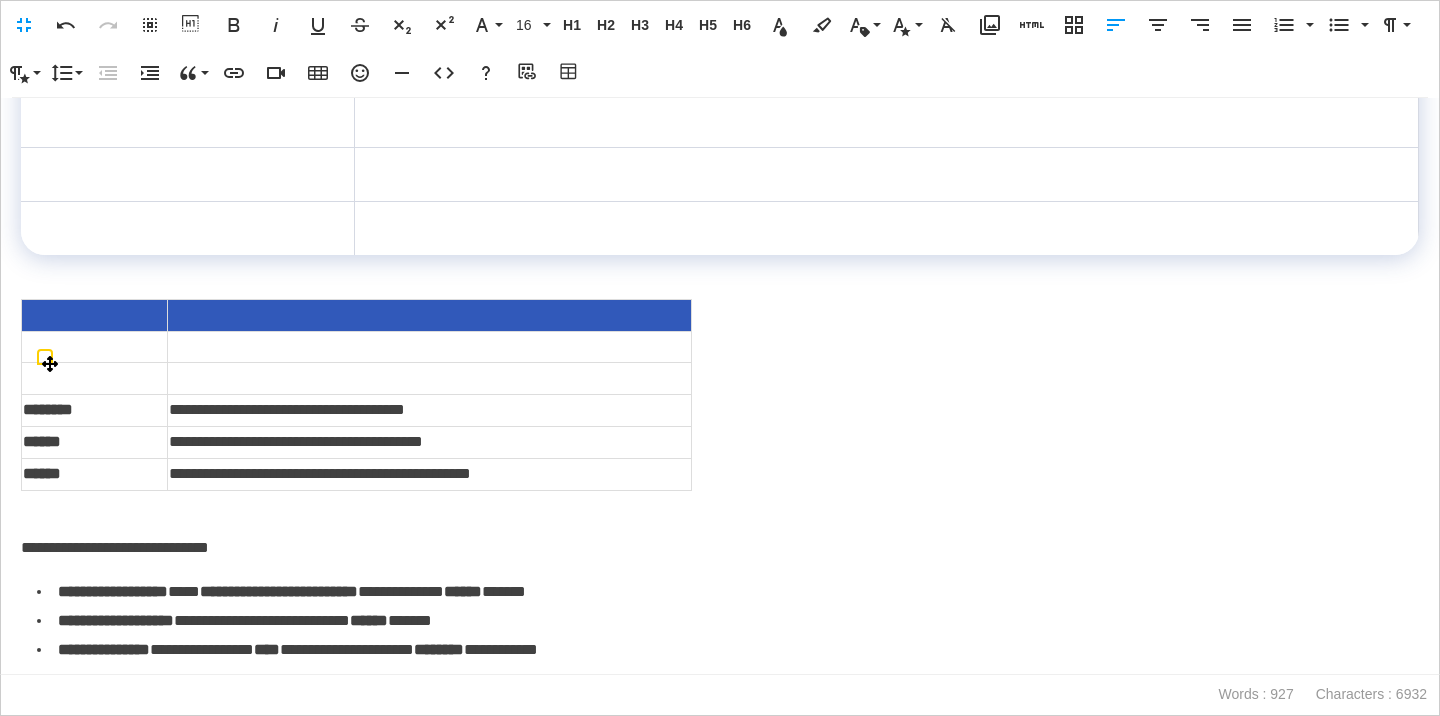 click on "**********" at bounding box center [429, 411] 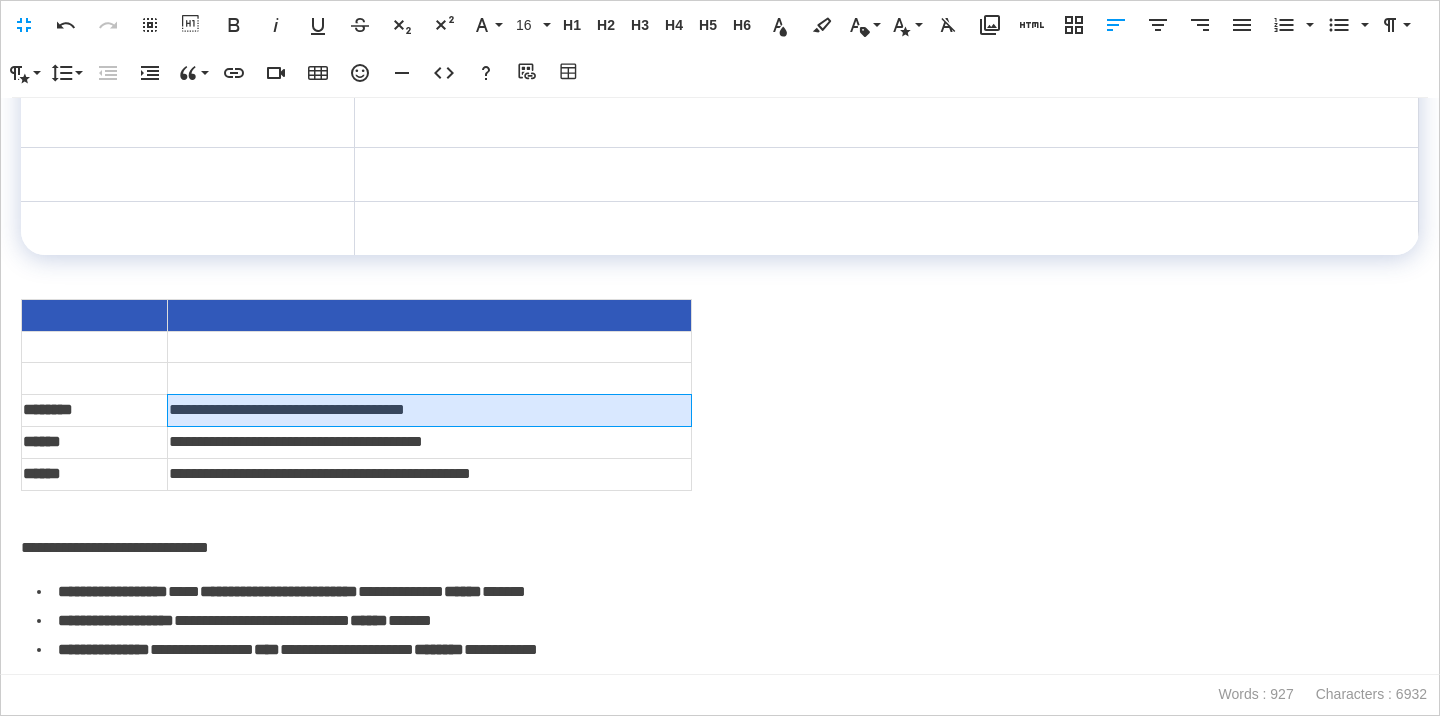 click on "**********" at bounding box center [429, 411] 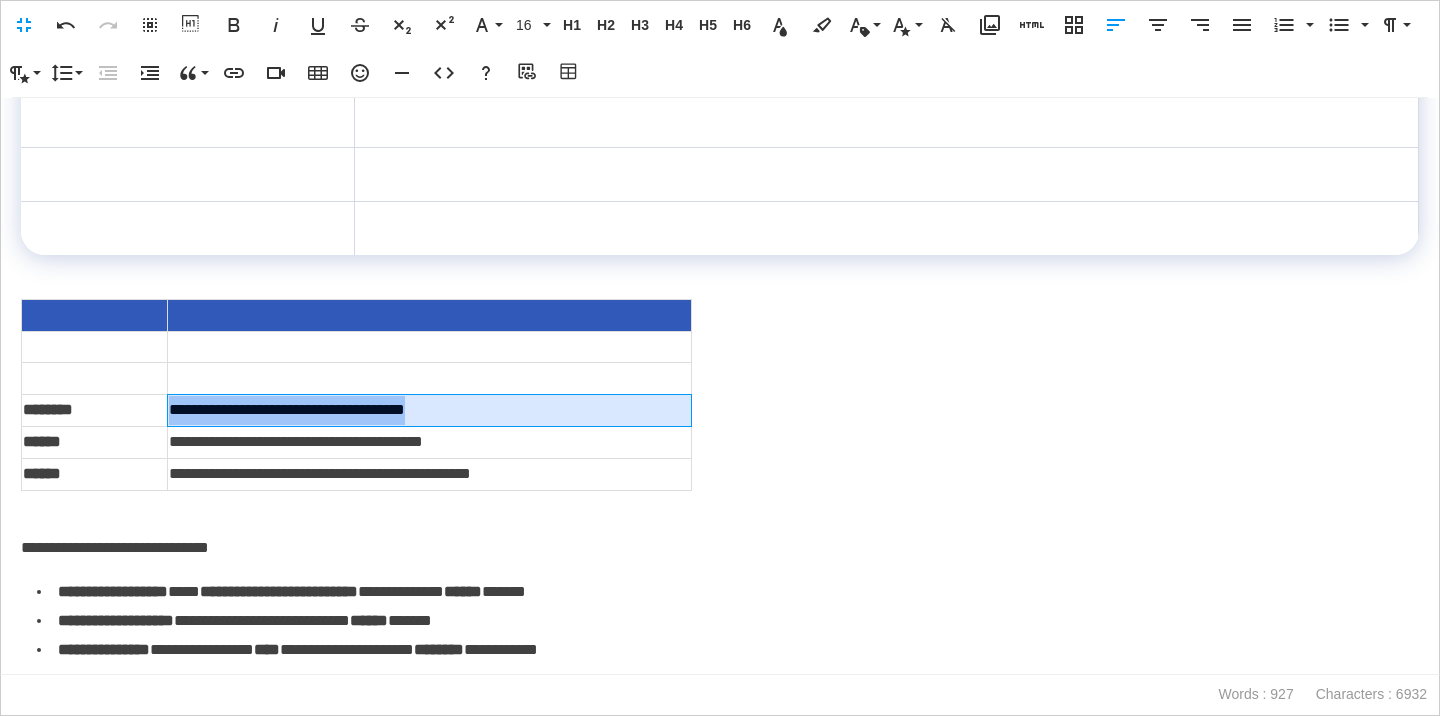 click on "**********" at bounding box center (429, 411) 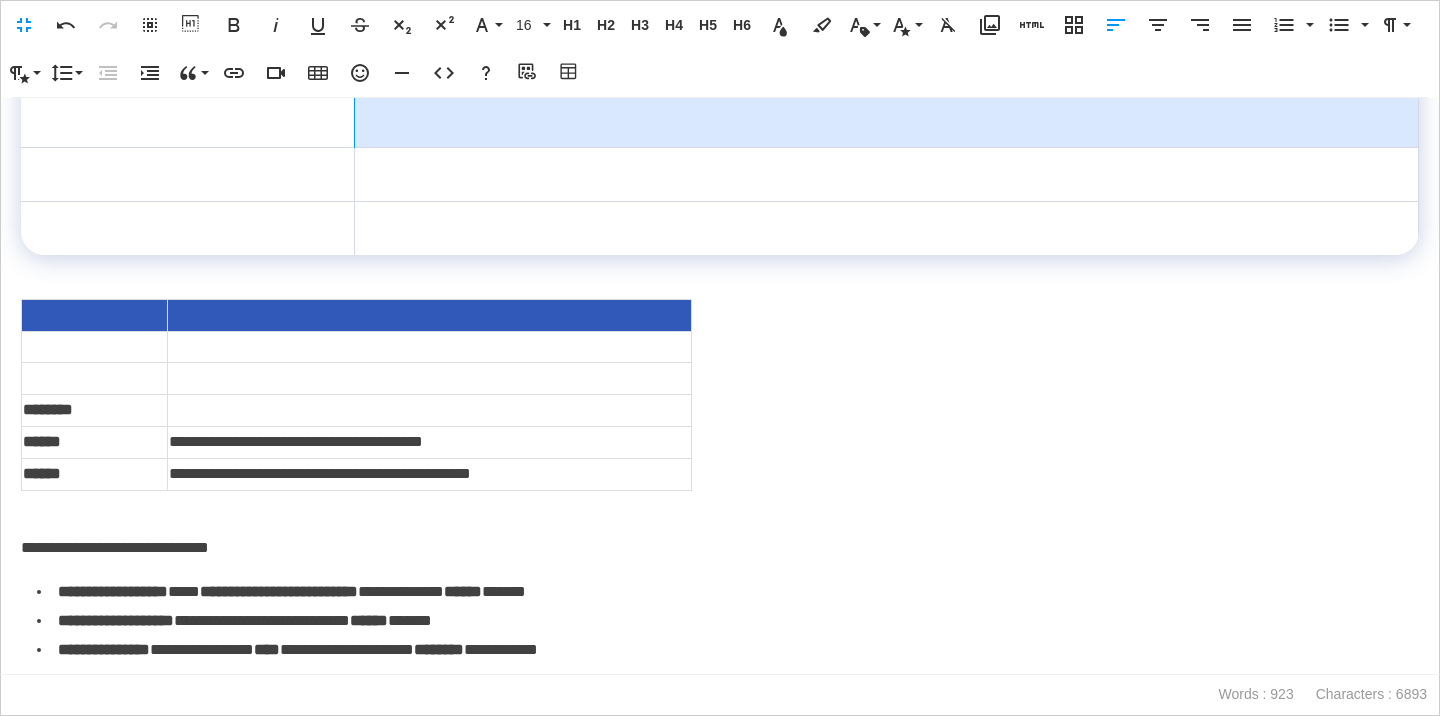click at bounding box center [887, 121] 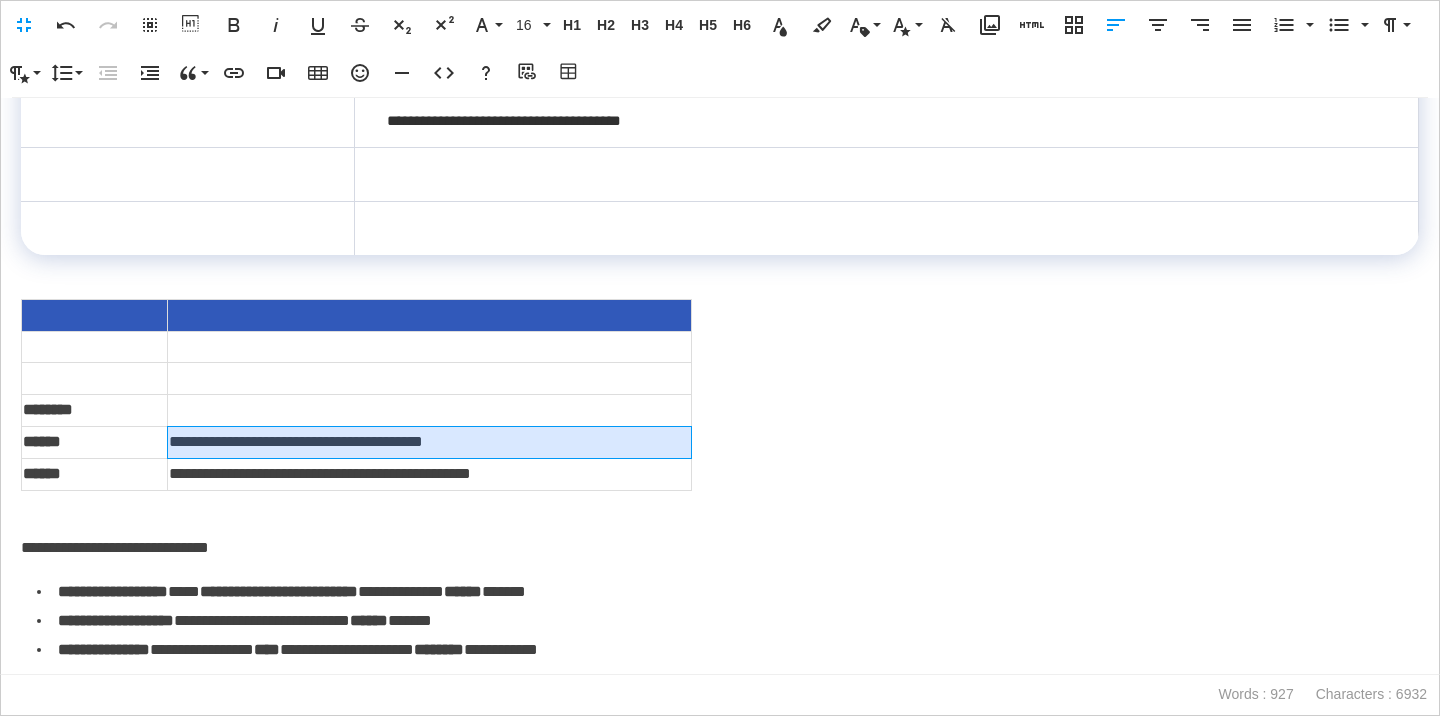 click on "**********" at bounding box center [429, 443] 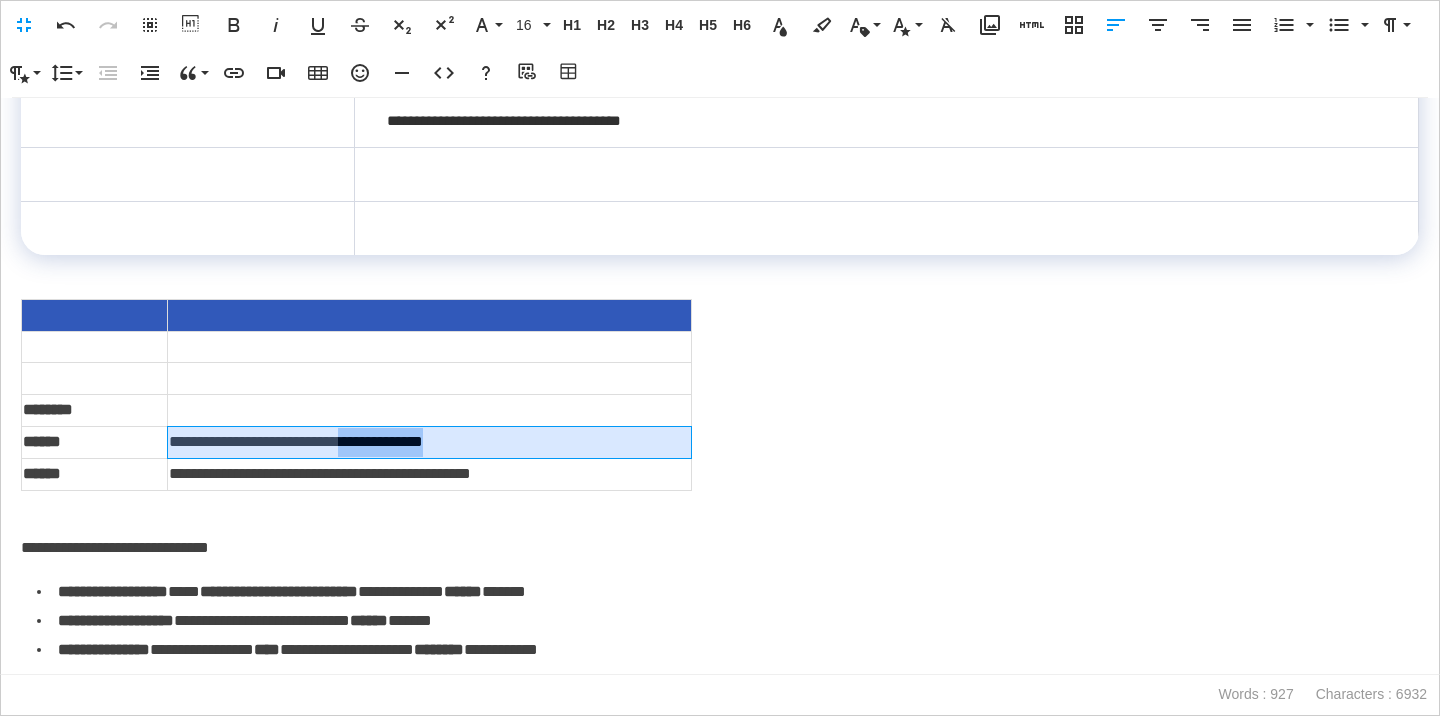 click on "**********" at bounding box center (429, 443) 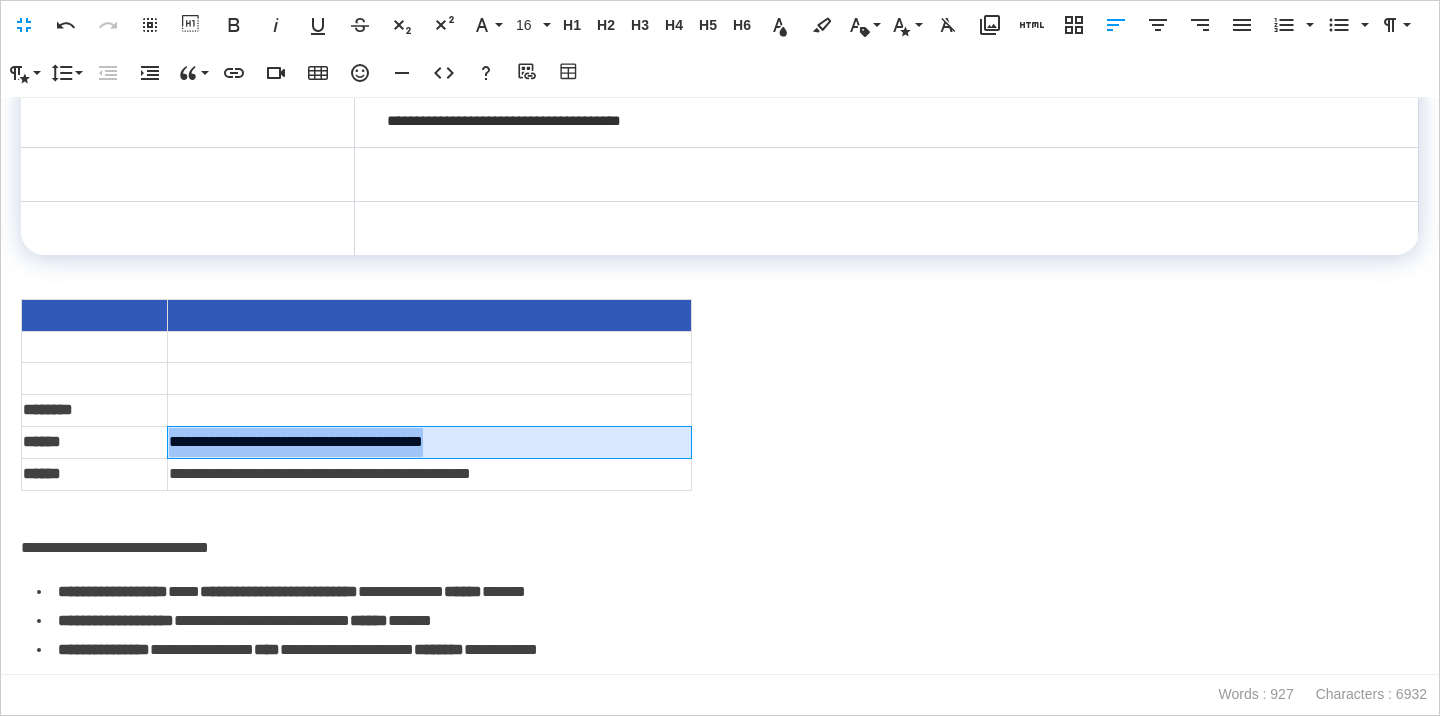 click on "**********" at bounding box center [429, 443] 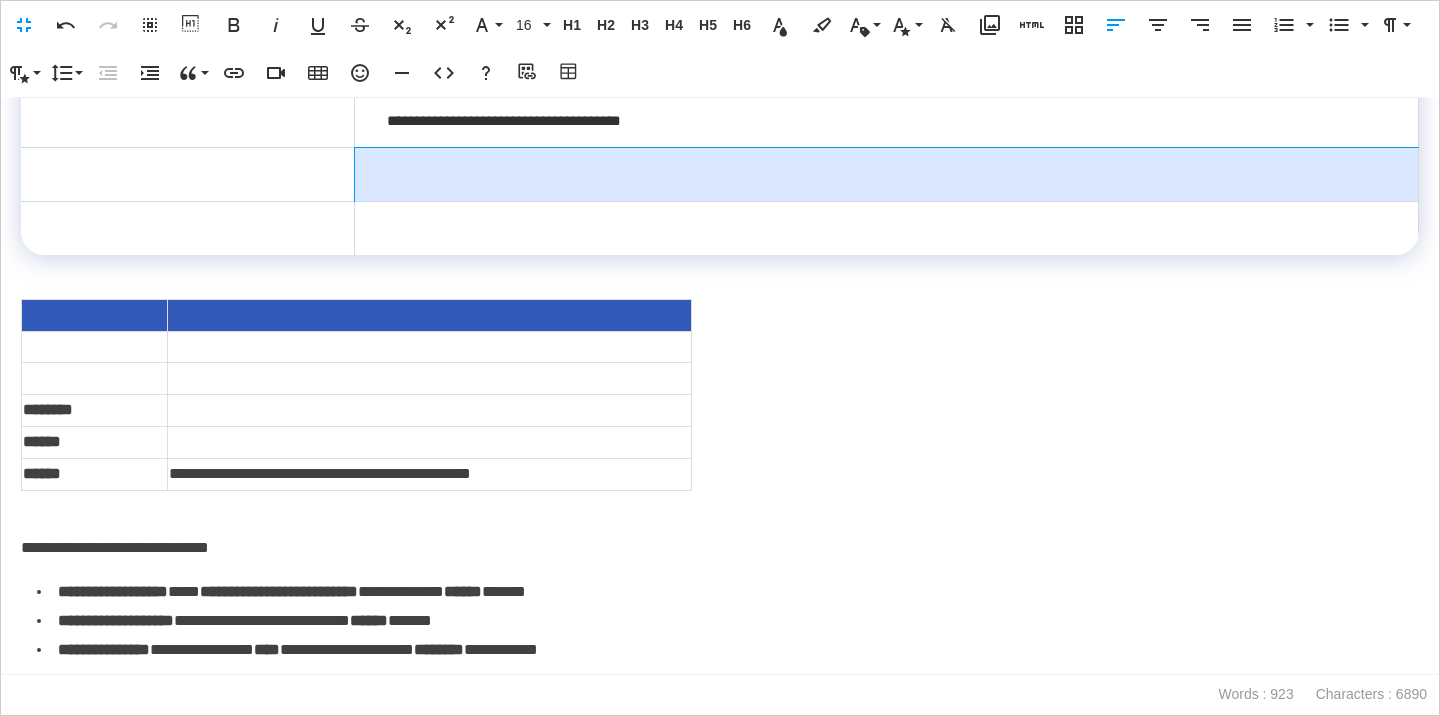 click at bounding box center [887, 175] 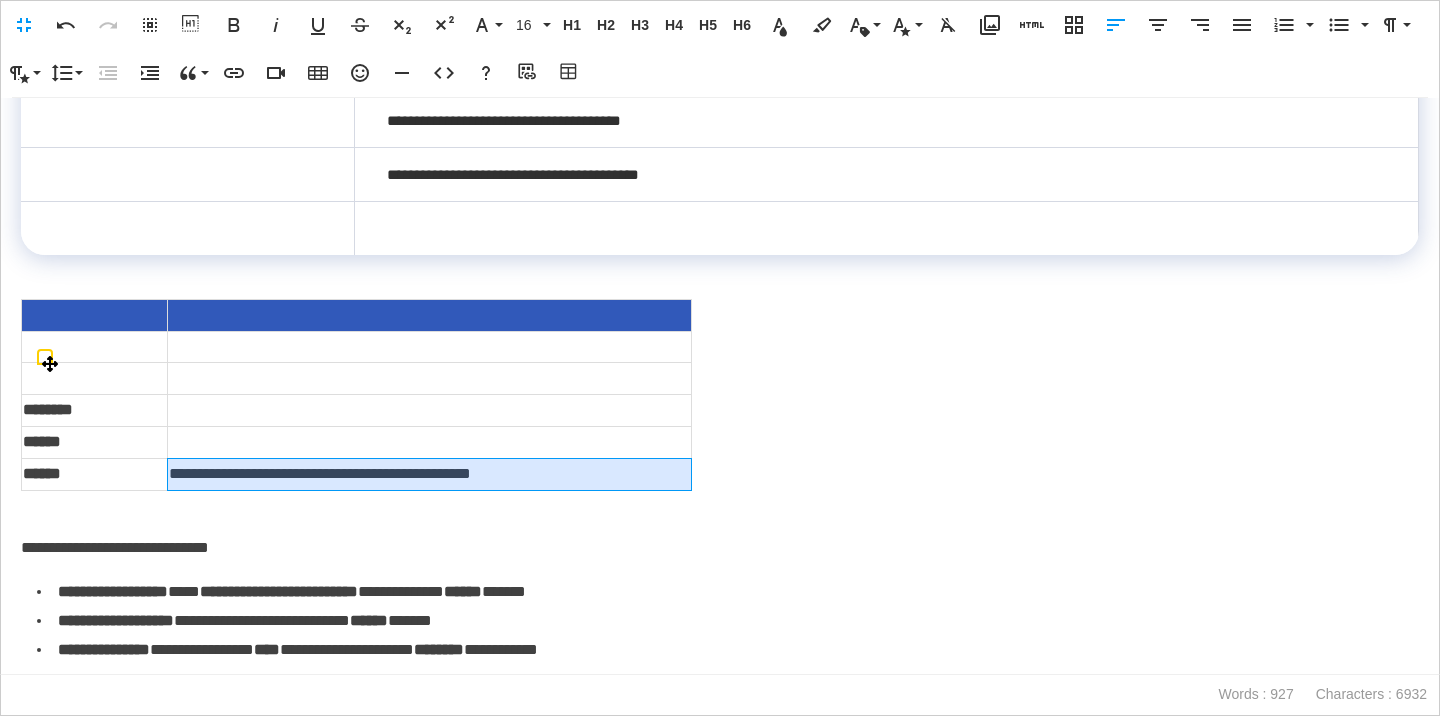 click on "**********" at bounding box center [429, 474] 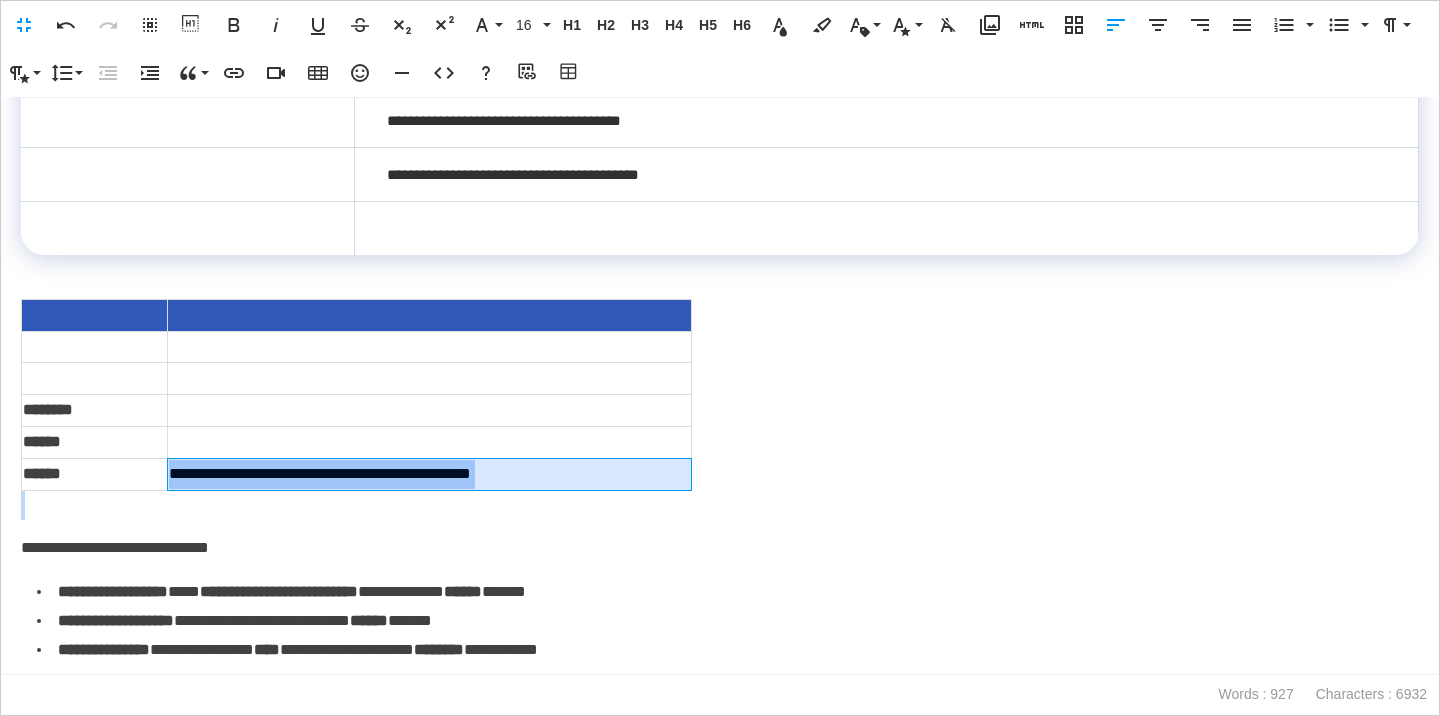 click on "**********" at bounding box center (429, 474) 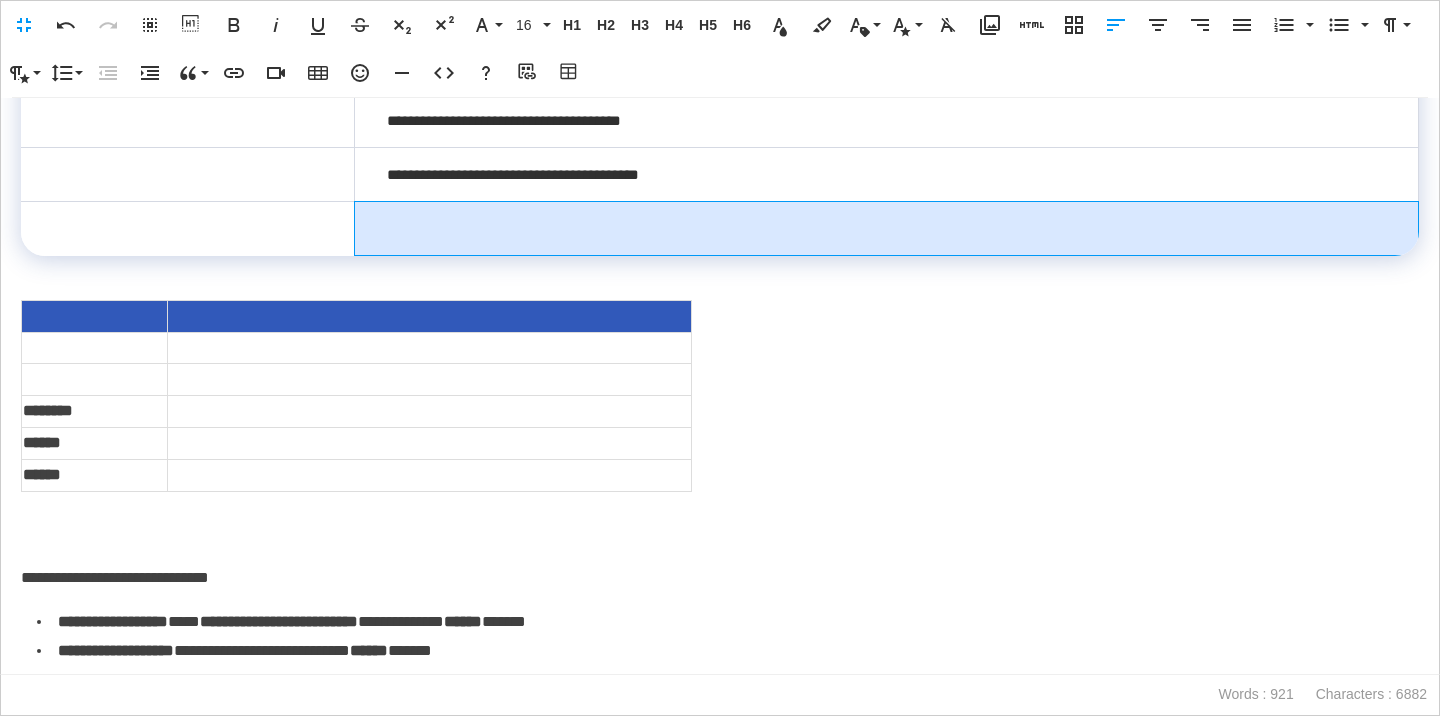 click at bounding box center [887, 229] 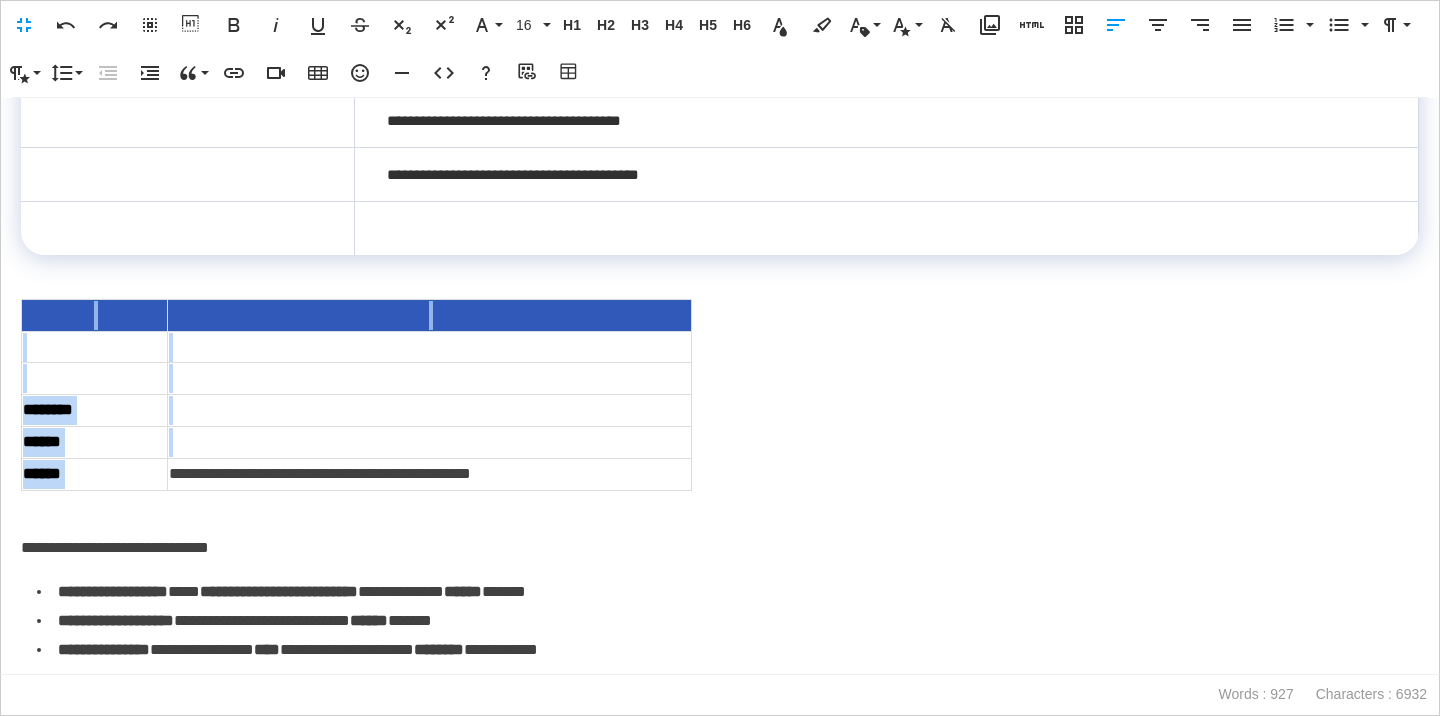 click on "**********" at bounding box center (429, 474) 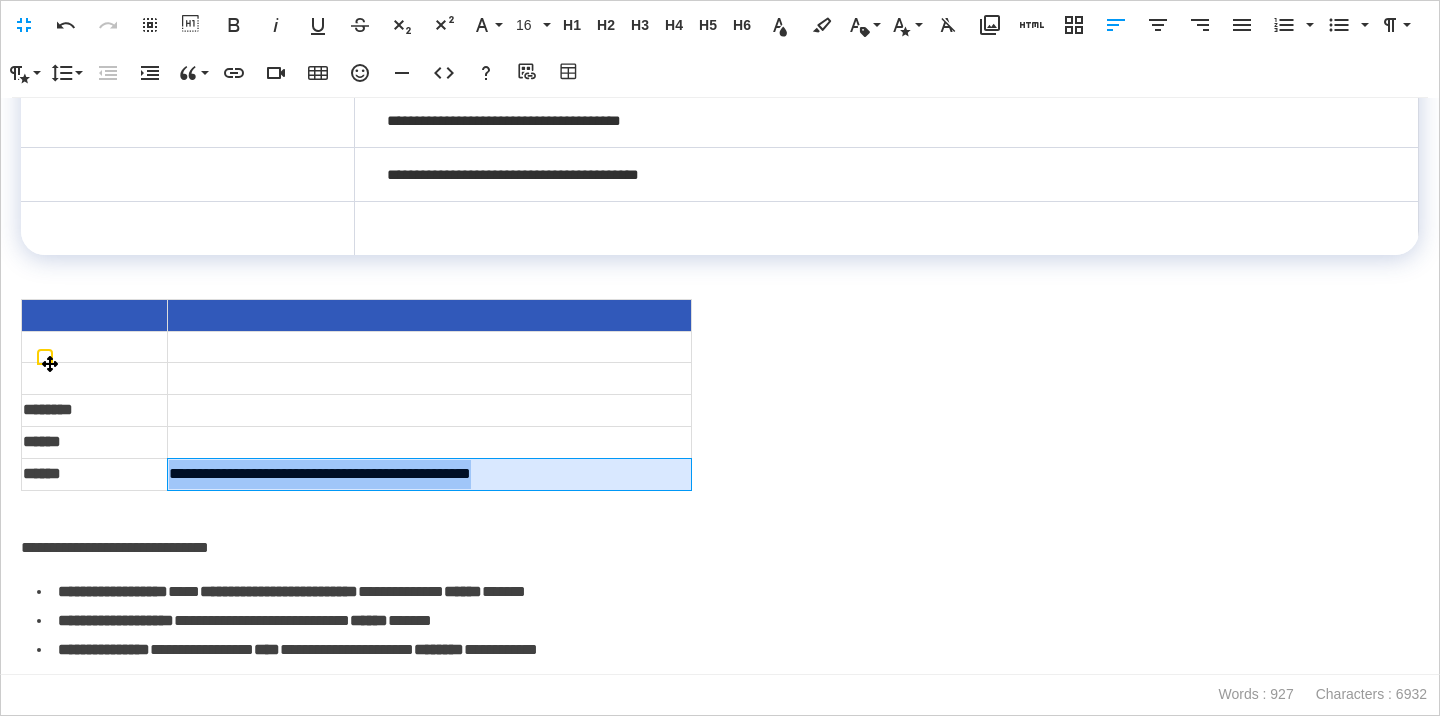 drag, startPoint x: 553, startPoint y: 541, endPoint x: 175, endPoint y: 544, distance: 378.0119 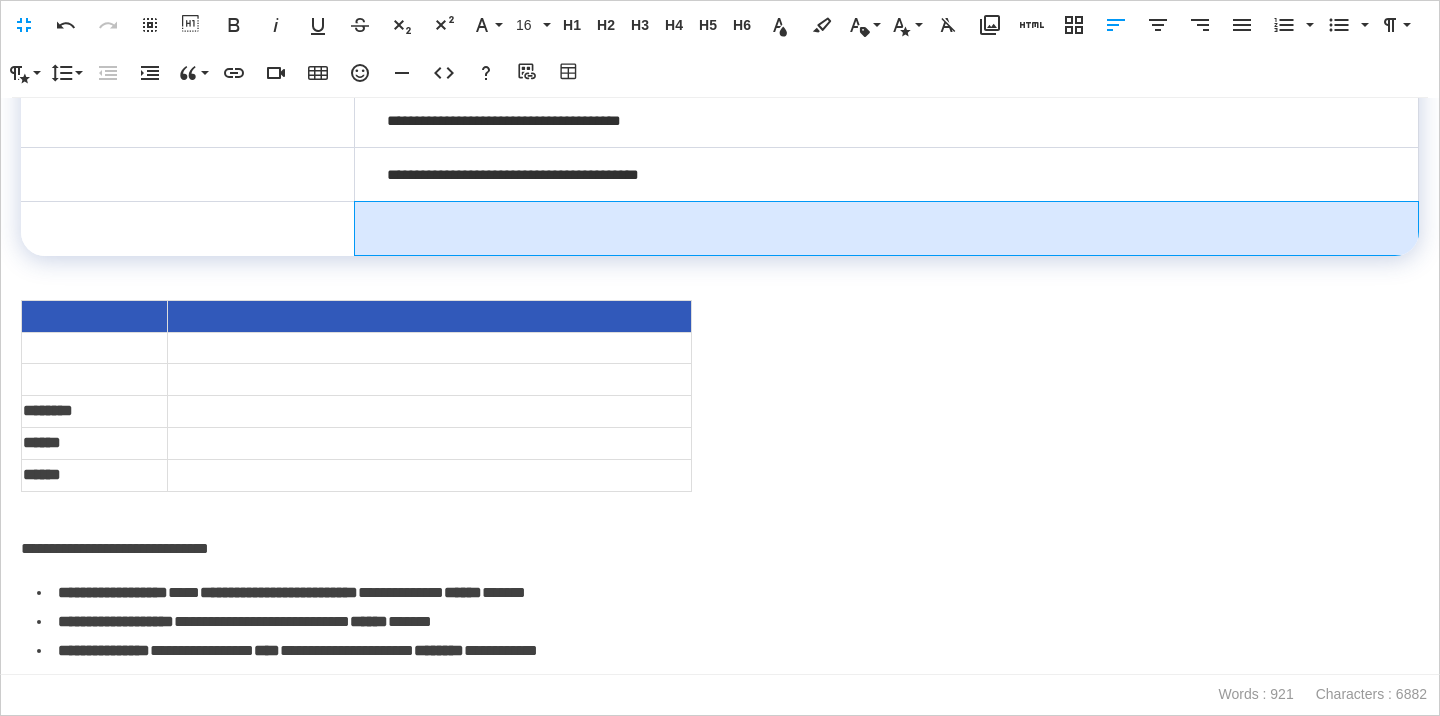 click at bounding box center (887, 229) 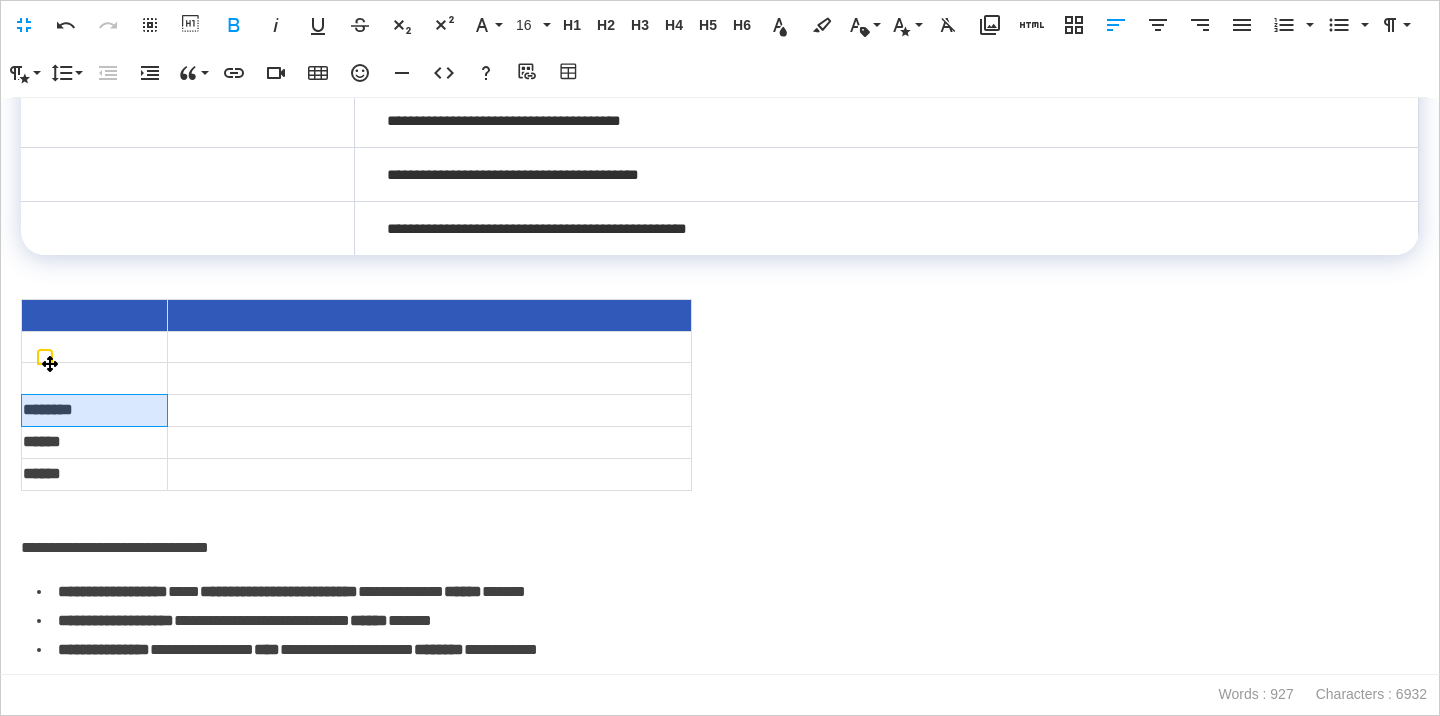 click on "********" at bounding box center [48, 409] 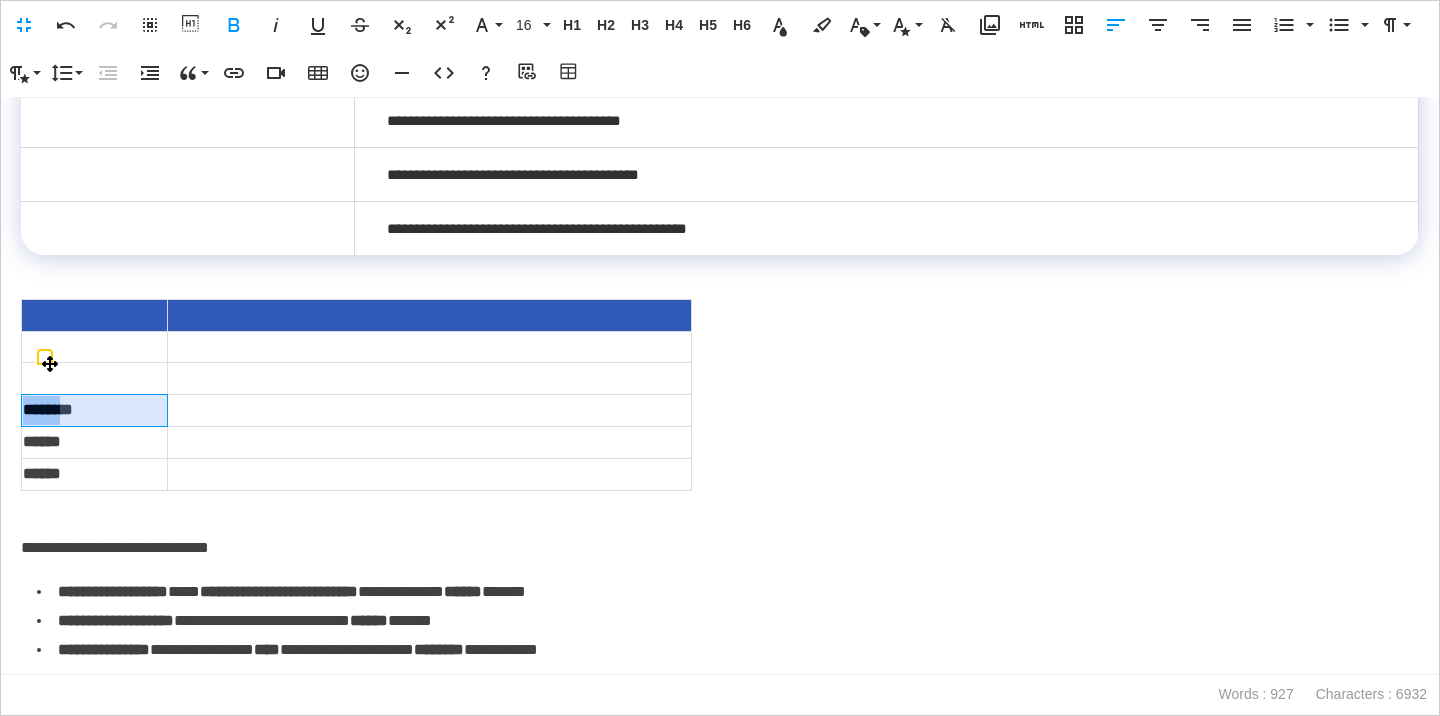 click on "********" at bounding box center (48, 409) 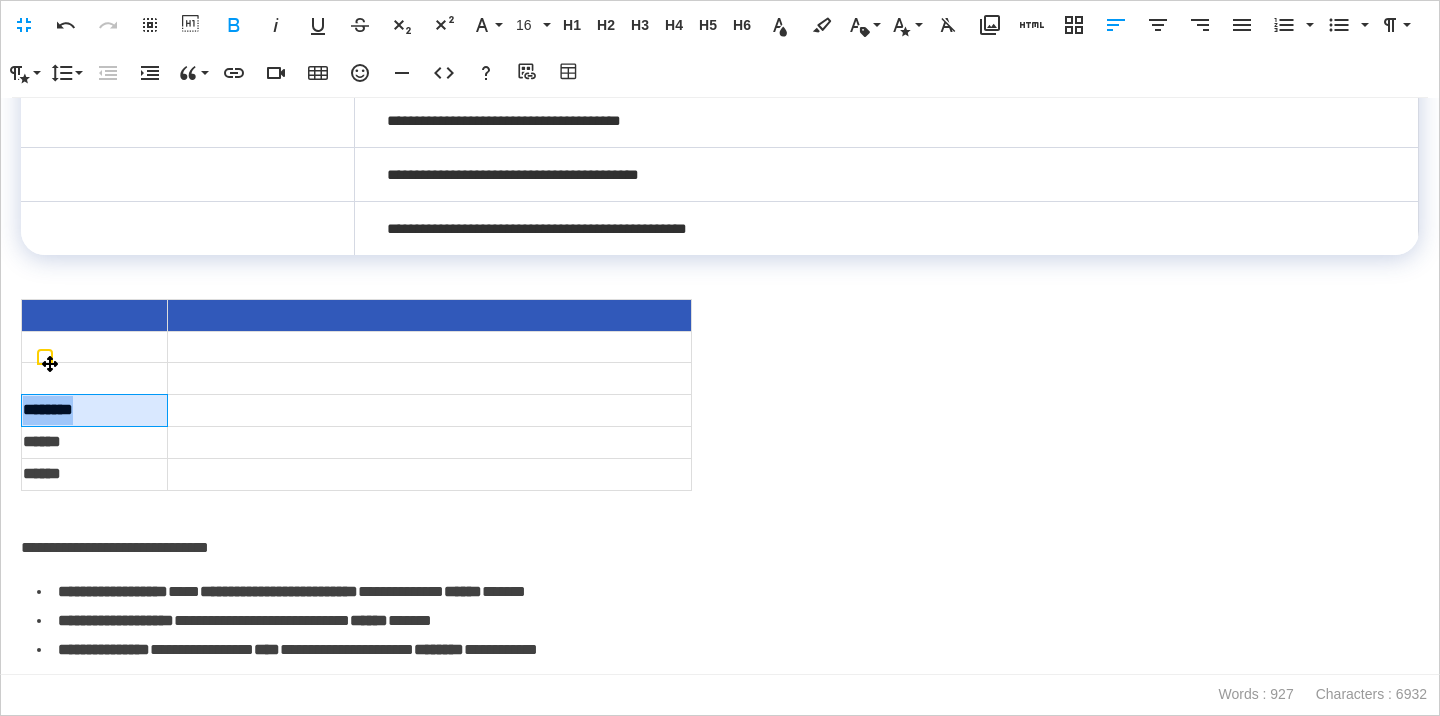 drag, startPoint x: 104, startPoint y: 471, endPoint x: 25, endPoint y: 475, distance: 79.101204 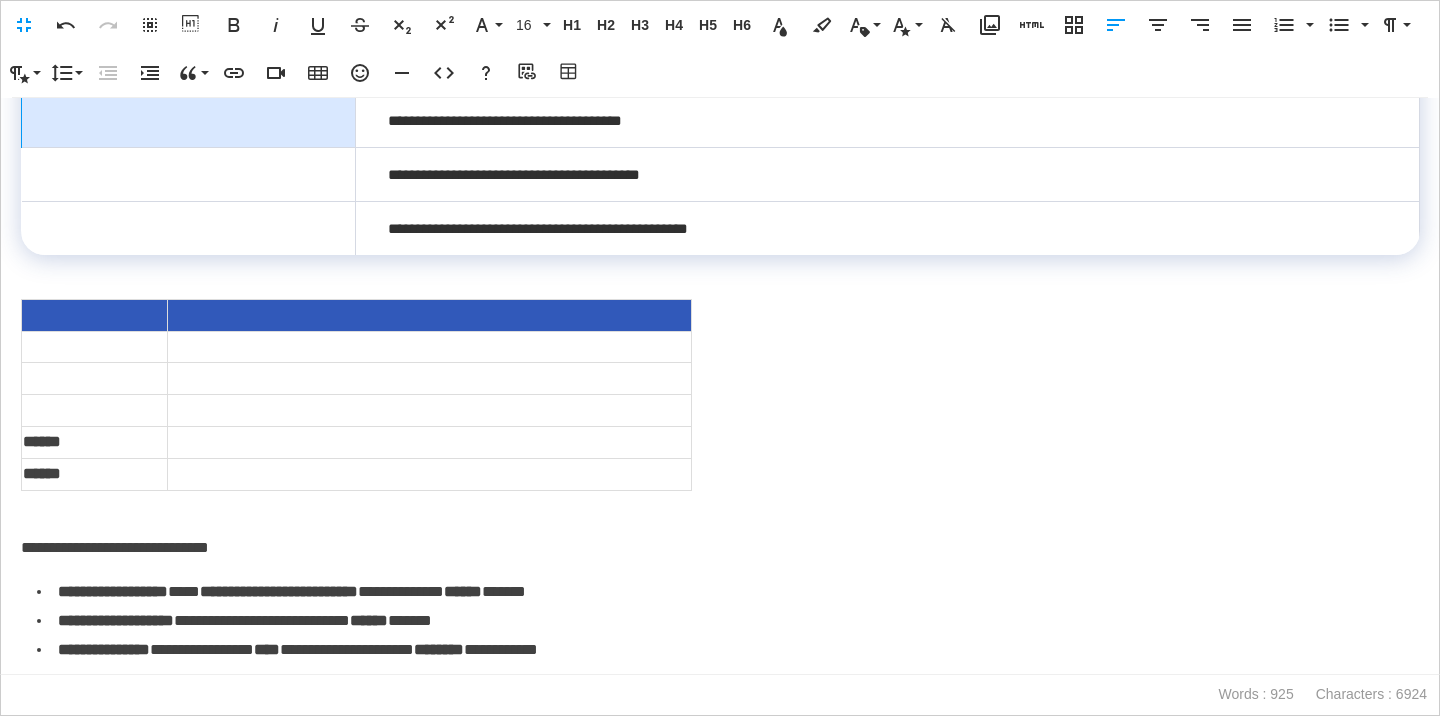 click at bounding box center [189, 121] 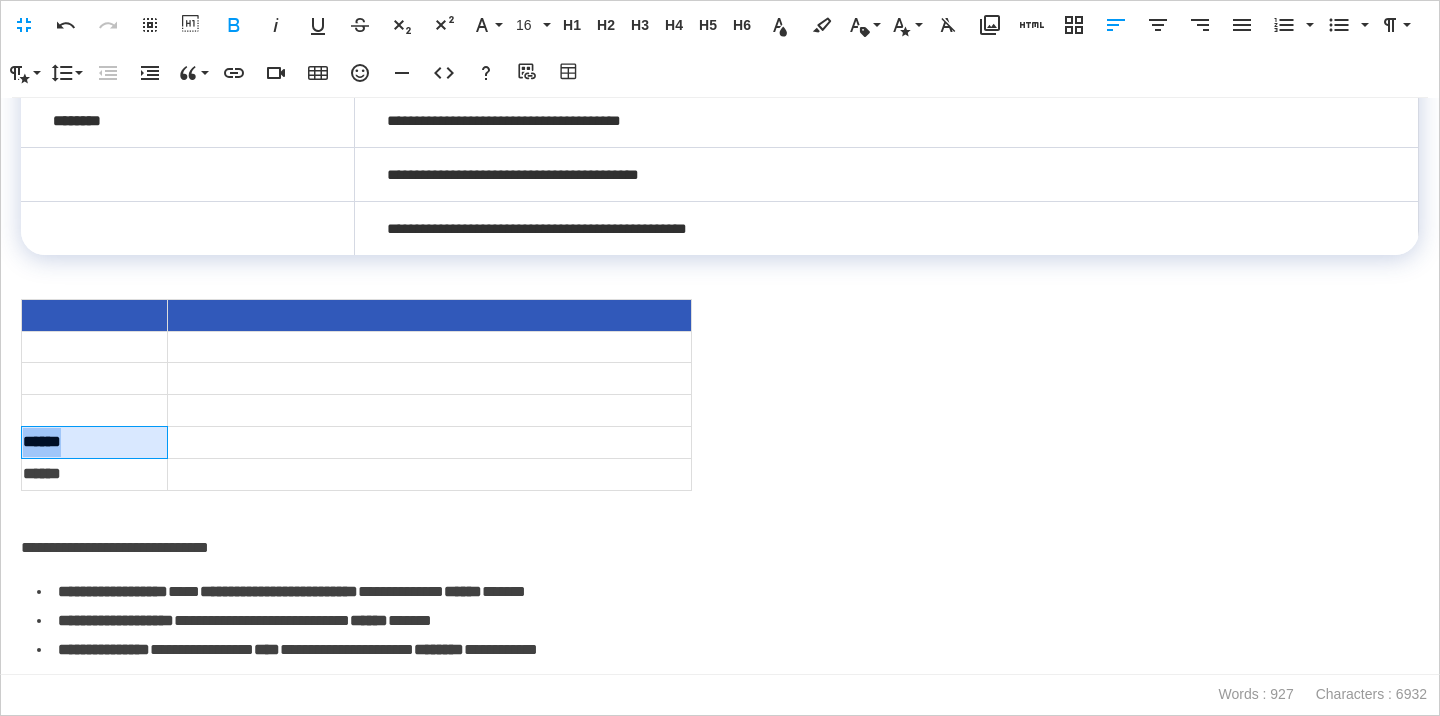 drag, startPoint x: 99, startPoint y: 506, endPoint x: 28, endPoint y: 511, distance: 71.17584 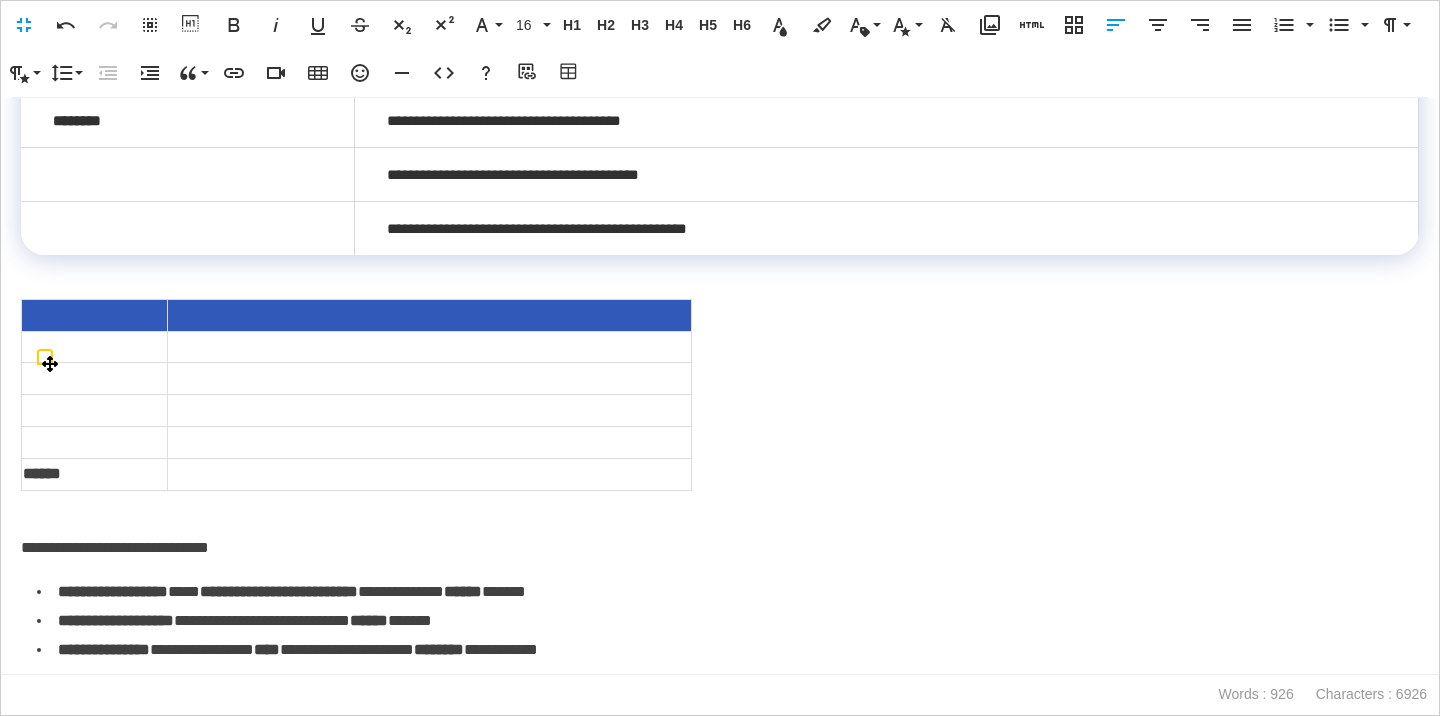 click at bounding box center (188, 175) 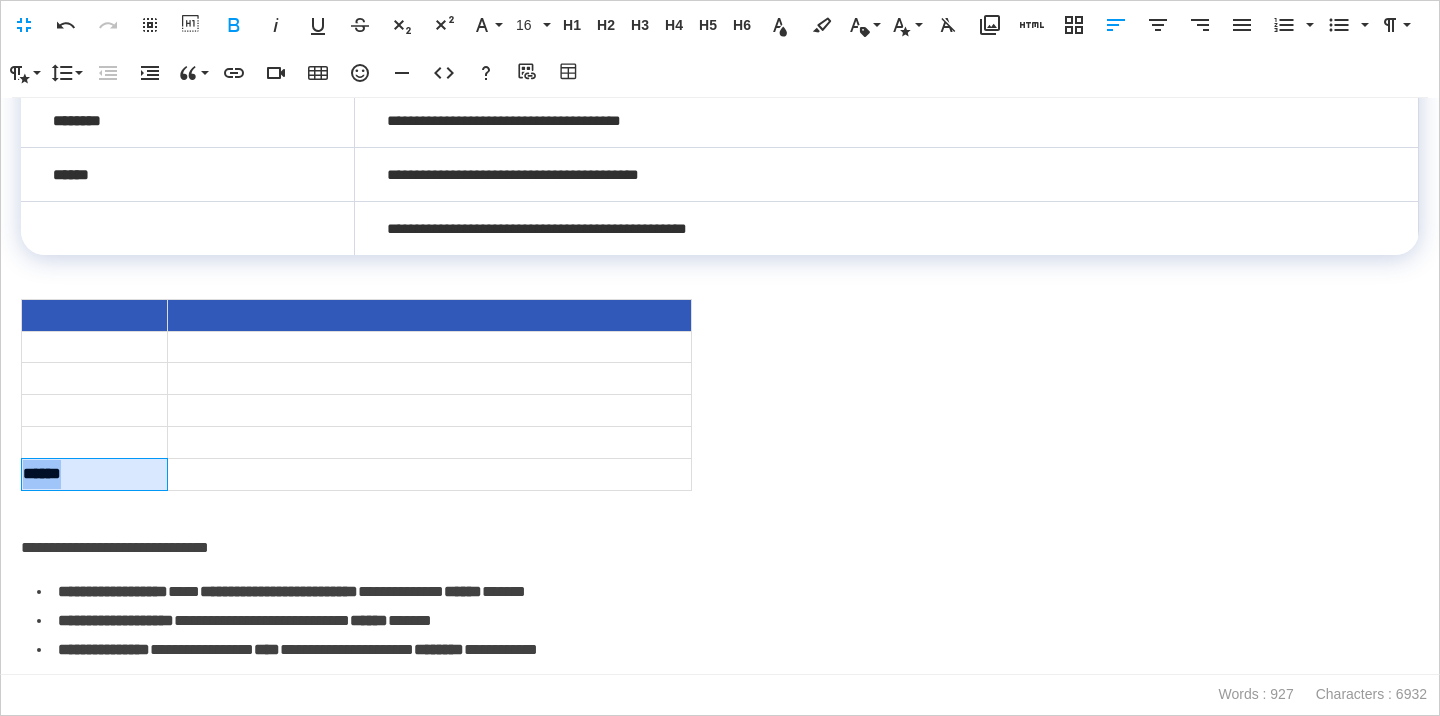 drag, startPoint x: 86, startPoint y: 538, endPoint x: 25, endPoint y: 540, distance: 61.03278 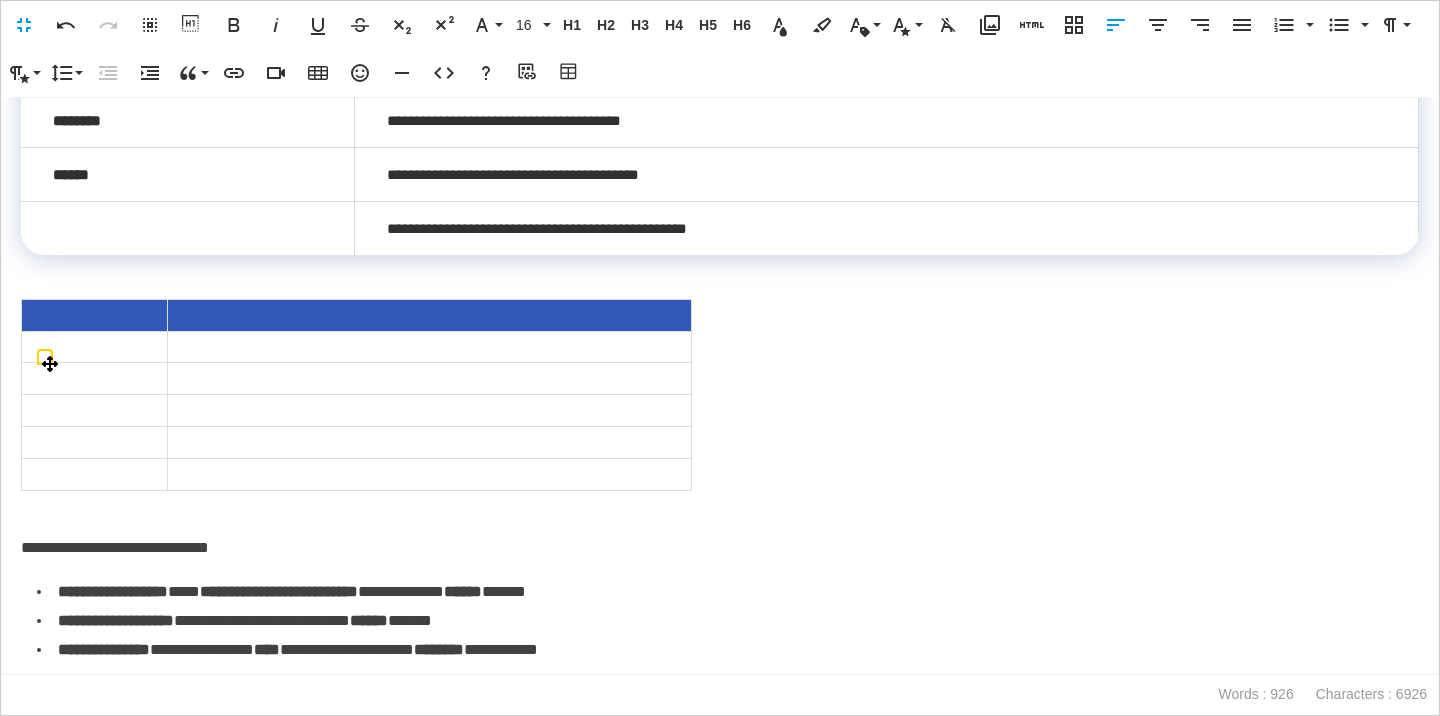 click at bounding box center (188, 229) 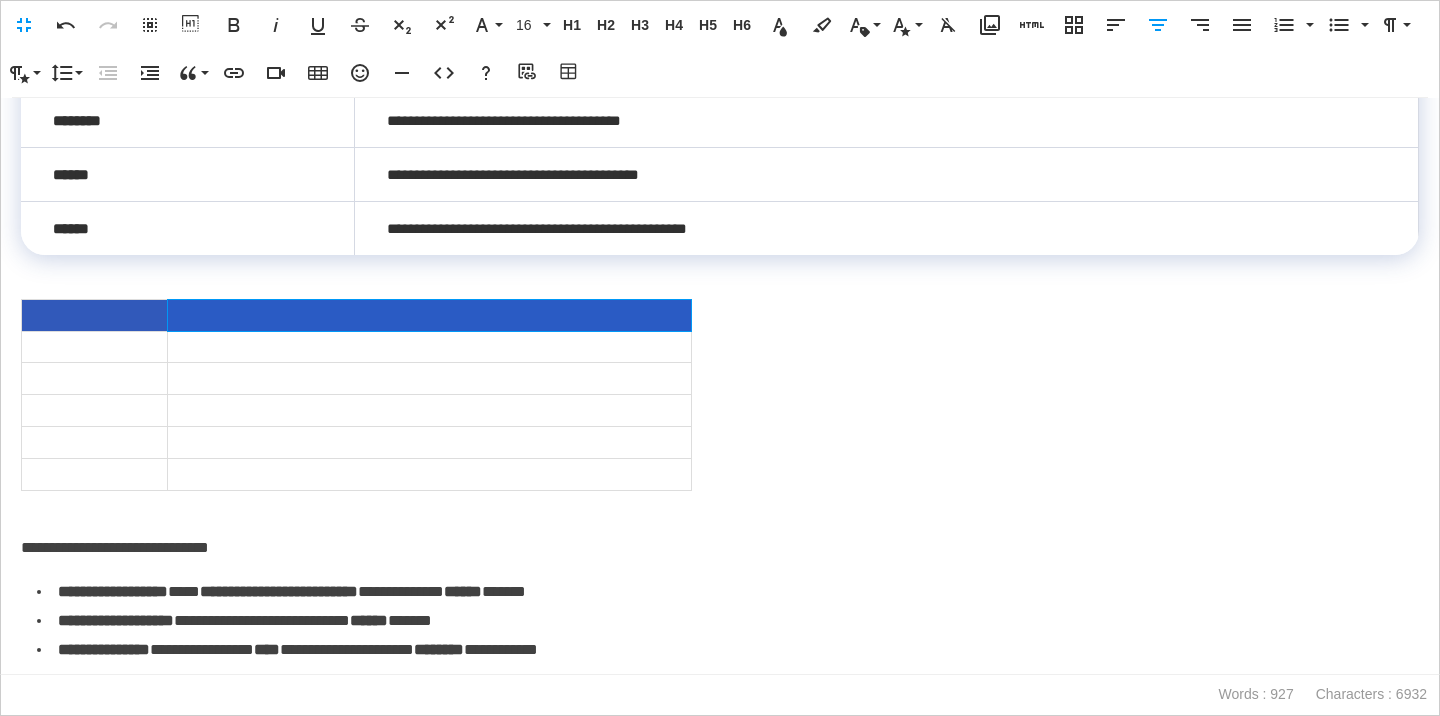 click at bounding box center [429, 315] 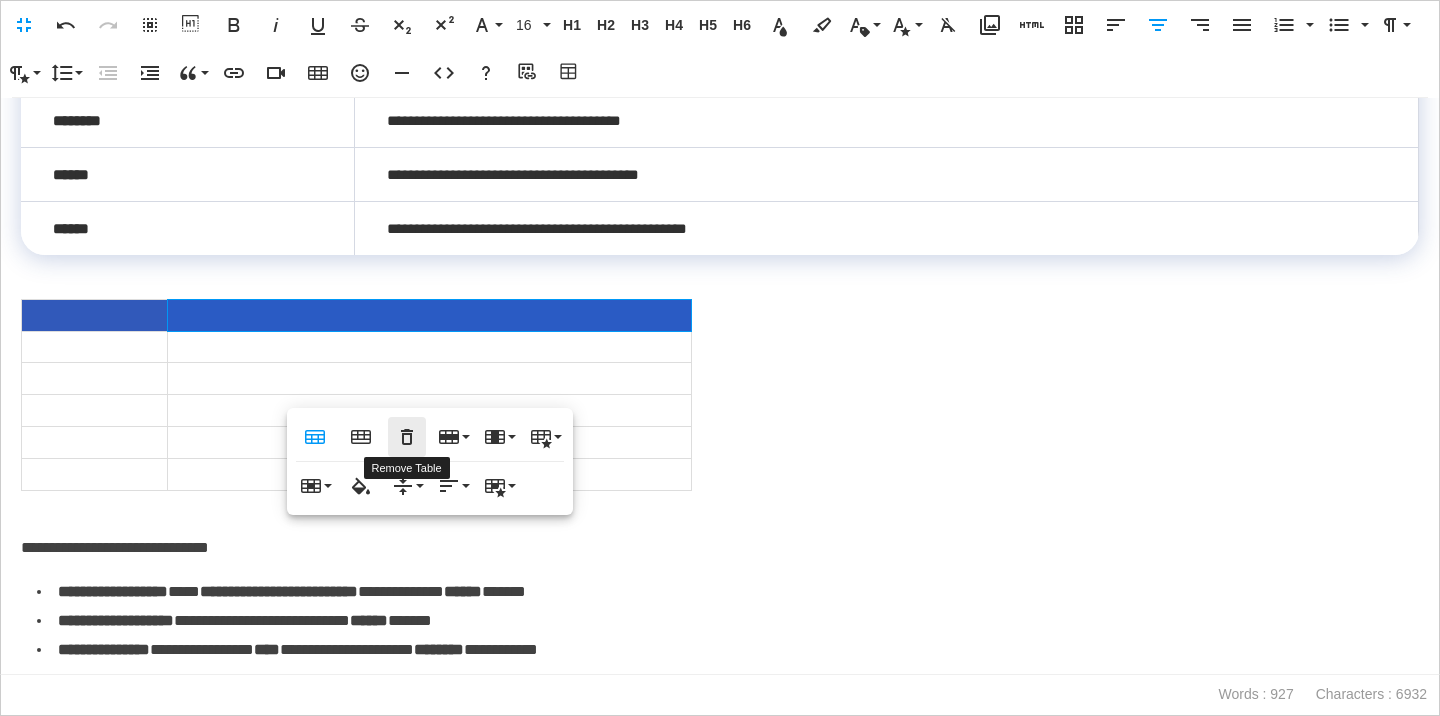 click on "Remove Table" at bounding box center [407, 437] 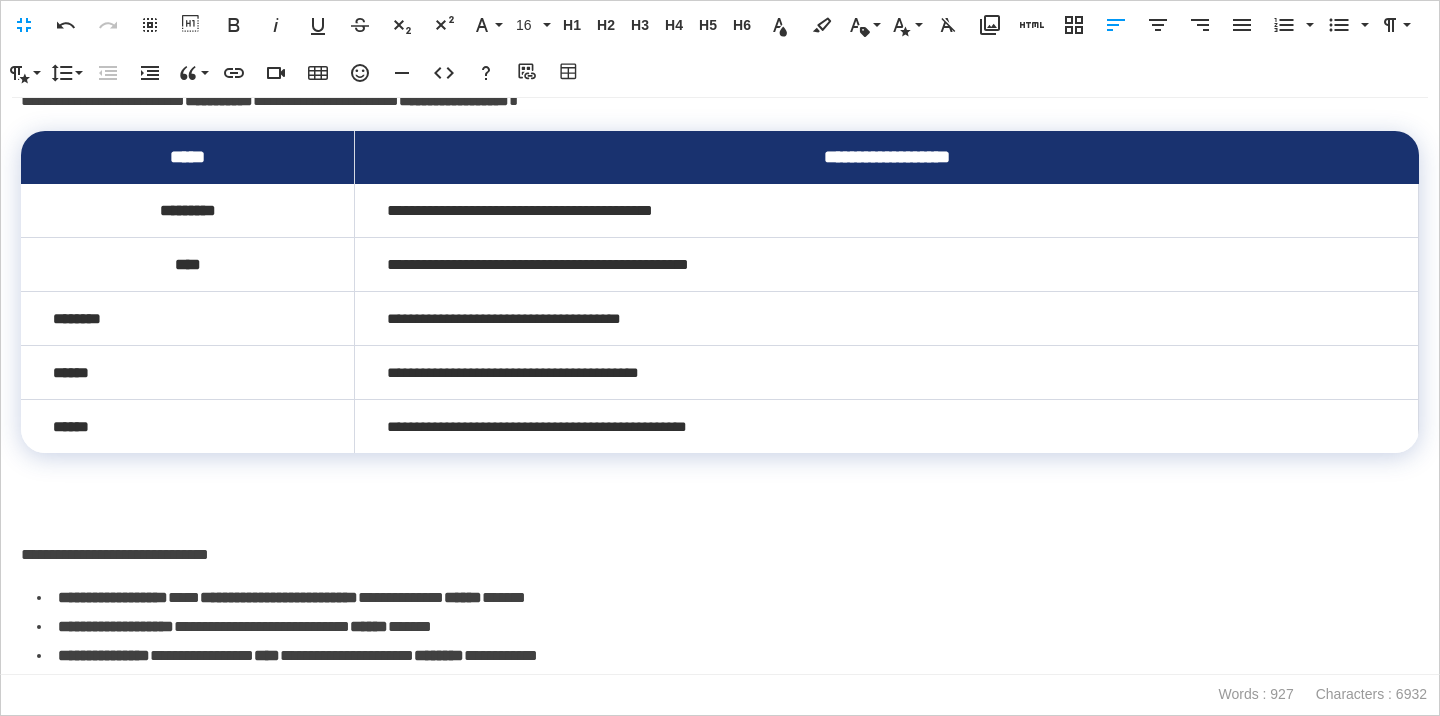 scroll, scrollTop: 1937, scrollLeft: 0, axis: vertical 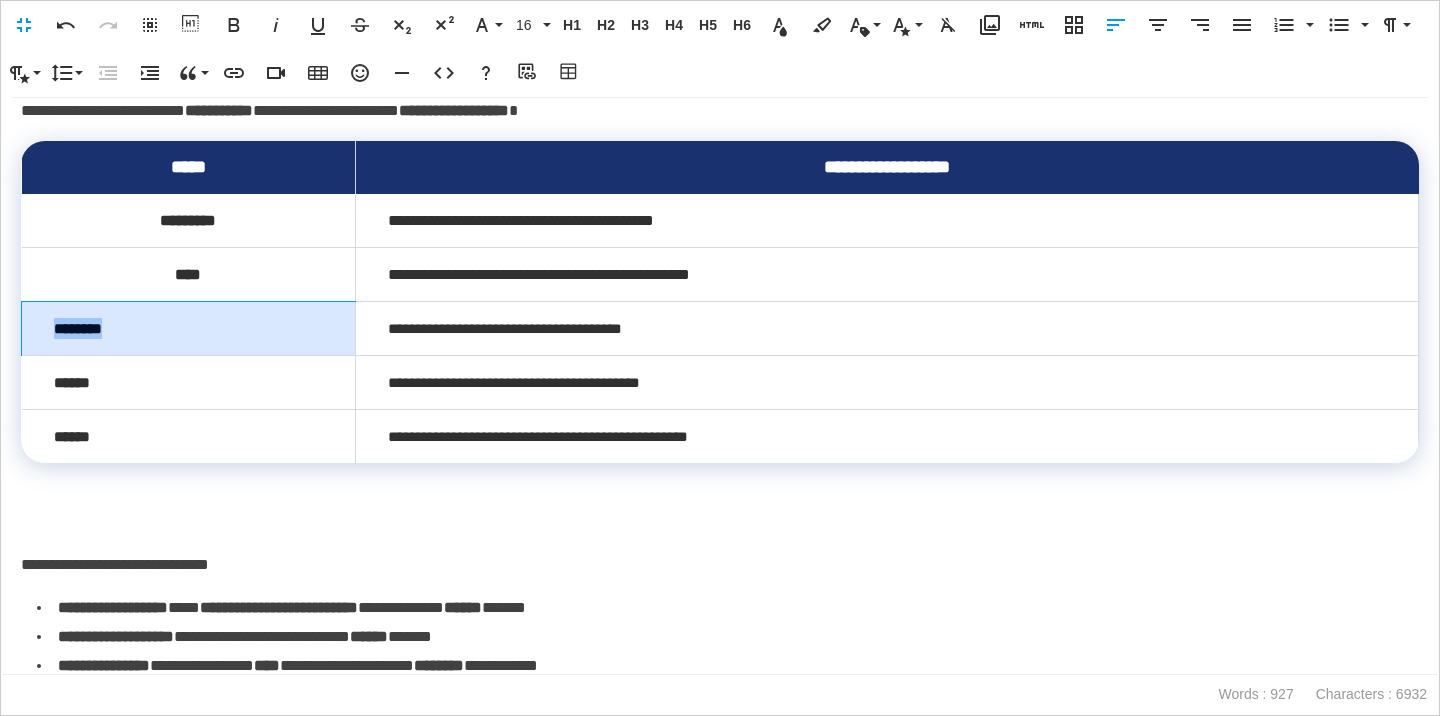 drag, startPoint x: 121, startPoint y: 399, endPoint x: 55, endPoint y: 400, distance: 66.007576 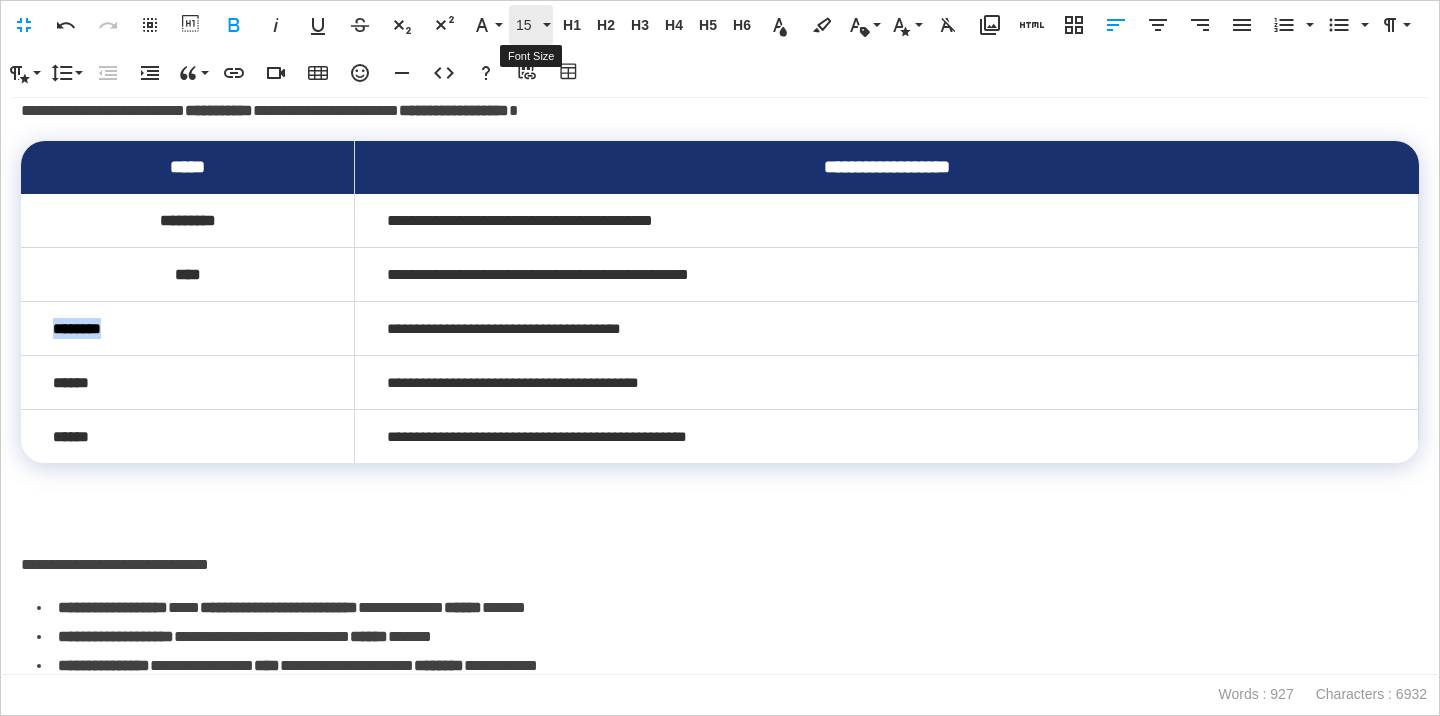 click on "15" at bounding box center [531, 25] 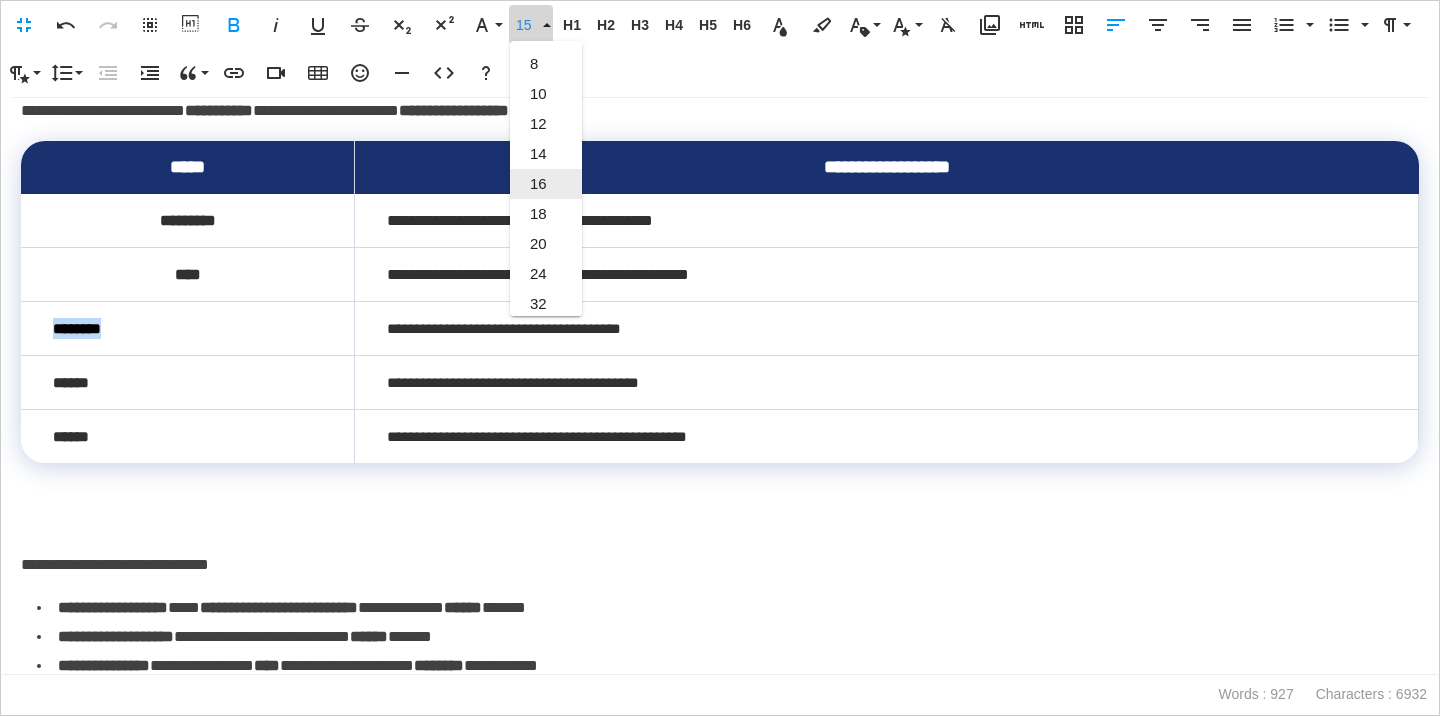 click on "16" at bounding box center (546, 184) 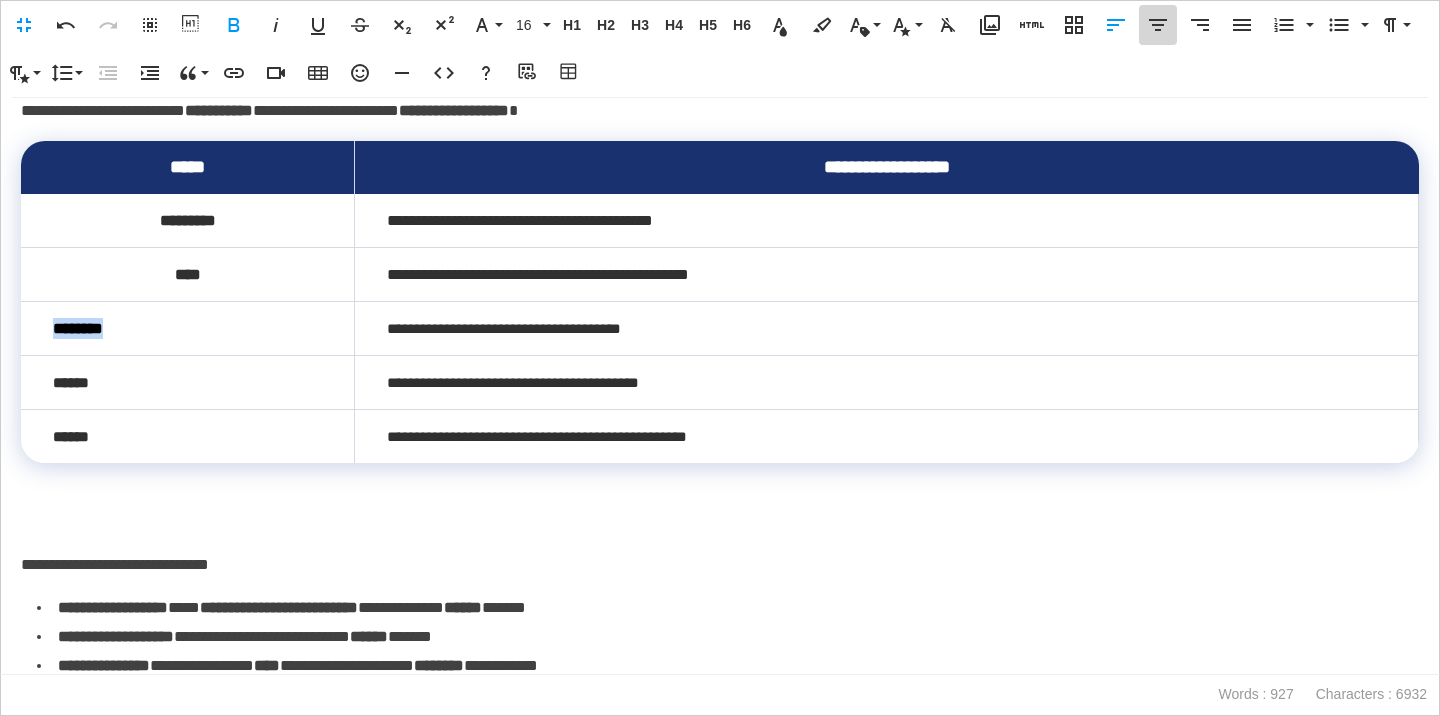 click 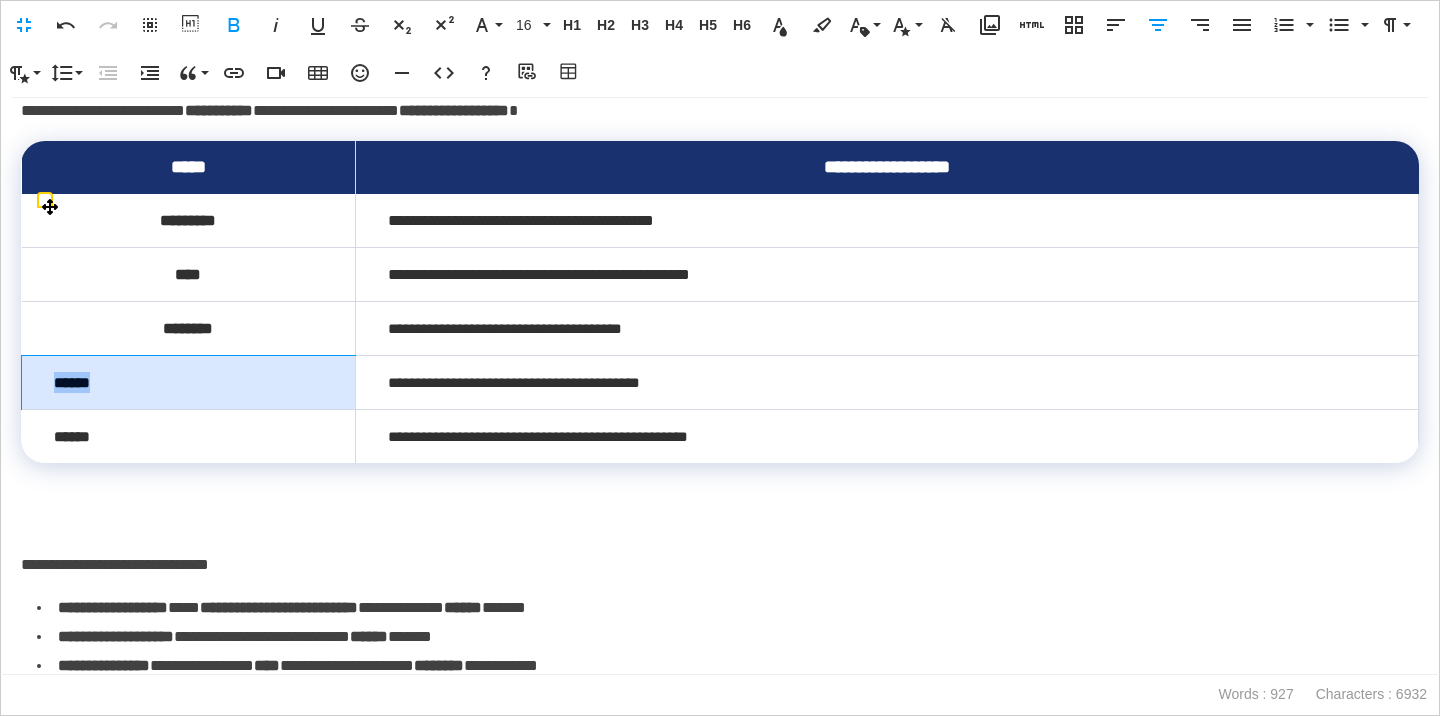 drag, startPoint x: 119, startPoint y: 454, endPoint x: 56, endPoint y: 454, distance: 63 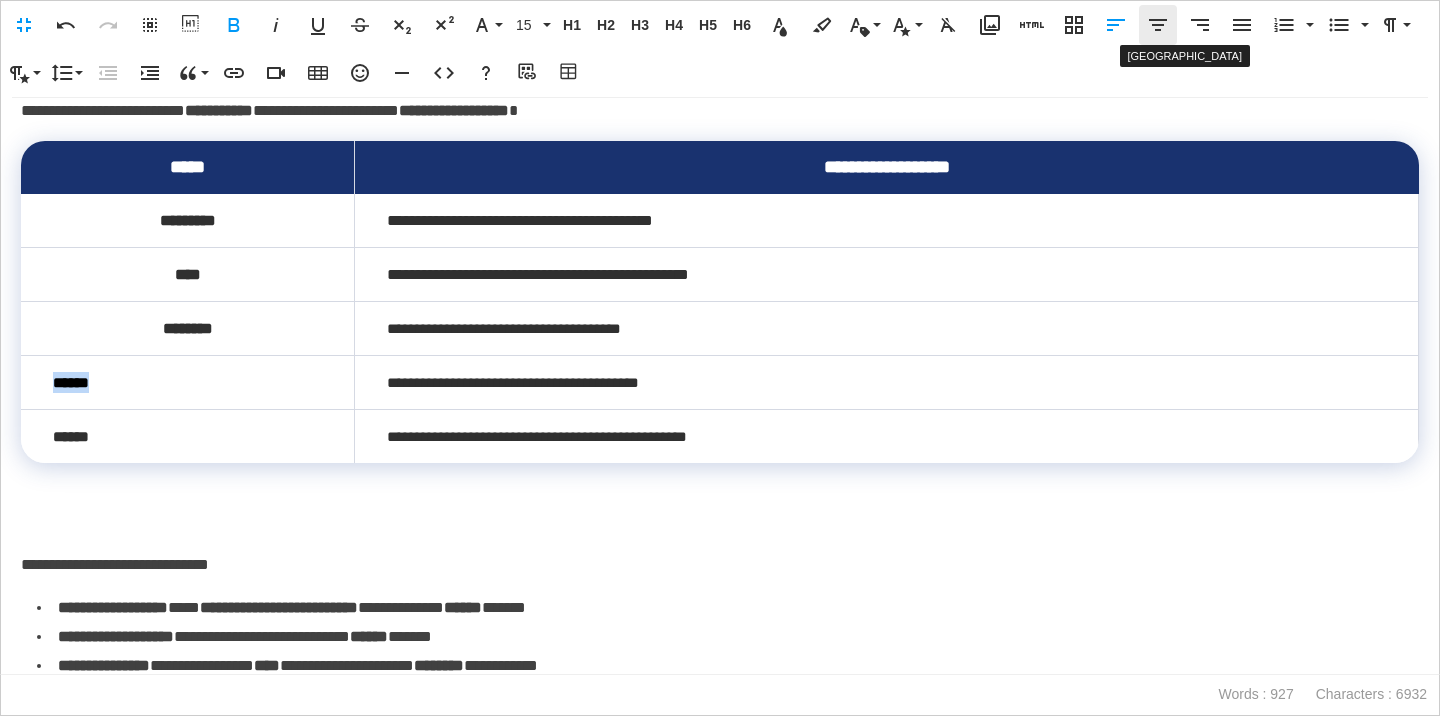 click 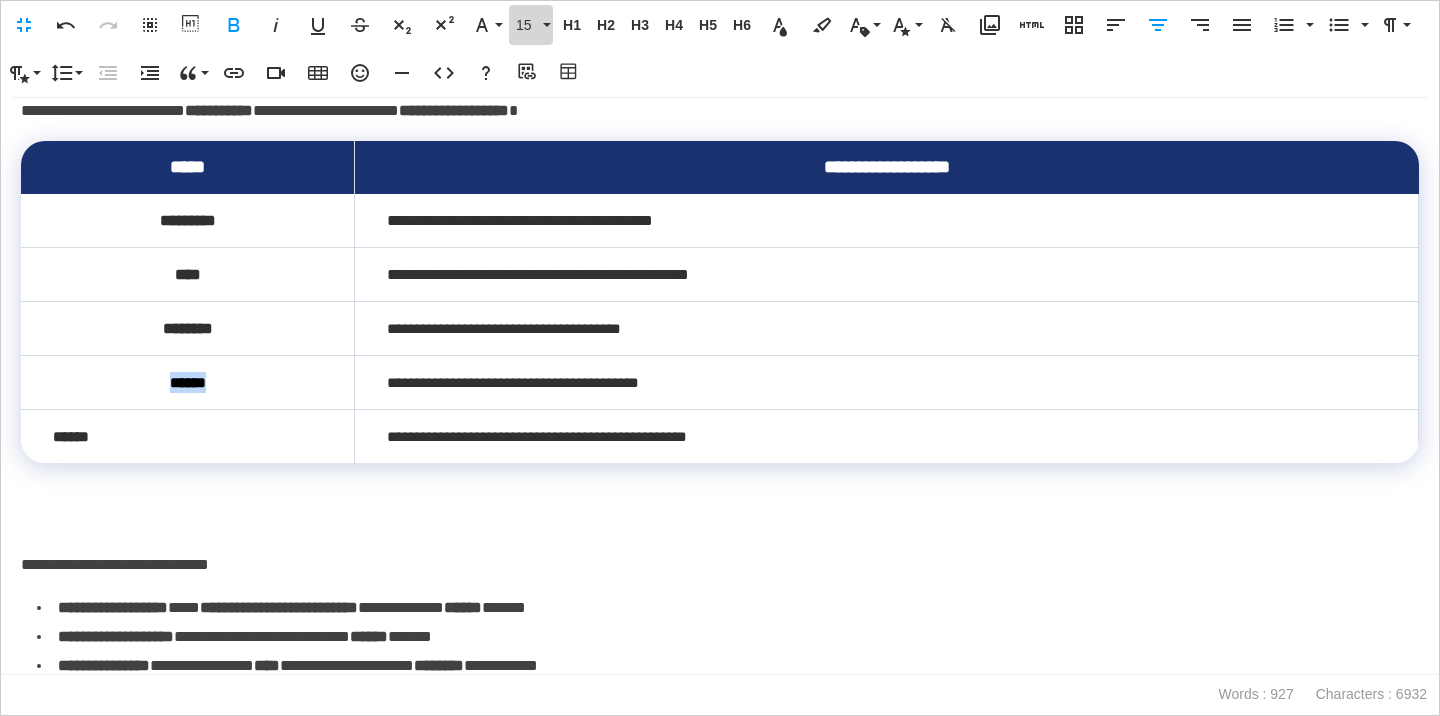 click on "15" at bounding box center (527, 25) 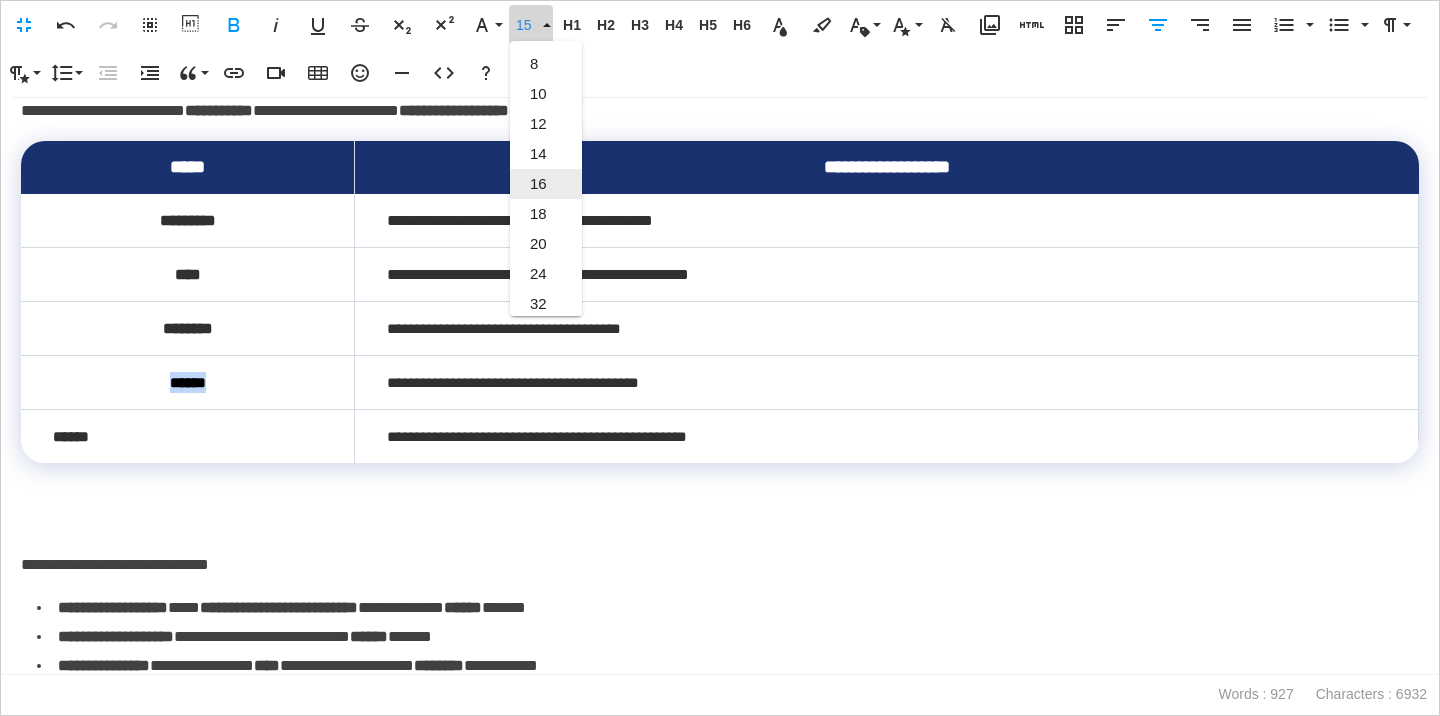 click on "16" at bounding box center [546, 184] 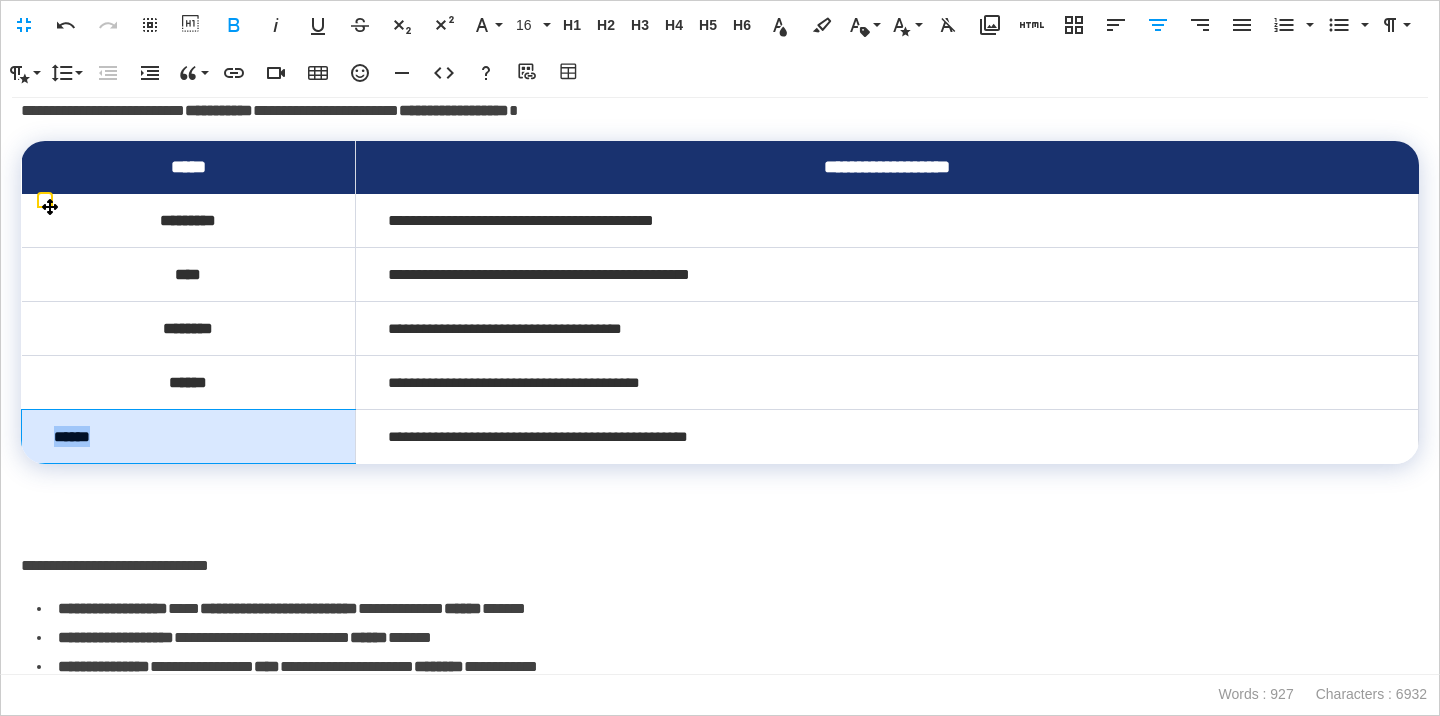 drag, startPoint x: 112, startPoint y: 506, endPoint x: 51, endPoint y: 506, distance: 61 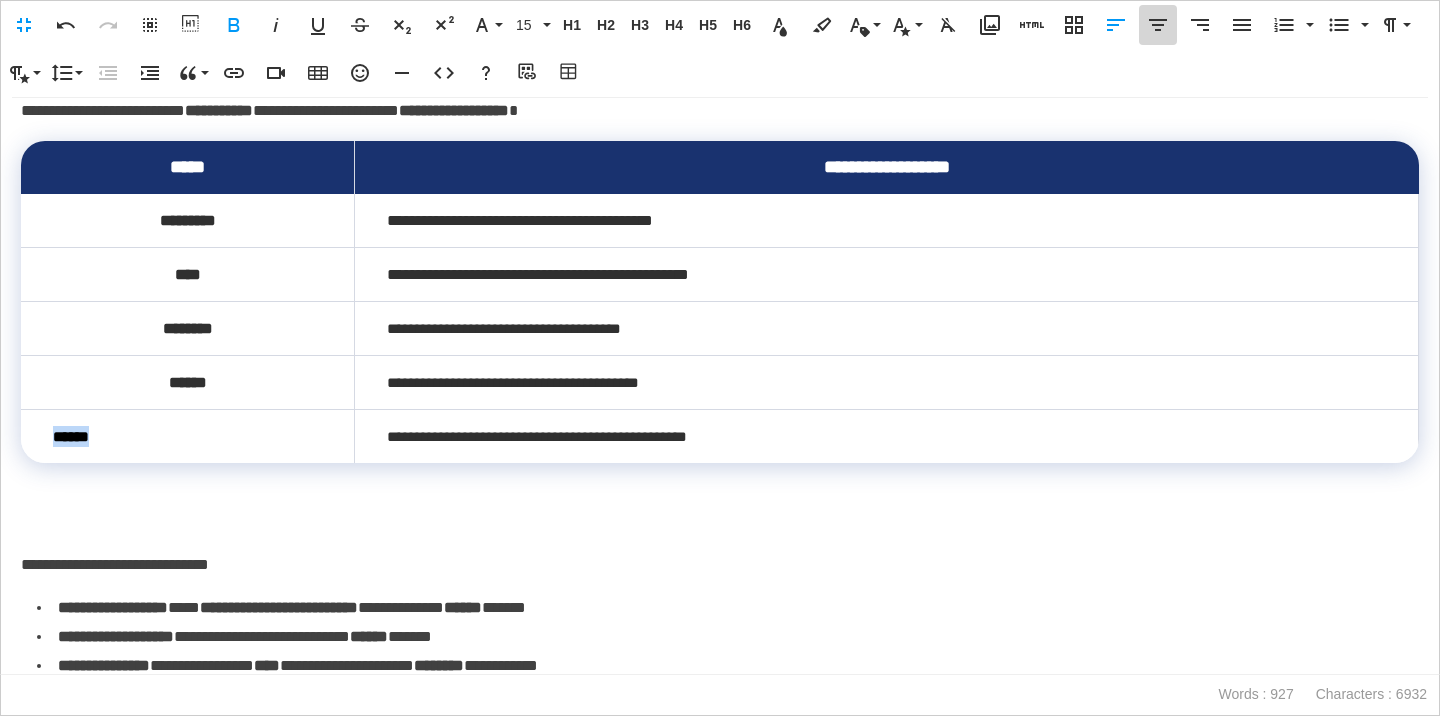 click 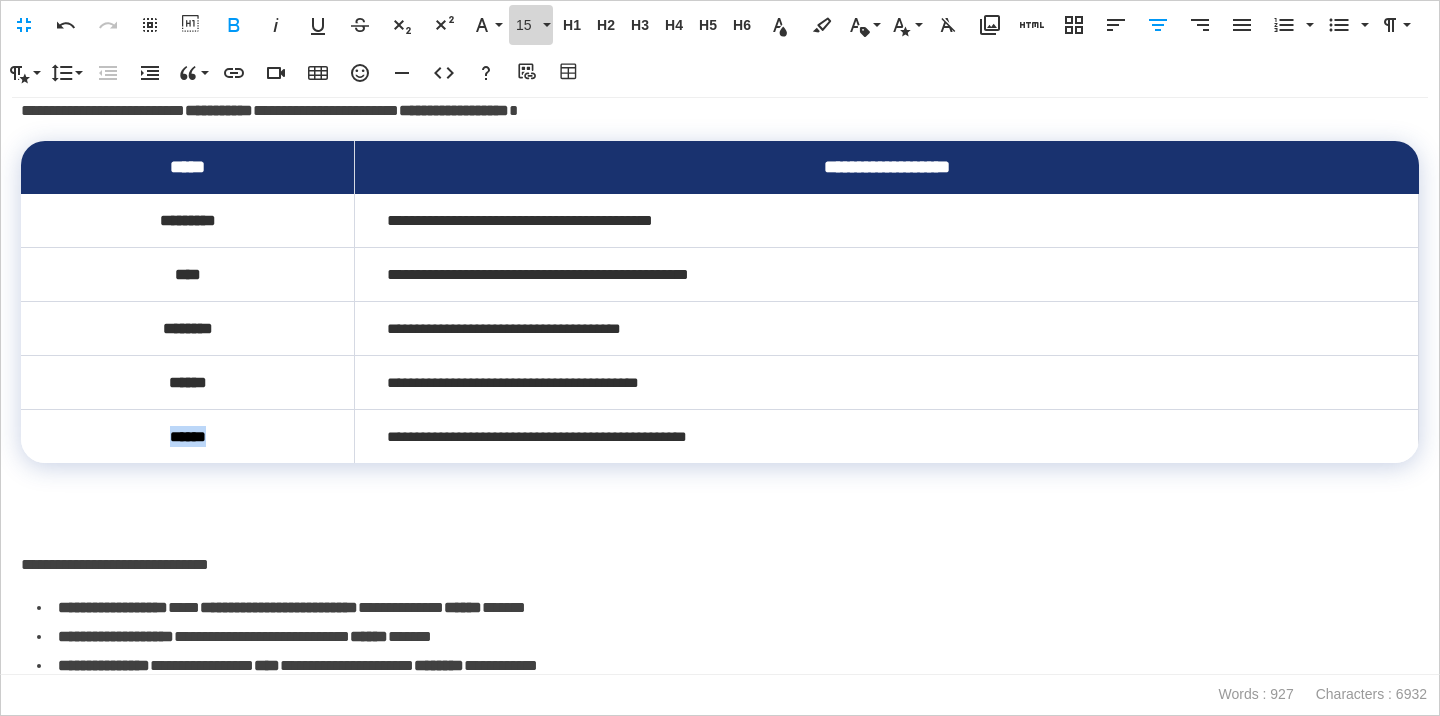 click on "15" at bounding box center (531, 25) 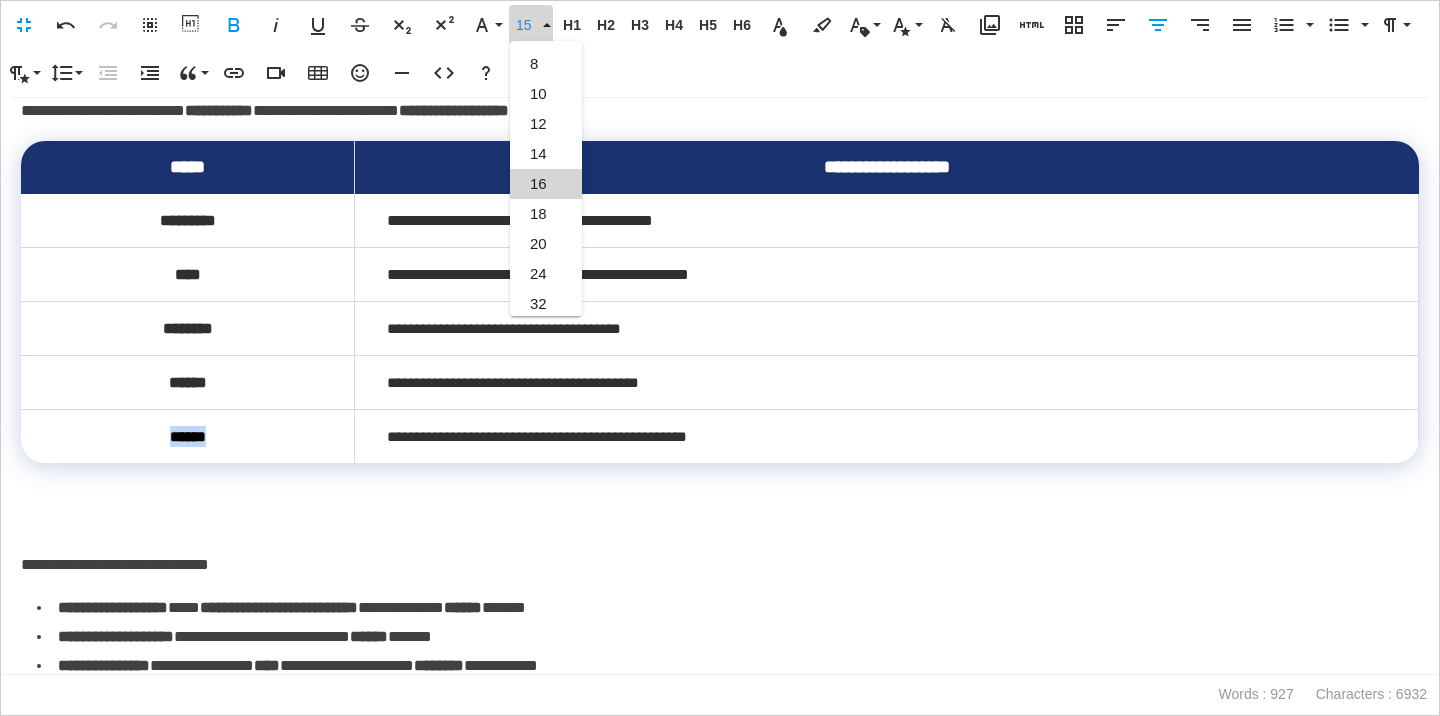 click on "16" at bounding box center (546, 184) 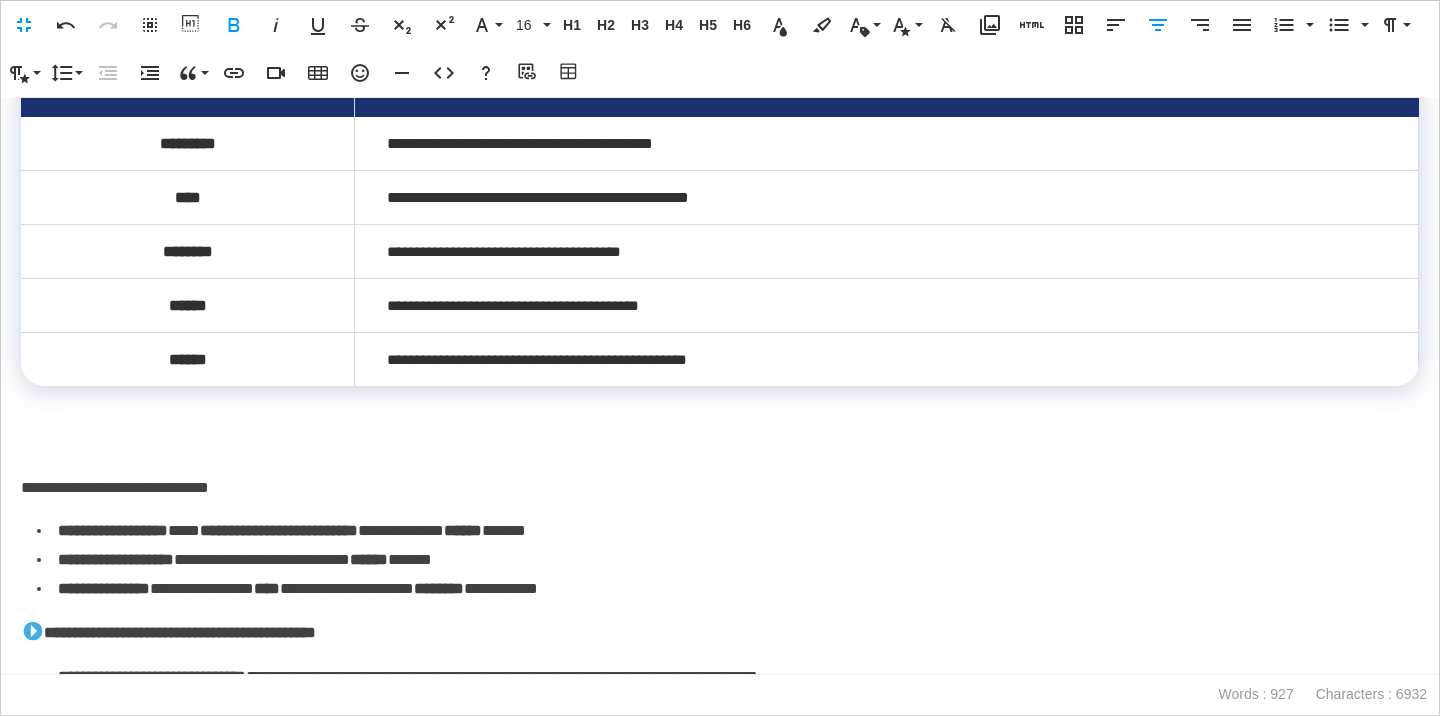 scroll, scrollTop: 2192, scrollLeft: 0, axis: vertical 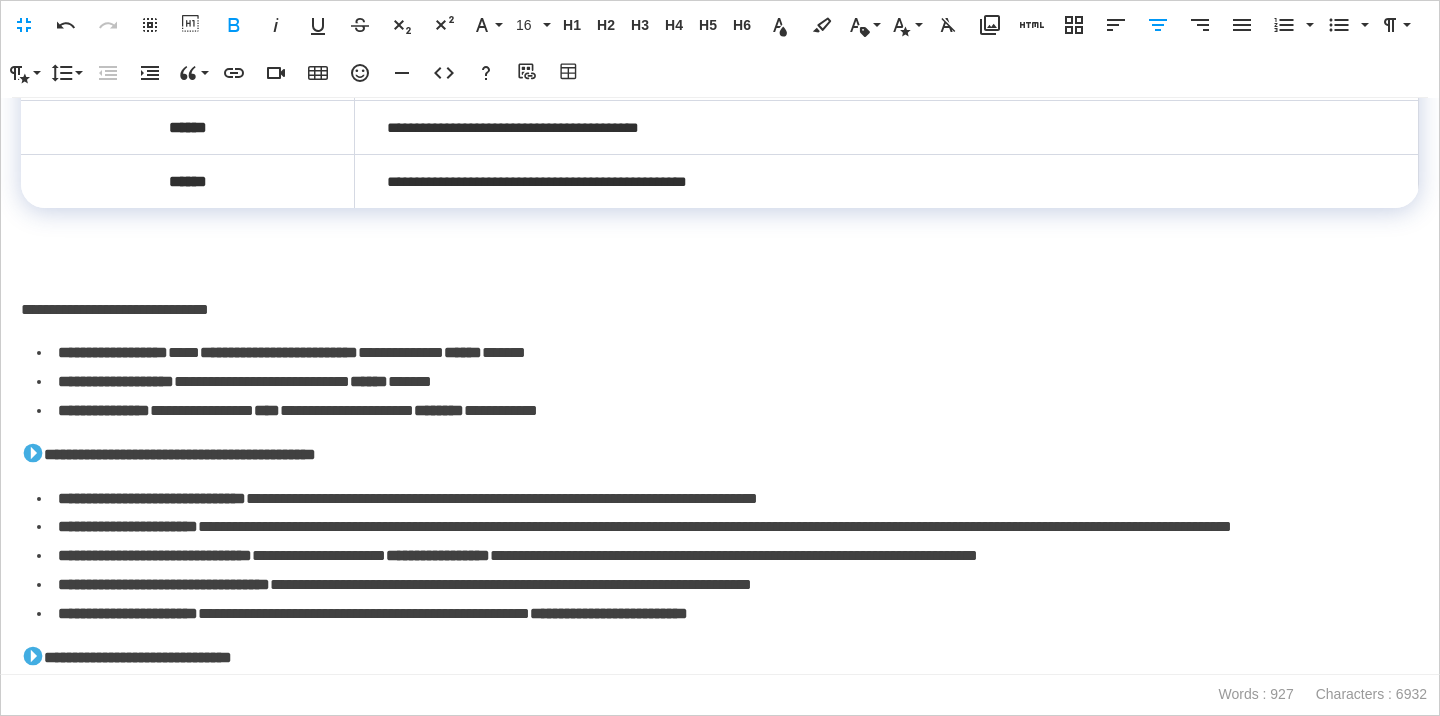 click at bounding box center [720, 266] 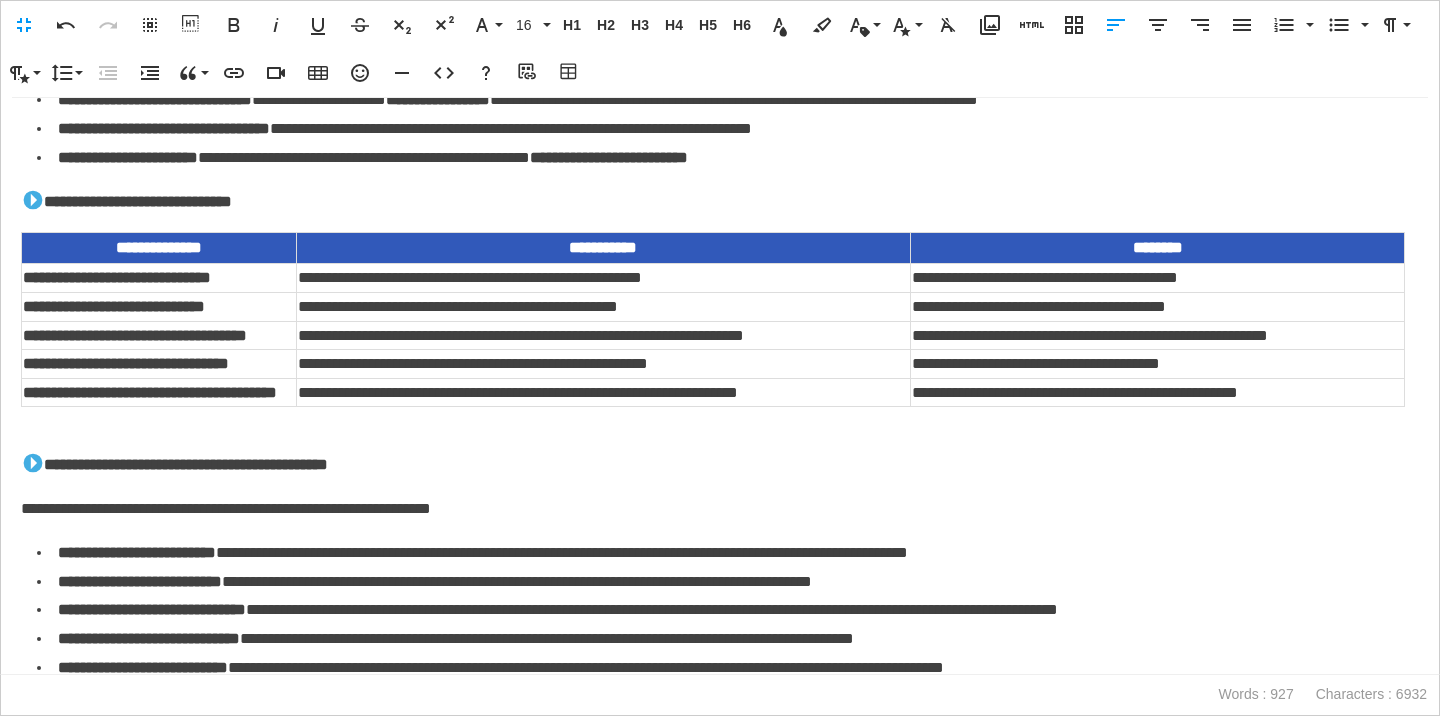 scroll, scrollTop: 2615, scrollLeft: 0, axis: vertical 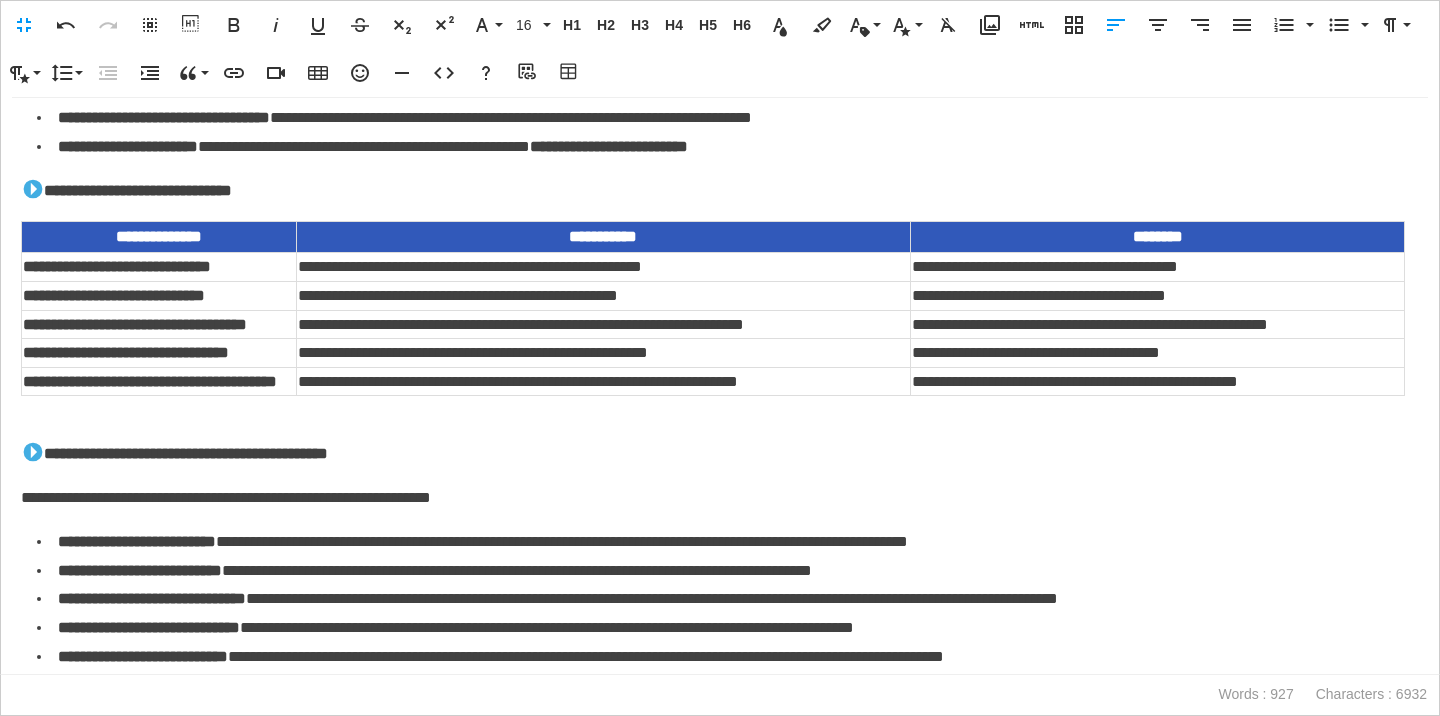 click on "**********" at bounding box center (728, 147) 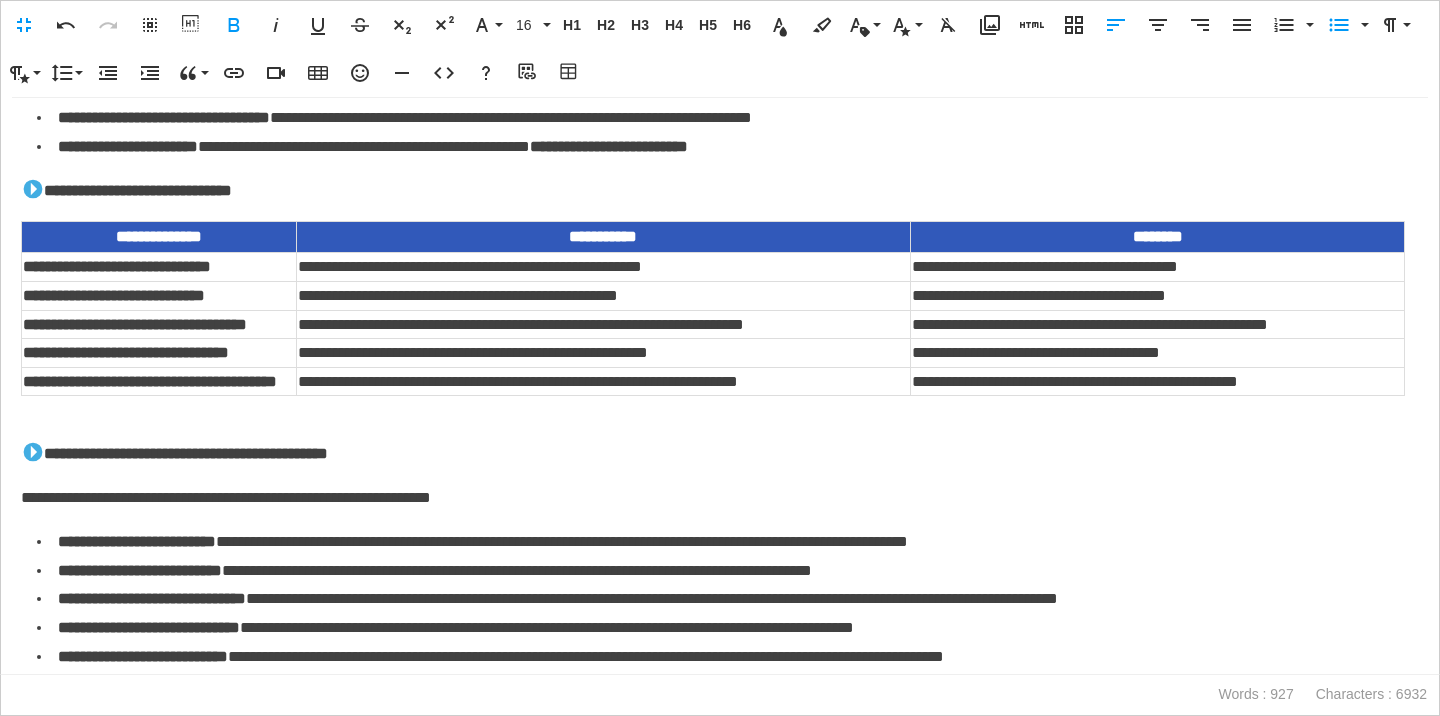 click on "**********" at bounding box center (720, 191) 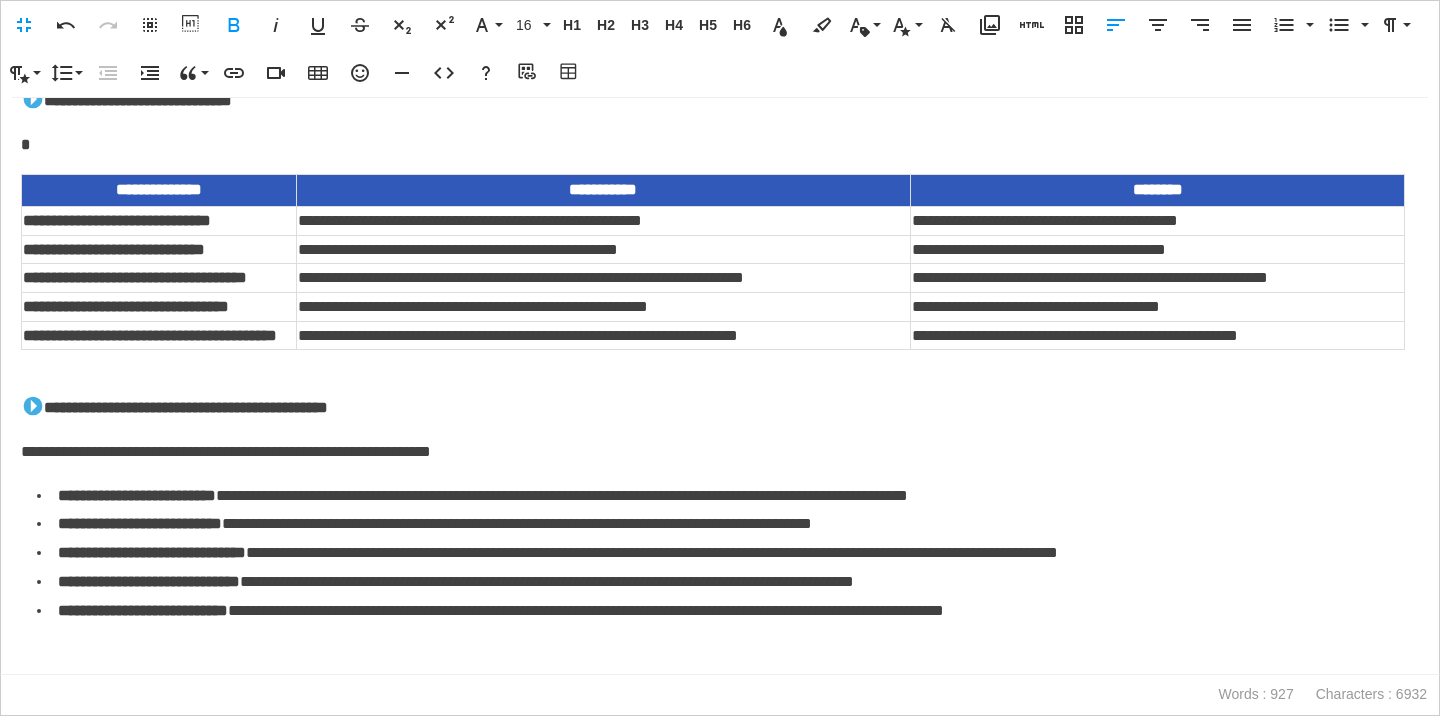 scroll, scrollTop: 2703, scrollLeft: 0, axis: vertical 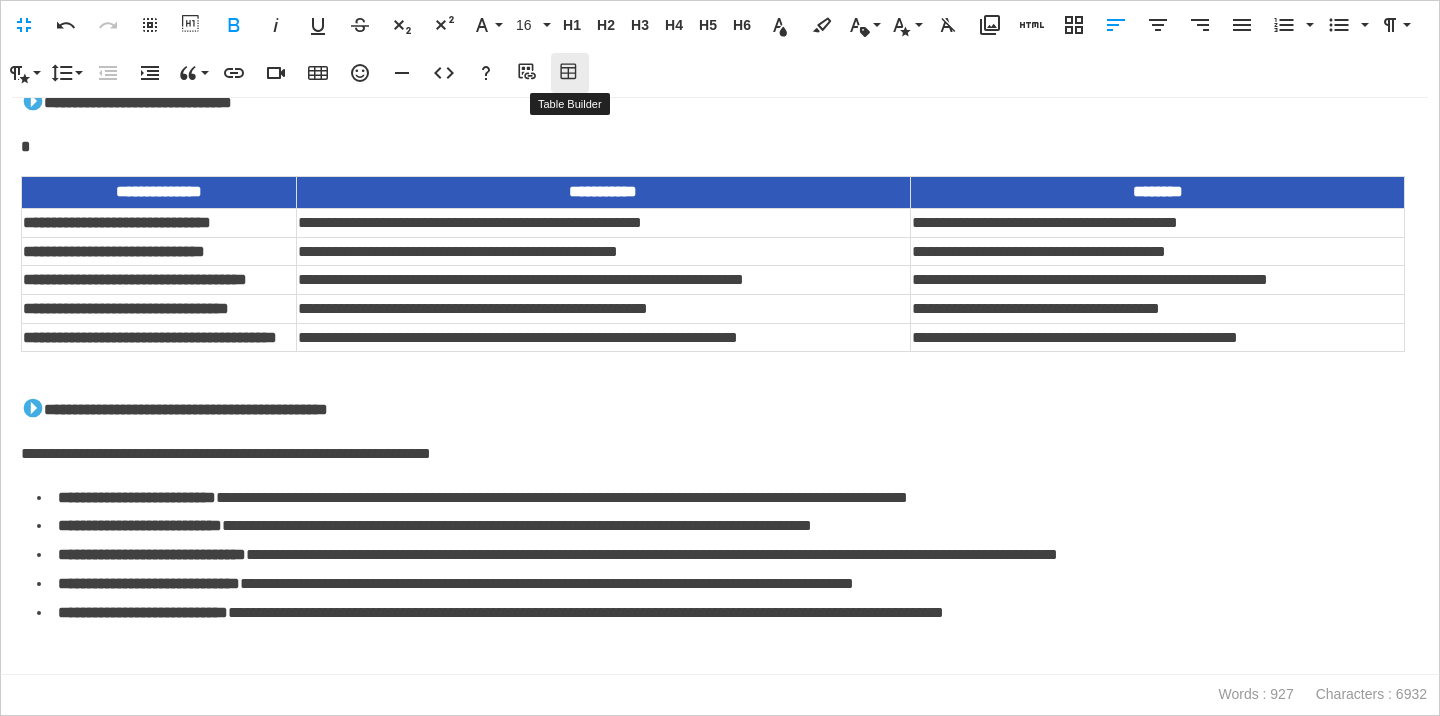 click on "Table Builder" at bounding box center [570, 73] 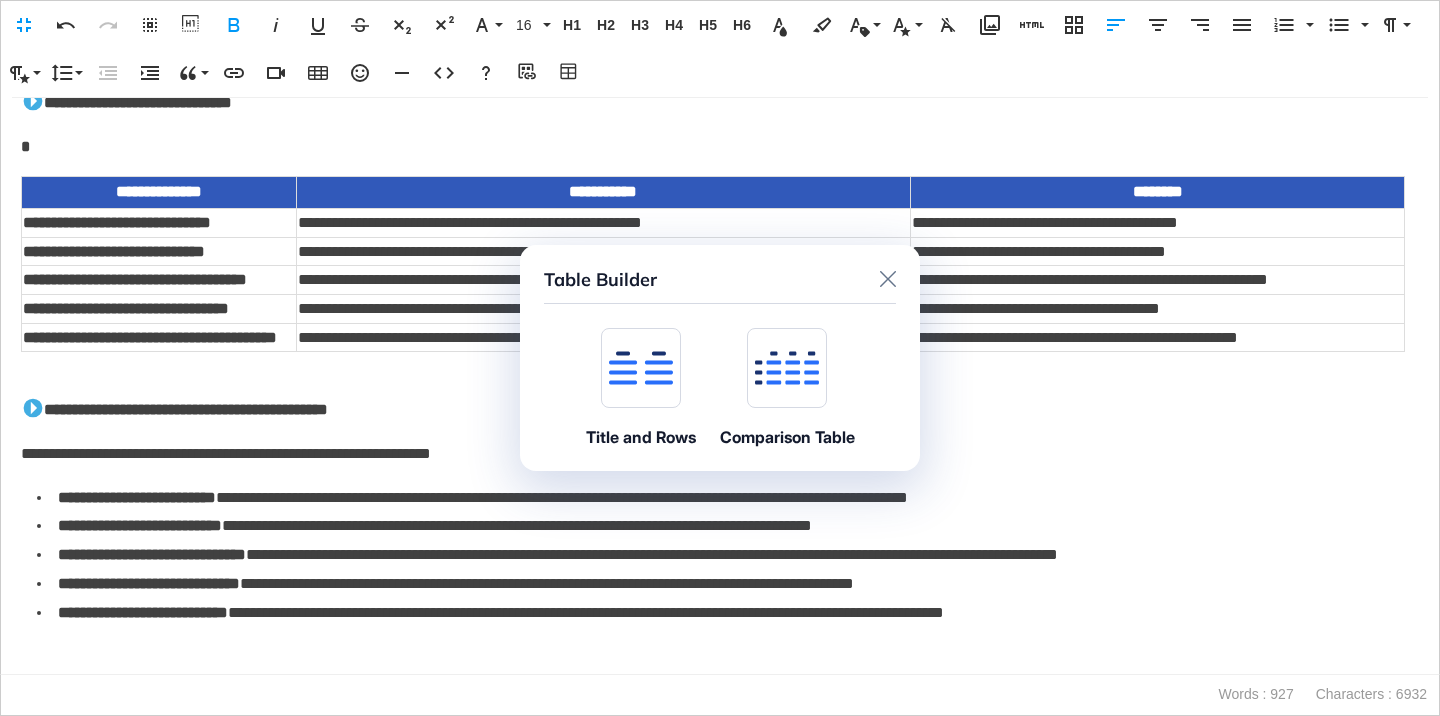 click 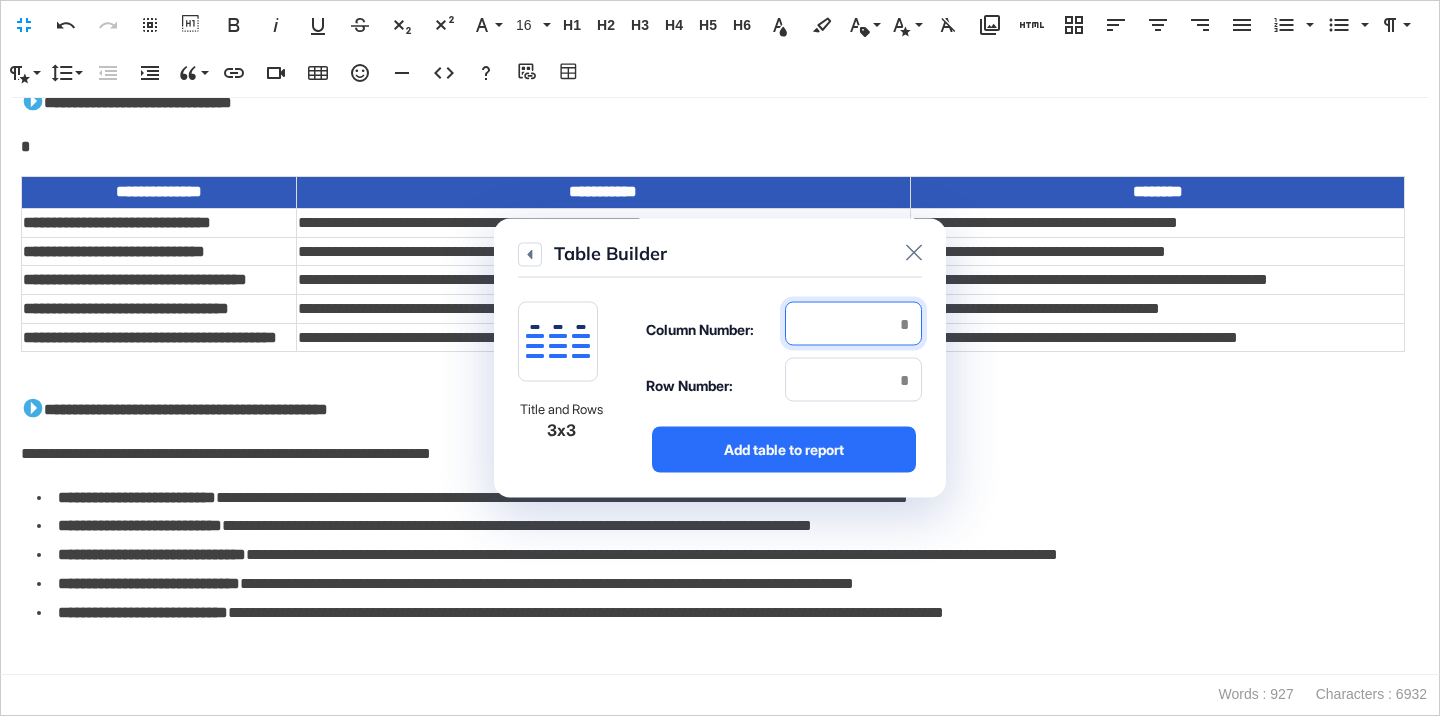 click at bounding box center (853, 324) 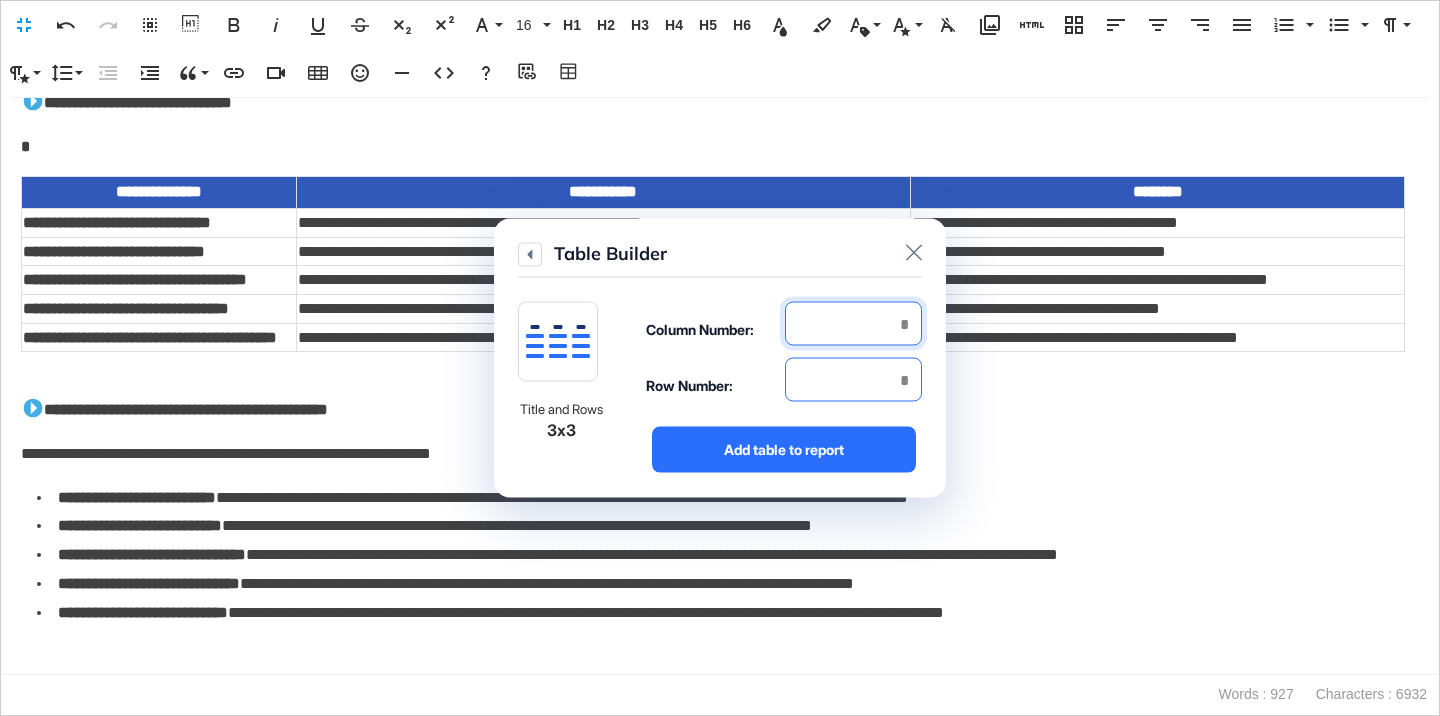 type on "*" 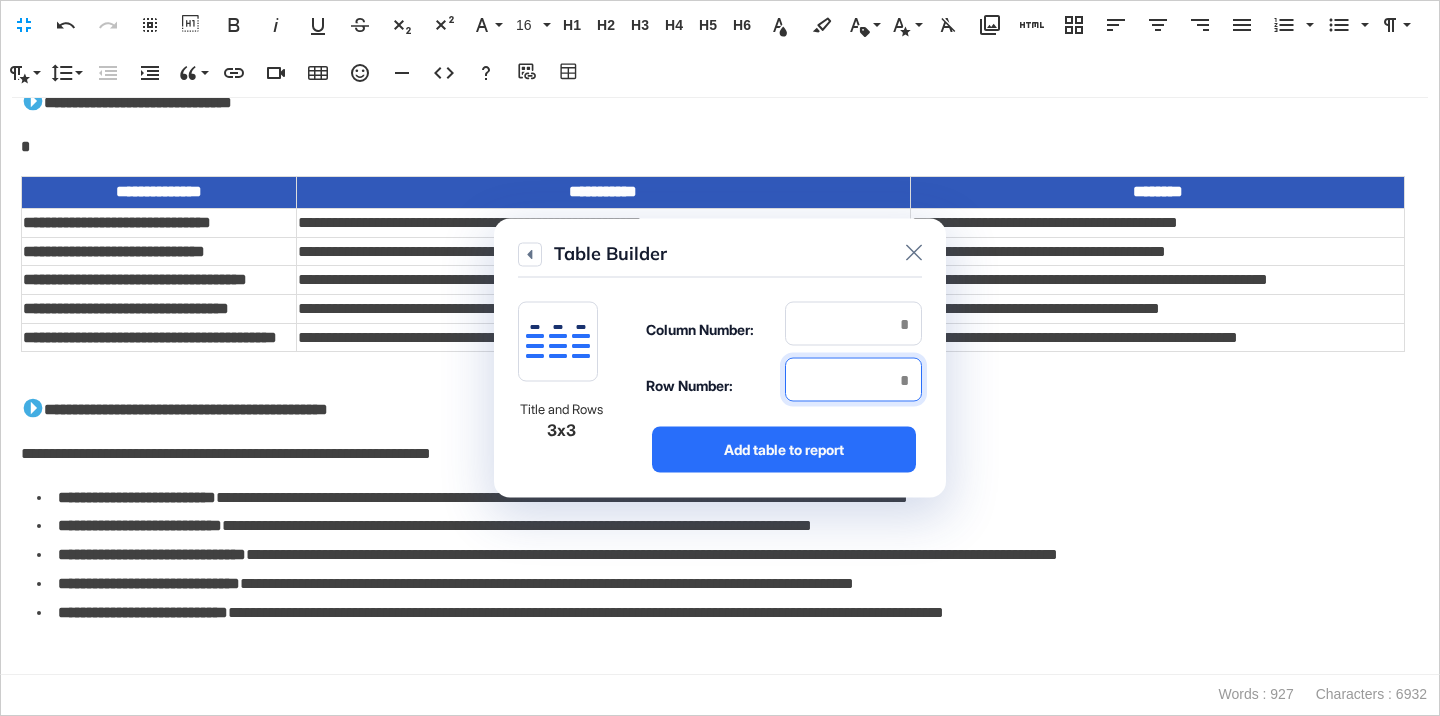 click at bounding box center (853, 380) 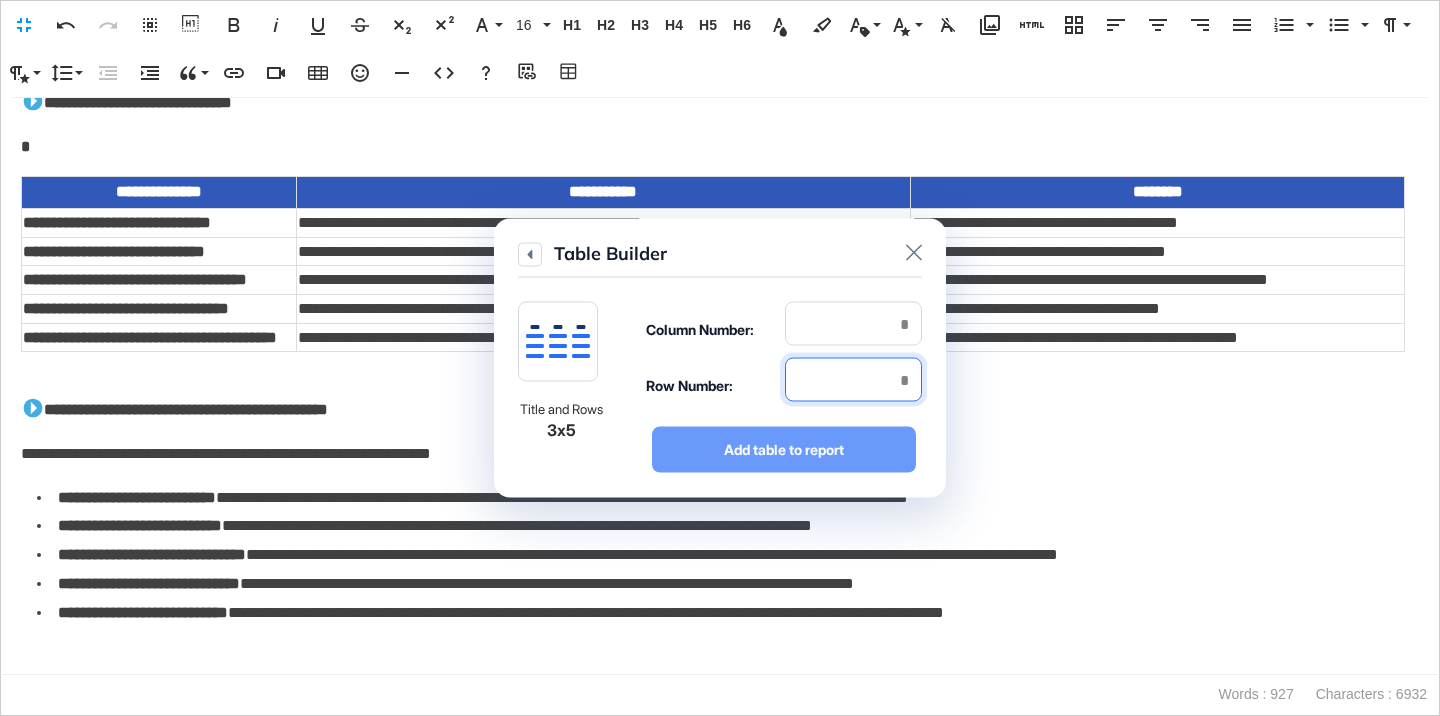 type on "*" 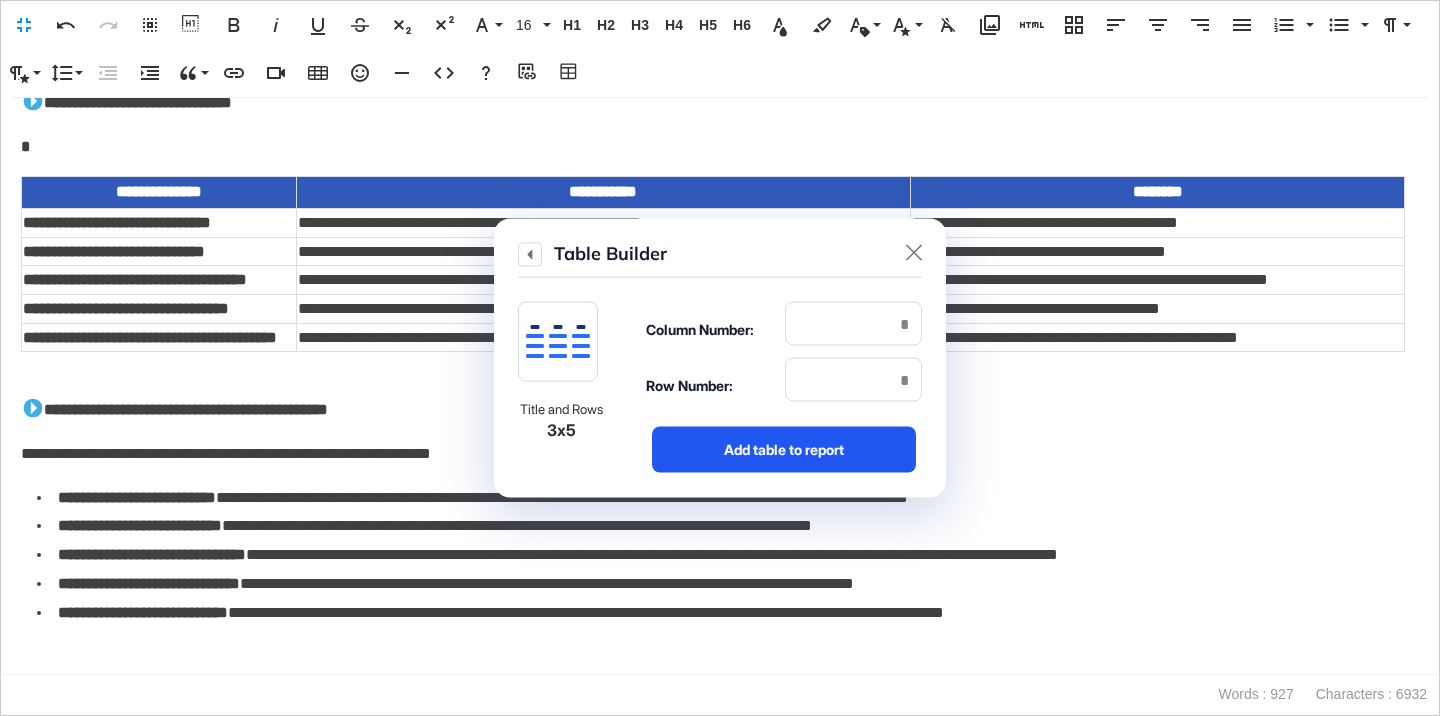 click on "Add table to report" at bounding box center [784, 450] 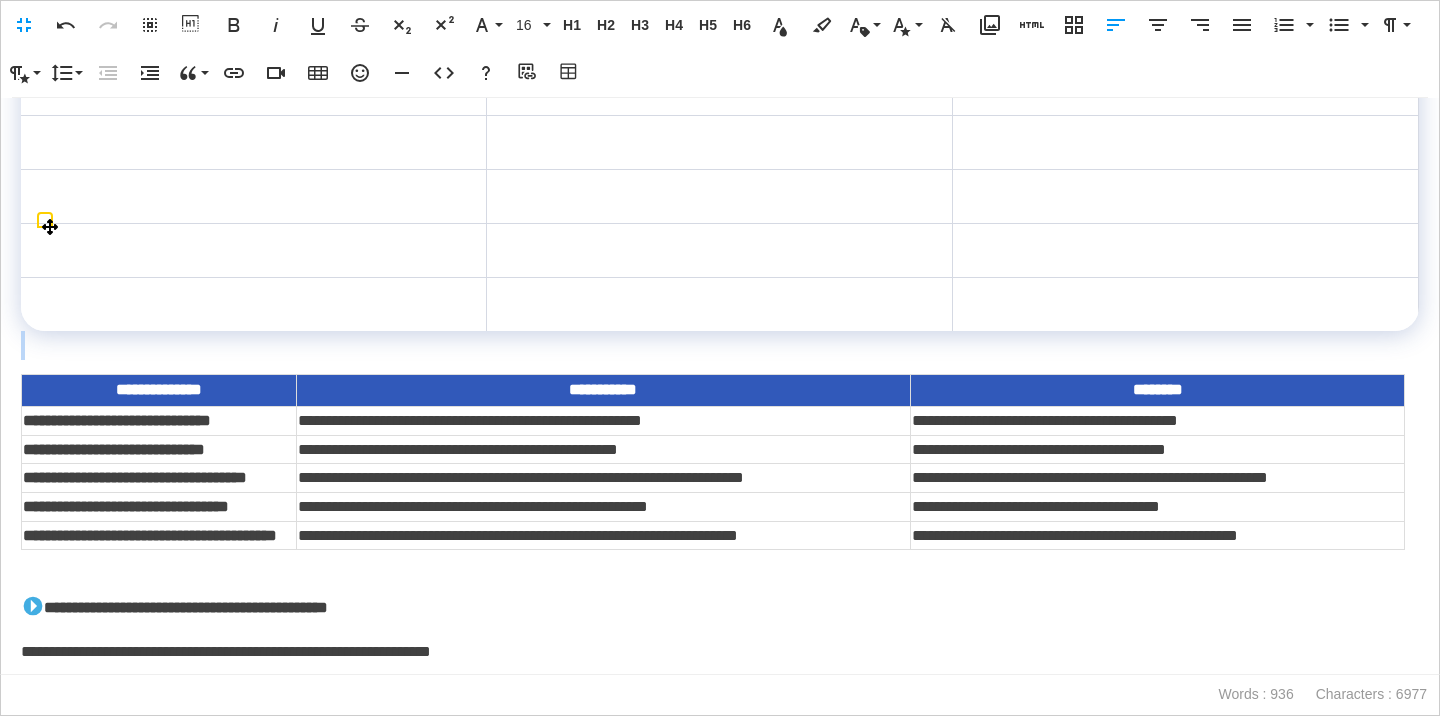scroll, scrollTop: 2852, scrollLeft: 0, axis: vertical 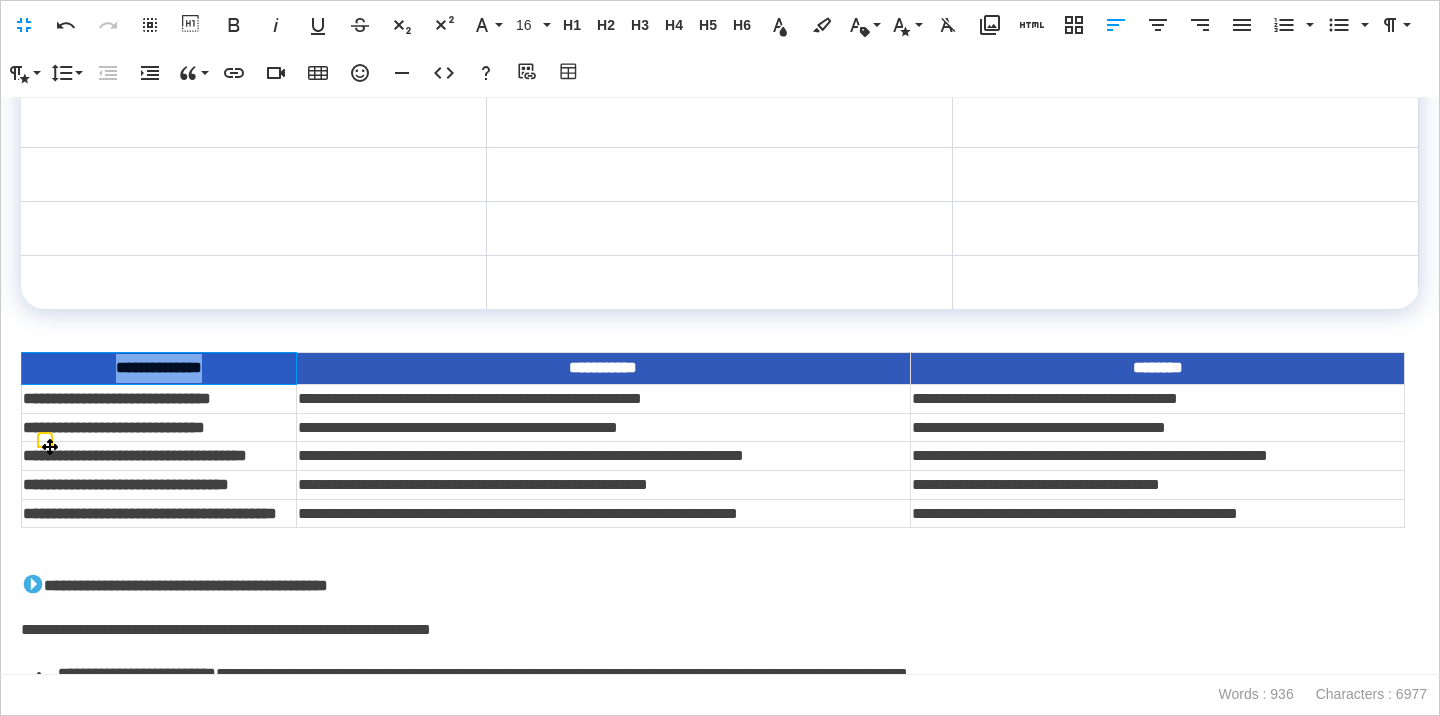 drag, startPoint x: 266, startPoint y: 464, endPoint x: 135, endPoint y: 467, distance: 131.03435 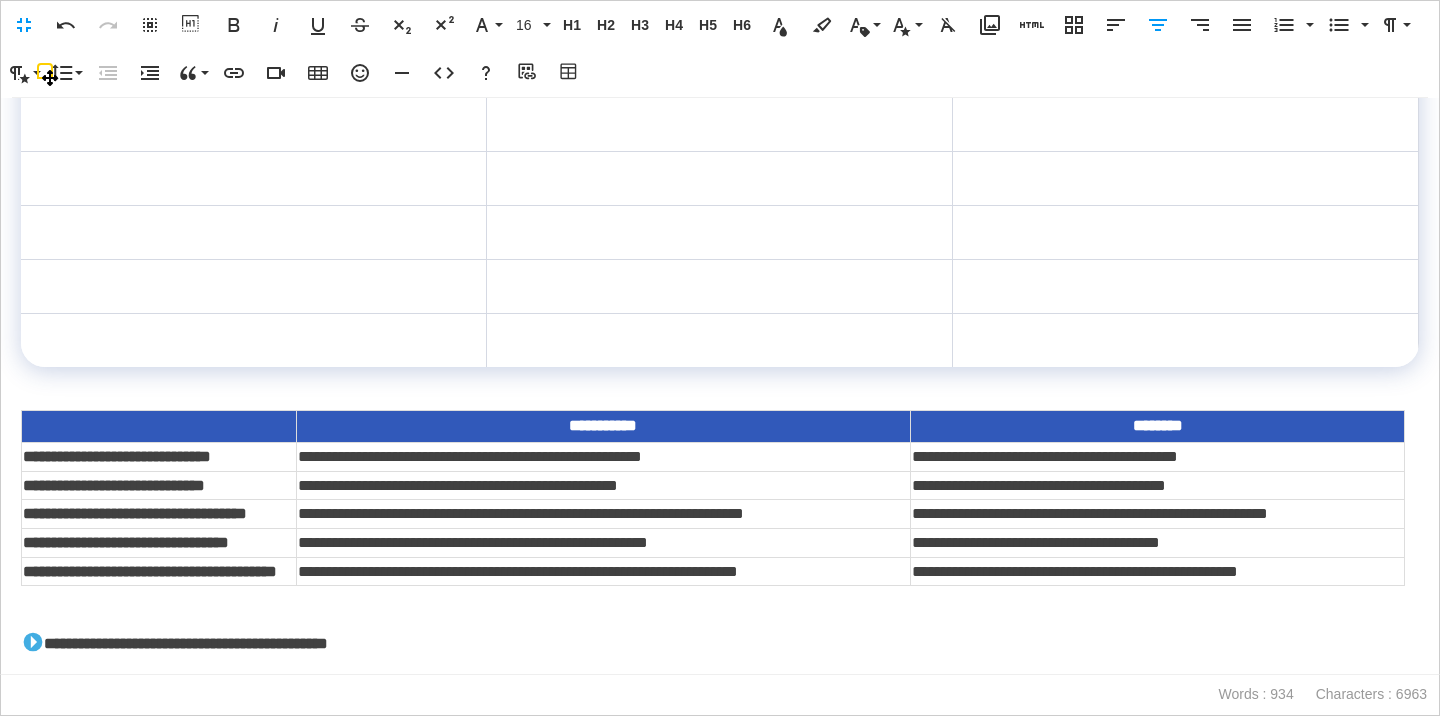 scroll, scrollTop: 2783, scrollLeft: 0, axis: vertical 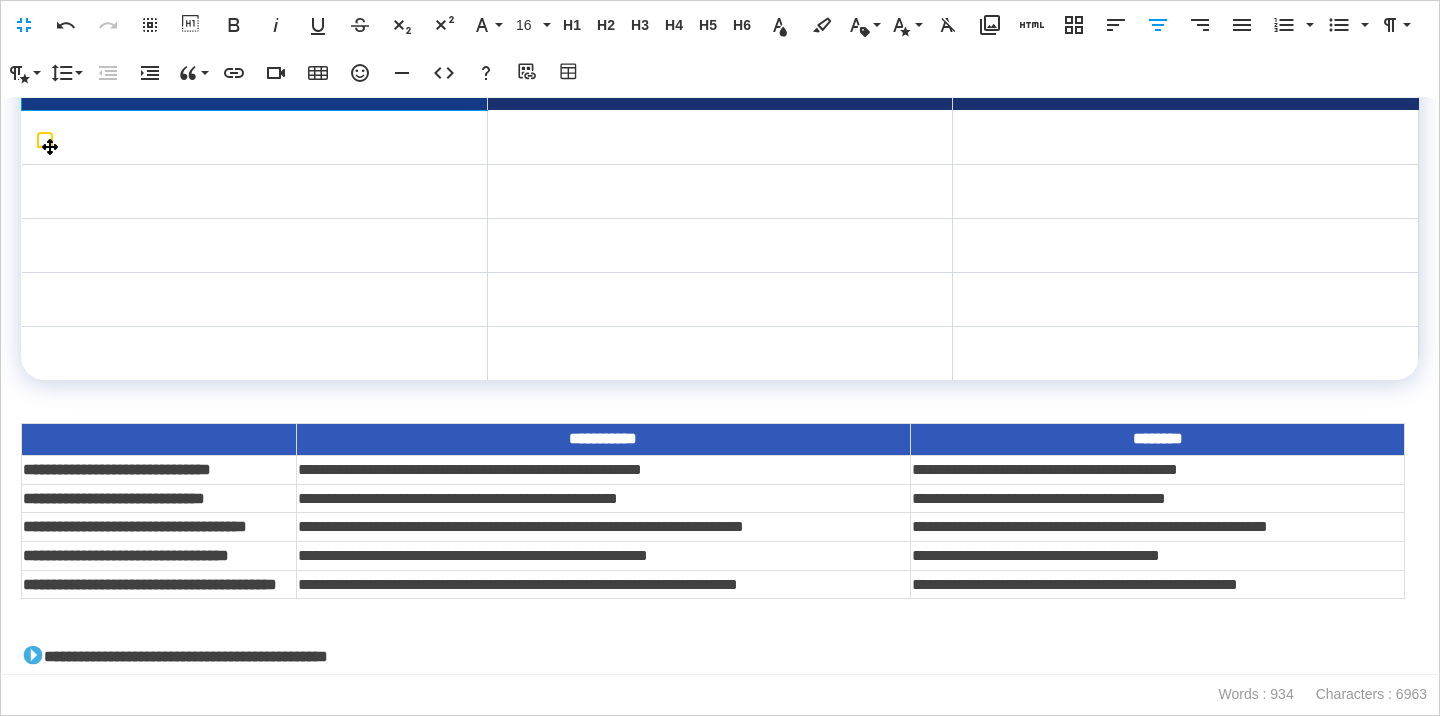 drag, startPoint x: 356, startPoint y: 174, endPoint x: 217, endPoint y: 179, distance: 139.0899 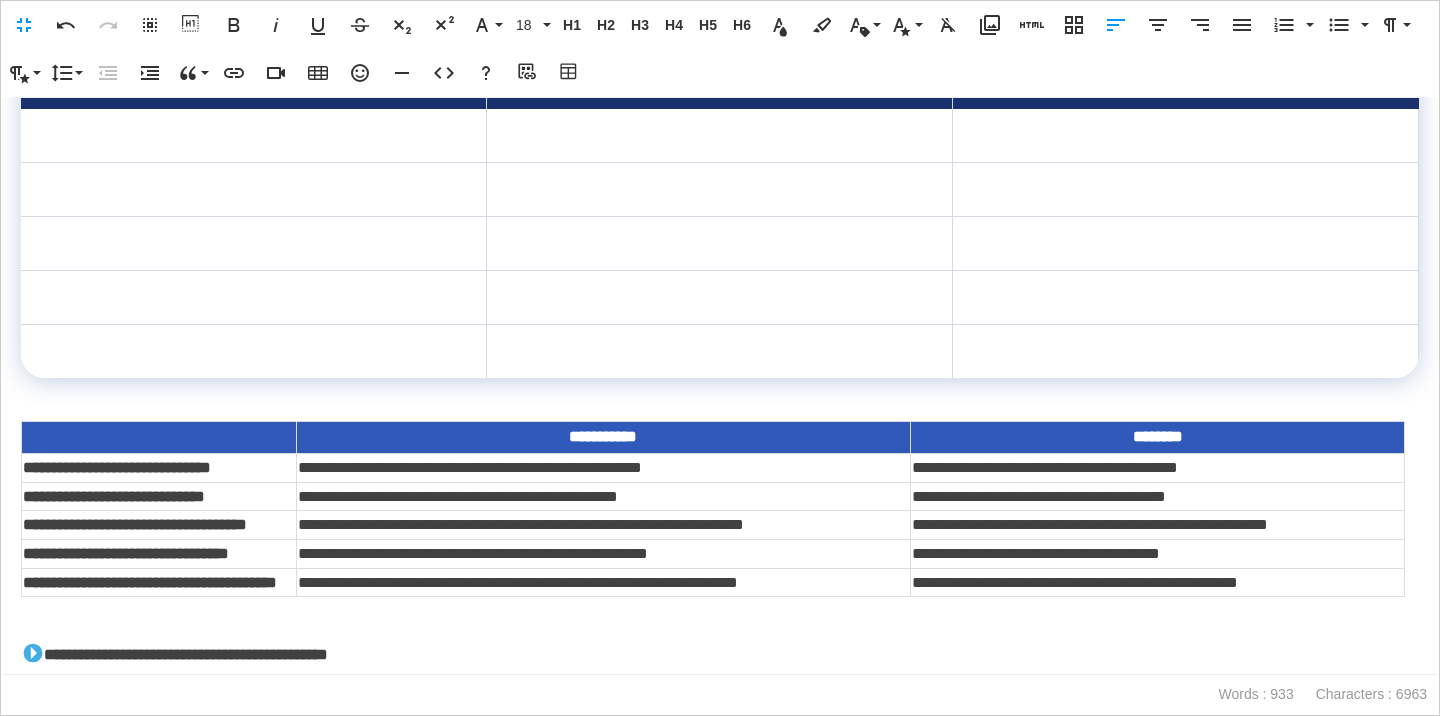 scroll, scrollTop: 0, scrollLeft: 7, axis: horizontal 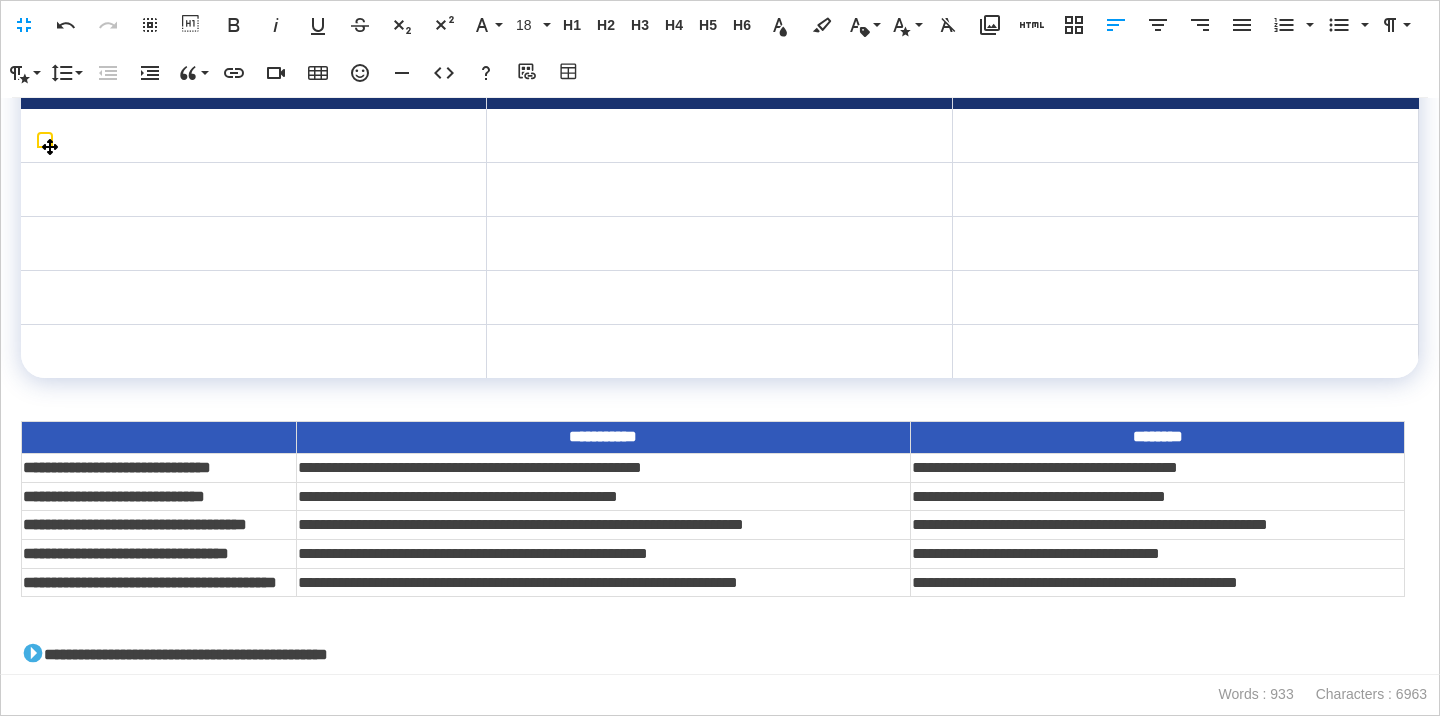 click on "**********" at bounding box center [253, 81] 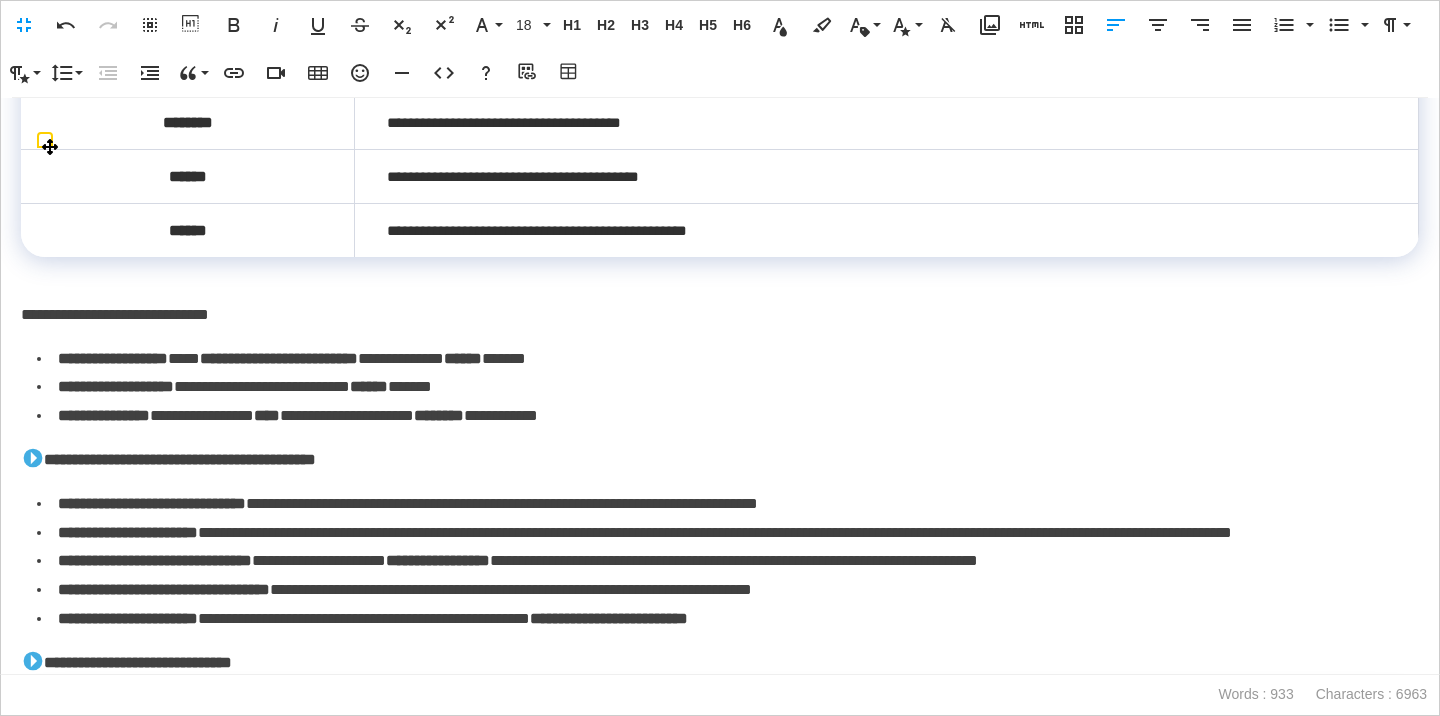 scroll, scrollTop: 1923, scrollLeft: 0, axis: vertical 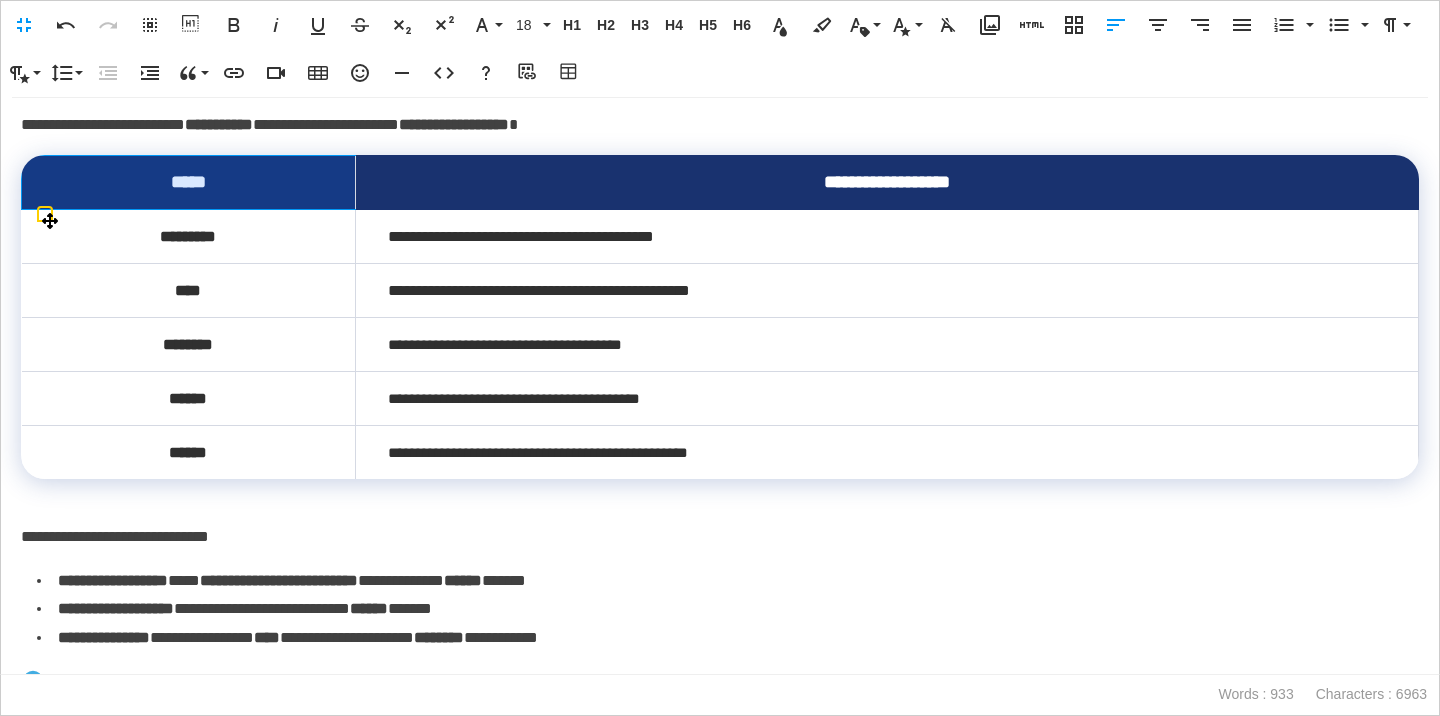 click on "*****" at bounding box center [189, 182] 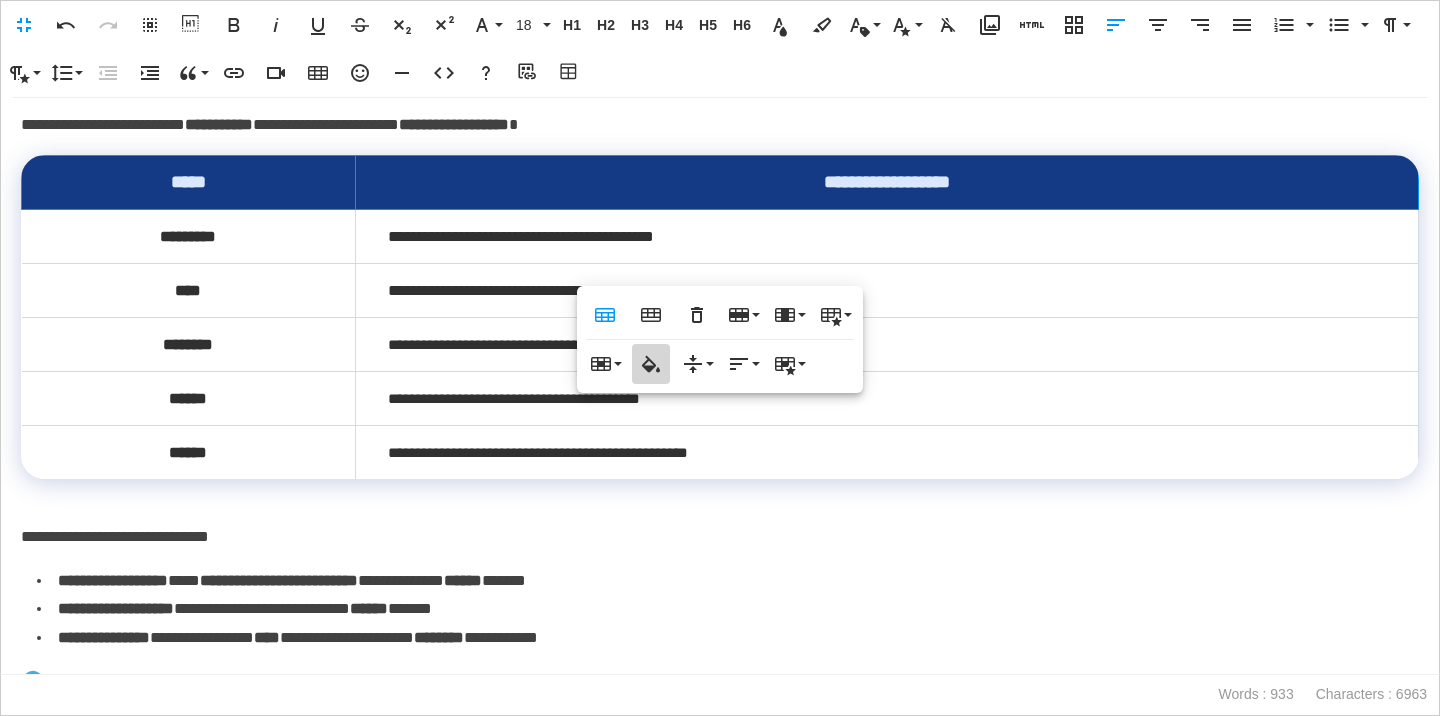 click on "Cell Background" at bounding box center [651, 364] 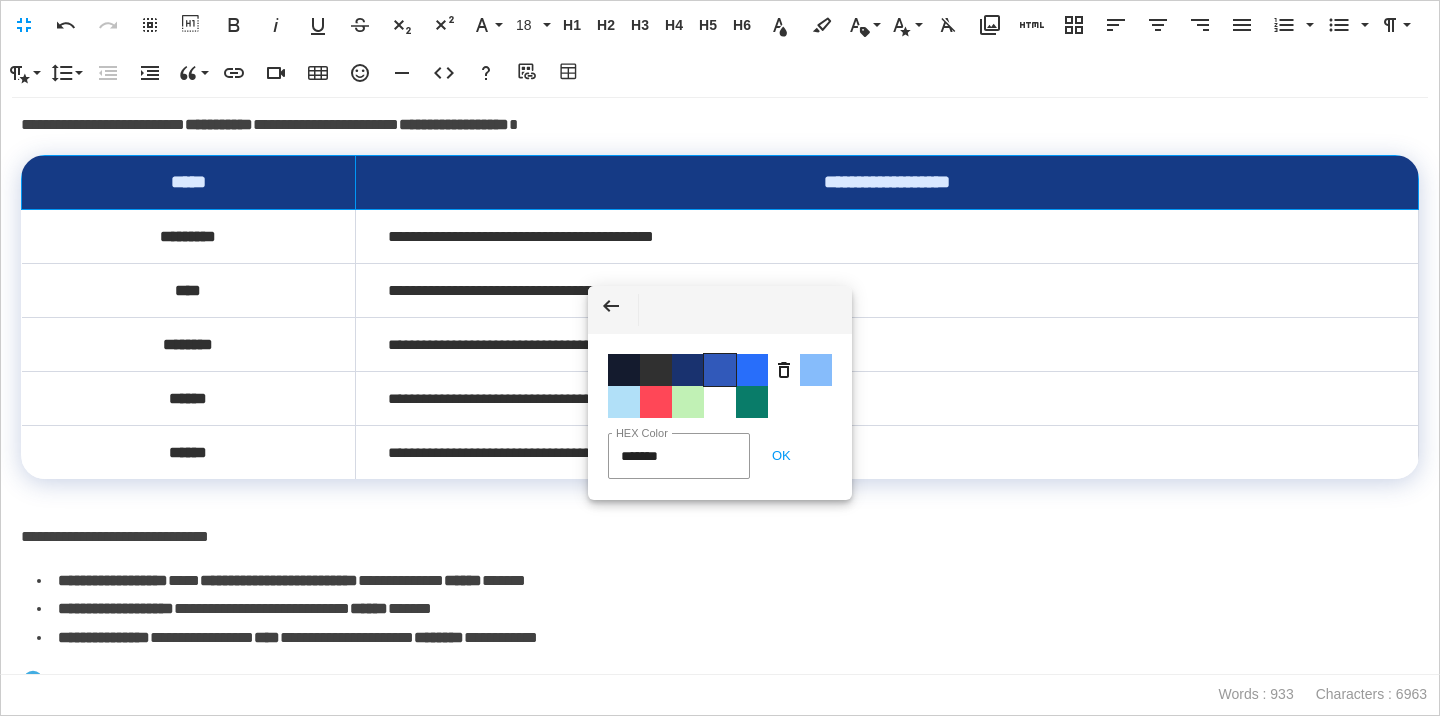 click on "Color #3159BA" at bounding box center [720, 370] 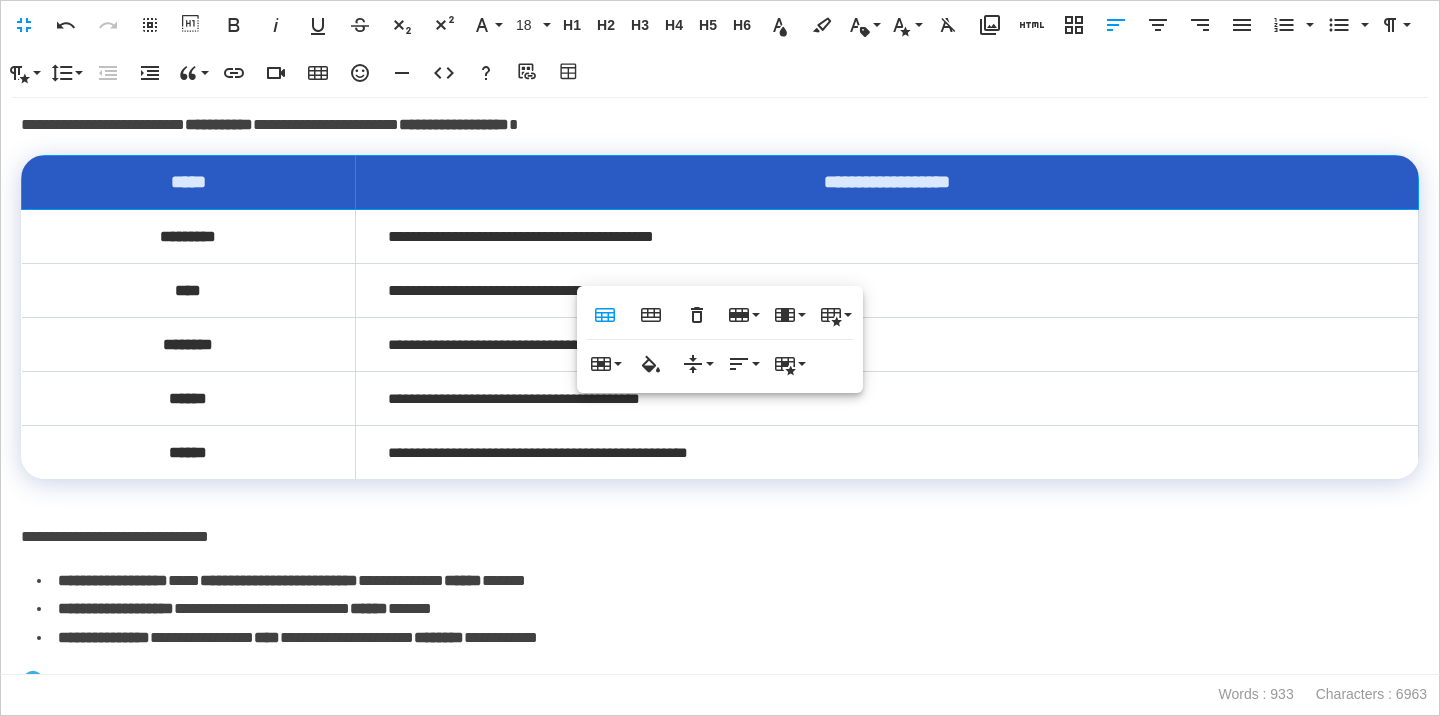 click on "**********" at bounding box center [886, 453] 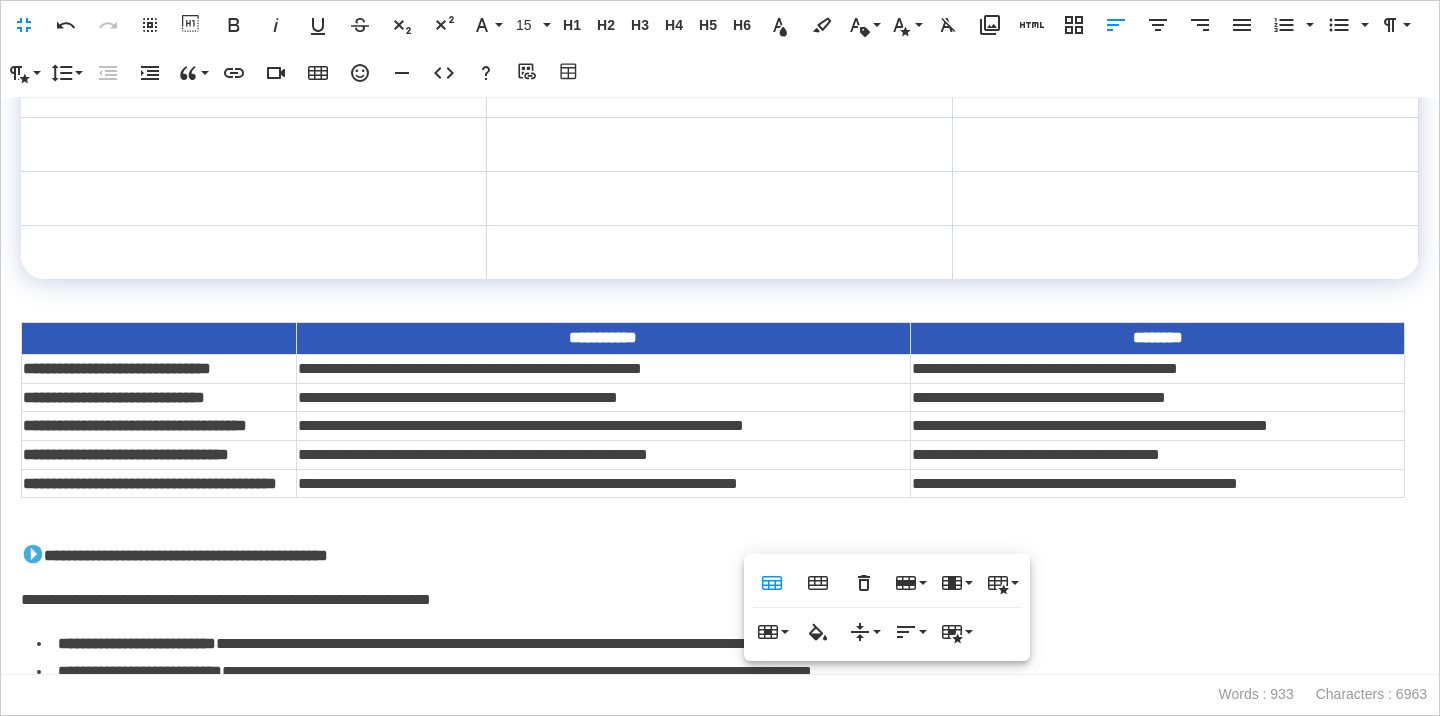 scroll, scrollTop: 2887, scrollLeft: 0, axis: vertical 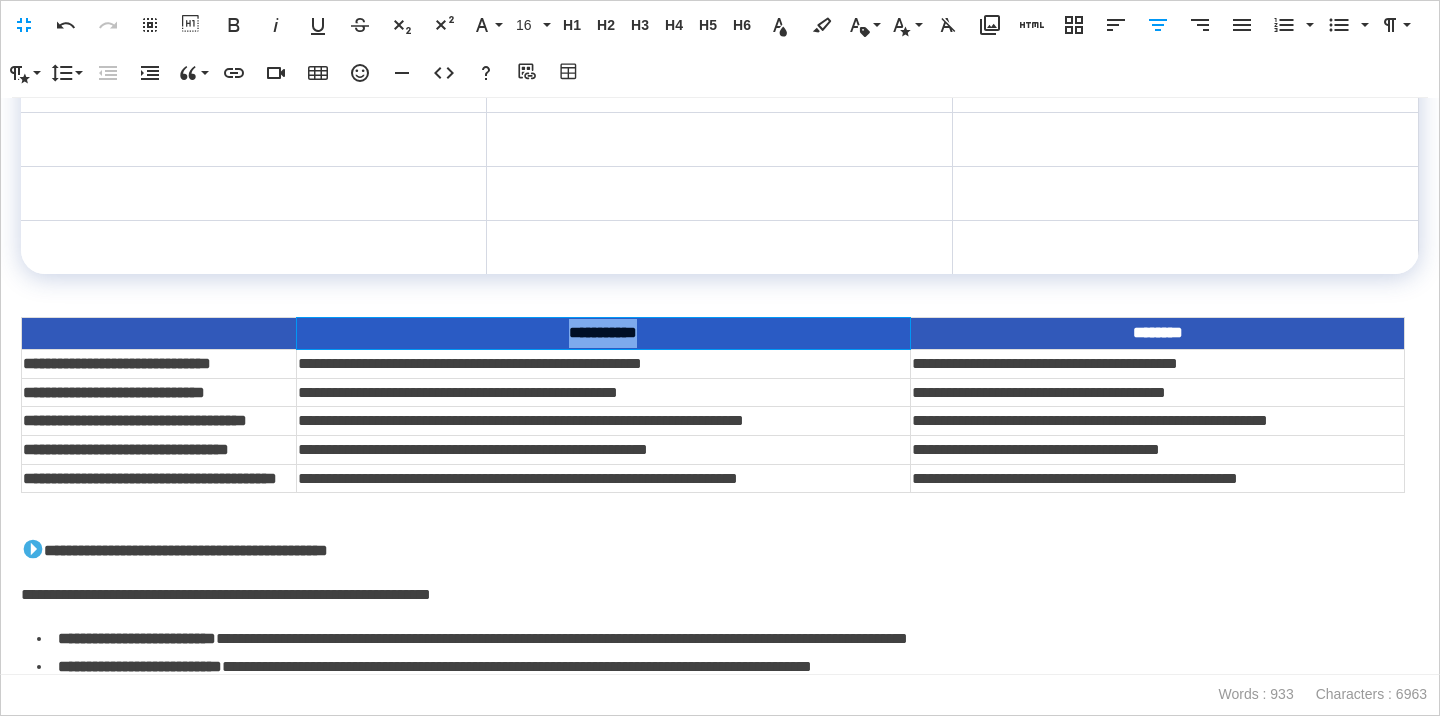 drag, startPoint x: 701, startPoint y: 428, endPoint x: 610, endPoint y: 433, distance: 91.13726 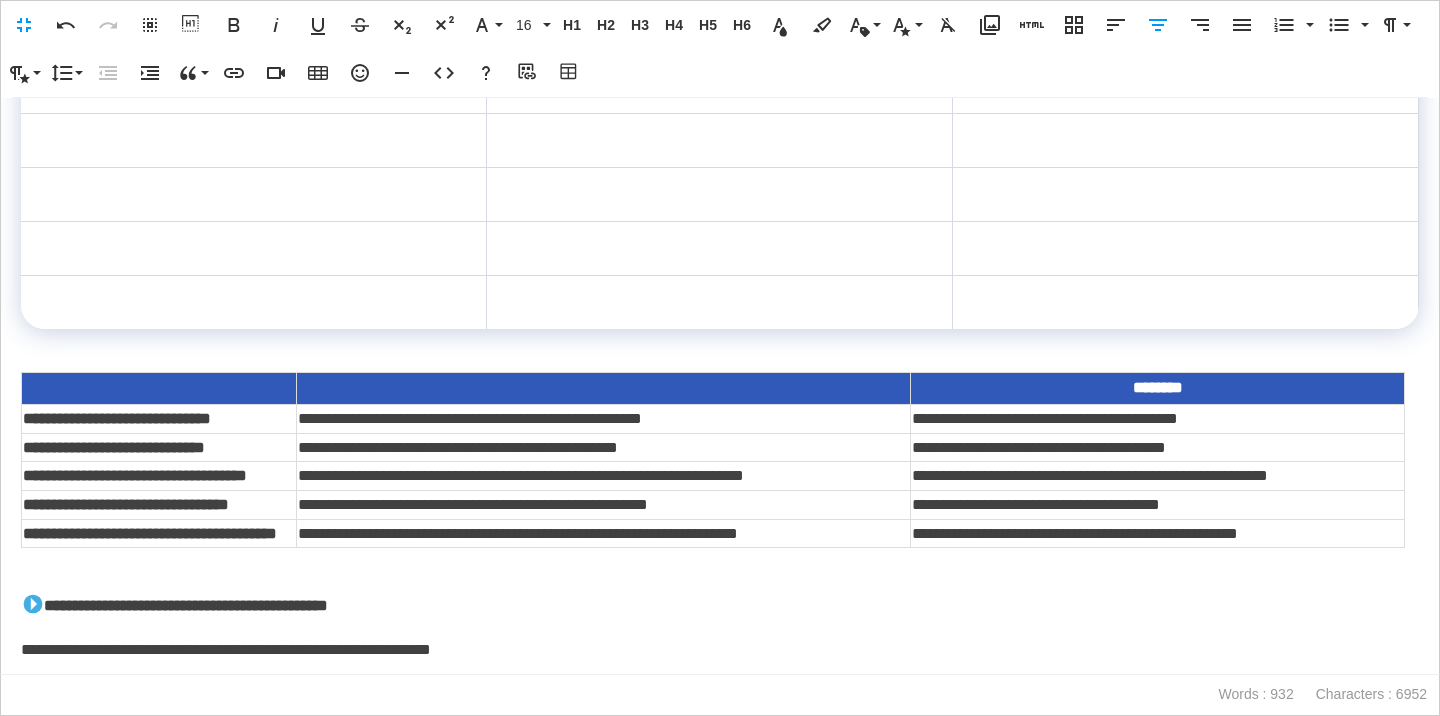 scroll, scrollTop: 2682, scrollLeft: 0, axis: vertical 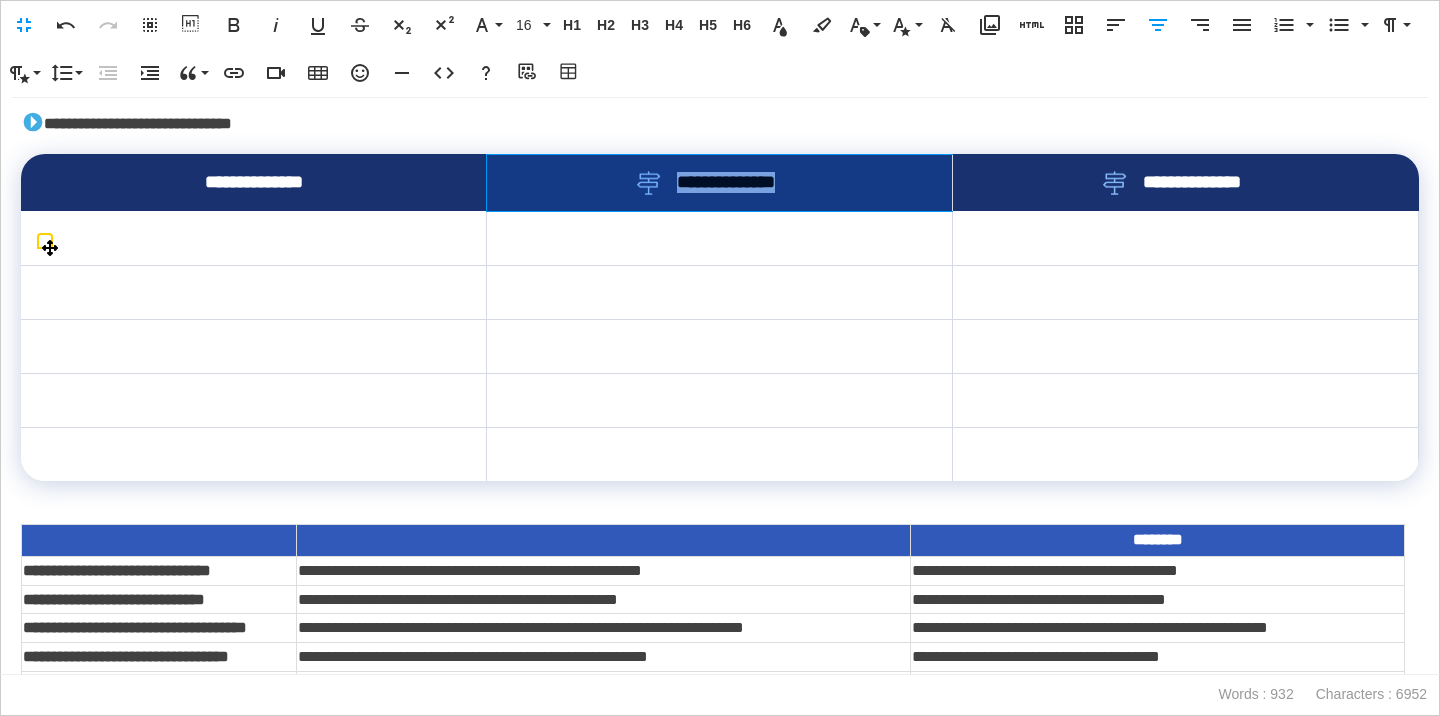 drag, startPoint x: 820, startPoint y: 285, endPoint x: 678, endPoint y: 283, distance: 142.01408 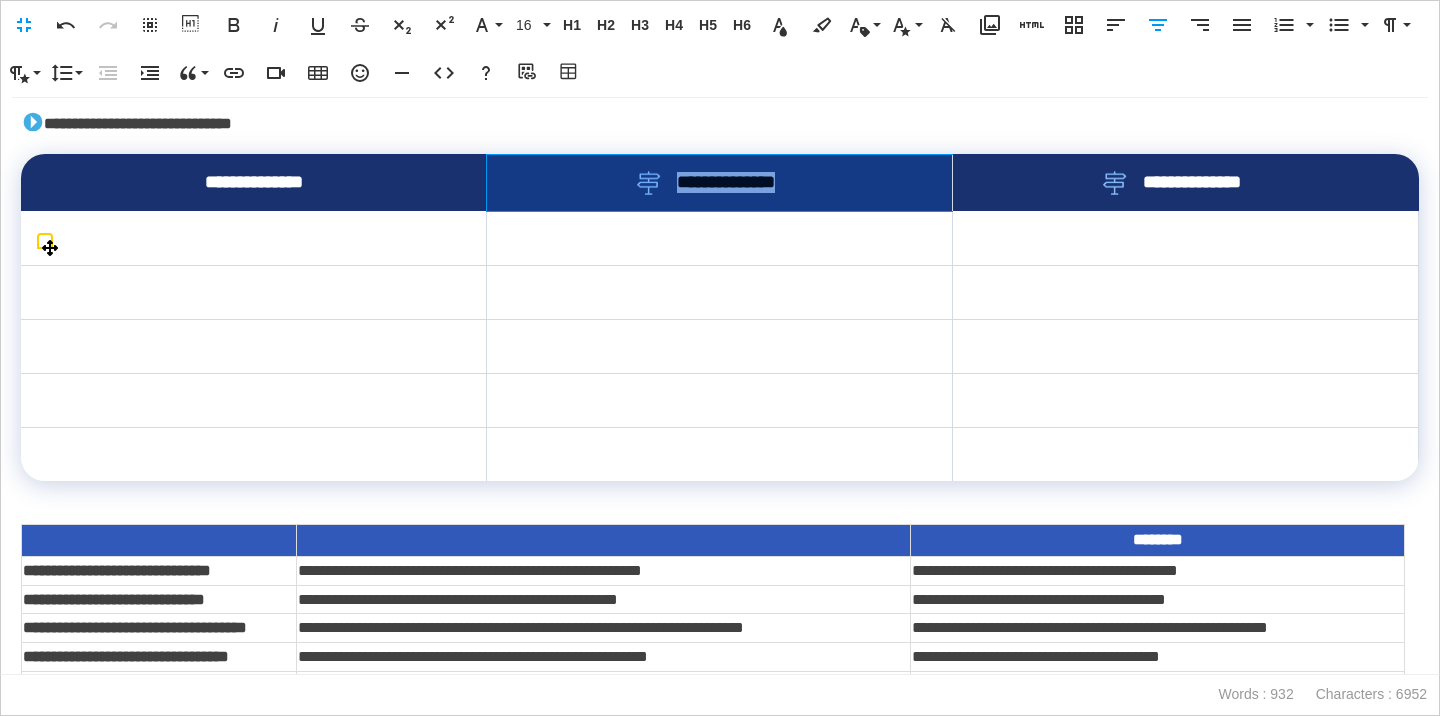 click on "**********" at bounding box center [719, 183] 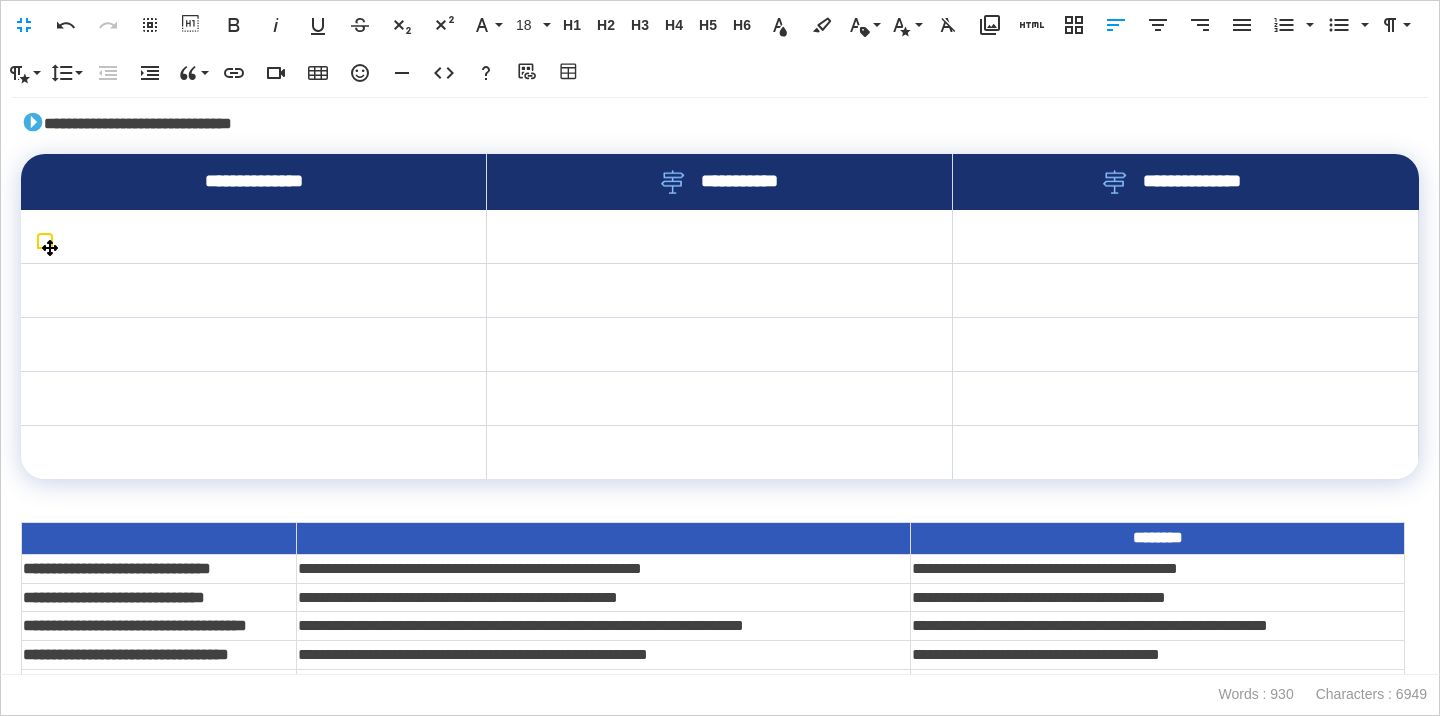 scroll, scrollTop: 0, scrollLeft: 8, axis: horizontal 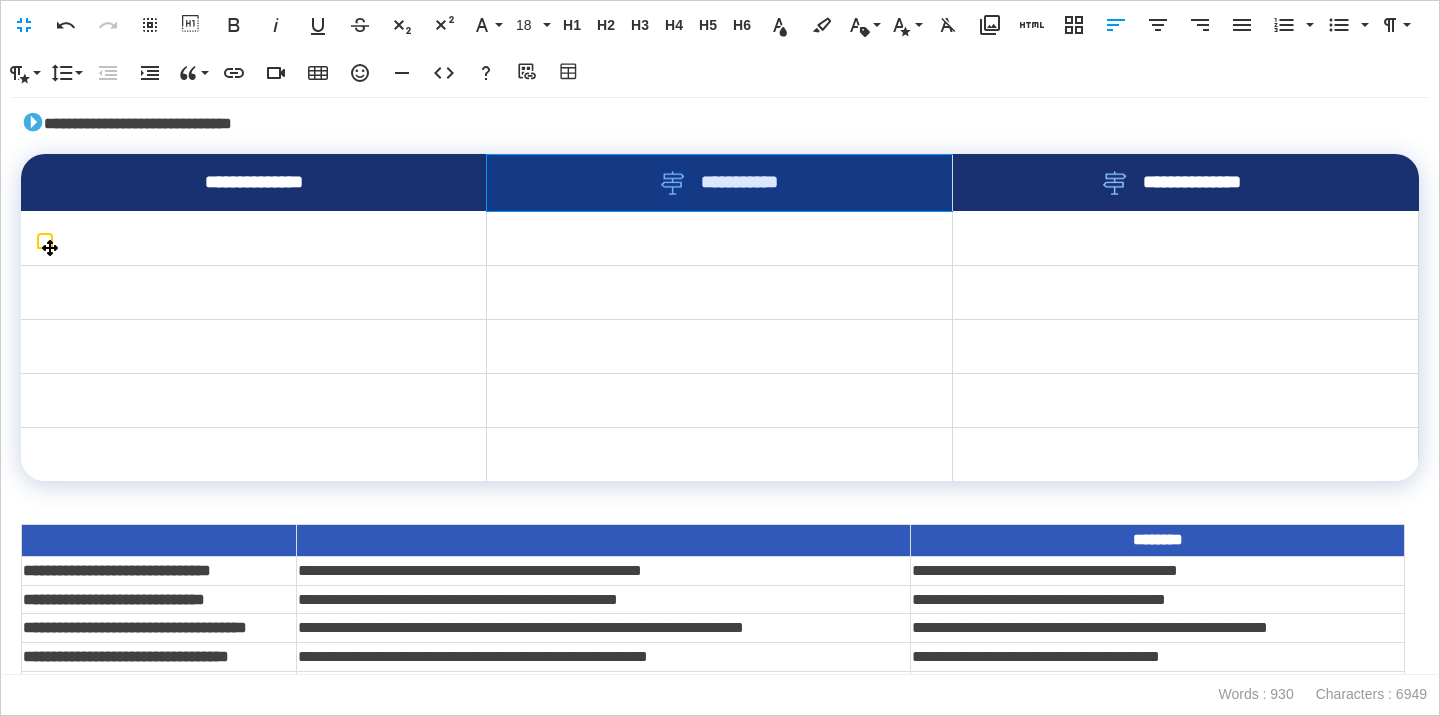 click on "**********" at bounding box center [719, 183] 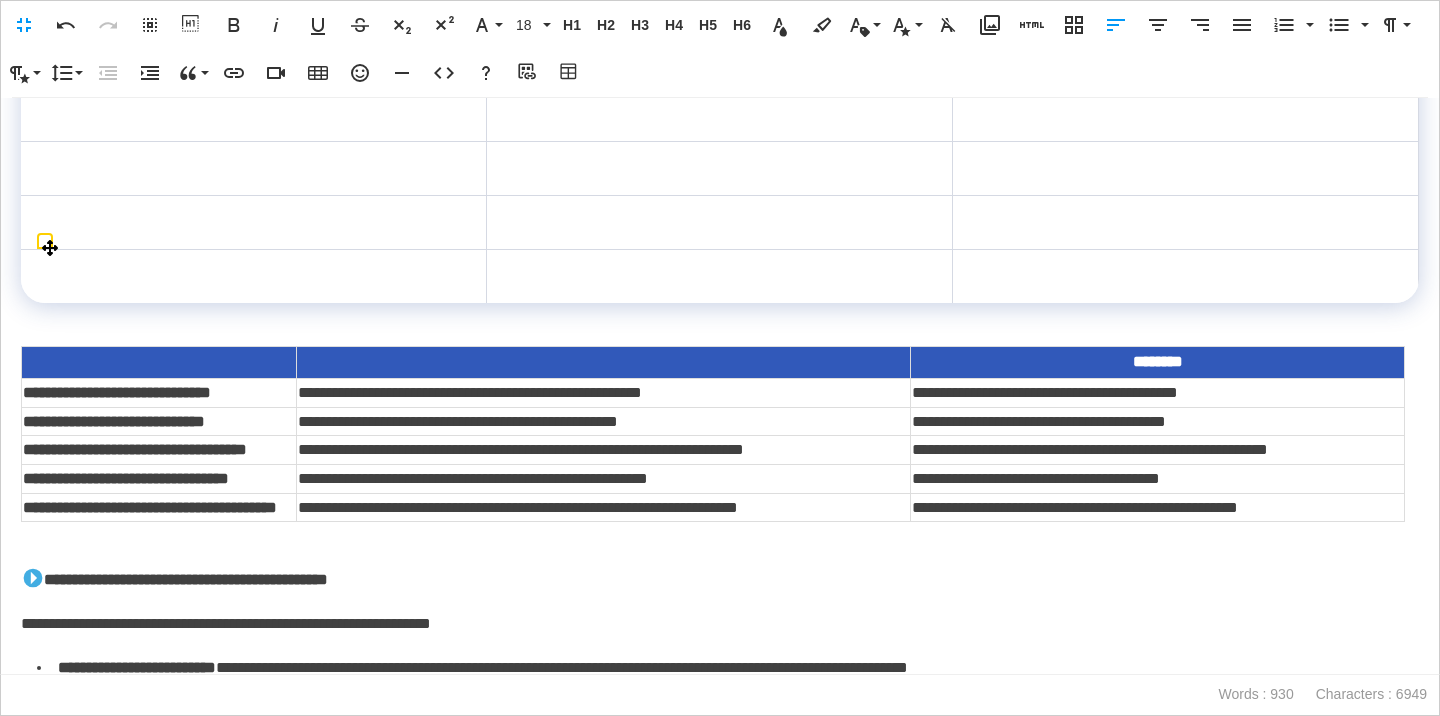 scroll, scrollTop: 2871, scrollLeft: 0, axis: vertical 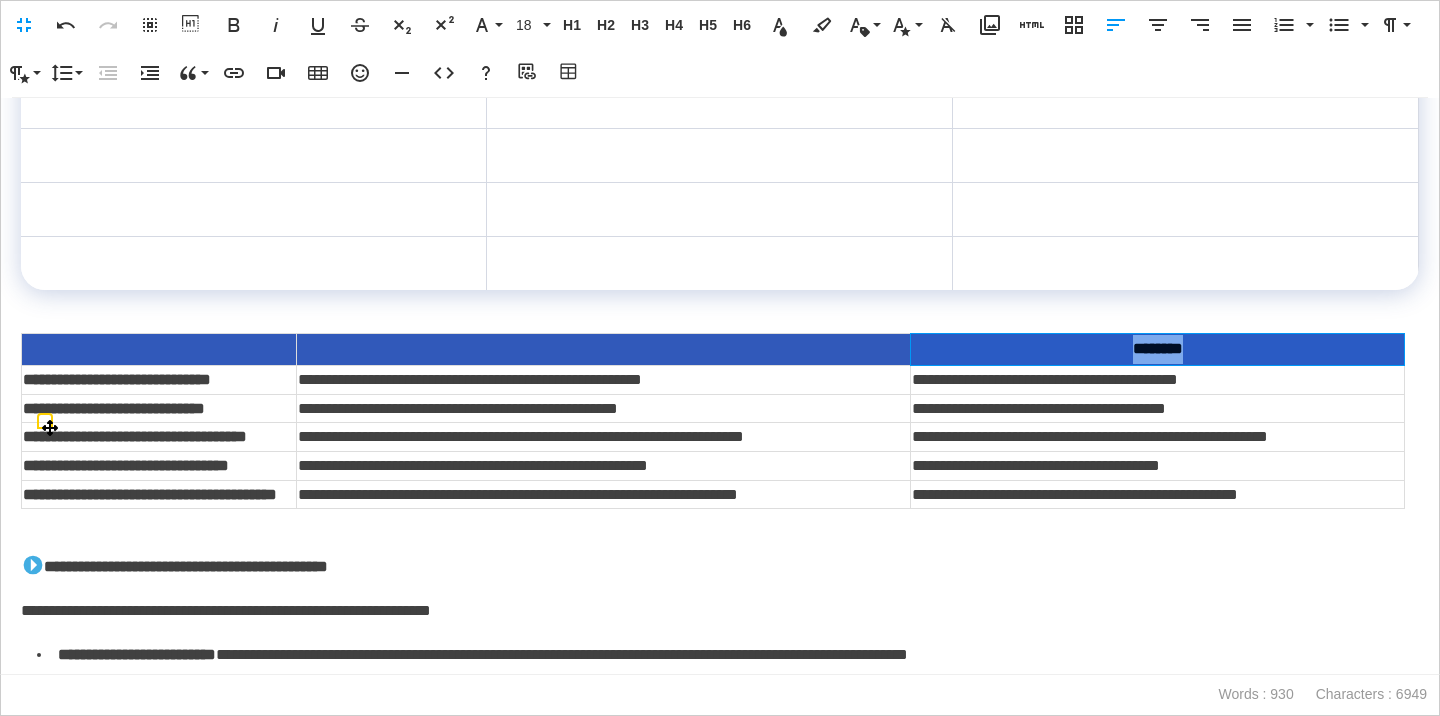 drag, startPoint x: 1208, startPoint y: 452, endPoint x: 1144, endPoint y: 449, distance: 64.070274 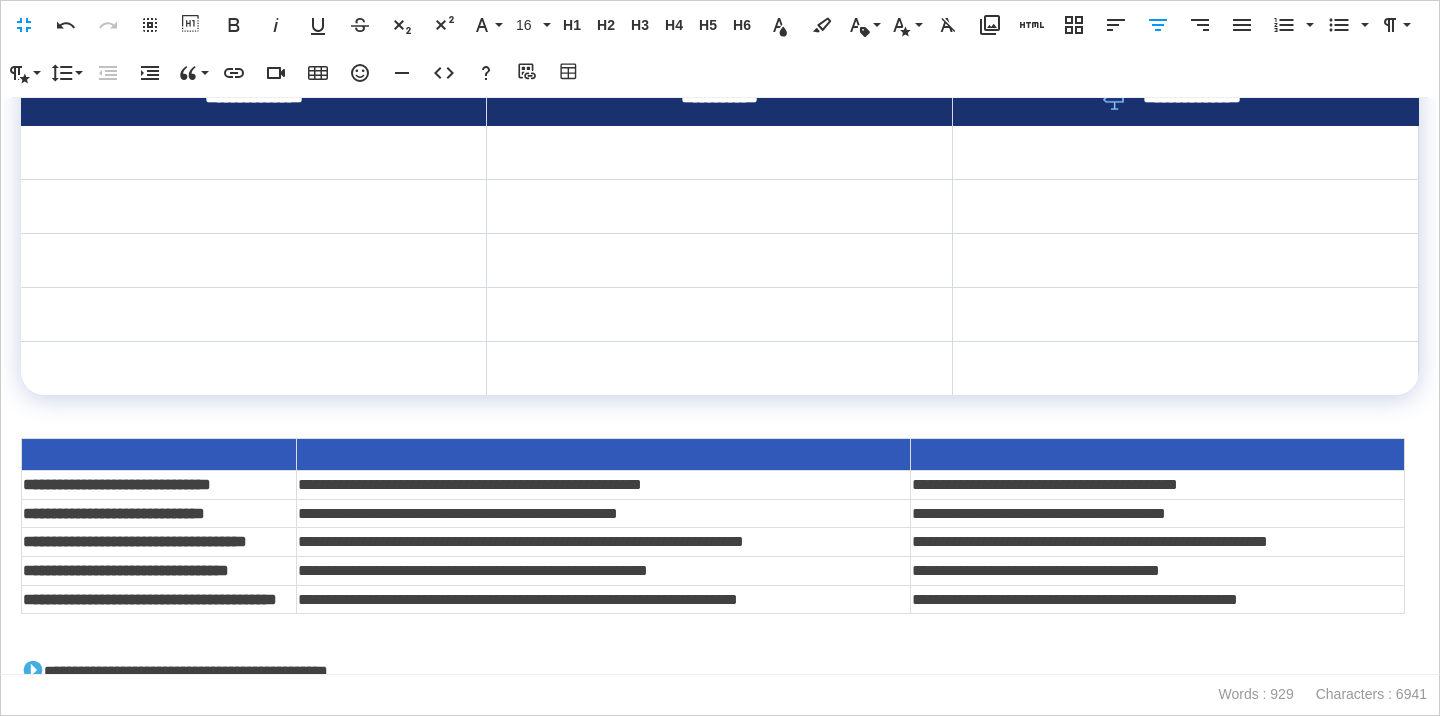 scroll, scrollTop: 2760, scrollLeft: 0, axis: vertical 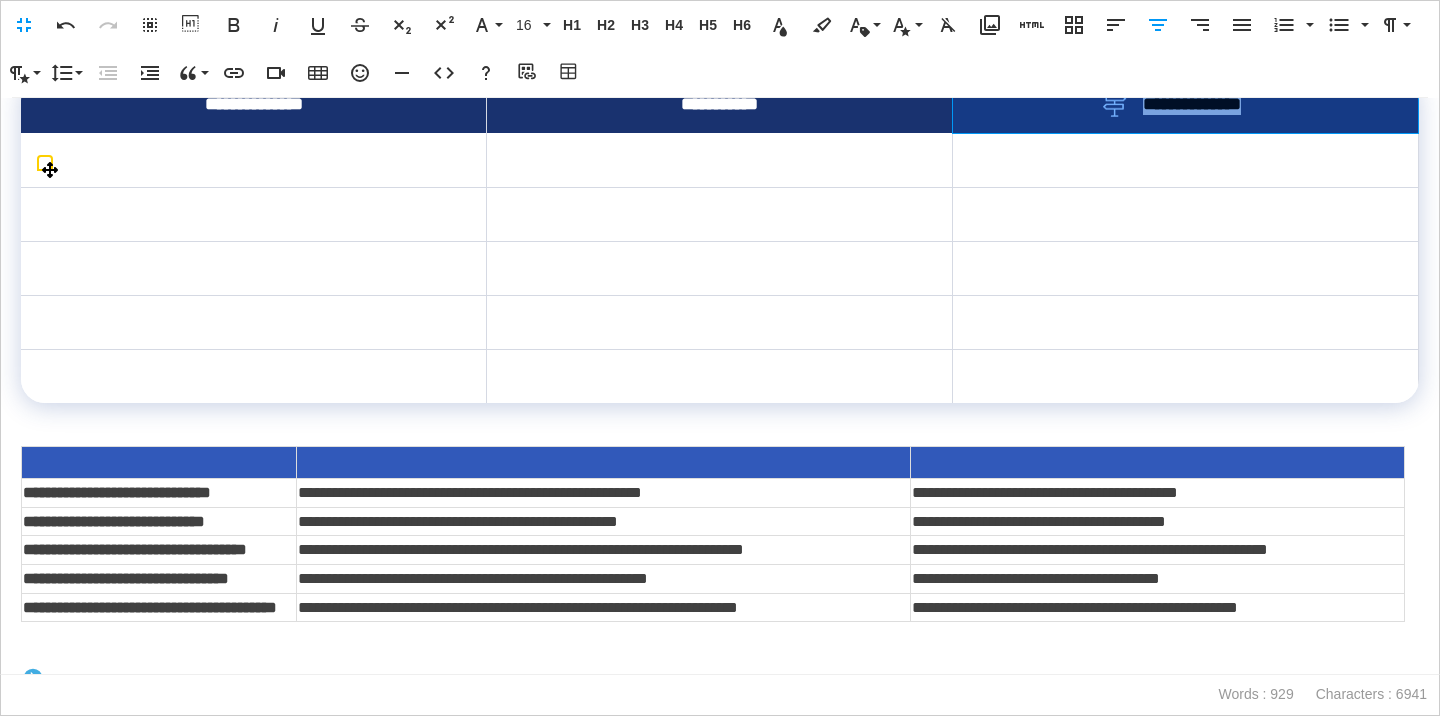 drag, startPoint x: 1278, startPoint y: 205, endPoint x: 1147, endPoint y: 200, distance: 131.09538 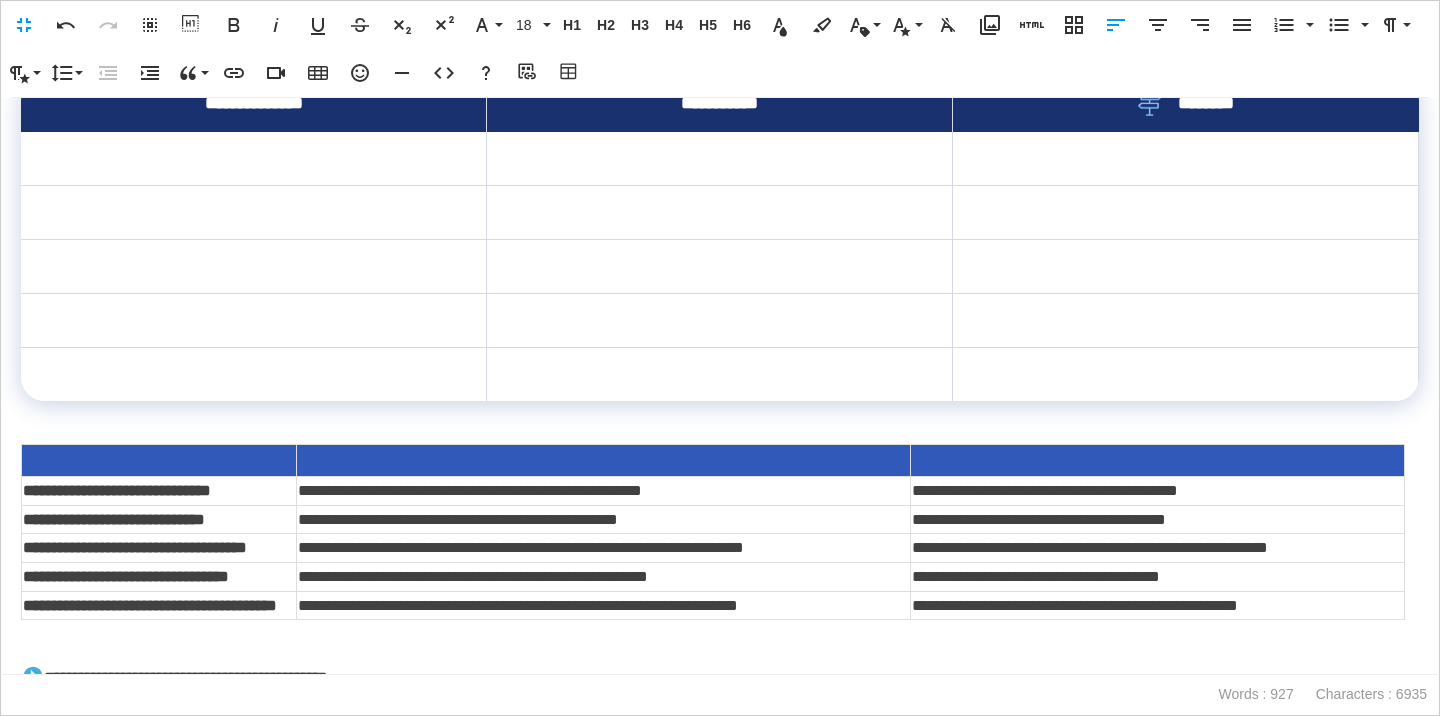scroll, scrollTop: 0, scrollLeft: 7, axis: horizontal 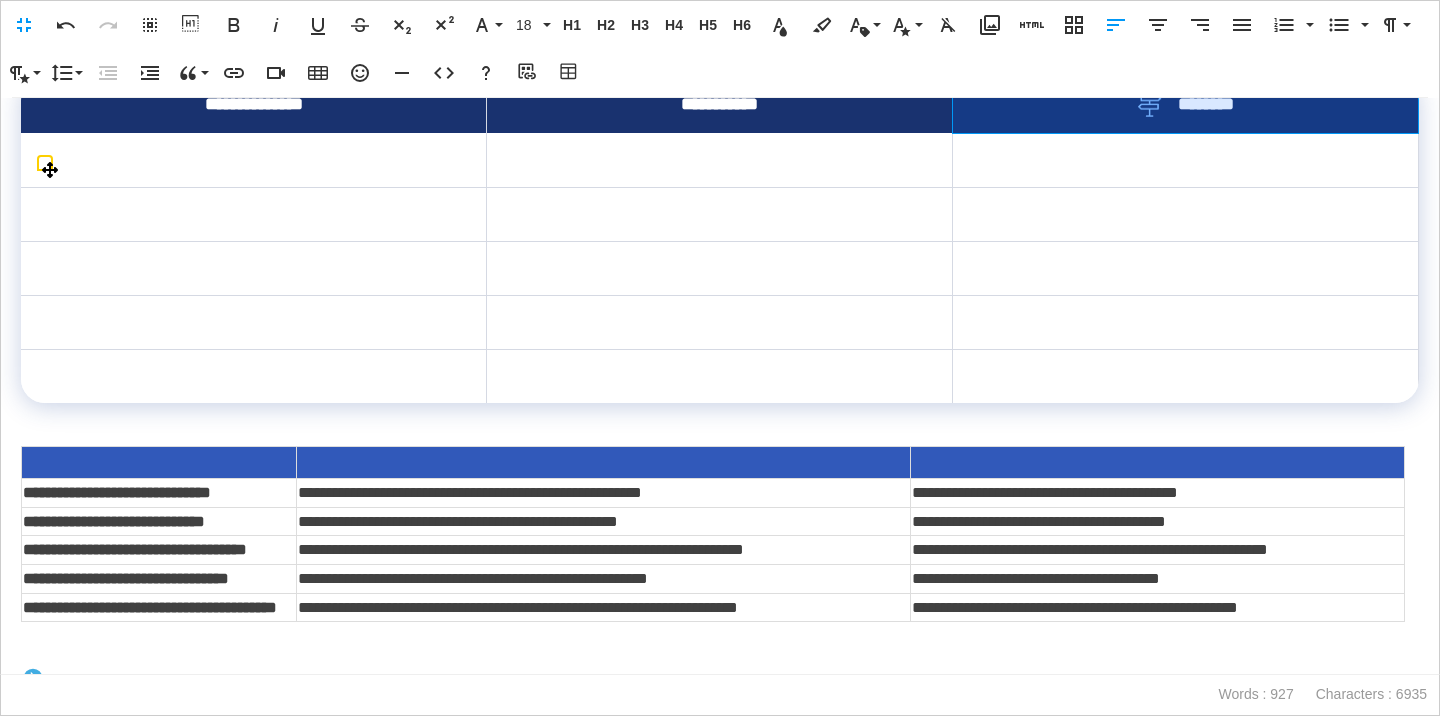 click on "********" at bounding box center (1185, 105) 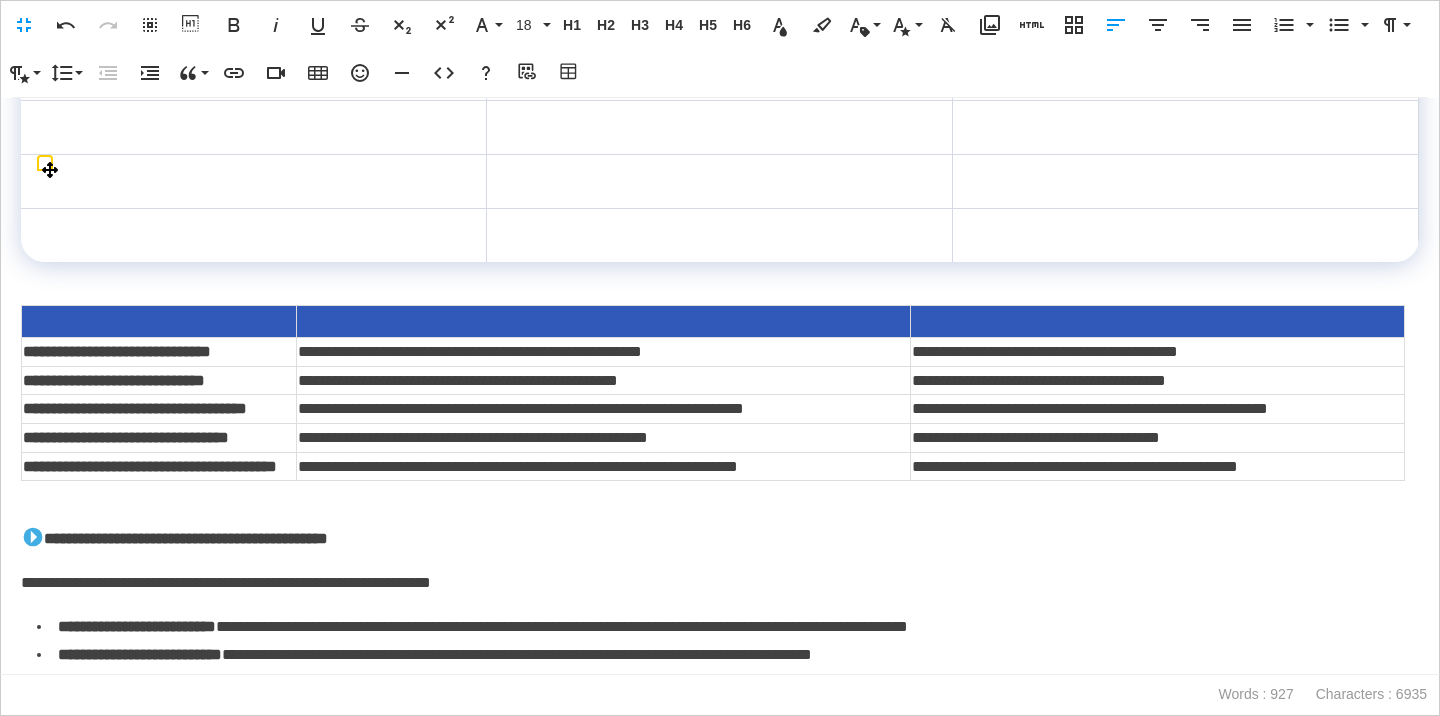scroll, scrollTop: 2906, scrollLeft: 0, axis: vertical 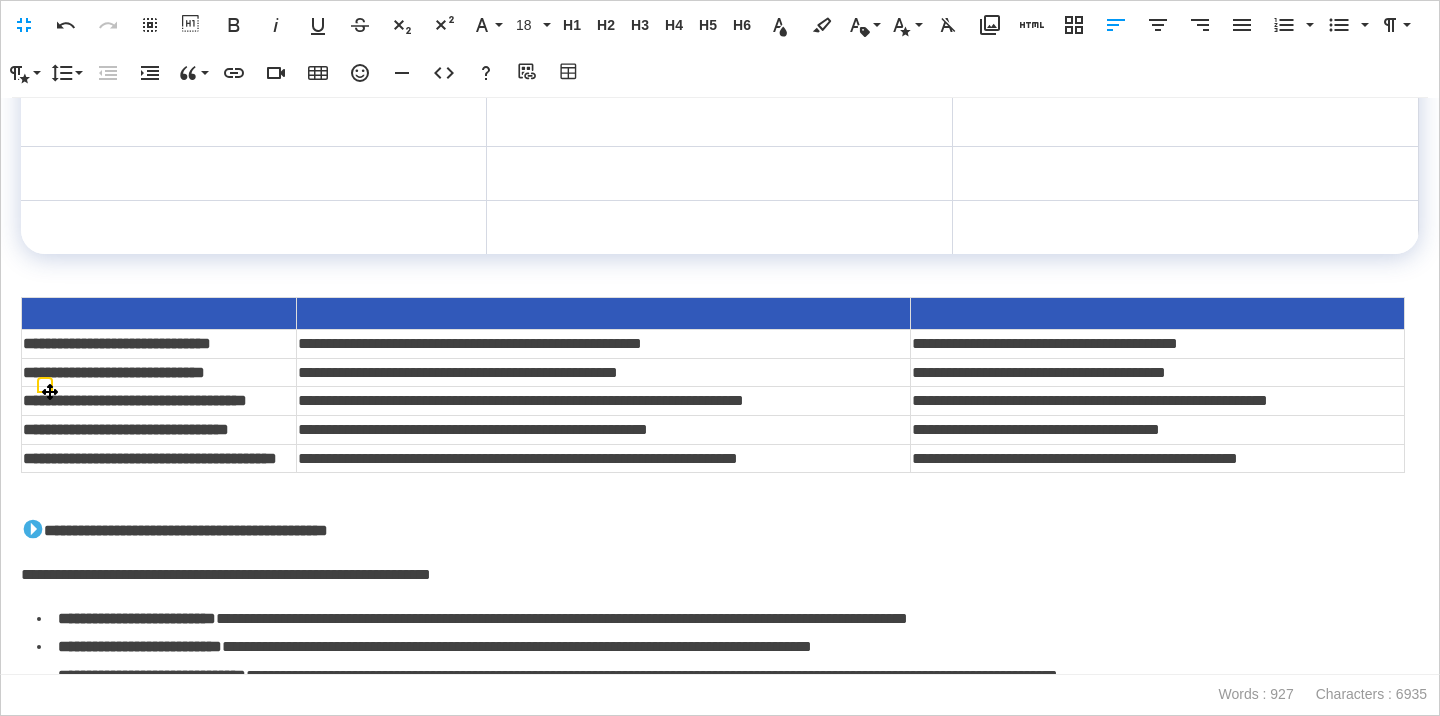 click on "**********" at bounding box center [1158, 344] 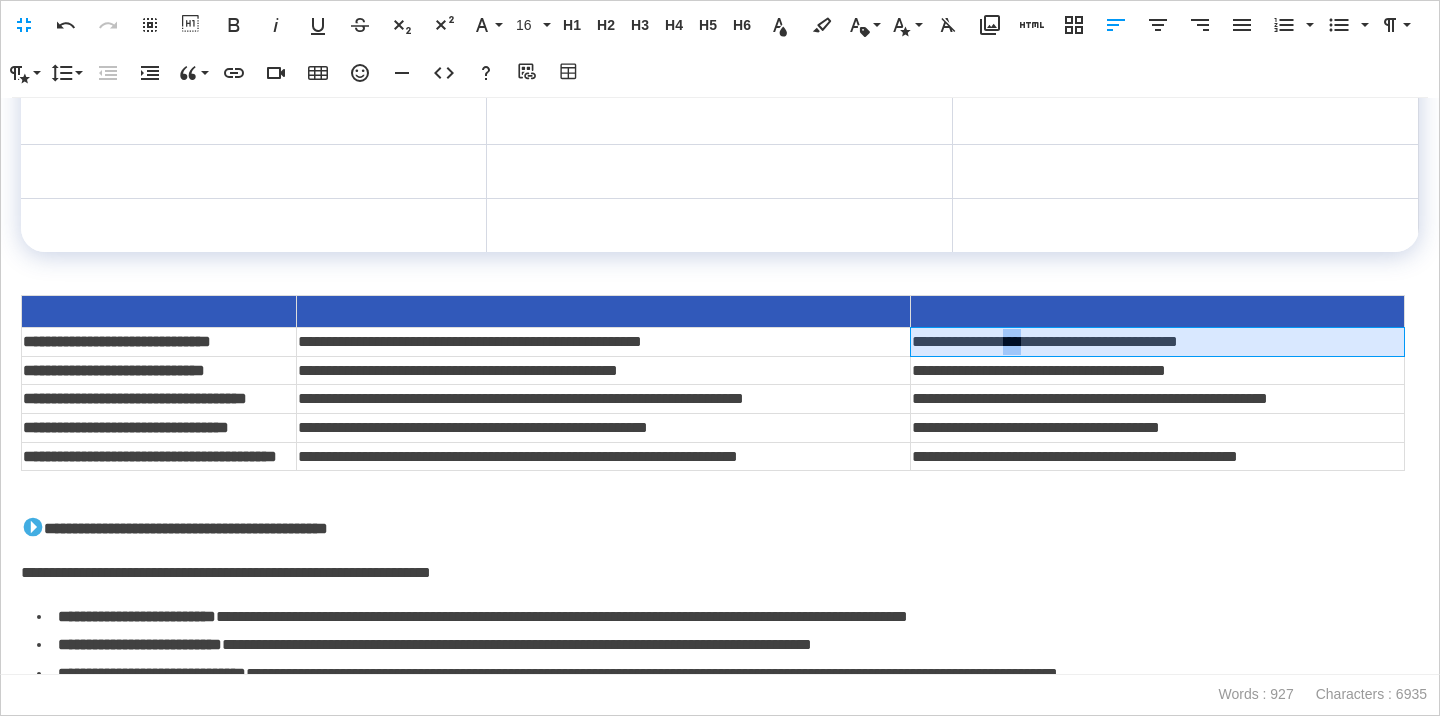 click on "**********" at bounding box center [1158, 342] 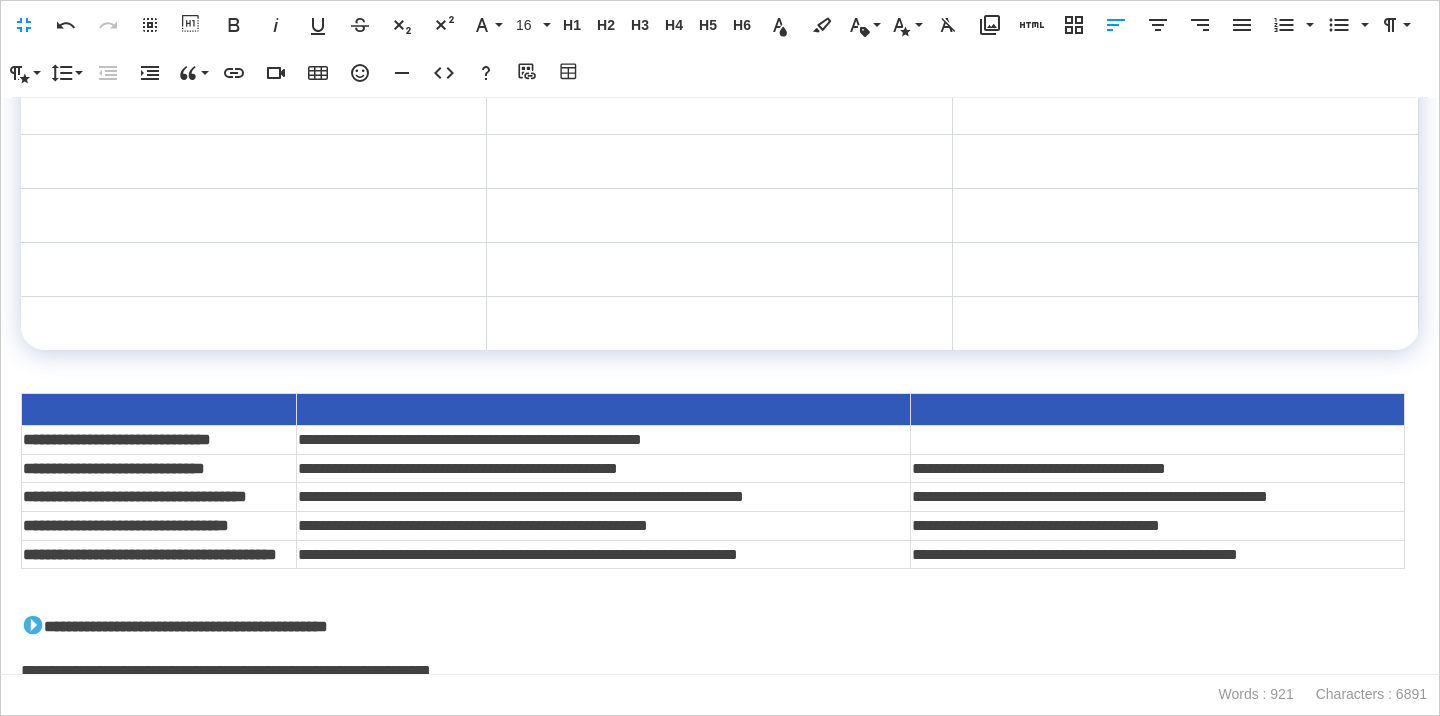 scroll, scrollTop: 2794, scrollLeft: 0, axis: vertical 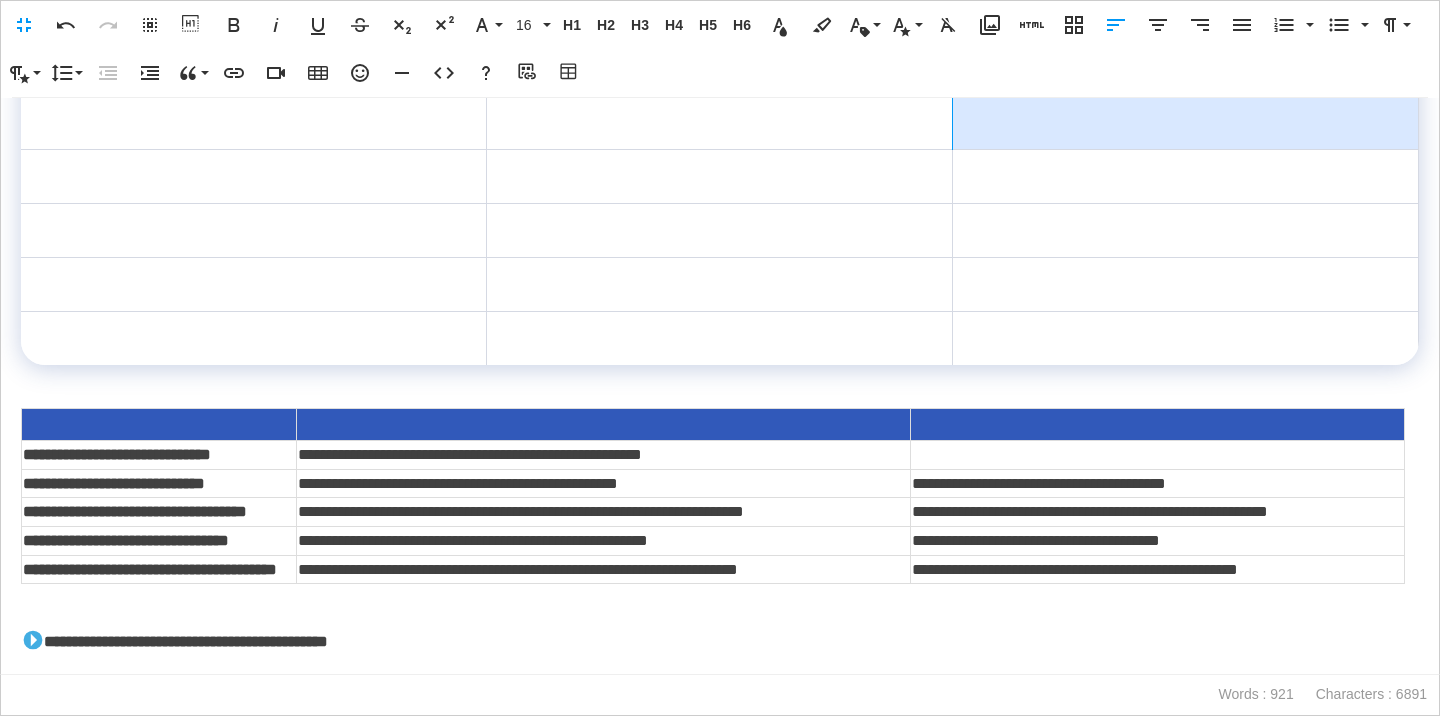 click at bounding box center [1186, 122] 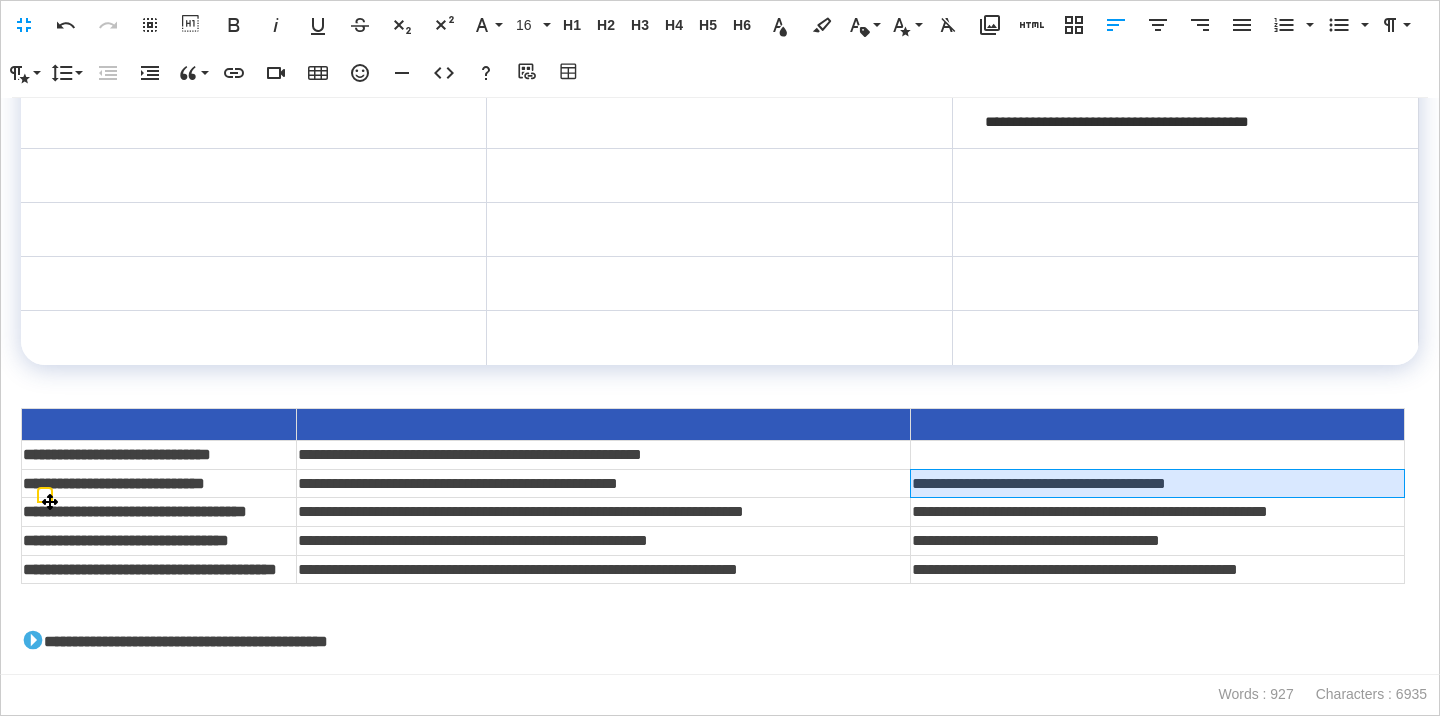 click on "**********" at bounding box center [1158, 483] 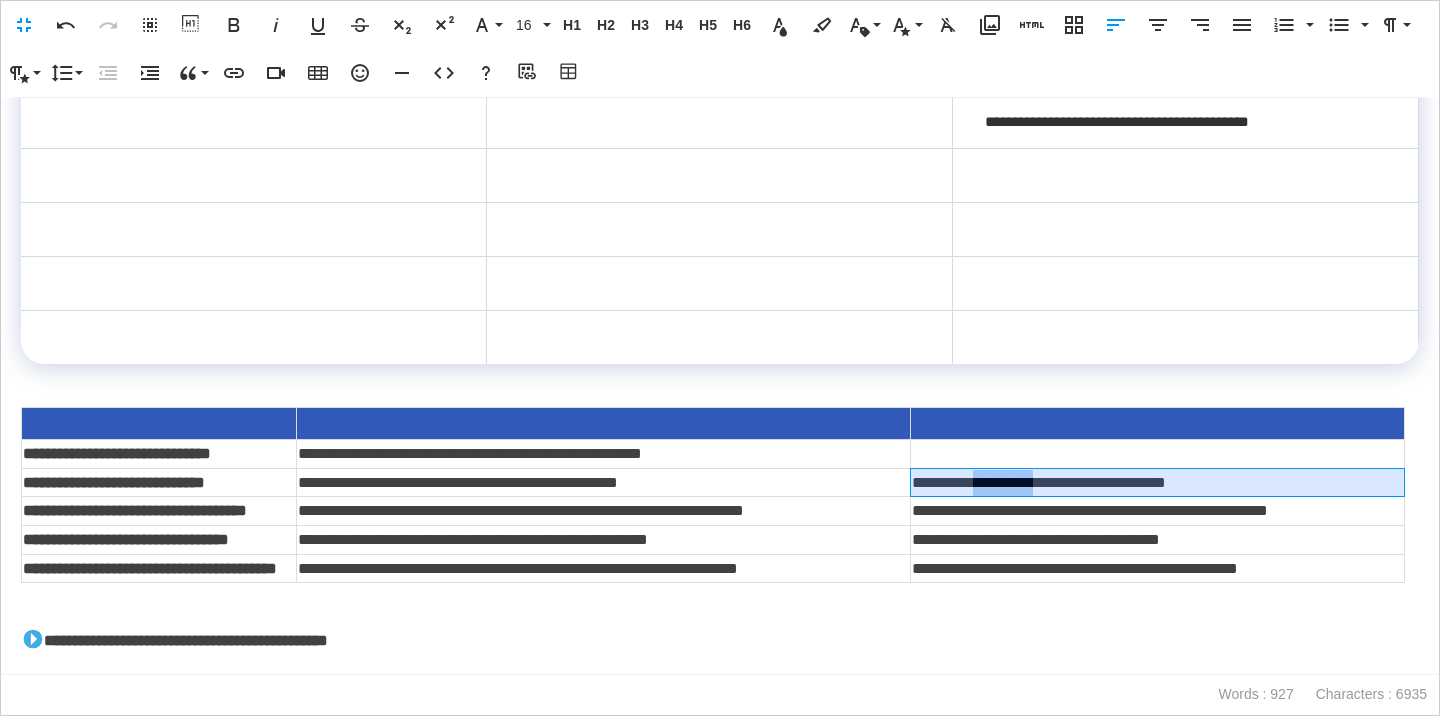 click on "**********" at bounding box center [1158, 482] 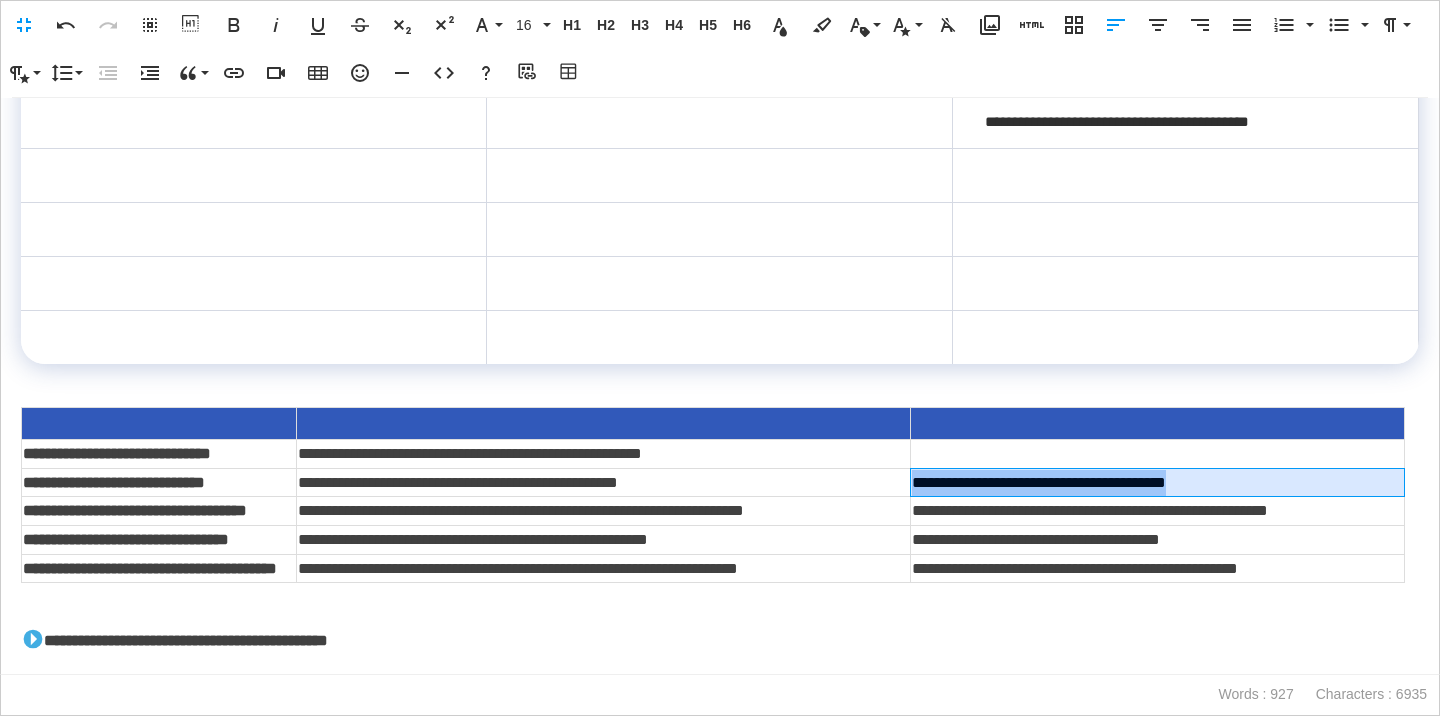 click on "**********" at bounding box center (1158, 482) 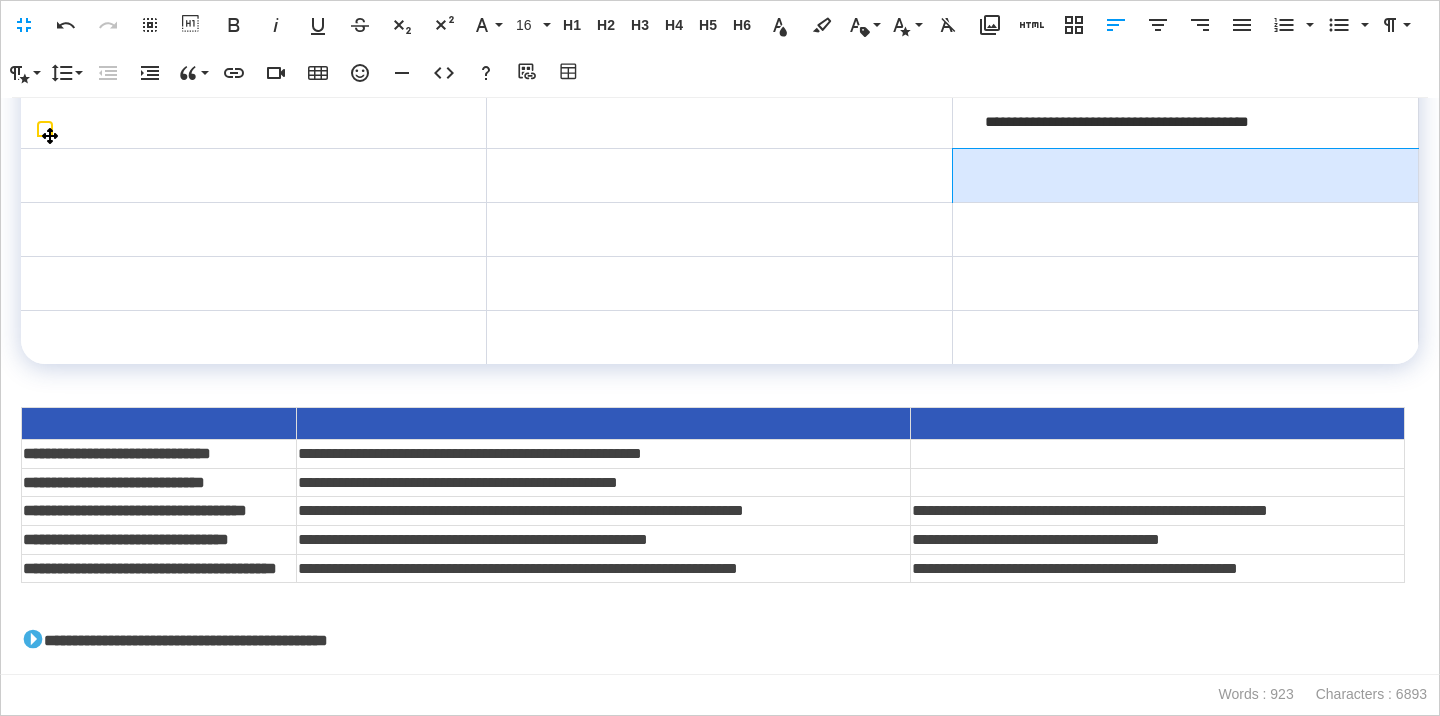 click at bounding box center (1186, 175) 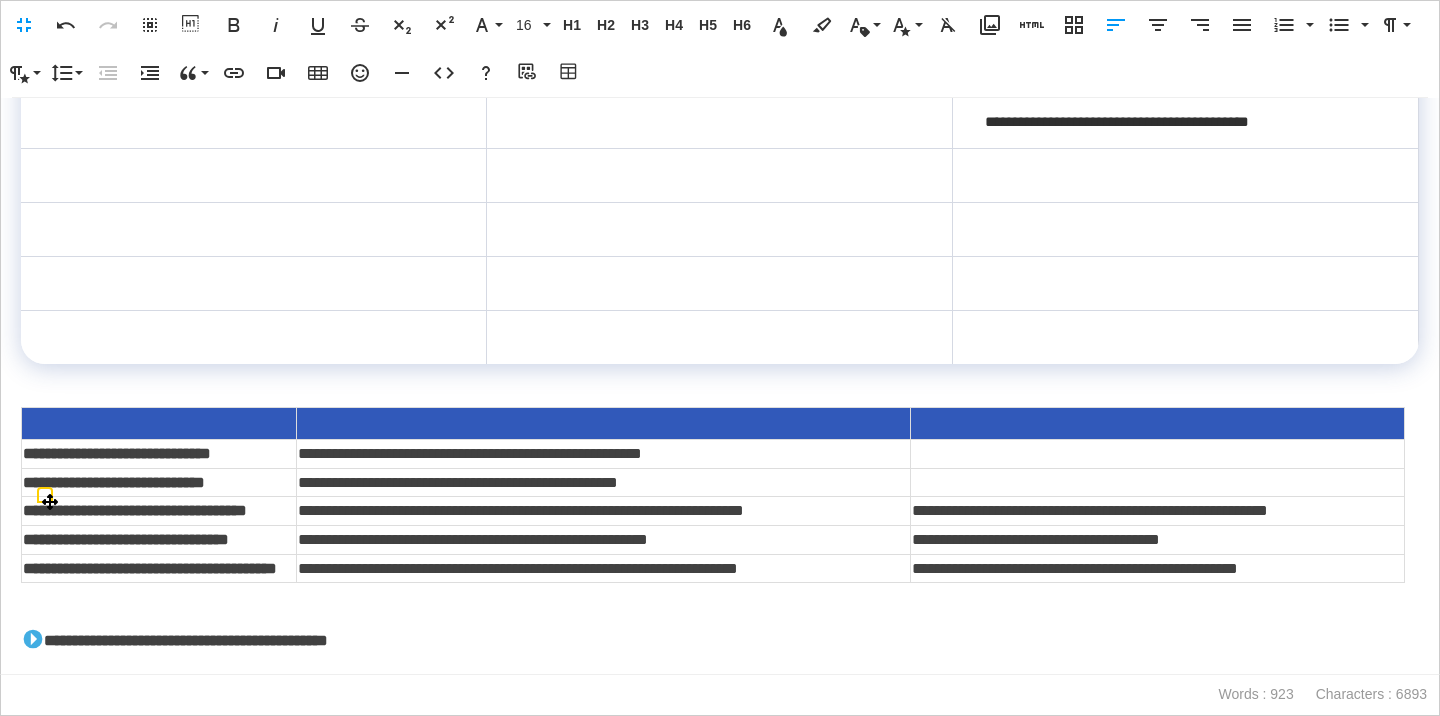 click at bounding box center (1186, 175) 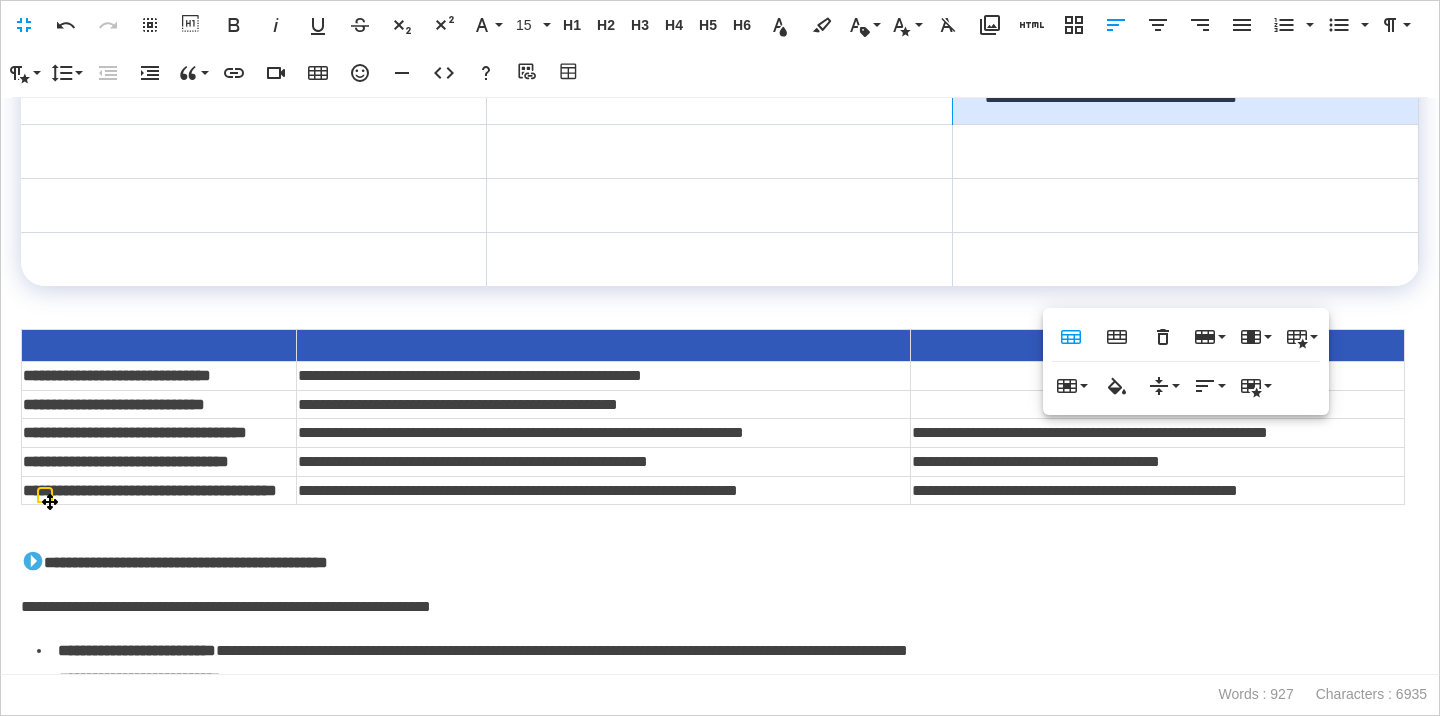 scroll, scrollTop: 2876, scrollLeft: 0, axis: vertical 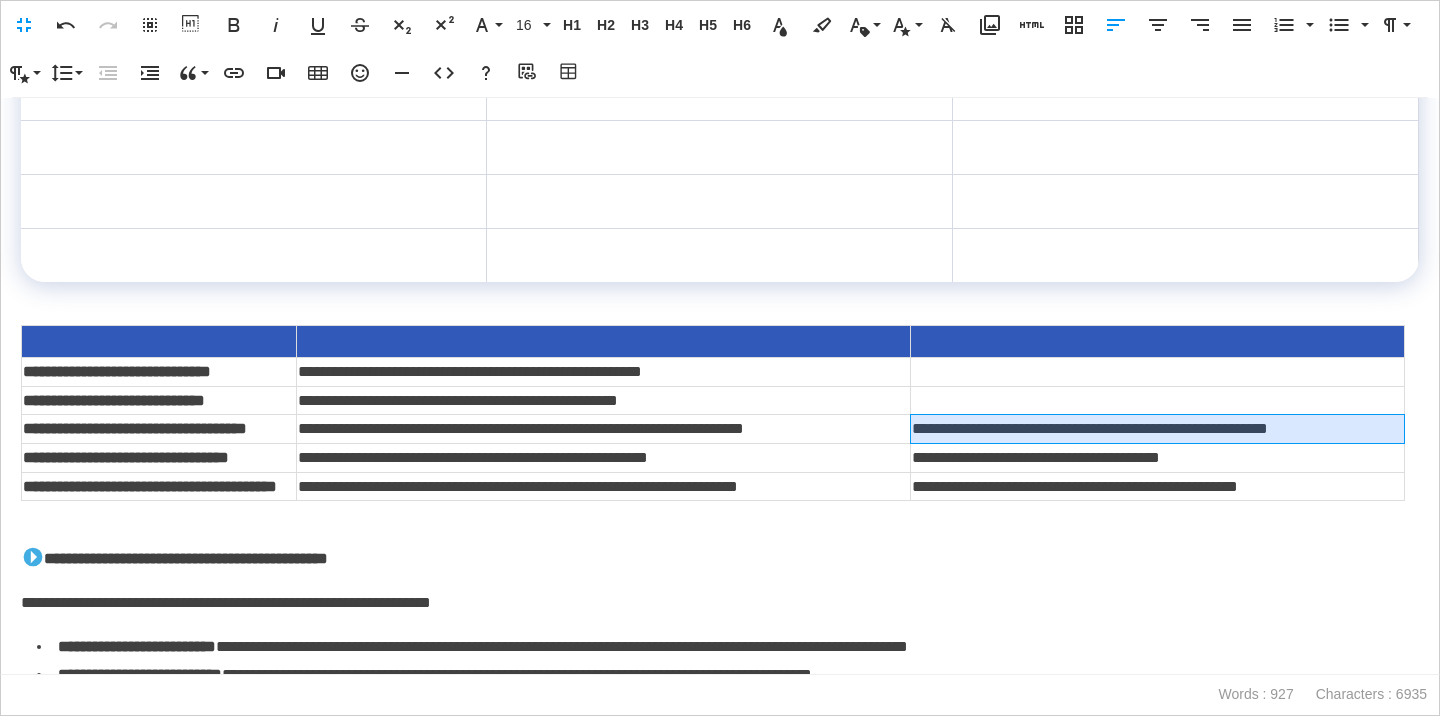 click on "**********" at bounding box center [1158, 429] 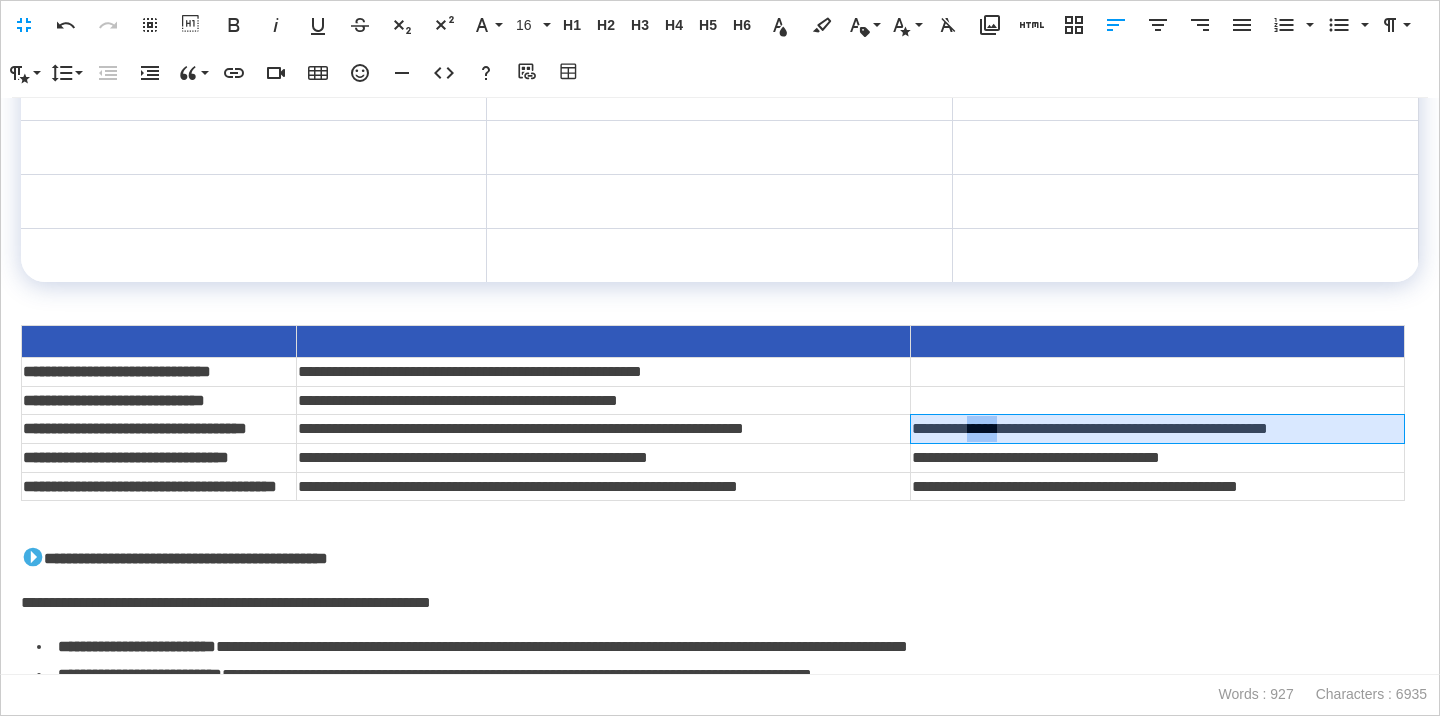 click on "**********" at bounding box center [1158, 429] 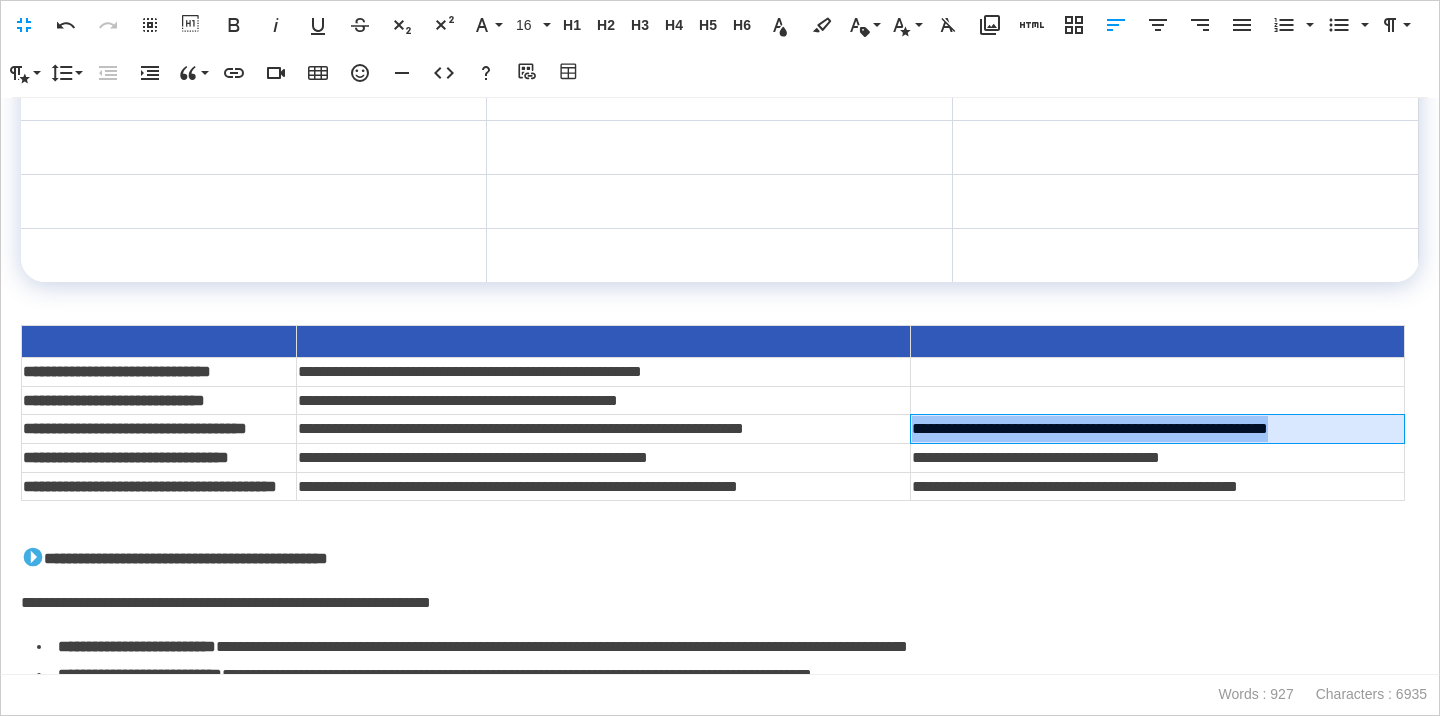 click on "**********" at bounding box center [1158, 429] 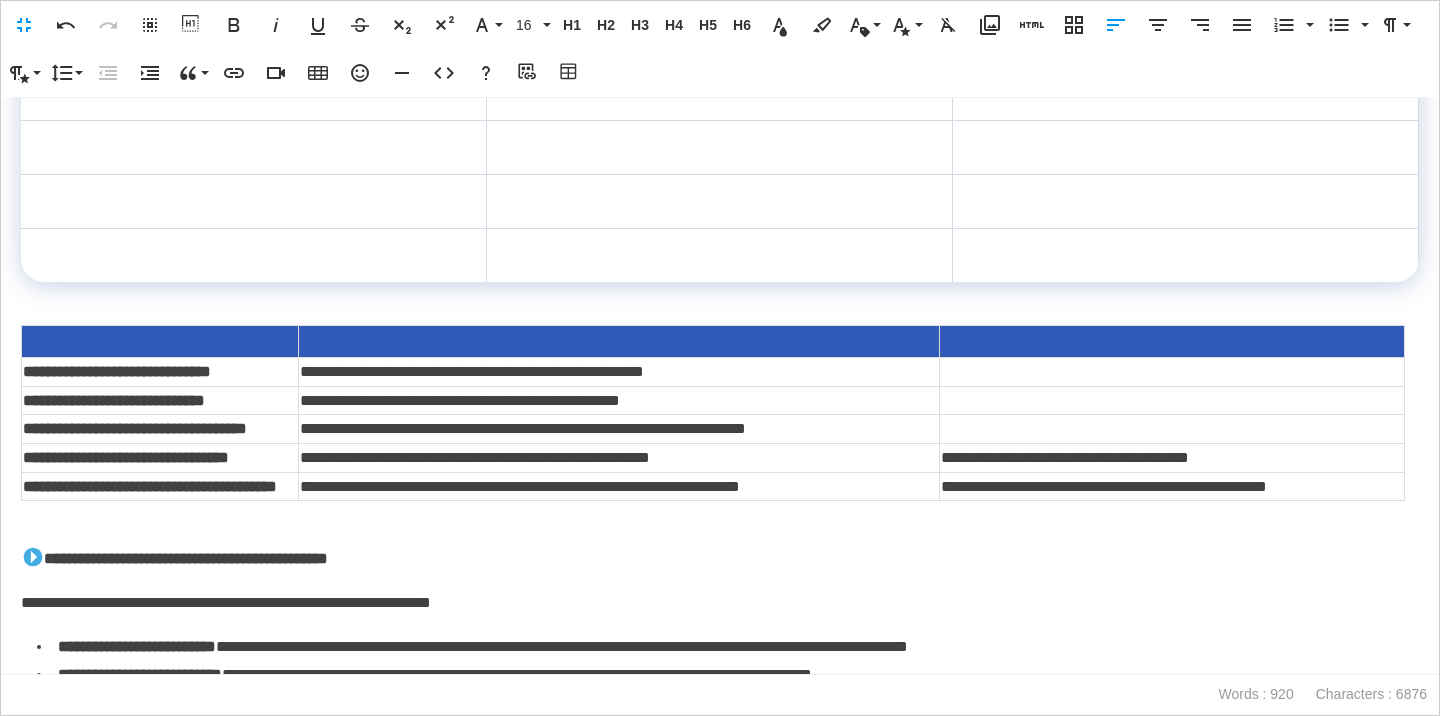 click at bounding box center (1186, 147) 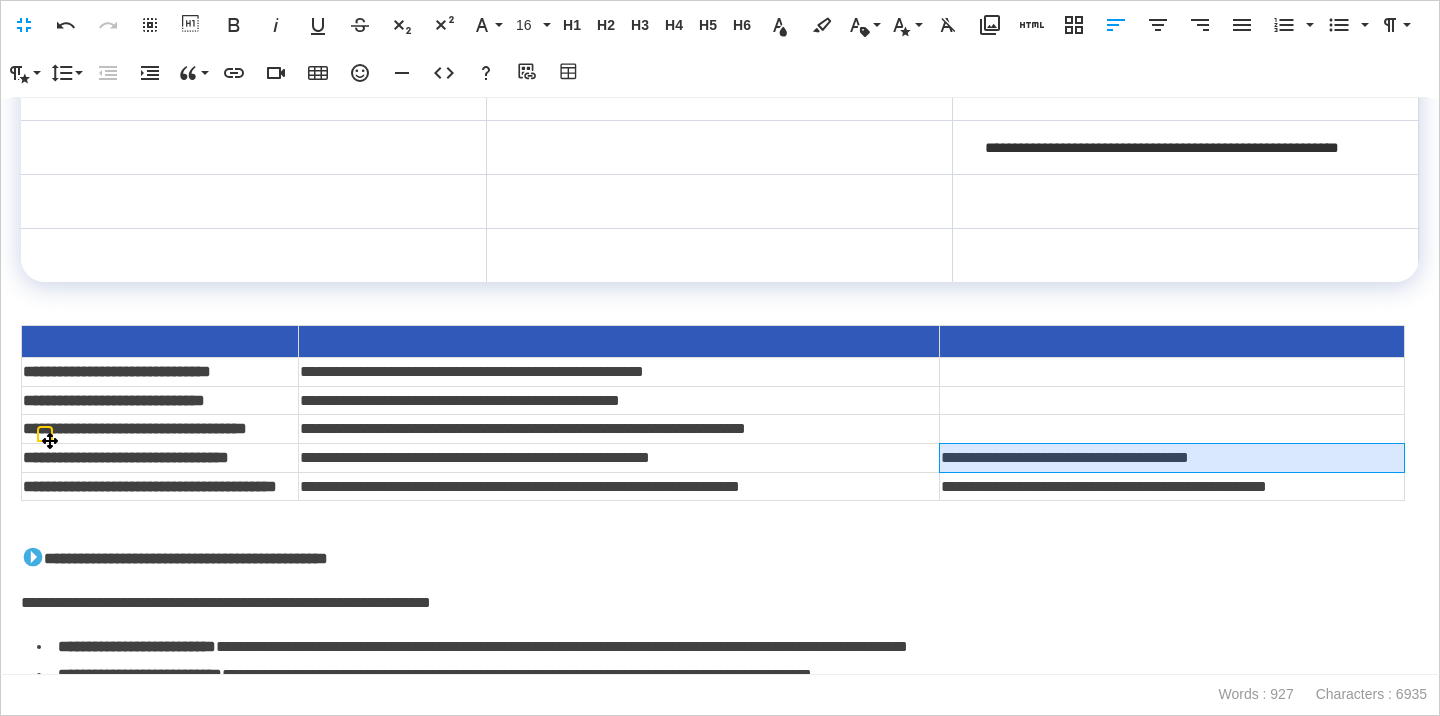 click on "**********" at bounding box center [1171, 458] 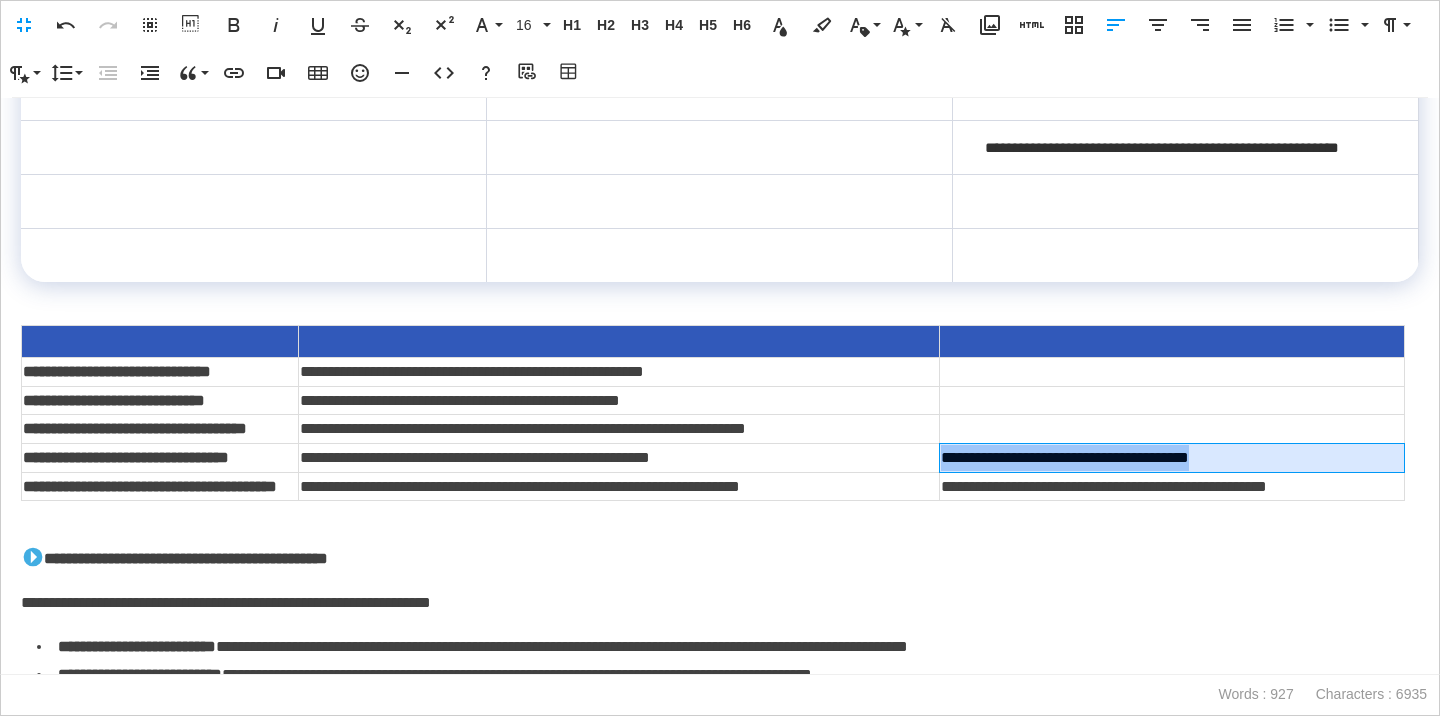 click on "**********" at bounding box center (1171, 458) 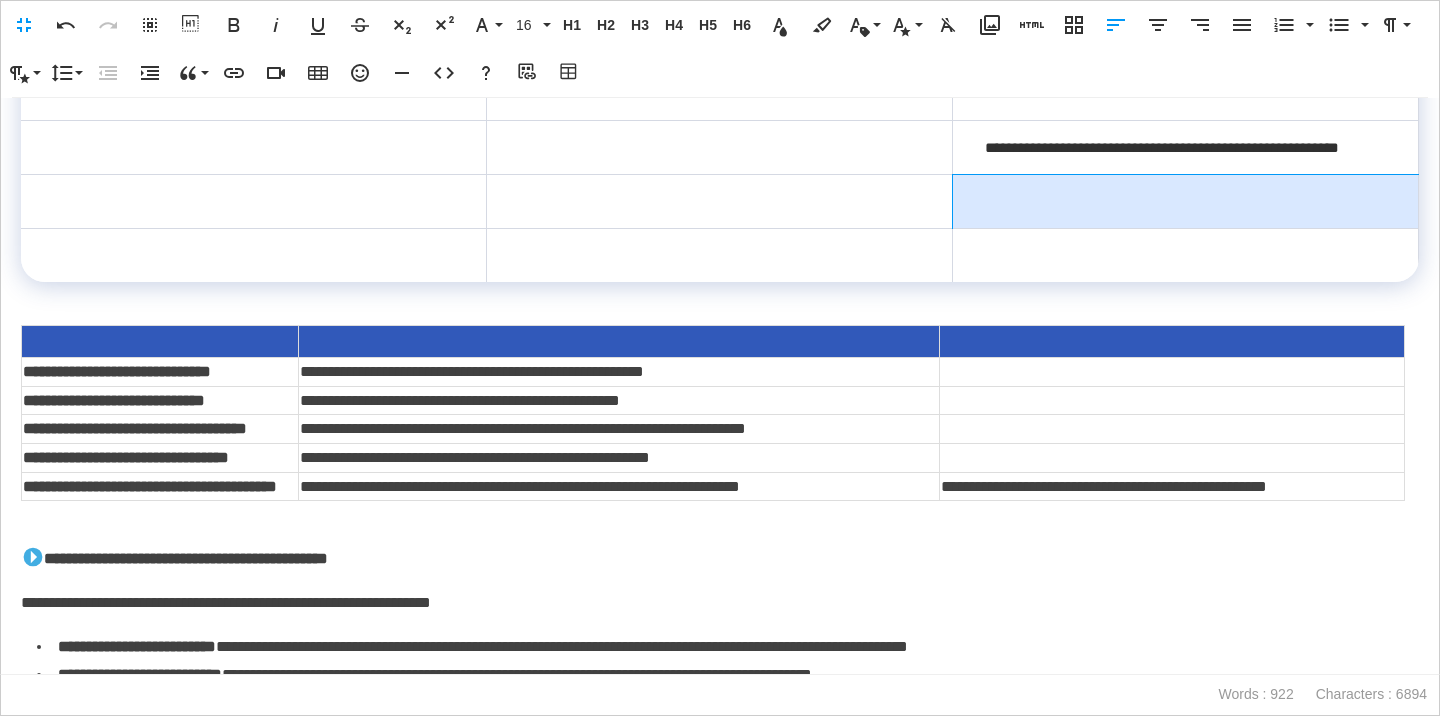 click at bounding box center [1186, 201] 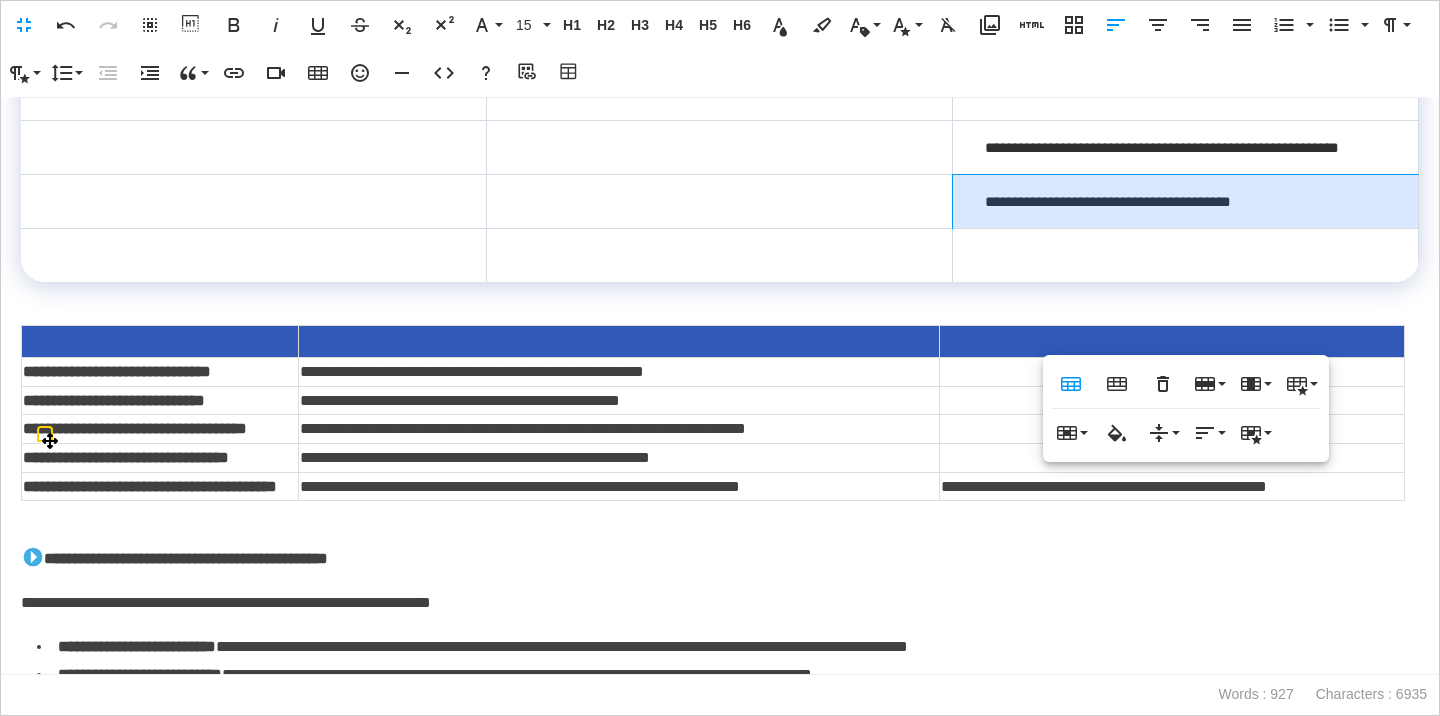click on "**********" at bounding box center (1171, 486) 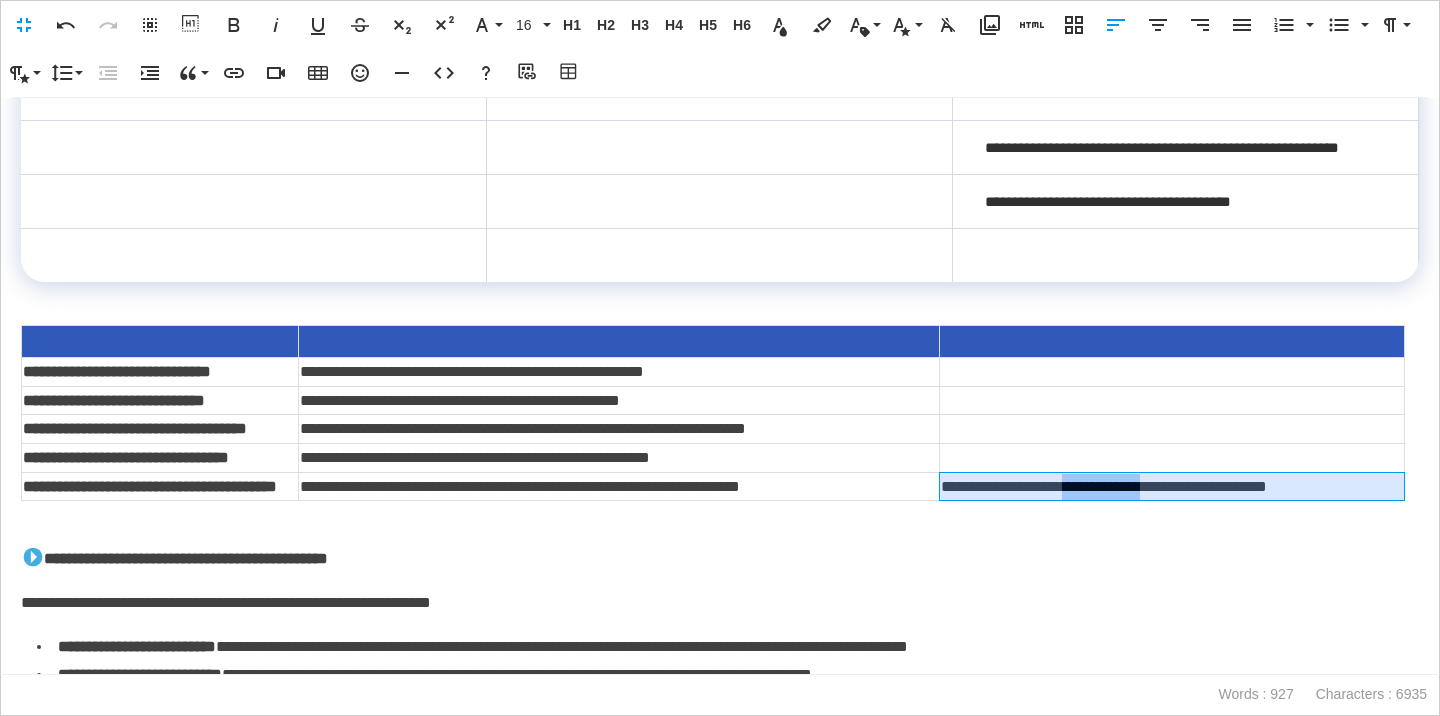 click on "**********" at bounding box center (1171, 486) 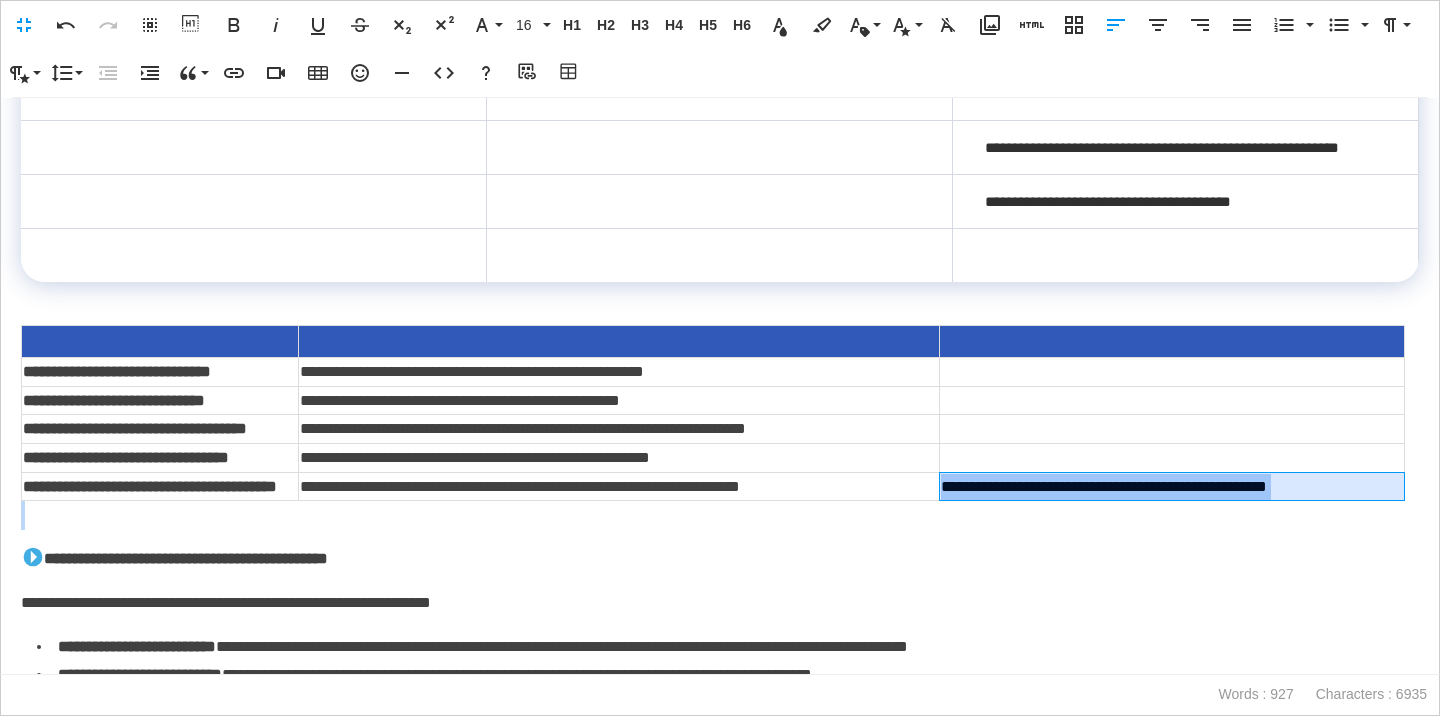 click on "**********" at bounding box center [1171, 486] 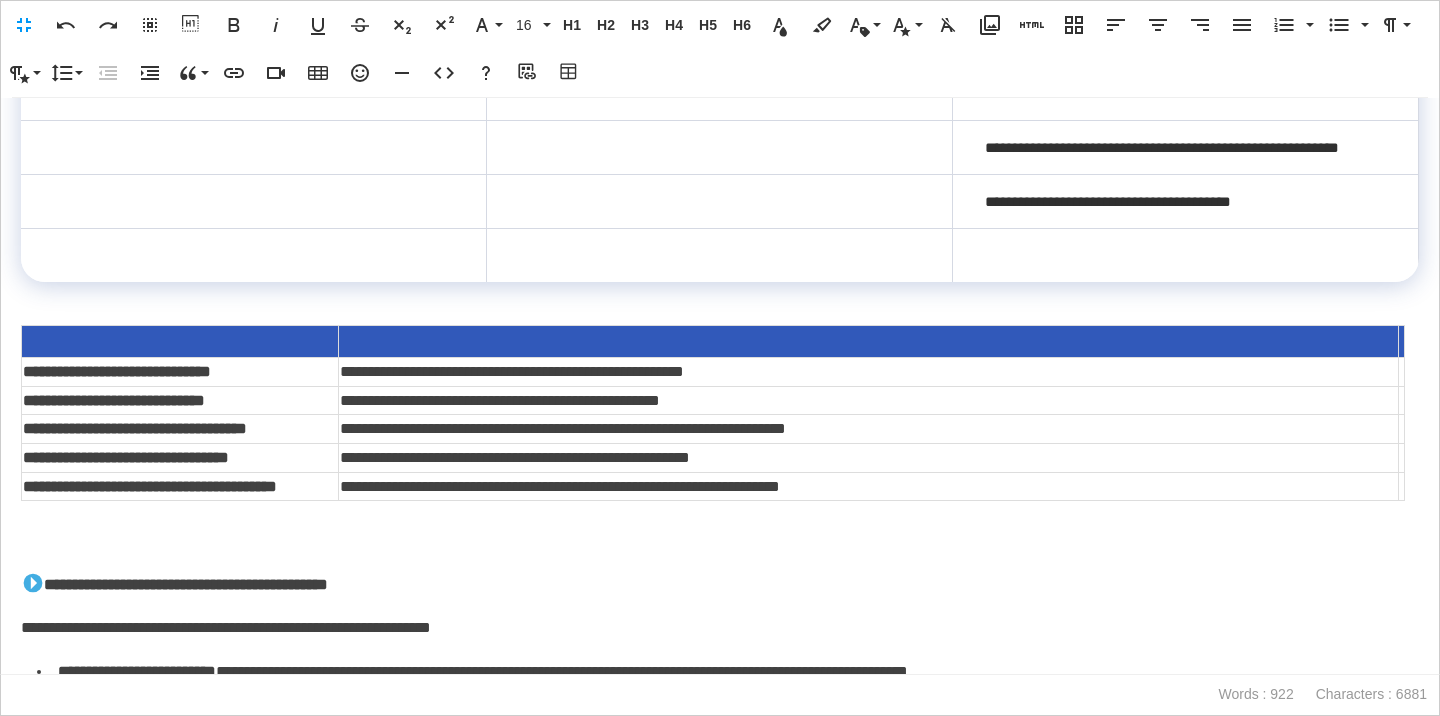click at bounding box center [720, 296] 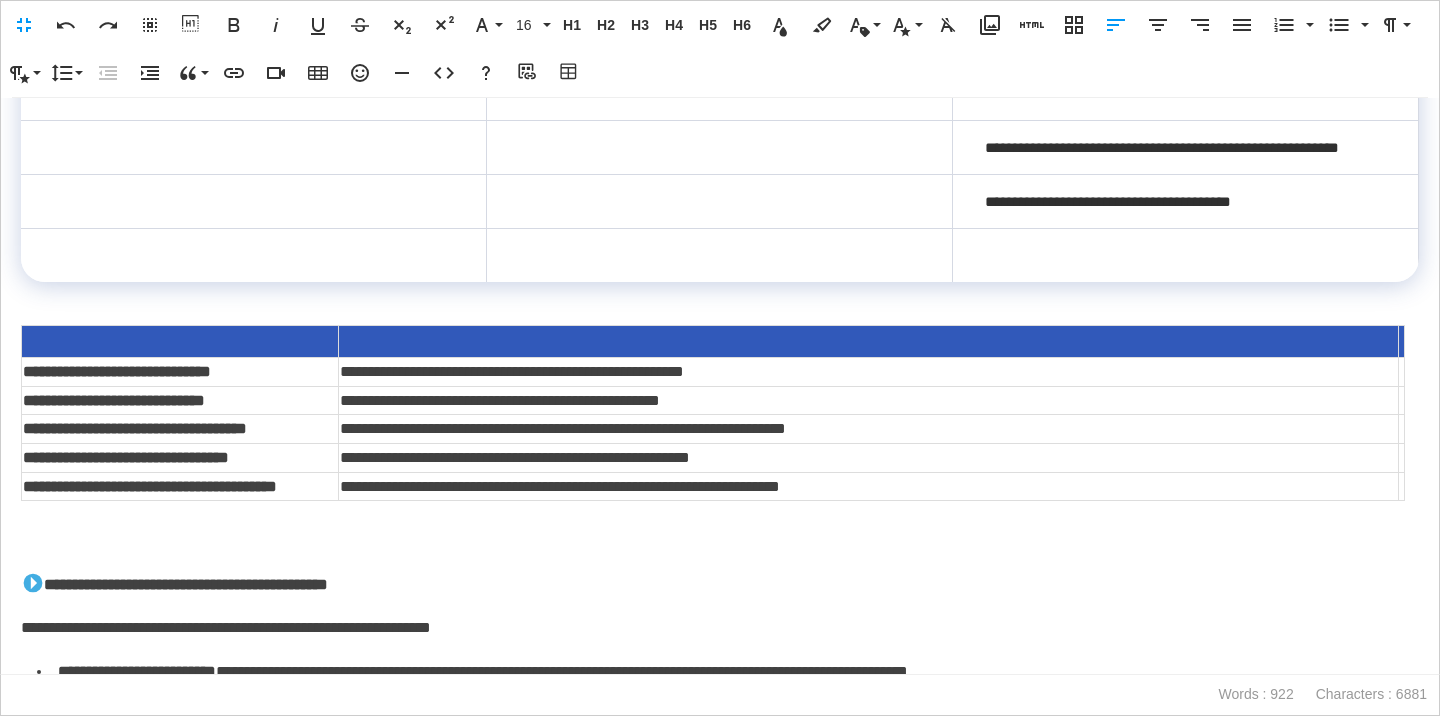 click at bounding box center [1186, 255] 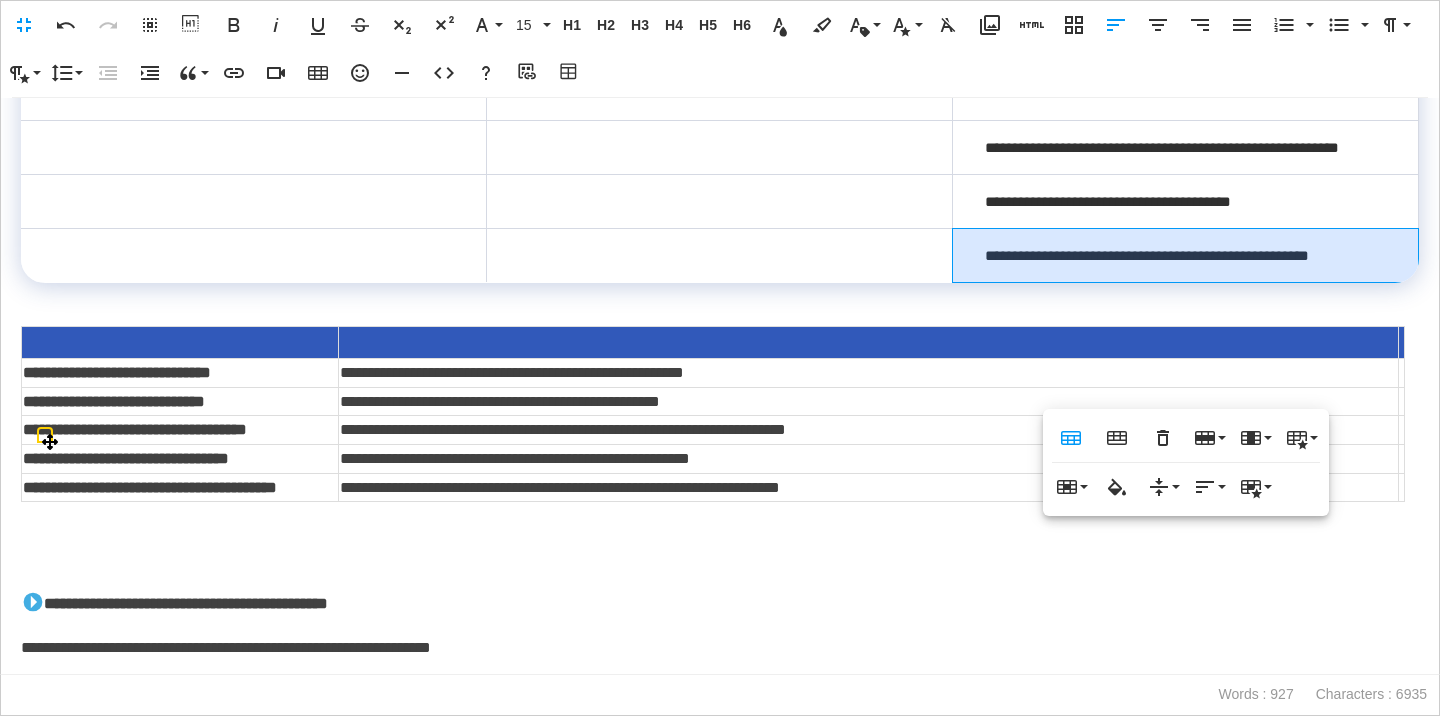 click on "**********" at bounding box center [869, 373] 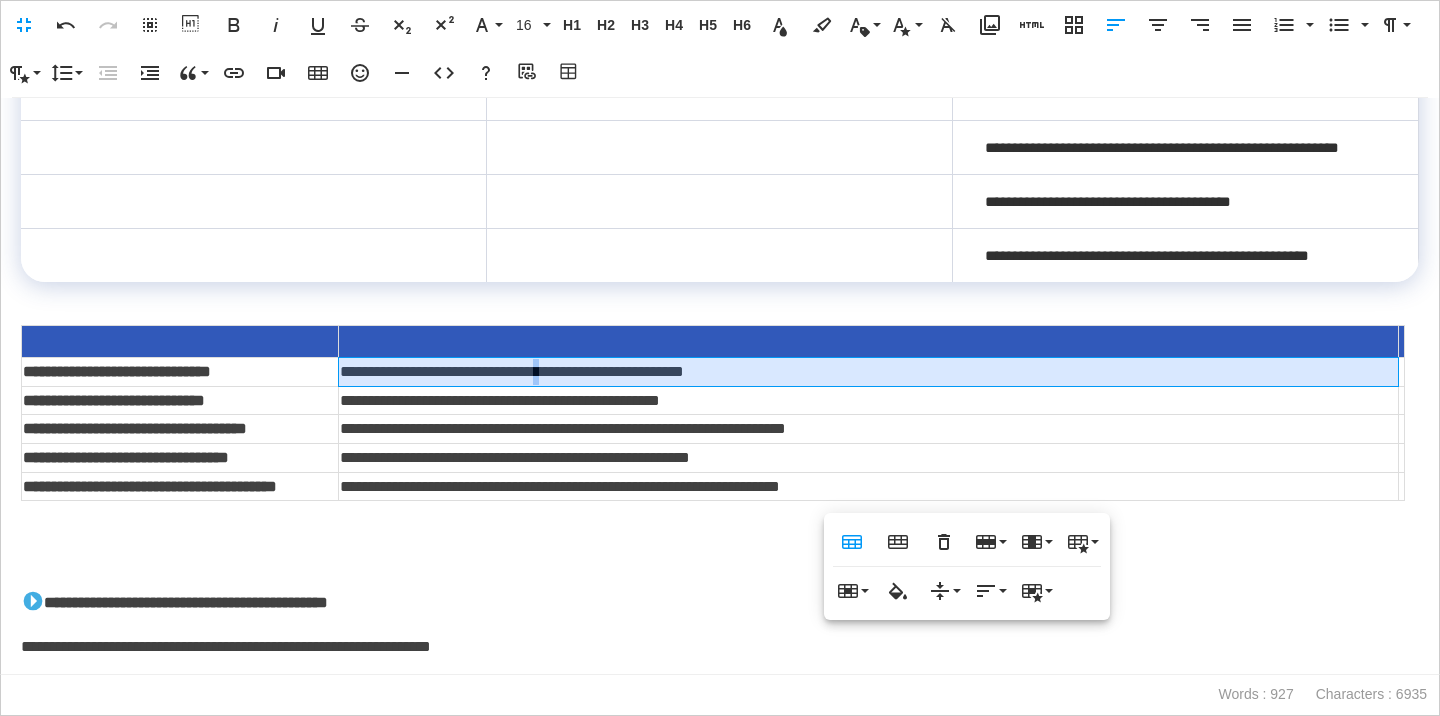 click on "**********" at bounding box center (869, 372) 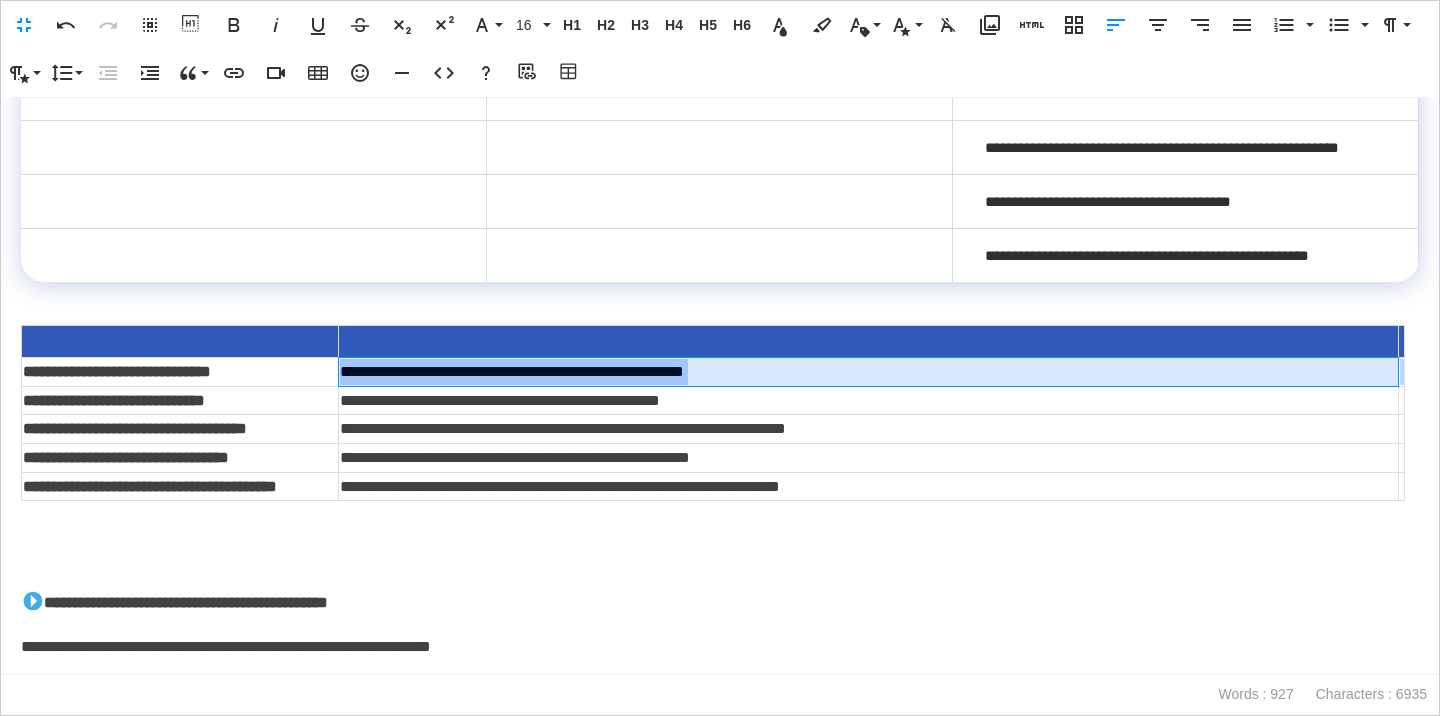 click on "**********" at bounding box center [869, 372] 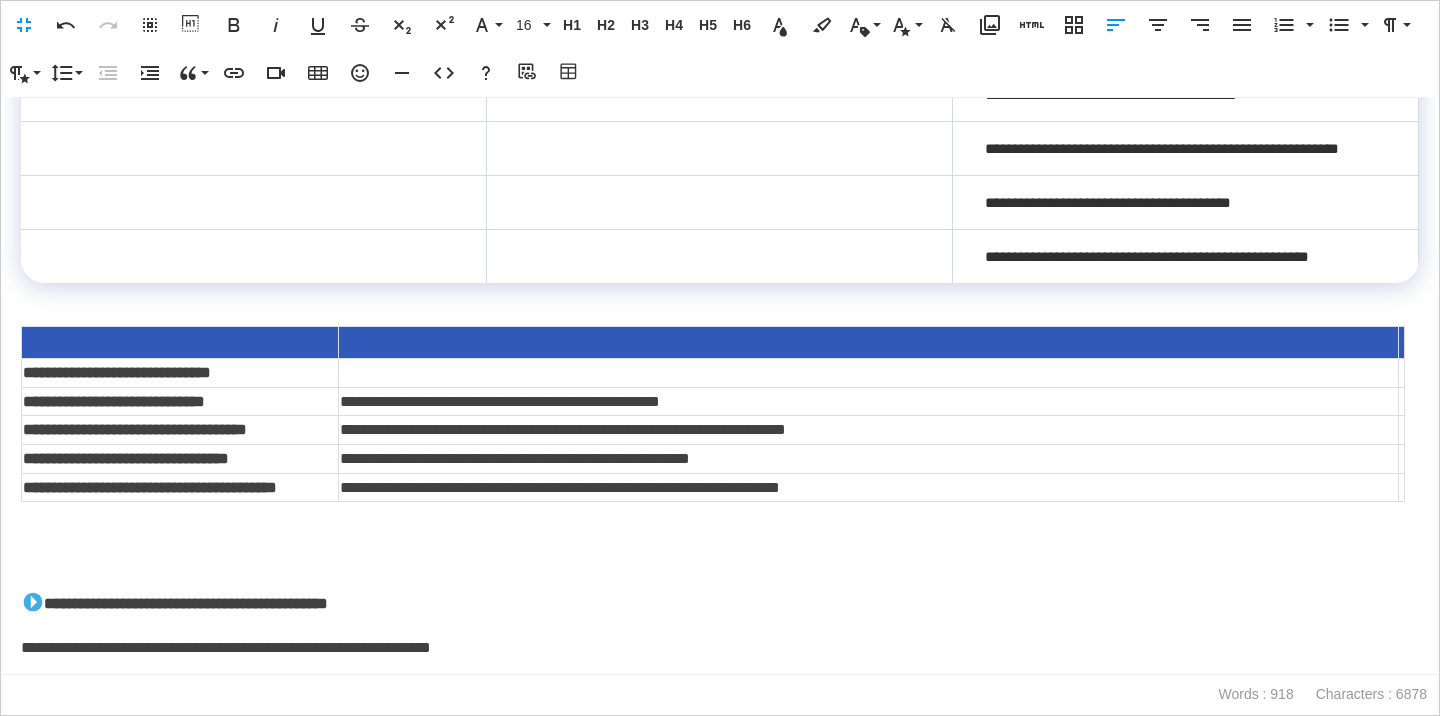 click at bounding box center [720, 40] 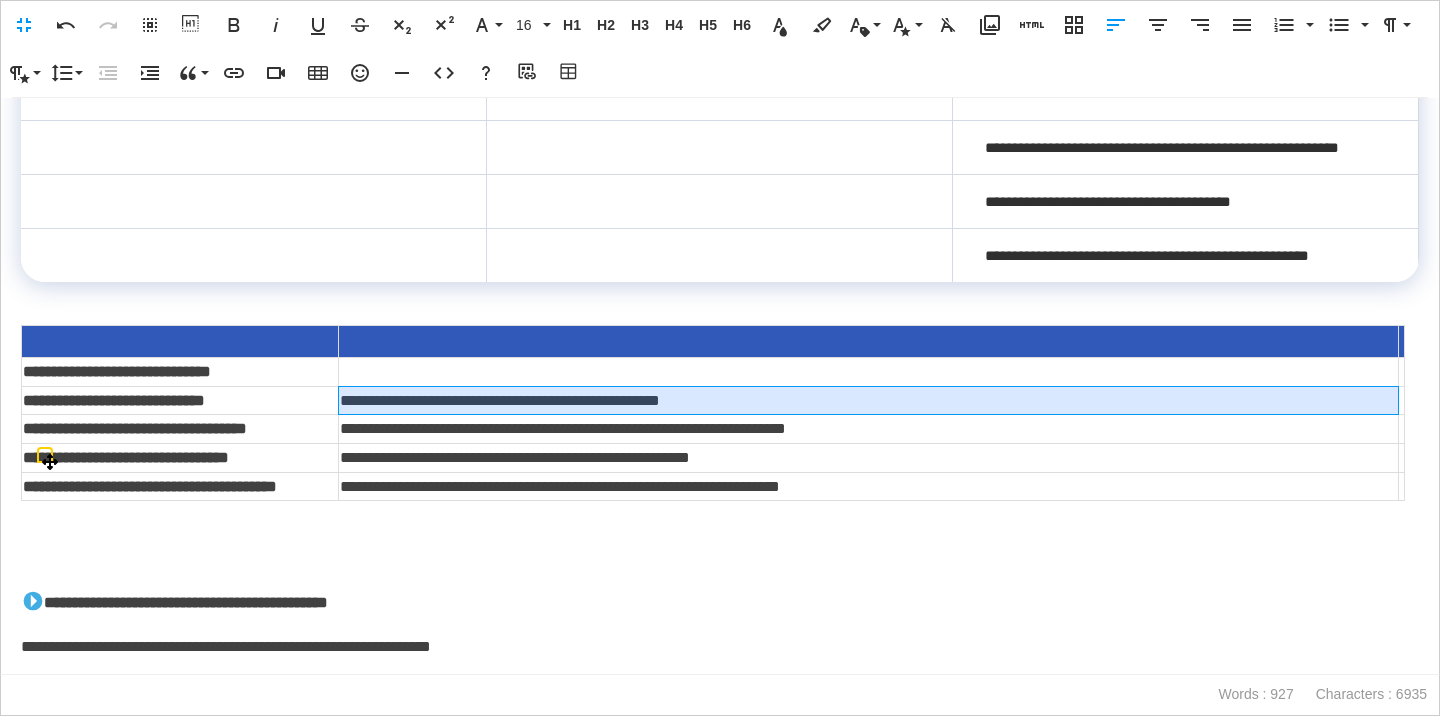 click on "**********" at bounding box center [869, 400] 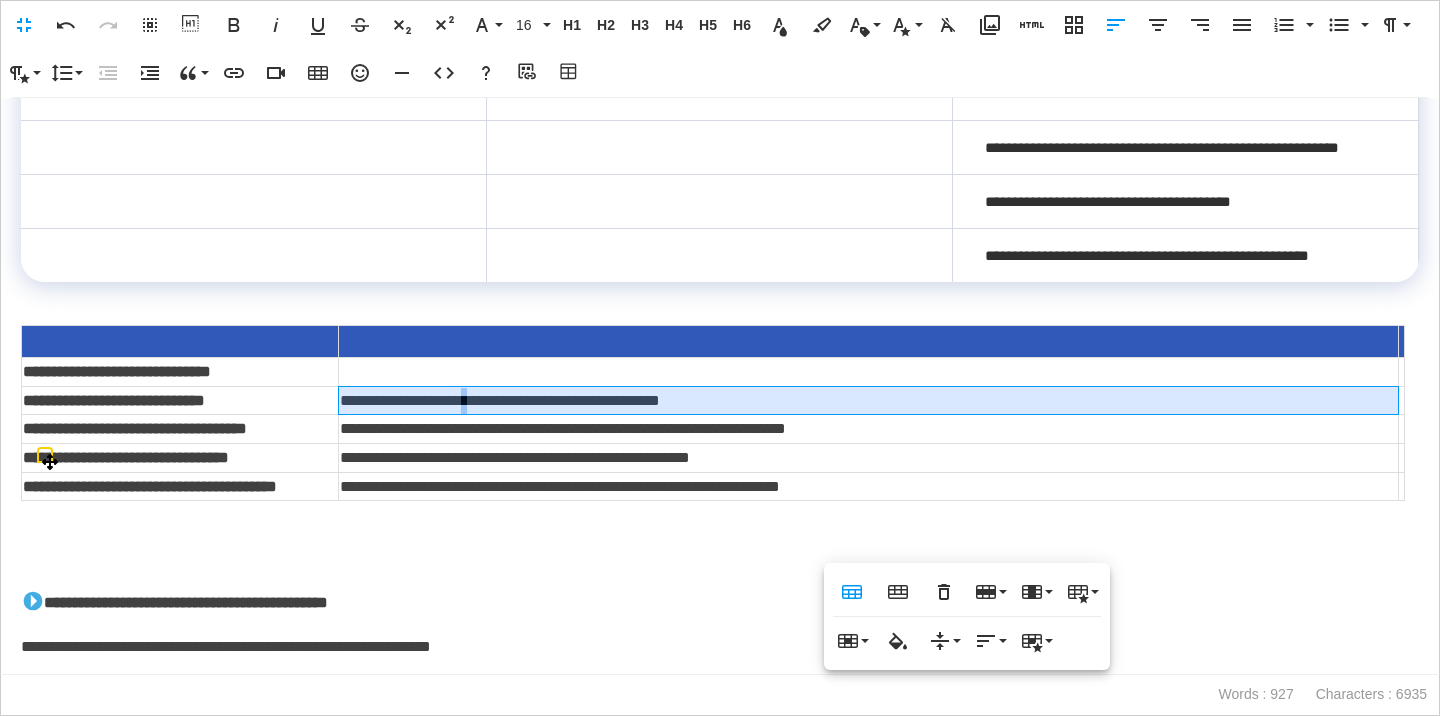 click on "**********" at bounding box center [869, 400] 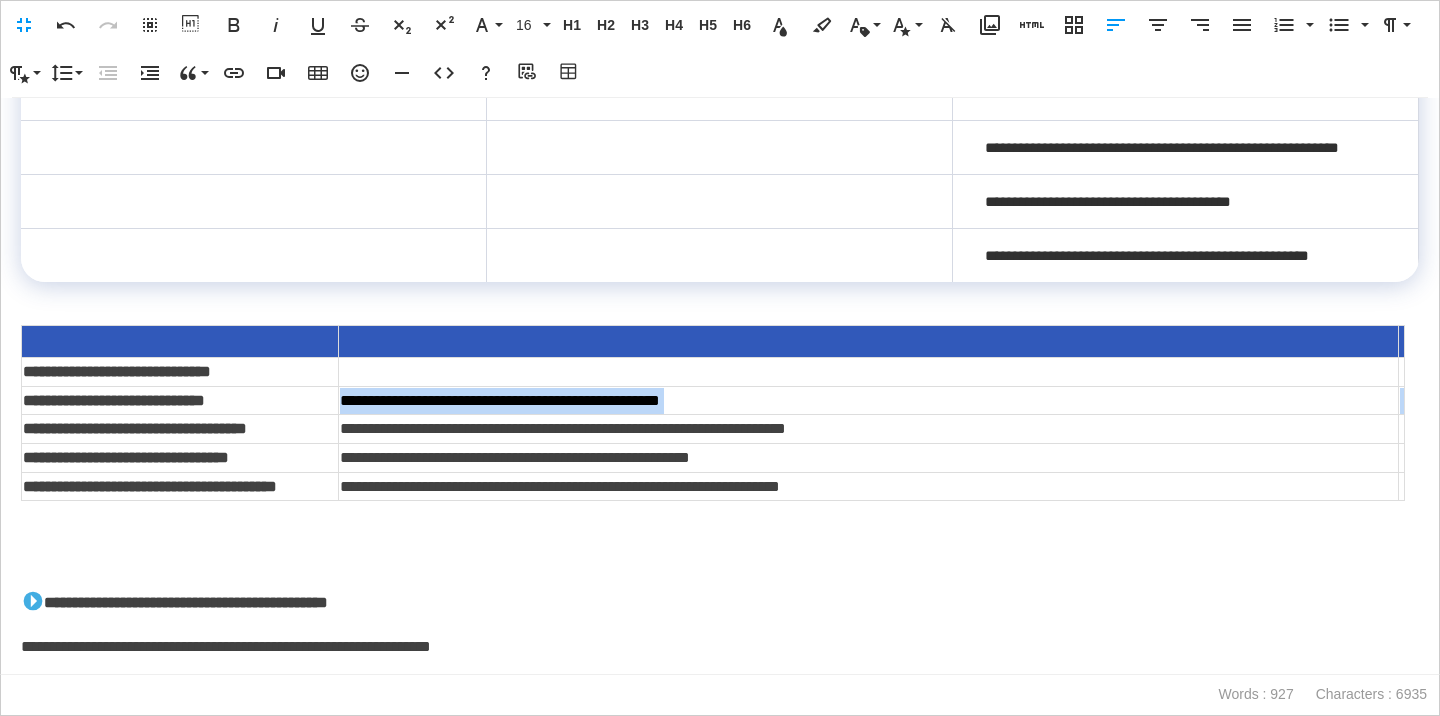 click on "**********" at bounding box center [869, 400] 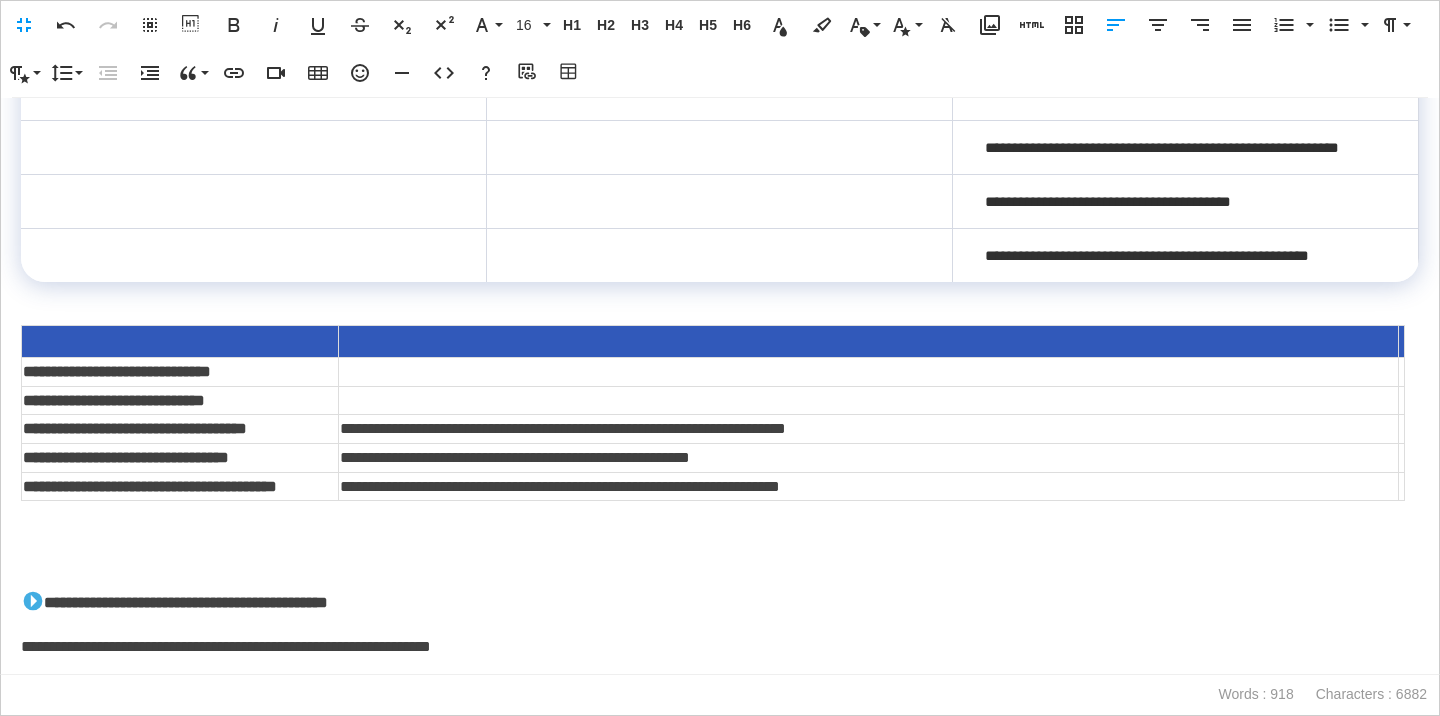 click at bounding box center (720, 93) 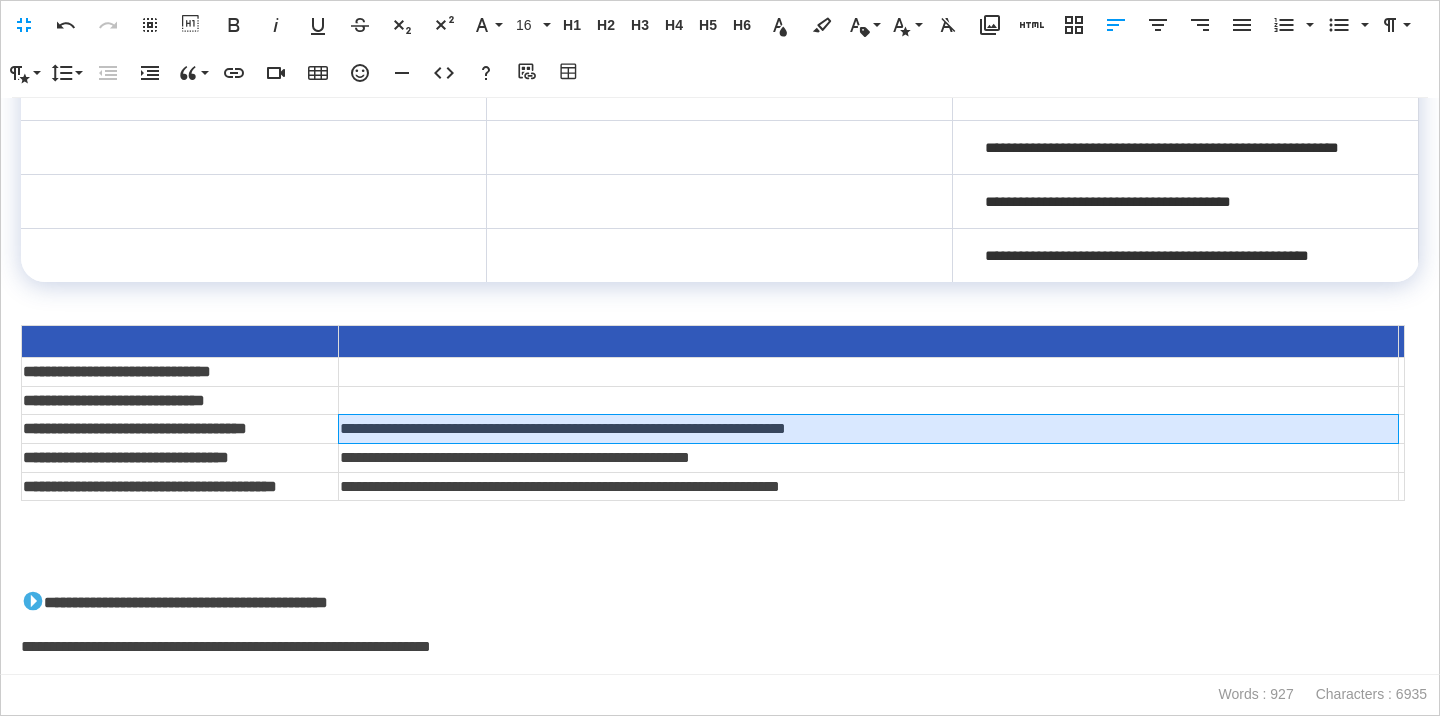 click on "**********" at bounding box center (869, 429) 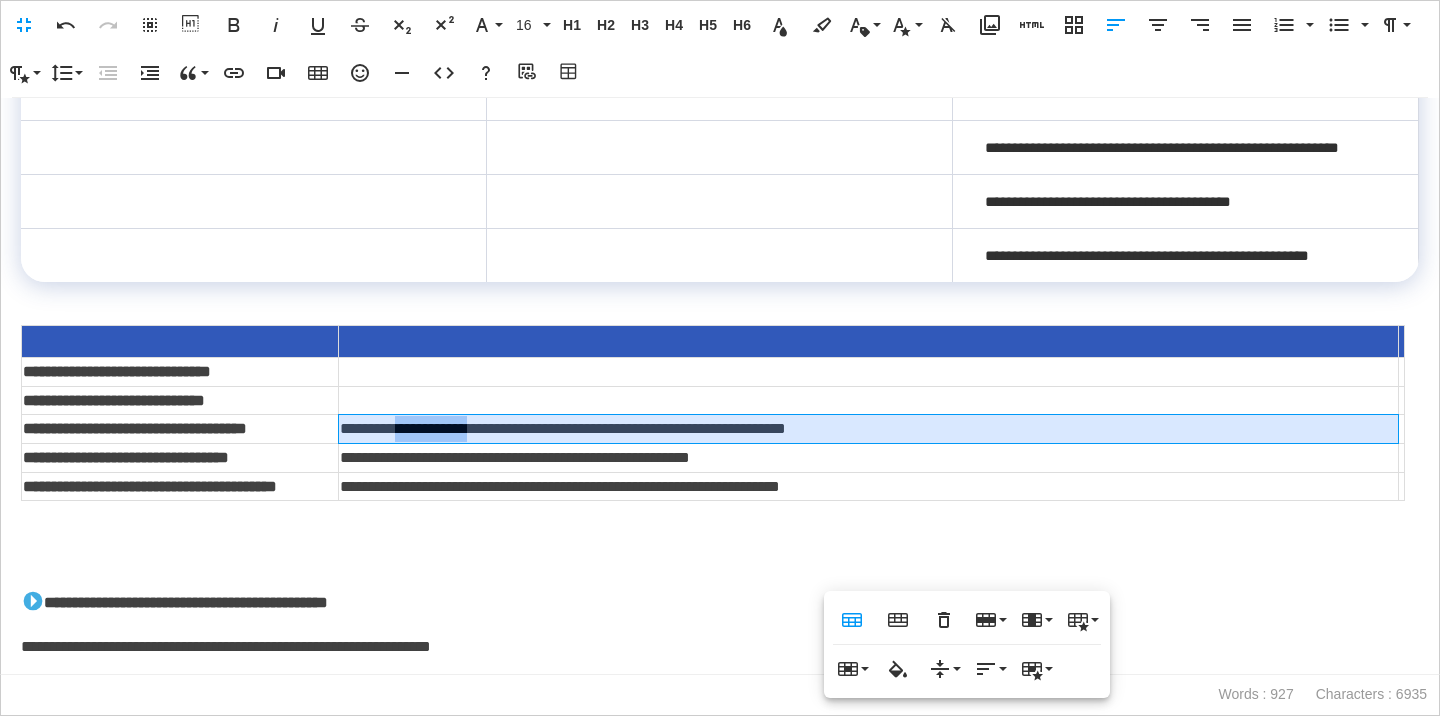 click on "**********" at bounding box center (869, 429) 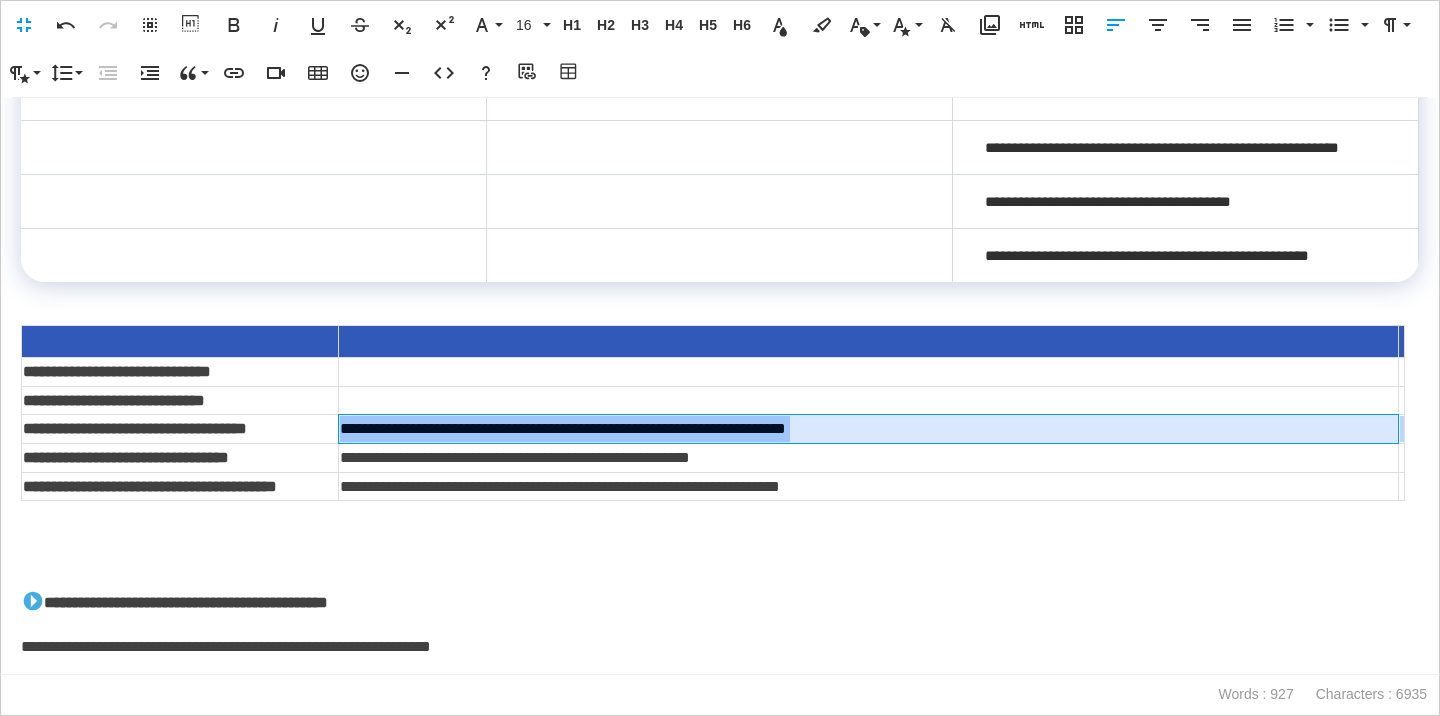 click on "**********" at bounding box center (869, 429) 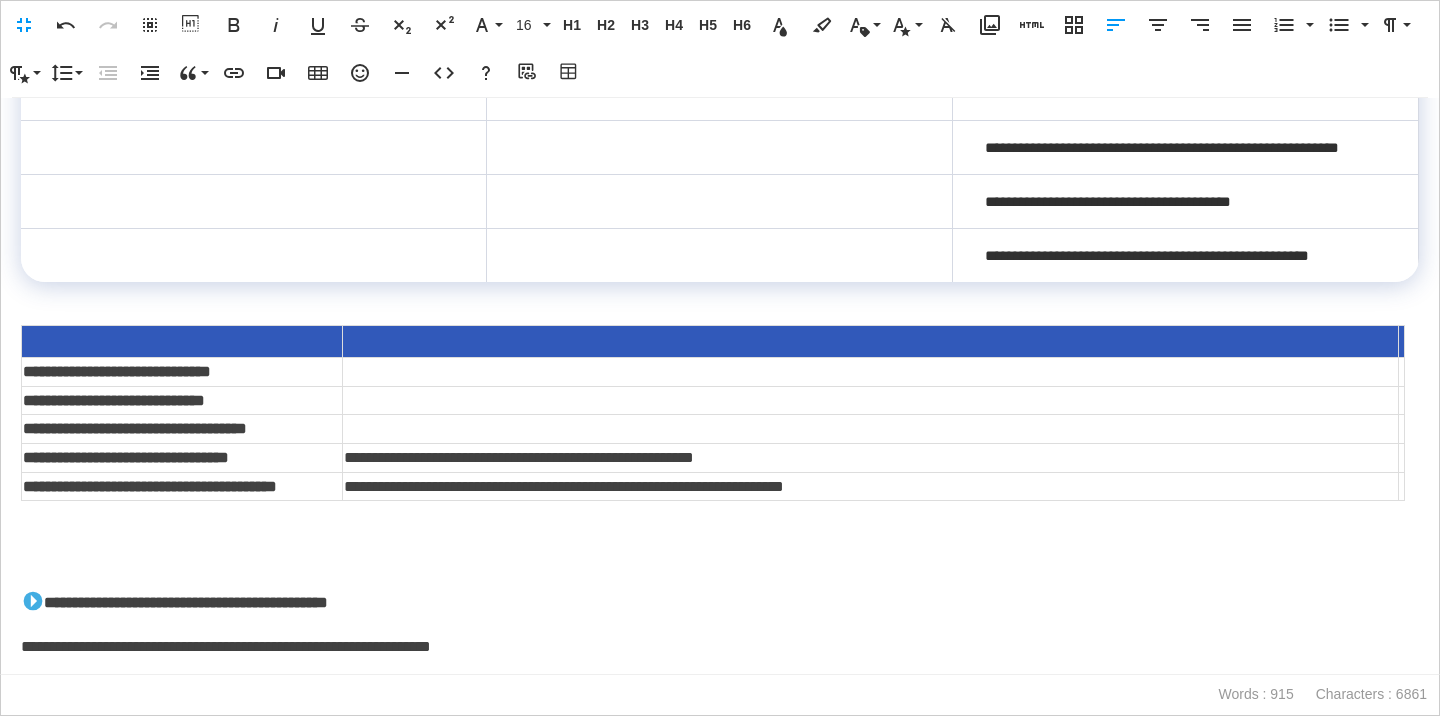click at bounding box center (720, 147) 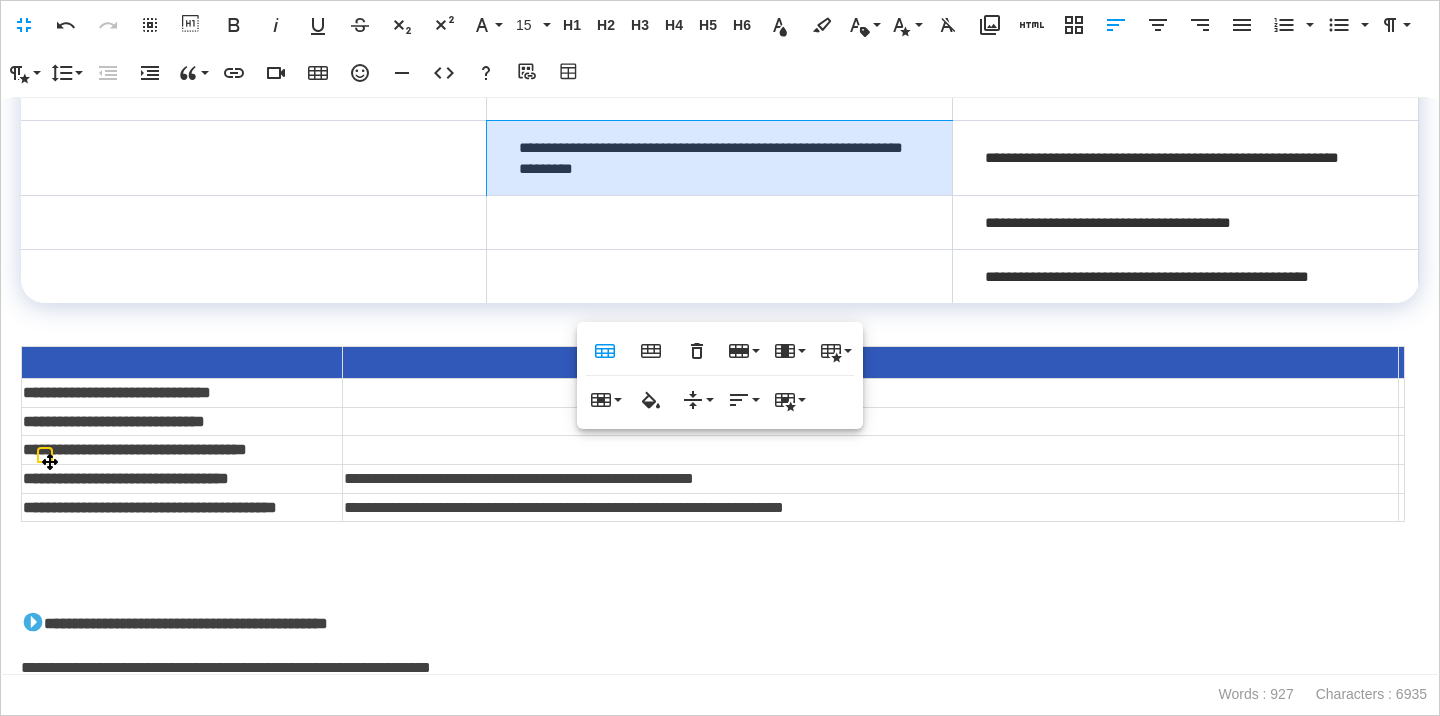 click on "**********" at bounding box center (870, 479) 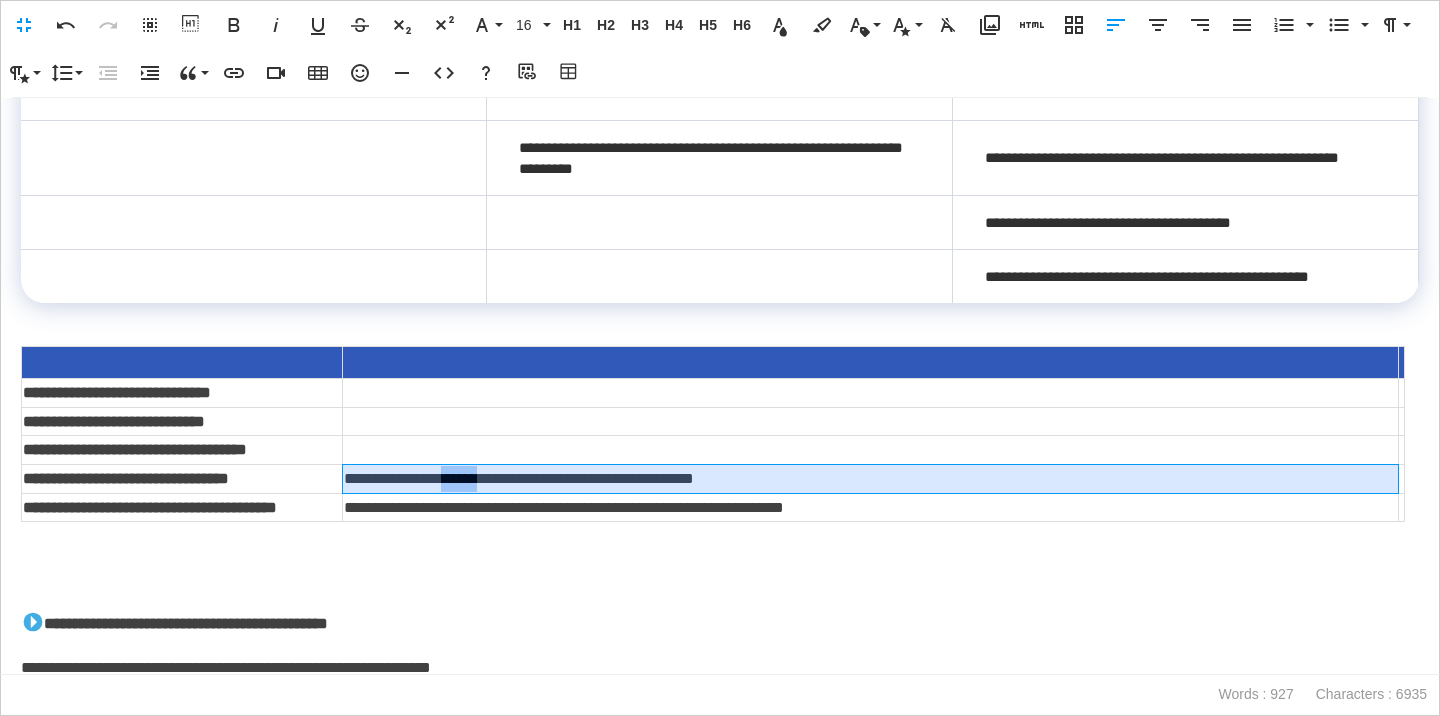 click on "**********" at bounding box center [870, 479] 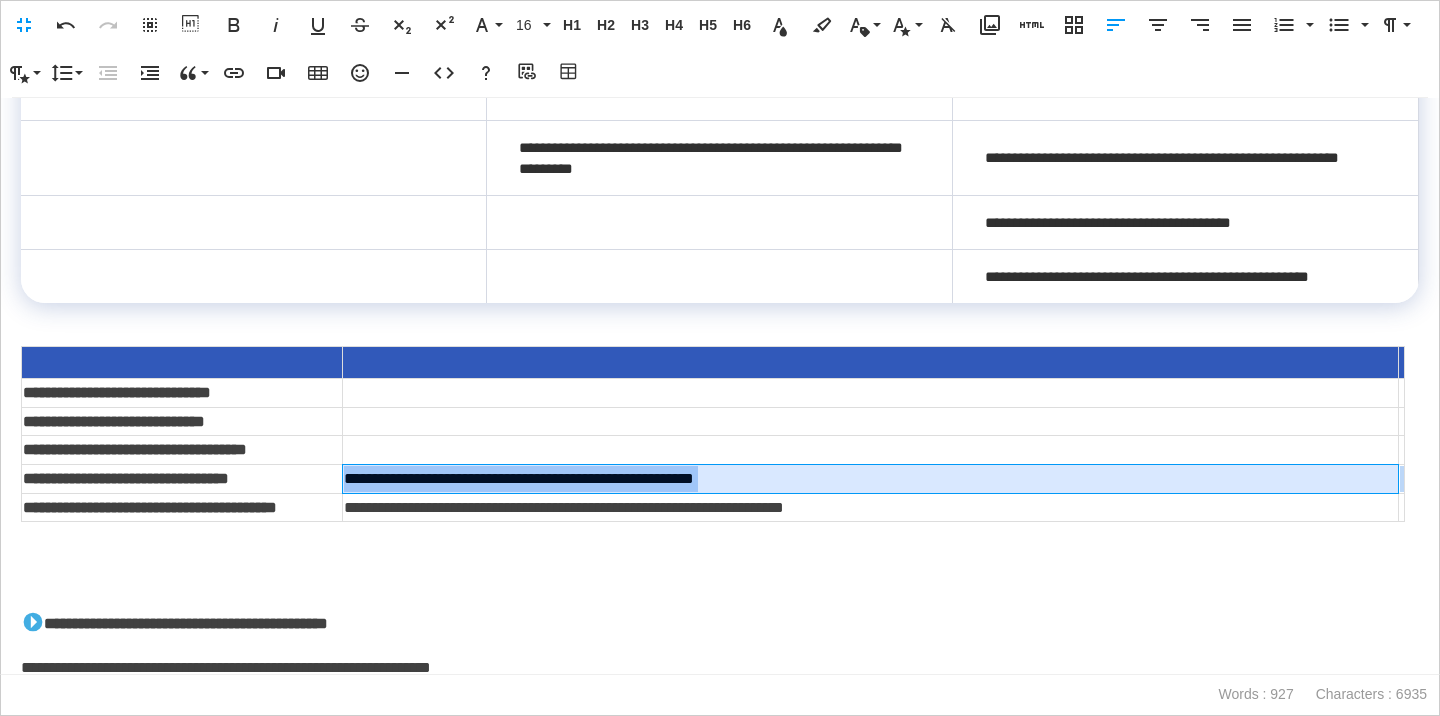 click on "**********" at bounding box center [870, 479] 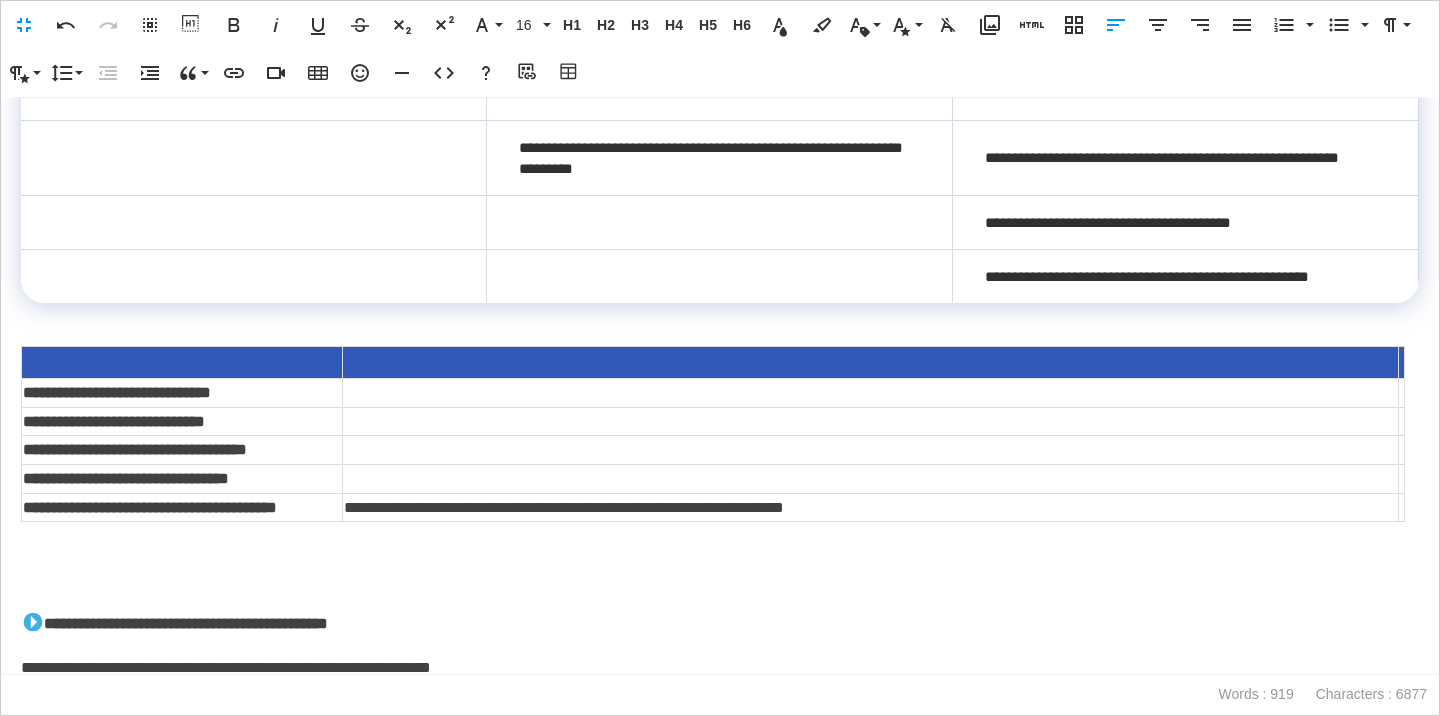 click at bounding box center (720, 222) 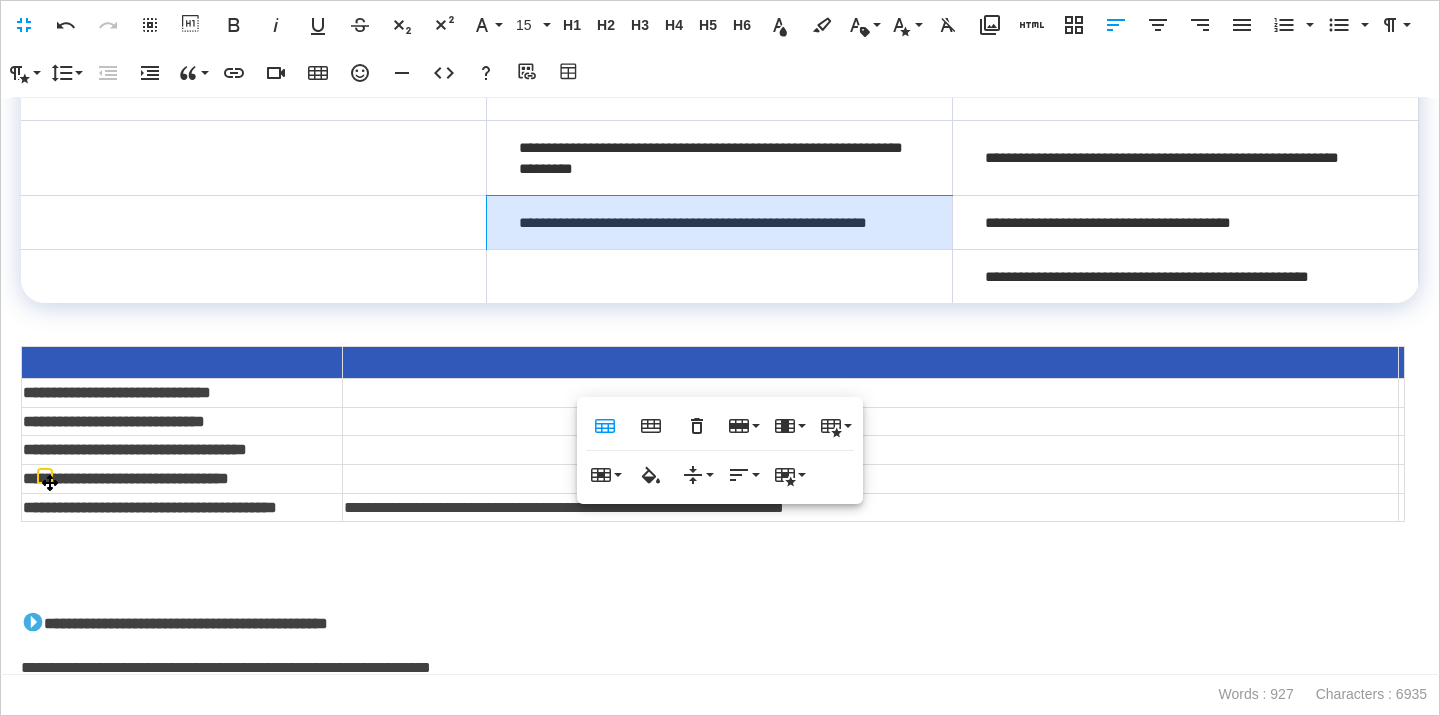 click on "**********" at bounding box center [870, 507] 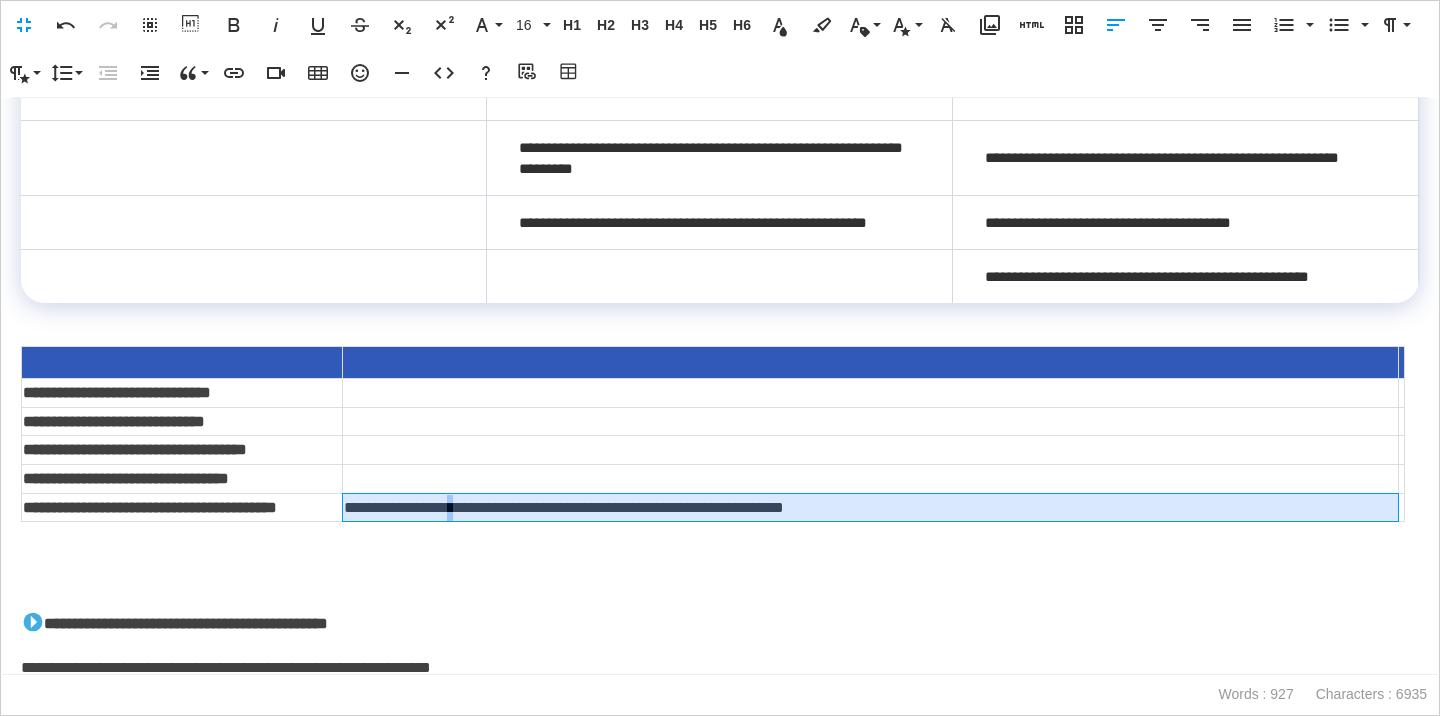 click on "**********" at bounding box center [870, 507] 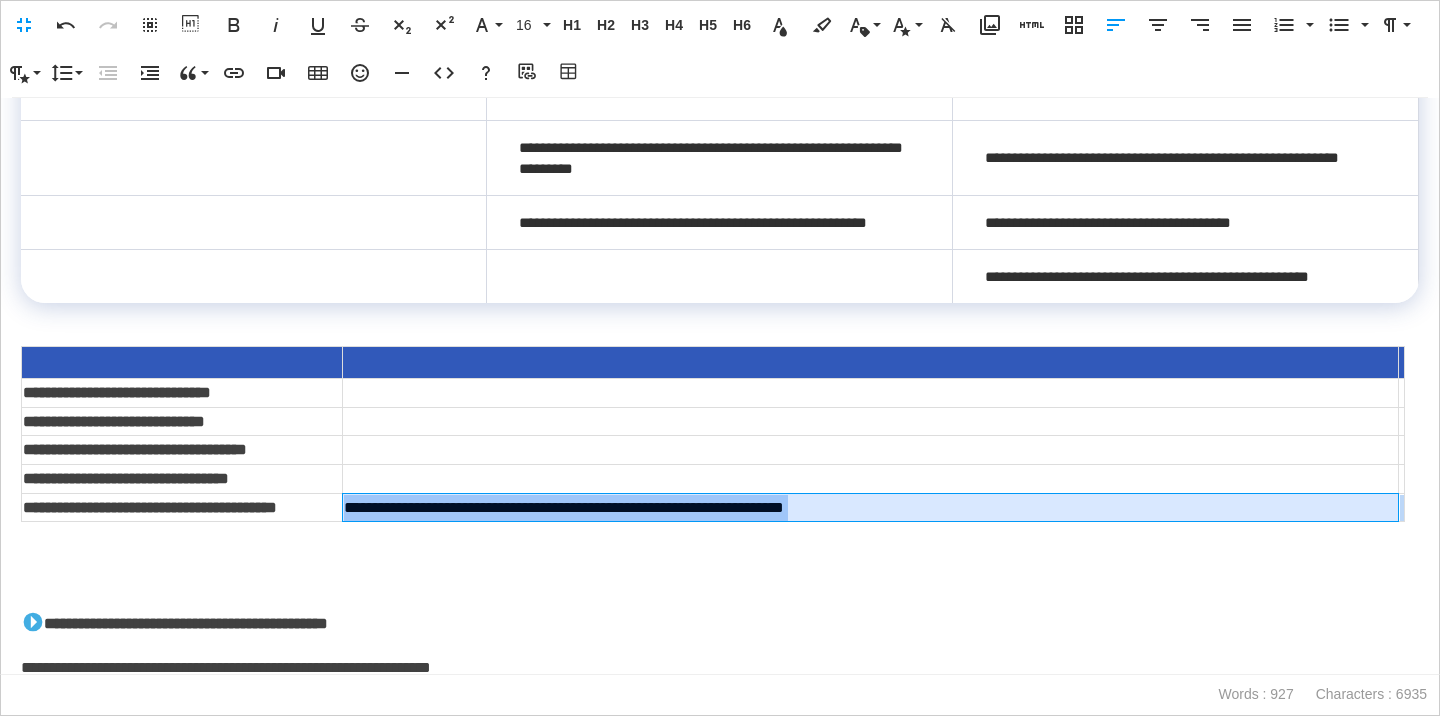 click on "**********" at bounding box center [870, 507] 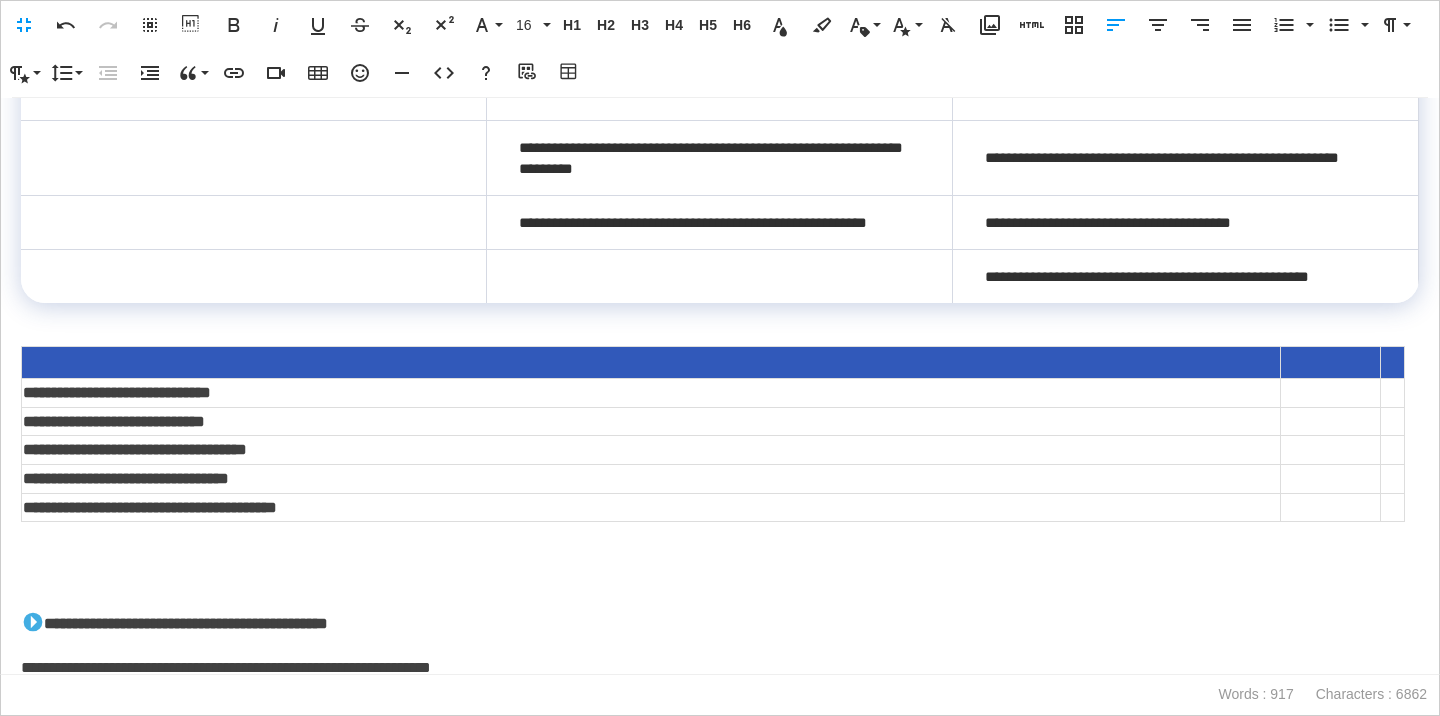 click at bounding box center (720, 276) 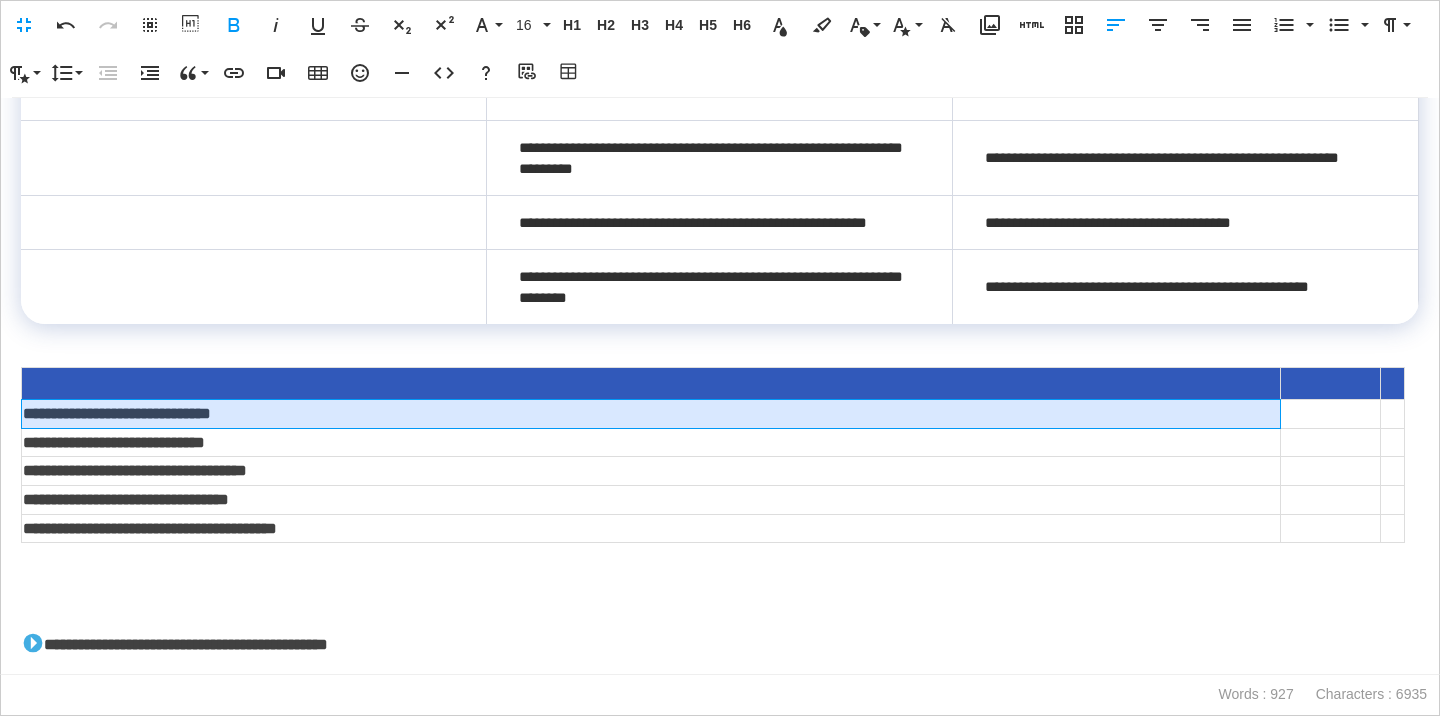 click on "**********" at bounding box center (117, 413) 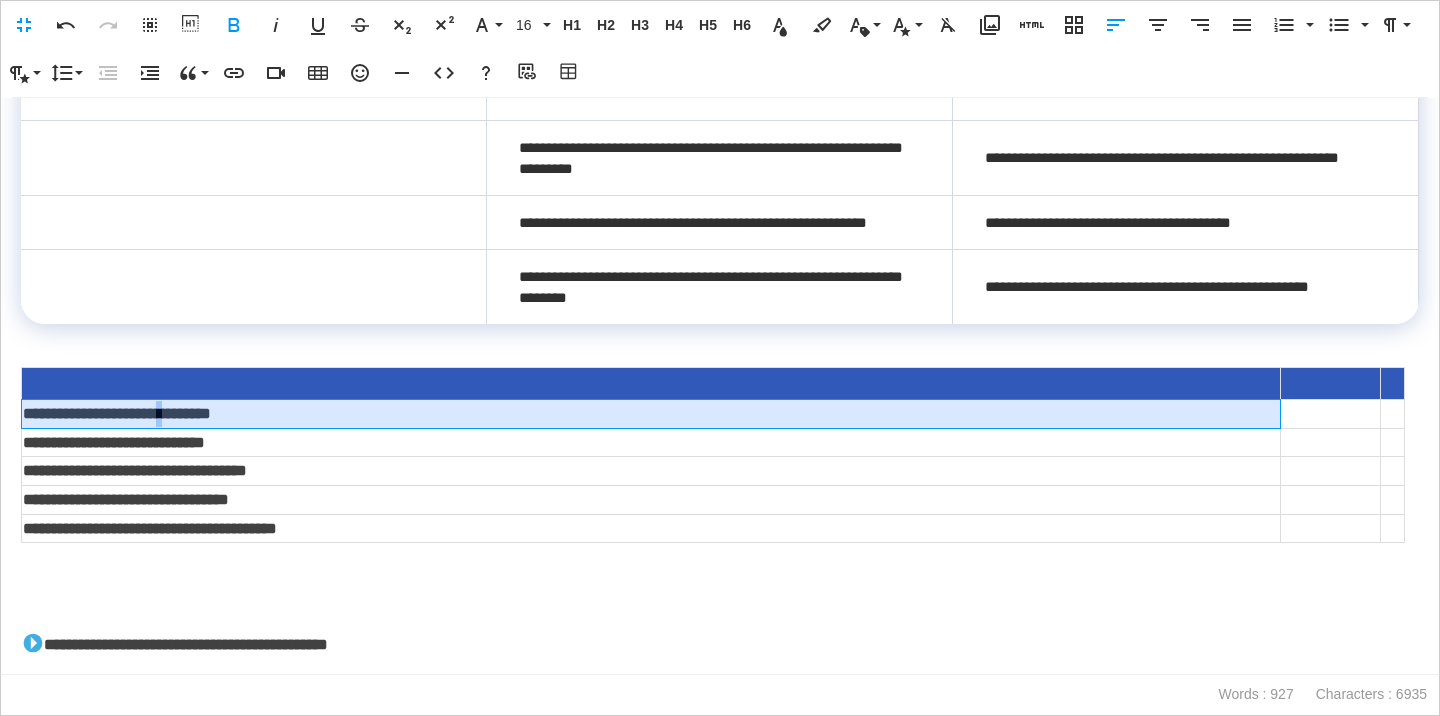 click on "**********" at bounding box center (117, 413) 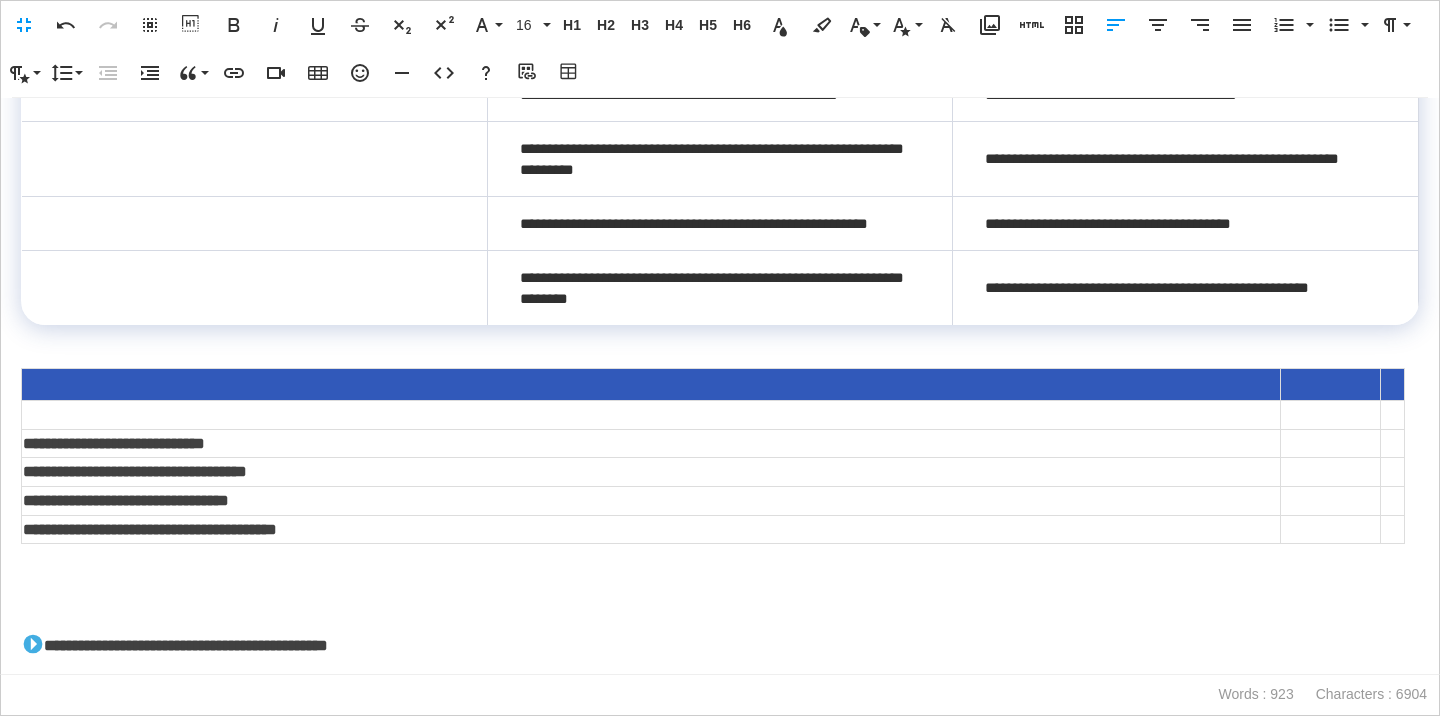 click at bounding box center (255, 40) 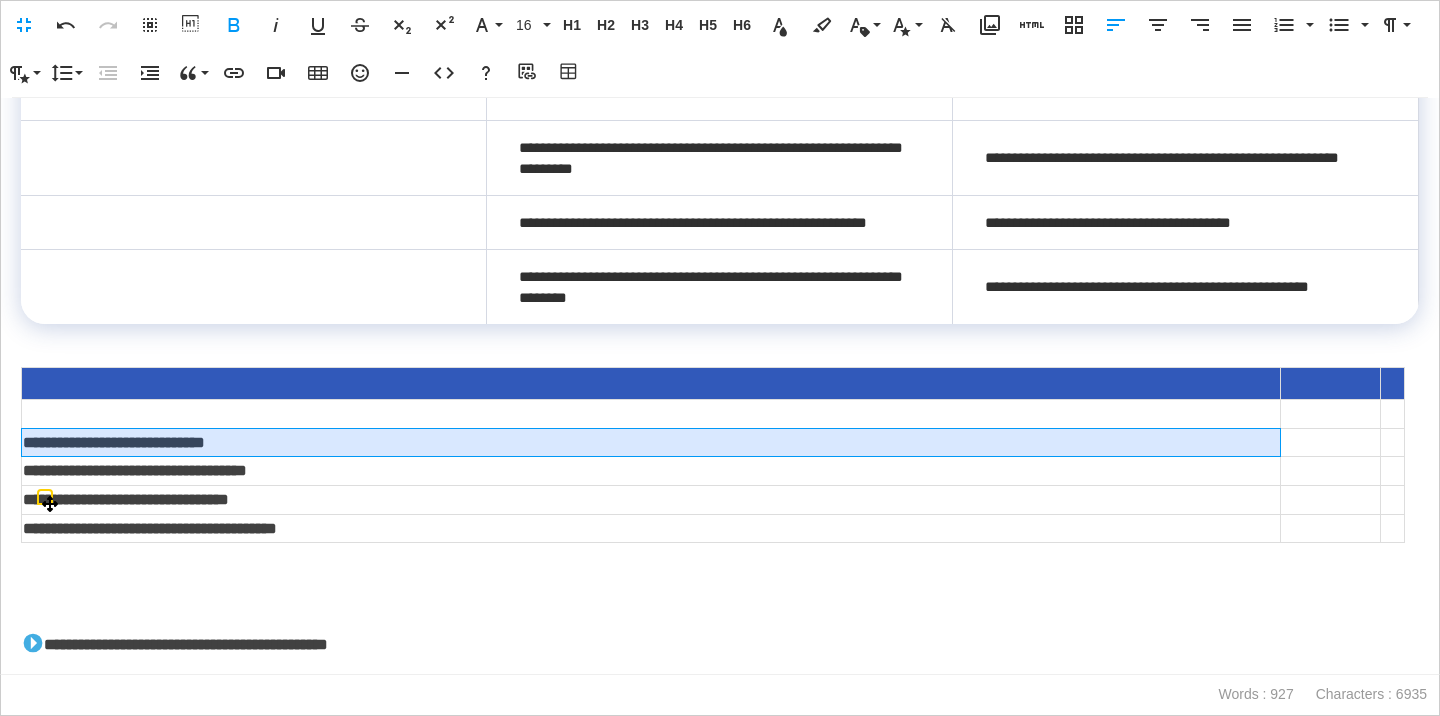 click on "**********" at bounding box center (114, 442) 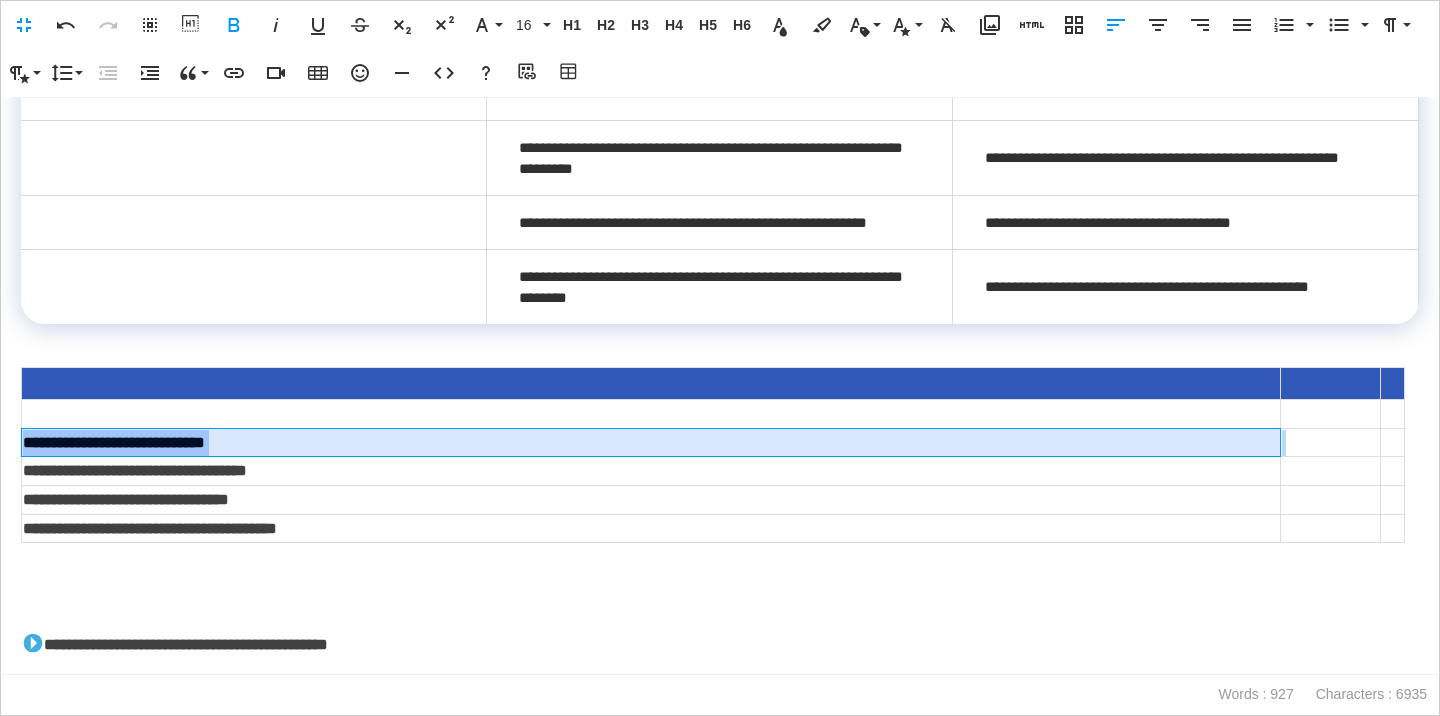 click on "**********" at bounding box center (114, 442) 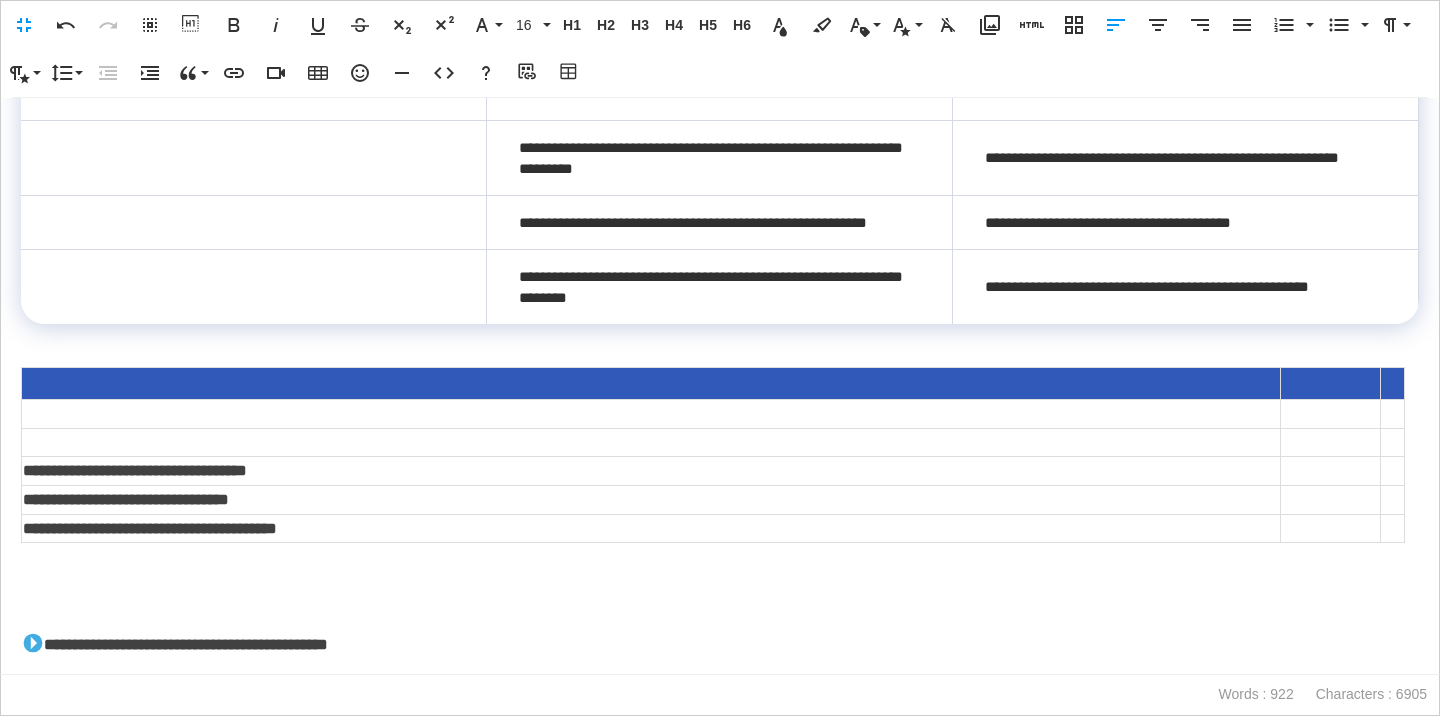 click at bounding box center [254, 93] 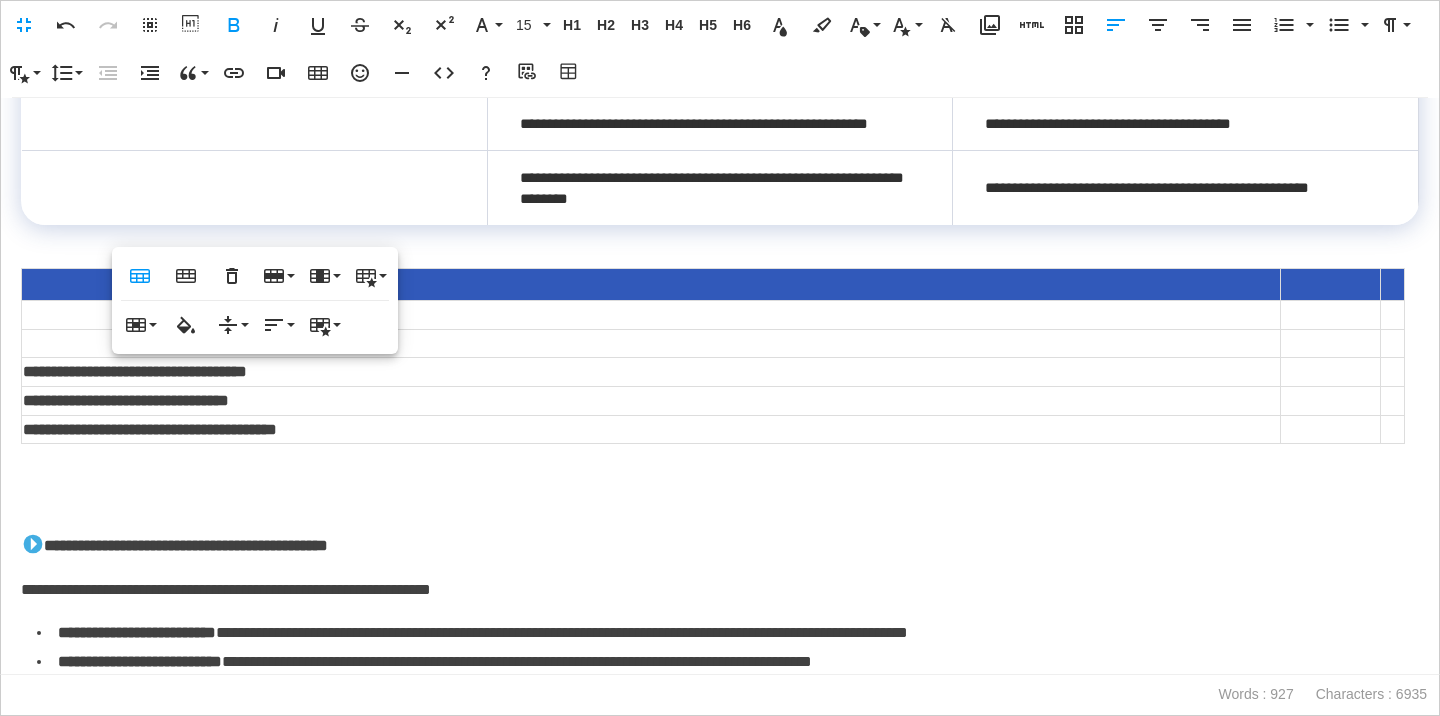 scroll, scrollTop: 2976, scrollLeft: 0, axis: vertical 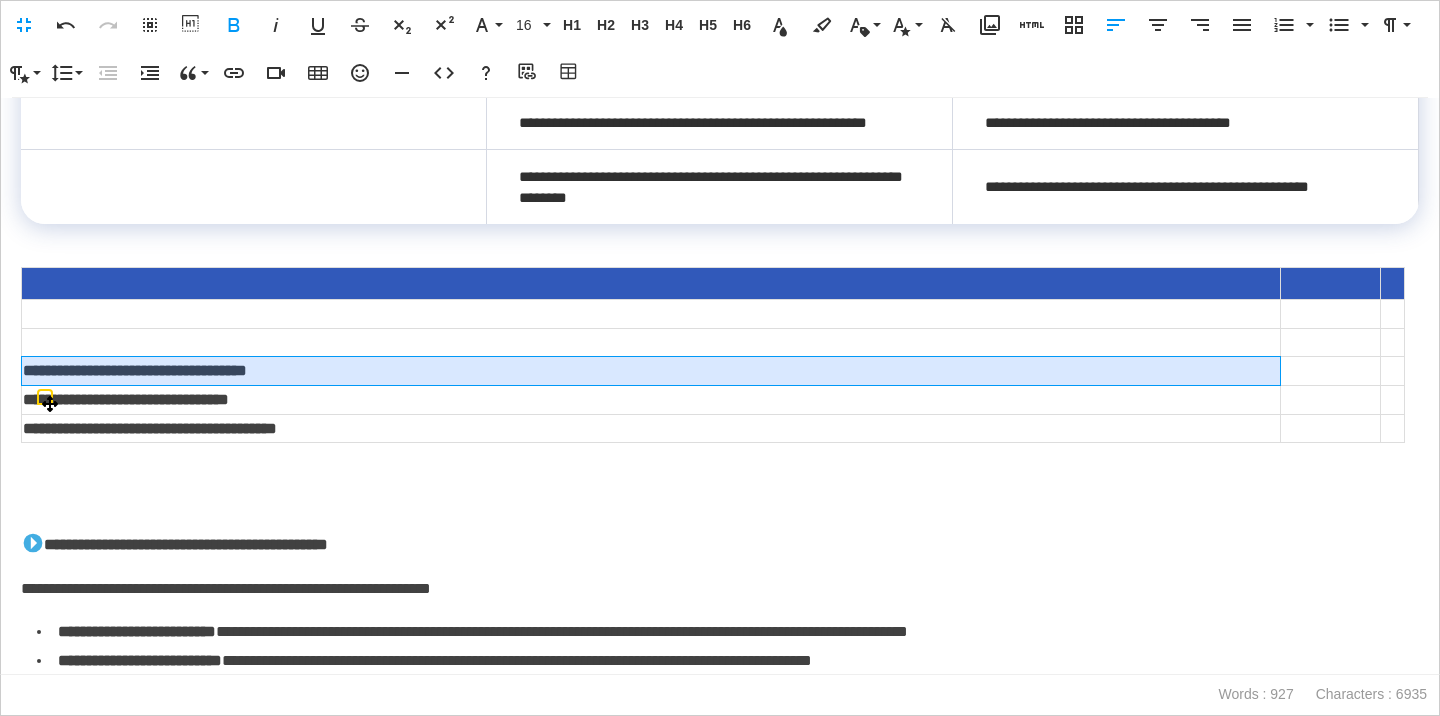 click on "**********" at bounding box center [135, 370] 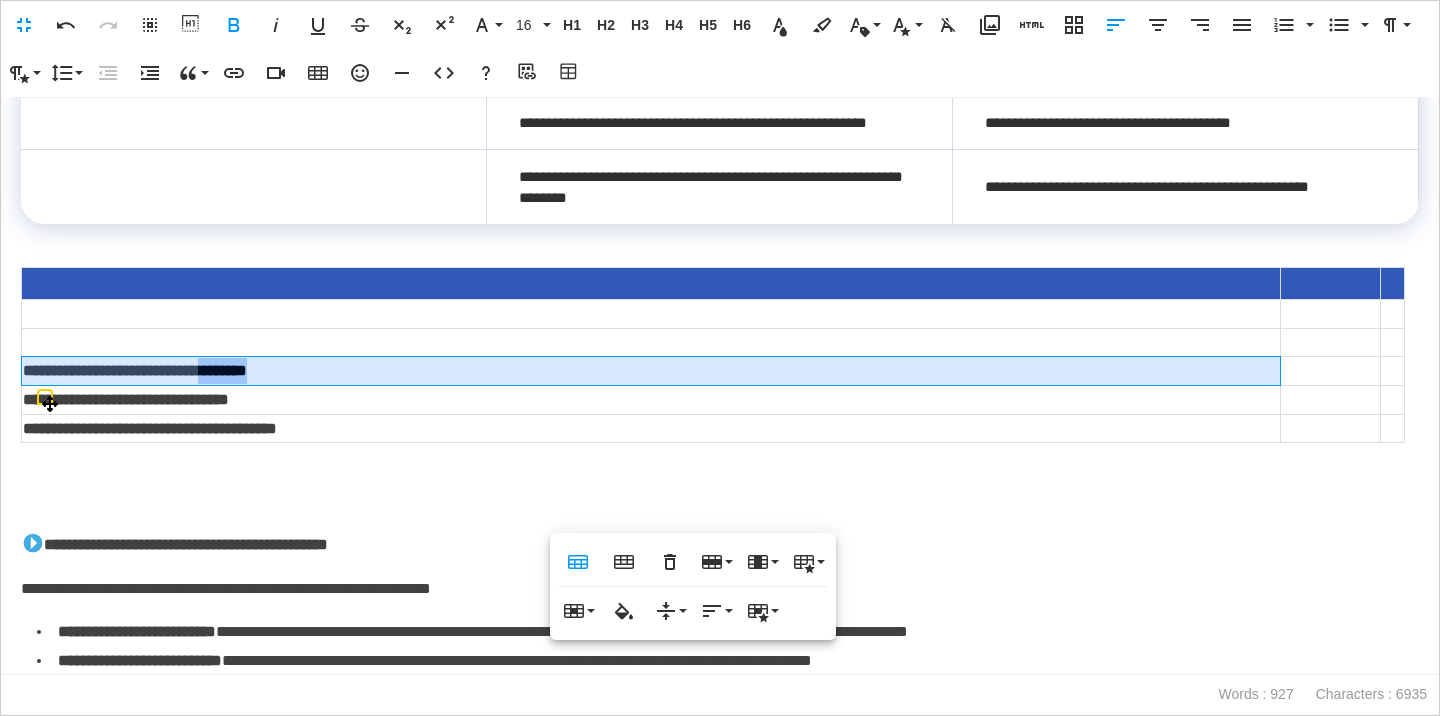 click on "**********" at bounding box center (135, 370) 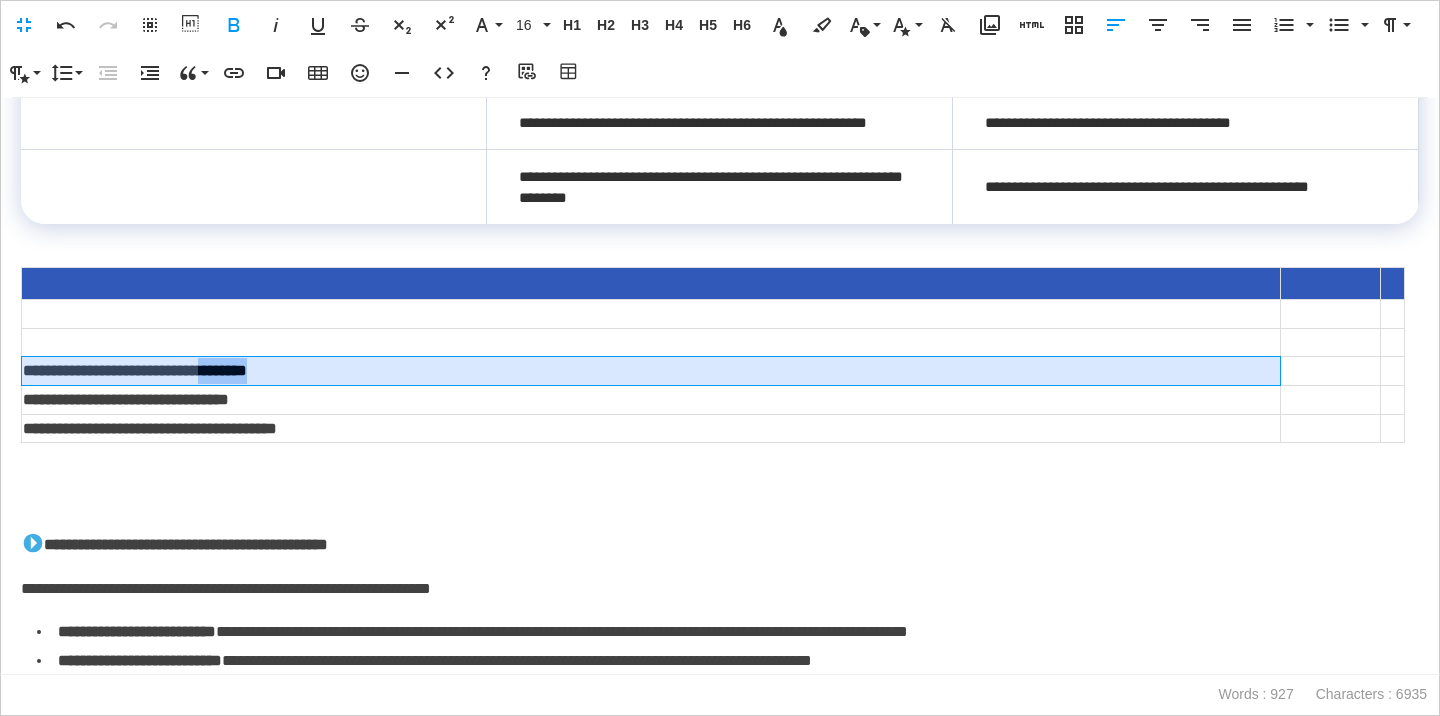 click on "**********" at bounding box center [135, 370] 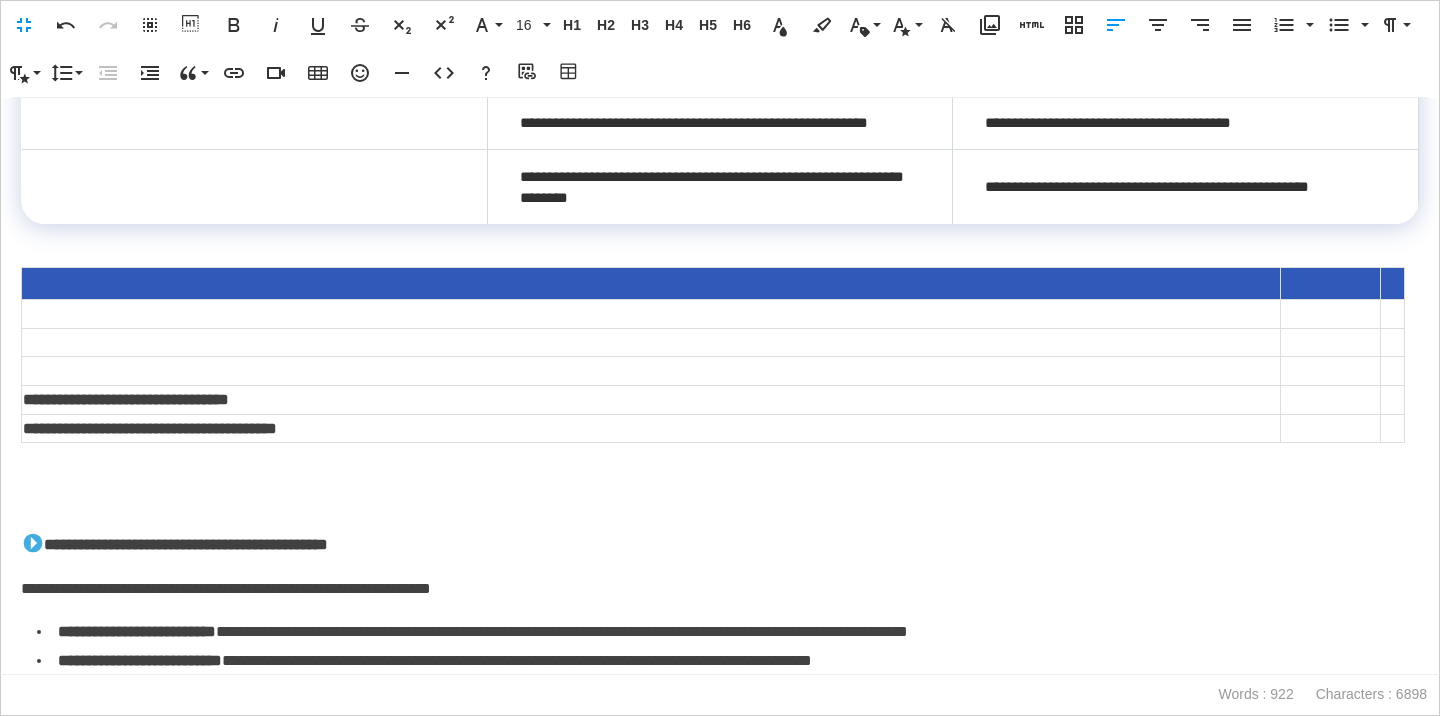 click at bounding box center [255, 57] 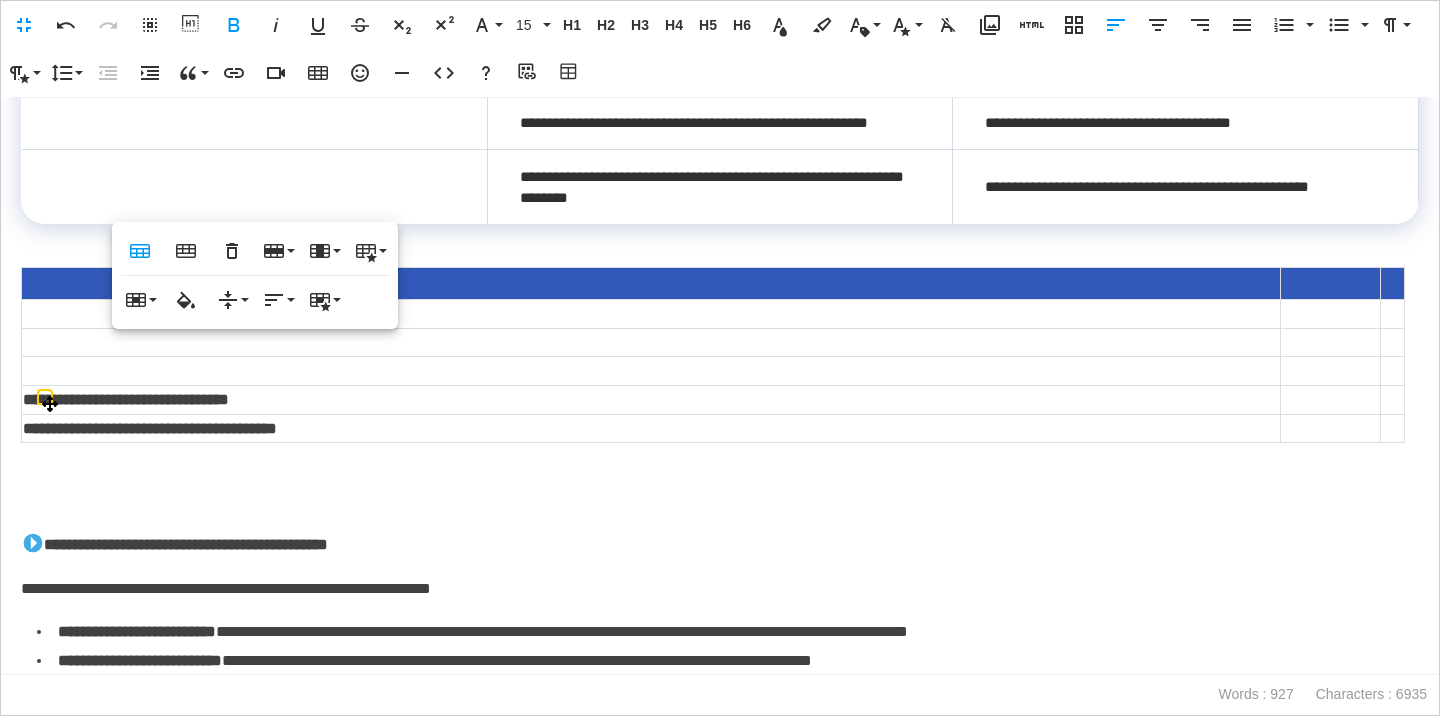 click on "**********" at bounding box center [126, 399] 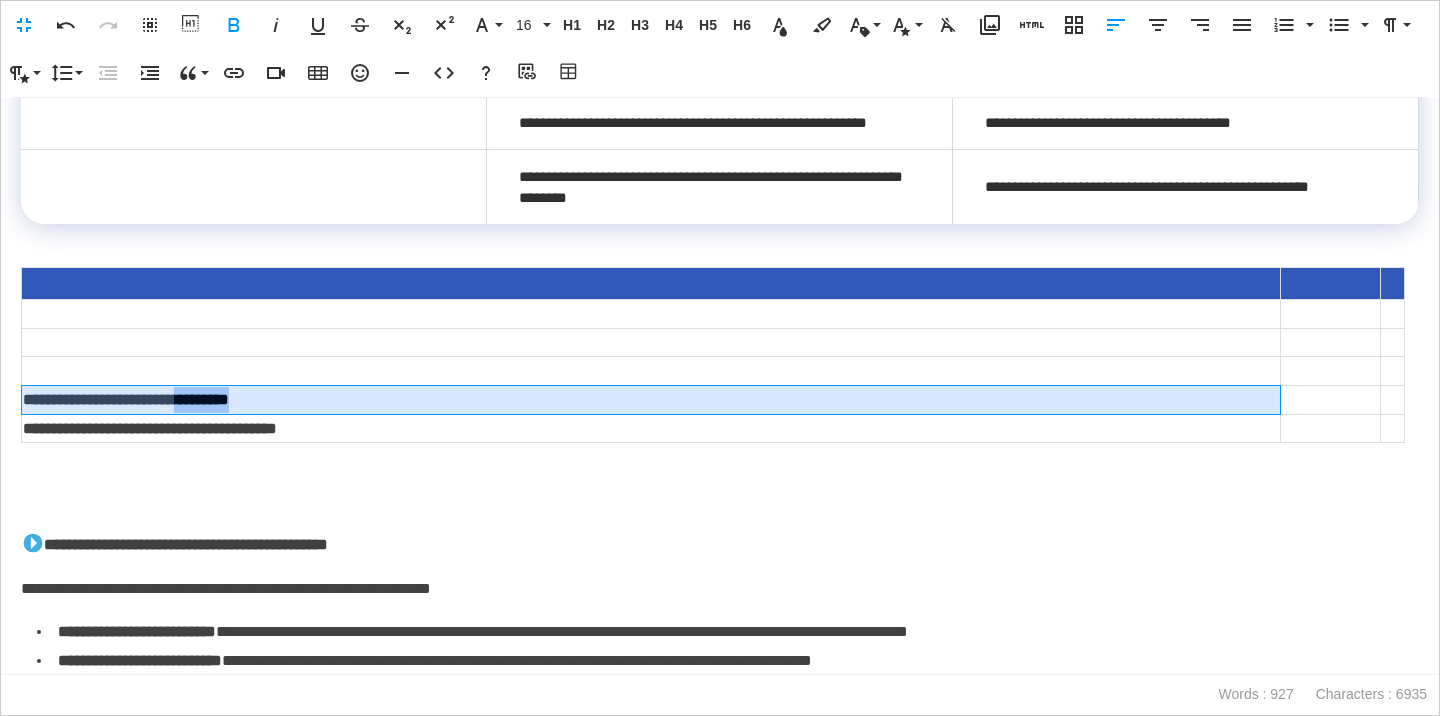 click on "**********" at bounding box center (126, 399) 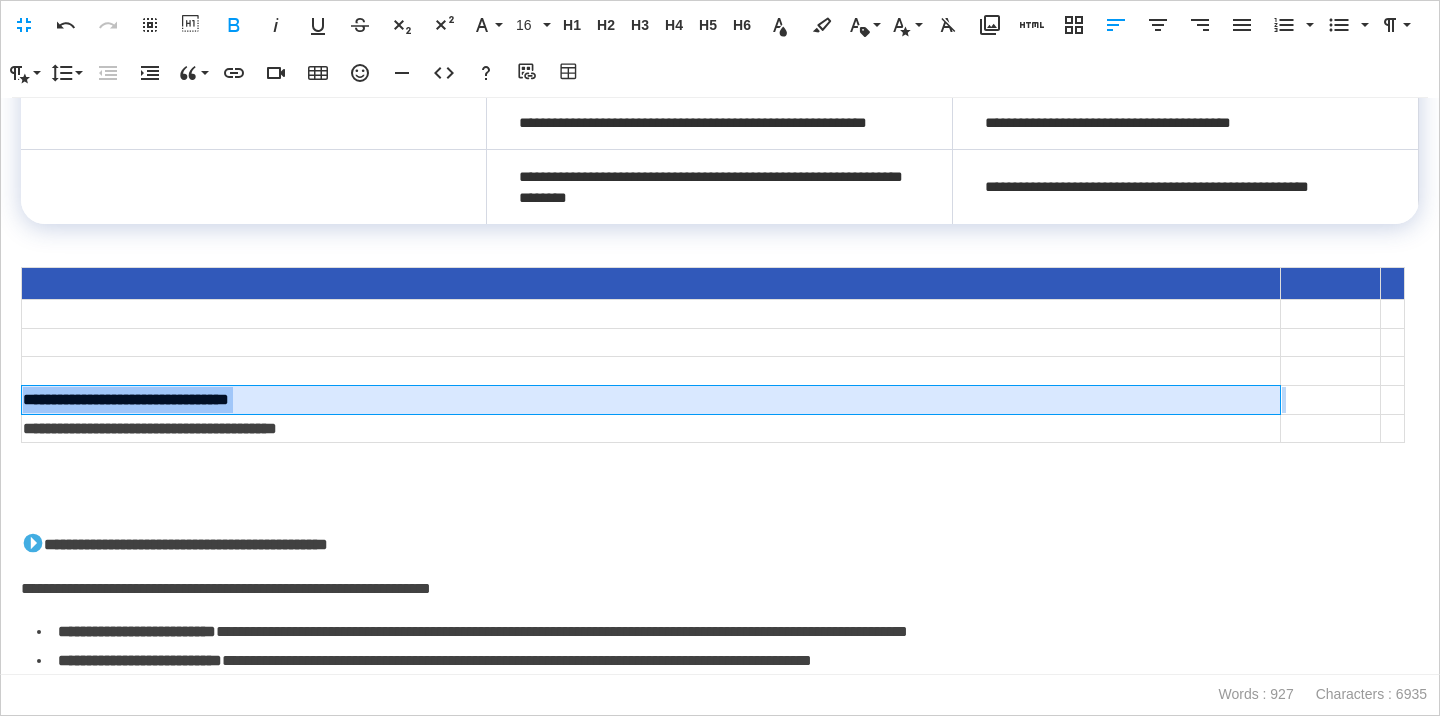 click on "**********" at bounding box center [126, 399] 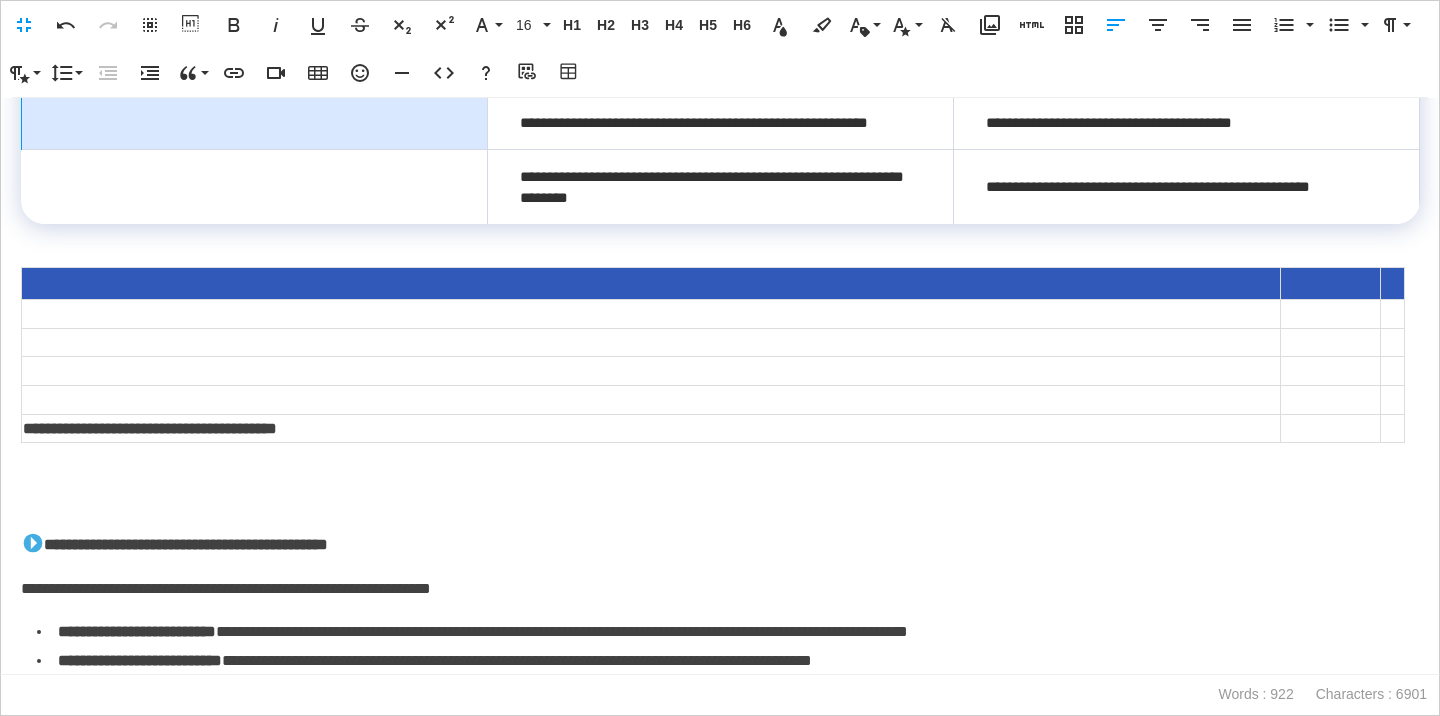 click at bounding box center [255, 122] 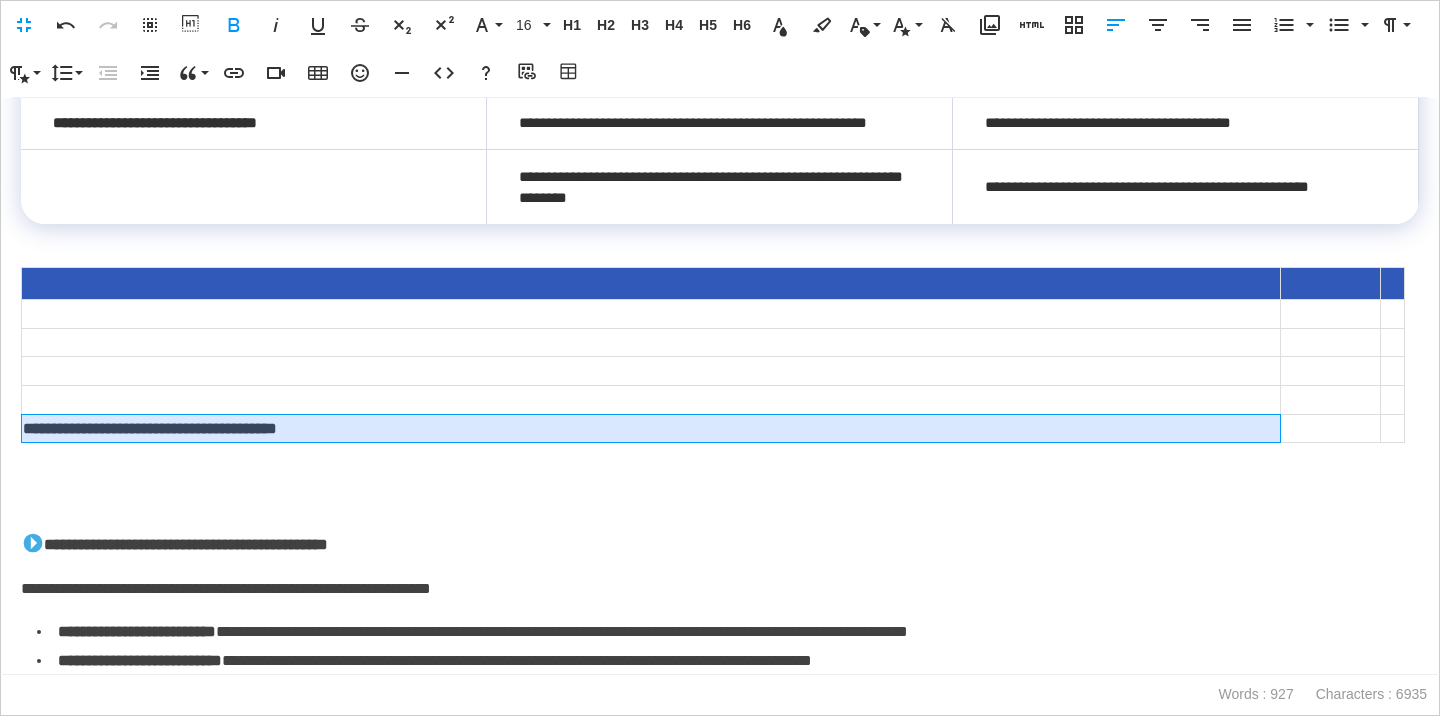 click on "**********" at bounding box center (150, 428) 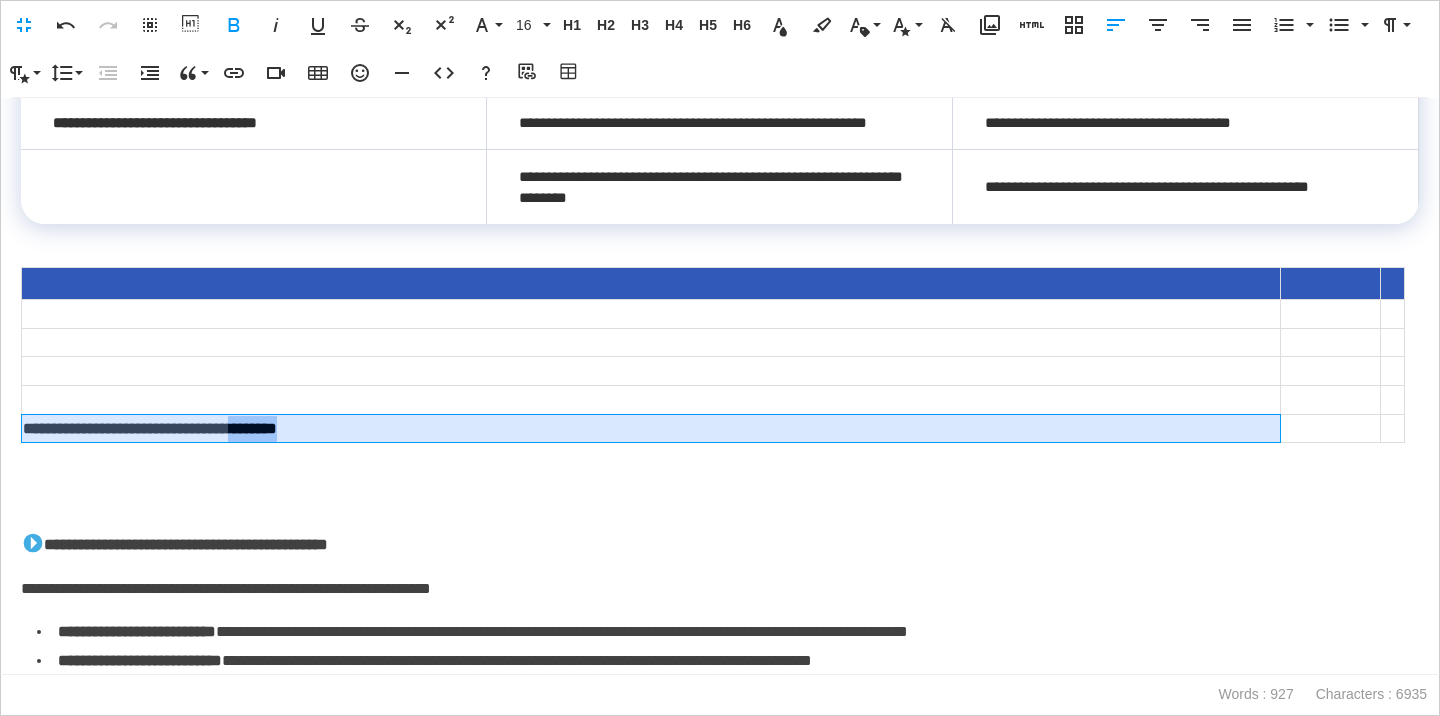 click on "**********" at bounding box center (150, 428) 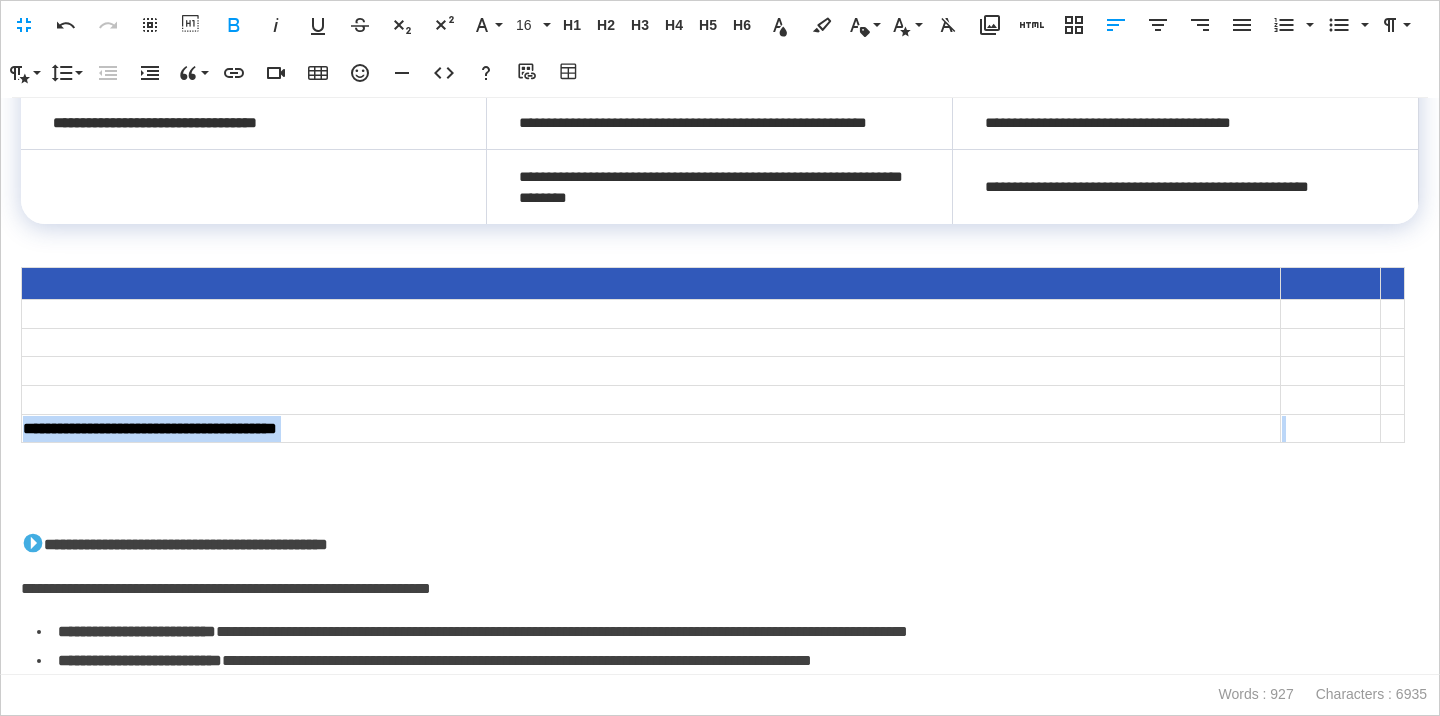 click on "**********" at bounding box center (150, 428) 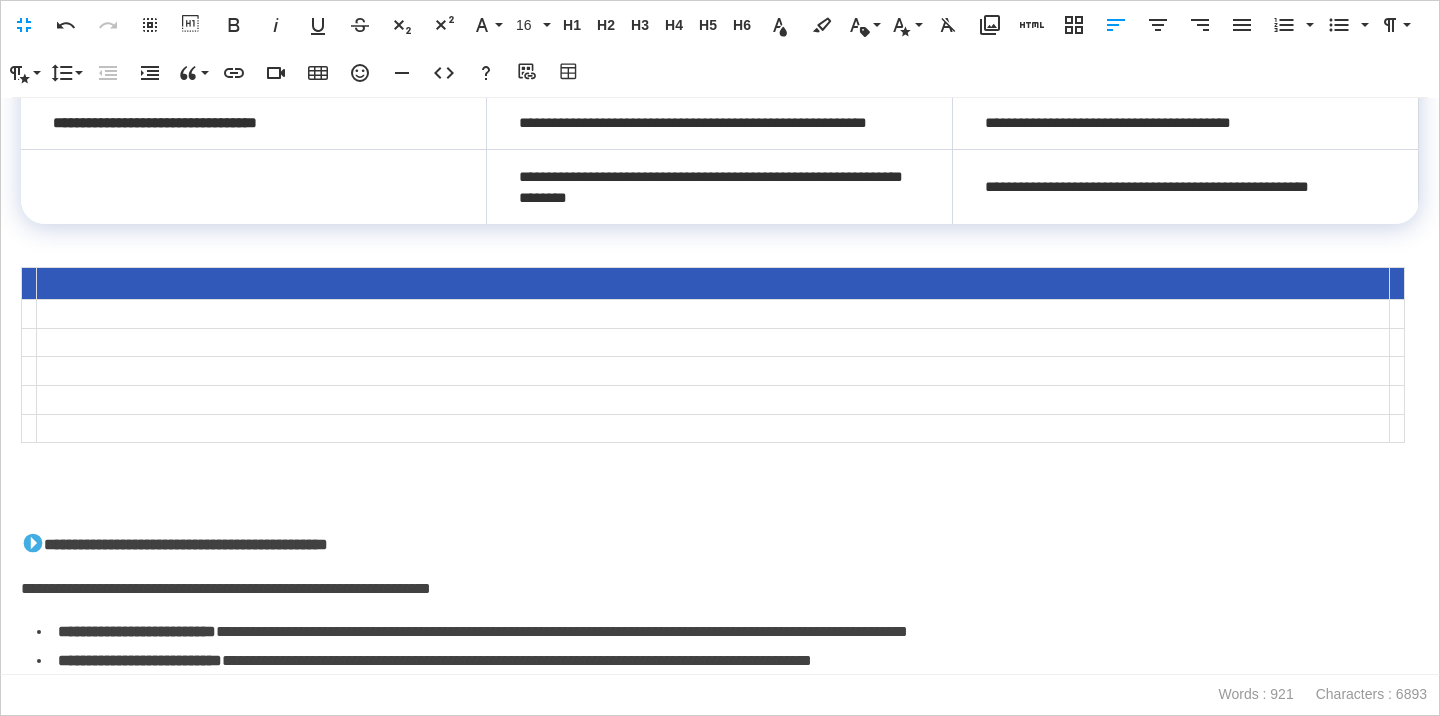 click at bounding box center (254, 186) 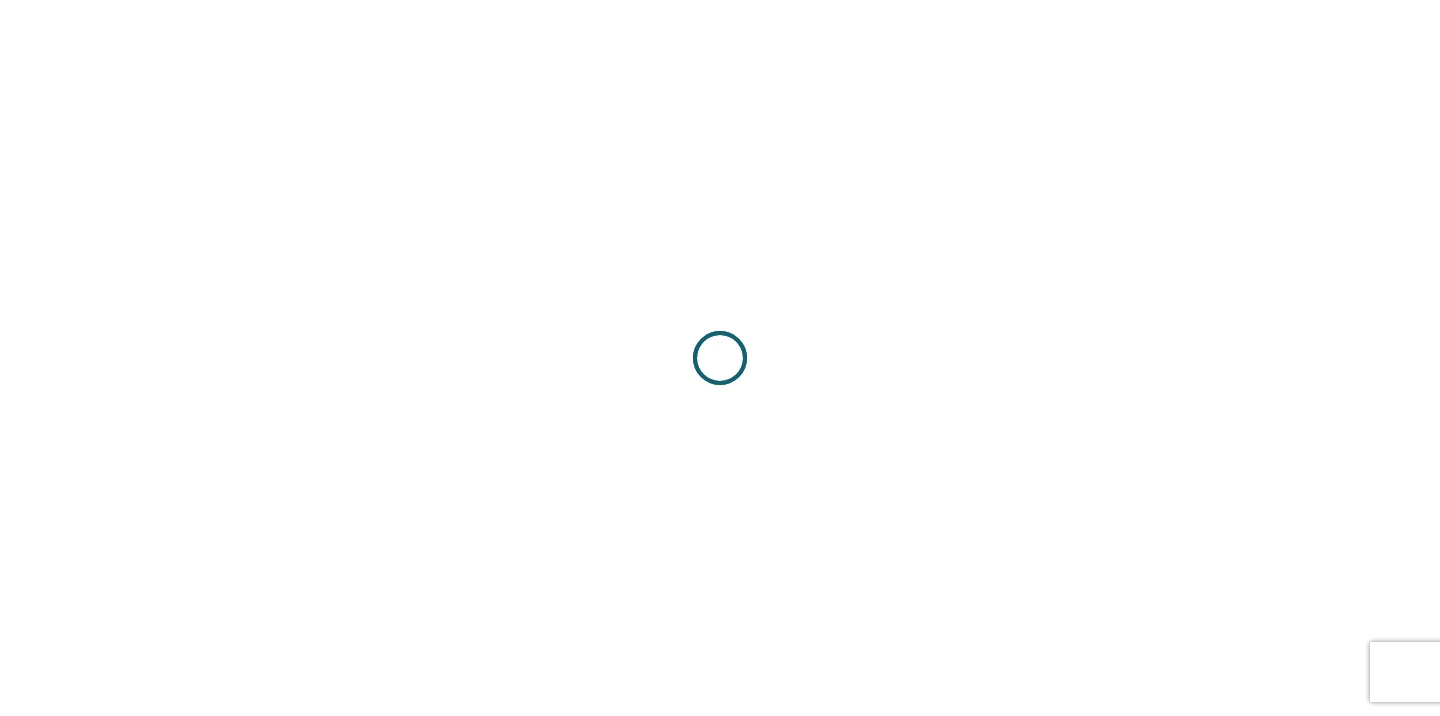 scroll, scrollTop: 0, scrollLeft: 0, axis: both 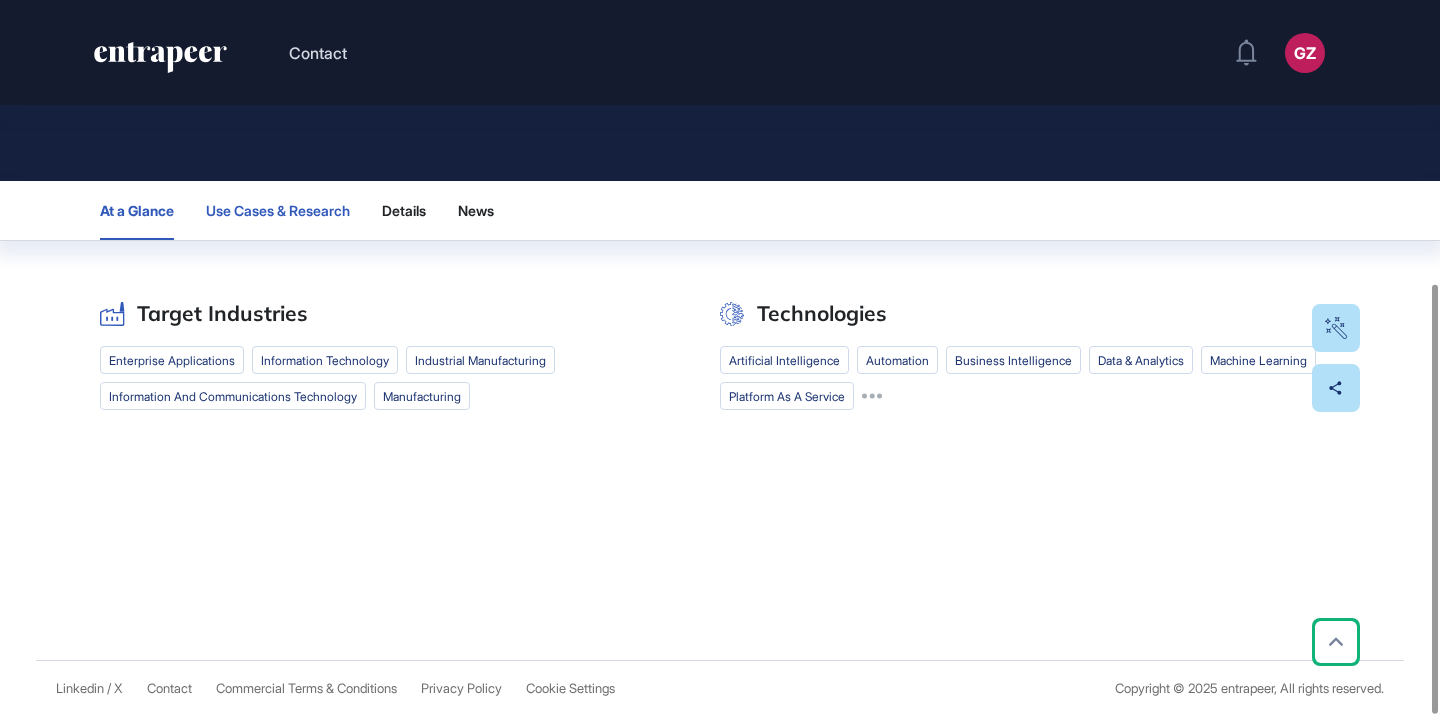 click on "Use Cases & Research" 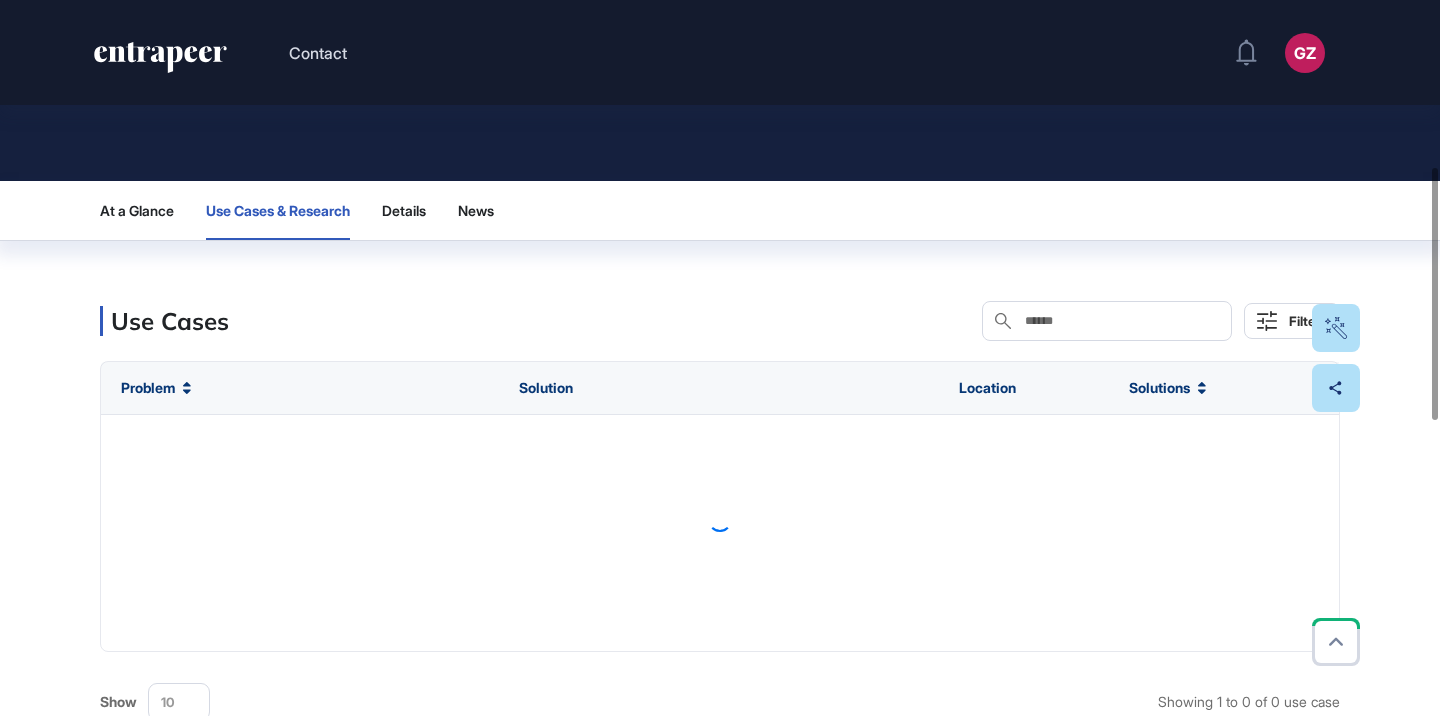 scroll, scrollTop: 473, scrollLeft: 0, axis: vertical 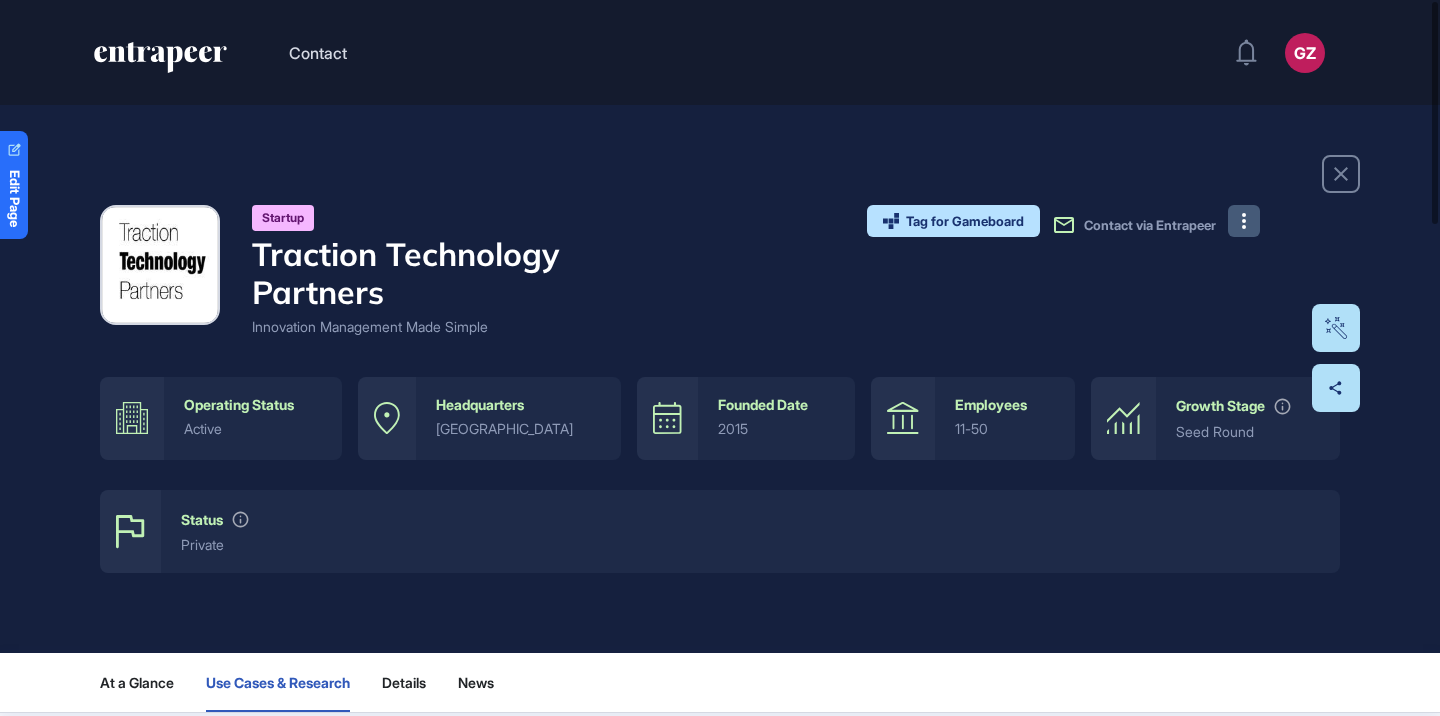 click at bounding box center [1244, 221] 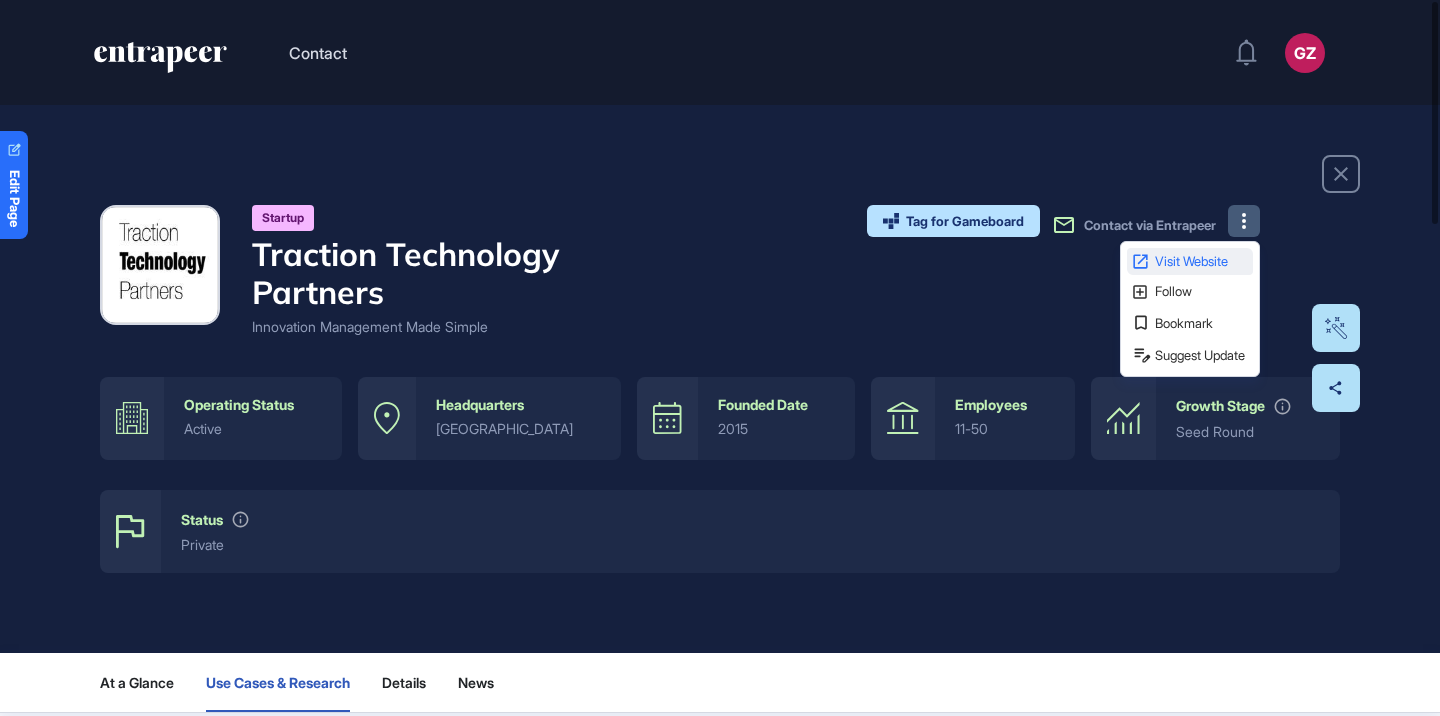 click on "Visit Website" at bounding box center (1202, 261) 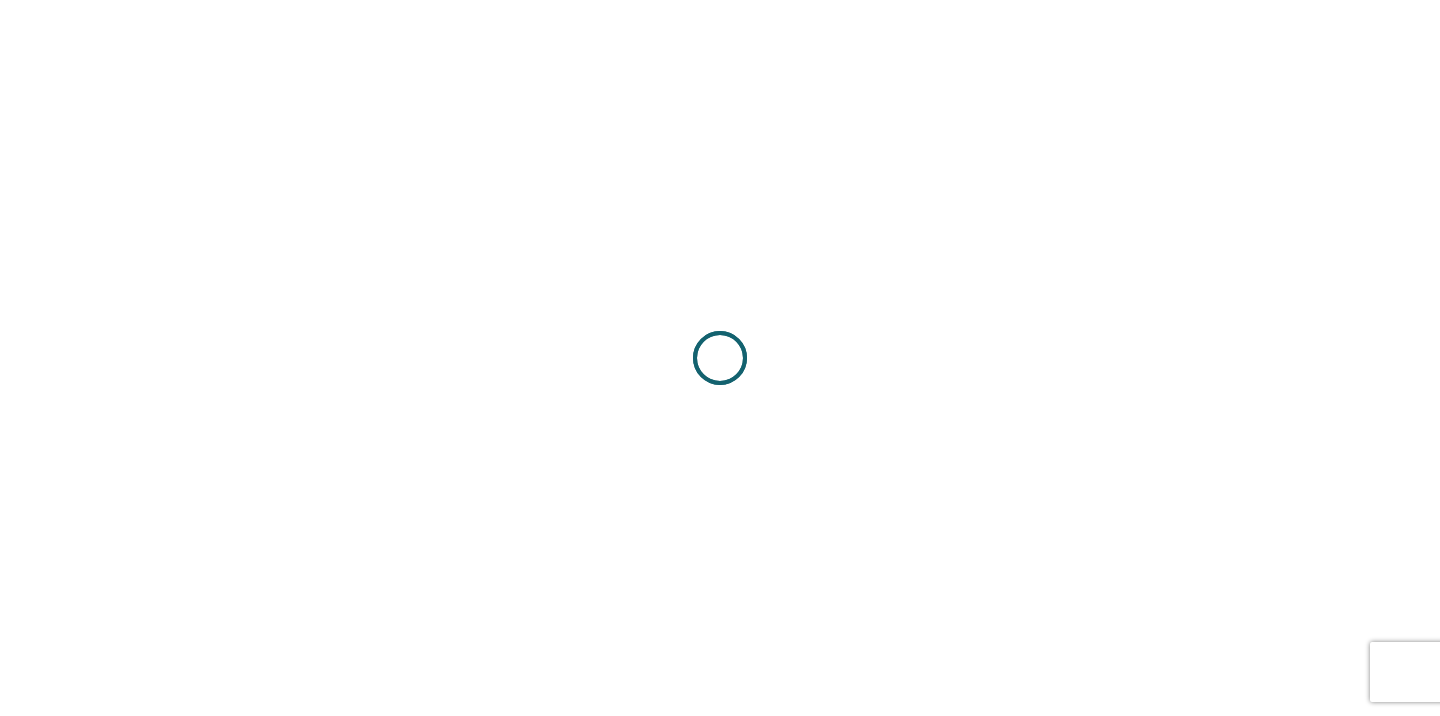 scroll, scrollTop: 0, scrollLeft: 0, axis: both 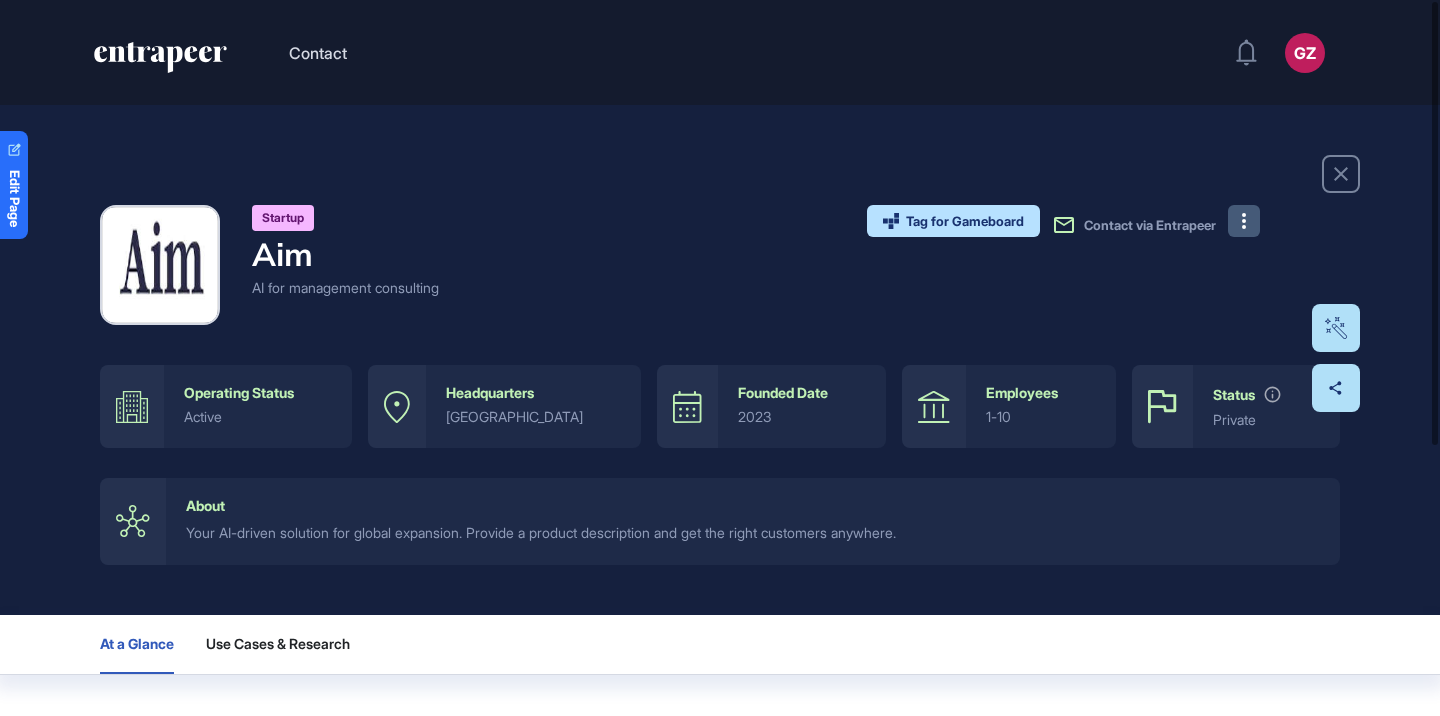 click at bounding box center (1244, 221) 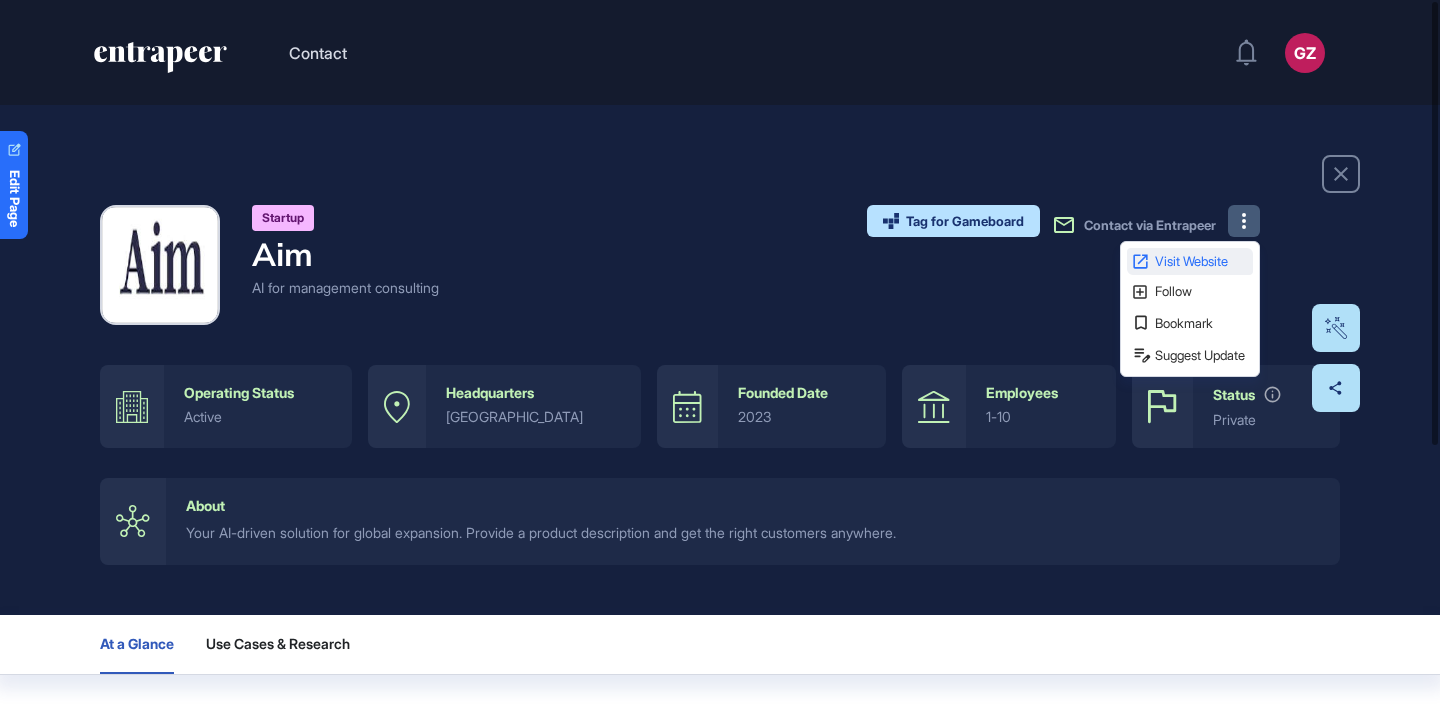 click on "Visit Website" at bounding box center [1202, 261] 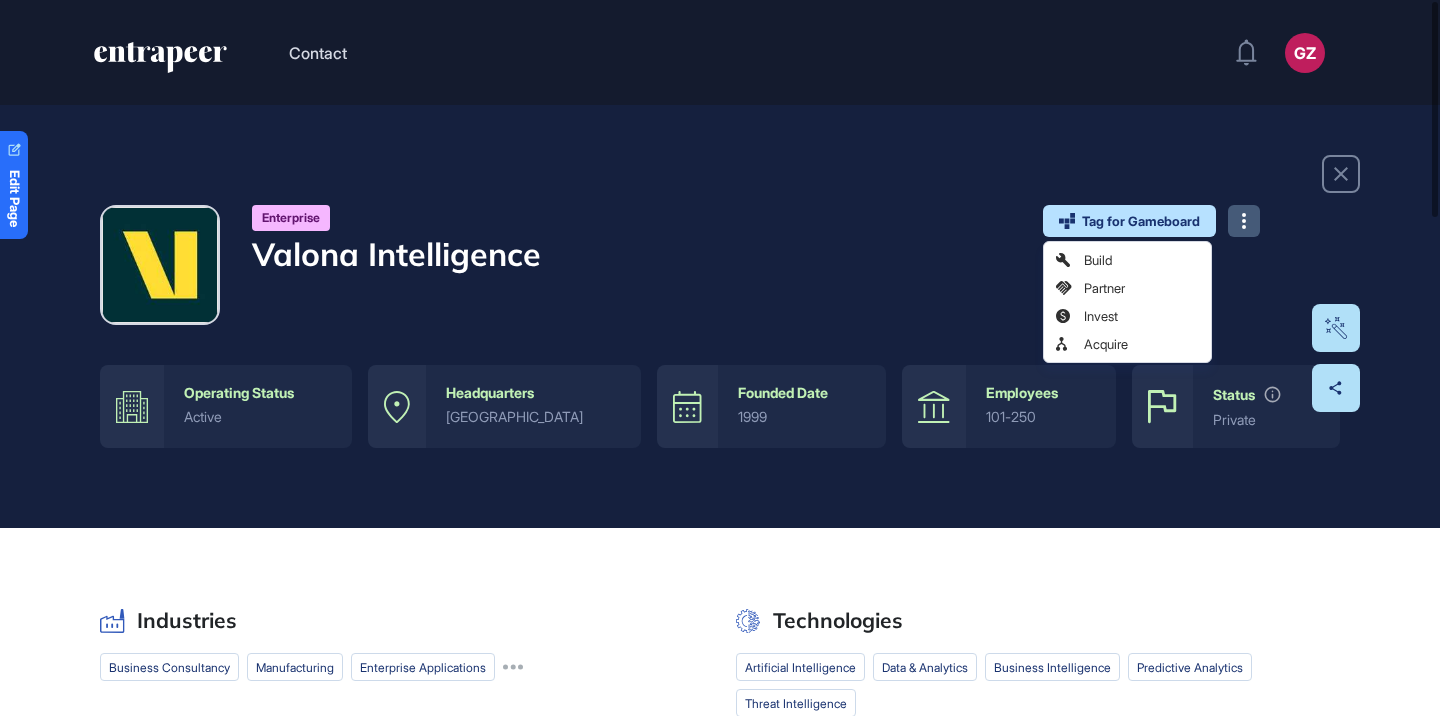 scroll, scrollTop: 0, scrollLeft: 0, axis: both 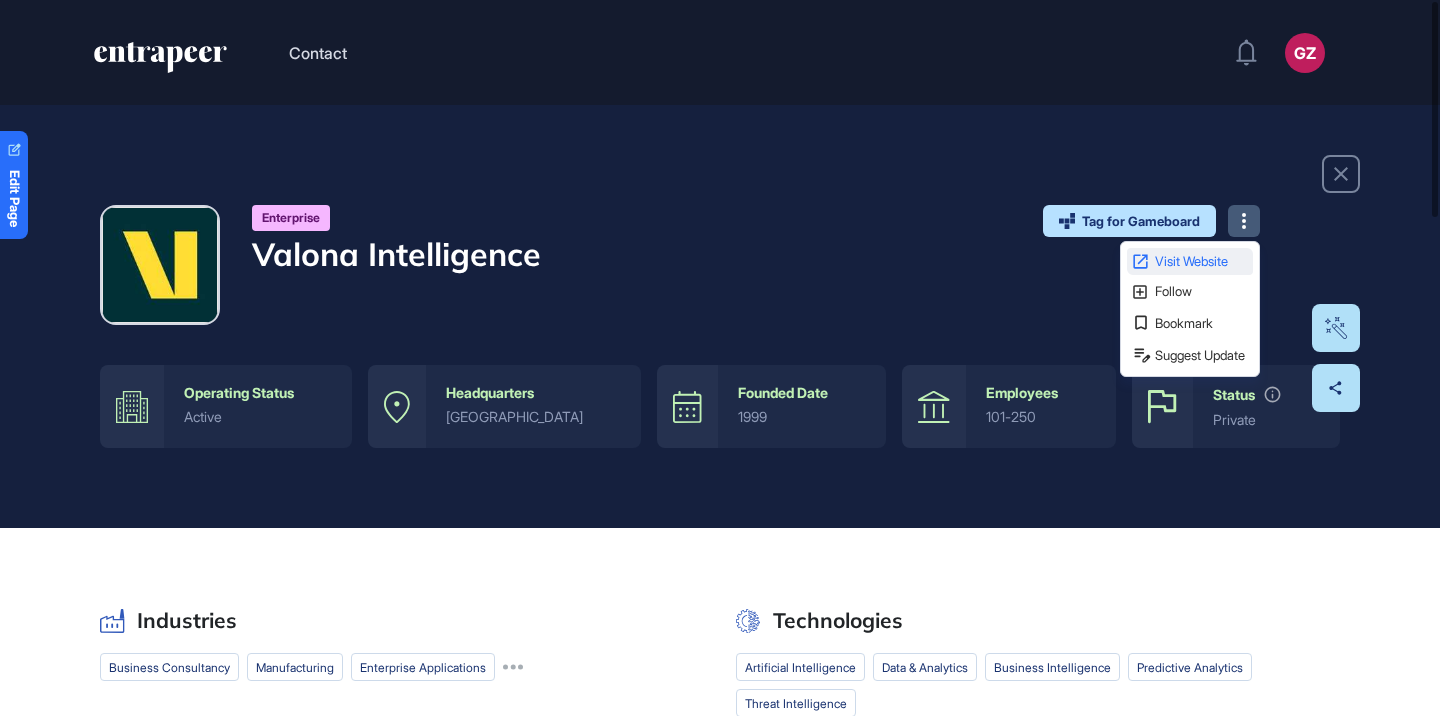 click on "Visit Website" at bounding box center [1202, 261] 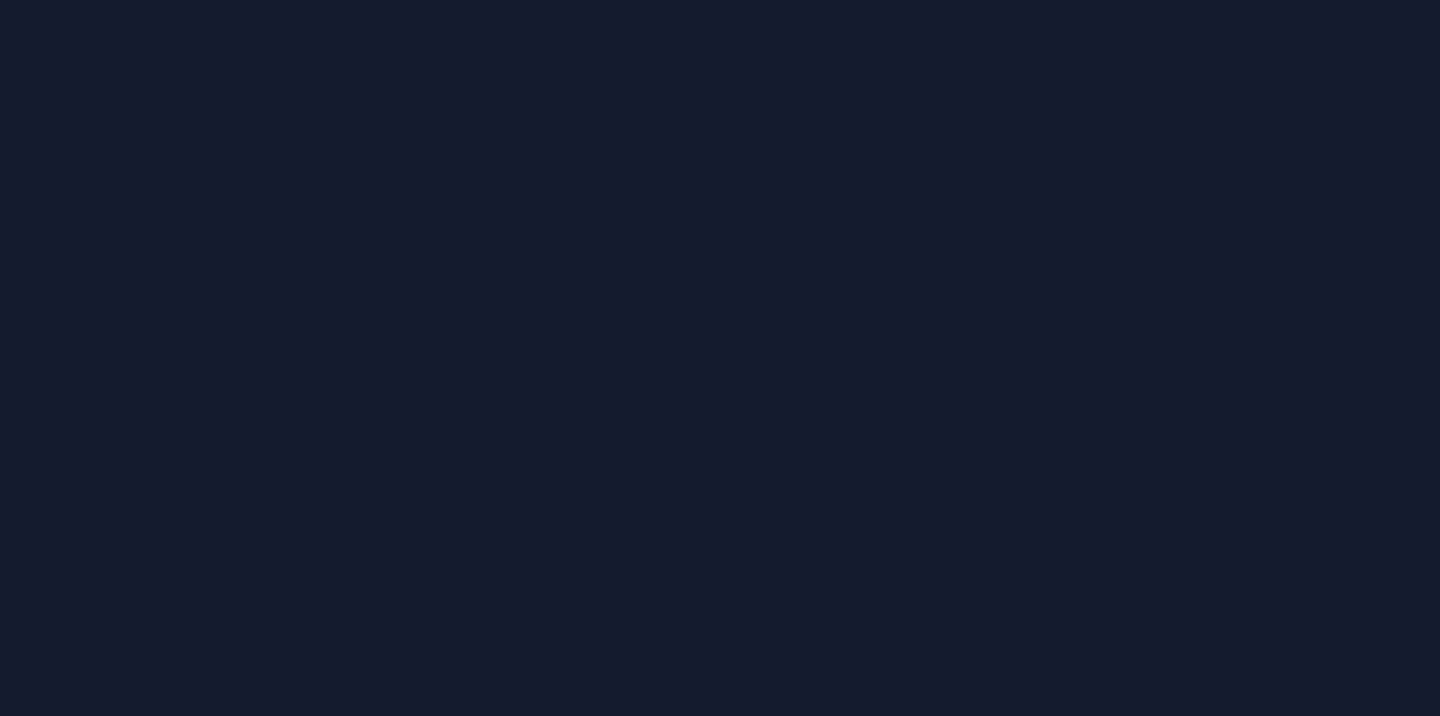 scroll, scrollTop: 0, scrollLeft: 0, axis: both 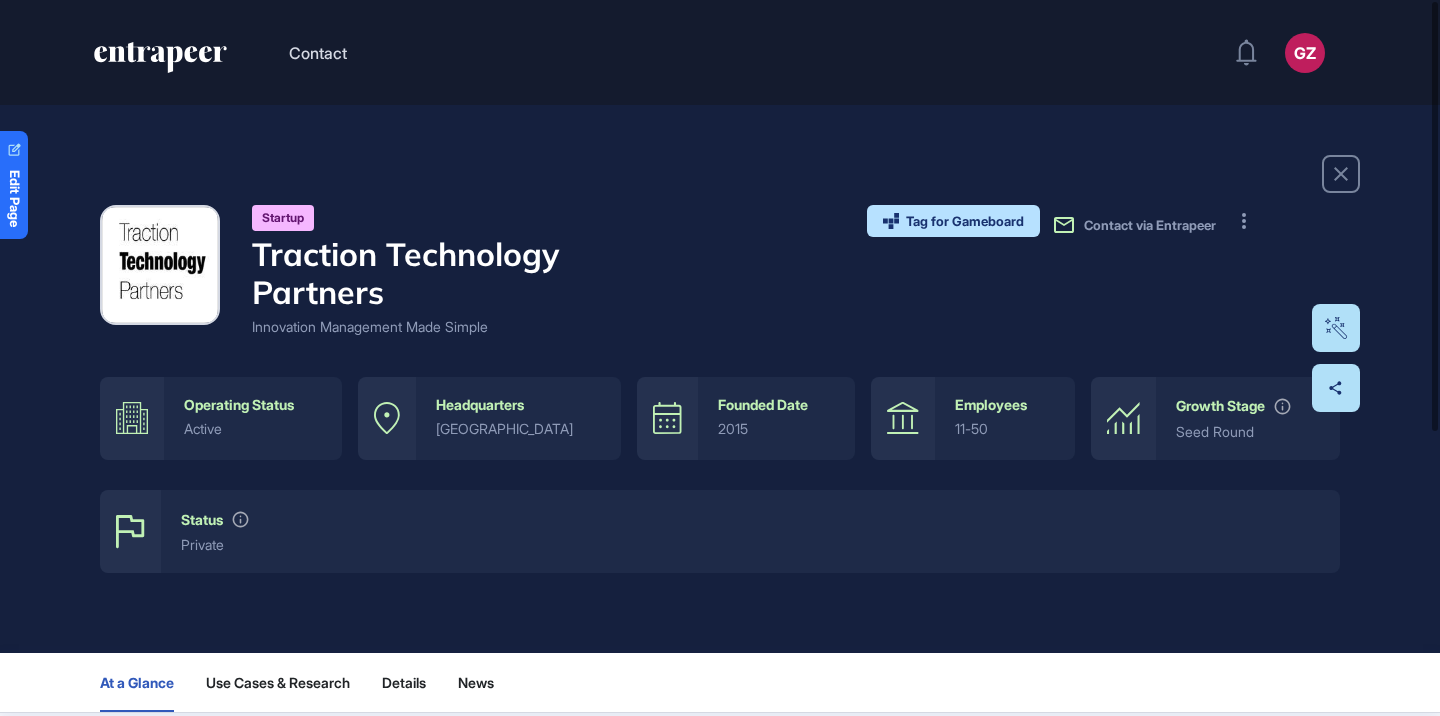 click on "Traction Technology Partners" at bounding box center [422, 273] 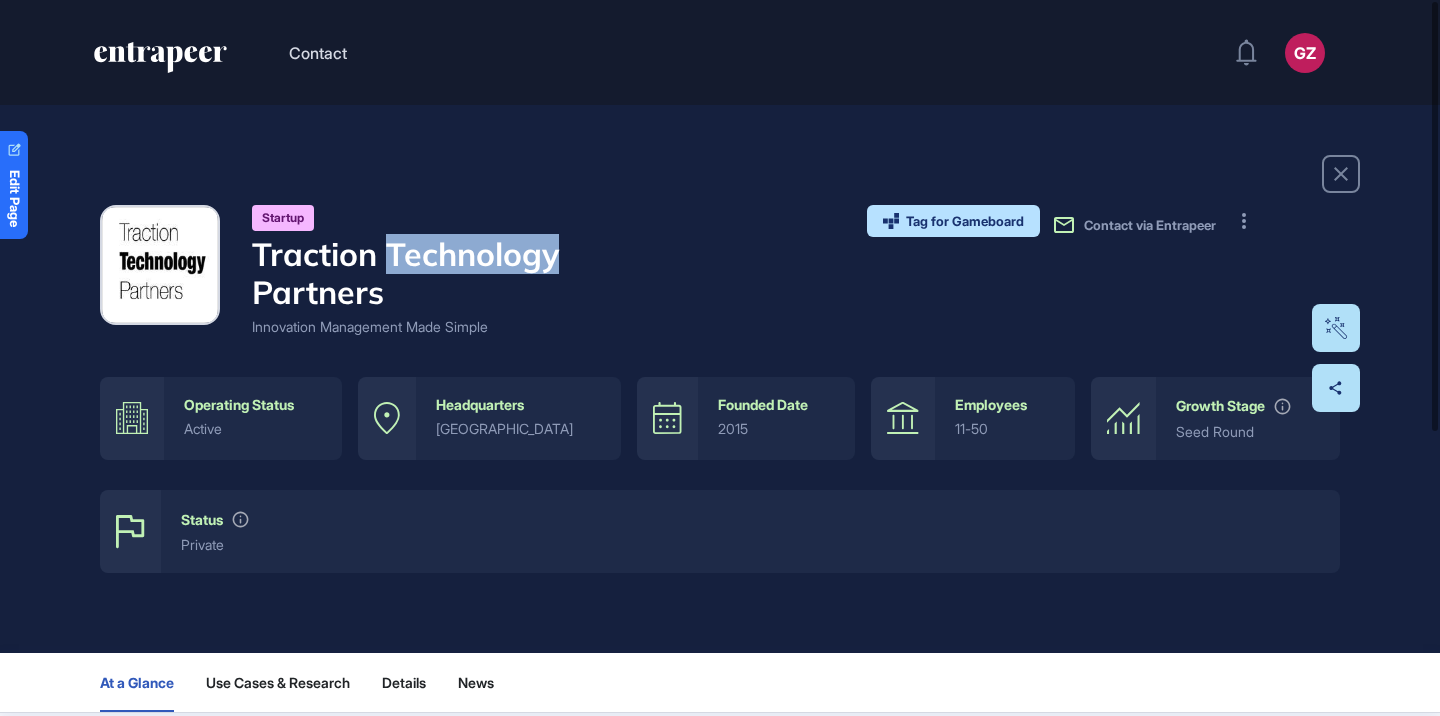 click on "Traction Technology Partners" at bounding box center (422, 273) 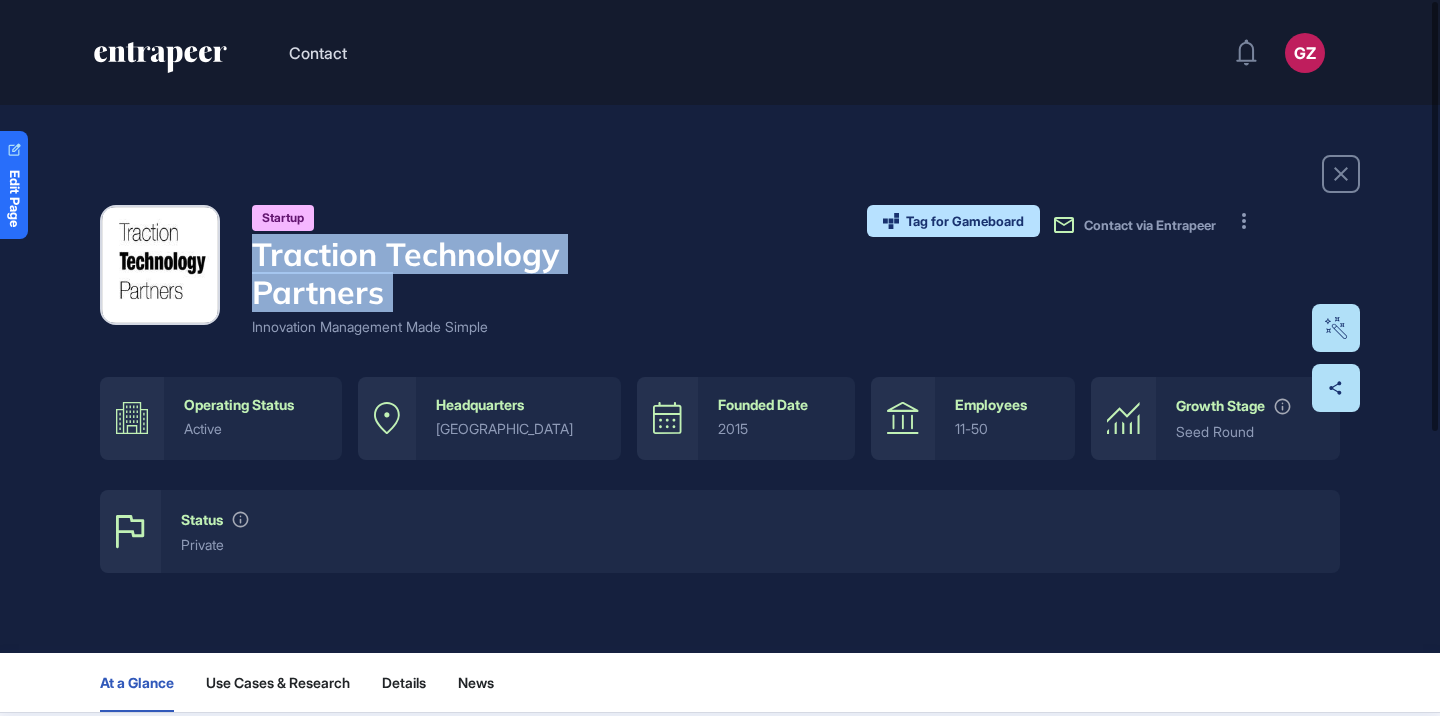 click on "Traction Technology Partners" at bounding box center (422, 273) 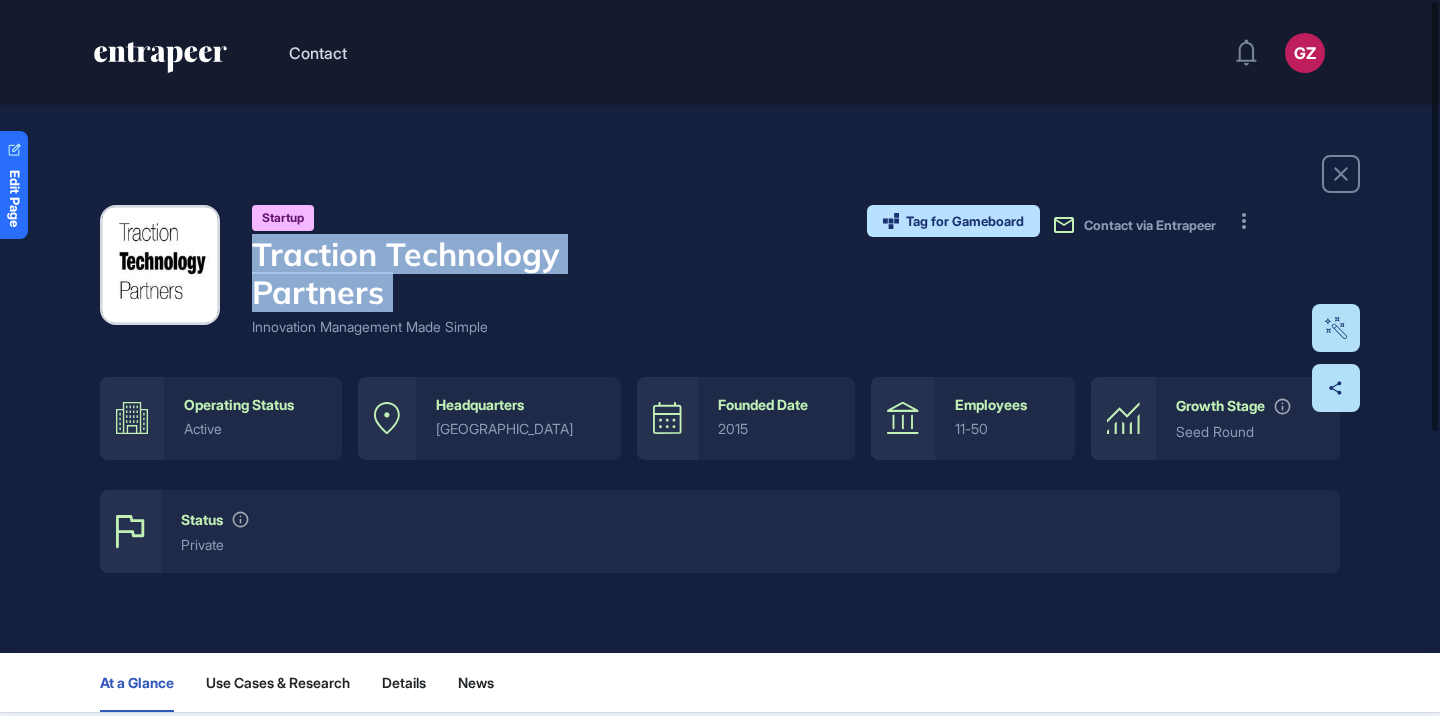 copy on "Traction Technology Partners" 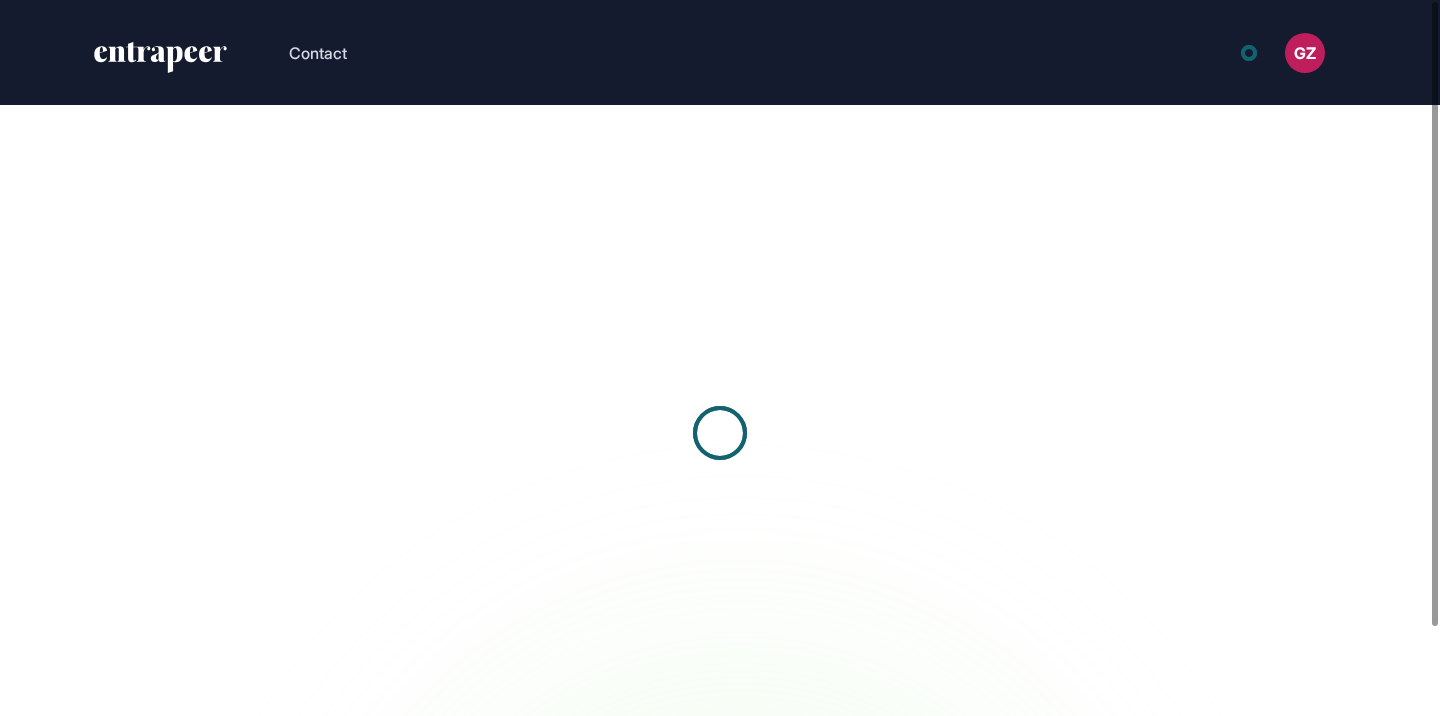 scroll, scrollTop: 0, scrollLeft: 0, axis: both 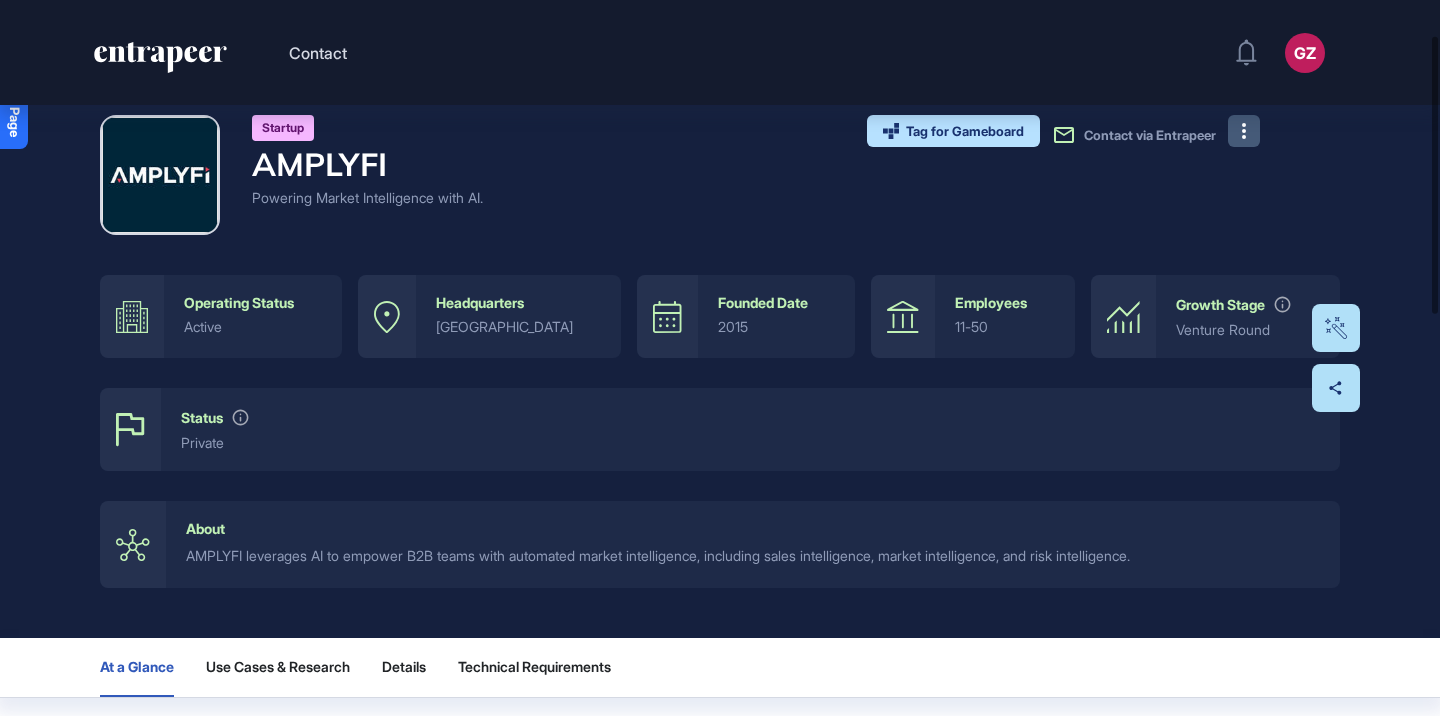 click at bounding box center [1244, 131] 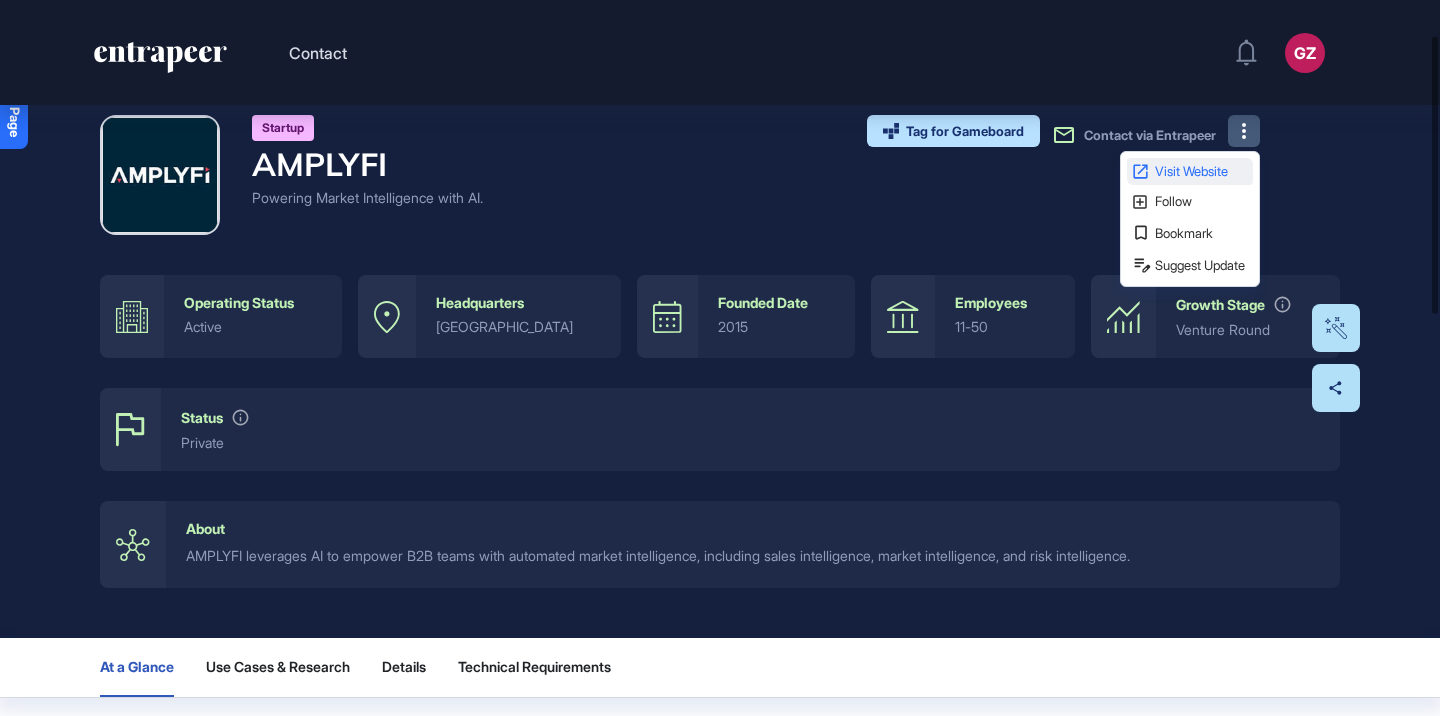 click on "Visit Website" at bounding box center (1190, 171) 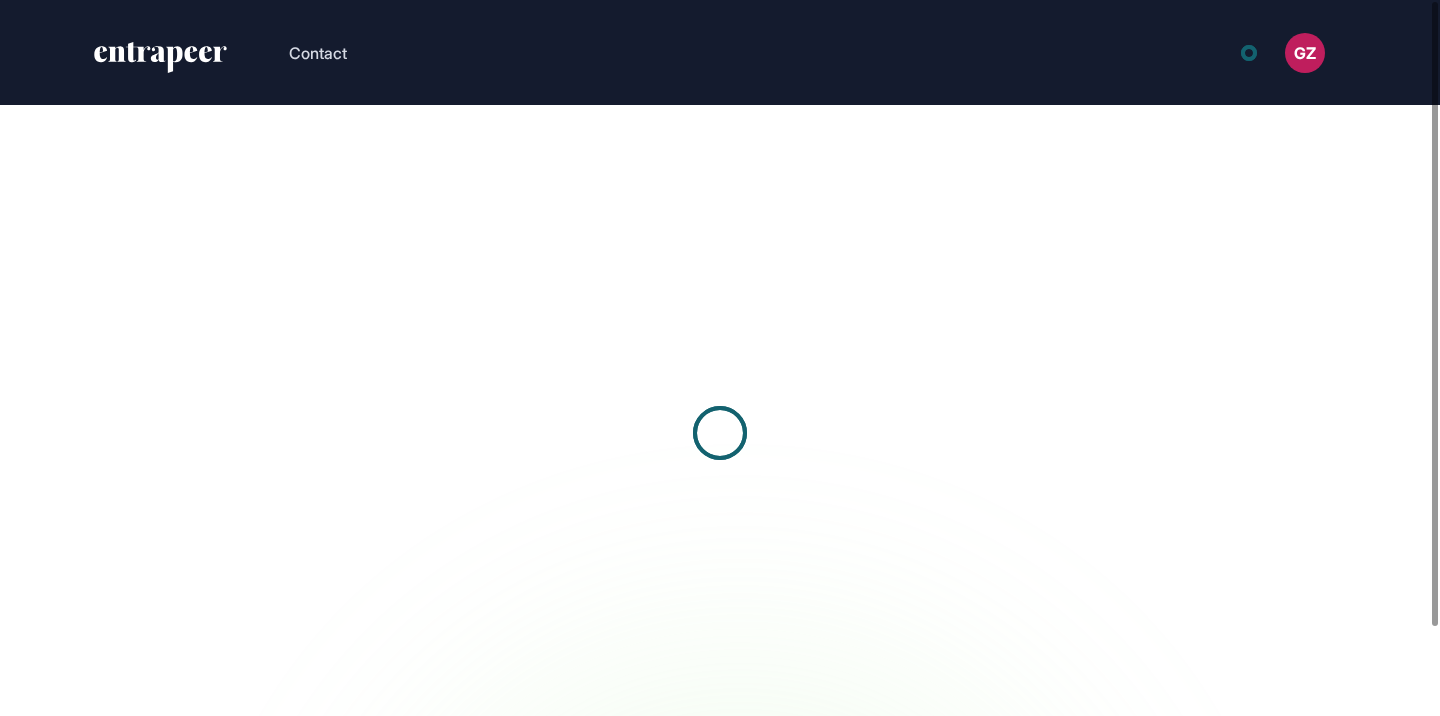 scroll, scrollTop: 0, scrollLeft: 0, axis: both 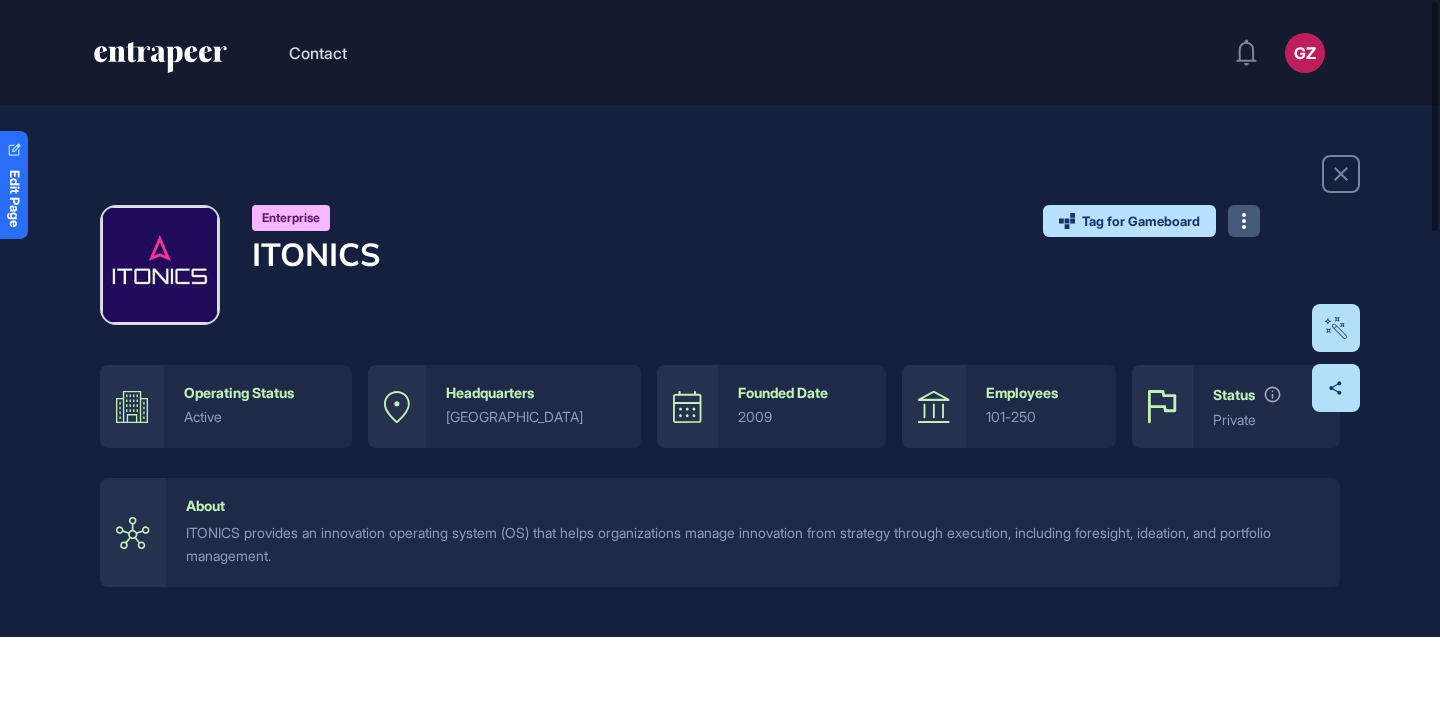 click 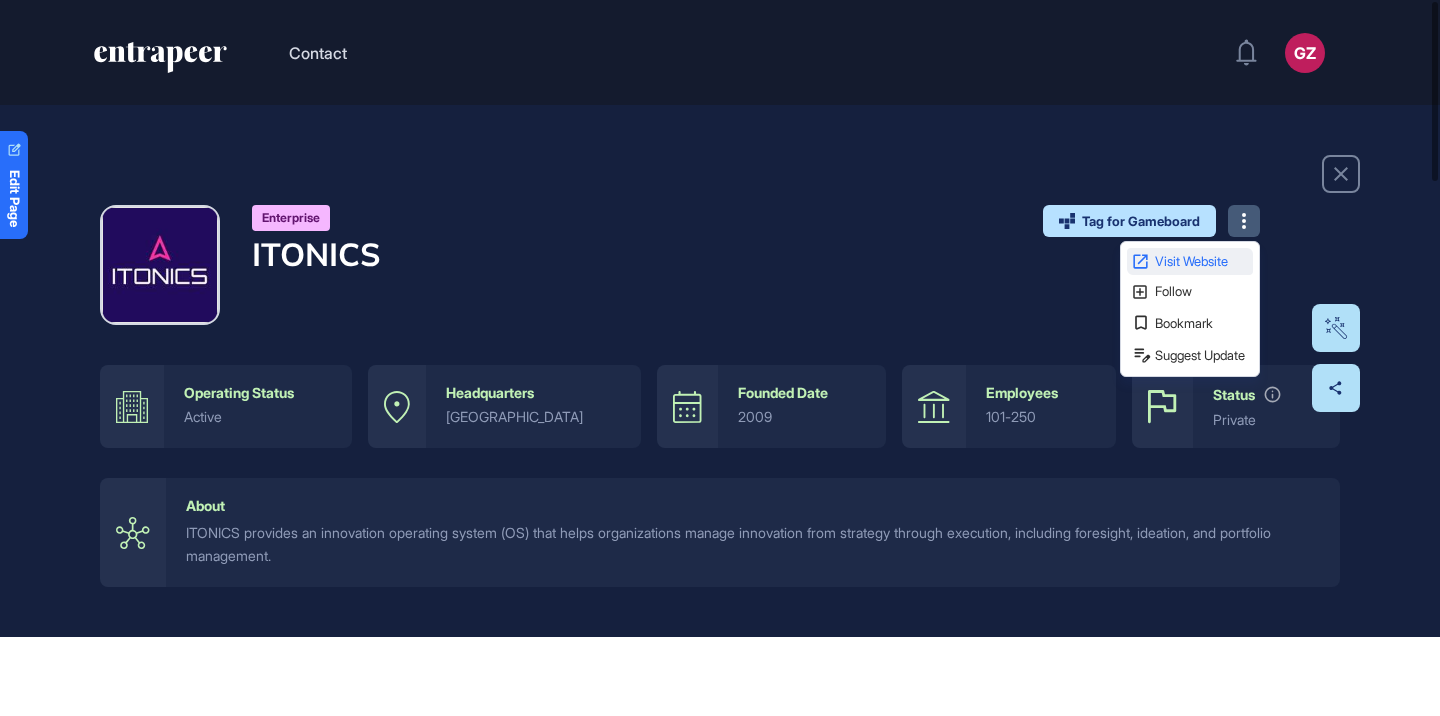 click on "Visit Website" at bounding box center (1190, 261) 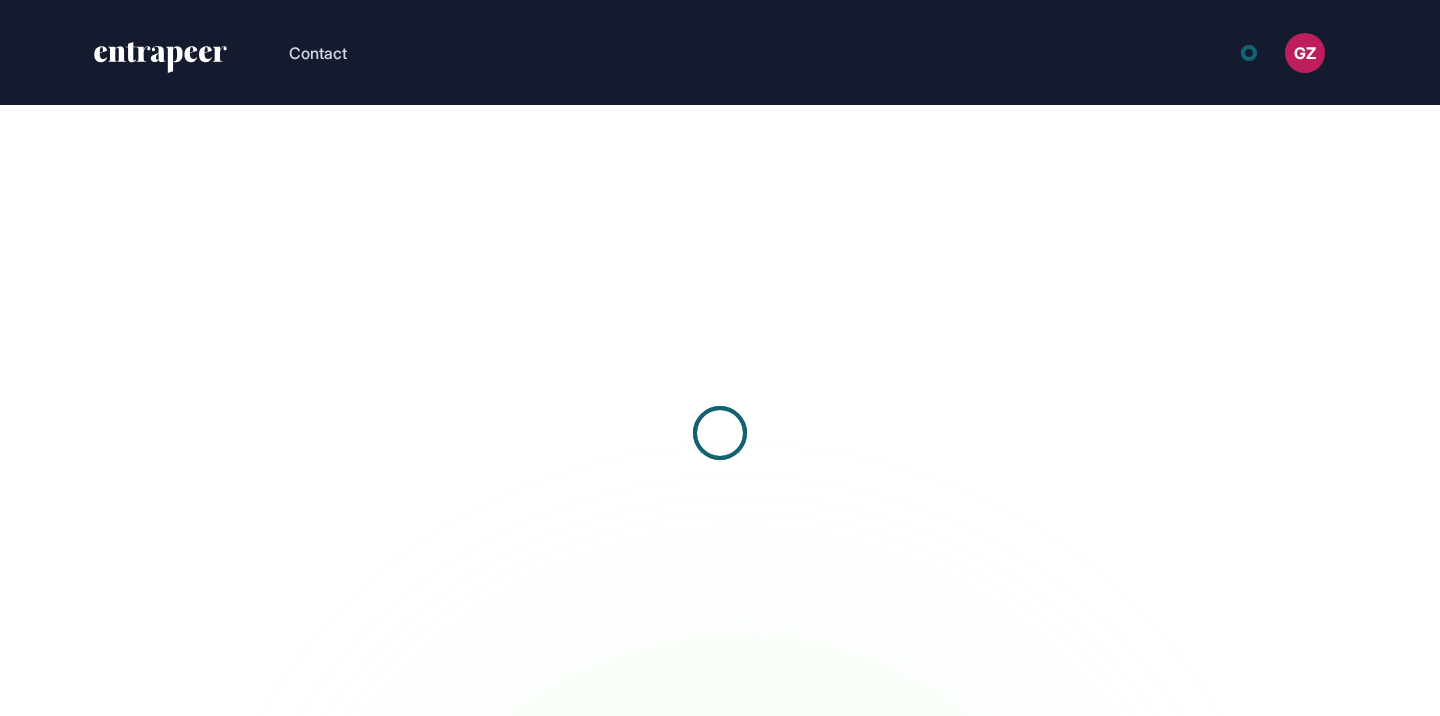 scroll, scrollTop: 0, scrollLeft: 0, axis: both 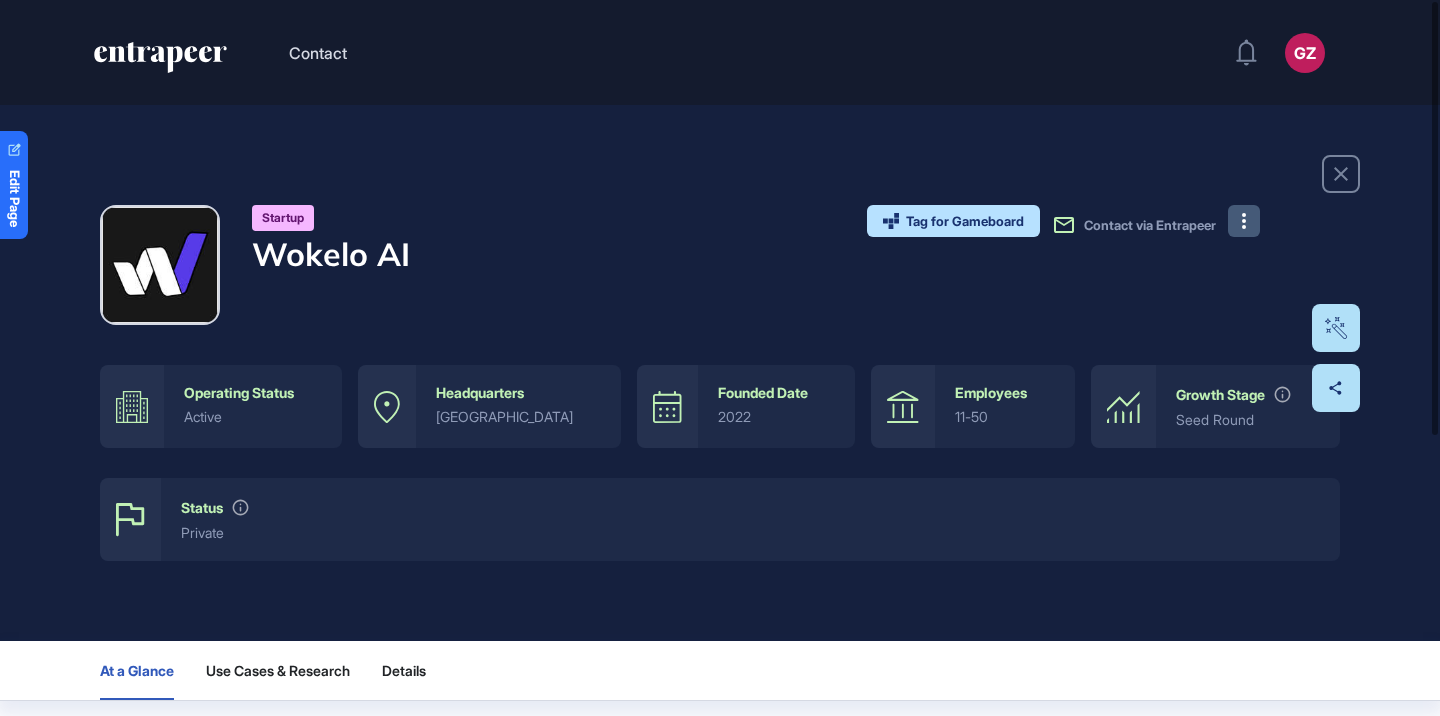 click at bounding box center [1244, 221] 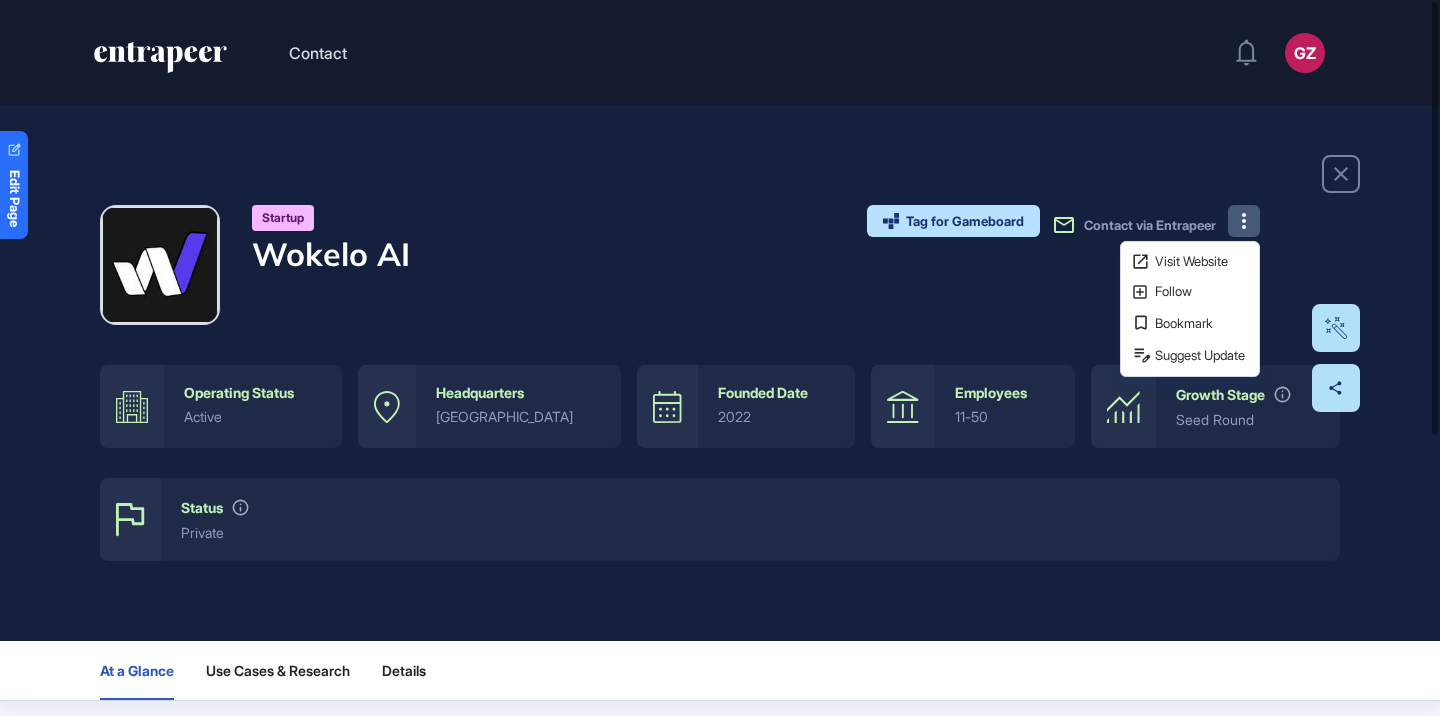 scroll, scrollTop: 0, scrollLeft: 0, axis: both 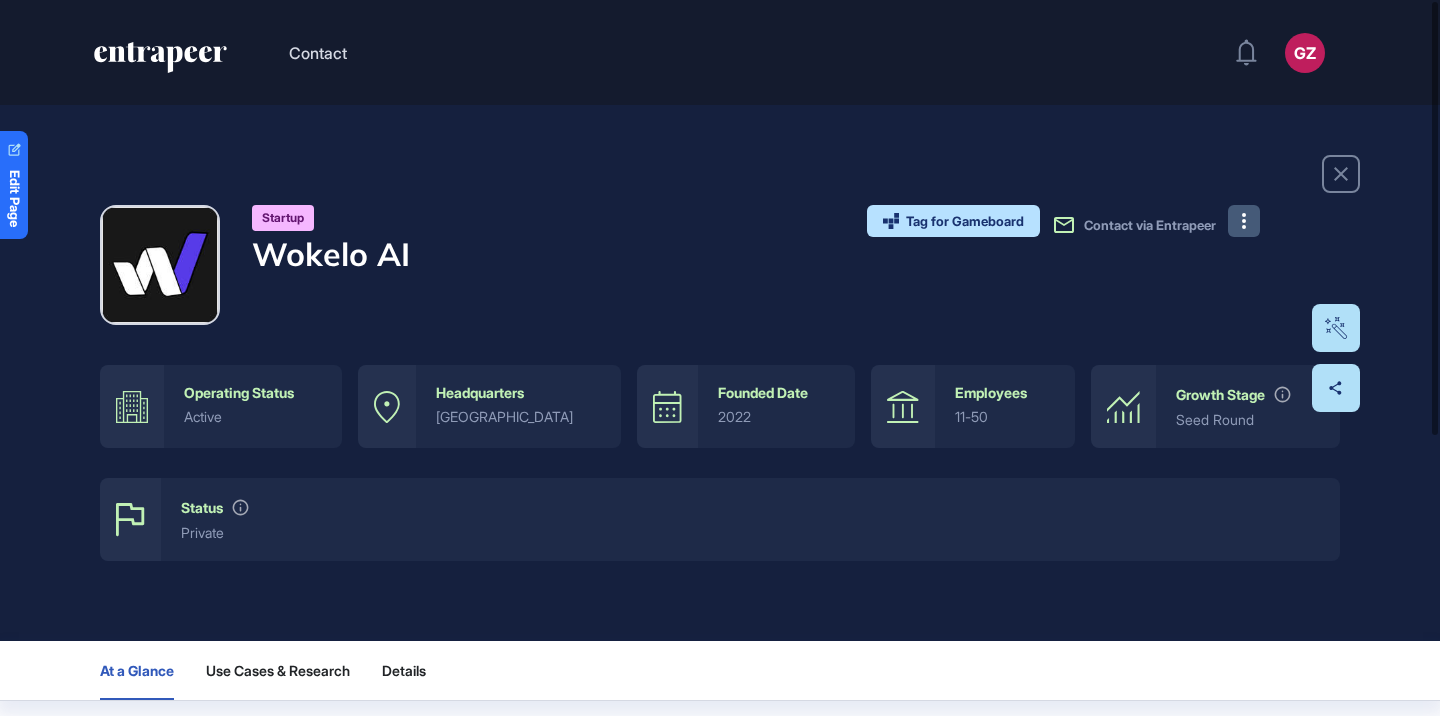 click at bounding box center [1244, 221] 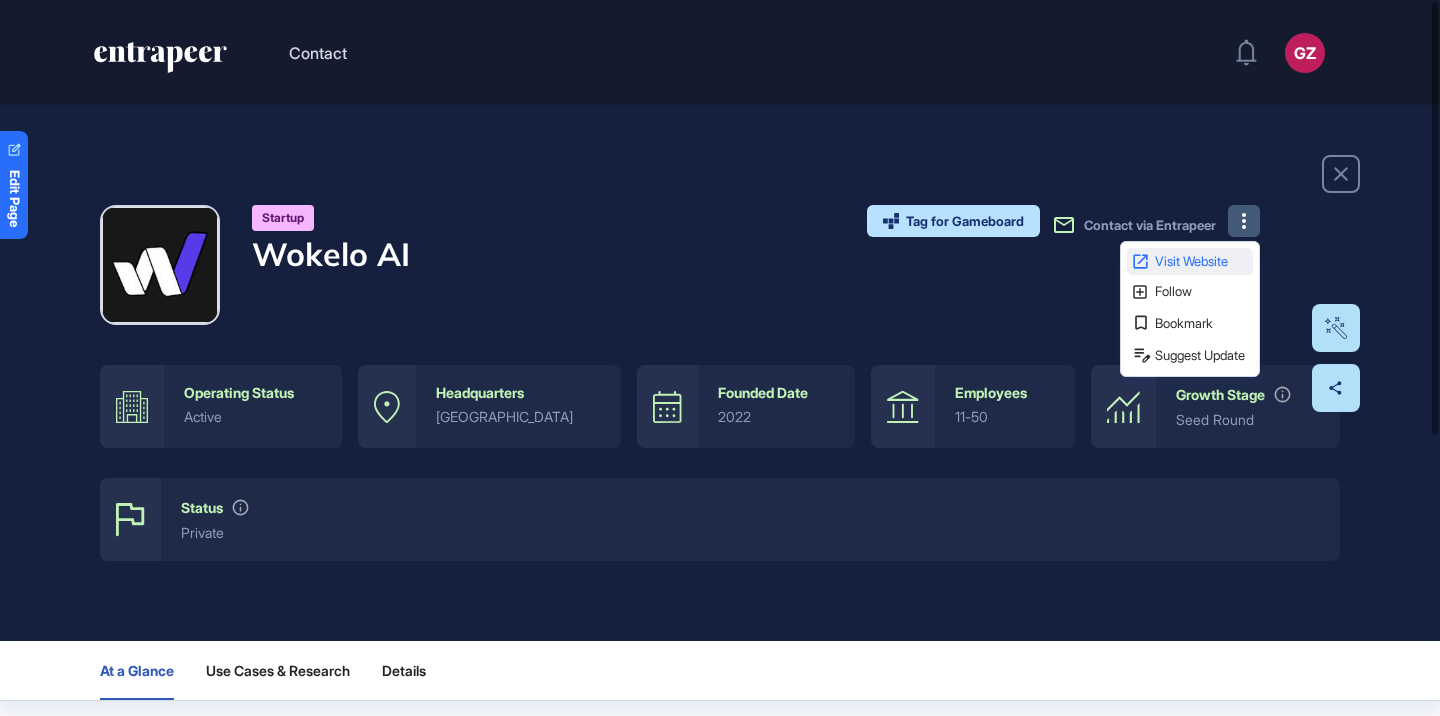 click on "Visit Website" at bounding box center (1202, 261) 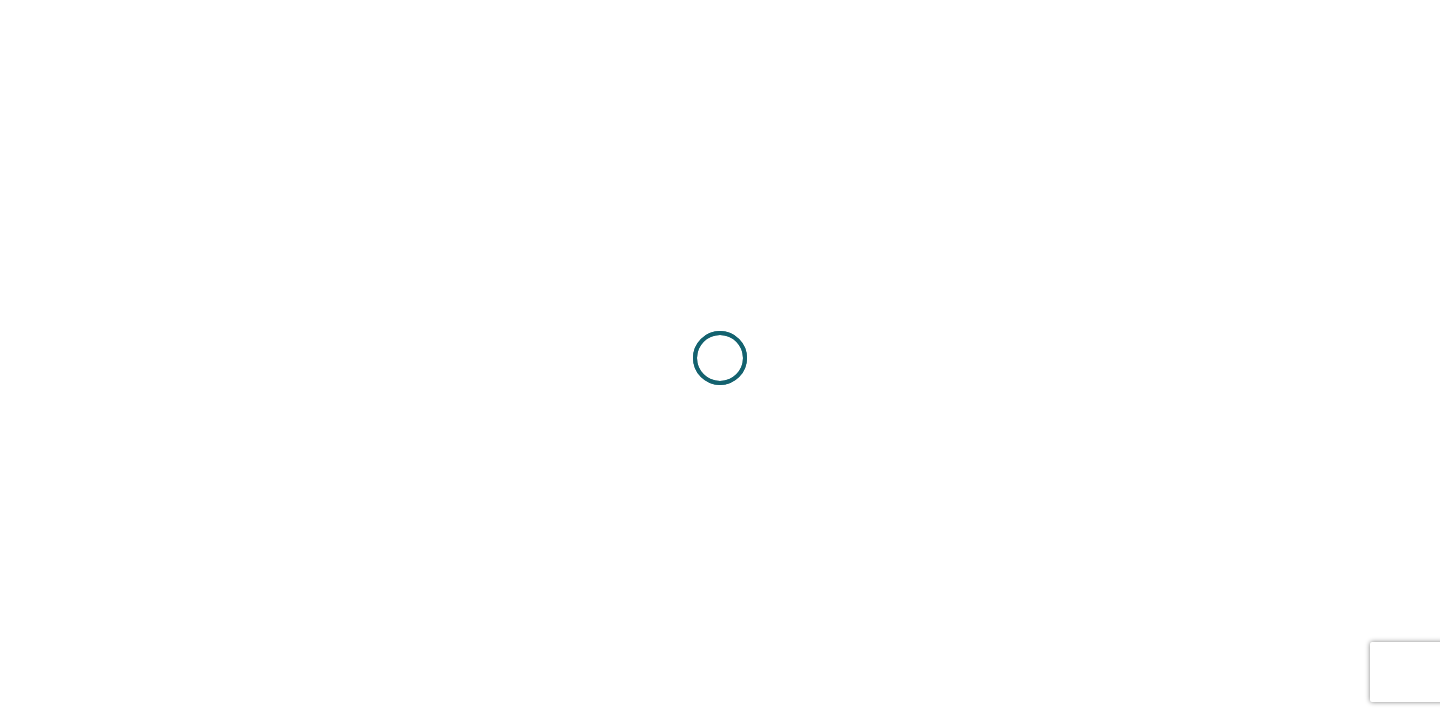 scroll, scrollTop: 0, scrollLeft: 0, axis: both 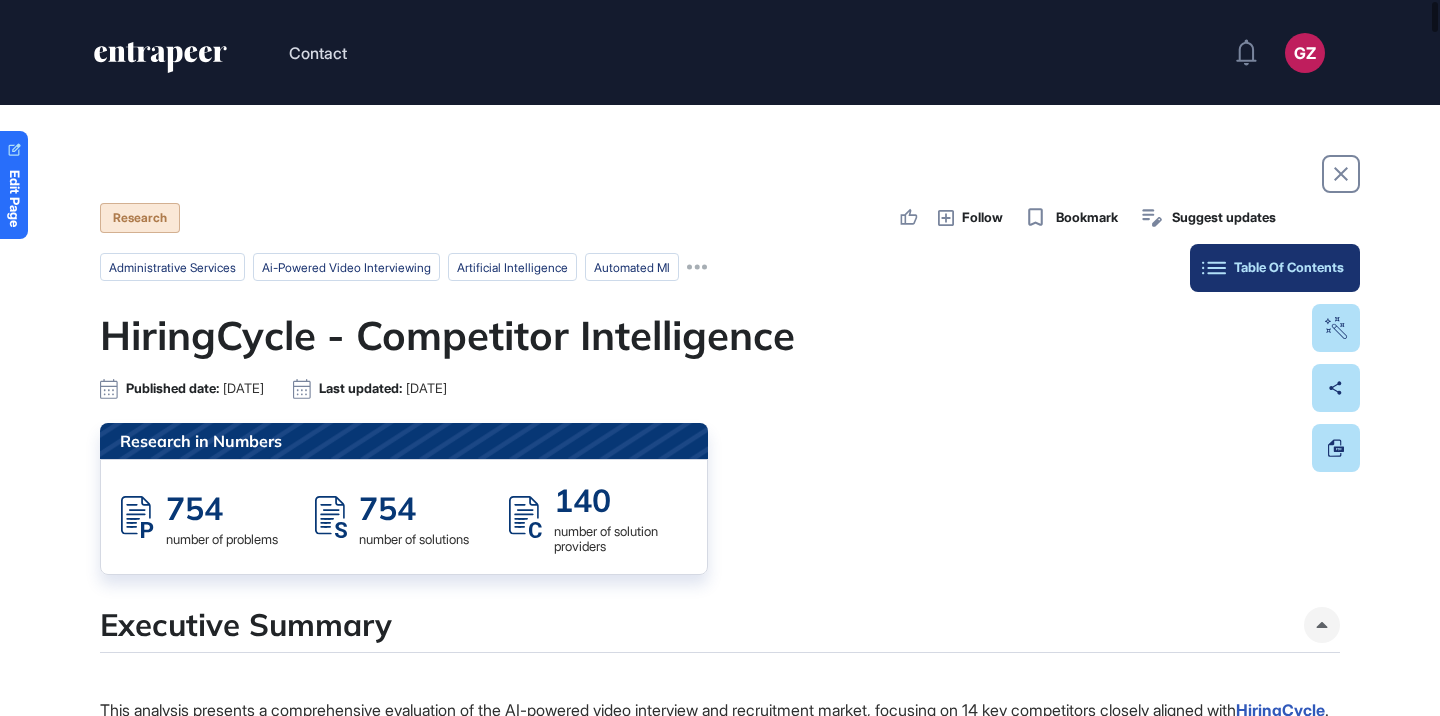 click on "Table Of Contents" at bounding box center [1275, 268] 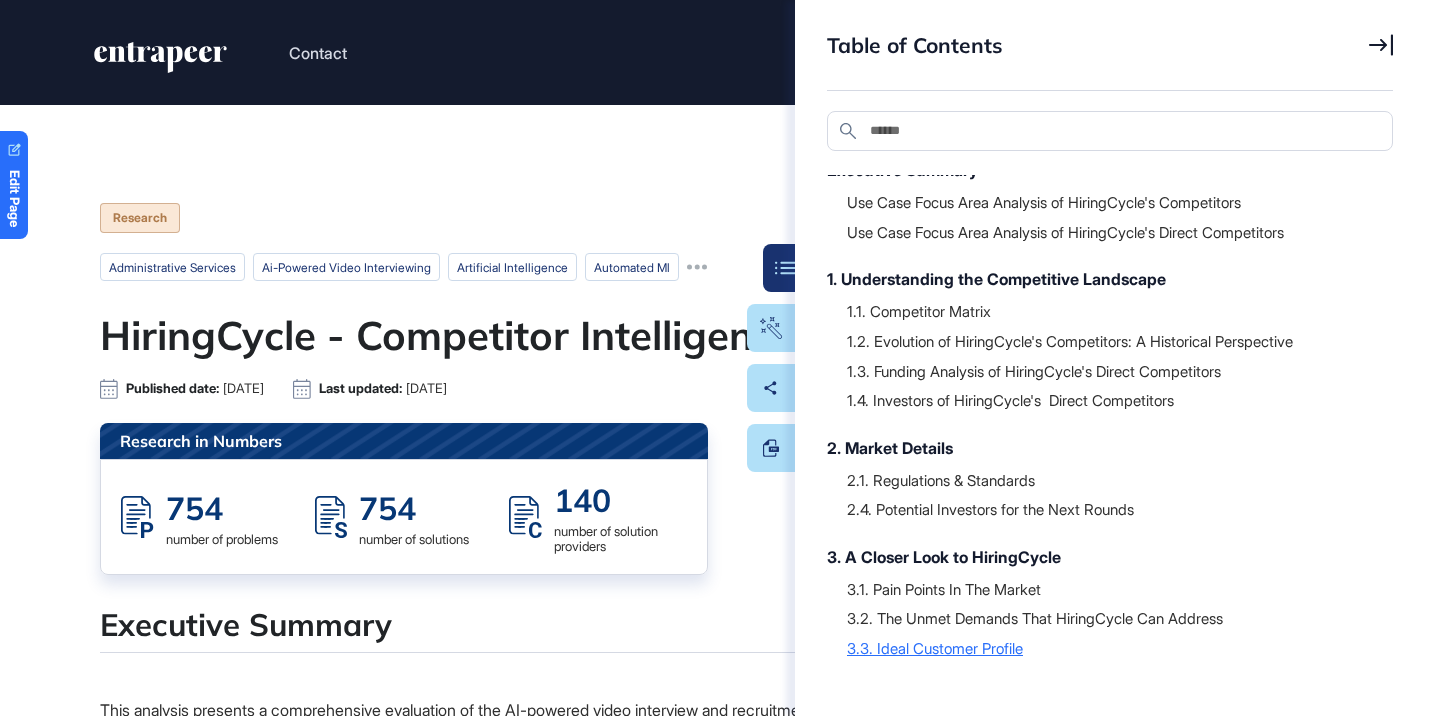 scroll, scrollTop: 0, scrollLeft: 0, axis: both 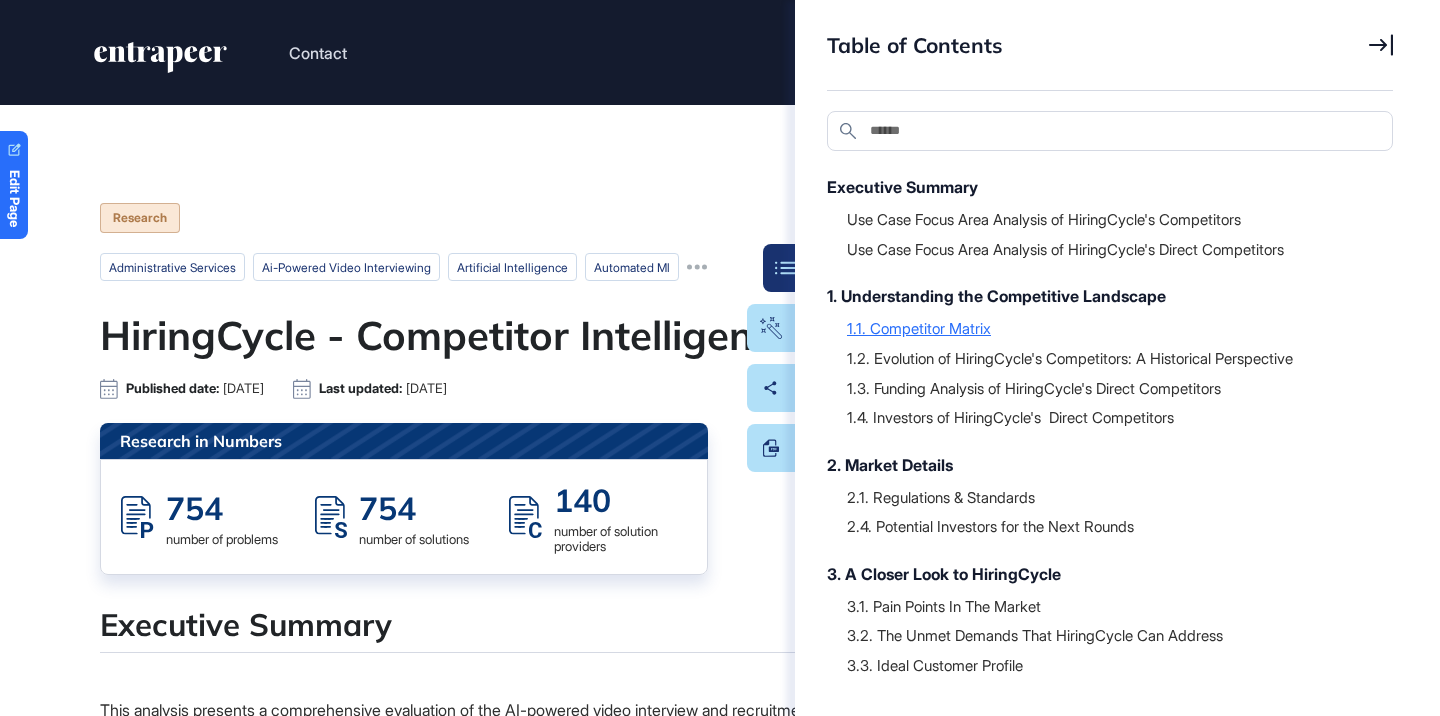 click on "1.1. Competitor Matrix" at bounding box center [1110, 328] 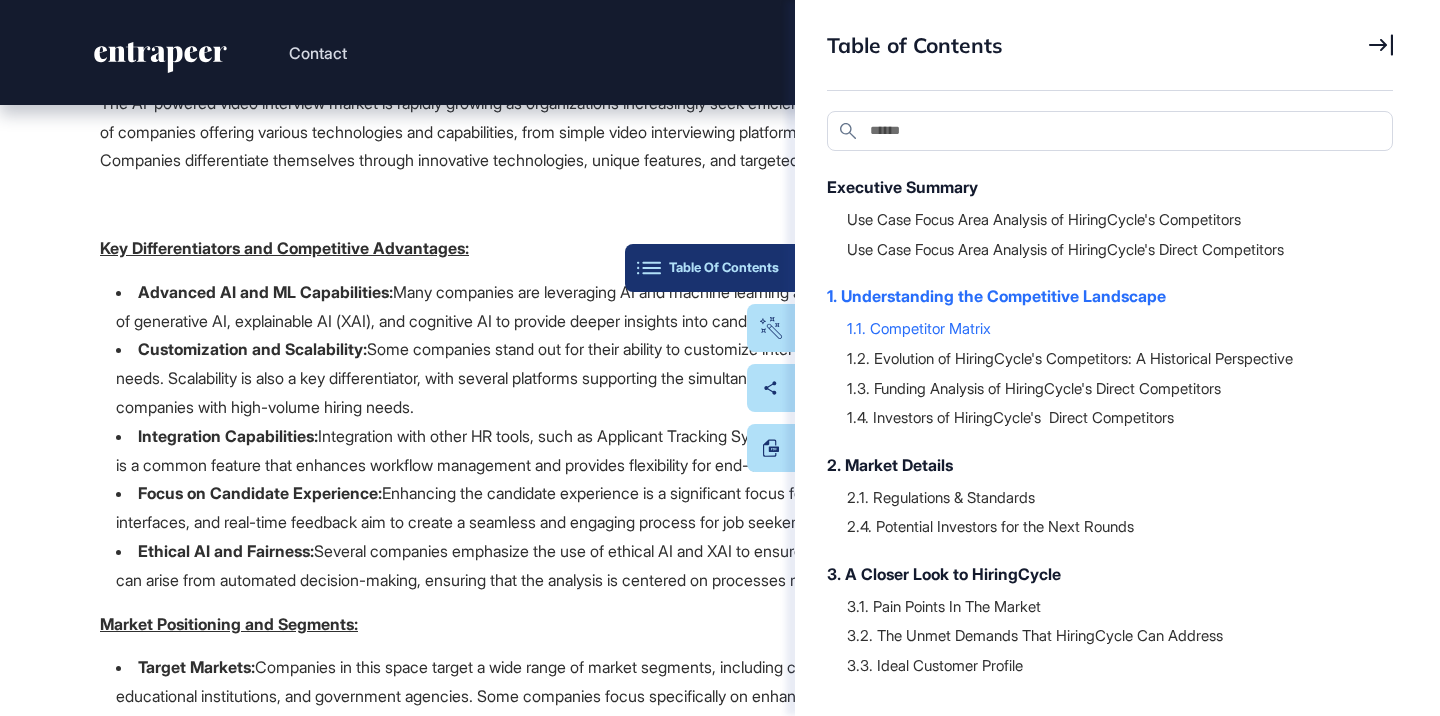 click on "Table Of Contents" at bounding box center (710, 268) 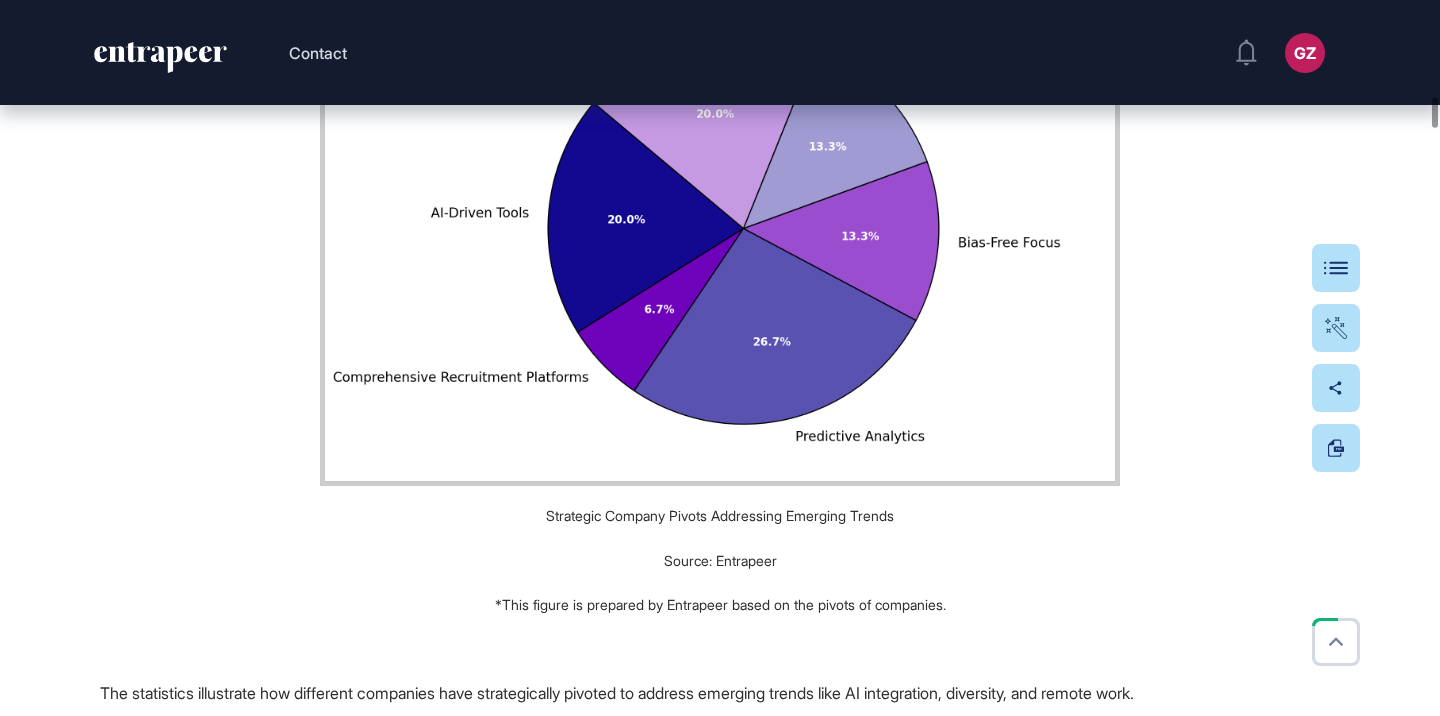scroll, scrollTop: 21724, scrollLeft: 0, axis: vertical 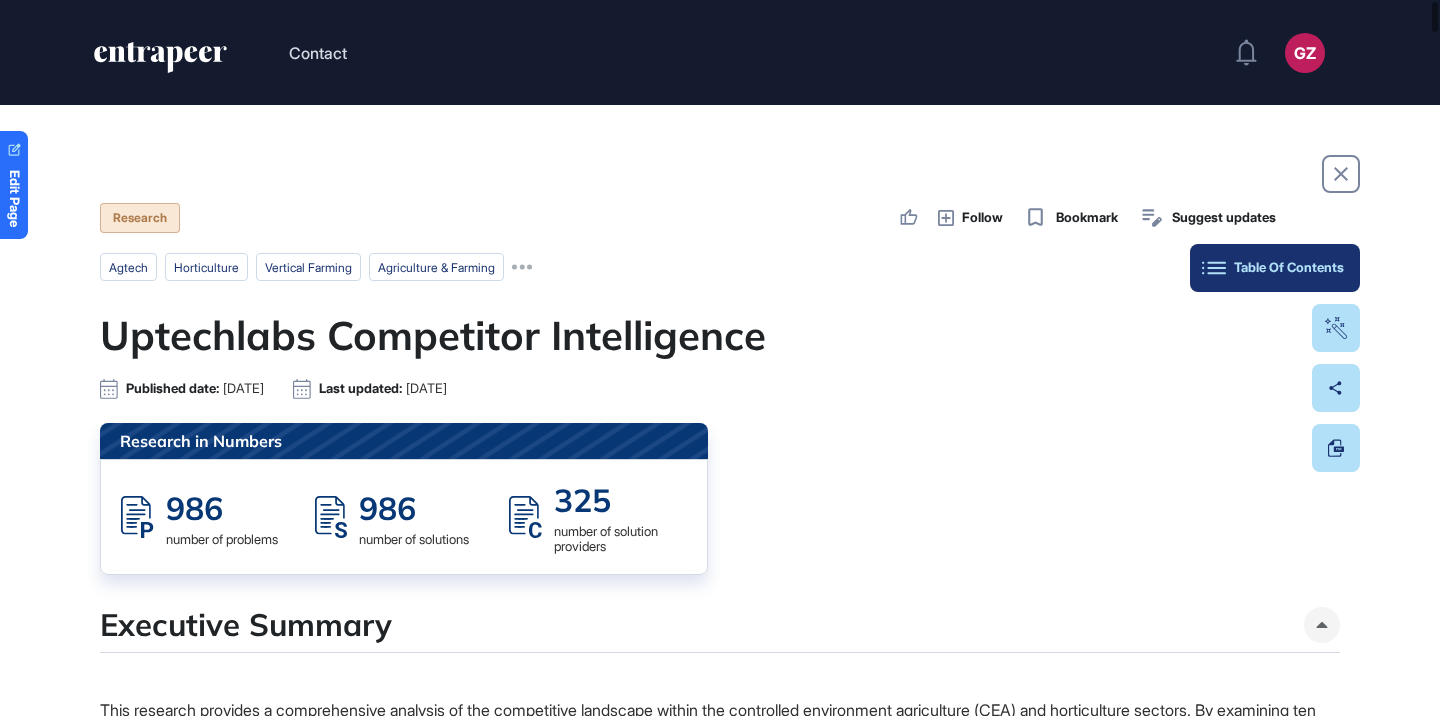 drag, startPoint x: 1346, startPoint y: 283, endPoint x: 1345, endPoint y: 273, distance: 10.049875 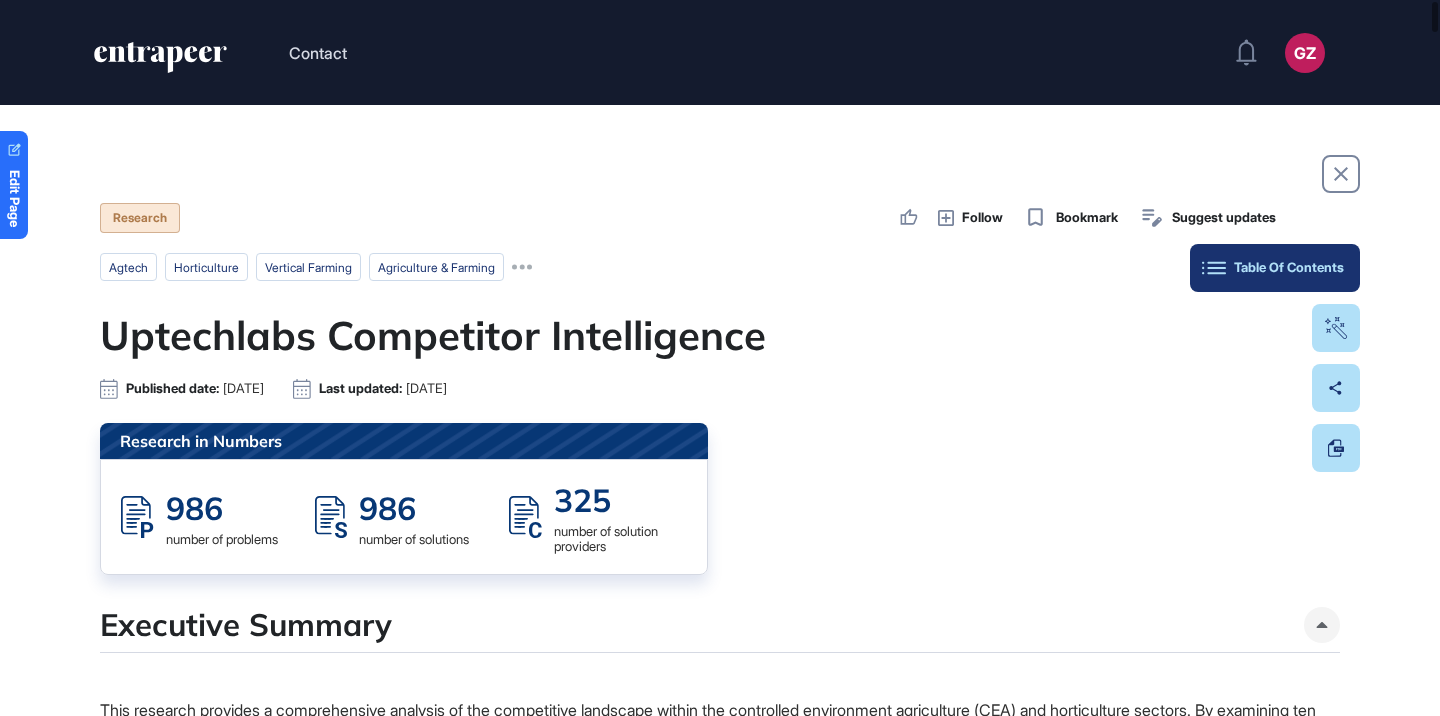 click on "Table Of Contents" at bounding box center (1275, 268) 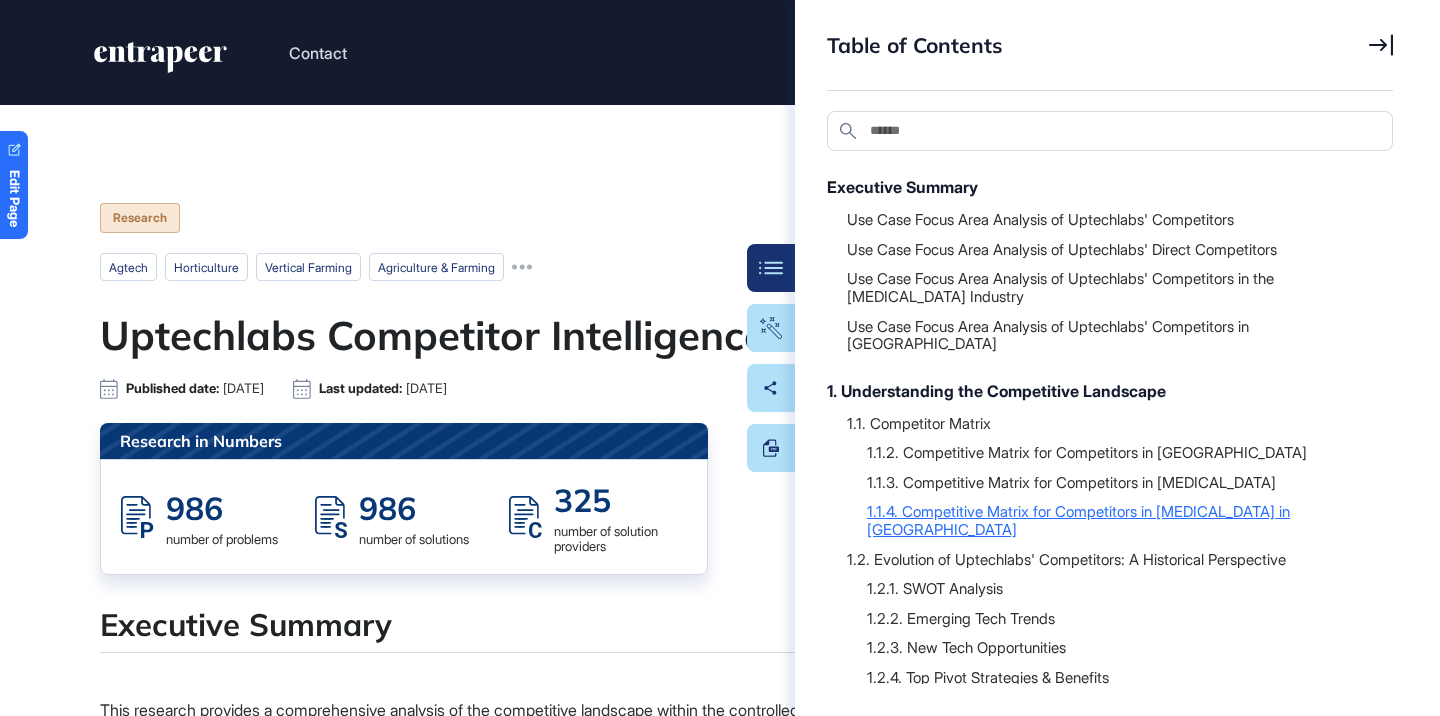 scroll, scrollTop: 0, scrollLeft: 0, axis: both 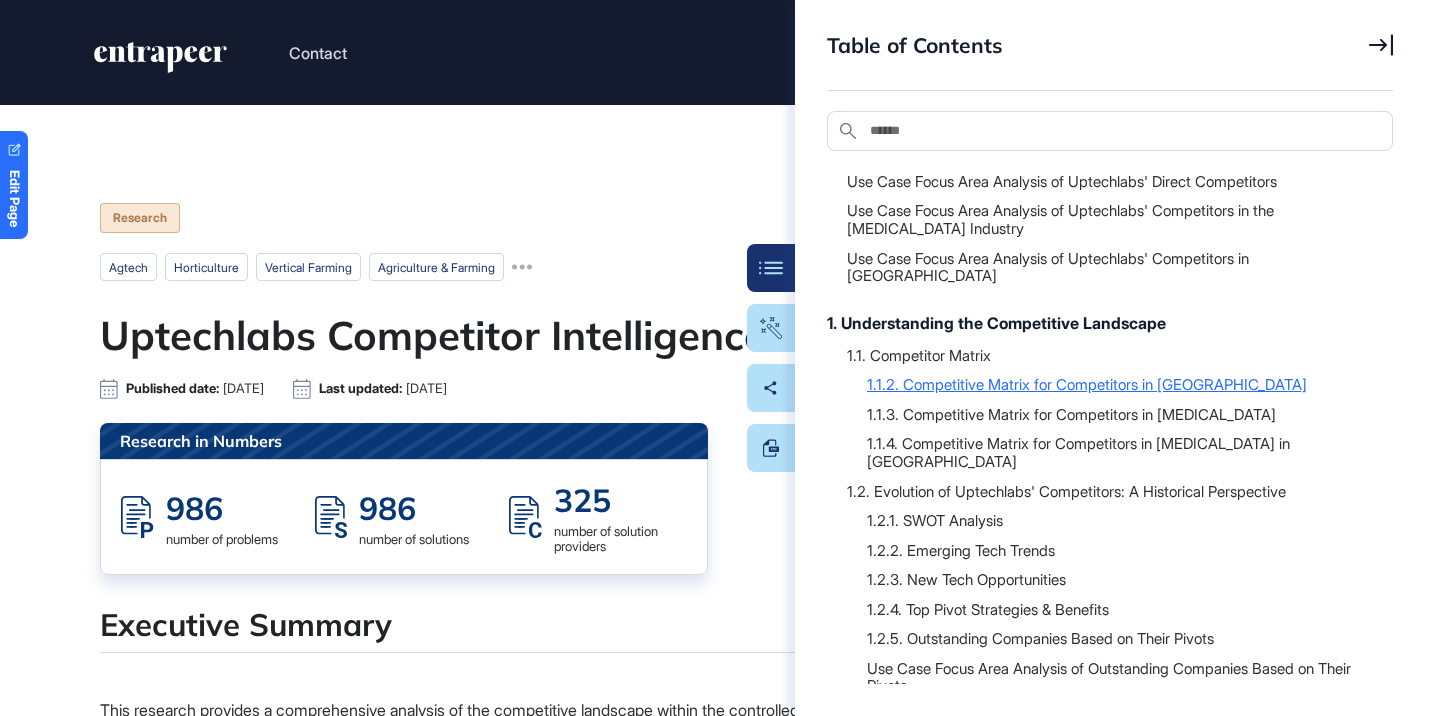 click on "1.1.2. Competitive Matrix for Competitors in [GEOGRAPHIC_DATA]" at bounding box center (1120, 384) 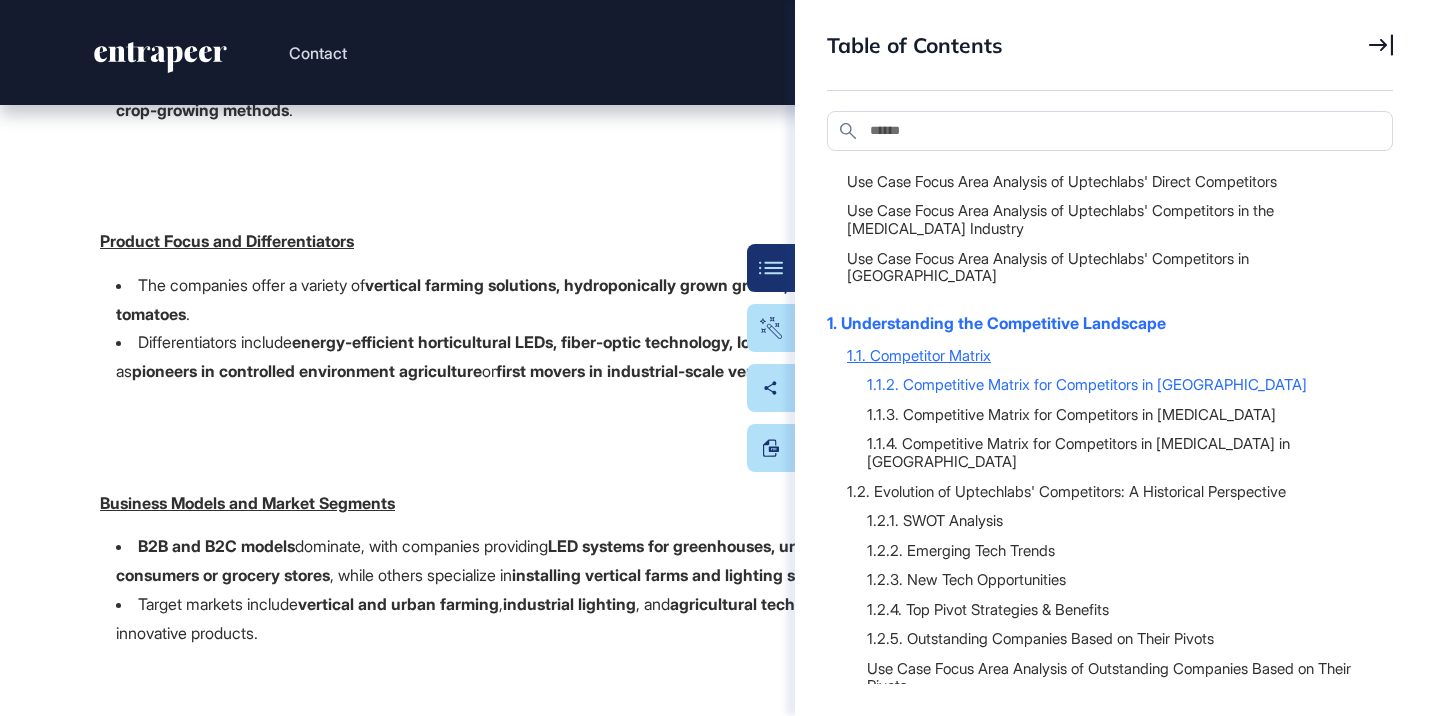 click on "1.1. Competitor Matrix" at bounding box center [1110, 355] 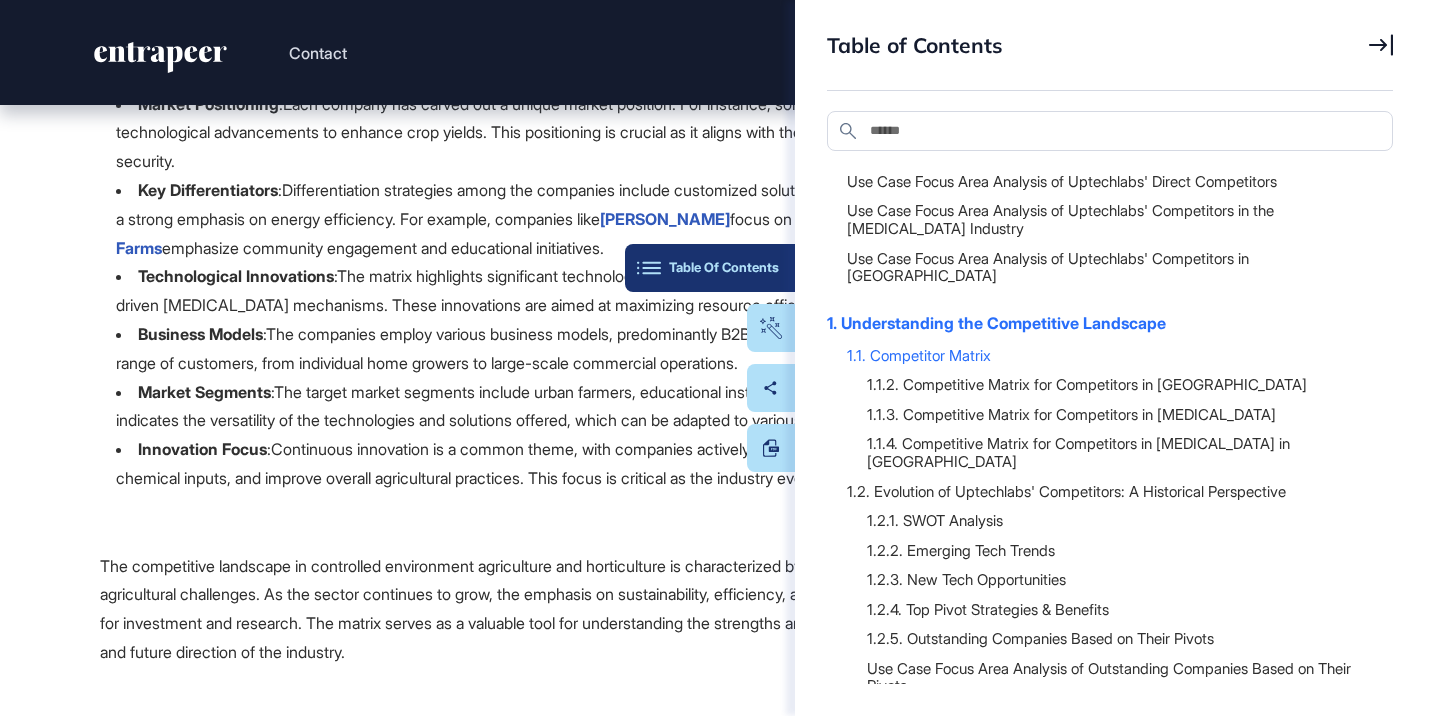 click on "Table Of Contents" at bounding box center (710, 268) 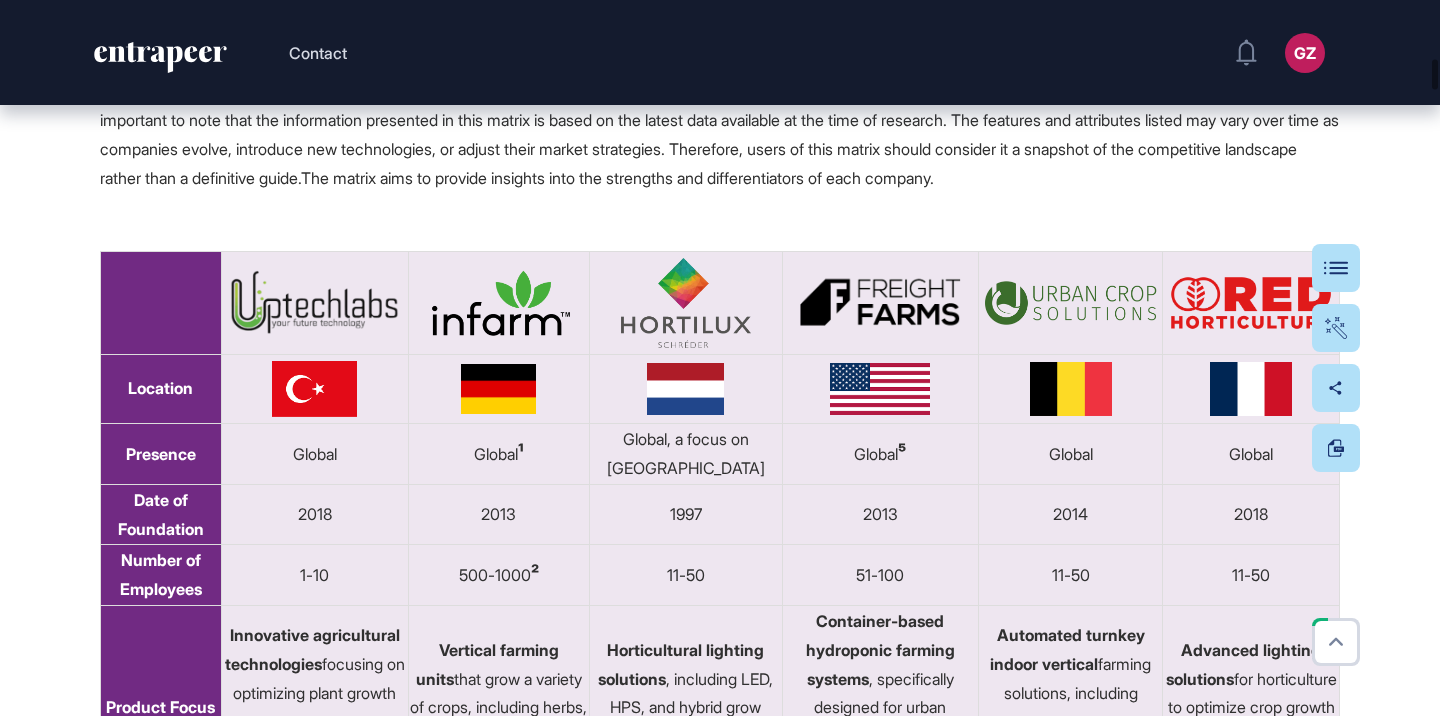 scroll, scrollTop: 12228, scrollLeft: 0, axis: vertical 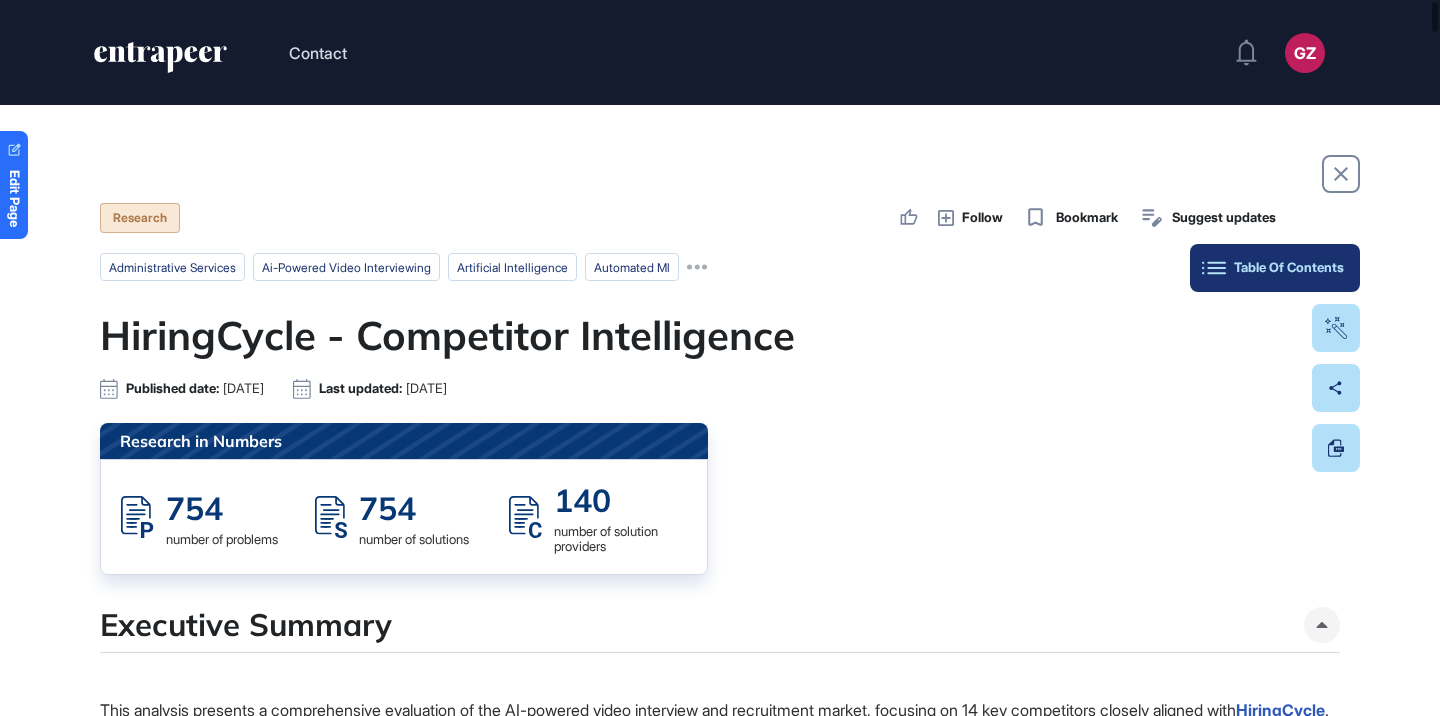 click on "Table Of Contents" at bounding box center [1275, 268] 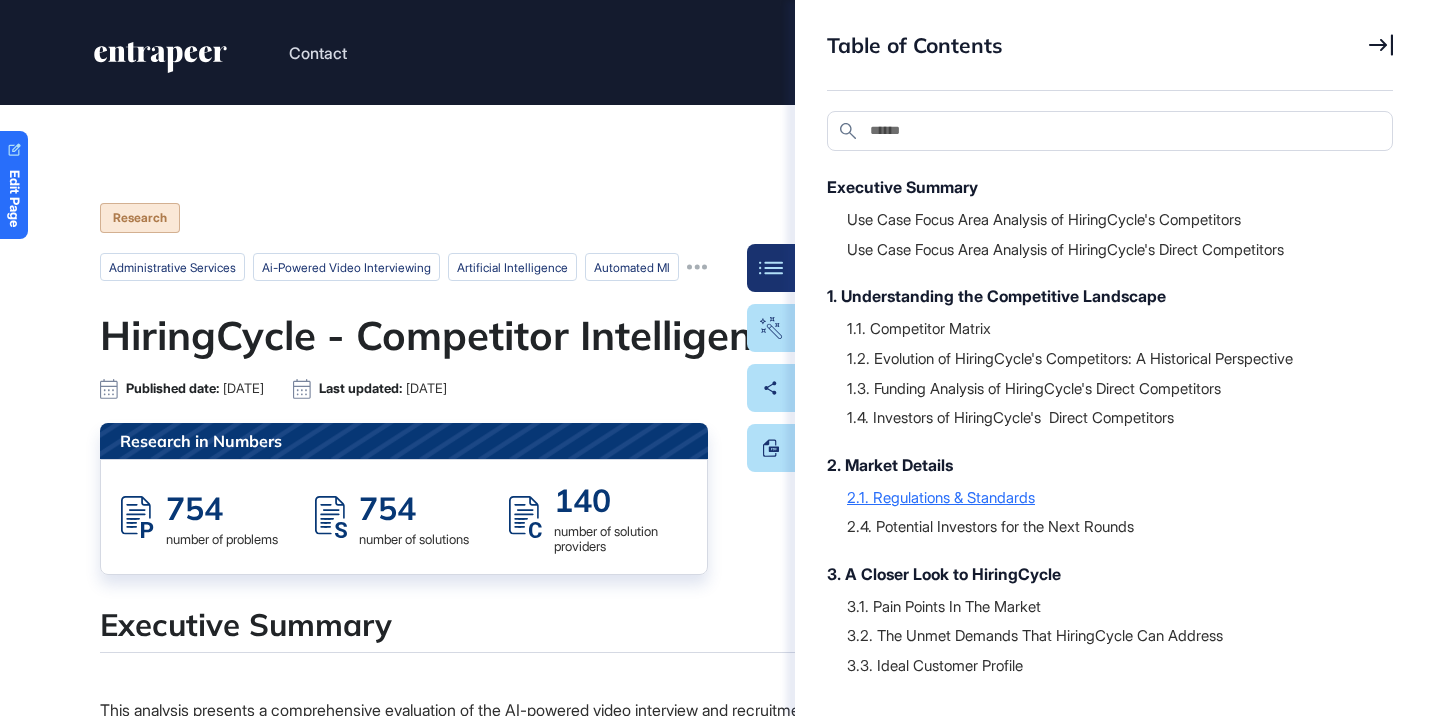 scroll, scrollTop: 0, scrollLeft: 0, axis: both 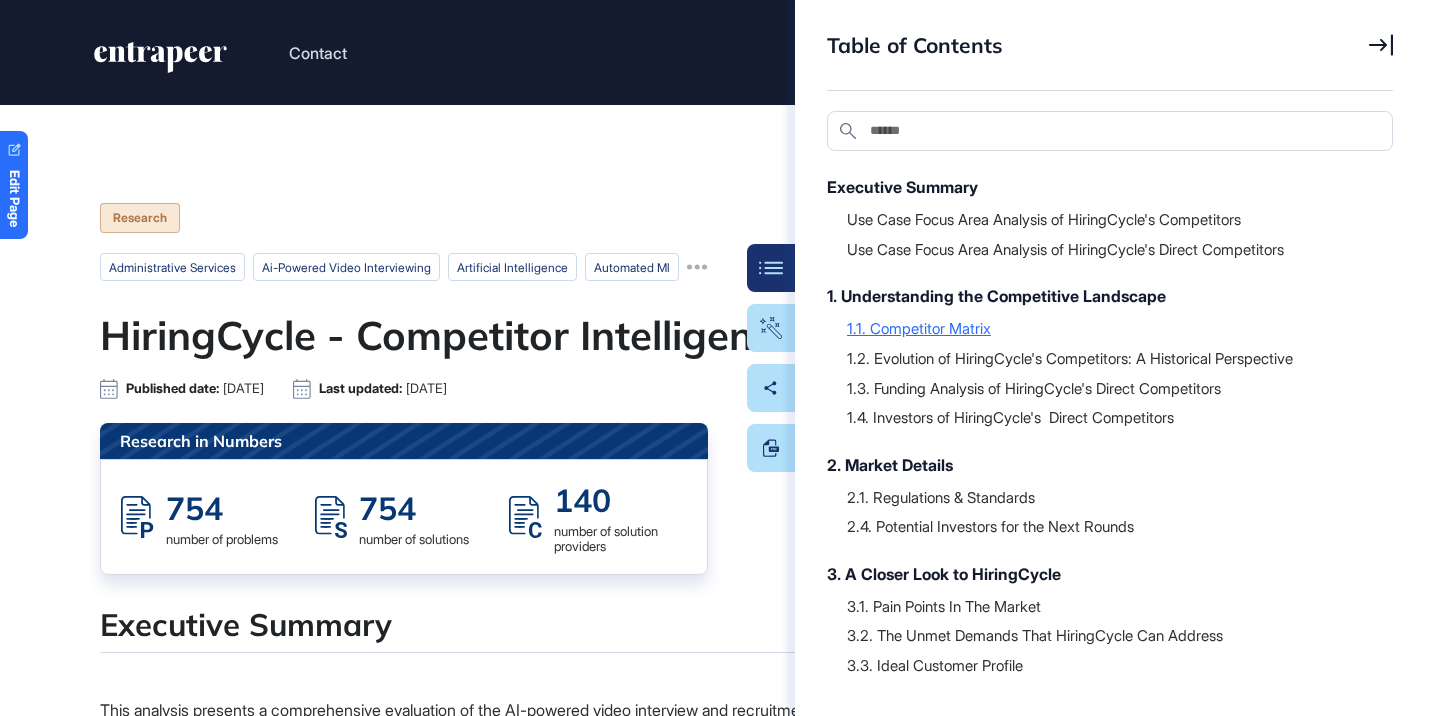 click on "1.1. Competitor Matrix" at bounding box center (1110, 328) 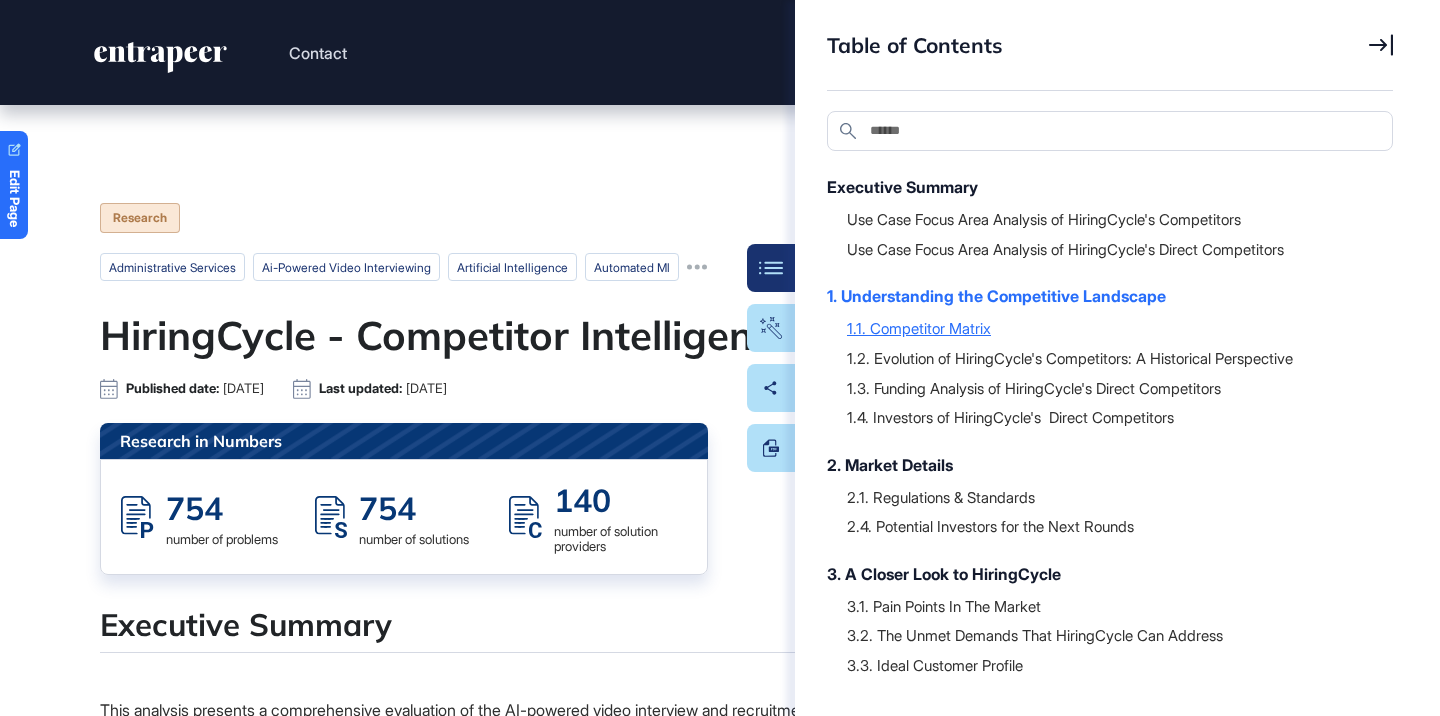 scroll, scrollTop: 6636, scrollLeft: 0, axis: vertical 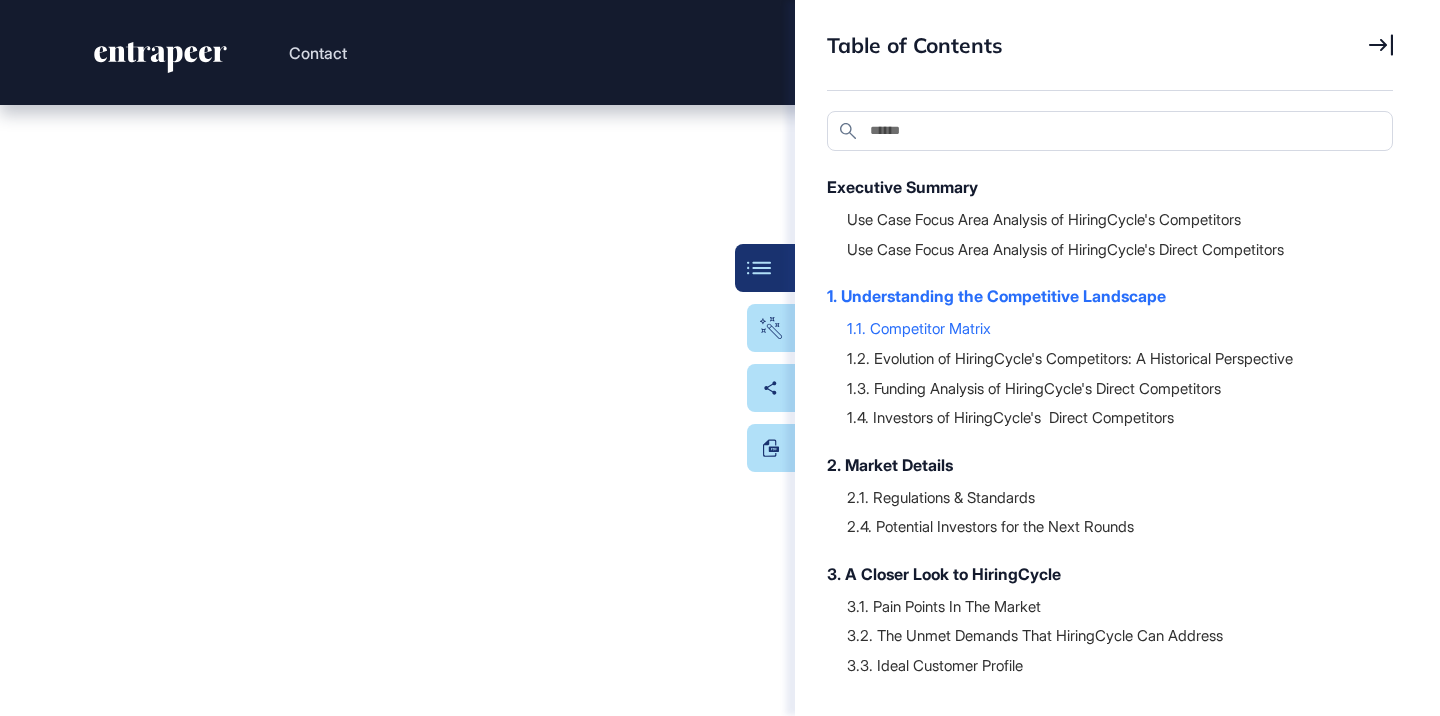 click on "Table Of Contents" at bounding box center [765, 268] 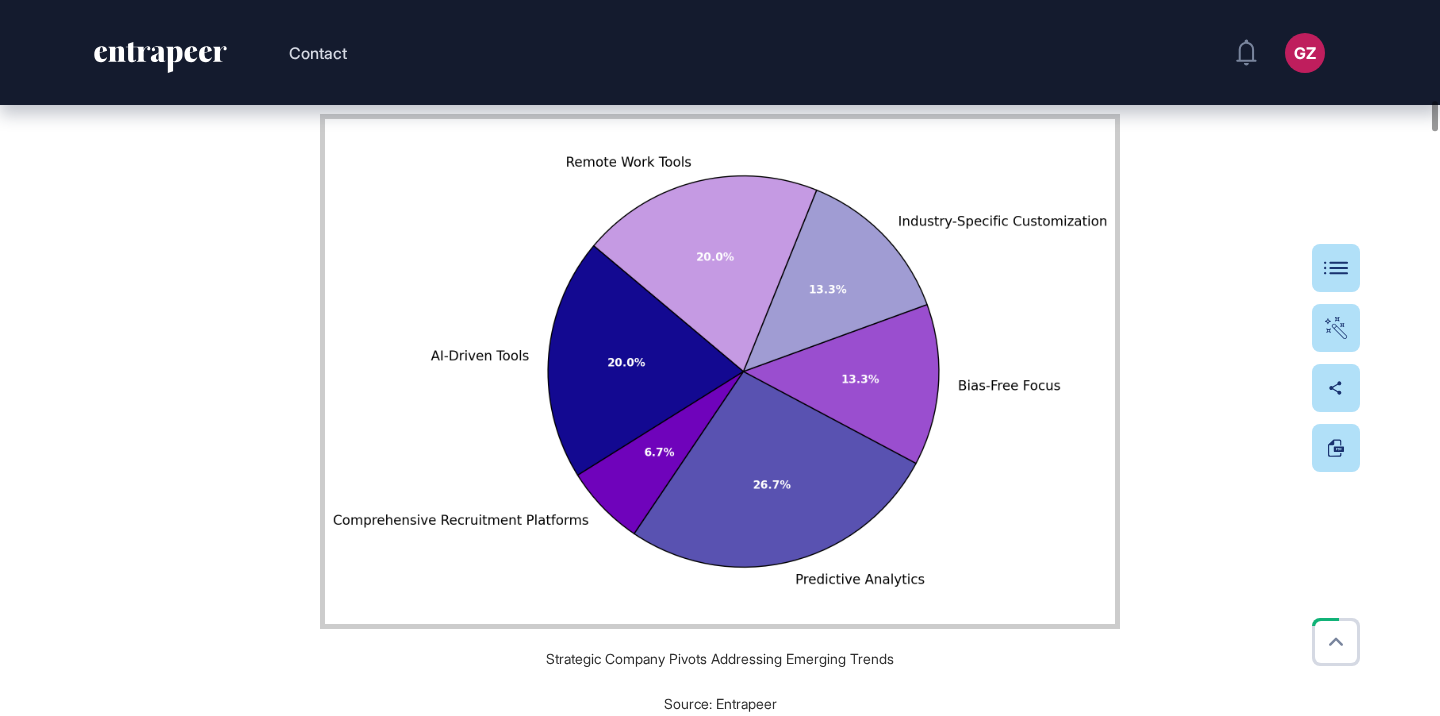 scroll, scrollTop: 21681, scrollLeft: 0, axis: vertical 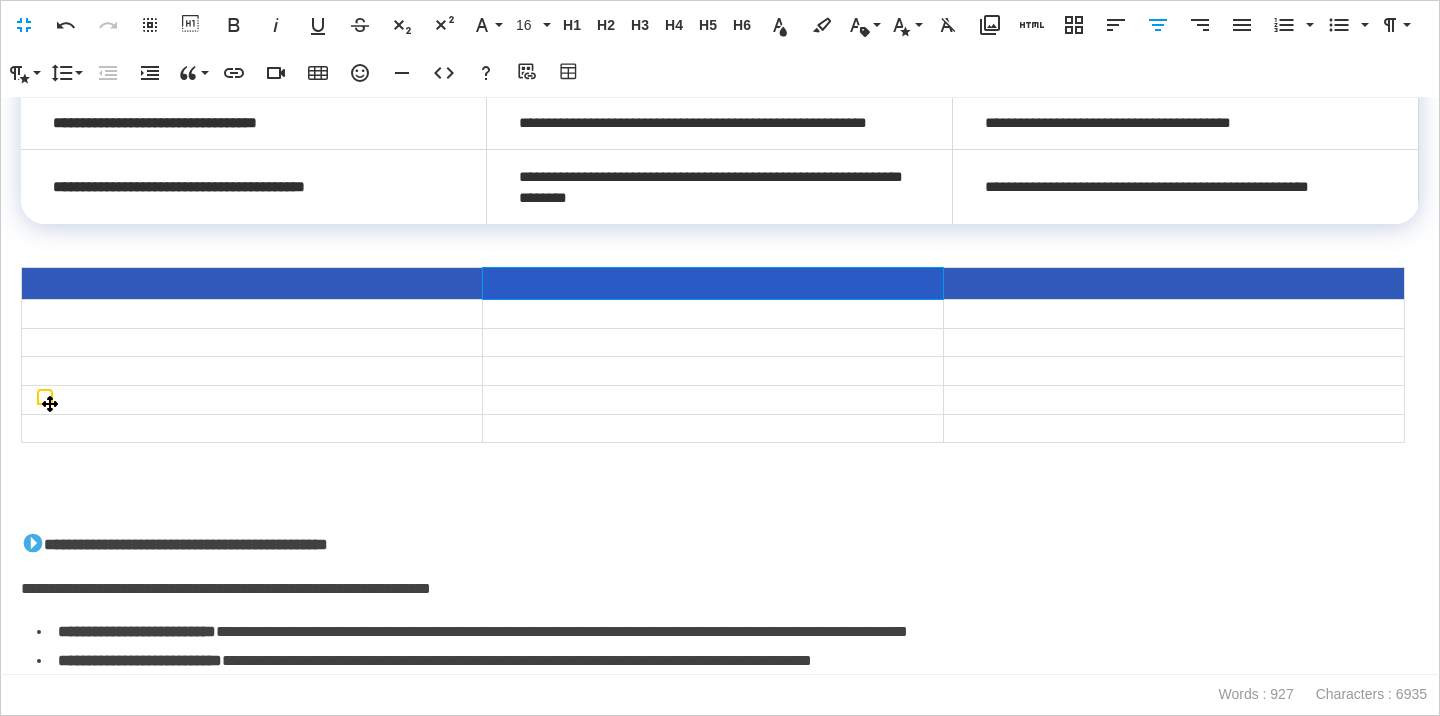 click at bounding box center (713, 283) 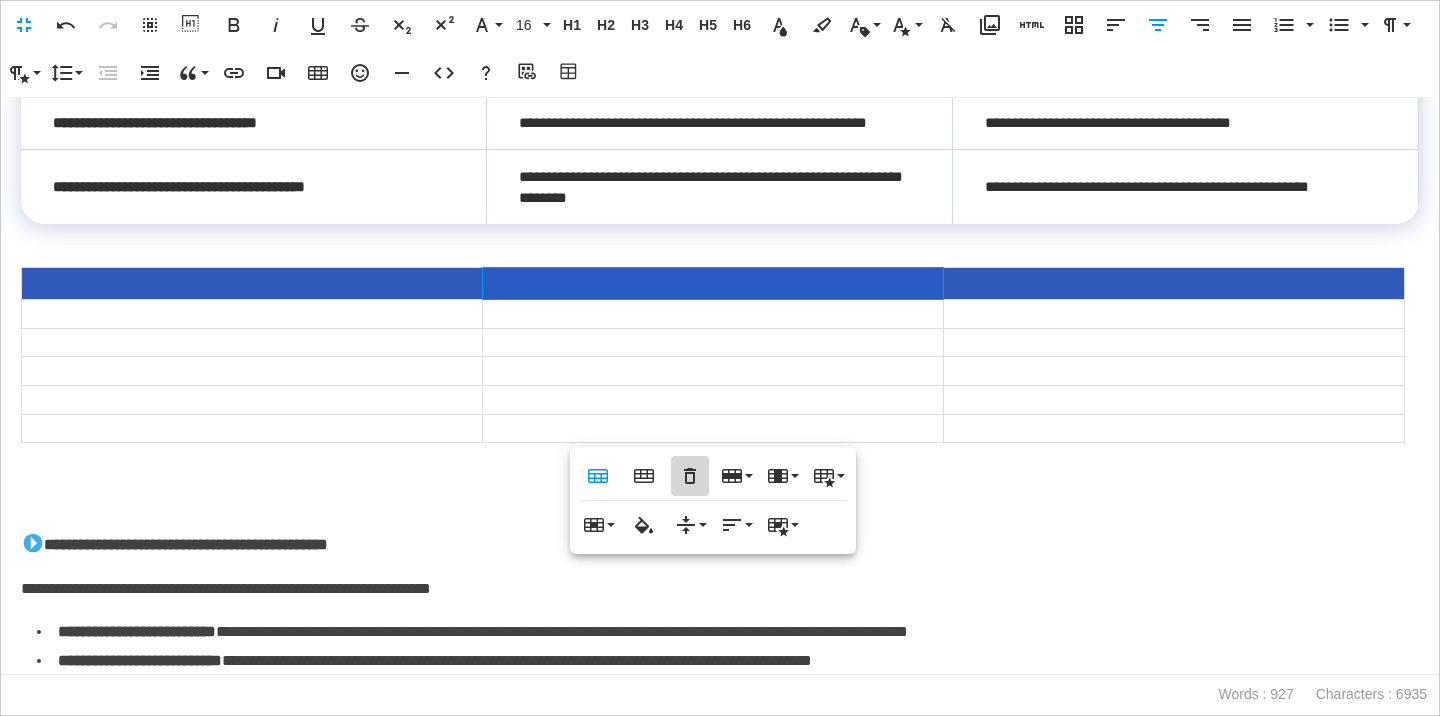 click 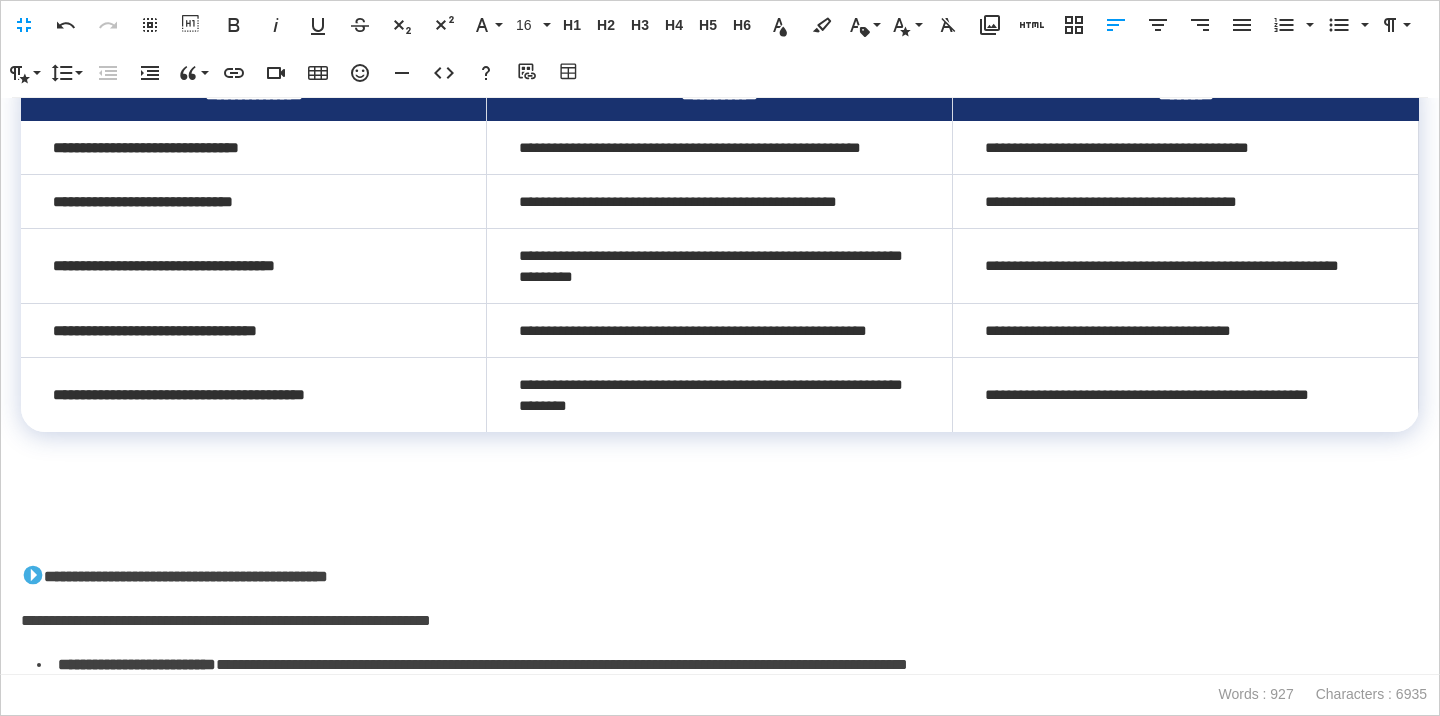 scroll, scrollTop: 2762, scrollLeft: 0, axis: vertical 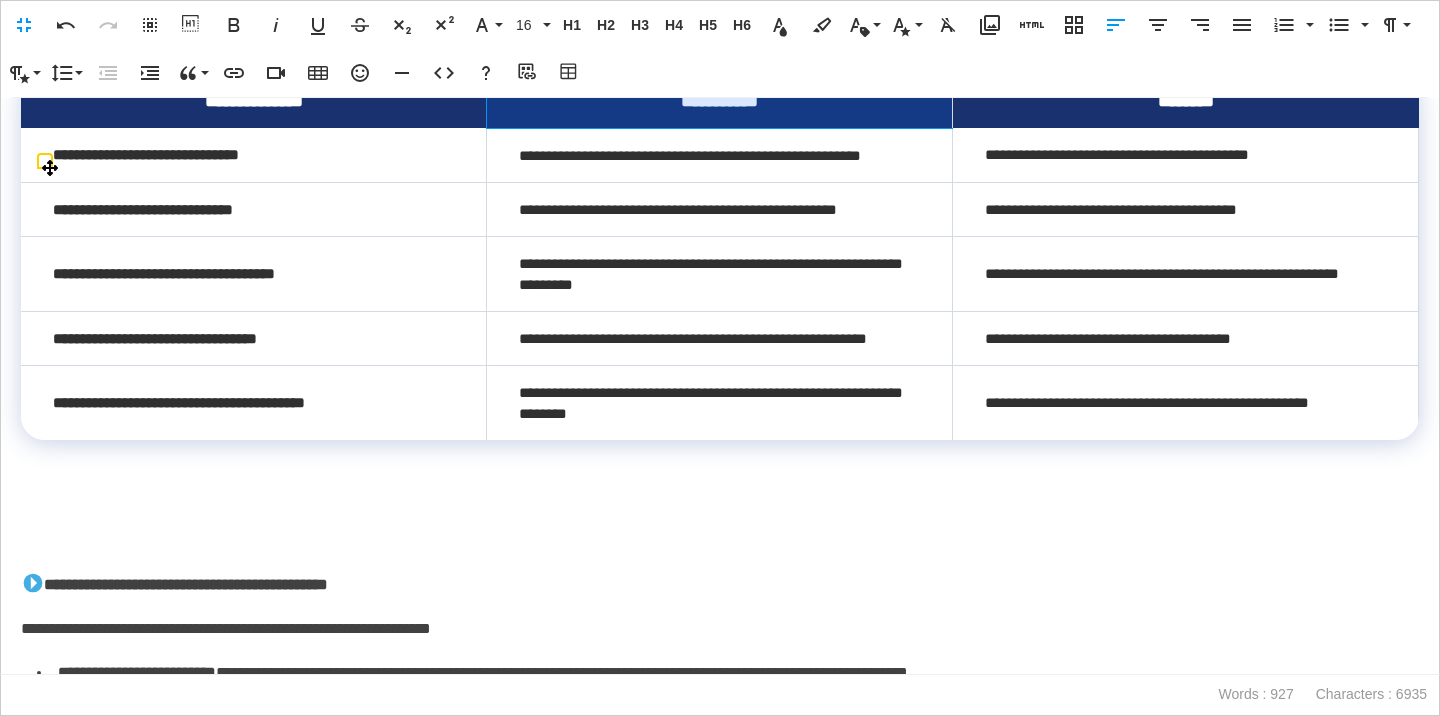 click on "**********" at bounding box center (720, 386) 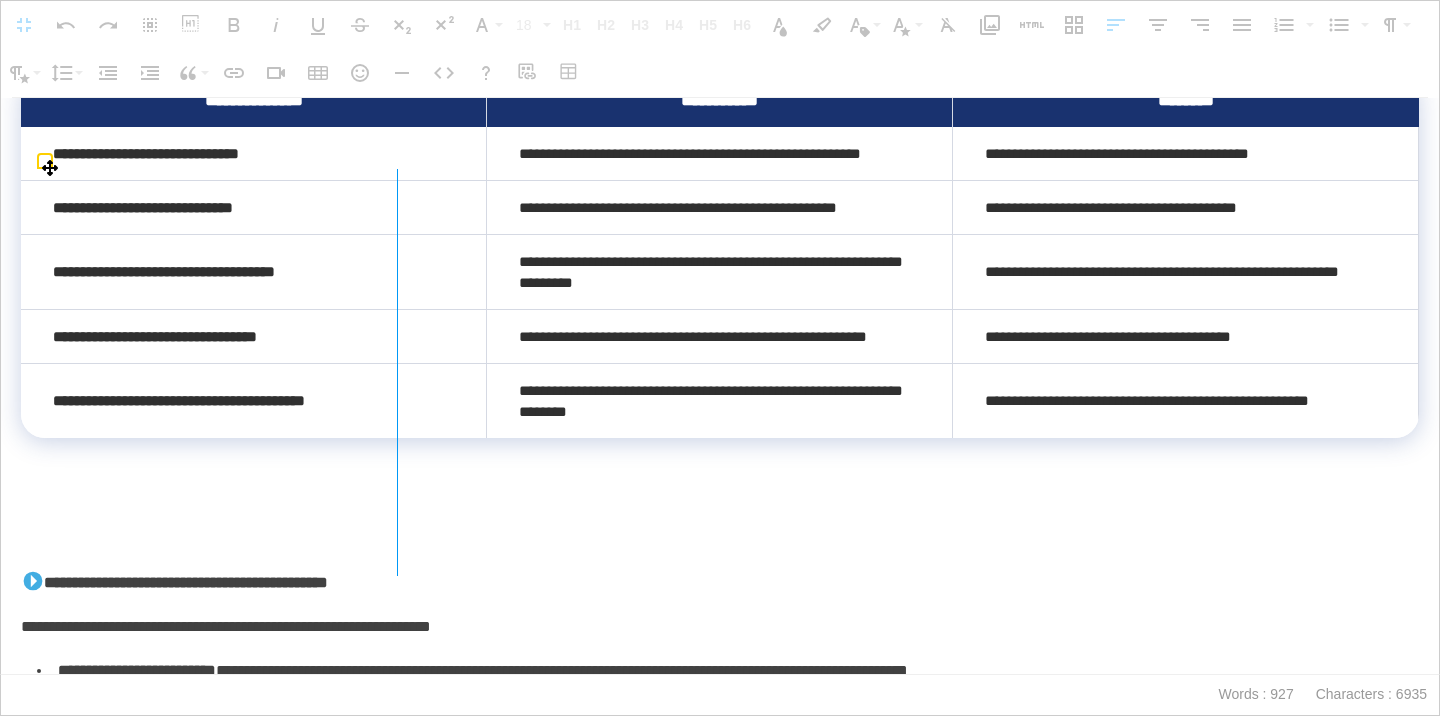 drag, startPoint x: 487, startPoint y: 184, endPoint x: 398, endPoint y: 183, distance: 89.005615 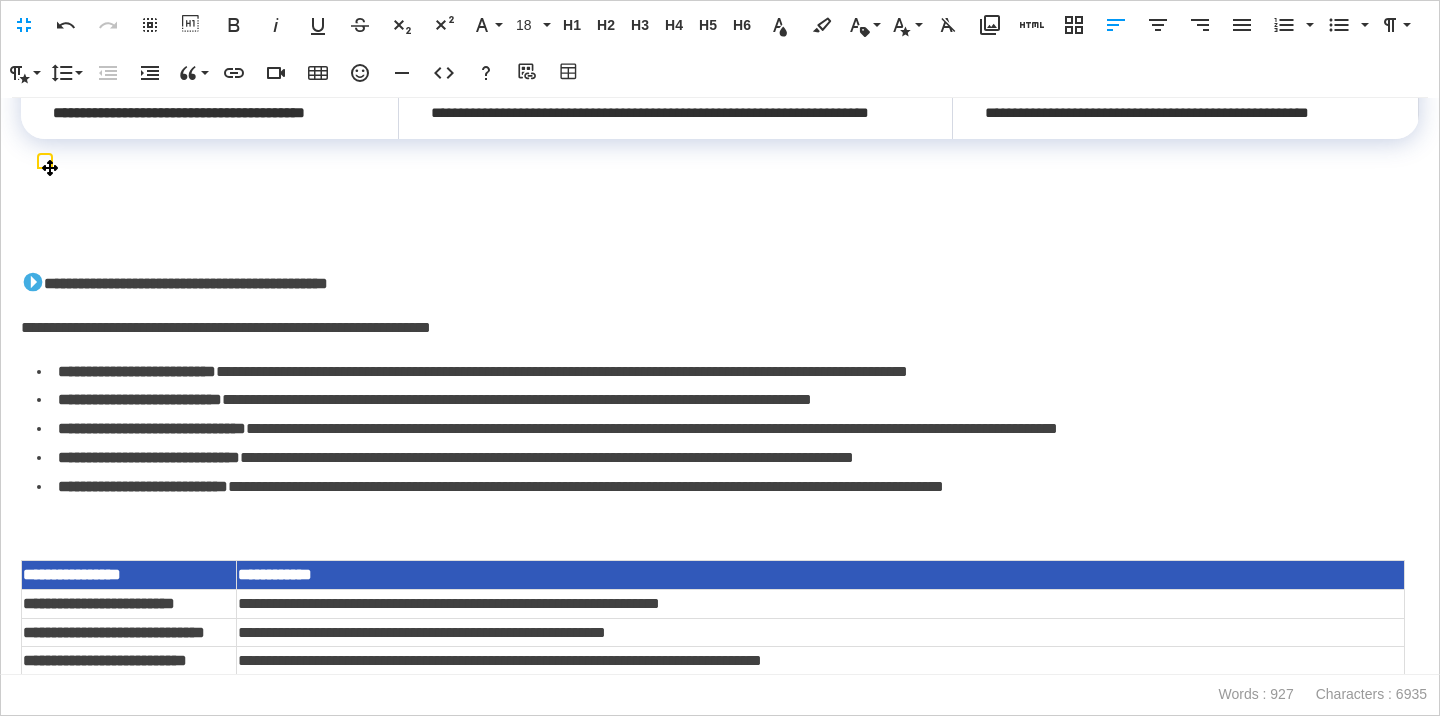 scroll, scrollTop: 3049, scrollLeft: 0, axis: vertical 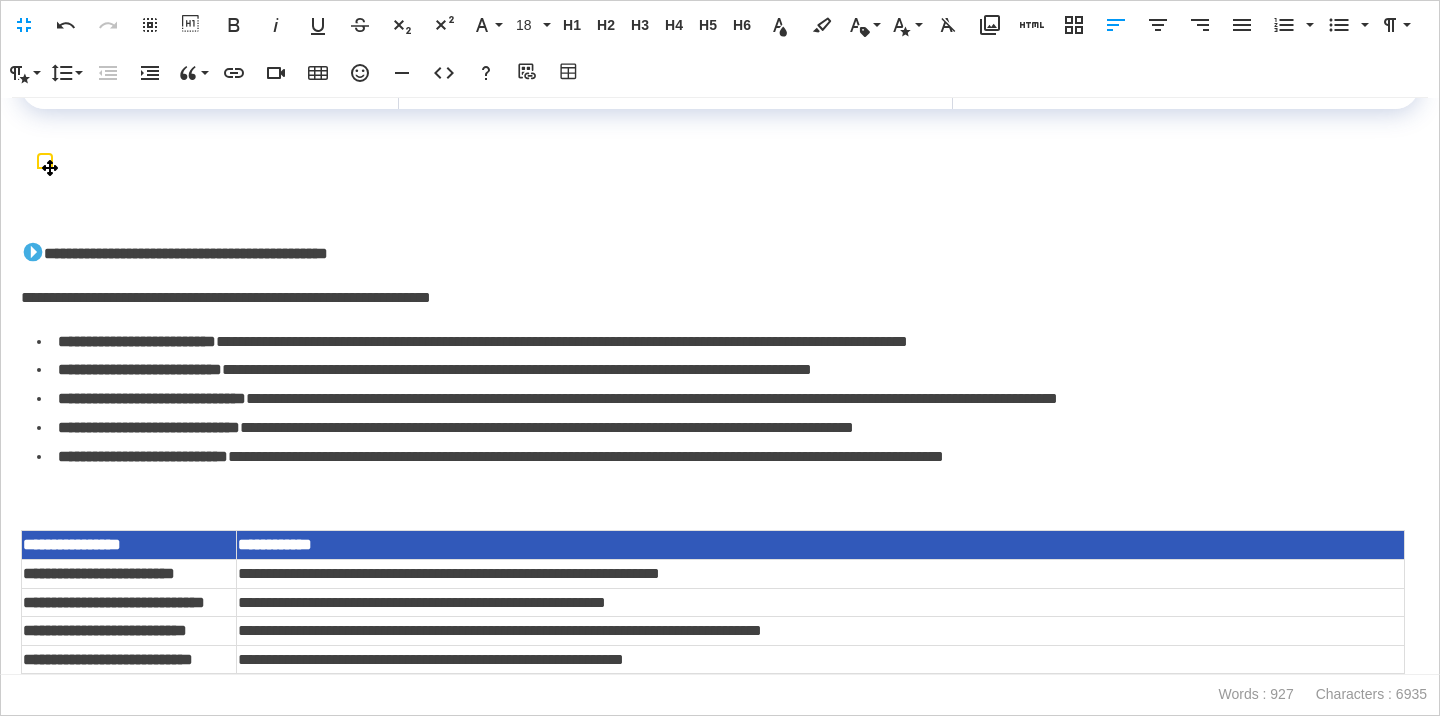 click at bounding box center (720, 166) 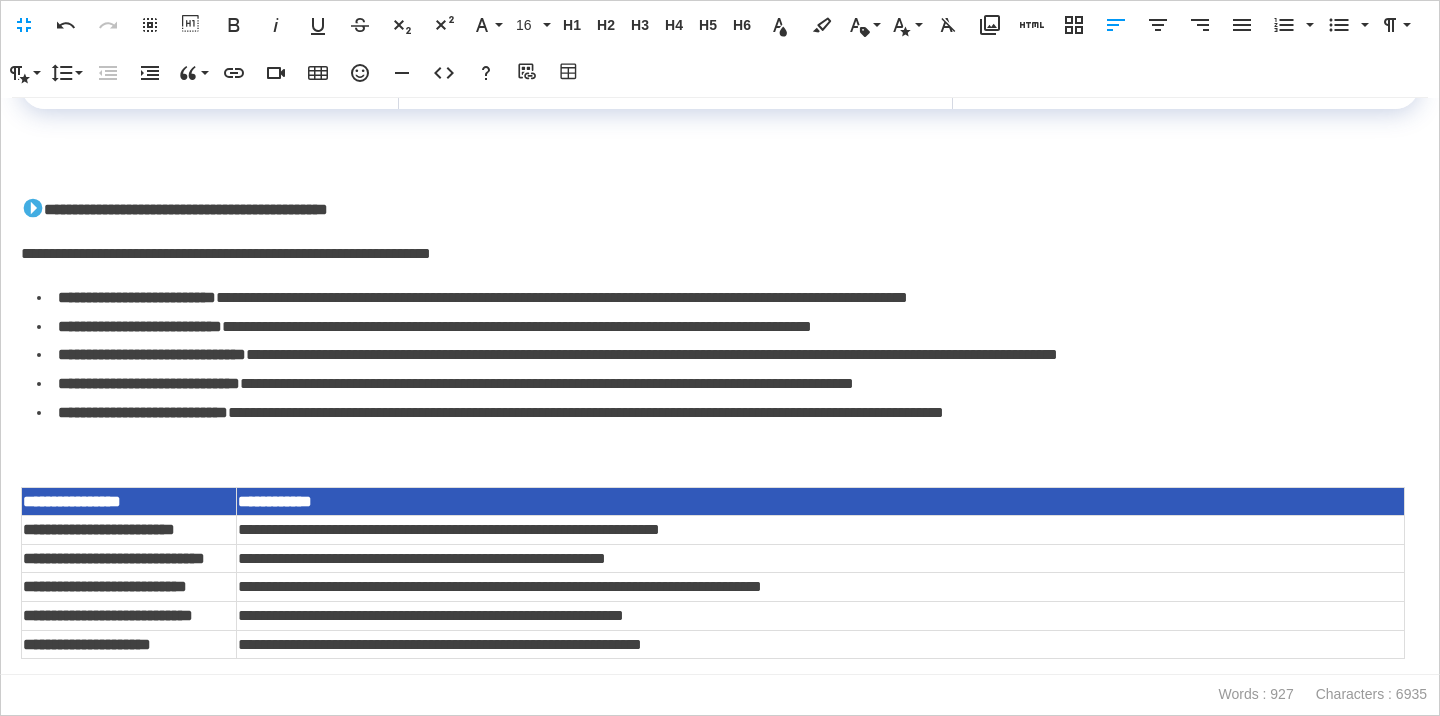 click on "**********" at bounding box center [720, 386] 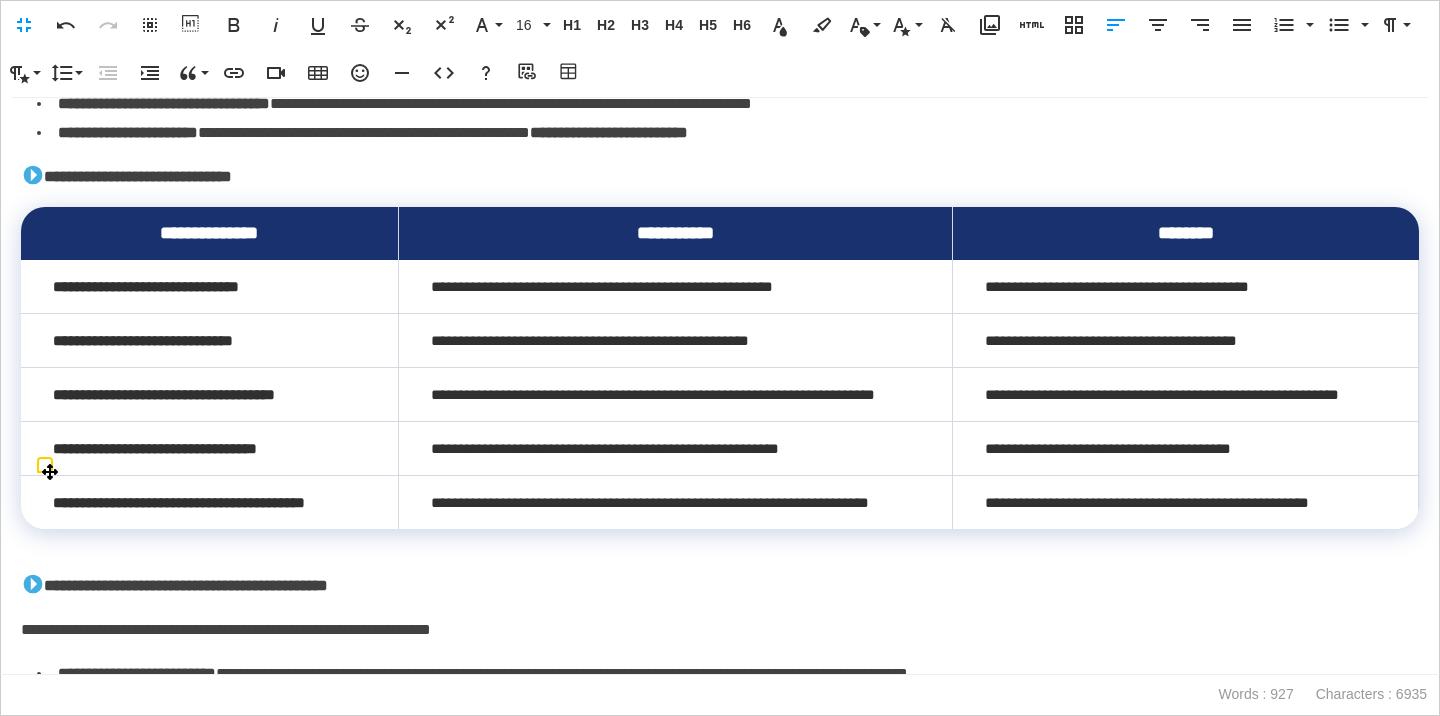scroll, scrollTop: 2741, scrollLeft: 0, axis: vertical 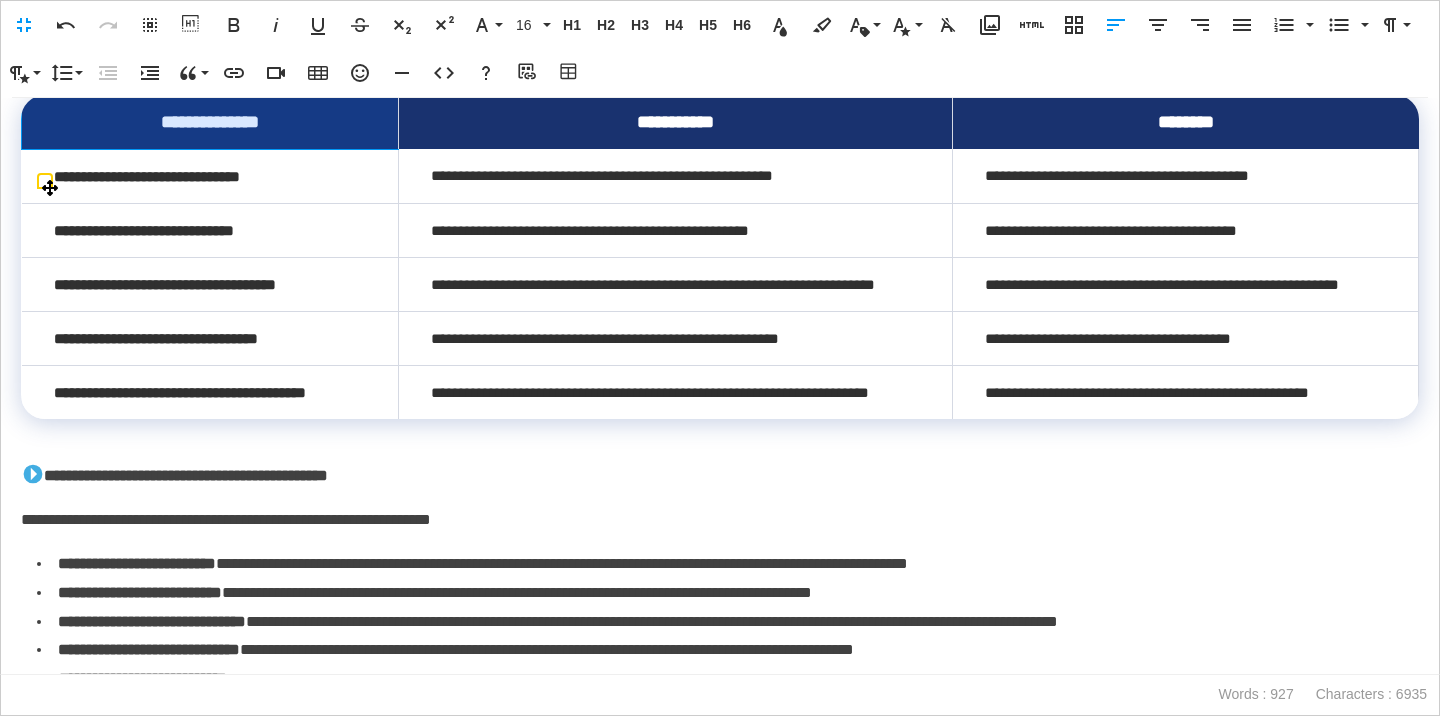 click on "**********" at bounding box center (210, 122) 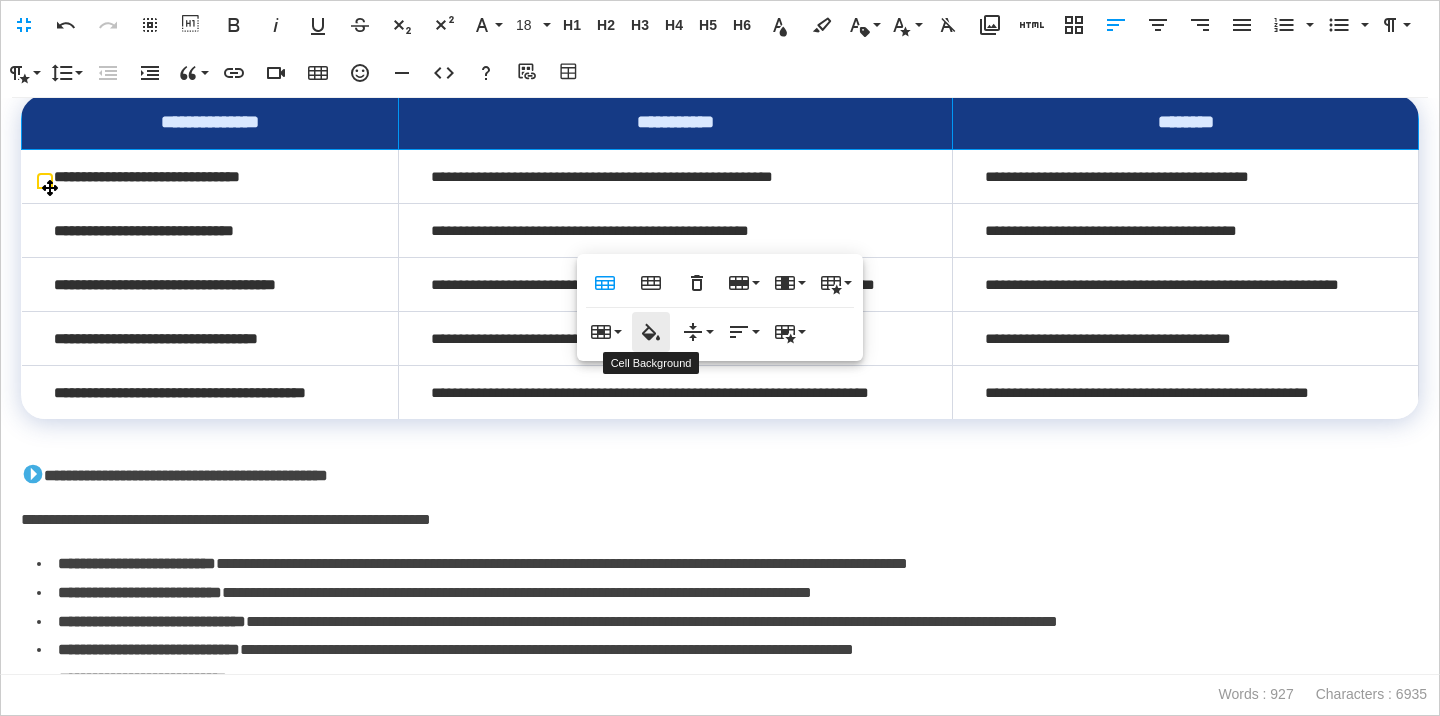 click 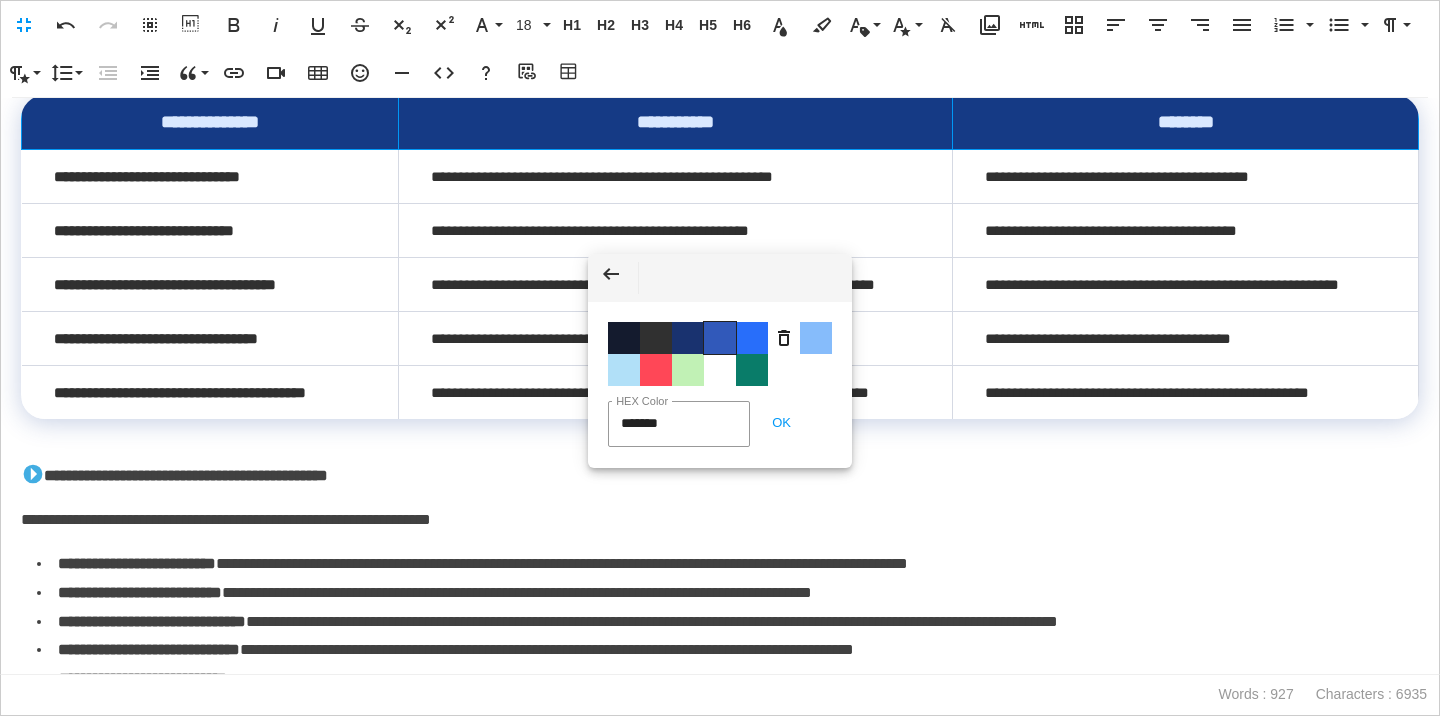 click on "Color #3159BA" at bounding box center [720, 338] 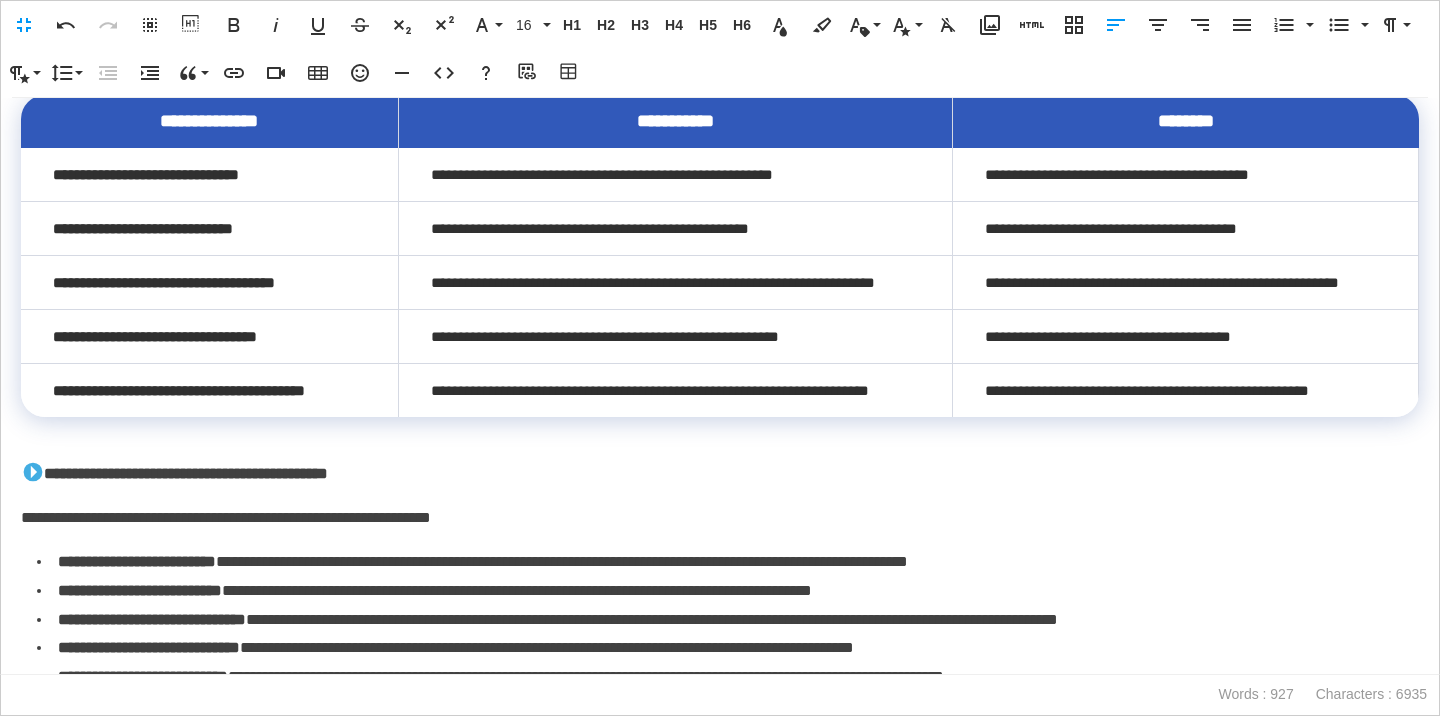 click on "**********" at bounding box center (720, 386) 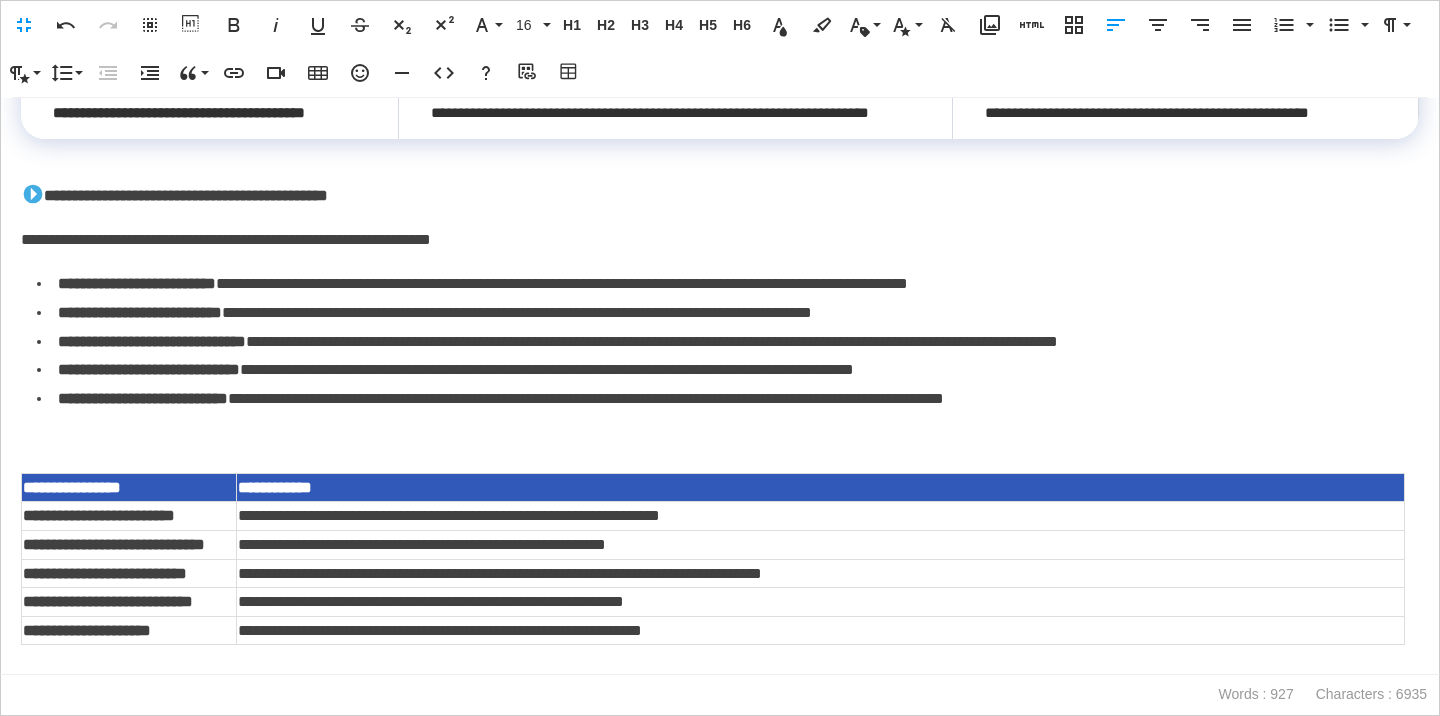 scroll, scrollTop: 3156, scrollLeft: 0, axis: vertical 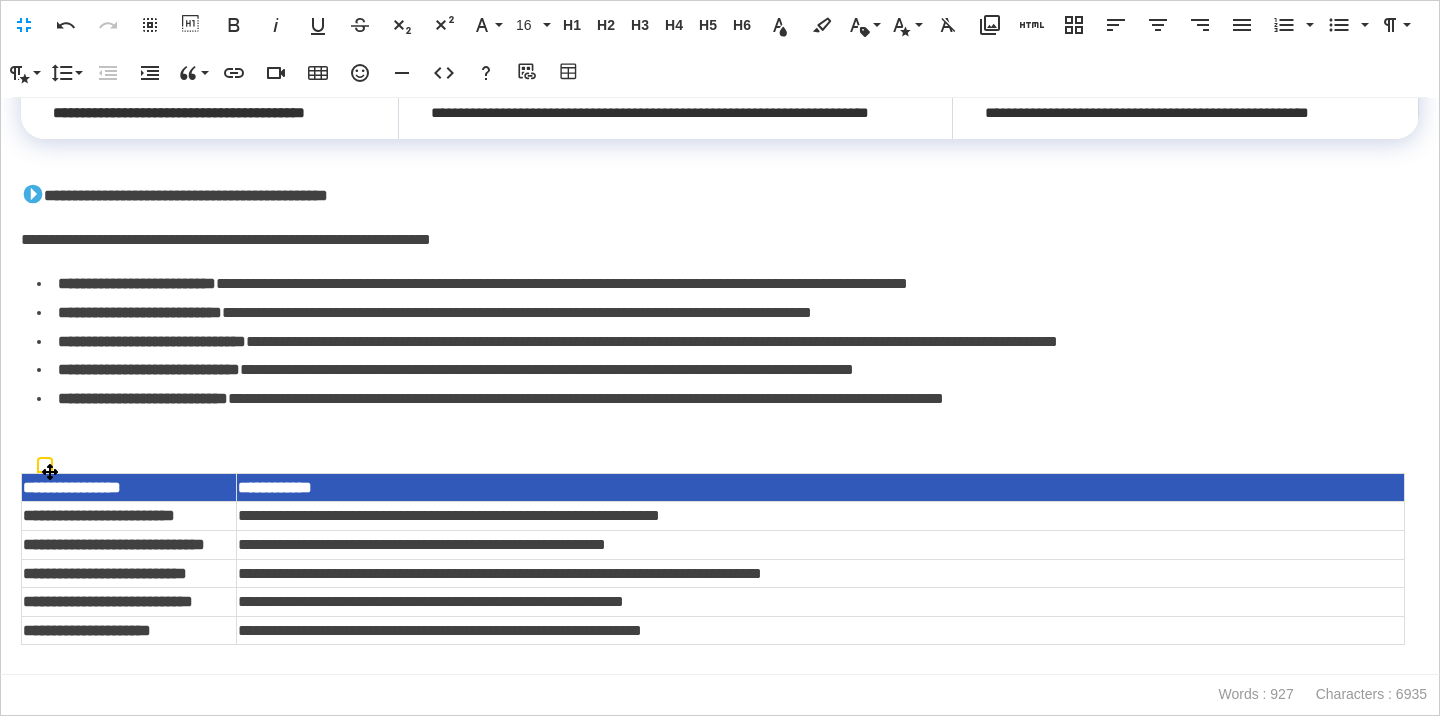 click at bounding box center (720, 443) 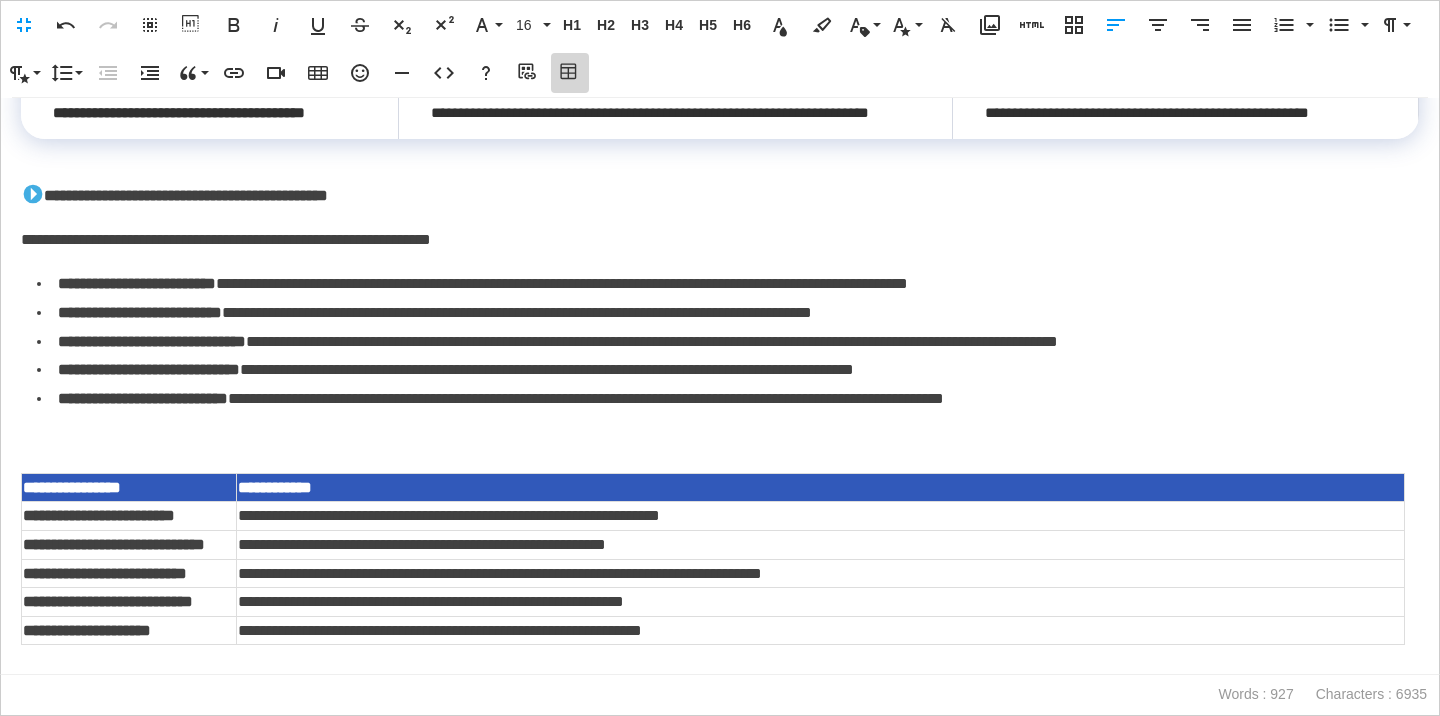 click on "Table Builder" at bounding box center (570, 73) 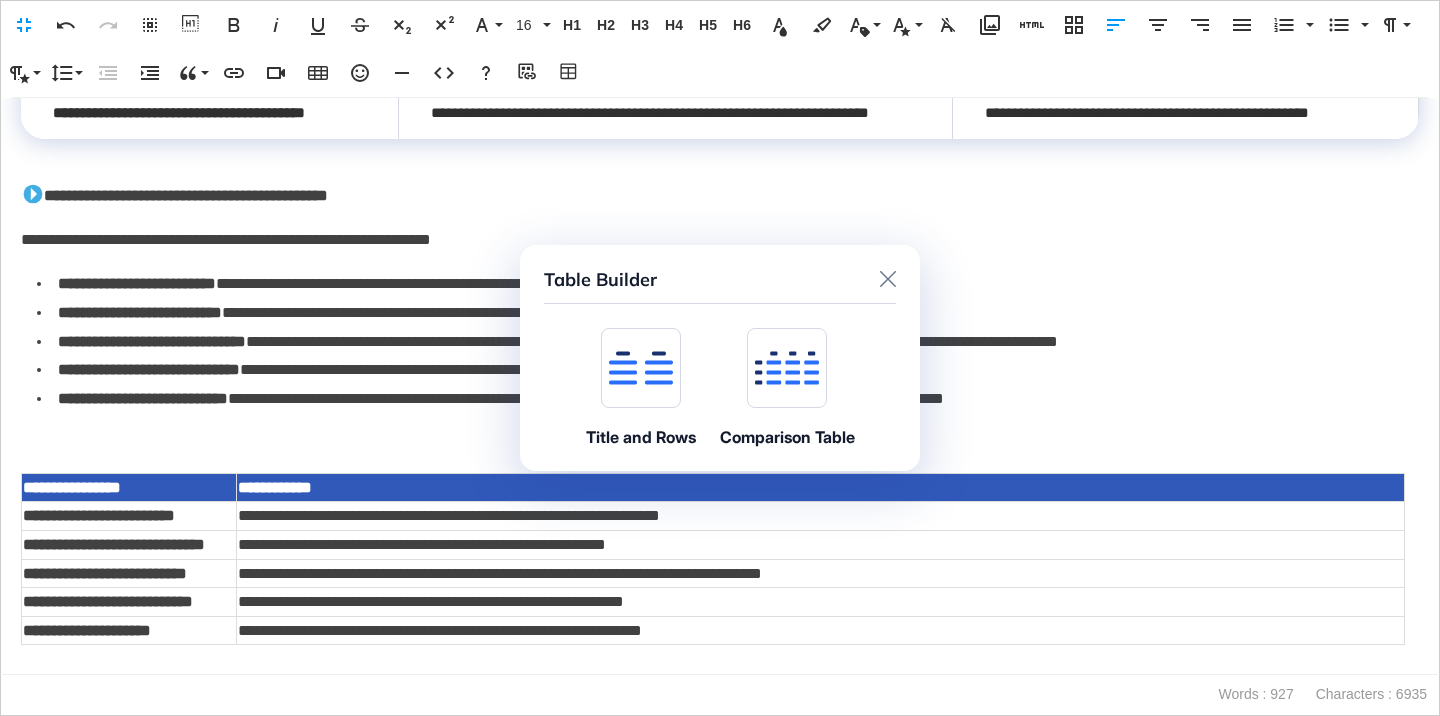click 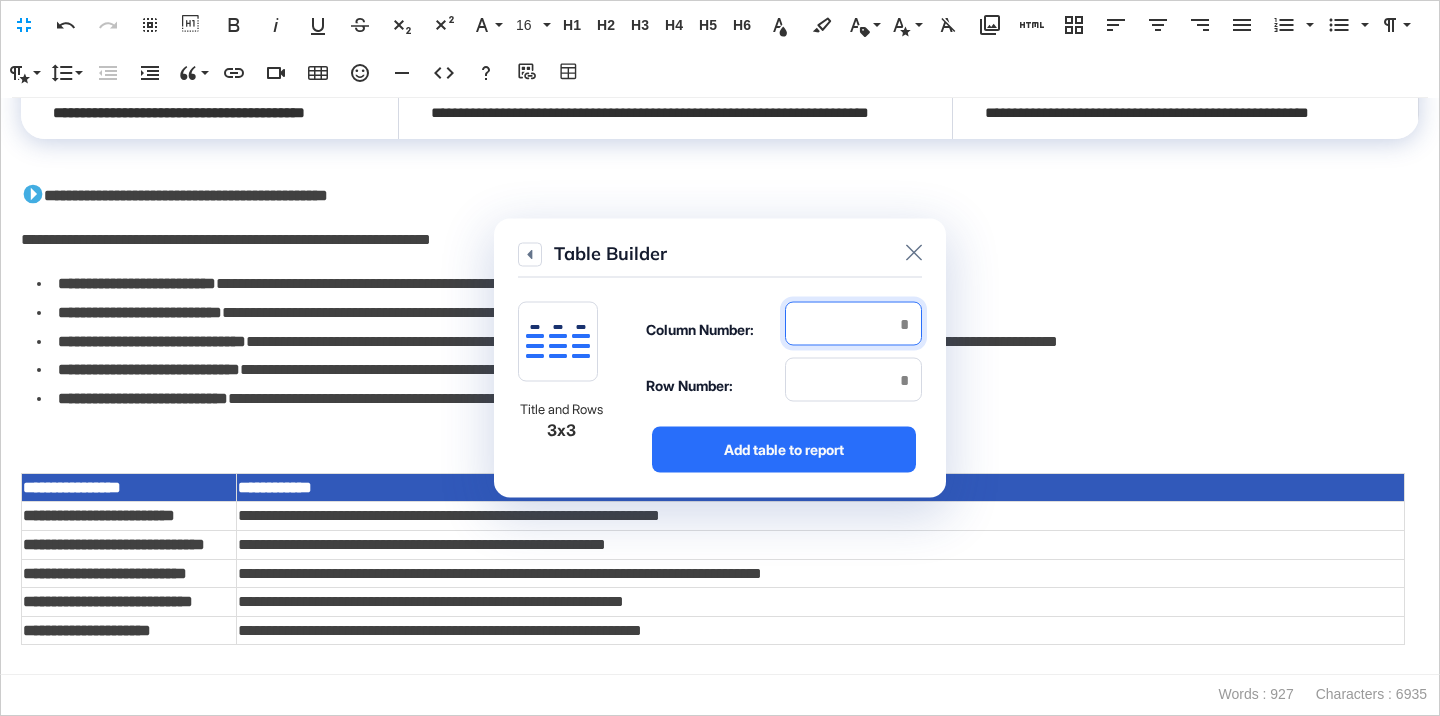 click at bounding box center [853, 324] 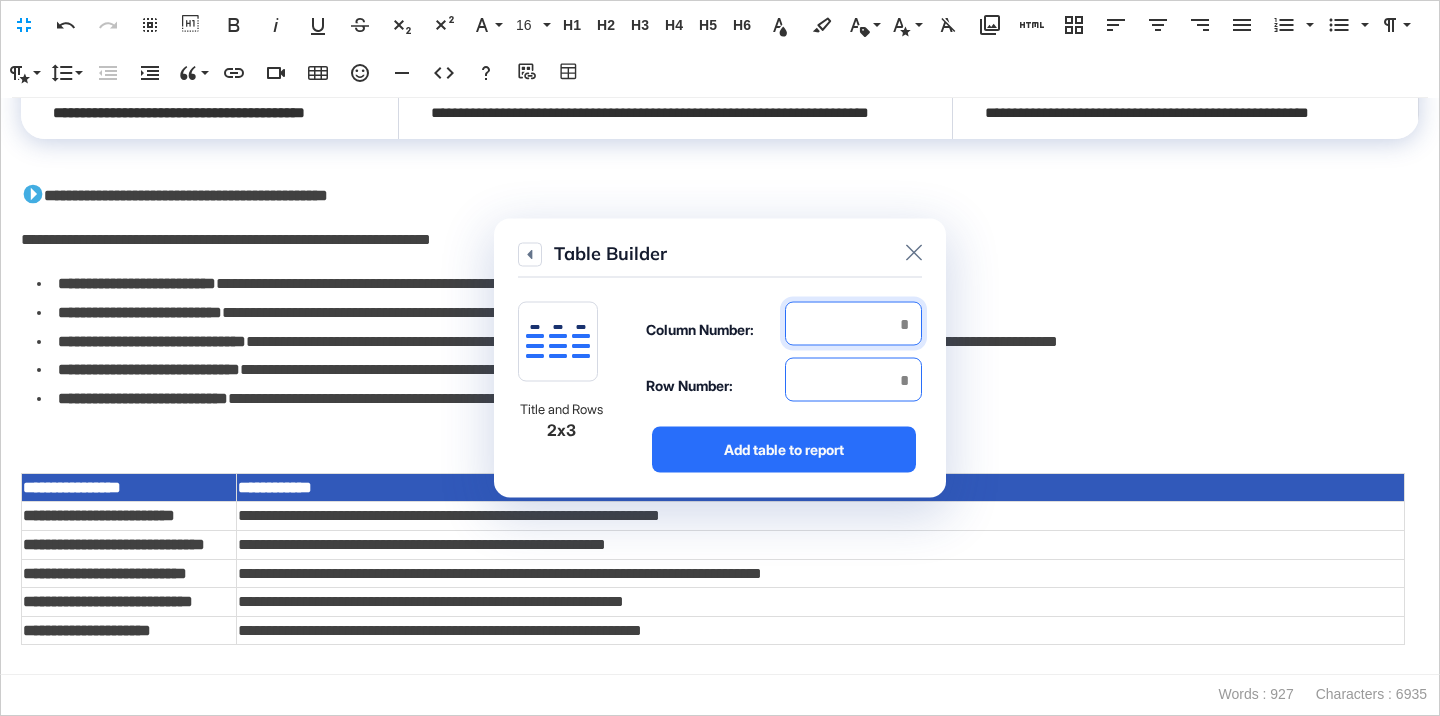 type on "*" 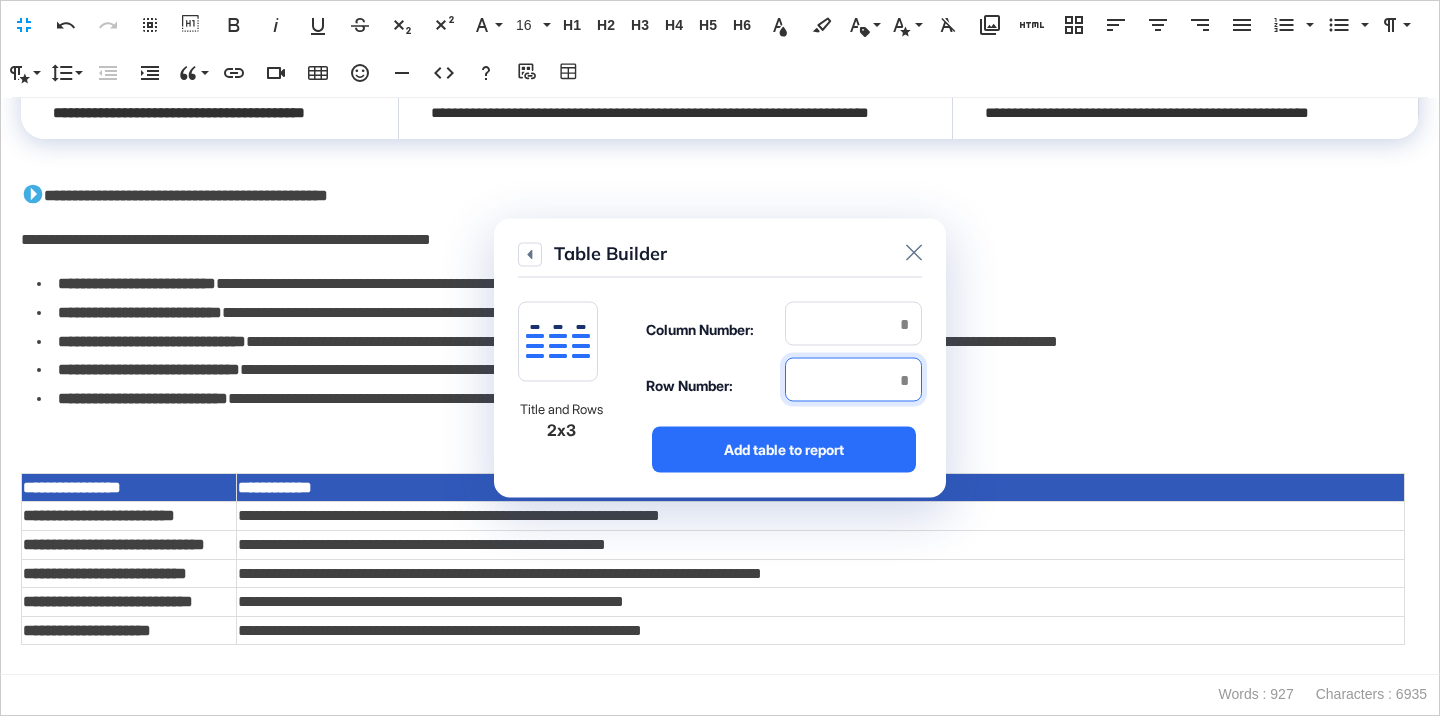 click at bounding box center [853, 380] 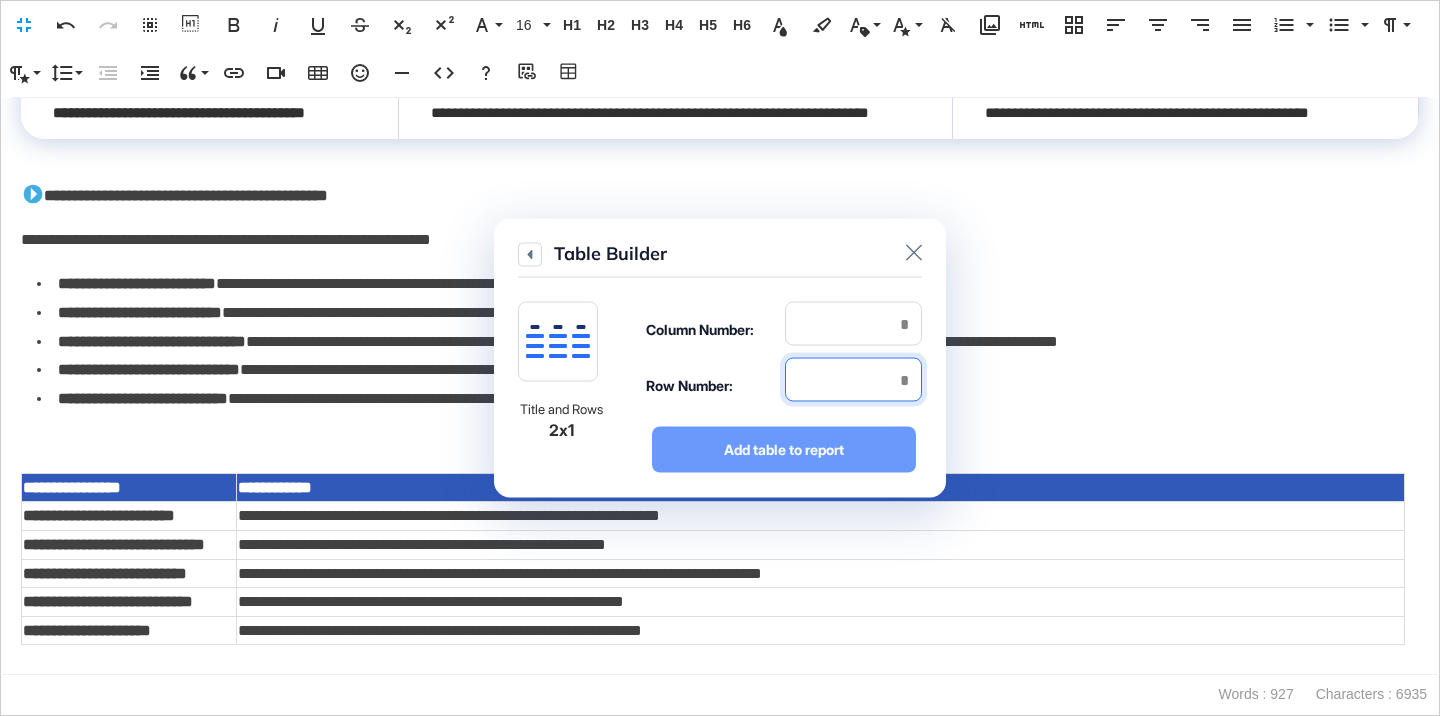 type on "*" 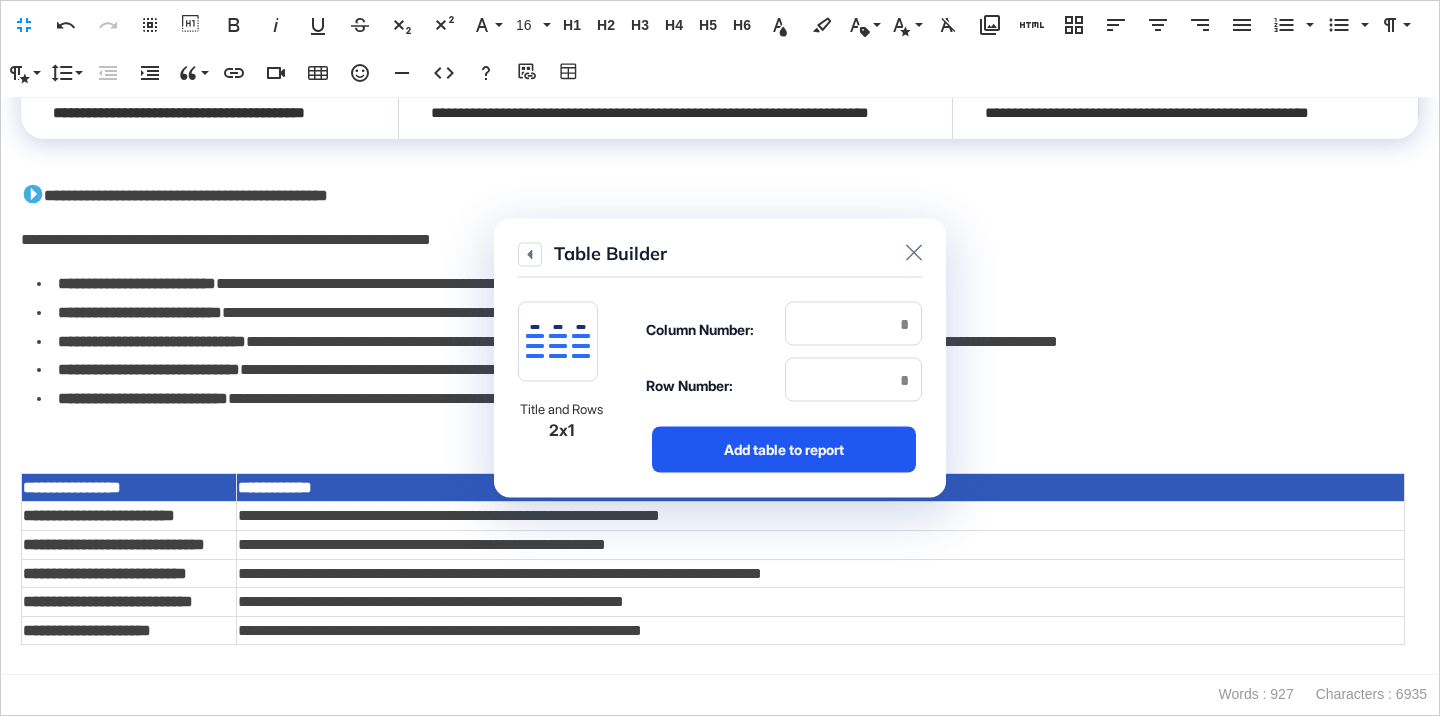 click on "Add table to report" at bounding box center [784, 450] 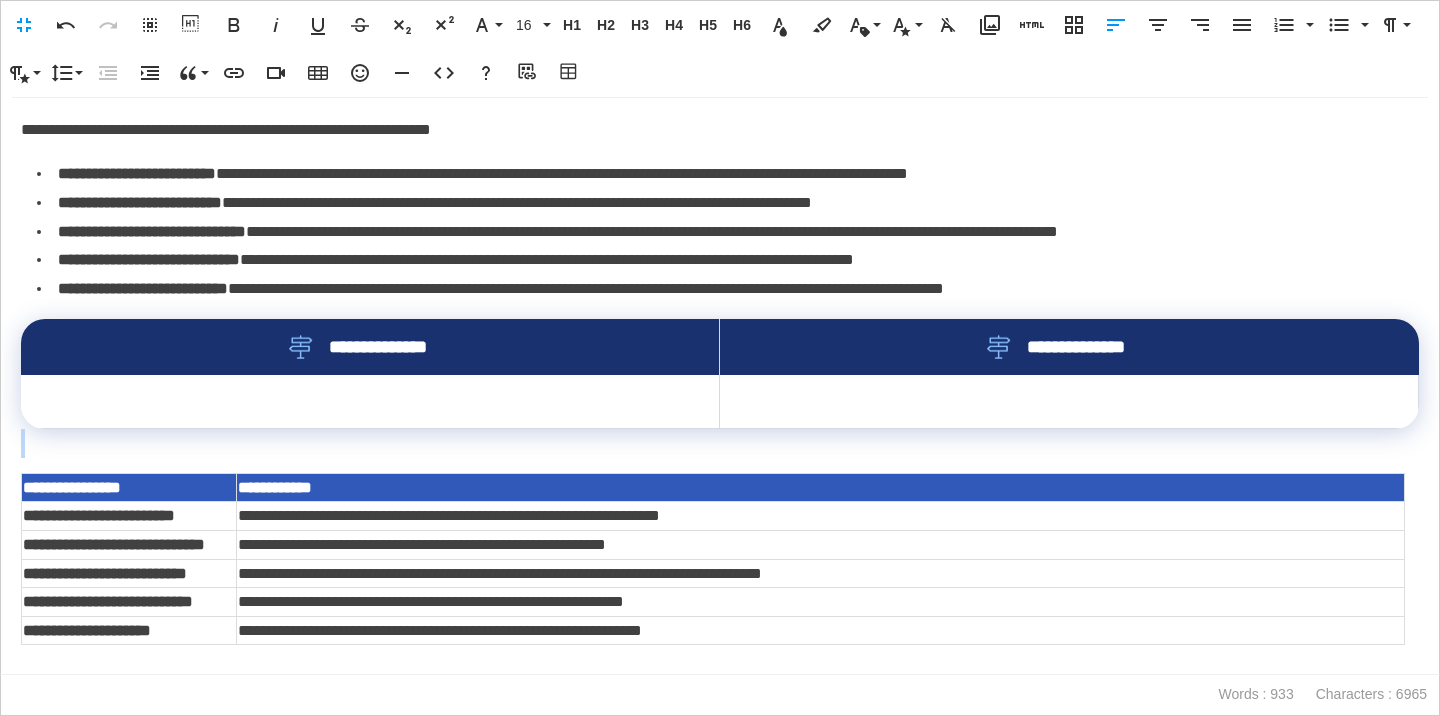 scroll, scrollTop: 3266, scrollLeft: 0, axis: vertical 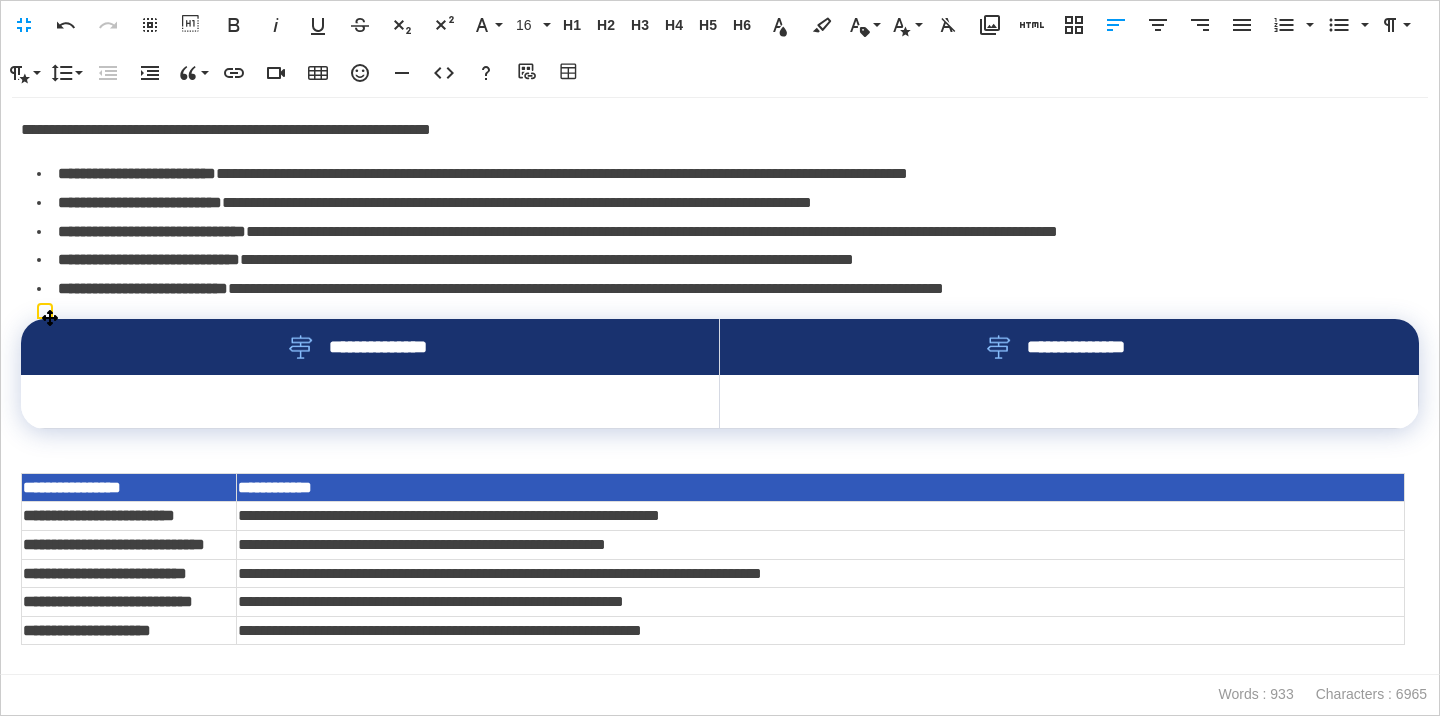 click at bounding box center [370, 402] 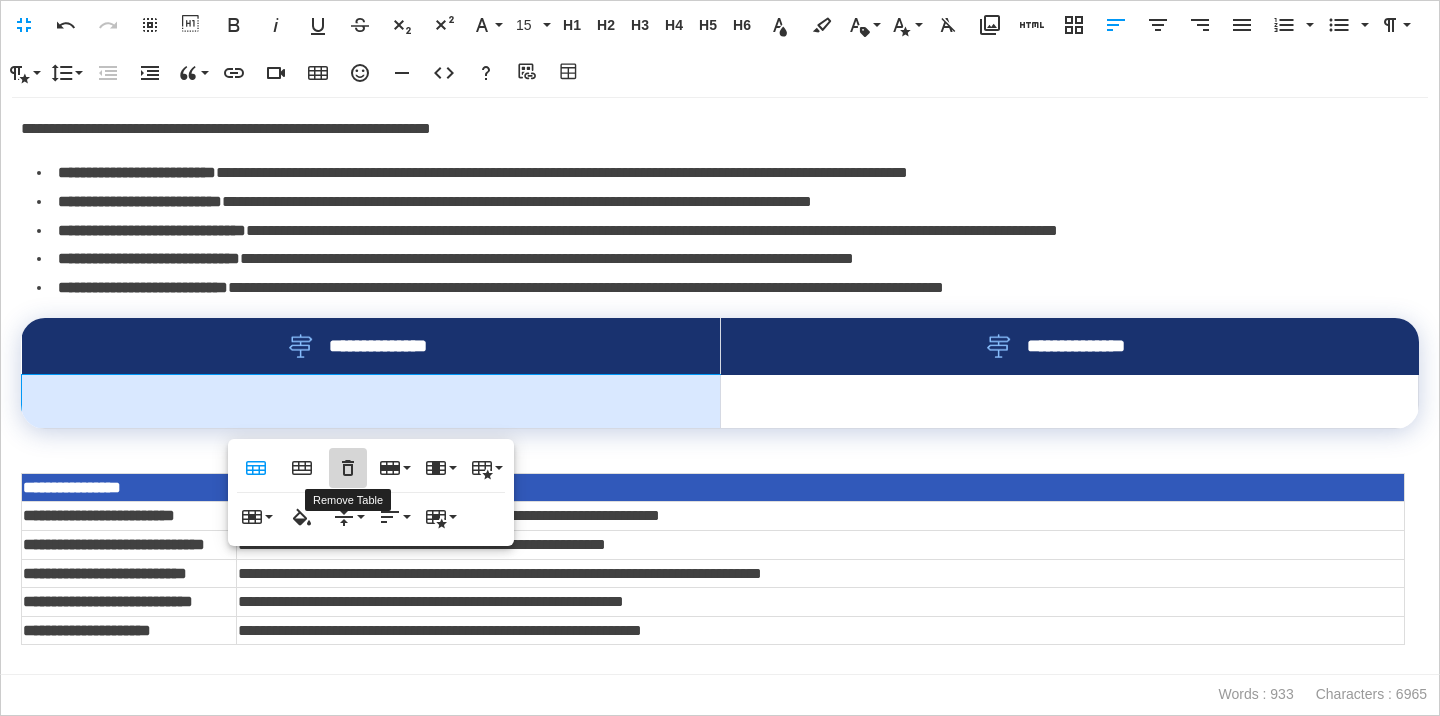 click 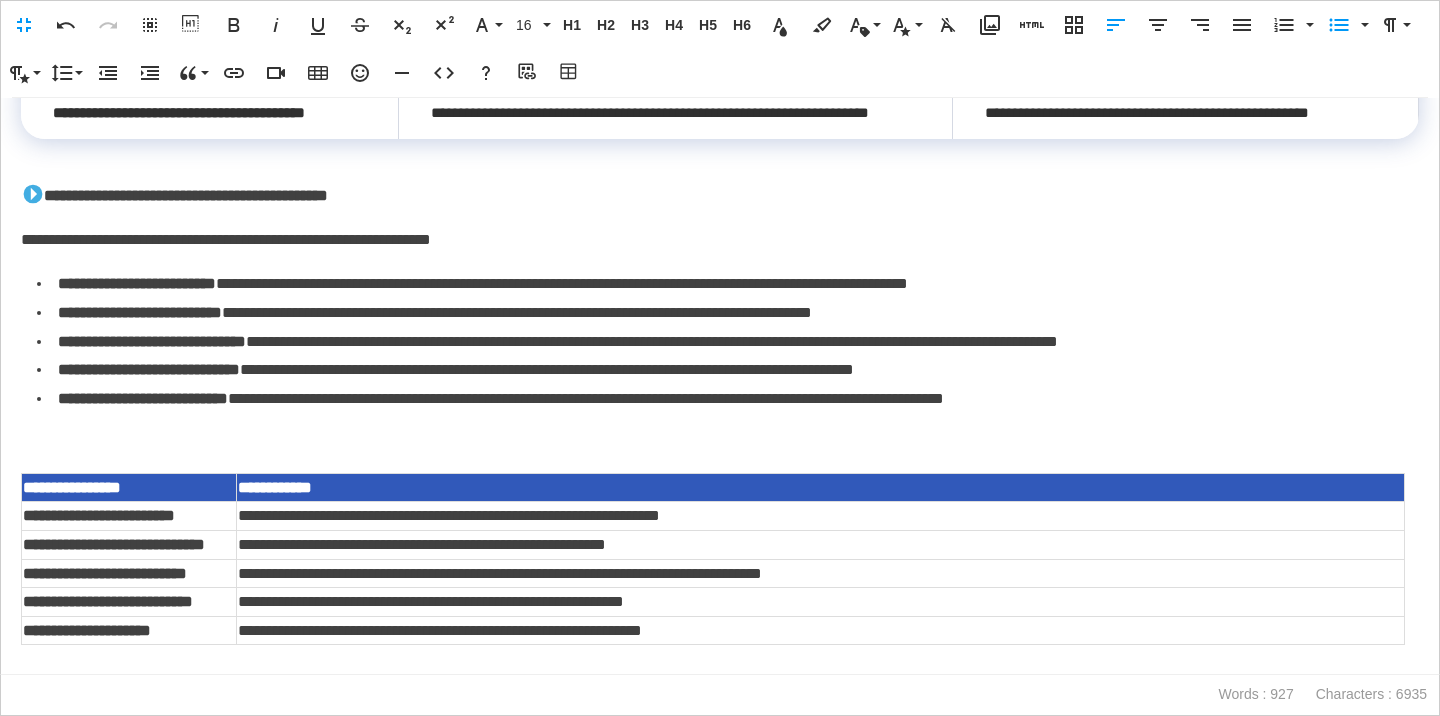 scroll, scrollTop: 3156, scrollLeft: 0, axis: vertical 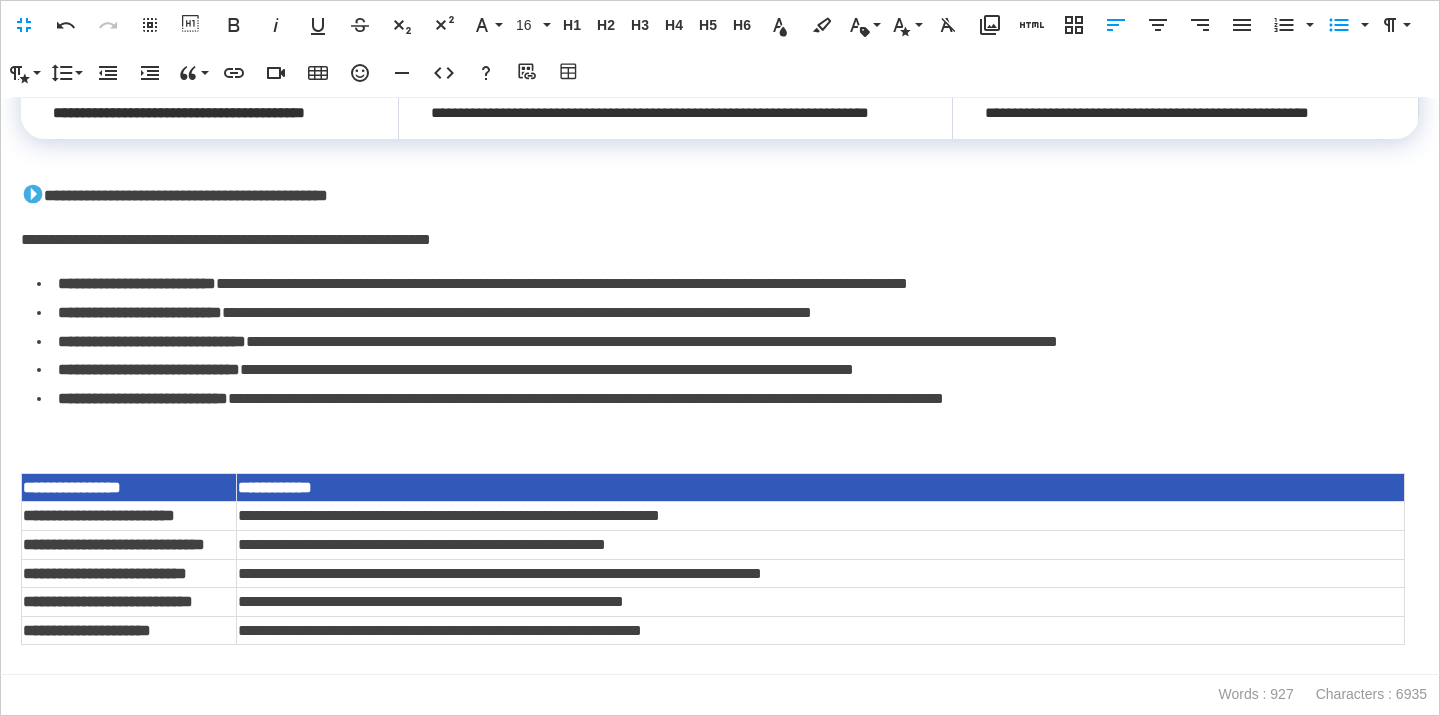 click at bounding box center (720, 443) 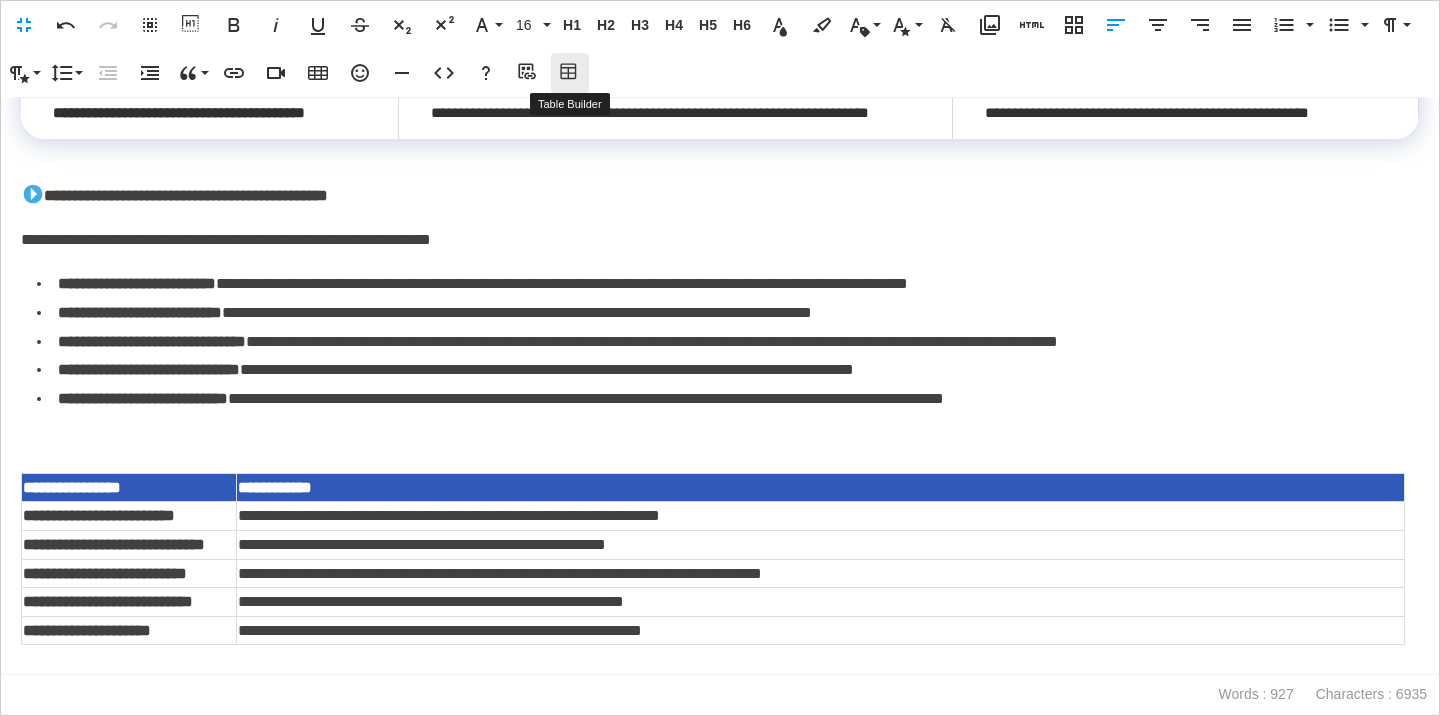 click 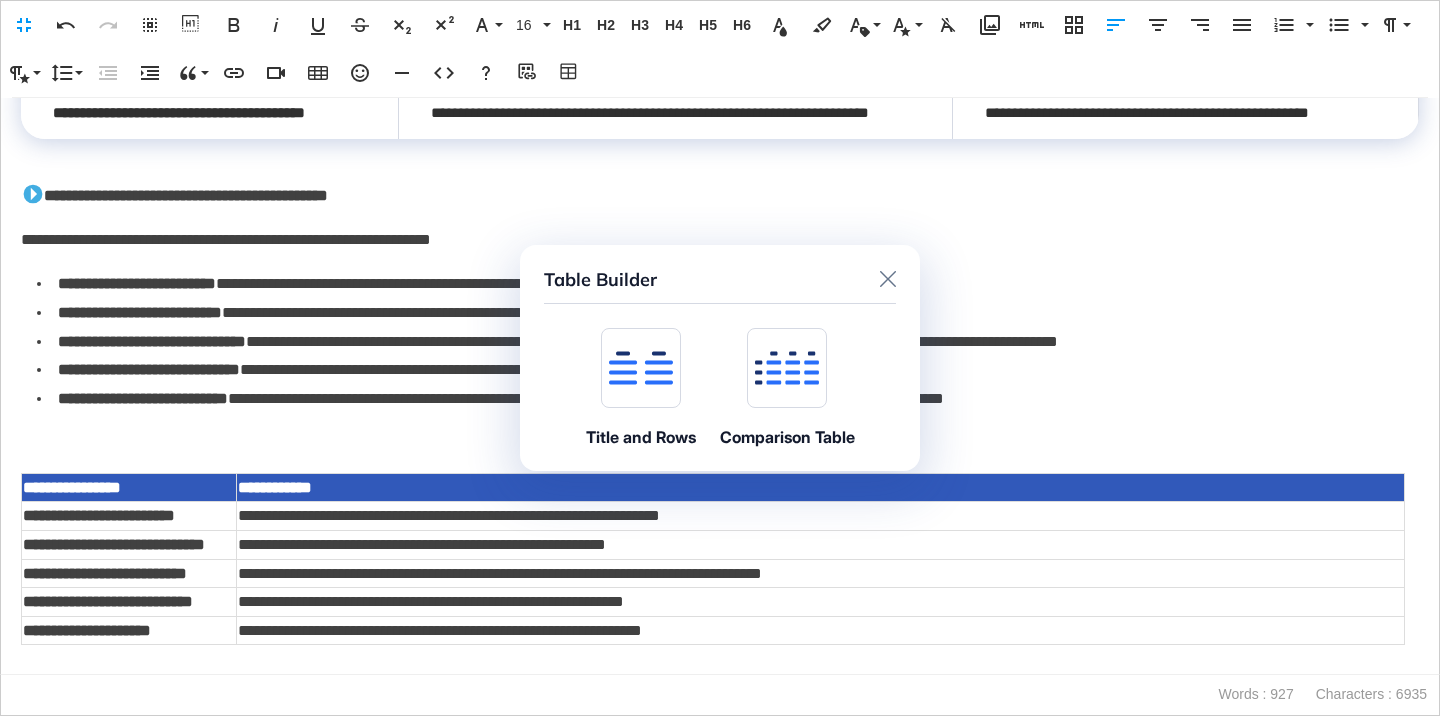 click 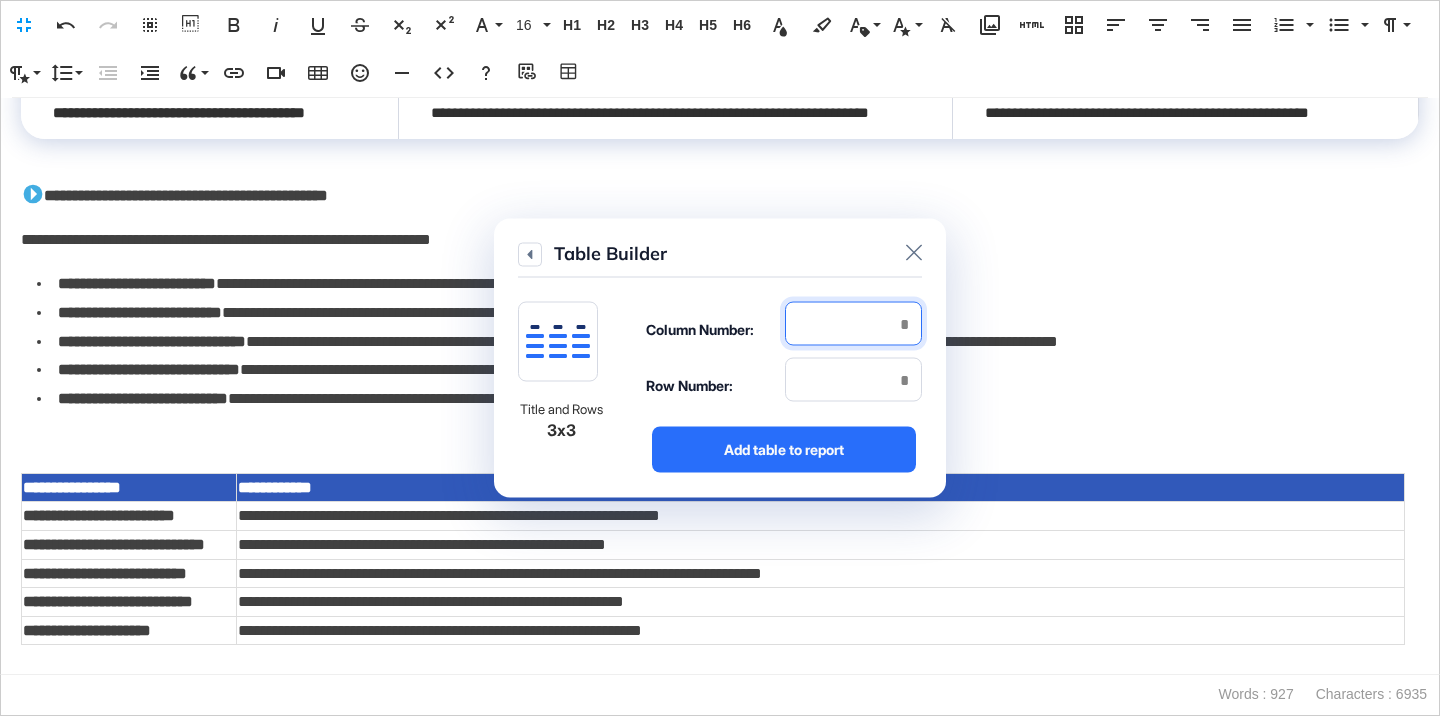 click at bounding box center (853, 324) 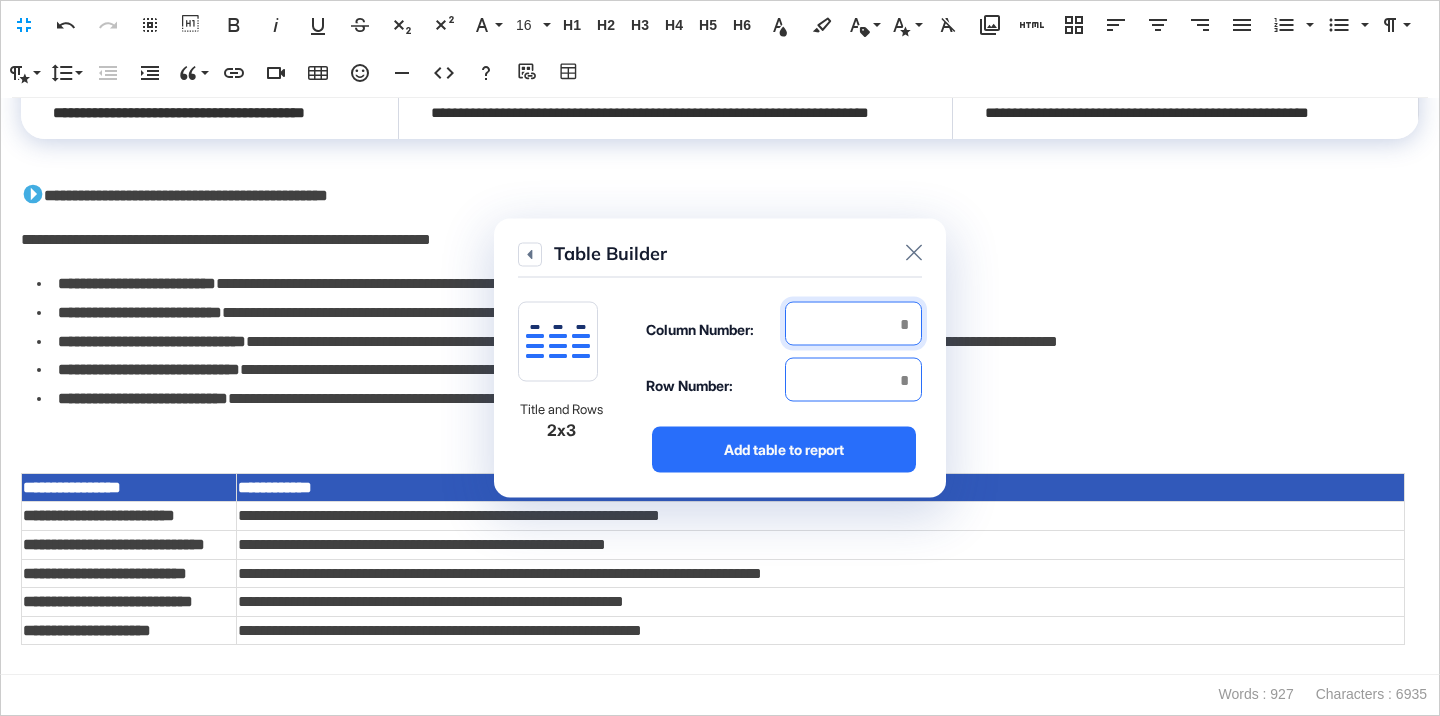 type on "*" 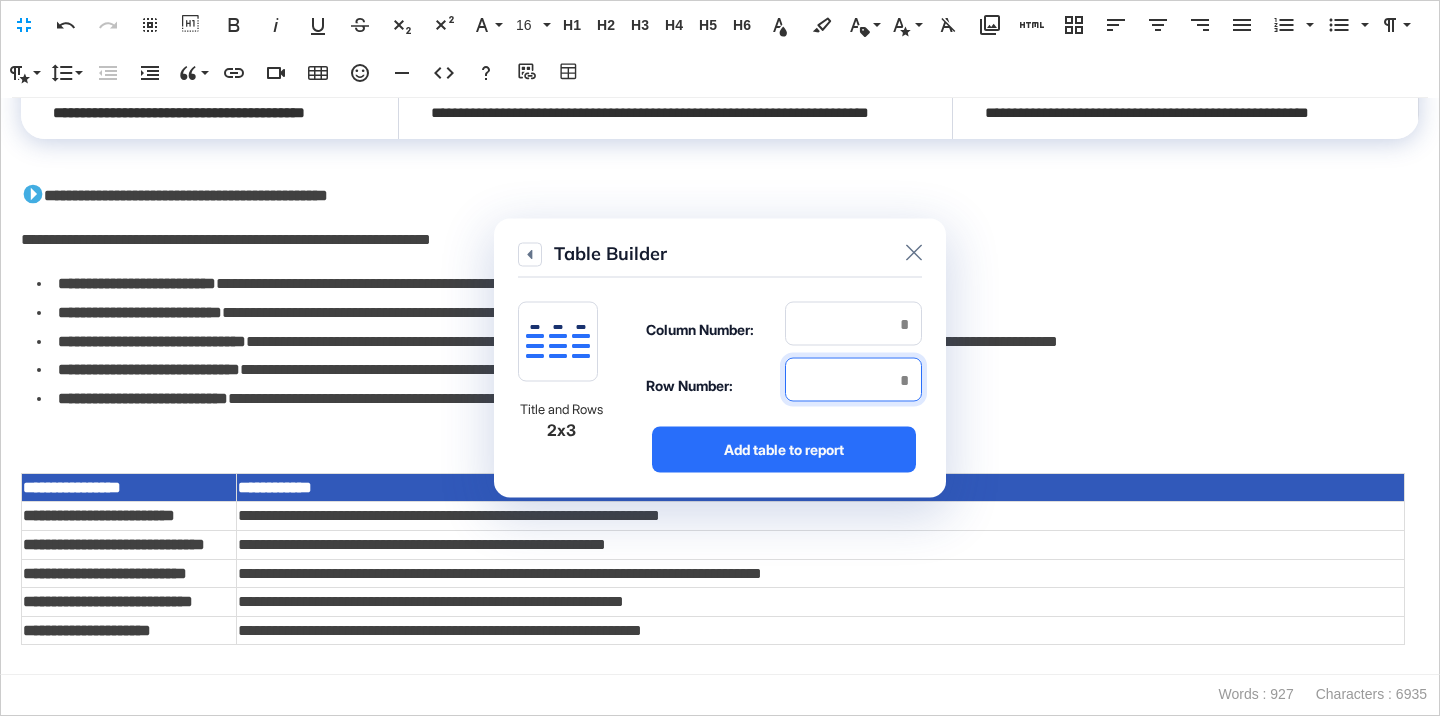 click at bounding box center (853, 380) 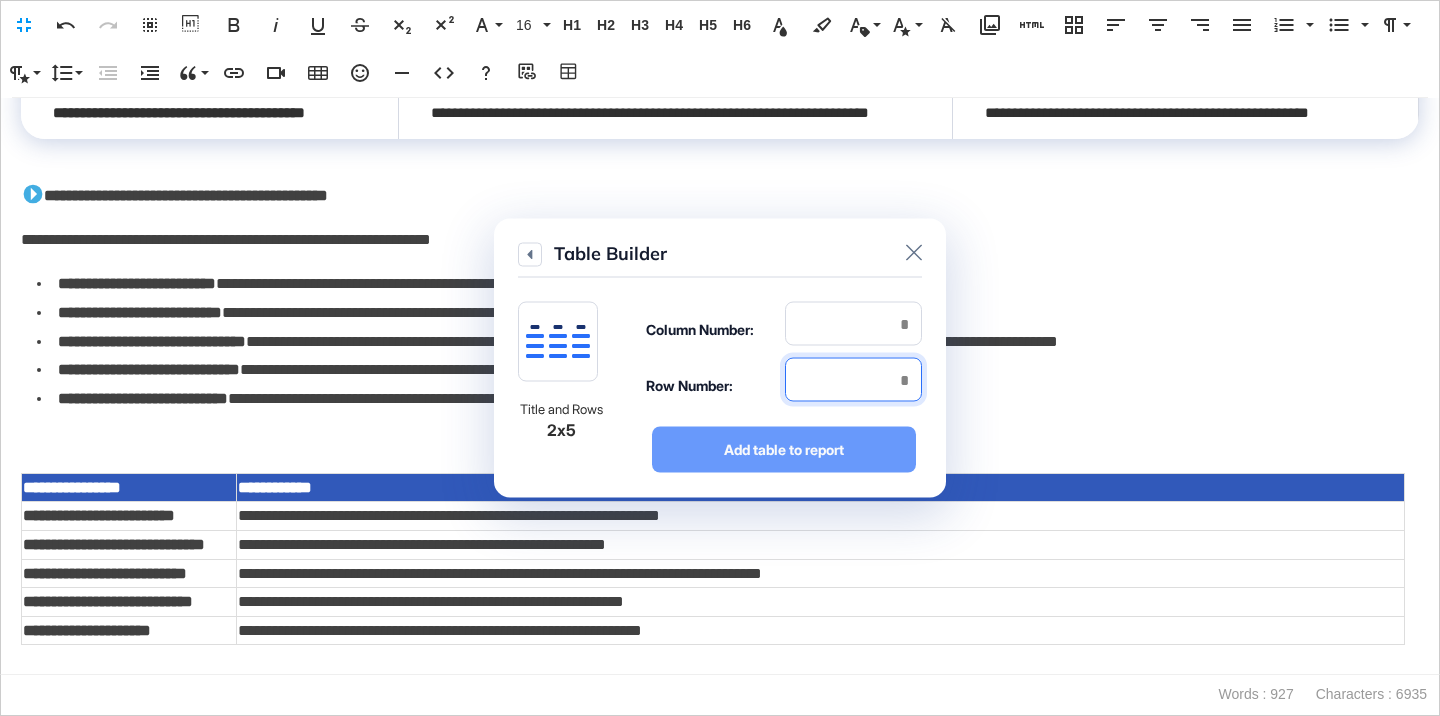 type on "*" 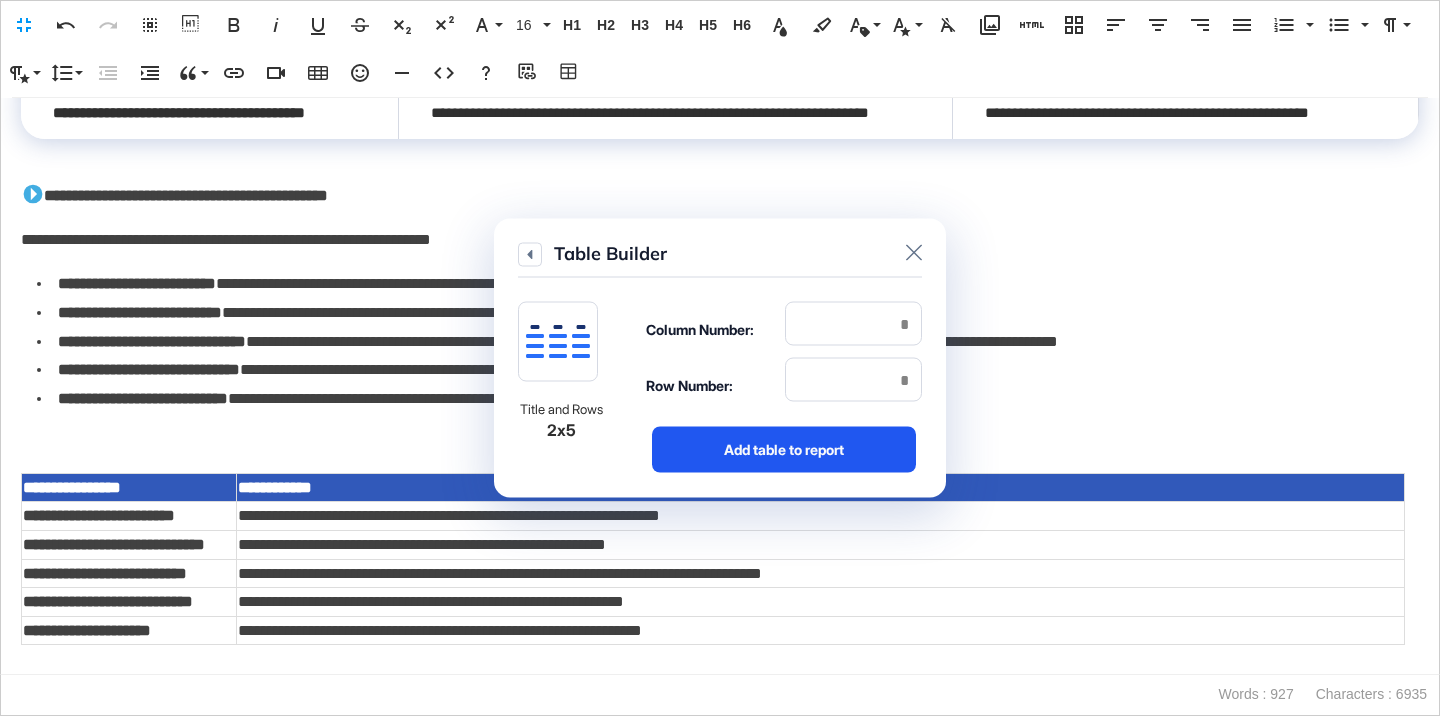 click on "Add table to report" at bounding box center [784, 450] 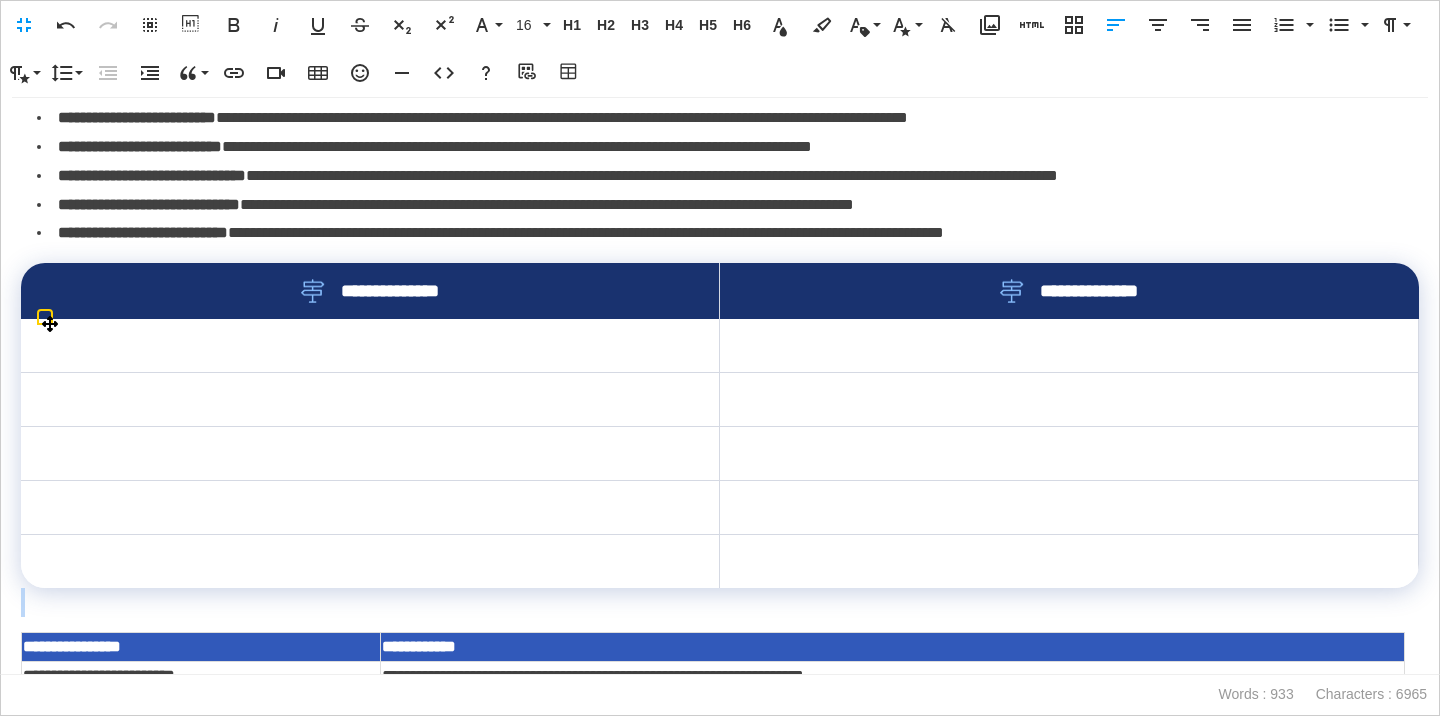 scroll, scrollTop: 3260, scrollLeft: 0, axis: vertical 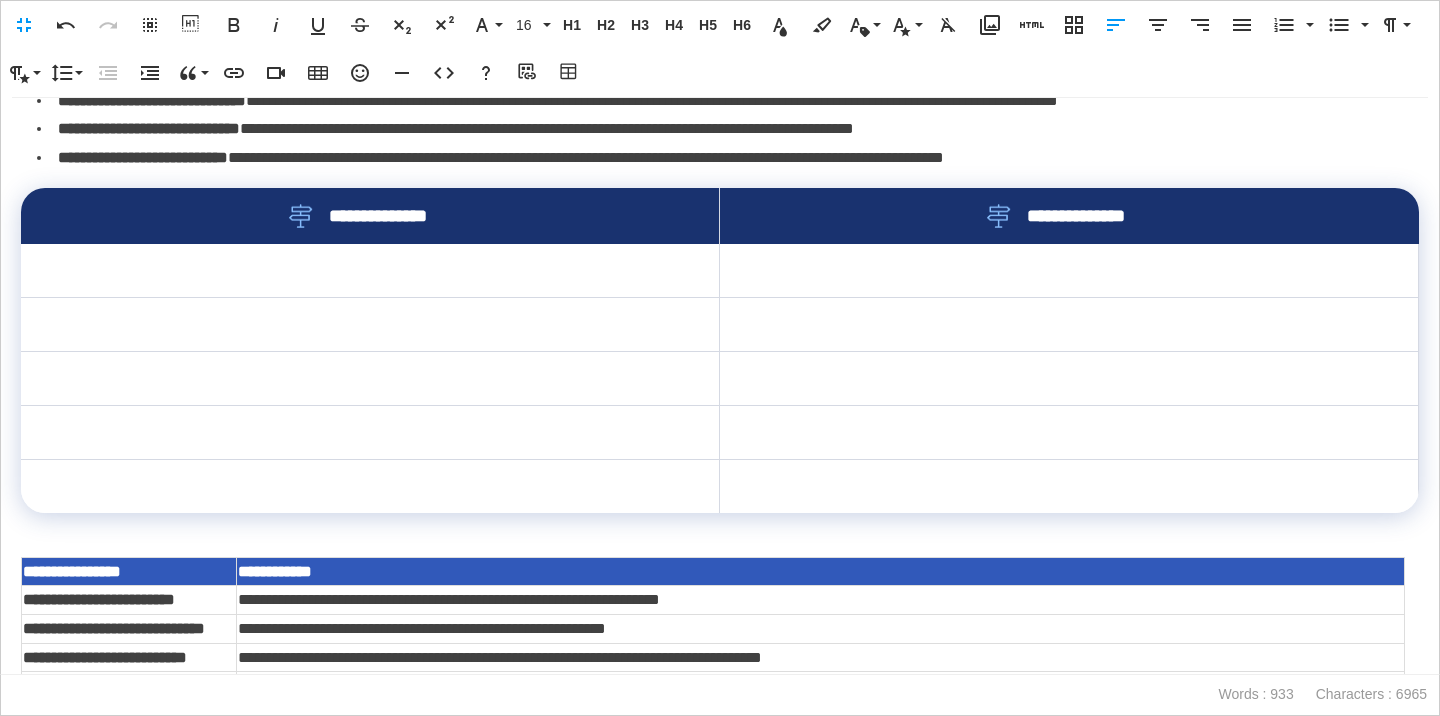 click on "**********" at bounding box center (728, 158) 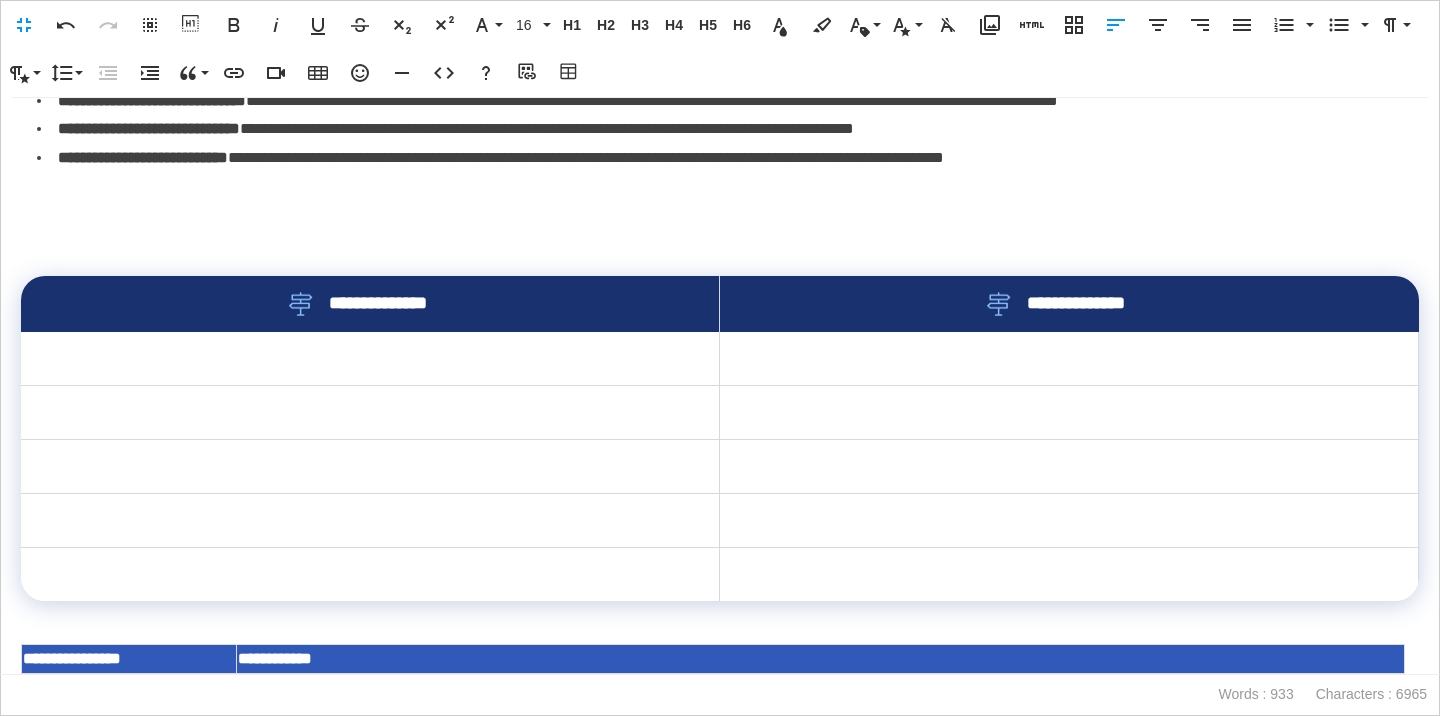 click at bounding box center (720, 246) 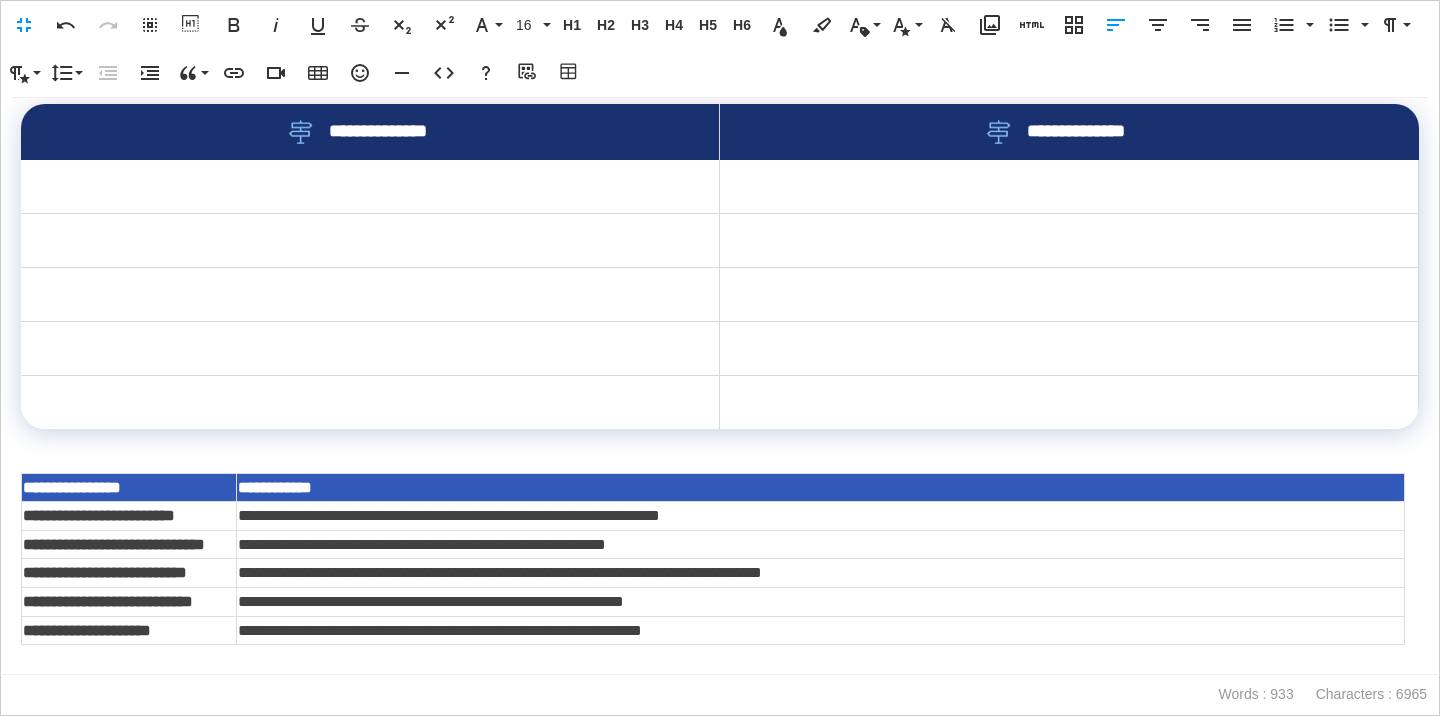scroll, scrollTop: 3525, scrollLeft: 0, axis: vertical 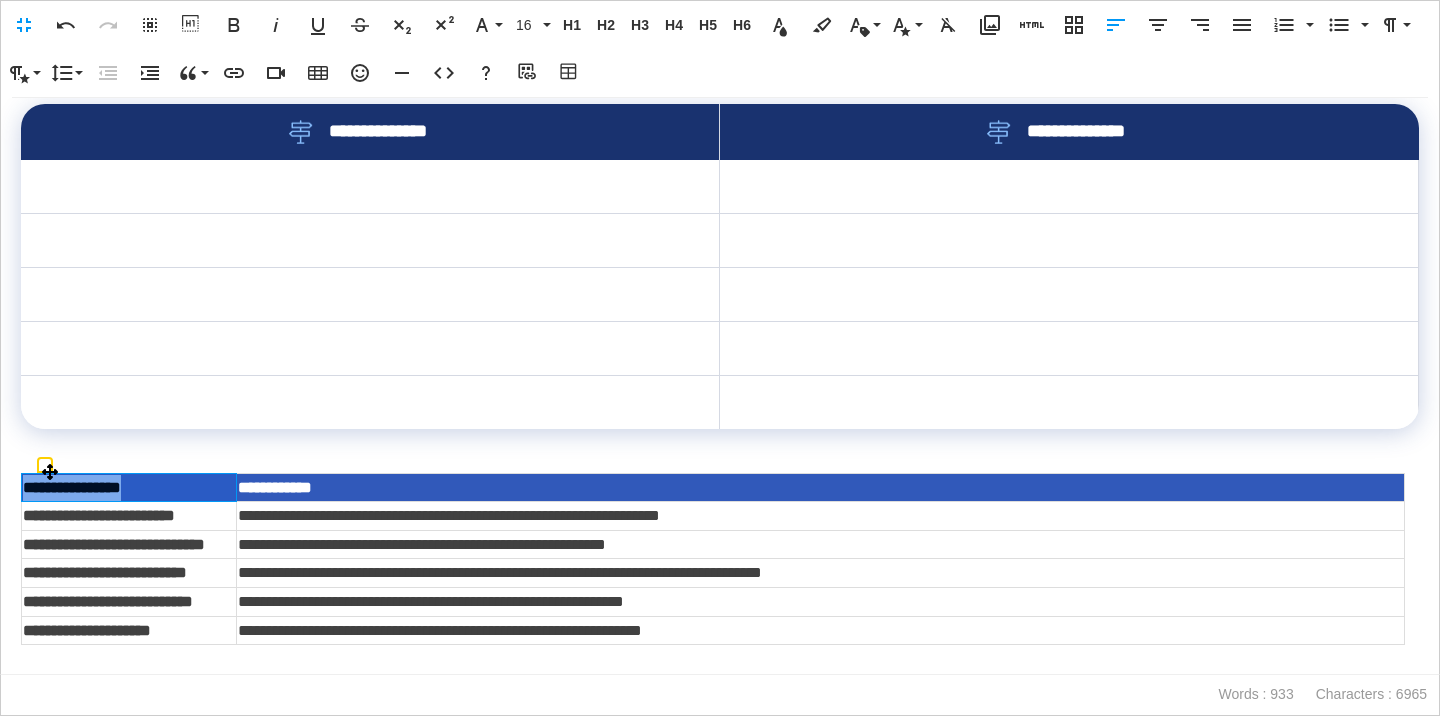 drag, startPoint x: 165, startPoint y: 488, endPoint x: 28, endPoint y: 492, distance: 137.05838 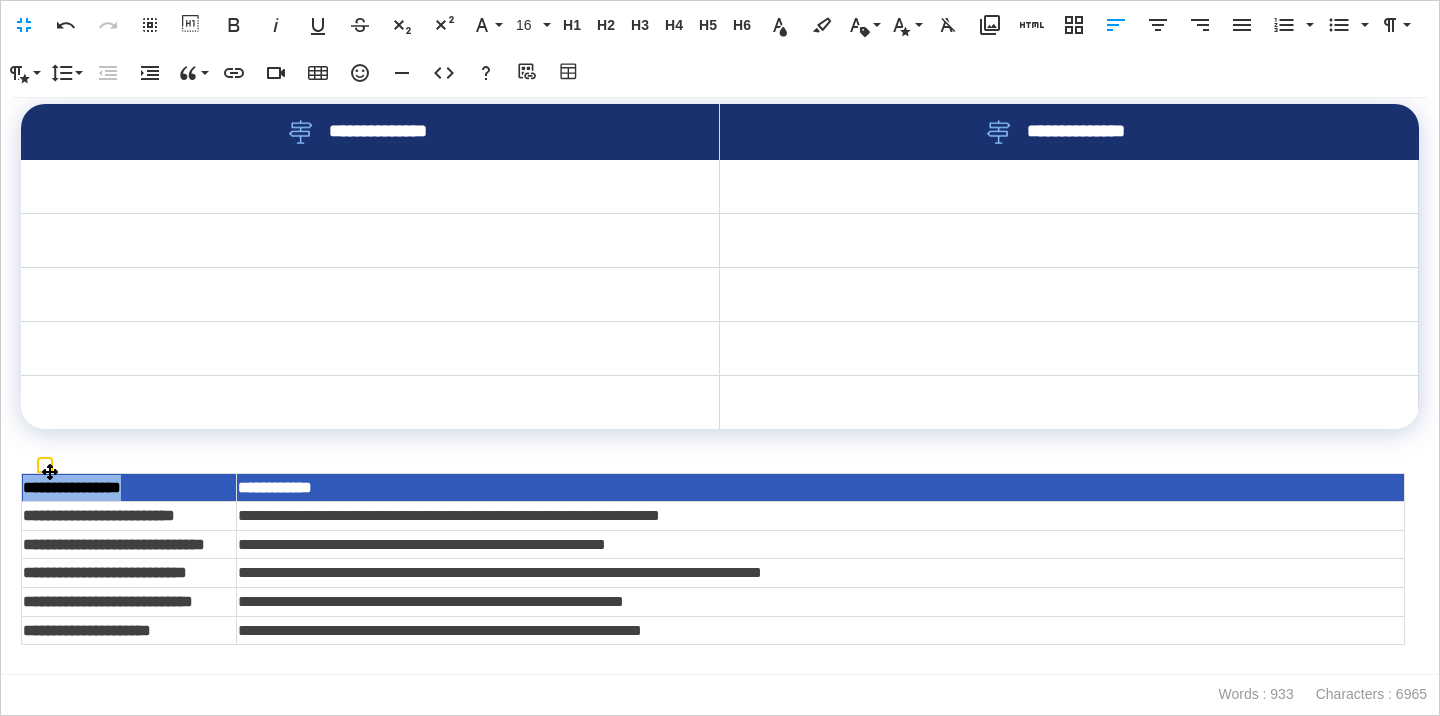type 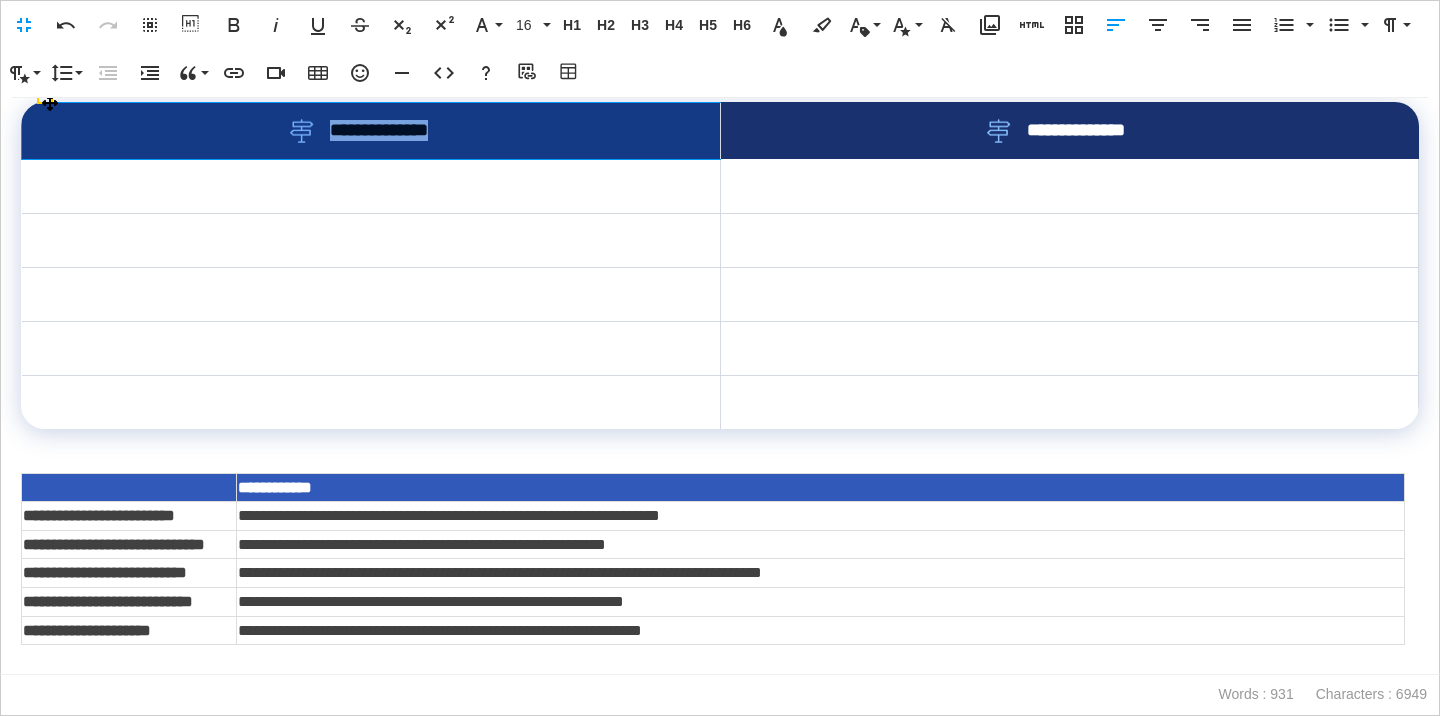 drag, startPoint x: 472, startPoint y: 132, endPoint x: 326, endPoint y: 136, distance: 146.05478 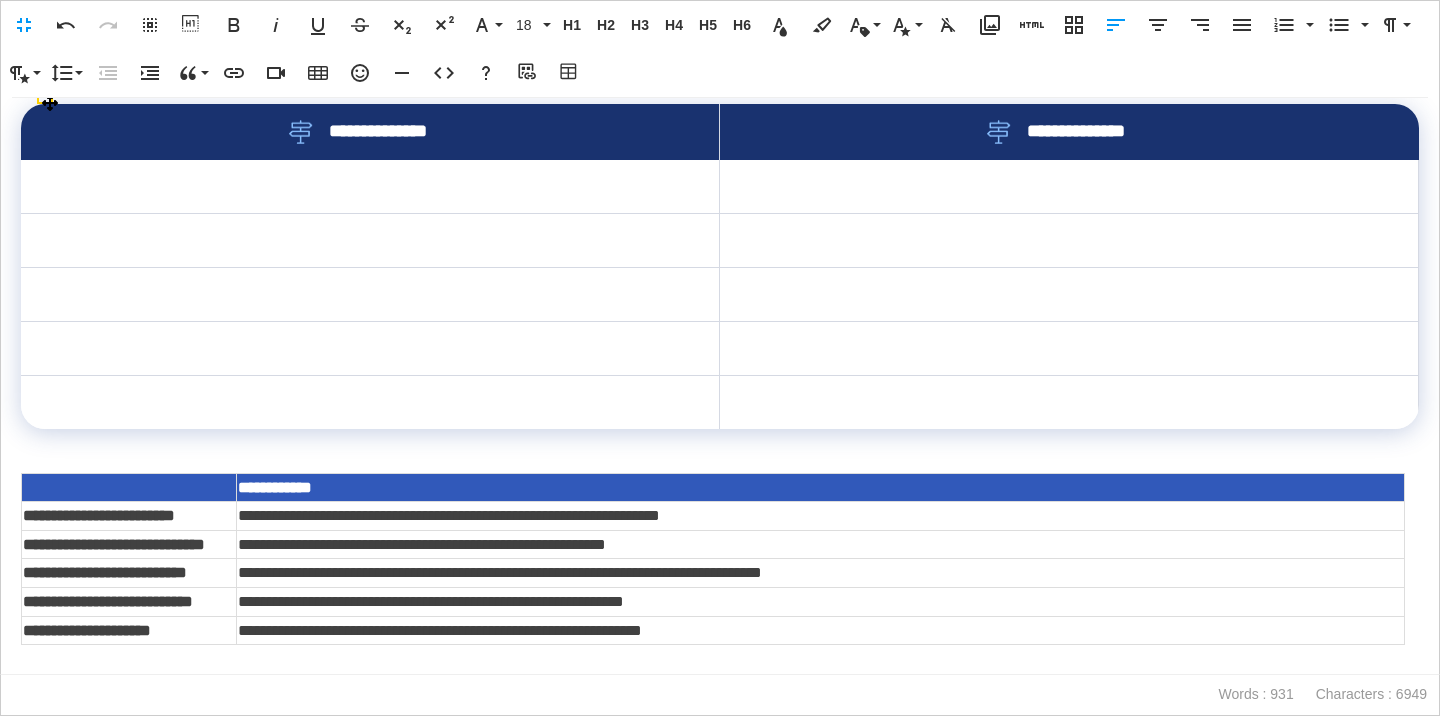 scroll, scrollTop: 0, scrollLeft: 7, axis: horizontal 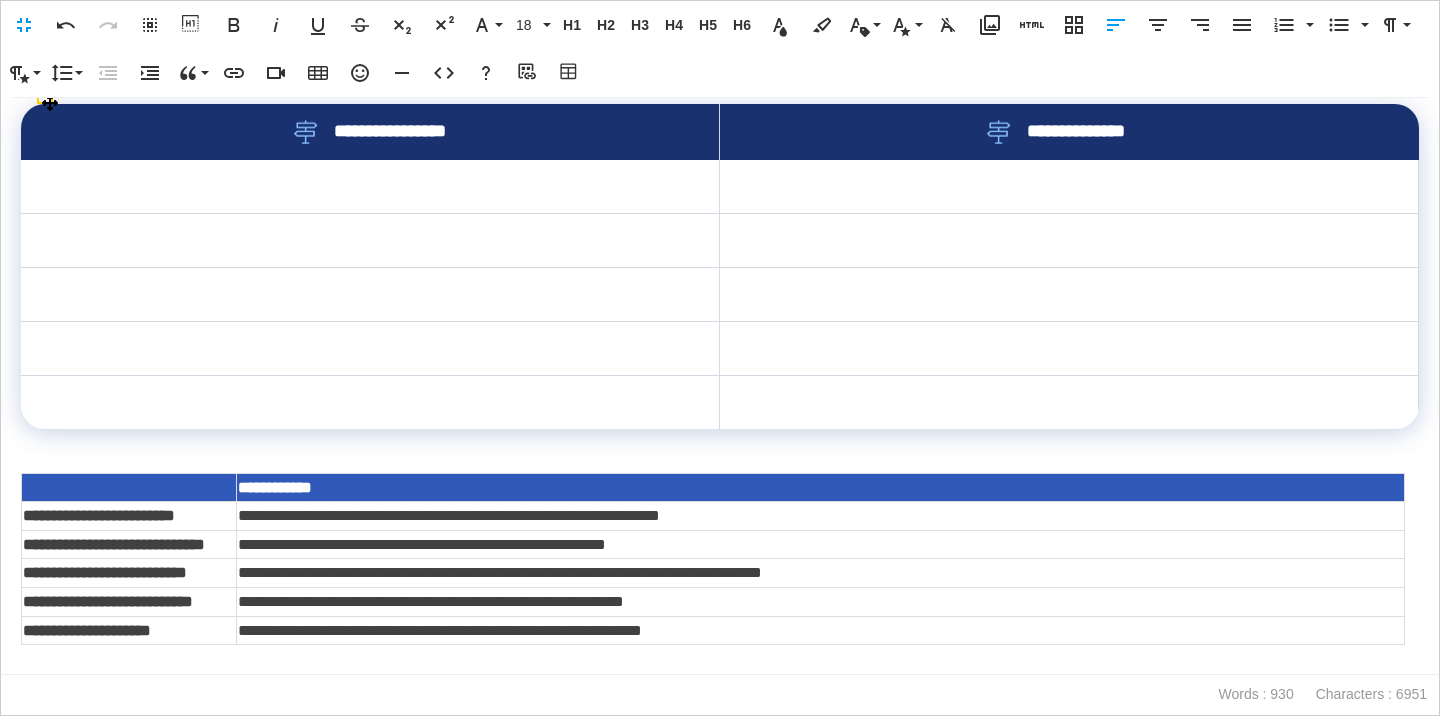 click on "**********" at bounding box center [370, 132] 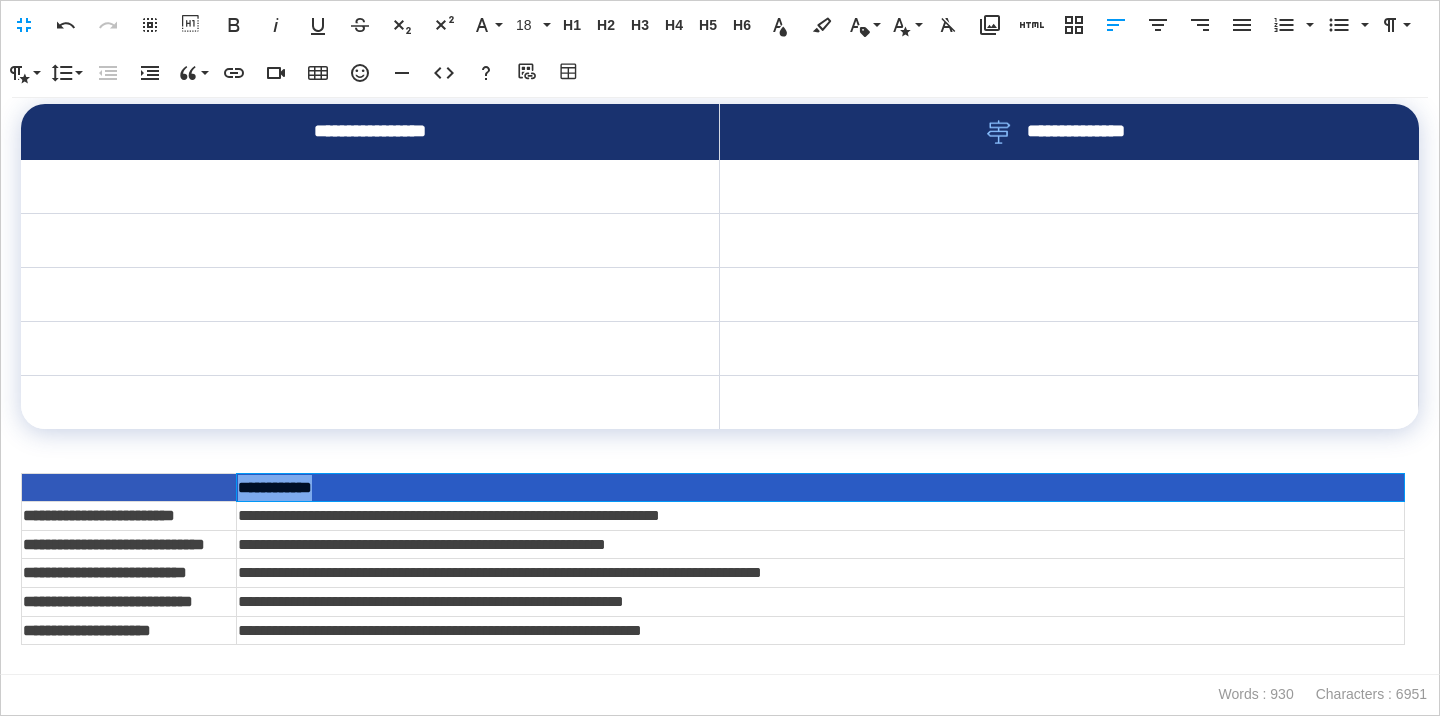 drag, startPoint x: 519, startPoint y: 491, endPoint x: 403, endPoint y: 491, distance: 116 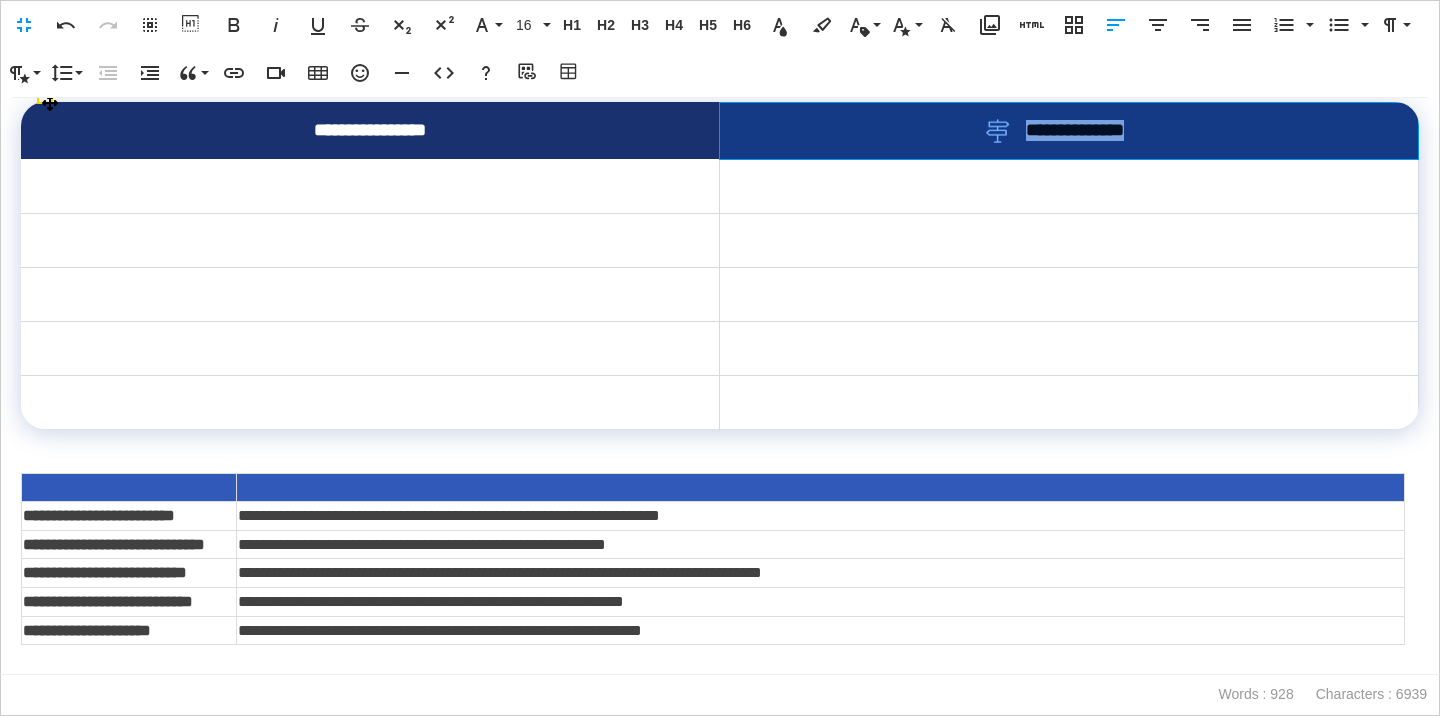 drag, startPoint x: 1173, startPoint y: 141, endPoint x: 1032, endPoint y: 132, distance: 141.28694 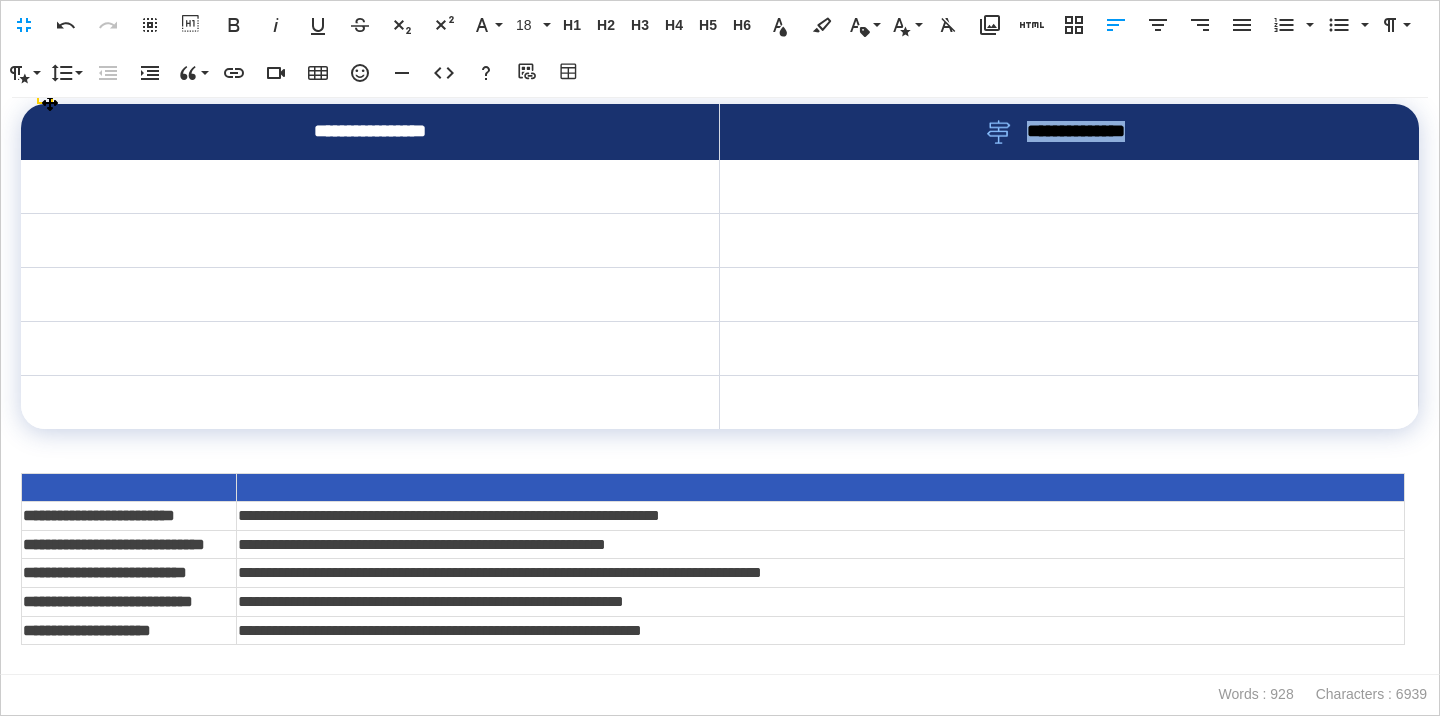click on "**********" at bounding box center (1090, 131) 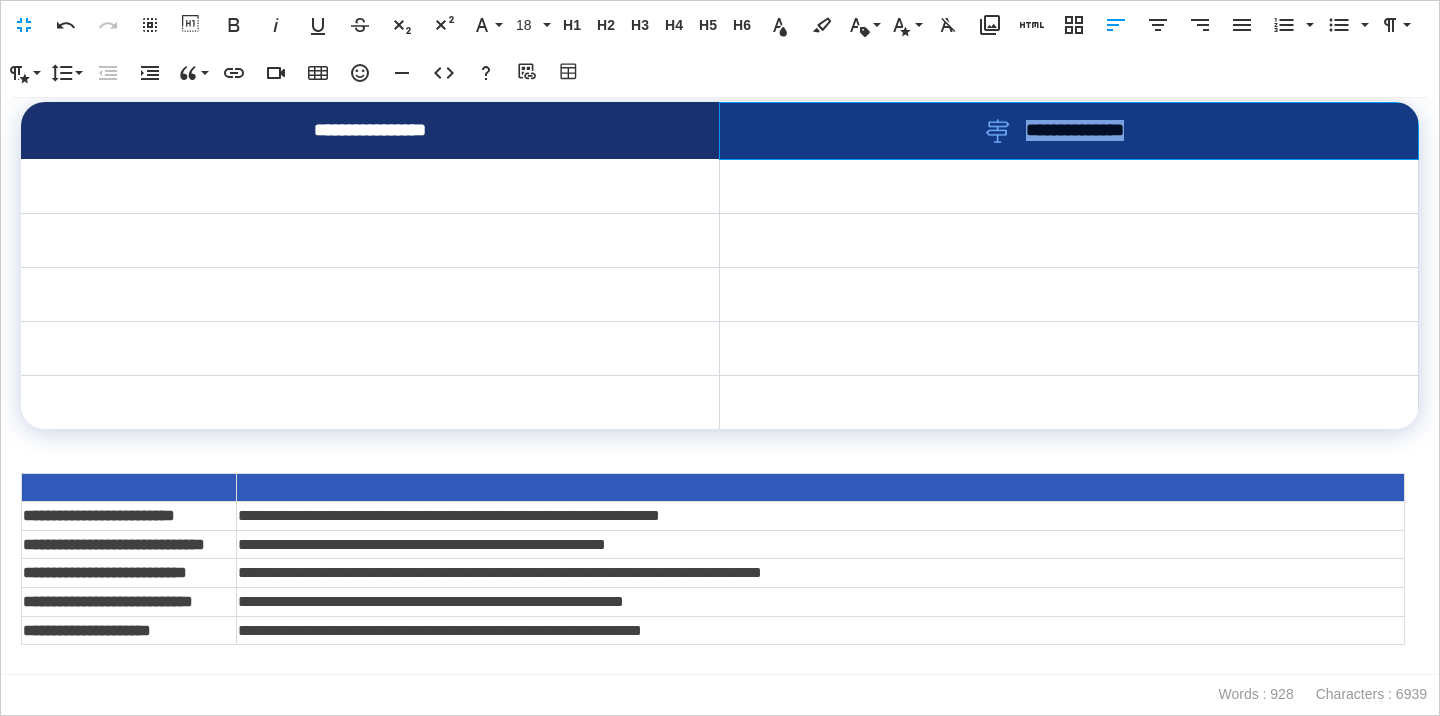 drag, startPoint x: 1165, startPoint y: 134, endPoint x: 1033, endPoint y: 134, distance: 132 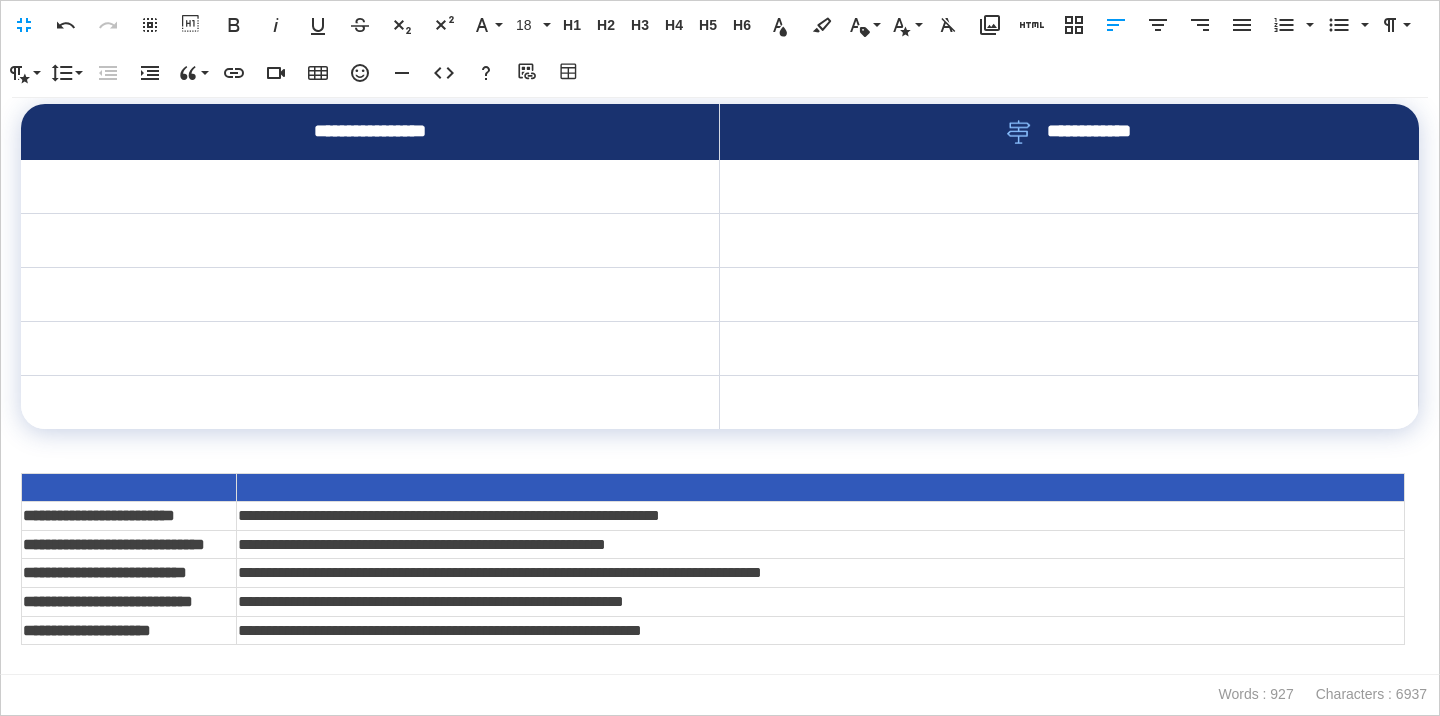 scroll, scrollTop: 0, scrollLeft: 8, axis: horizontal 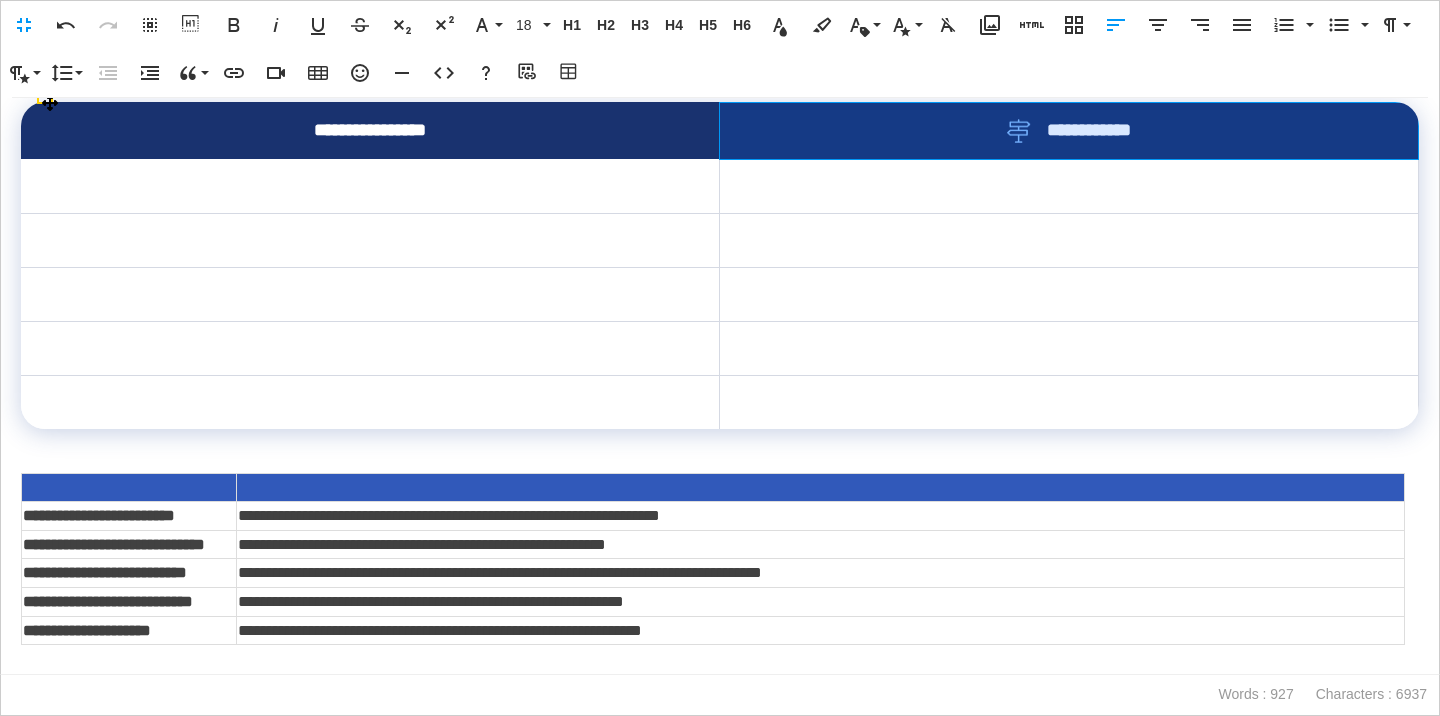 click on "**********" at bounding box center (1069, 131) 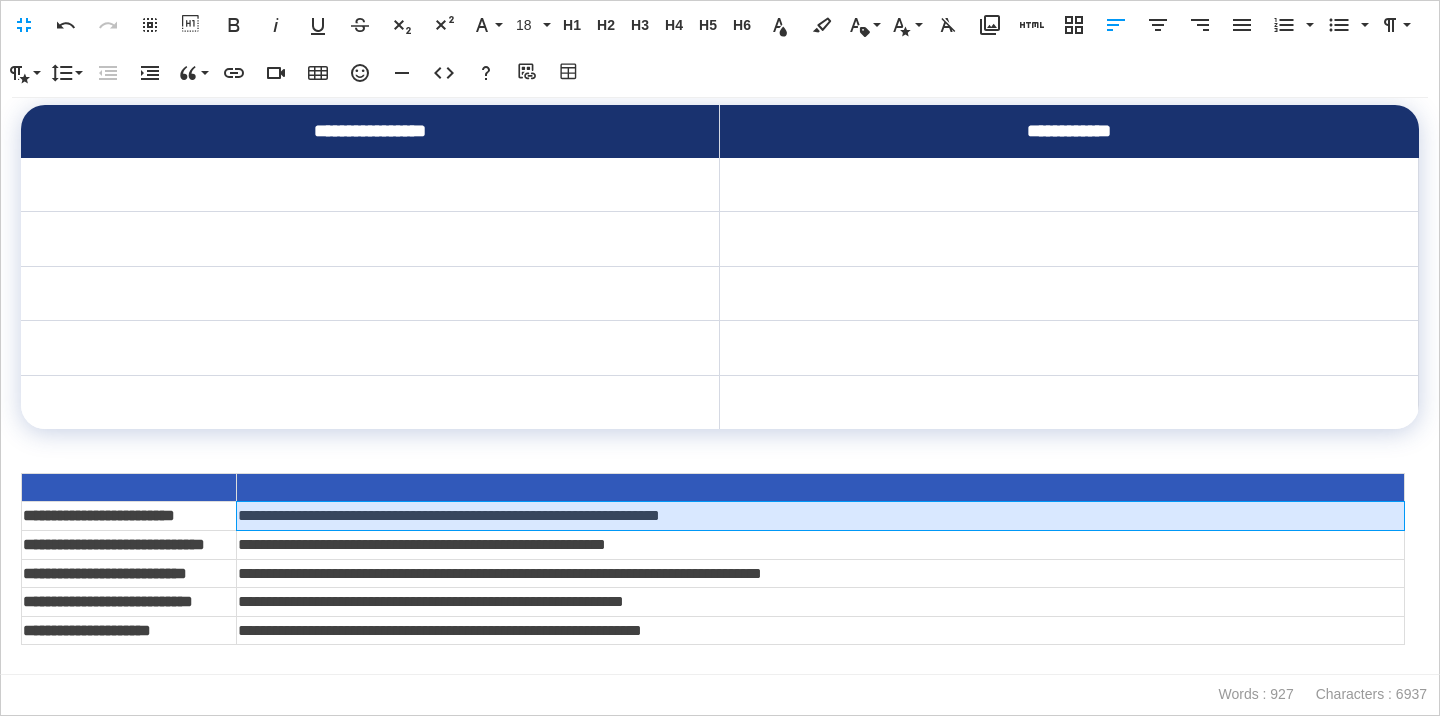 scroll, scrollTop: 3522, scrollLeft: 0, axis: vertical 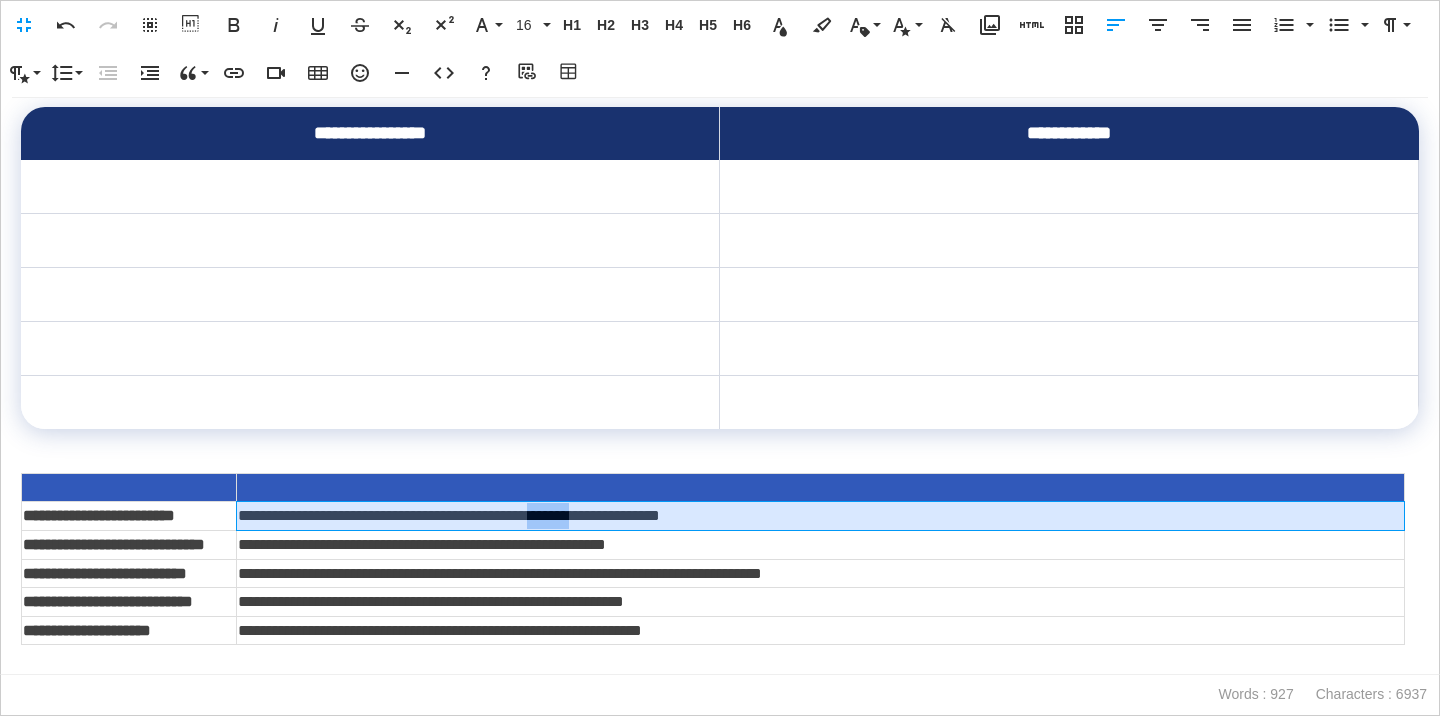 click on "**********" at bounding box center (820, 516) 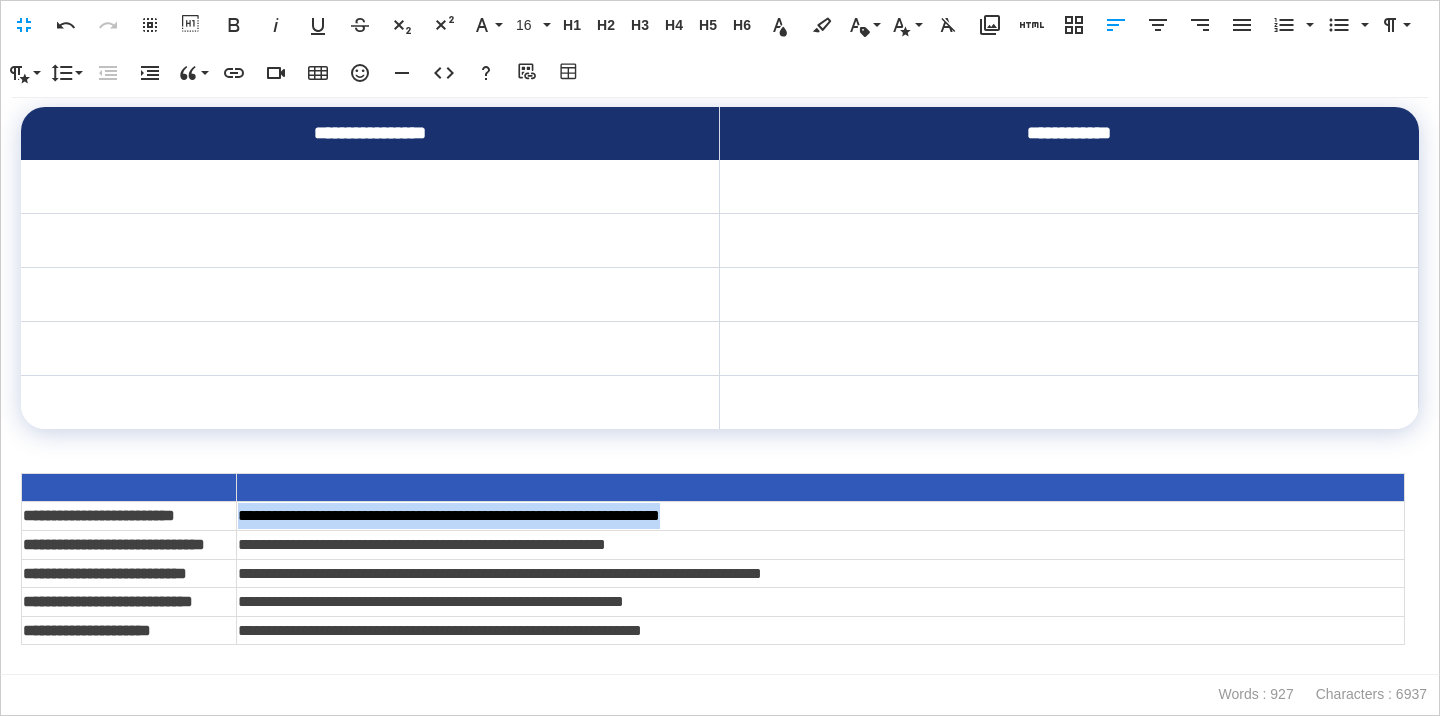click on "**********" at bounding box center (820, 516) 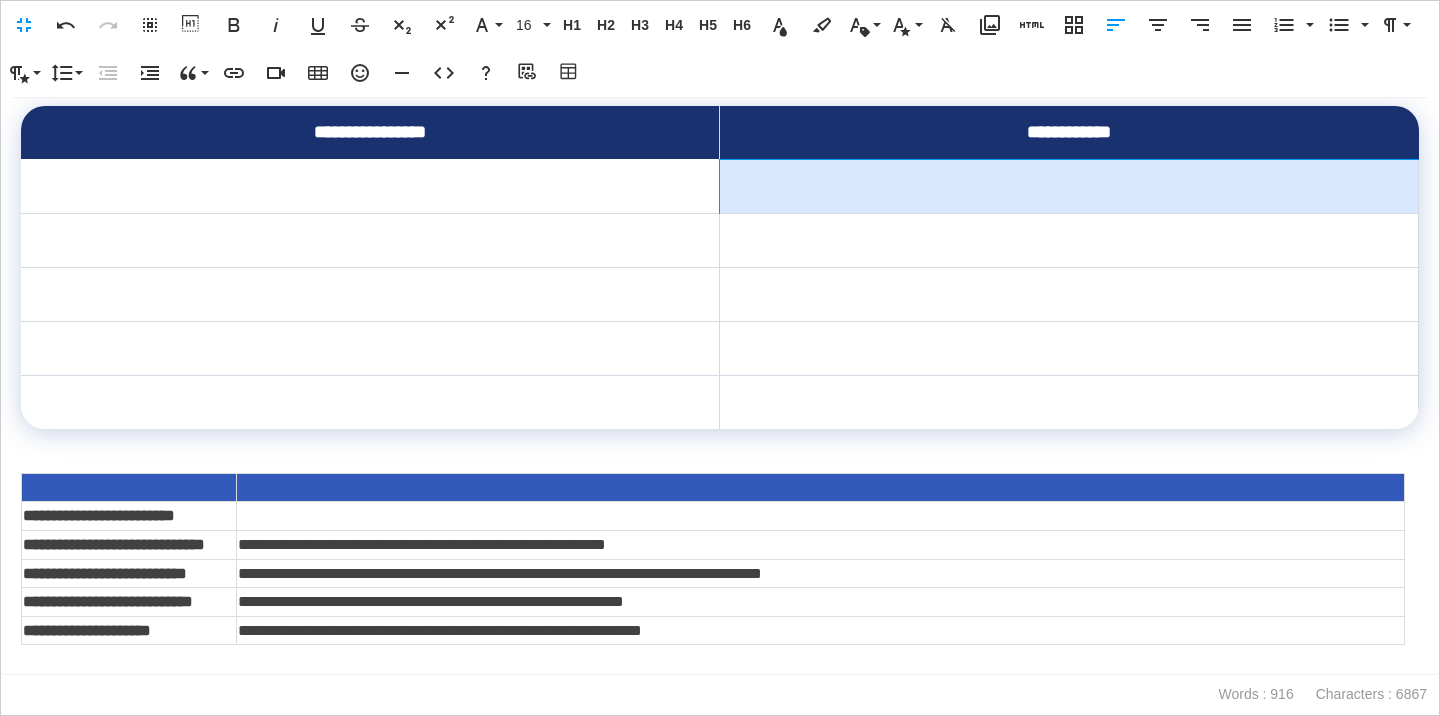 scroll, scrollTop: 3523, scrollLeft: 0, axis: vertical 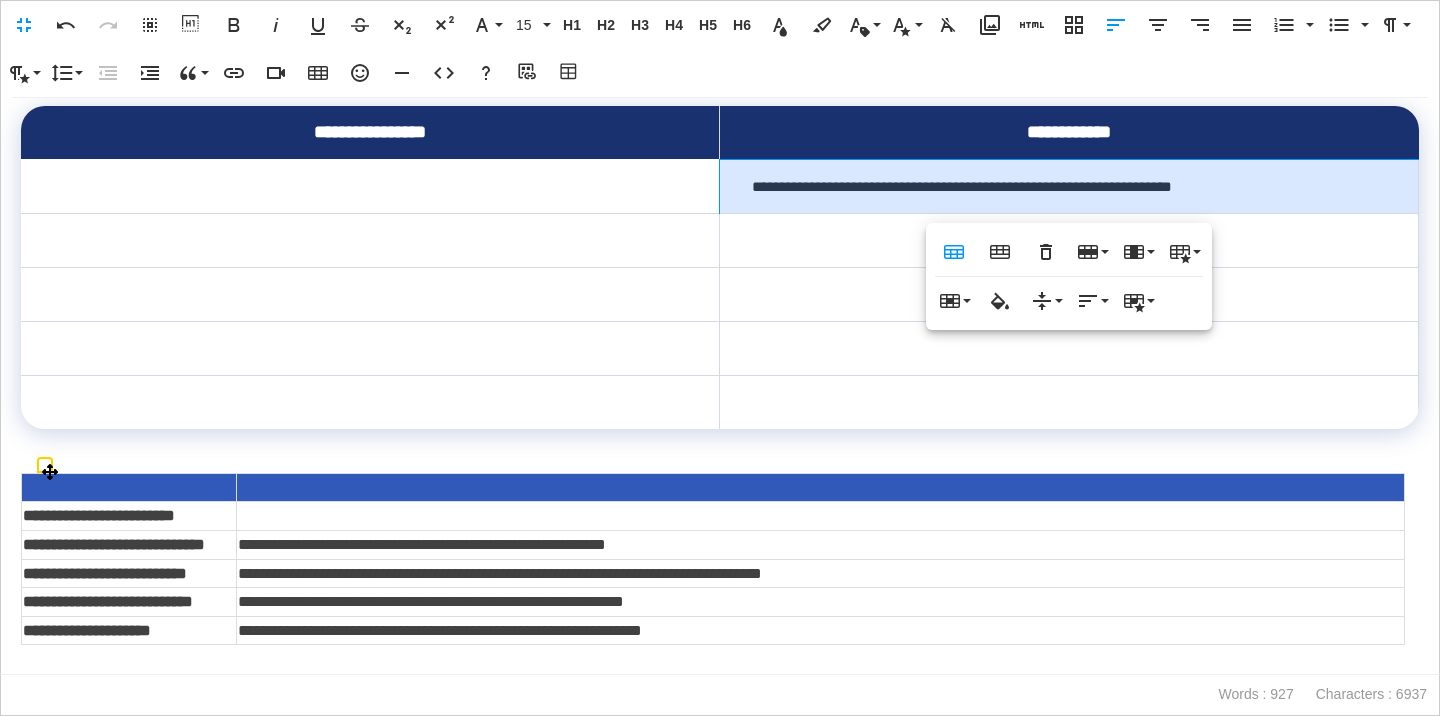 click on "**********" at bounding box center [820, 544] 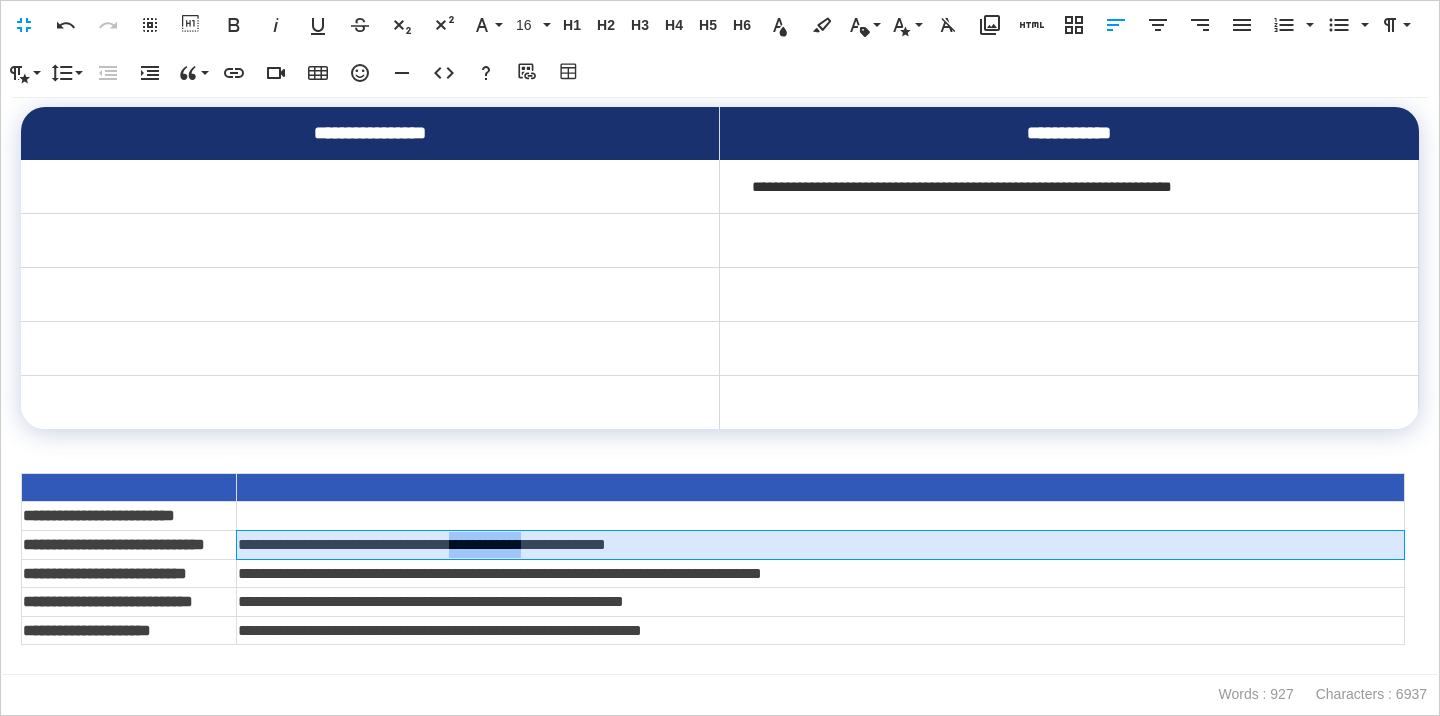 click on "**********" at bounding box center [820, 544] 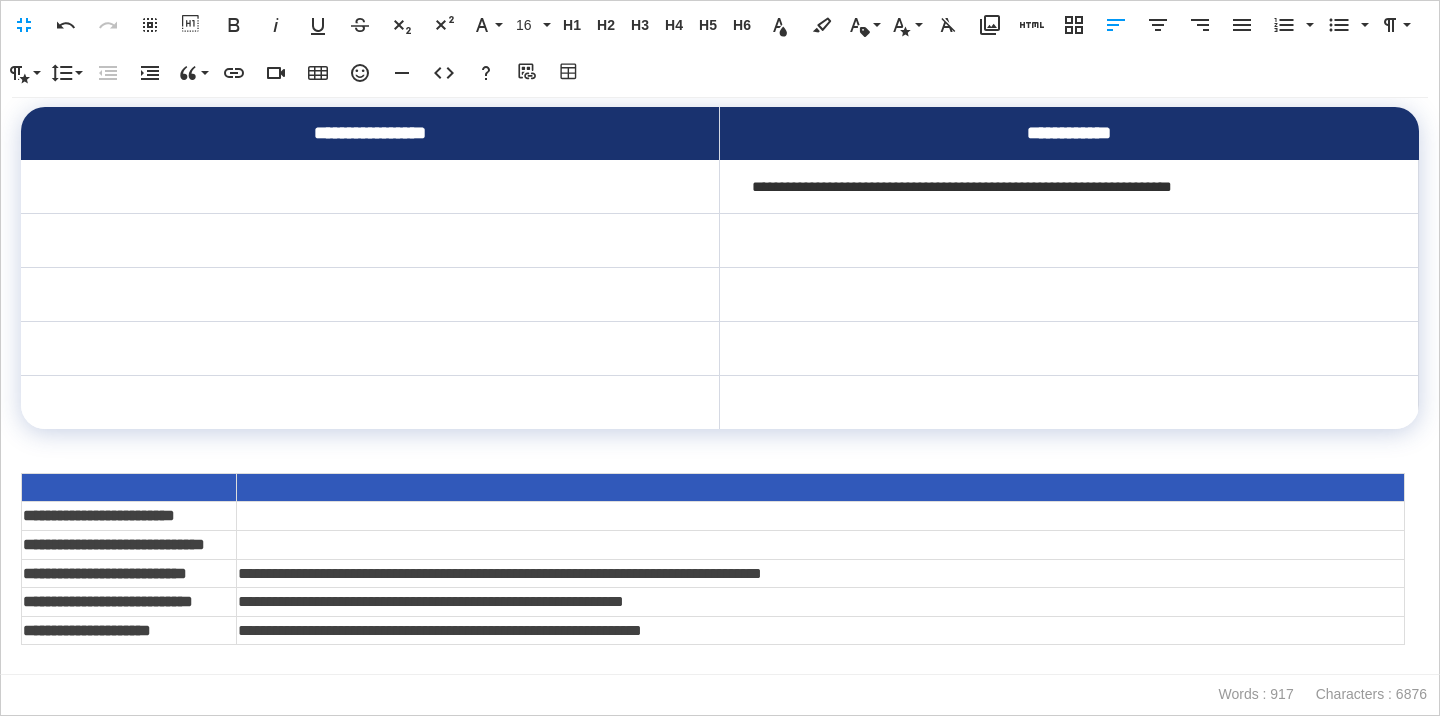 click at bounding box center [1069, 240] 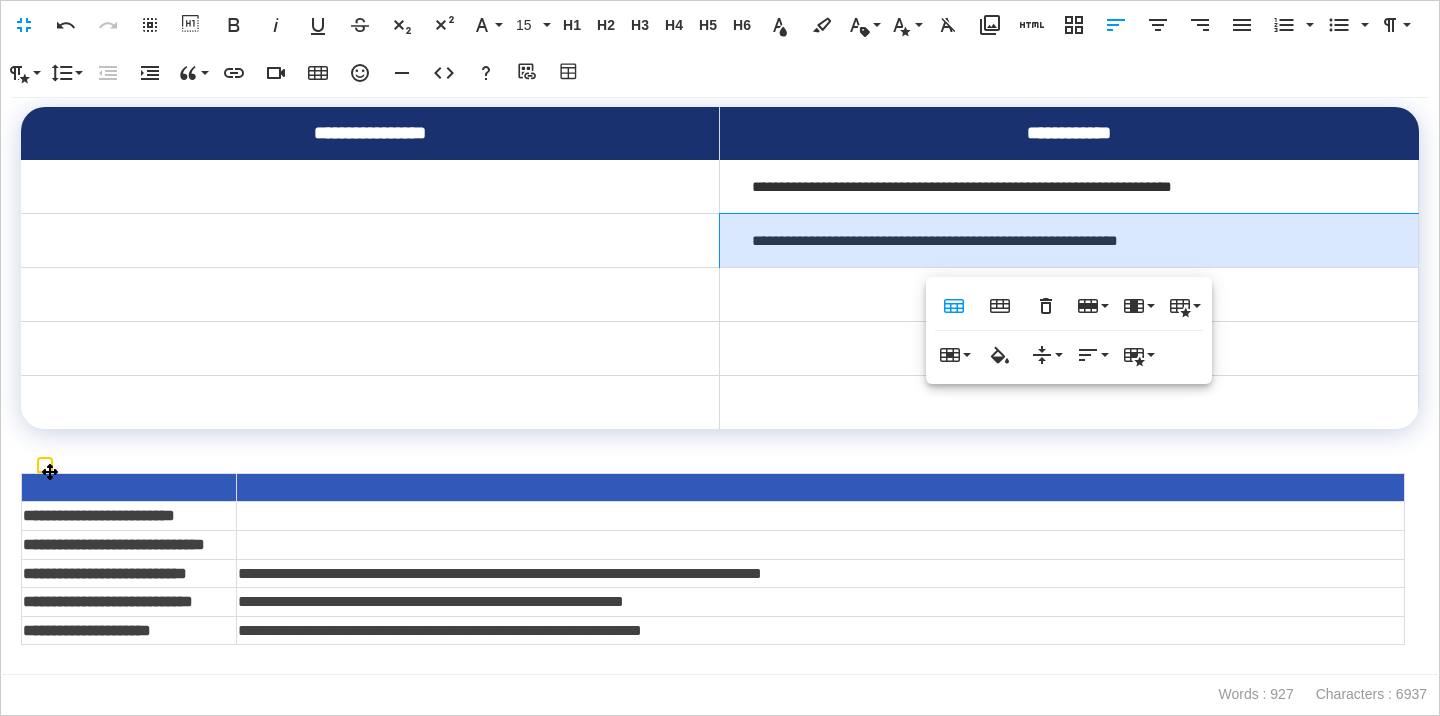 click on "**********" at bounding box center [820, 573] 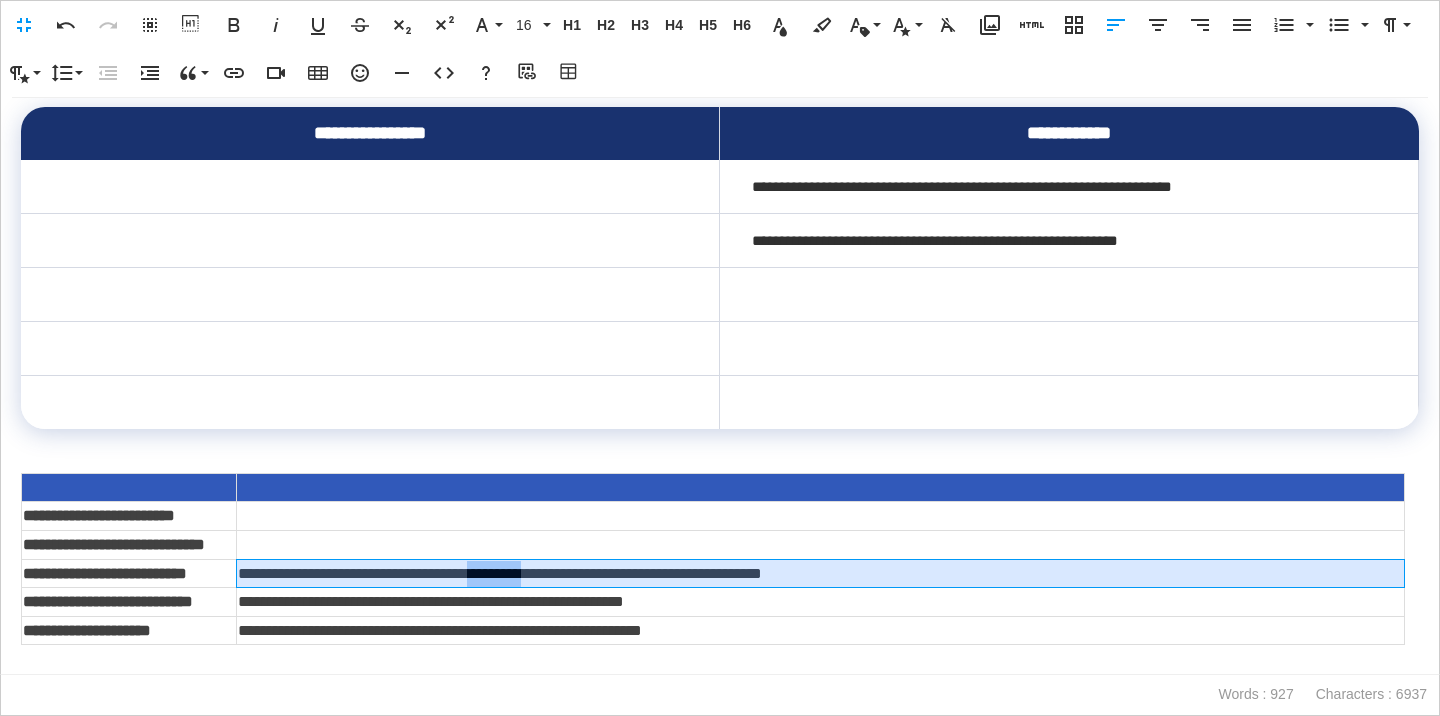 click on "**********" at bounding box center (820, 573) 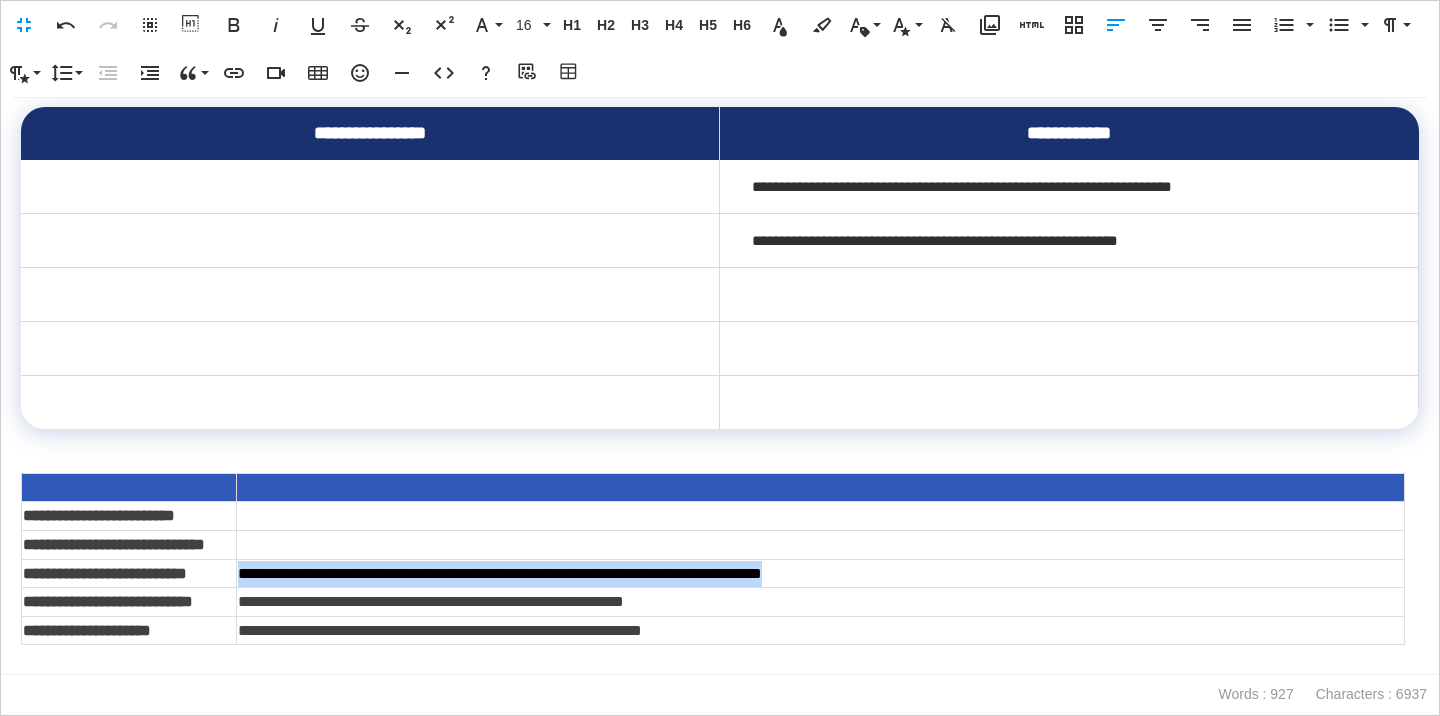 click on "**********" at bounding box center (820, 573) 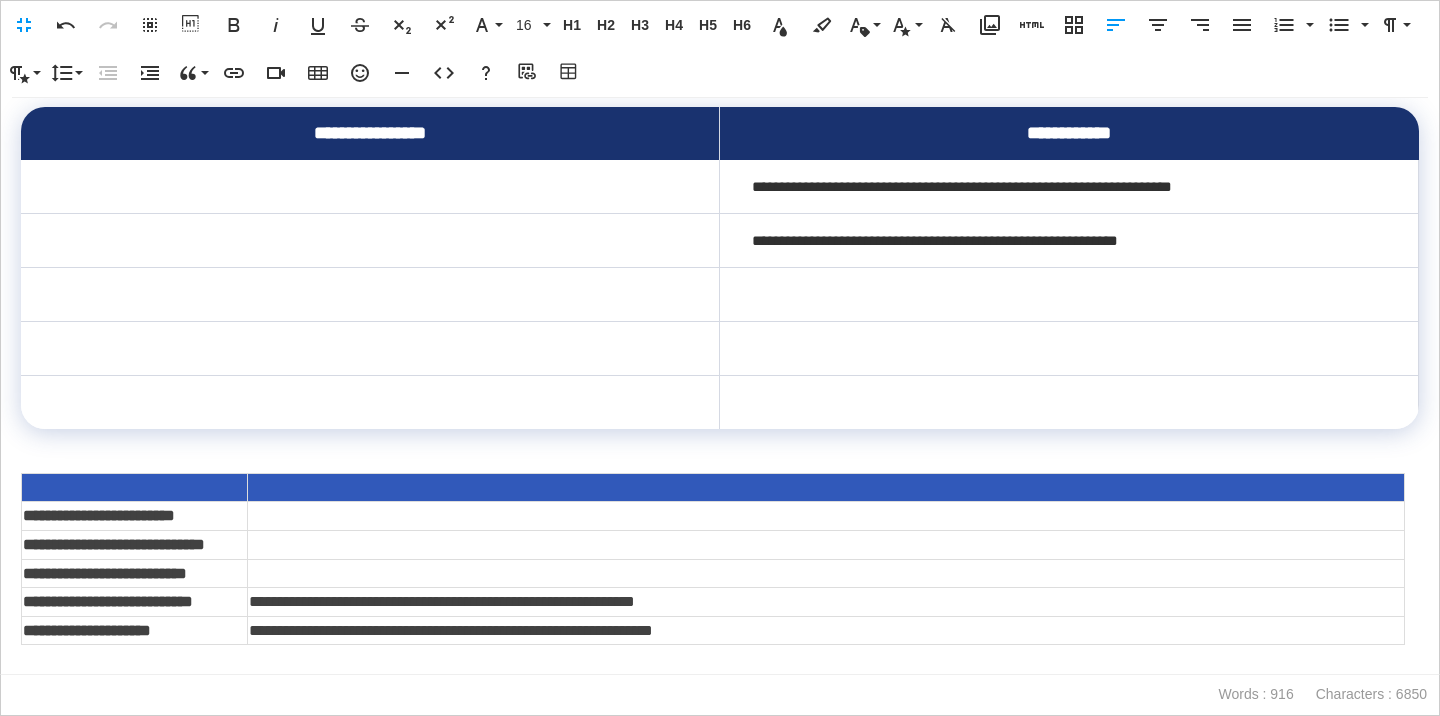 click at bounding box center [1069, 294] 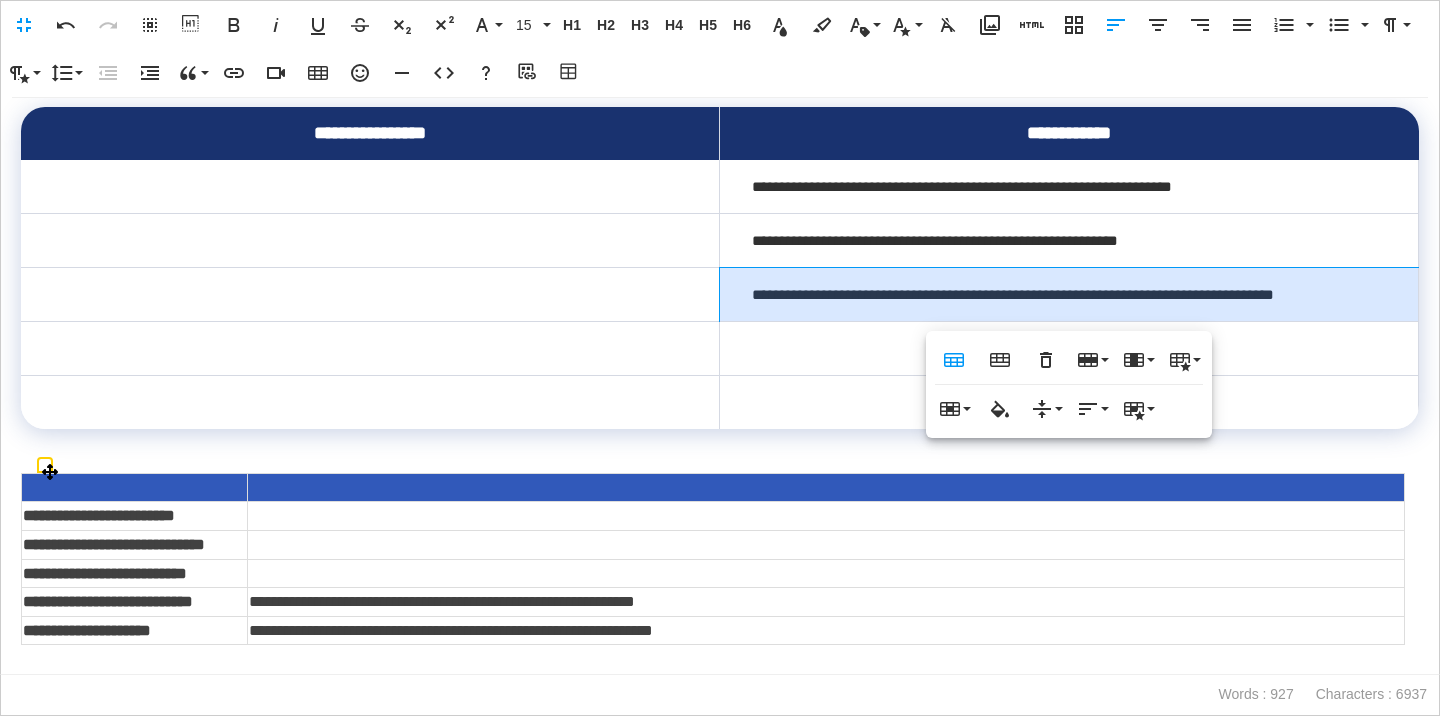 click on "**********" at bounding box center [825, 602] 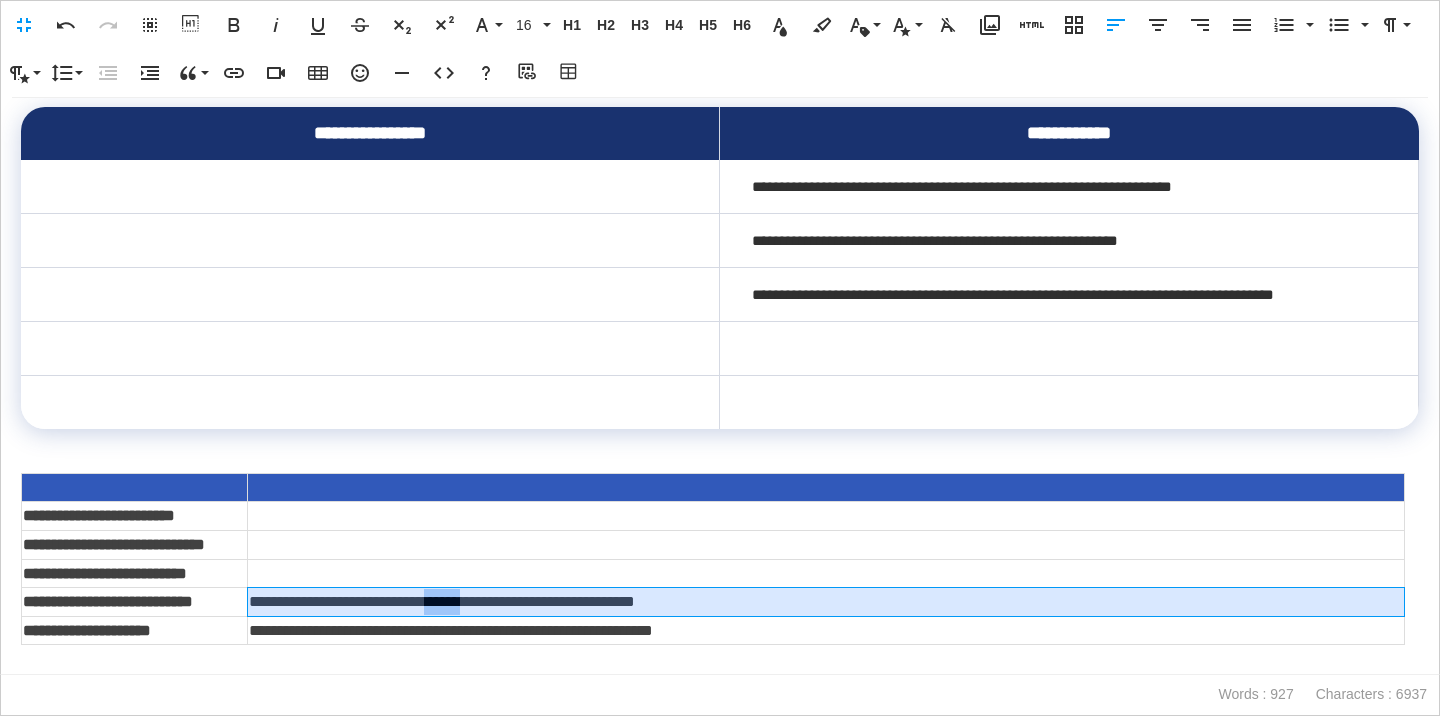 click on "**********" at bounding box center (825, 602) 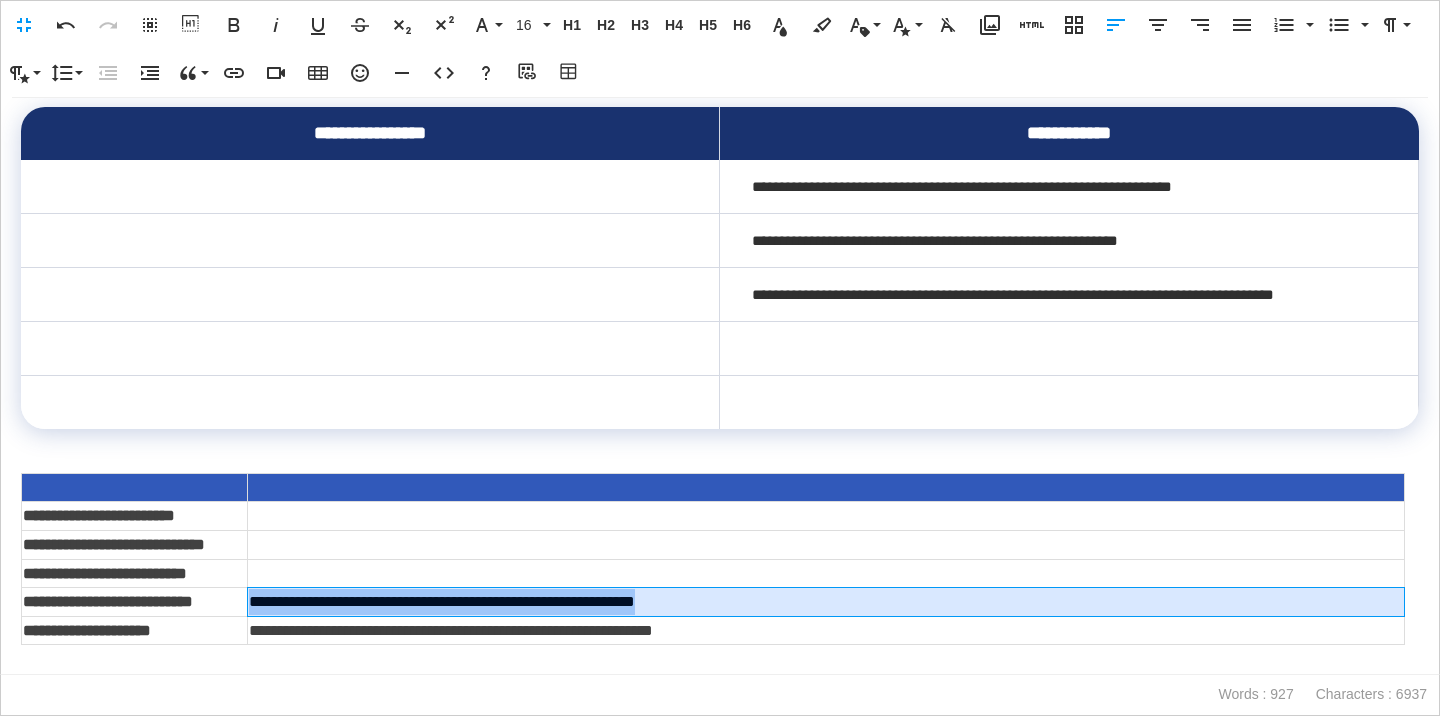 click on "**********" at bounding box center [825, 602] 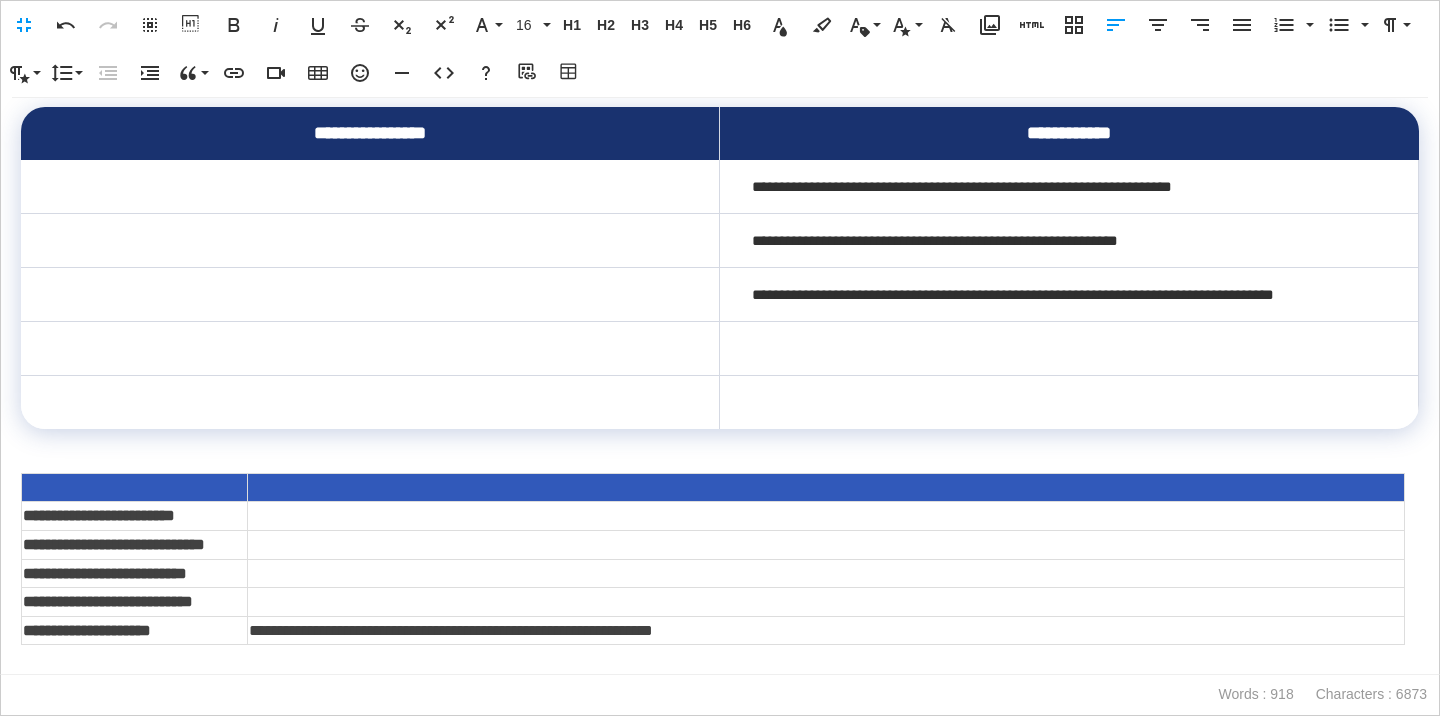 click at bounding box center (1069, 348) 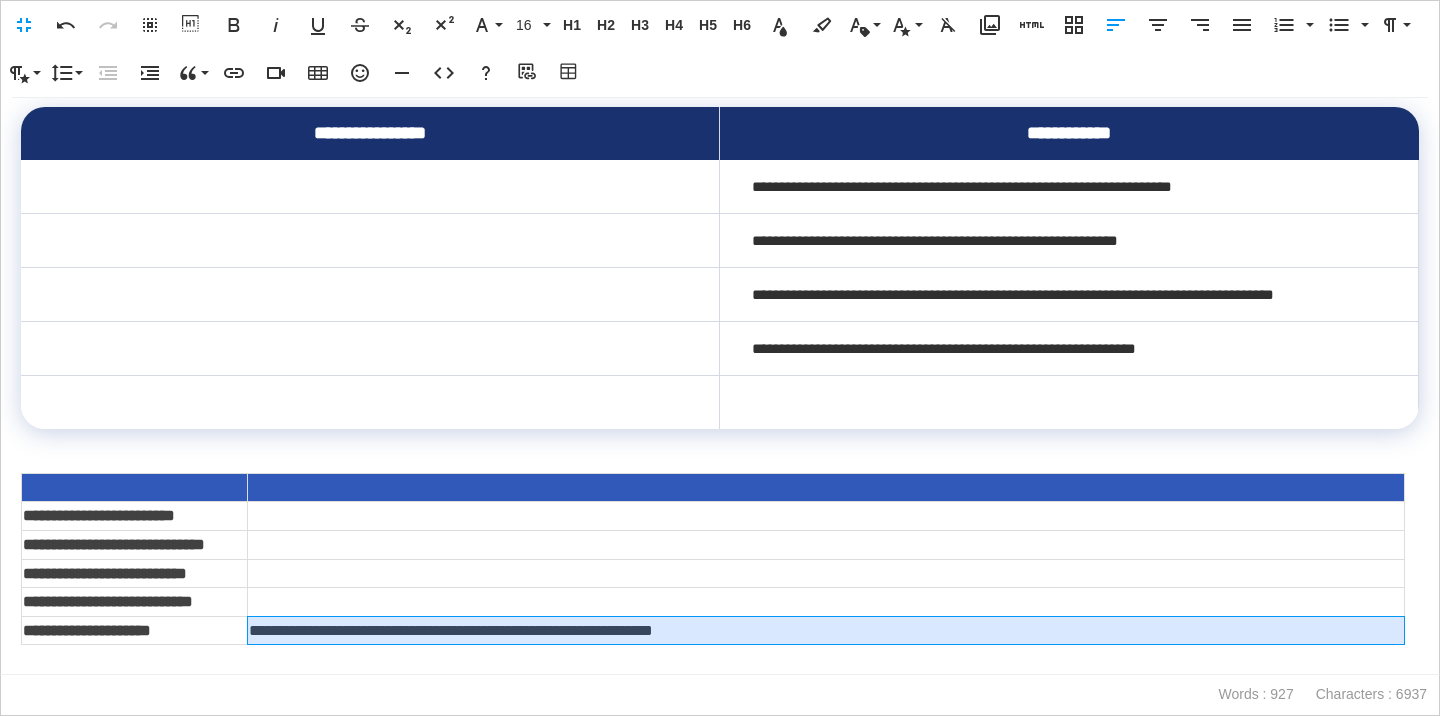 click on "**********" at bounding box center (825, 630) 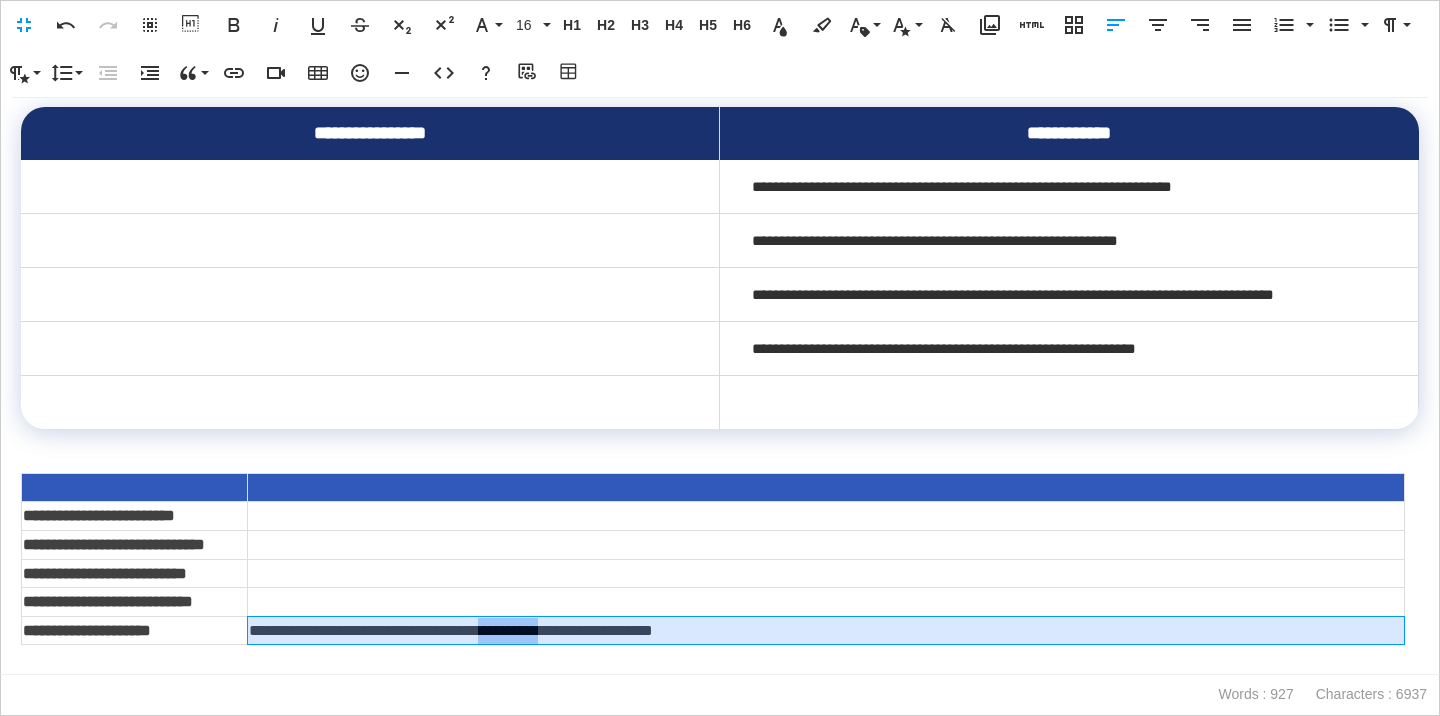 click on "**********" at bounding box center (825, 630) 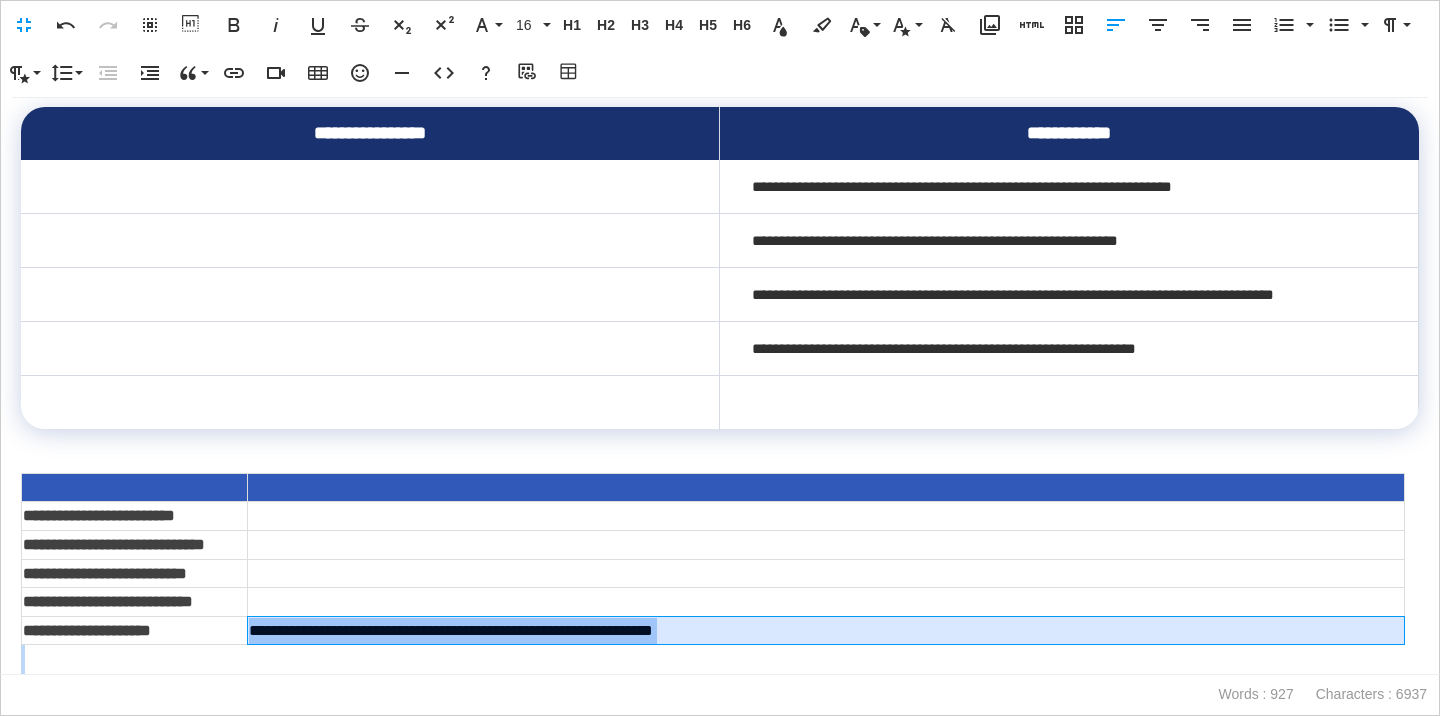 click on "**********" at bounding box center (825, 630) 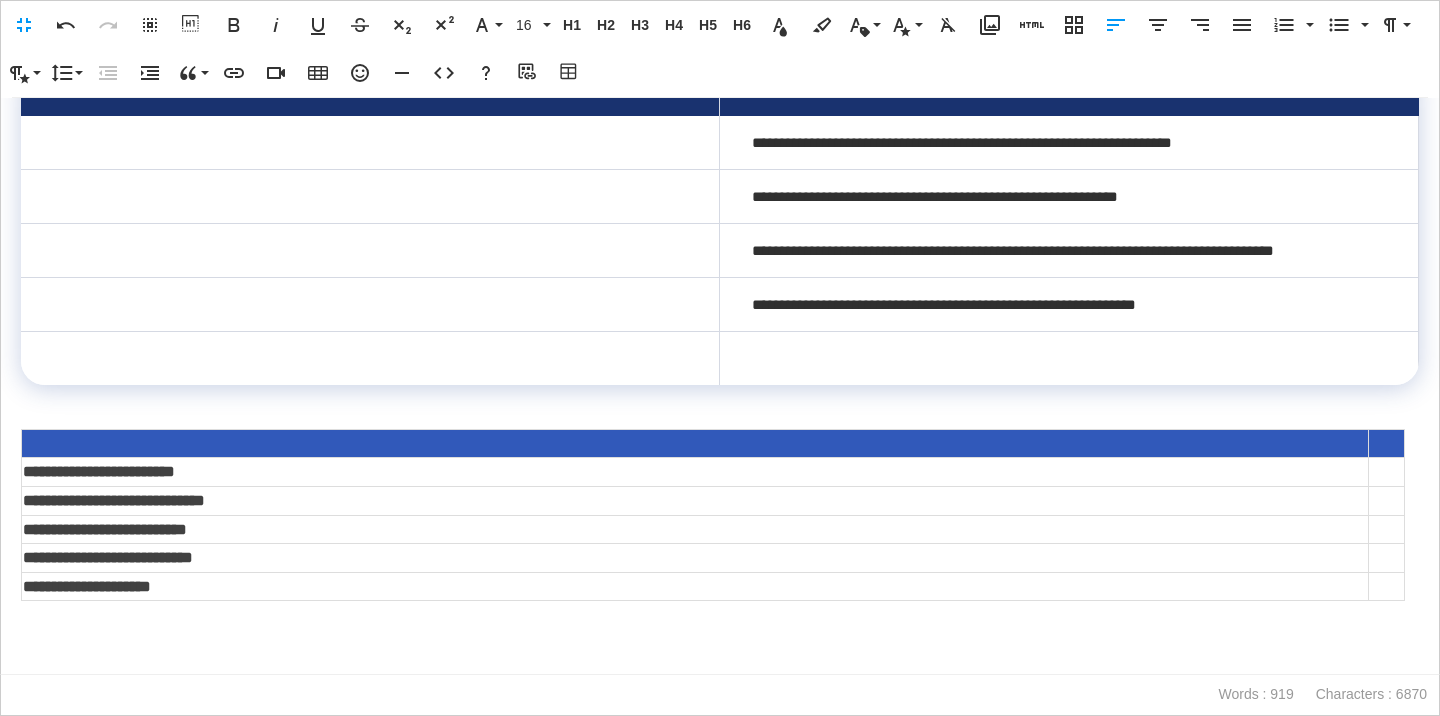 scroll, scrollTop: 3525, scrollLeft: 0, axis: vertical 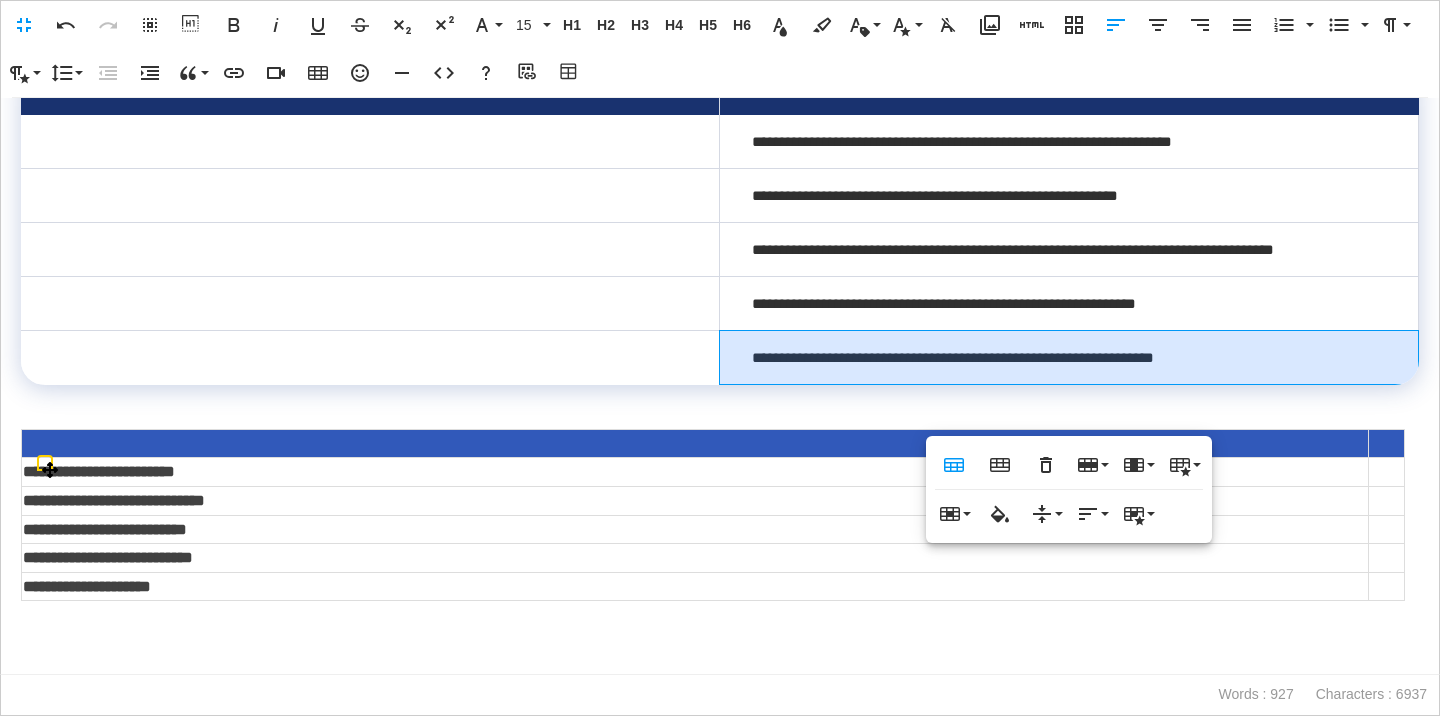 click on "**********" at bounding box center (99, 471) 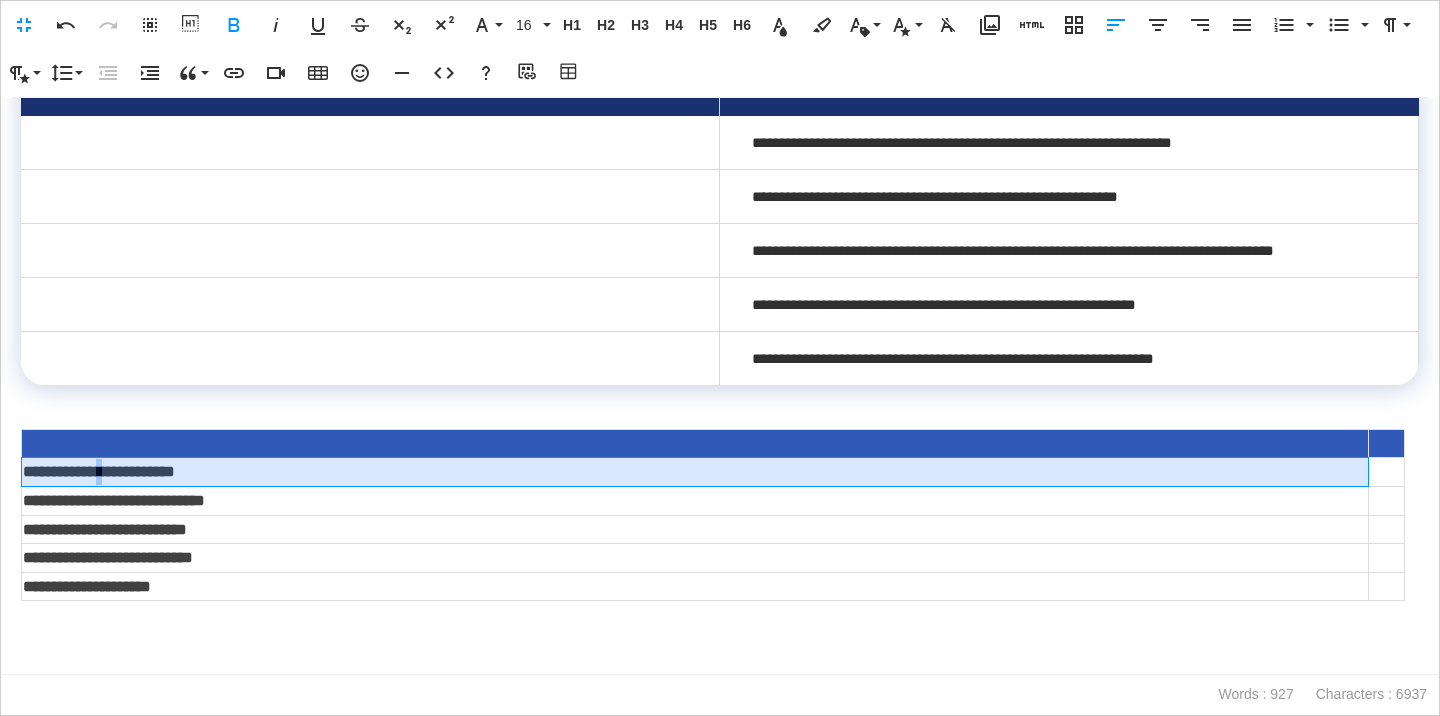 click on "**********" at bounding box center [99, 471] 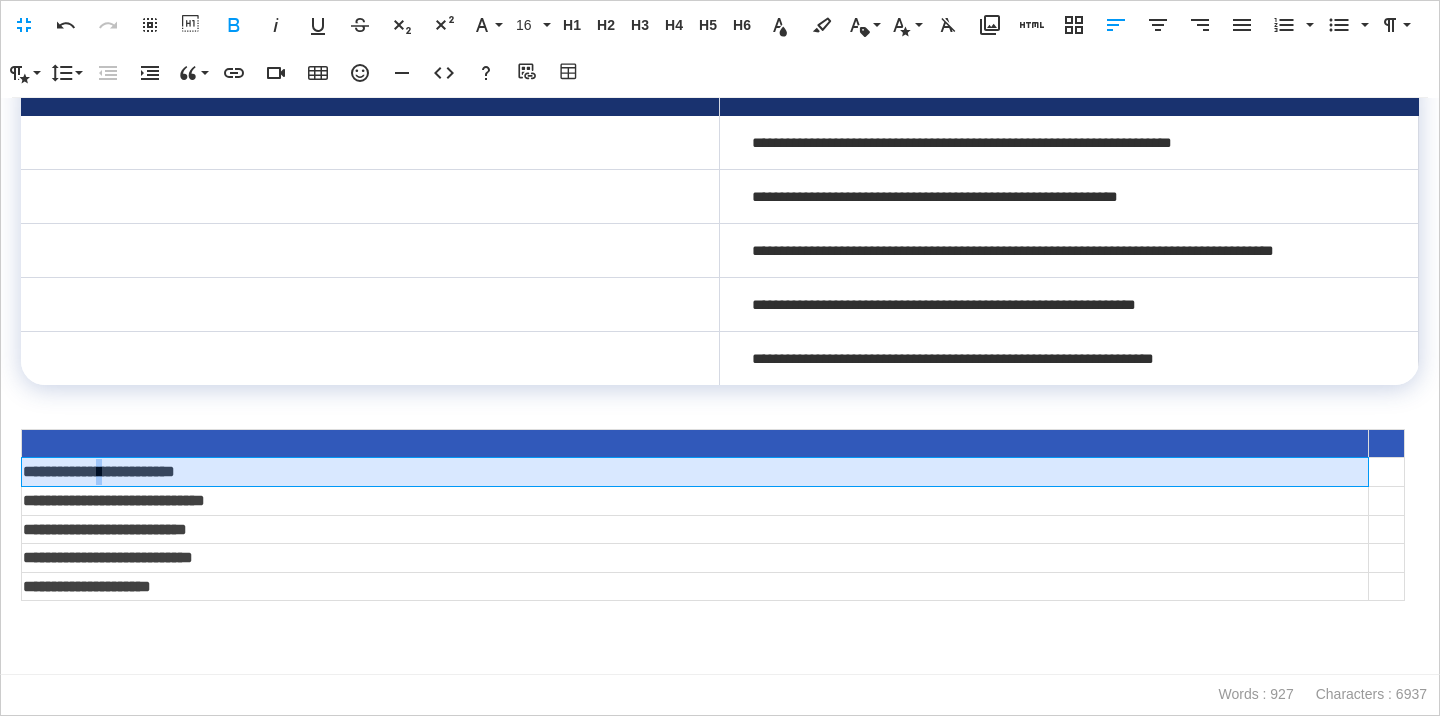 click on "**********" at bounding box center (99, 471) 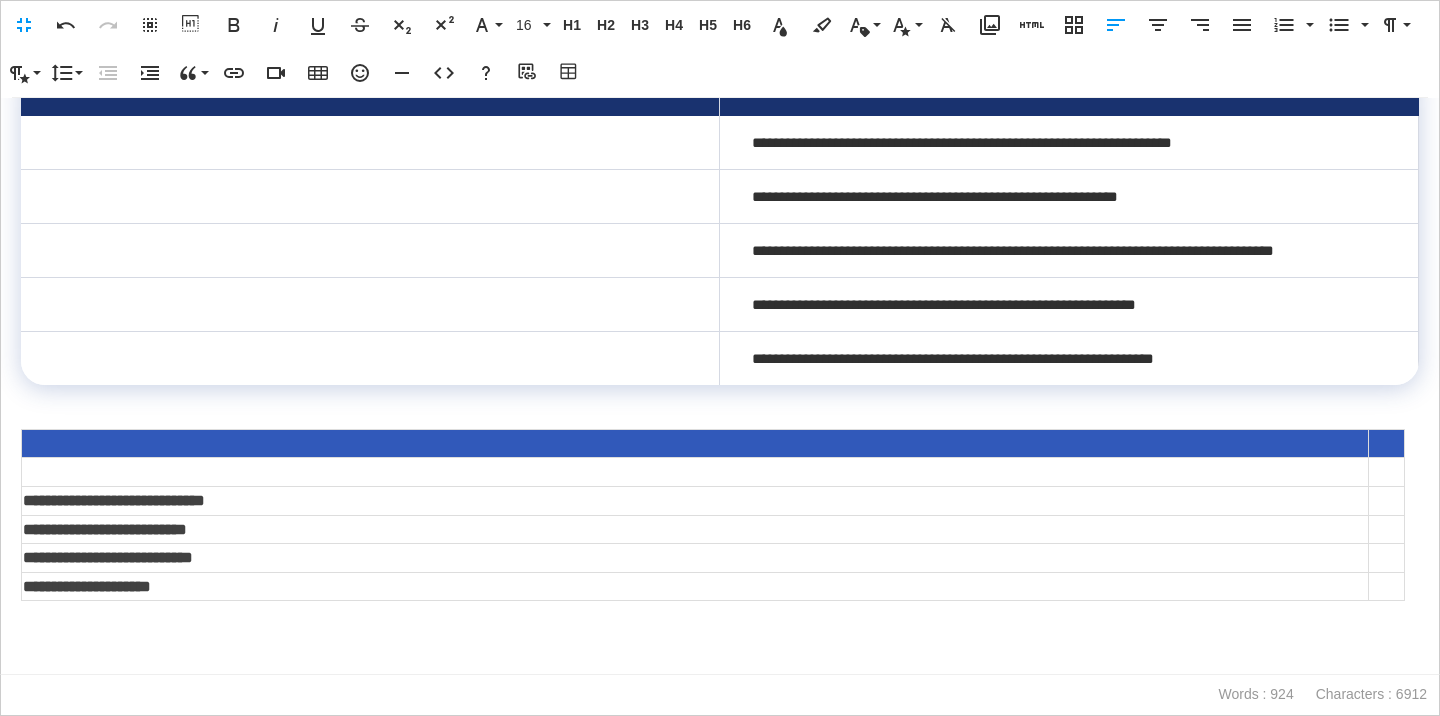 click at bounding box center [370, 143] 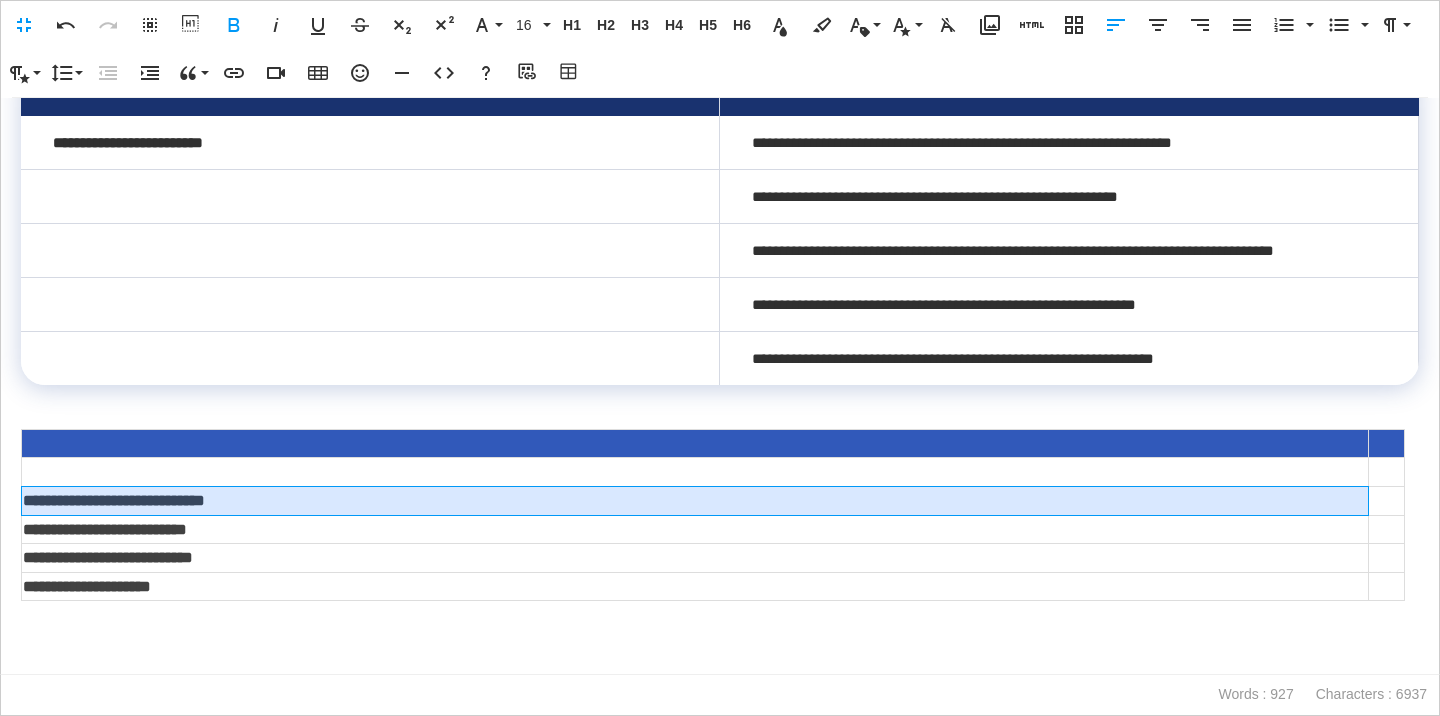 click on "**********" at bounding box center (114, 500) 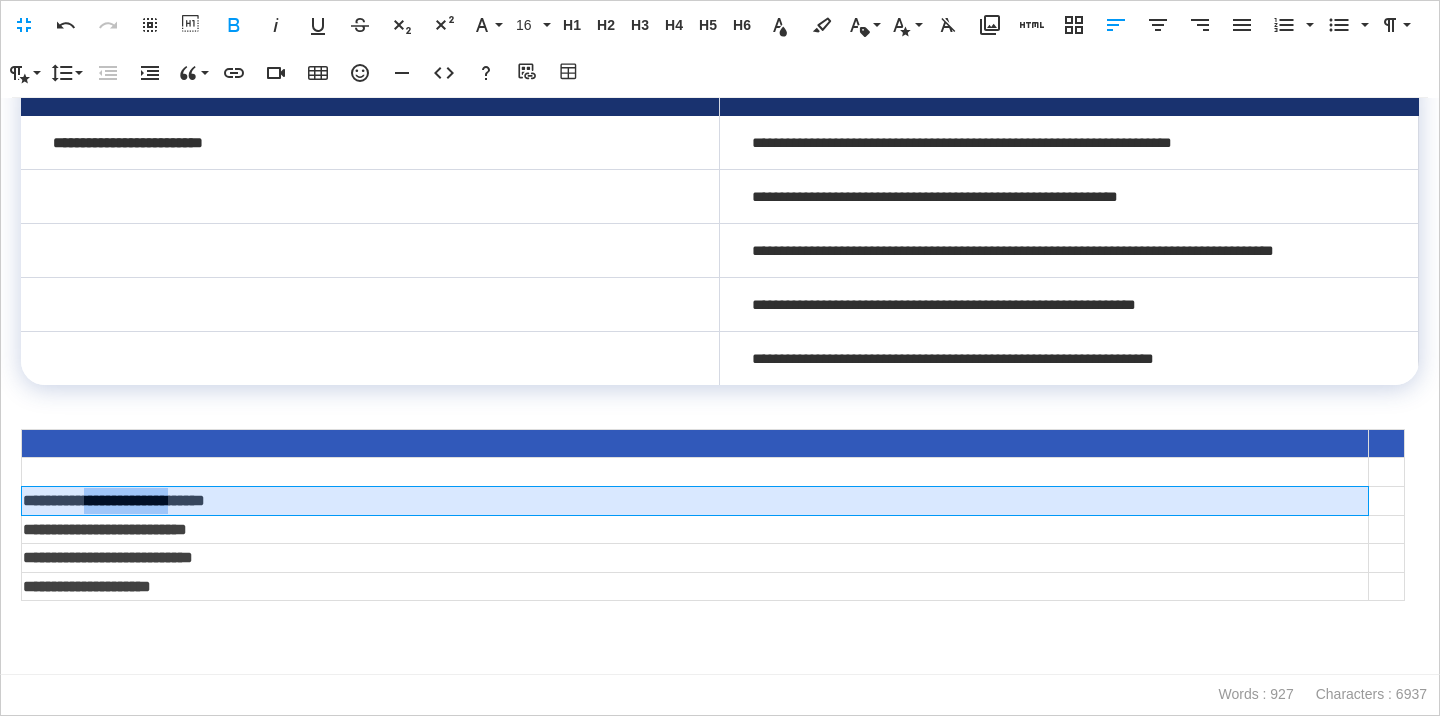 click on "**********" at bounding box center [114, 500] 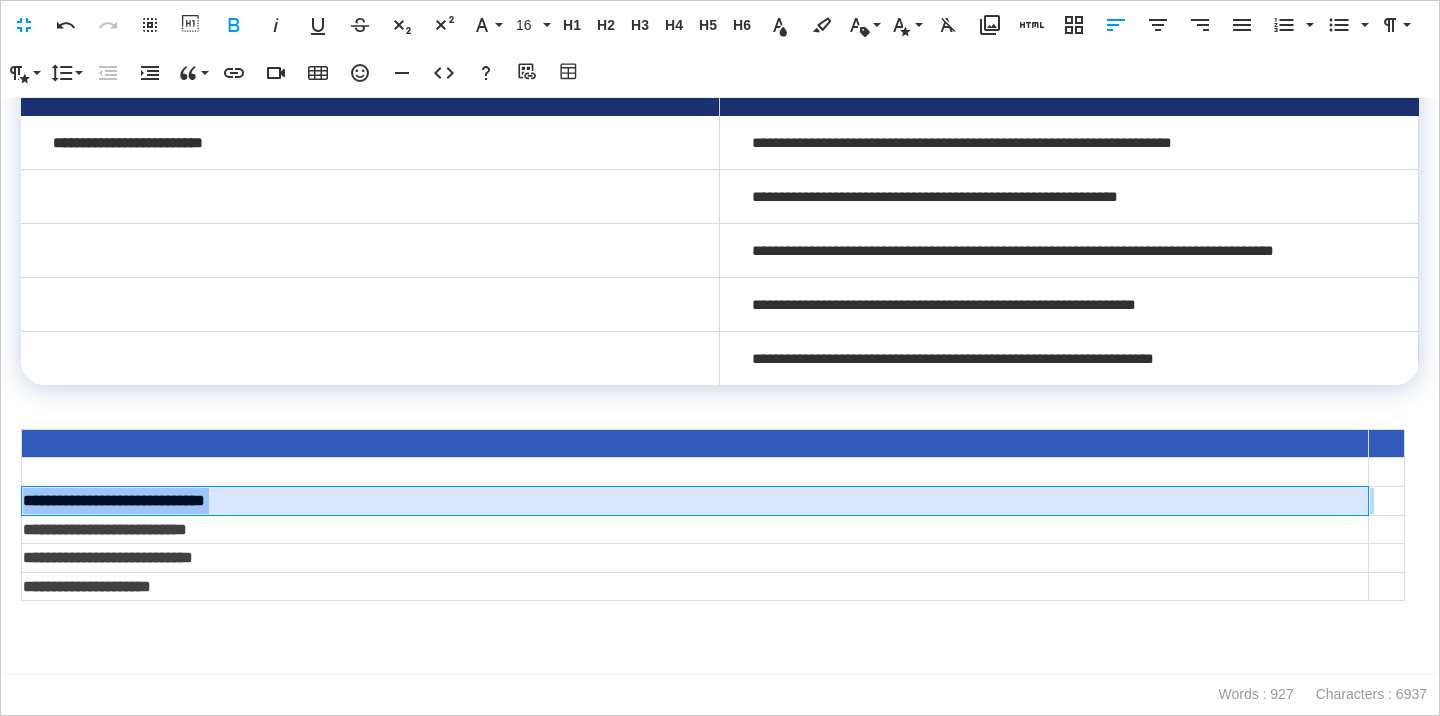 click on "**********" at bounding box center (114, 500) 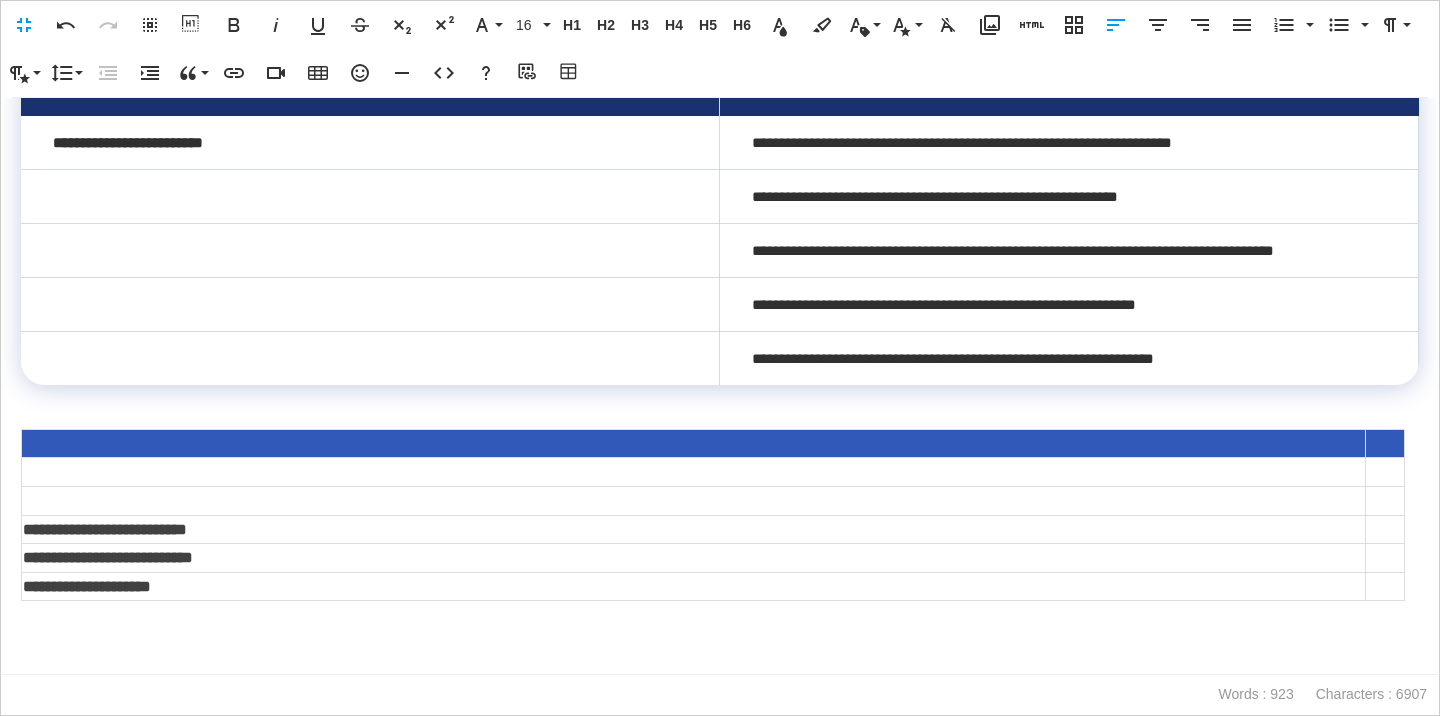 click at bounding box center (370, 250) 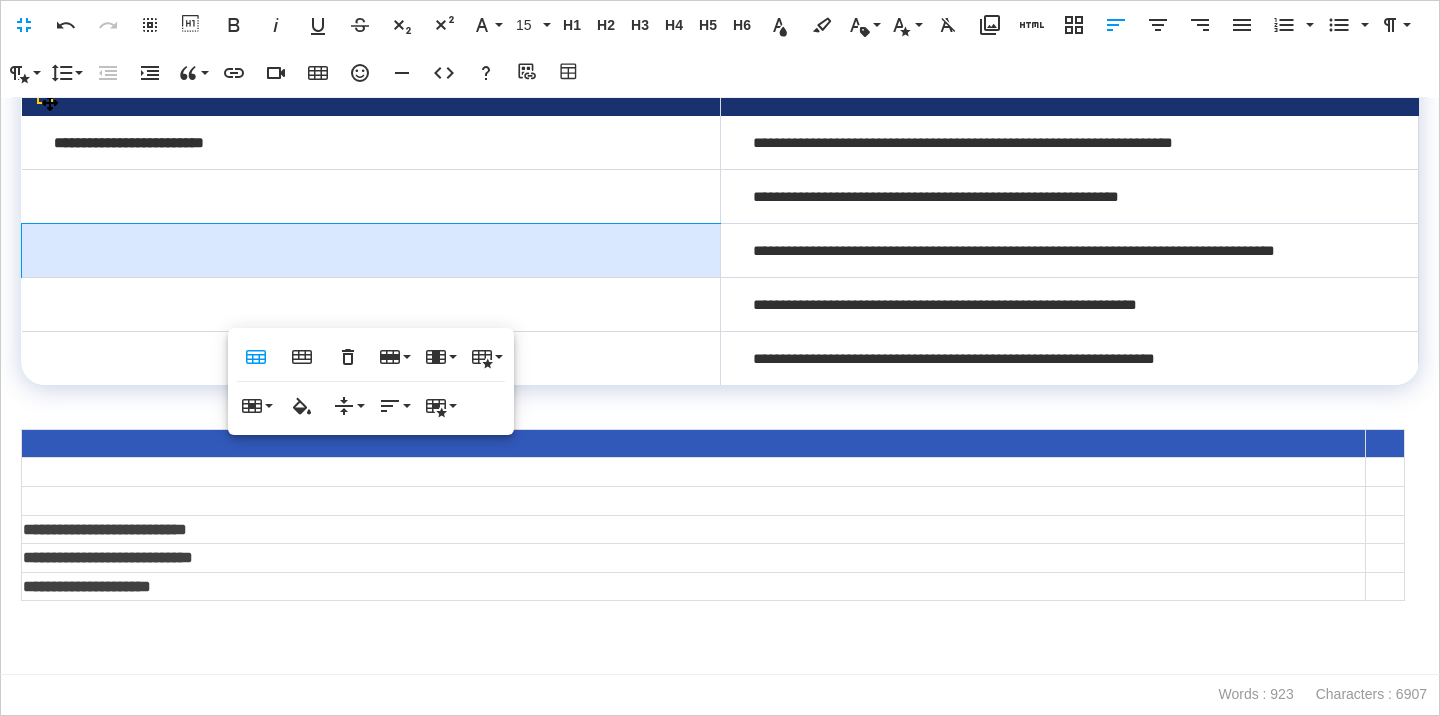 click at bounding box center (371, 196) 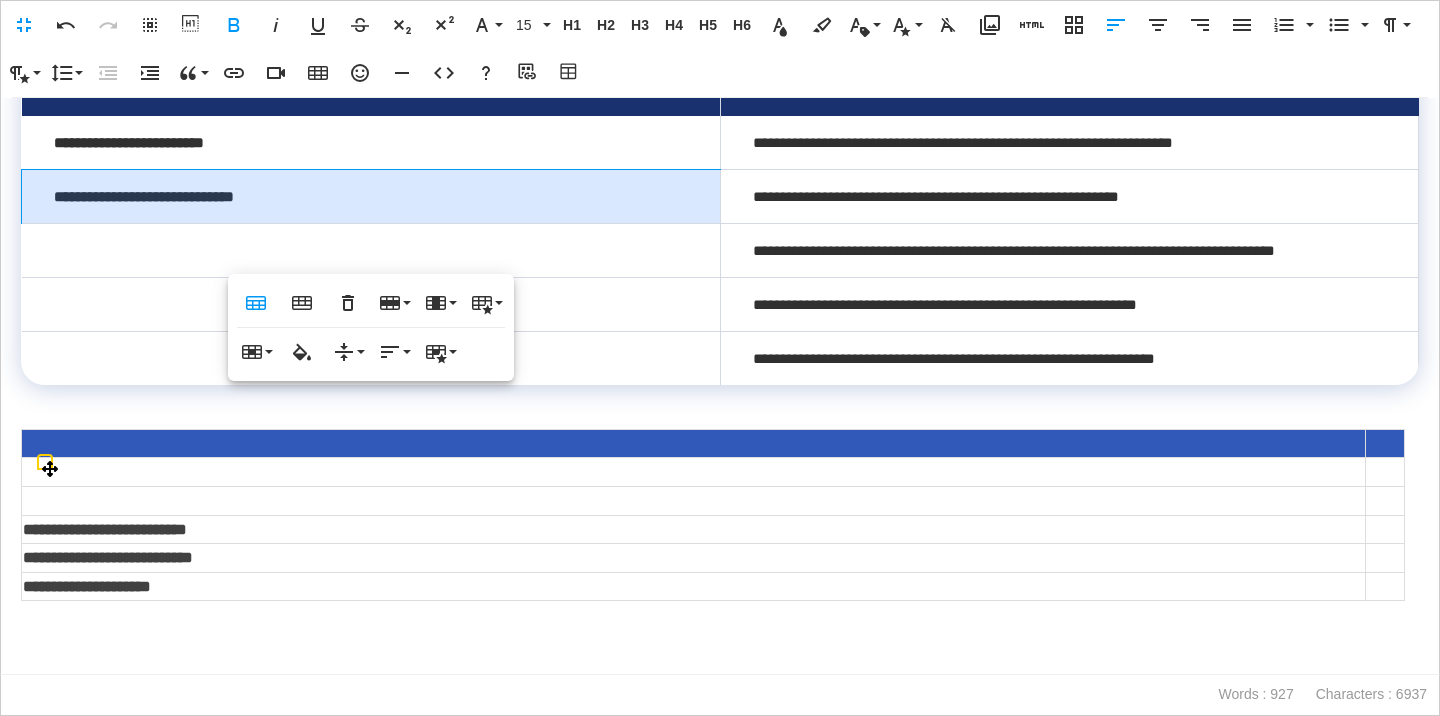 click on "**********" at bounding box center (105, 529) 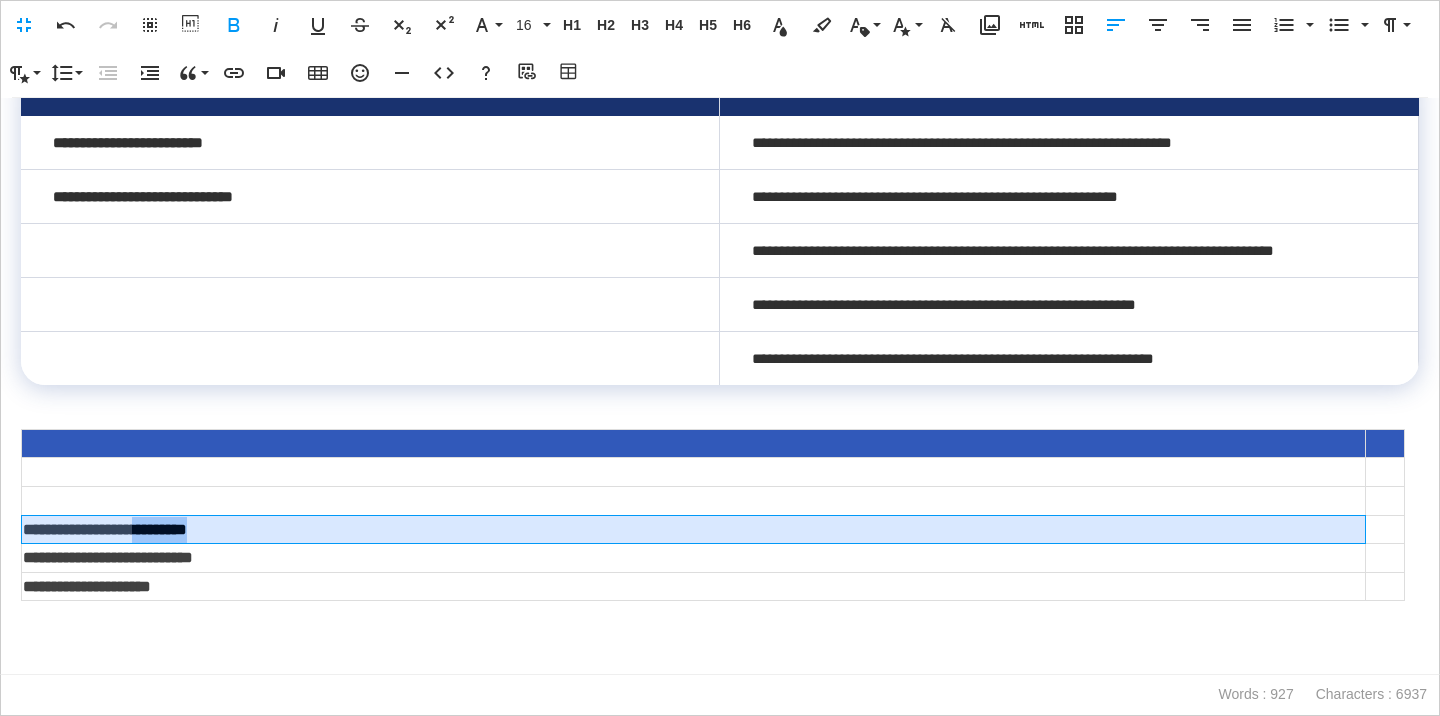 click on "**********" at bounding box center [105, 529] 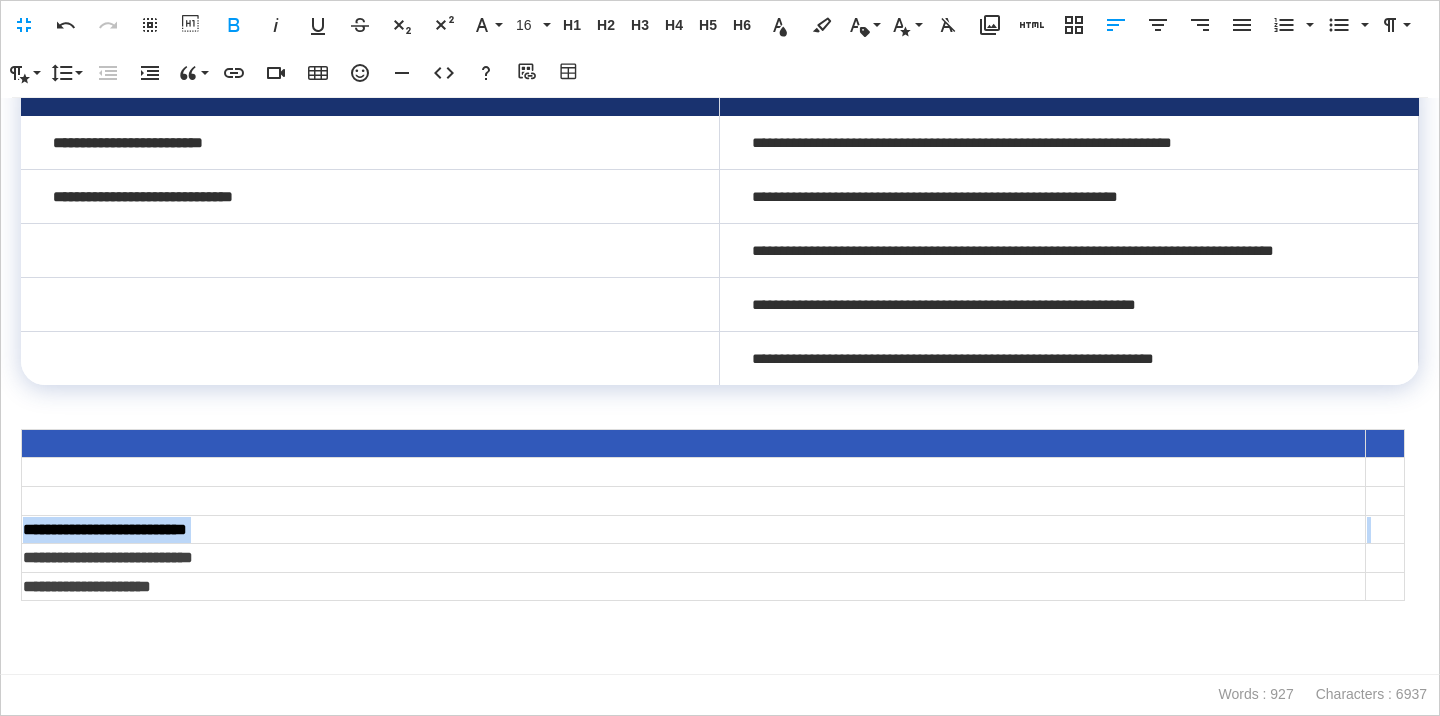 click on "**********" at bounding box center (105, 529) 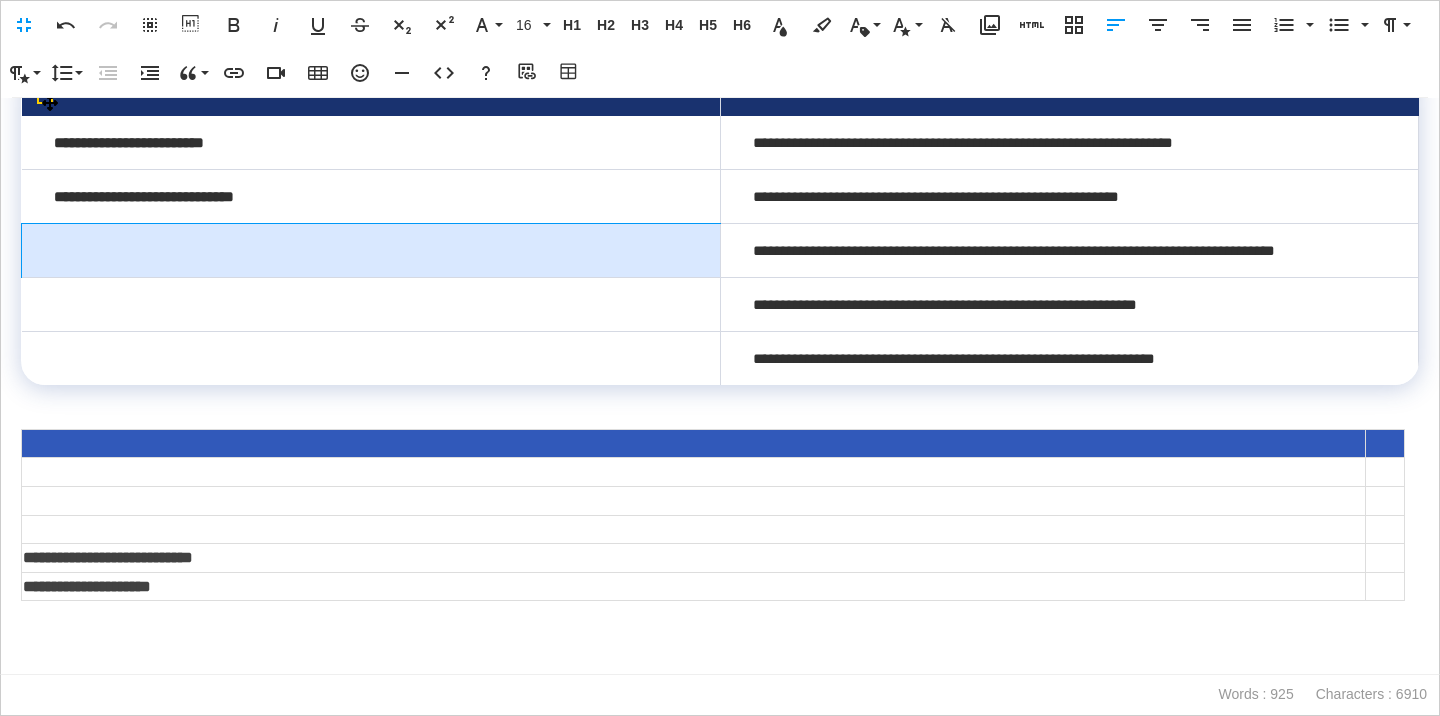 click at bounding box center (371, 250) 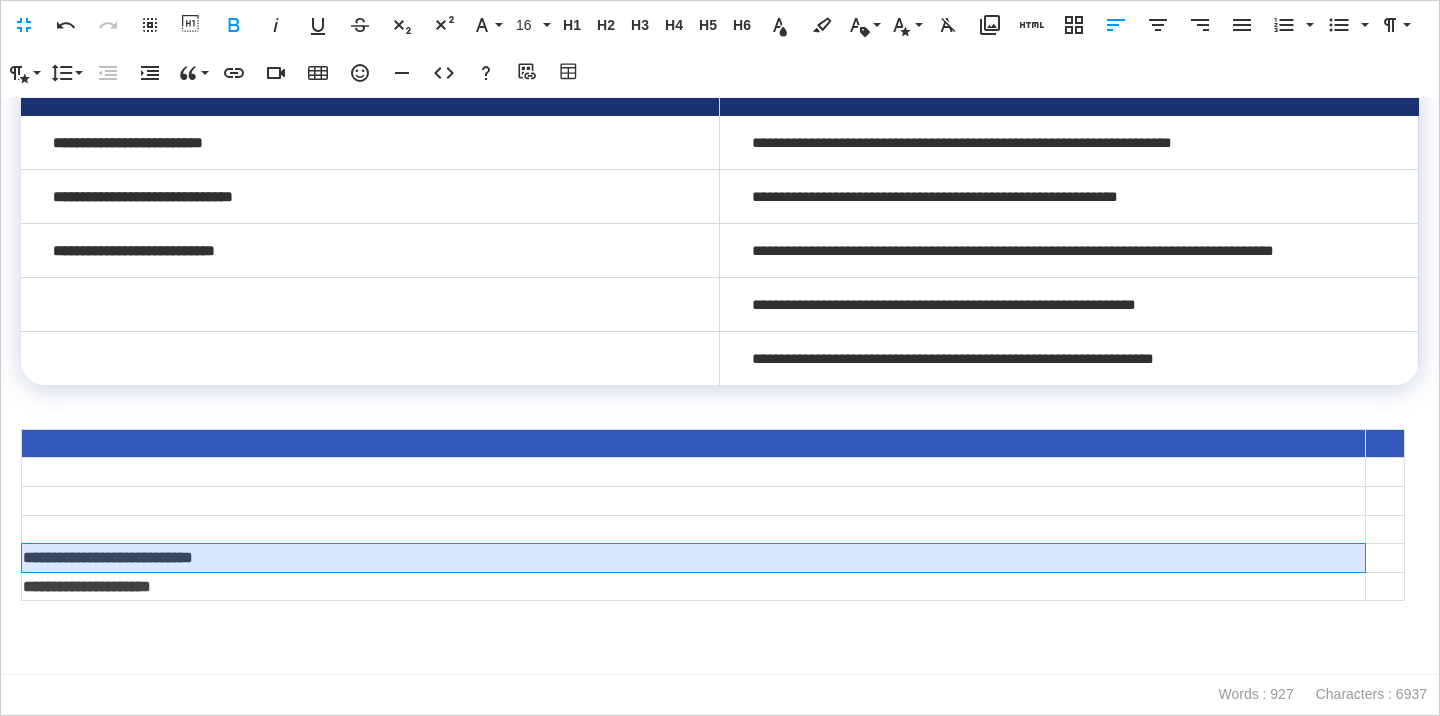 click on "**********" at bounding box center (108, 557) 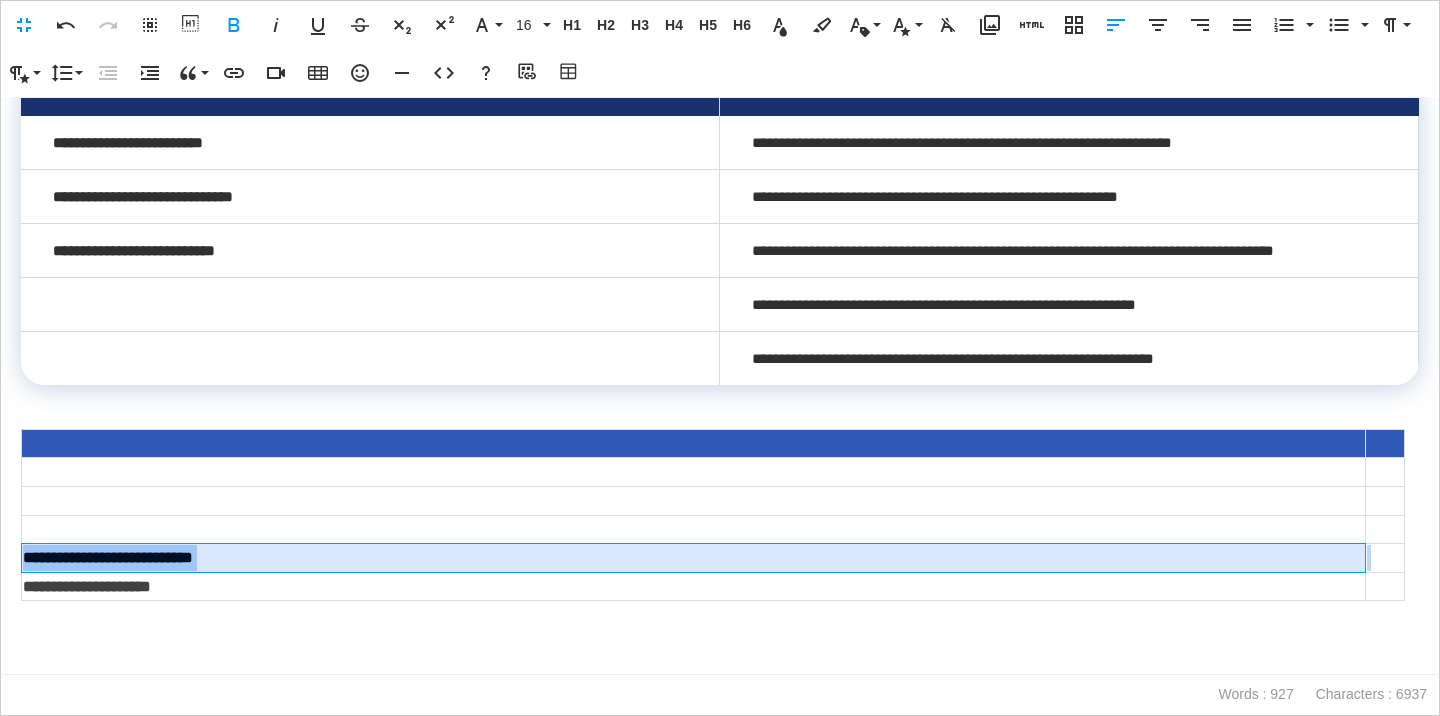 click on "**********" at bounding box center (108, 557) 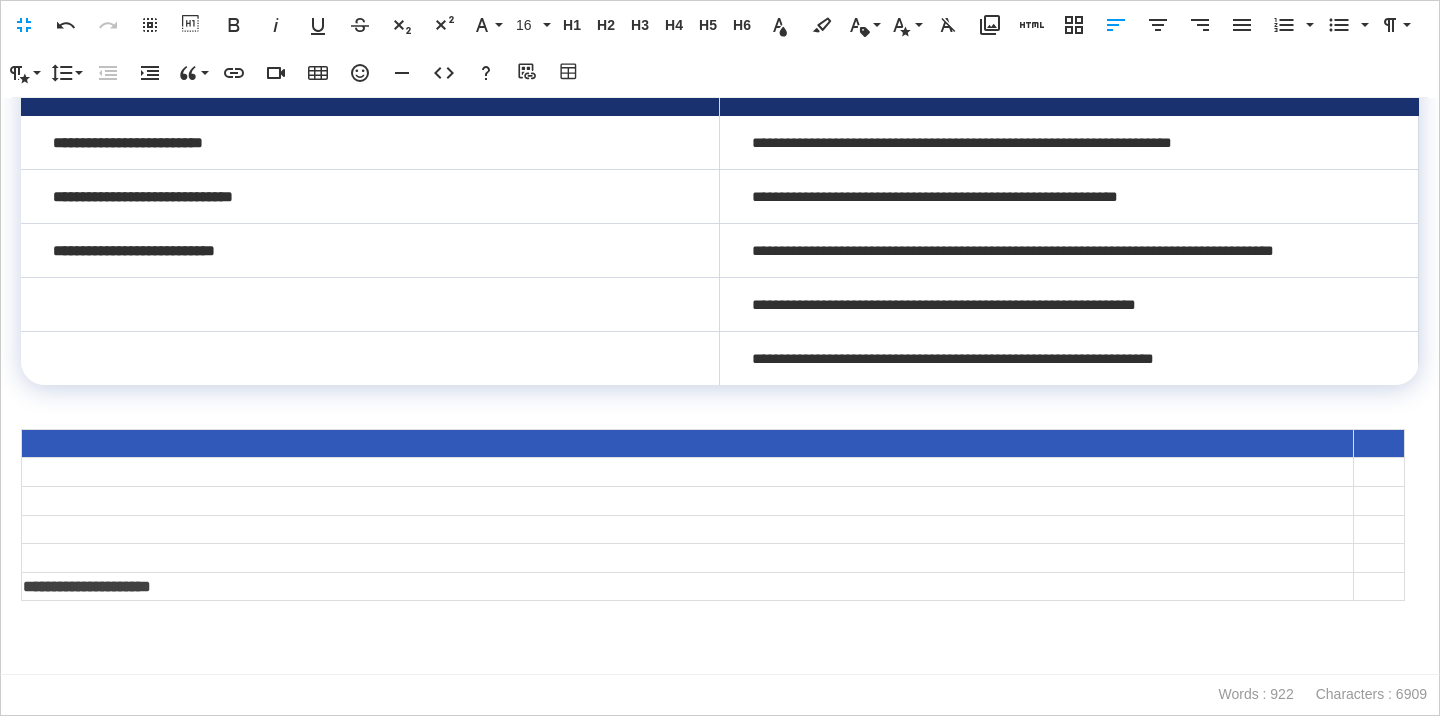 click at bounding box center [370, 304] 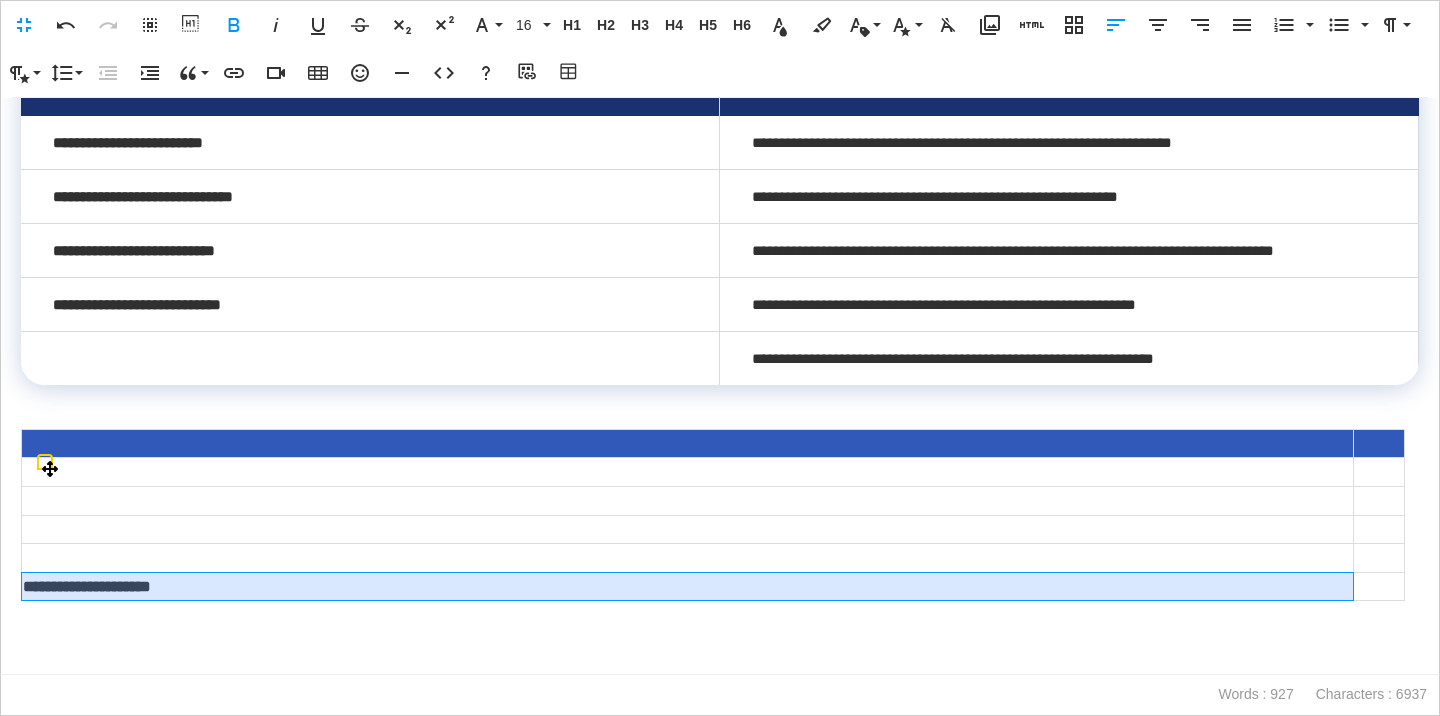 click on "**********" at bounding box center [87, 586] 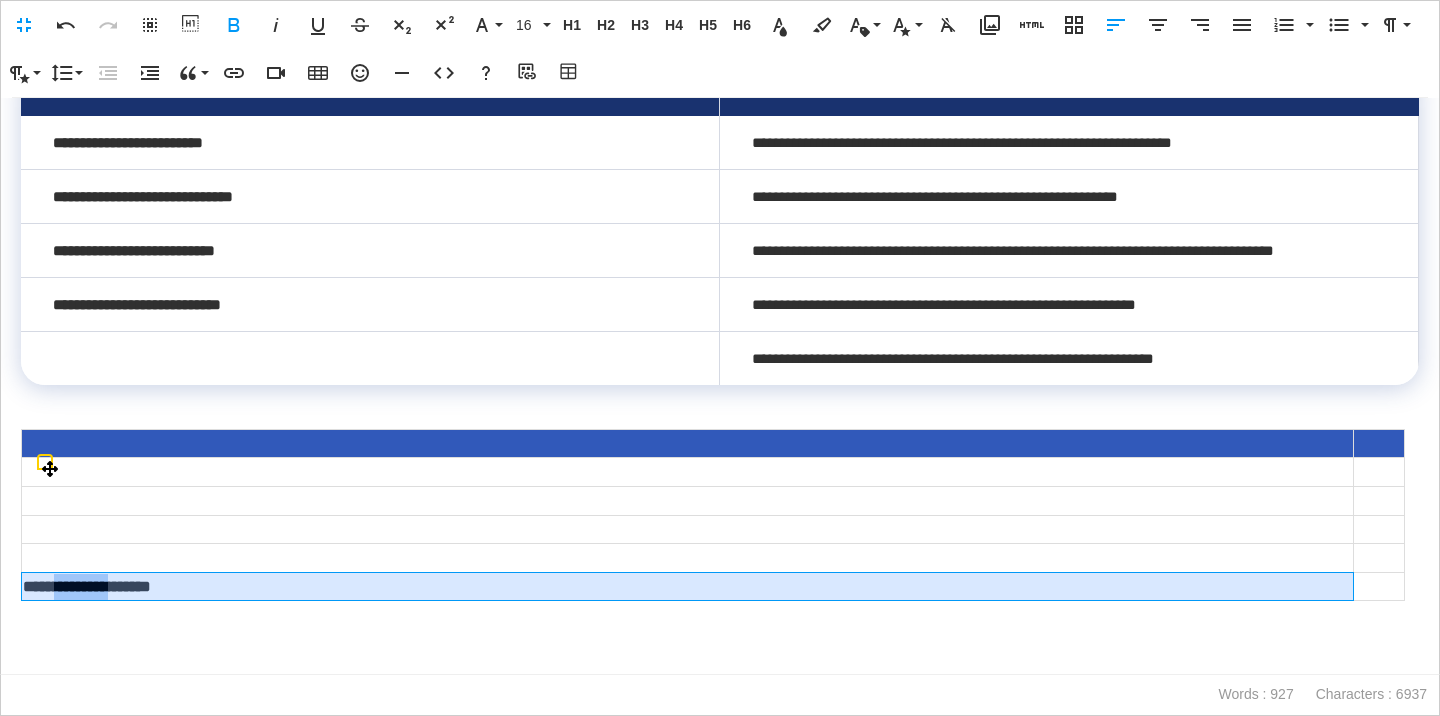 click on "**********" at bounding box center [87, 586] 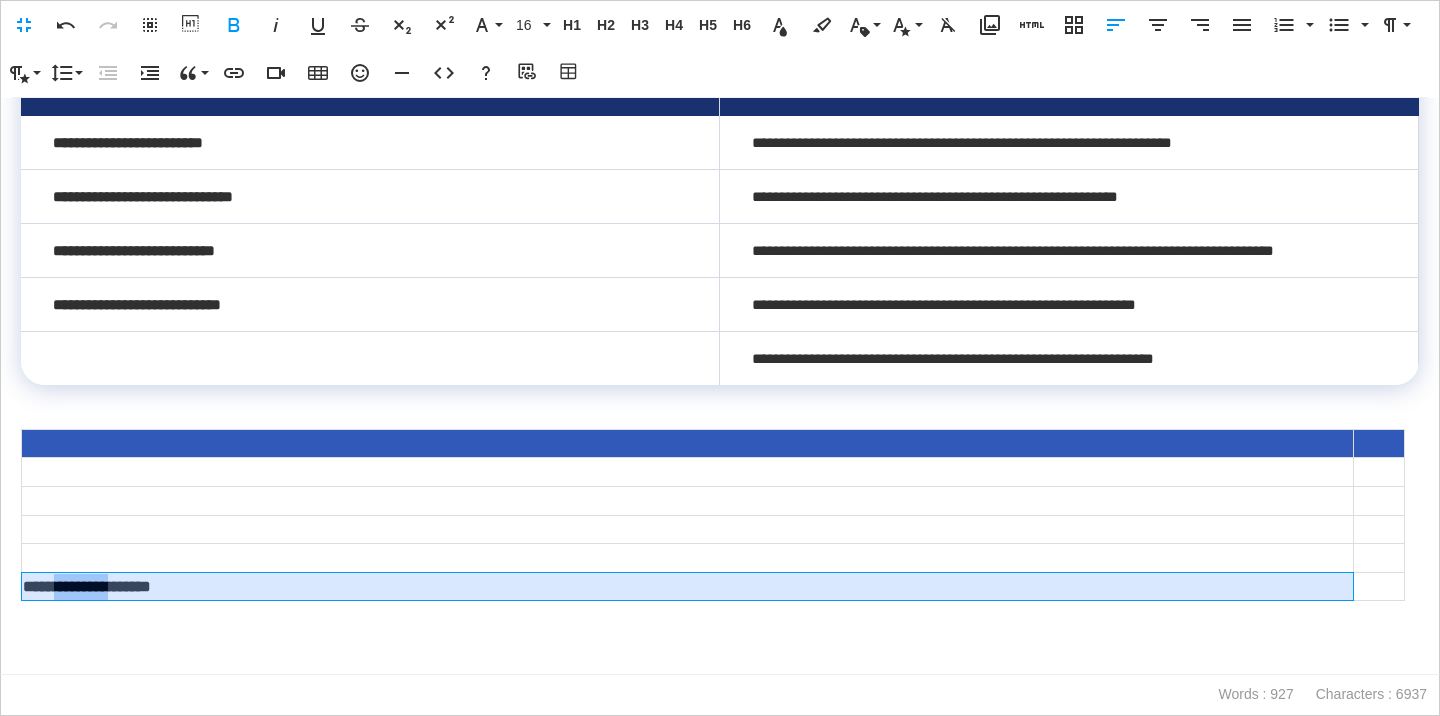 click on "**********" at bounding box center [87, 586] 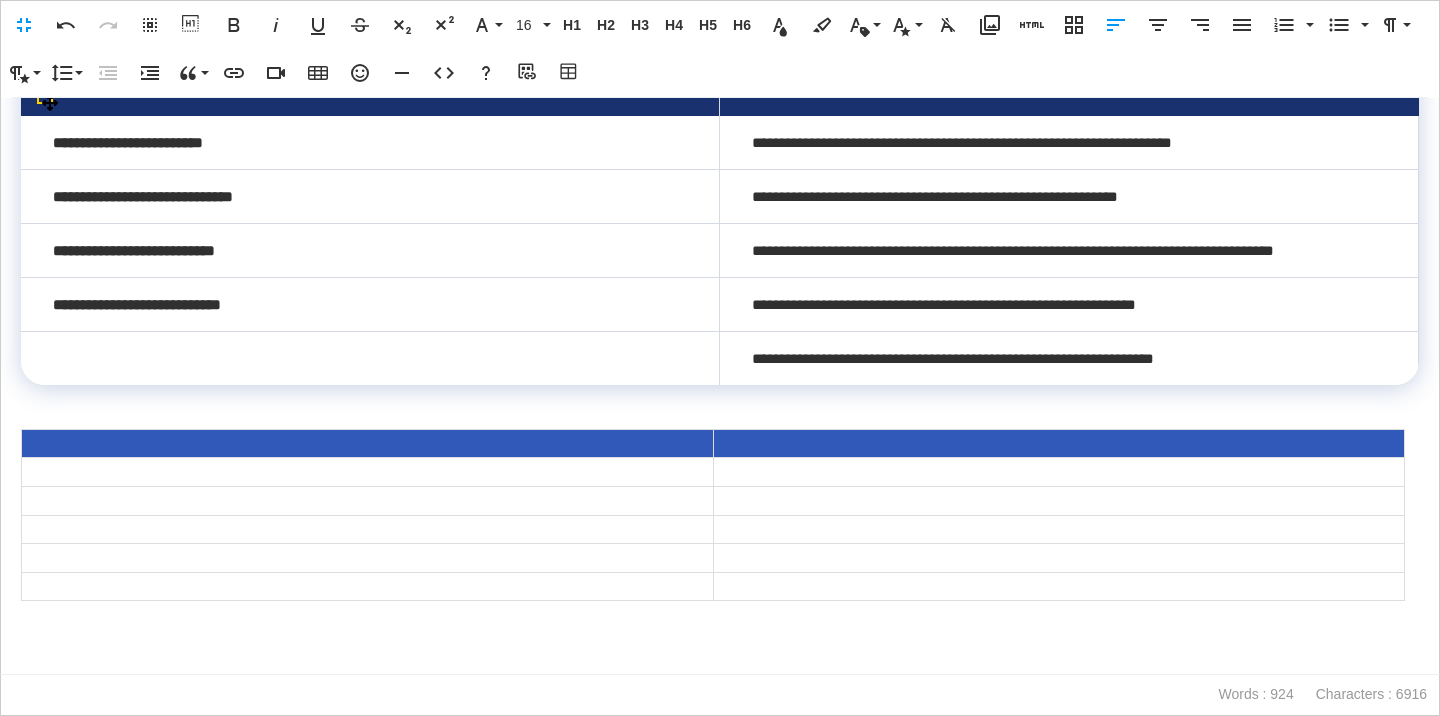 click at bounding box center [370, 358] 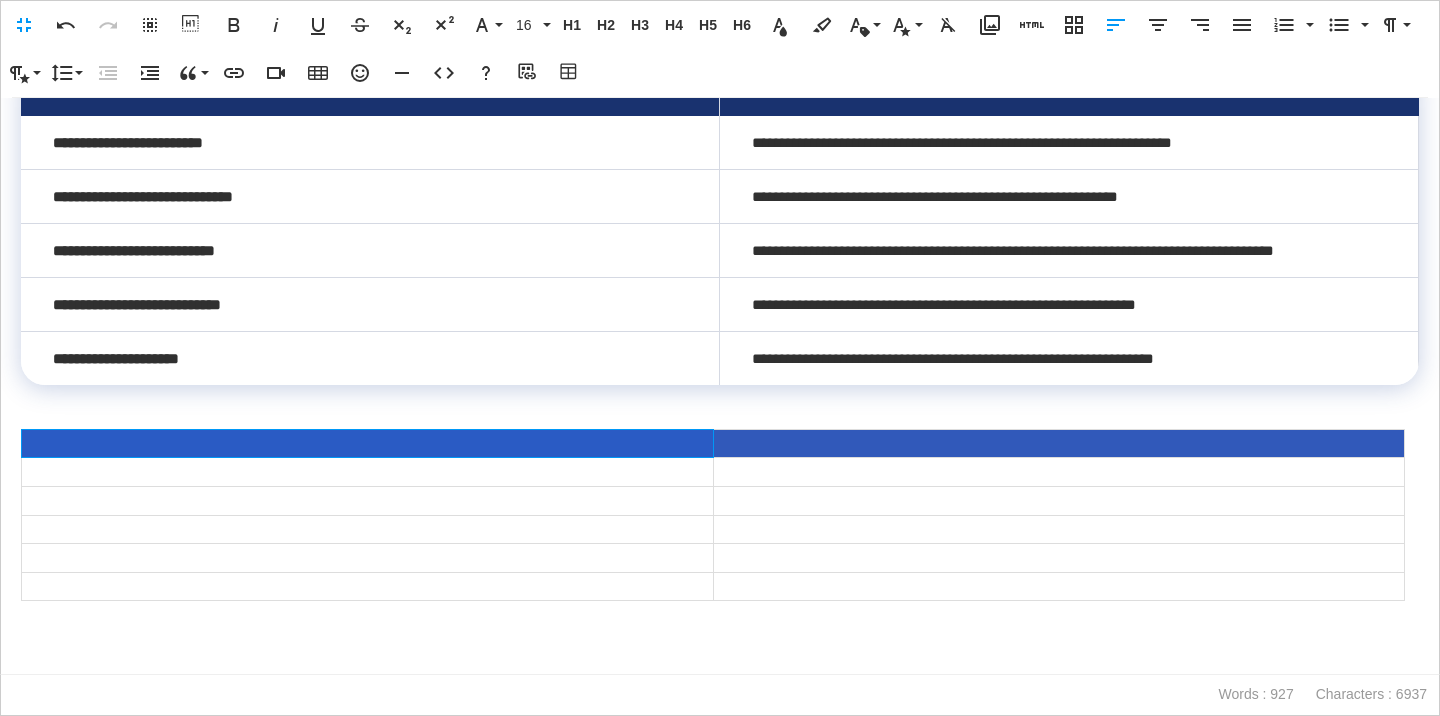 click at bounding box center (368, 443) 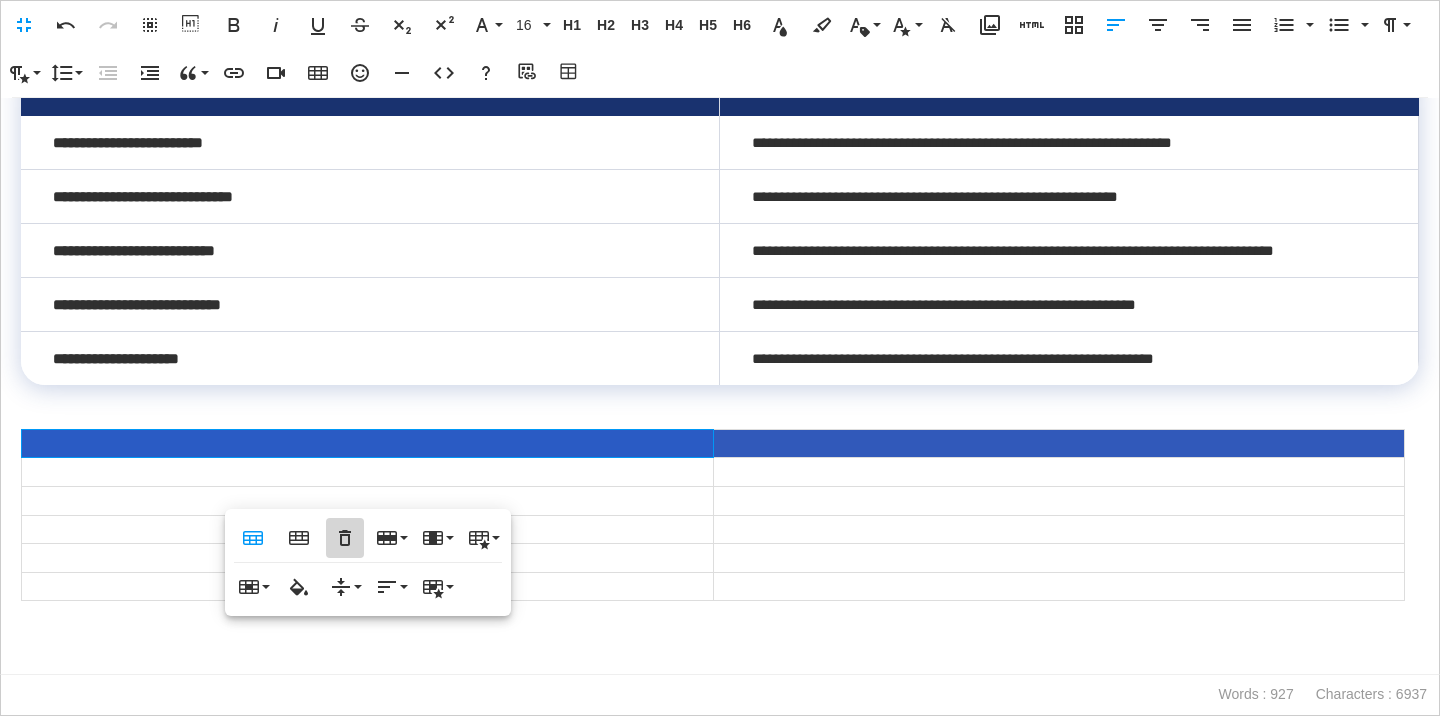 click 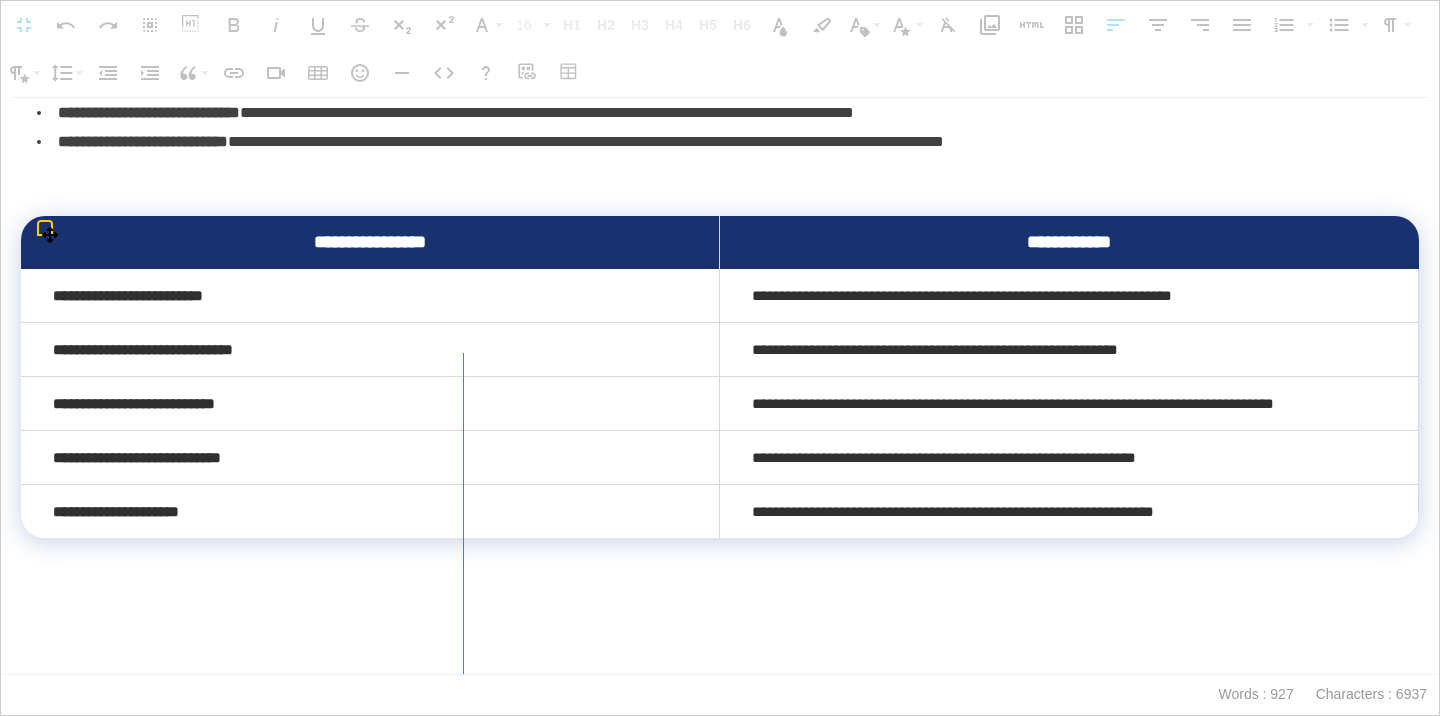 drag, startPoint x: 719, startPoint y: 250, endPoint x: 464, endPoint y: 321, distance: 264.69983 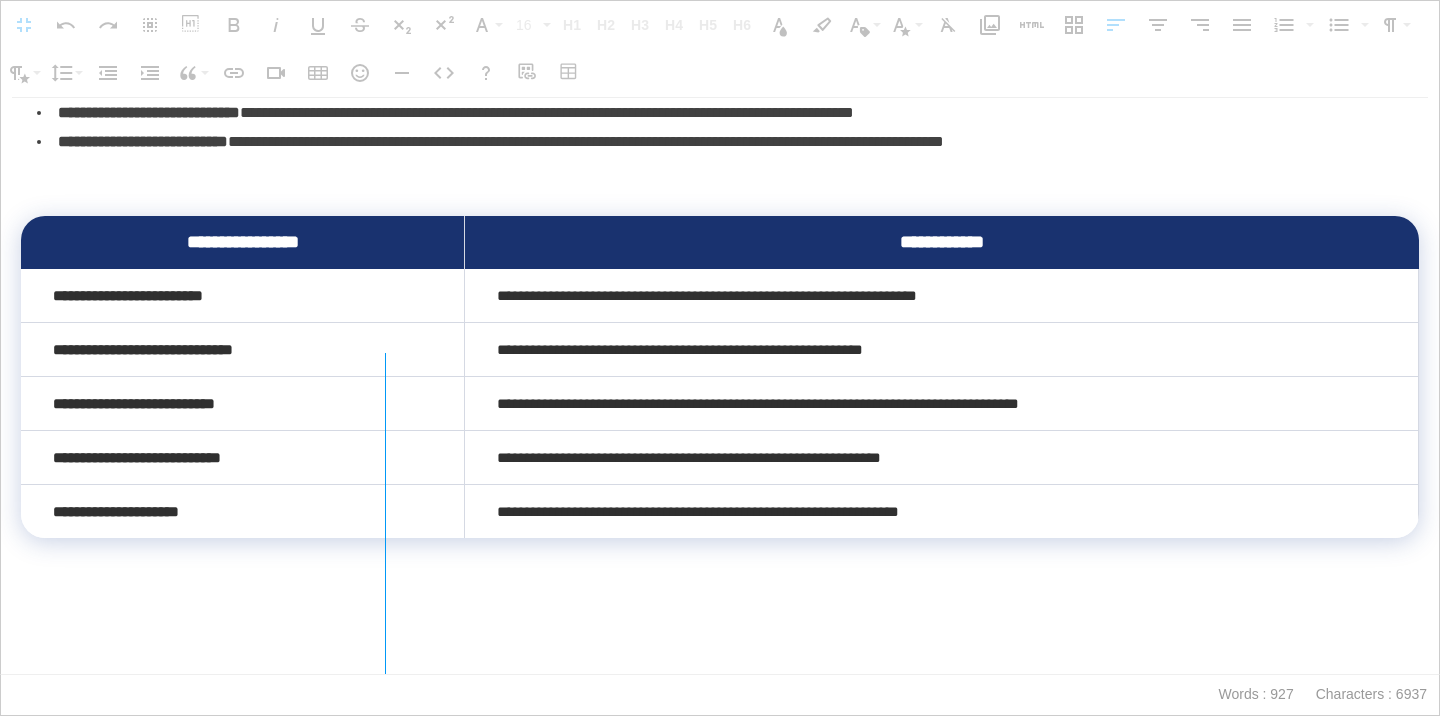 drag, startPoint x: 465, startPoint y: 258, endPoint x: 382, endPoint y: 265, distance: 83.294655 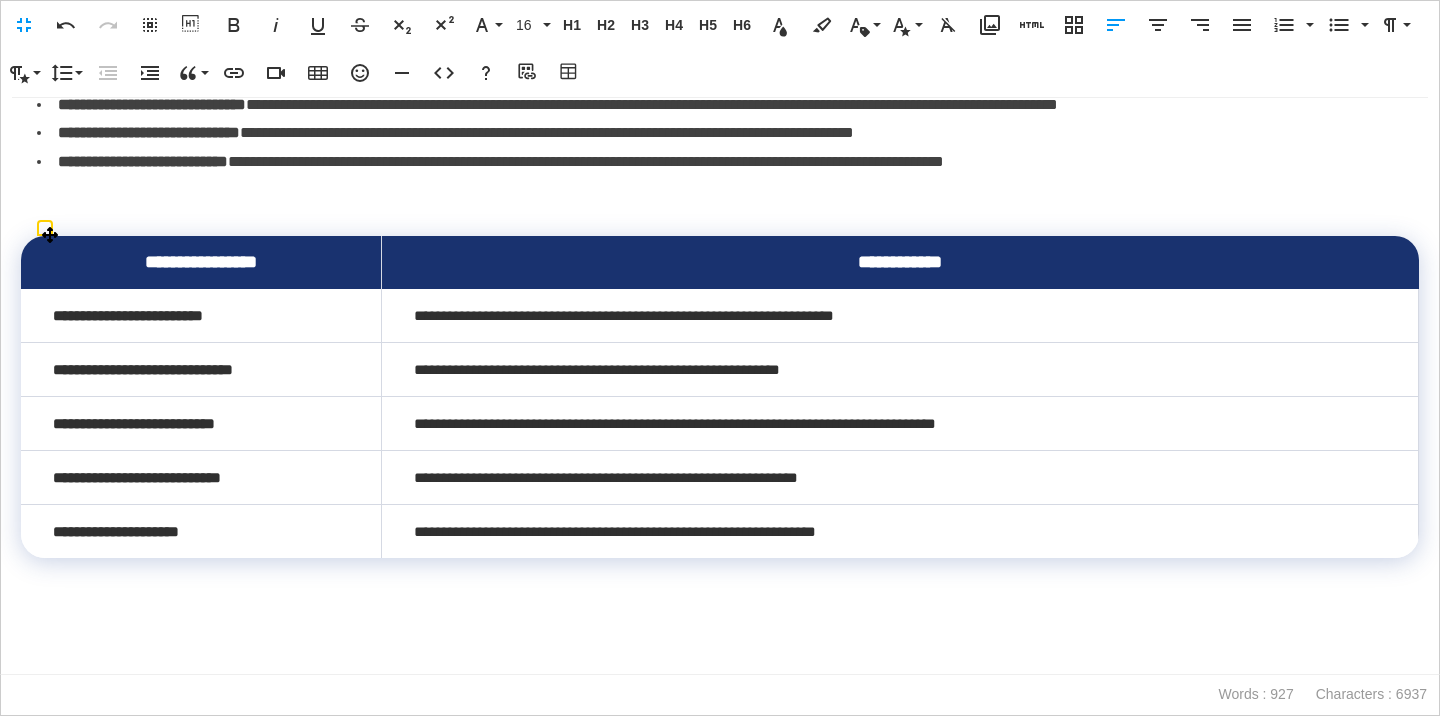 click at bounding box center [720, 660] 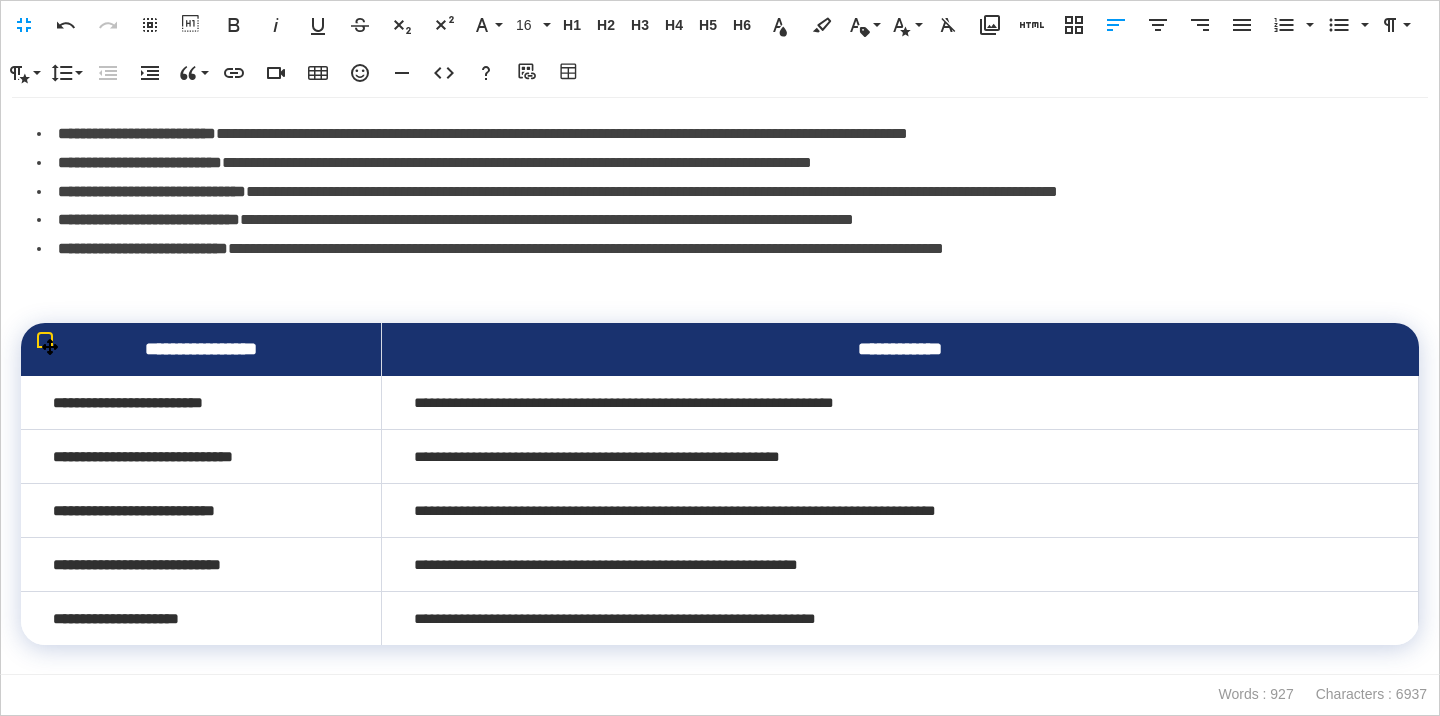 scroll, scrollTop: 3281, scrollLeft: 0, axis: vertical 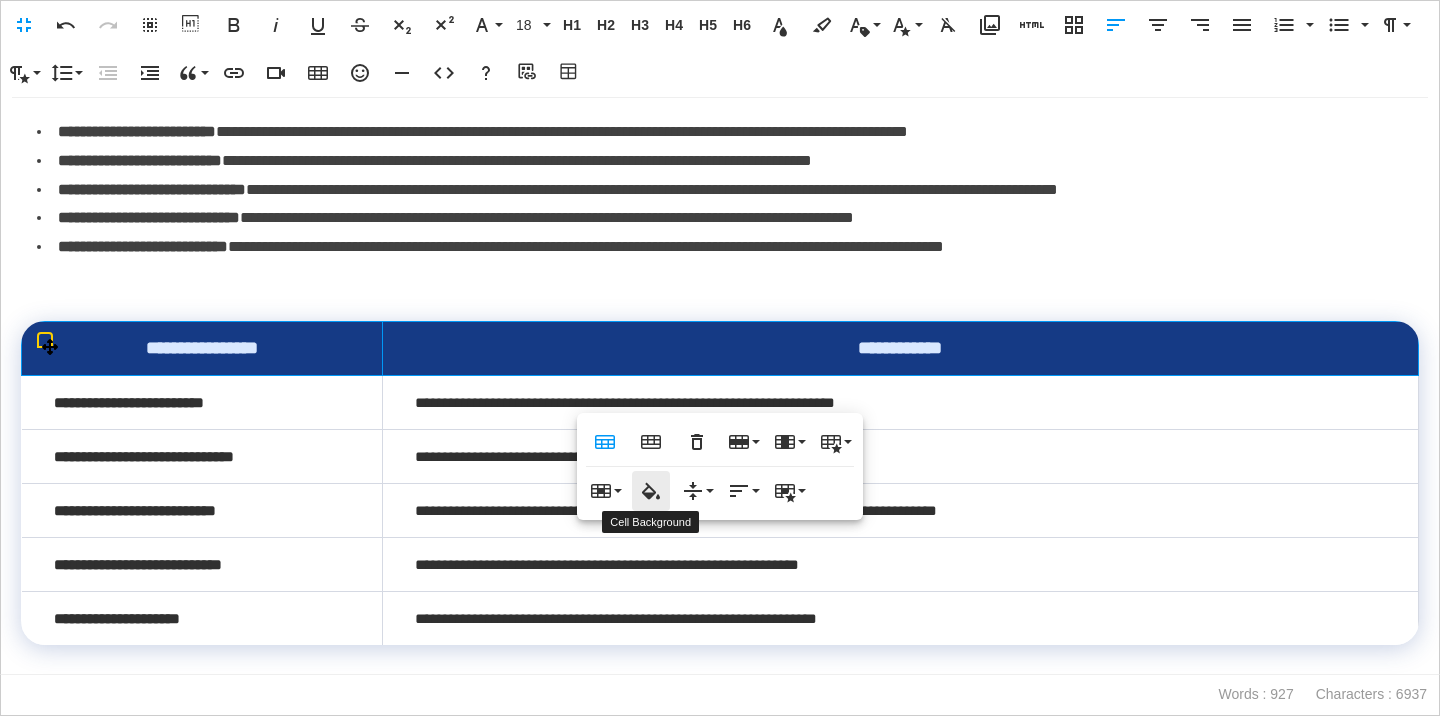 click 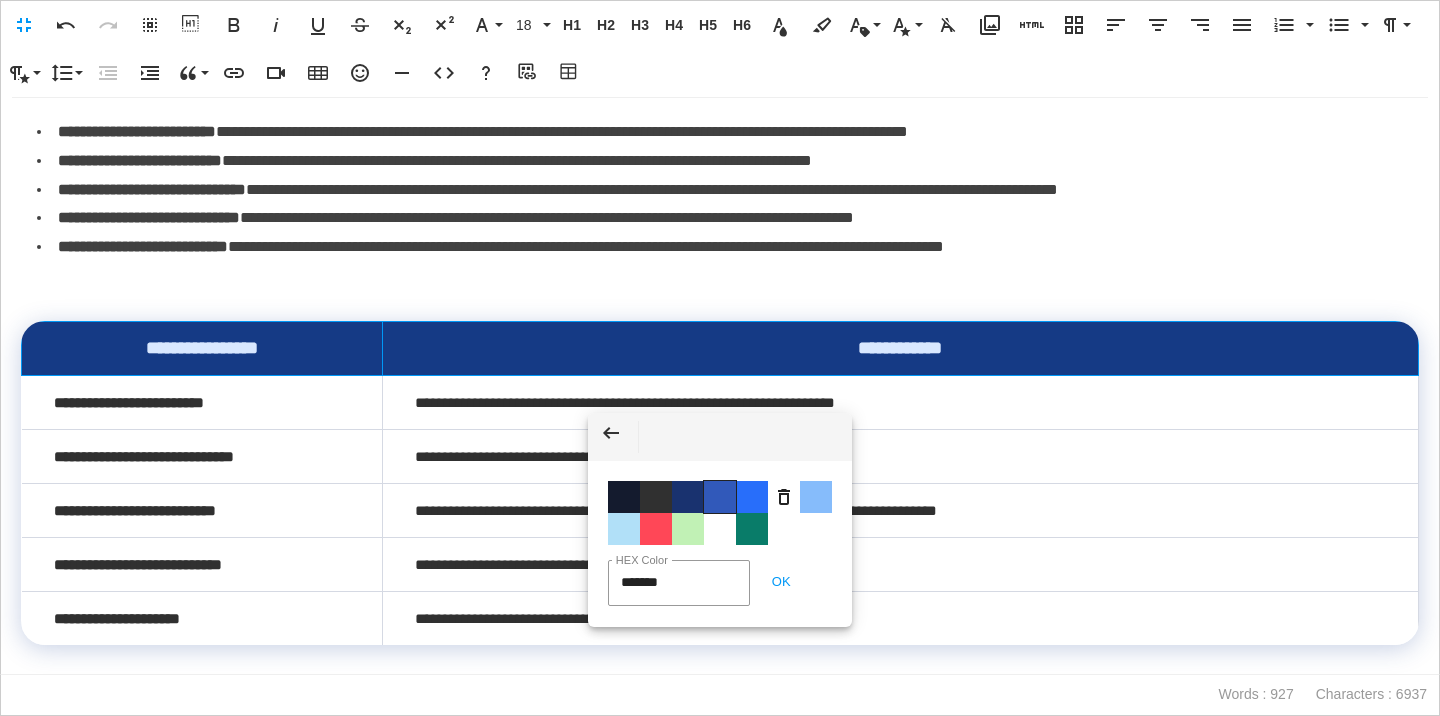 click on "Color #3159BA" at bounding box center (720, 497) 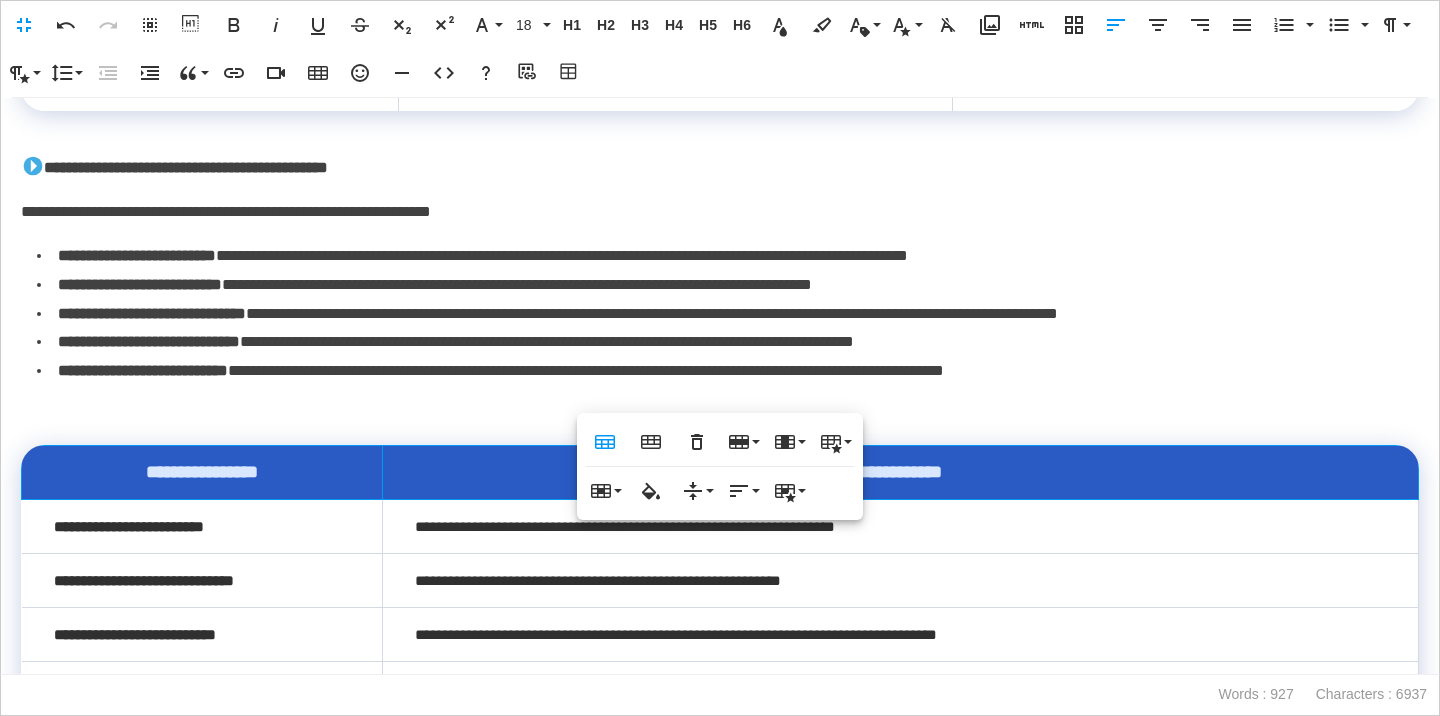 scroll, scrollTop: 2760, scrollLeft: 0, axis: vertical 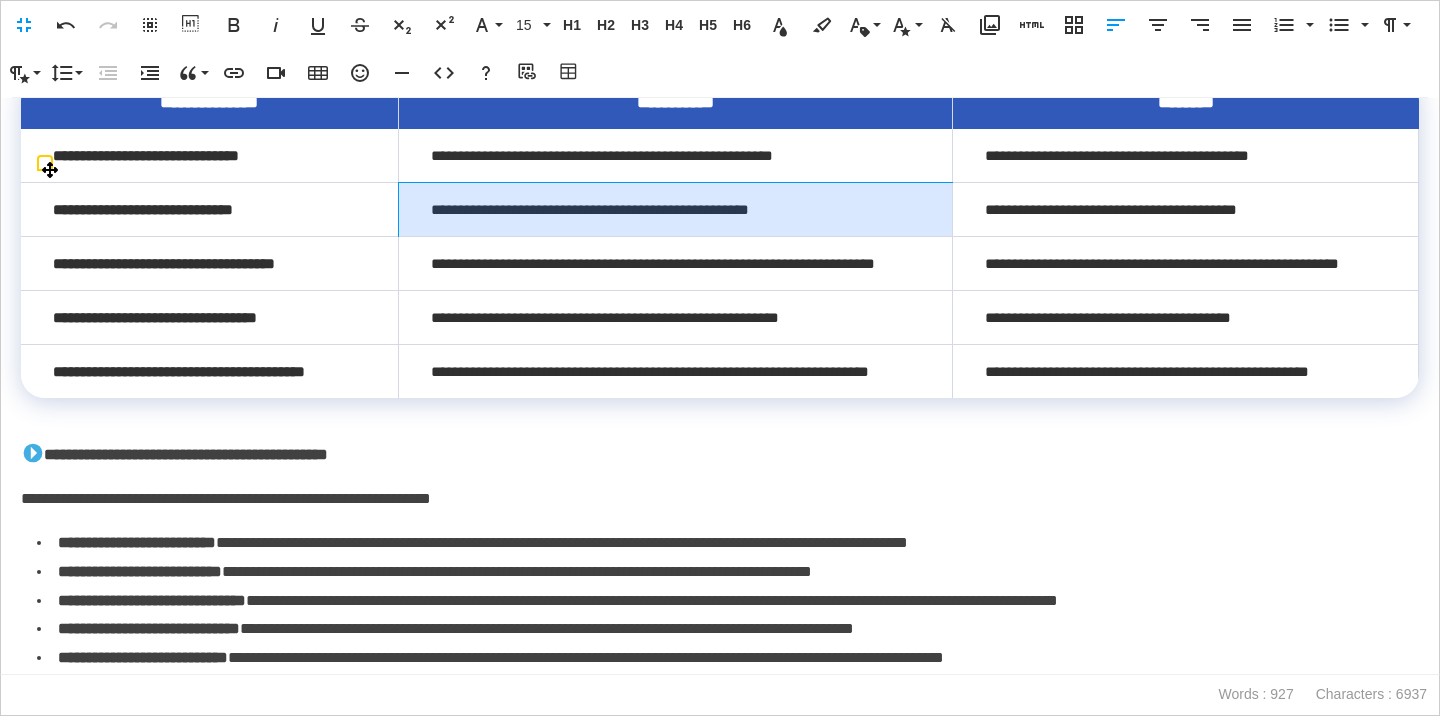click on "**********" at bounding box center (675, 209) 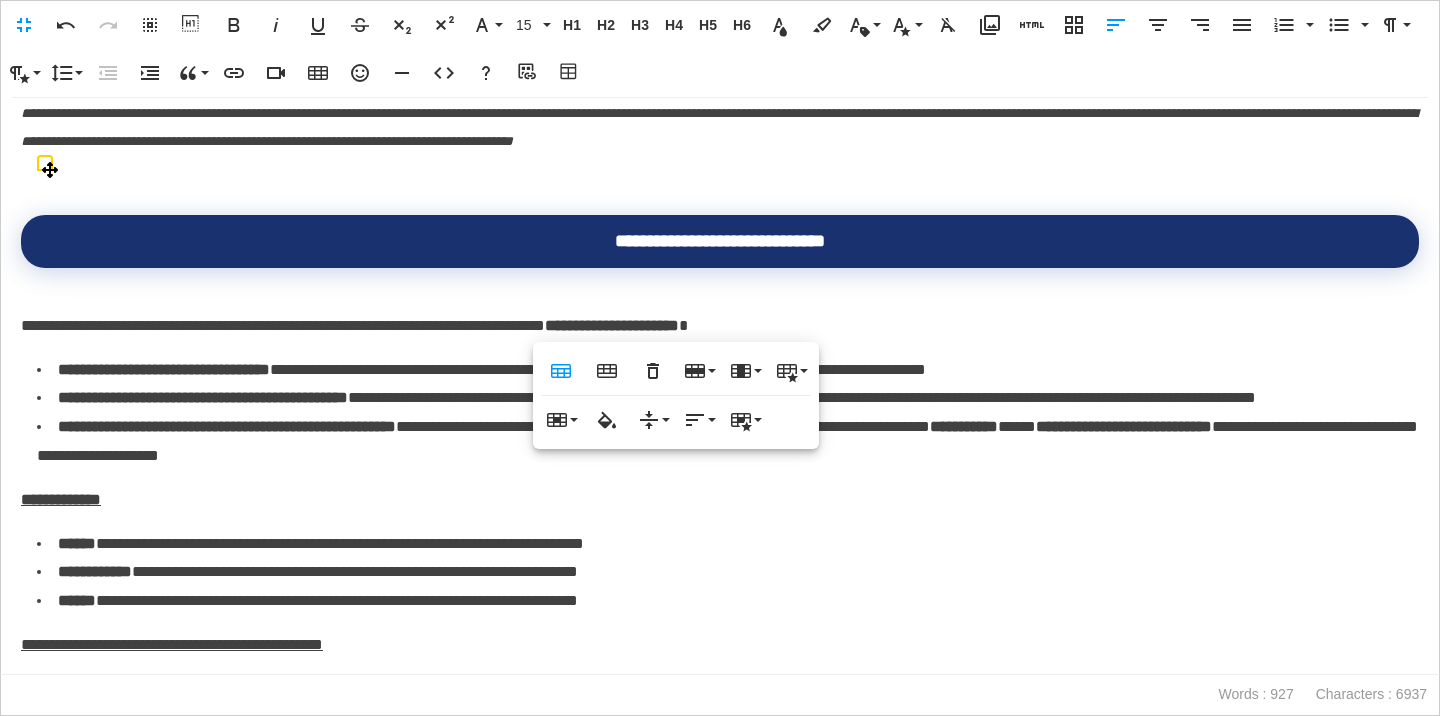 scroll, scrollTop: 0, scrollLeft: 0, axis: both 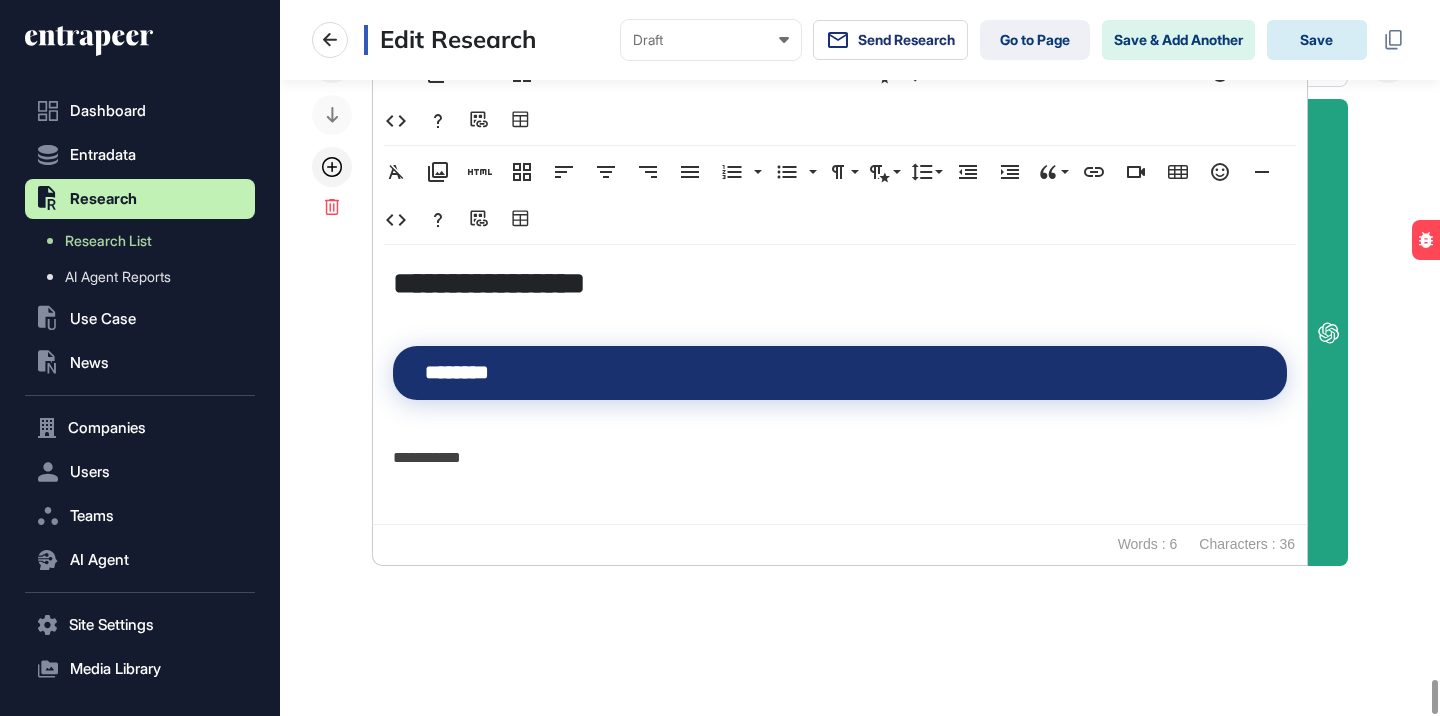 click on "Save" 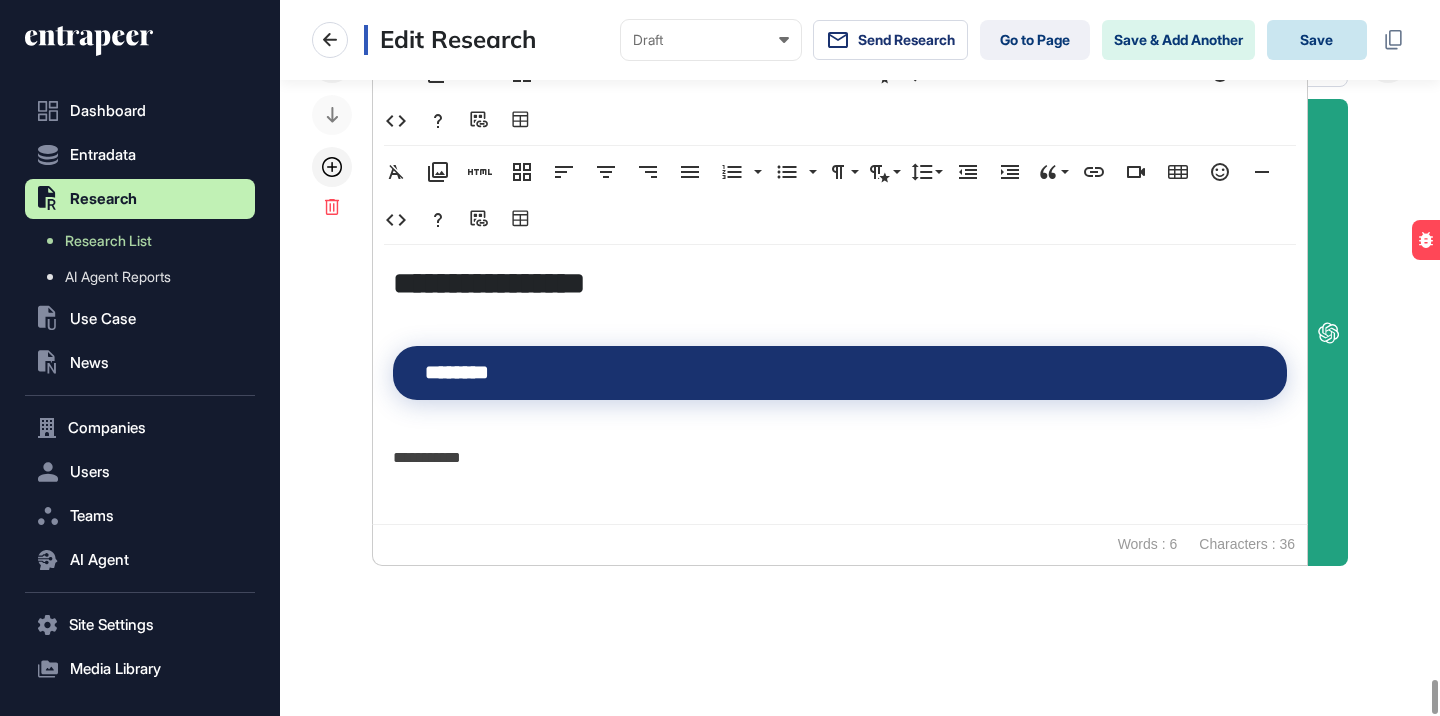 click on "Save" 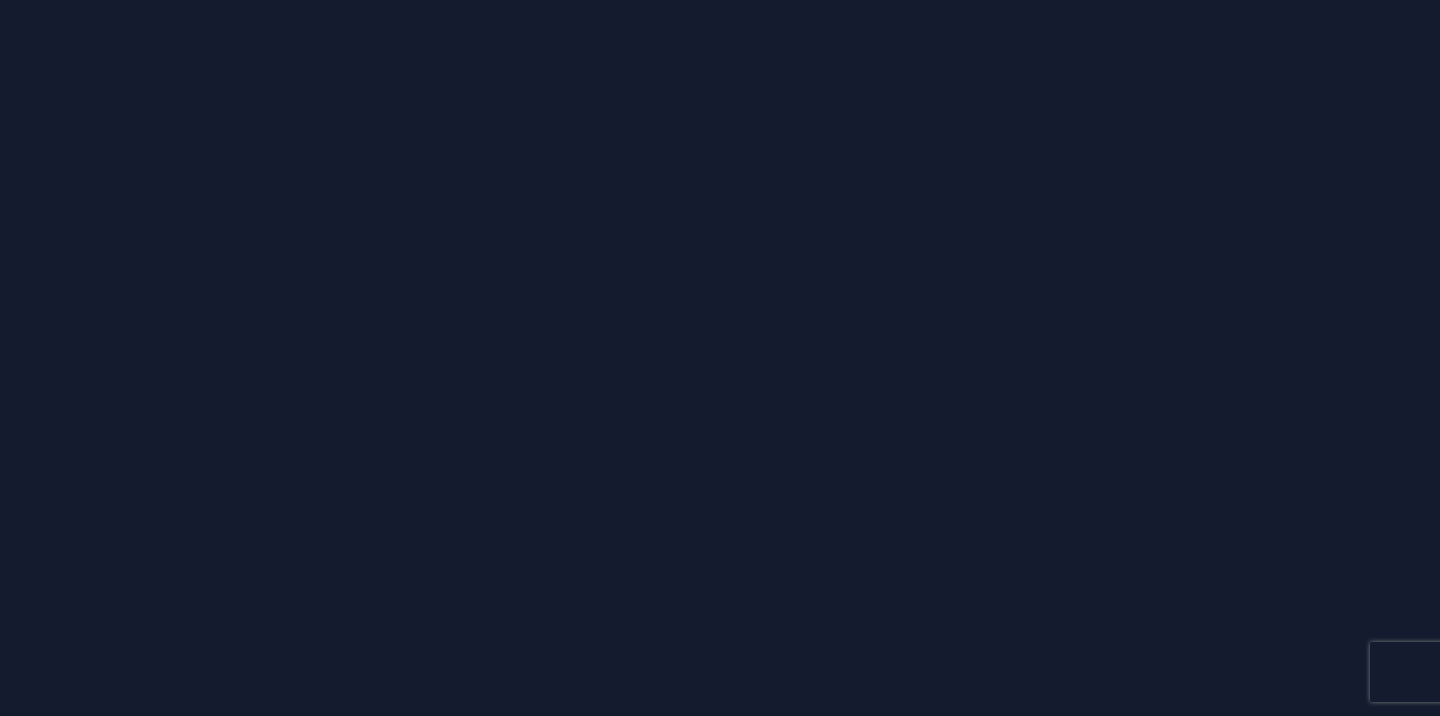 scroll, scrollTop: 0, scrollLeft: 0, axis: both 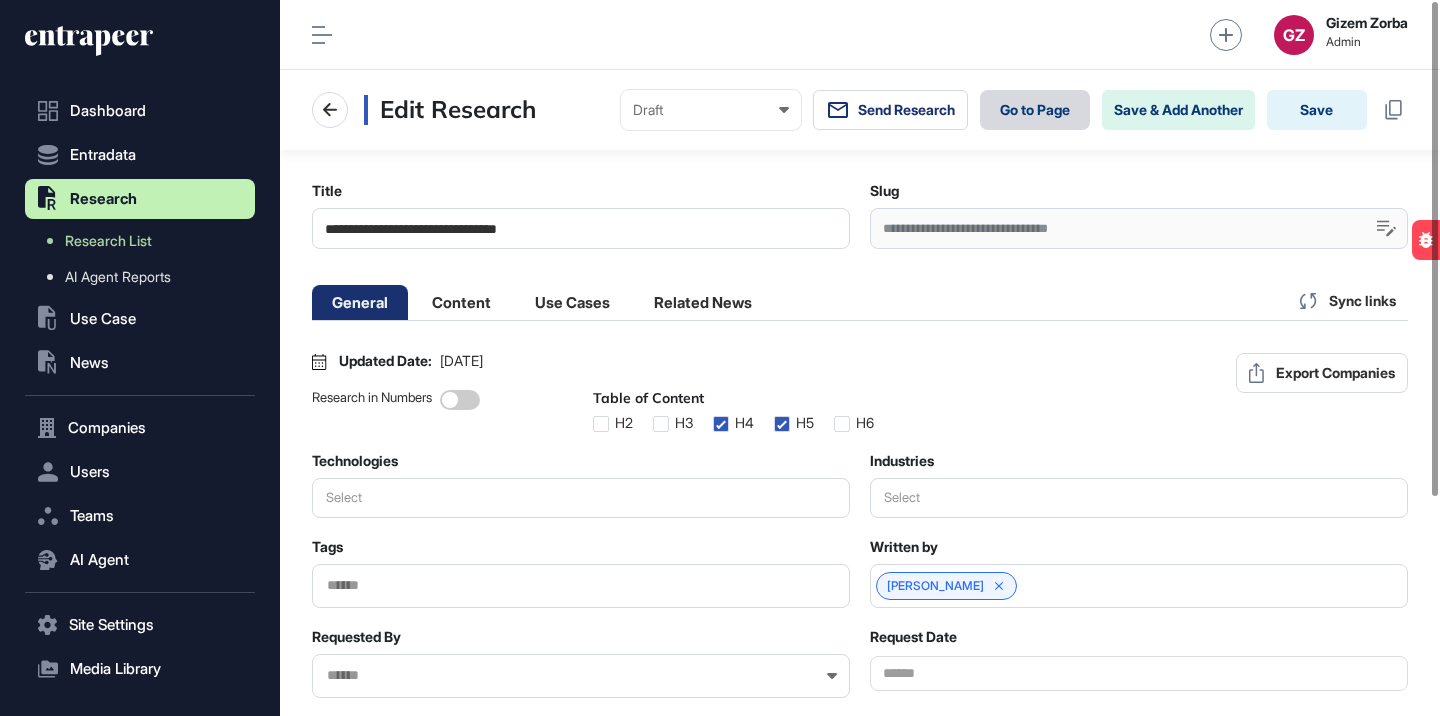 click on "Go to Page" 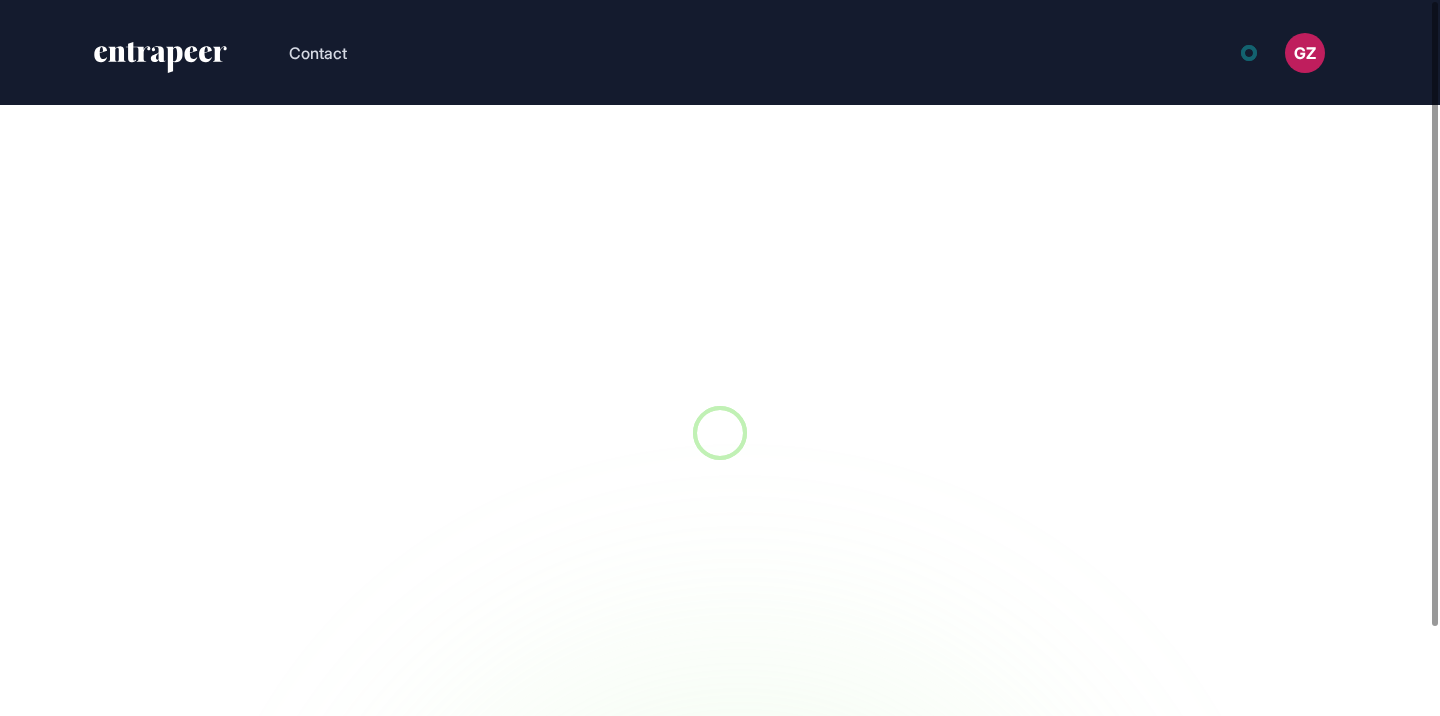scroll, scrollTop: 0, scrollLeft: 0, axis: both 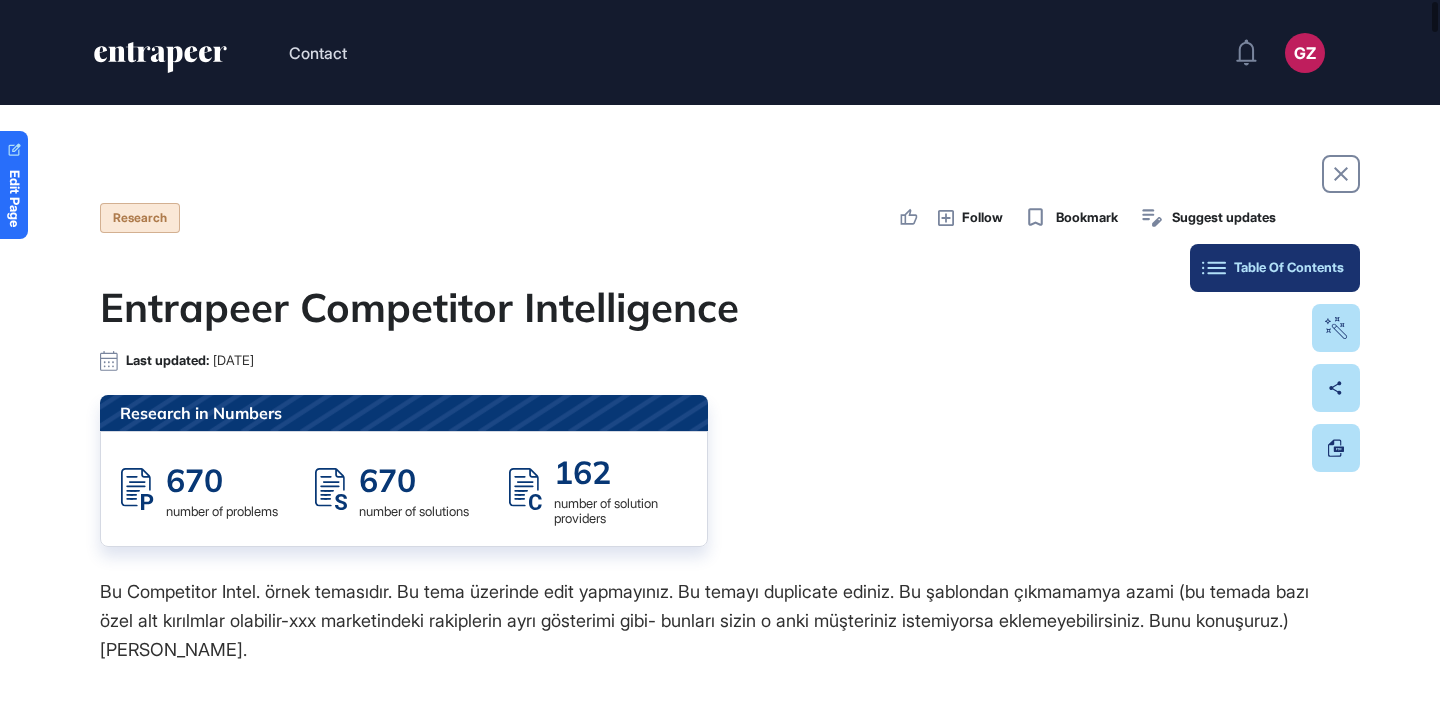 click on "Table Of Contents" at bounding box center (1275, 268) 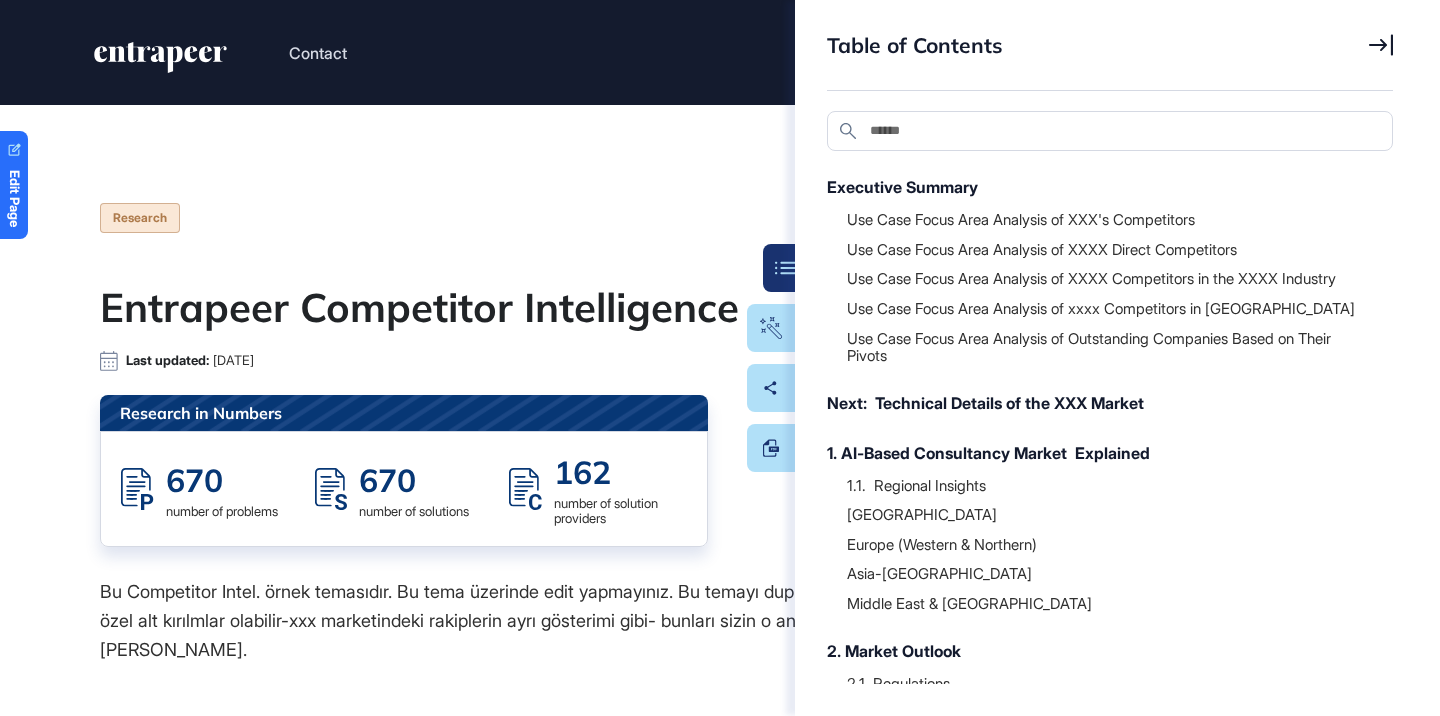 scroll, scrollTop: 505, scrollLeft: 0, axis: vertical 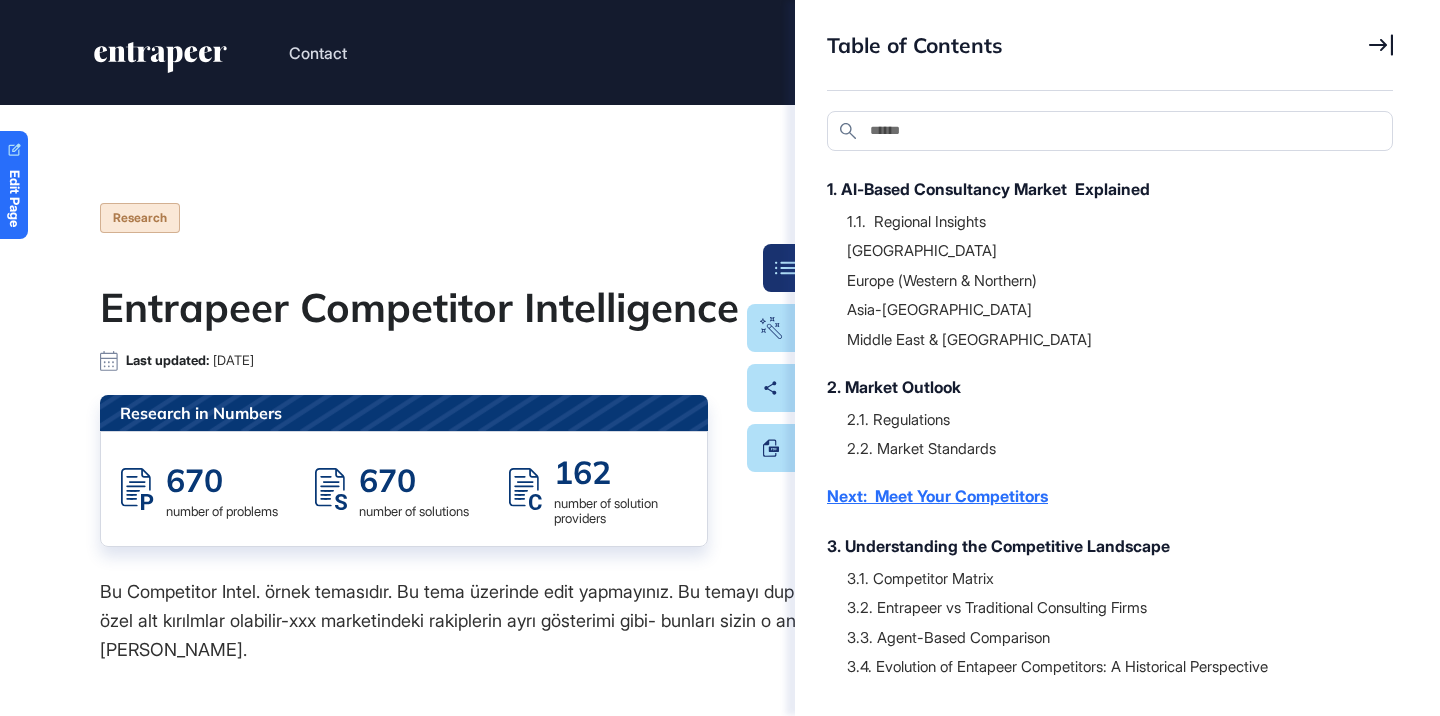click on "Next:  Meet Your Competitors" at bounding box center [1100, 496] 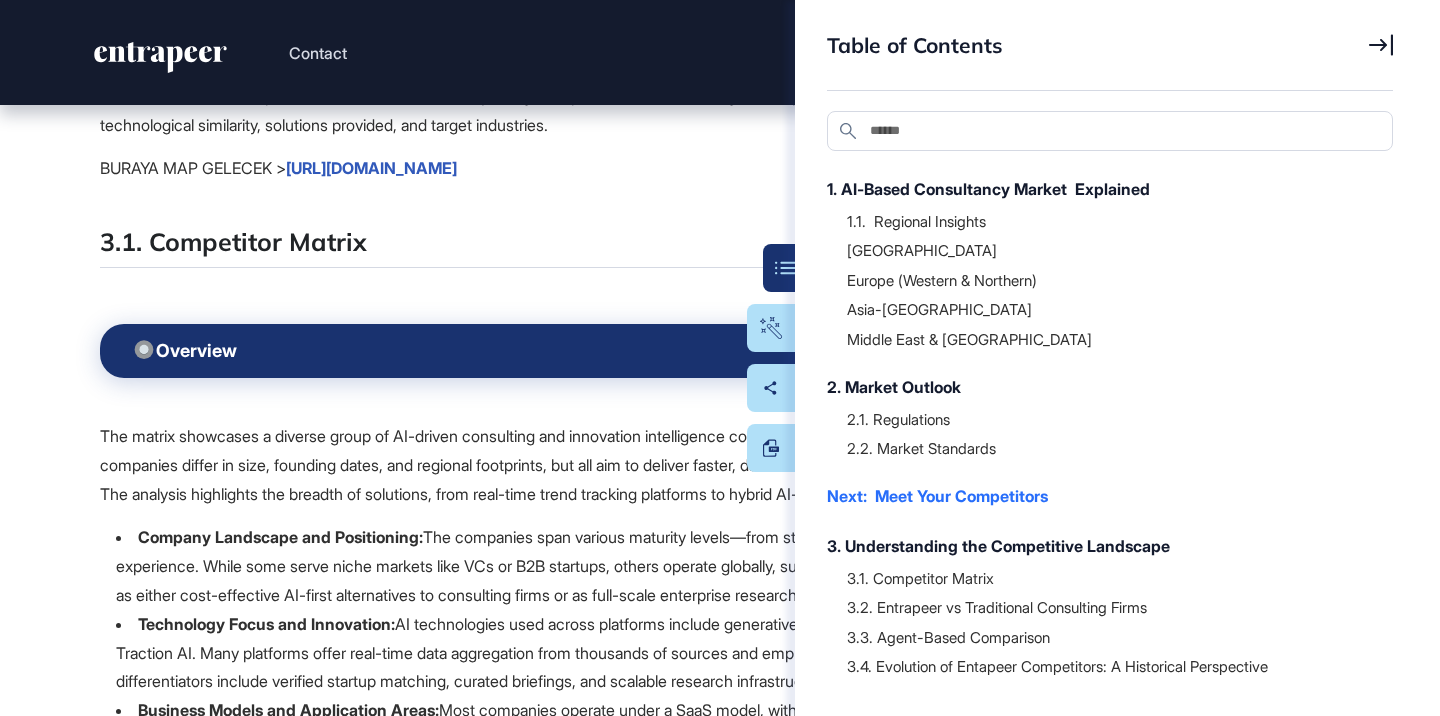 scroll, scrollTop: 24604, scrollLeft: 0, axis: vertical 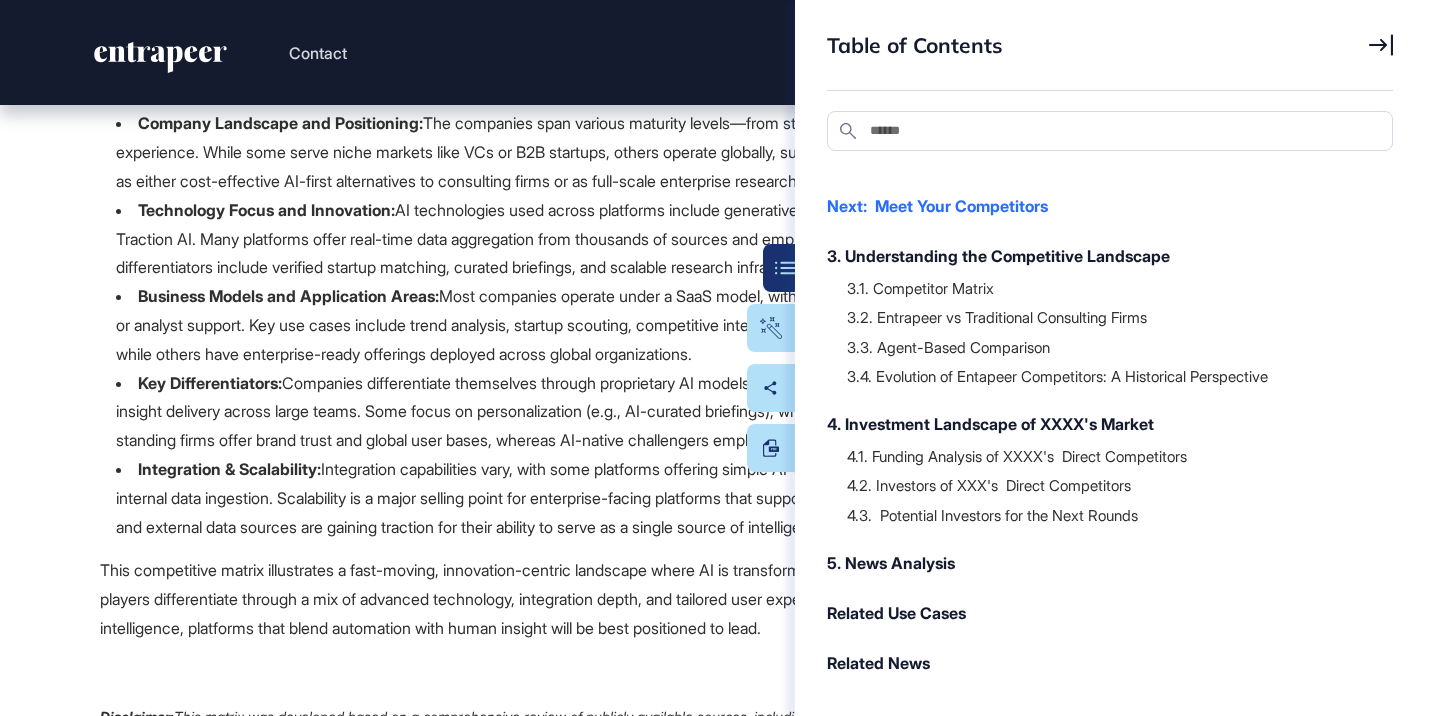 click on "[URL][DOMAIN_NAME]" at bounding box center (371, -246) 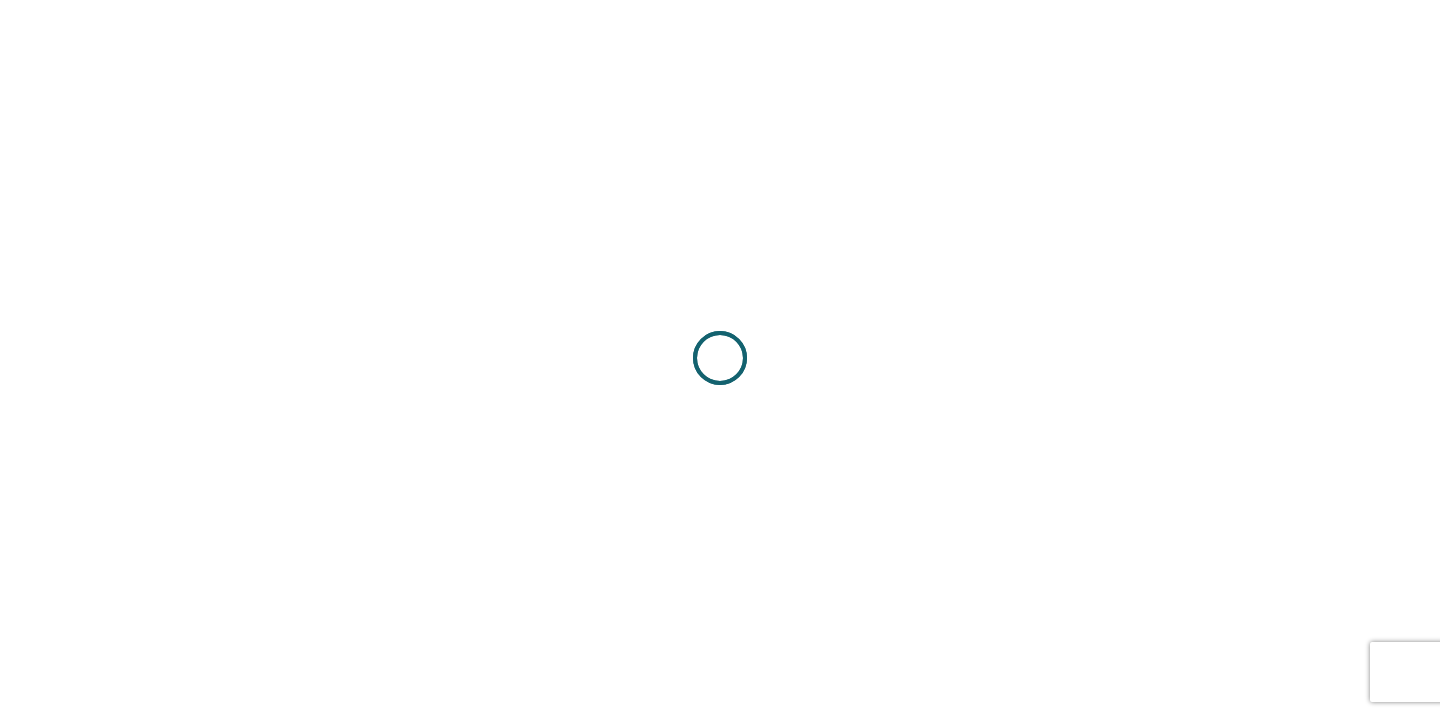 scroll, scrollTop: 0, scrollLeft: 0, axis: both 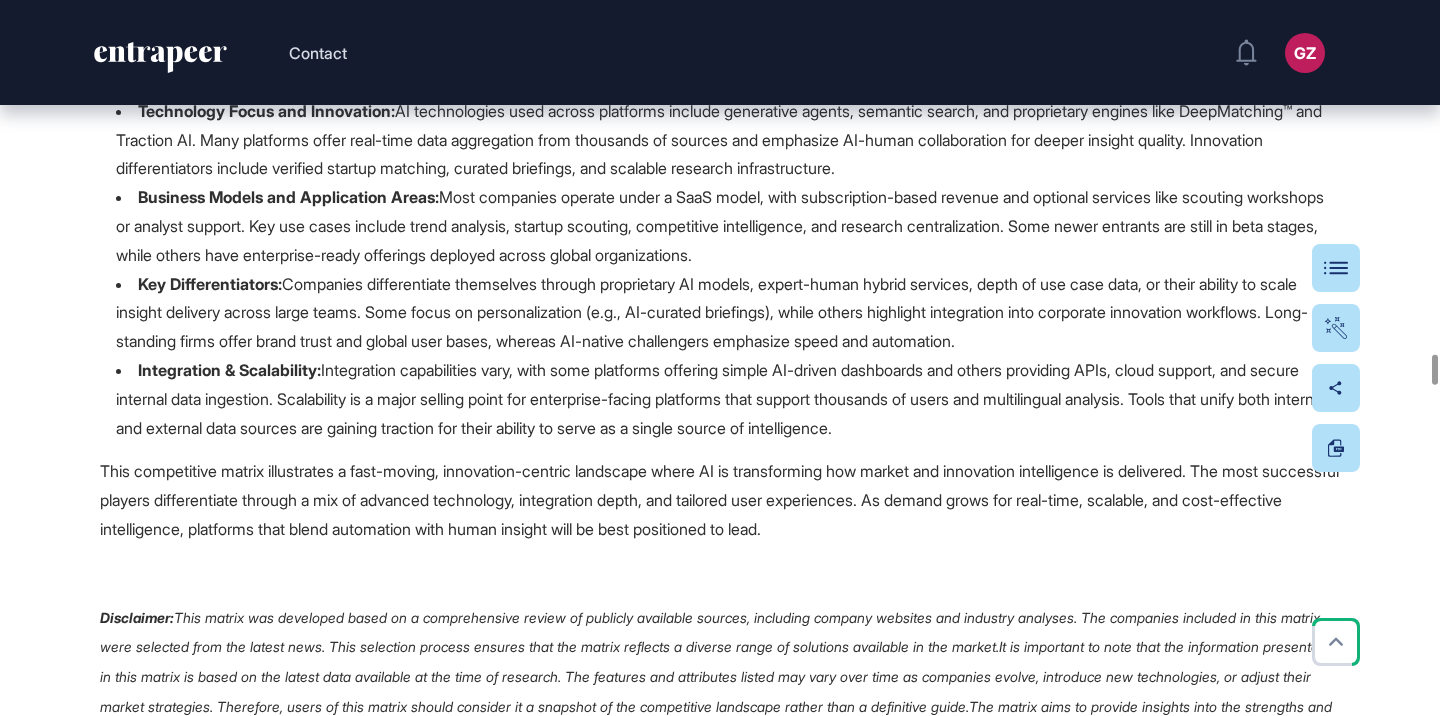 drag, startPoint x: 745, startPoint y: 309, endPoint x: 805, endPoint y: 1, distance: 313.78973 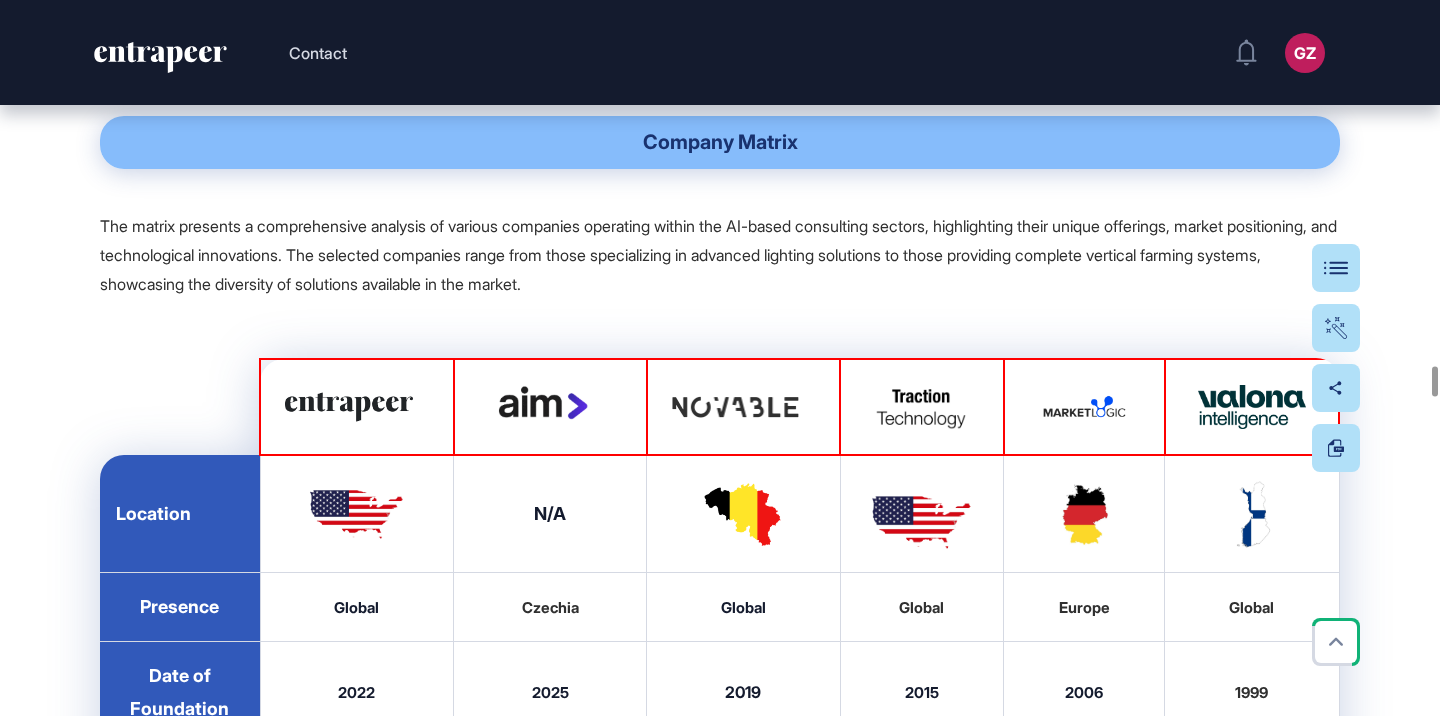 scroll, scrollTop: 25382, scrollLeft: 0, axis: vertical 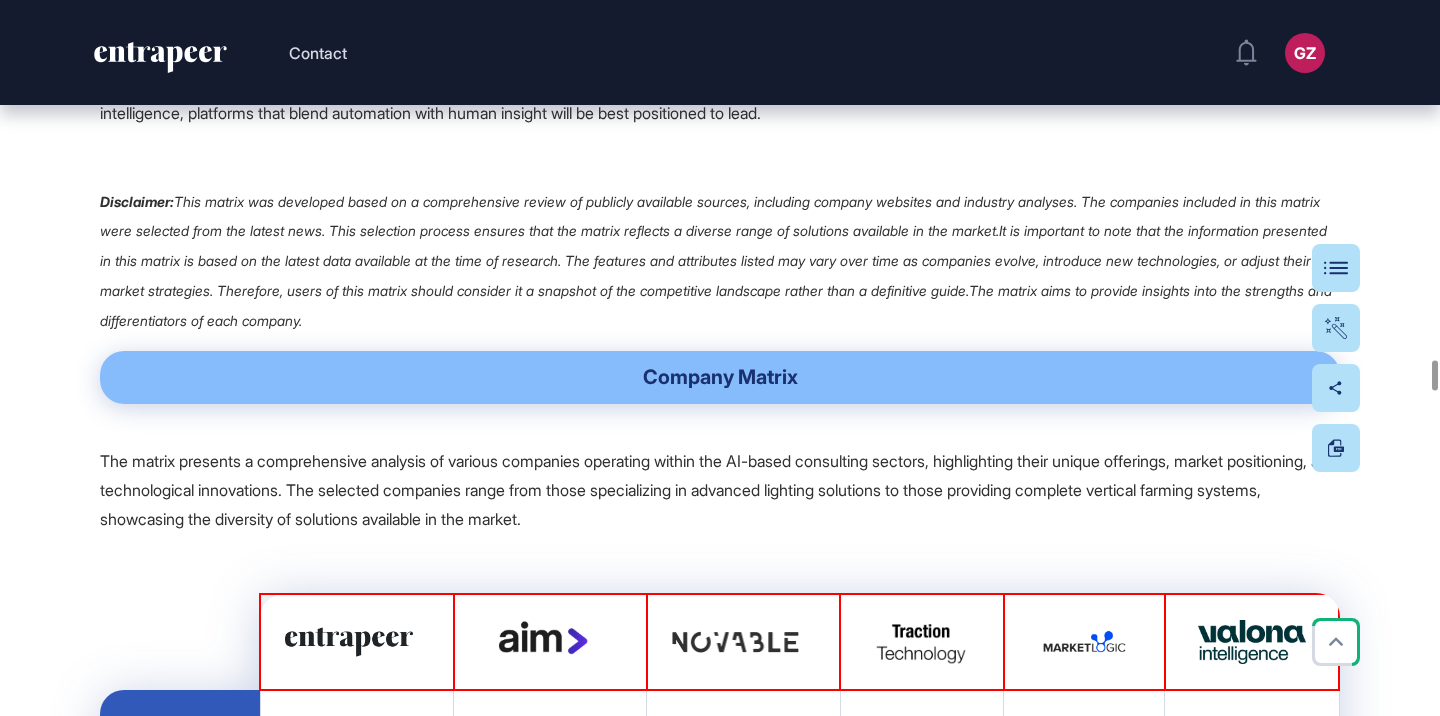 click on "The matrix showcases a diverse group of AI-driven consulting and innovation intelligence companies ranging from early-stage startups to established market leaders. These companies differ in size, founding dates, and regional footprints, but all aim to deliver faster, data-backed decision-making support for enterprises, VCs, and innovation teams. The analysis highlights the breadth of solutions, from real-time trend tracking platforms to hybrid AI-human scouting services." at bounding box center [720, -464] 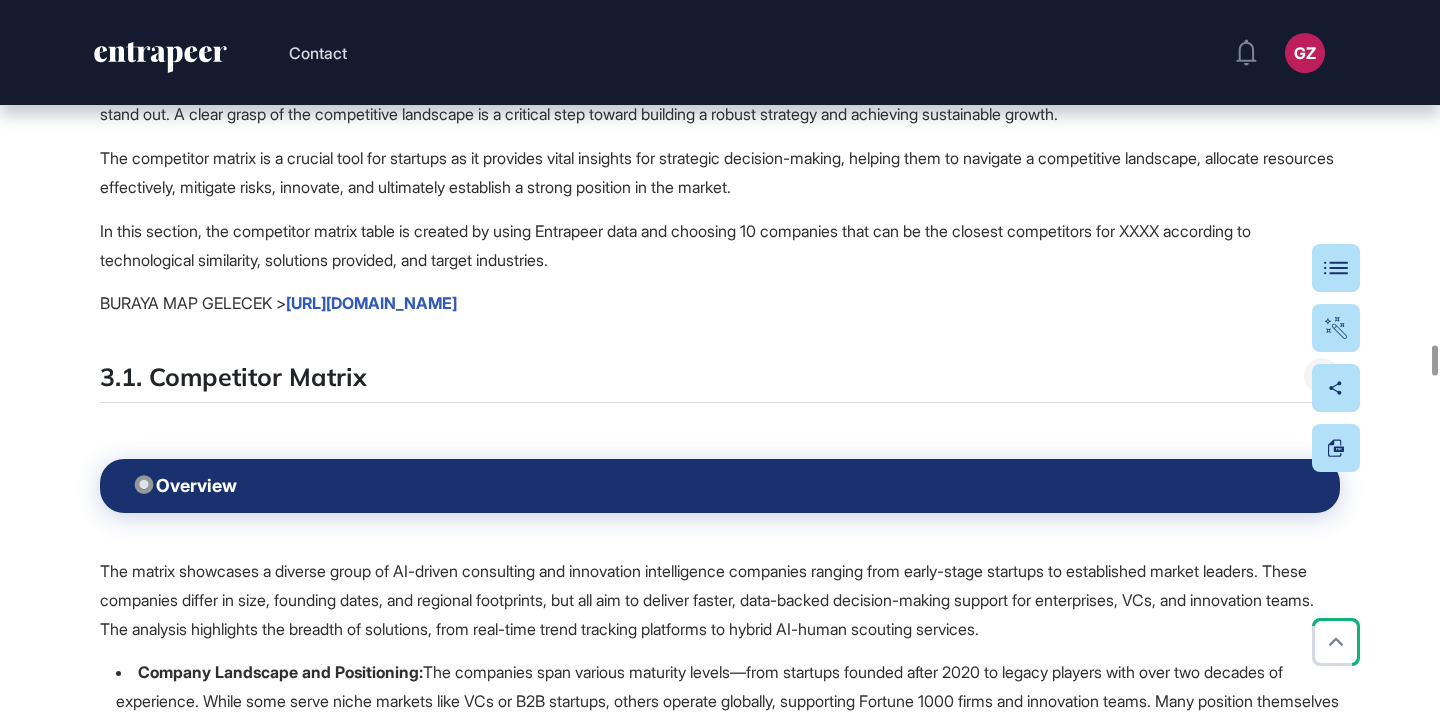 scroll, scrollTop: 24208, scrollLeft: 0, axis: vertical 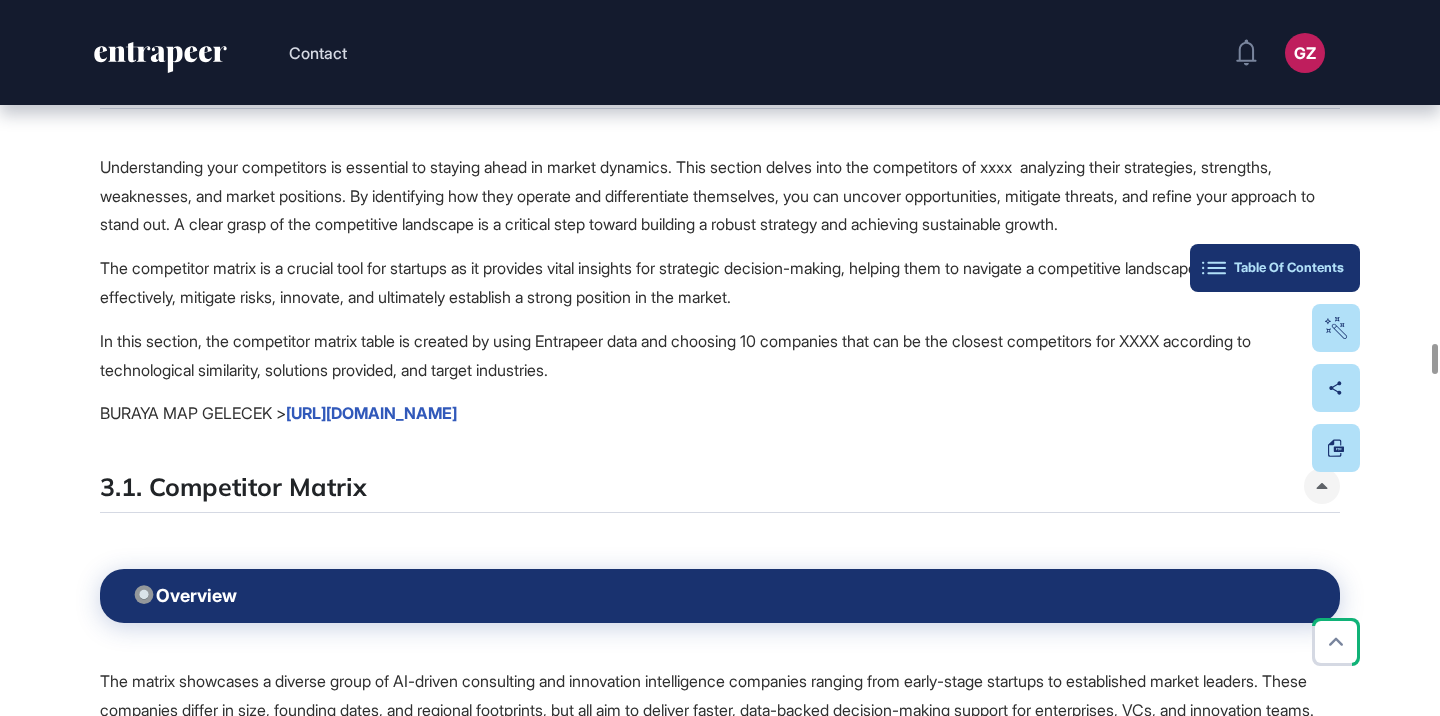 click on "Table Of Contents" at bounding box center (1275, 268) 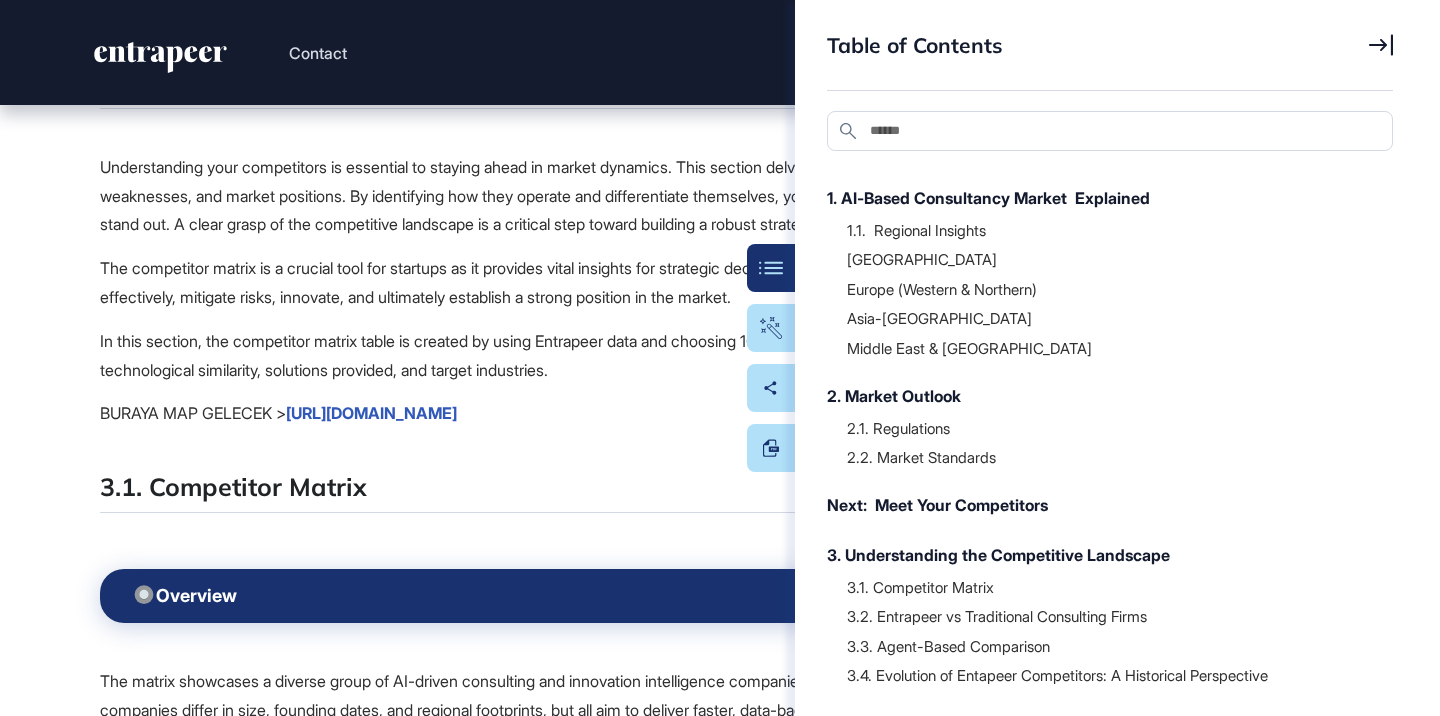scroll, scrollTop: 303, scrollLeft: 0, axis: vertical 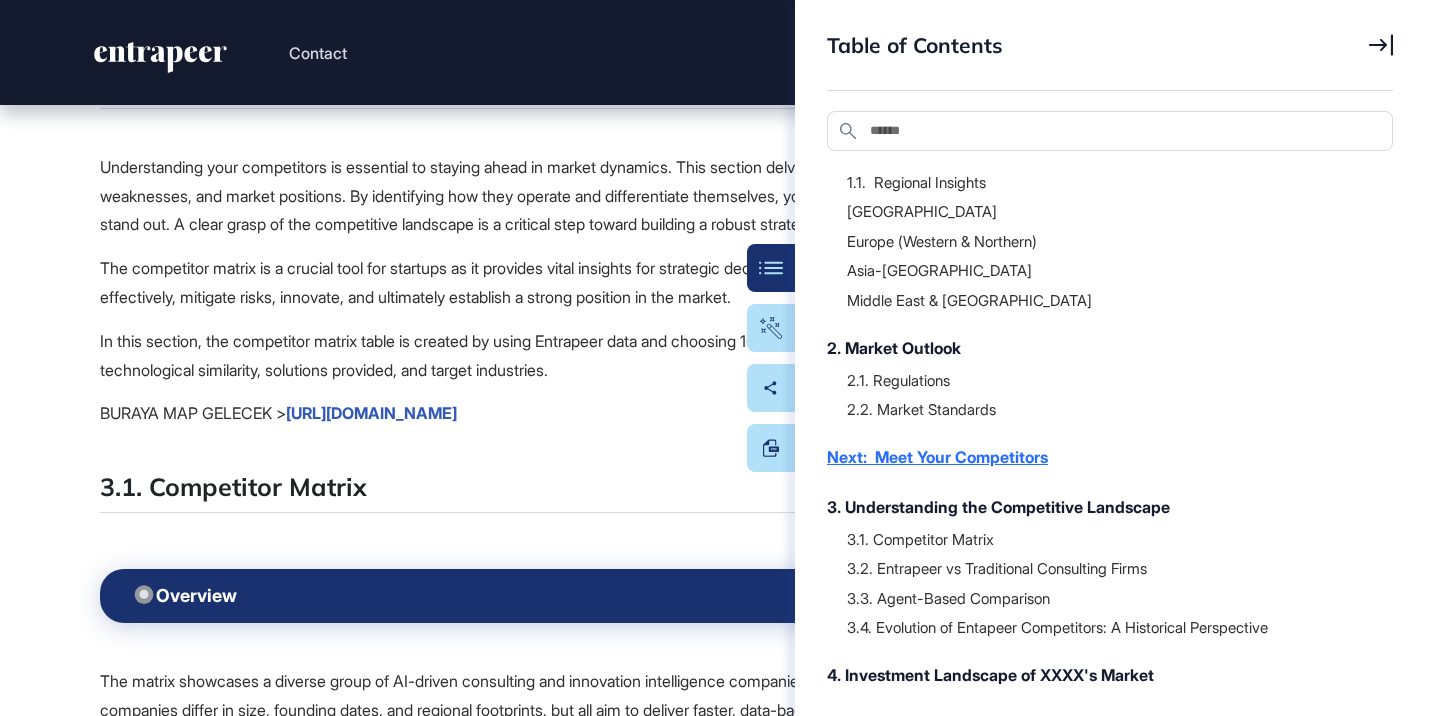 click on "Next:  Meet Your Competitors" at bounding box center (1100, 457) 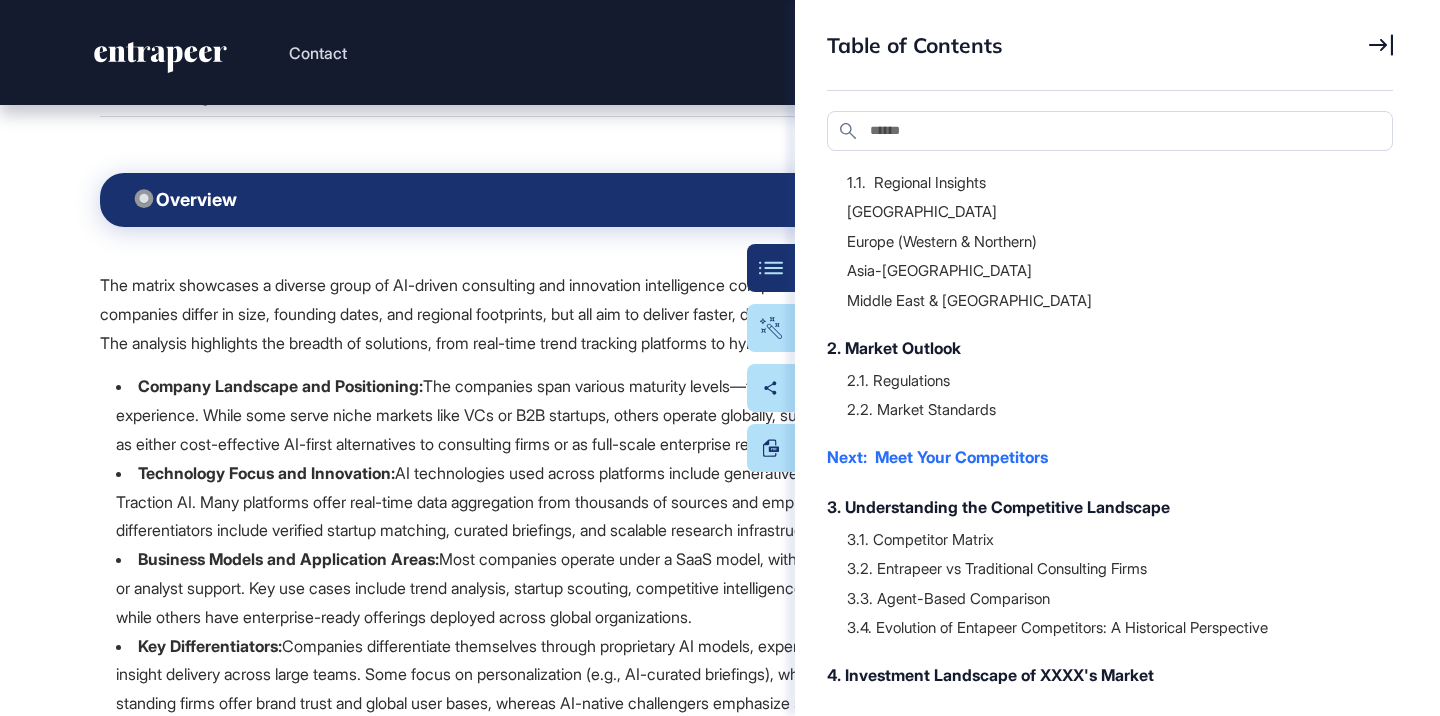 scroll, scrollTop: 24604, scrollLeft: 0, axis: vertical 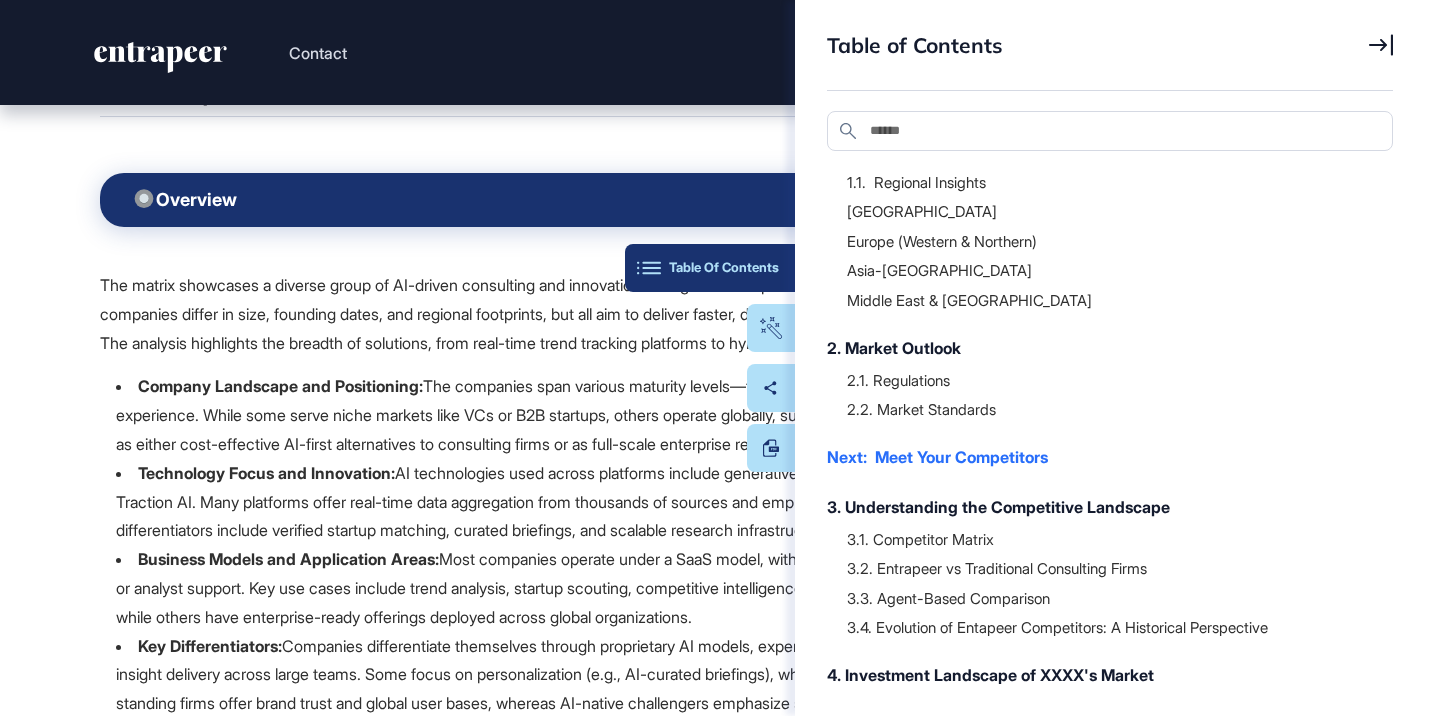 click on "Table Of Contents" at bounding box center [710, 268] 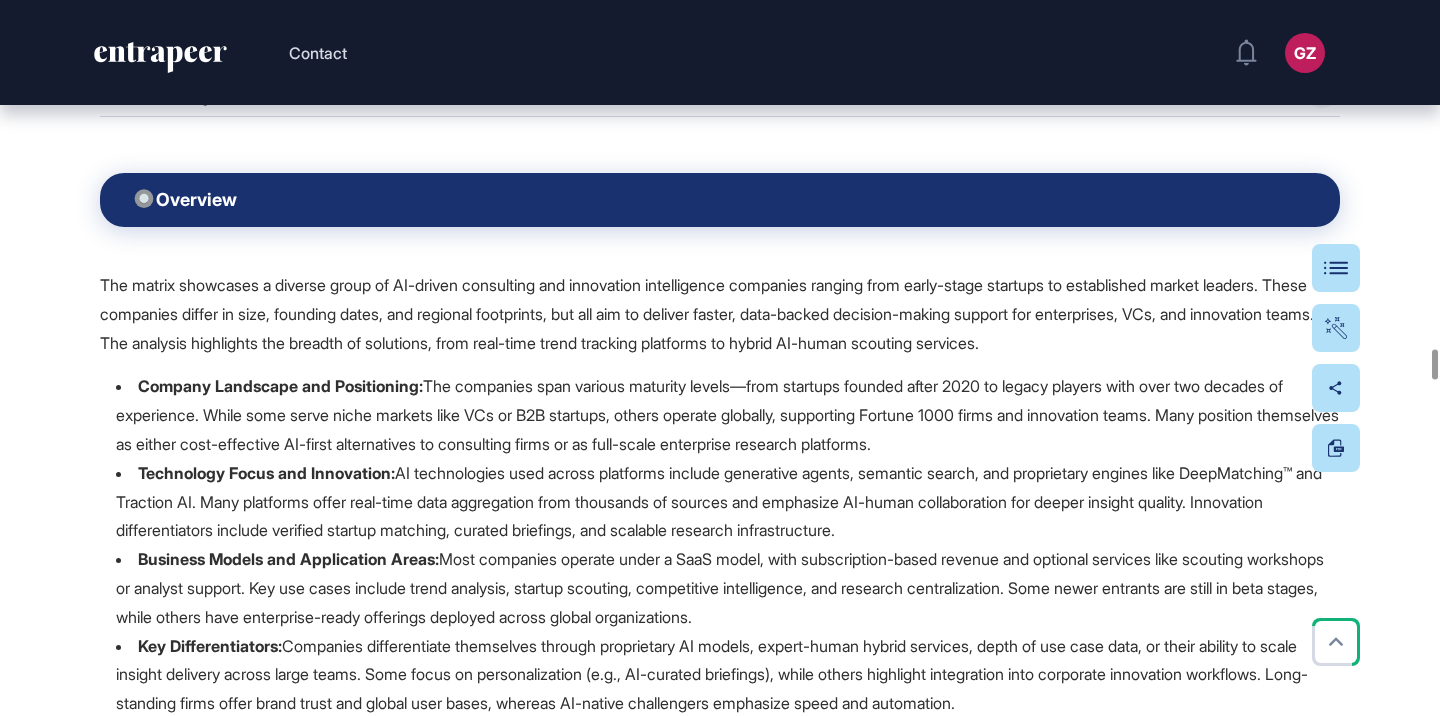 click on "TİTLE PAGE GELMELİ [PERSON_NAME] BURAYA VE TASARIMSAL OLMALI- bir sonraki başlıkları kısaca özetlemeli ve müşteriyi bi hizada tutmalı, göz yorgunluğunu da alır [PERSON_NAME]" at bounding box center [711, -403] 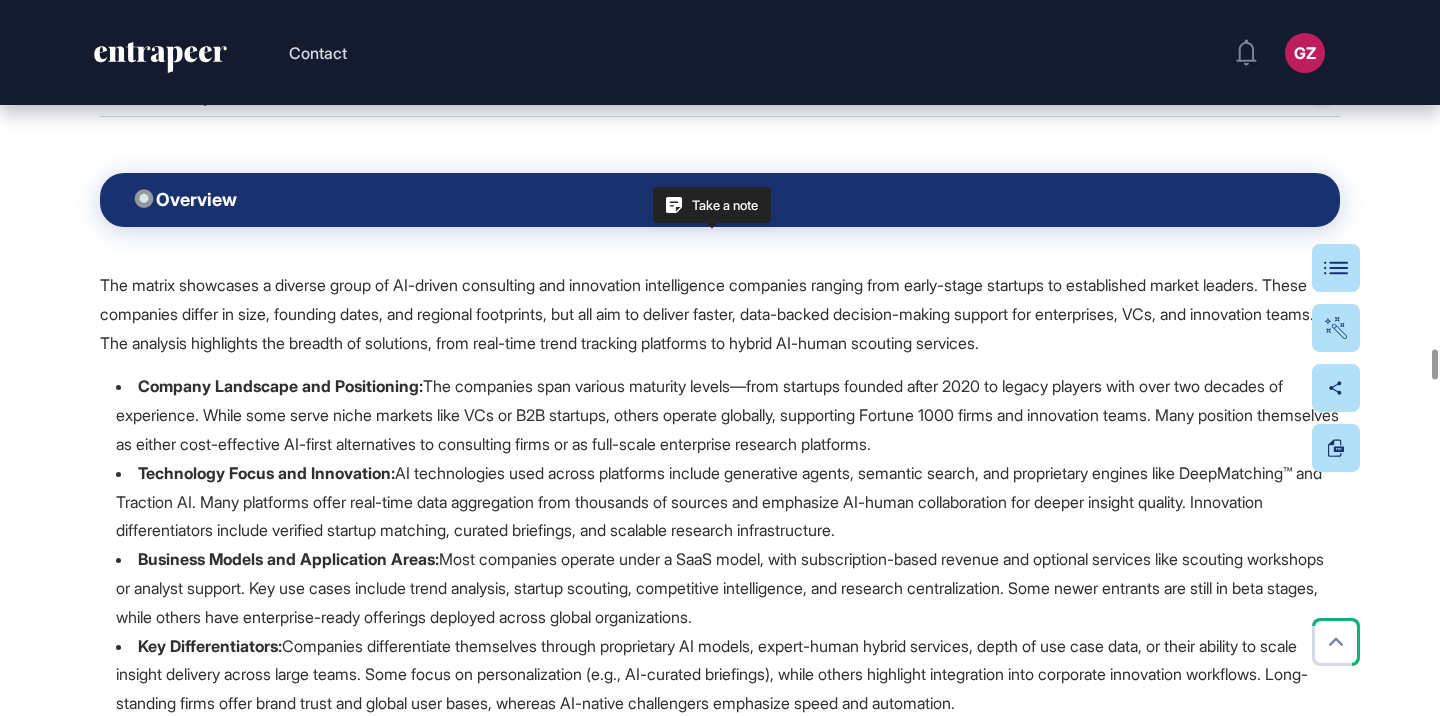 click on "TİTLE PAGE GELMELİ [PERSON_NAME] BURAYA VE TASARIMSAL OLMALI- bir sonraki başlıkları kısaca özetlemeli ve müşteriyi bi hizada tutmalı, göz yorgunluğunu da alır [PERSON_NAME]" at bounding box center (720, -402) 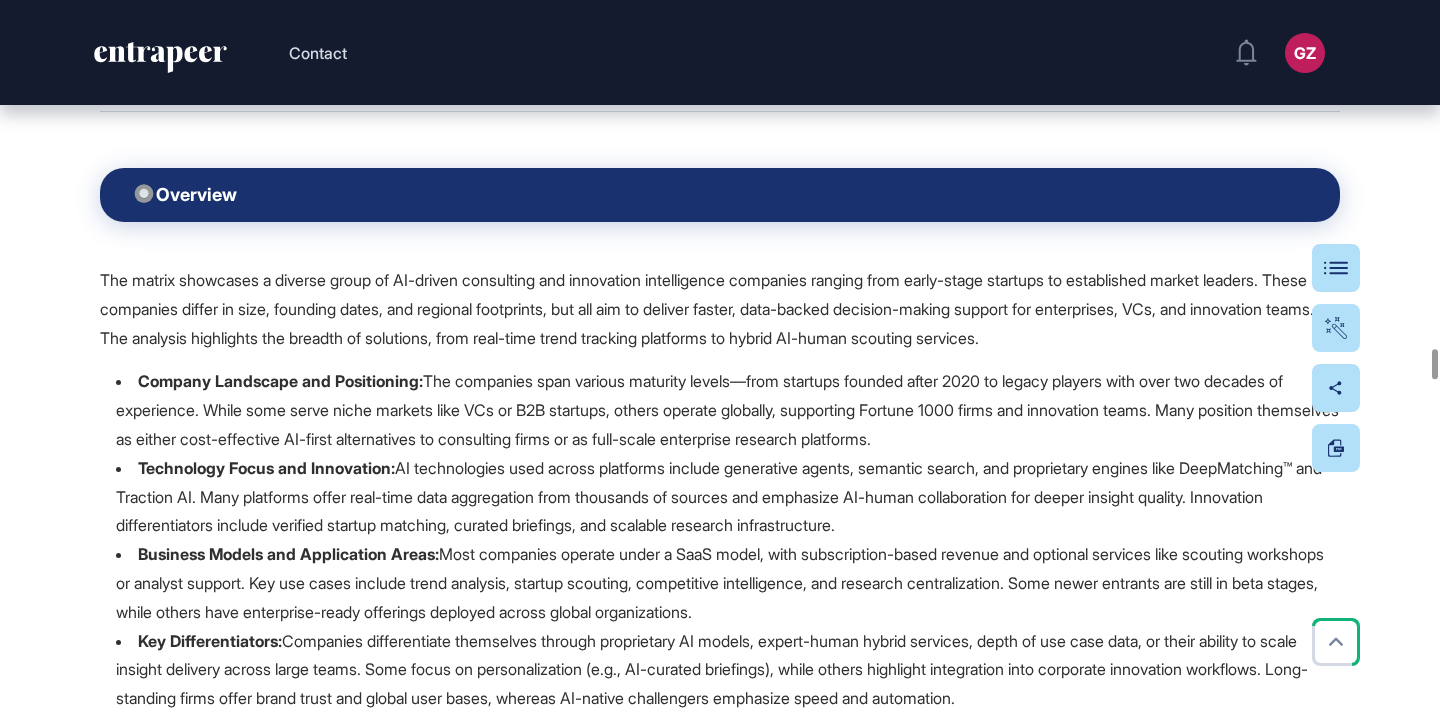 scroll, scrollTop: 24575, scrollLeft: 0, axis: vertical 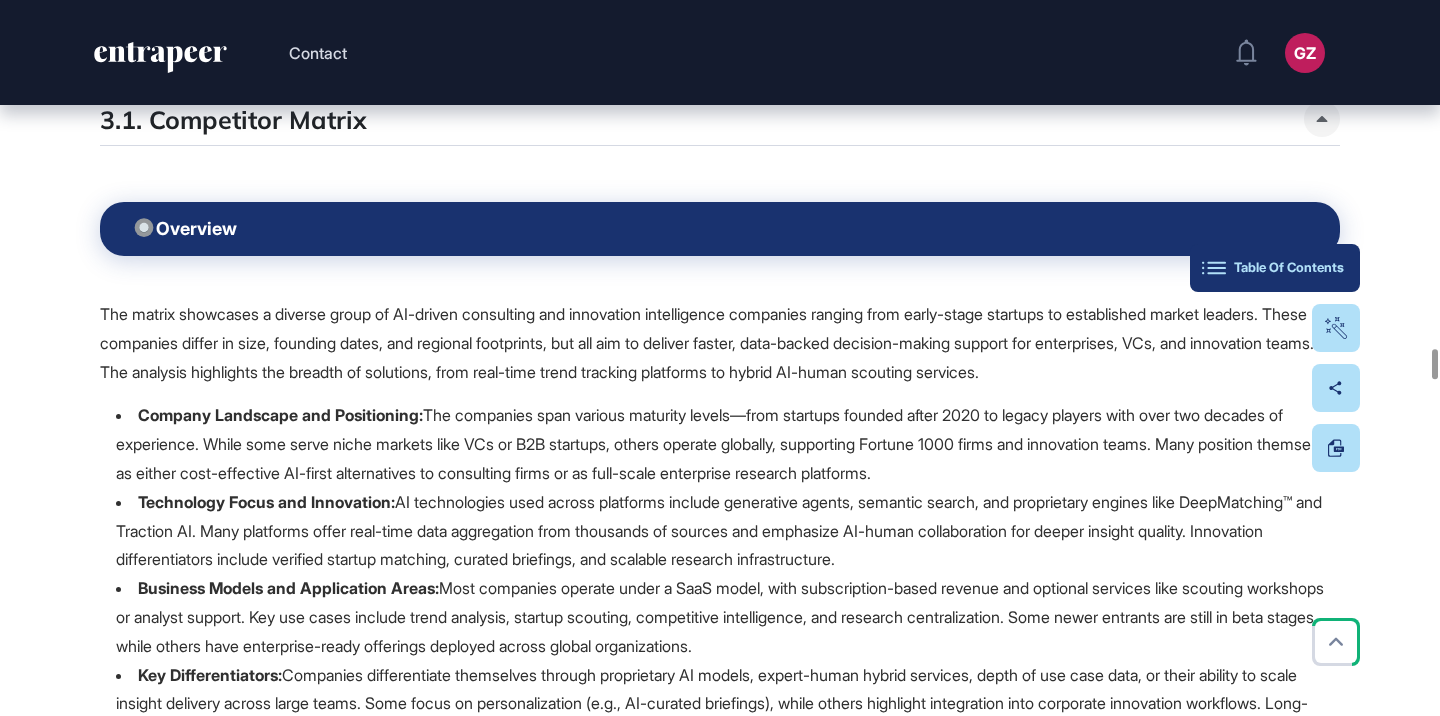 click on "Table Of Contents" at bounding box center [1275, 268] 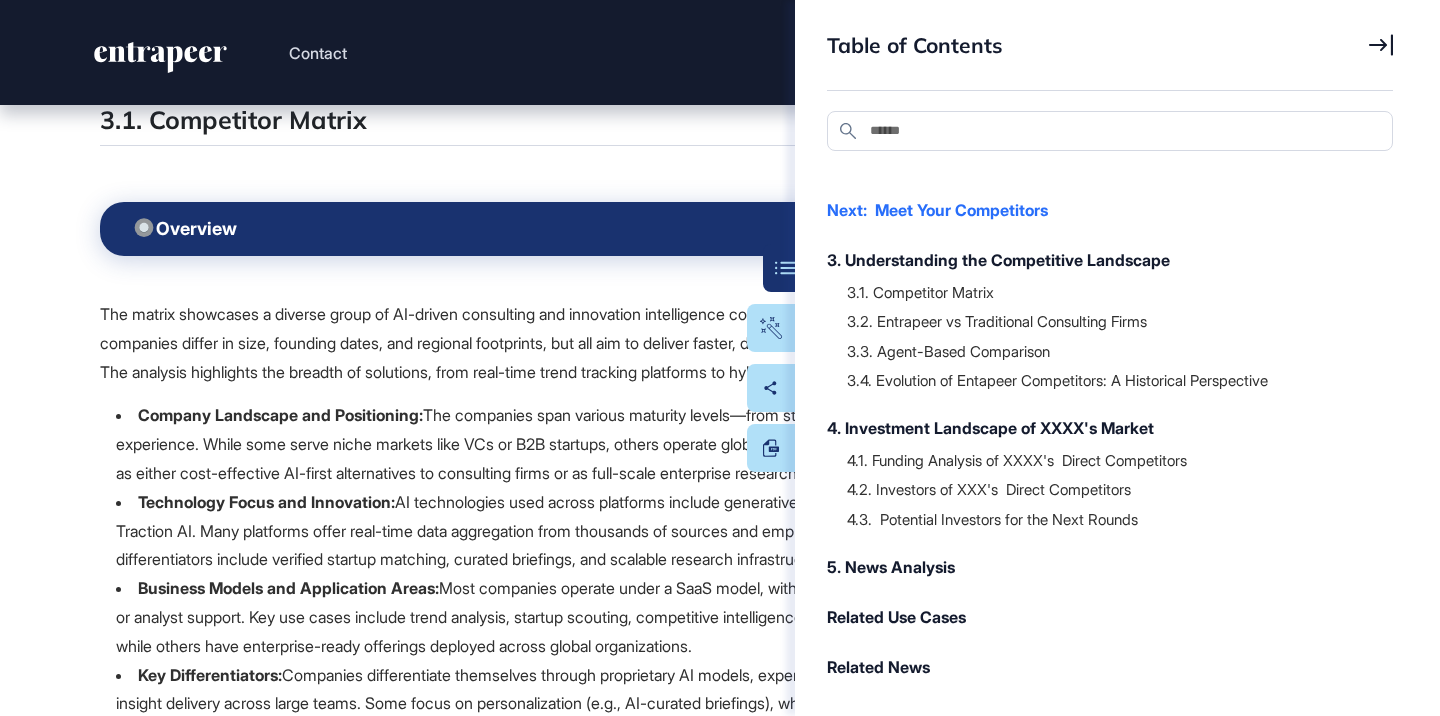 scroll, scrollTop: 555, scrollLeft: 0, axis: vertical 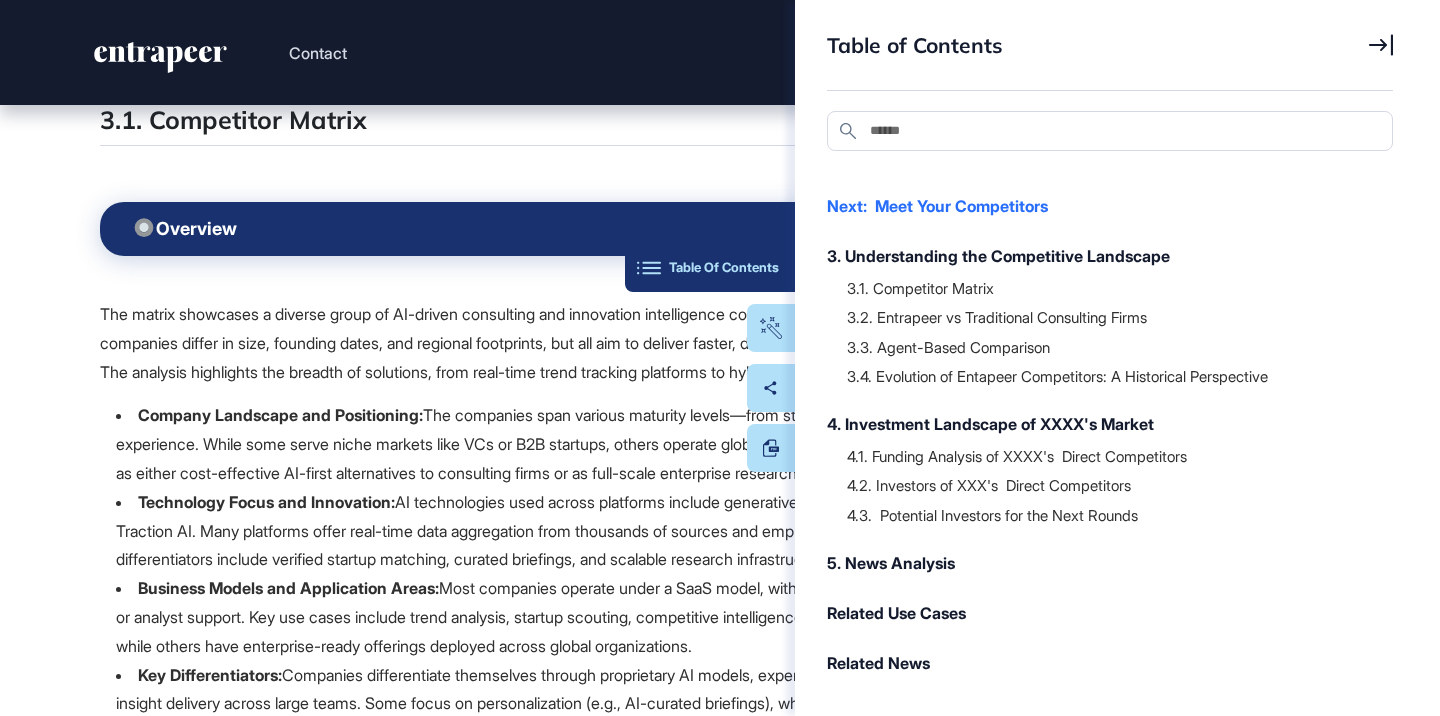 click on "Table Of Contents" at bounding box center [710, 268] 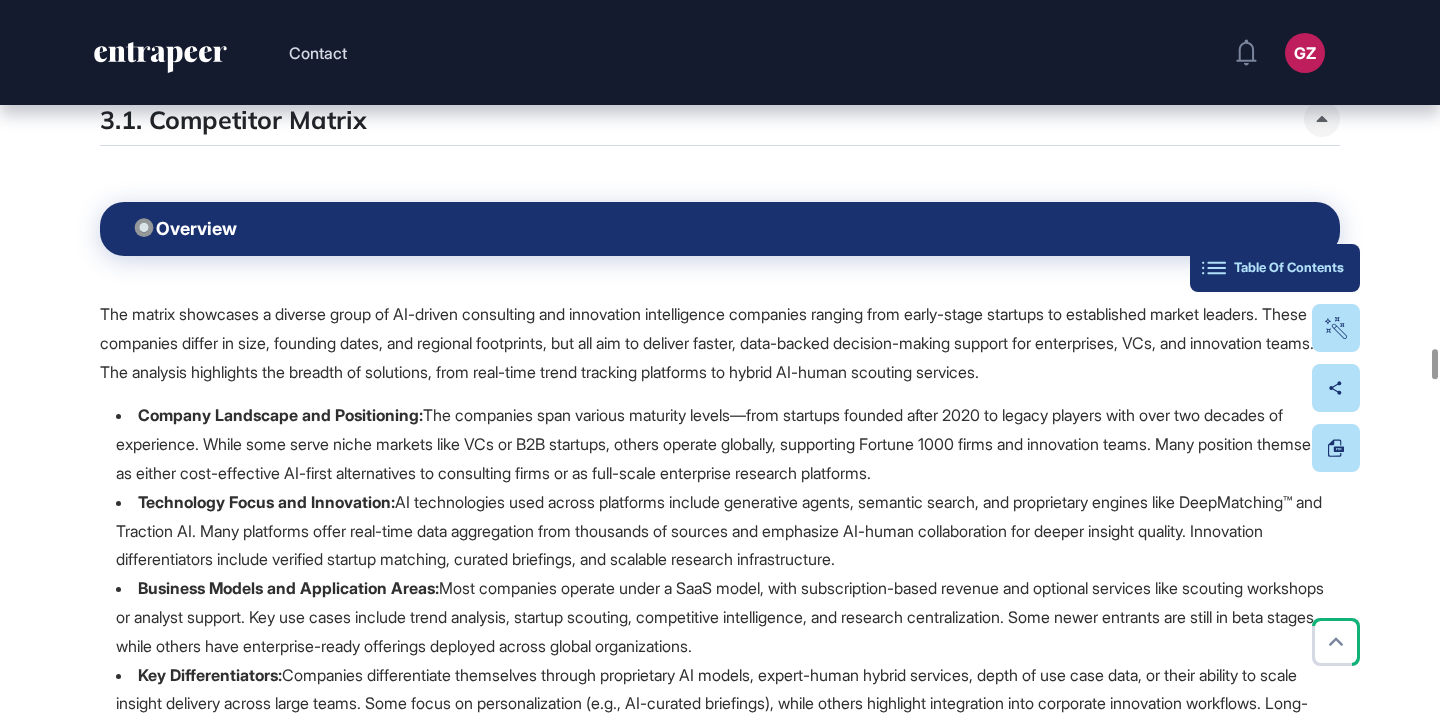 click on "Table Of Contents" at bounding box center [1275, 268] 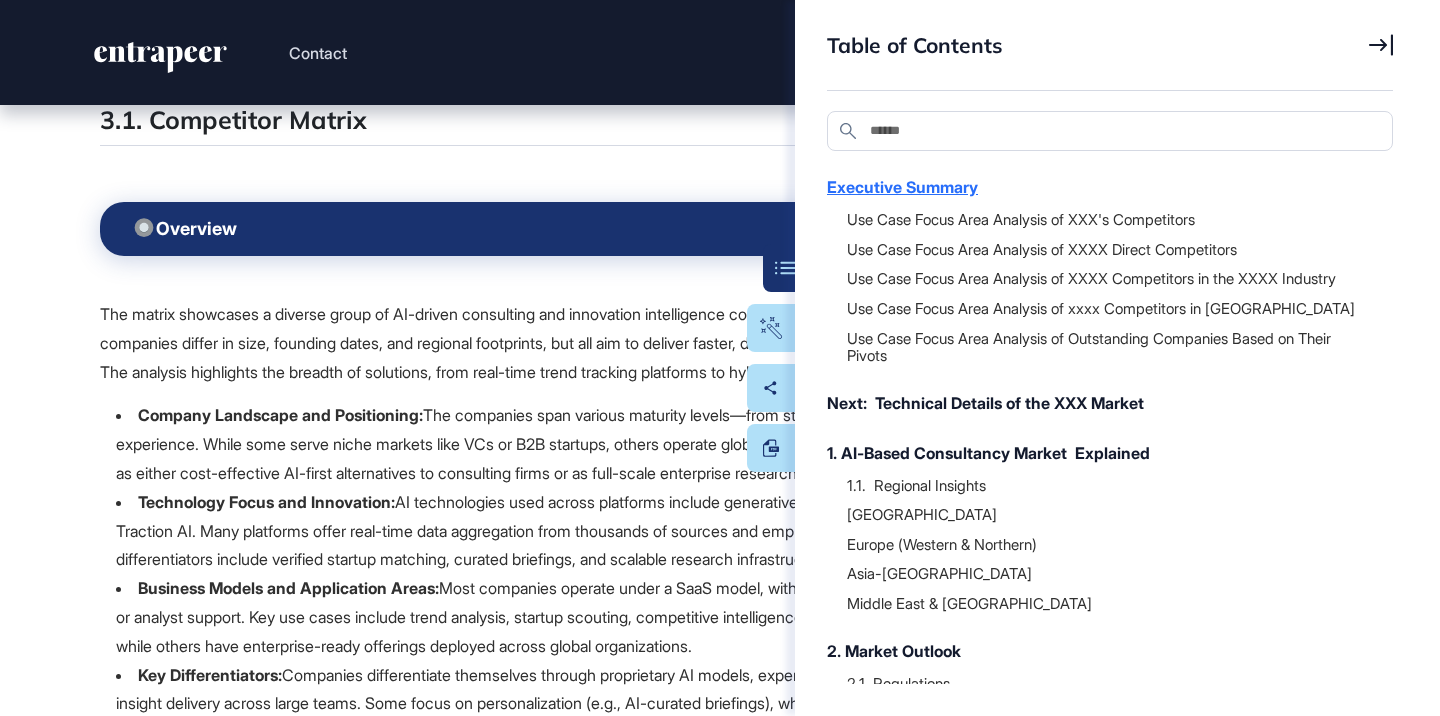click on "Executive Summary" at bounding box center (1100, 187) 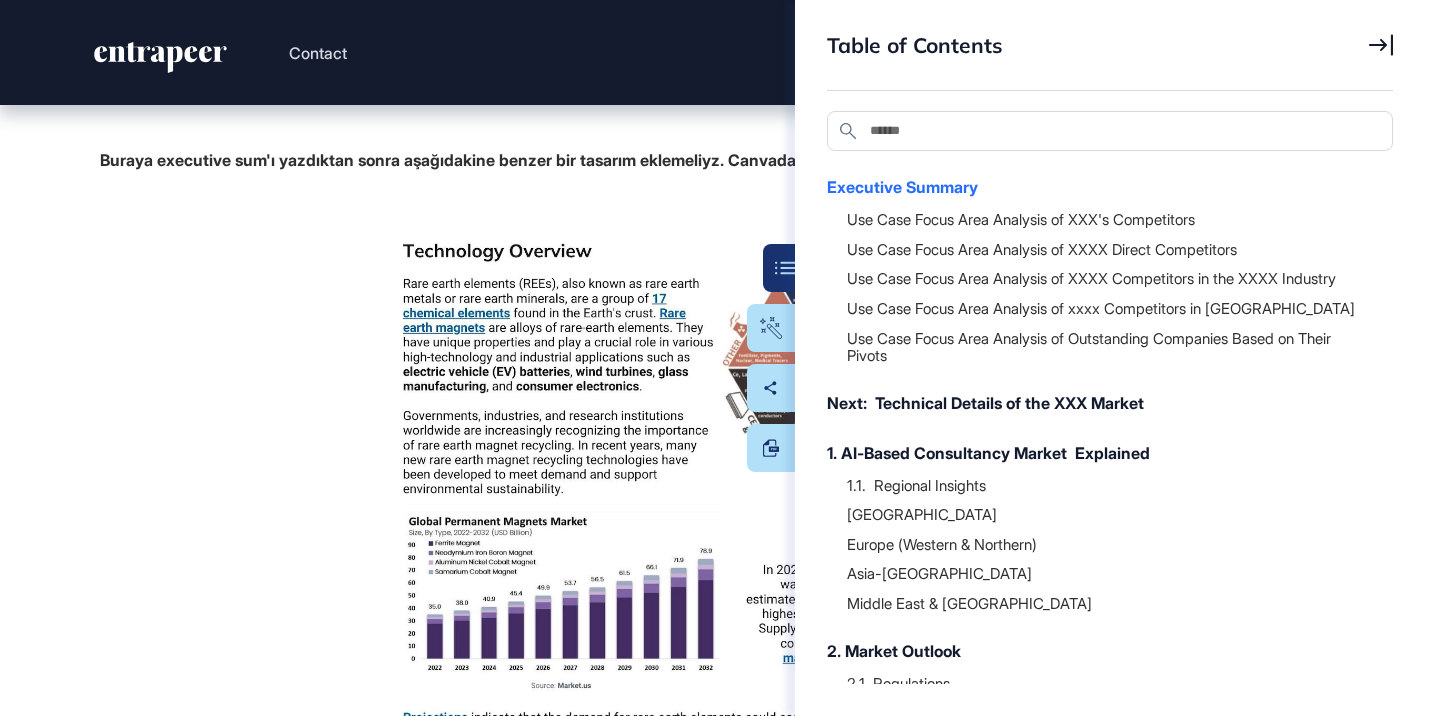 scroll, scrollTop: 934, scrollLeft: 0, axis: vertical 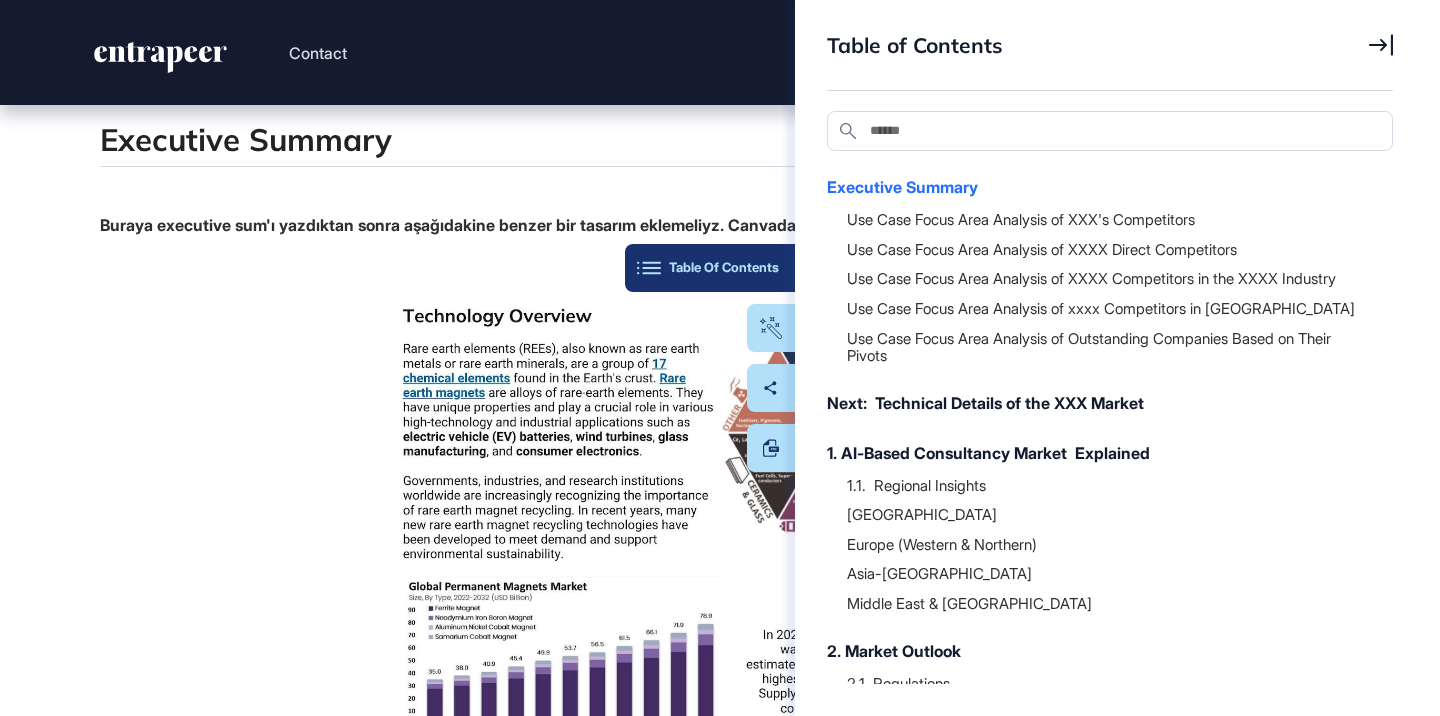 click on "Table Of Contents" at bounding box center [710, 268] 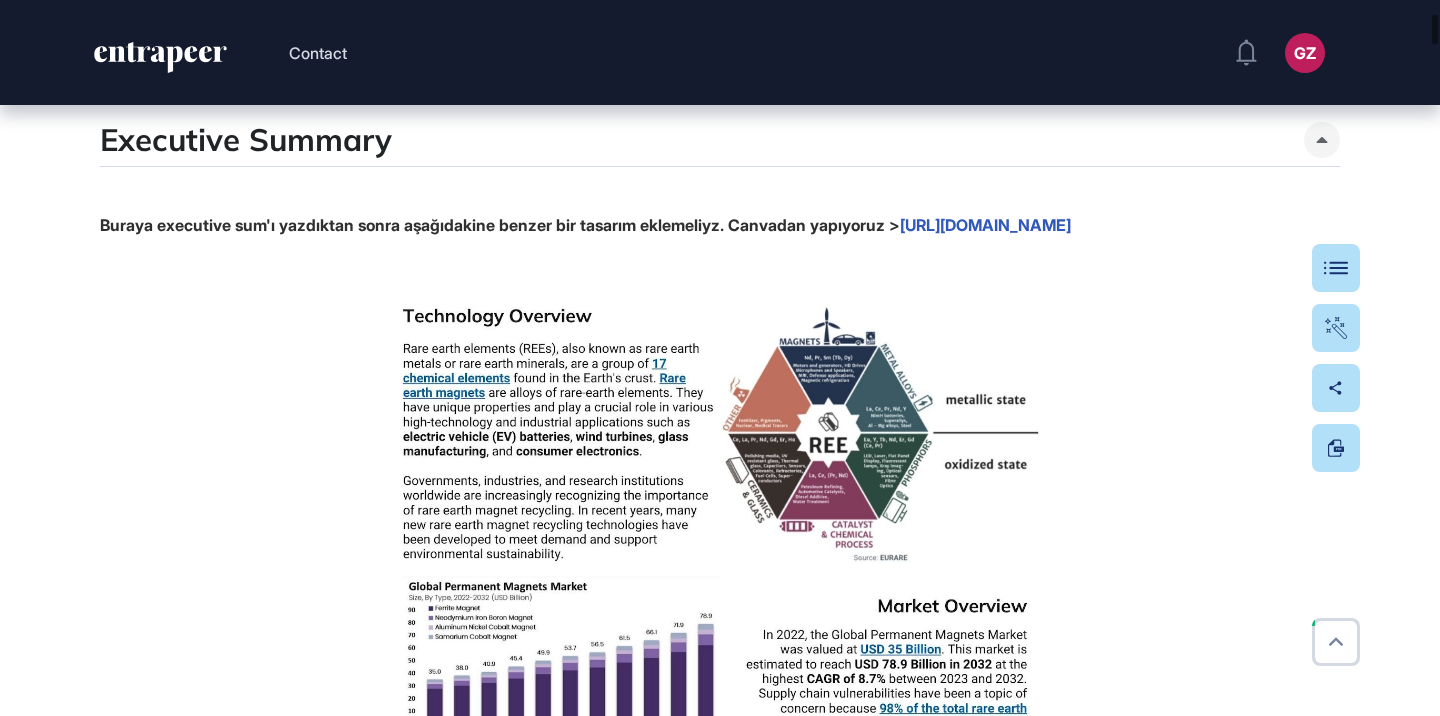scroll, scrollTop: 891, scrollLeft: 0, axis: vertical 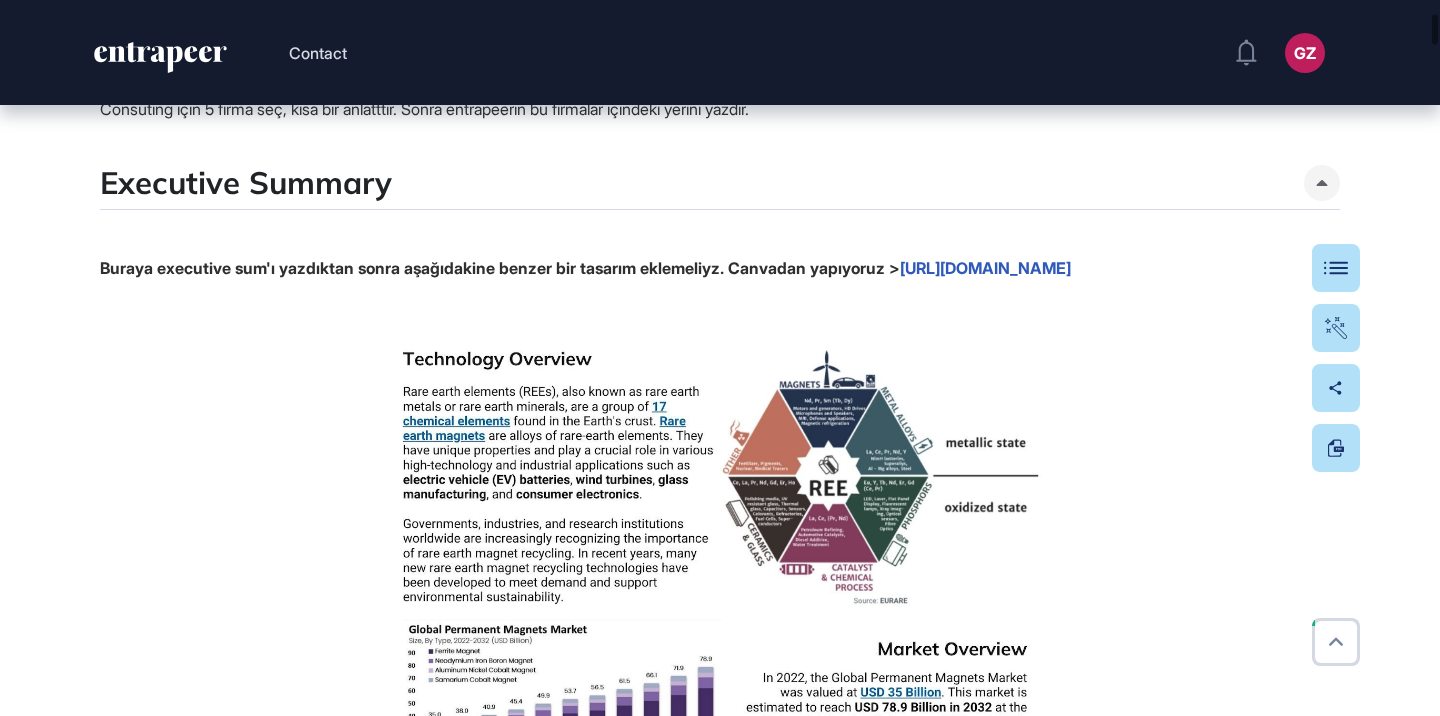 type 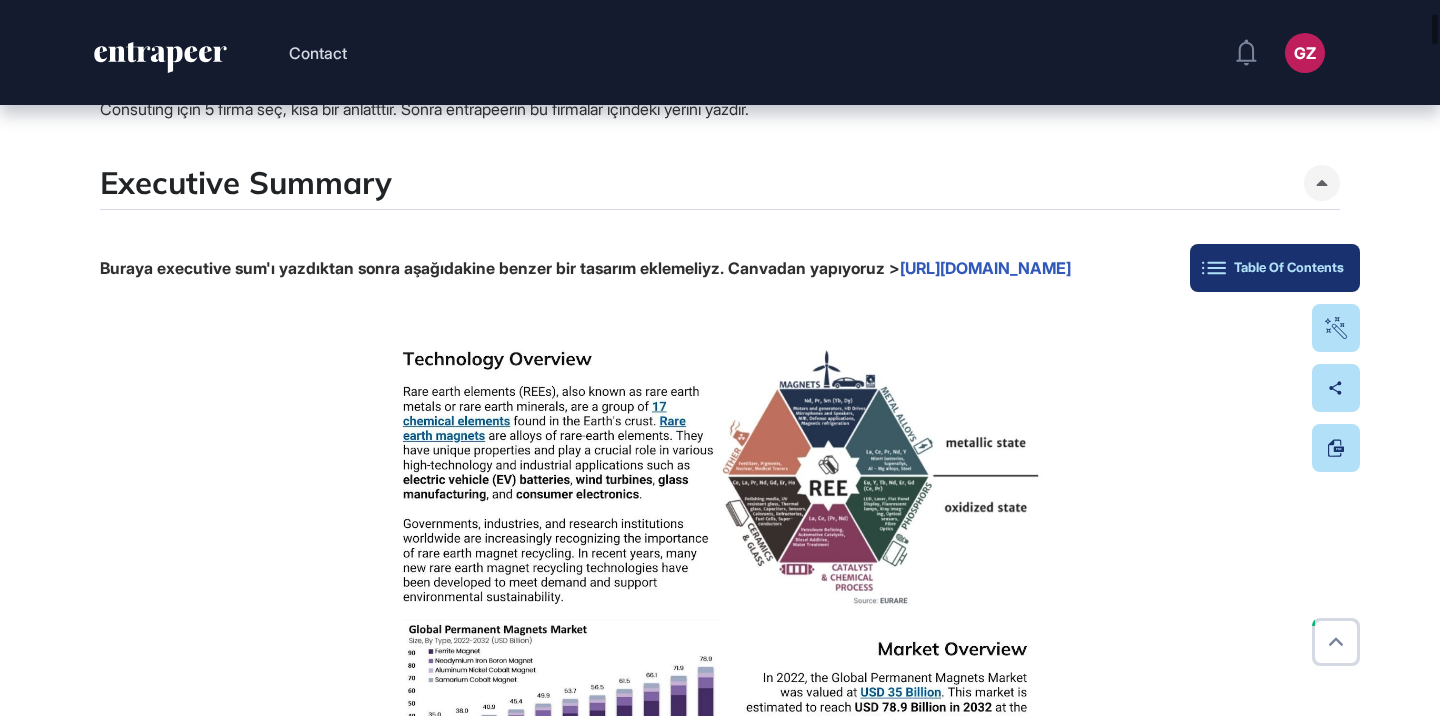 click on "Table Of Contents" at bounding box center (1275, 268) 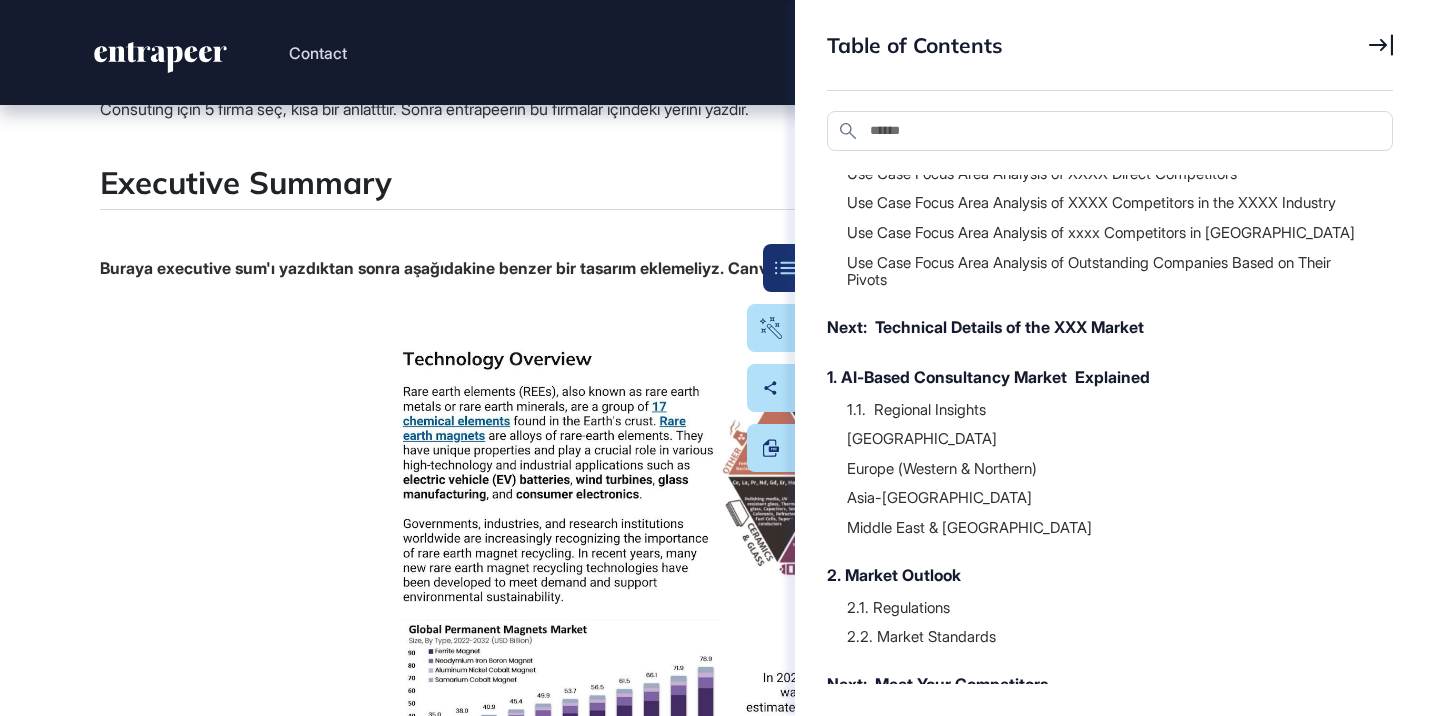 scroll, scrollTop: 92, scrollLeft: 0, axis: vertical 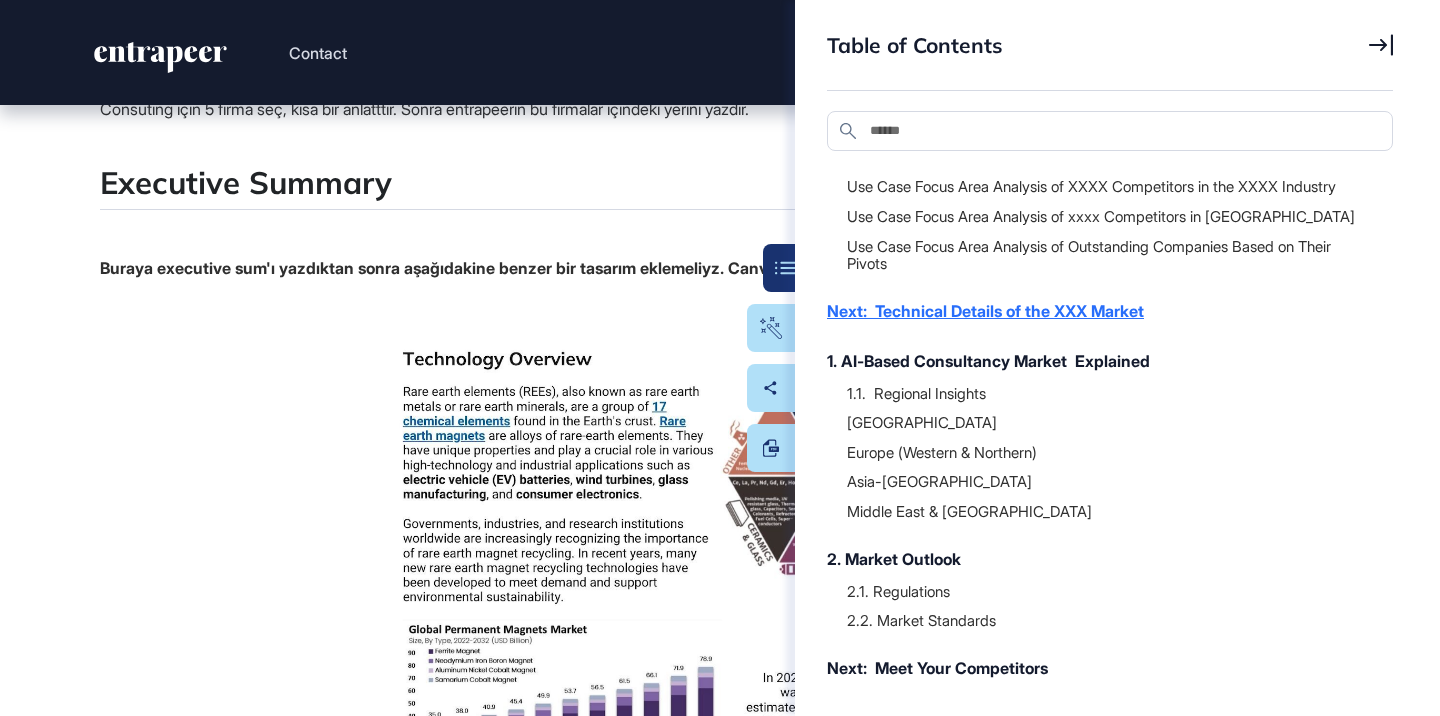 click on "Next:  Technical Details of the XXX Market" at bounding box center (1100, 311) 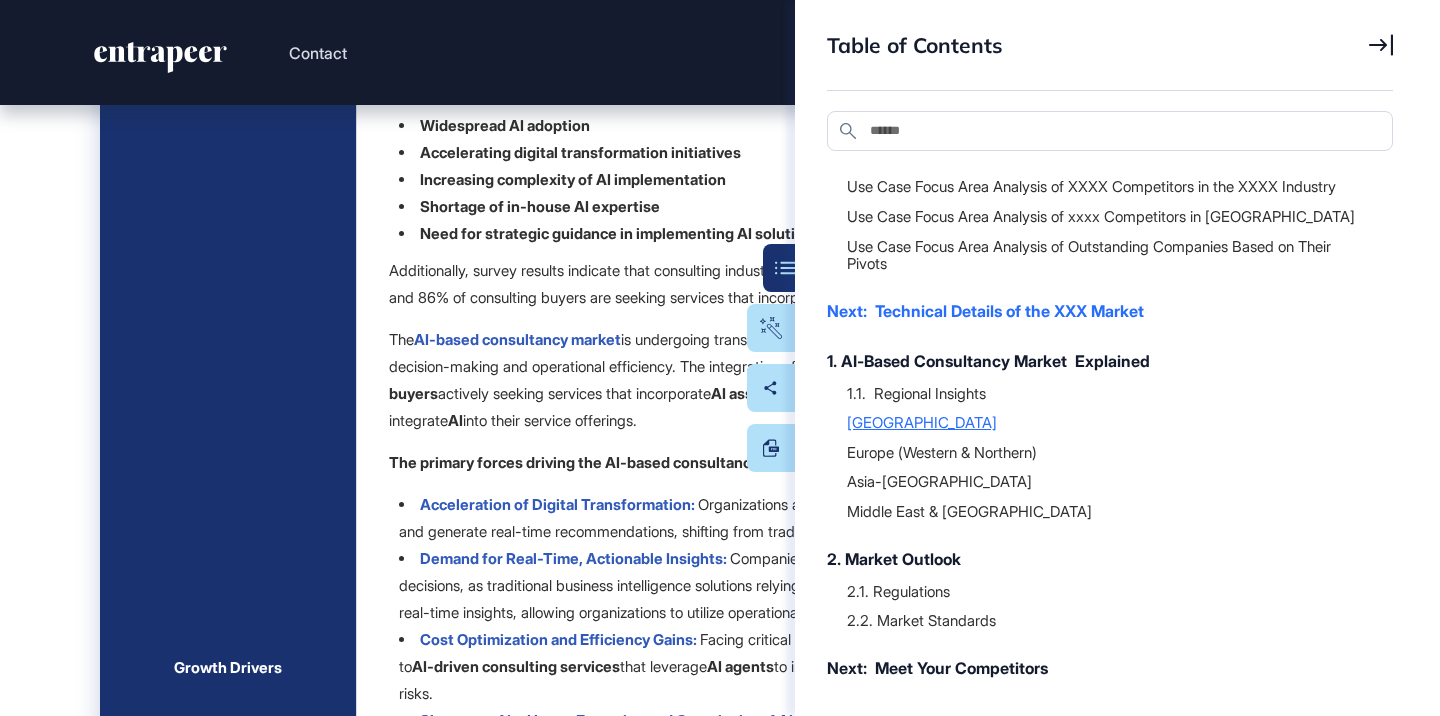 scroll, scrollTop: 4917, scrollLeft: 0, axis: vertical 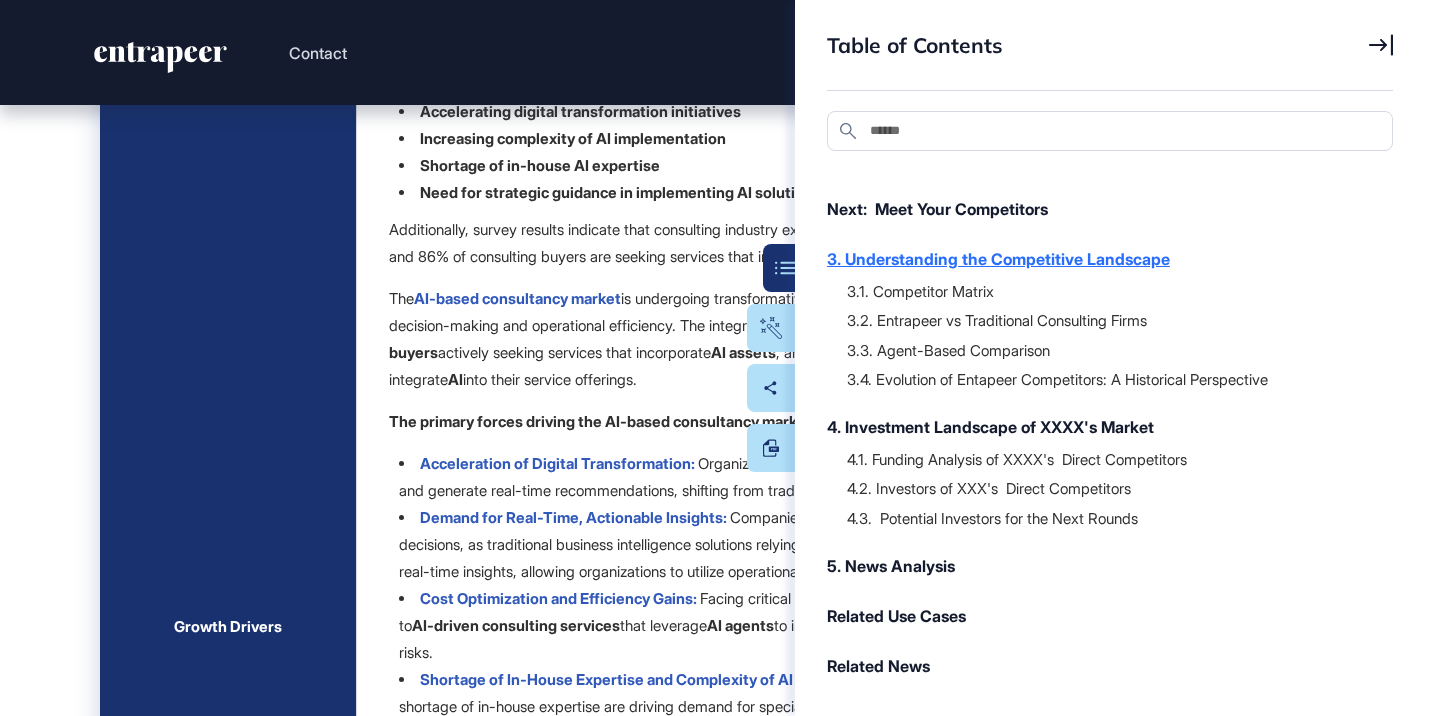 click on "3. Understanding the Competitive Landscape" at bounding box center [1100, 259] 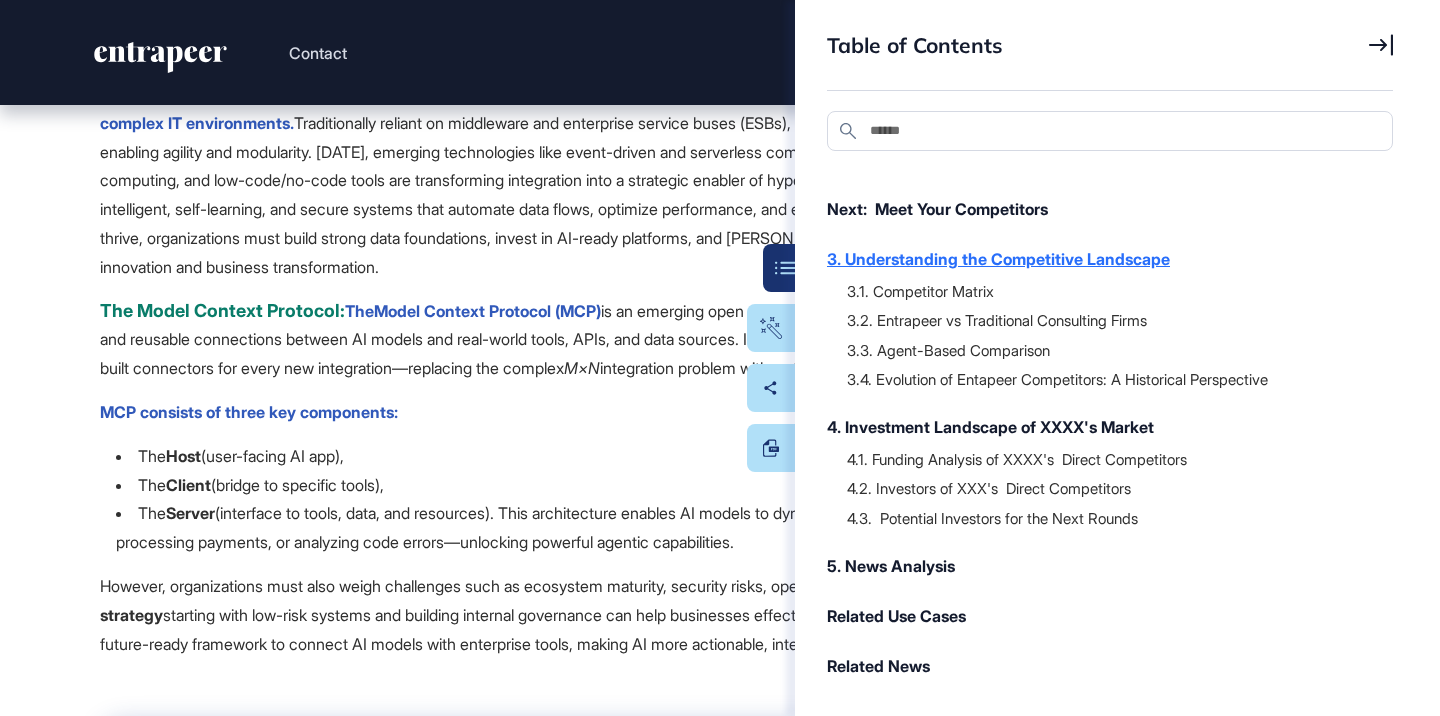 scroll, scrollTop: 24804, scrollLeft: 0, axis: vertical 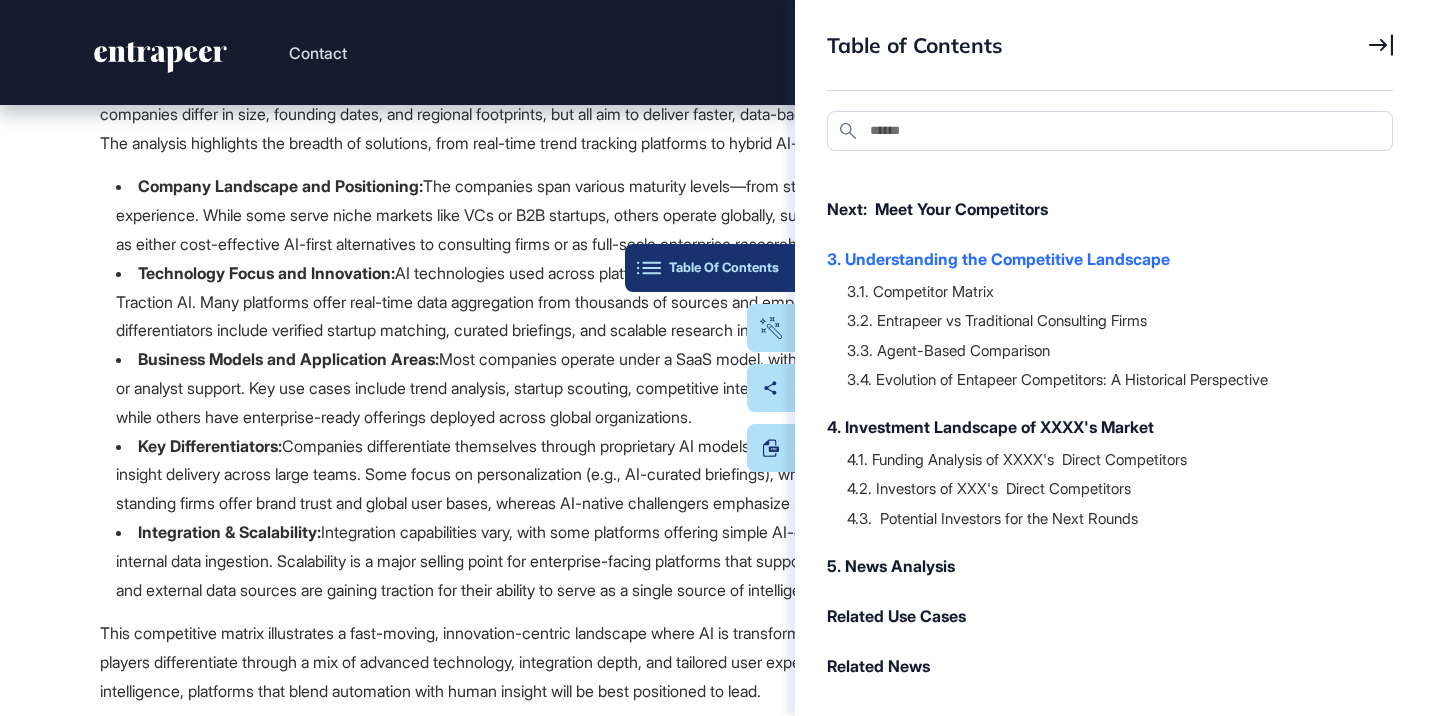 click on "Table Of Contents" at bounding box center (710, 268) 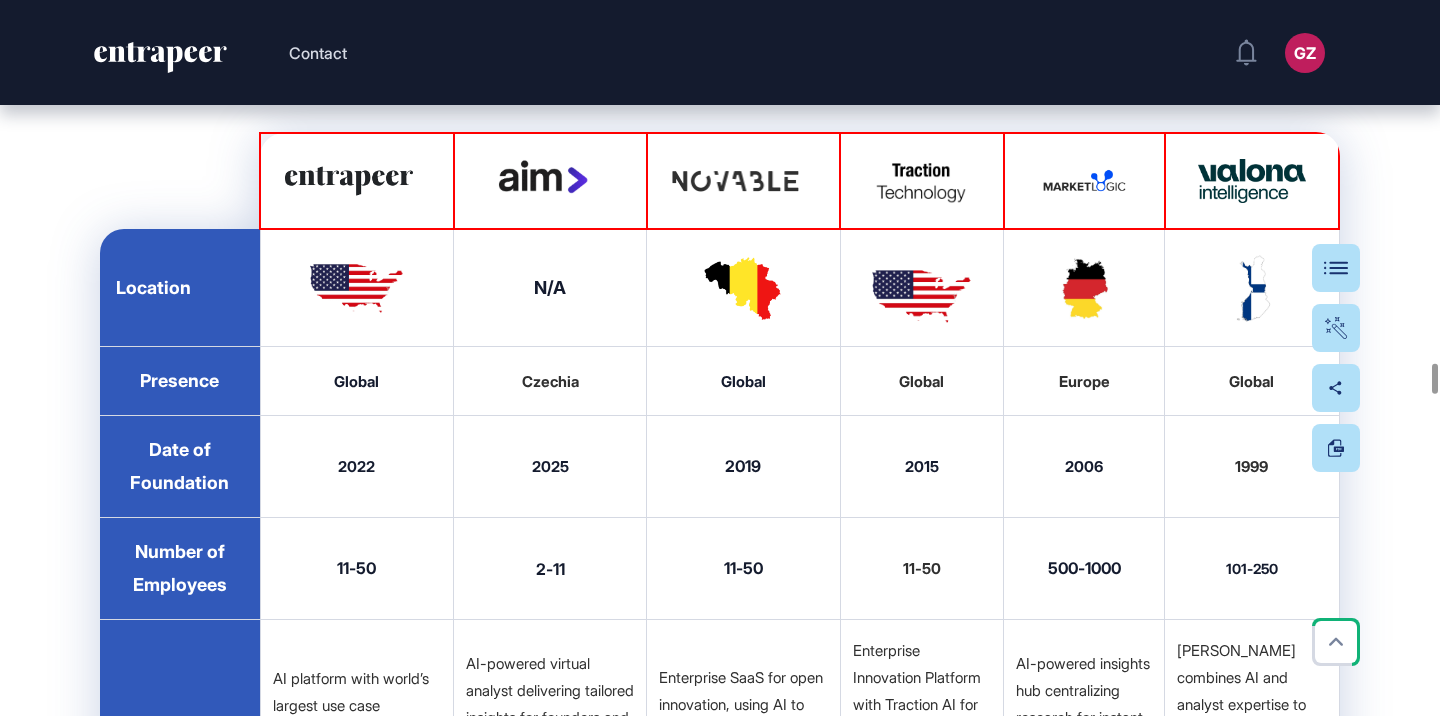 scroll, scrollTop: 26161, scrollLeft: 0, axis: vertical 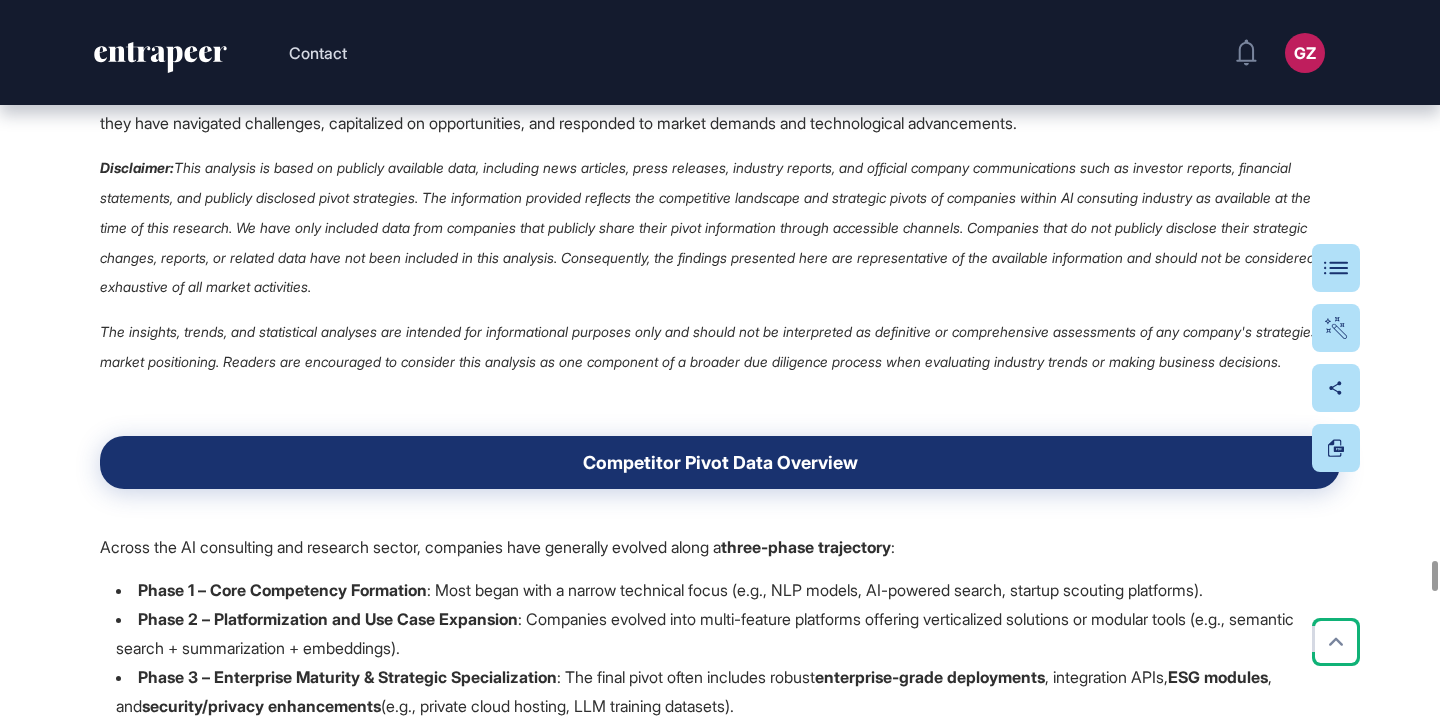 drag, startPoint x: 882, startPoint y: 344, endPoint x: 582, endPoint y: 327, distance: 300.4813 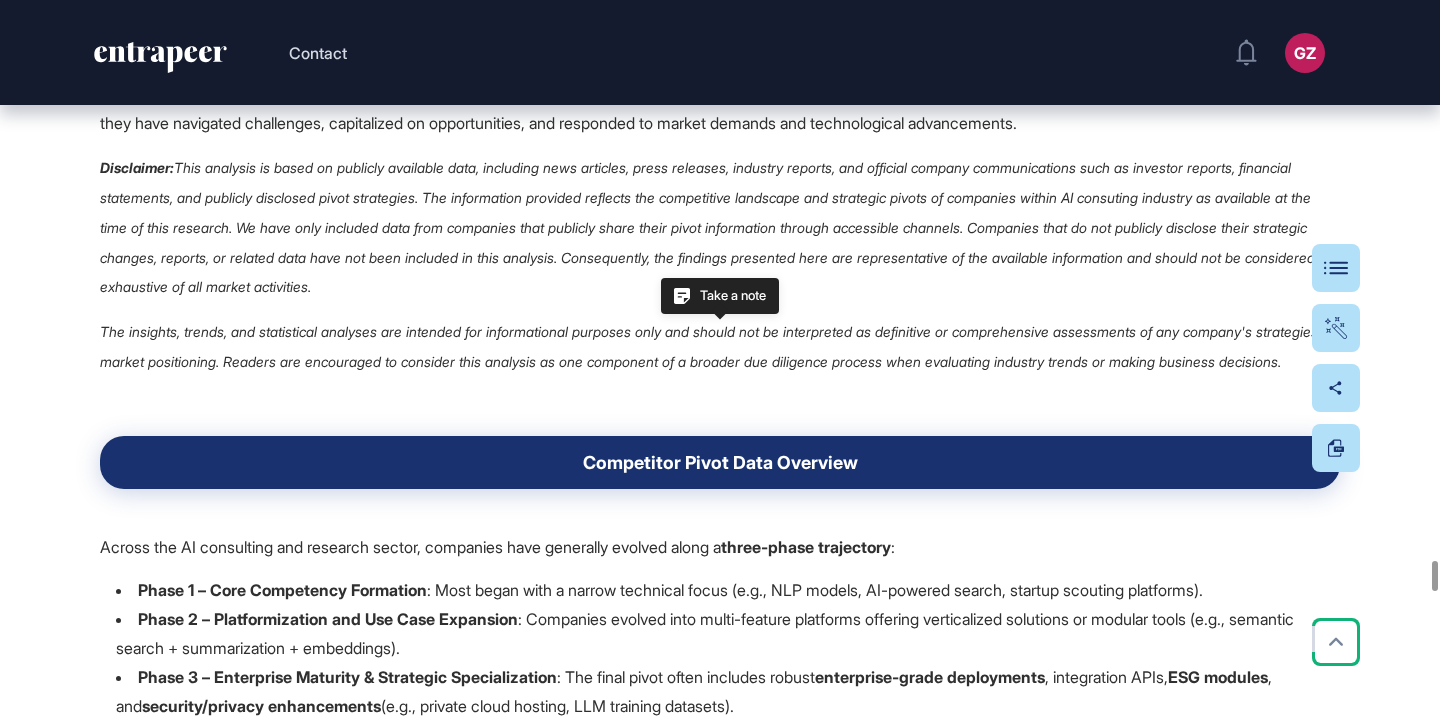 click at bounding box center [720, -637] 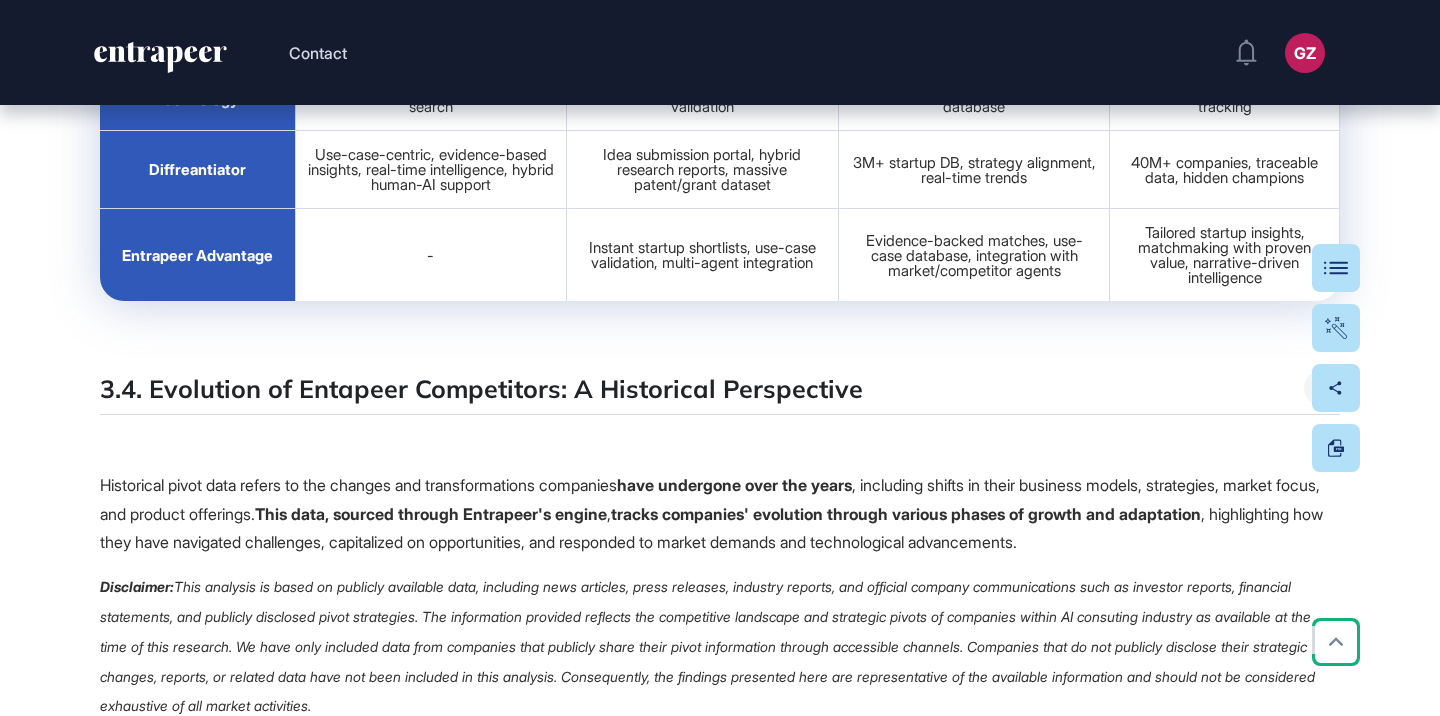 scroll, scrollTop: 39174, scrollLeft: 0, axis: vertical 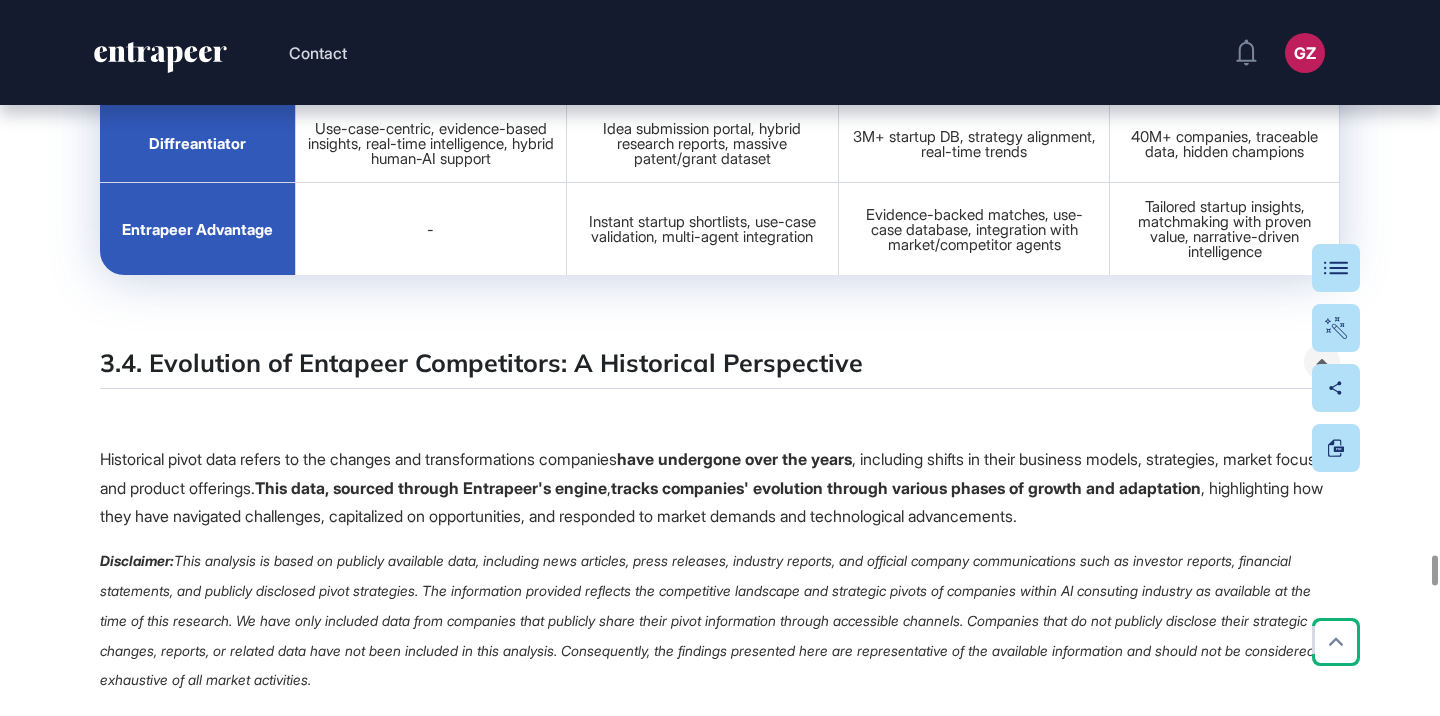 click on "Autonomous multi-step AI agent" at bounding box center [1115, -625] 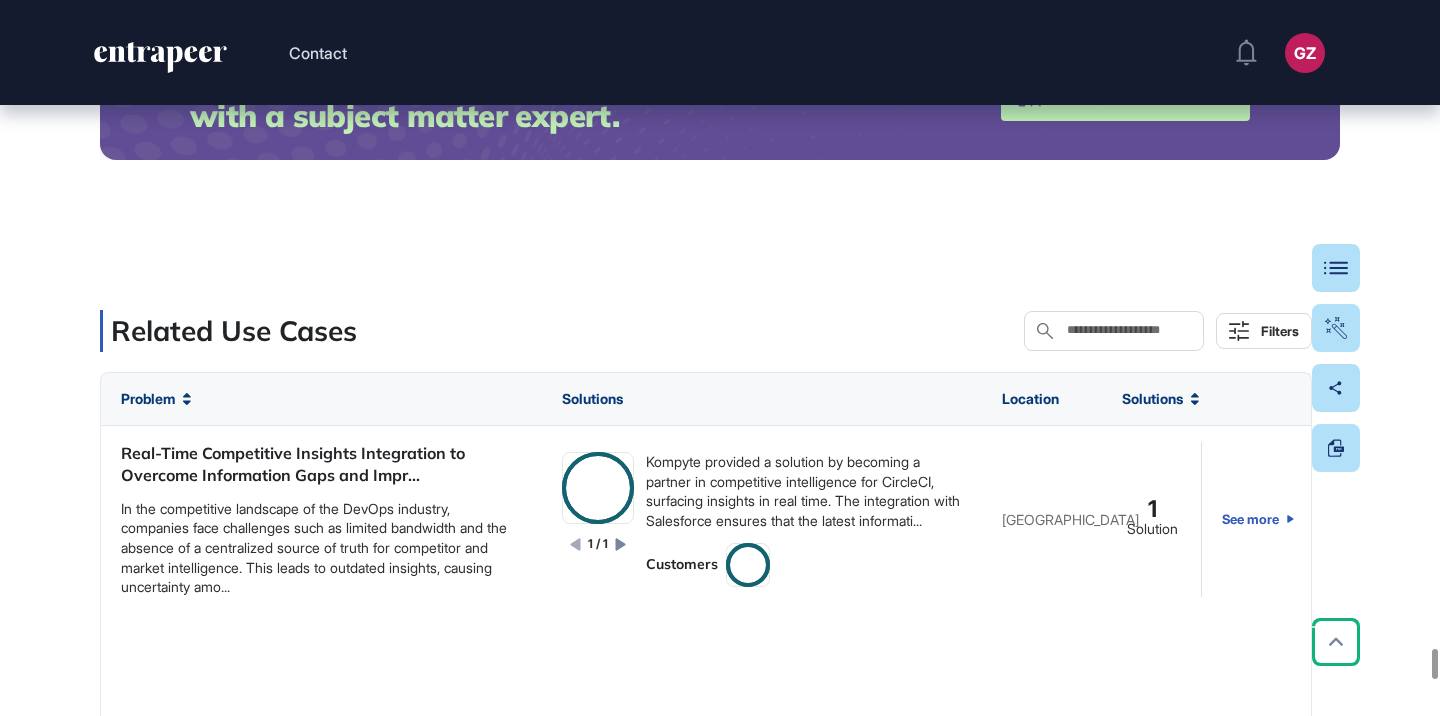 scroll, scrollTop: 45804, scrollLeft: 0, axis: vertical 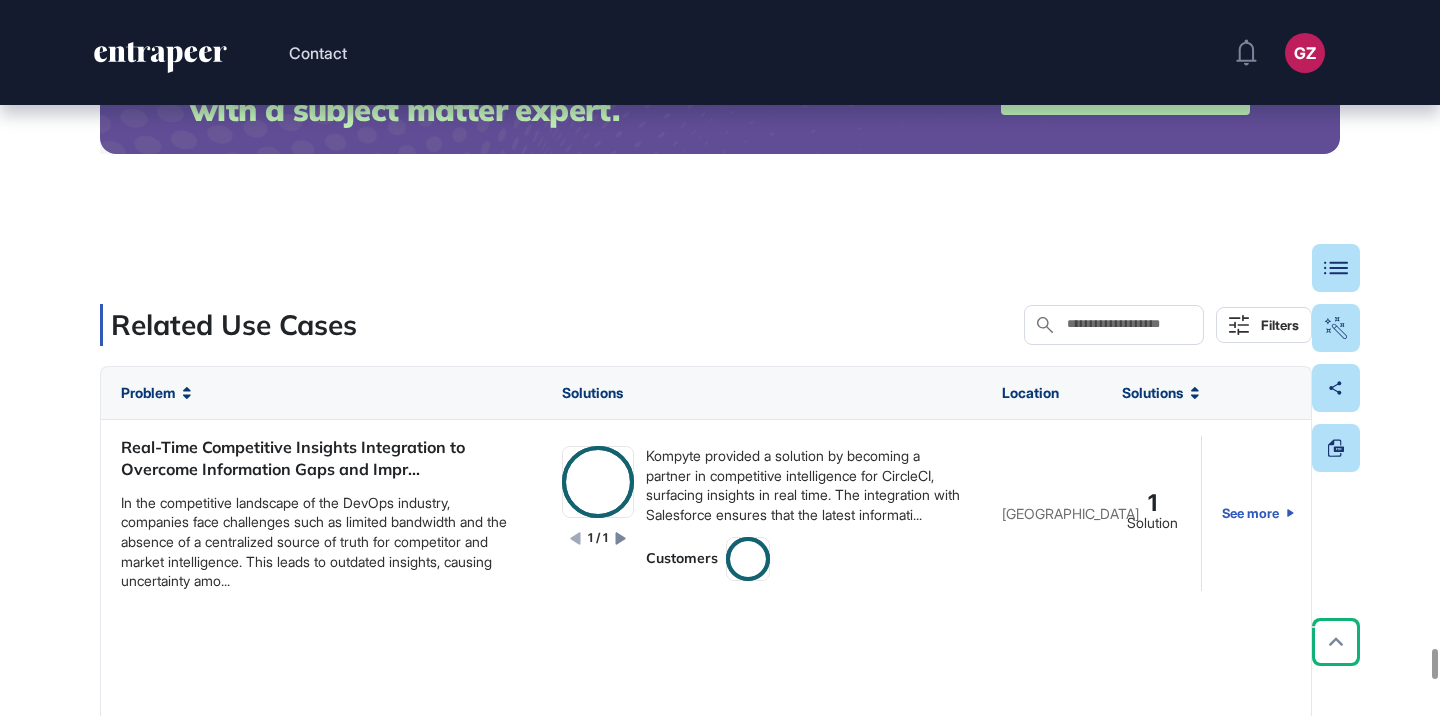 drag, startPoint x: 401, startPoint y: 339, endPoint x: 137, endPoint y: 340, distance: 264.0019 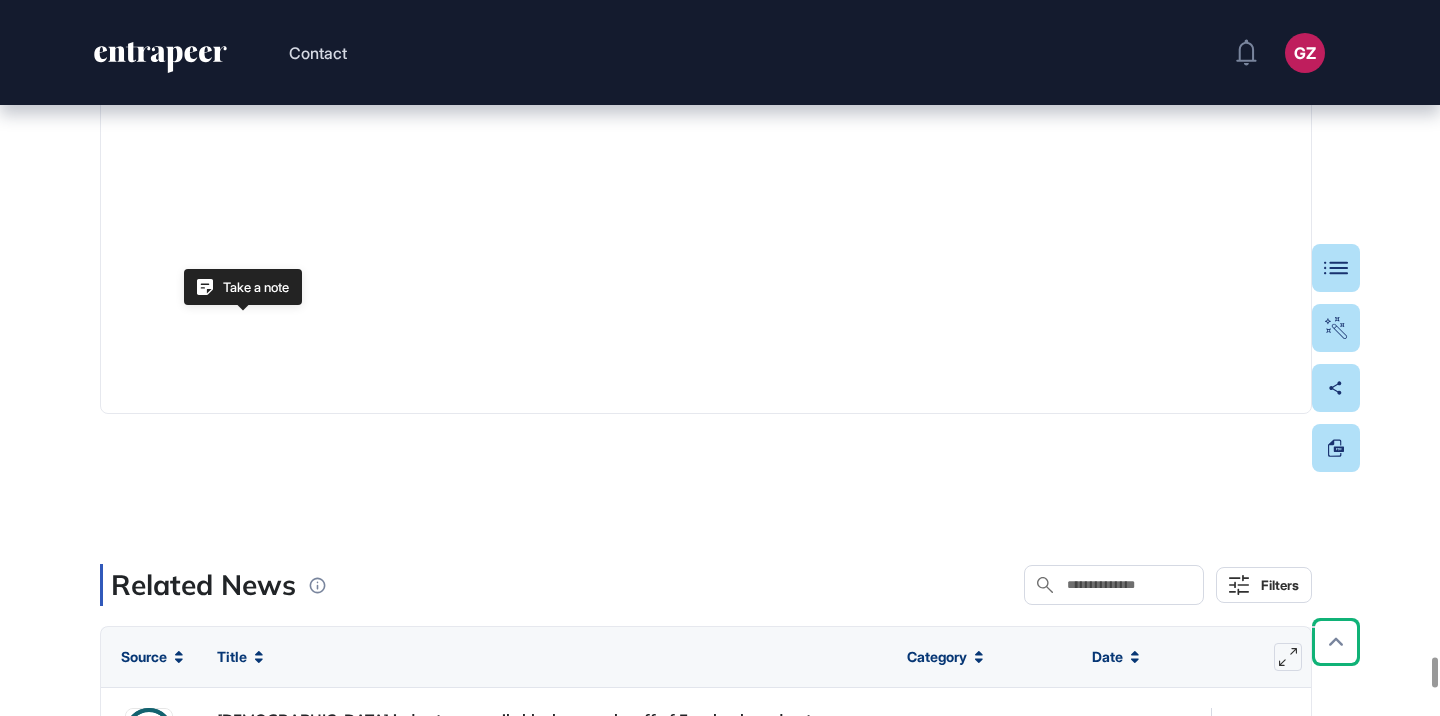 click on "5. News Analysis" at bounding box center (227, -745) 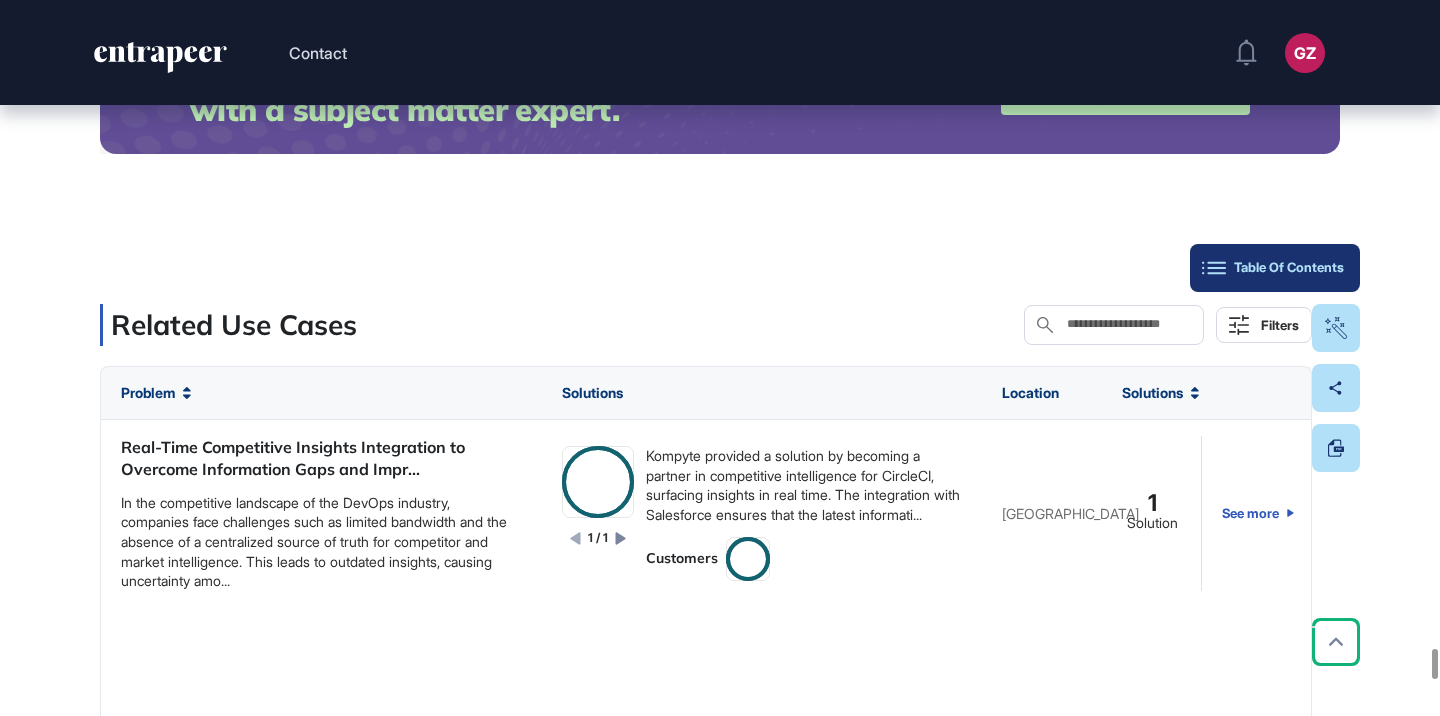 click on "Table Of Contents" at bounding box center [1275, 268] 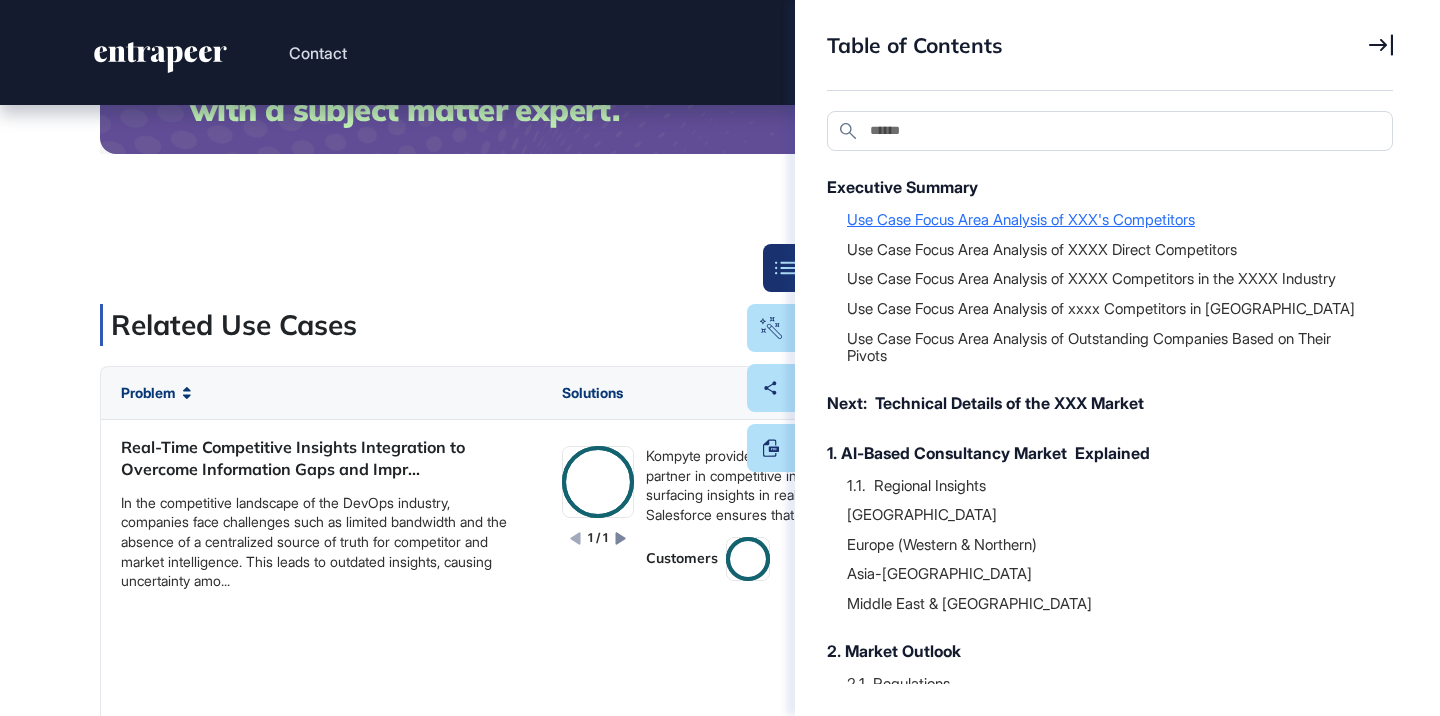 click on "Use Case Focus Area Analysis of XXX's Competitors" at bounding box center (1110, 219) 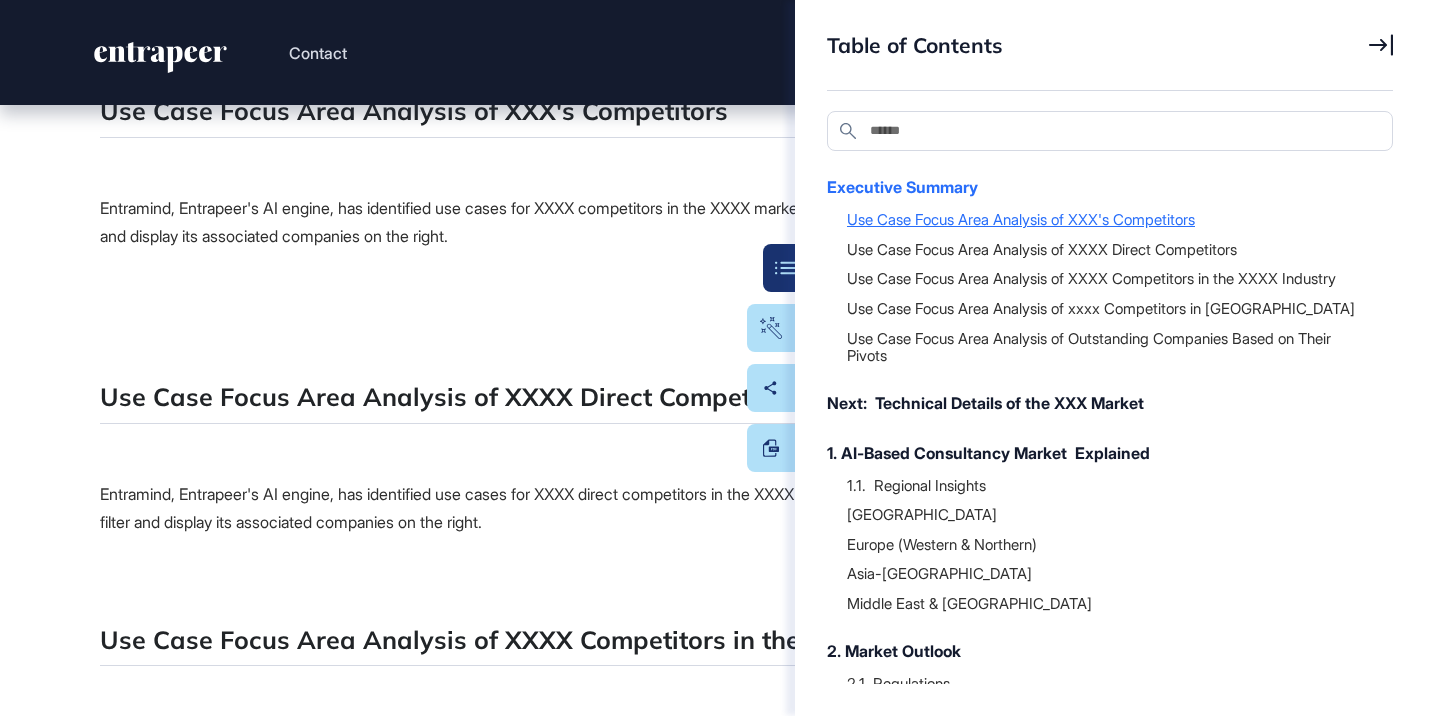 scroll, scrollTop: 2156, scrollLeft: 0, axis: vertical 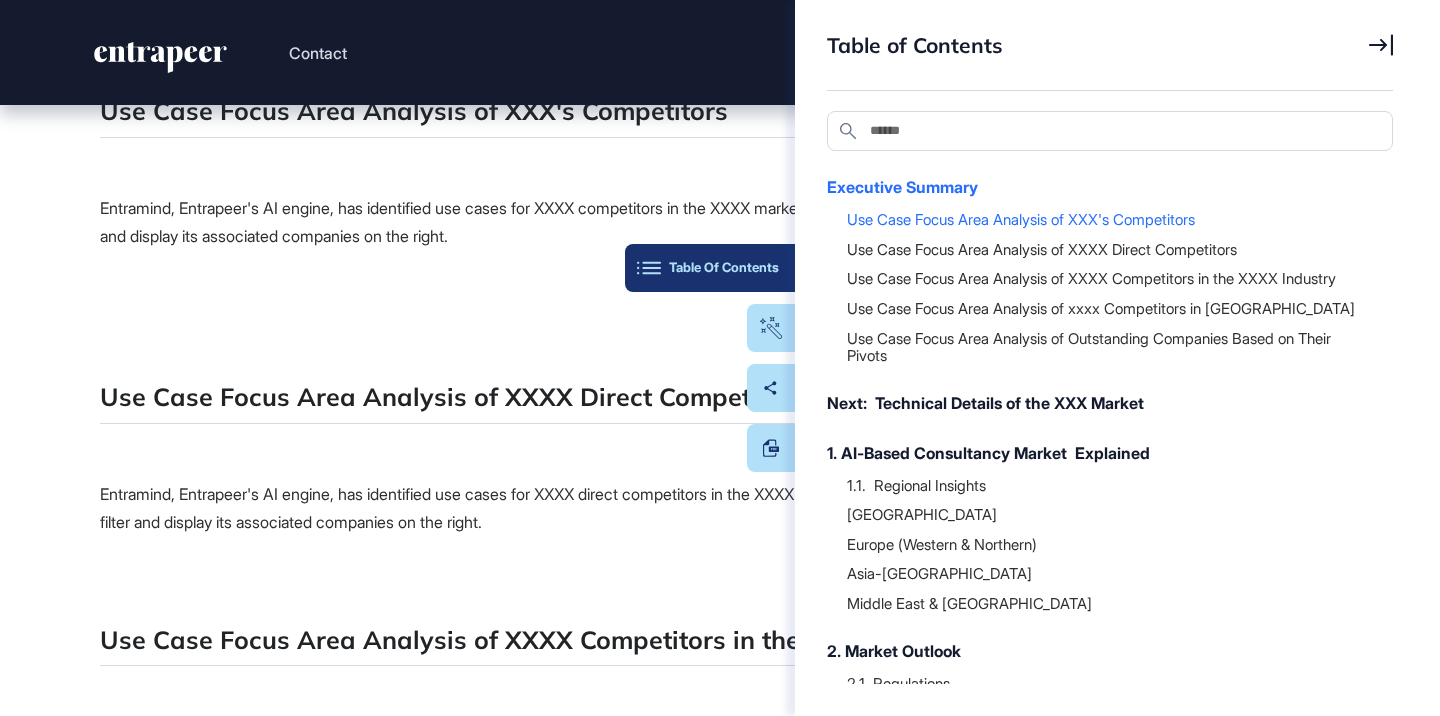 click on "Table Of Contents" at bounding box center [710, 268] 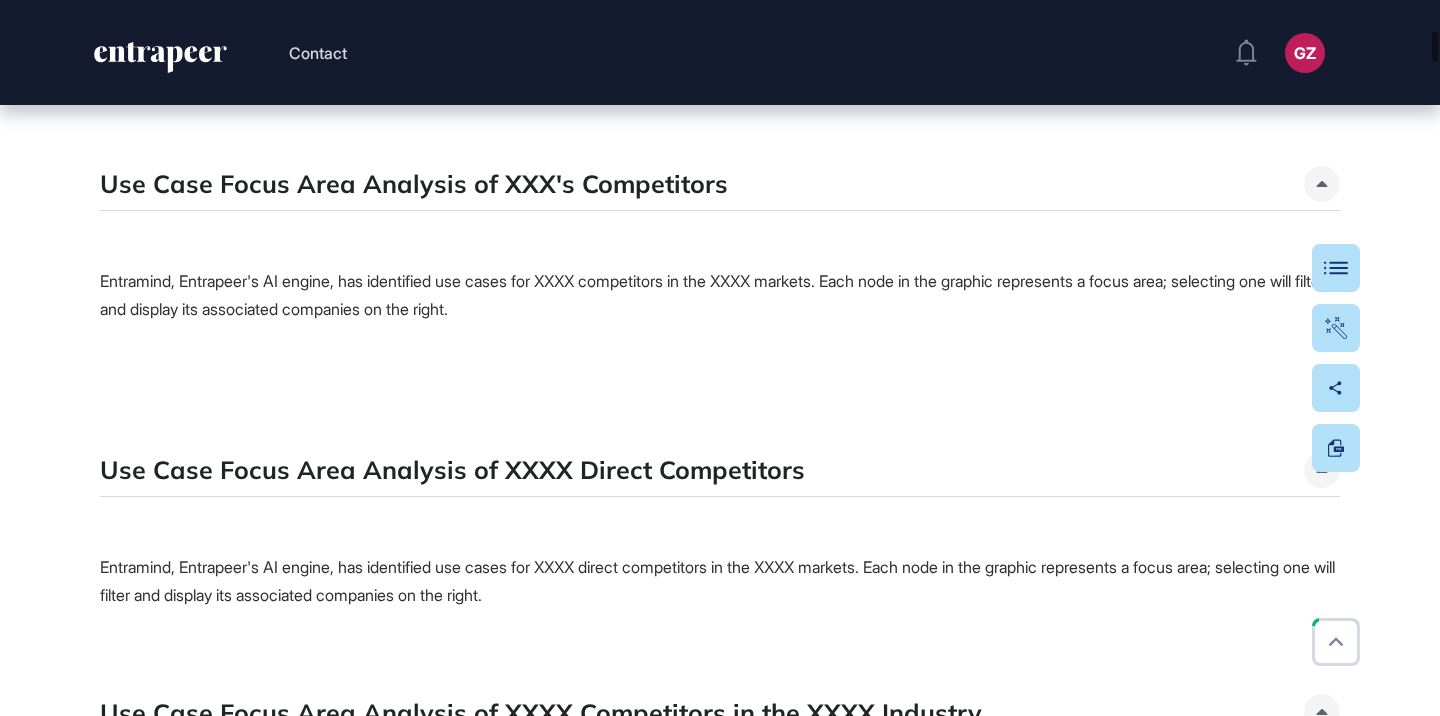 scroll, scrollTop: 2118, scrollLeft: 0, axis: vertical 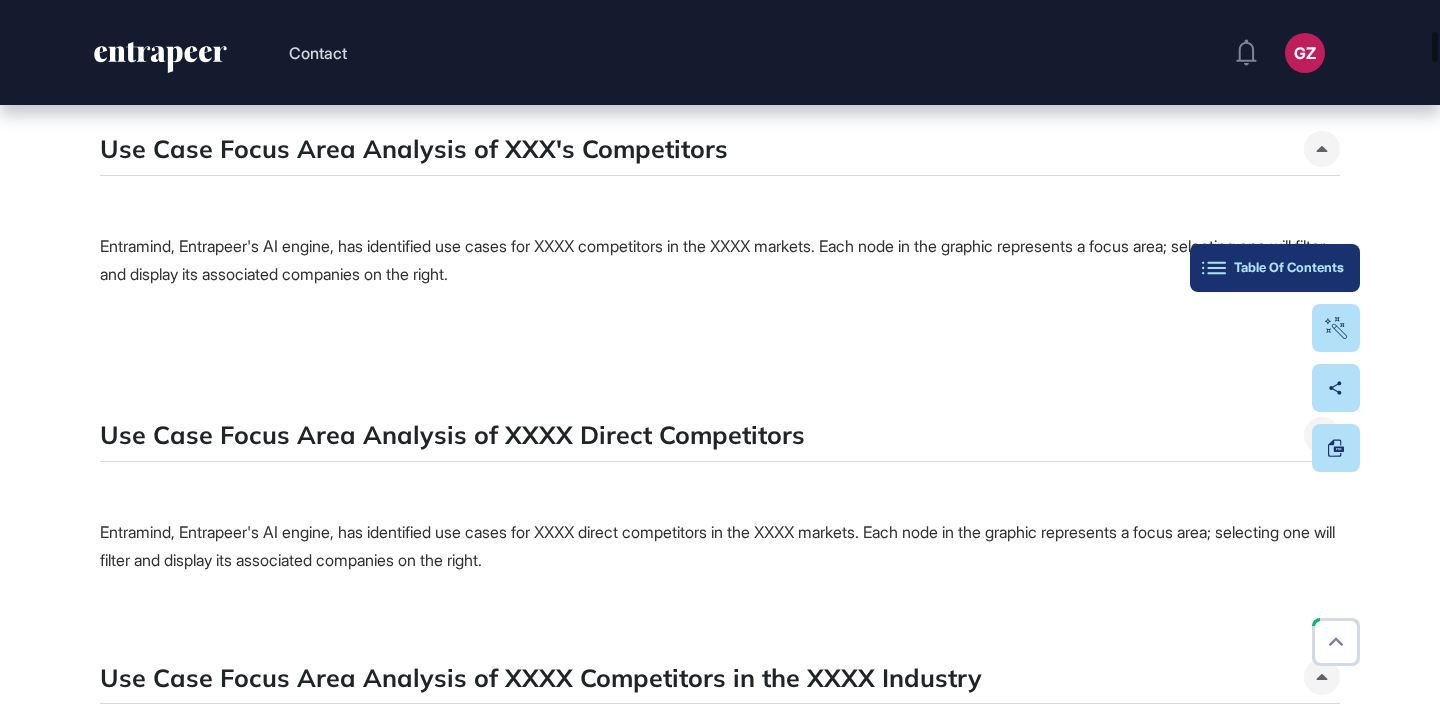 click on "Table Of Contents" at bounding box center (1275, 268) 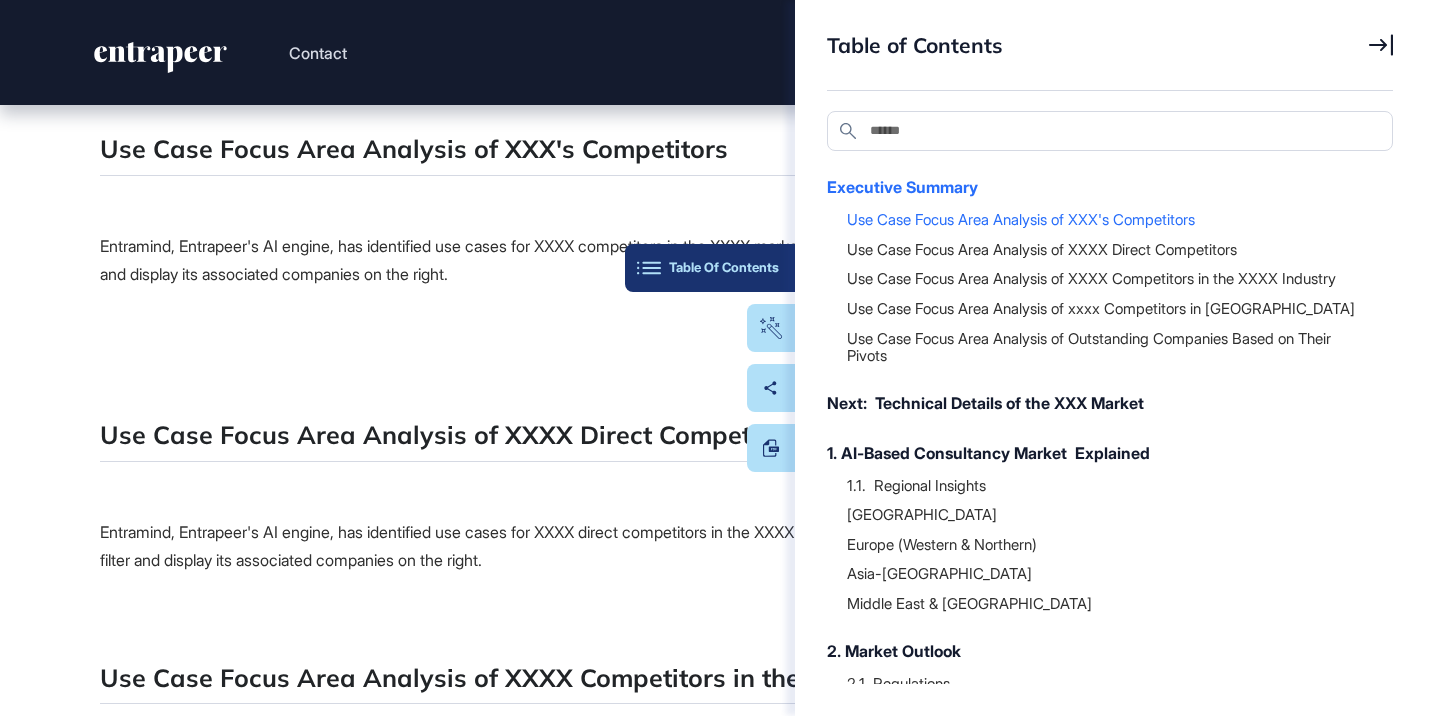 click on "Table Of Contents" at bounding box center [710, 268] 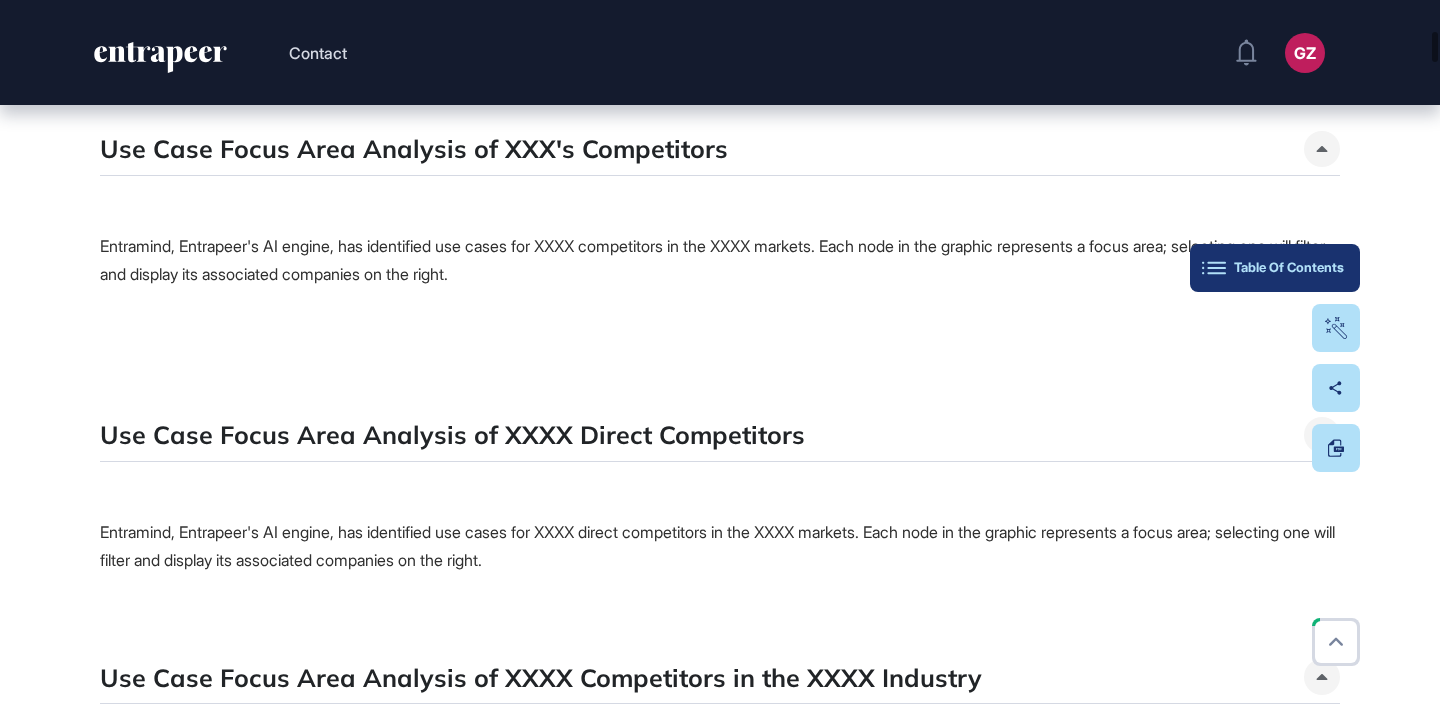 click on "Table Of Contents" at bounding box center (1275, 268) 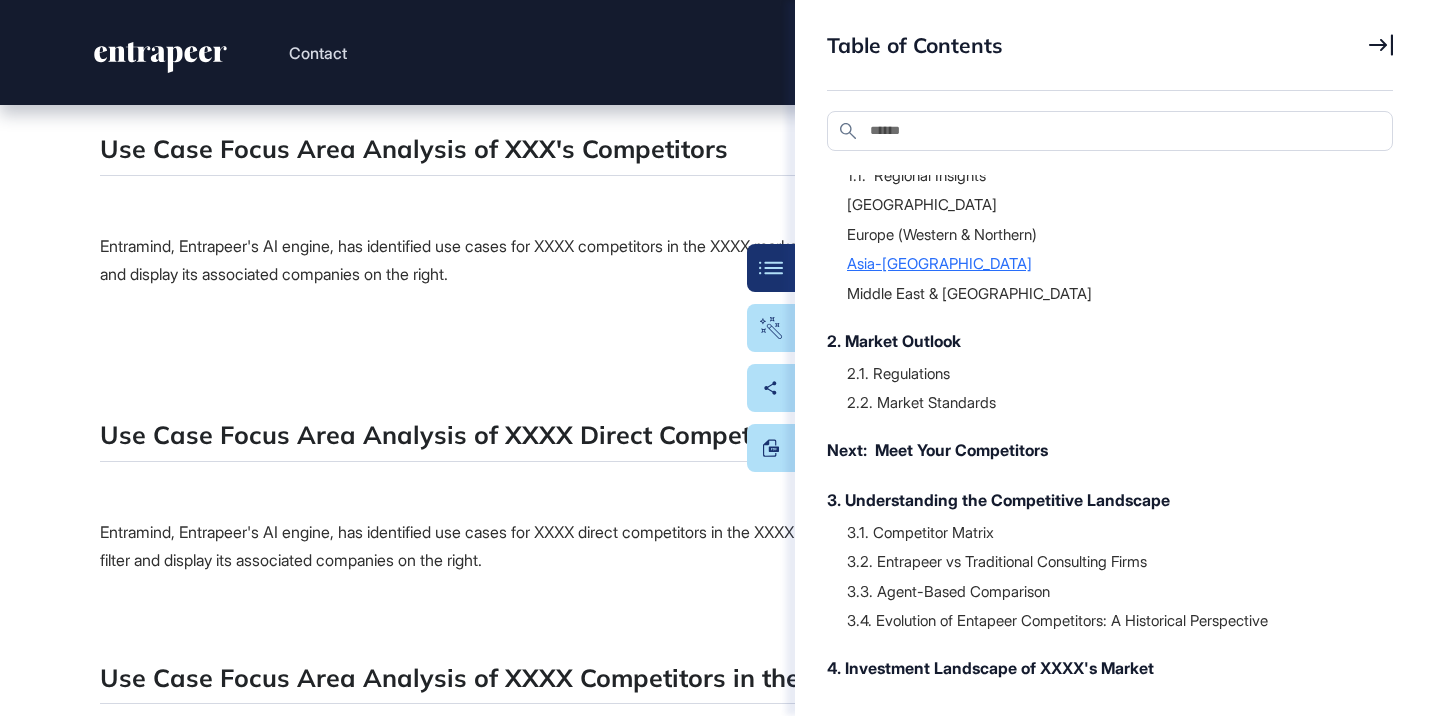 scroll, scrollTop: 555, scrollLeft: 0, axis: vertical 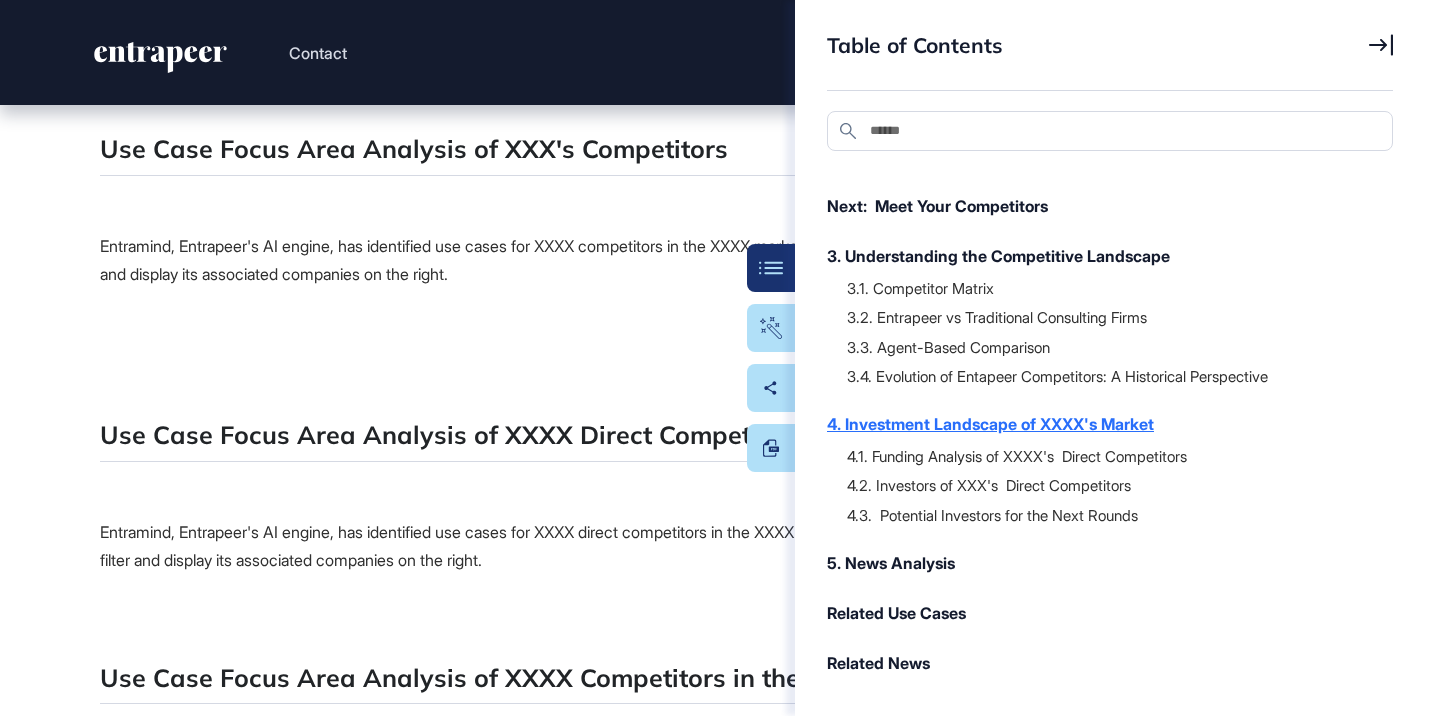 click on "4. Investment Landscape of XXXX's Market" at bounding box center [1100, 424] 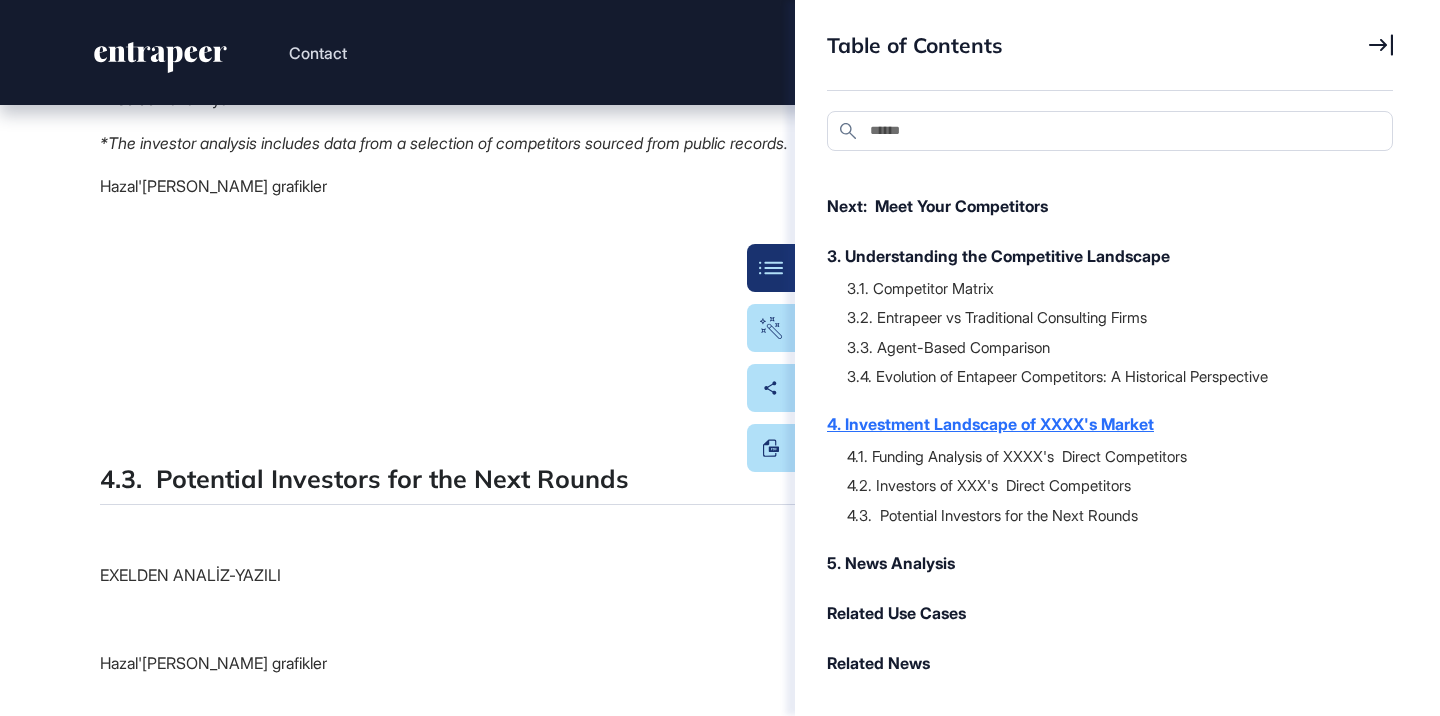 scroll, scrollTop: 44455, scrollLeft: 0, axis: vertical 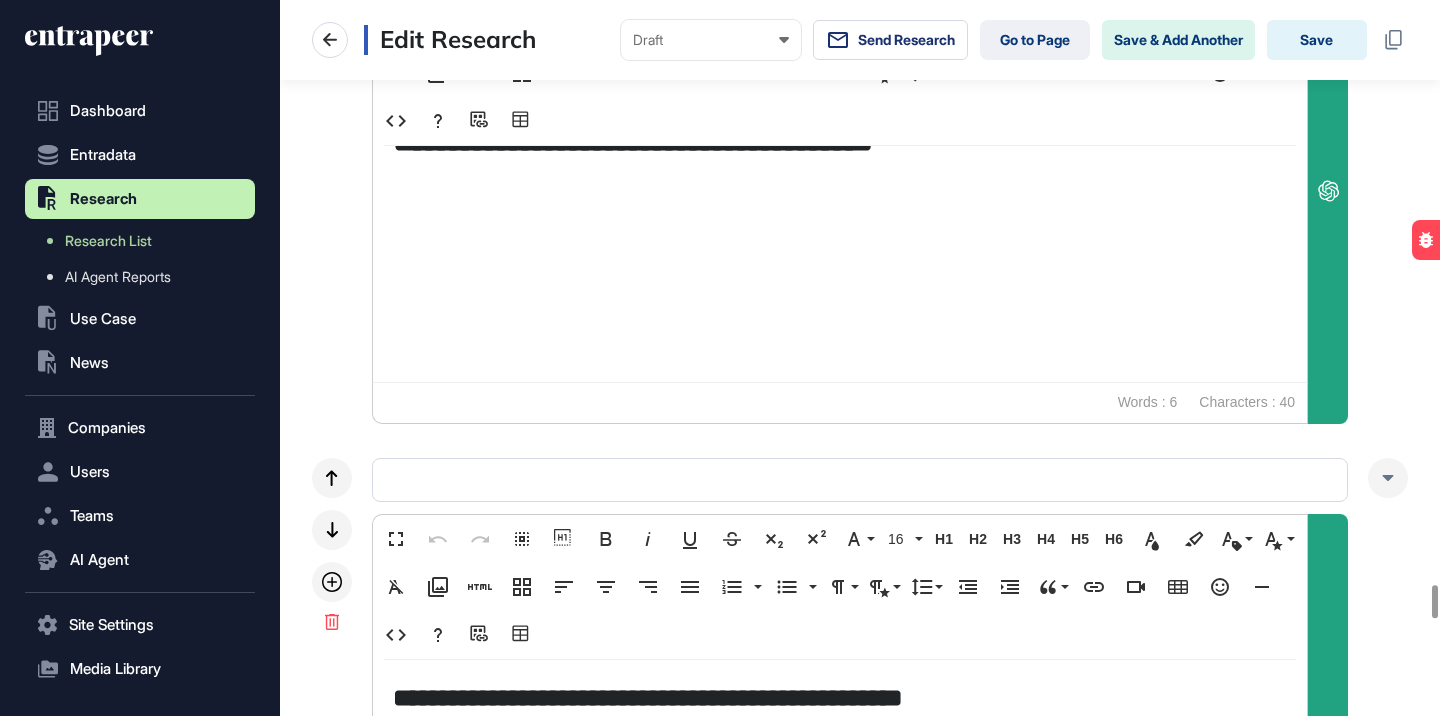 click on "Fullscreen Undo Redo Select All Show blocks Bold Italic Underline Strikethrough Subscript Superscript Font Family Playfair Mulish Inter 16 8 10 12 14 16 18 20 24 32 36 40 48 72 80 H1 Heading 1 H2 Heading 2 H3 Heading 3 H4 Heading 4 H5 Heading 5 H6 Heading 6 Text Color Background Color Inline Class Heading 1 Heading 2 Heading 3 Heading 4 Heading 5 Heading 6 Paragraph Secondary Text Inline Style font-weight 700 font-weight 900 Clear Formatting Media Library Add HTML Responsive Layout Align Left Align Center Align Right Align Justify Ordered List   Default Lower Alpha Lower Greek Lower Roman Upper Alpha Upper Roman    Unordered List   Default Circle Disc Square    Paragraph Format Normal Heading 1 Heading 2 Heading 3 Heading 4 Code Paragraph Style Gray Bordered Spaced Uppercase Line Height Default Single 1.15 1.5 Double Decrease Indent Increase Indent Quote Increase ⌘' Decrease ⌘⇧' Insert Link Insert Video Insert Table Emoticons Insert Horizontal Line Code View Help Add source URL Table Builder Powered by" at bounding box center [840, 190] 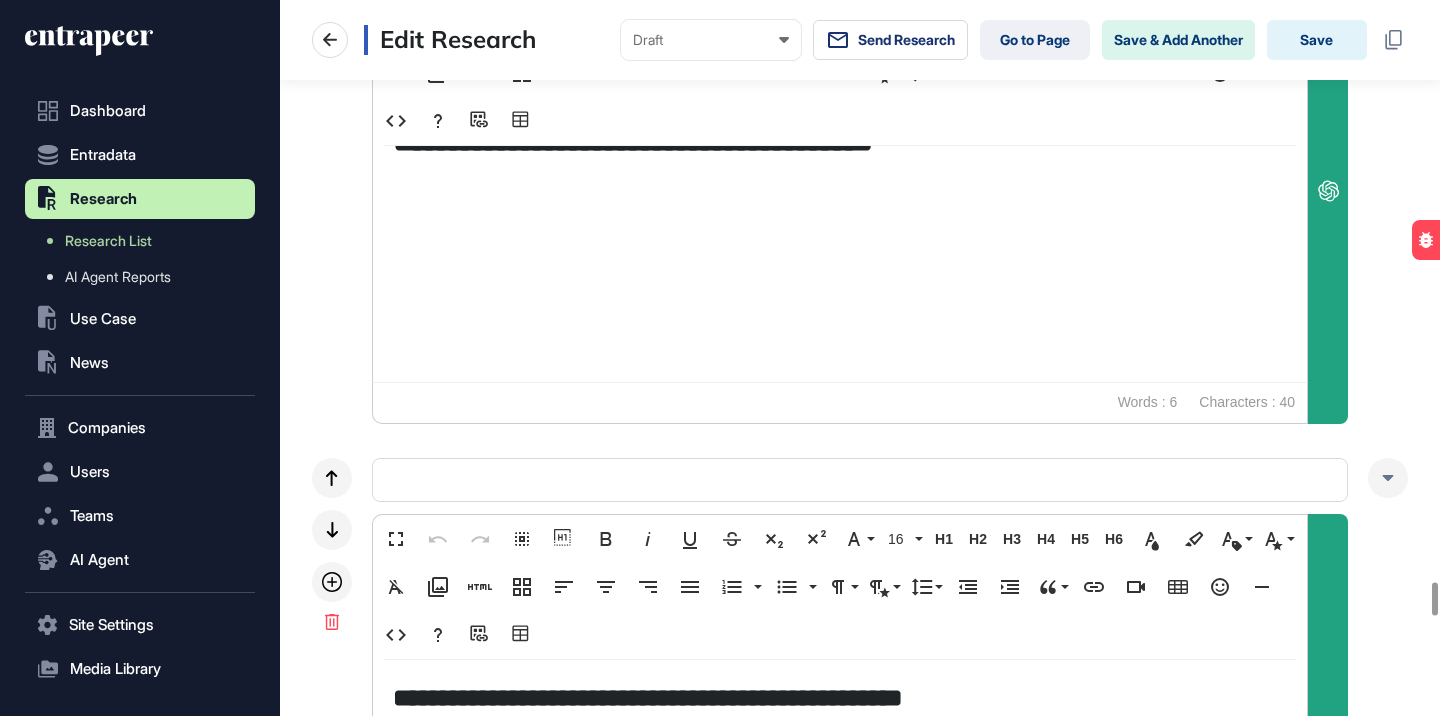scroll, scrollTop: 12637, scrollLeft: 0, axis: vertical 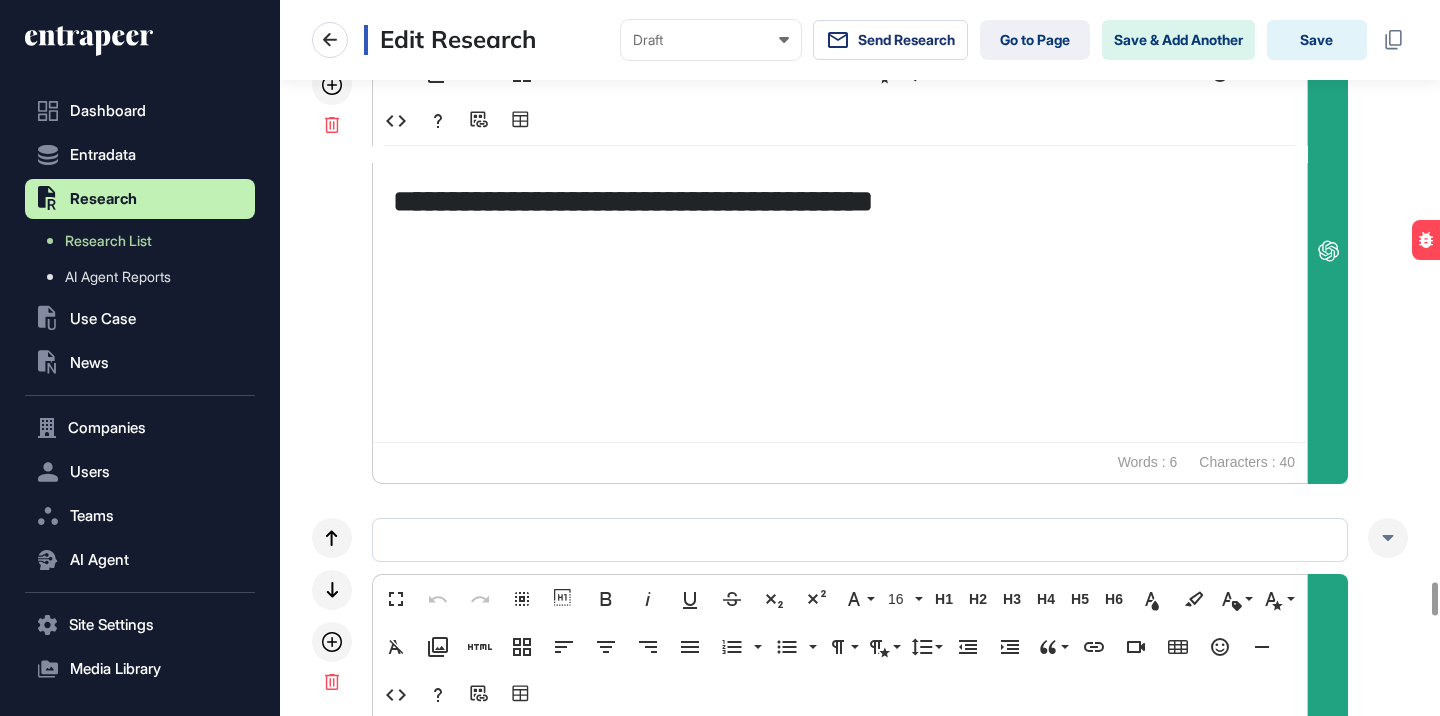 click on "**********" at bounding box center [840, 201] 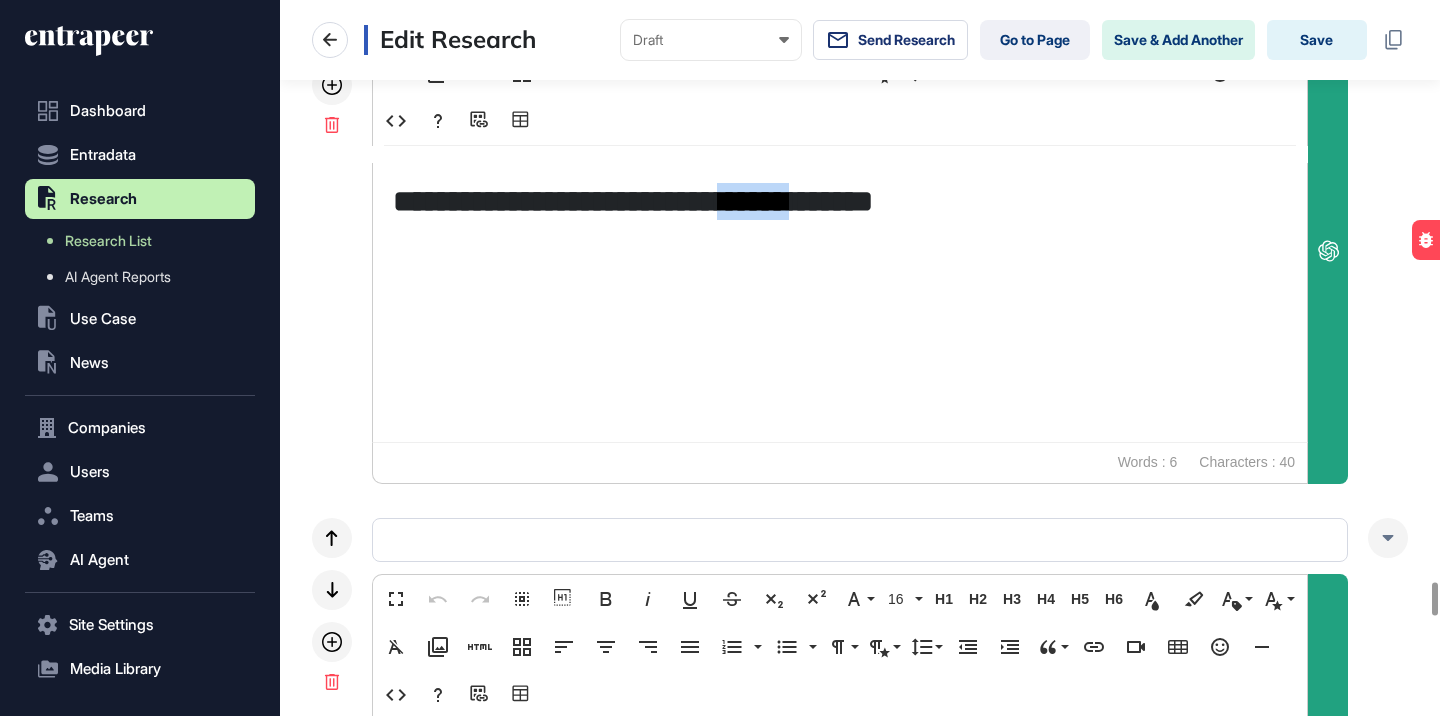 click on "**********" at bounding box center (840, 201) 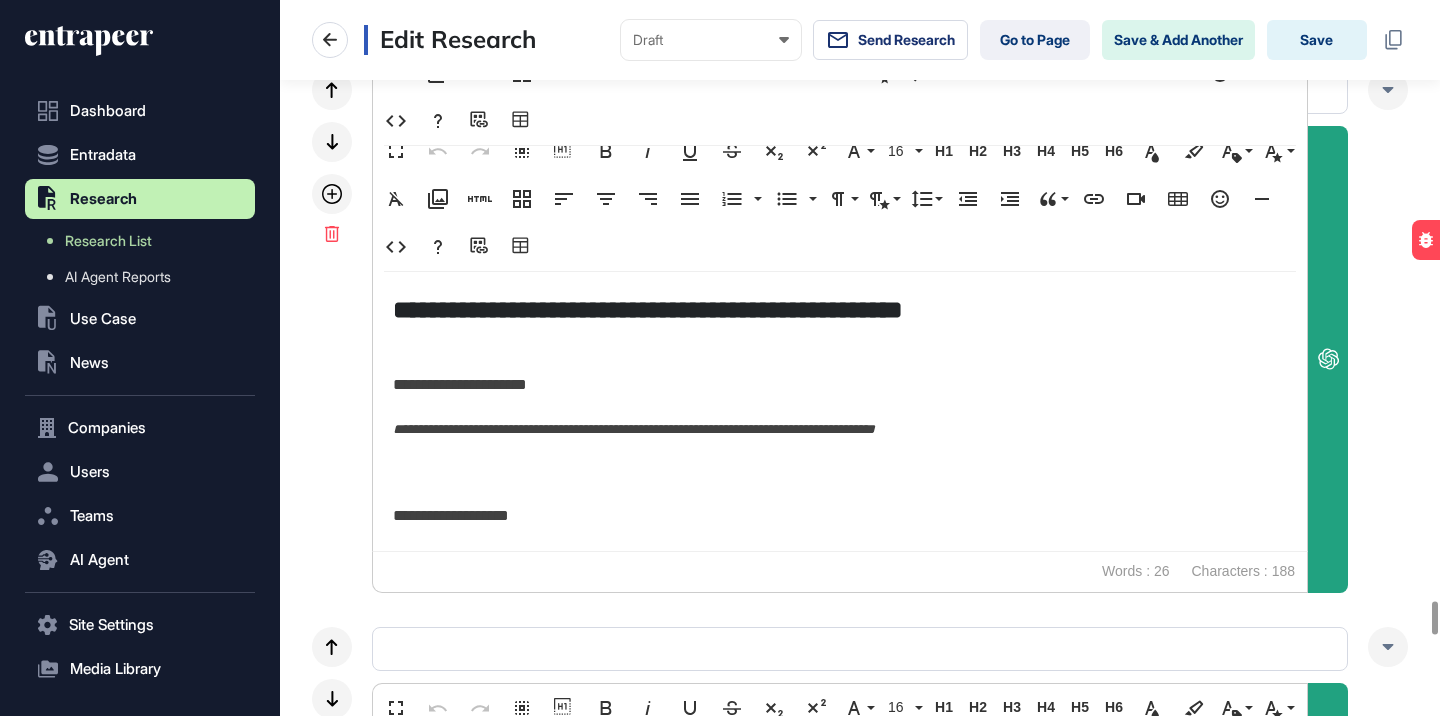 scroll, scrollTop: 13218, scrollLeft: 0, axis: vertical 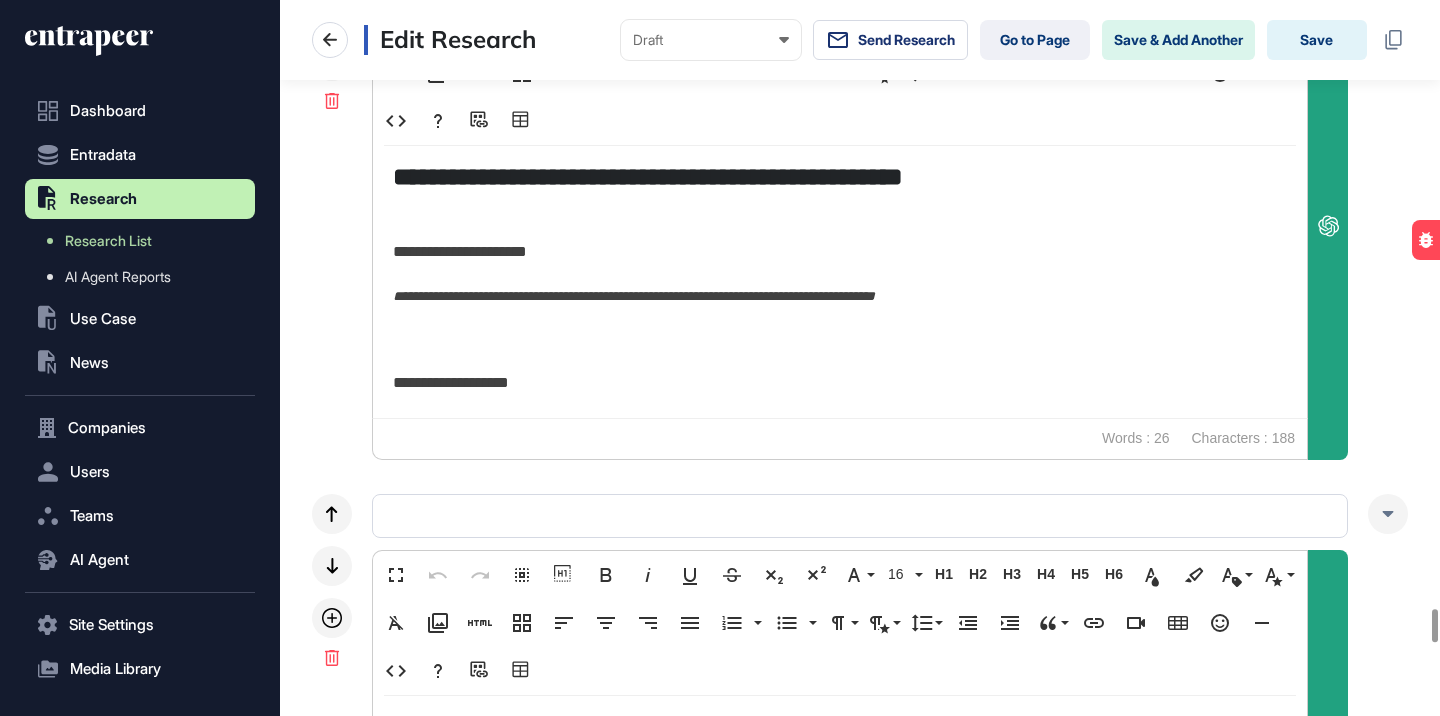 click on "**********" at bounding box center [840, 176] 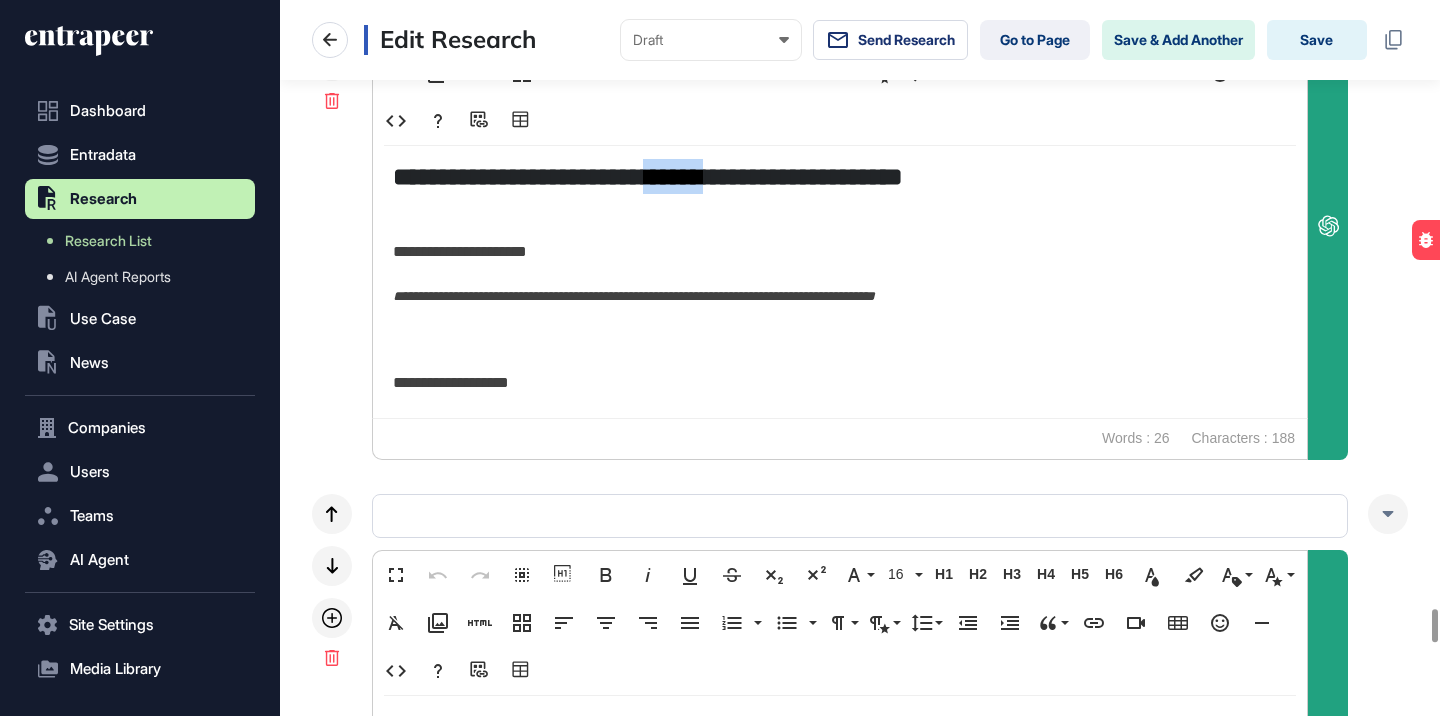 click on "**********" at bounding box center (840, 176) 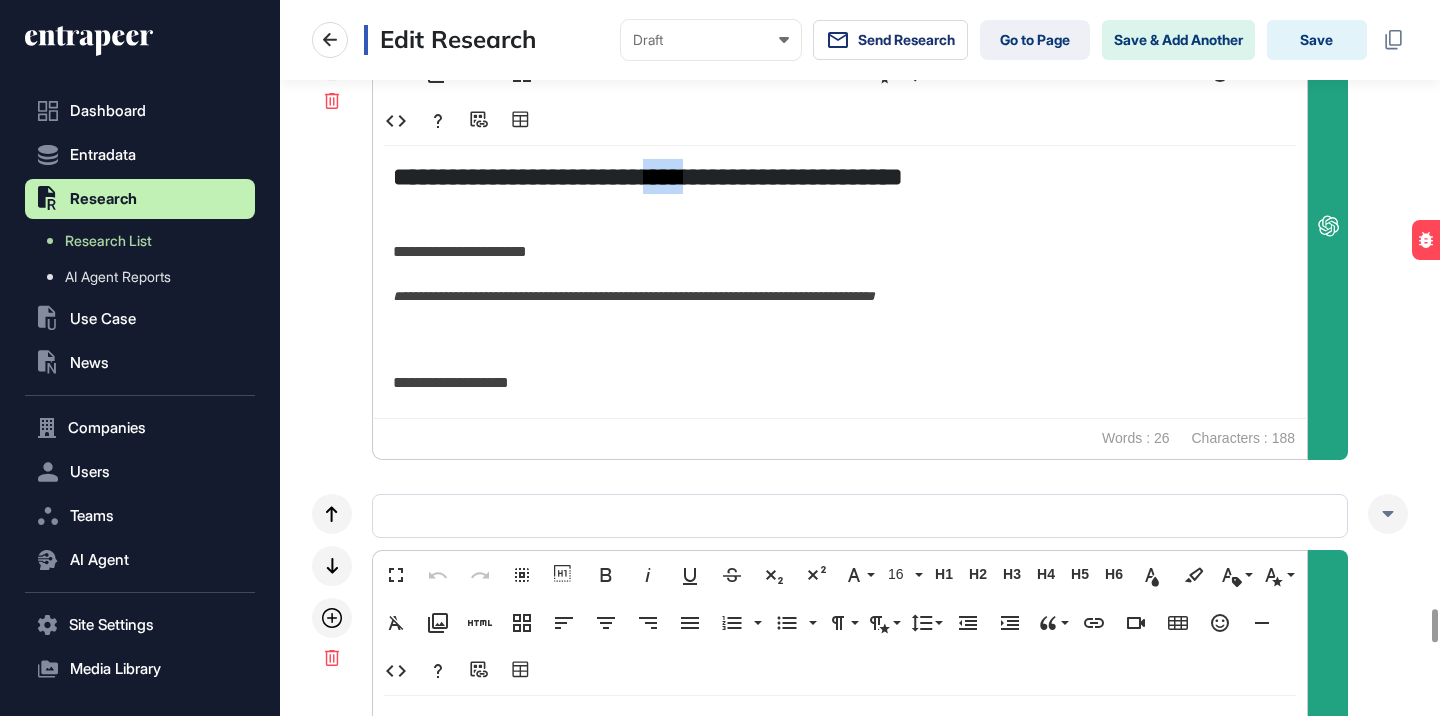 drag, startPoint x: 748, startPoint y: 180, endPoint x: 684, endPoint y: 187, distance: 64.381676 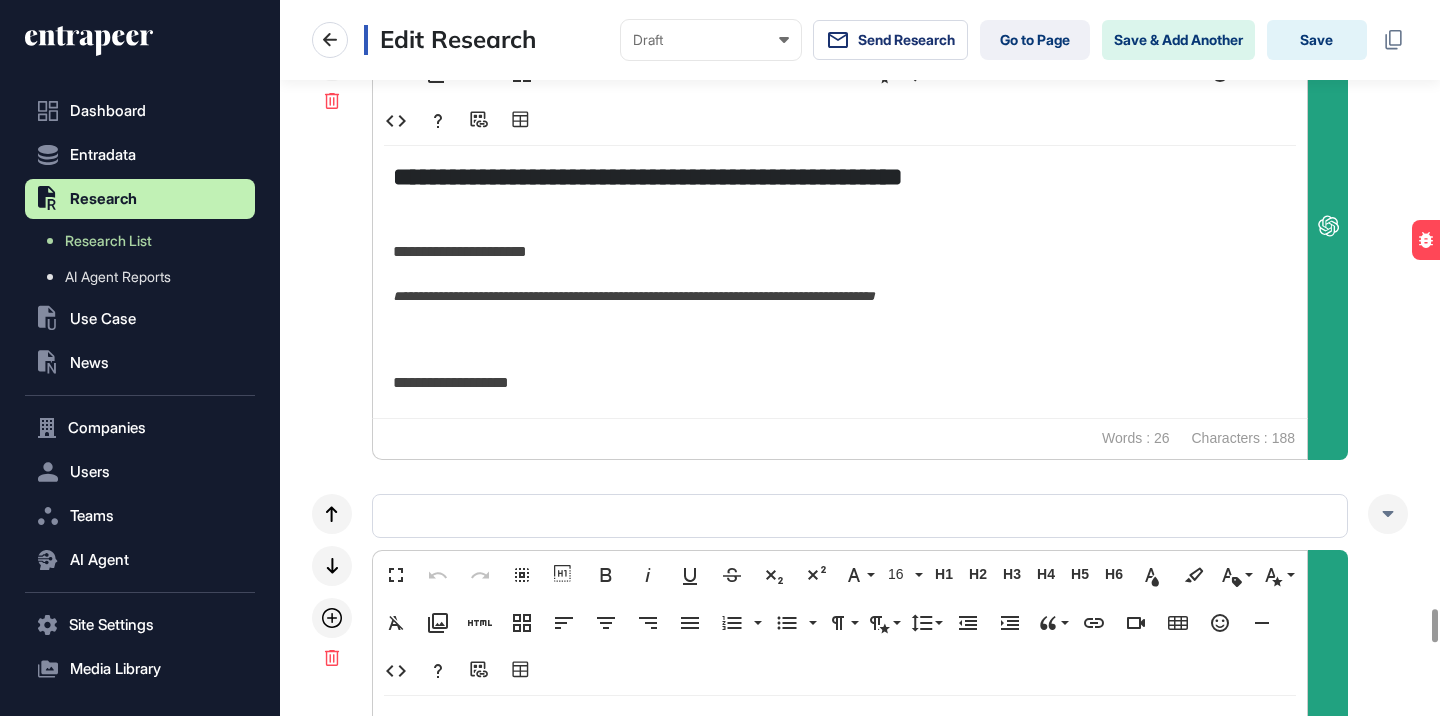 type 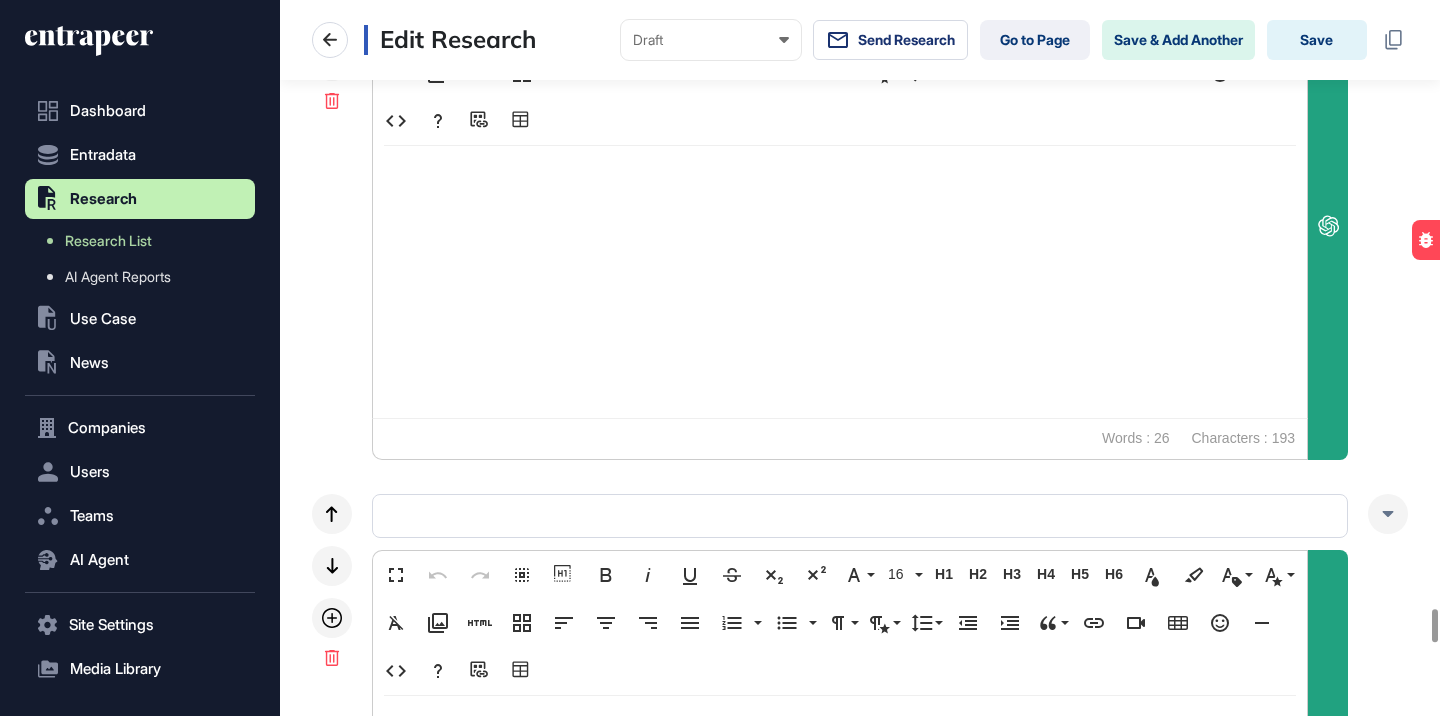 scroll, scrollTop: 419, scrollLeft: 0, axis: vertical 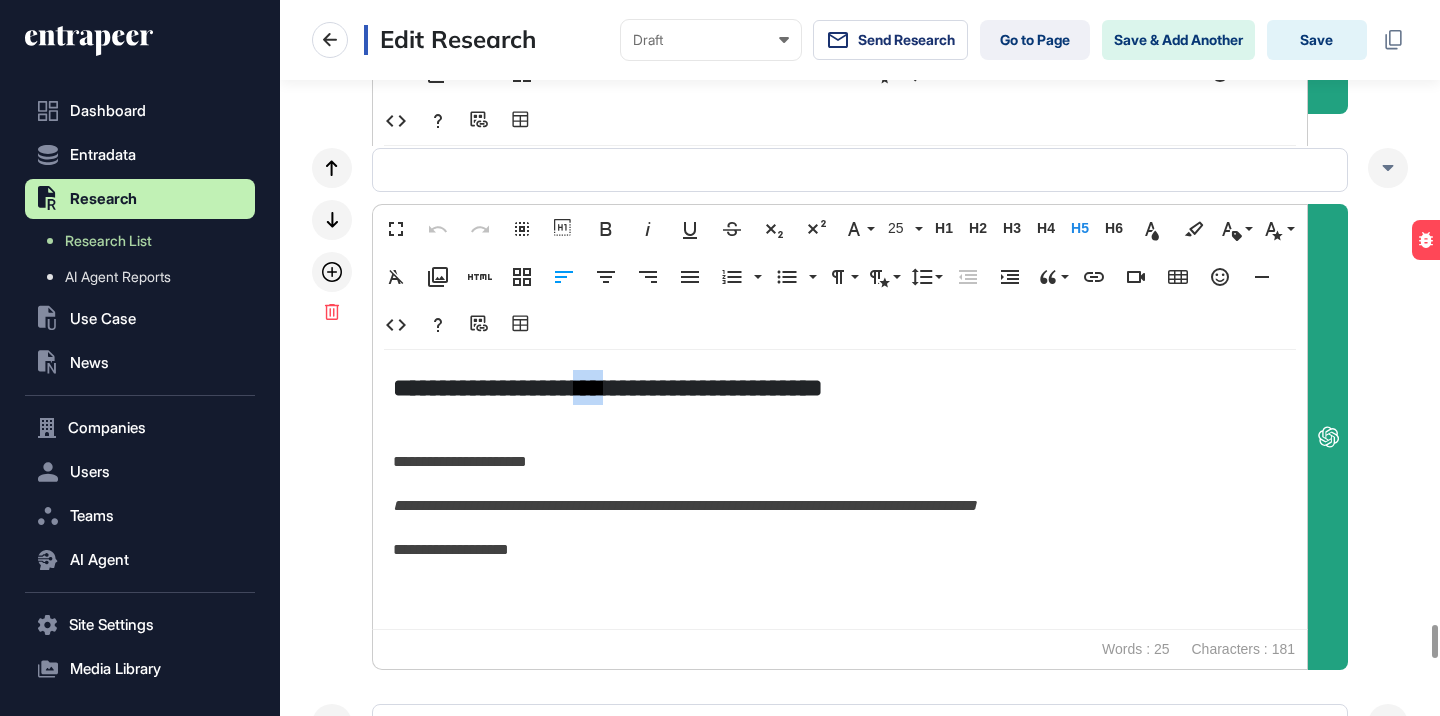 drag, startPoint x: 635, startPoint y: 388, endPoint x: 592, endPoint y: 392, distance: 43.185646 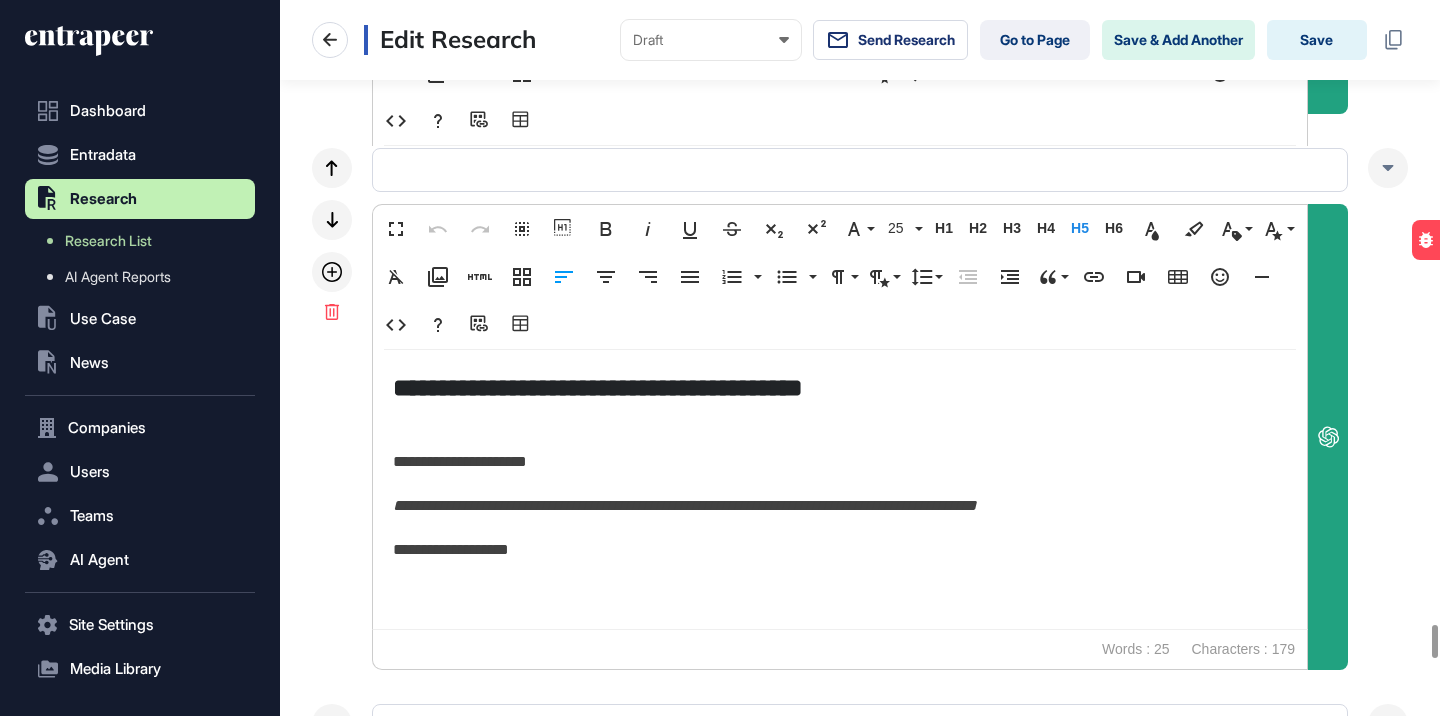 type 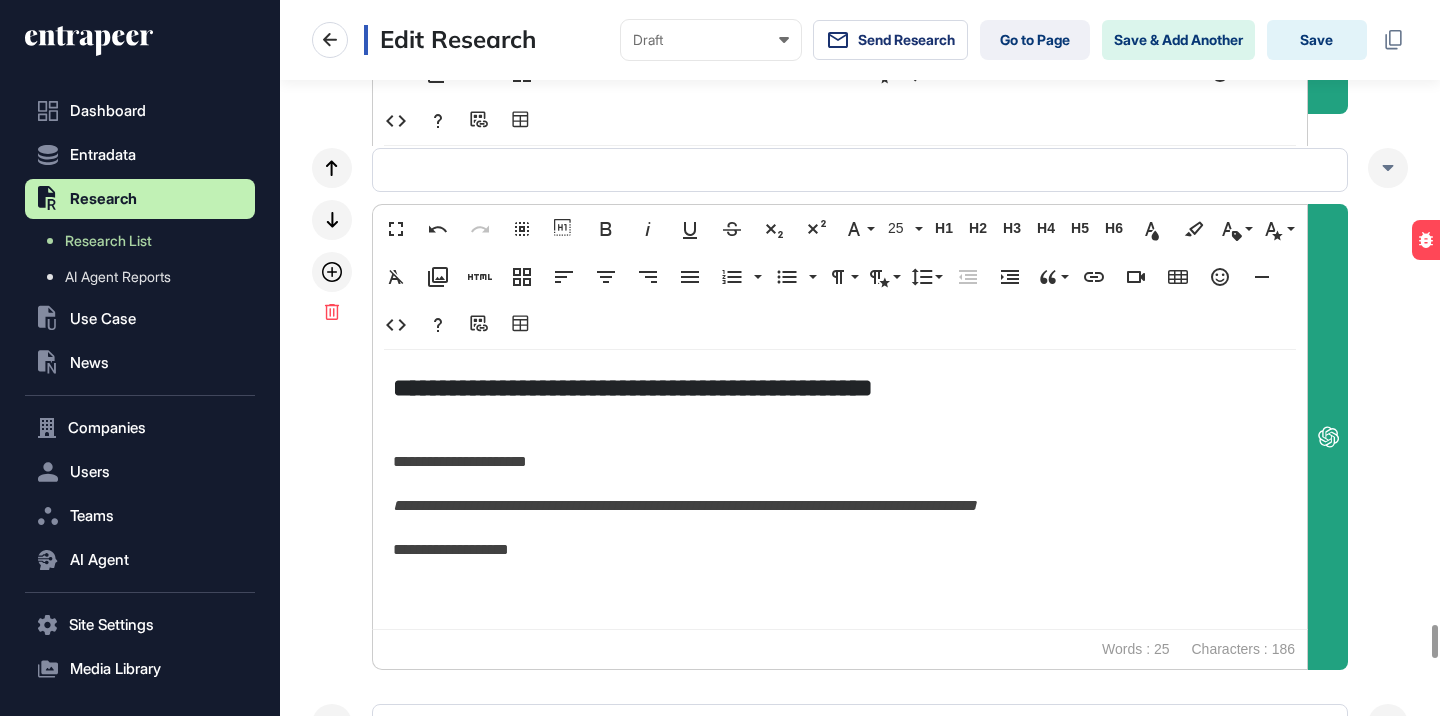 click on "Fullscreen Undo Redo Select All Show blocks Bold Italic Underline Strikethrough Subscript Superscript Font Family Playfair Mulish Inter 25 8 10 12 14 16 18 20 24 32 36 40 48 72 80 H1 Heading 1 H2 Heading 2 H3 Heading 3 H4 Heading 4 H5 Heading 5 H6 Heading 6 Text Color Background Color Inline Class Heading 1 Heading 2 Heading 3 Heading 4 Heading 5 Heading 6 Paragraph Secondary Text Inline Style font-weight 700 font-weight 900 Clear Formatting Media Library Add HTML Responsive Layout Align Left Align Center Align Right Align Justify Ordered List   Default Lower Alpha Lower Greek Lower Roman Upper Alpha Upper Roman    Unordered List   Default Circle Disc Square    Paragraph Format Normal Heading 1 Heading 2 Heading 3 Heading 4 Code Paragraph Style Gray Bordered Spaced Uppercase Line Height Default Single 1.15 1.5 Double Decrease Indent Increase Indent Quote Increase ⌘' Decrease ⌘⇧' Insert Link Insert Video Insert Table Emoticons Insert Horizontal Line Code View Help Add source URL Table Builder Powered by" 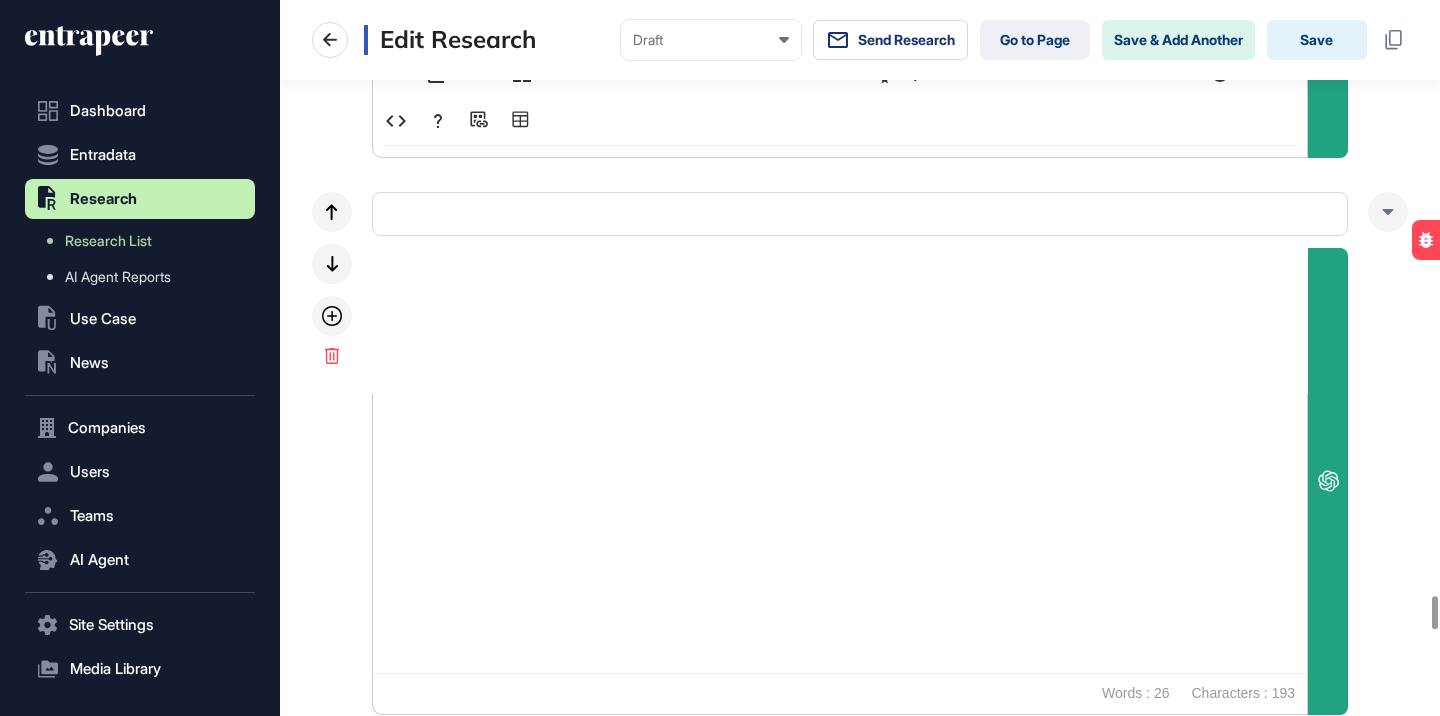 scroll, scrollTop: 12870, scrollLeft: 0, axis: vertical 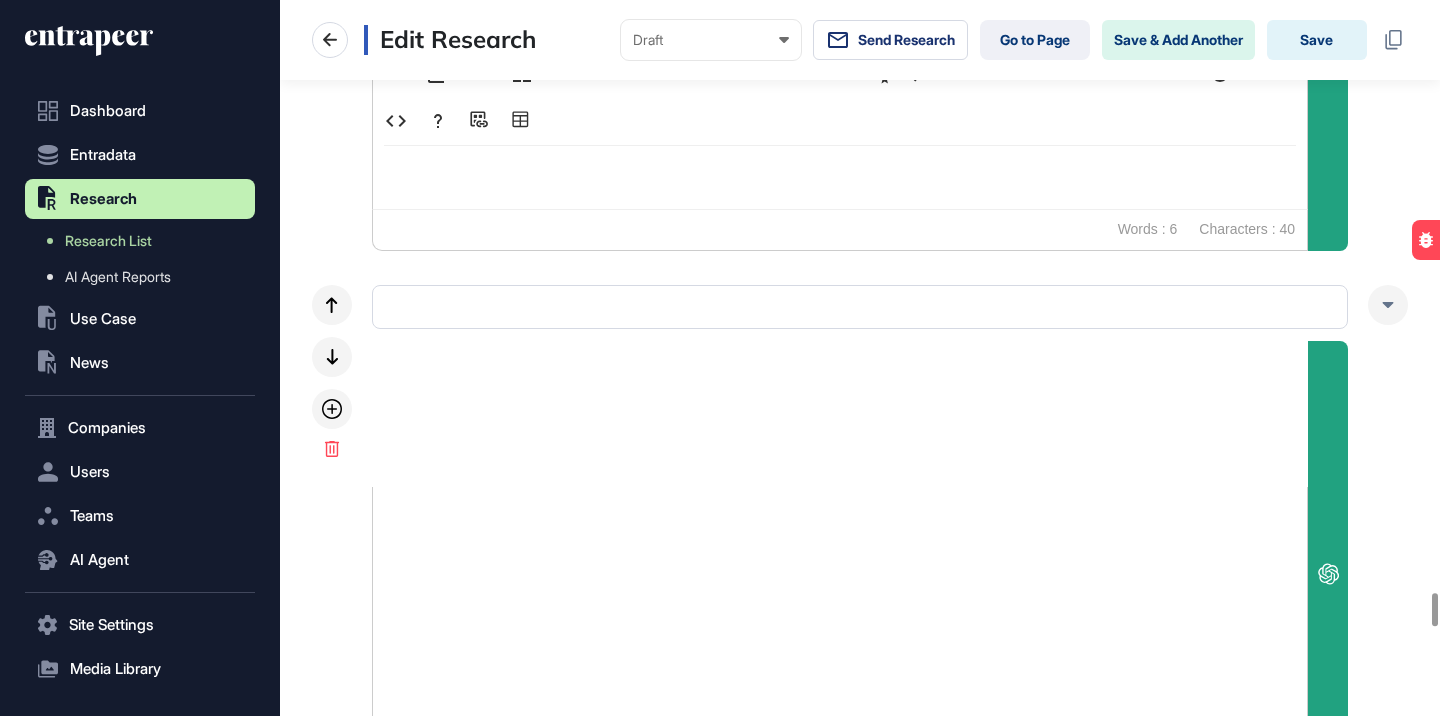 click at bounding box center [840, 414] 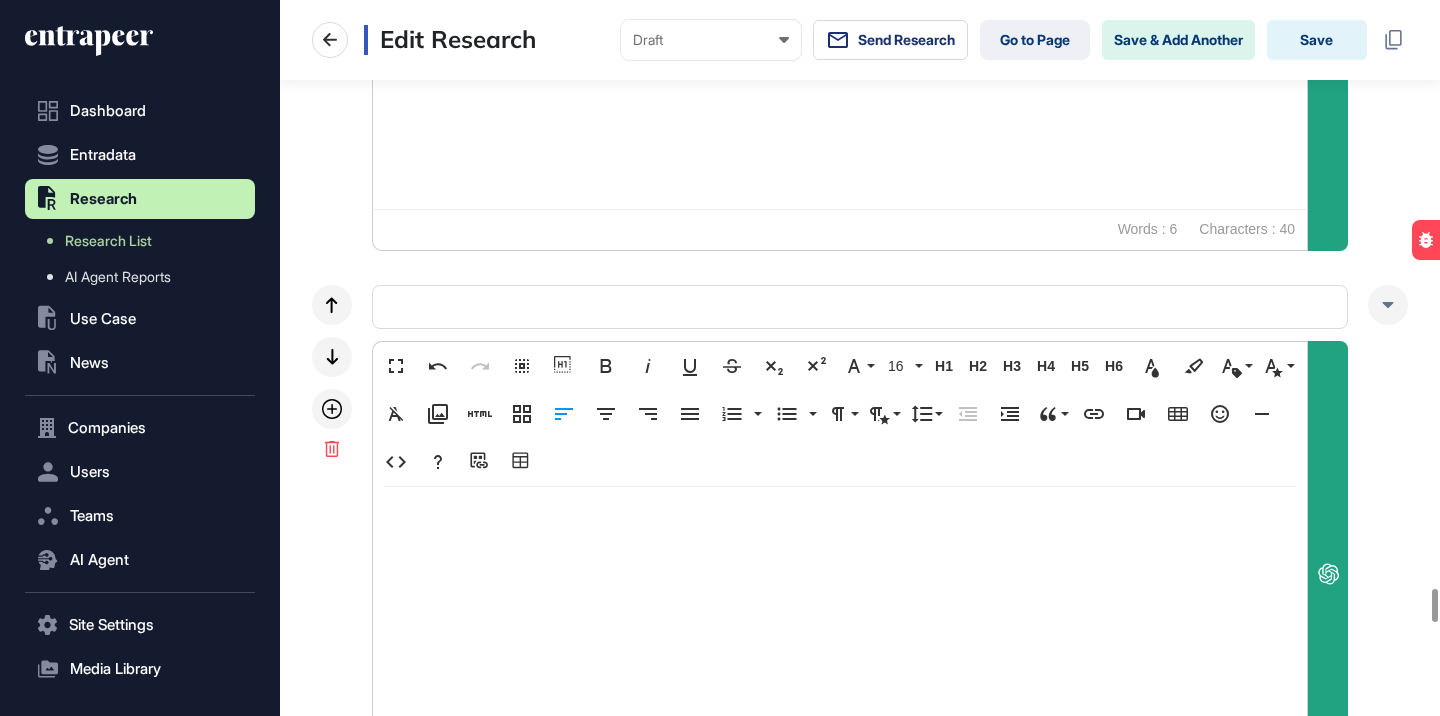 scroll, scrollTop: 12416, scrollLeft: 0, axis: vertical 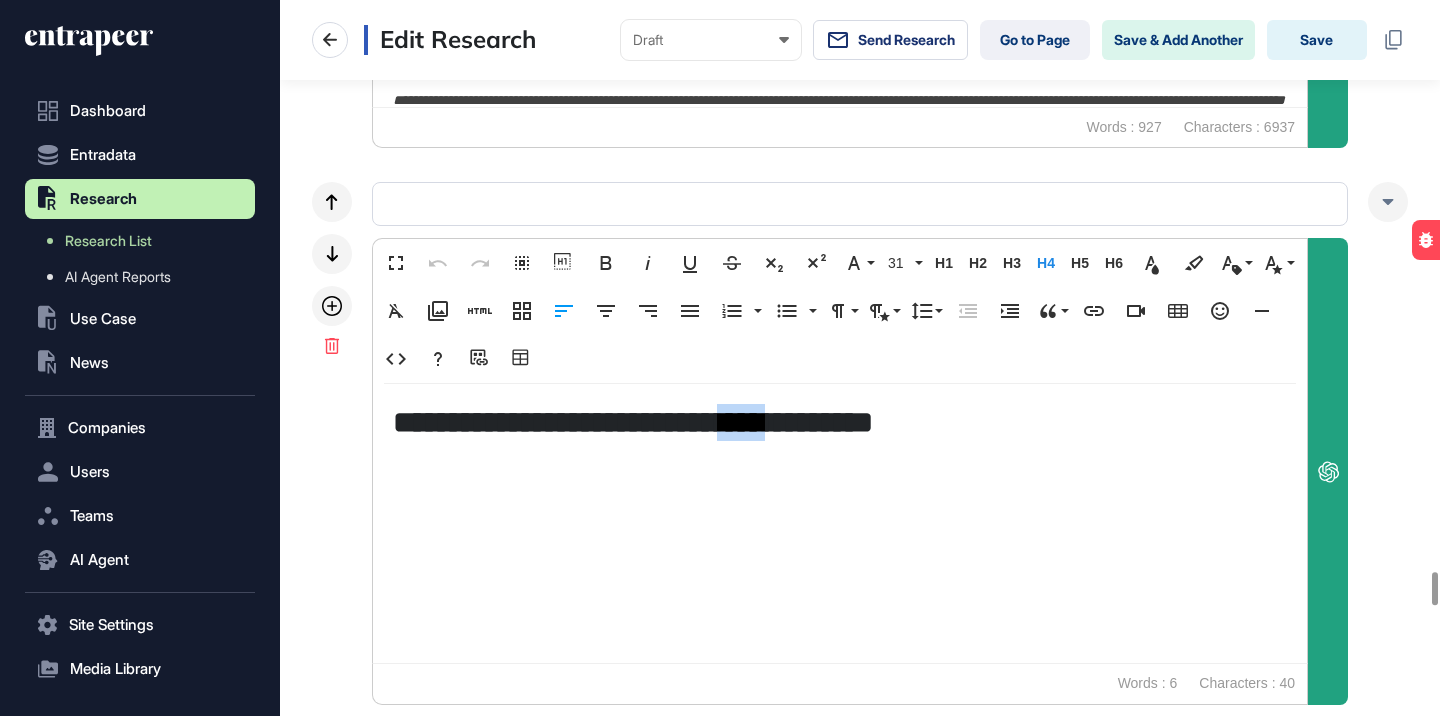 drag, startPoint x: 887, startPoint y: 428, endPoint x: 812, endPoint y: 429, distance: 75.00667 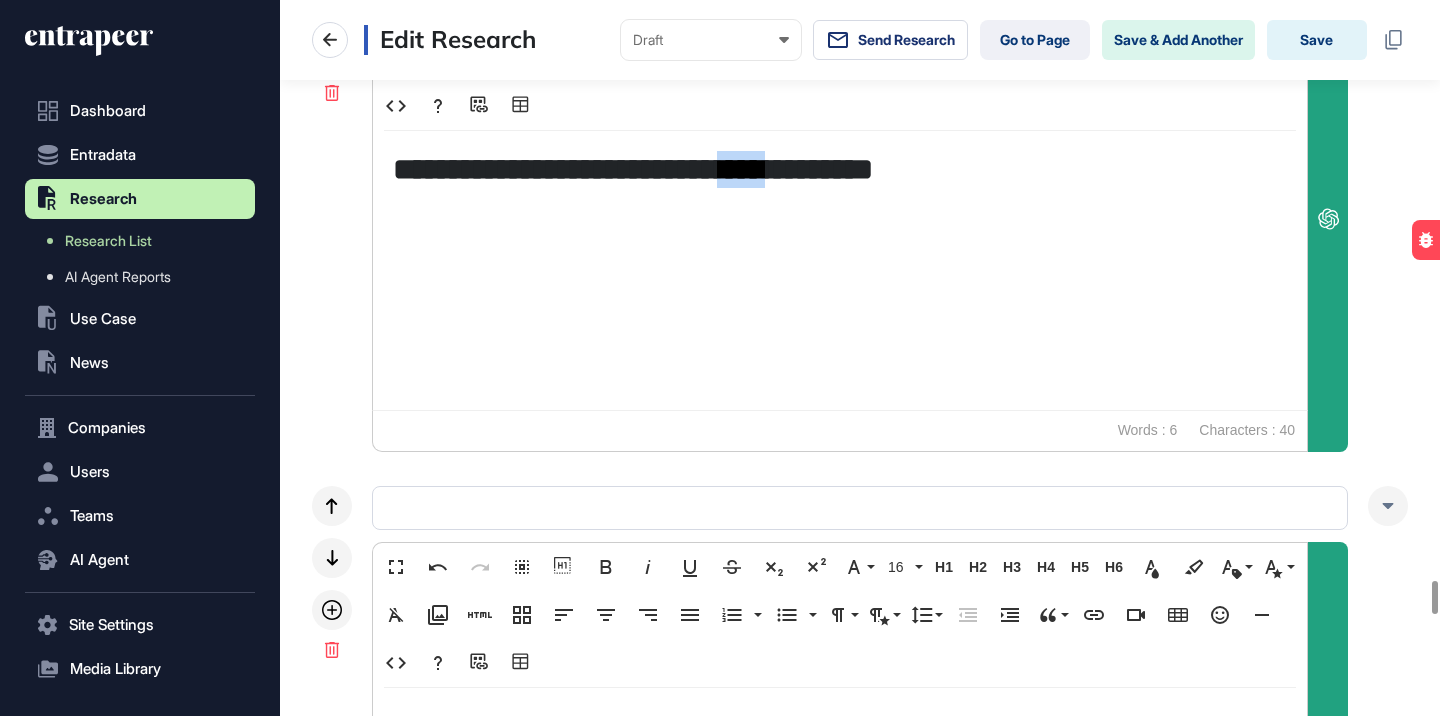scroll, scrollTop: 12602, scrollLeft: 0, axis: vertical 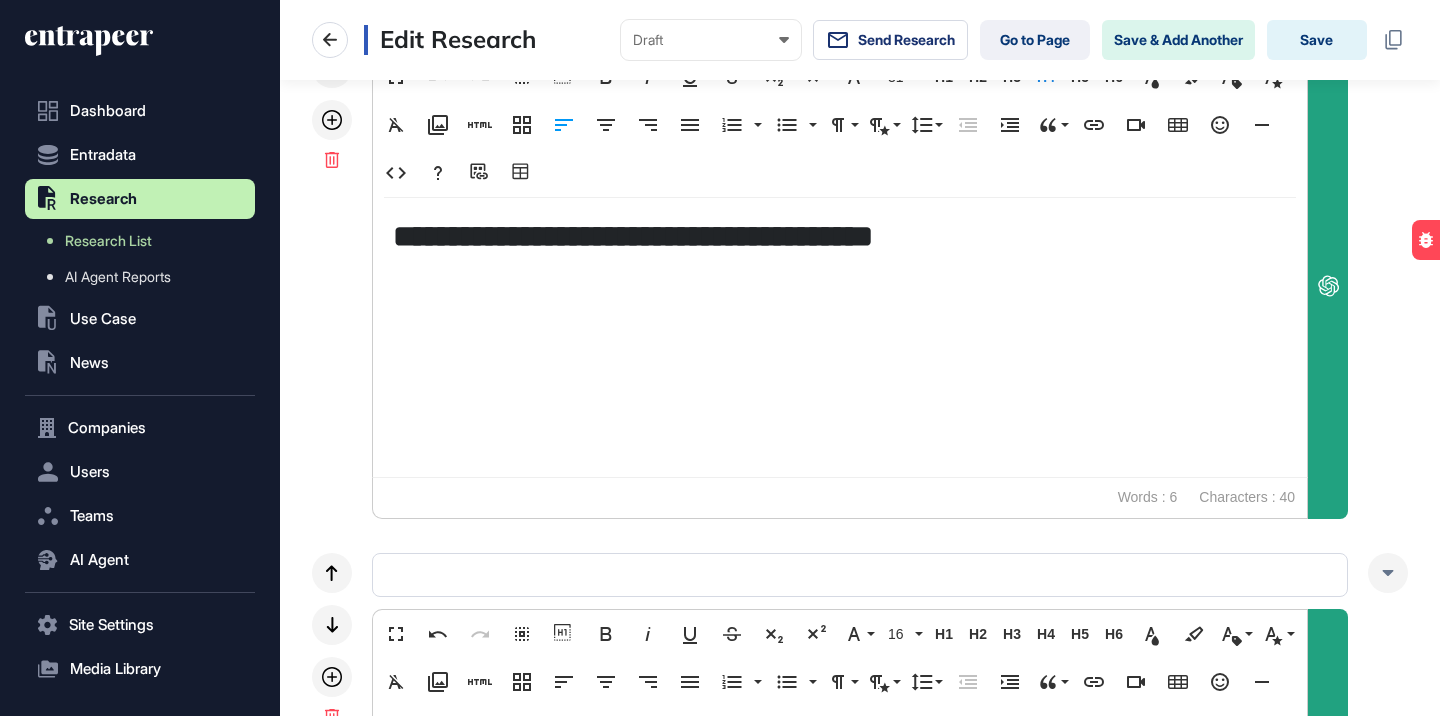 type 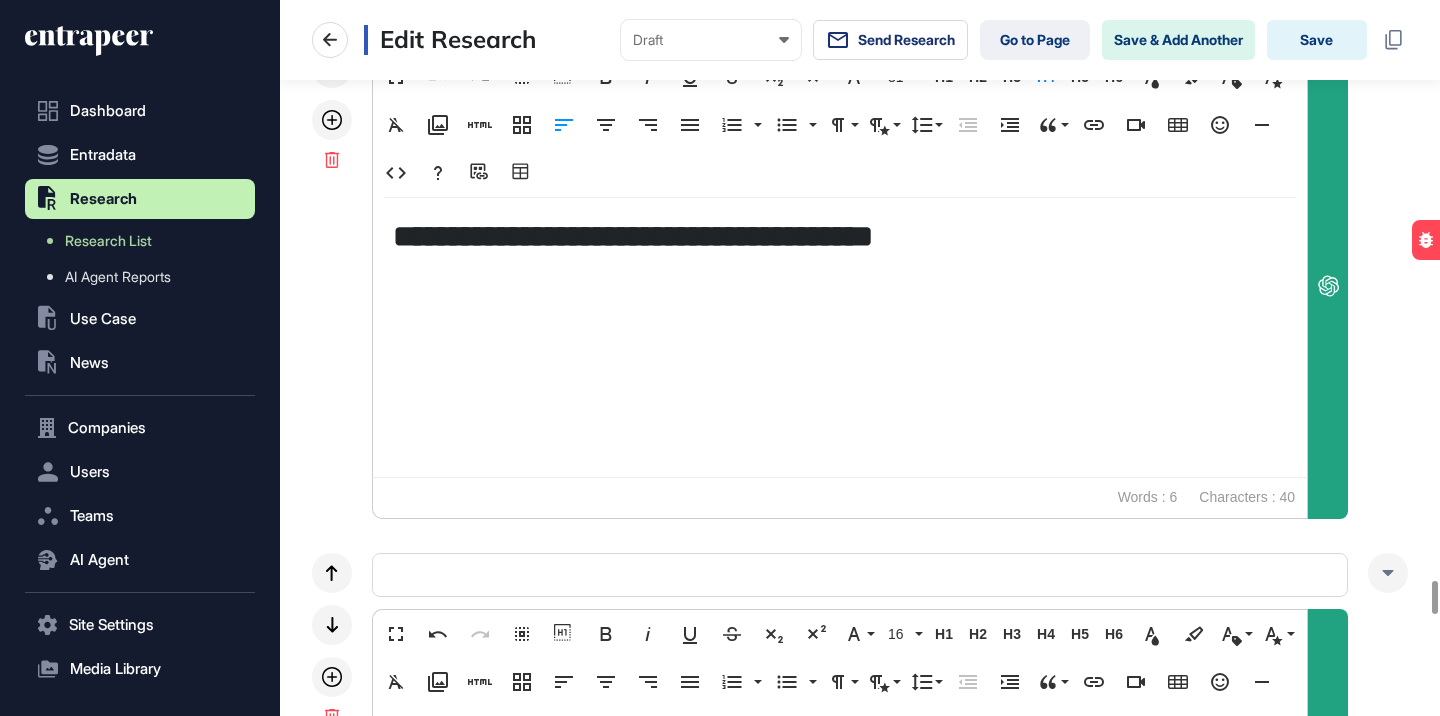 click on "**********" at bounding box center [840, 236] 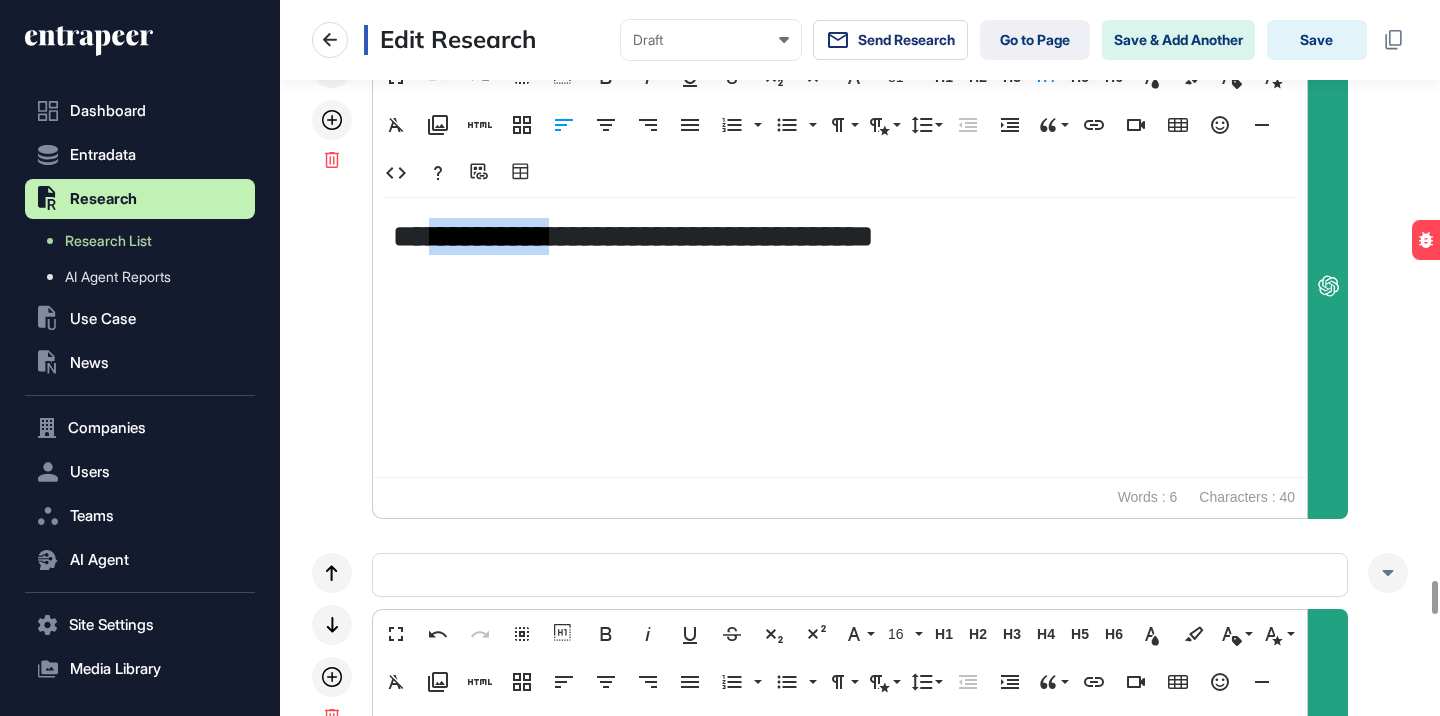 click on "**********" at bounding box center (840, 236) 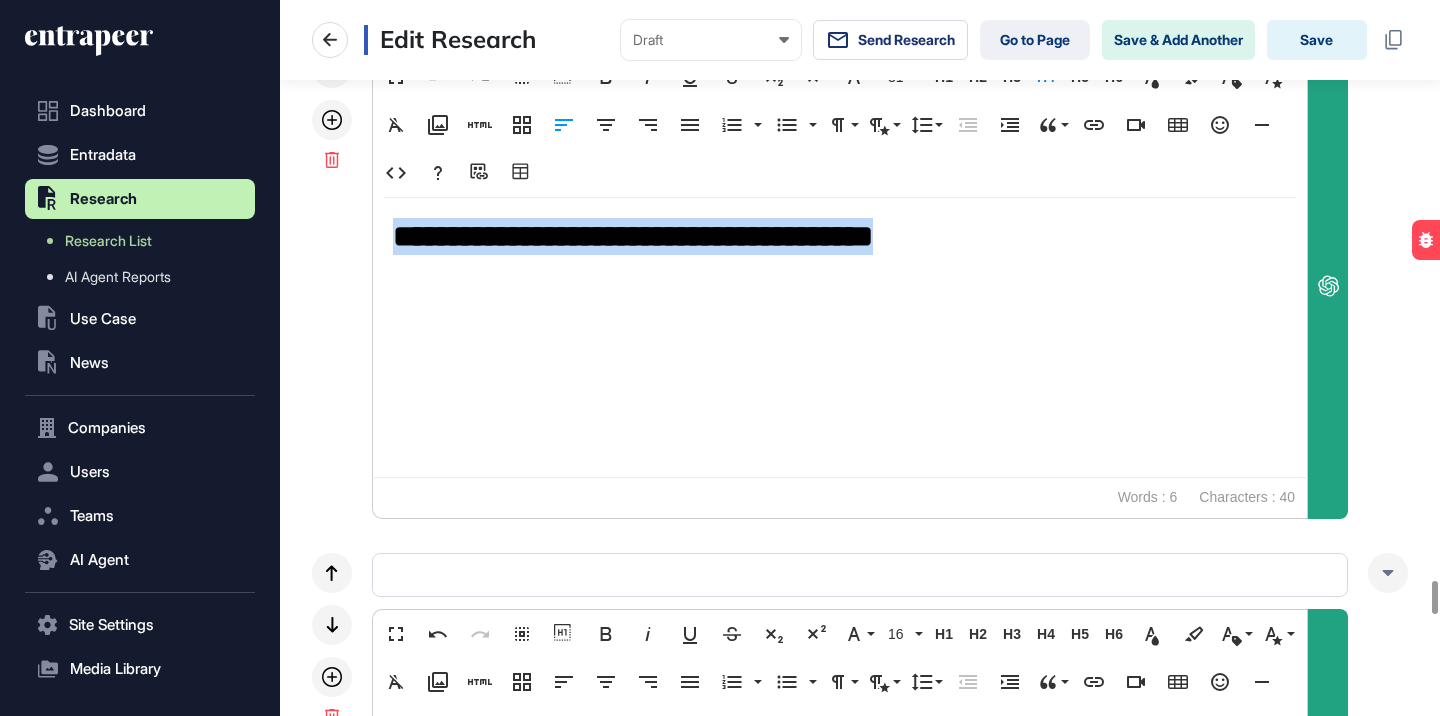 click on "**********" at bounding box center (840, 236) 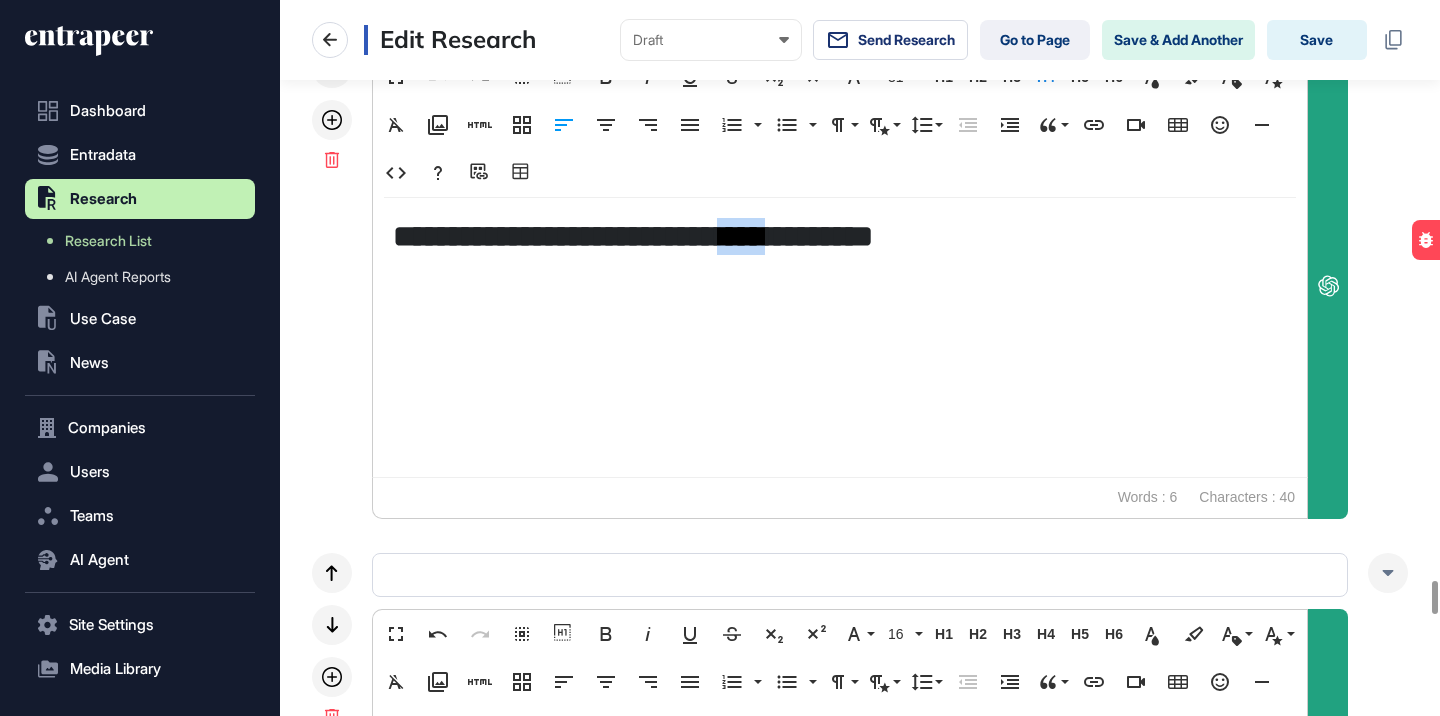 drag, startPoint x: 885, startPoint y: 236, endPoint x: 813, endPoint y: 239, distance: 72.06247 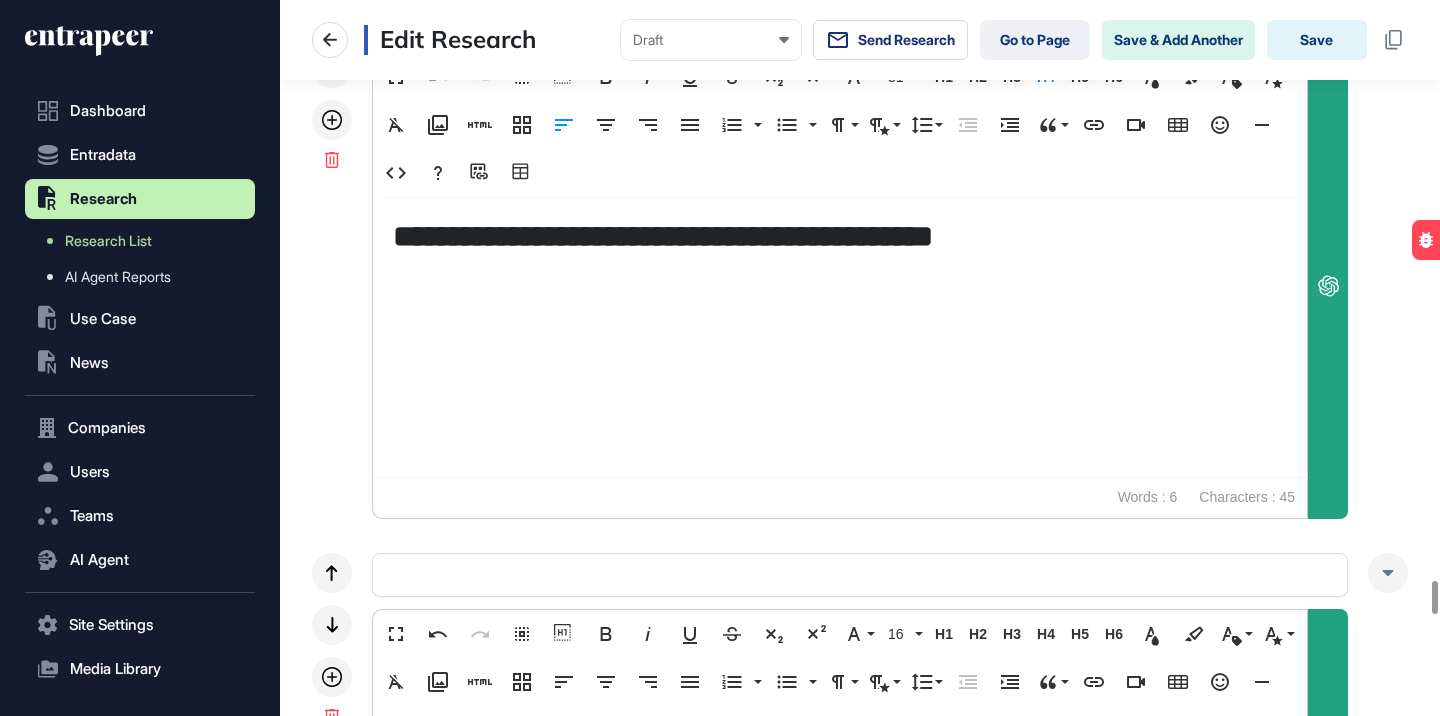 click on "Fullscreen Undo Redo Select All Show blocks Bold Italic Underline Strikethrough Subscript Superscript Font Family Playfair Mulish Inter 31 8 10 12 14 16 18 20 24 32 36 40 48 72 80 H1 Heading 1 H2 Heading 2 H3 Heading 3 H4 Heading 4 H5 Heading 5 H6 Heading 6 Text Color Background Color Inline Class Heading 1 Heading 2 Heading 3 Heading 4 Heading 5 Heading 6 Paragraph Secondary Text Inline Style font-weight 700 font-weight 900 Clear Formatting Media Library Add HTML Responsive Layout Align Left Align Center Align Right Align Justify Ordered List   Default Lower Alpha Lower Greek Lower Roman Upper Alpha Upper Roman    Unordered List   Default Circle Disc Square    Paragraph Format Normal Heading 1 Heading 2 Heading 3 Heading 4 Code Paragraph Style Gray Bordered Spaced Uppercase Line Height Default Single 1.15 1.5 Double Decrease Indent Increase Indent Quote Increase ⌘' Decrease ⌘⇧' Insert Link Insert Video Insert Table Emoticons Insert Horizontal Line Code View Help Add source URL Table Builder Powered by" 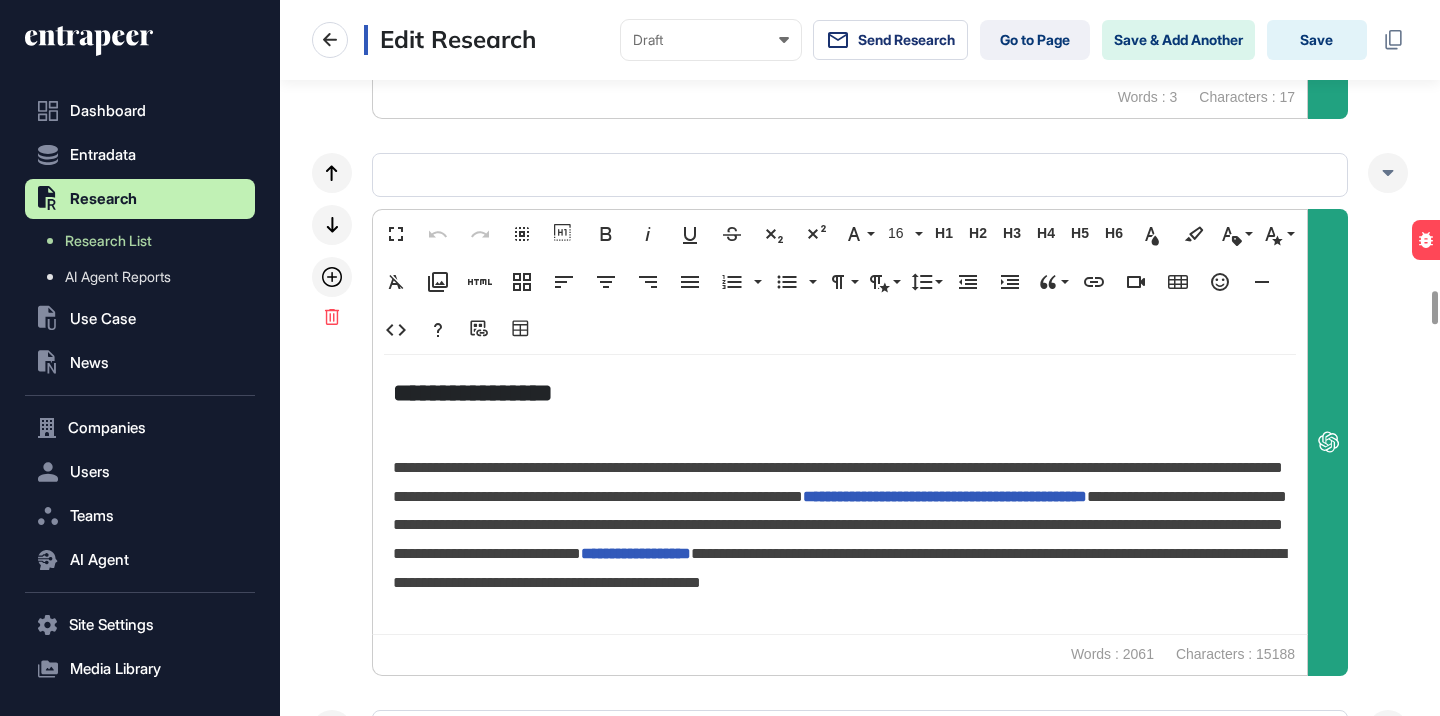 scroll, scrollTop: 6299, scrollLeft: 0, axis: vertical 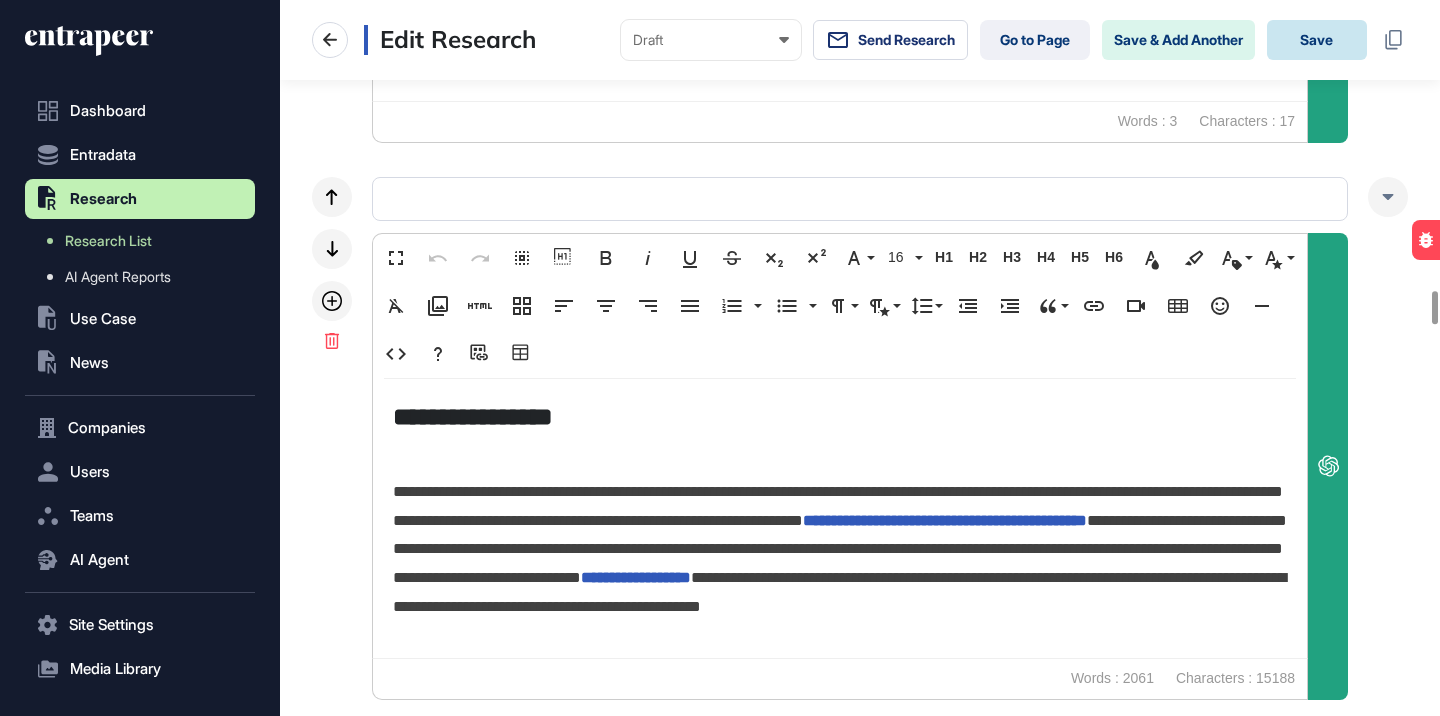 click on "Save" 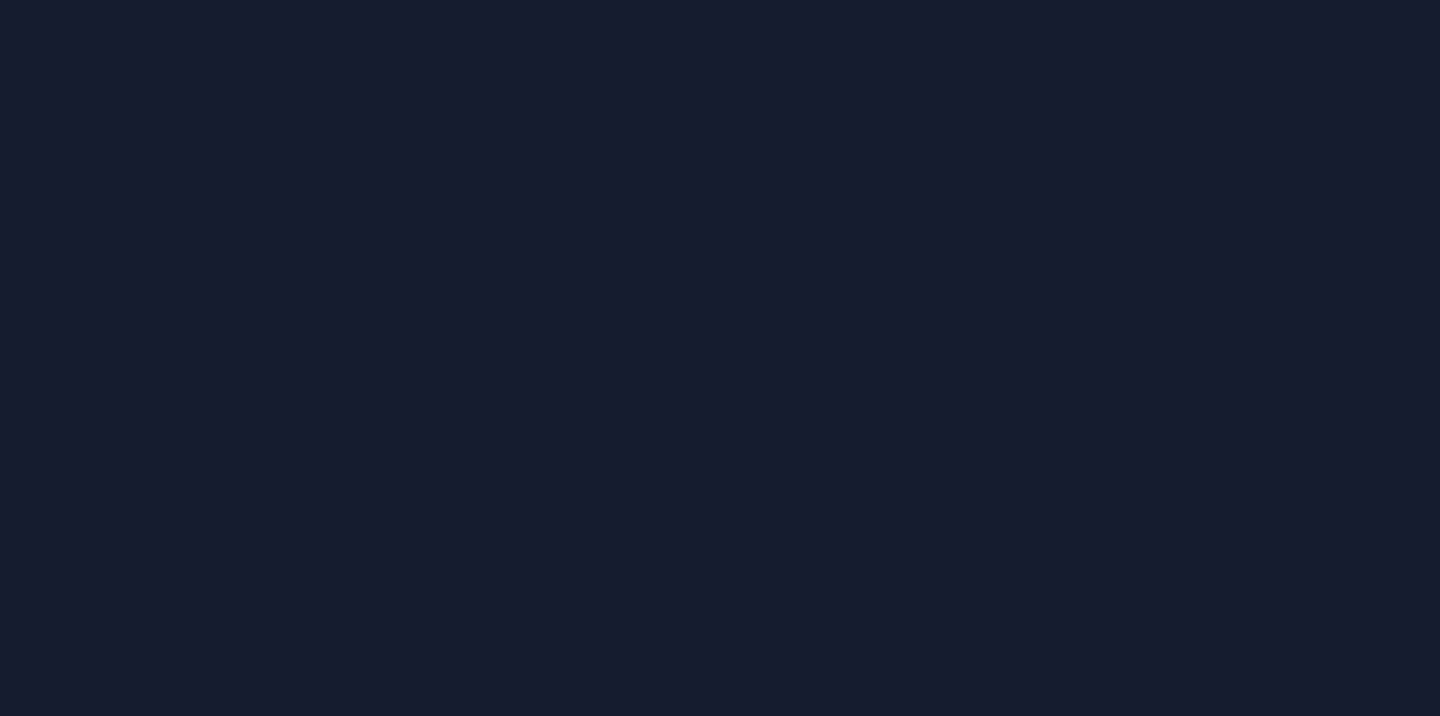 scroll, scrollTop: 0, scrollLeft: 0, axis: both 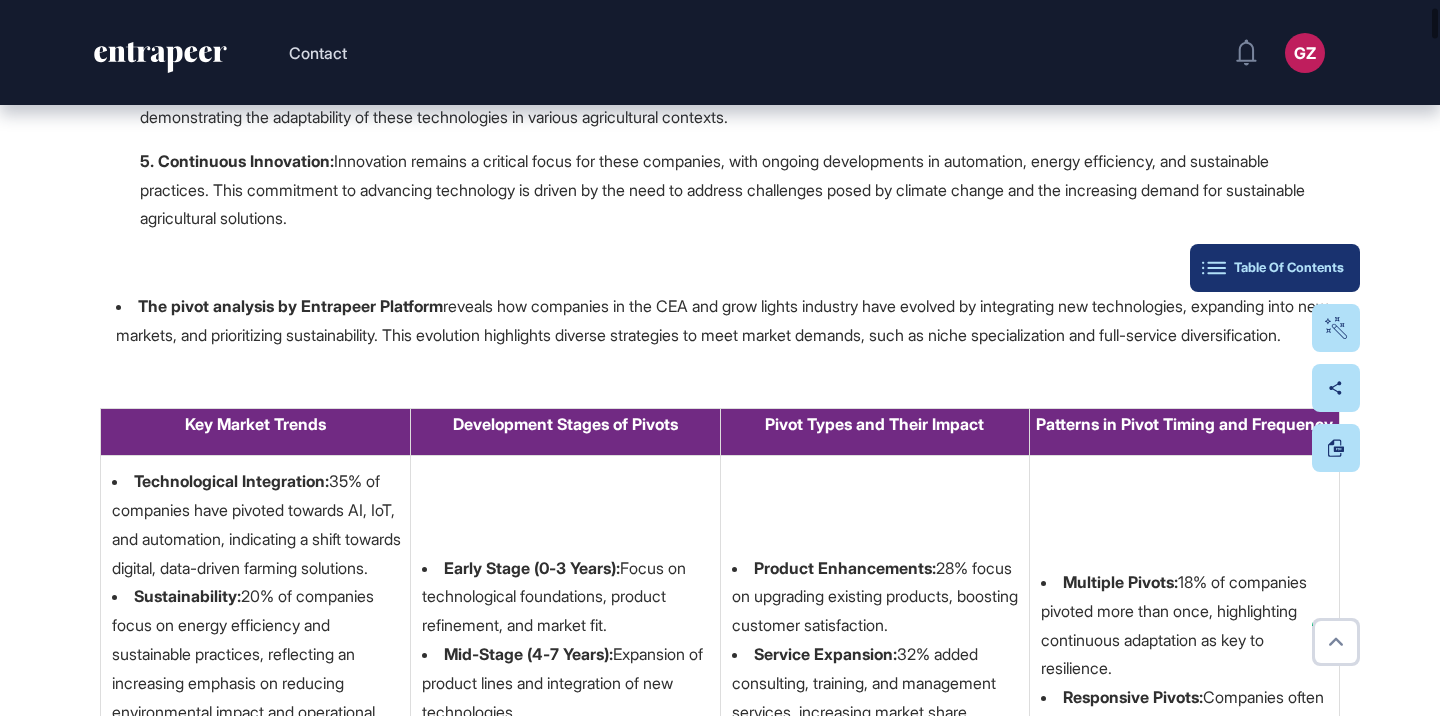 click on "Table Of Contents" at bounding box center [1275, 268] 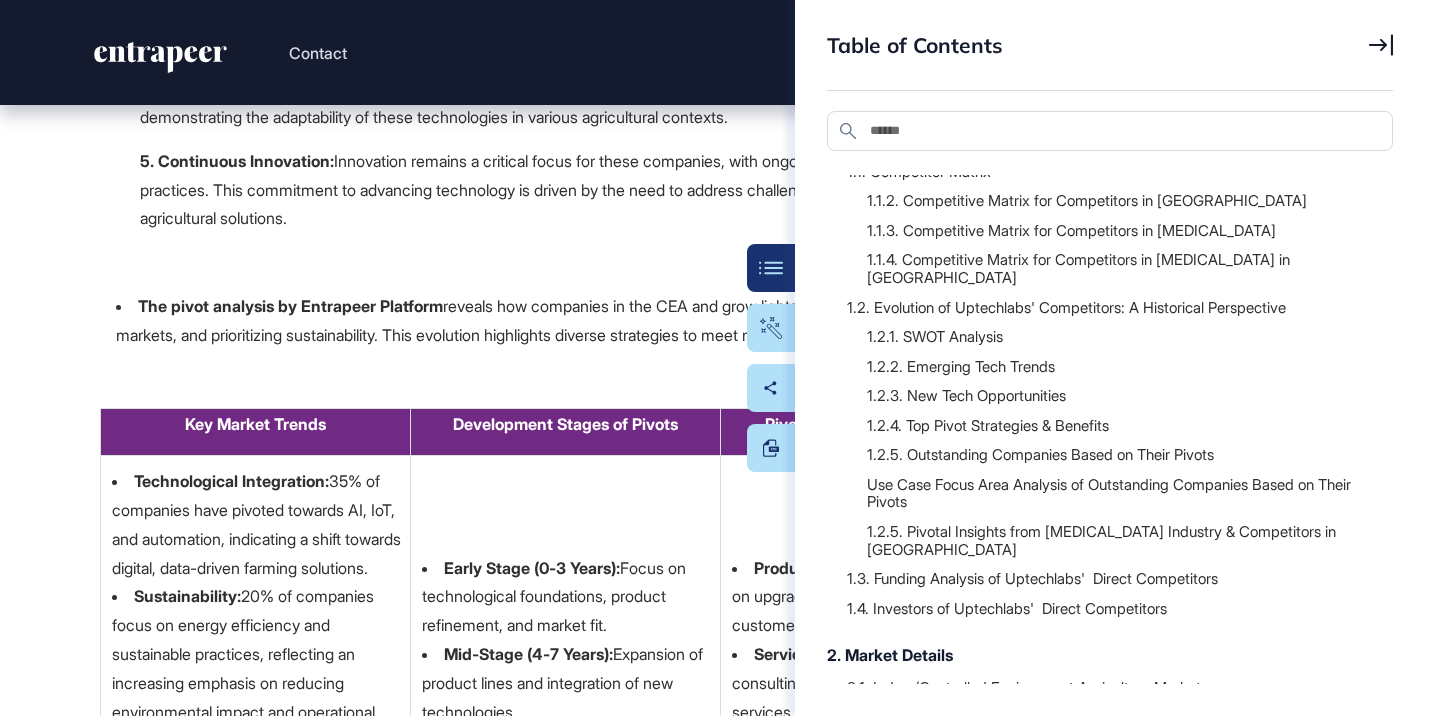 scroll, scrollTop: 259, scrollLeft: 0, axis: vertical 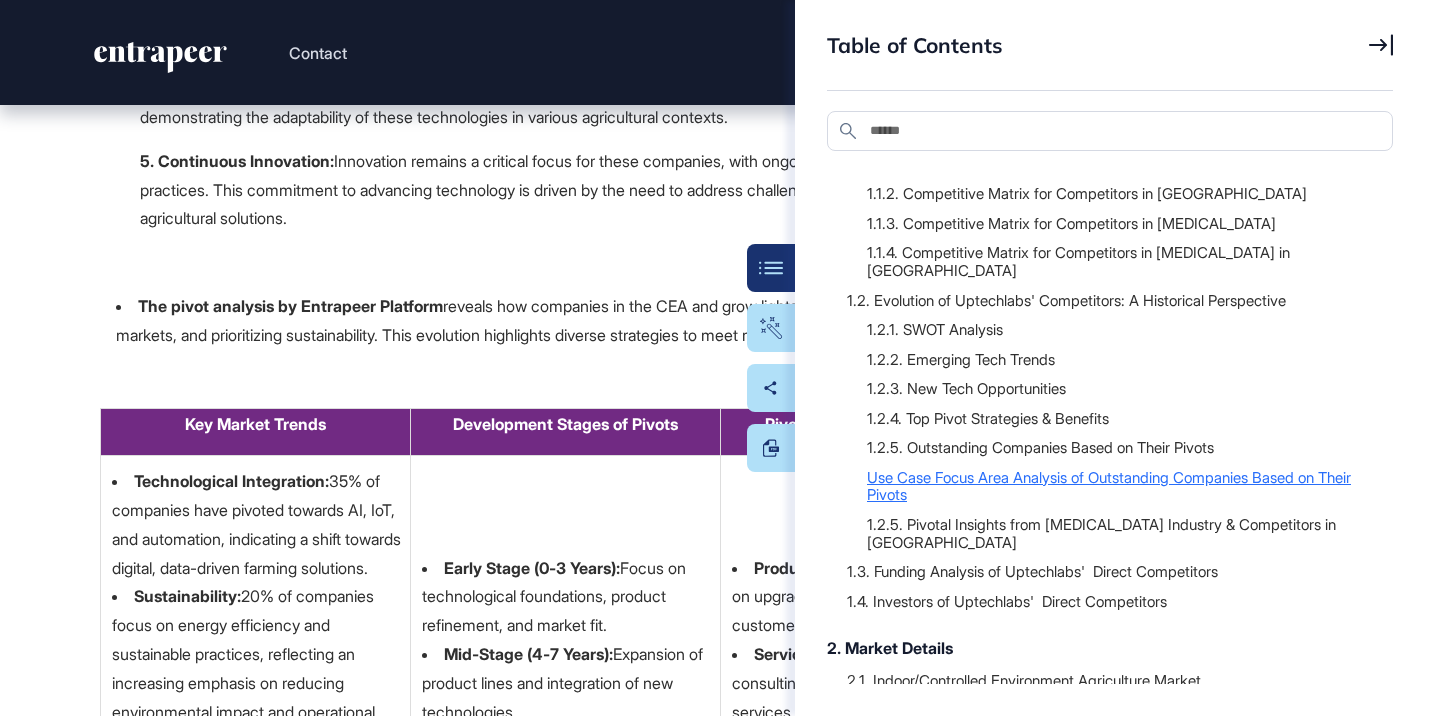 click on "Use Case Focus Area Analysis of Outstanding Companies Based on Their Pivots" at bounding box center [1120, 485] 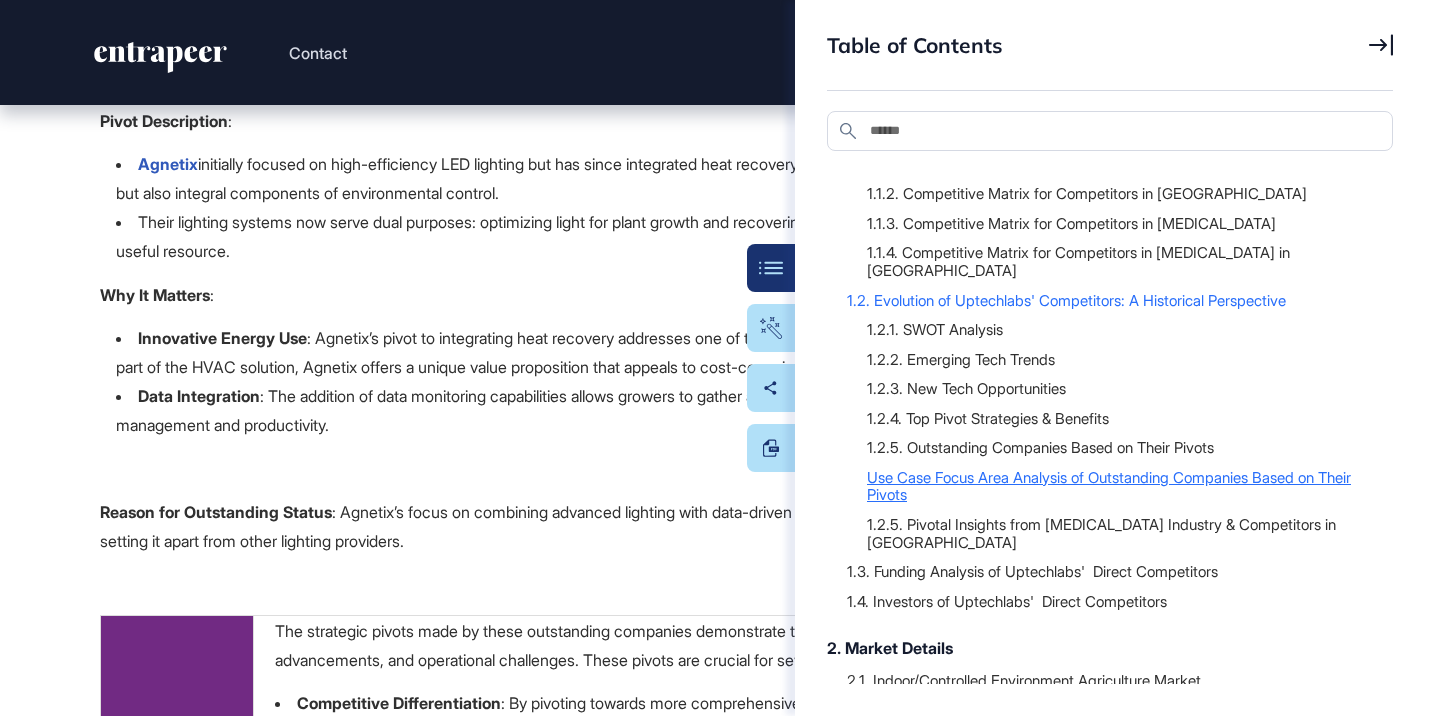 scroll, scrollTop: 52109, scrollLeft: 0, axis: vertical 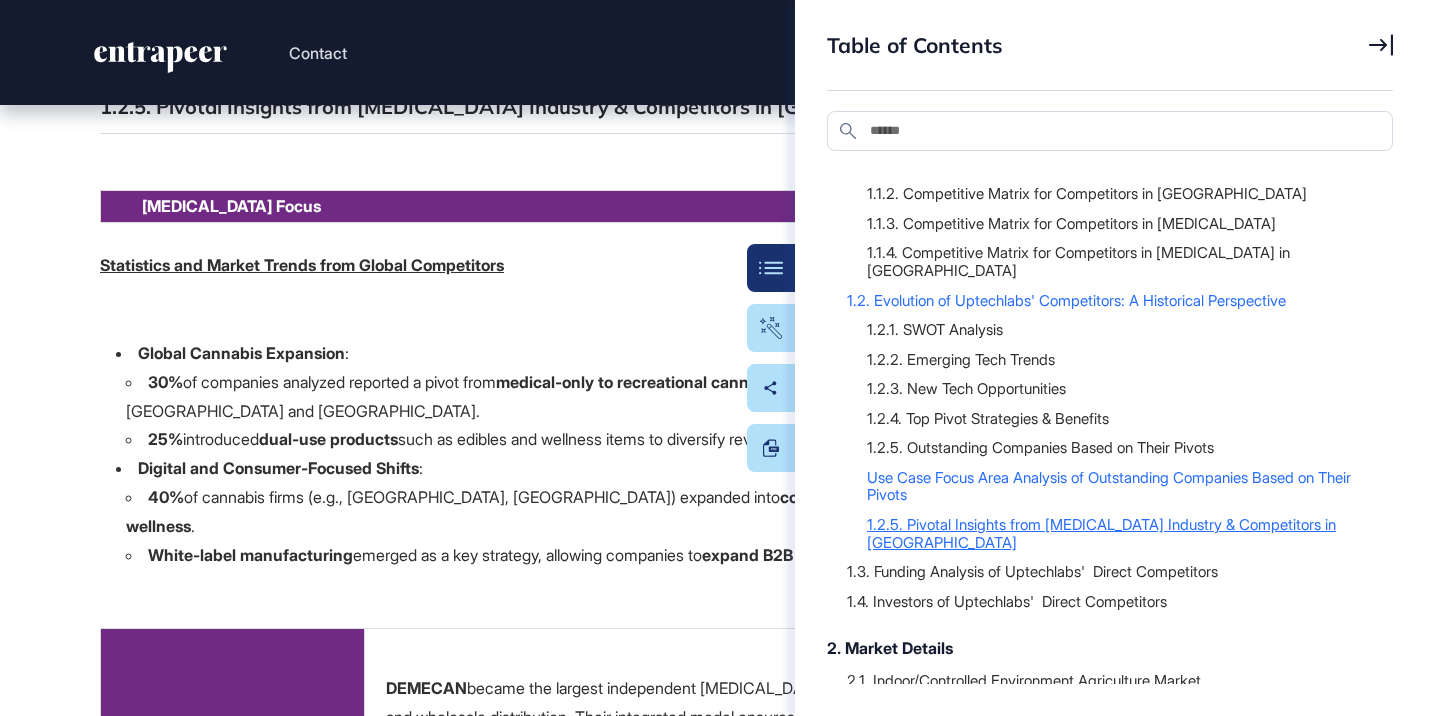 click on "1.2.5. Pivotal Insights from [MEDICAL_DATA] Industry & Competitors in [GEOGRAPHIC_DATA]" at bounding box center [1120, 532] 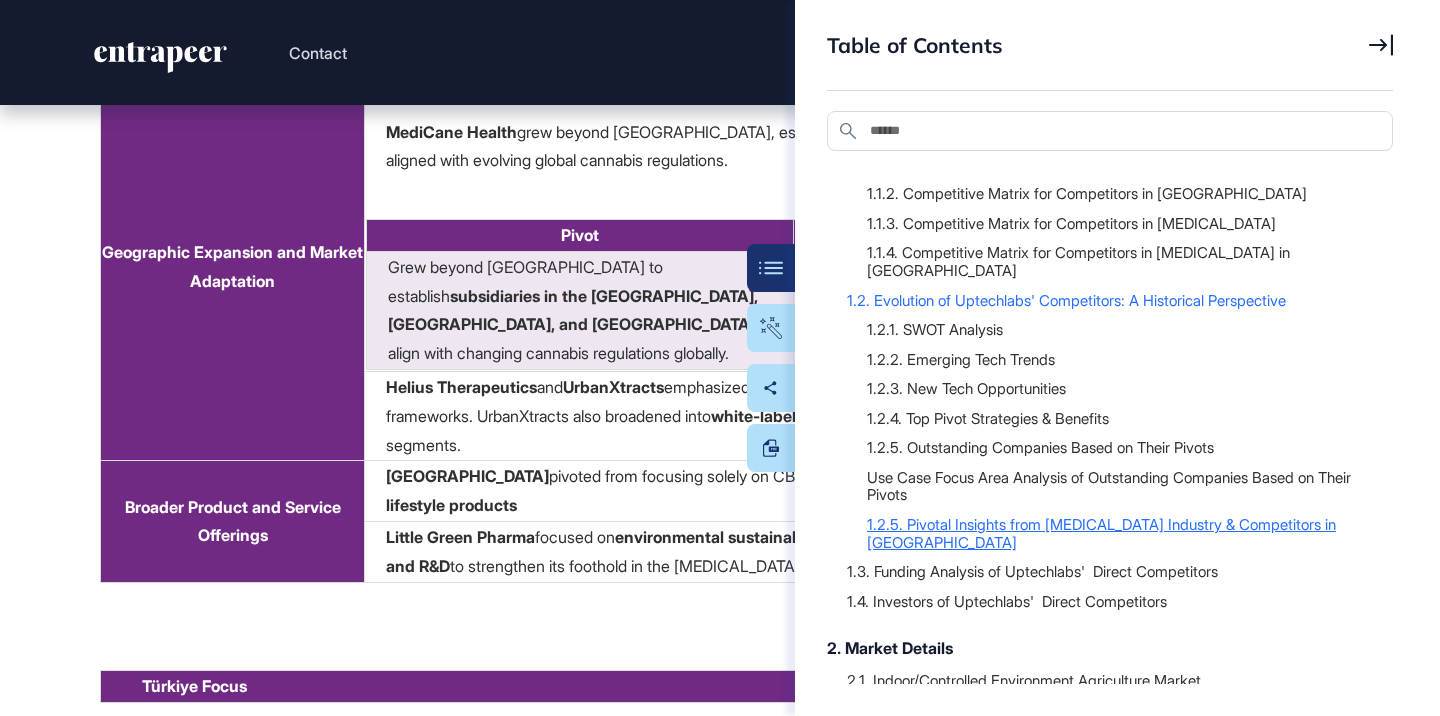 scroll, scrollTop: 53235, scrollLeft: 0, axis: vertical 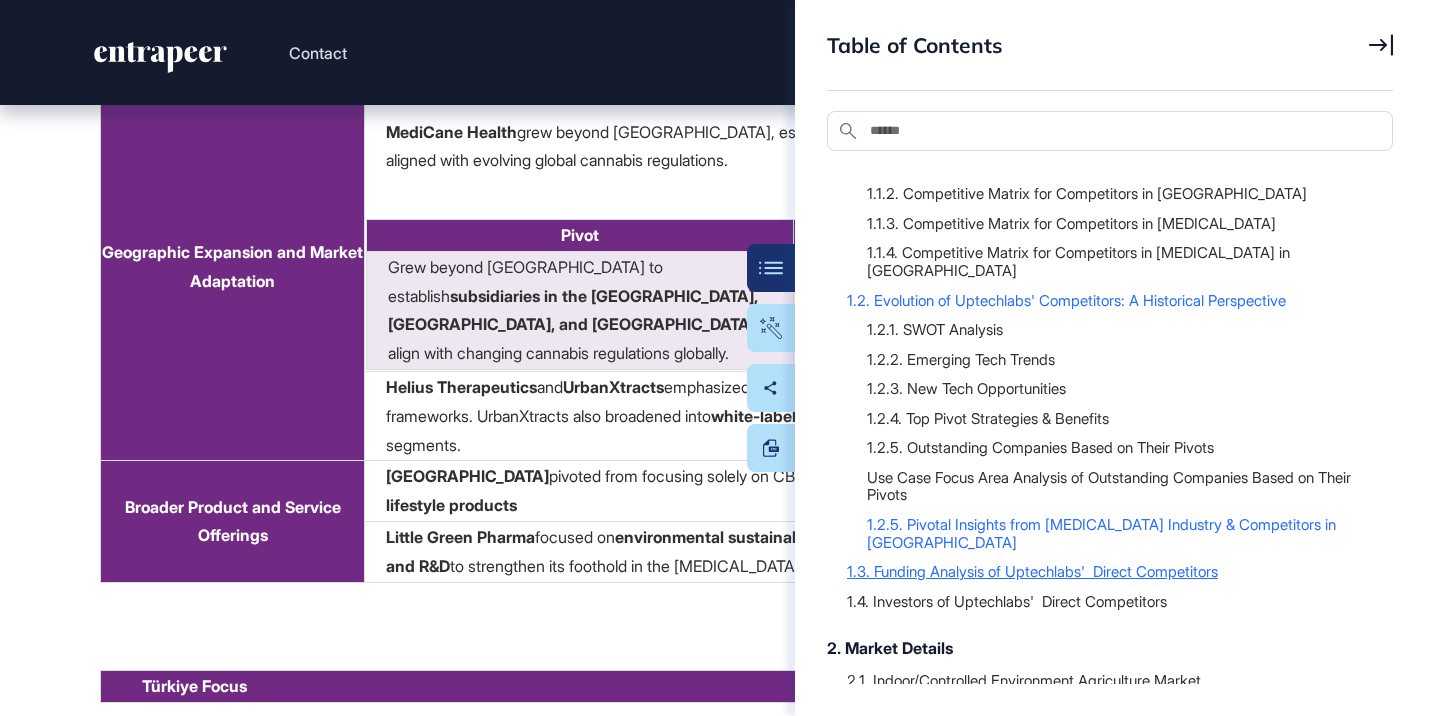 click on "1.3. Funding Analysis of Uptechlabs'  Direct Competitors" at bounding box center (1110, 571) 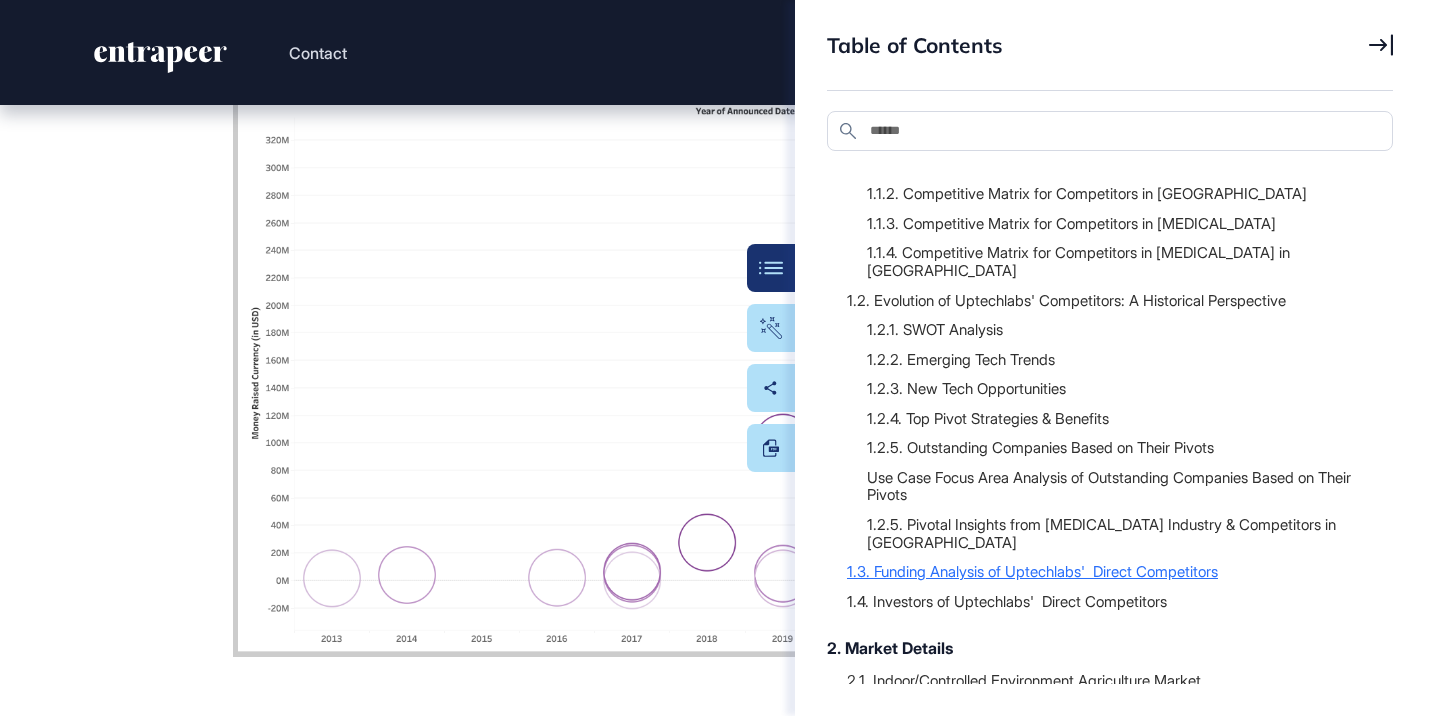 scroll, scrollTop: 55809, scrollLeft: 0, axis: vertical 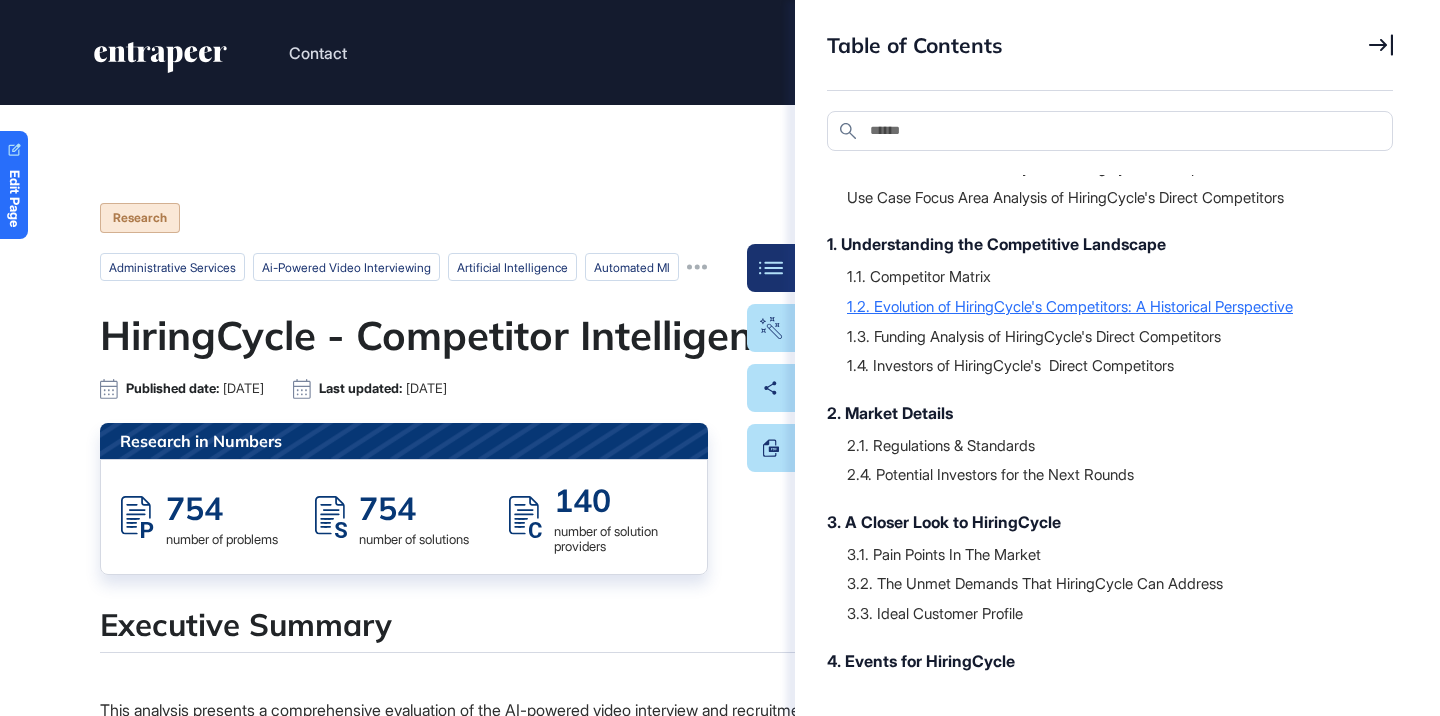 click on "1.2. Evolution of HiringCycle's Competitors: A Historical Perspective" at bounding box center (1110, 306) 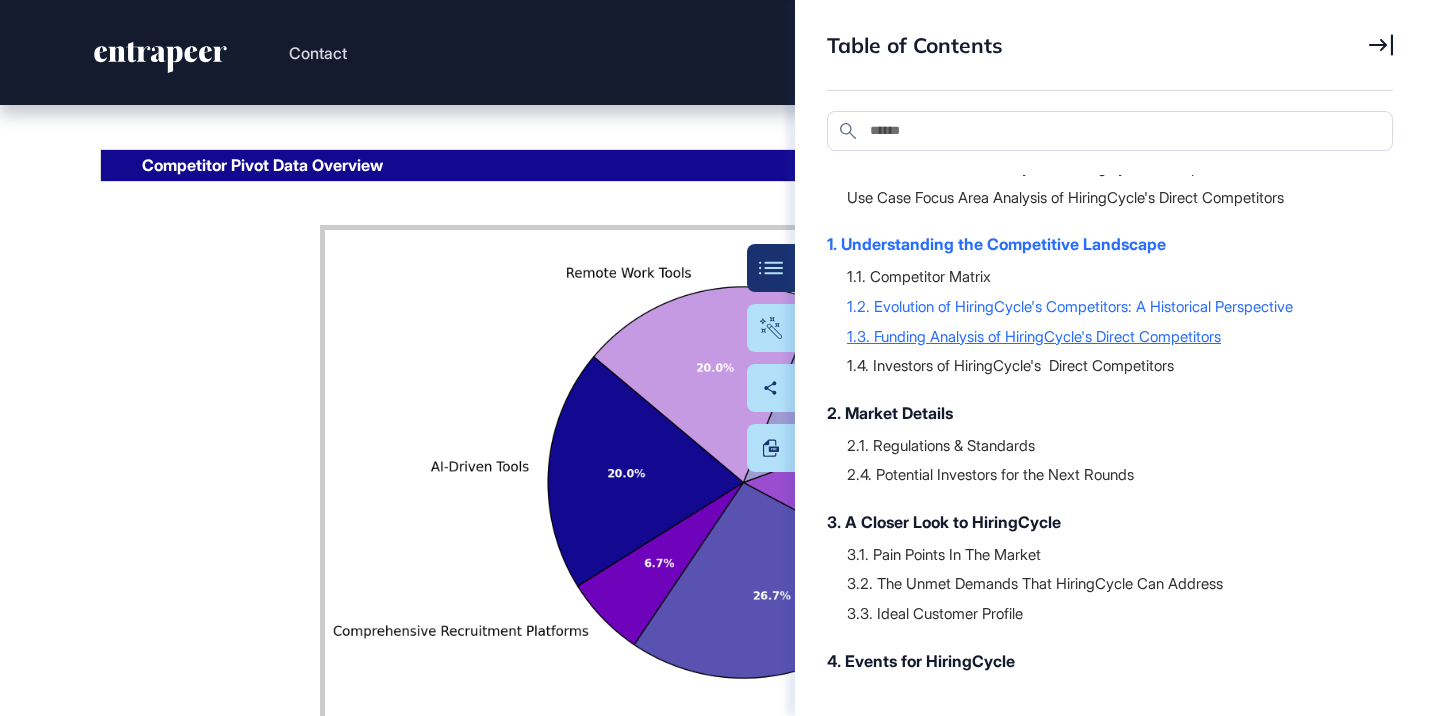 click on "1.3. Funding Analysis of HiringCycle's Direct Competitors" at bounding box center (1110, 336) 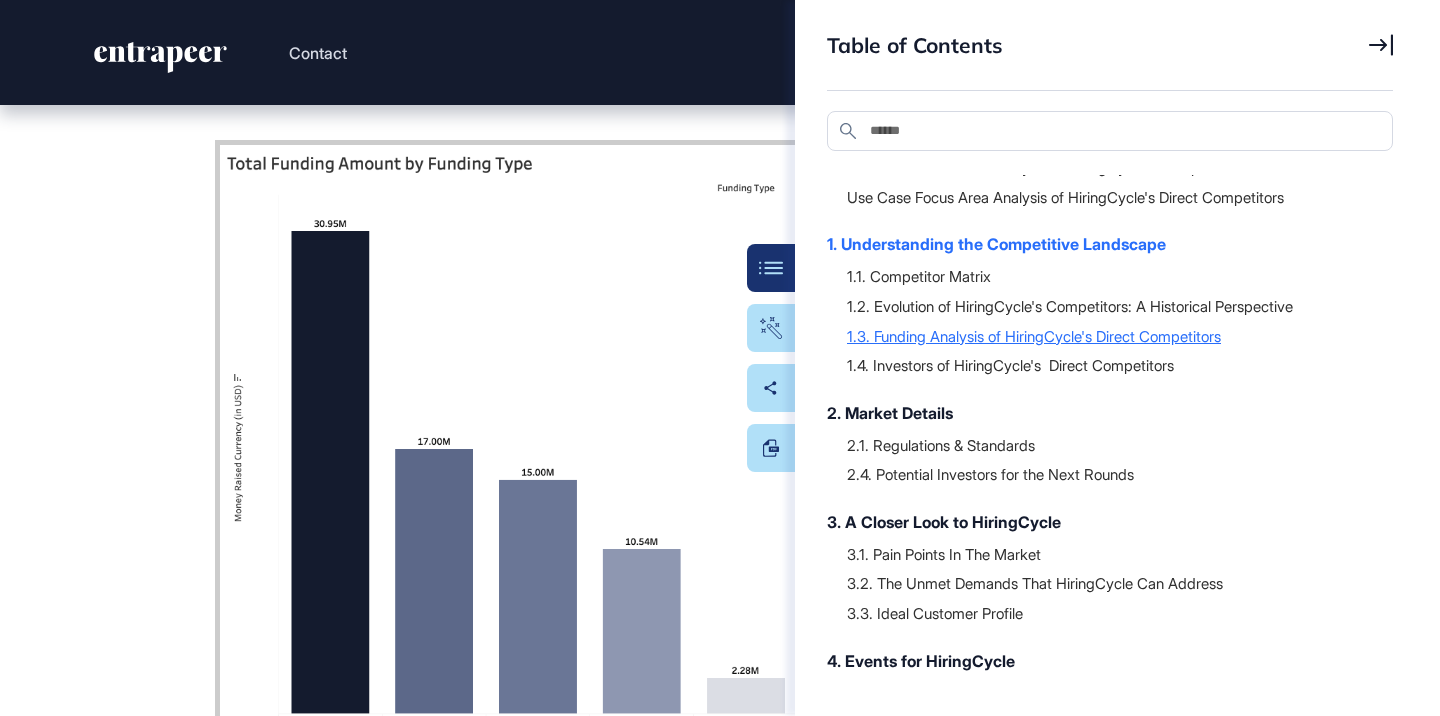 scroll, scrollTop: 54387, scrollLeft: 0, axis: vertical 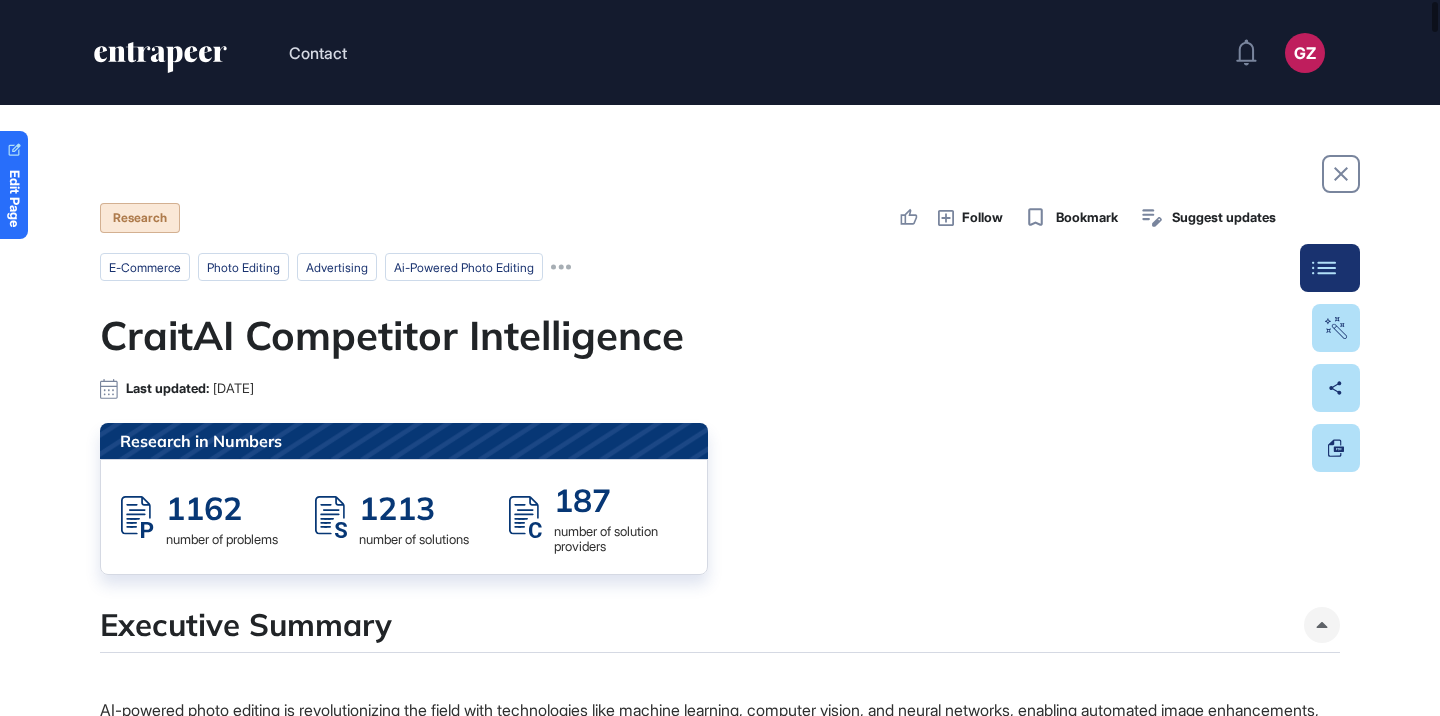 click at bounding box center [1324, 268] 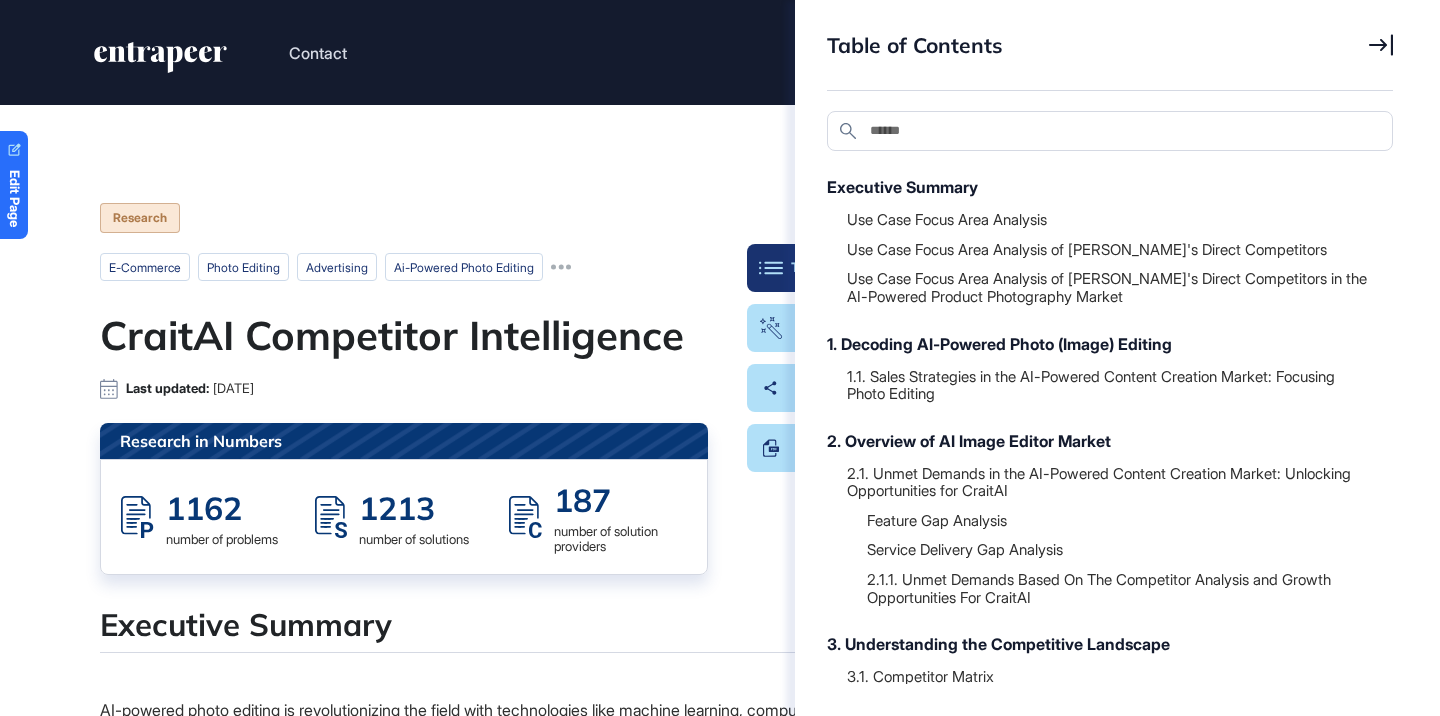 click on "Contact GZ Admin Dashboard Dashboard Profile My Content Request More Data Edit Page Research Follow Bookmark Suggest updates  e-commerce   photo editing advertising ai-powered photo editing CraitAI Competitor Intelligence Last updated: [DATE] Research in Numbers 1162 number of problems 1213 number of solutions 187 number of solution providers Executive Summary AI-powered photo editing is revolutionizing the field with technologies like machine learning, computer vision, and neural networks, enabling automated image enhancements, object removal, background manipulation, batch processing, and creative filters. These advancements make photo editing more accessible, efficient, and cost-effective, benefiting professionals and businesses alike. Key Features: Automated Enhancements : AI adjusts exposure, contrast, and sharpness instantly. Object Removal & Retouching : Seamless removal of unwanted elements. Background Manipulation : Effortless scene alterations and replacements. Batch Processing Benefits   . :" at bounding box center [720, 438] 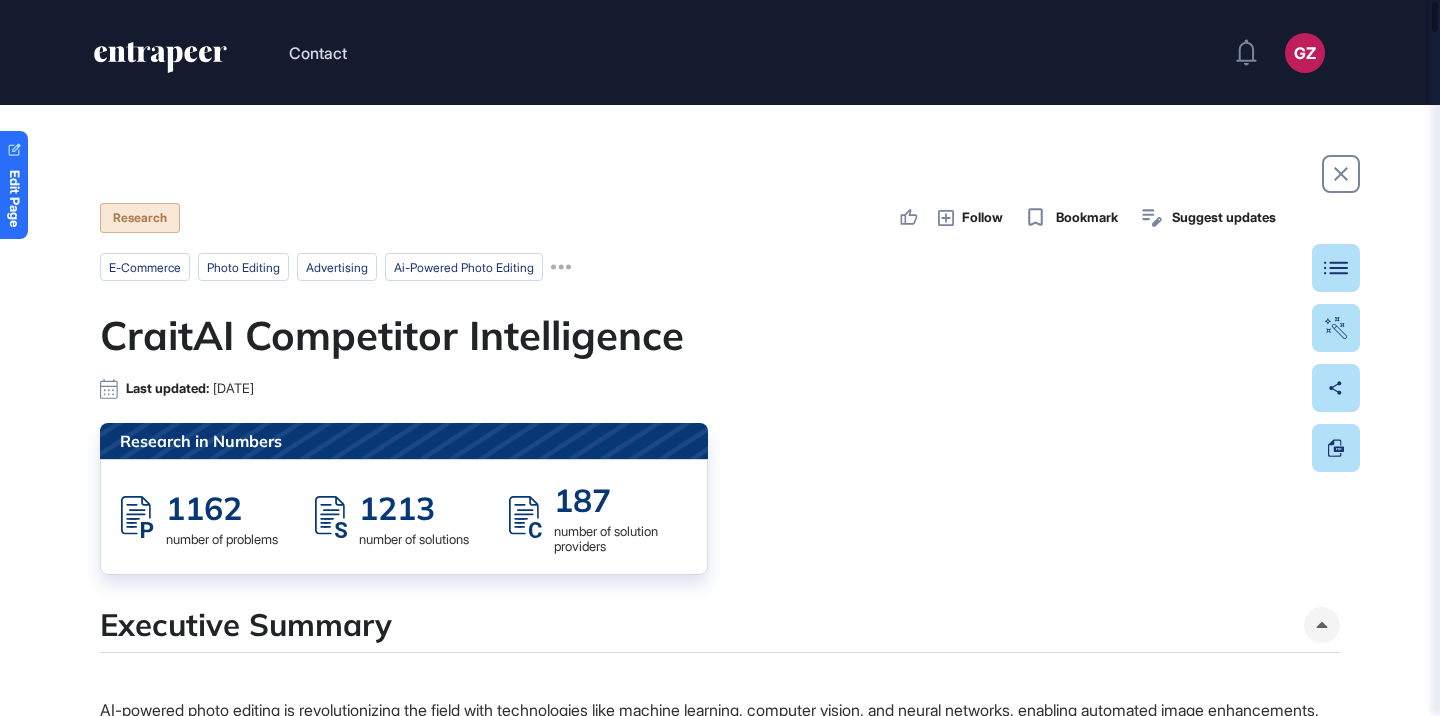 scroll, scrollTop: 0, scrollLeft: 0, axis: both 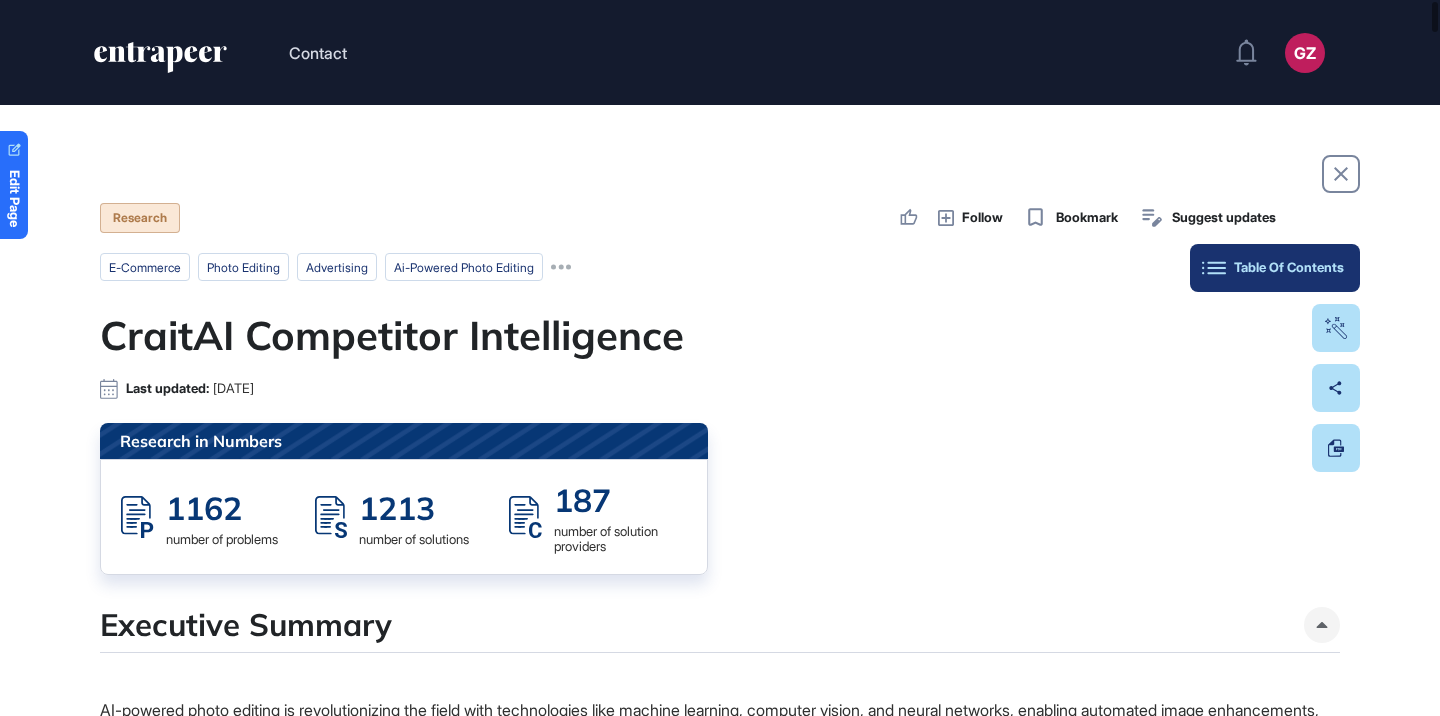 click on "Table Of Contents" at bounding box center (1275, 268) 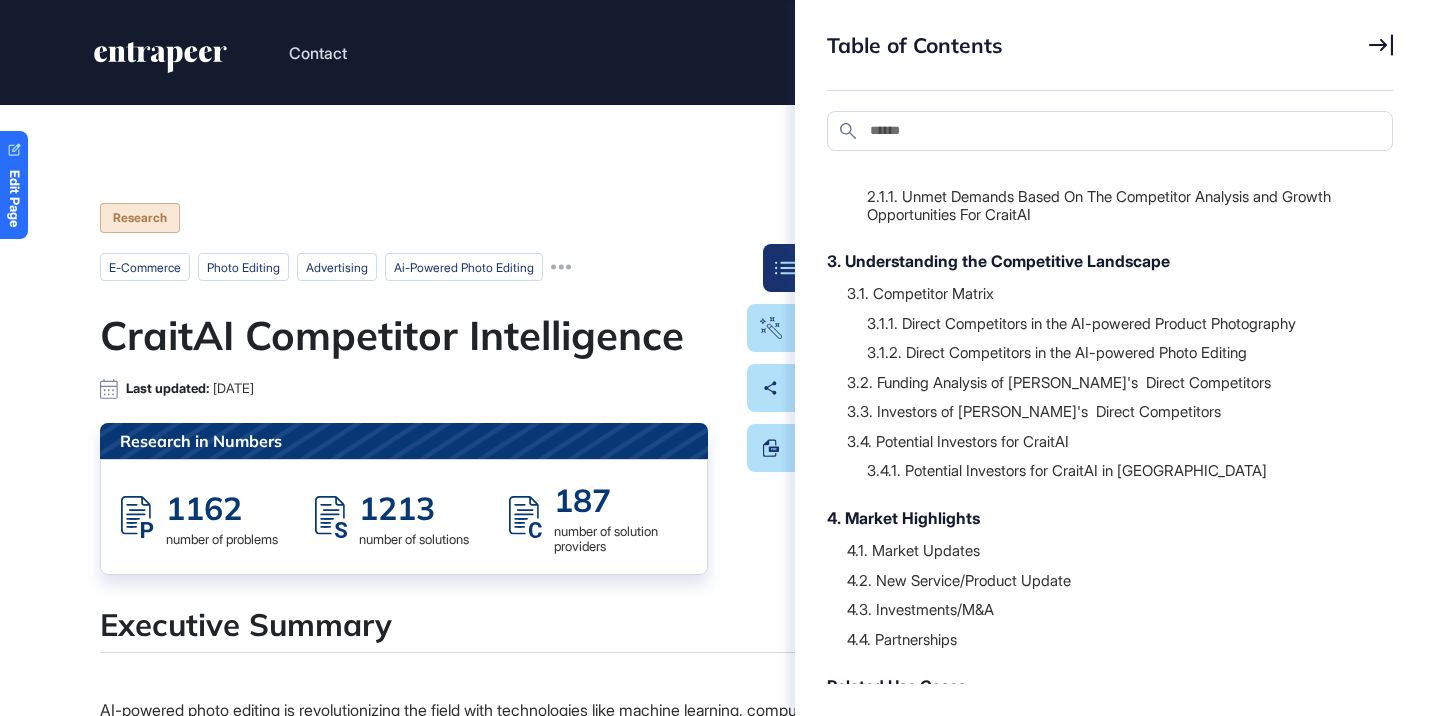 scroll, scrollTop: 457, scrollLeft: 0, axis: vertical 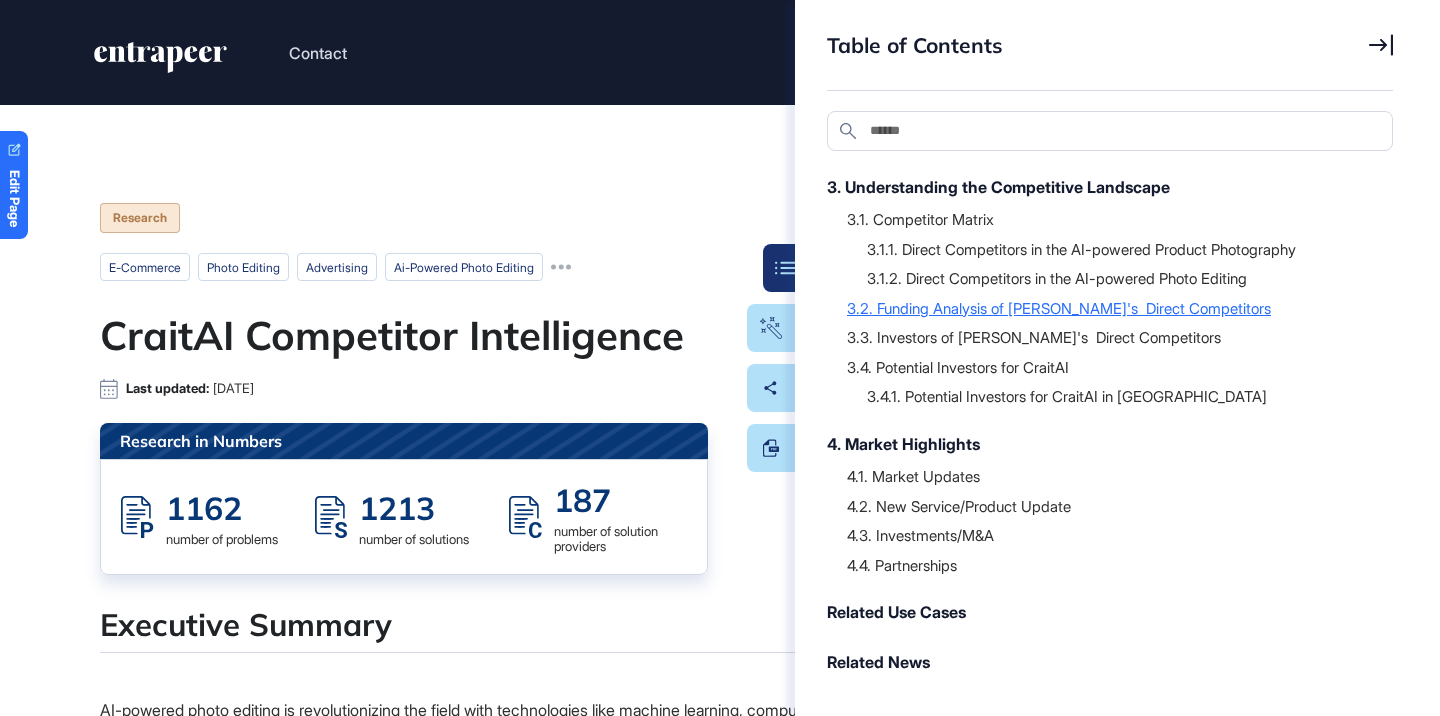 click on "3.2. Funding Analysis of [PERSON_NAME]'s  Direct Competitors" at bounding box center (1110, 308) 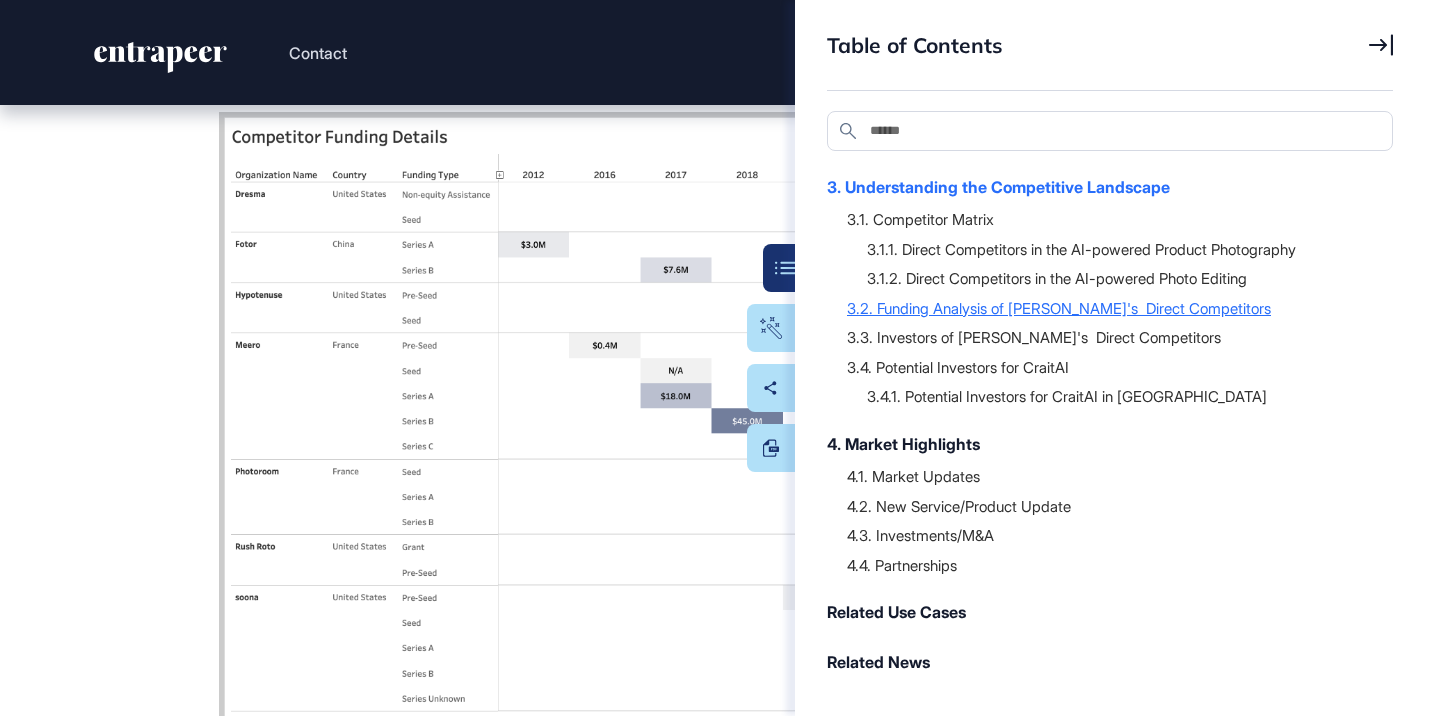 scroll, scrollTop: 84020, scrollLeft: 0, axis: vertical 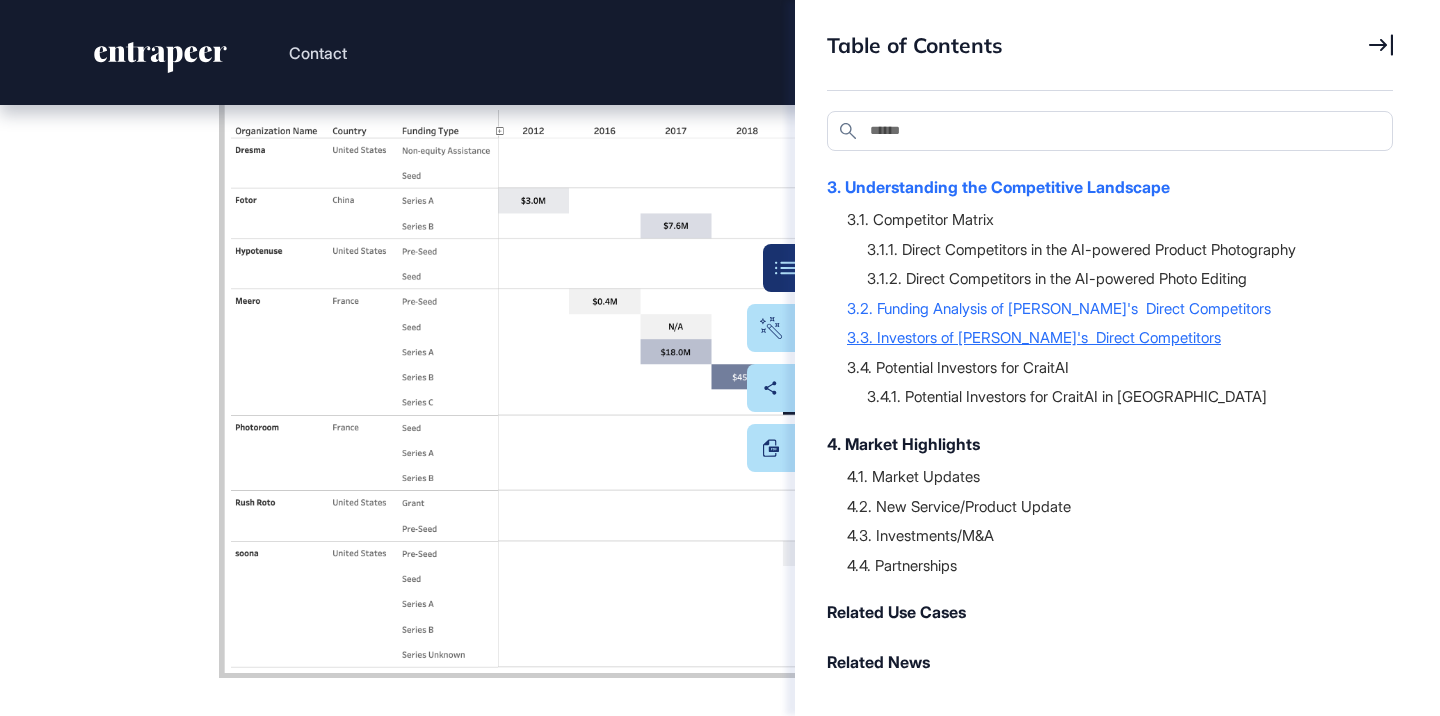 click on "3.3. Investors of [PERSON_NAME]'s  Direct Competitors" at bounding box center (1110, 337) 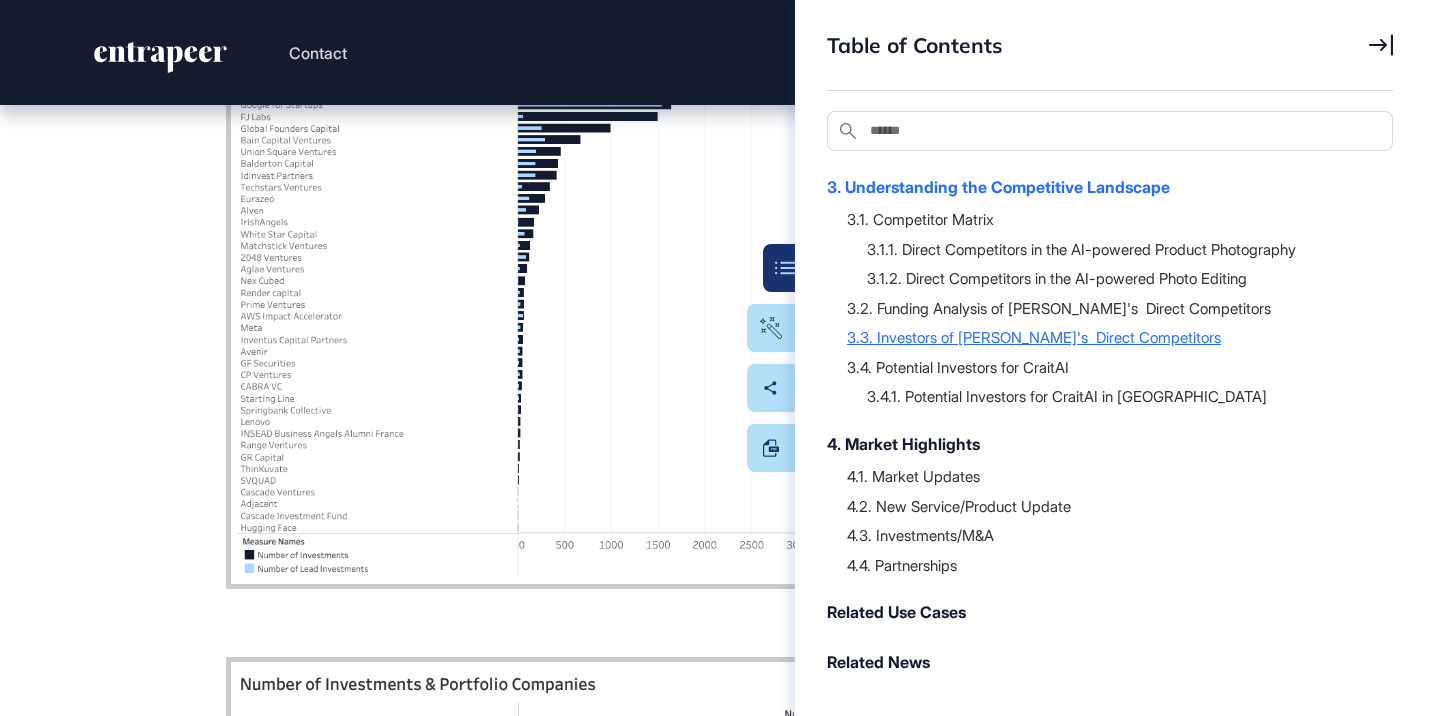 scroll, scrollTop: 89048, scrollLeft: 0, axis: vertical 